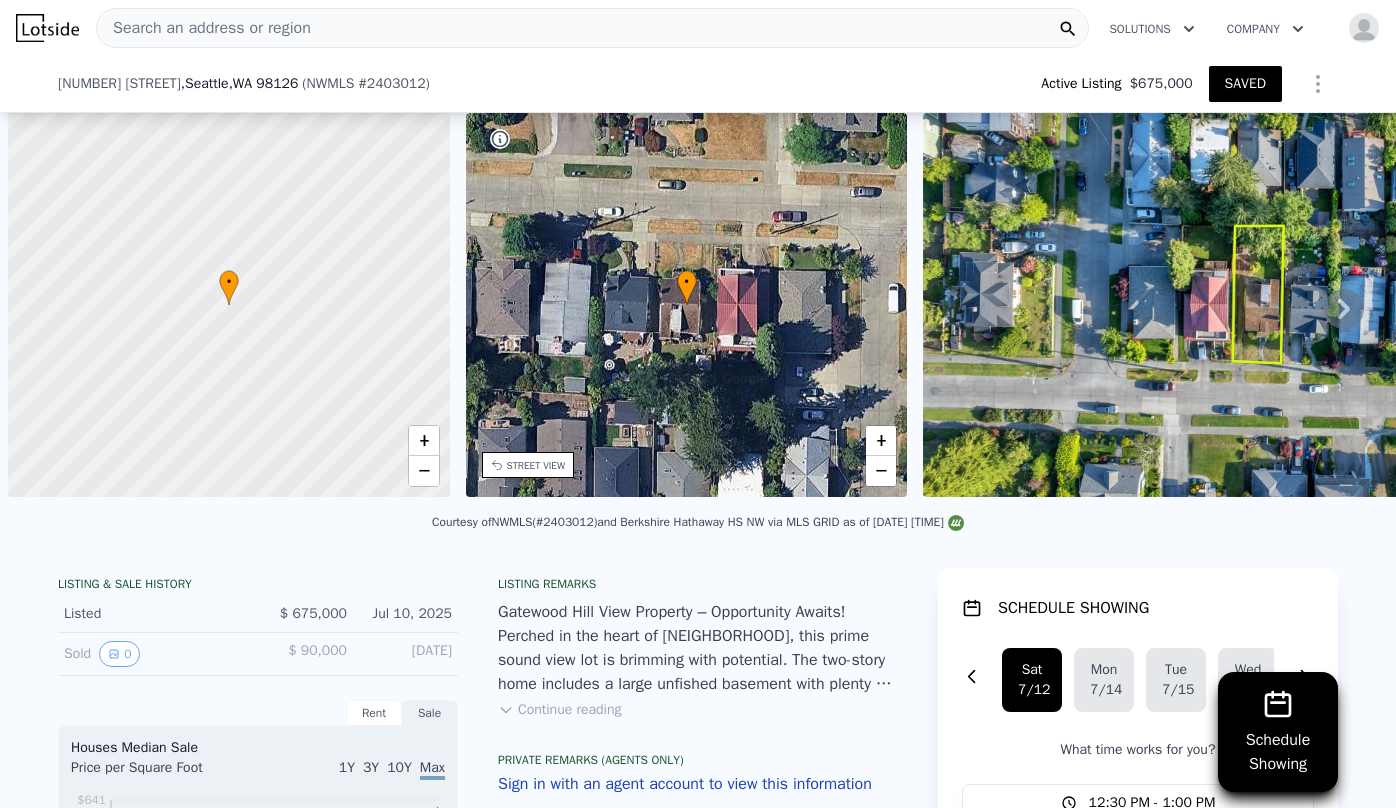 scroll, scrollTop: 0, scrollLeft: 0, axis: both 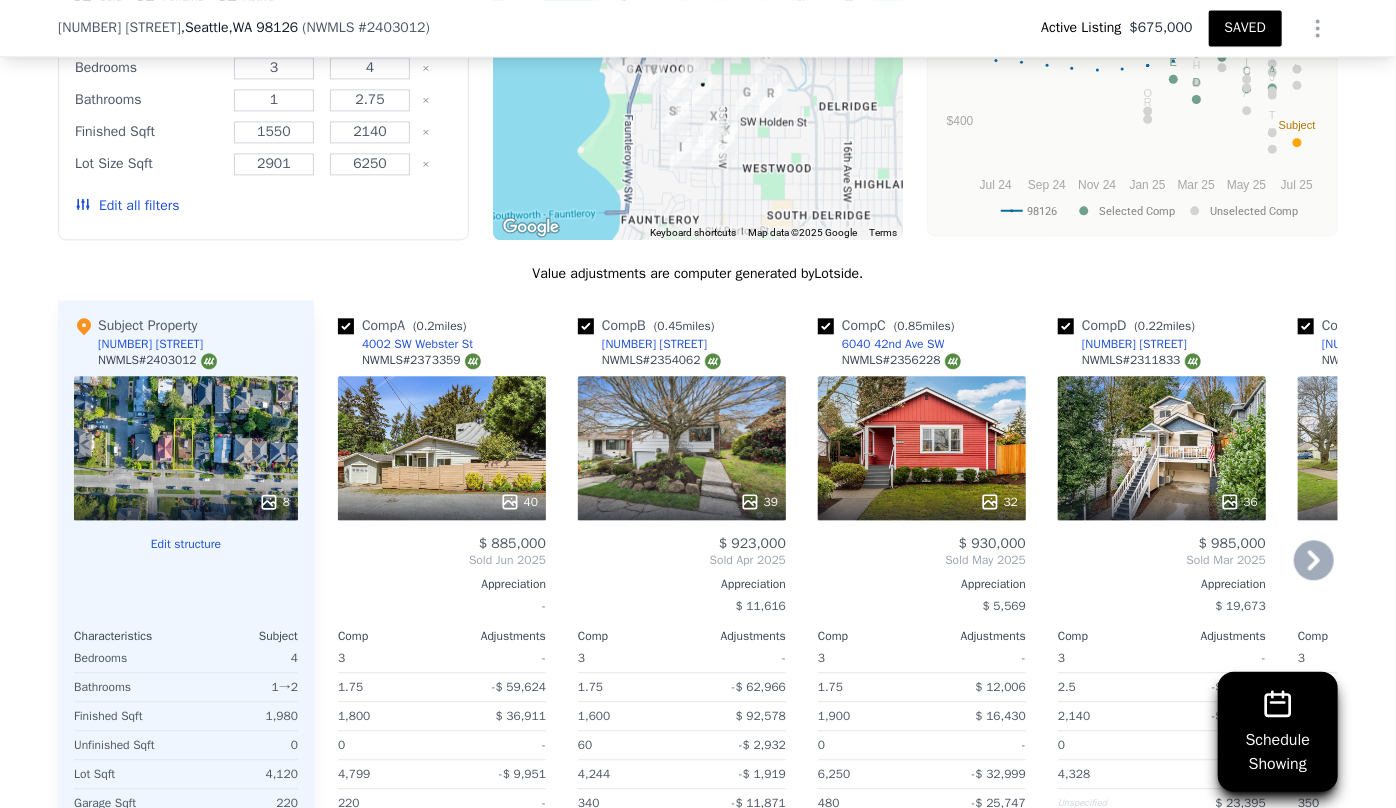 click on "36" at bounding box center (1162, 448) 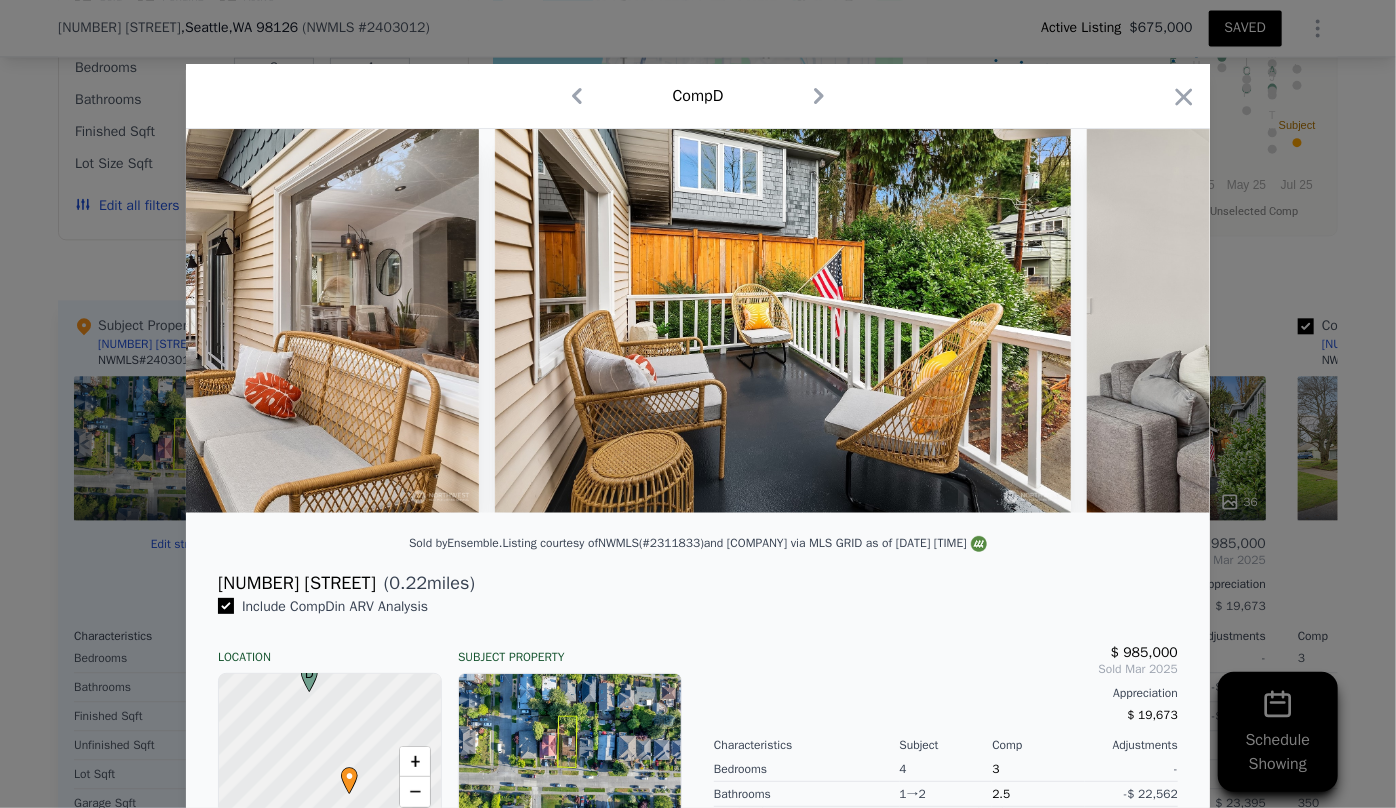 scroll, scrollTop: 0, scrollLeft: 3920, axis: horizontal 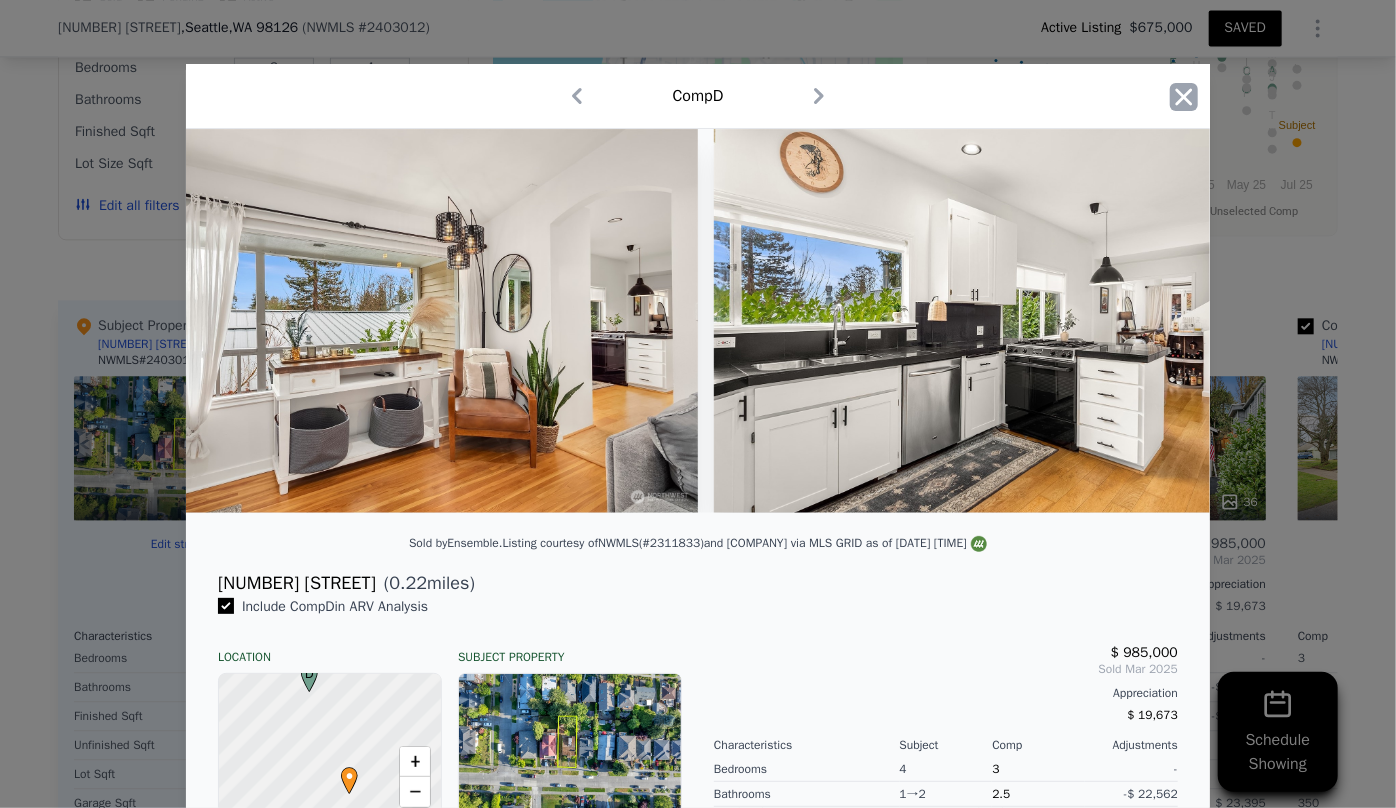 click 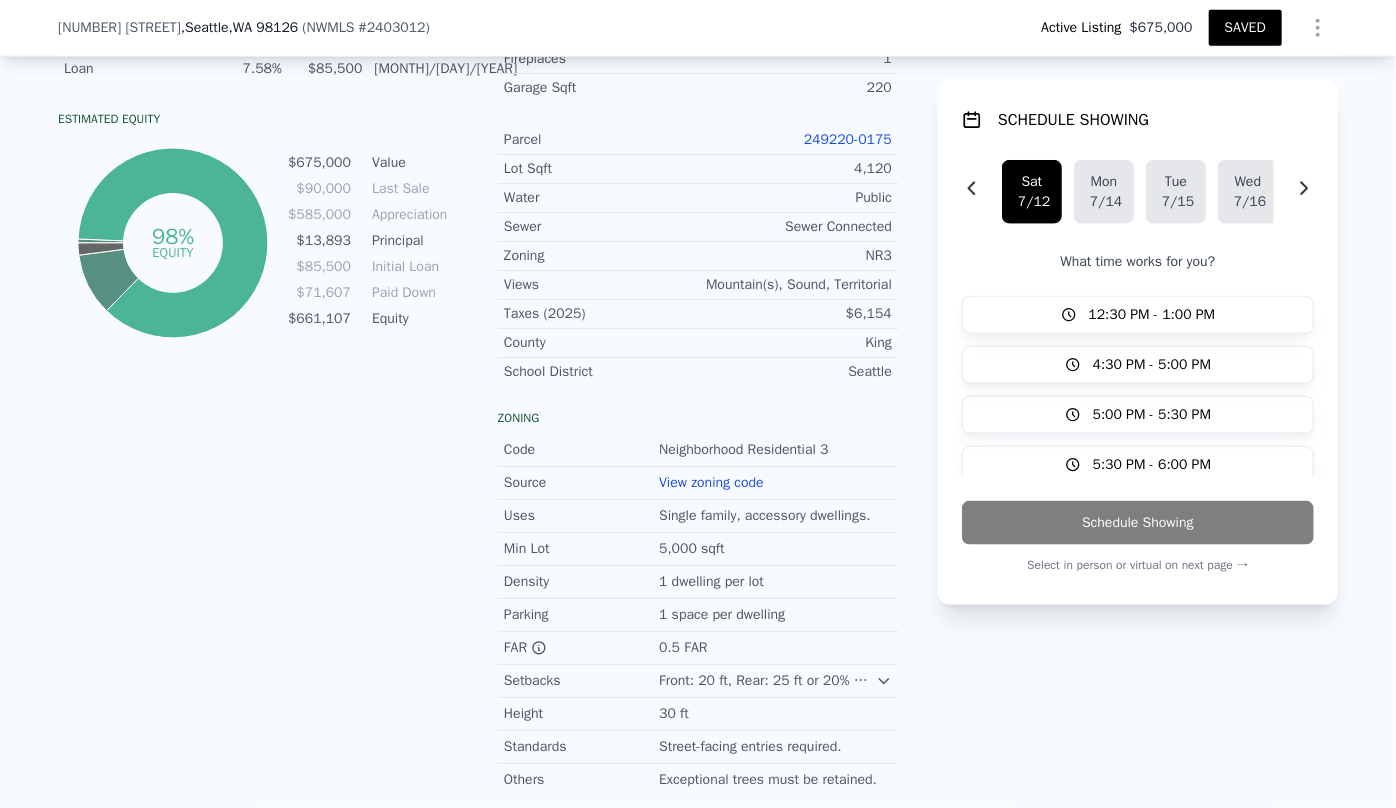scroll, scrollTop: 1266, scrollLeft: 0, axis: vertical 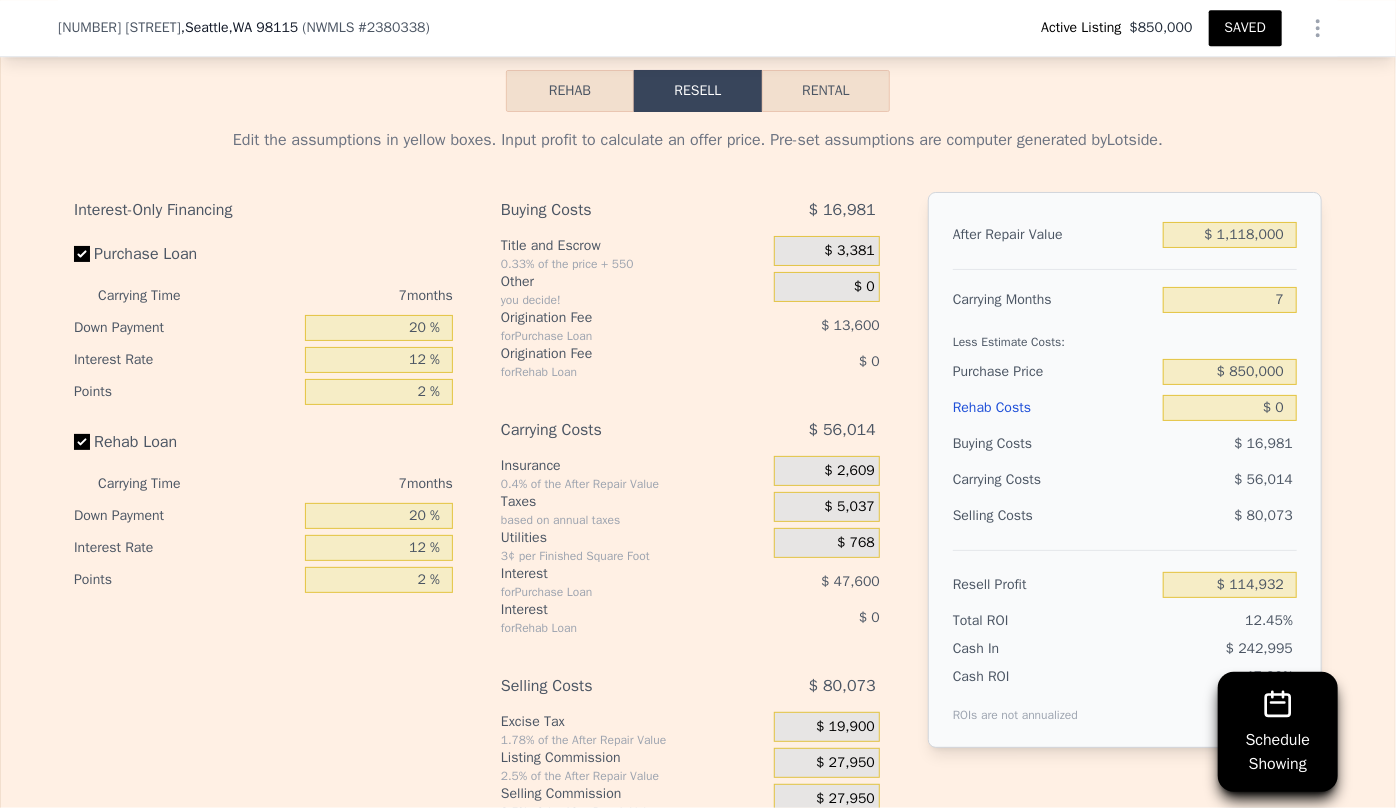 click on "Rehab Costs" at bounding box center (1054, 408) 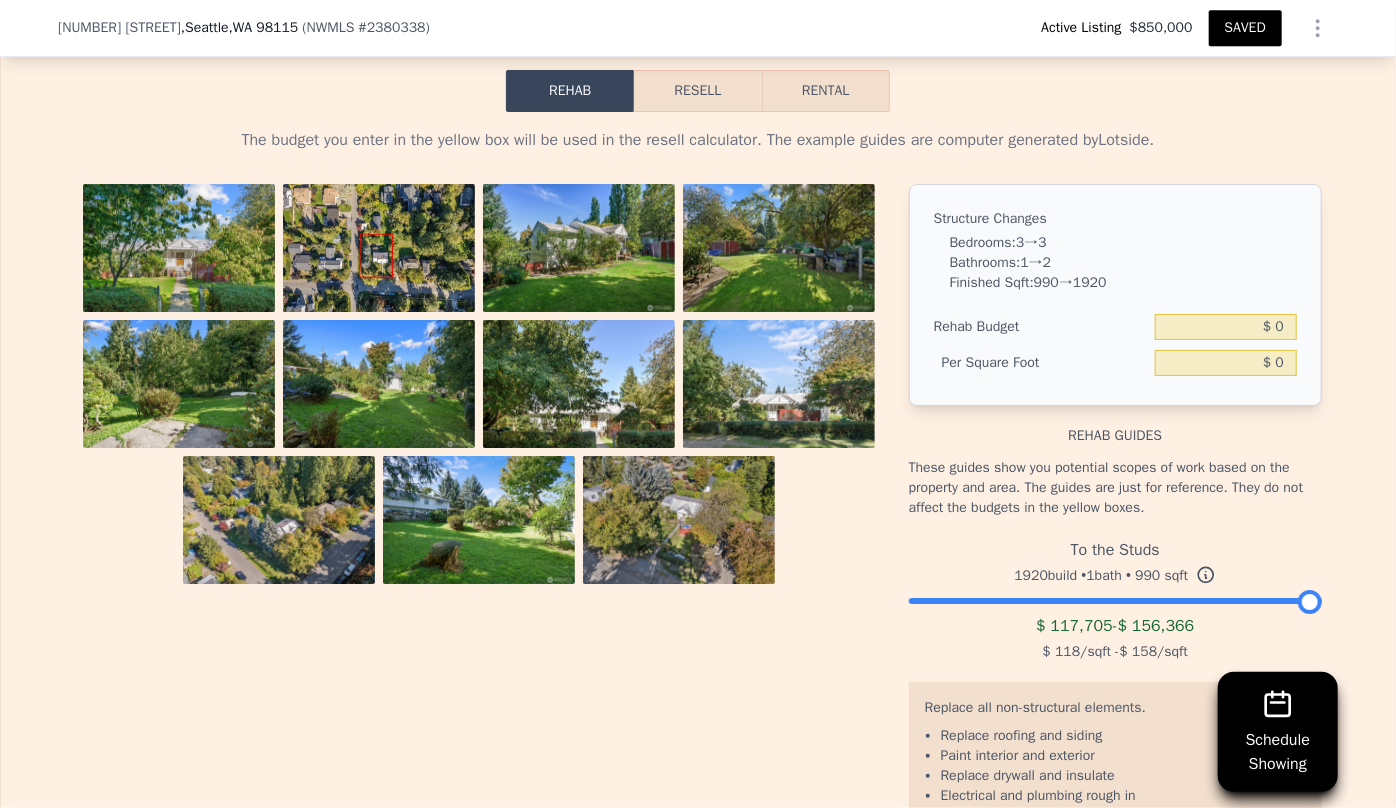 click on "Resell" at bounding box center (697, 91) 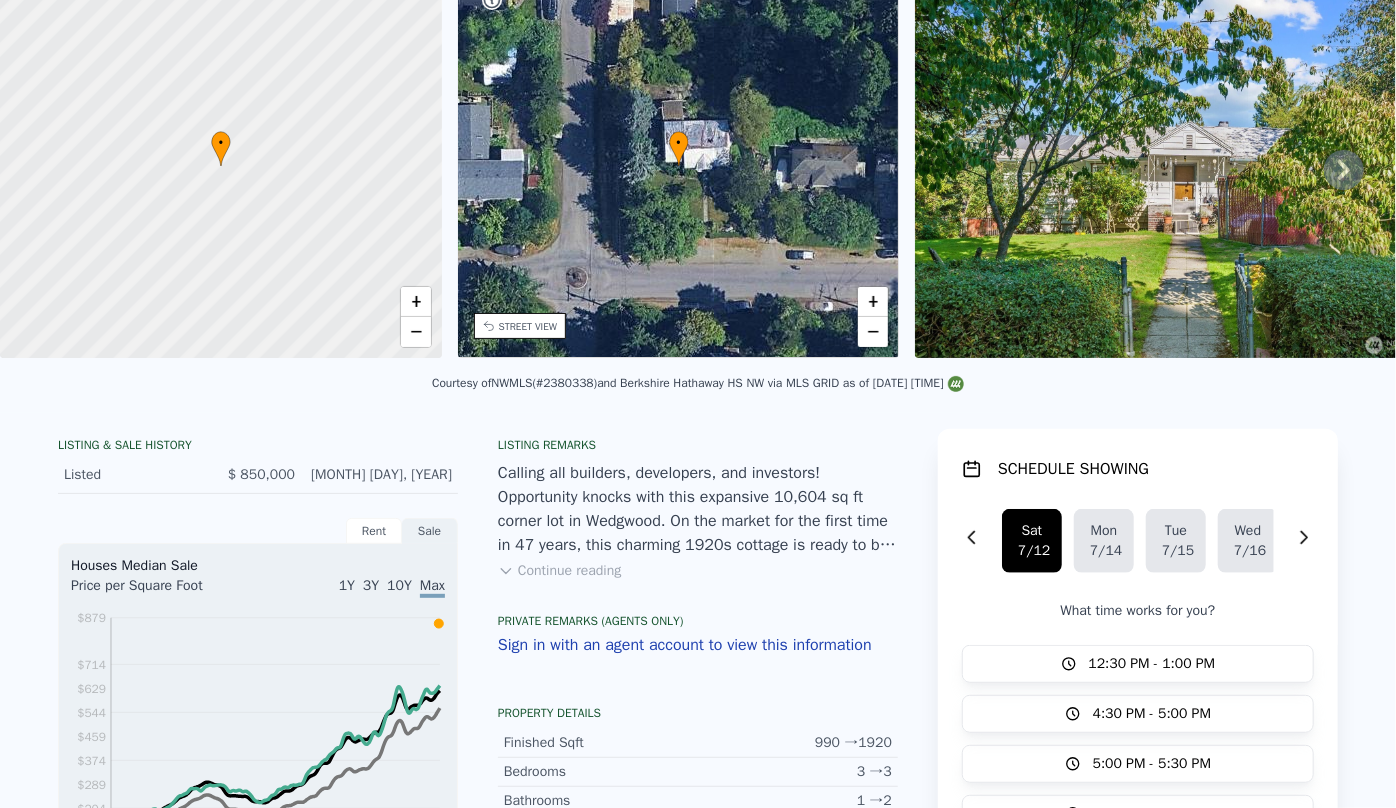 scroll, scrollTop: 7, scrollLeft: 0, axis: vertical 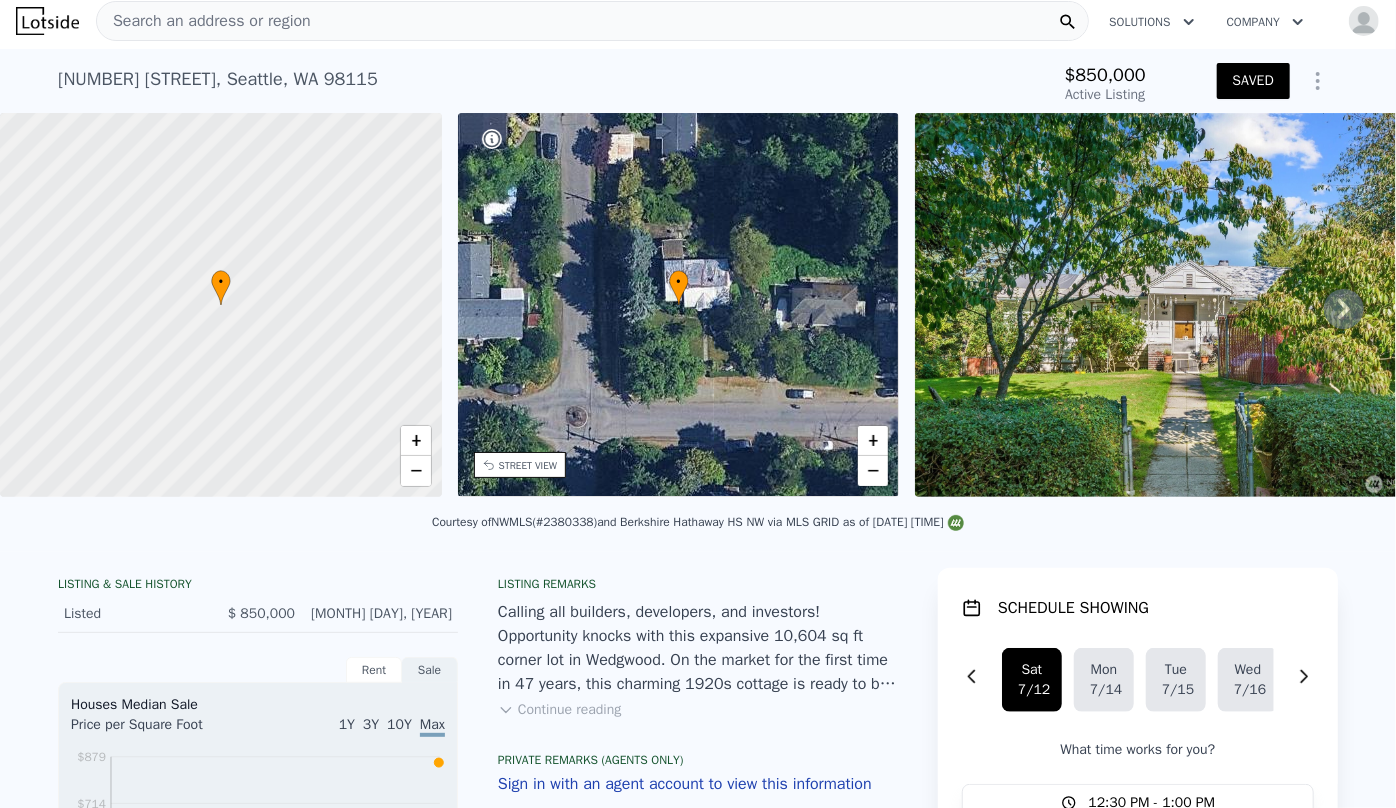 click at bounding box center (1364, 21) 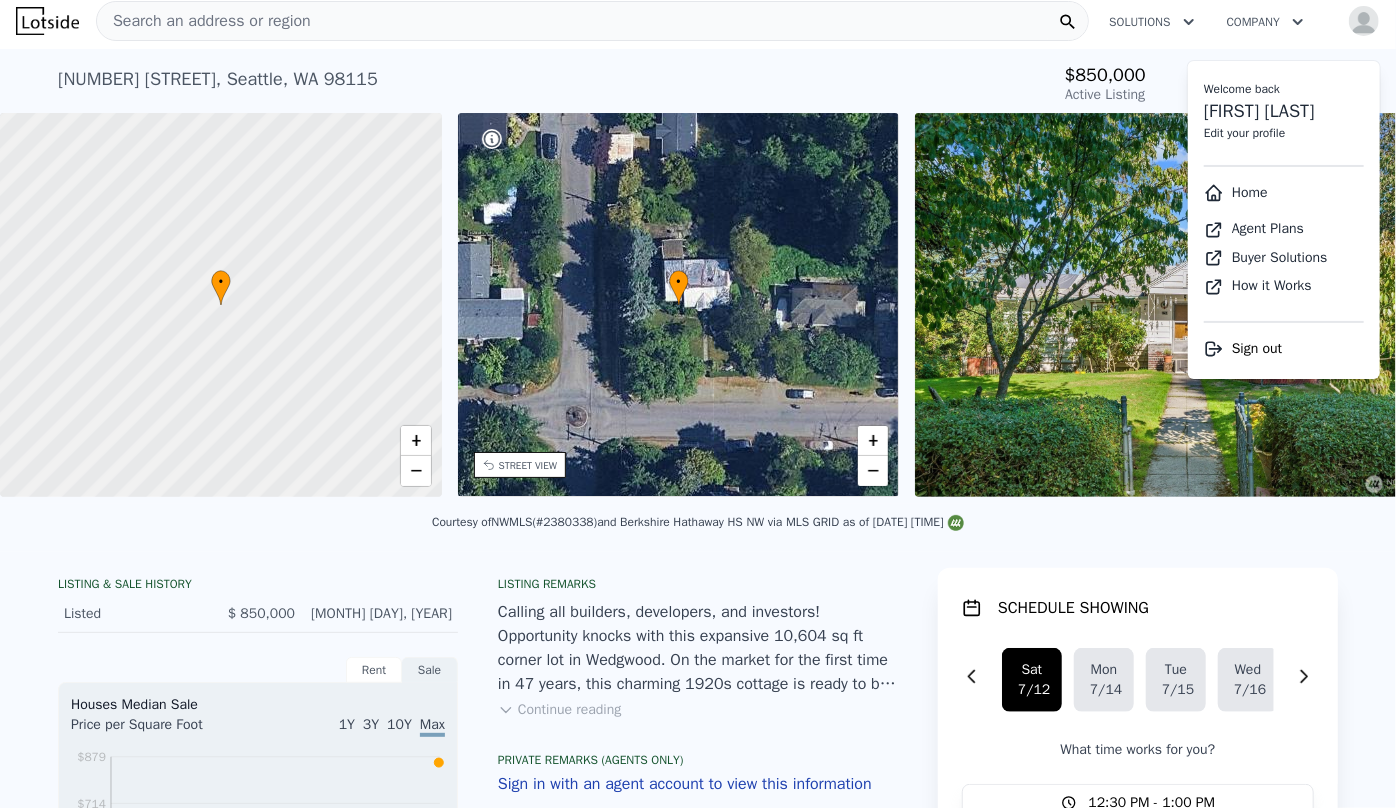 click on "Home" at bounding box center [1236, 192] 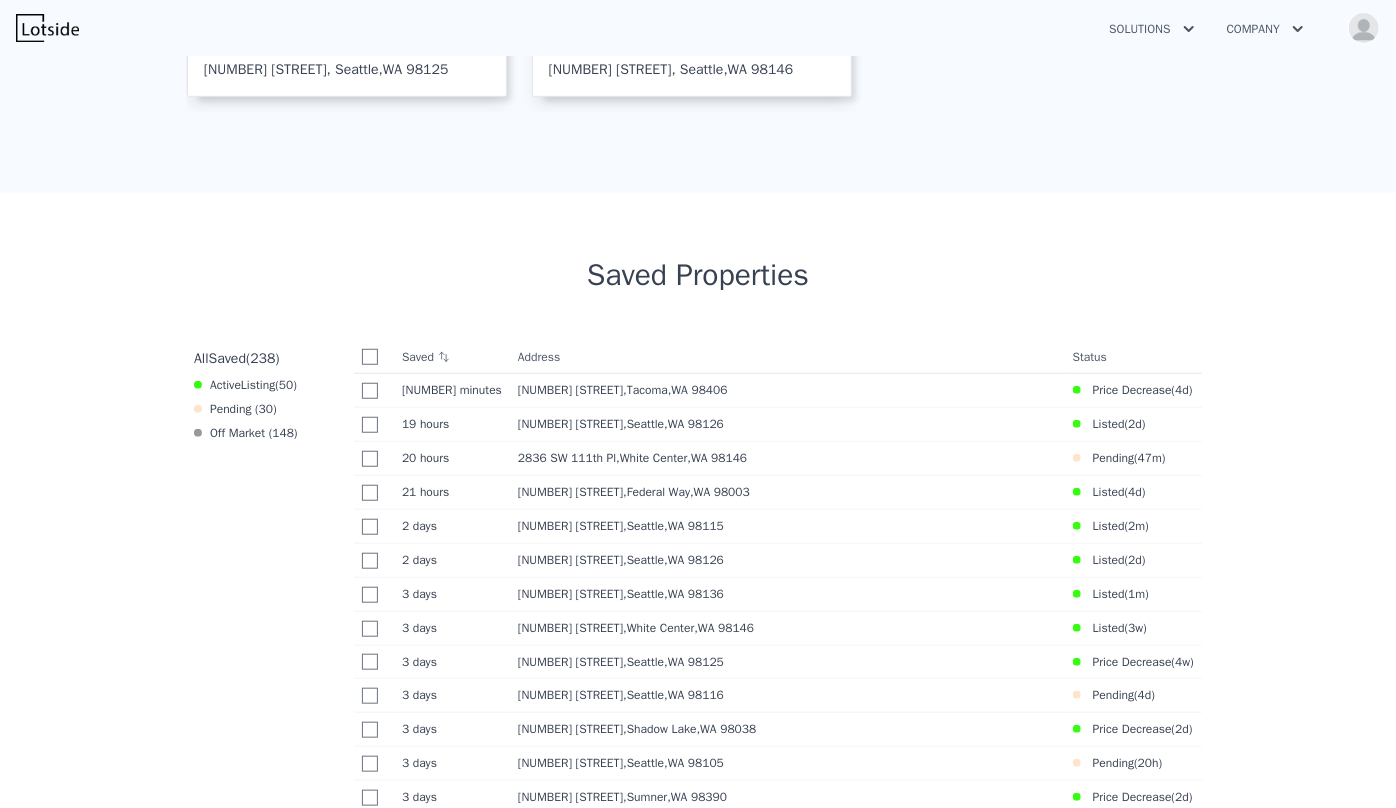 scroll, scrollTop: 636, scrollLeft: 0, axis: vertical 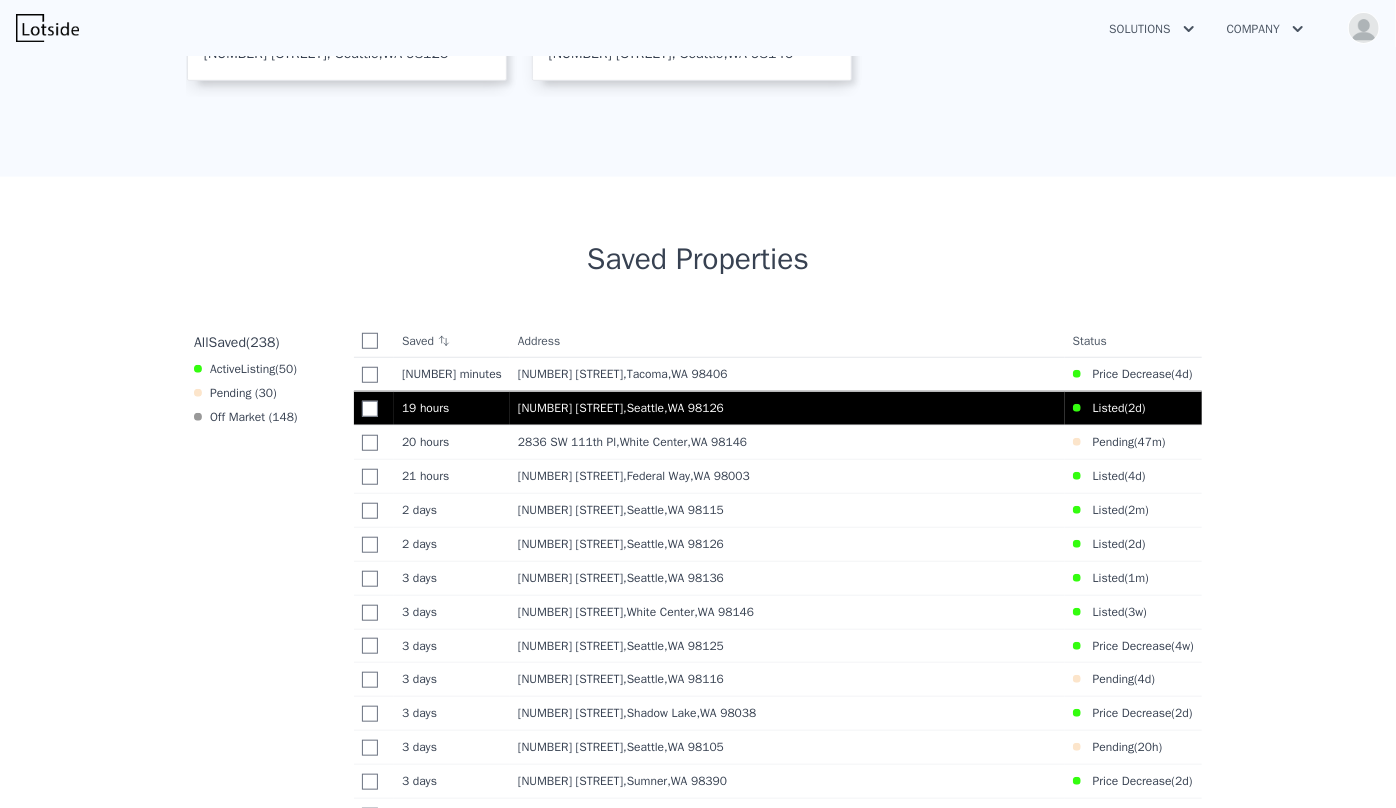 click on "3711 SW Webster St ,  Seattle ,  WA   98126" at bounding box center [787, 408] 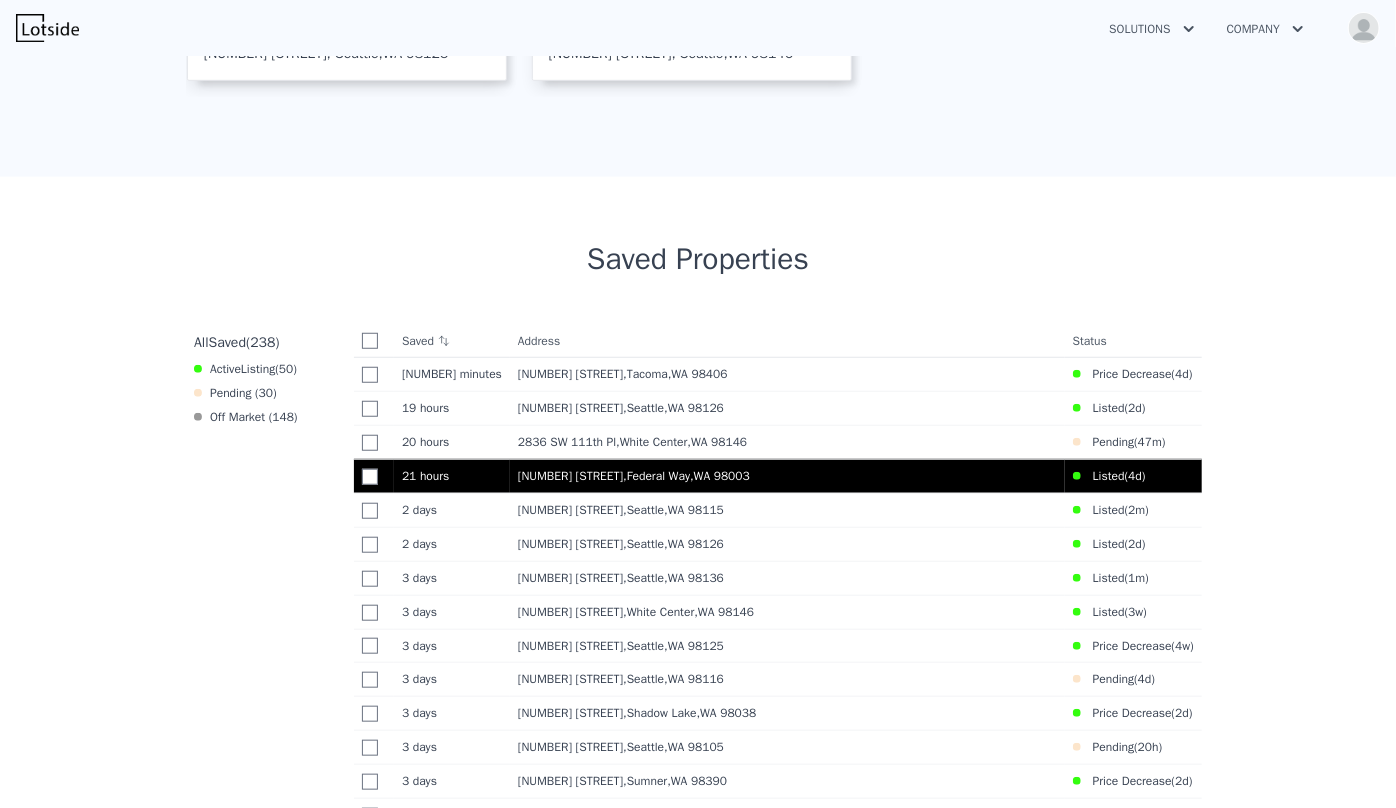 click on "35806 1st Ave S ,  Federal Way ,  WA   98003" at bounding box center [787, 476] 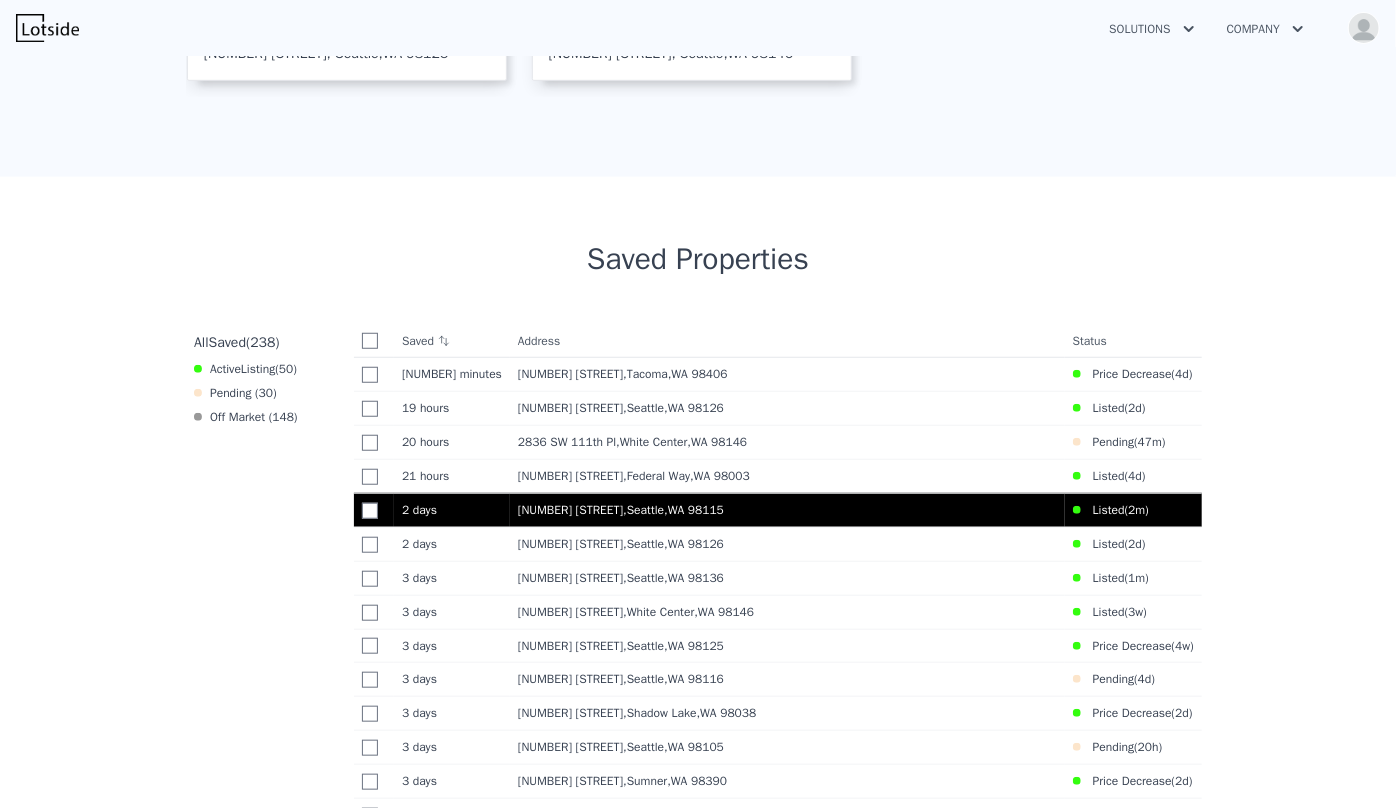 click on "2704 NE 92nd St ,  Seattle ,  WA   98115" at bounding box center (787, 510) 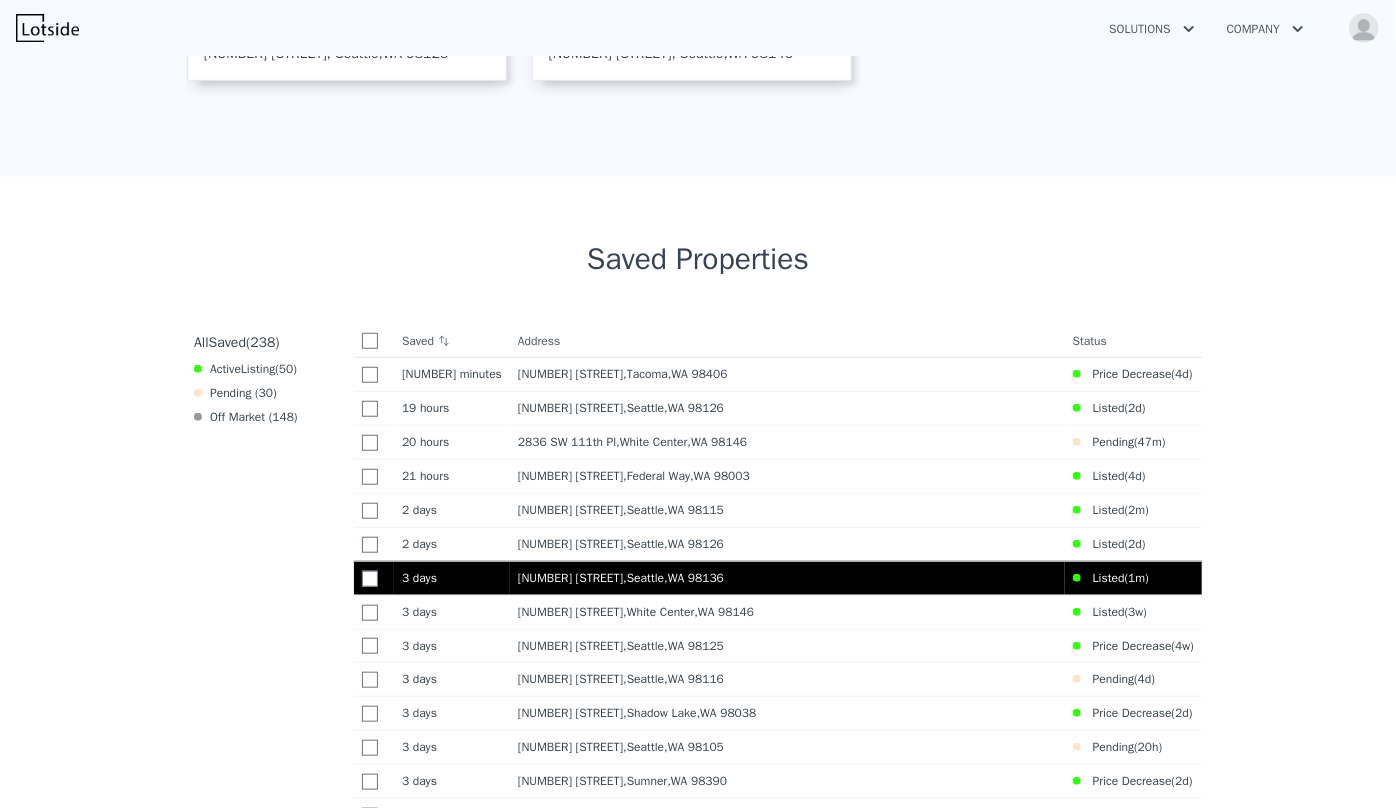 click on "4319 SW Mills St ,  Seattle ,  WA   98136" at bounding box center [787, 578] 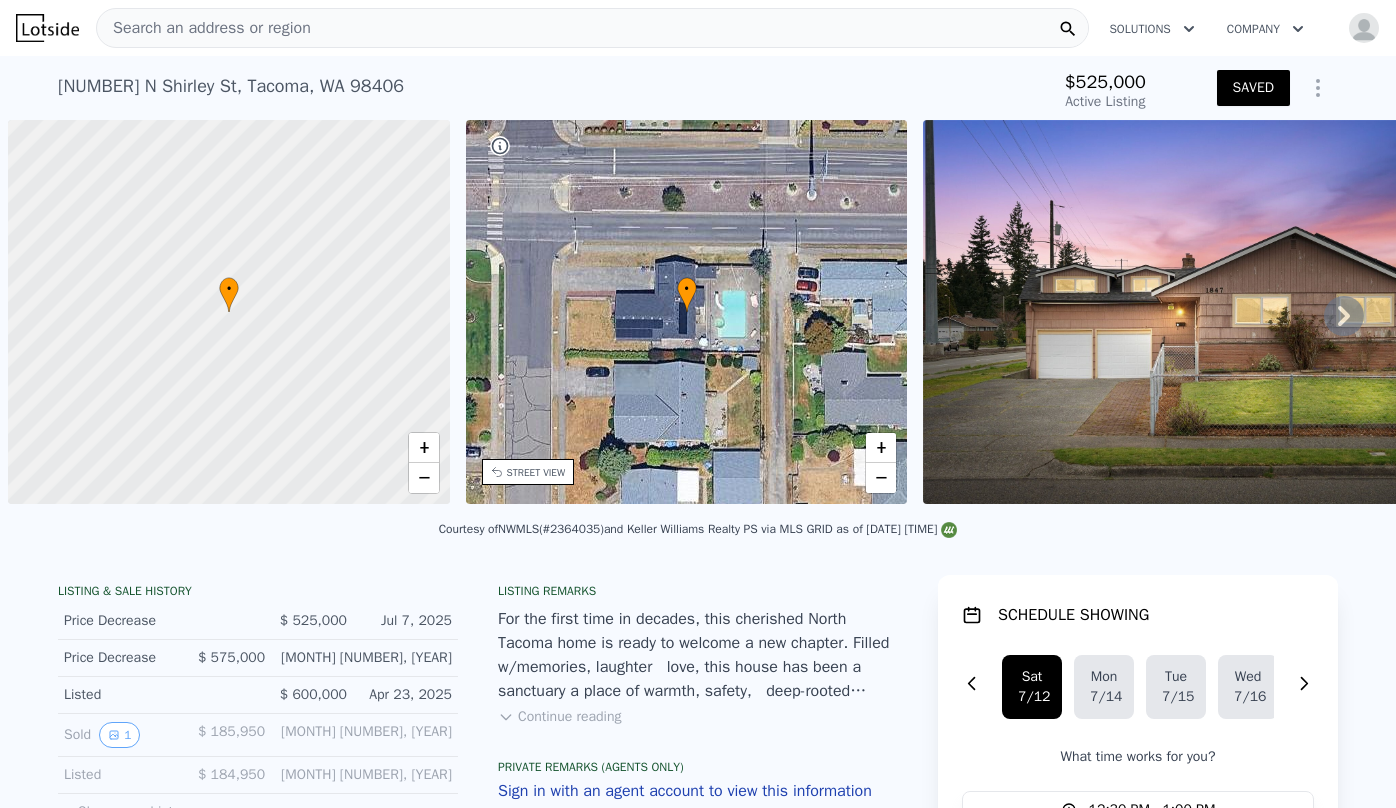 scroll, scrollTop: 0, scrollLeft: 0, axis: both 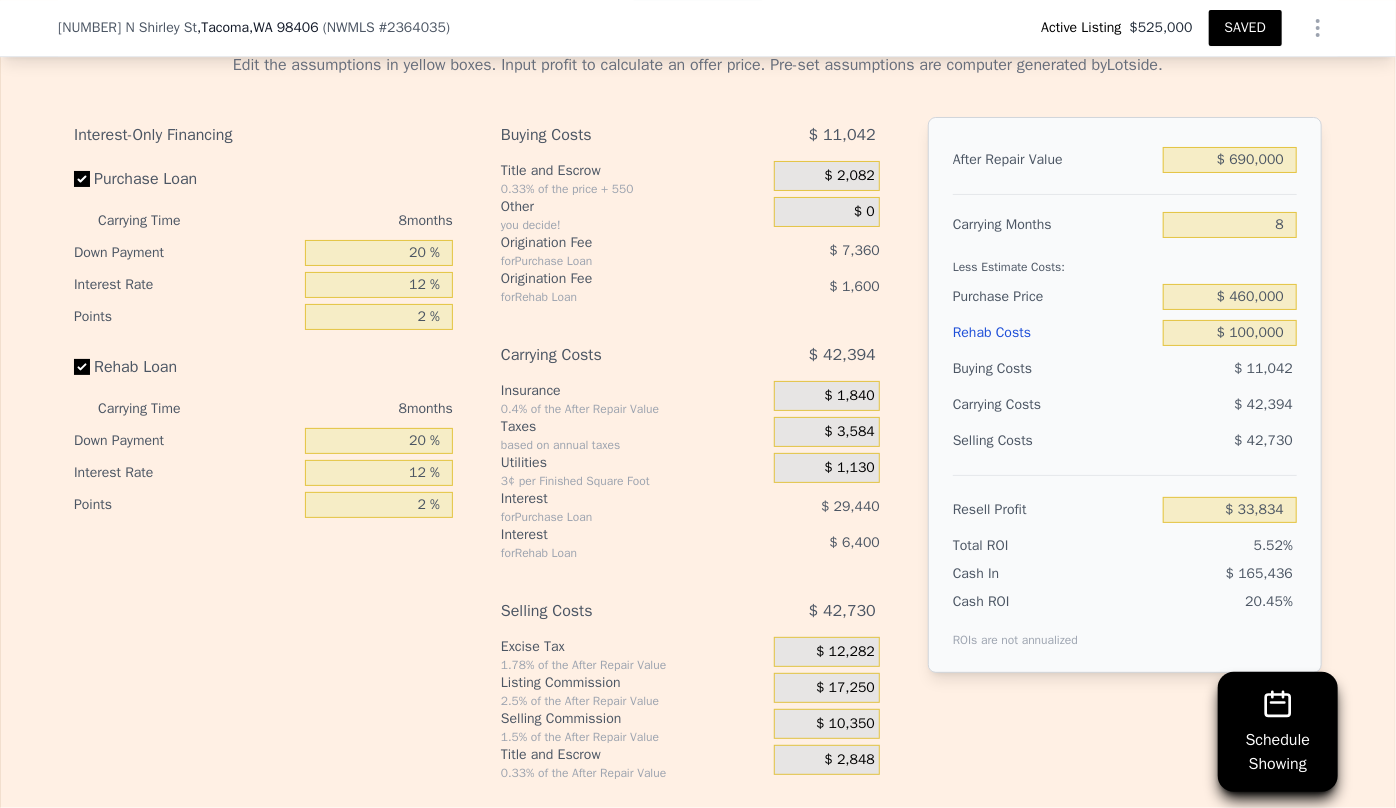 click on "Rehab Costs" at bounding box center [1054, 333] 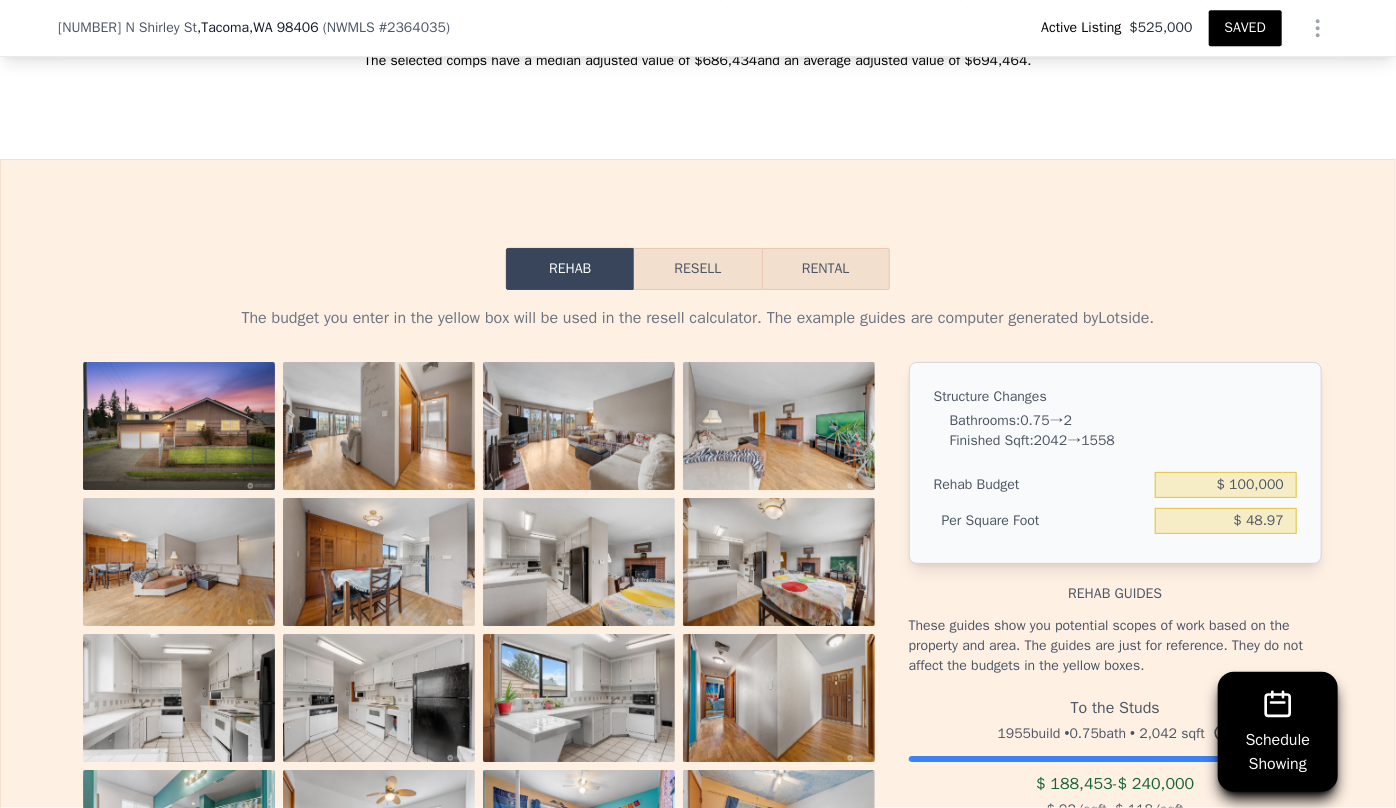 scroll, scrollTop: 3181, scrollLeft: 0, axis: vertical 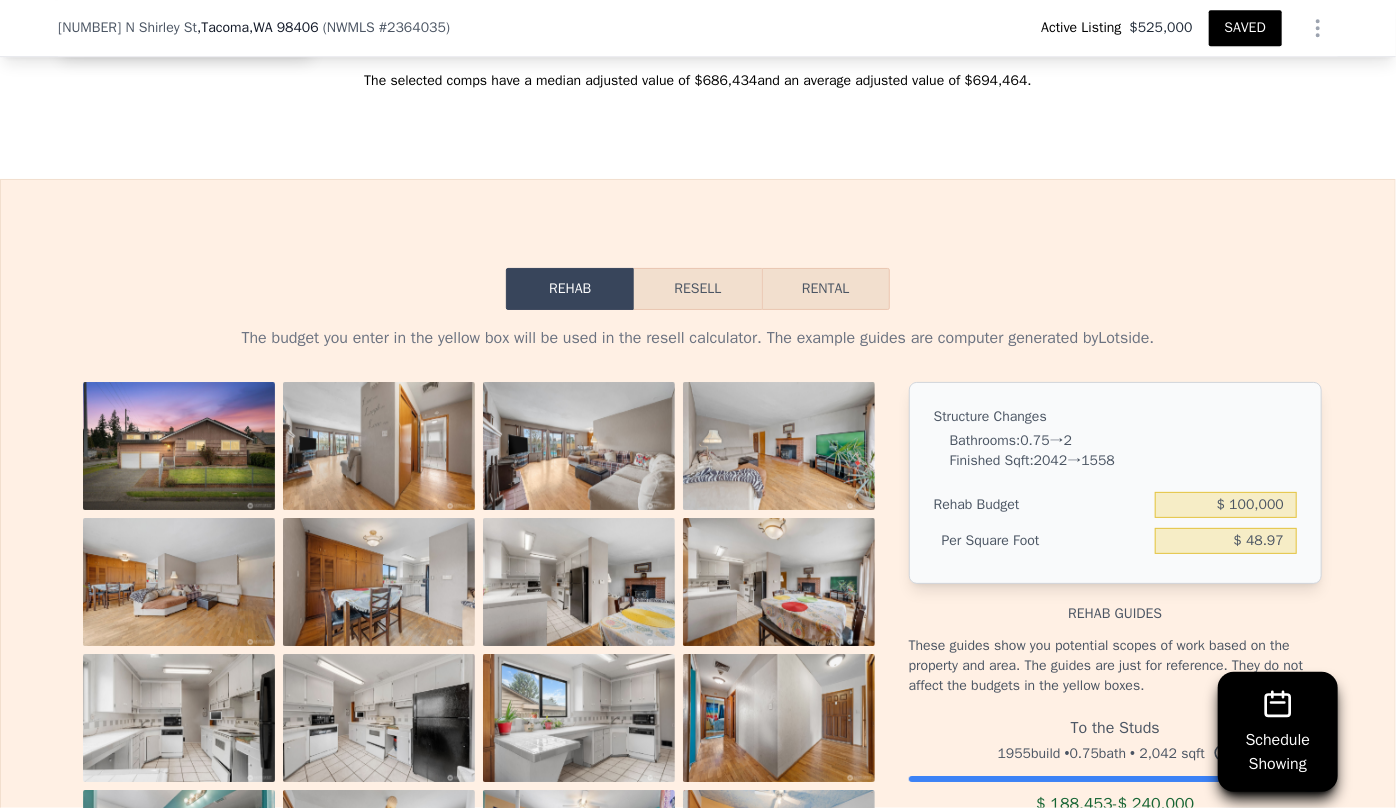 click on "Resell" at bounding box center (697, 289) 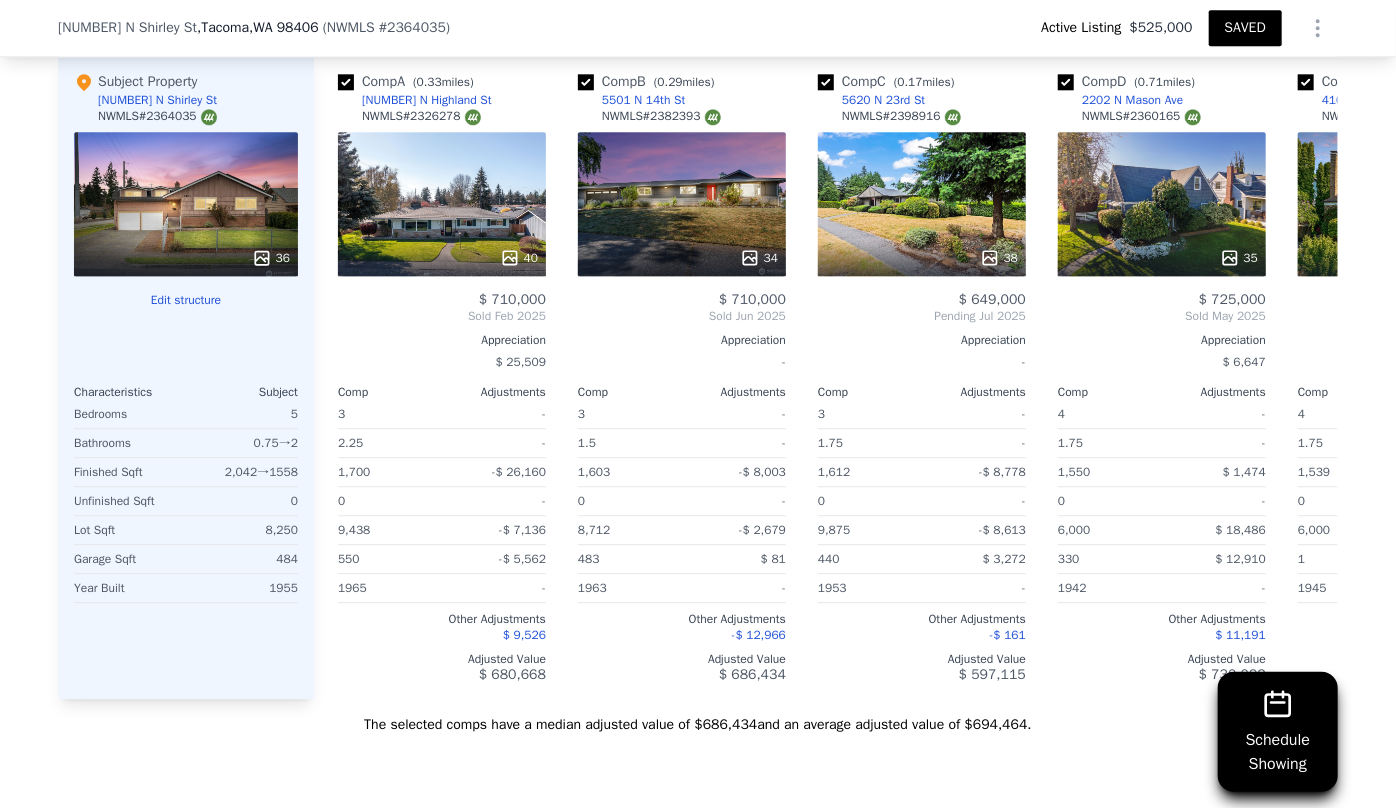scroll, scrollTop: 2538, scrollLeft: 0, axis: vertical 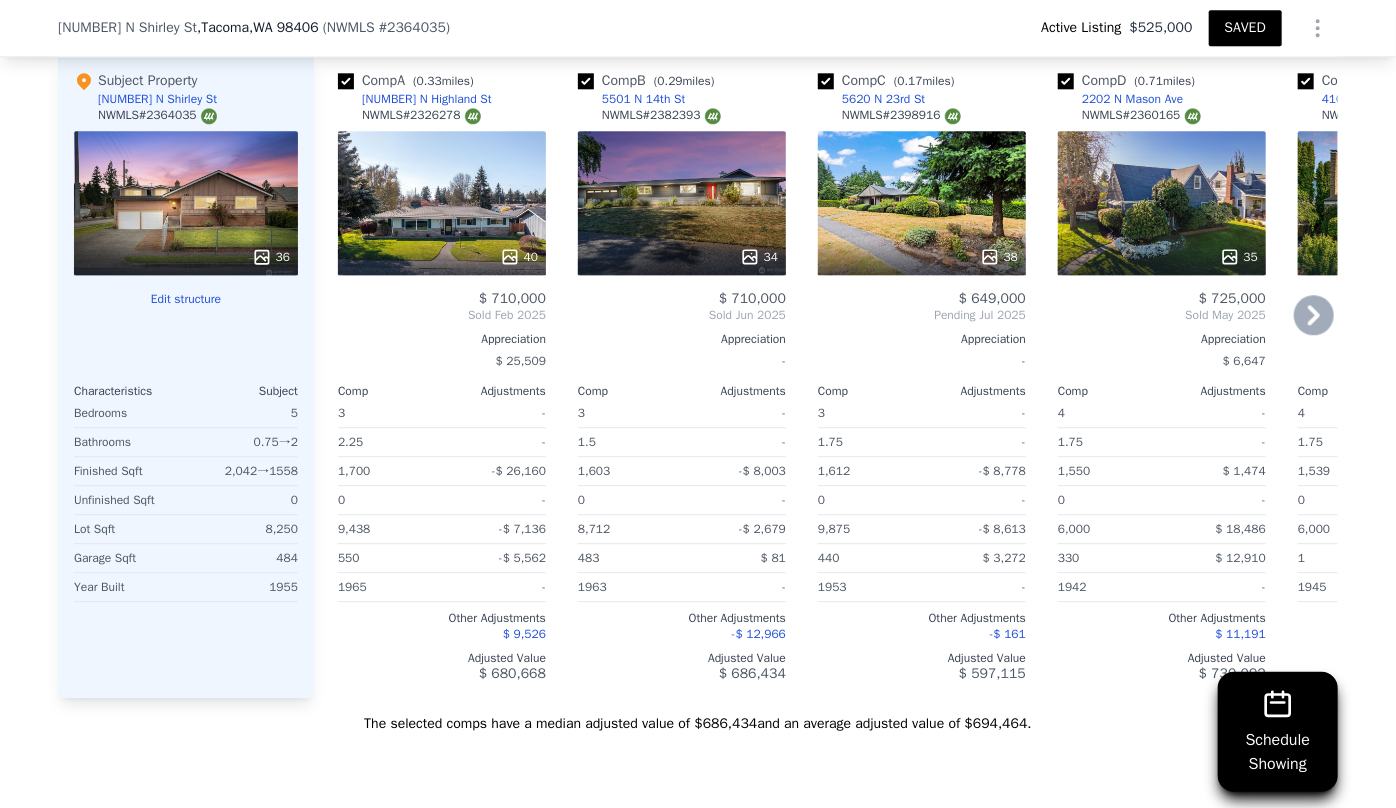 click 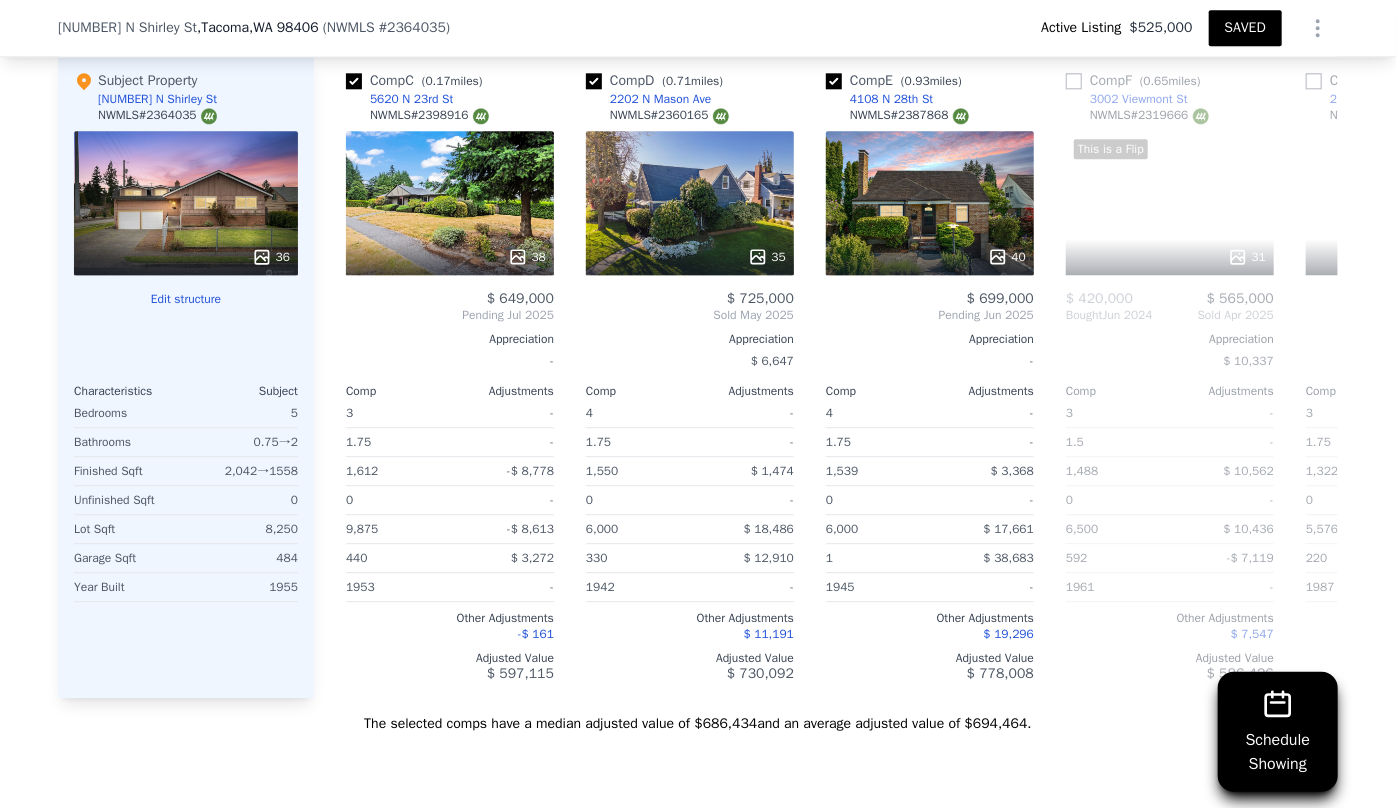 scroll, scrollTop: 0, scrollLeft: 480, axis: horizontal 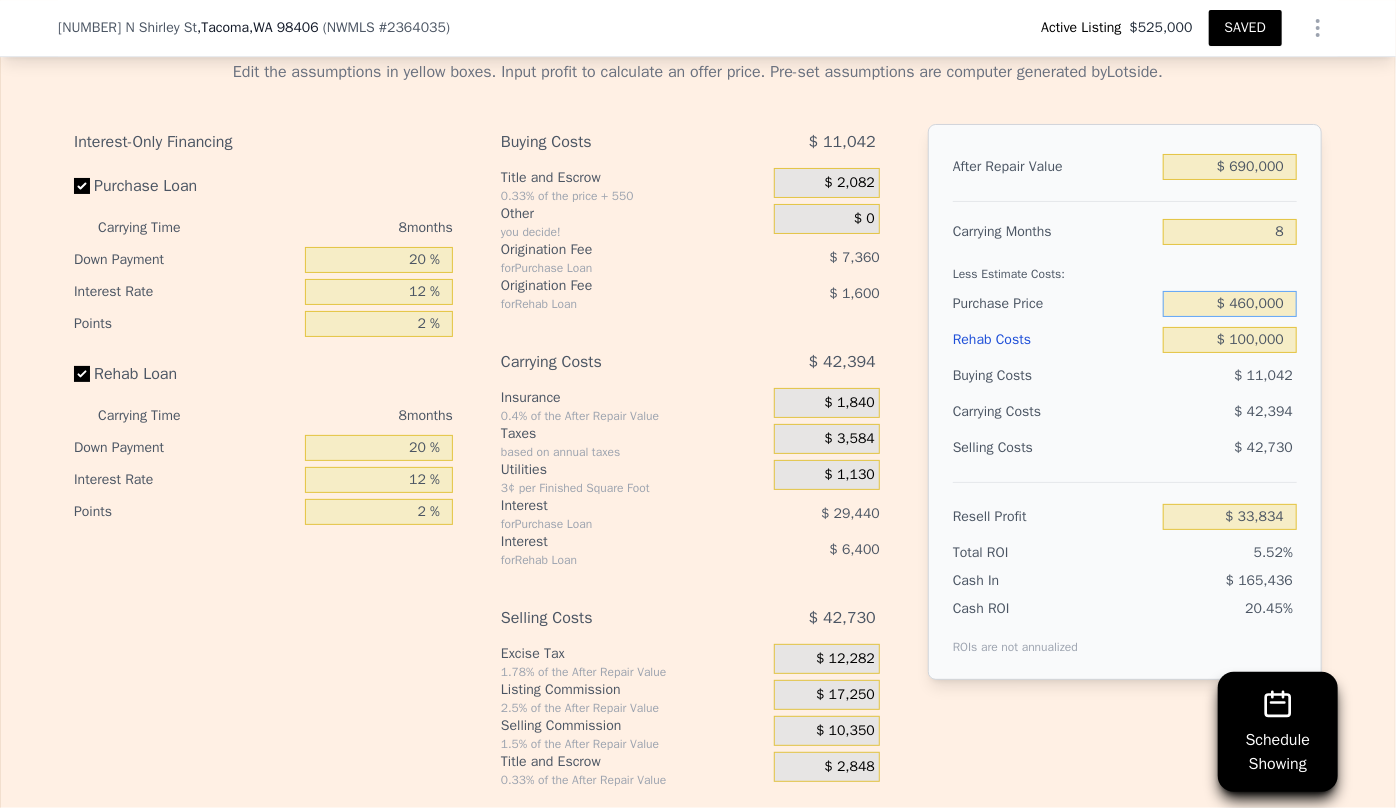 click on "$ 460,000" at bounding box center (1230, 304) 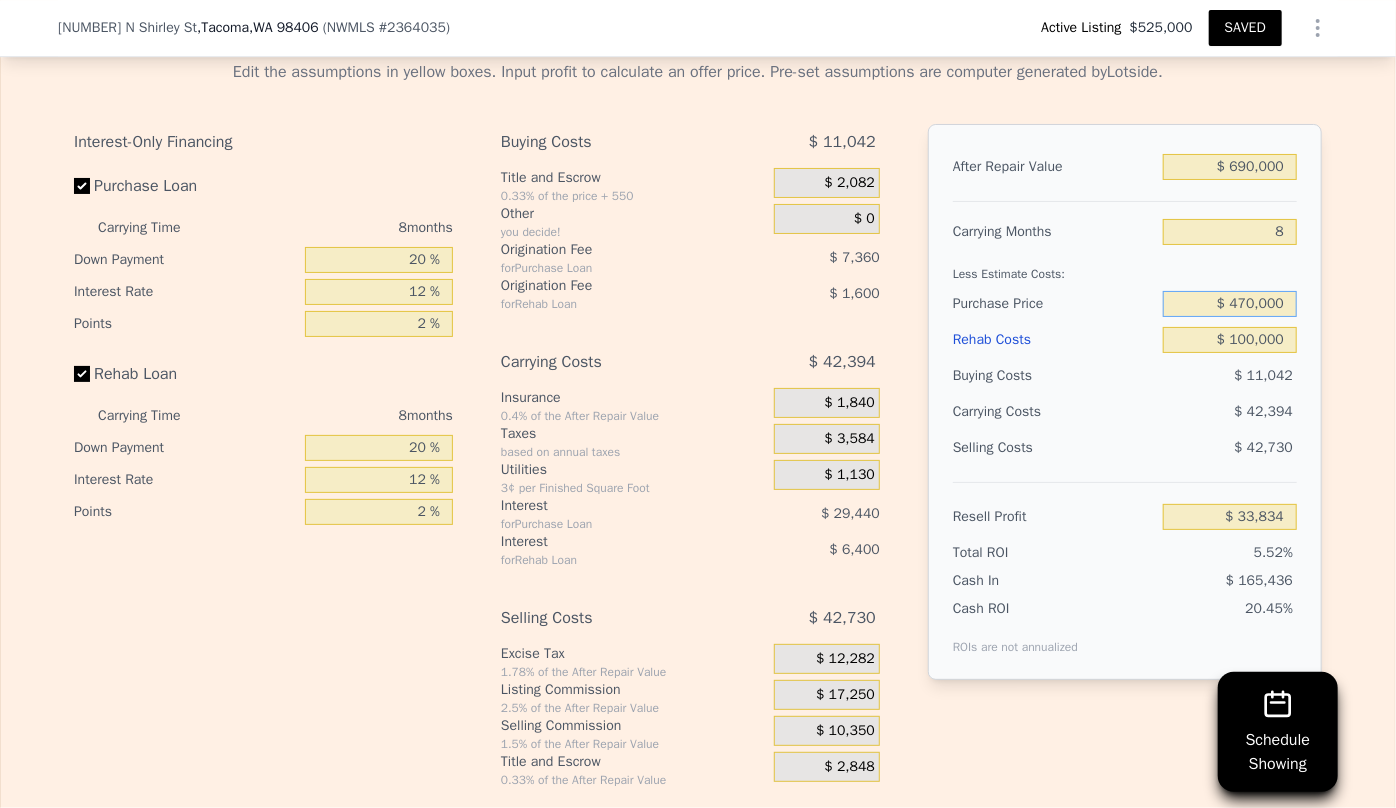 type on "$ 470,000" 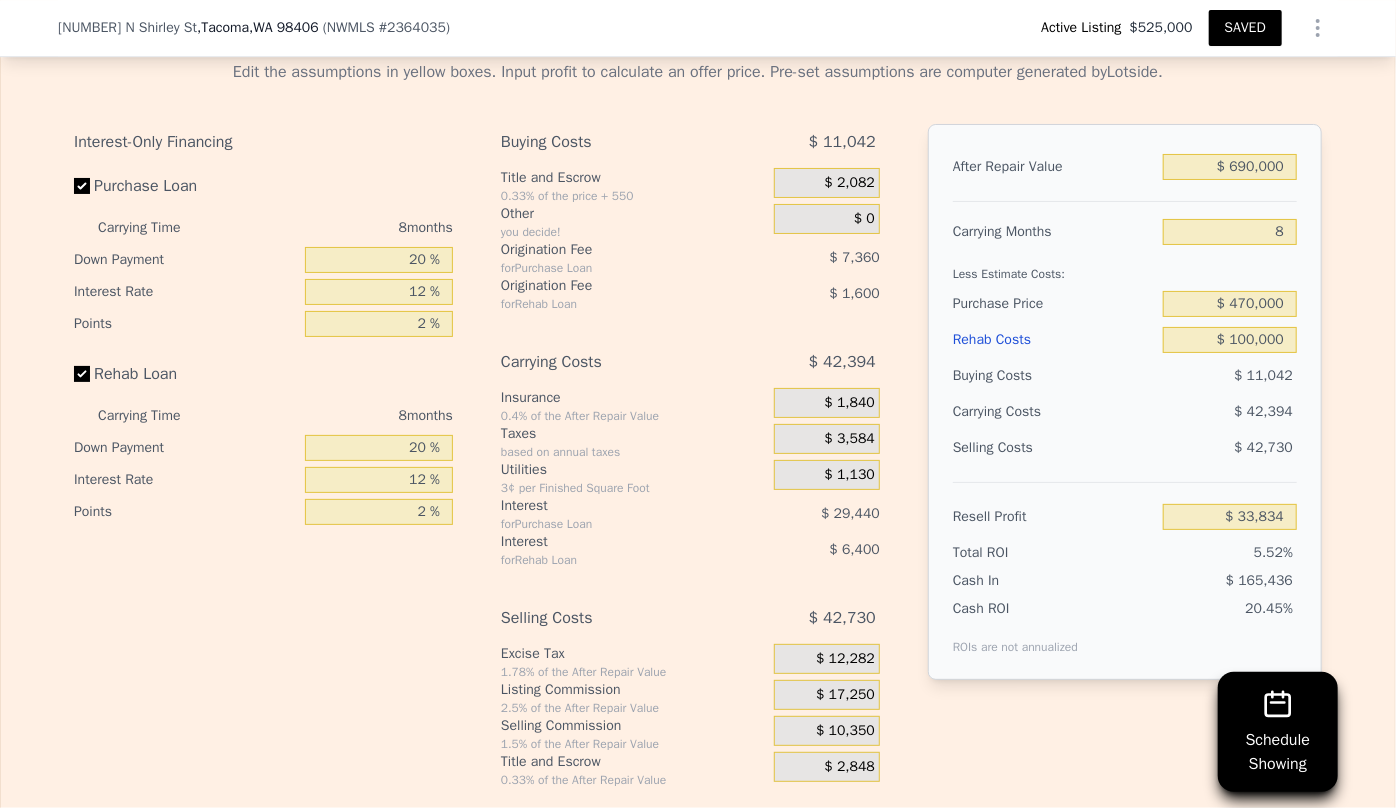 click on "$ 470,000" at bounding box center (1230, 304) 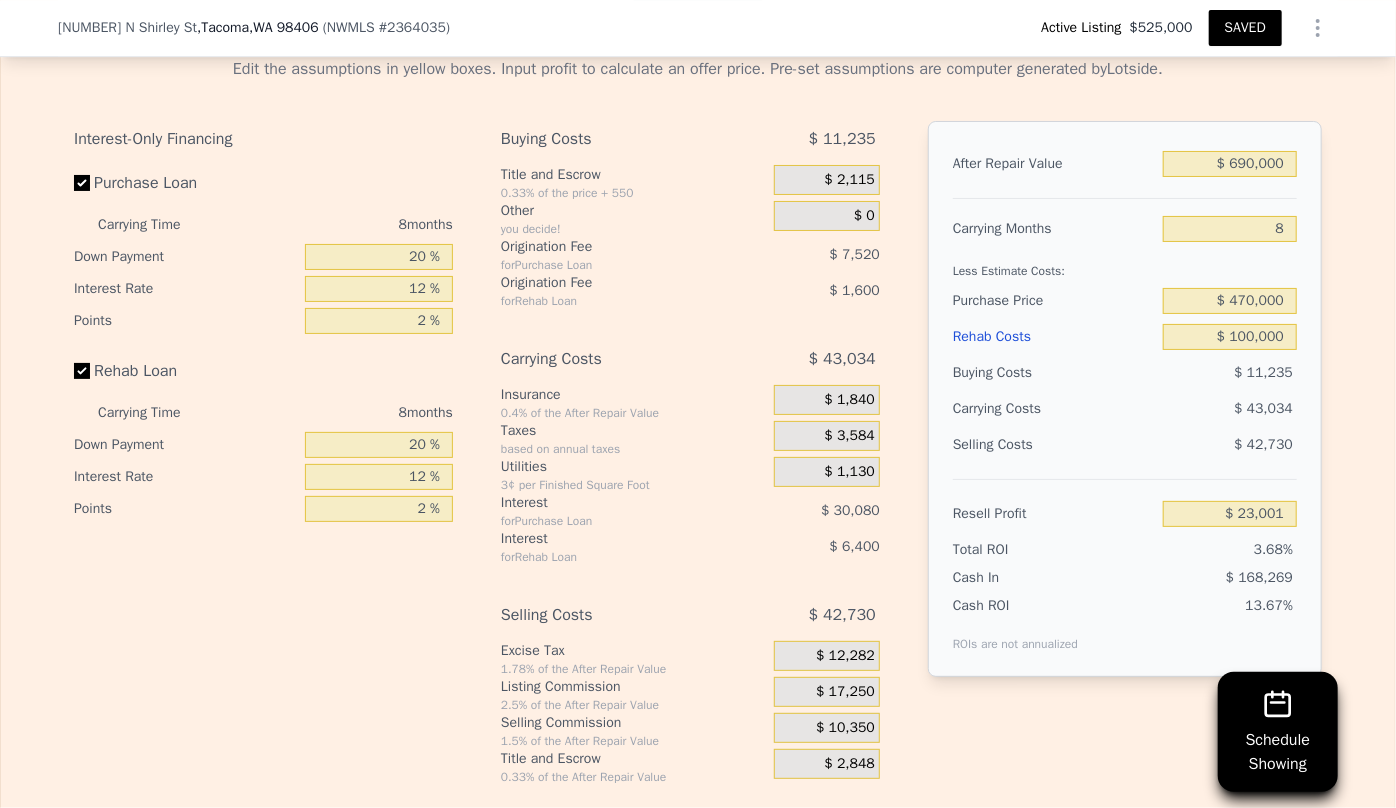 scroll, scrollTop: 3447, scrollLeft: 0, axis: vertical 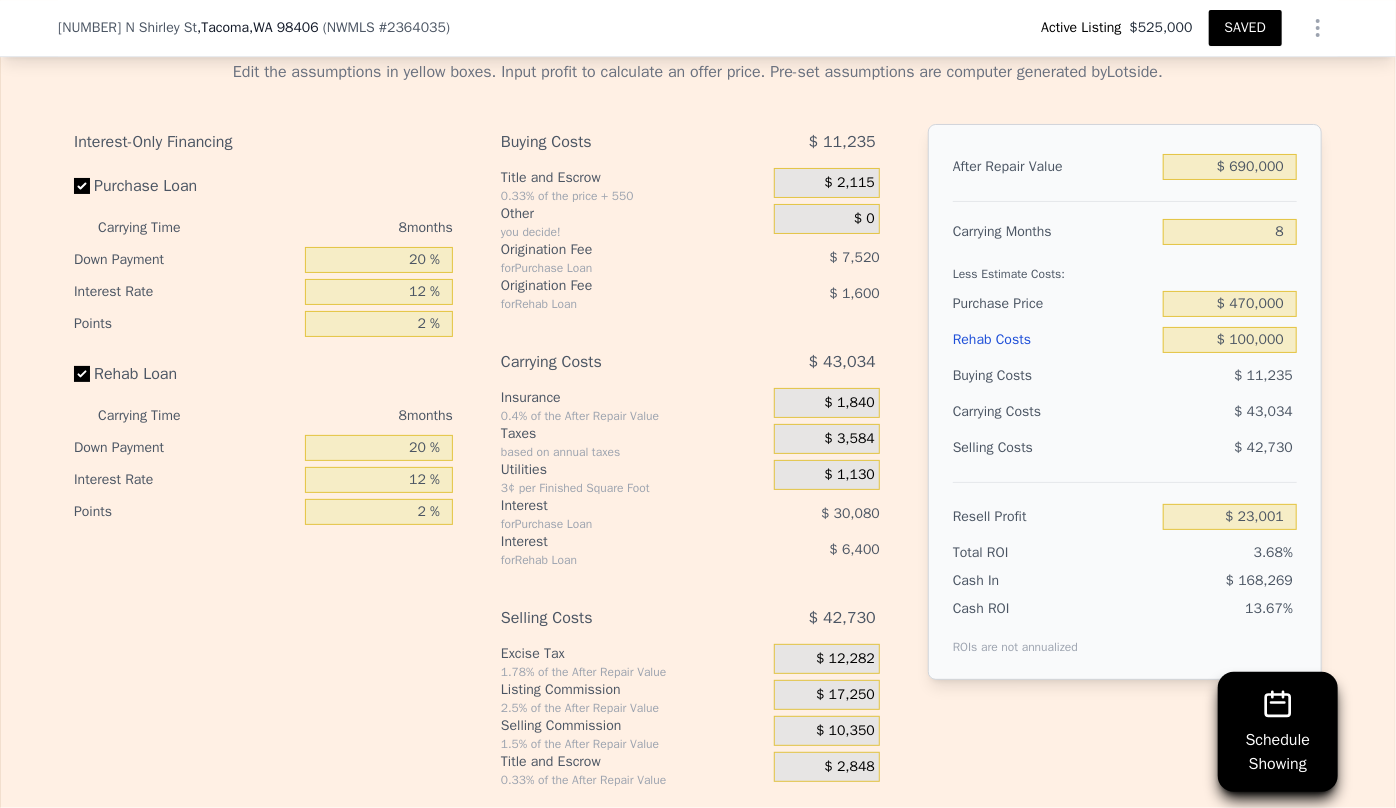 click on "Rehab Costs" at bounding box center (1054, 340) 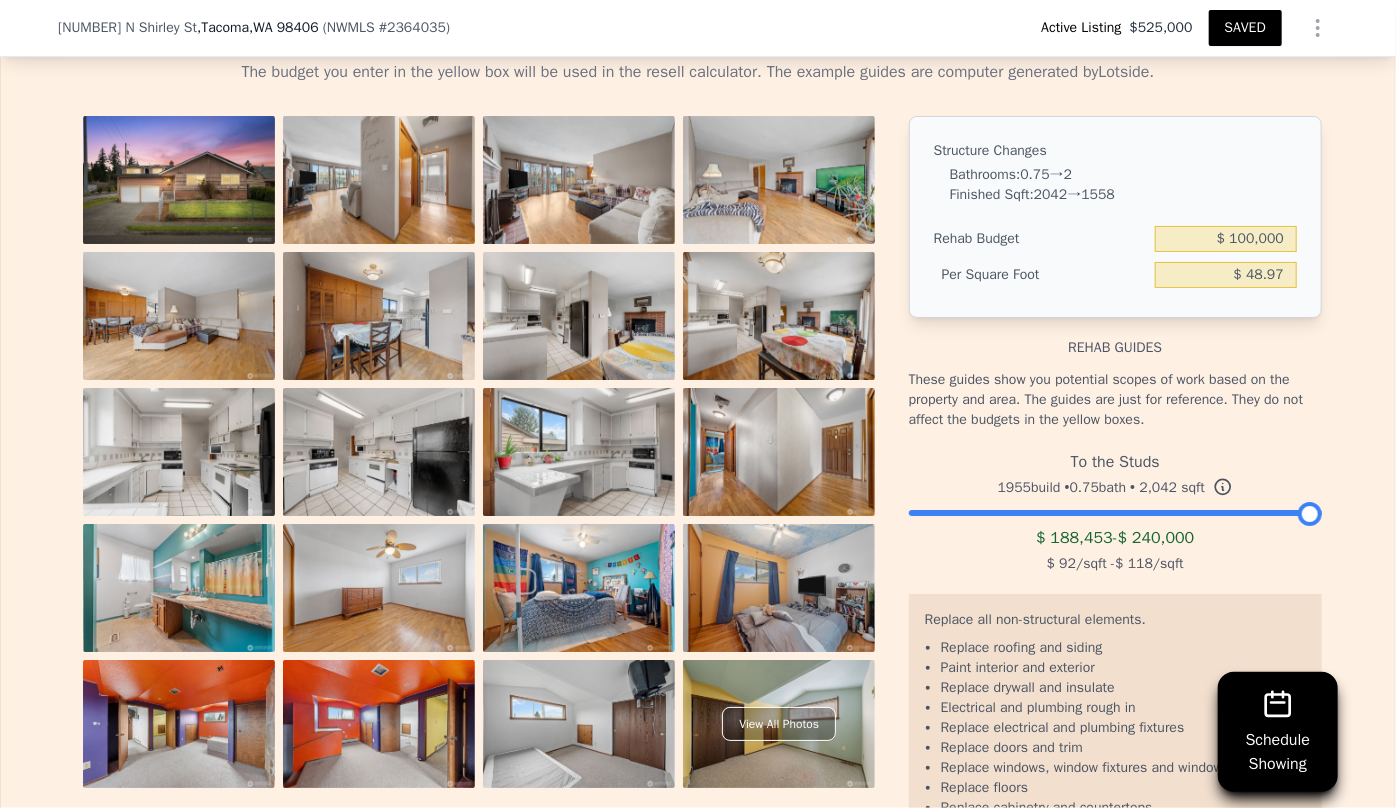 scroll, scrollTop: 3265, scrollLeft: 0, axis: vertical 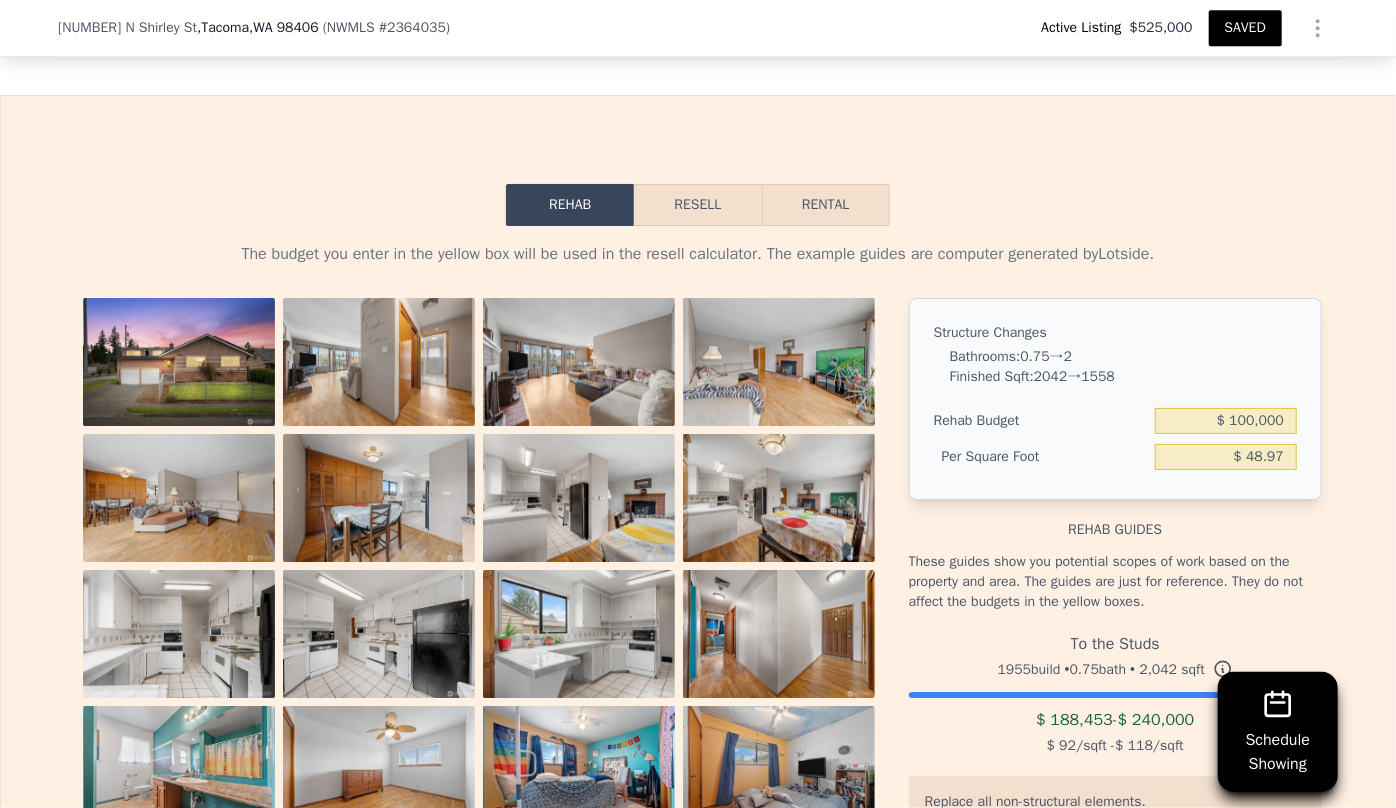click on "Resell" at bounding box center [697, 205] 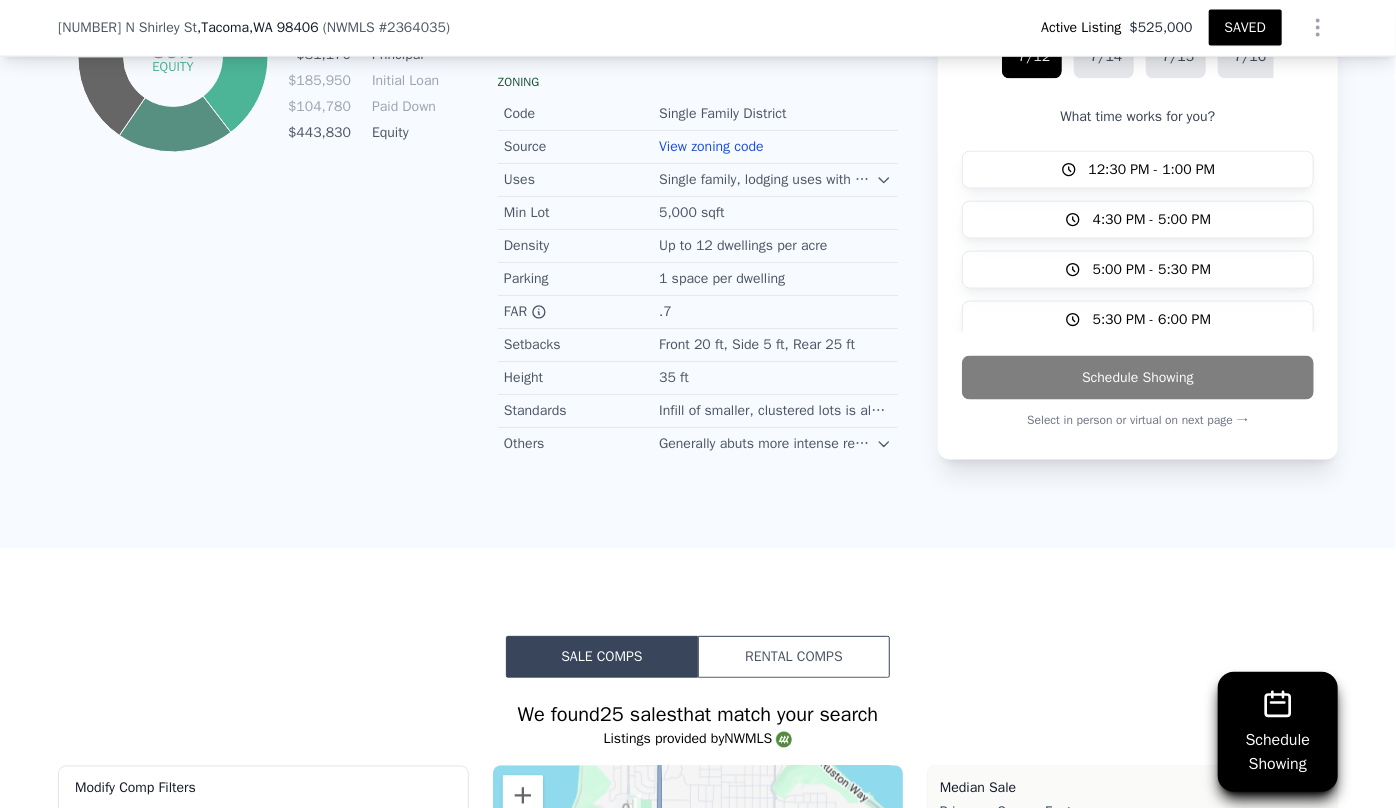 scroll, scrollTop: 2356, scrollLeft: 0, axis: vertical 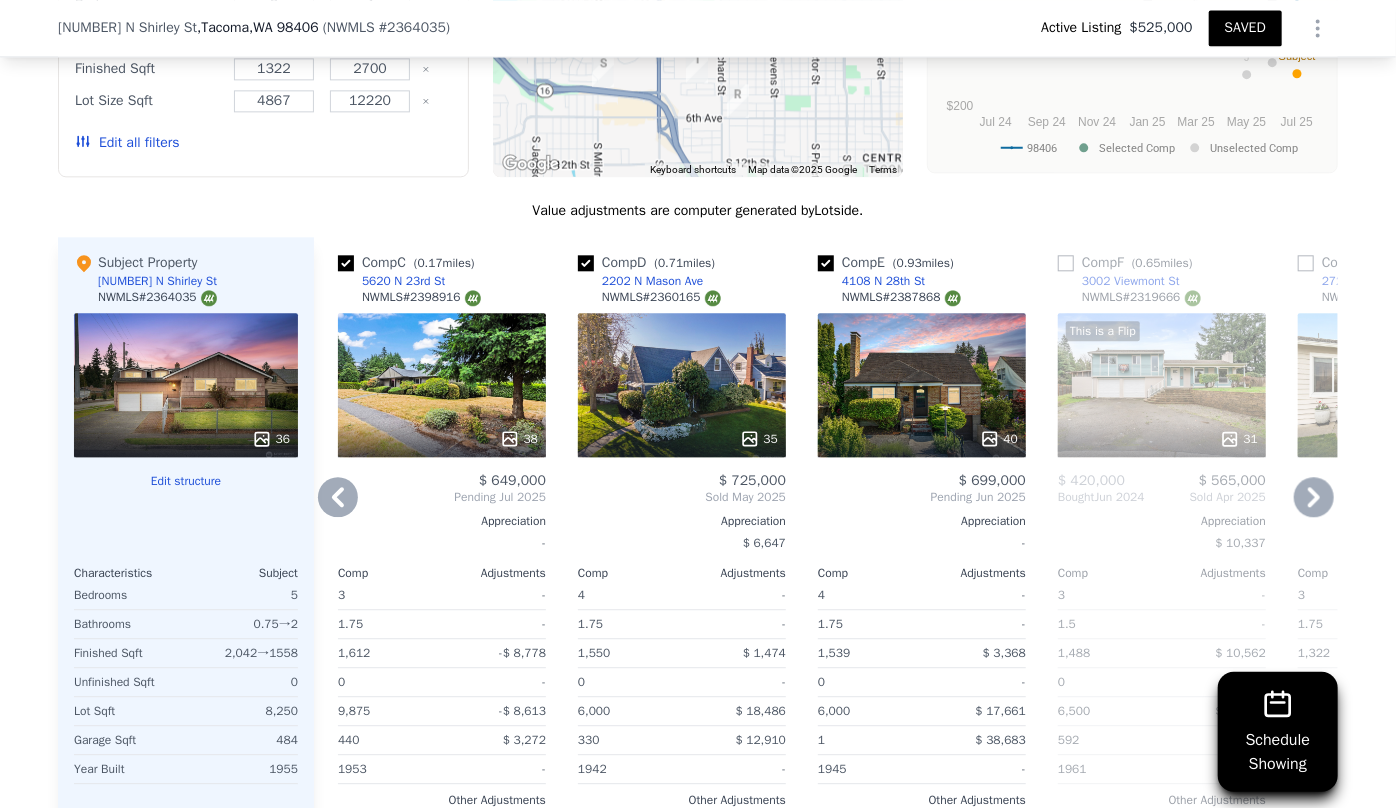 click on "Comp  A ( 0.33  miles) 1402 N Highland St NWMLS  # 2326278 40 $ 710,000 Sold   Feb 2025 Appreciation $ 25,509 Comp Adjustments 3 - 2.25 - 1,700 -$ 26,160 0 - 9,438 -$ 7,136 550 -$ 5,562 1965 - Other Adjustments $ 9,526 Adjusted Value $ 680,668 Comp  B ( 0.29  miles) 5501 N 14th St NWMLS  # 2382393 34 $ 710,000 Sold   Jun 2025 Appreciation - Comp Adjustments 3 - 1.5 - 1,603 -$ 8,003 0 - 8,712 -$ 2,679 483 $ 81 1963 - Other Adjustments -$ 12,966 Adjusted Value $ 686,434 Comp  C ( 0.17  miles) 5620 N 23rd St NWMLS  # 2398916 38 $ 649,000 Pending   Jul 2025 Appreciation - Comp Adjustments 3 - 1.75 - 1,612 -$ 8,778 0 - 9,875 -$ 8,613 440 $ 3,272 1953 - Other Adjustments -$ 161 Adjusted Value $ 597,115 Comp  D ( 0.71  miles) 2202 N Mason Ave NWMLS  # 2360165 35 $ 725,000 Sold   May 2025 Appreciation $ 6,647 Comp Adjustments 4 - 1.75 - 1,550 $ 1,474 0 - 6,000 $ 18,486 330 $ 12,910 1942 - Other Adjustments $ 11,191 Adjusted Value $ 730,092 Comp  E ( 0.93  miles) 4108 N 28th St NWMLS  # 2387868 40 $ 699,000   -" at bounding box center [826, 558] 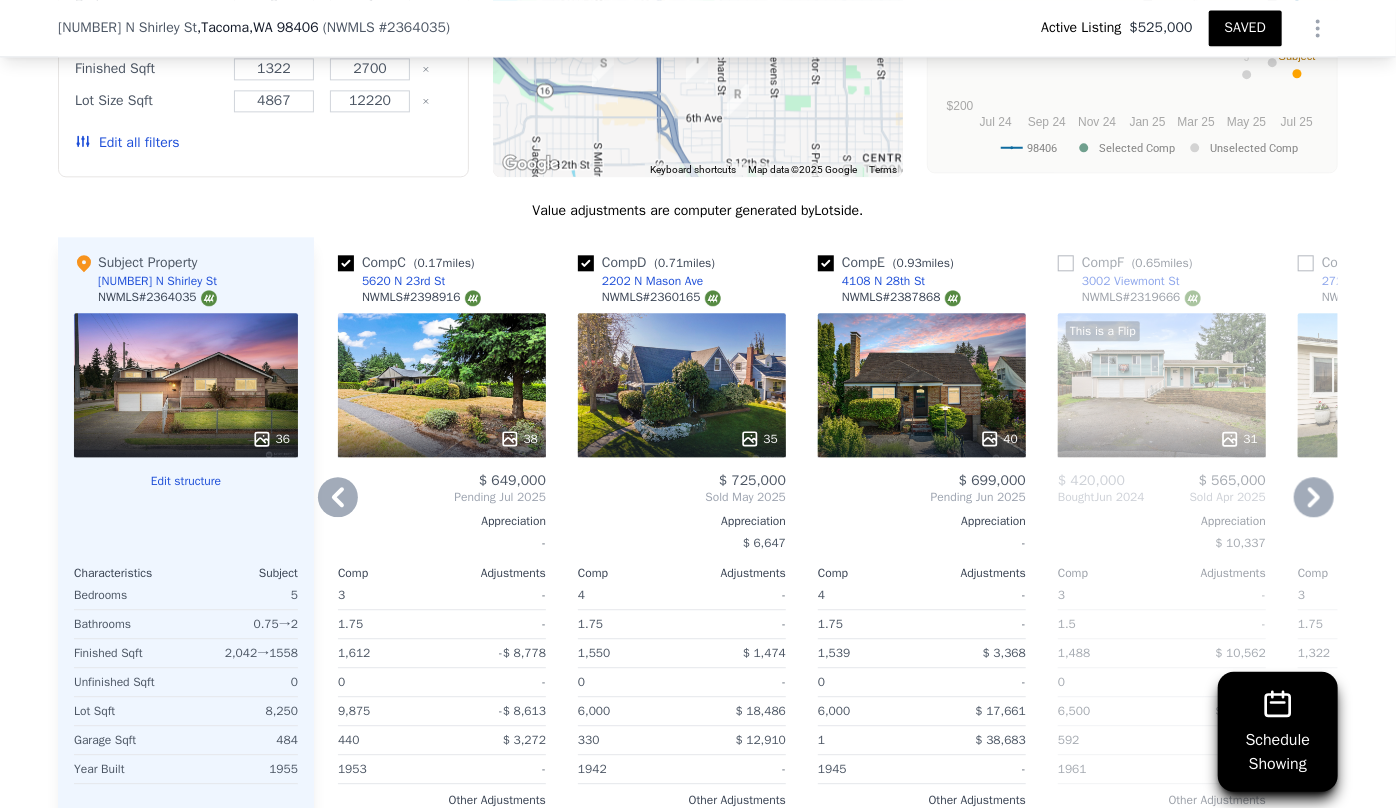 click 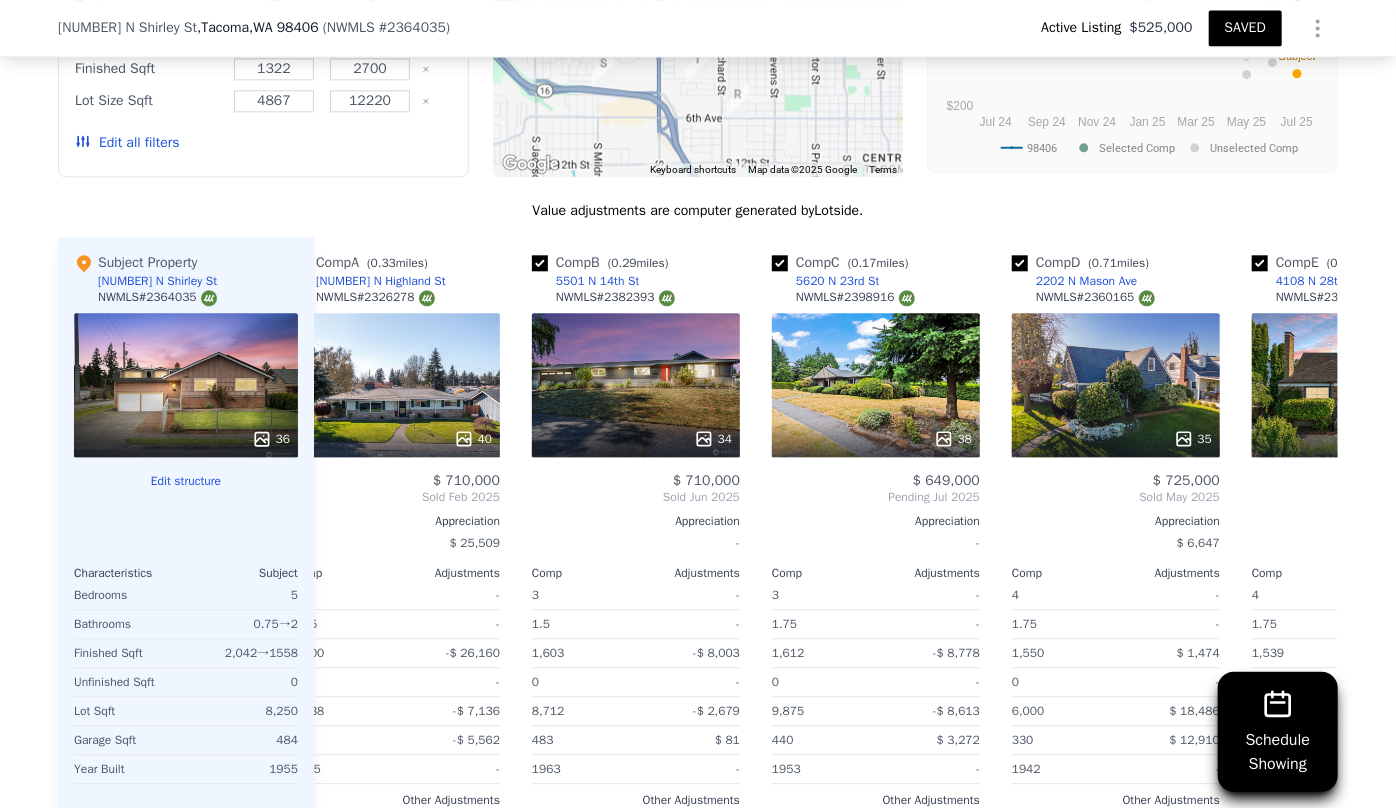 scroll, scrollTop: 0, scrollLeft: 0, axis: both 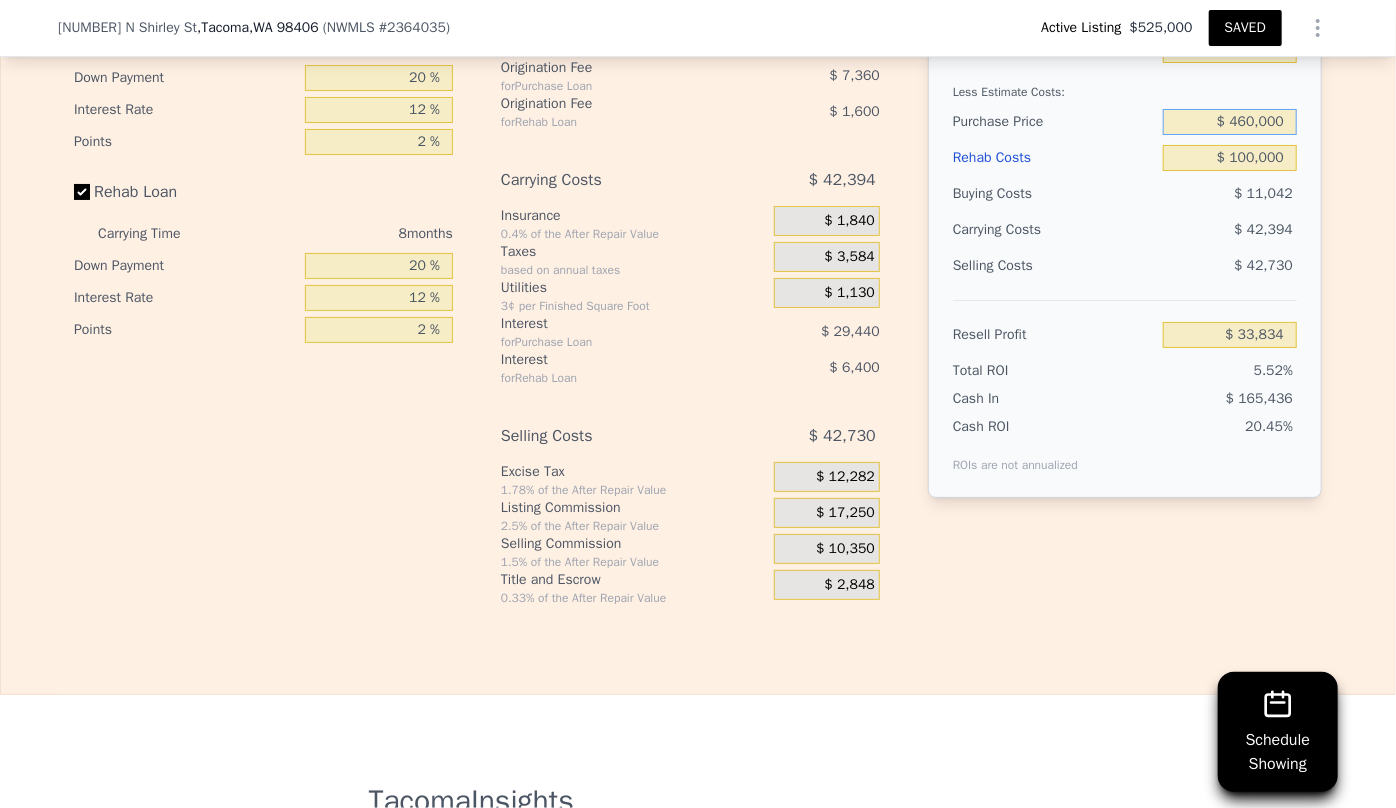 click on "$ 460,000" at bounding box center [1230, 122] 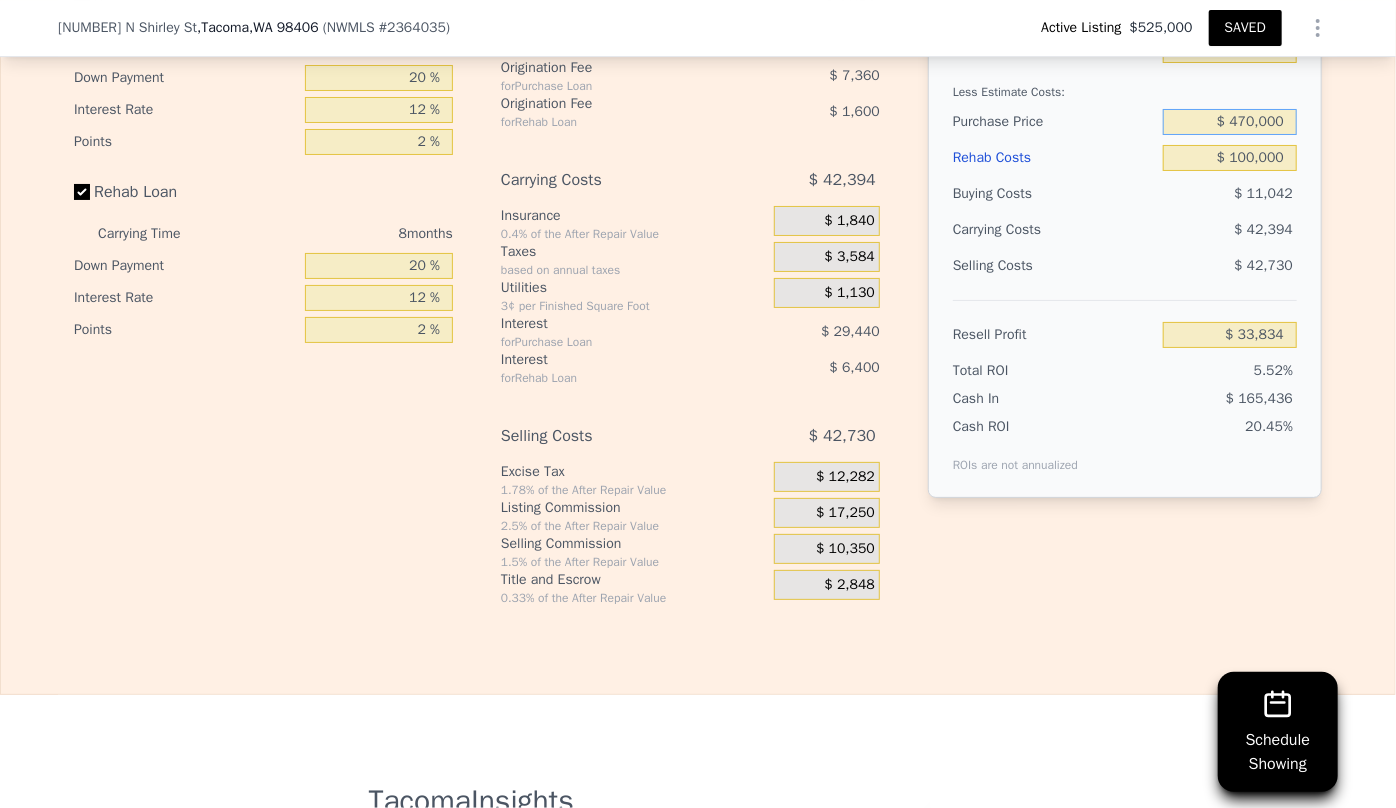 type on "$ 470,000" 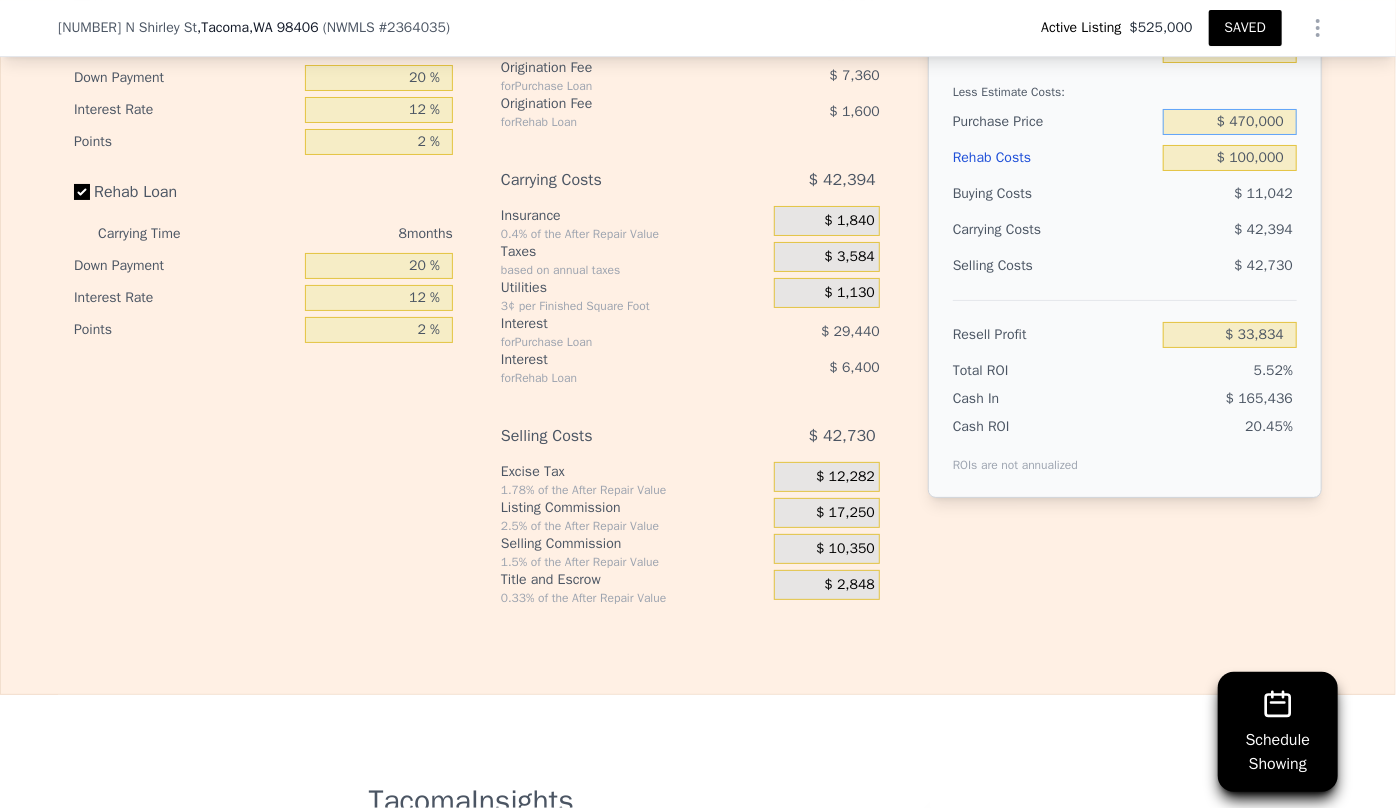 type on "$ 23,001" 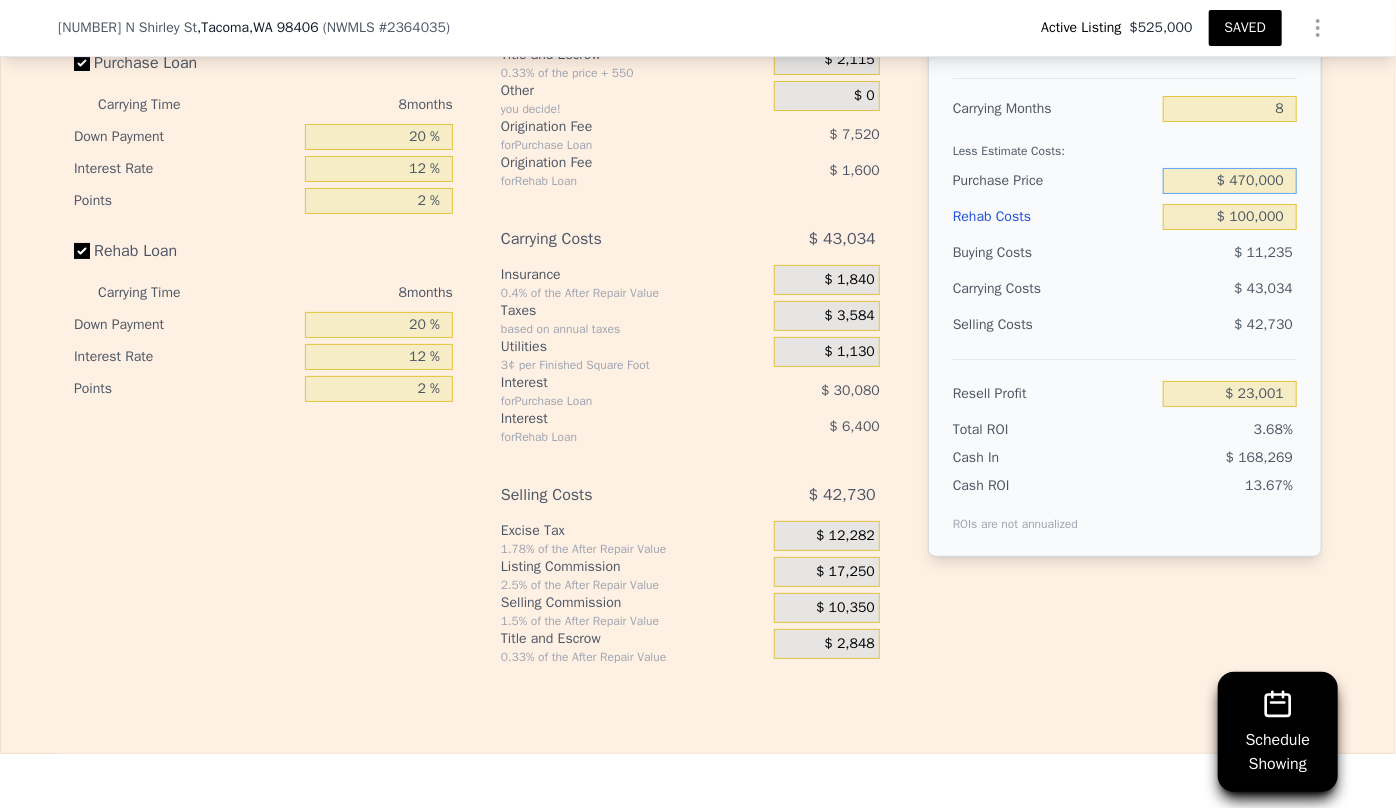 scroll, scrollTop: 3538, scrollLeft: 0, axis: vertical 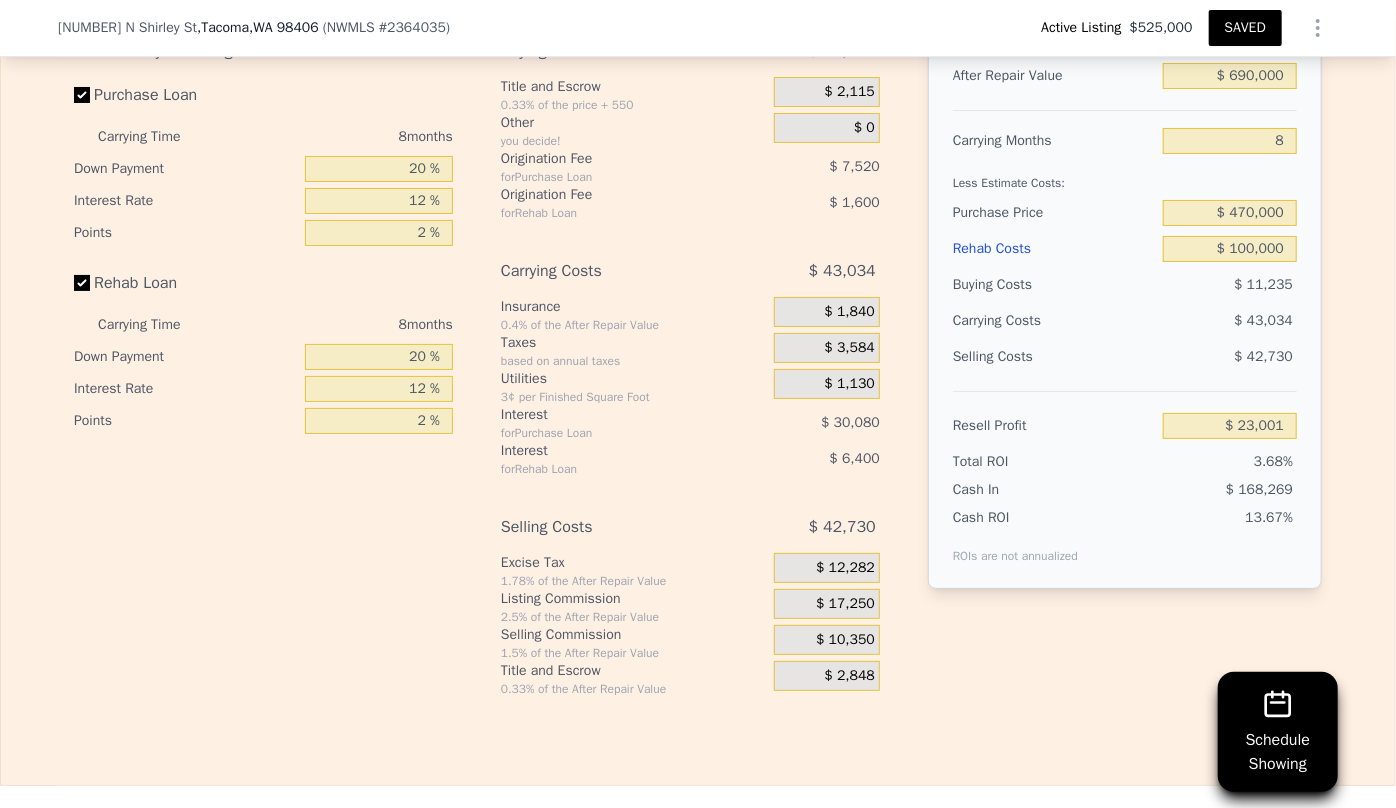click on "SAVED" at bounding box center [1245, 28] 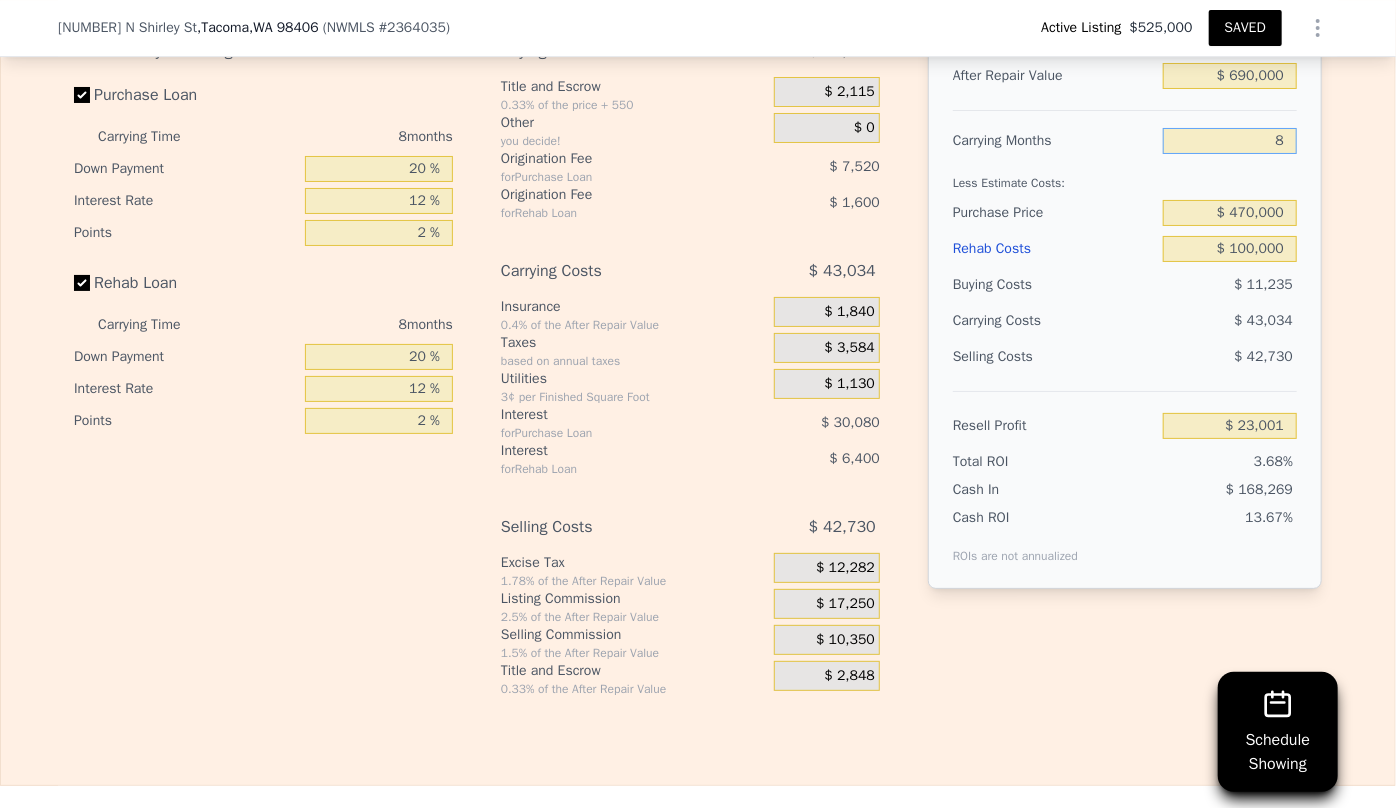 click on "8" at bounding box center (1230, 141) 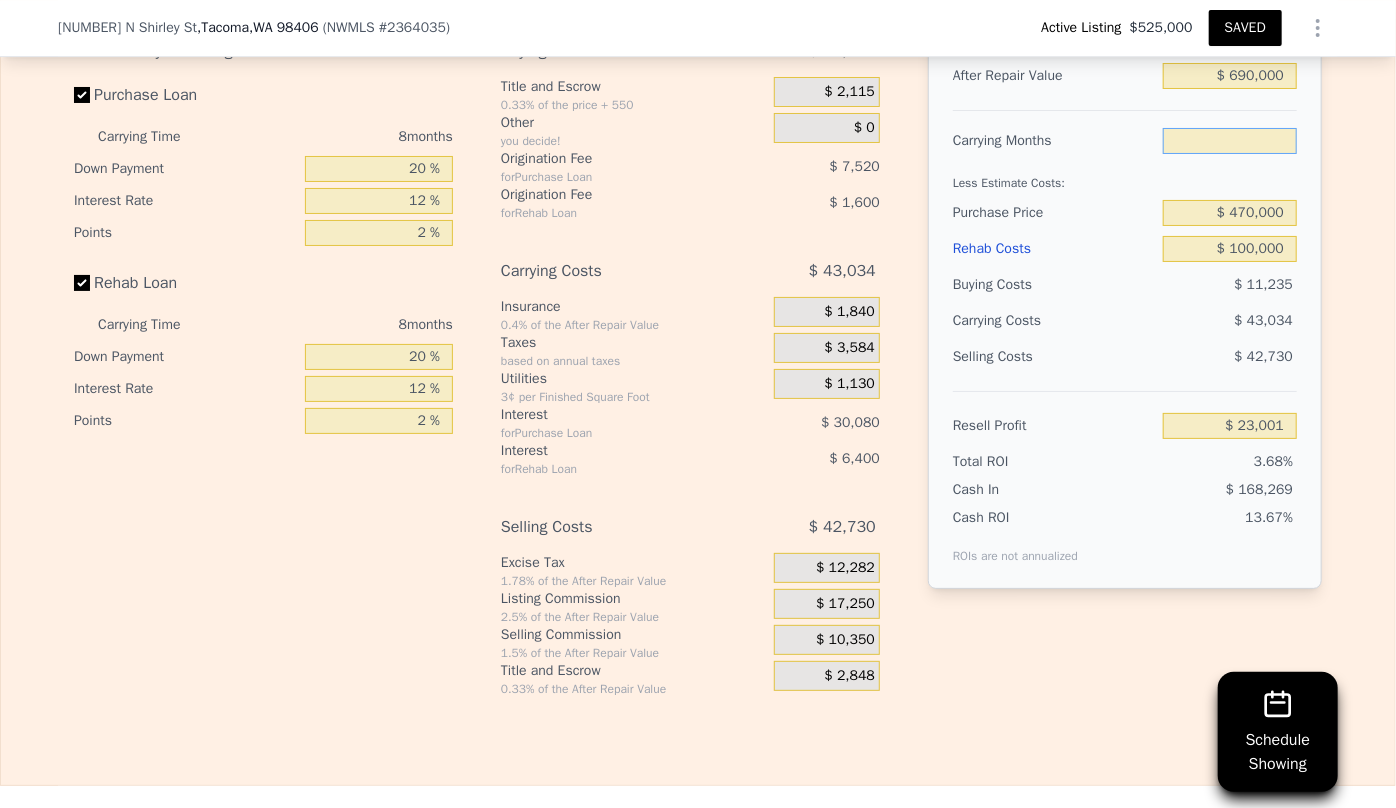 type on "6" 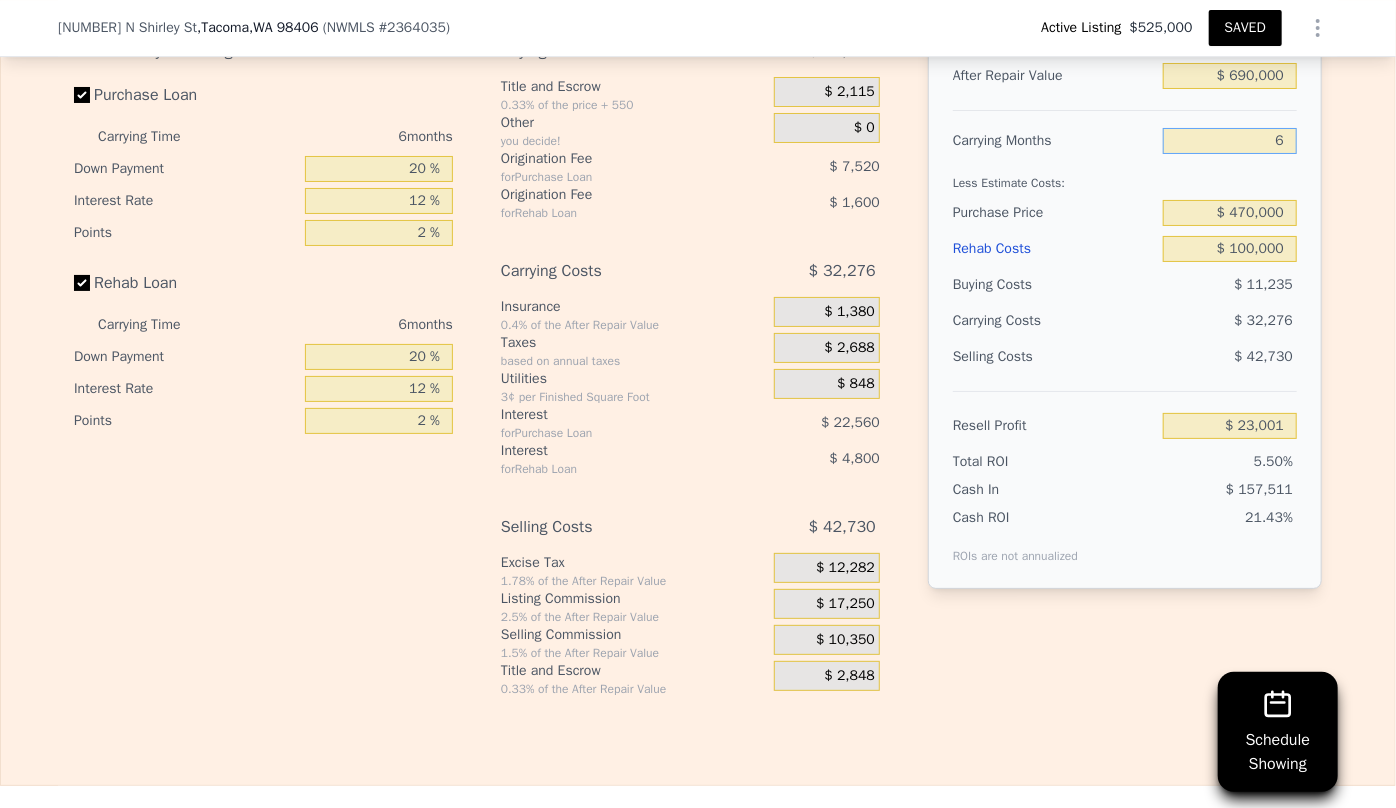 type on "$ 33,759" 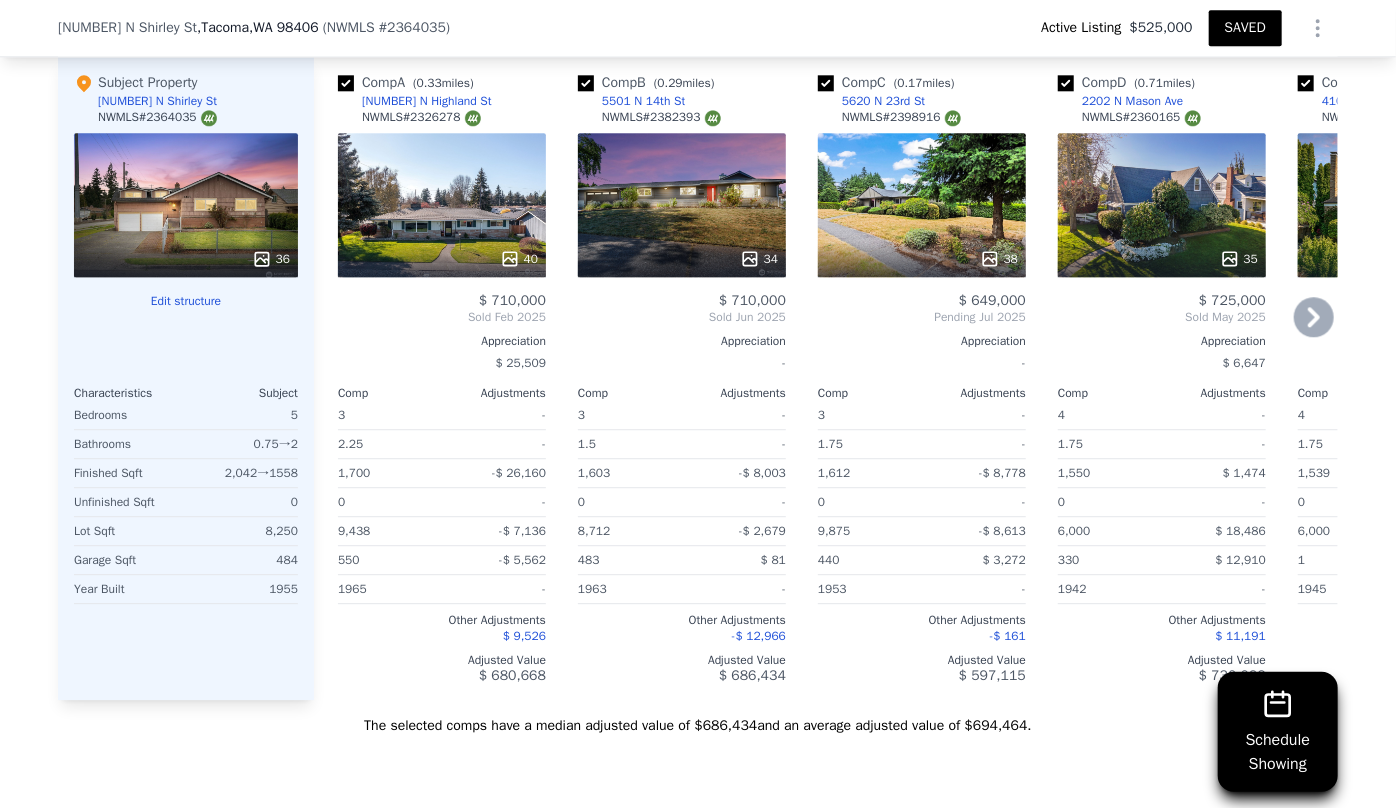 scroll, scrollTop: 2538, scrollLeft: 0, axis: vertical 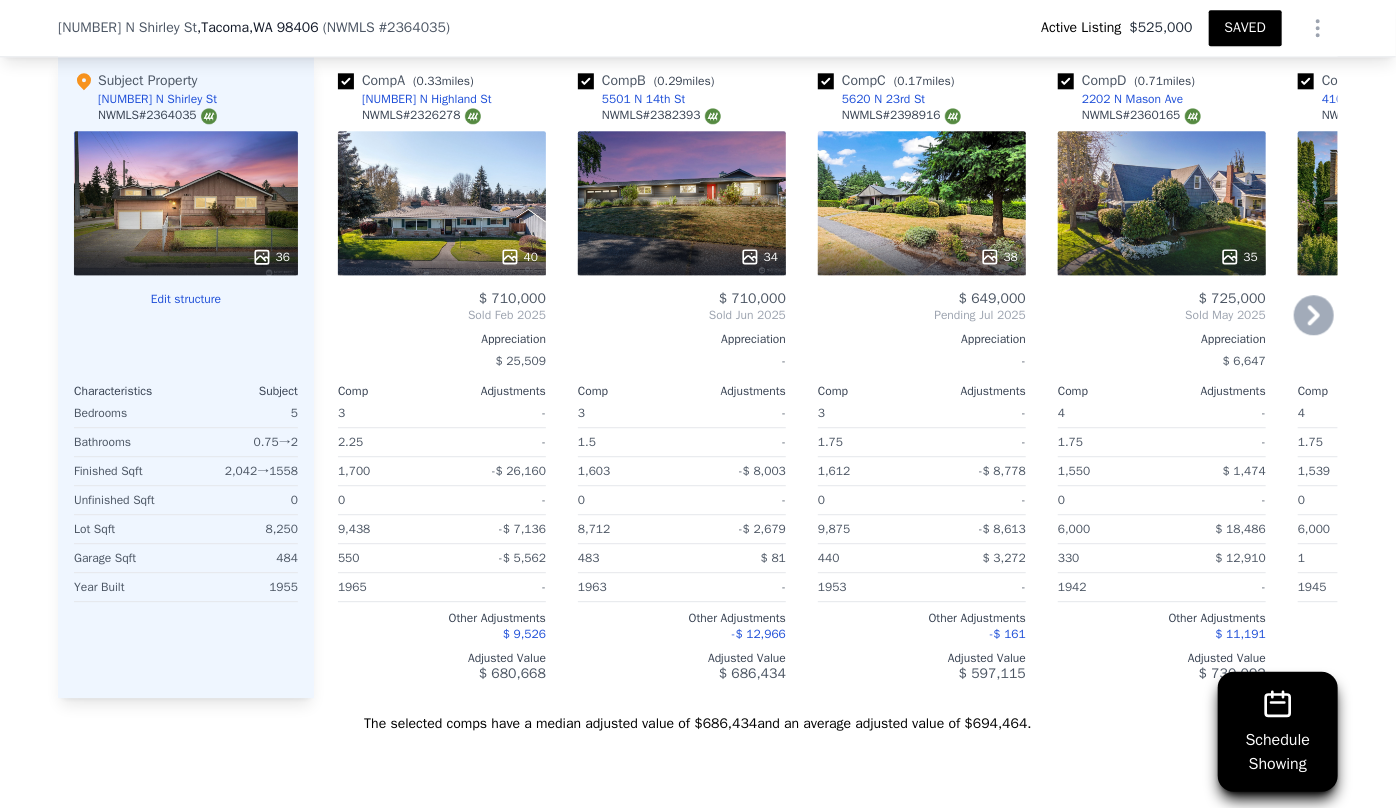 click 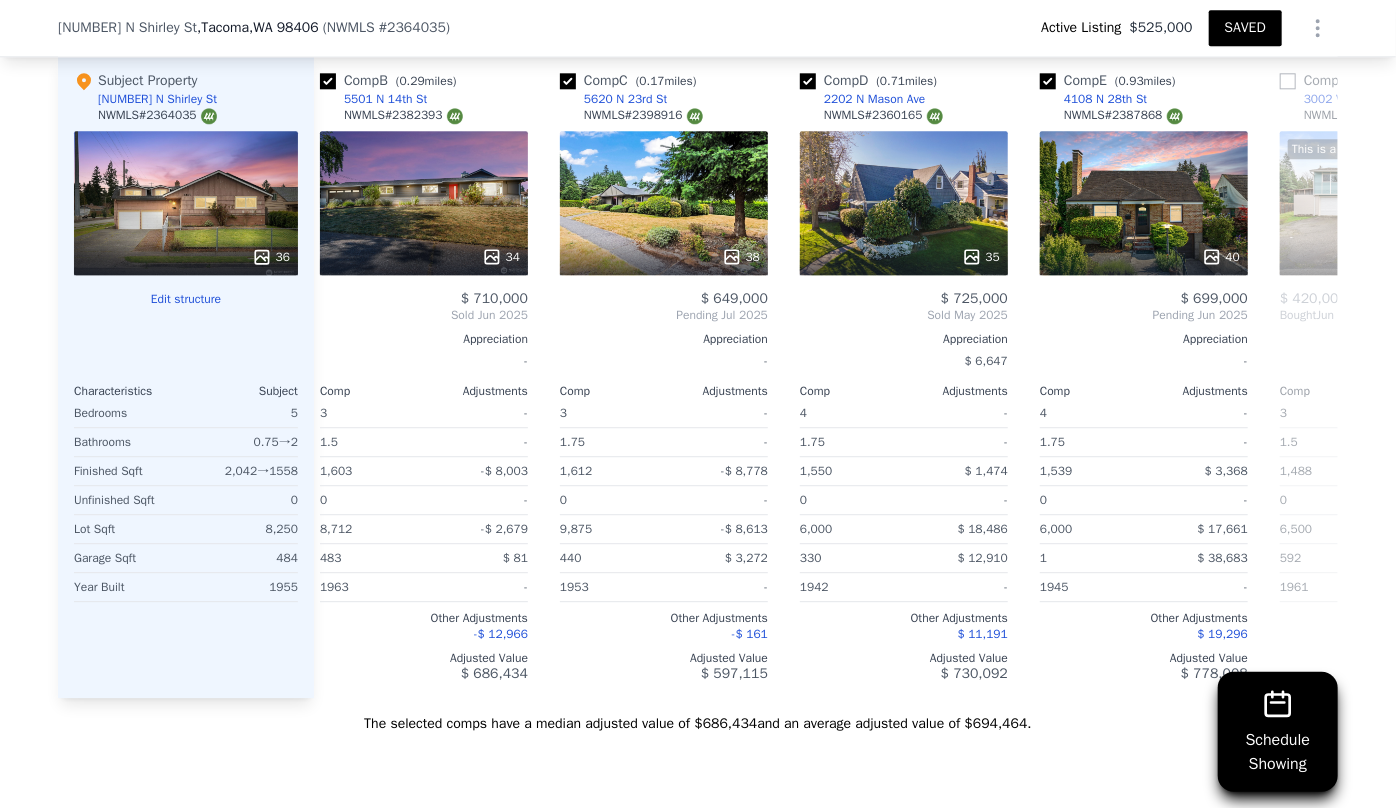 scroll, scrollTop: 0, scrollLeft: 480, axis: horizontal 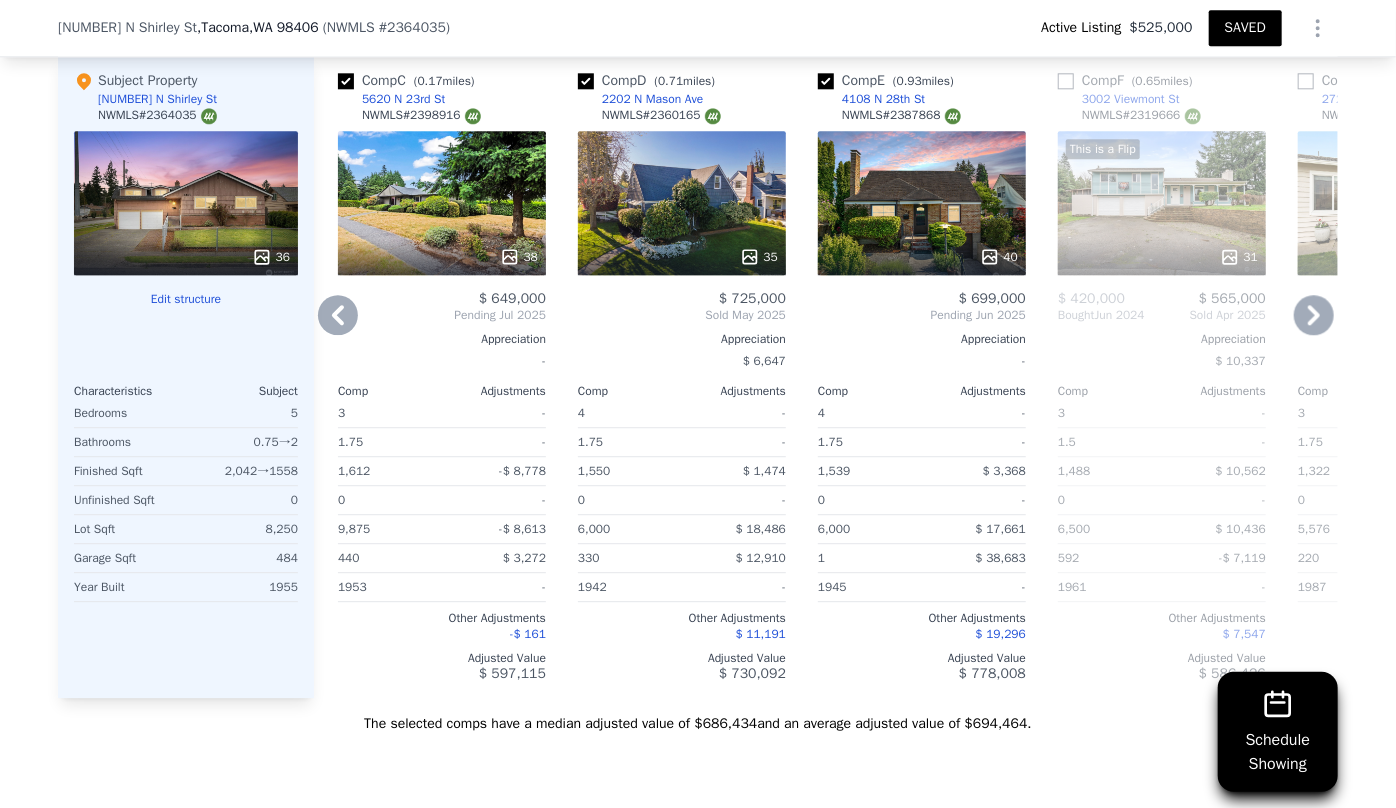 click 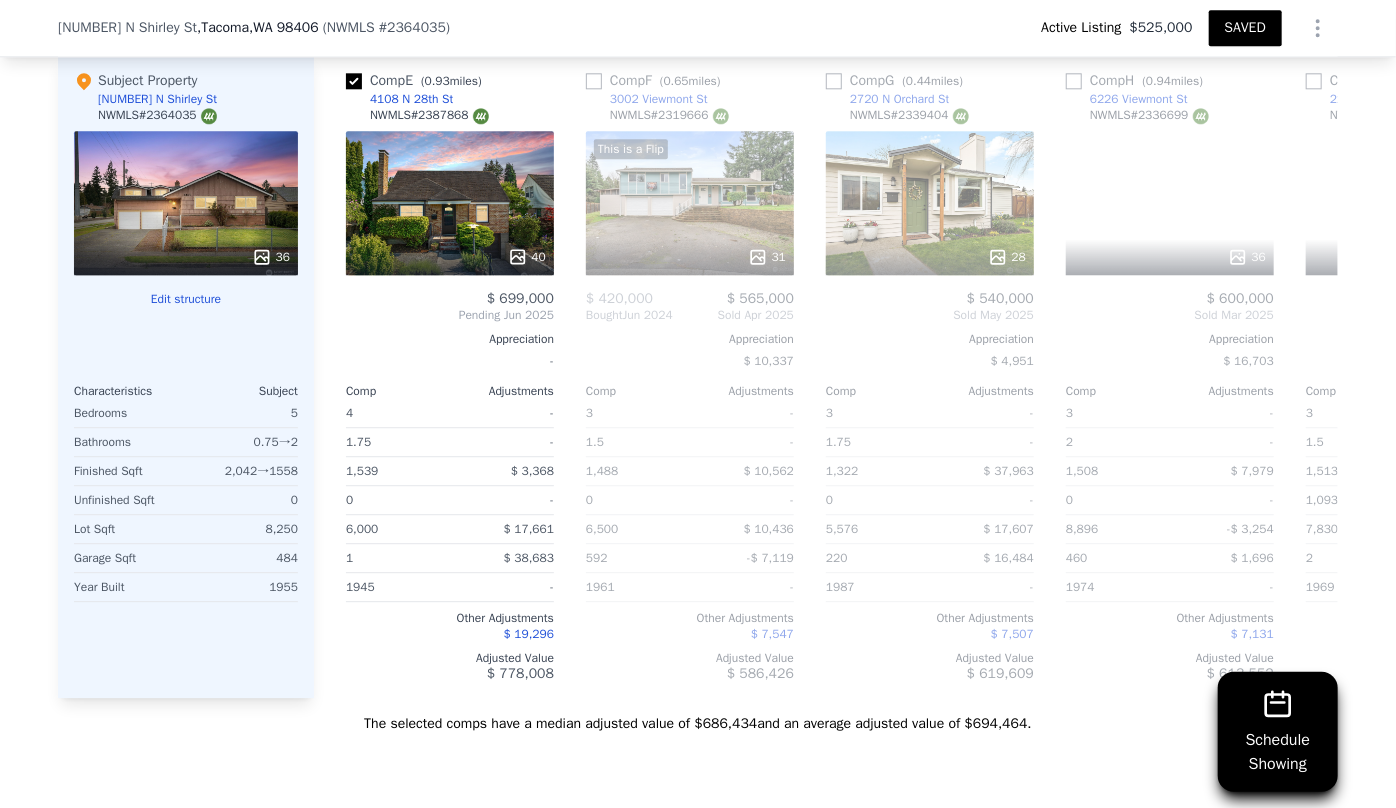 scroll, scrollTop: 0, scrollLeft: 960, axis: horizontal 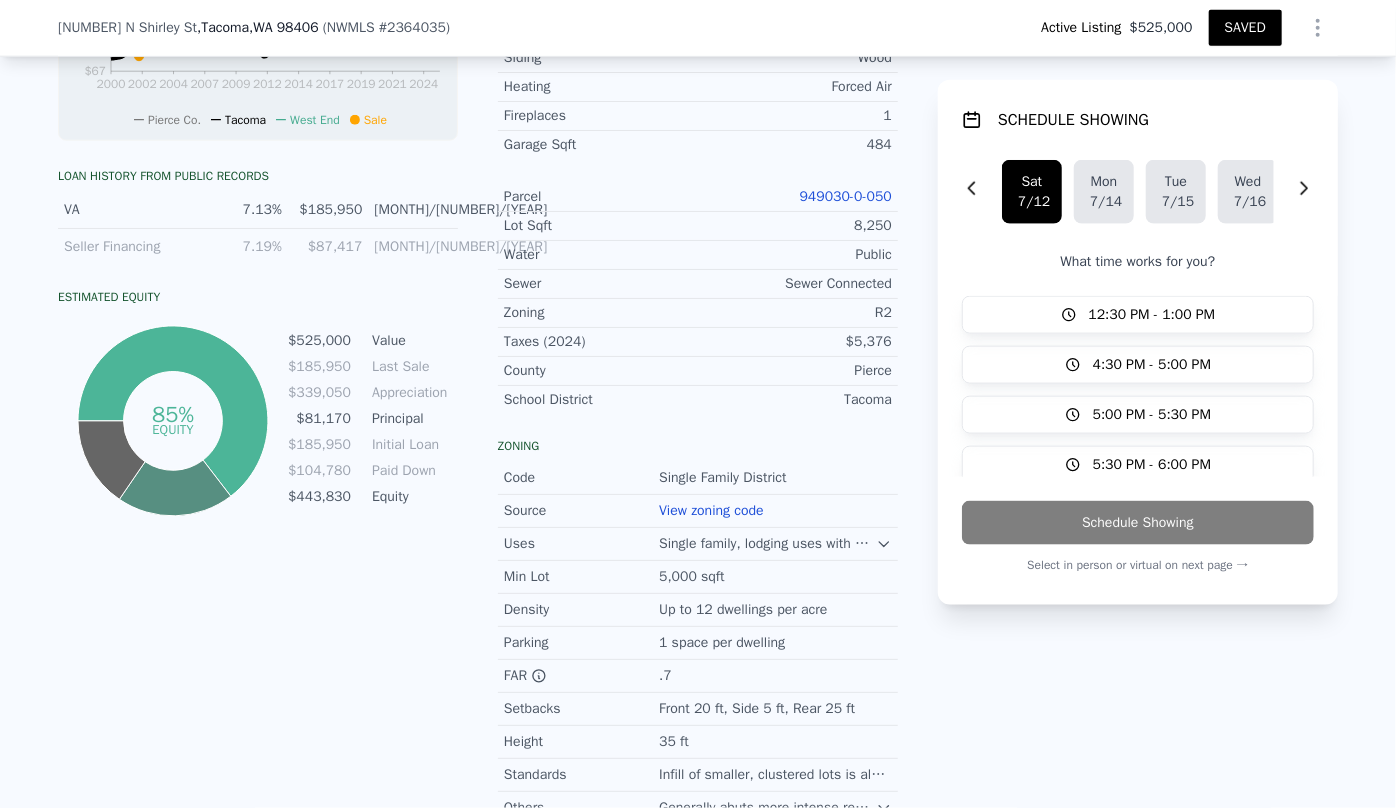 click on "949030-0-050" at bounding box center (846, 196) 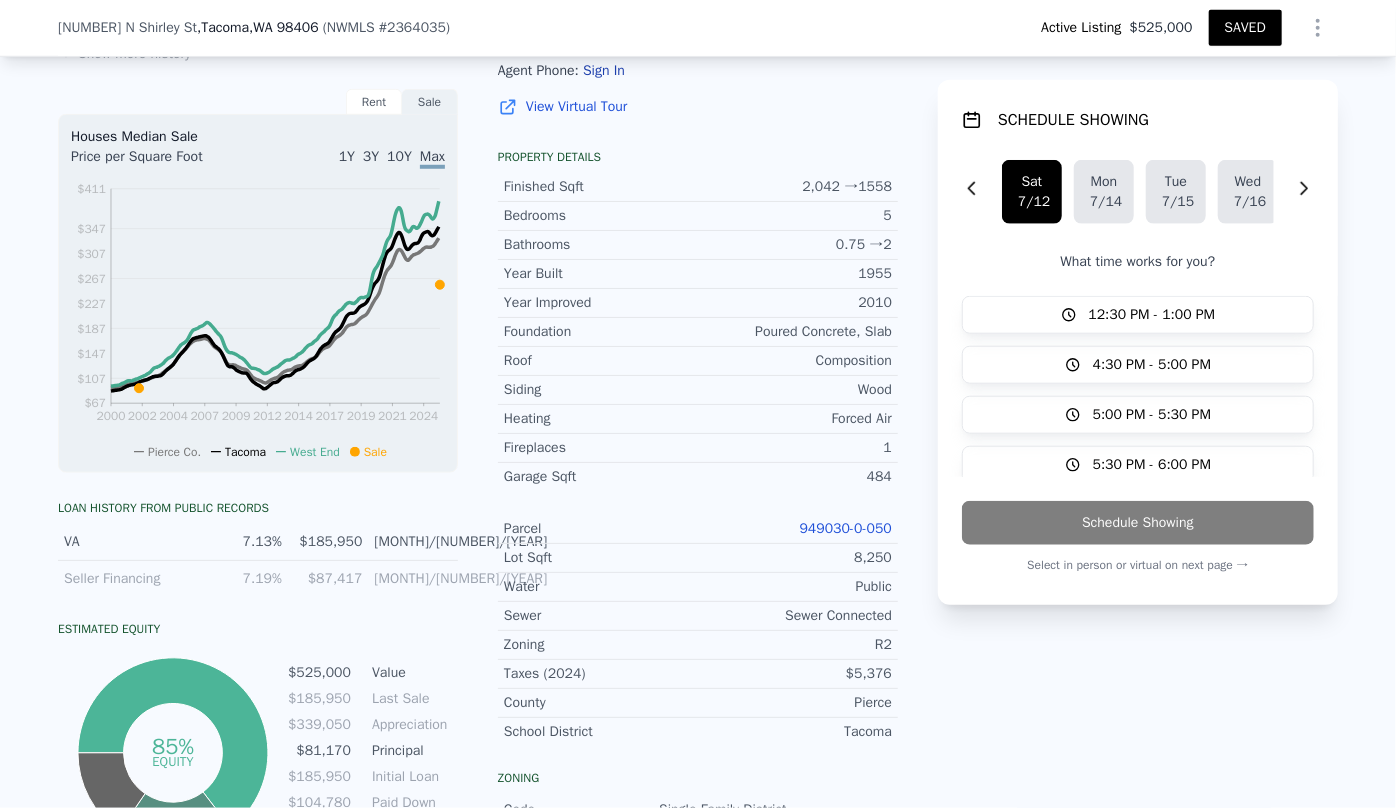 type on "8" 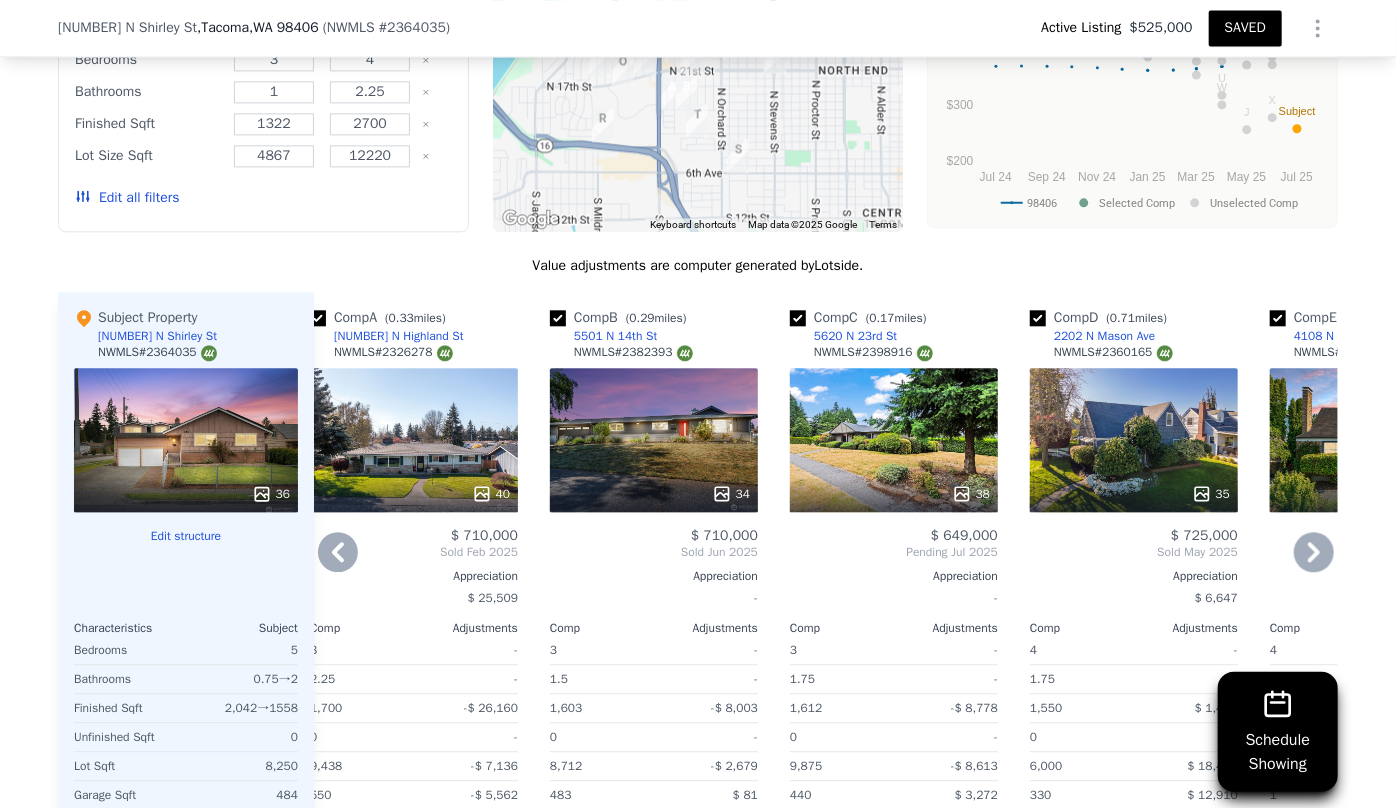 scroll, scrollTop: 2356, scrollLeft: 0, axis: vertical 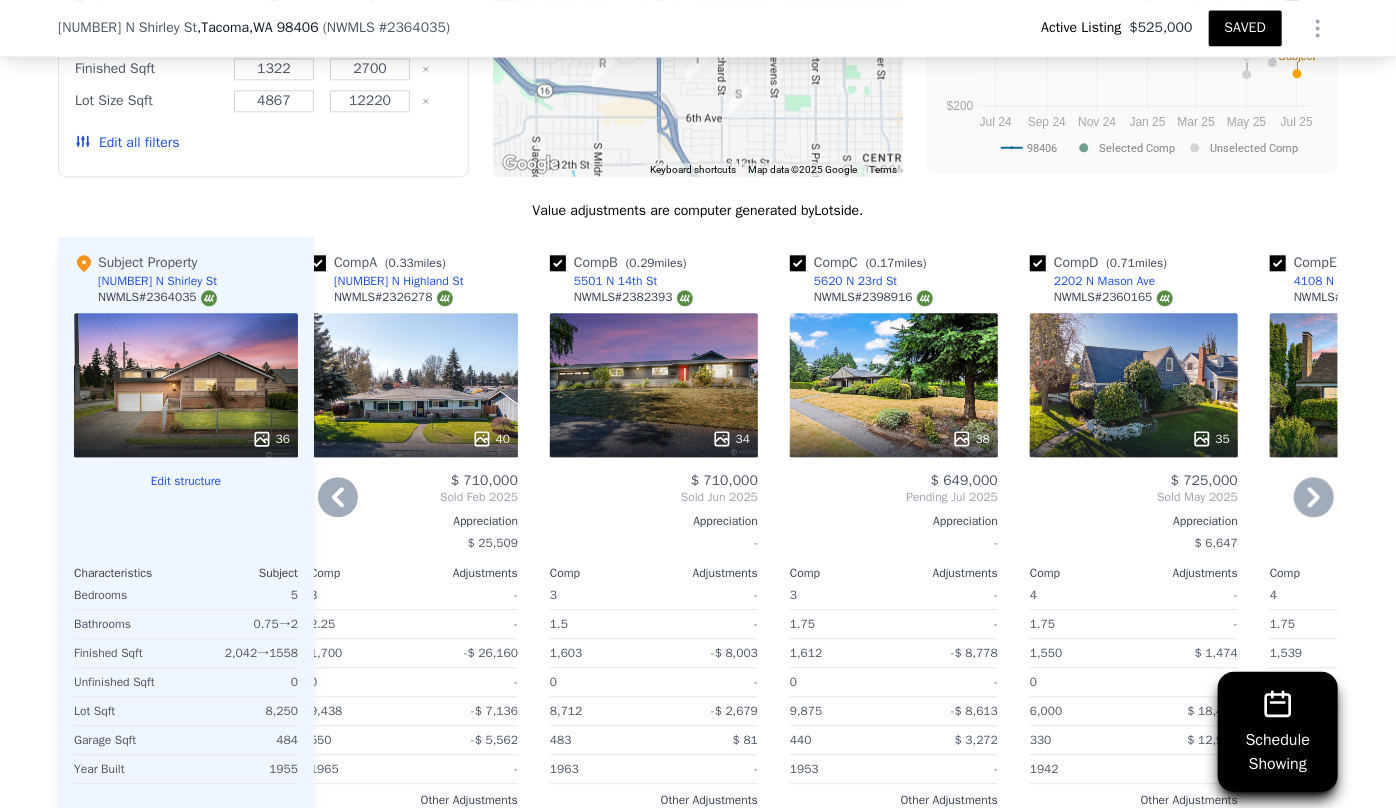click 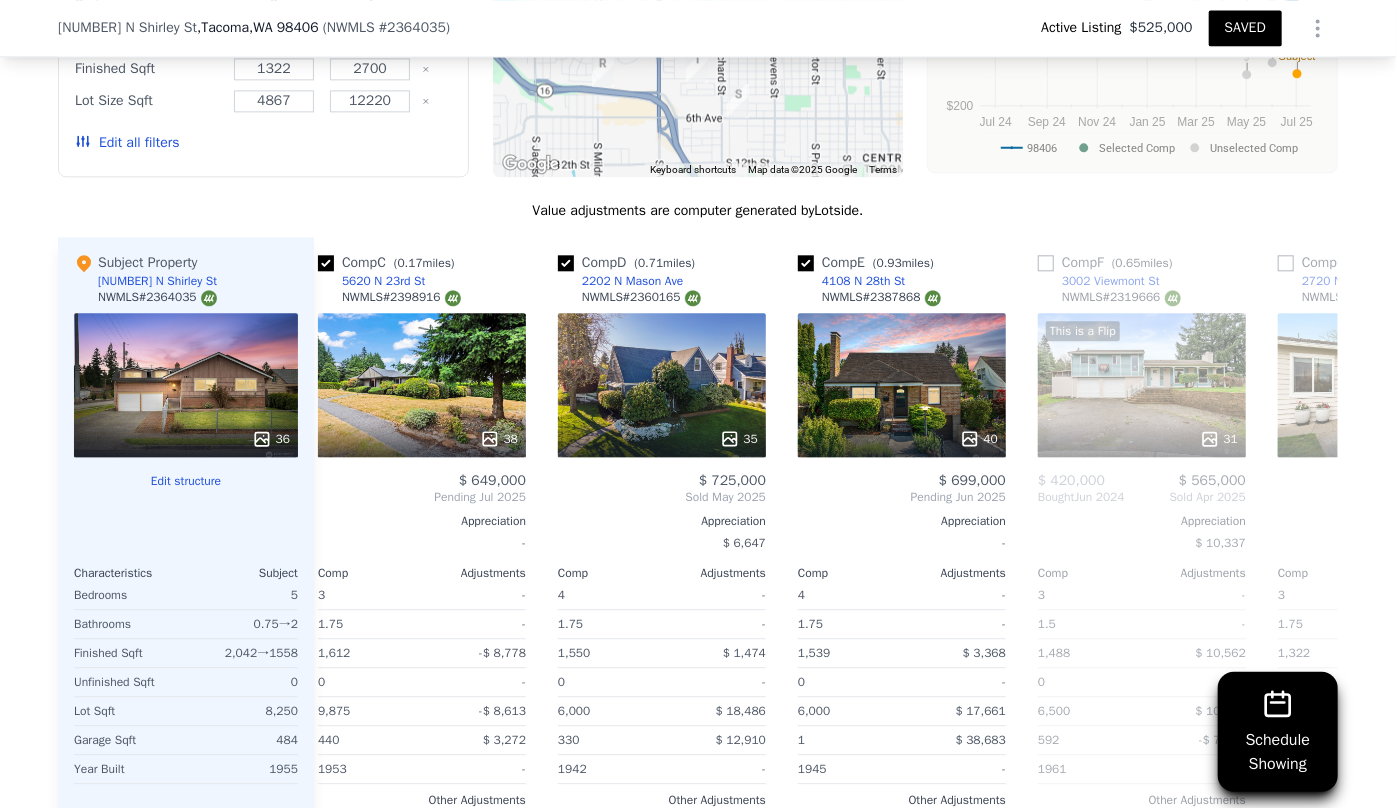 scroll, scrollTop: 0, scrollLeft: 508, axis: horizontal 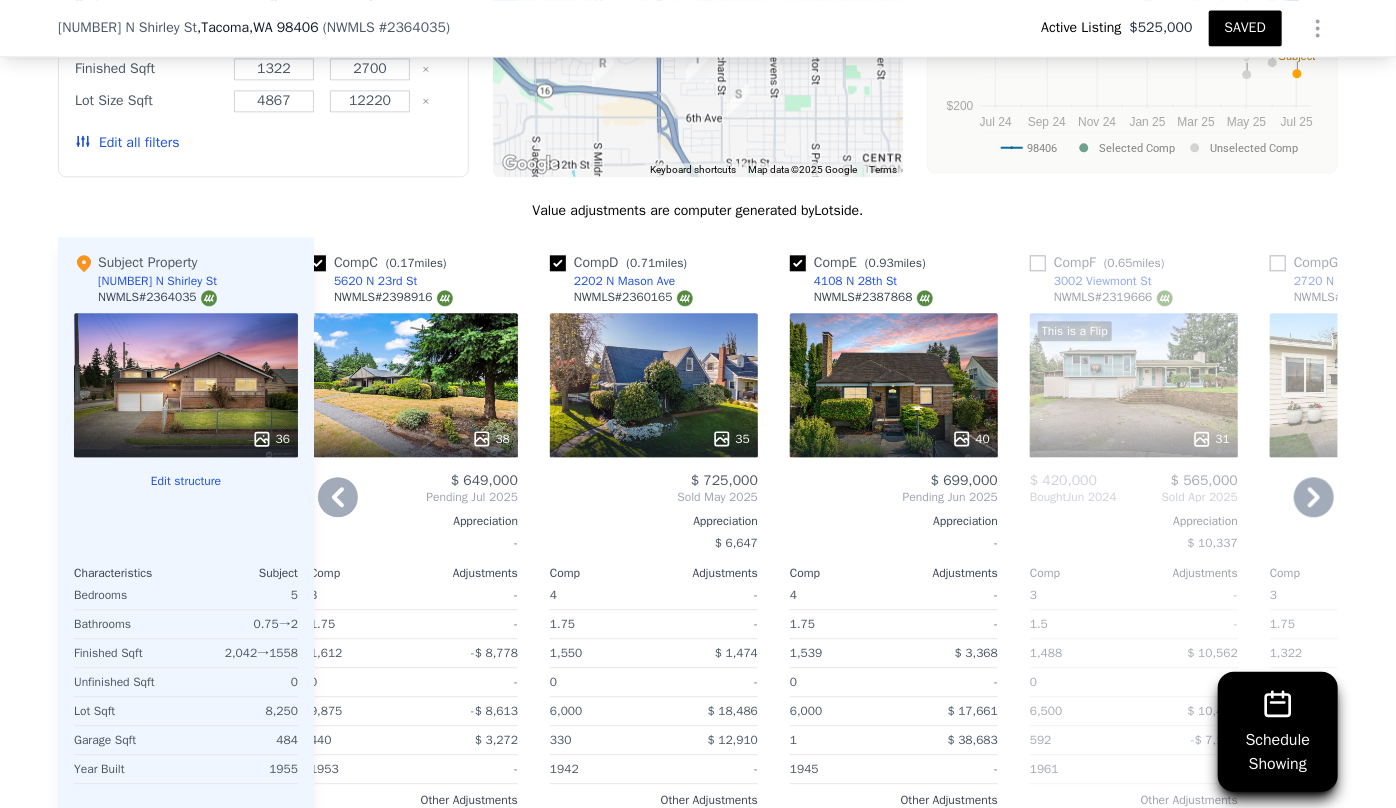 click 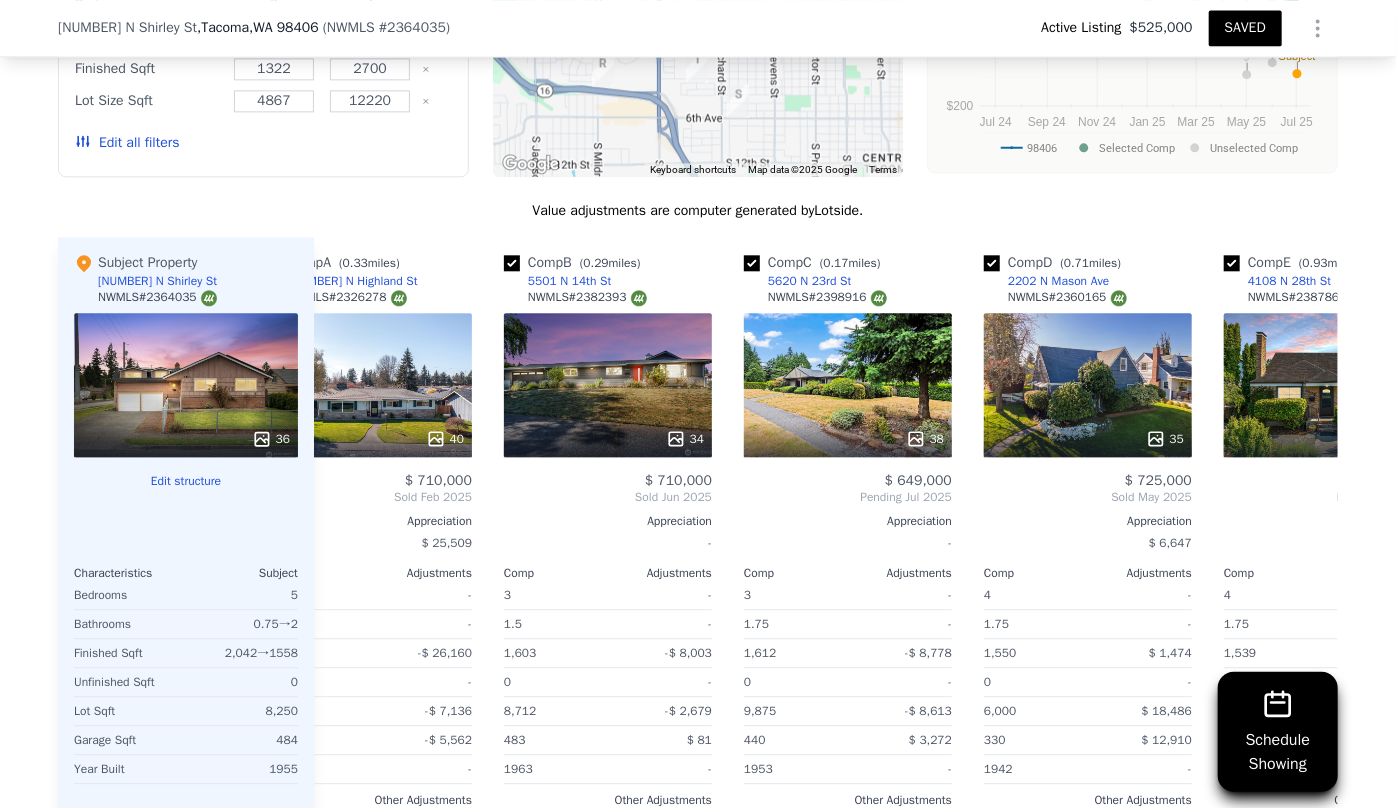 scroll, scrollTop: 0, scrollLeft: 28, axis: horizontal 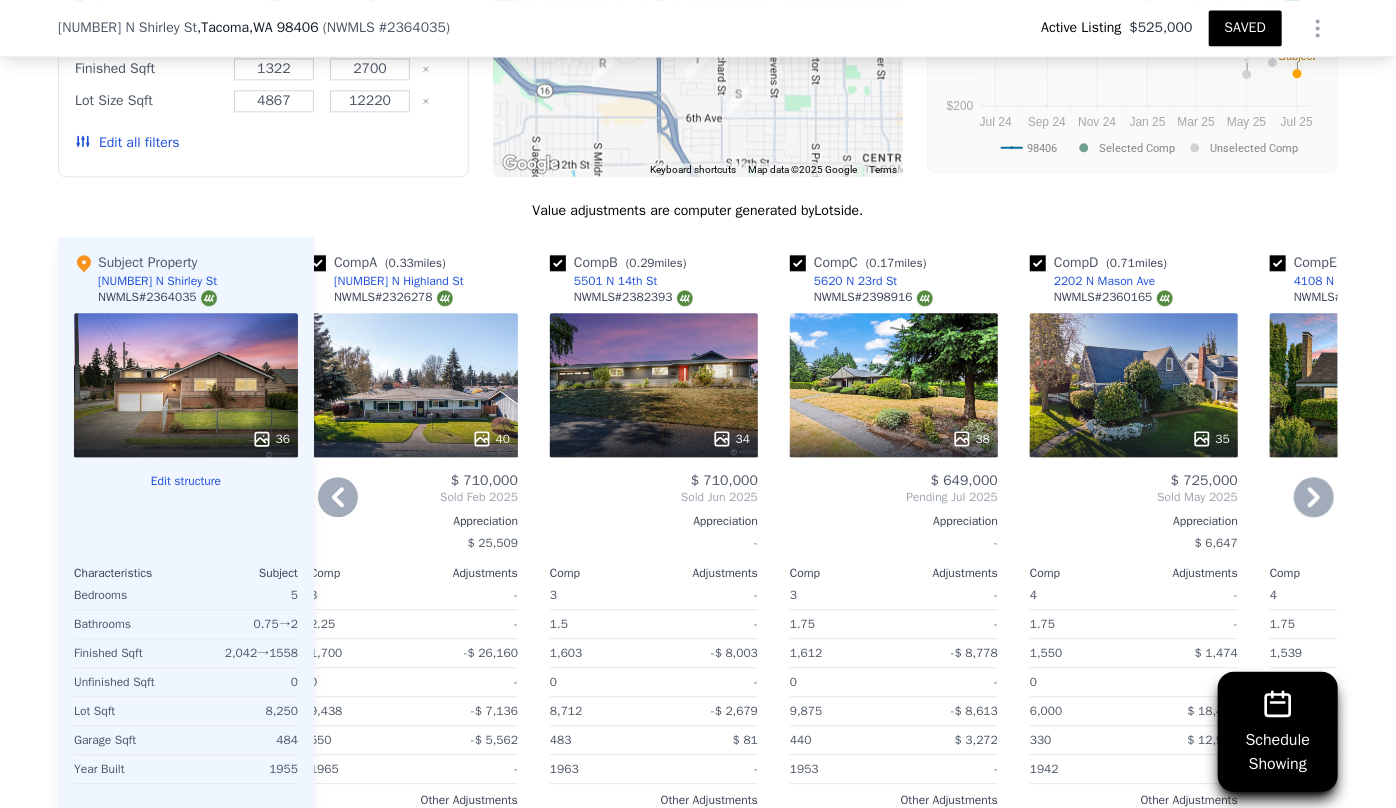 click 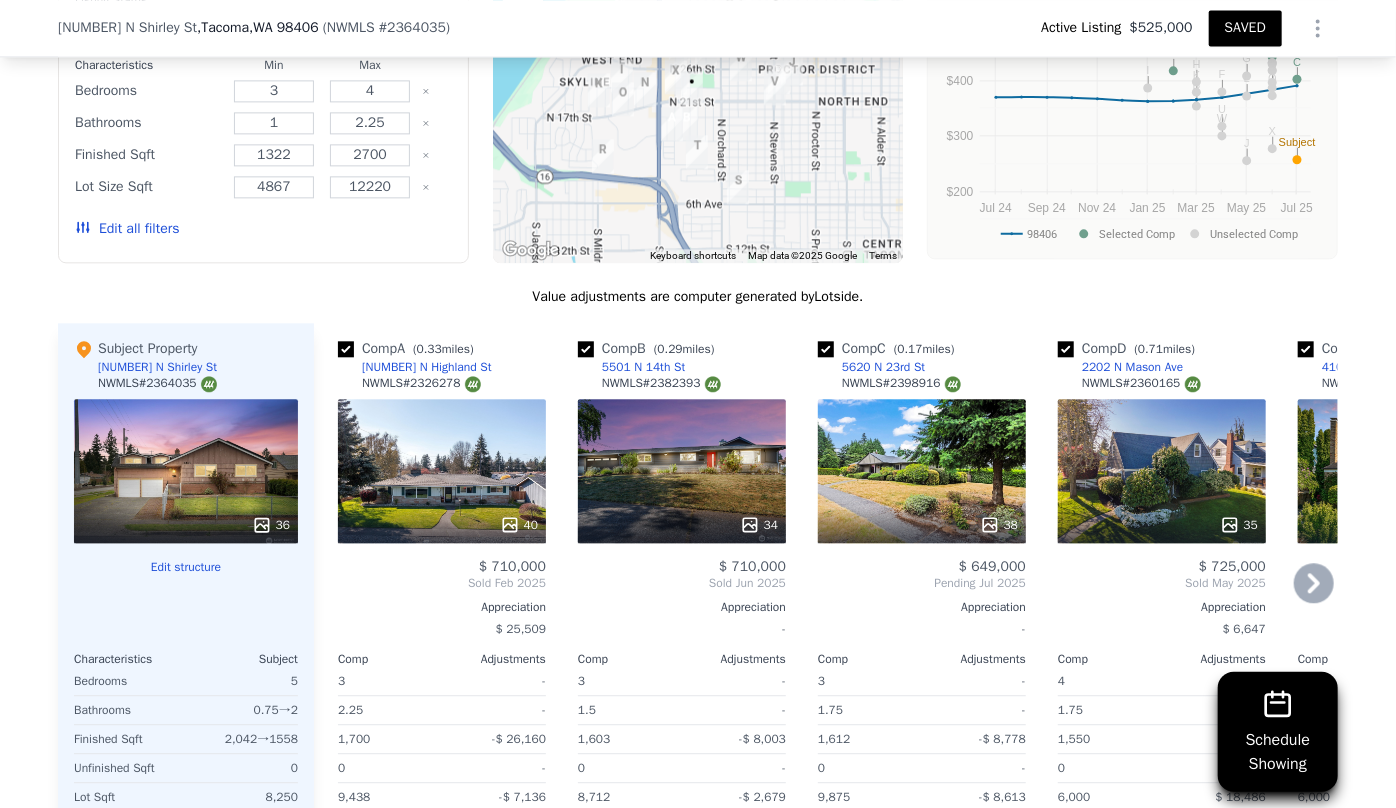 scroll, scrollTop: 2174, scrollLeft: 0, axis: vertical 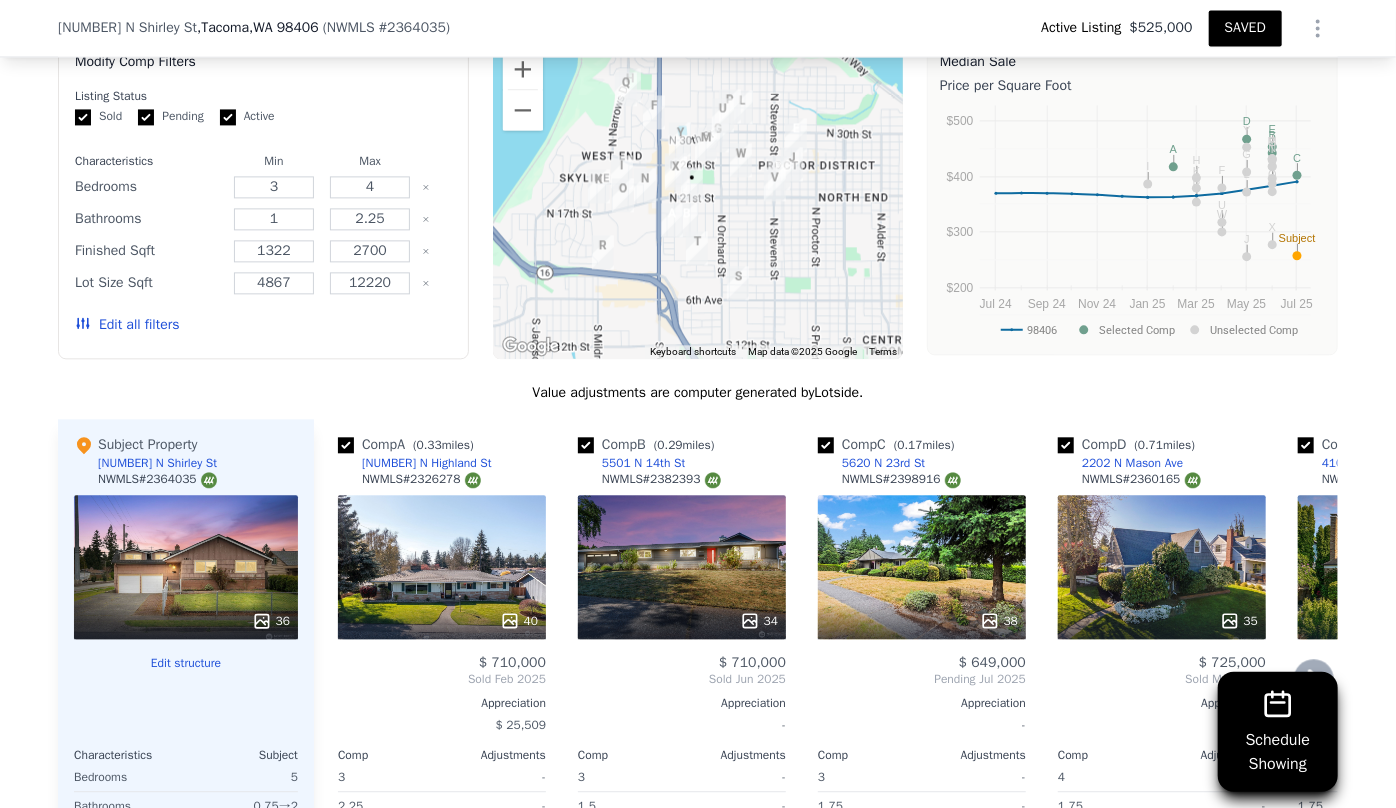 click on "40" at bounding box center (442, 567) 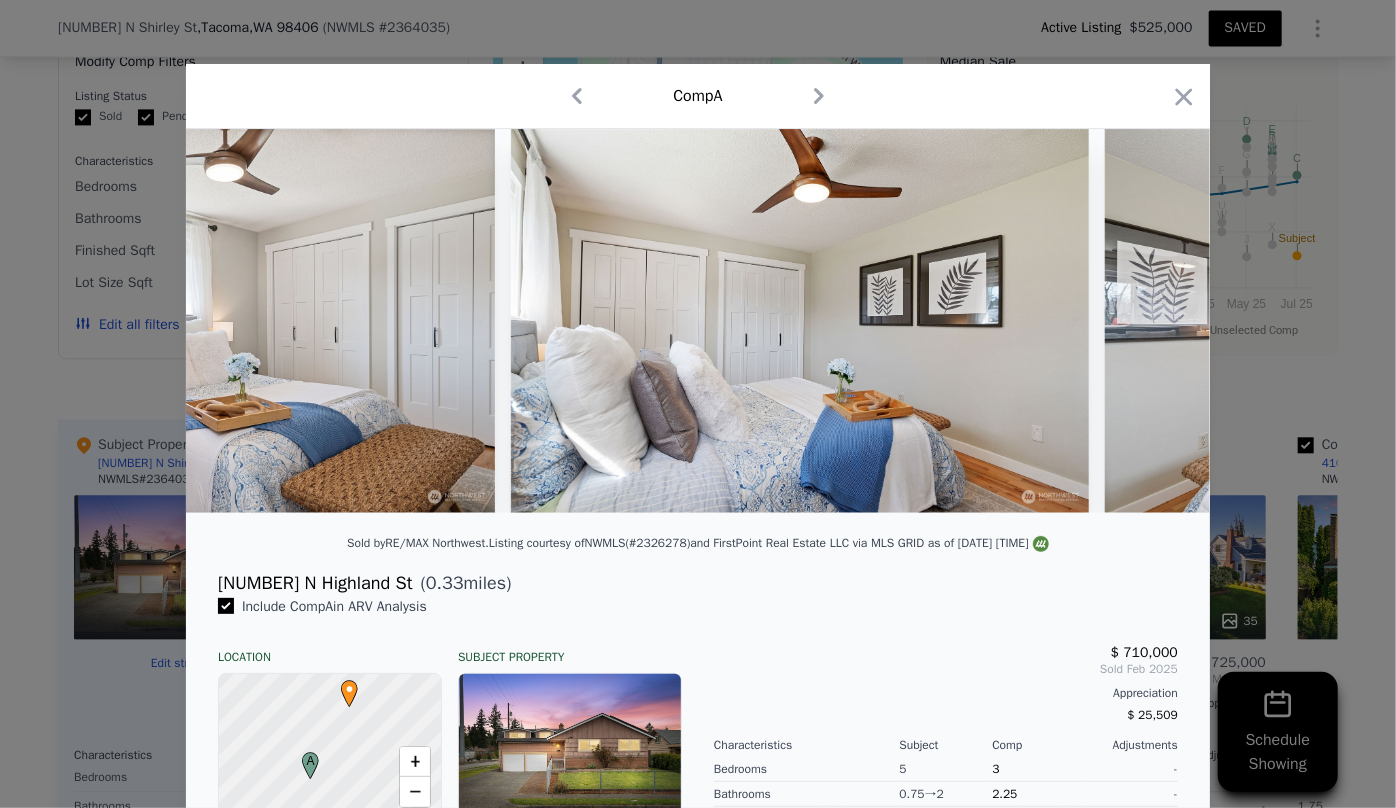 scroll, scrollTop: 0, scrollLeft: 11810, axis: horizontal 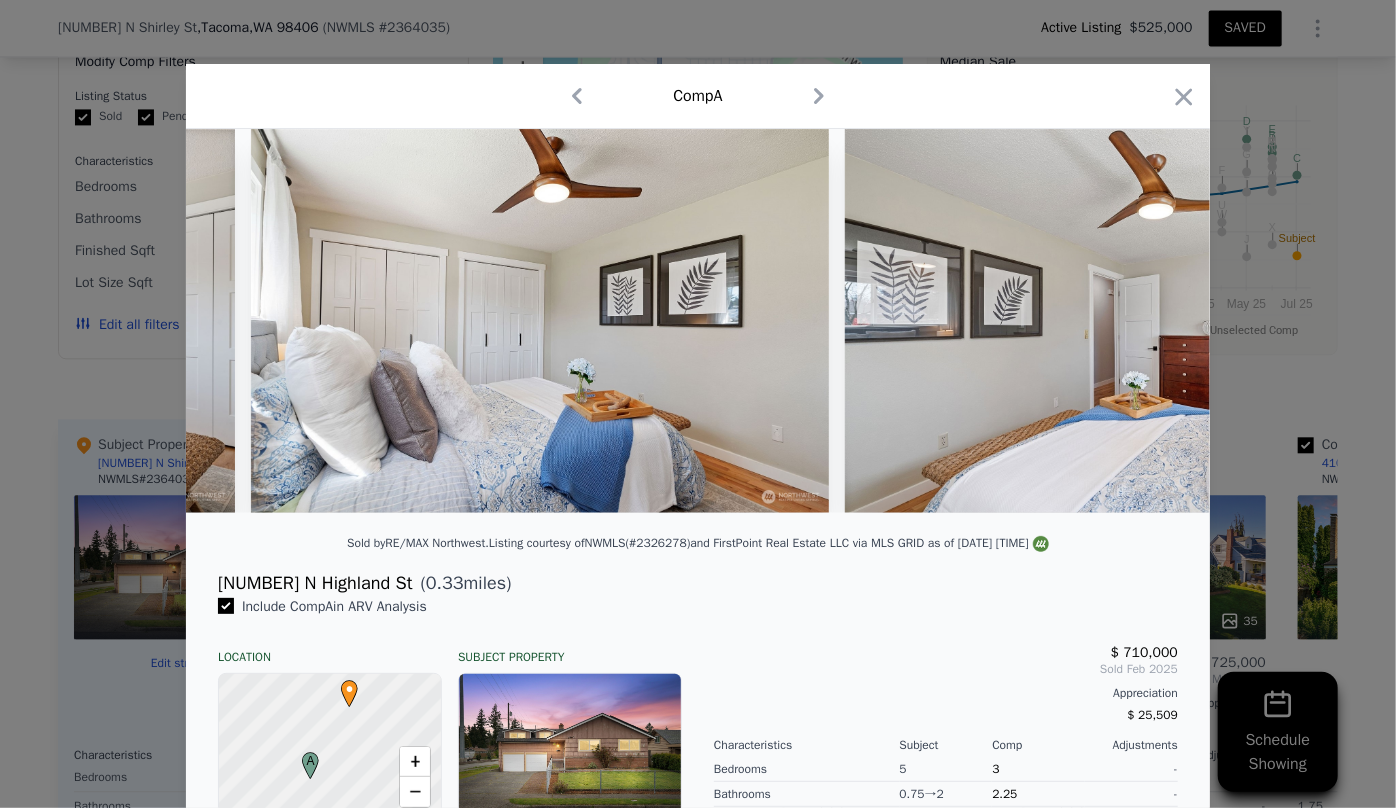 click 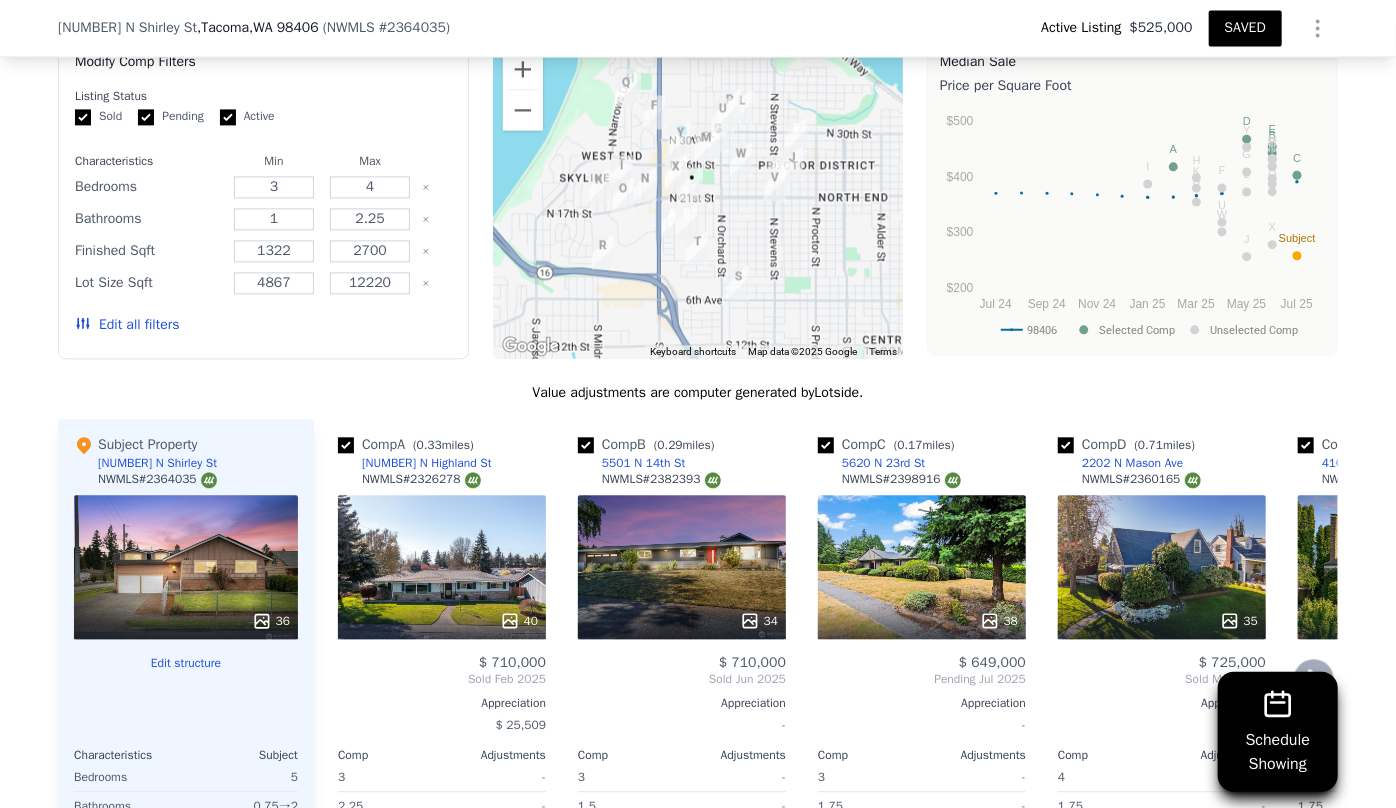 click on "34" at bounding box center (682, 567) 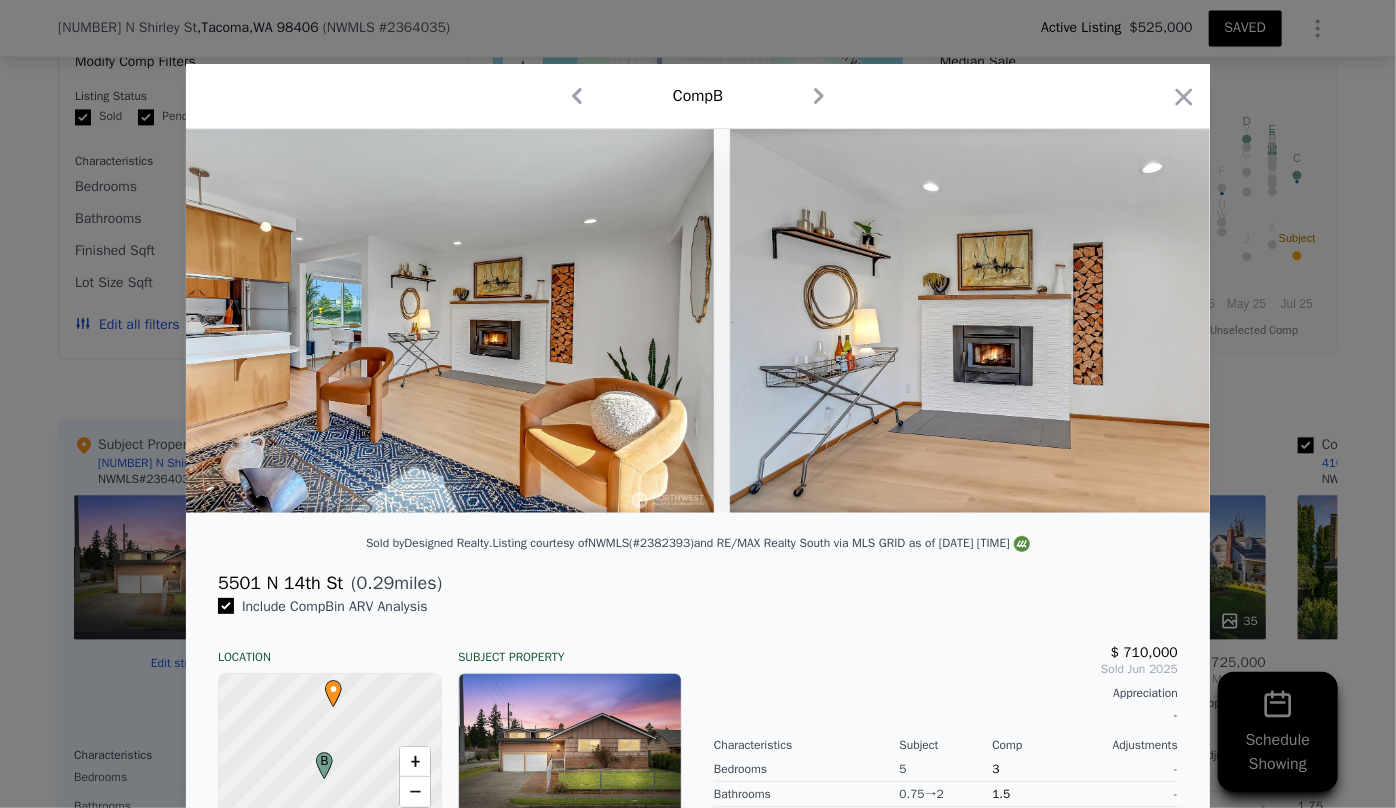 scroll, scrollTop: 0, scrollLeft: 7070, axis: horizontal 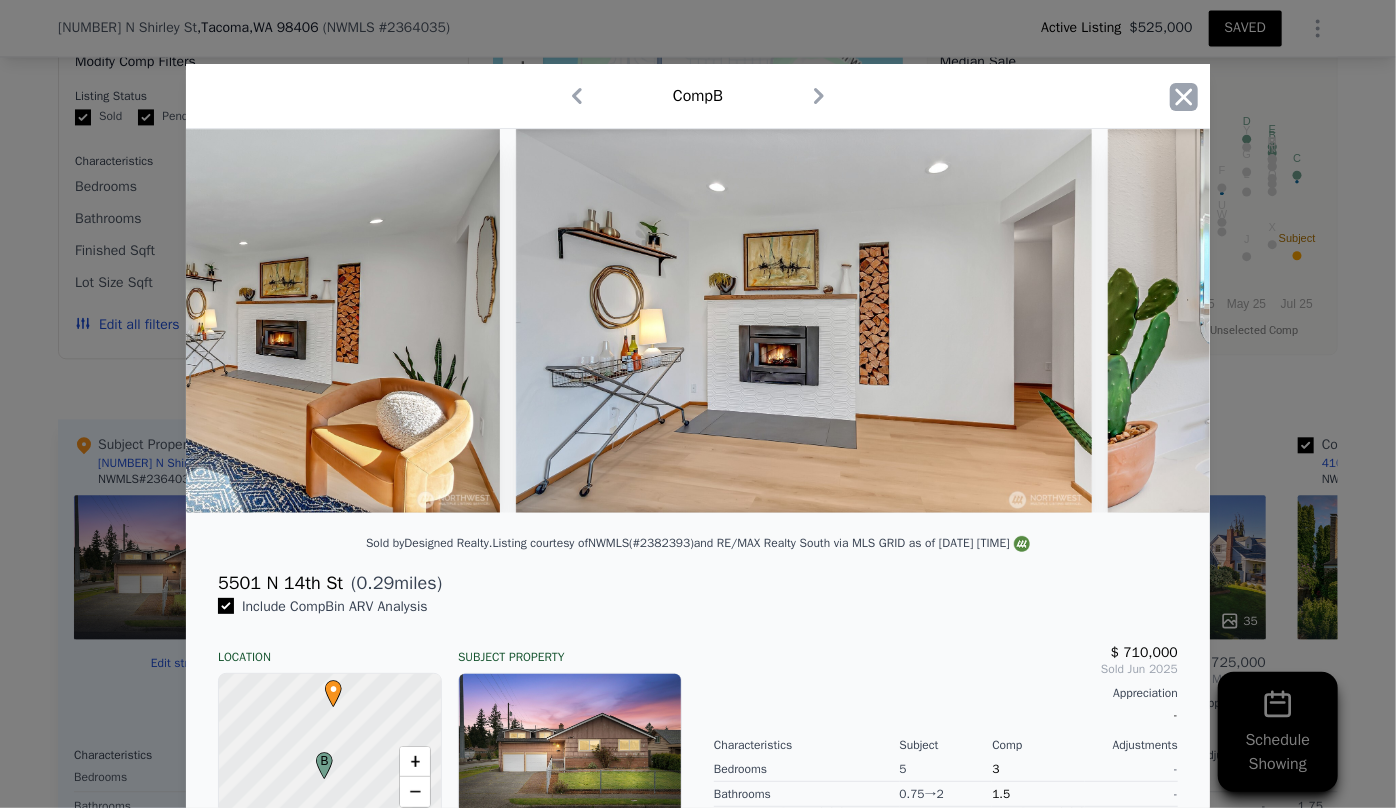 click 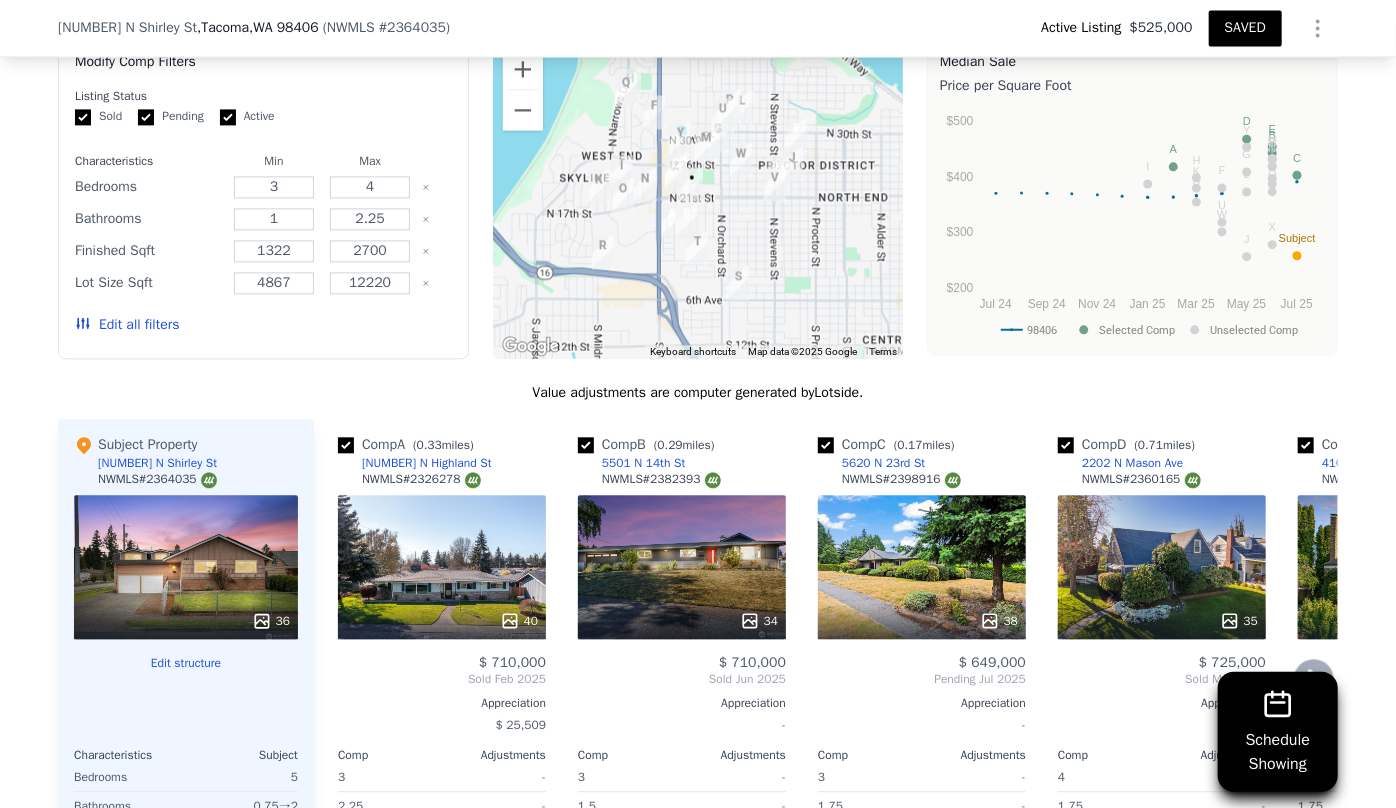 click on "38" at bounding box center (922, 567) 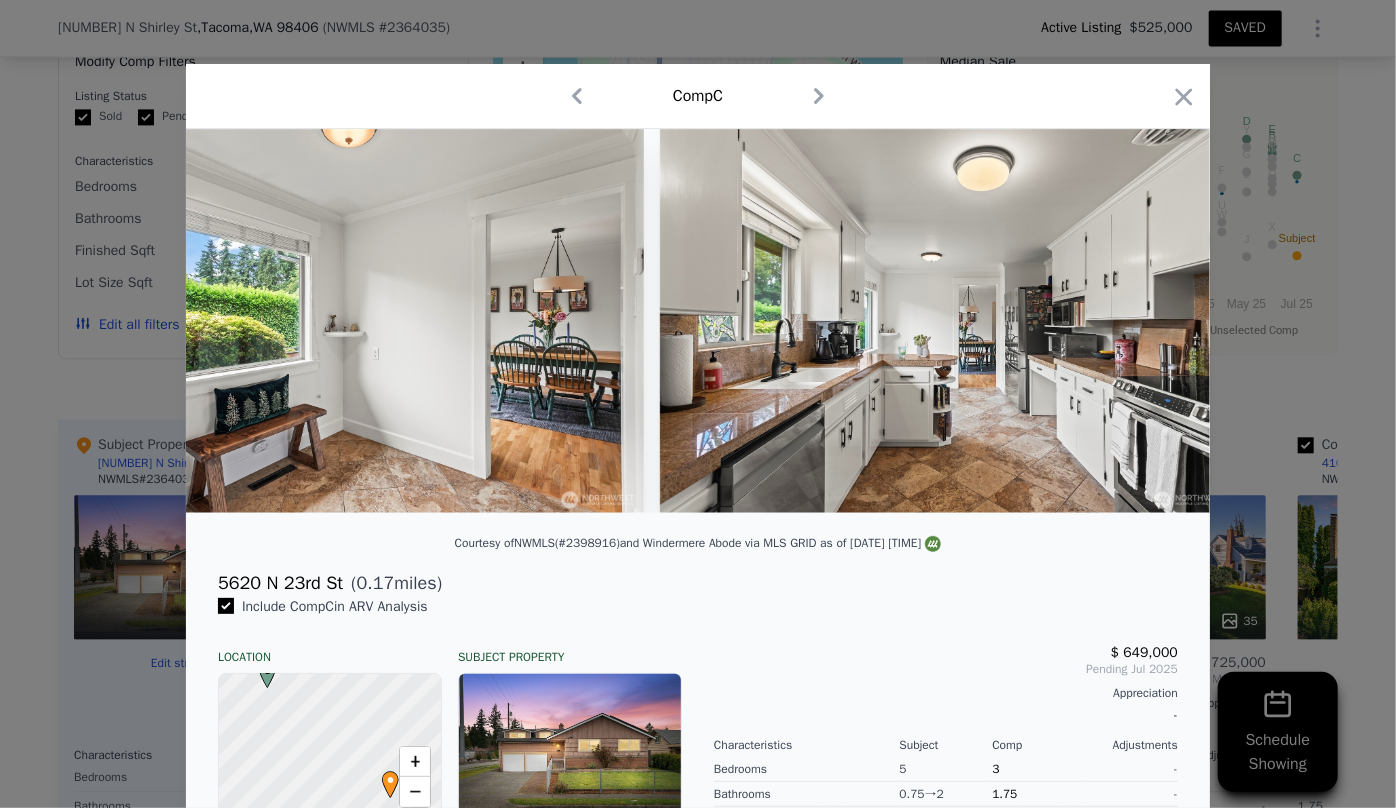 scroll, scrollTop: 0, scrollLeft: 8530, axis: horizontal 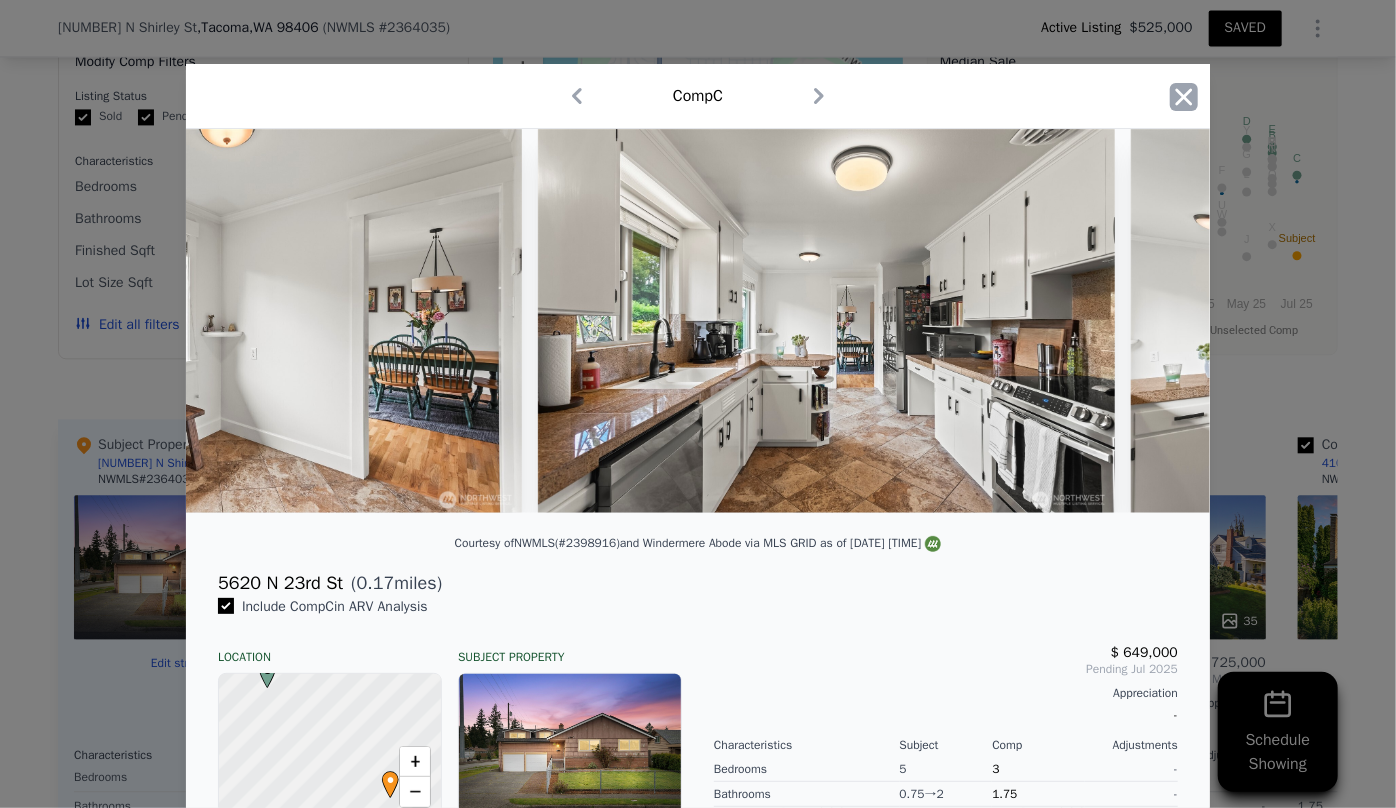 click 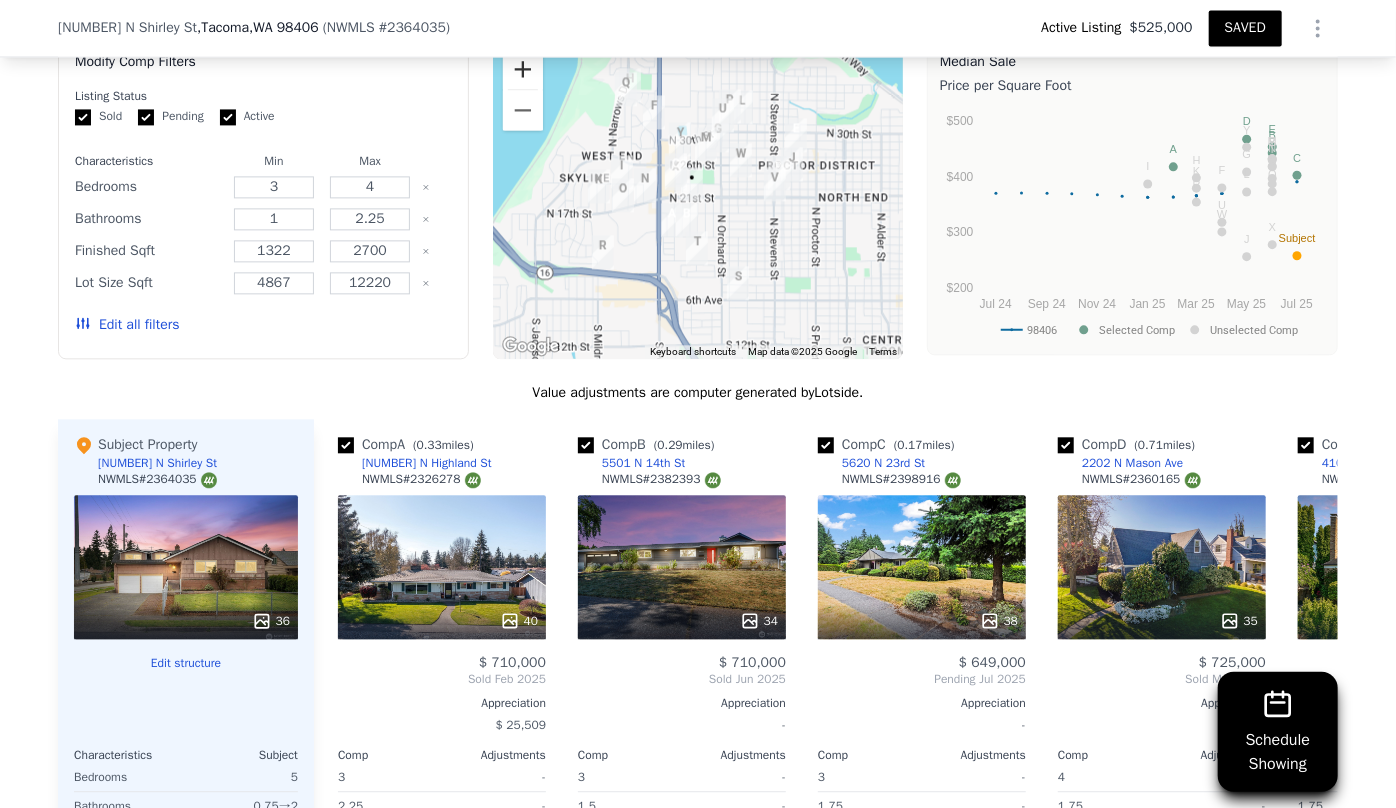click at bounding box center [523, 69] 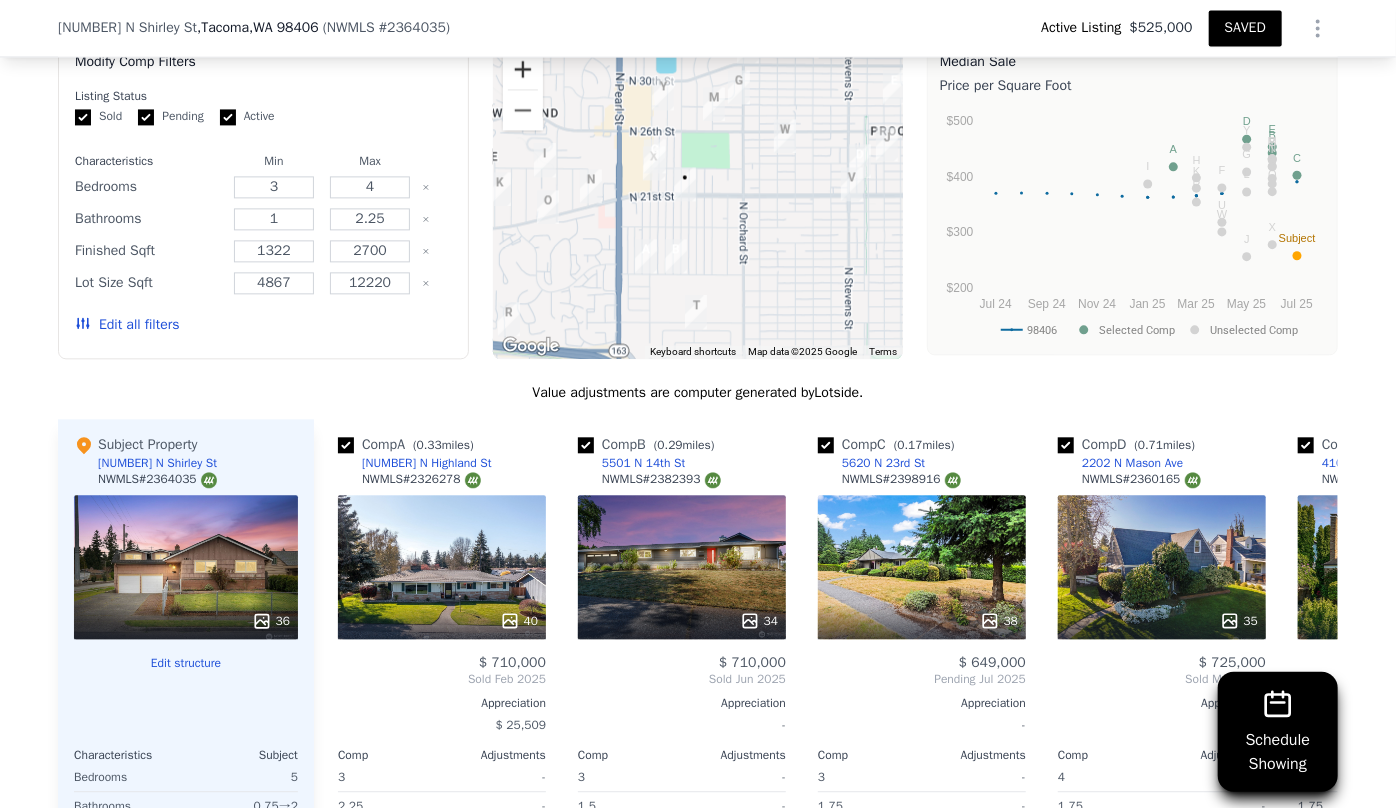 click at bounding box center (523, 69) 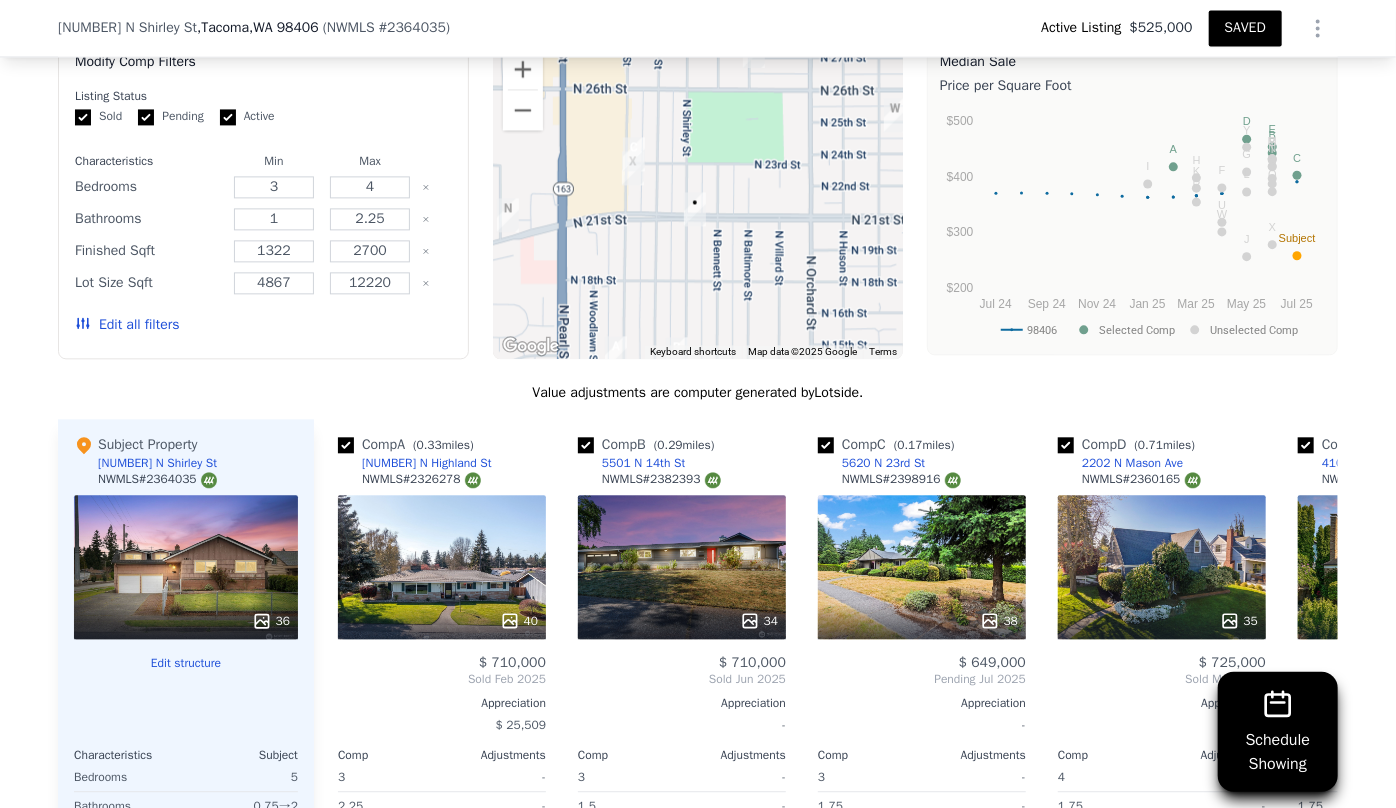 drag, startPoint x: 728, startPoint y: 261, endPoint x: 760, endPoint y: 200, distance: 68.88396 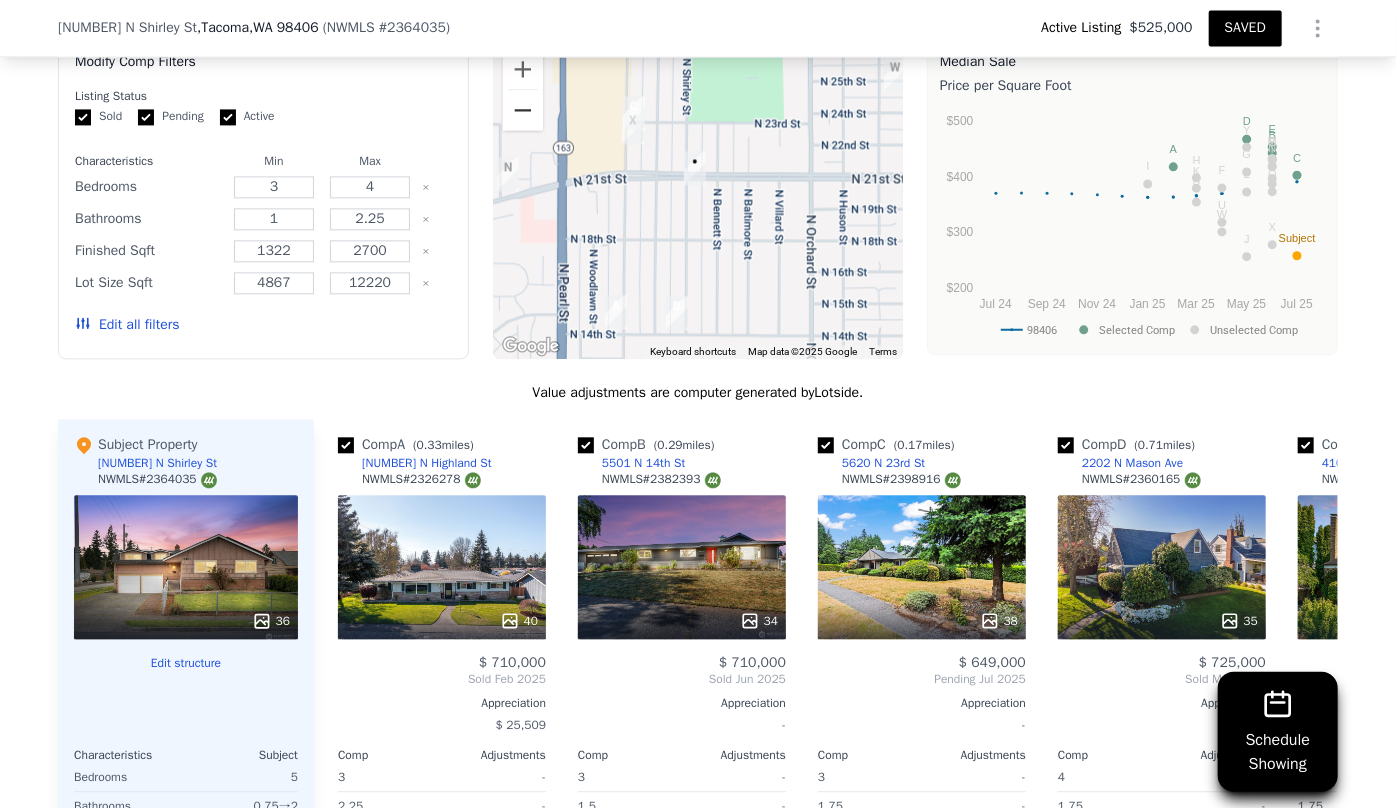 click at bounding box center [523, 110] 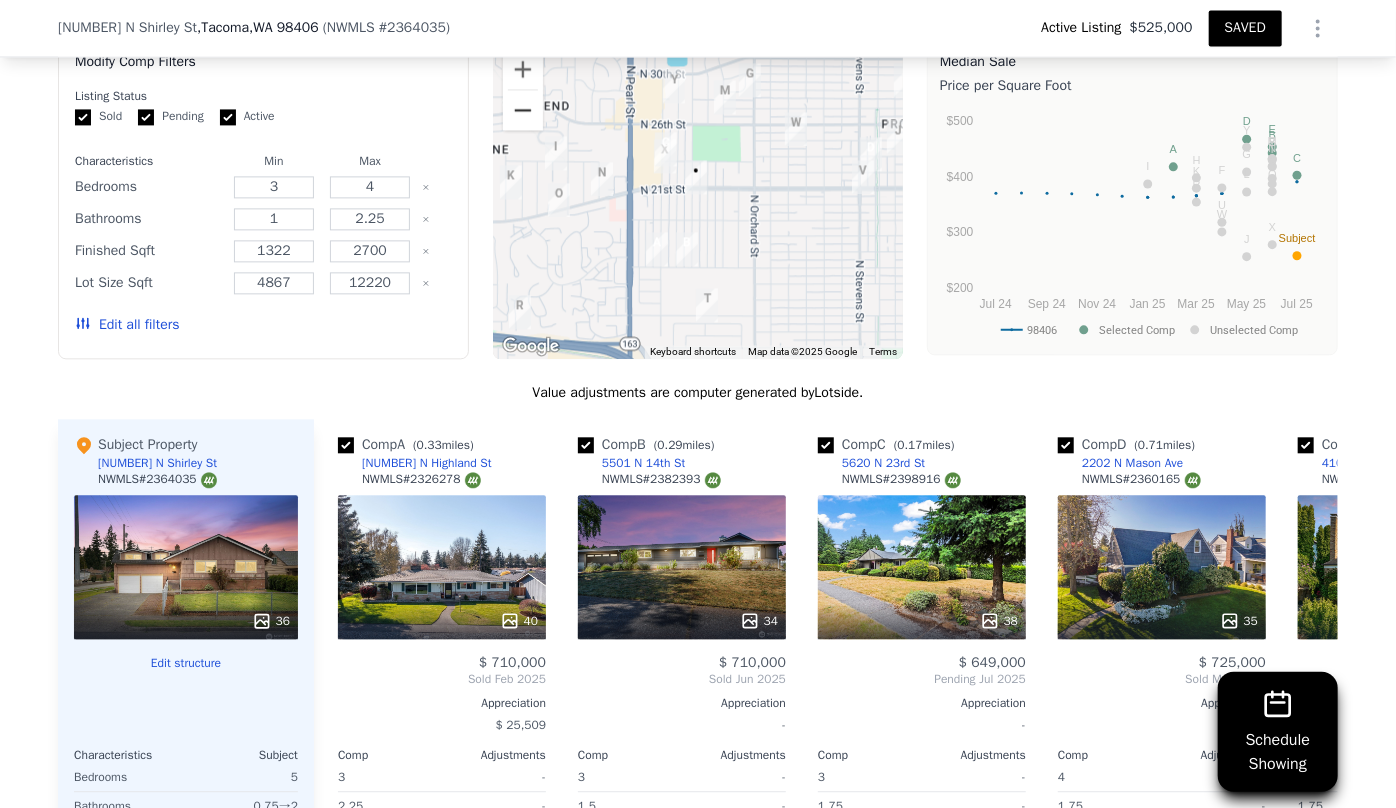 click at bounding box center (523, 110) 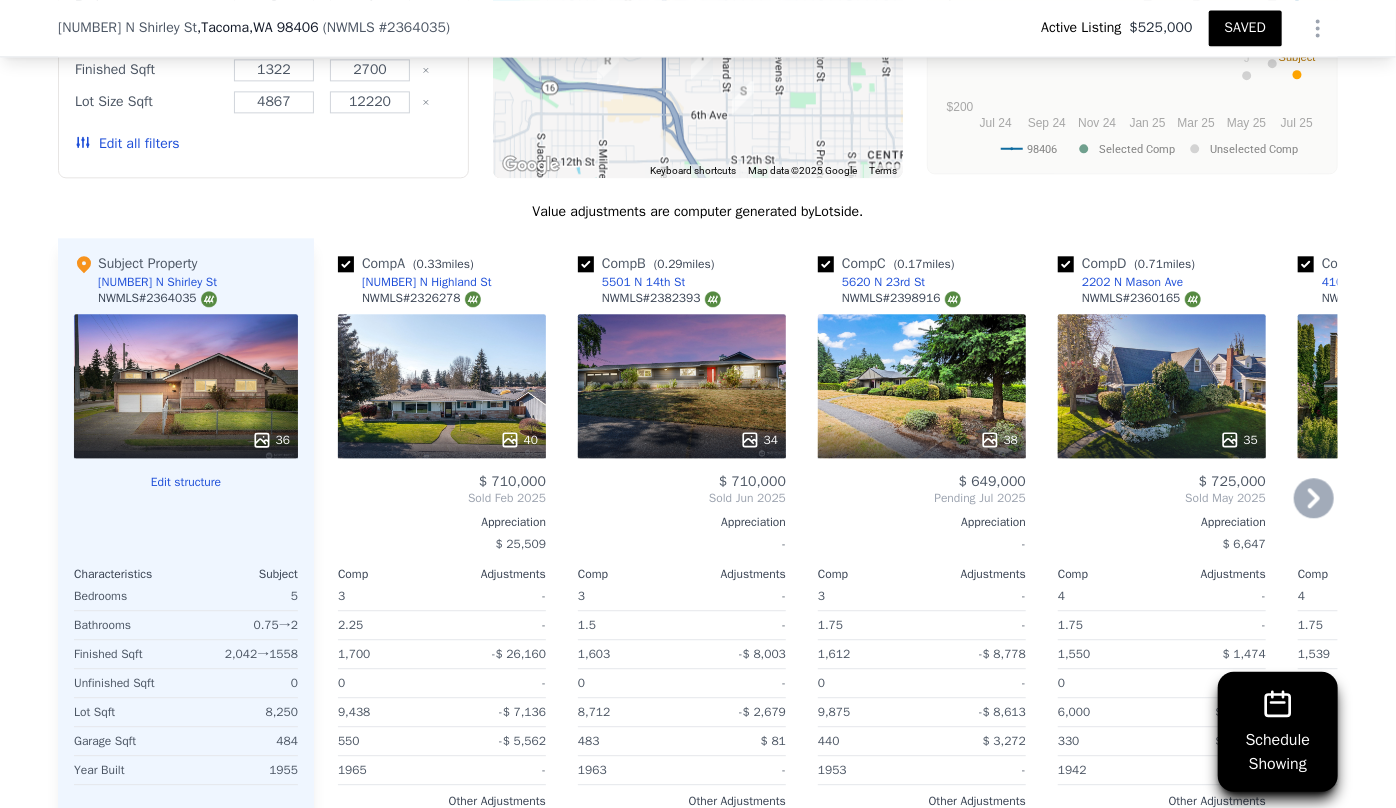 scroll, scrollTop: 2356, scrollLeft: 0, axis: vertical 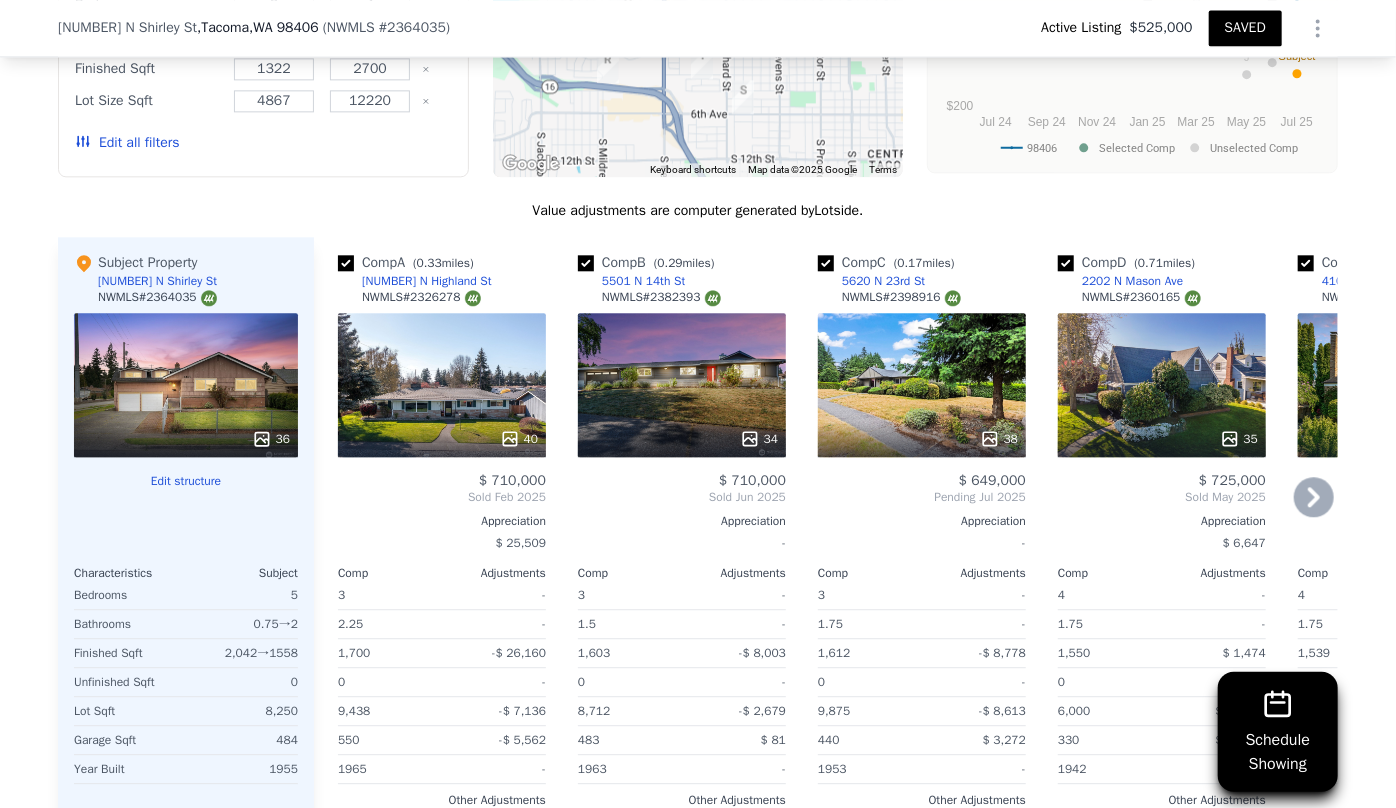 click 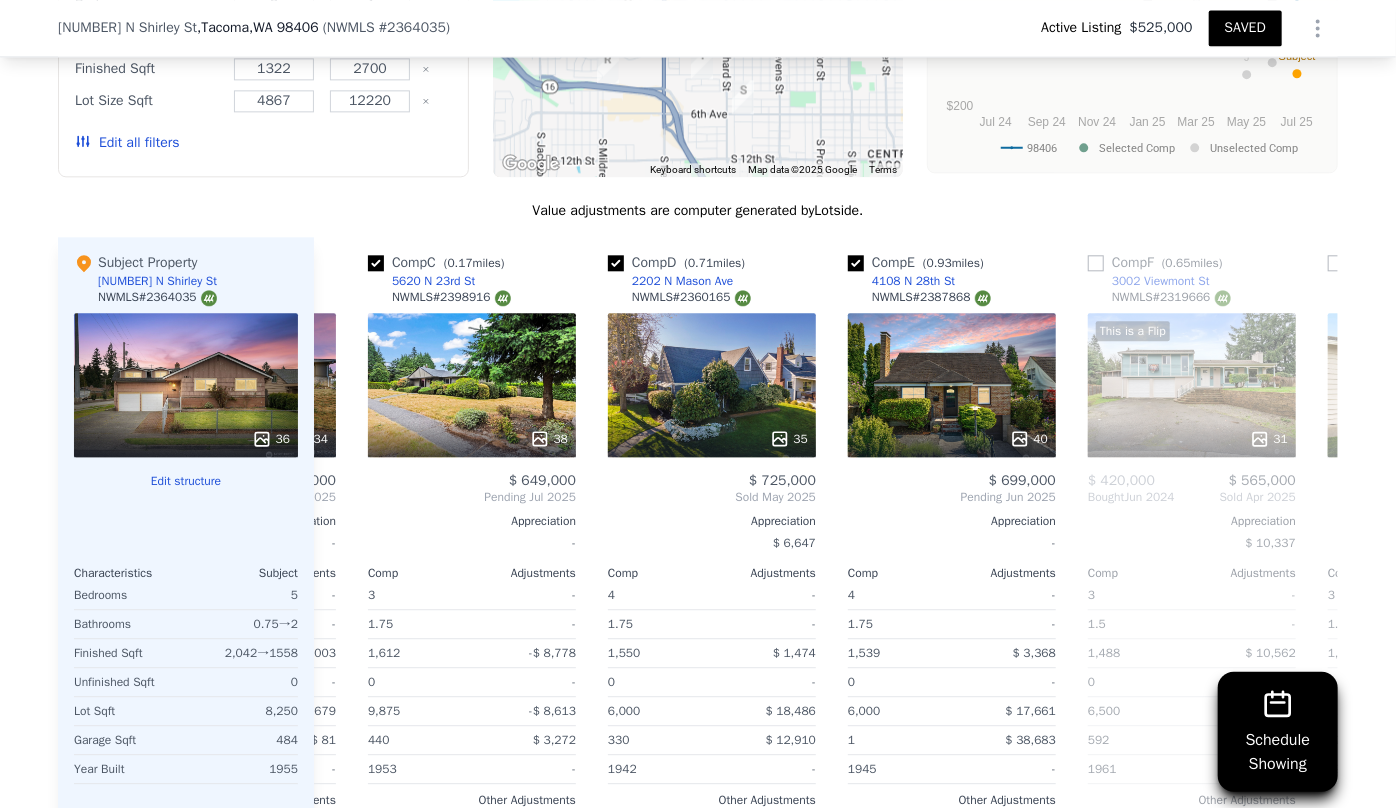 scroll, scrollTop: 0, scrollLeft: 480, axis: horizontal 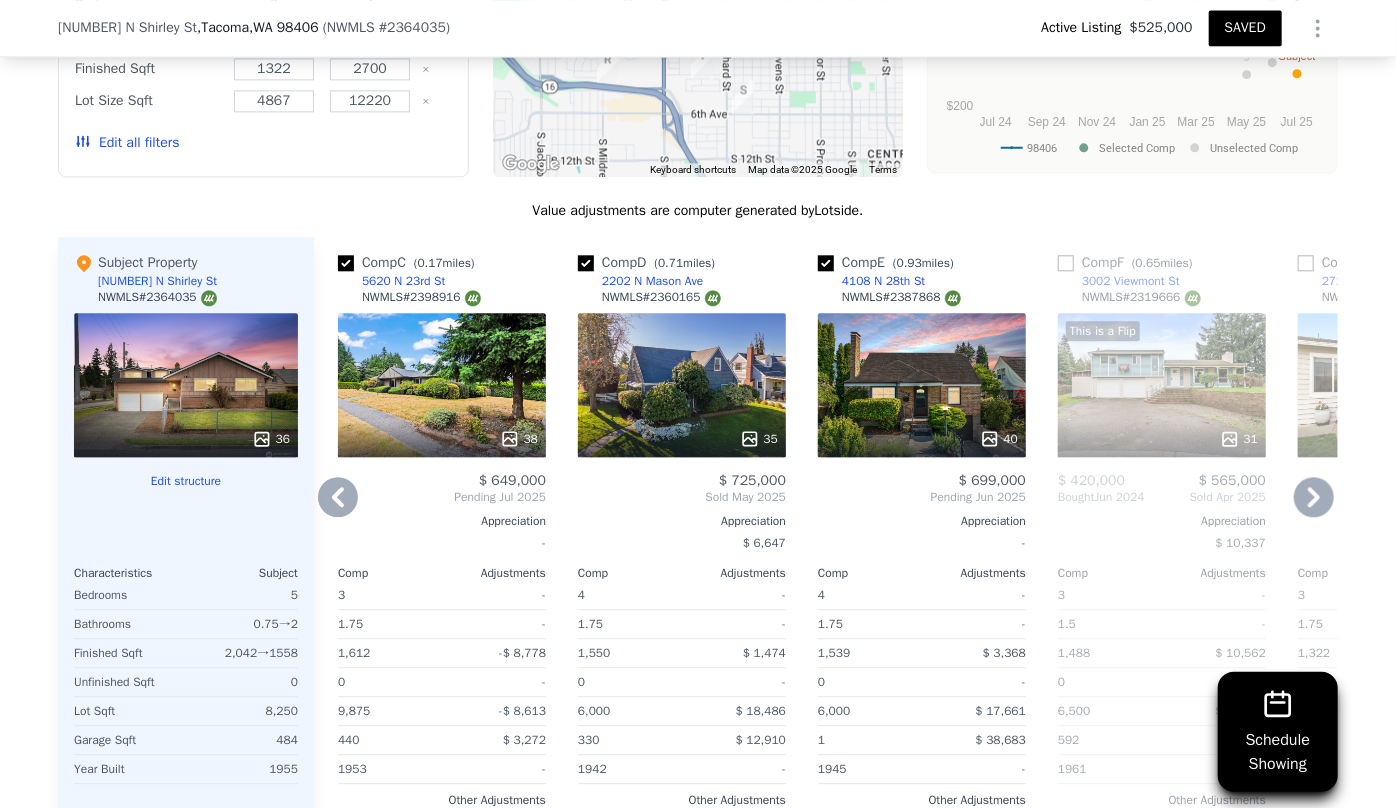 click 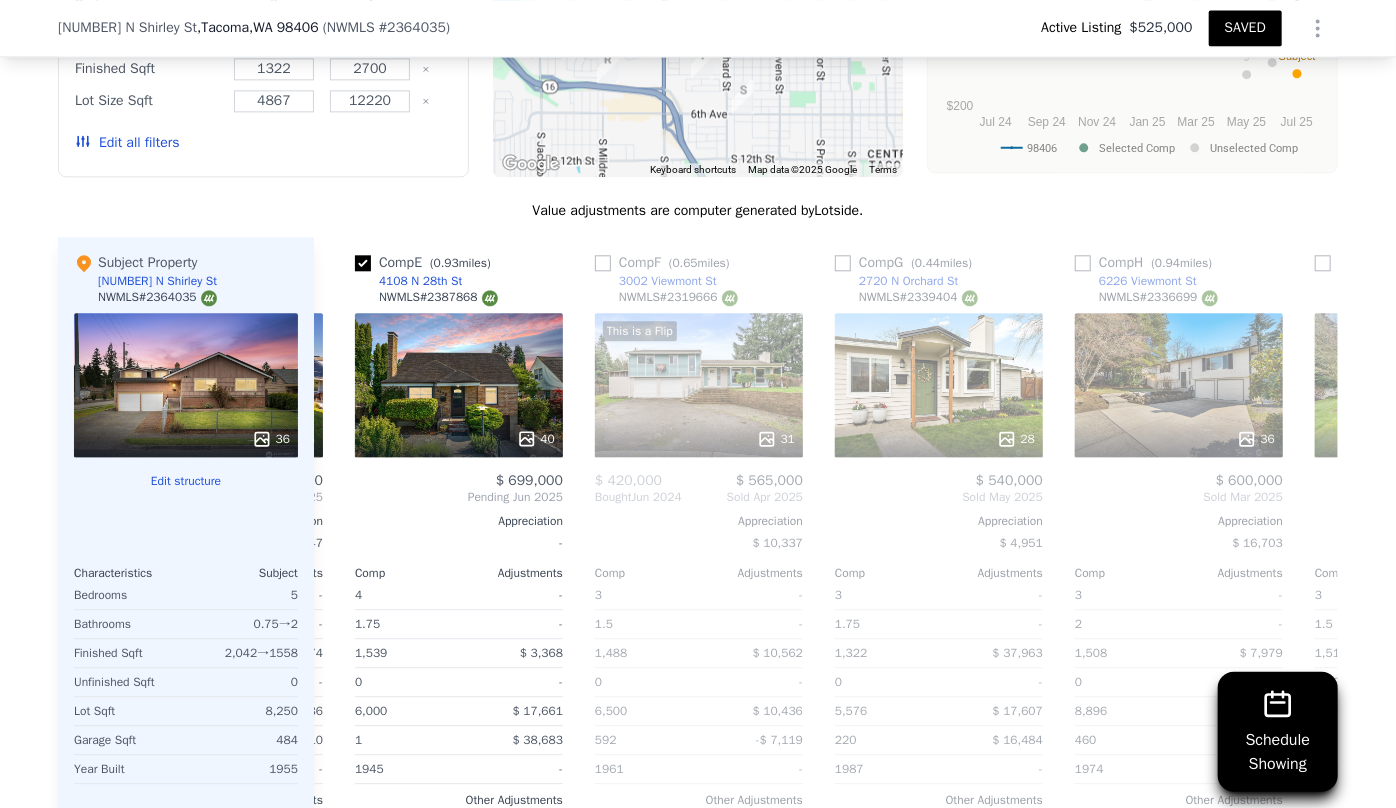 scroll, scrollTop: 0, scrollLeft: 960, axis: horizontal 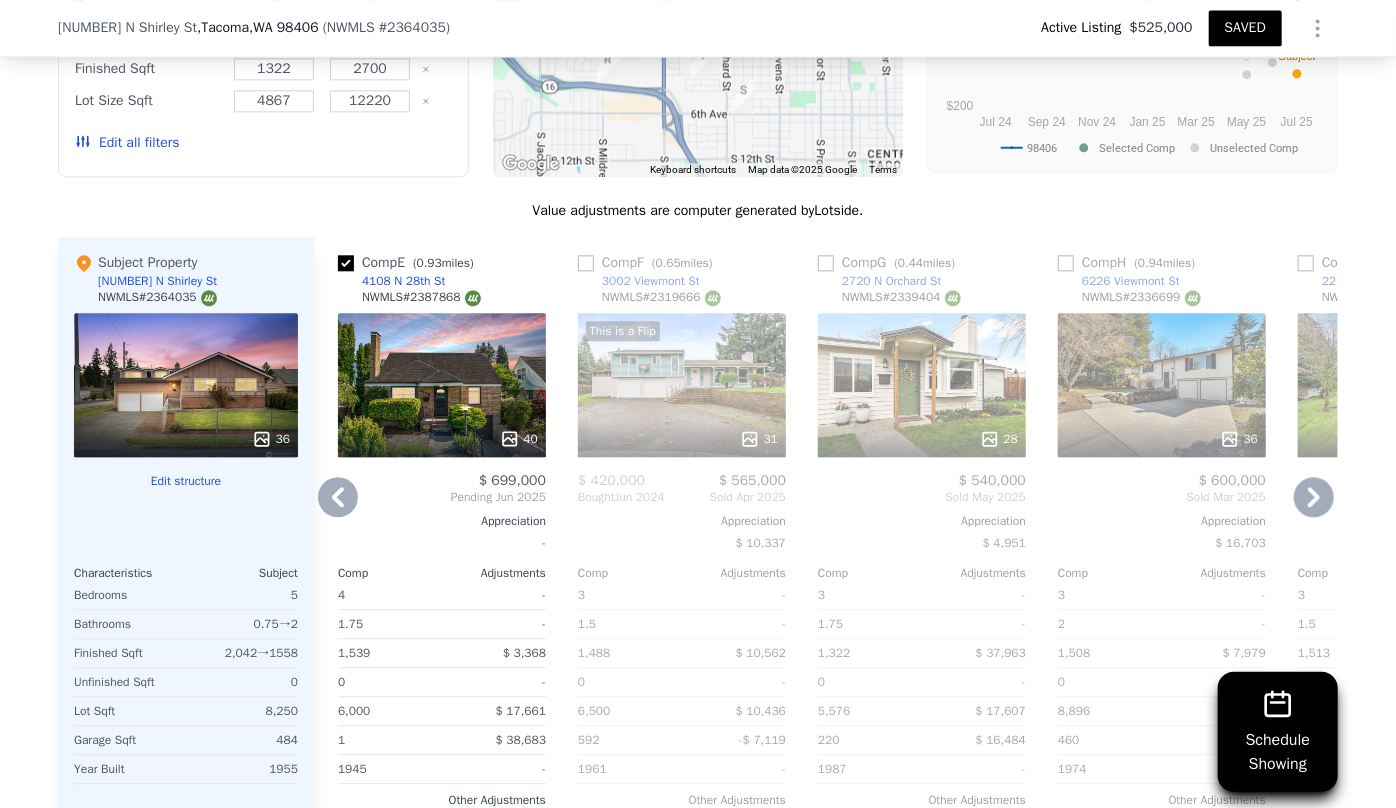 click 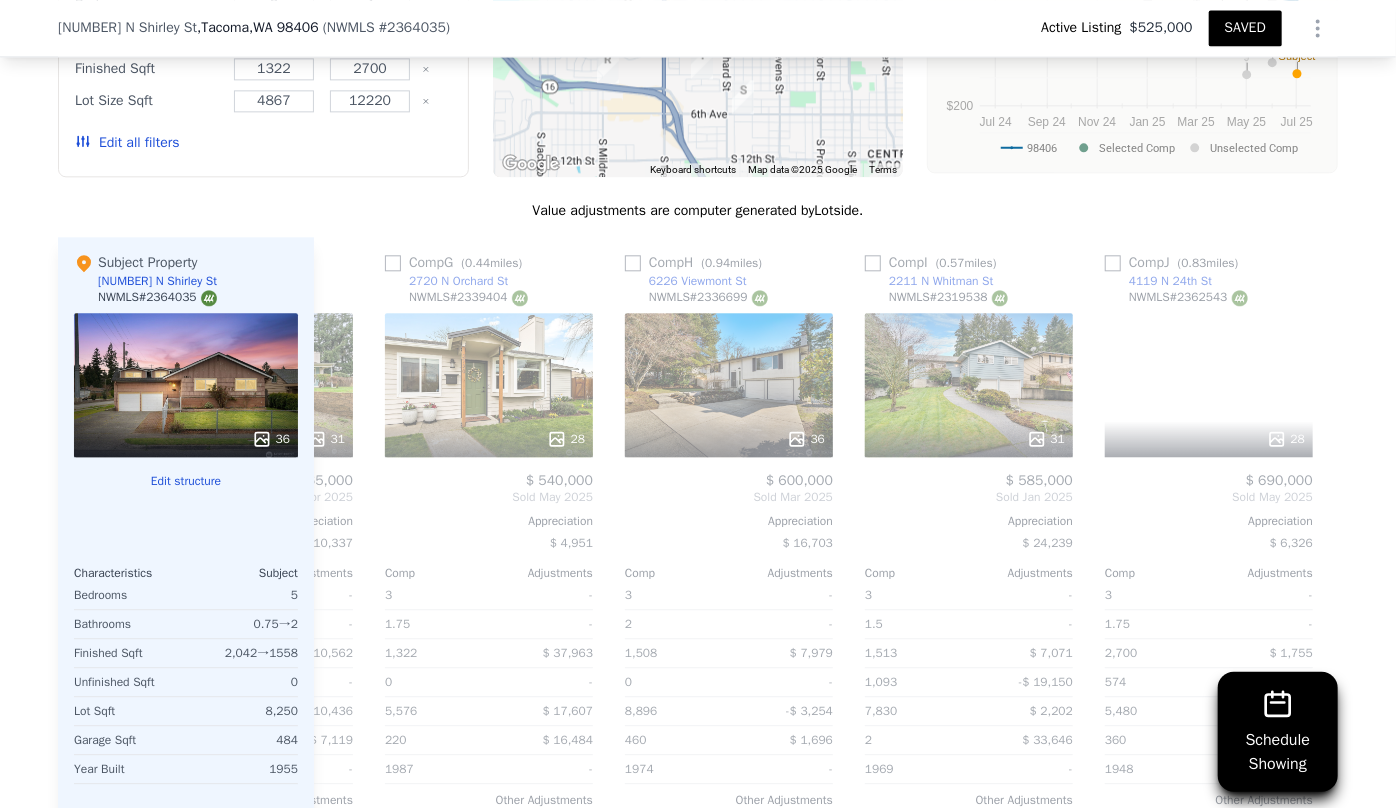 scroll, scrollTop: 0, scrollLeft: 1440, axis: horizontal 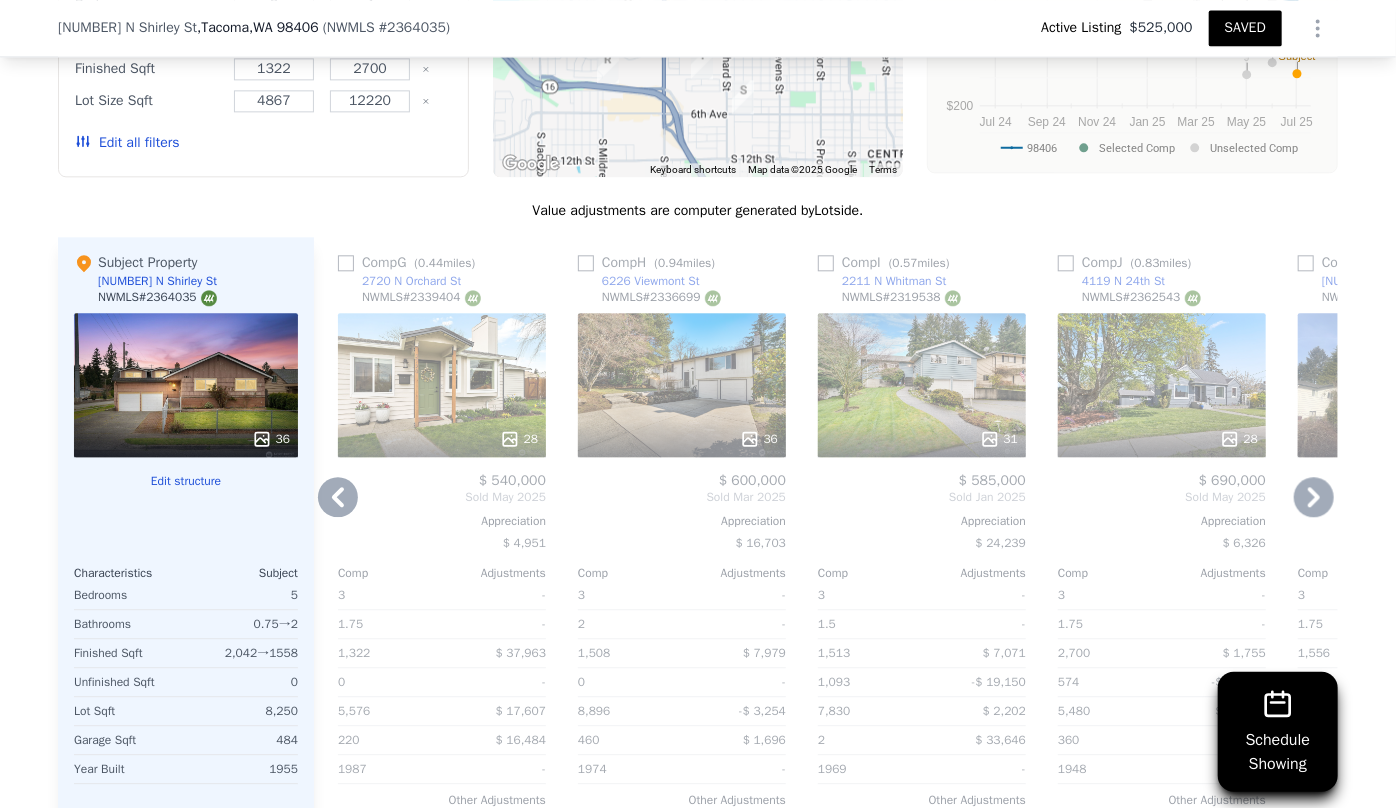 click 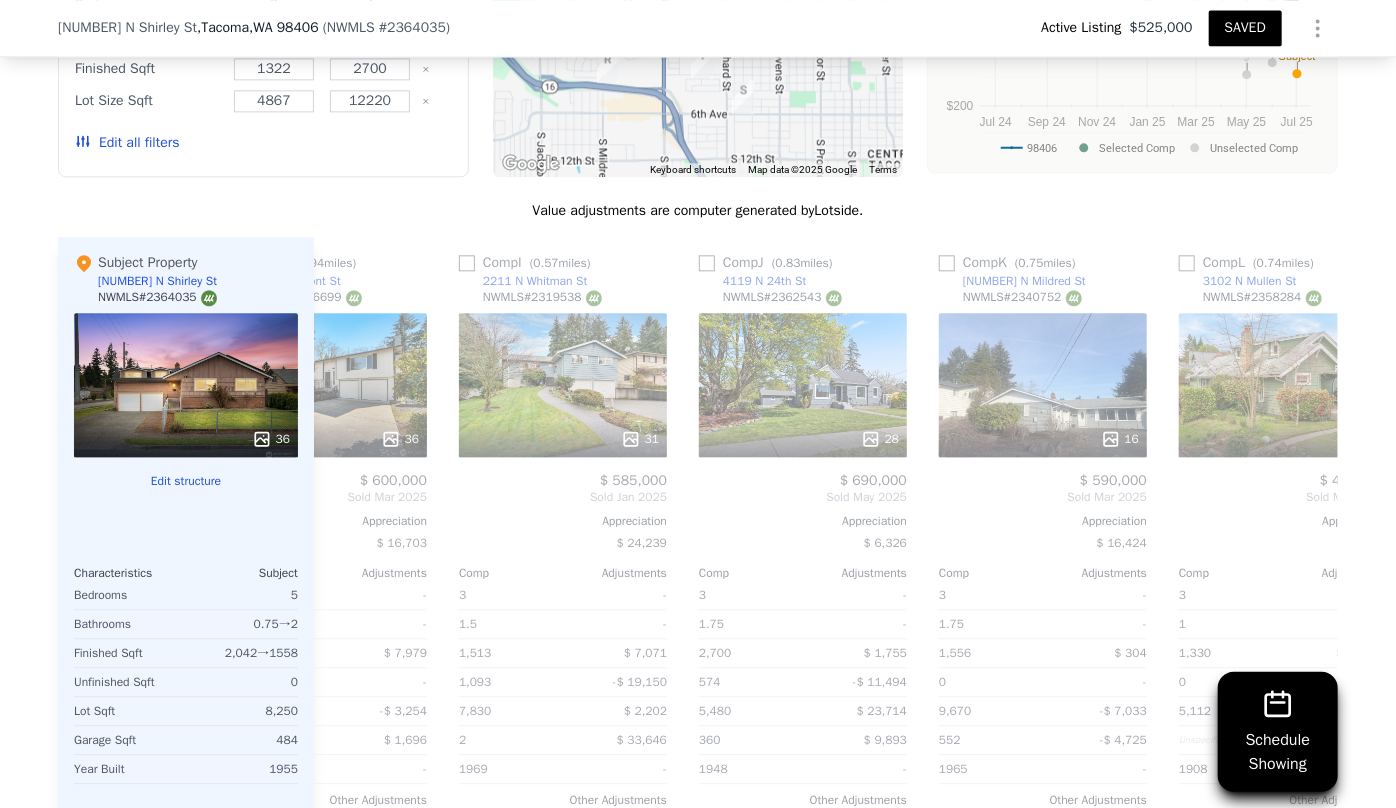 scroll, scrollTop: 0, scrollLeft: 1920, axis: horizontal 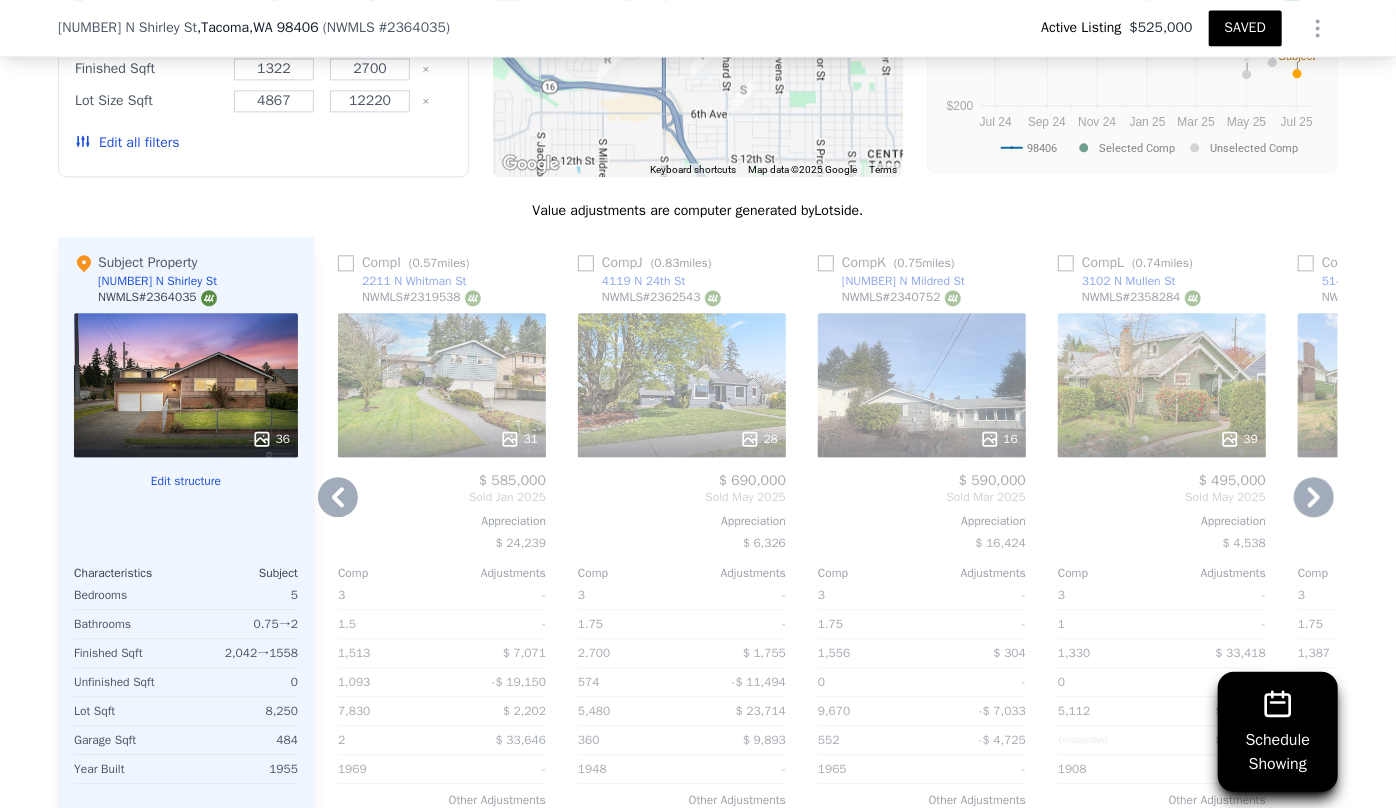click on "28" at bounding box center (682, 385) 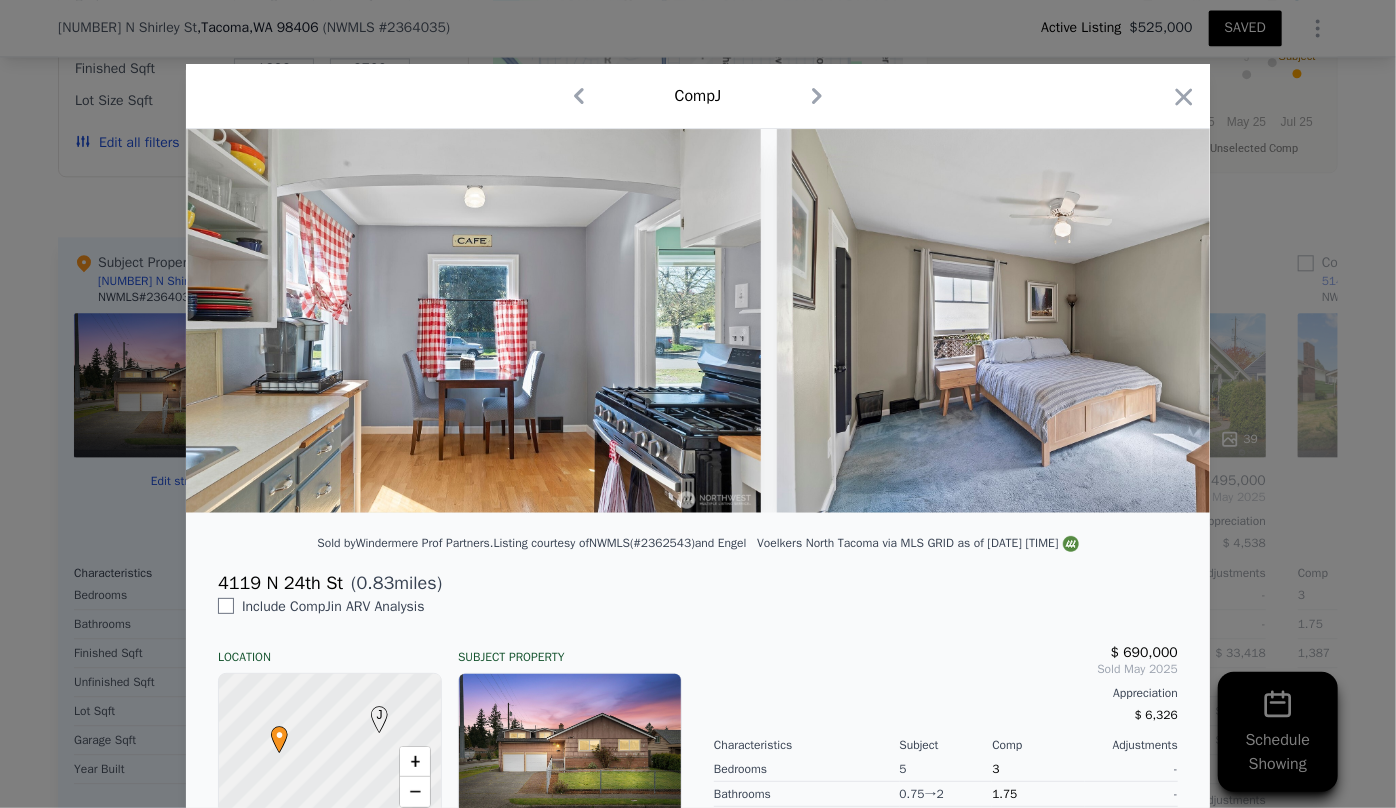 scroll, scrollTop: 0, scrollLeft: 6501, axis: horizontal 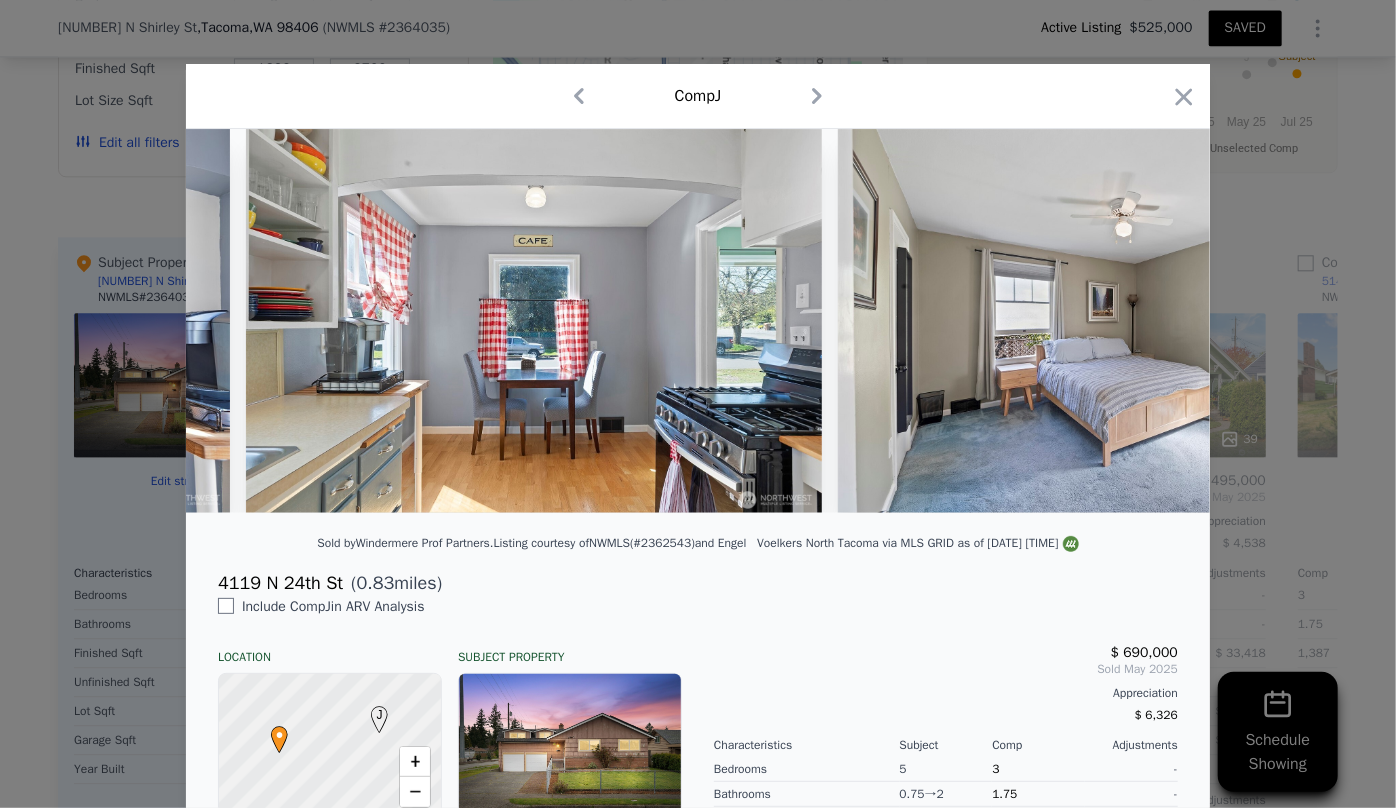 click on "Comp  J" at bounding box center (698, 96) 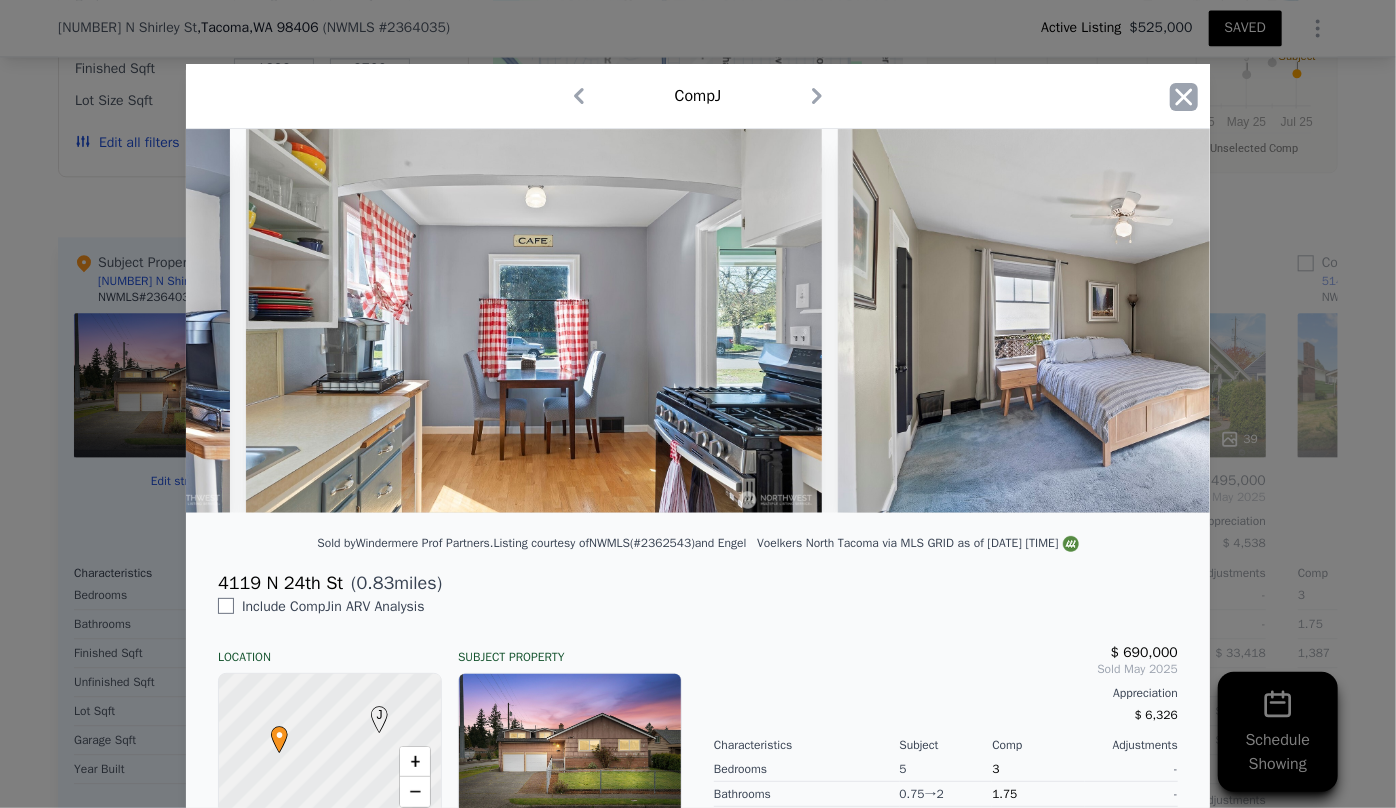 click 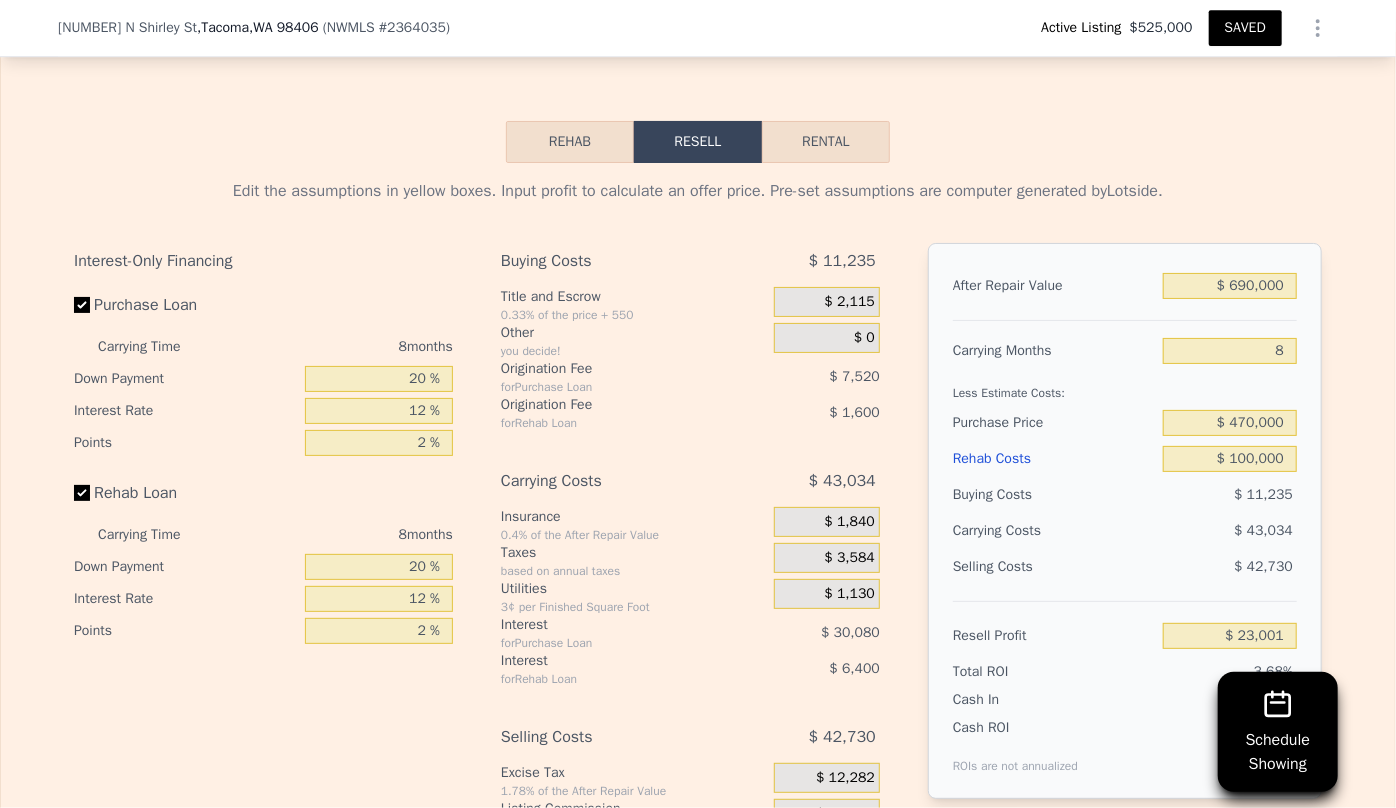 scroll, scrollTop: 3538, scrollLeft: 0, axis: vertical 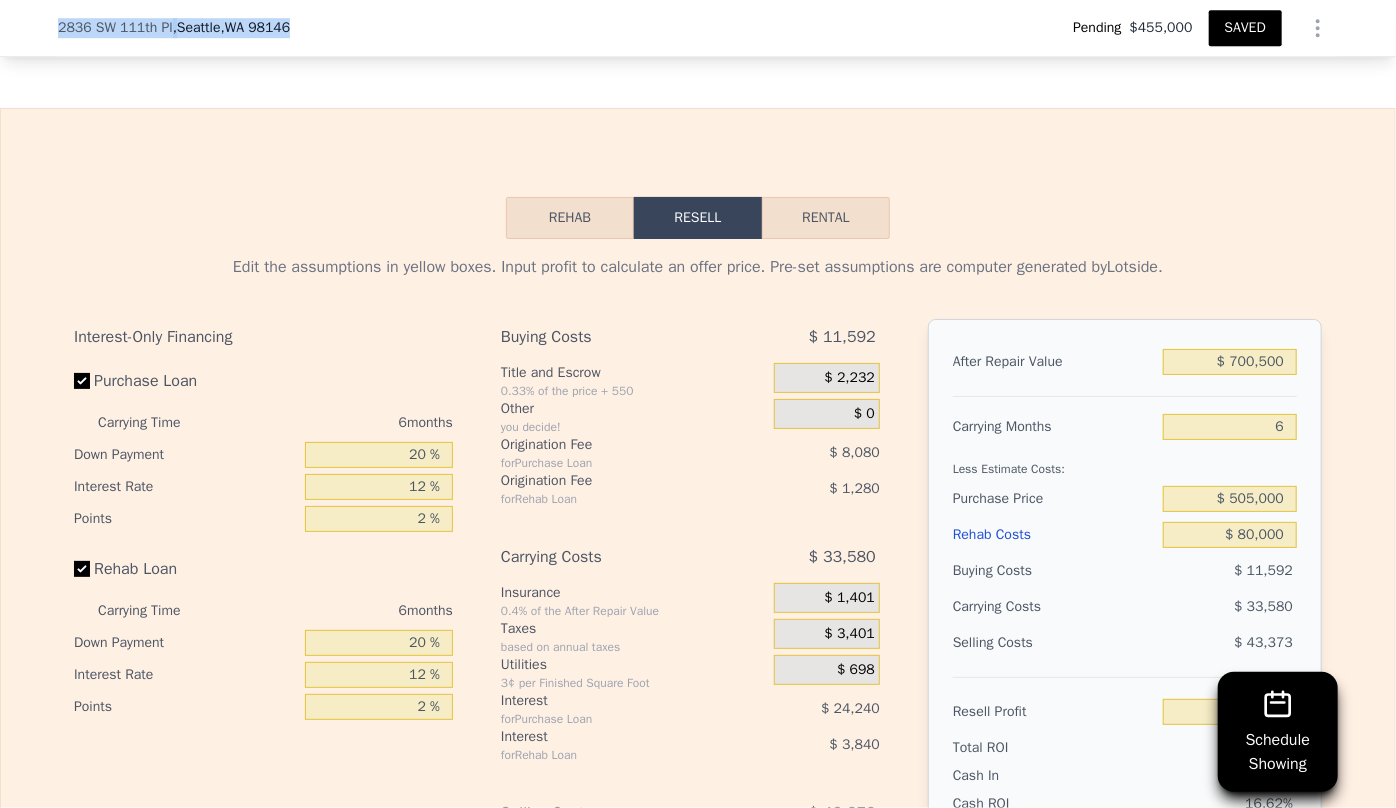 drag, startPoint x: 44, startPoint y: 20, endPoint x: 376, endPoint y: 12, distance: 332.09637 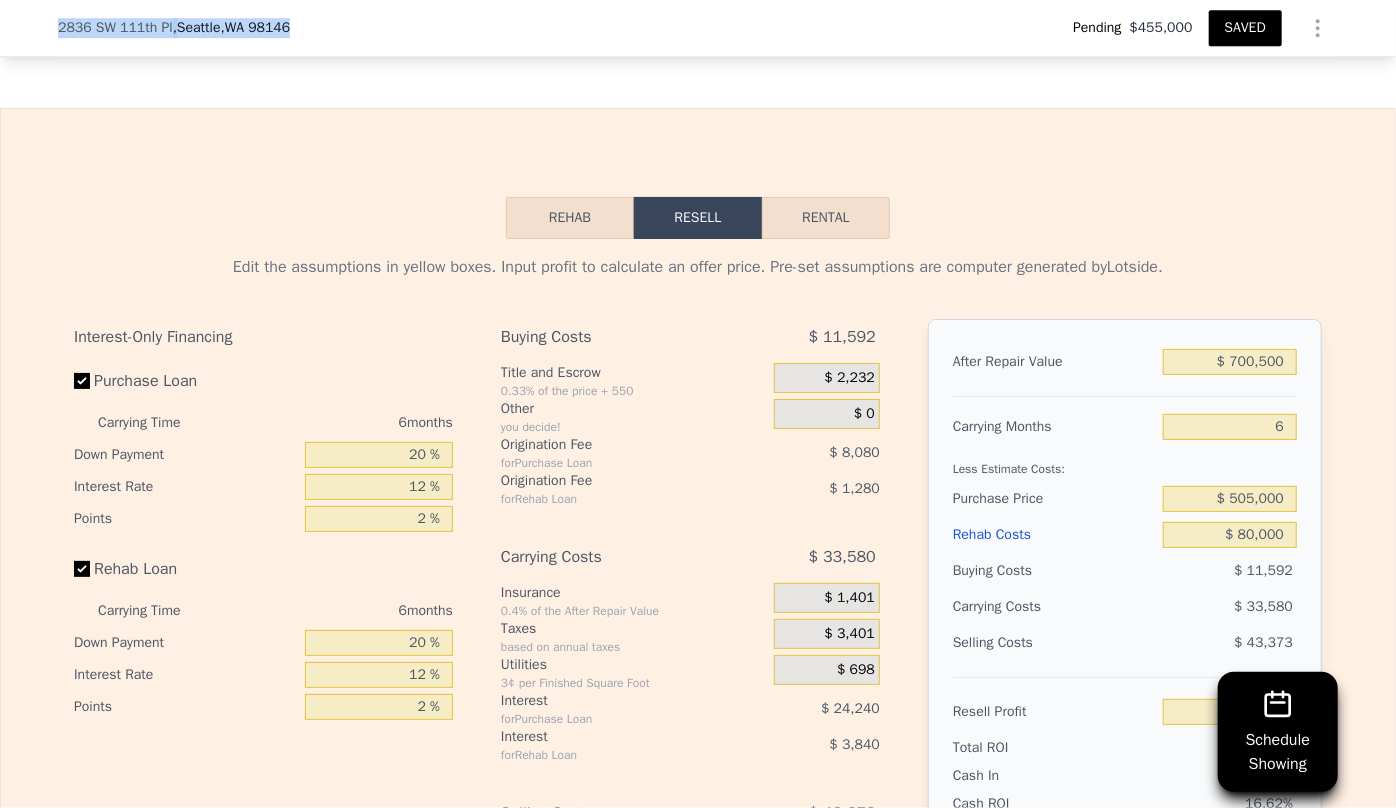 scroll, scrollTop: 3041, scrollLeft: 0, axis: vertical 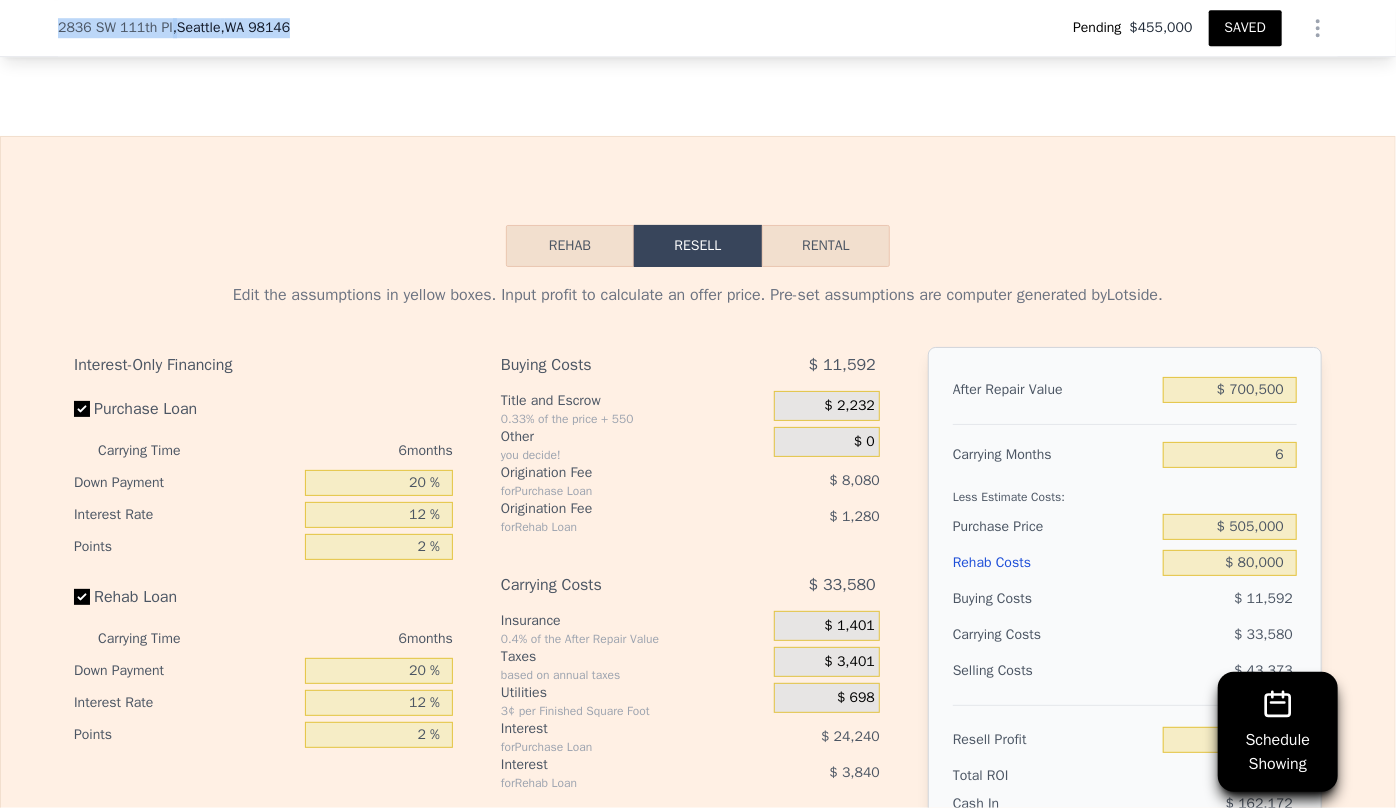 copy on "2836 SW 111th Pl ,  Seattle ,  WA   98146" 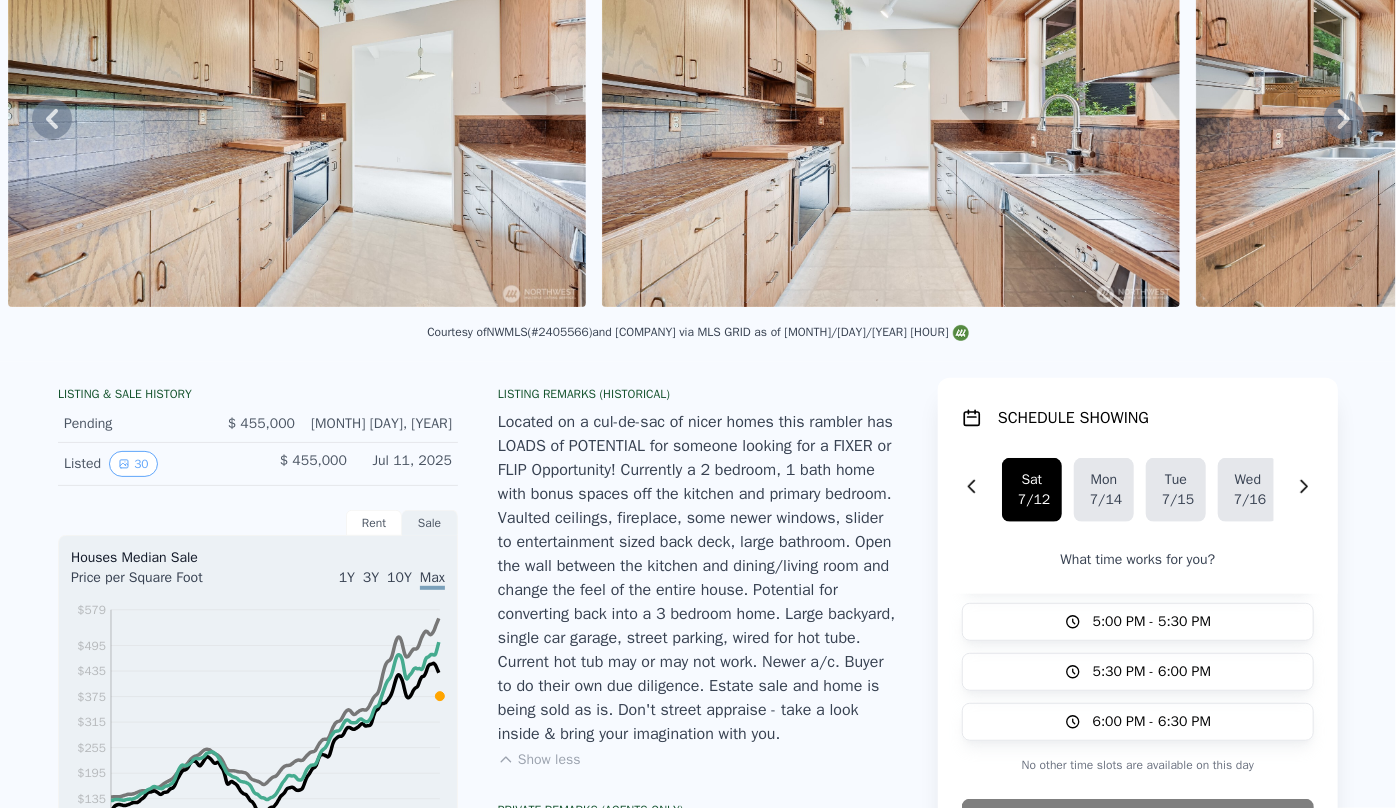scroll, scrollTop: 0, scrollLeft: 0, axis: both 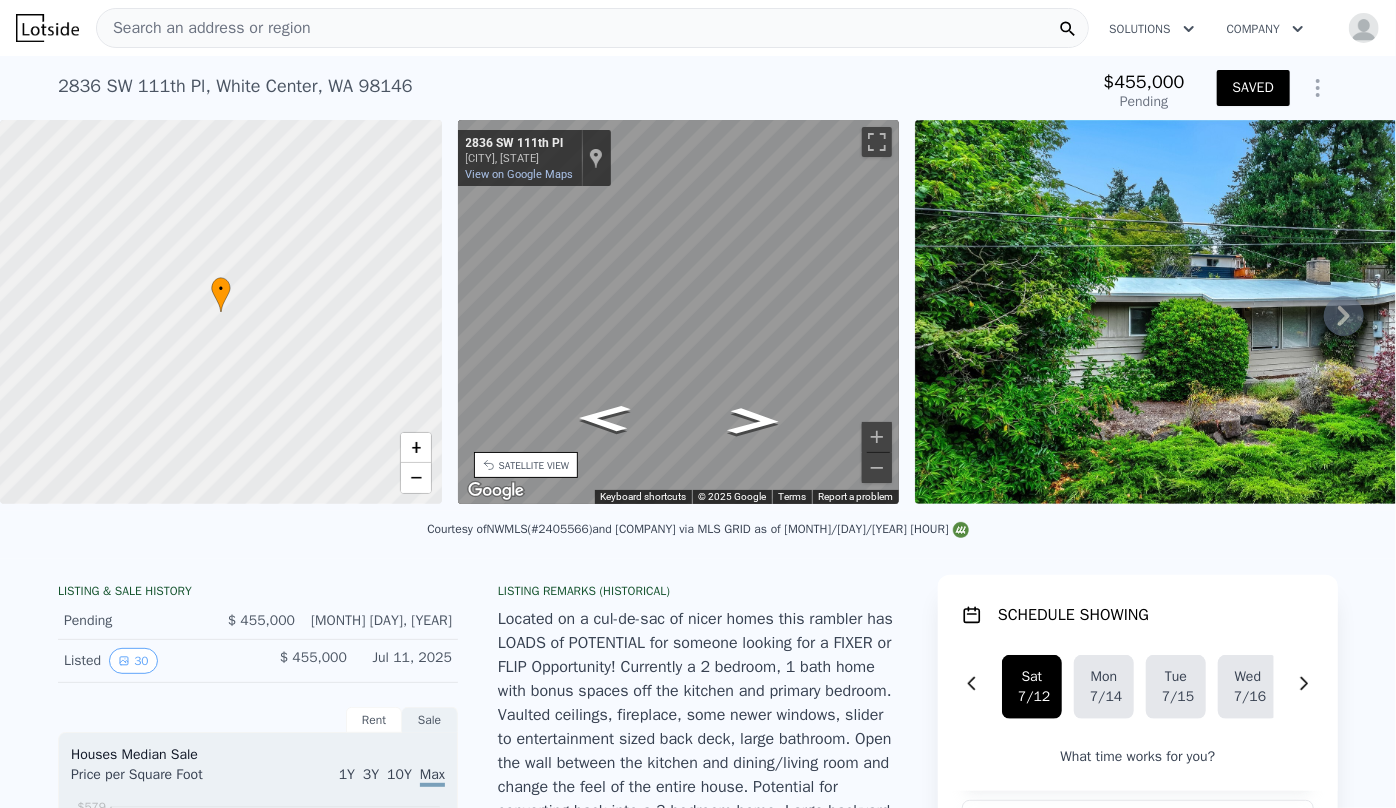 click on "Search an address or region" at bounding box center [204, 28] 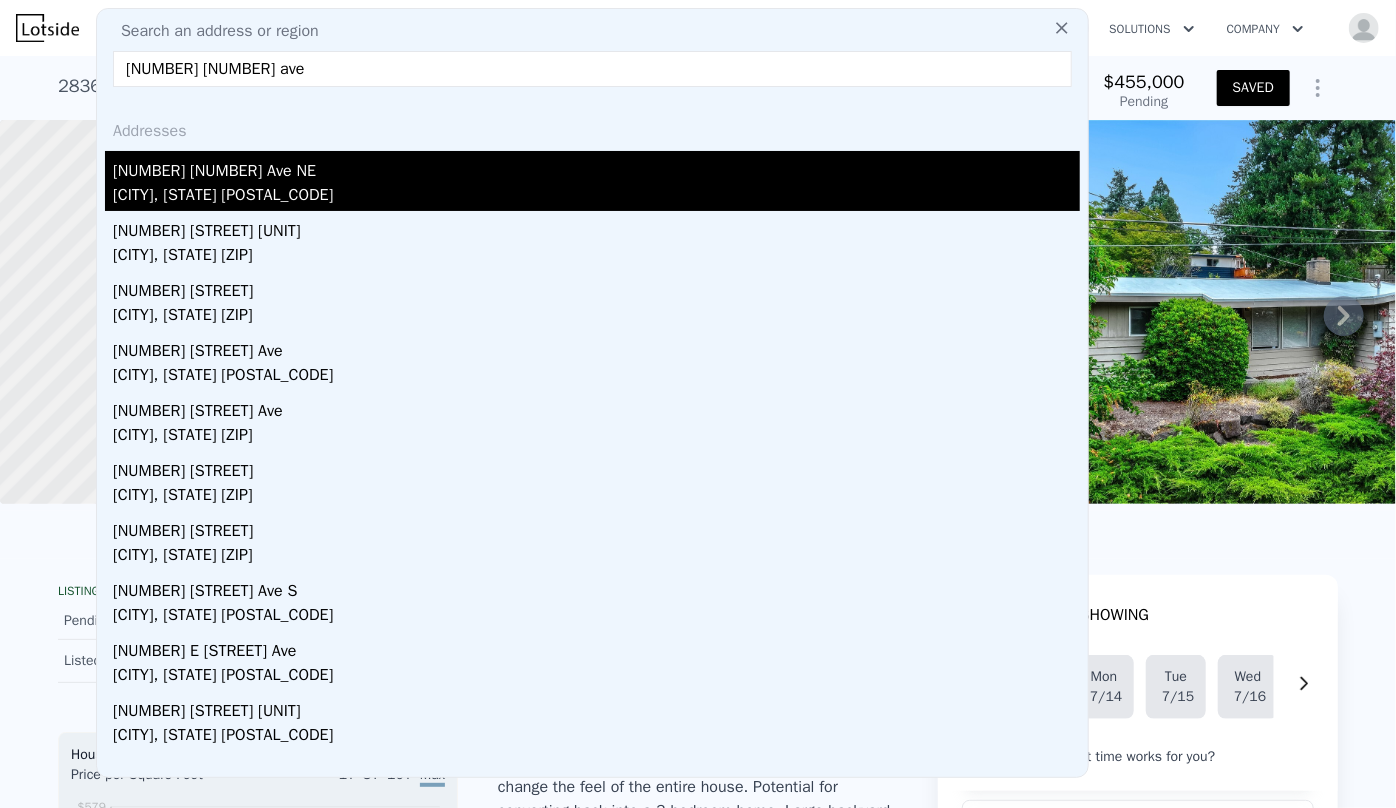 type on "13337 30th ave" 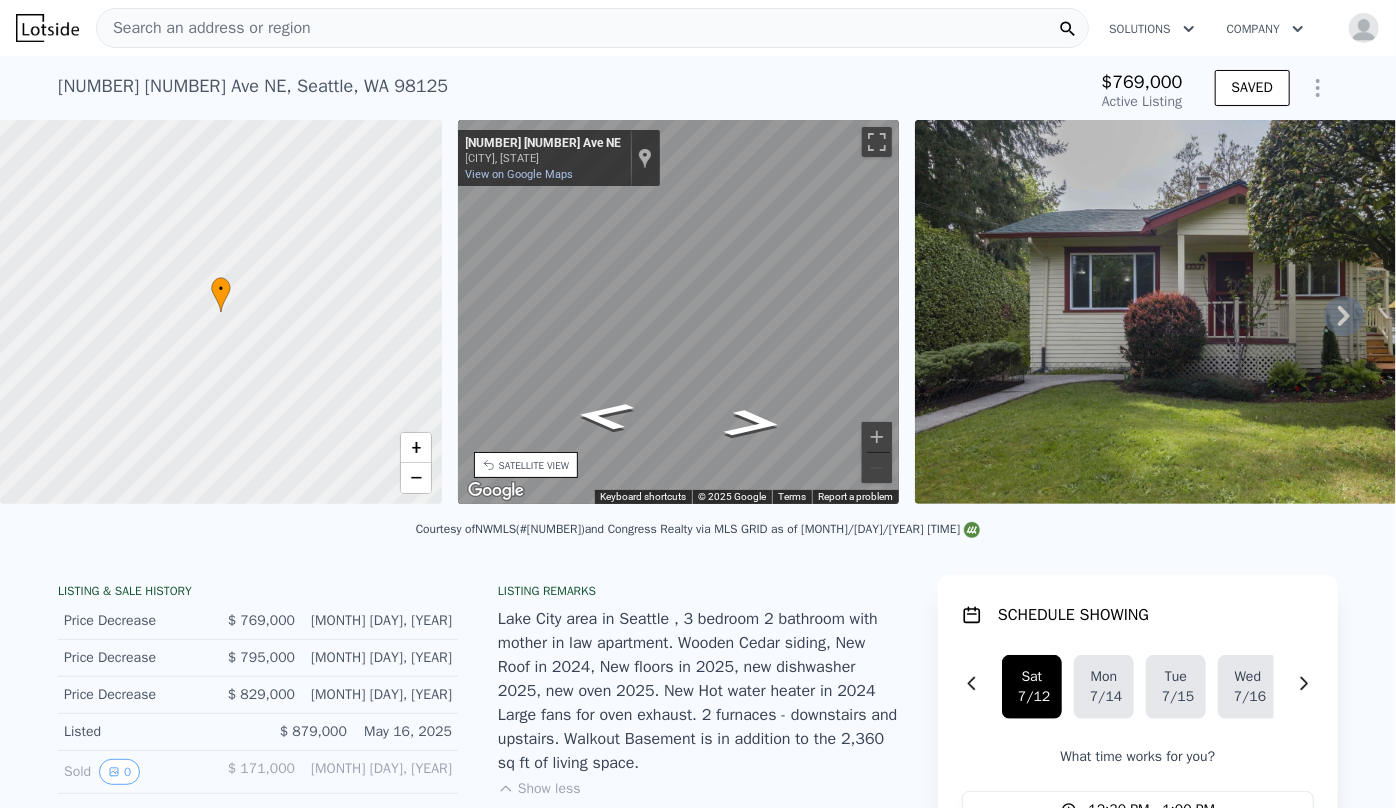 type on "-$ 833,242" 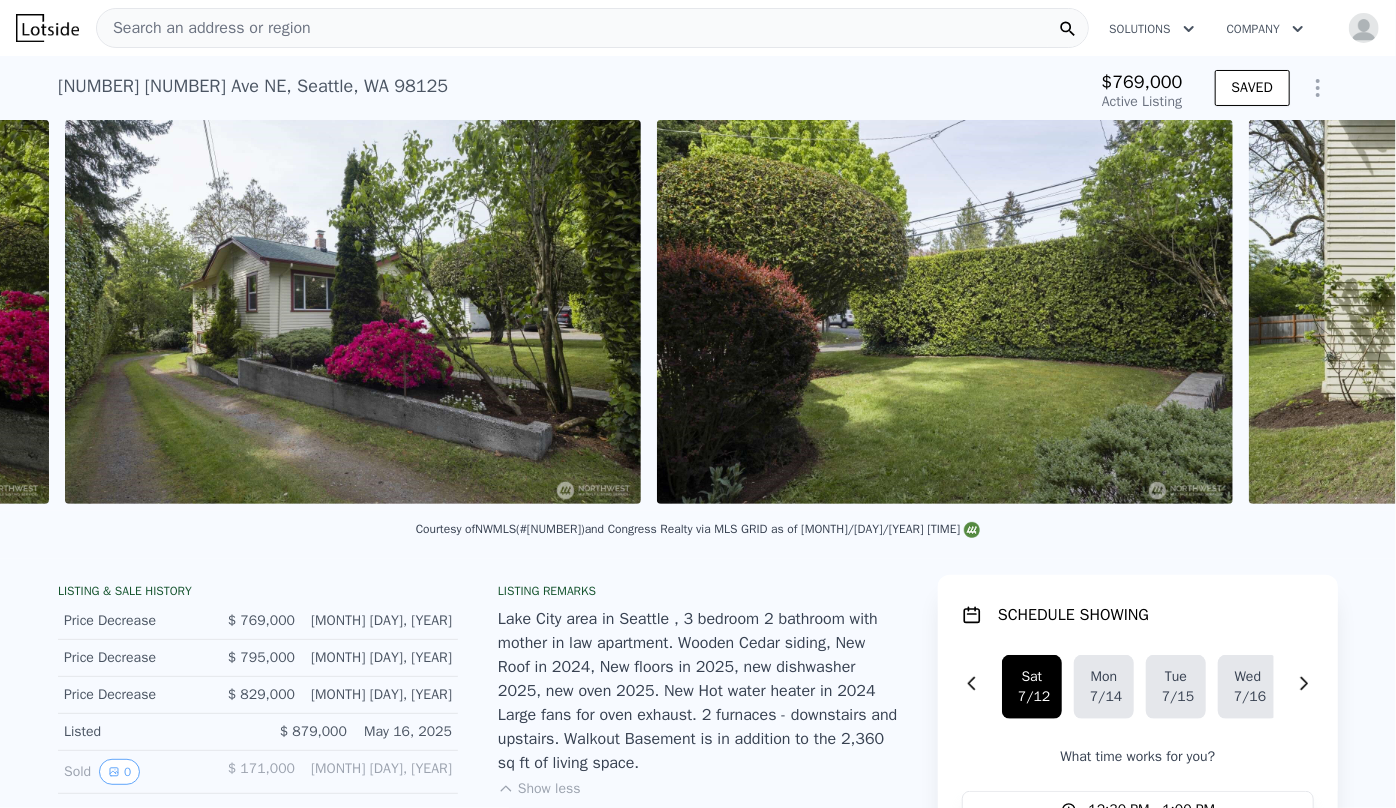 scroll, scrollTop: 0, scrollLeft: 3214, axis: horizontal 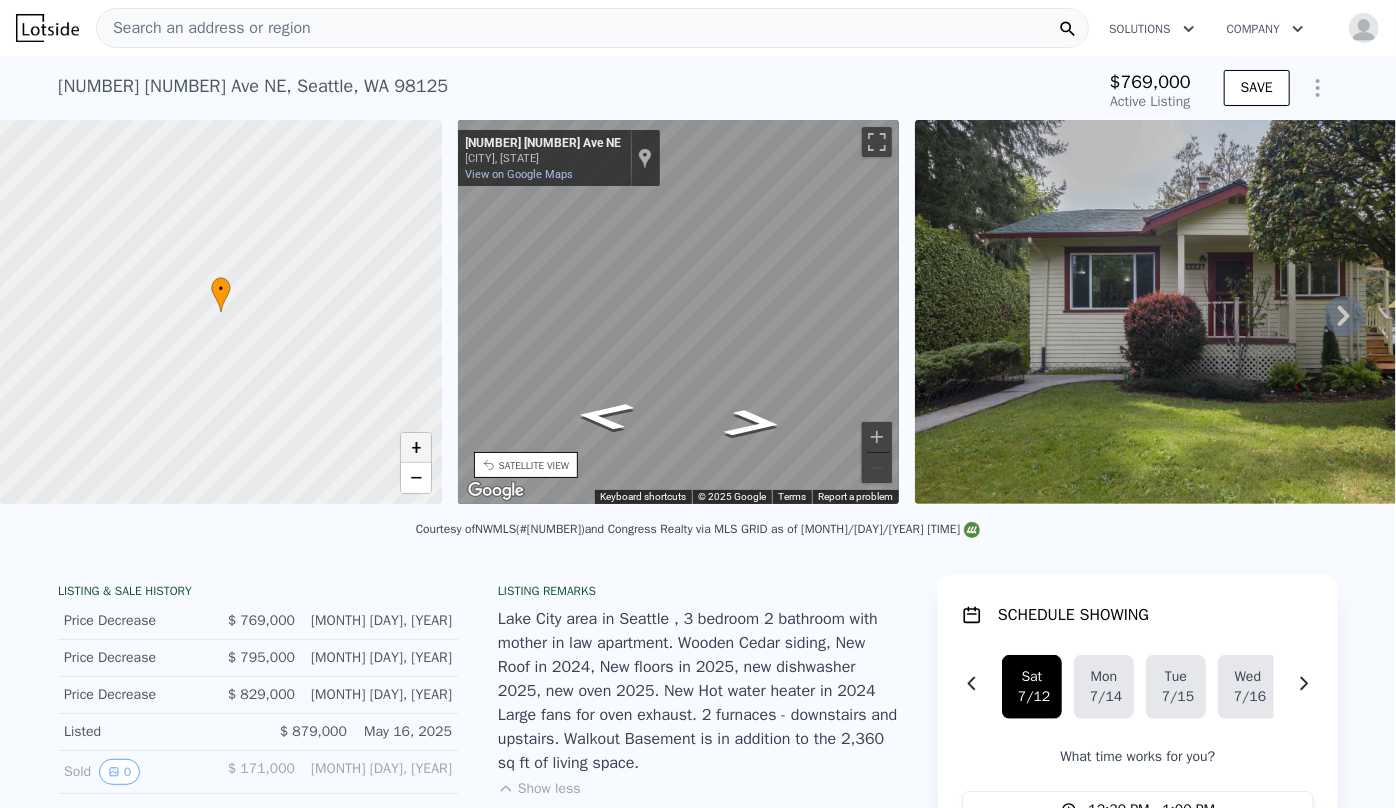 click on "+" at bounding box center [416, 448] 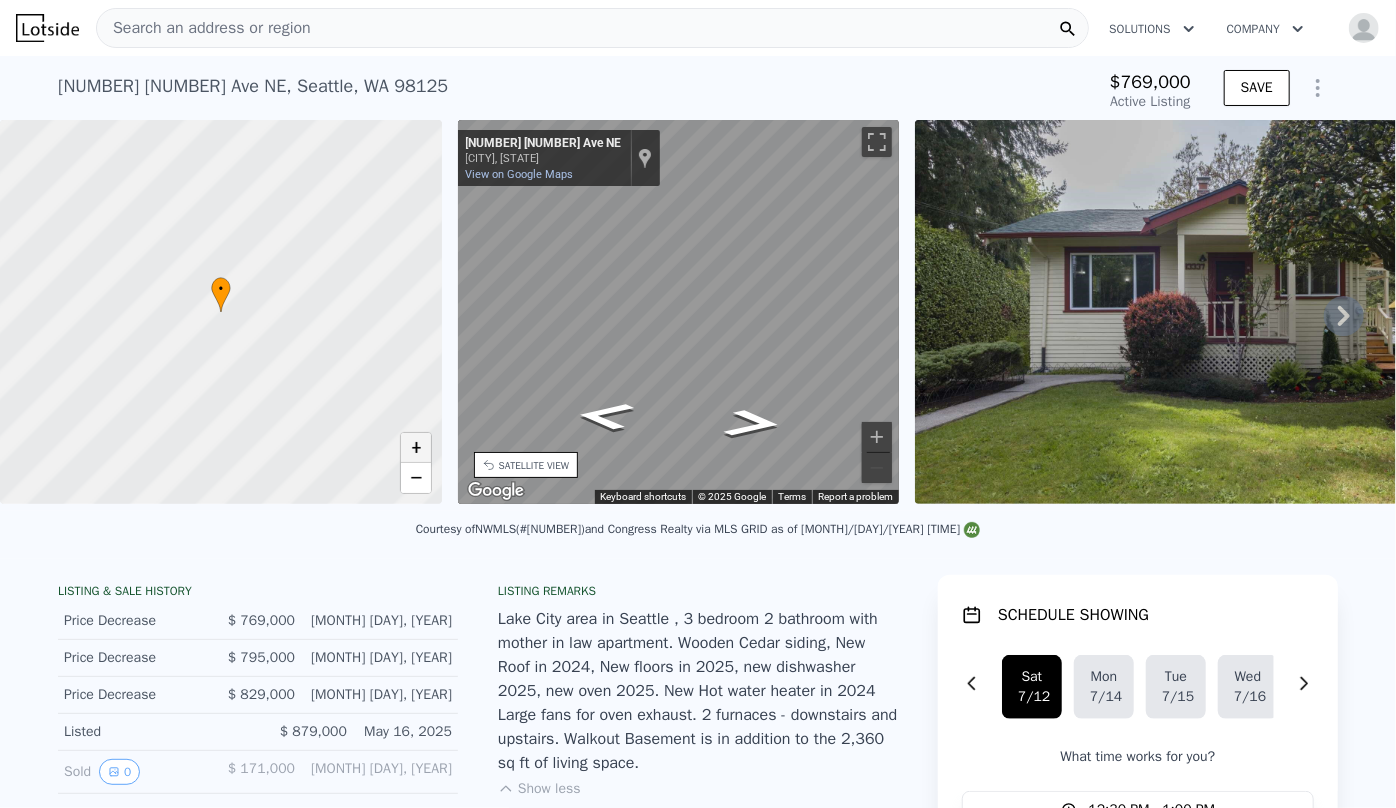 click on "+" at bounding box center (416, 448) 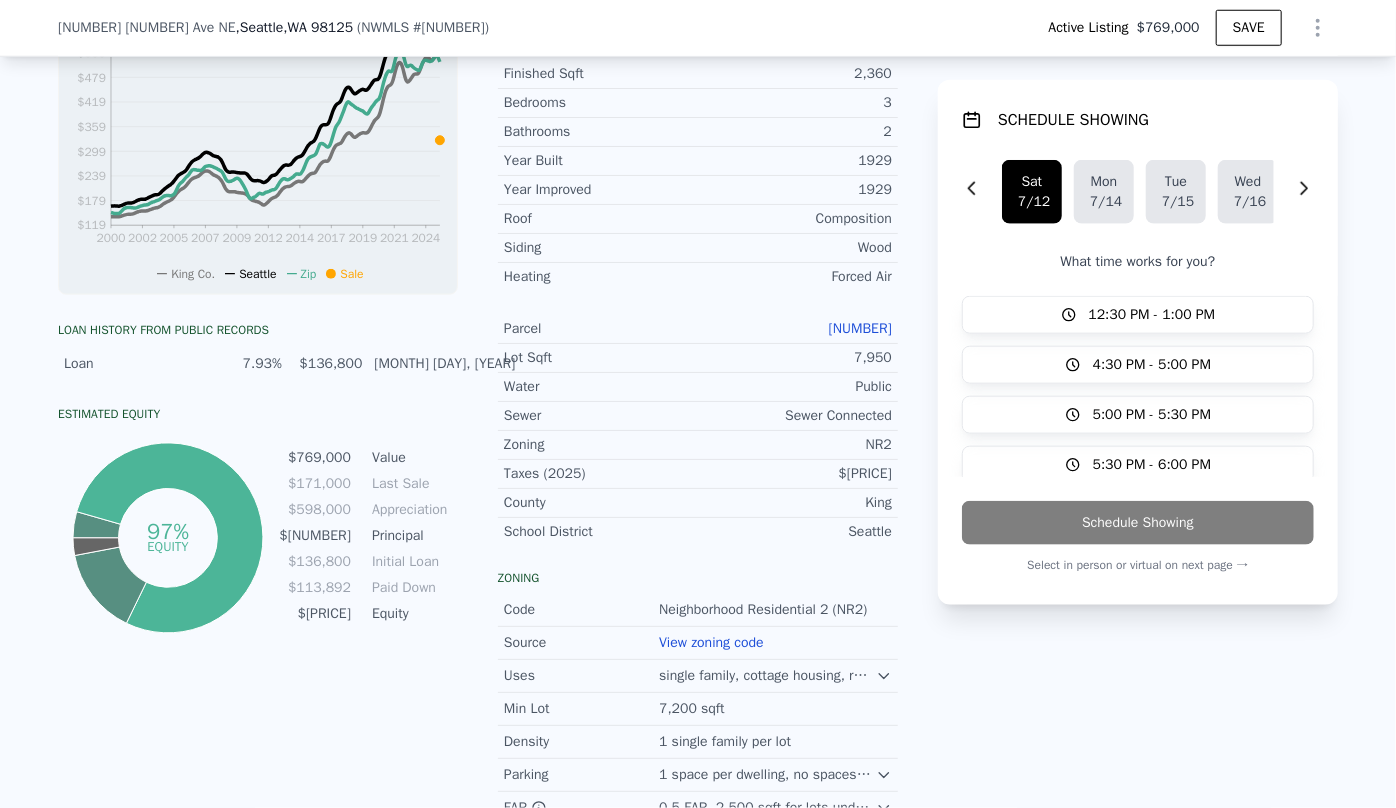 scroll, scrollTop: 810, scrollLeft: 0, axis: vertical 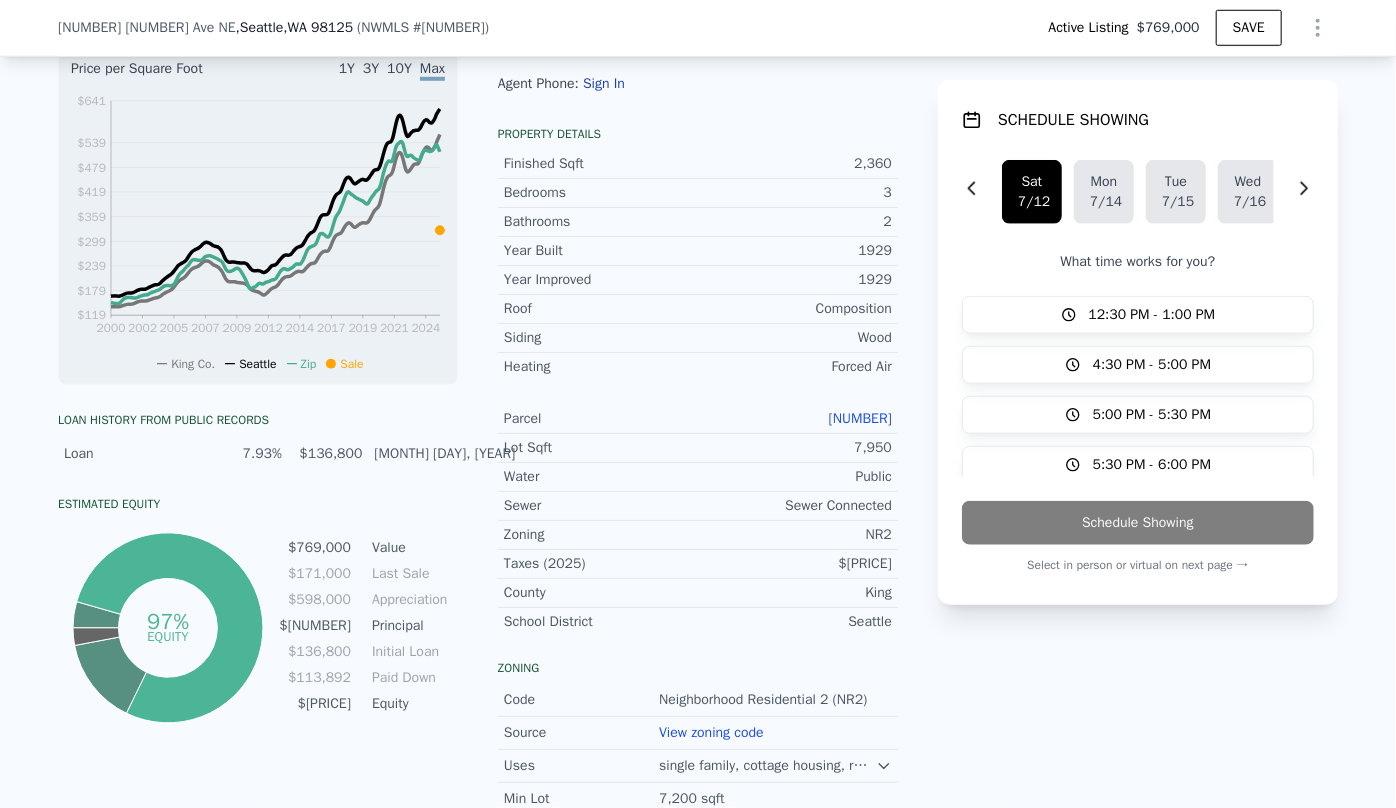 click on "382220-0050" at bounding box center (860, 418) 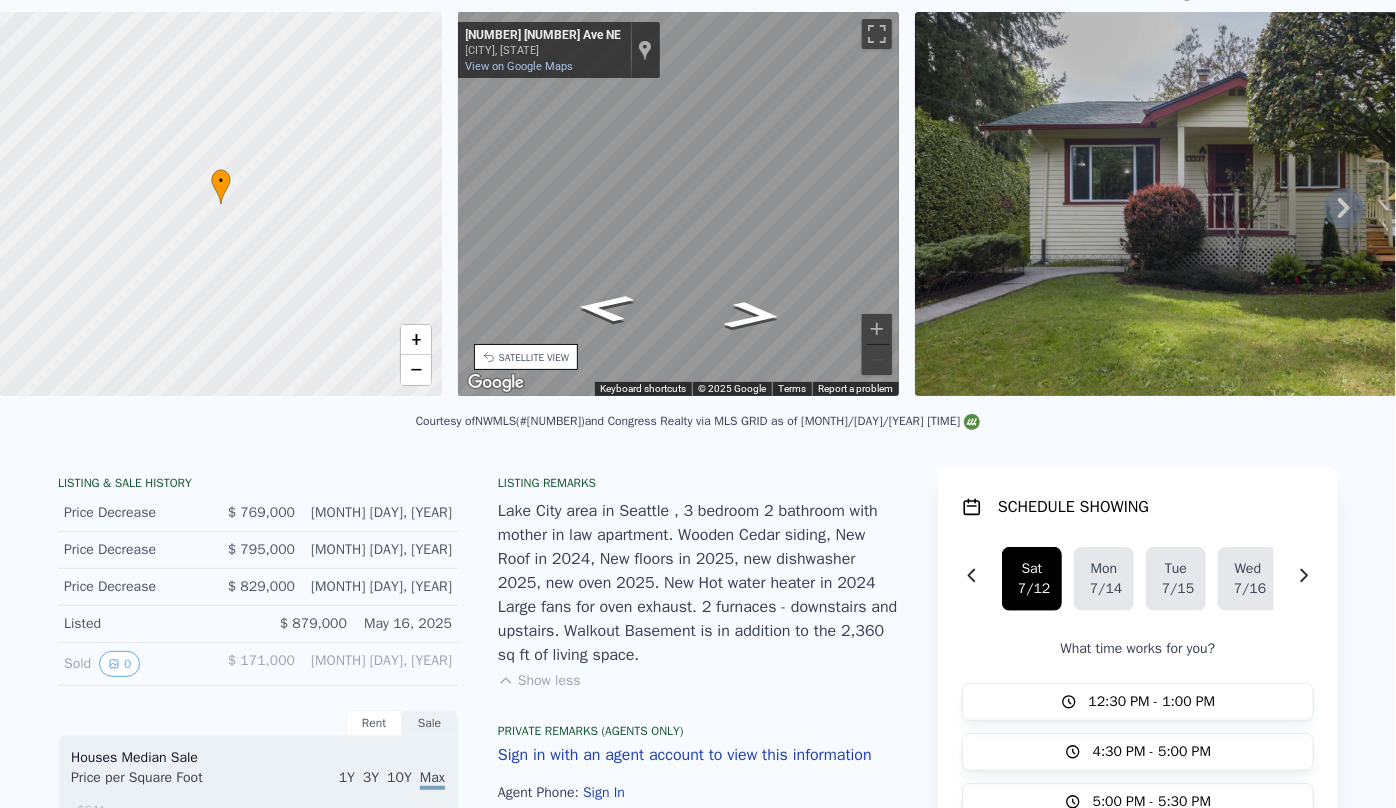 scroll, scrollTop: 7, scrollLeft: 0, axis: vertical 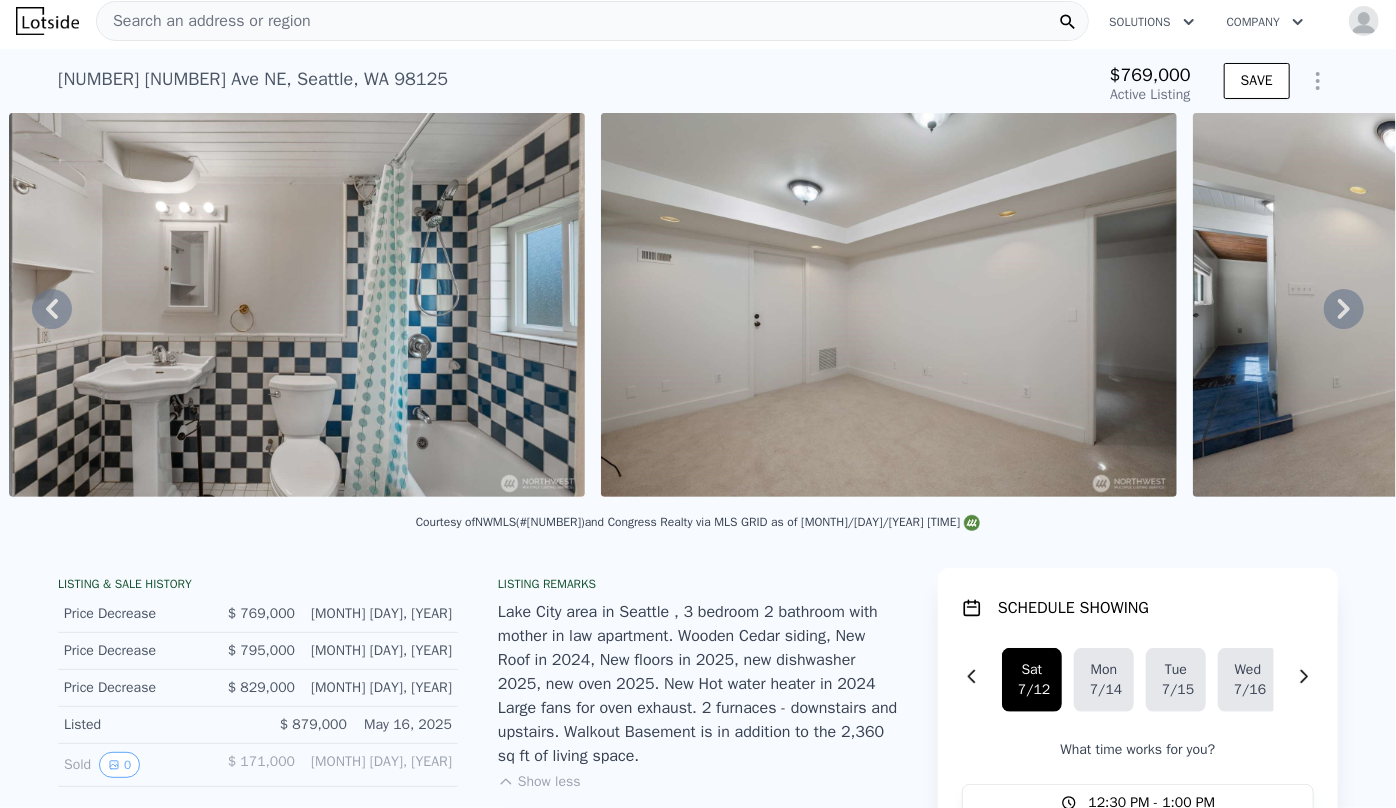 click 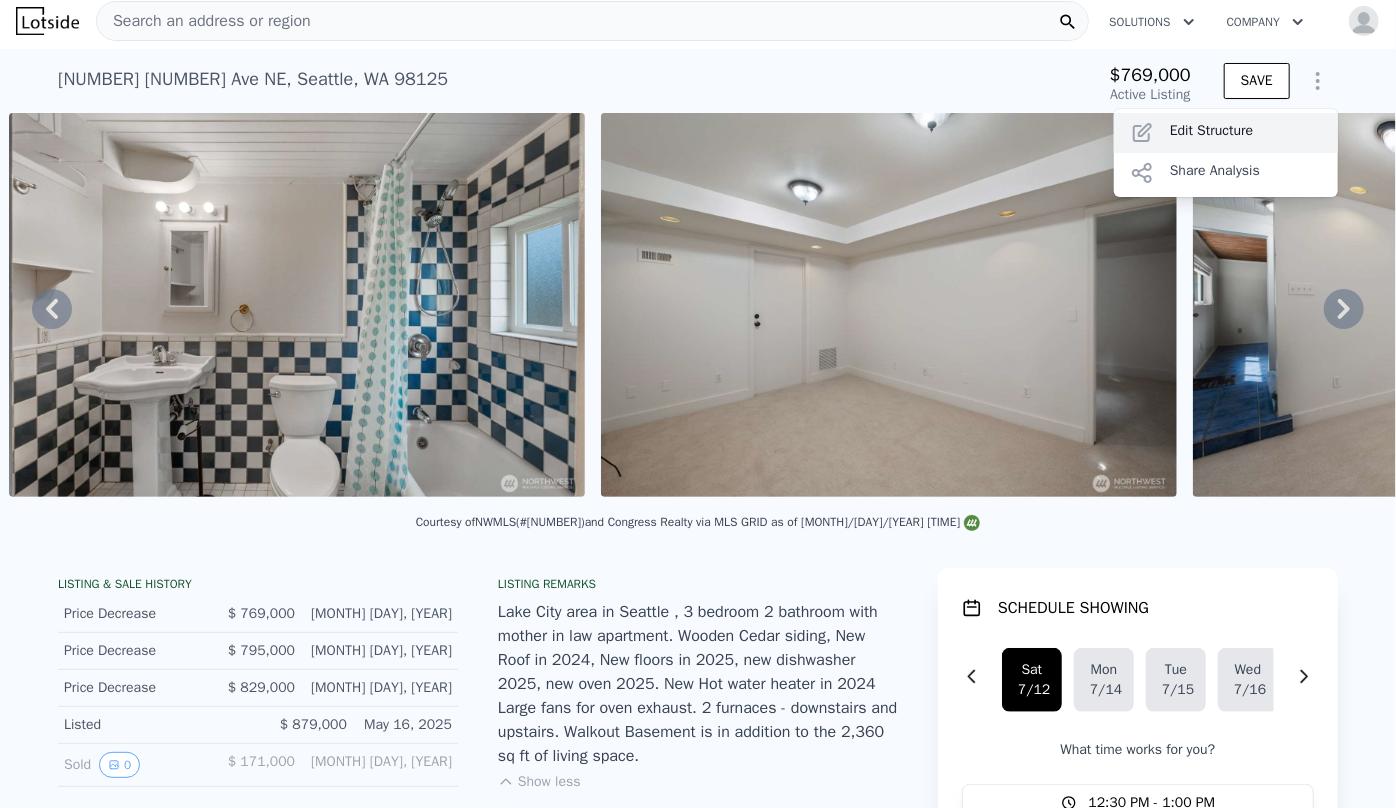 click on "Edit Structure" at bounding box center [1226, 133] 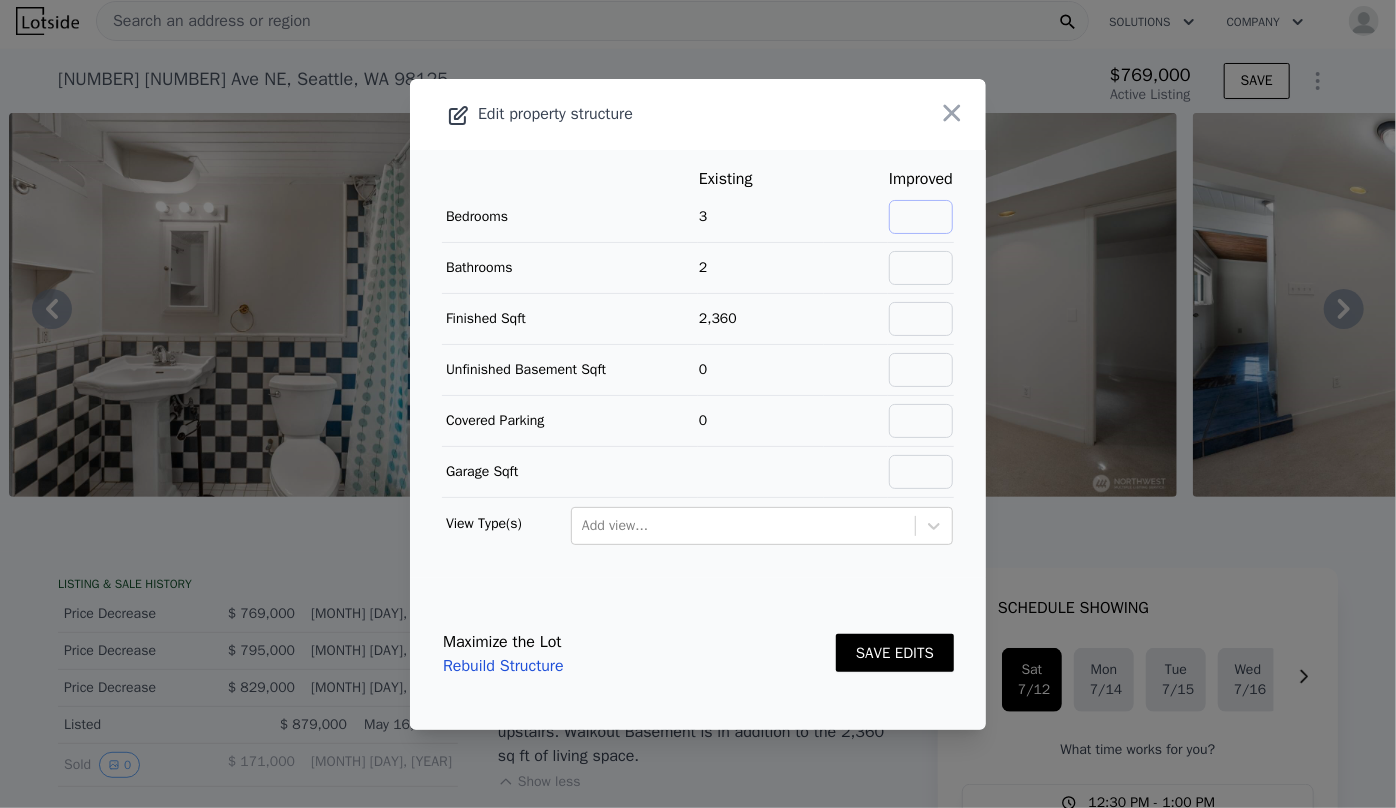 click at bounding box center [921, 217] 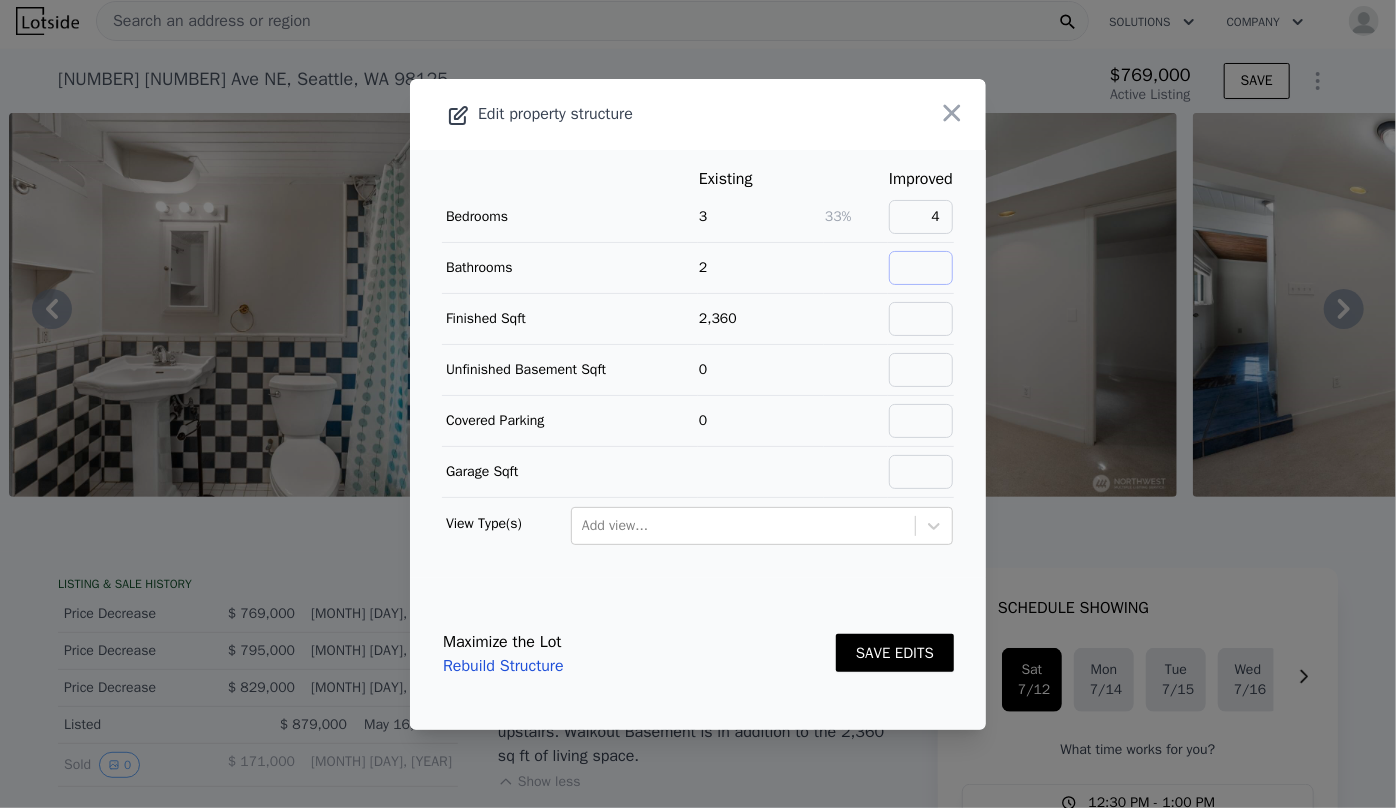click at bounding box center (921, 268) 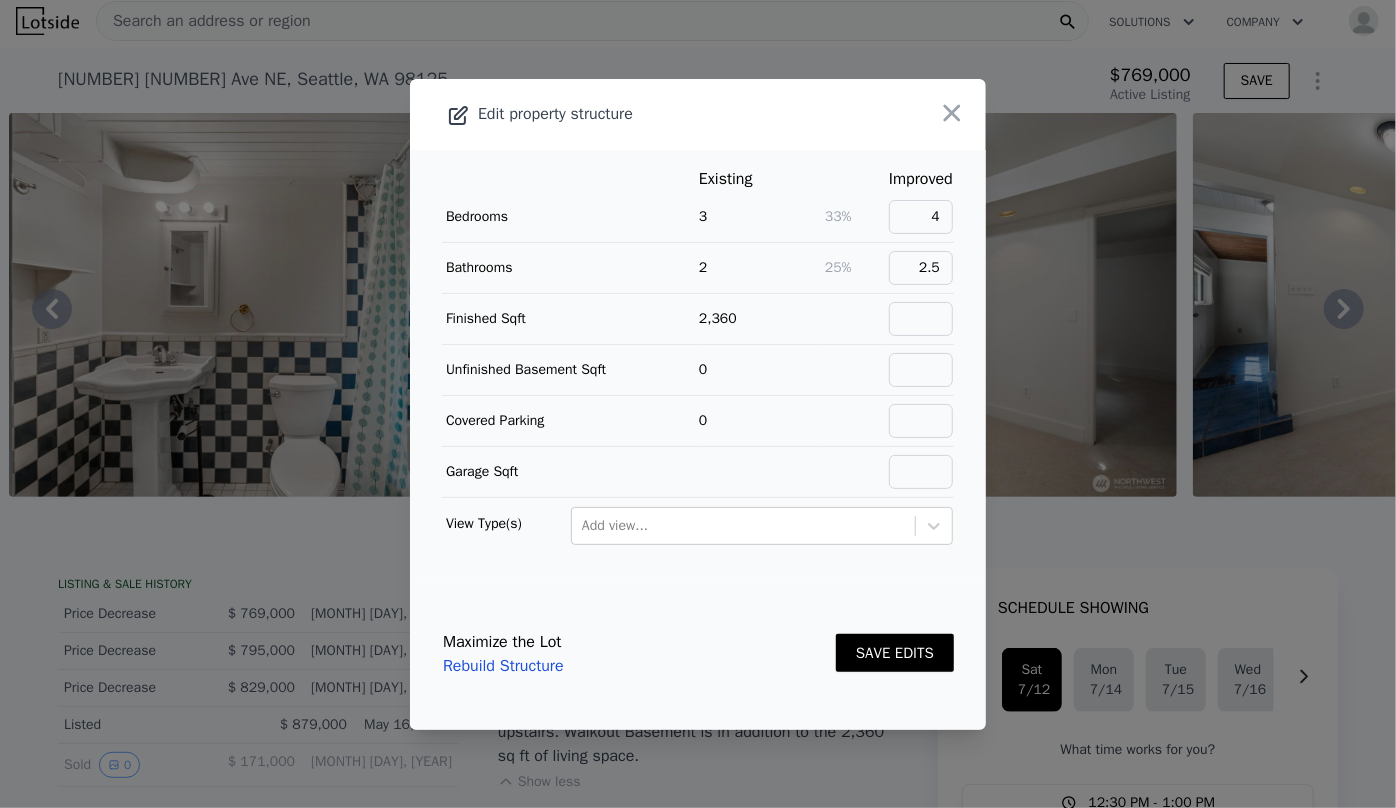 click on "SAVE EDITS" at bounding box center (895, 653) 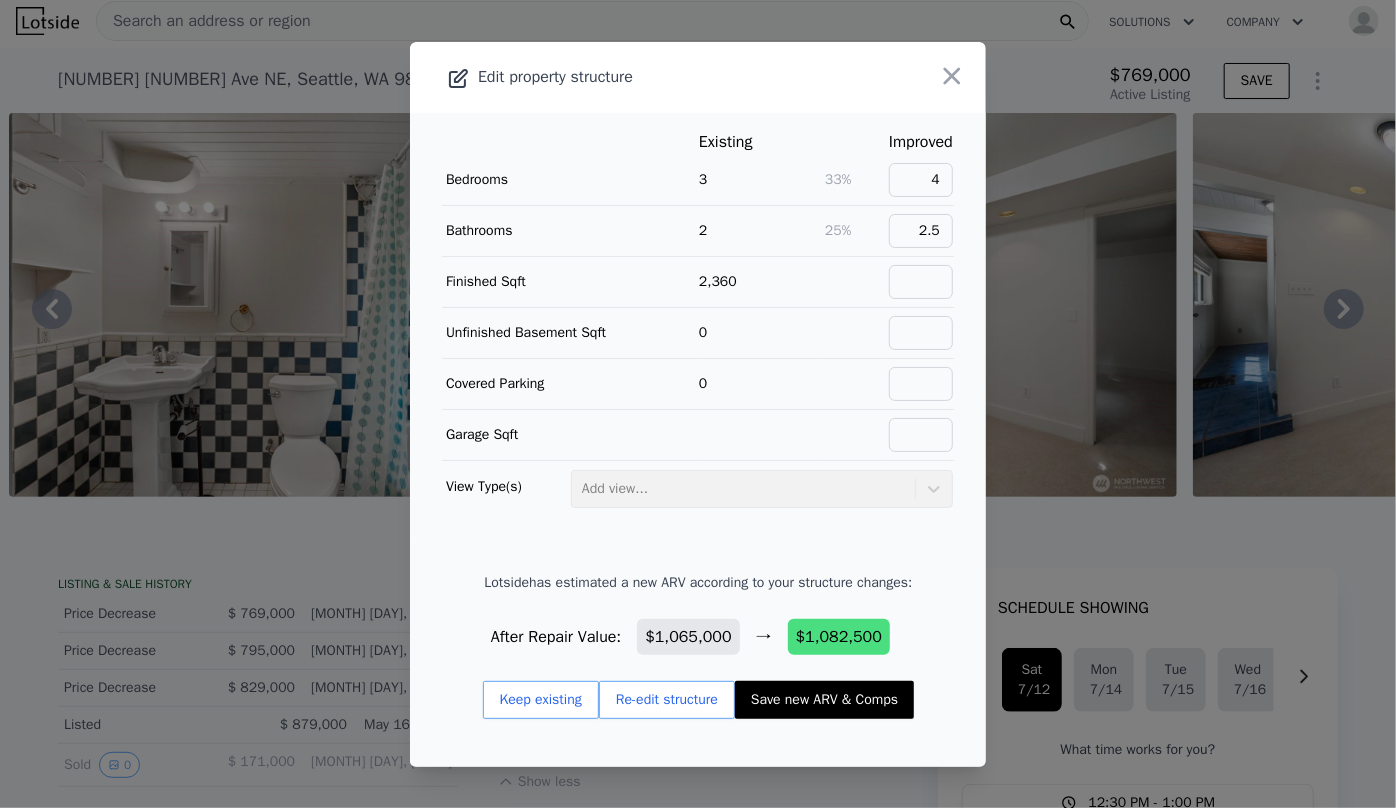 click on "Save new ARV & Comps" at bounding box center [824, 700] 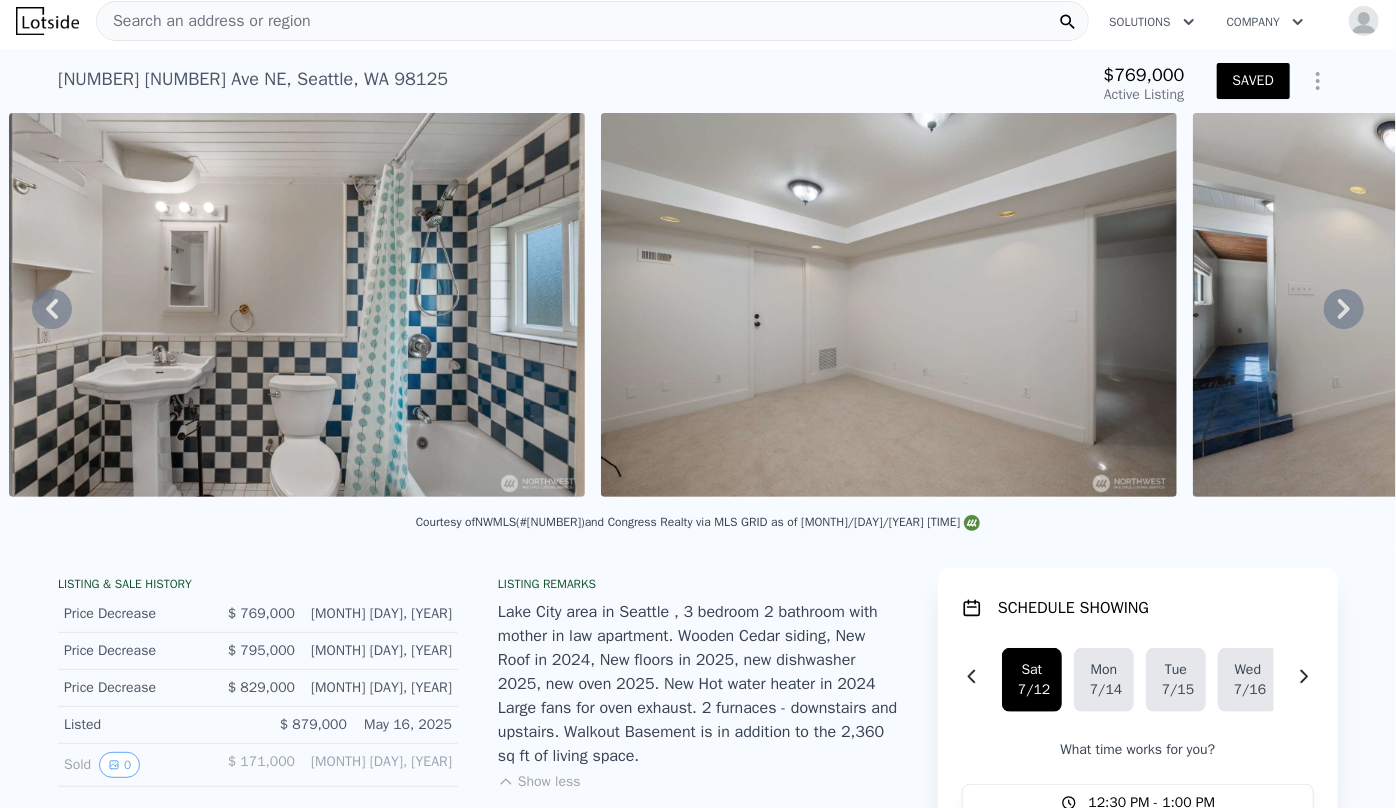 click on "Show less" at bounding box center [539, 782] 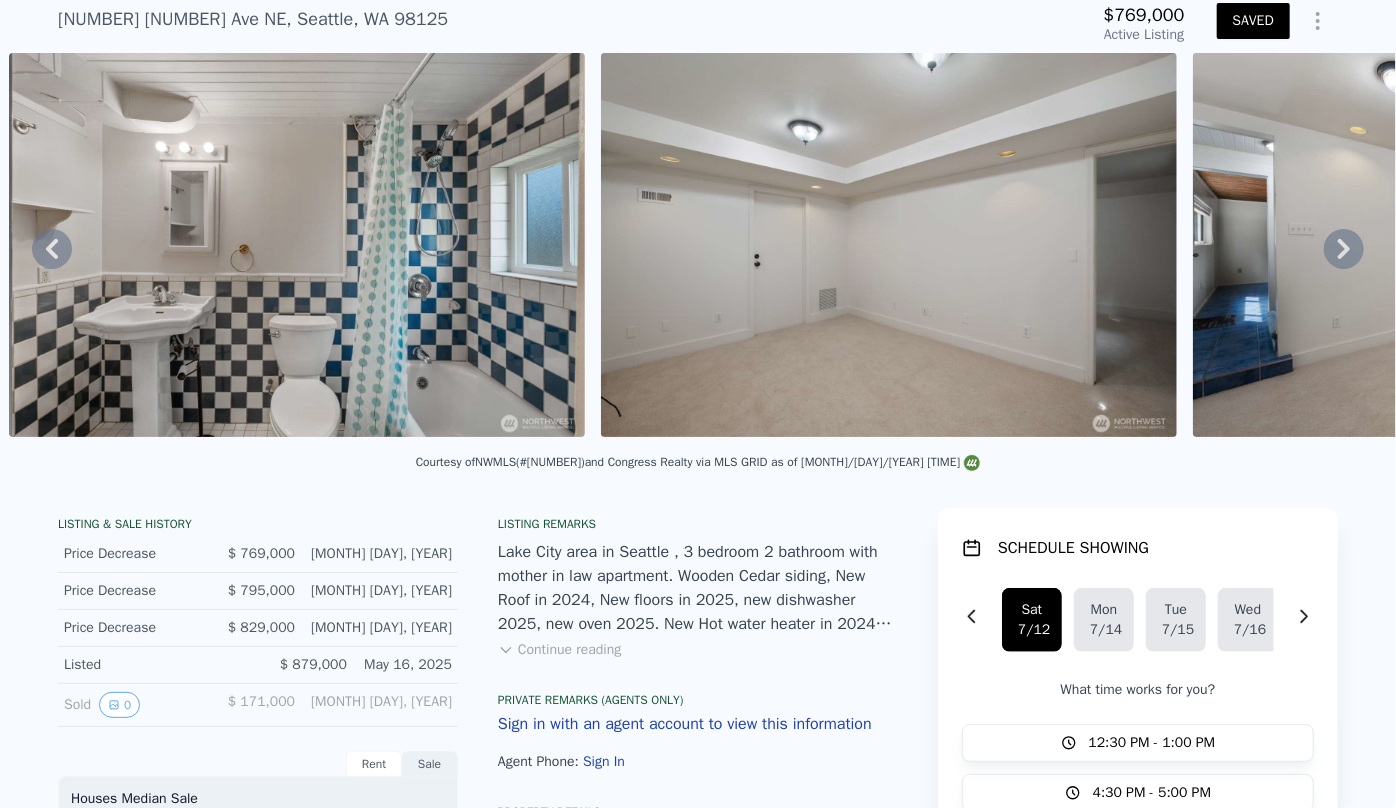 scroll, scrollTop: 90, scrollLeft: 0, axis: vertical 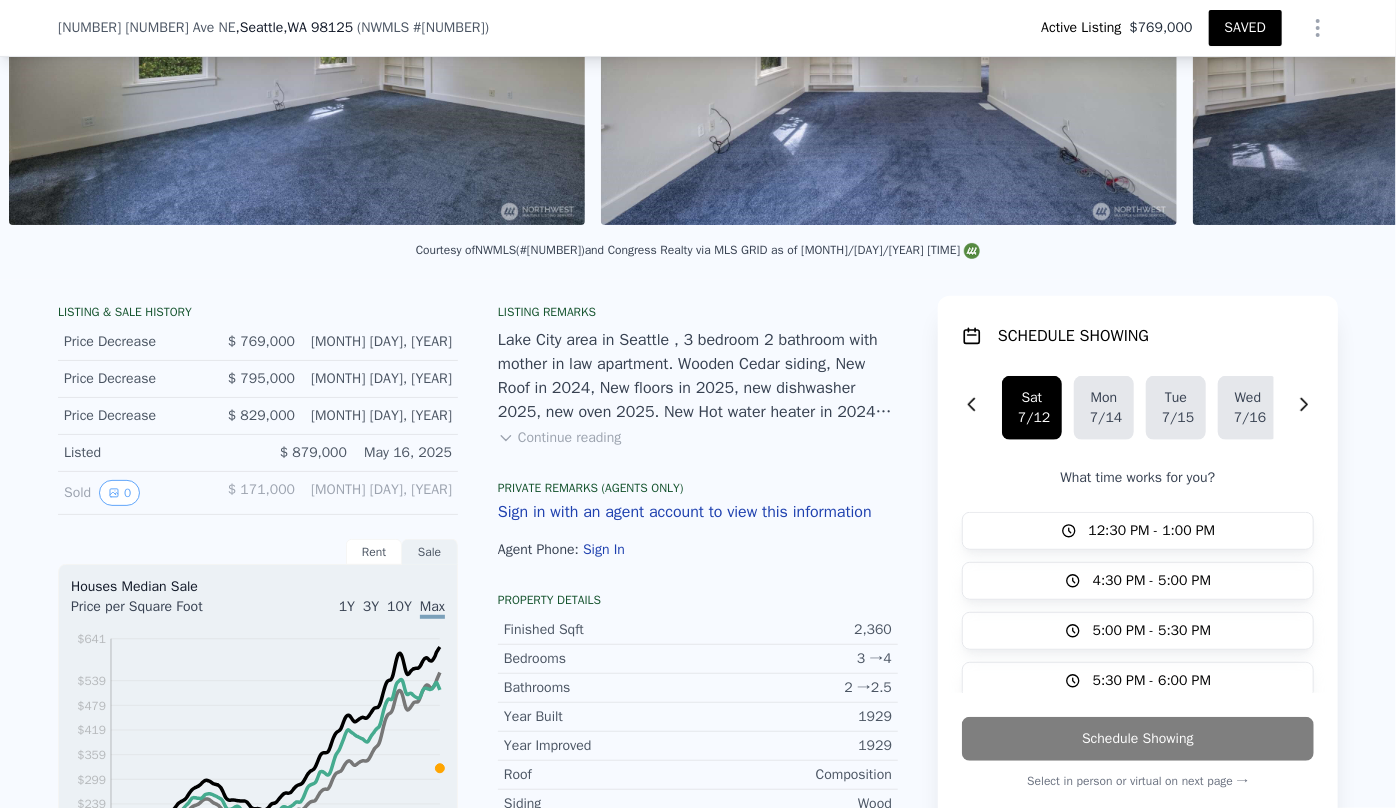 click on "Continue reading" at bounding box center (559, 438) 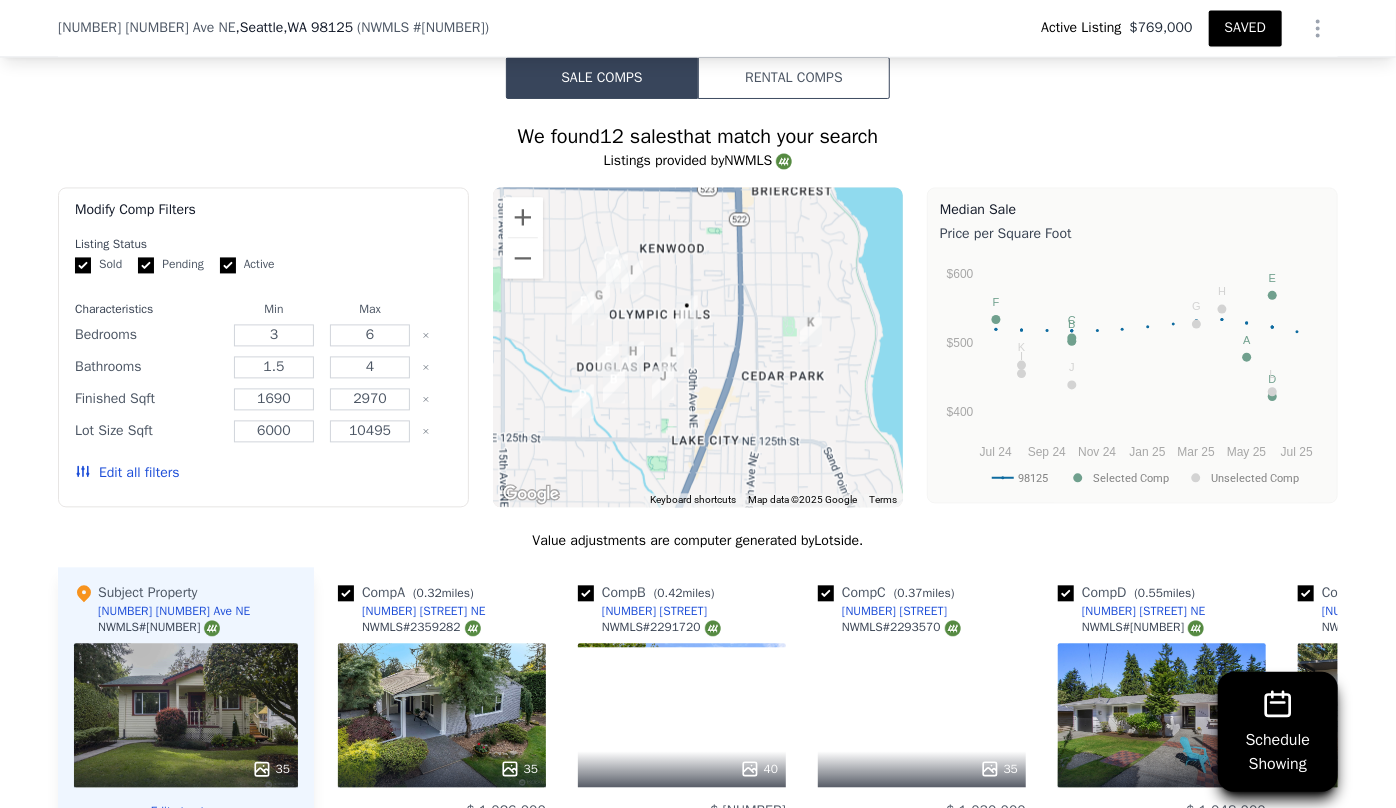 scroll, scrollTop: 2000, scrollLeft: 0, axis: vertical 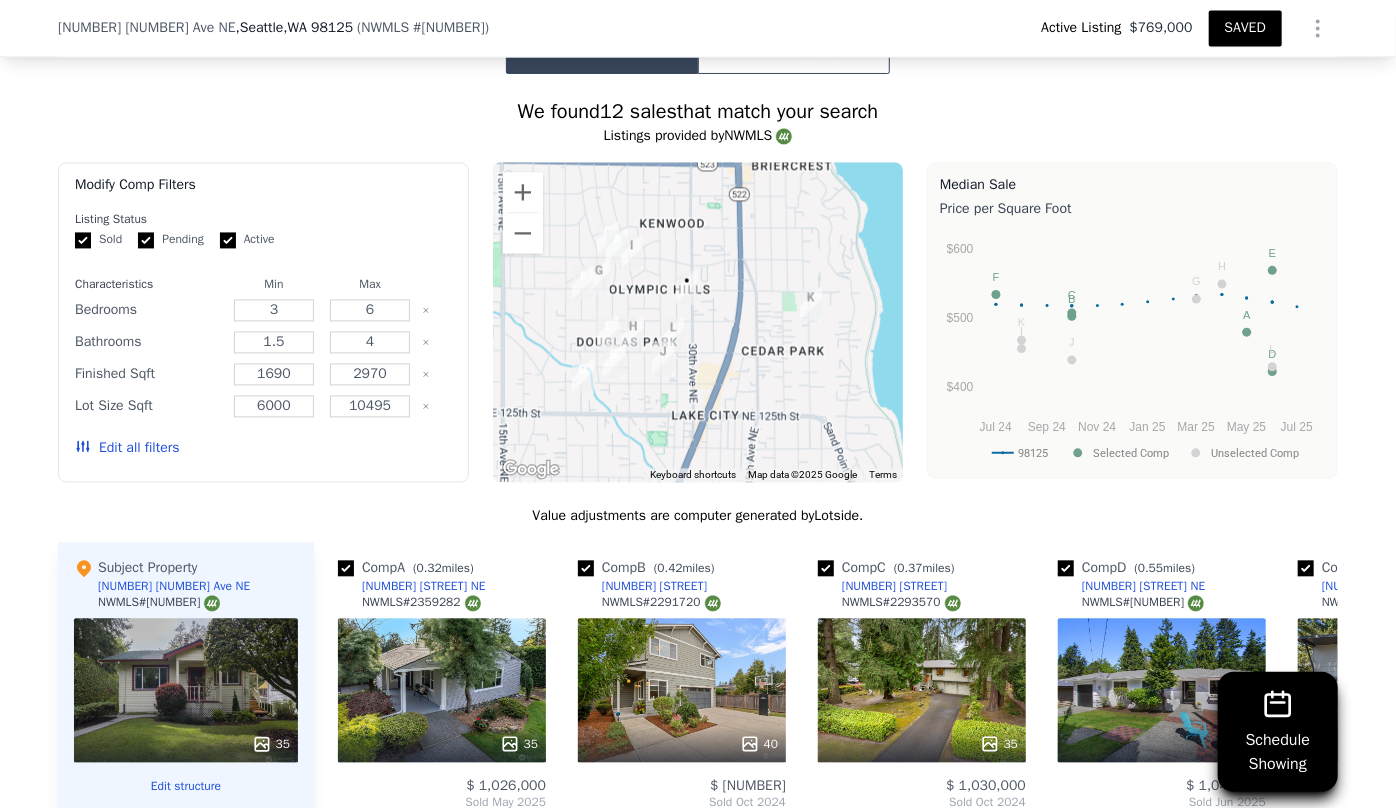 click on "Edit all filters" at bounding box center [127, 448] 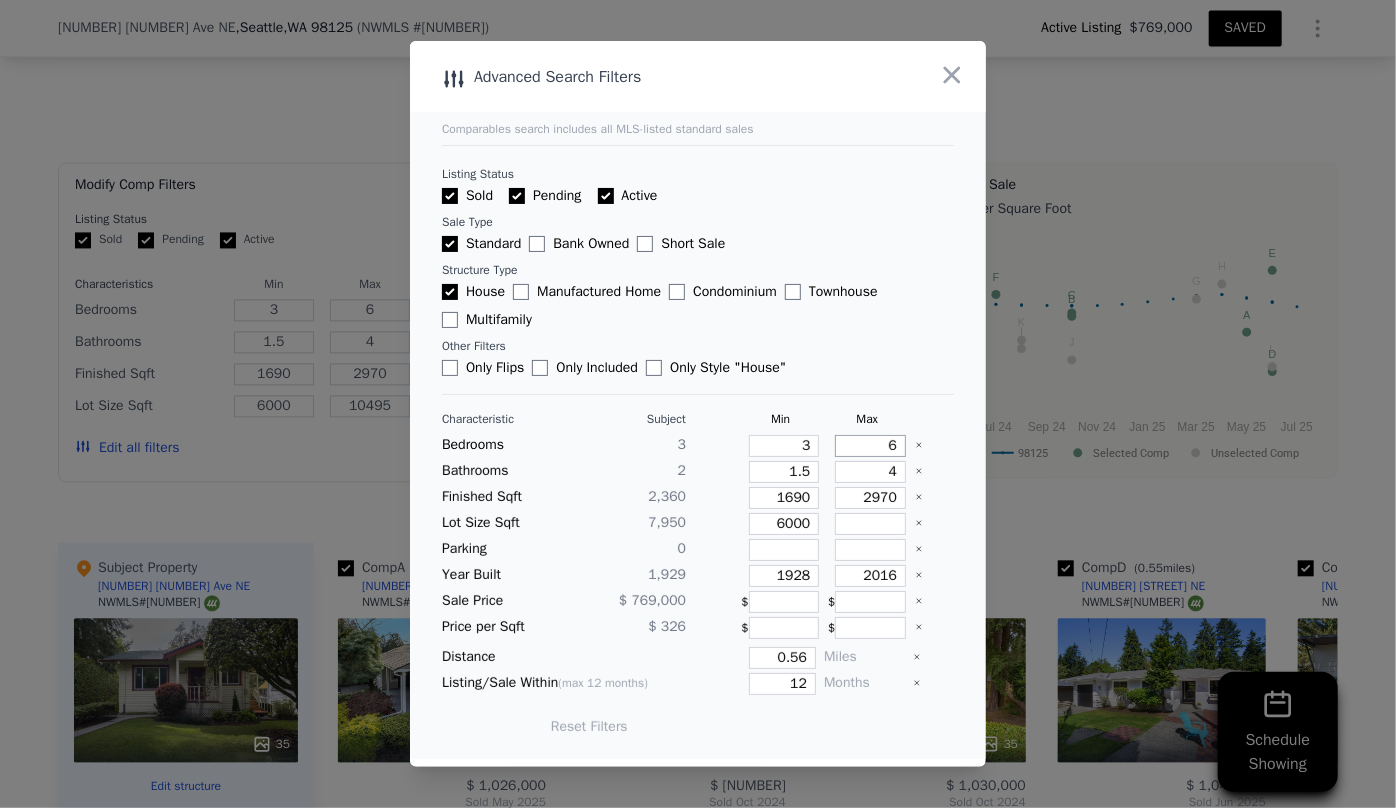 drag, startPoint x: 886, startPoint y: 449, endPoint x: 858, endPoint y: 438, distance: 30.083218 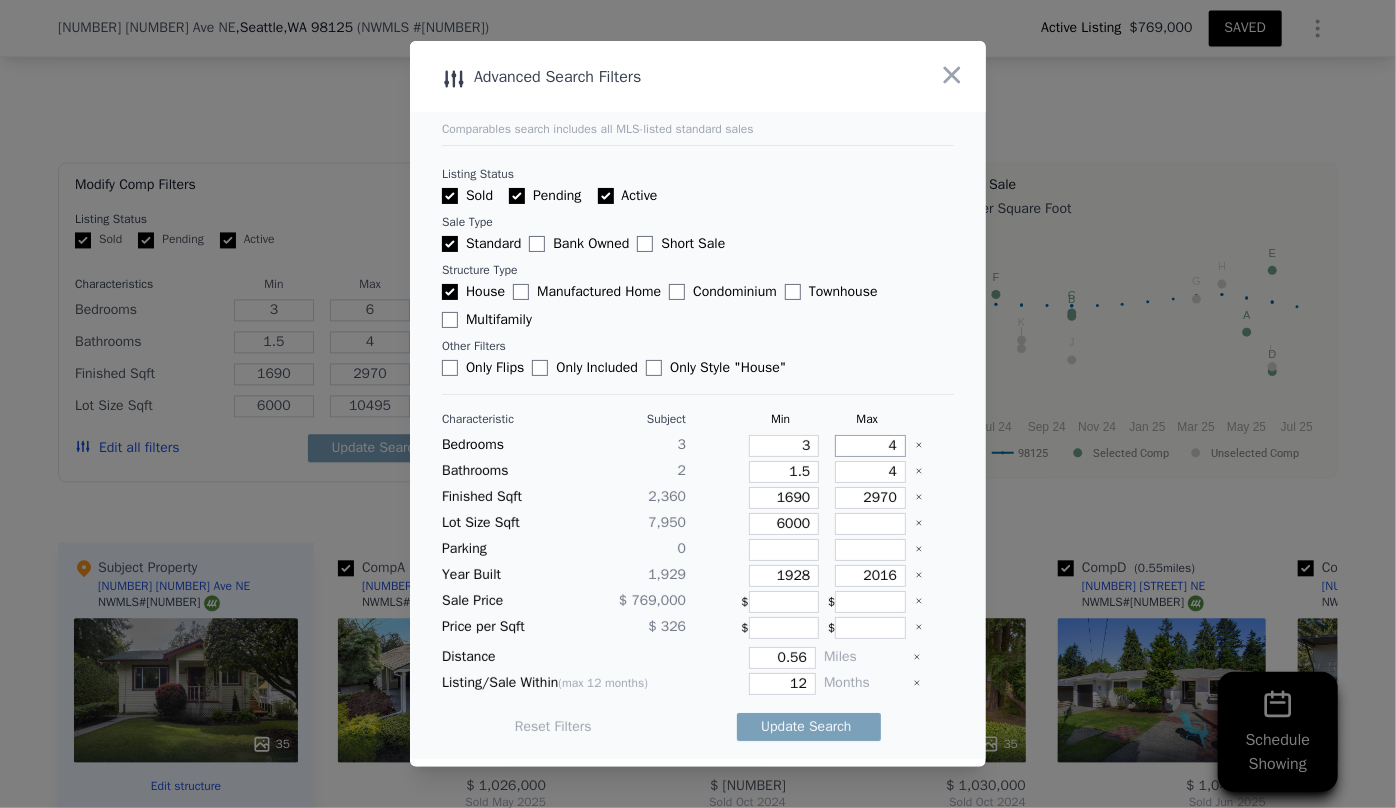type on "4" 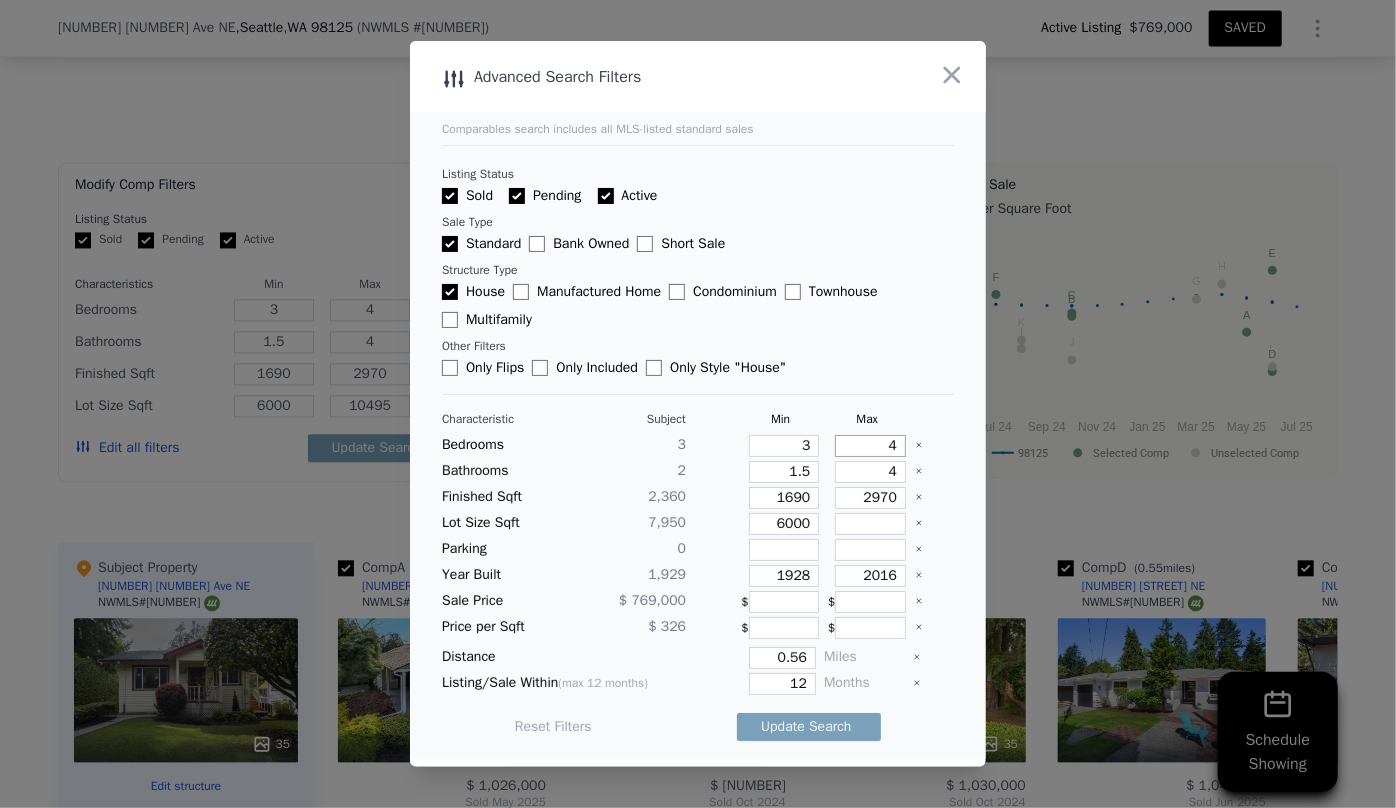 type on "4" 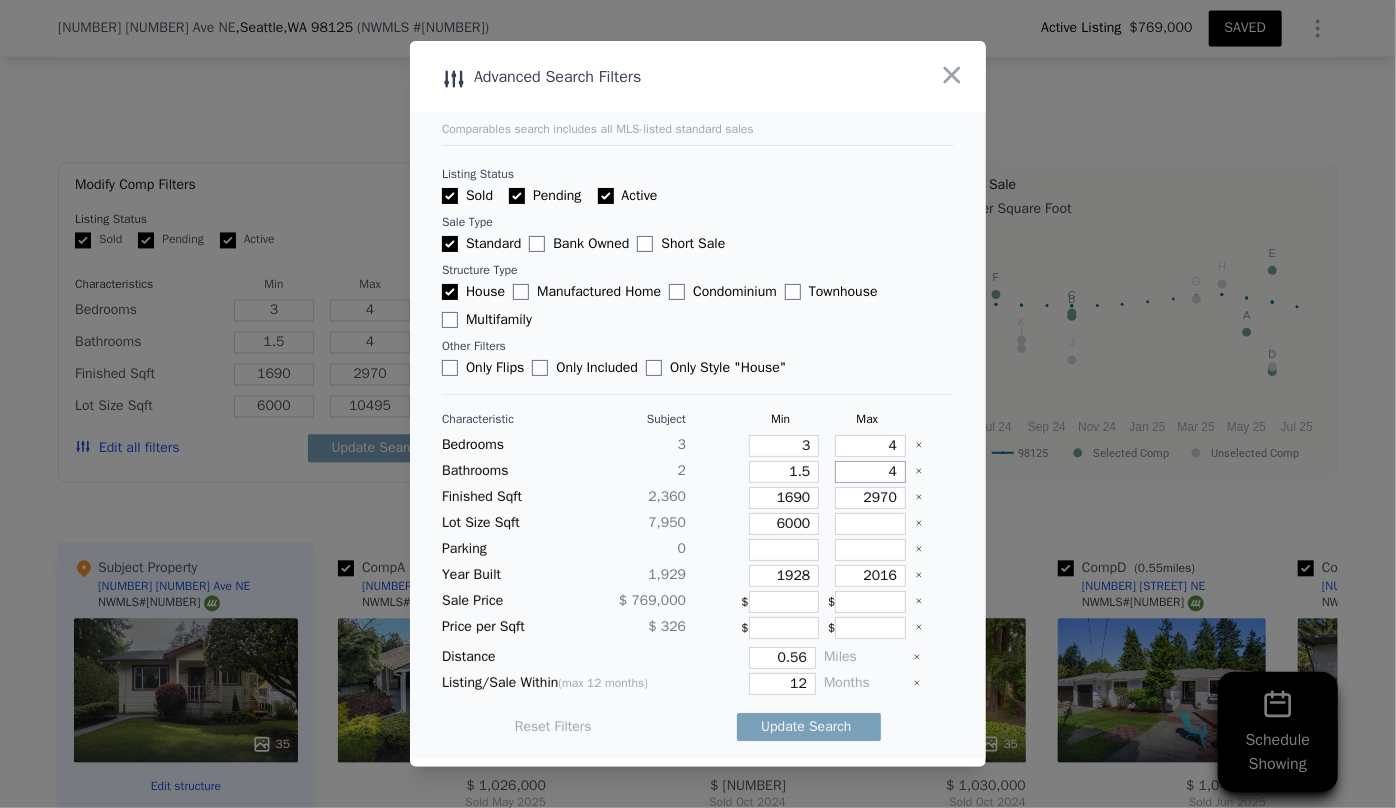drag, startPoint x: 886, startPoint y: 473, endPoint x: 871, endPoint y: 476, distance: 15.297058 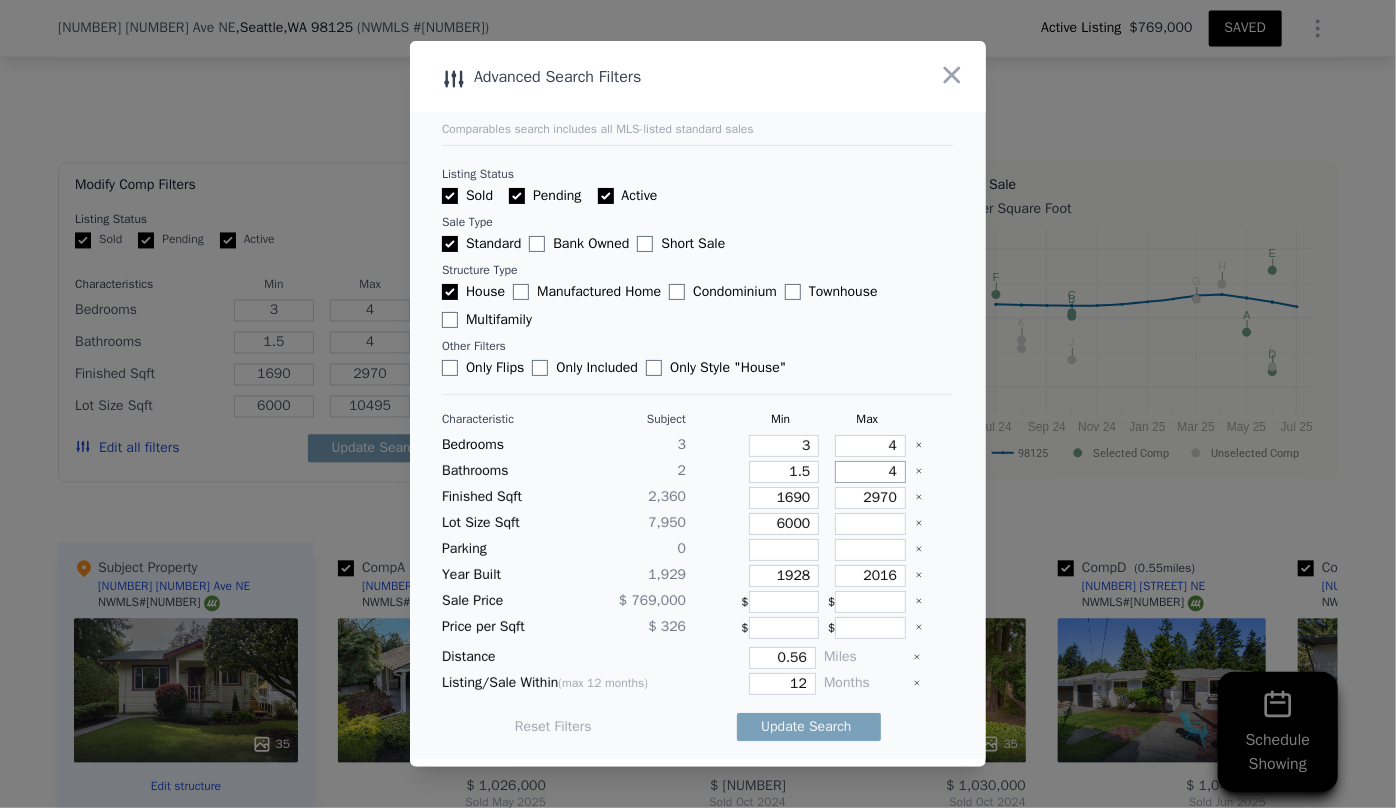 type 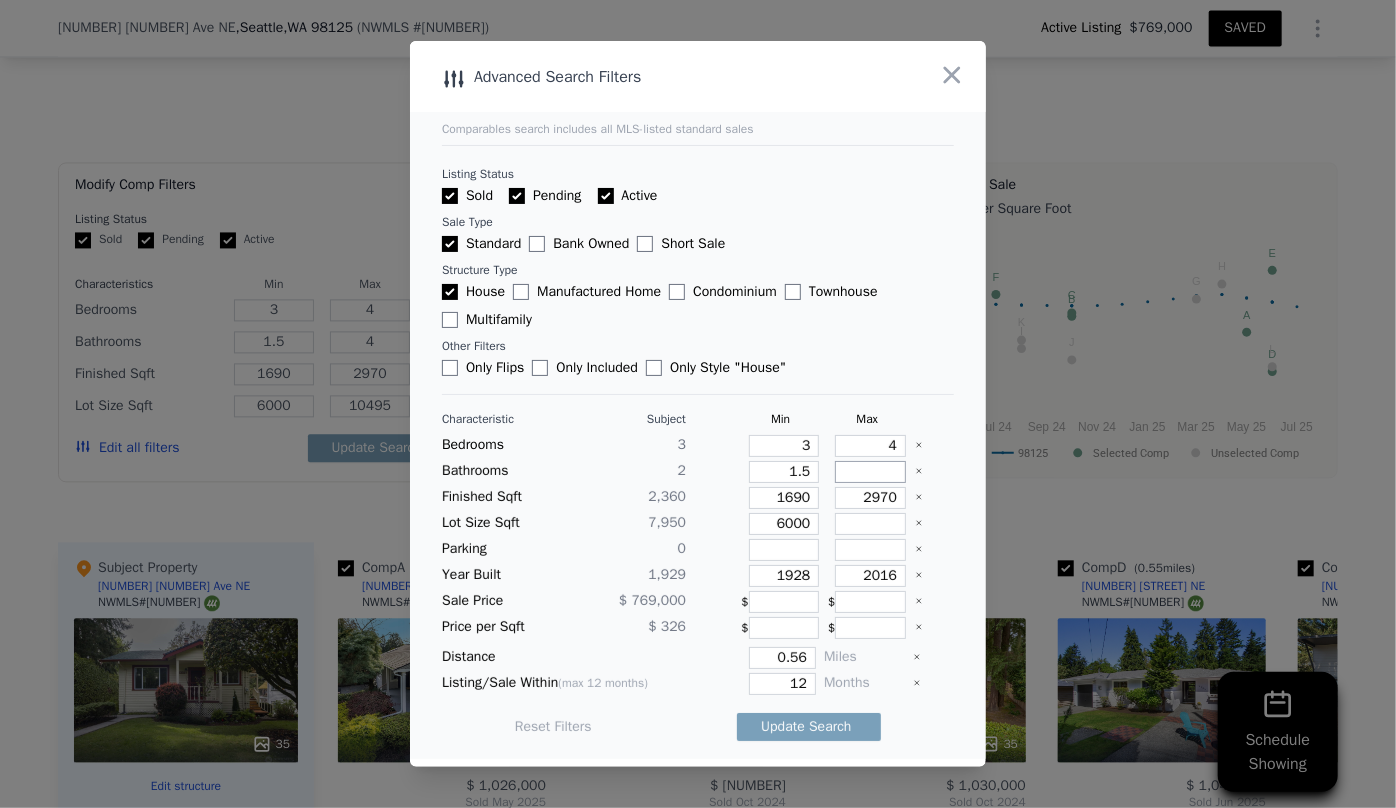 type 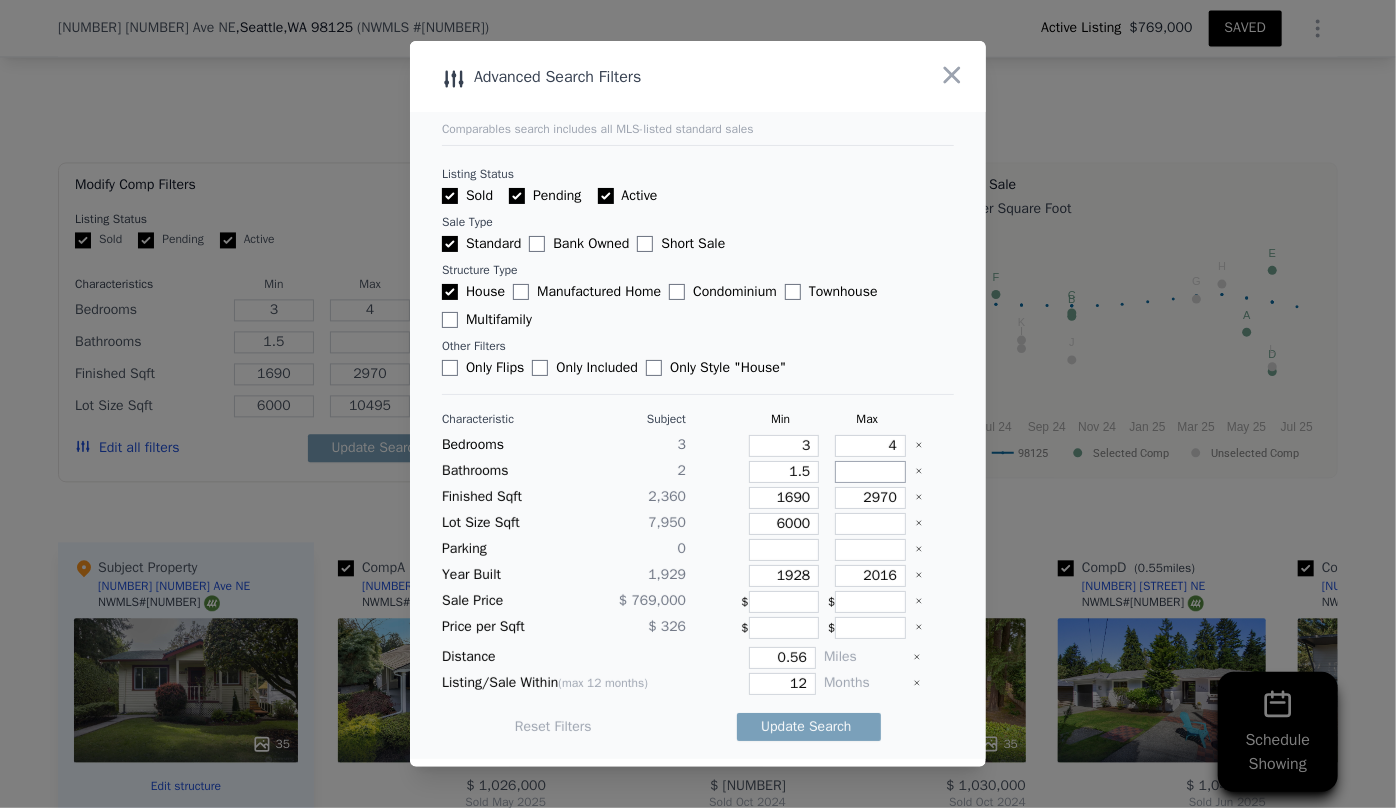 type 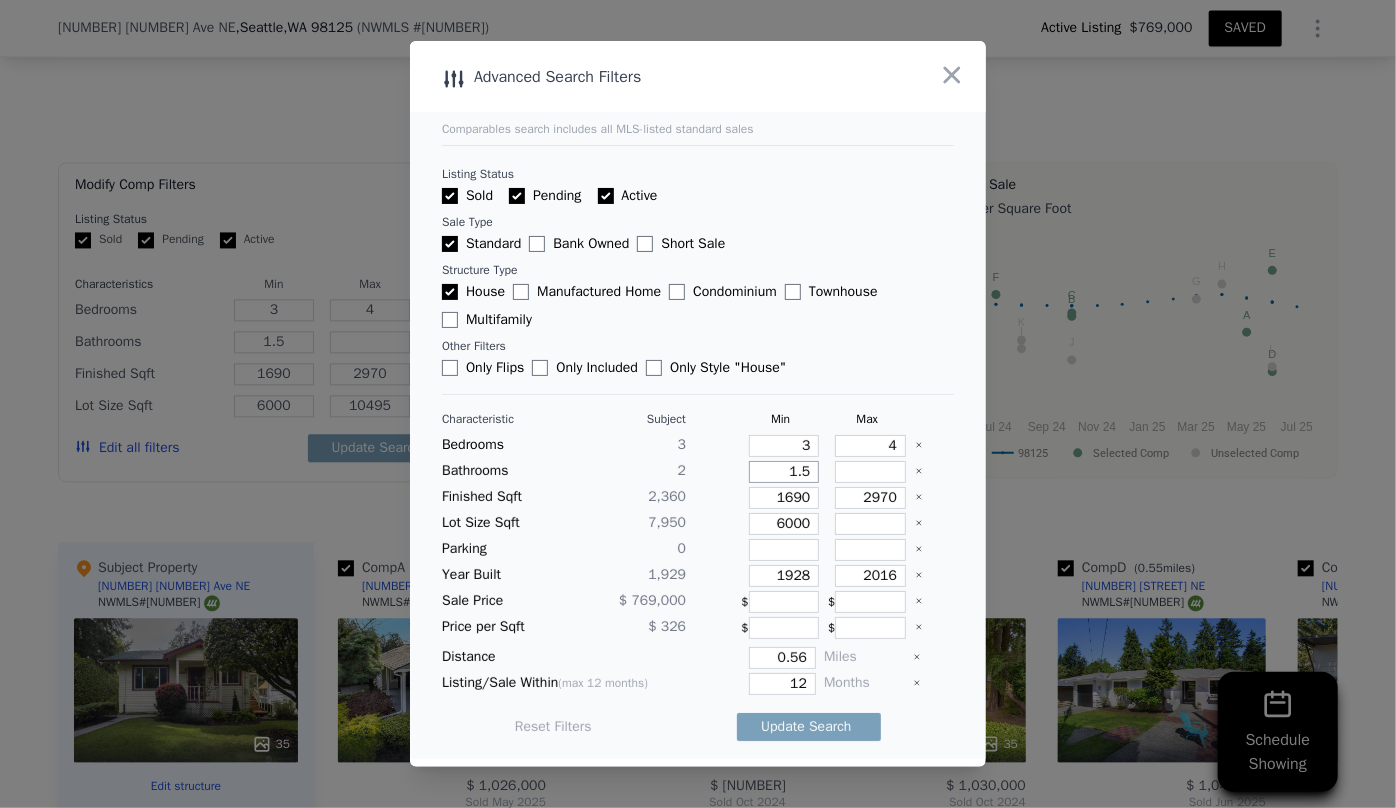click on "1.5" at bounding box center [784, 472] 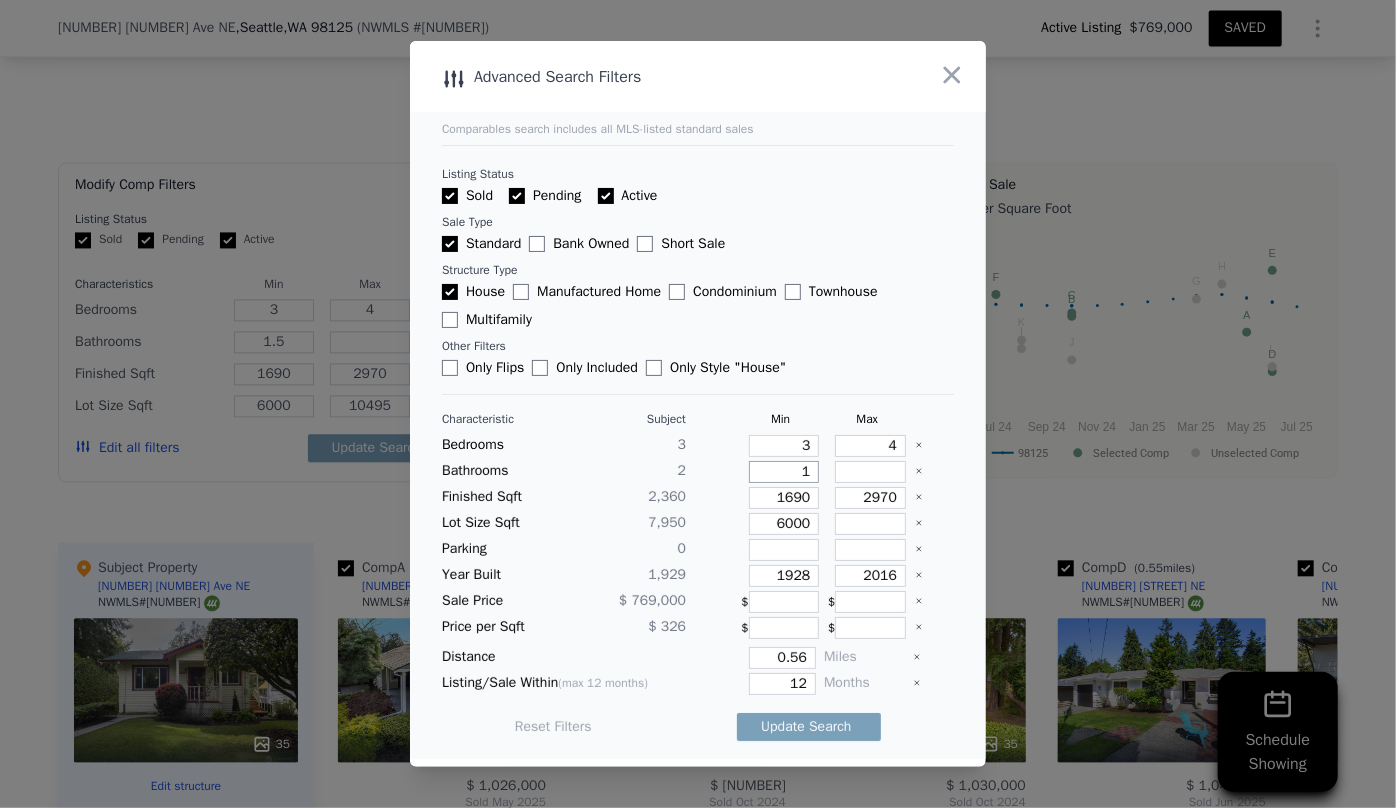 type on "1" 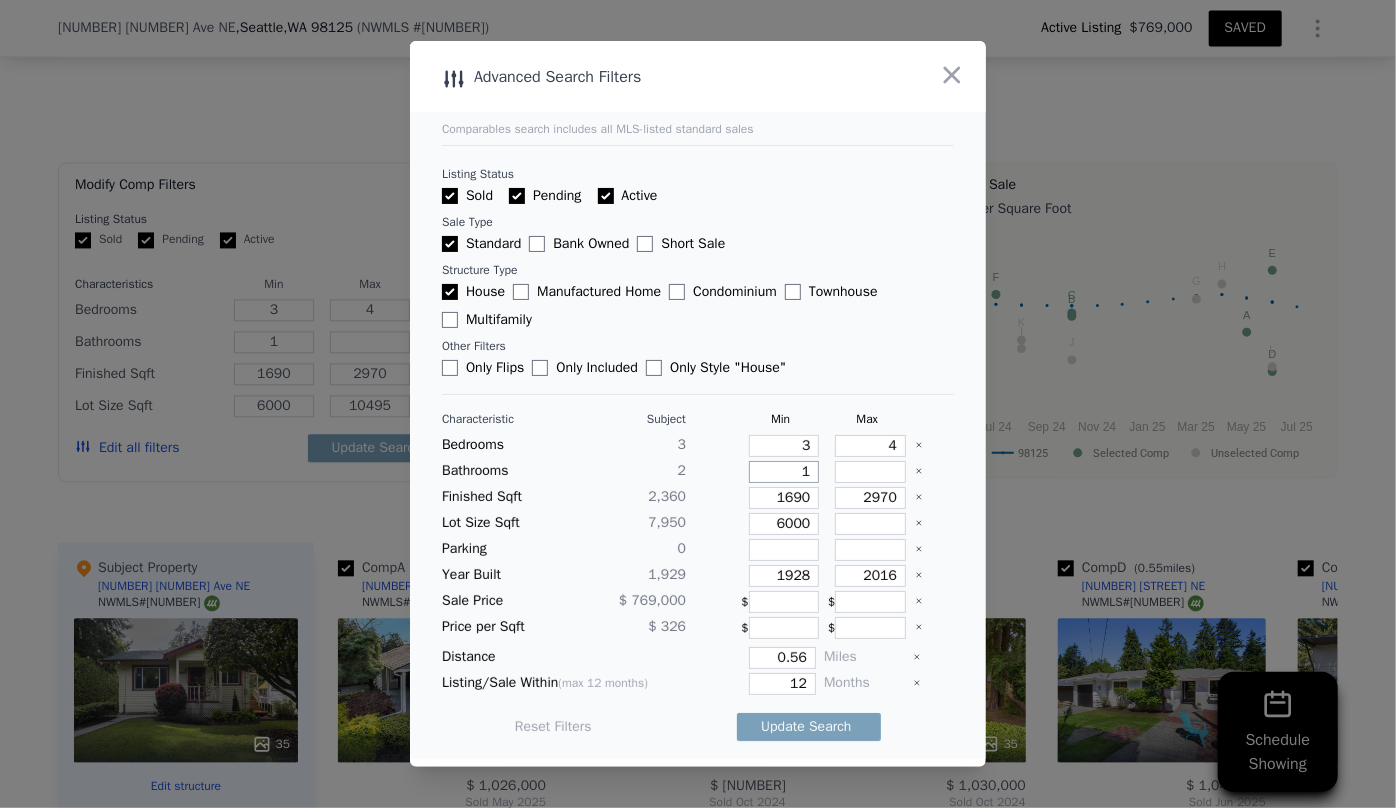 type on "1" 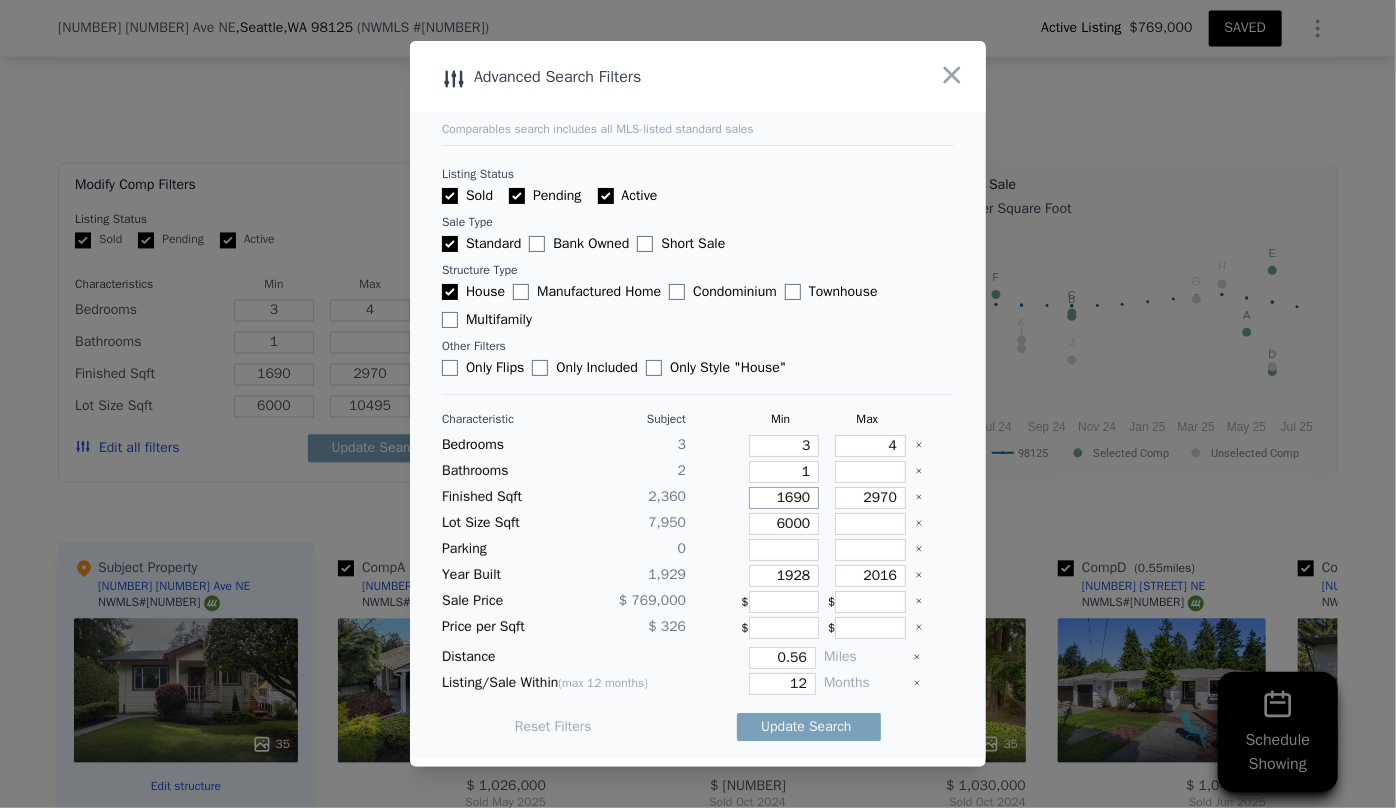 drag, startPoint x: 804, startPoint y: 505, endPoint x: 722, endPoint y: 498, distance: 82.29824 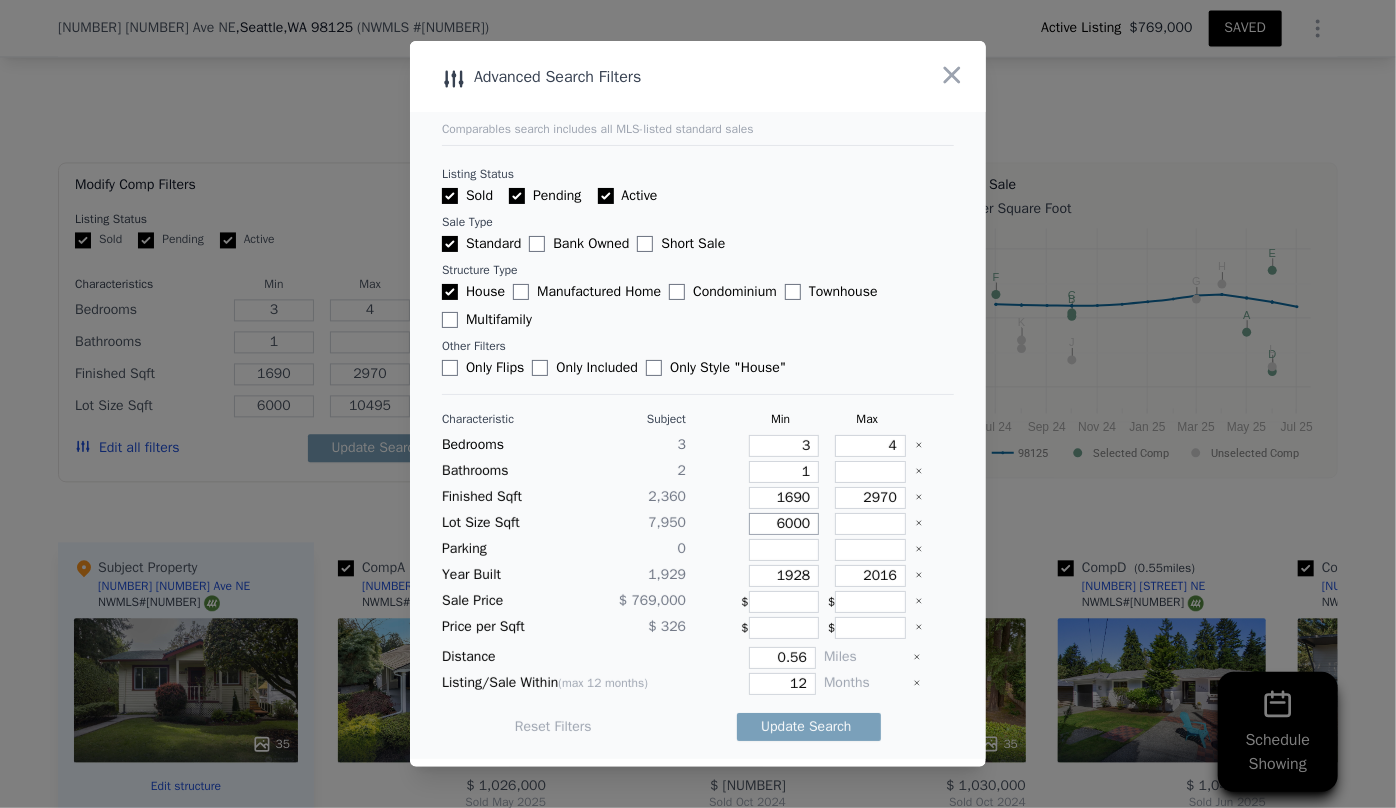 drag, startPoint x: 803, startPoint y: 519, endPoint x: 709, endPoint y: 519, distance: 94 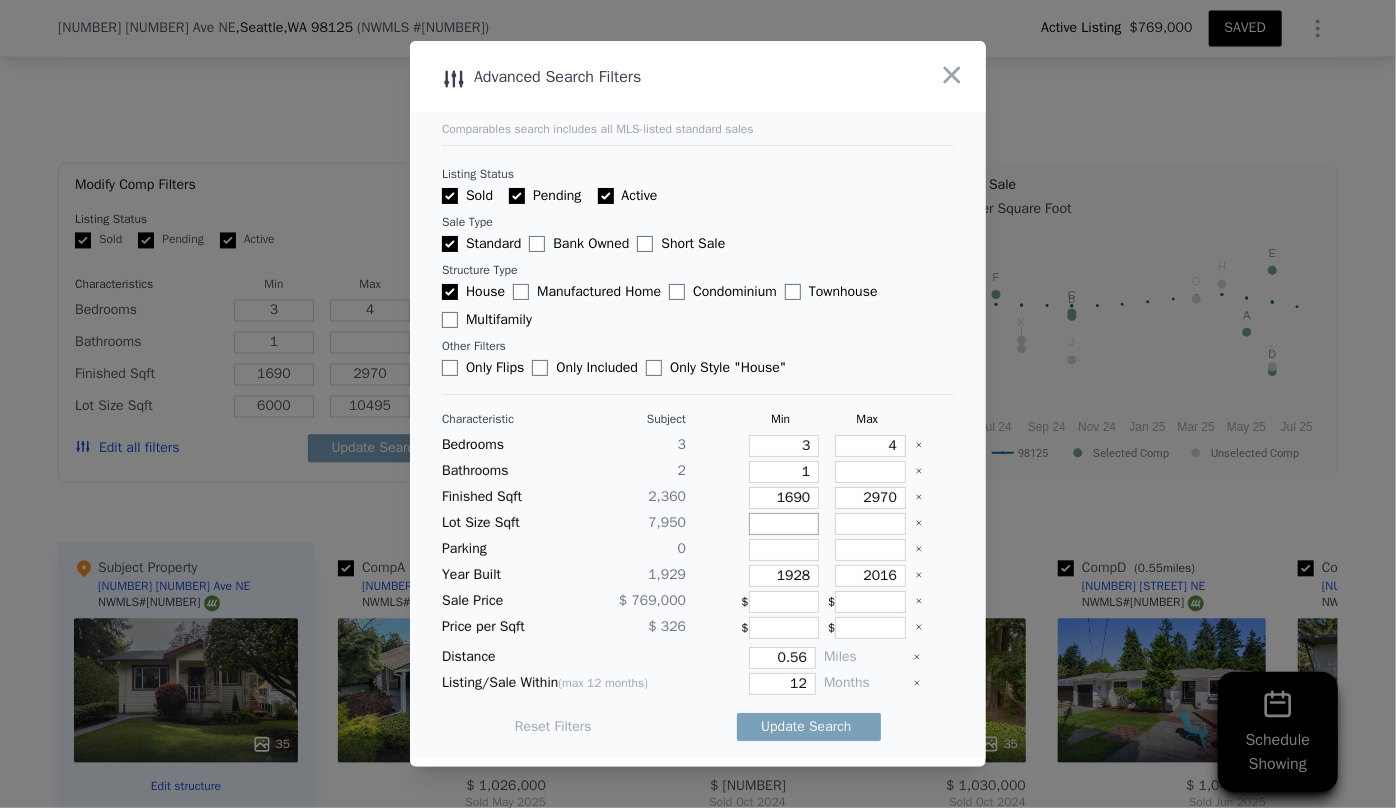 type 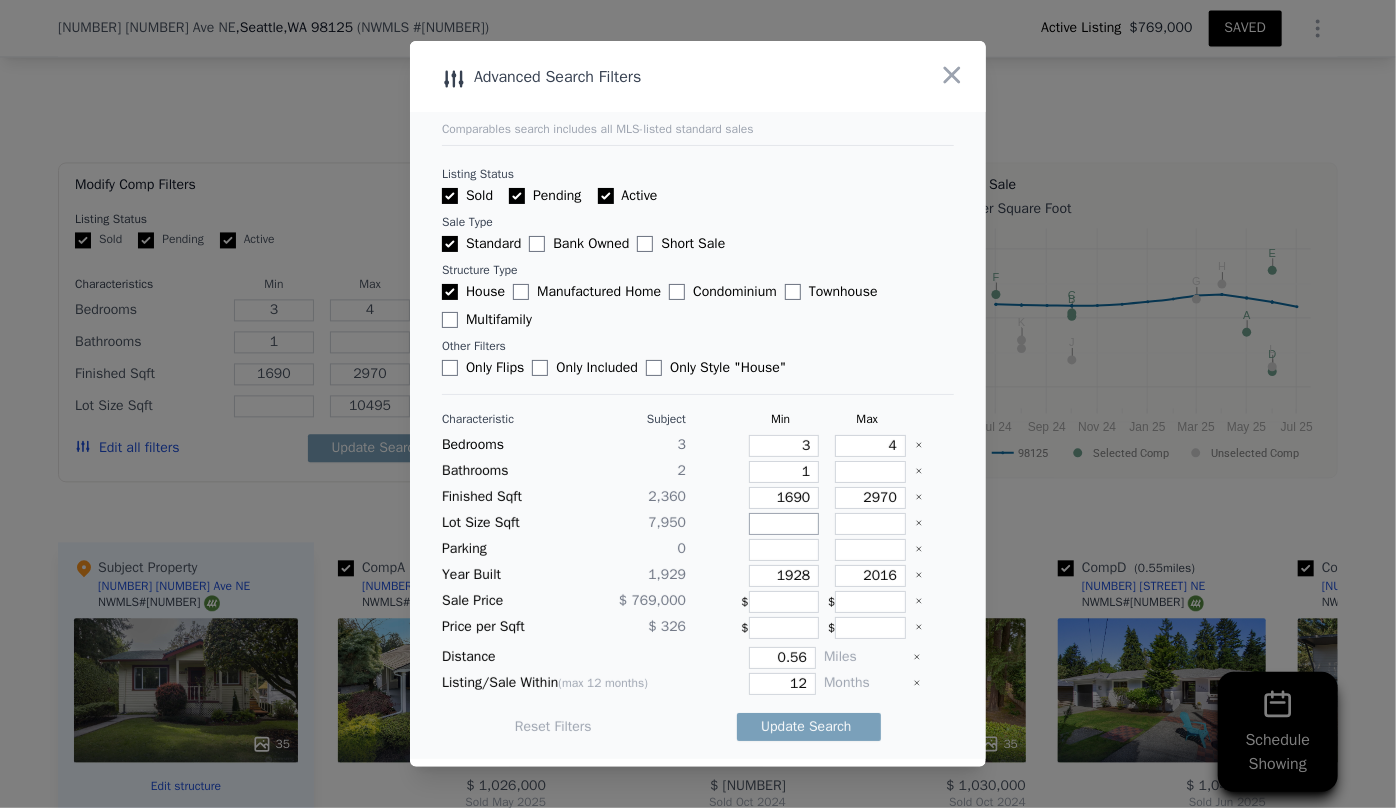 type 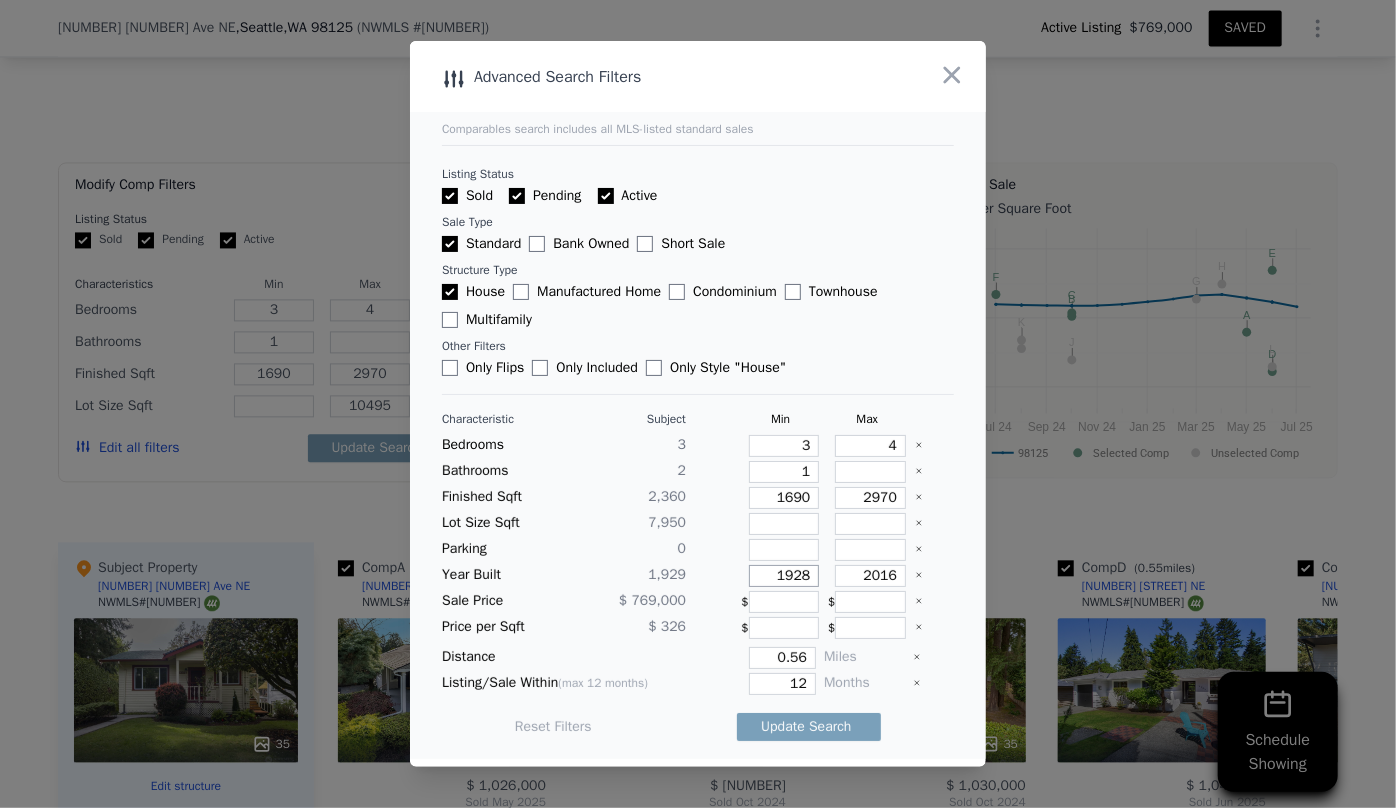 drag, startPoint x: 803, startPoint y: 574, endPoint x: 711, endPoint y: 583, distance: 92.43917 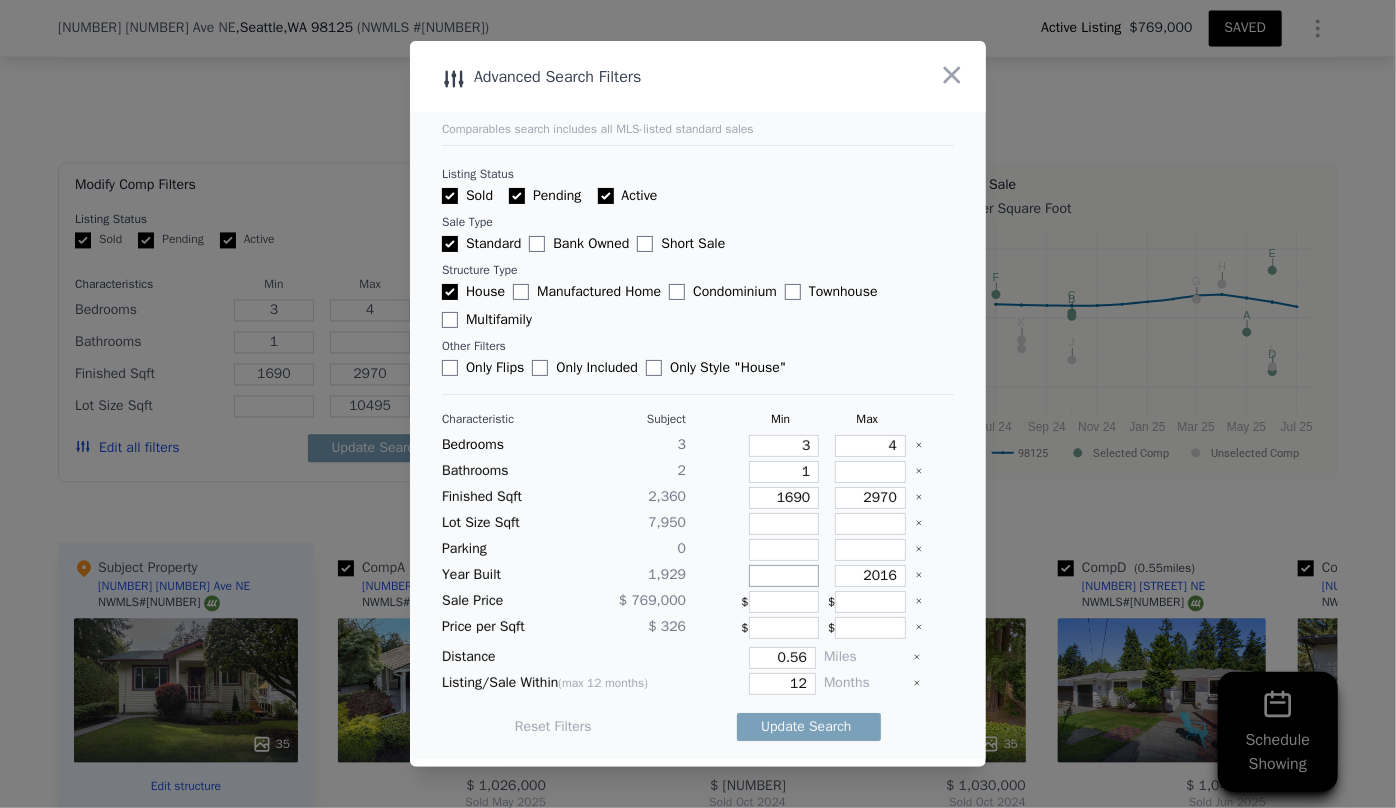 type 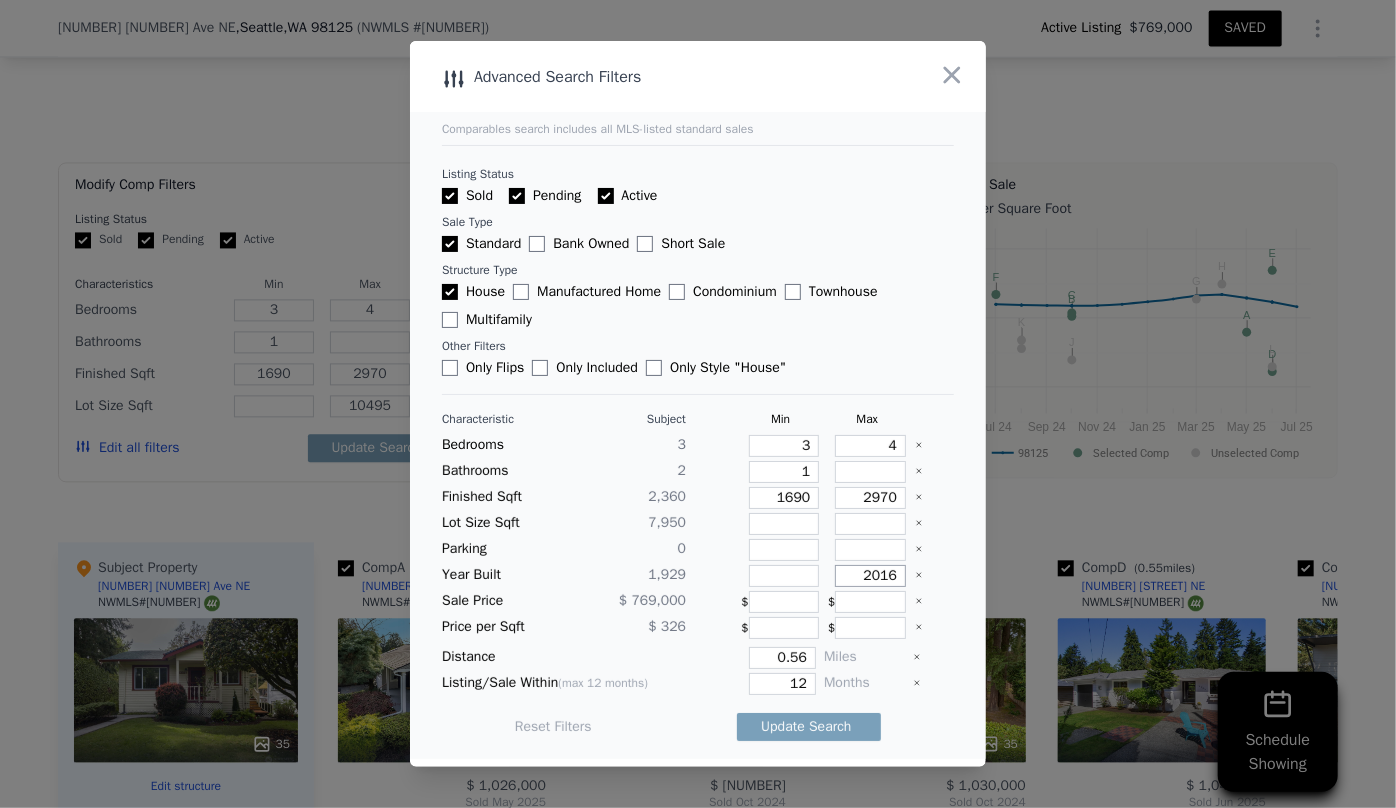 drag, startPoint x: 887, startPoint y: 574, endPoint x: 816, endPoint y: 574, distance: 71 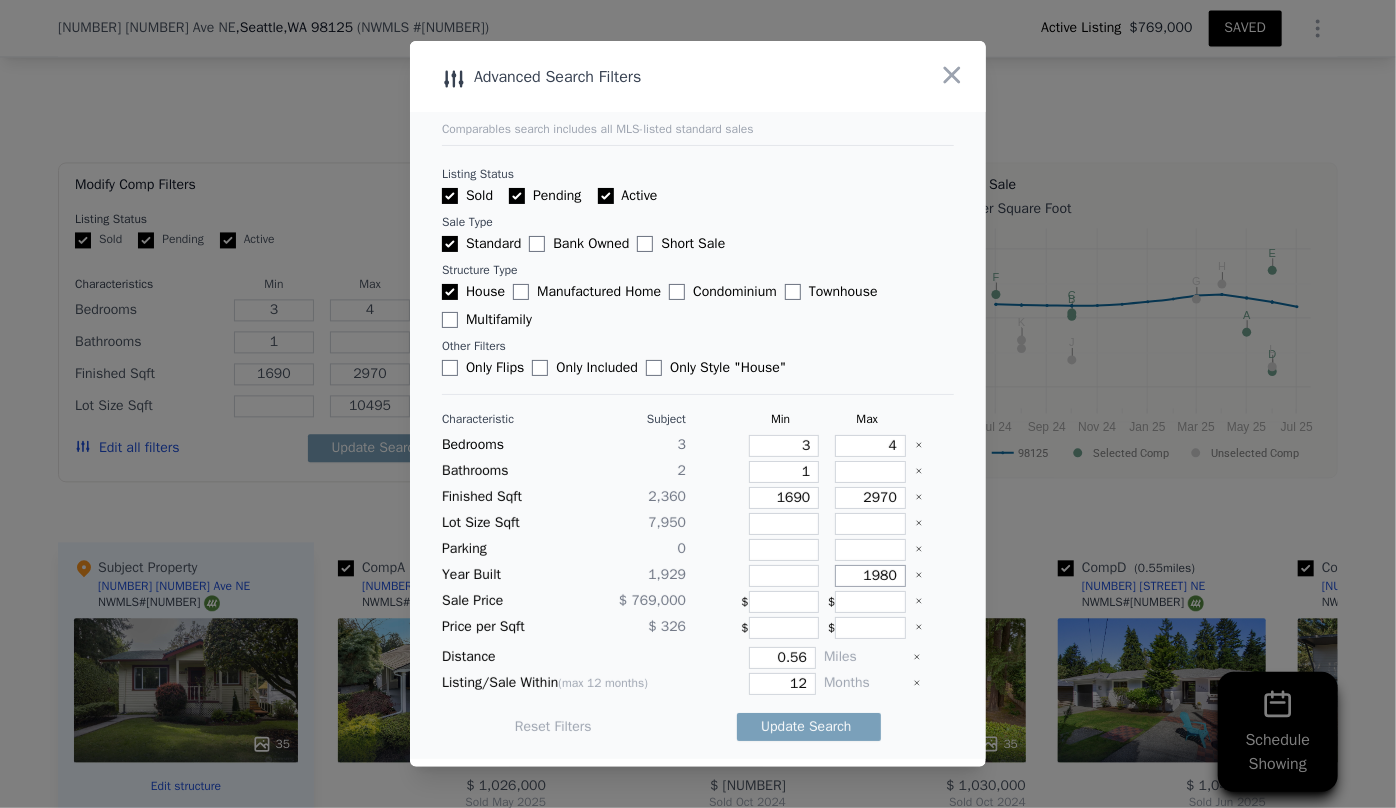 type on "1980" 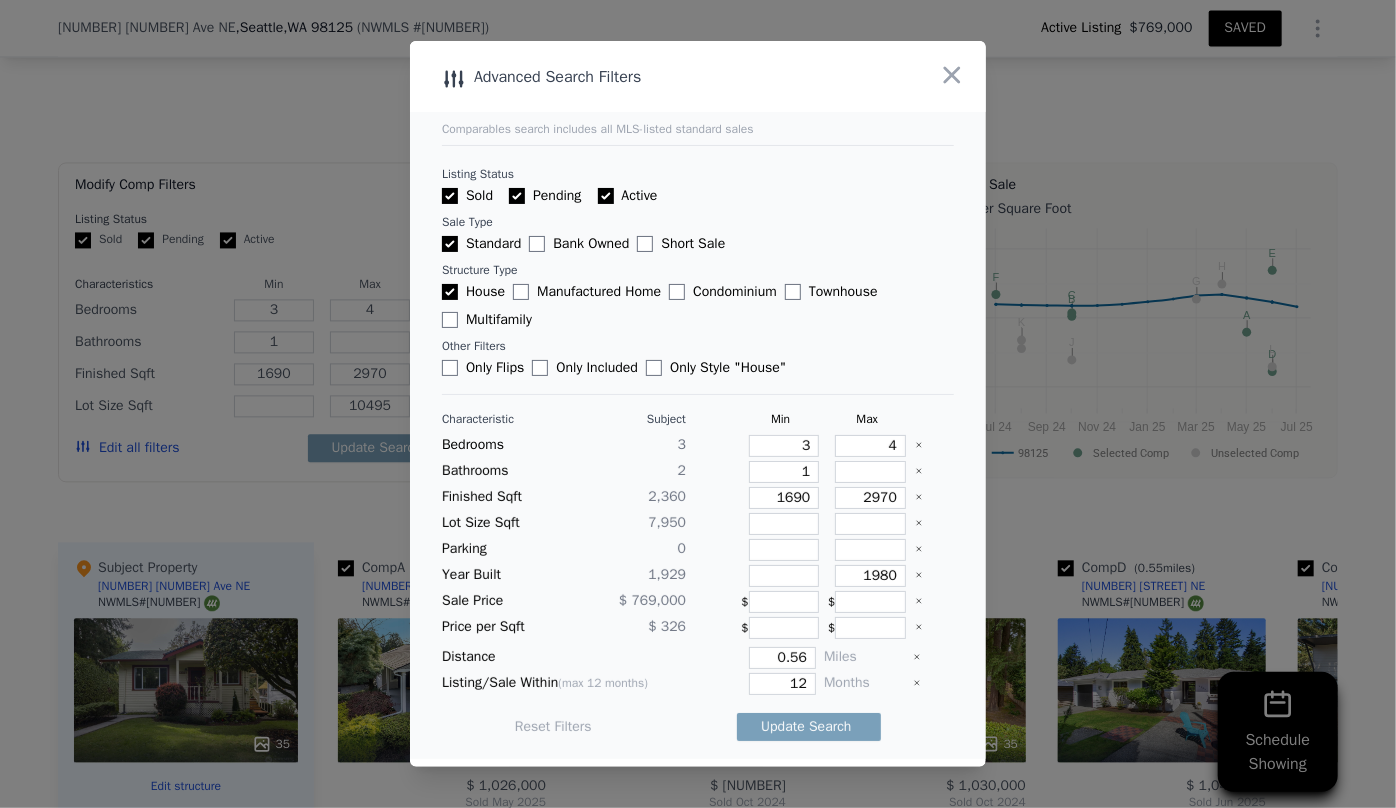 drag, startPoint x: 806, startPoint y: 658, endPoint x: 762, endPoint y: 658, distance: 44 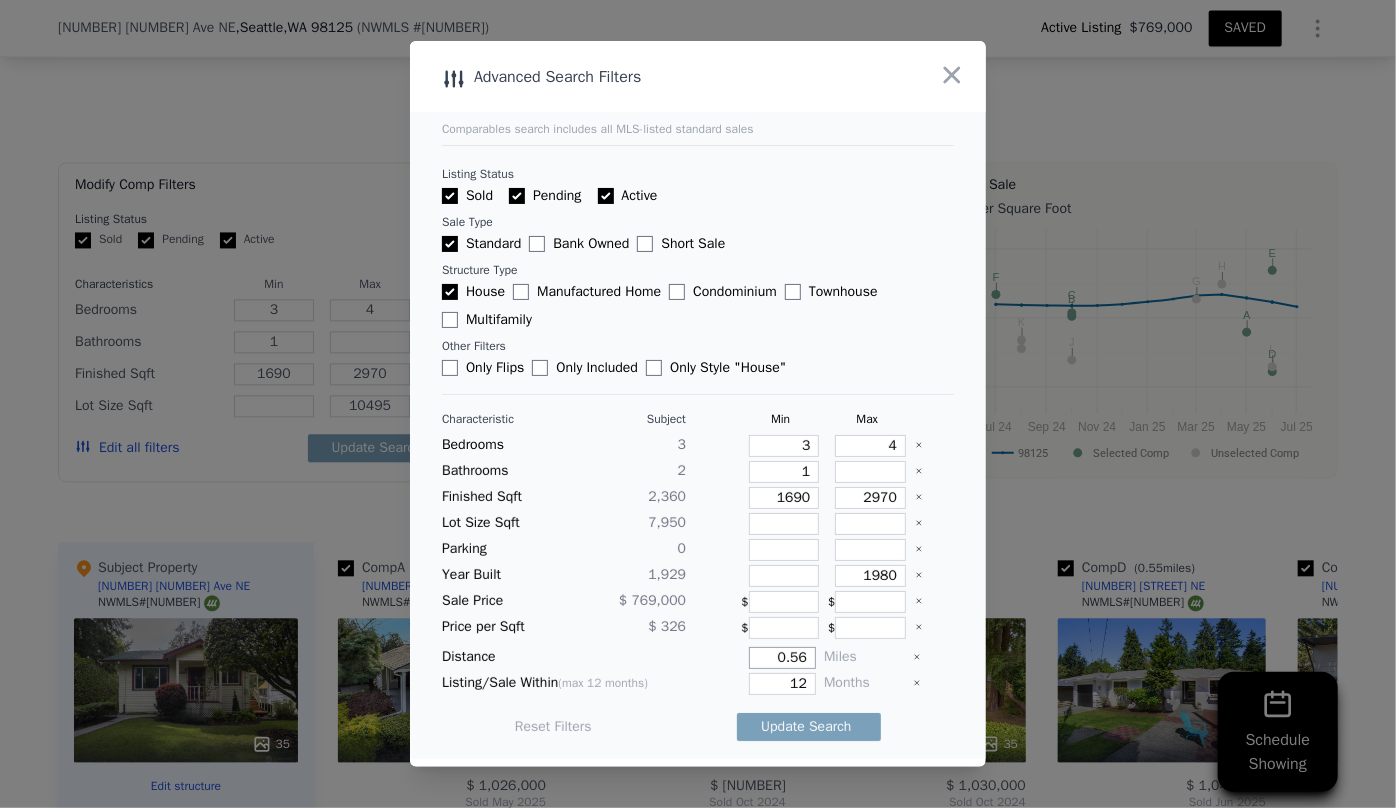 click on "0.56" at bounding box center (782, 658) 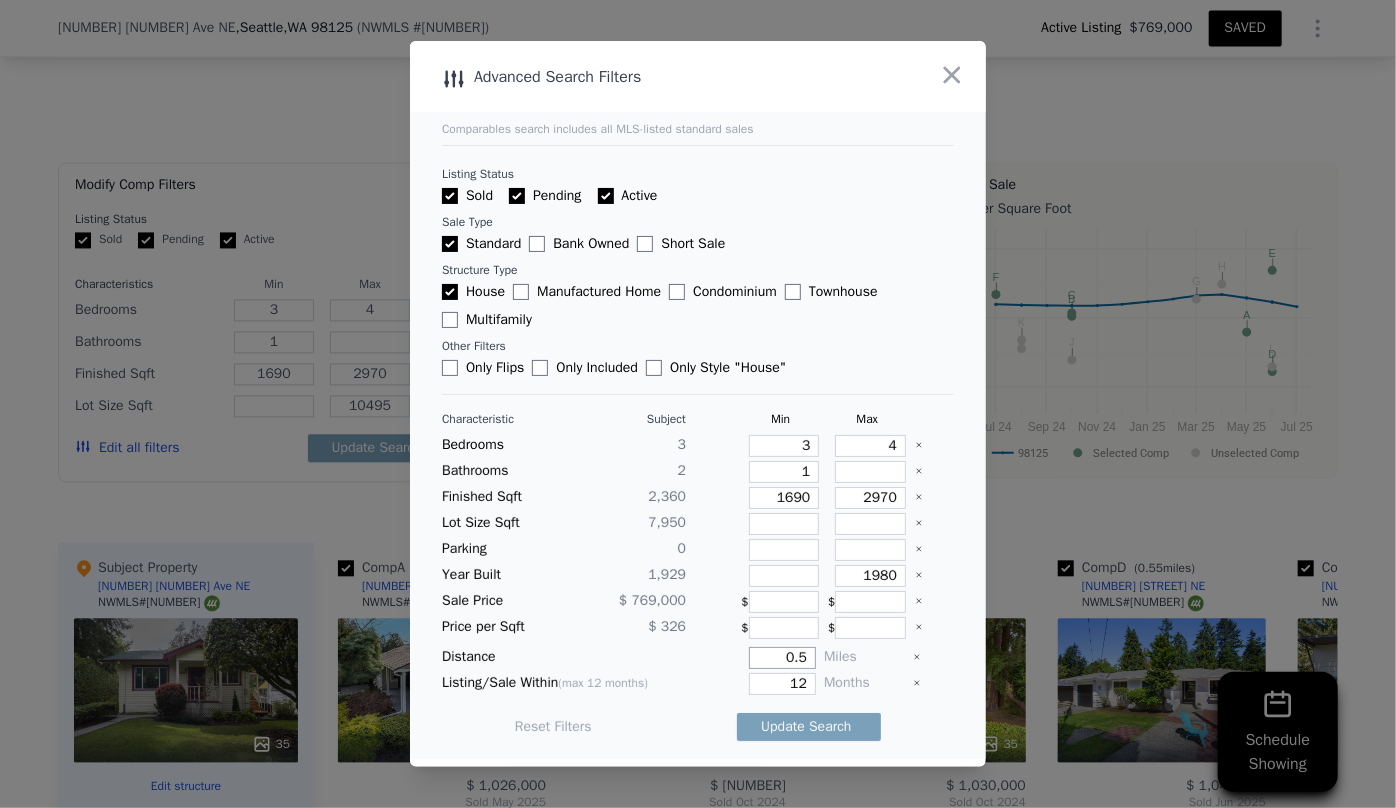 type on "0" 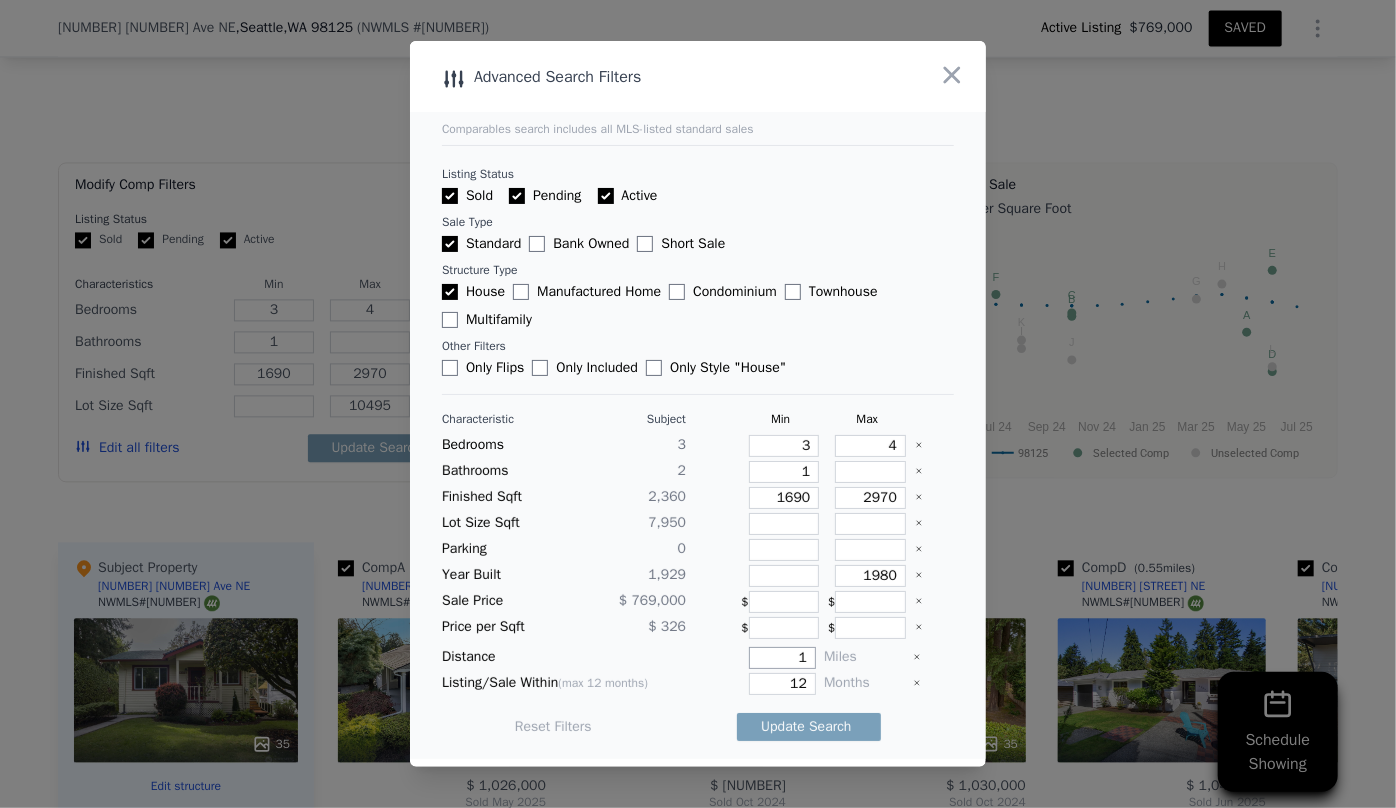 type on "1" 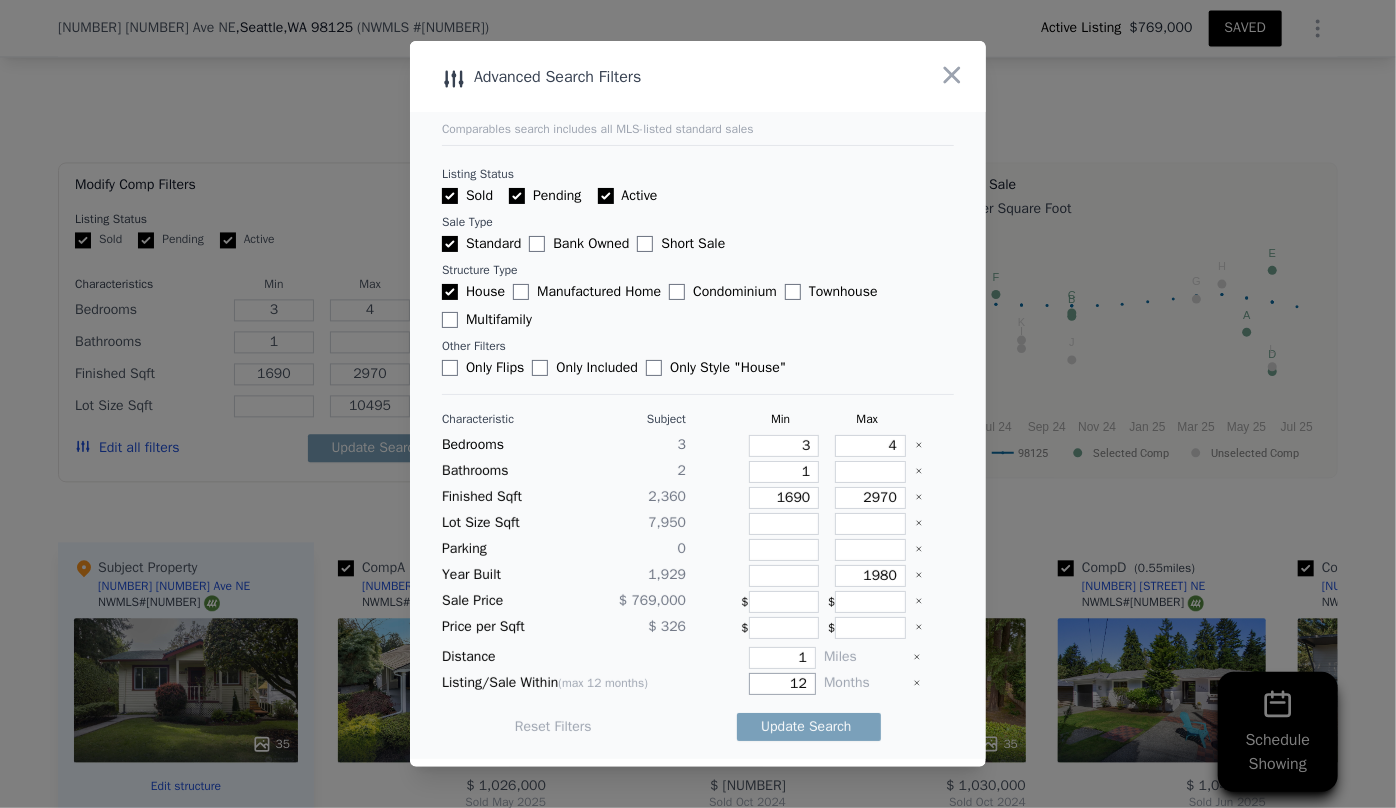 drag, startPoint x: 800, startPoint y: 676, endPoint x: 740, endPoint y: 680, distance: 60.133186 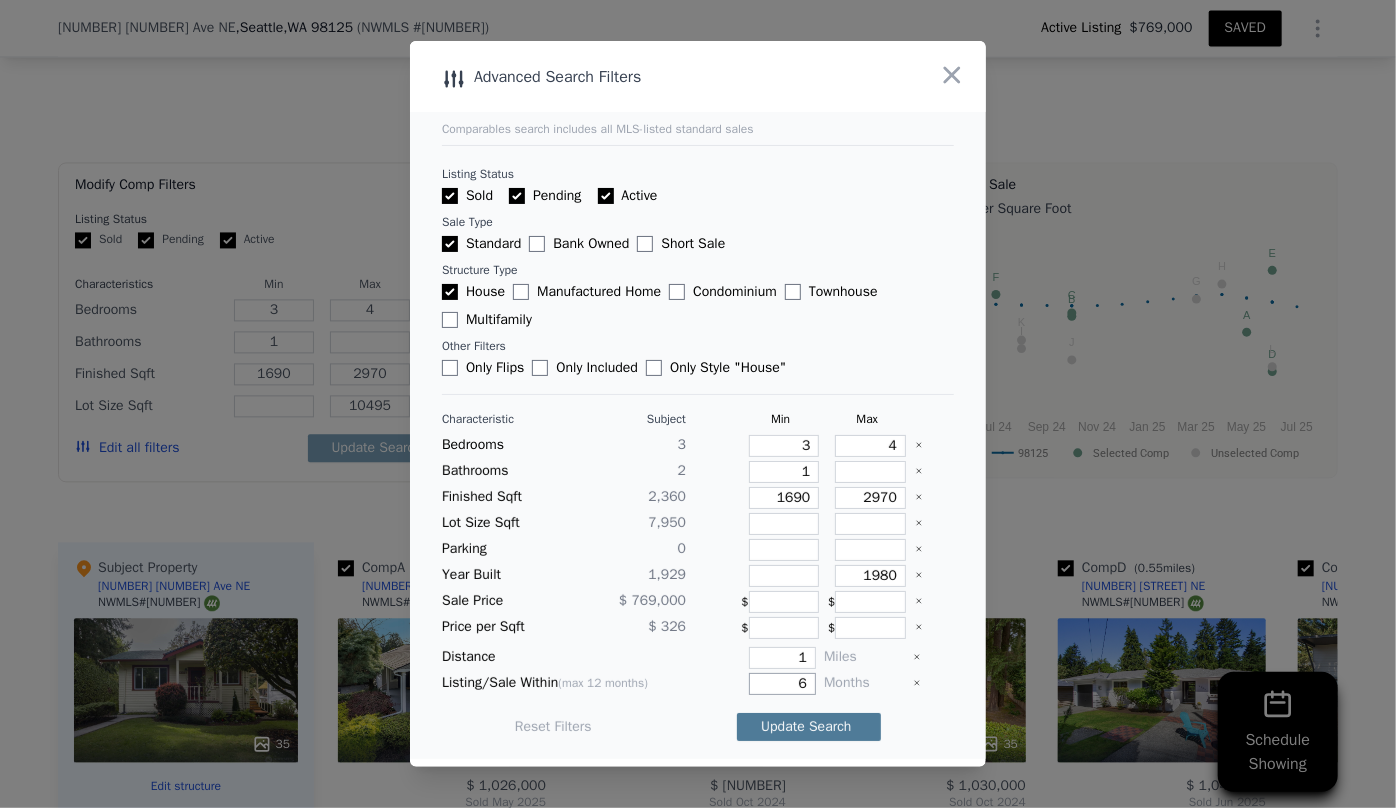 type on "6" 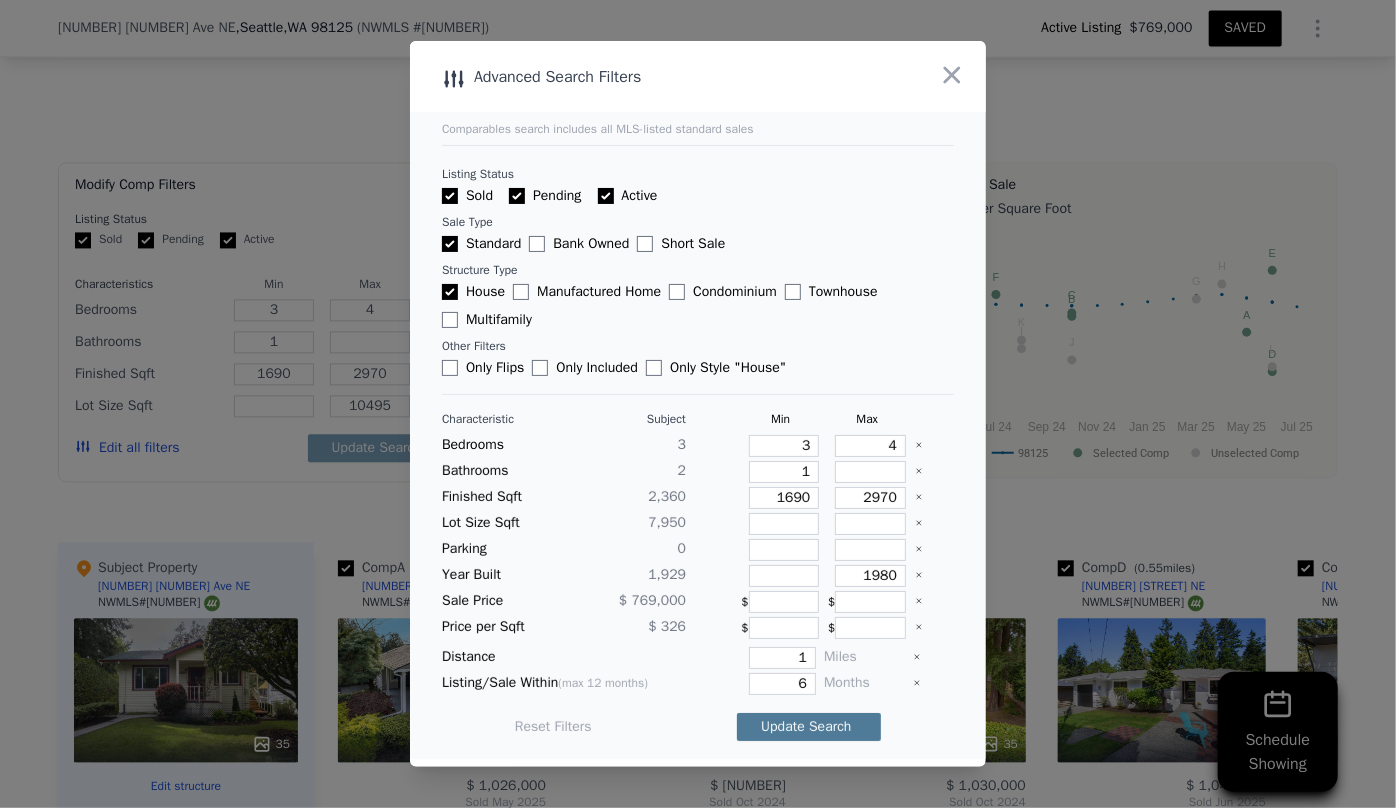 click on "Update Search" at bounding box center (809, 727) 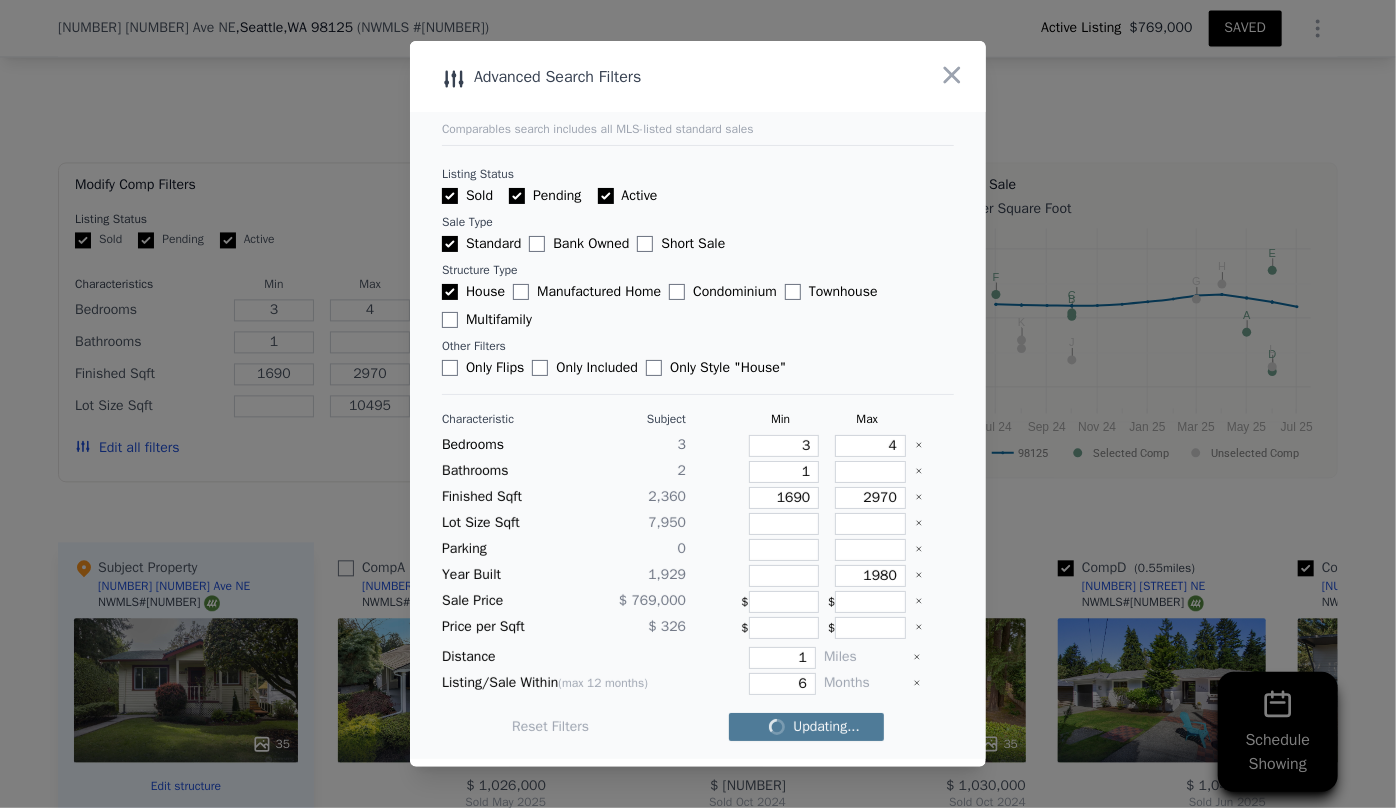 checkbox on "false" 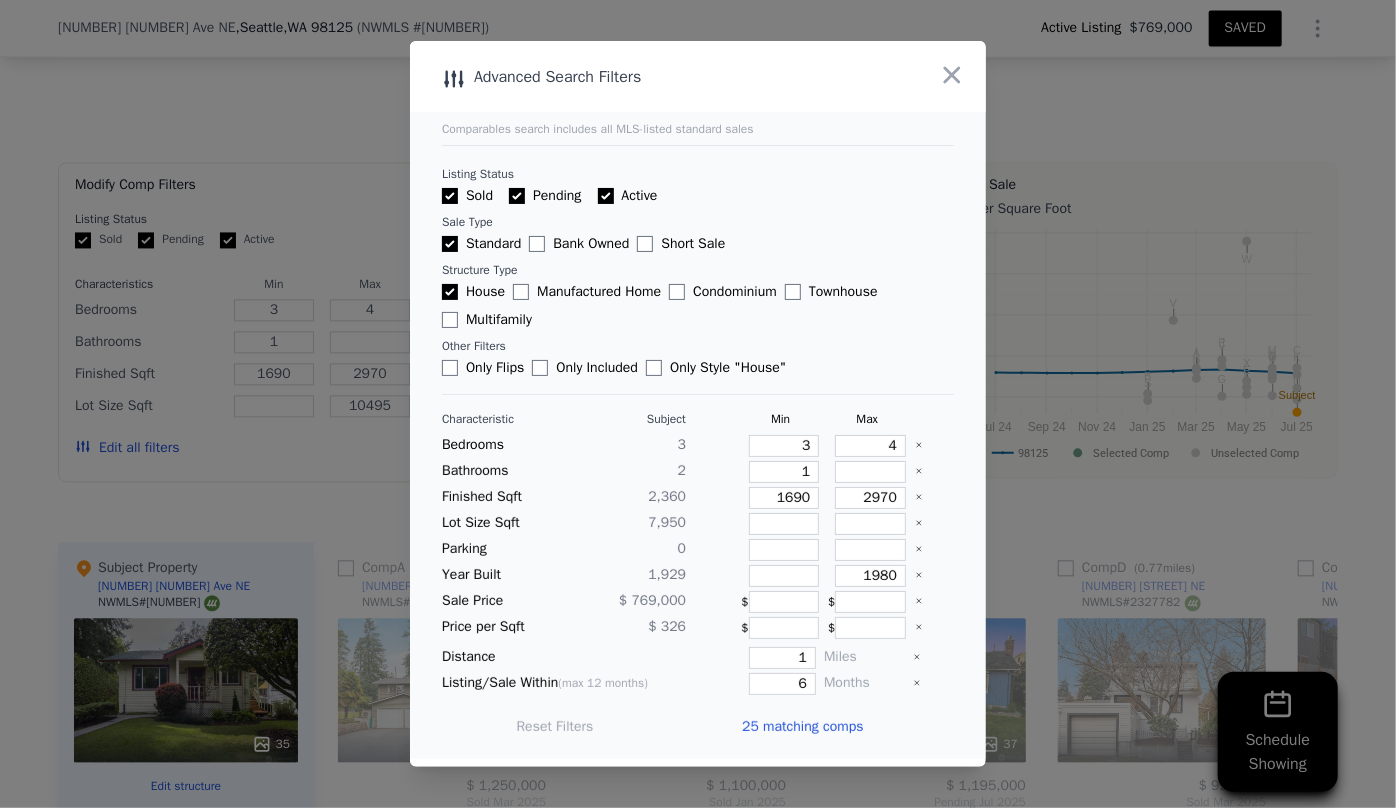 click on "25 matching comps" at bounding box center [802, 727] 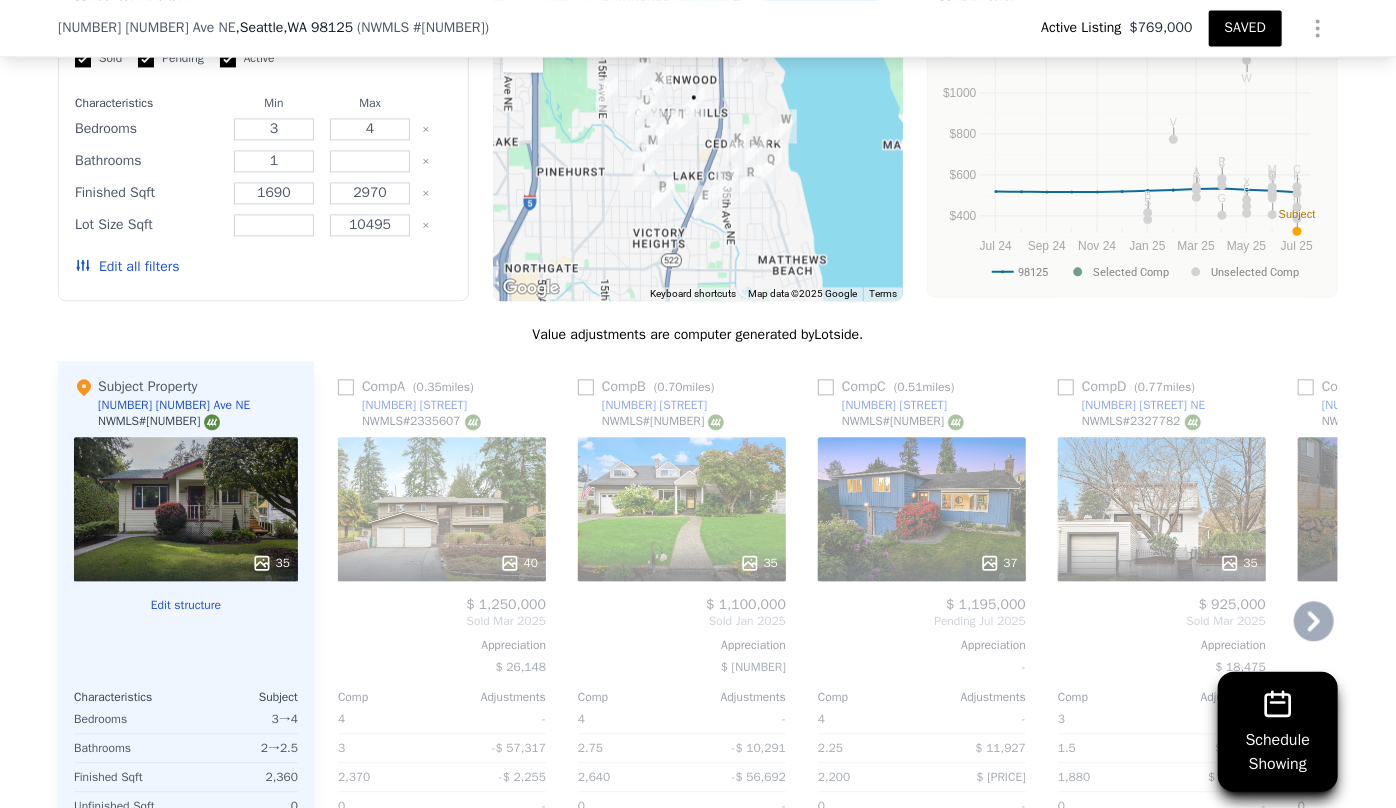 scroll, scrollTop: 2272, scrollLeft: 0, axis: vertical 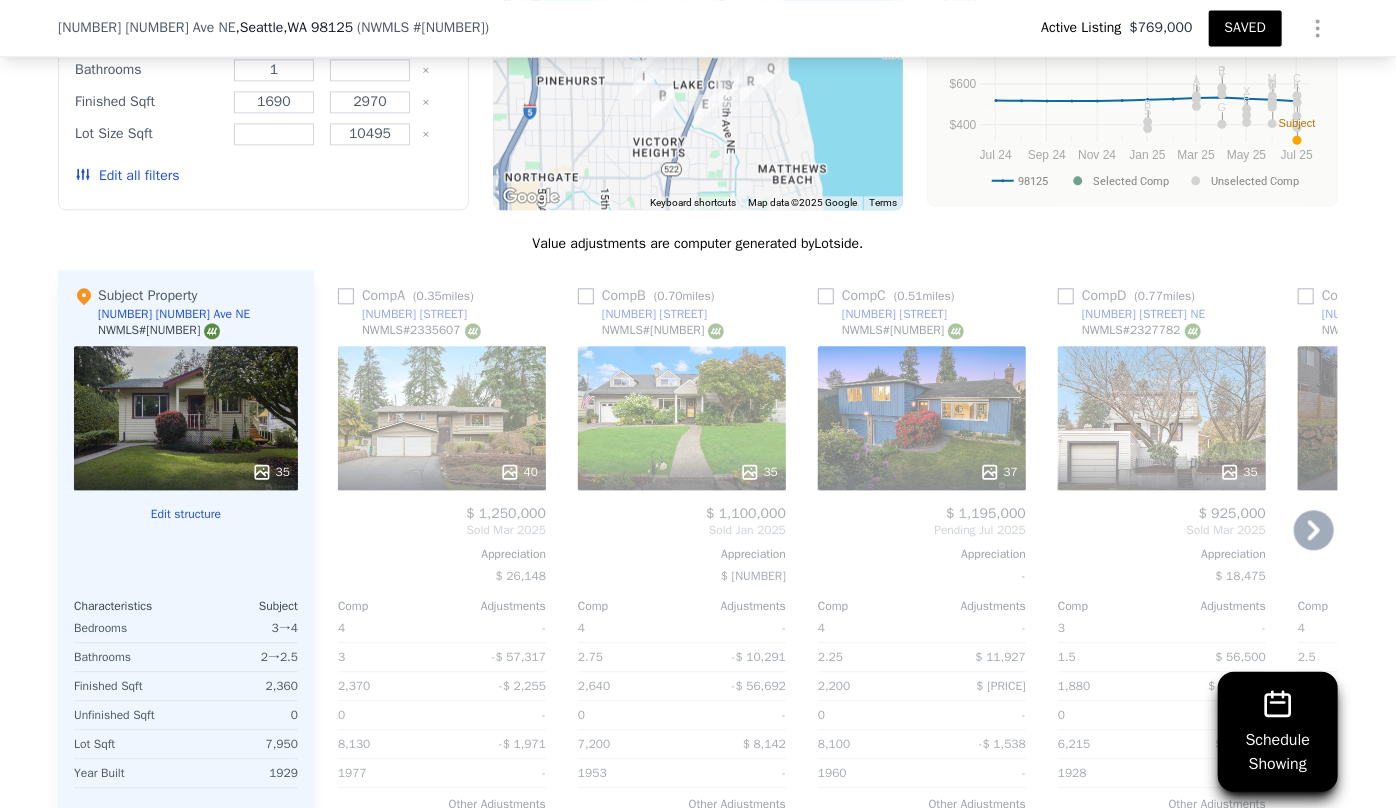click on "35" at bounding box center [682, 418] 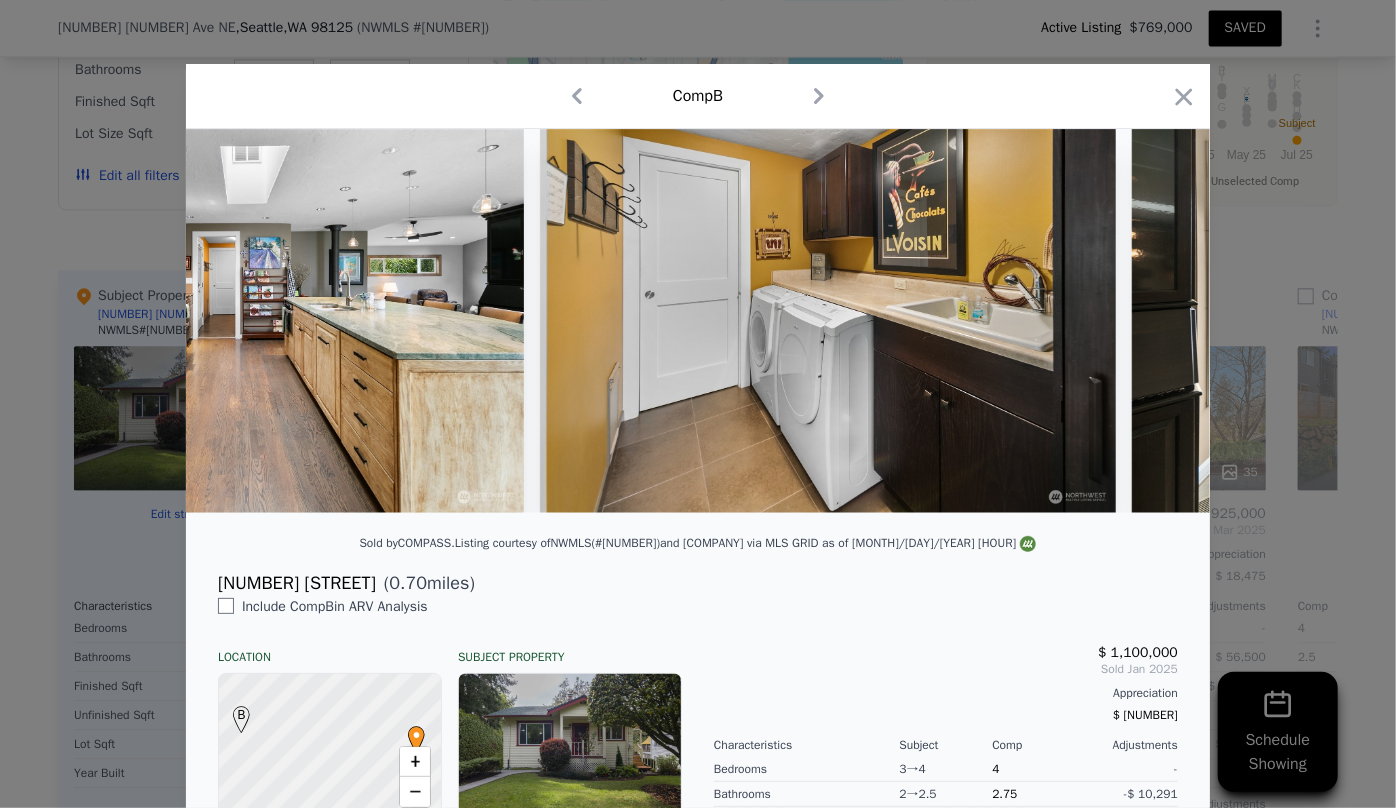 scroll, scrollTop: 0, scrollLeft: 7788, axis: horizontal 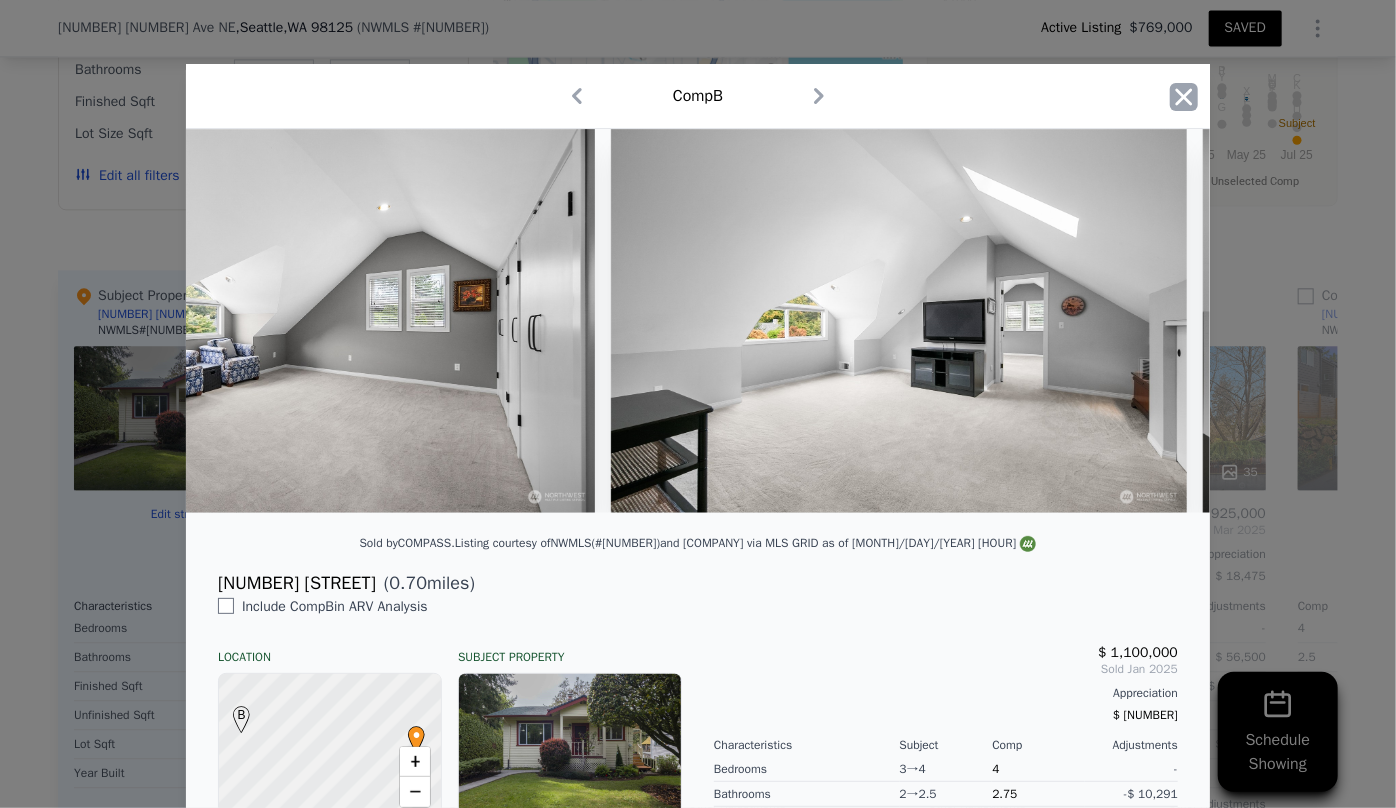 click 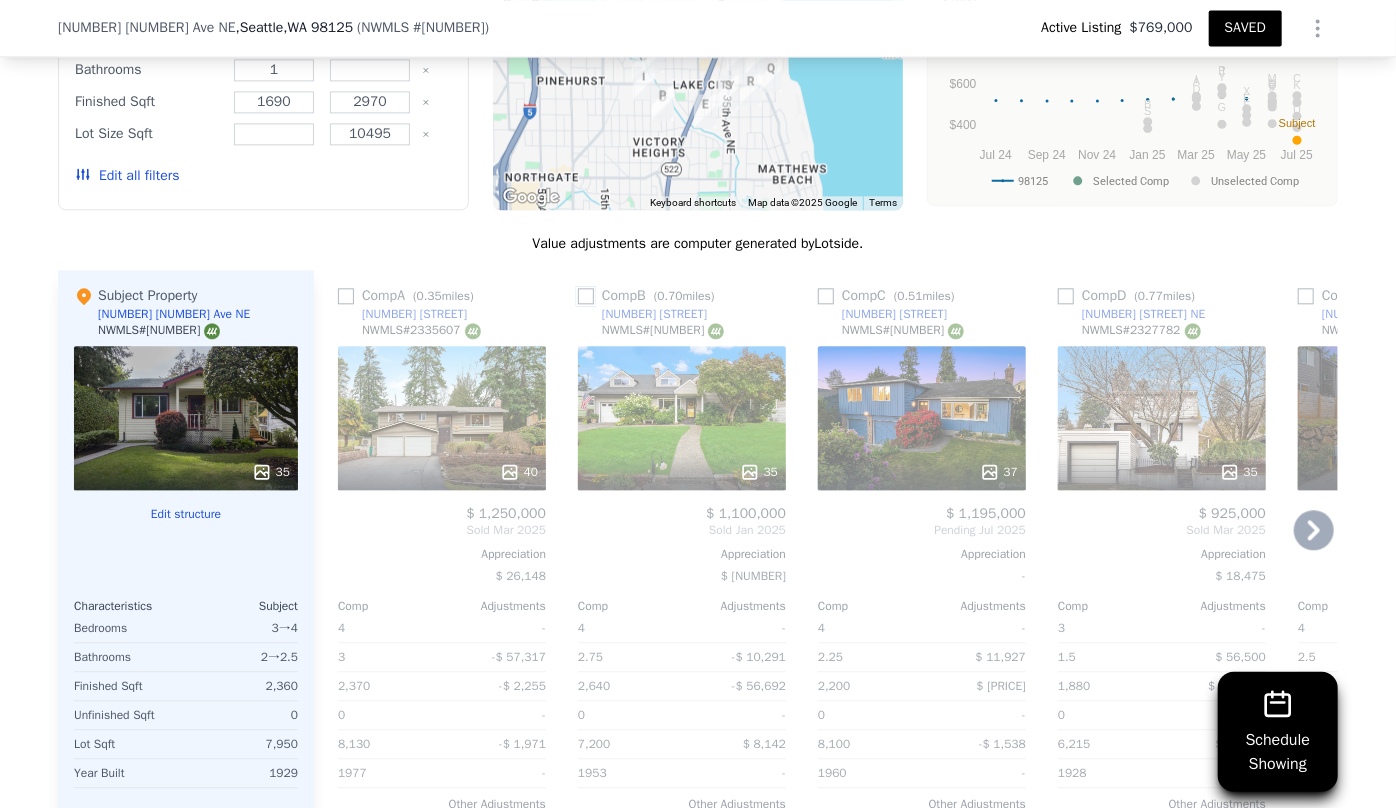 click at bounding box center [586, 296] 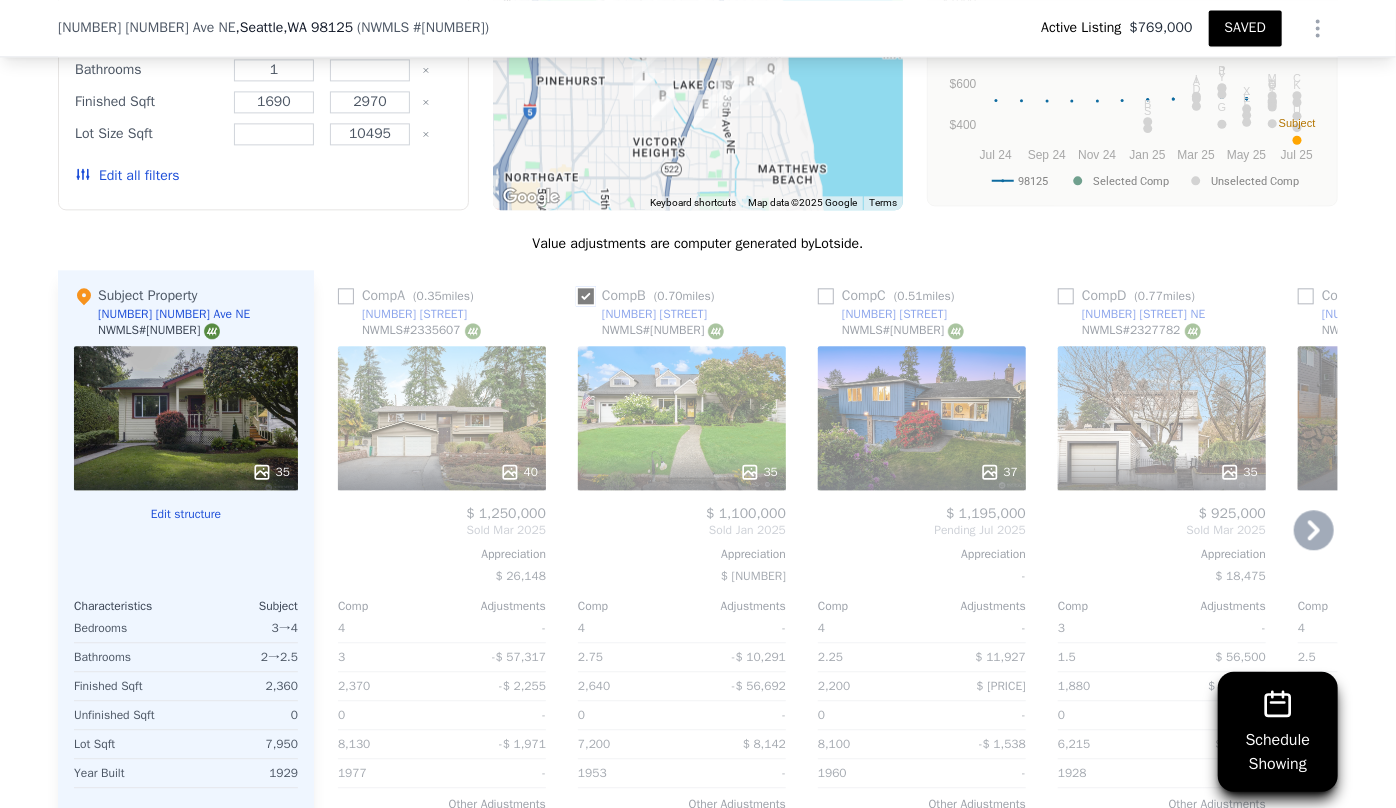 checkbox on "true" 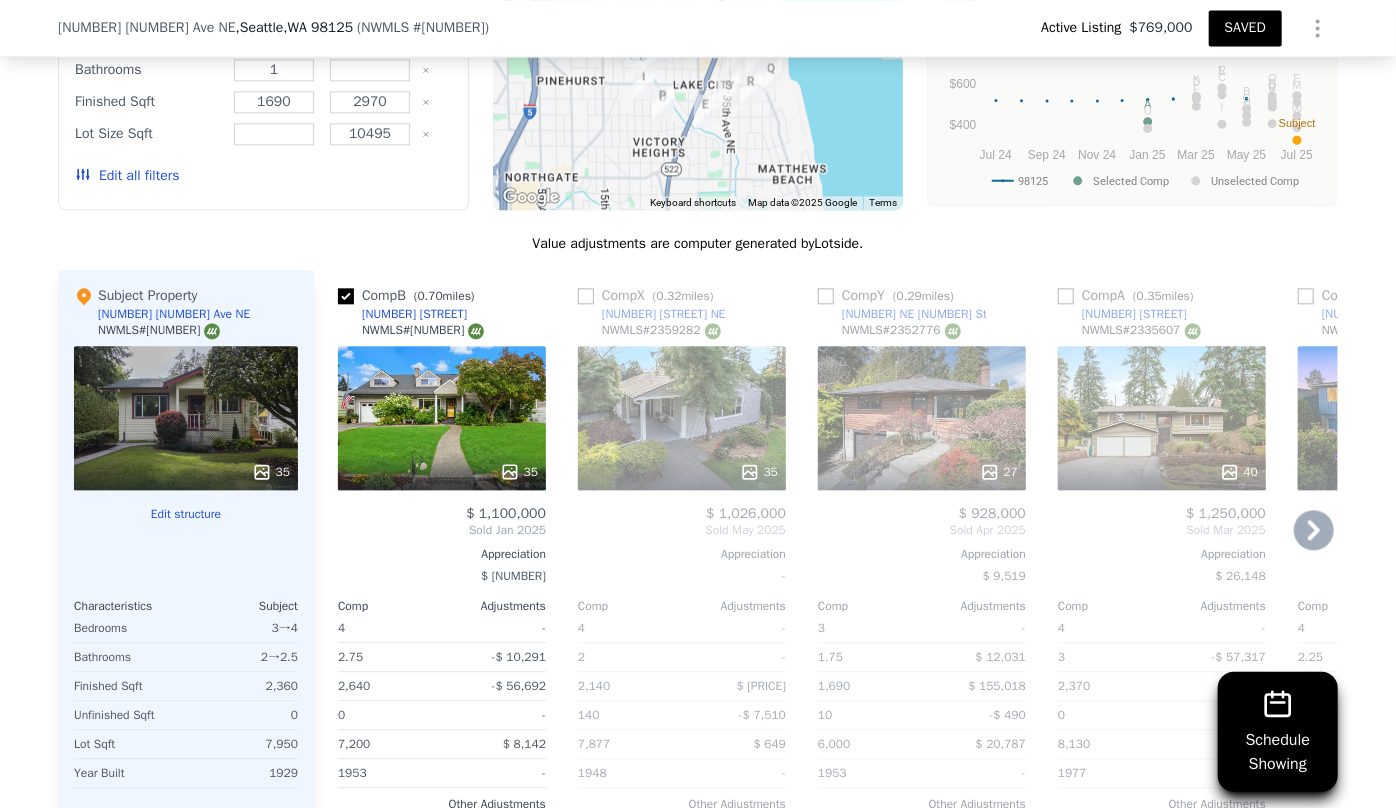 click 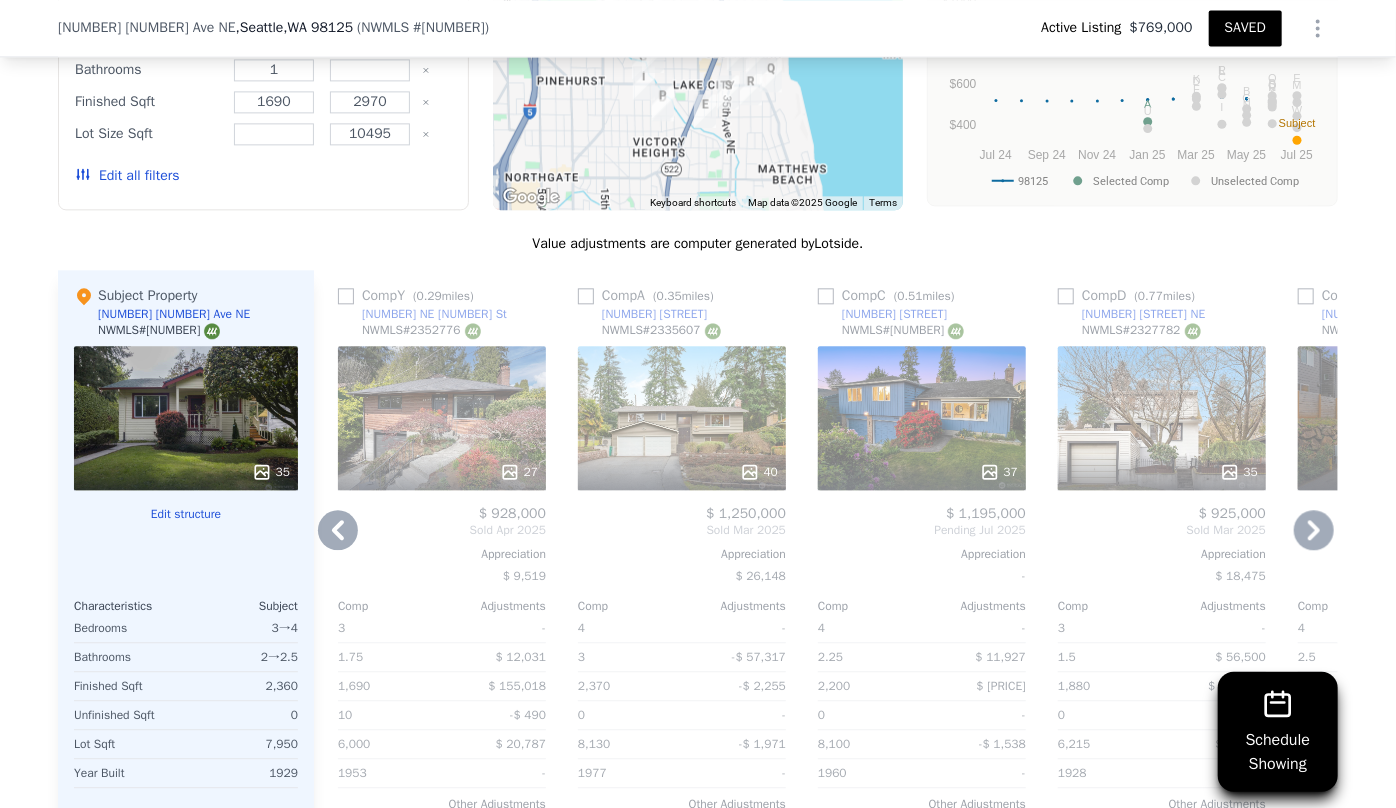 click 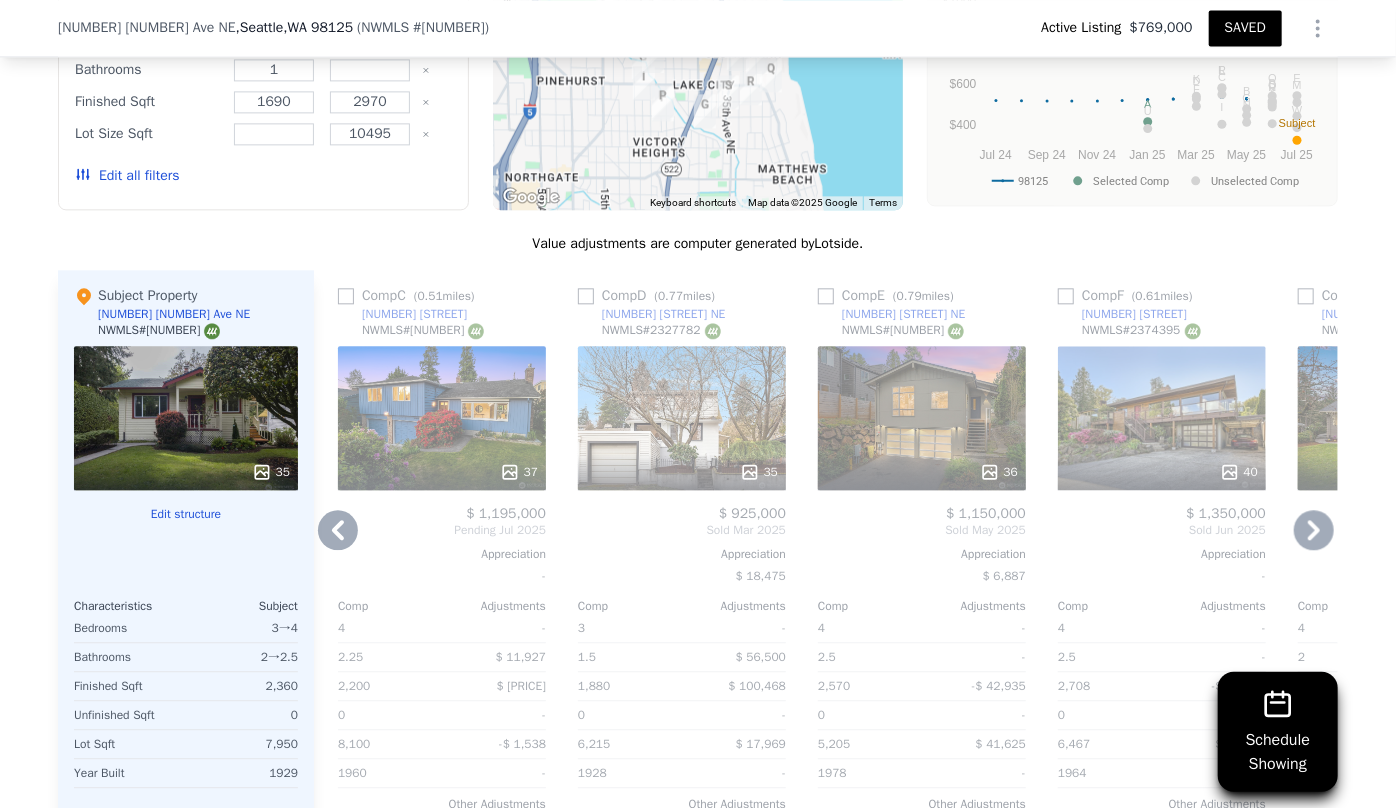 click 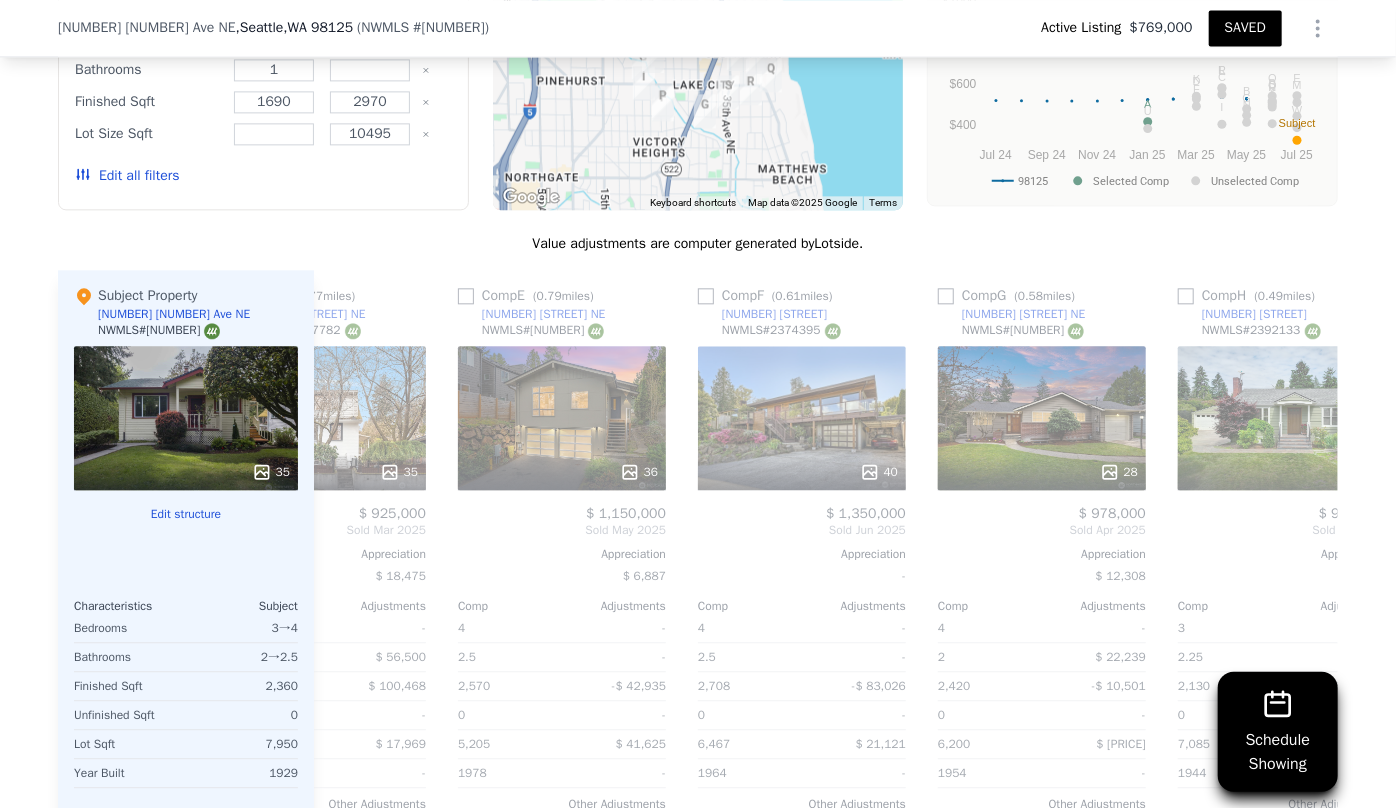 scroll, scrollTop: 0, scrollLeft: 1440, axis: horizontal 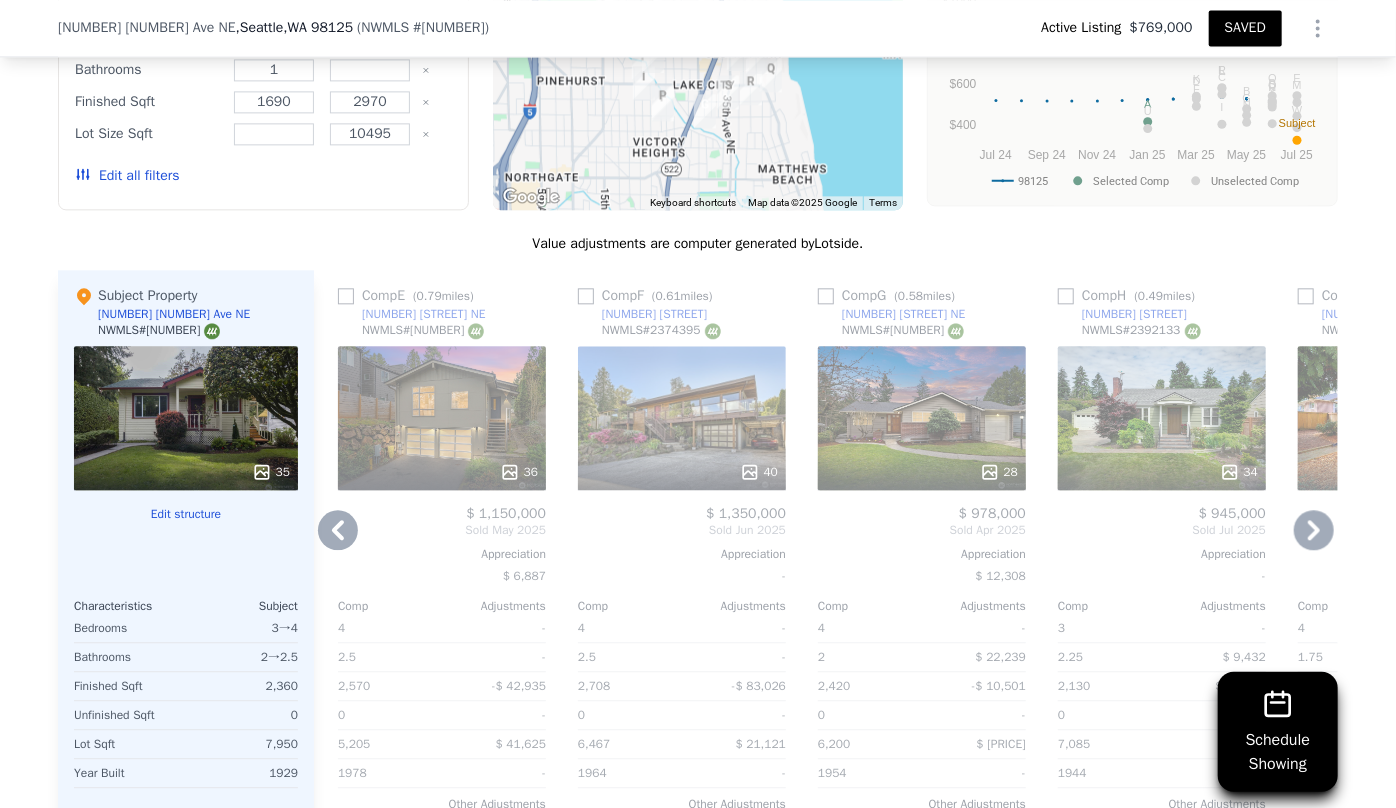 click on "28" at bounding box center (922, 472) 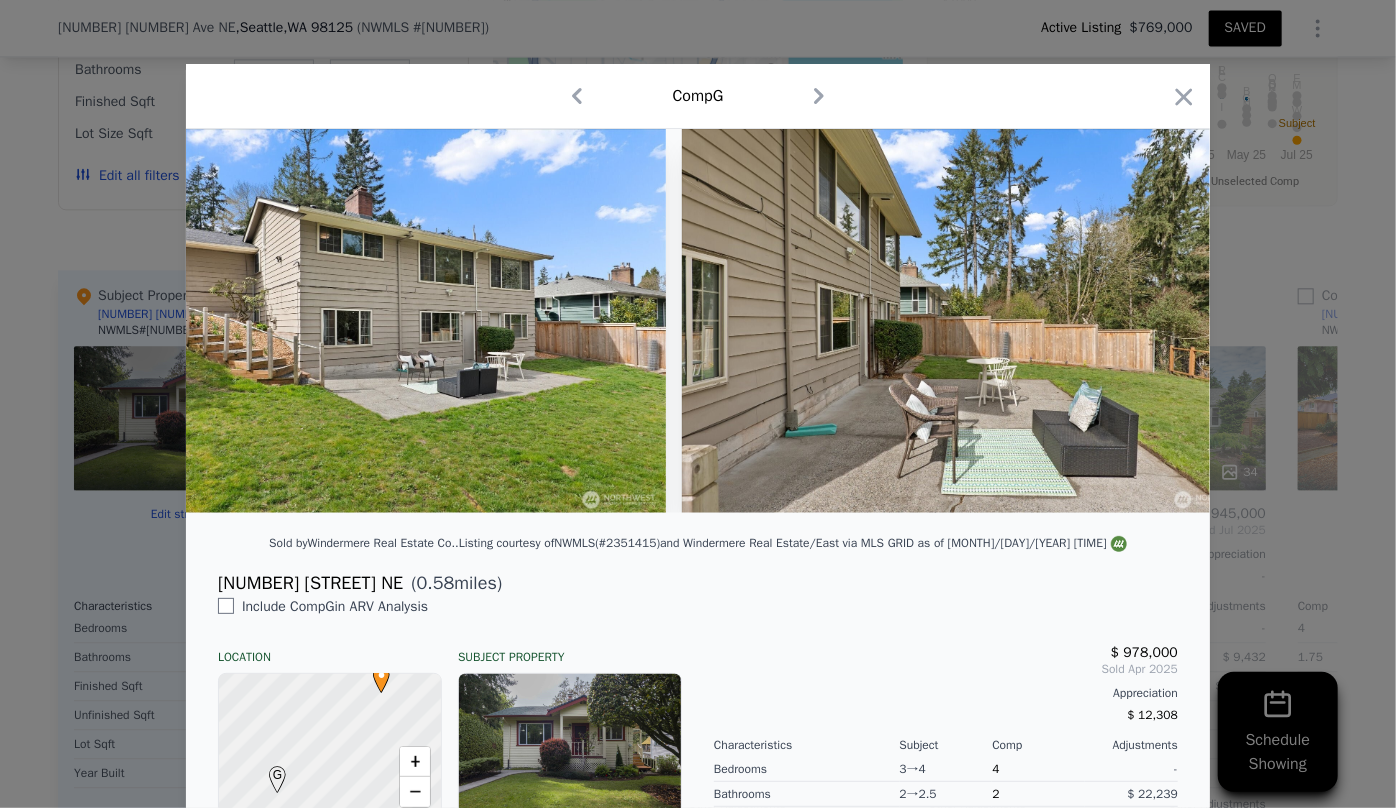 scroll, scrollTop: 0, scrollLeft: 12930, axis: horizontal 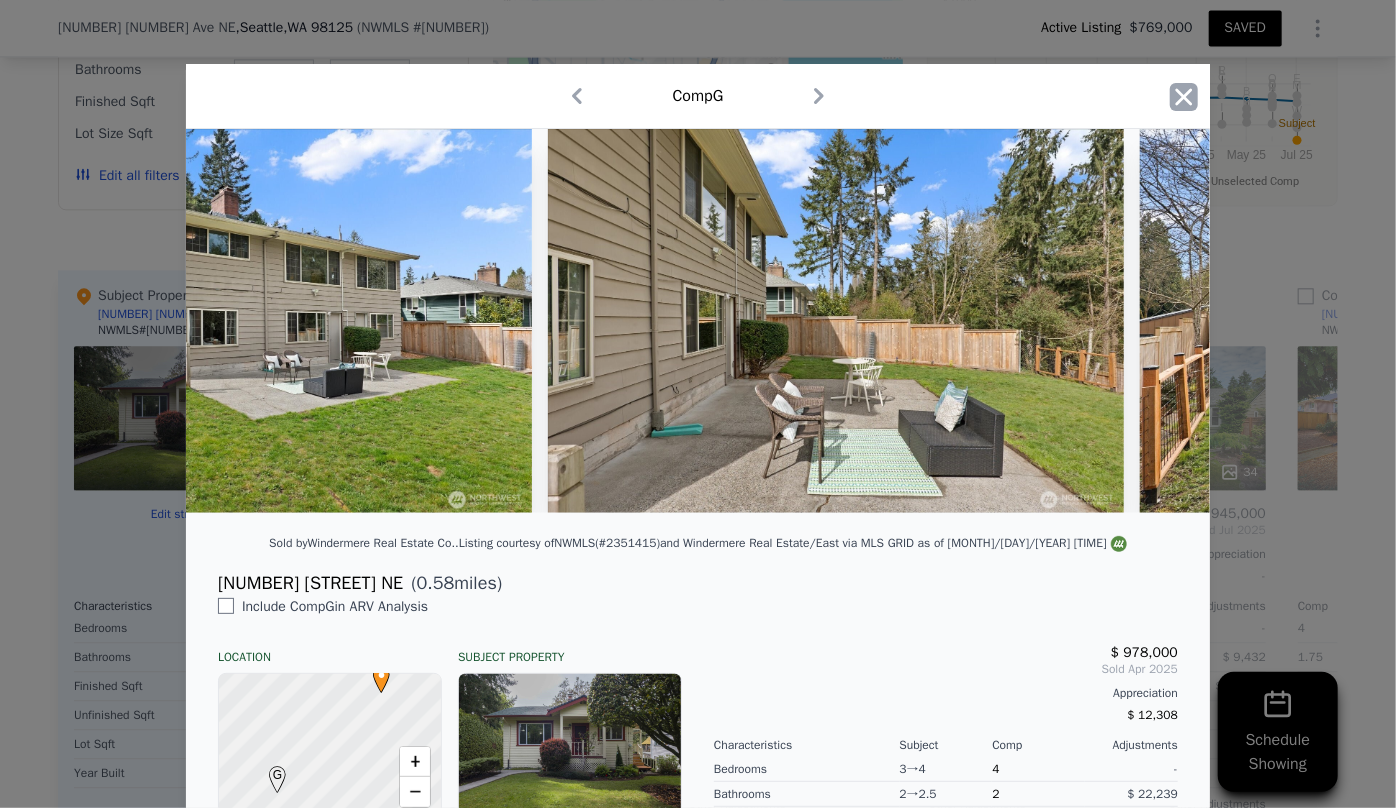 click 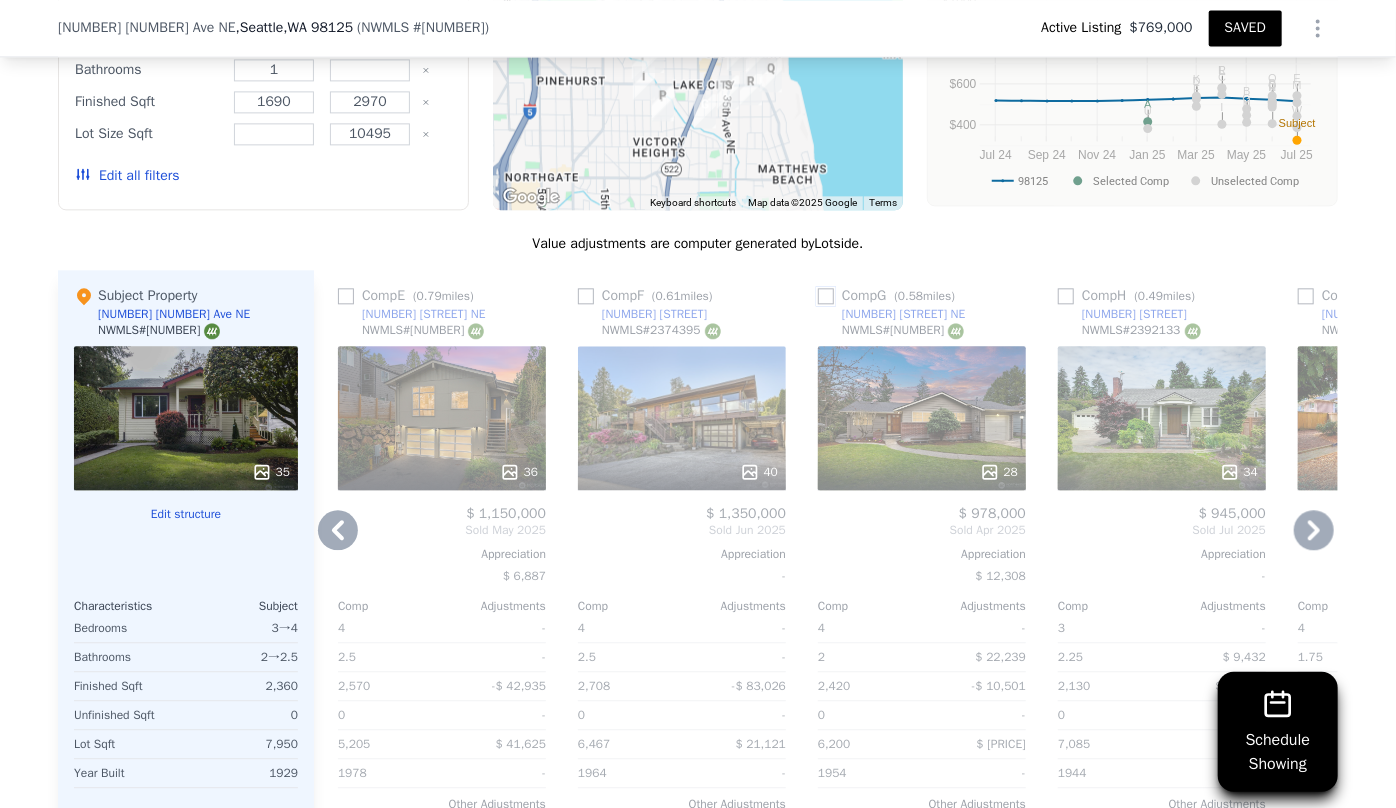 click at bounding box center [826, 296] 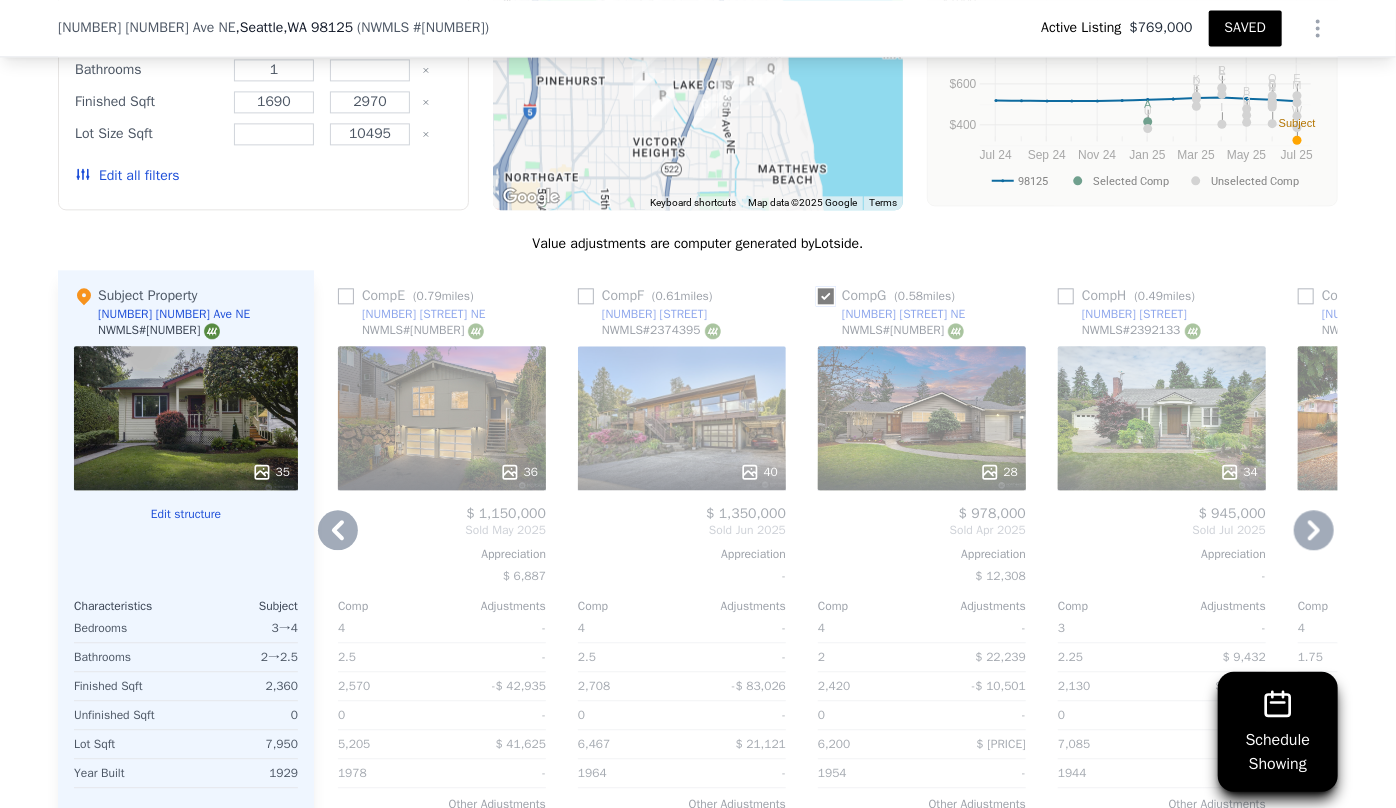 checkbox on "true" 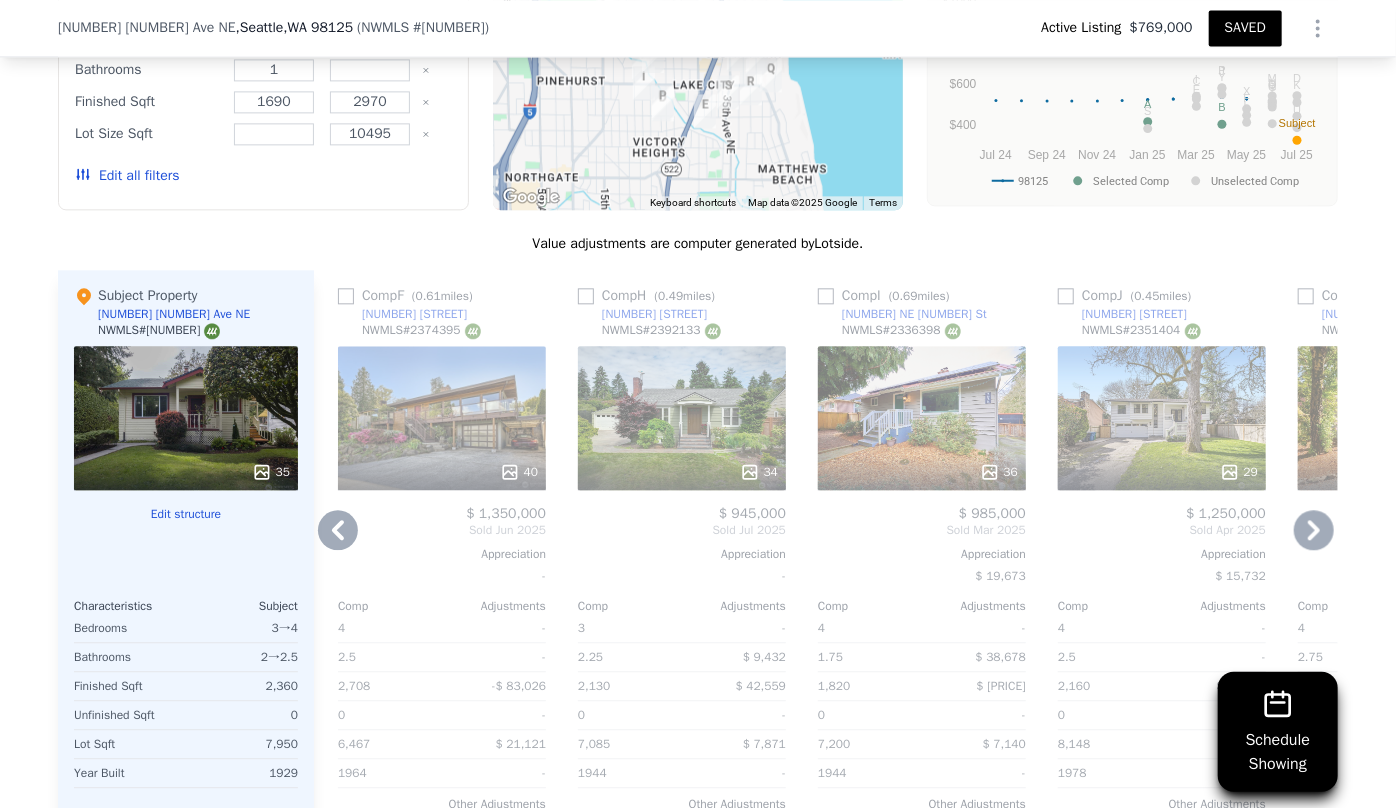 scroll, scrollTop: 2181, scrollLeft: 0, axis: vertical 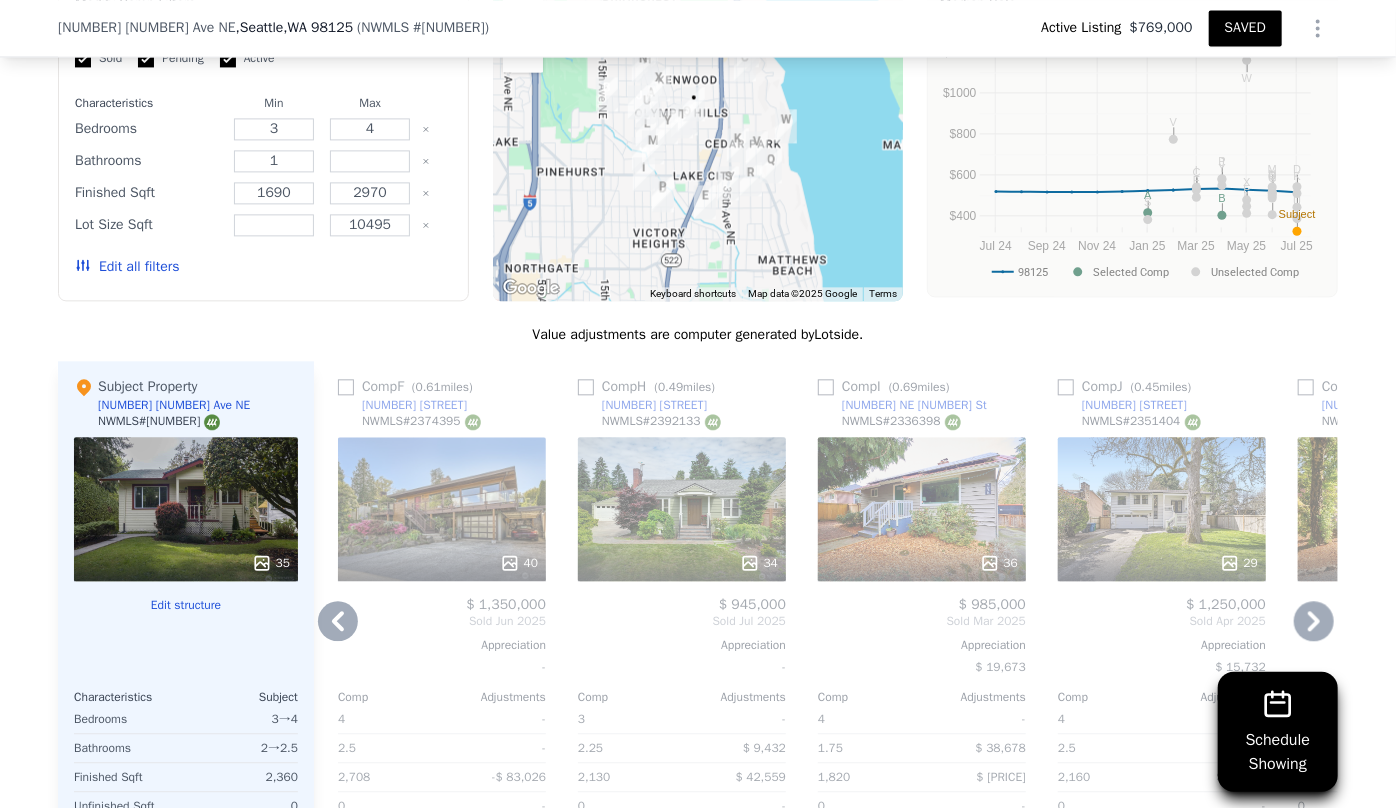click on "29" at bounding box center (1162, 509) 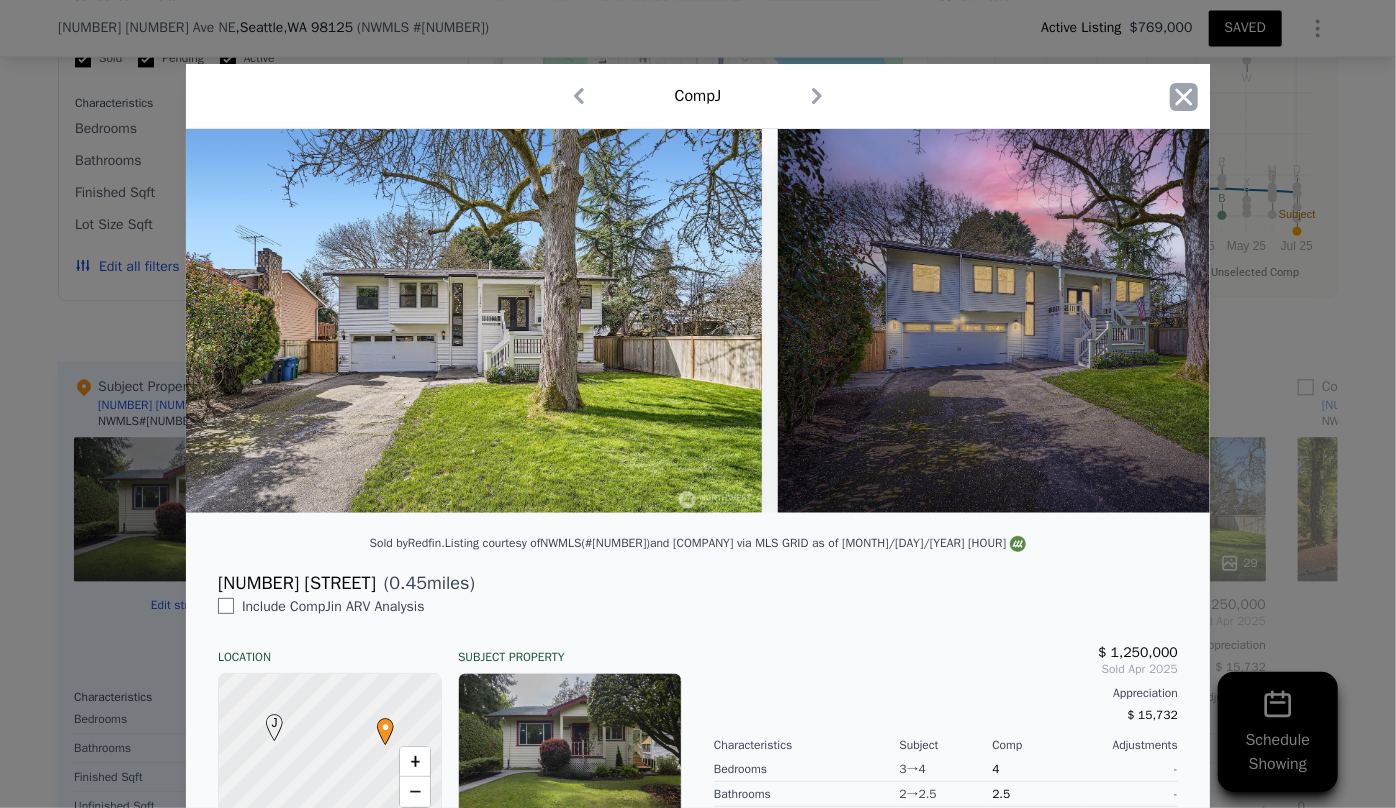 click 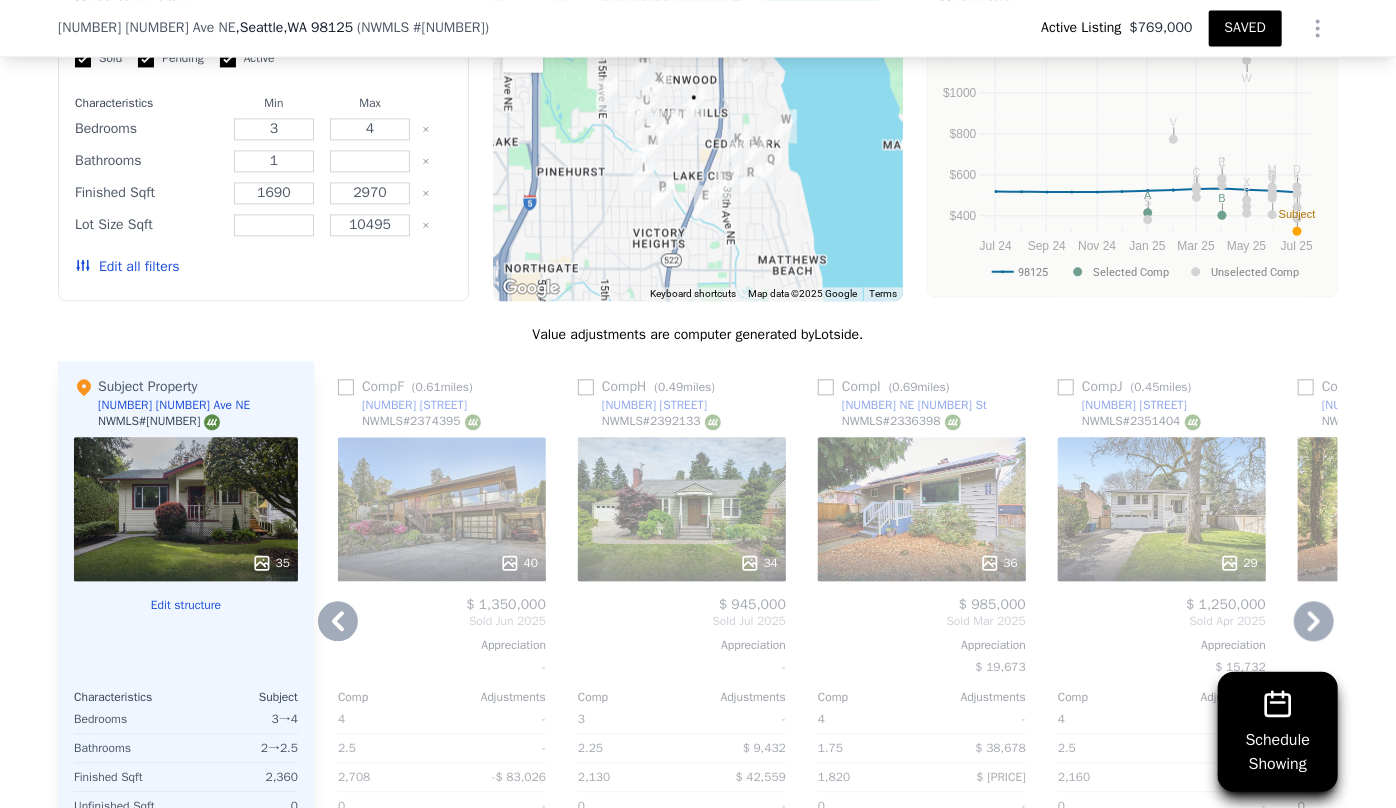 click 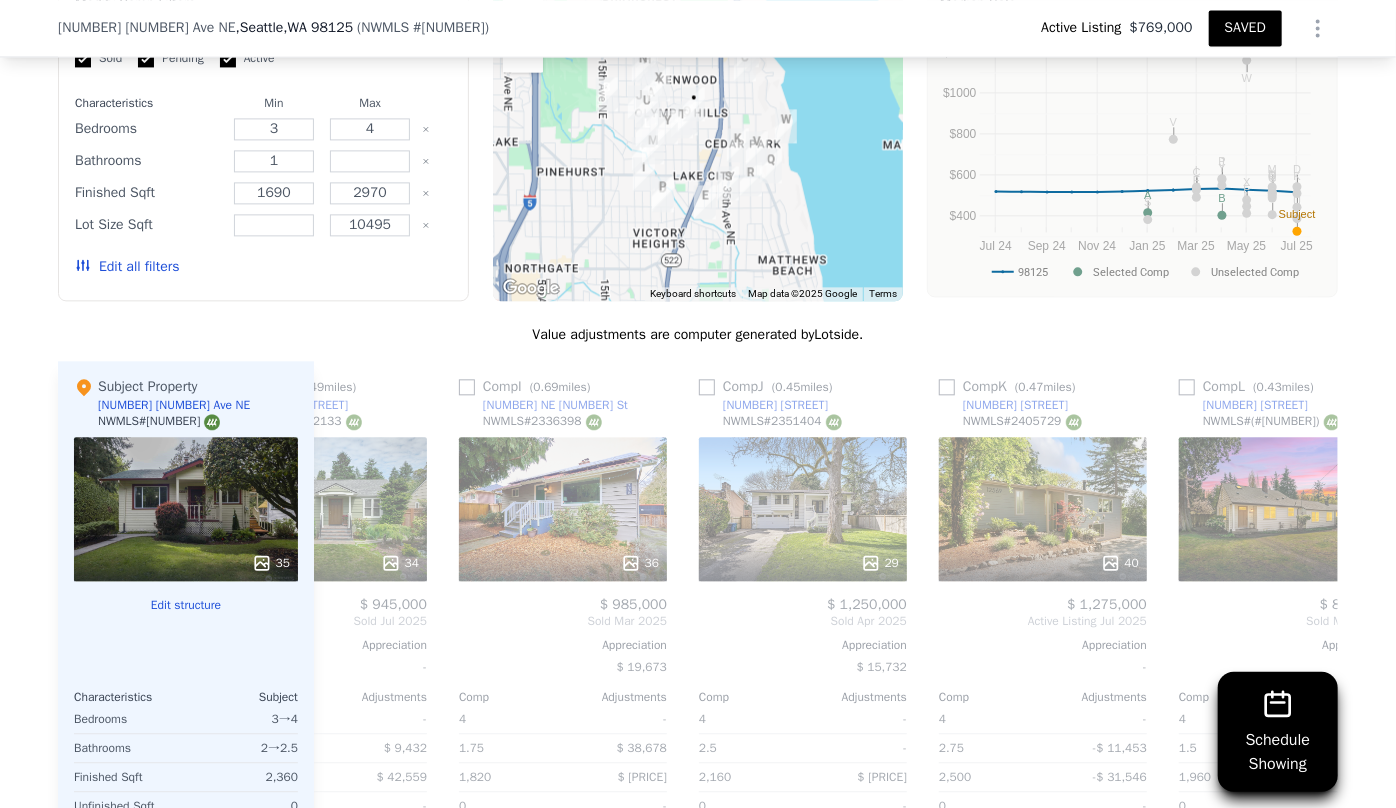 scroll, scrollTop: 0, scrollLeft: 1920, axis: horizontal 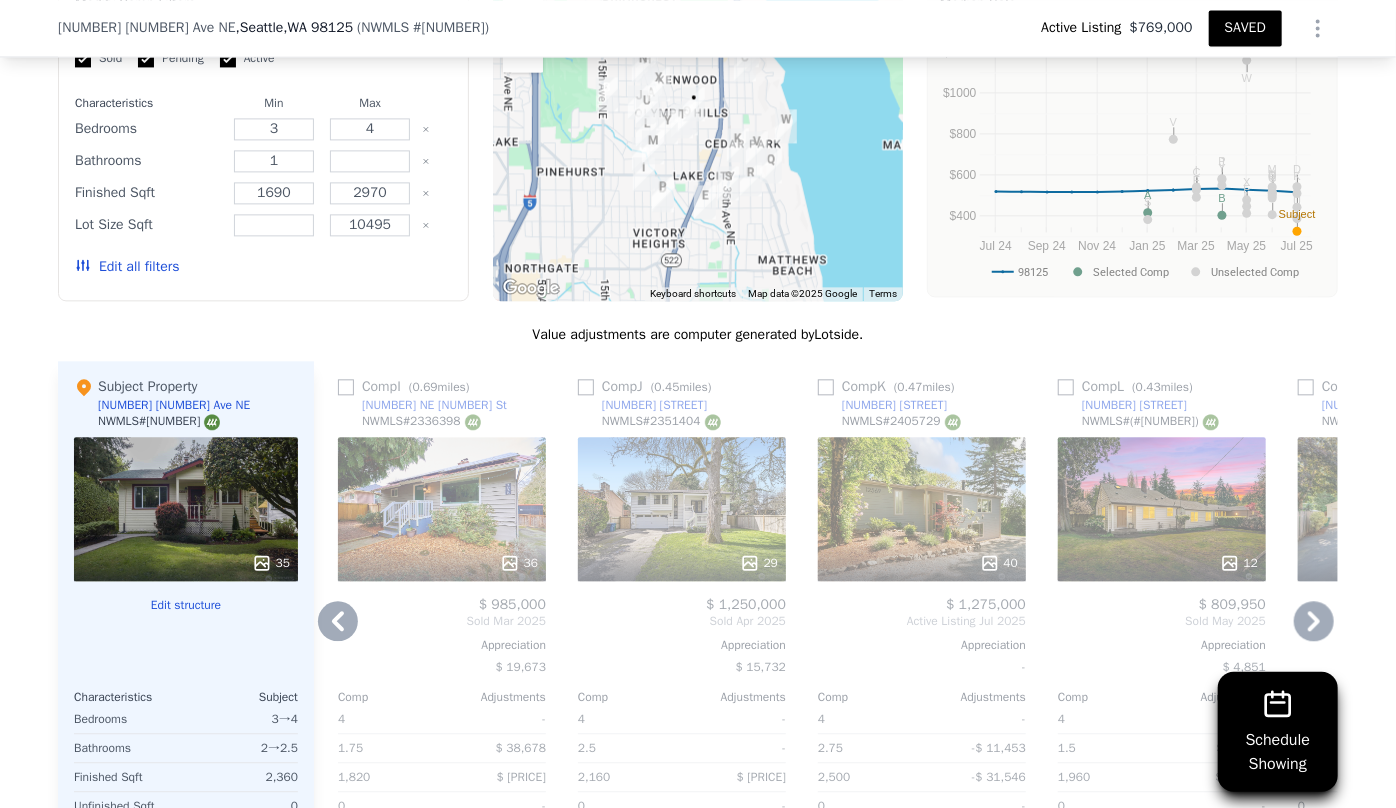 click 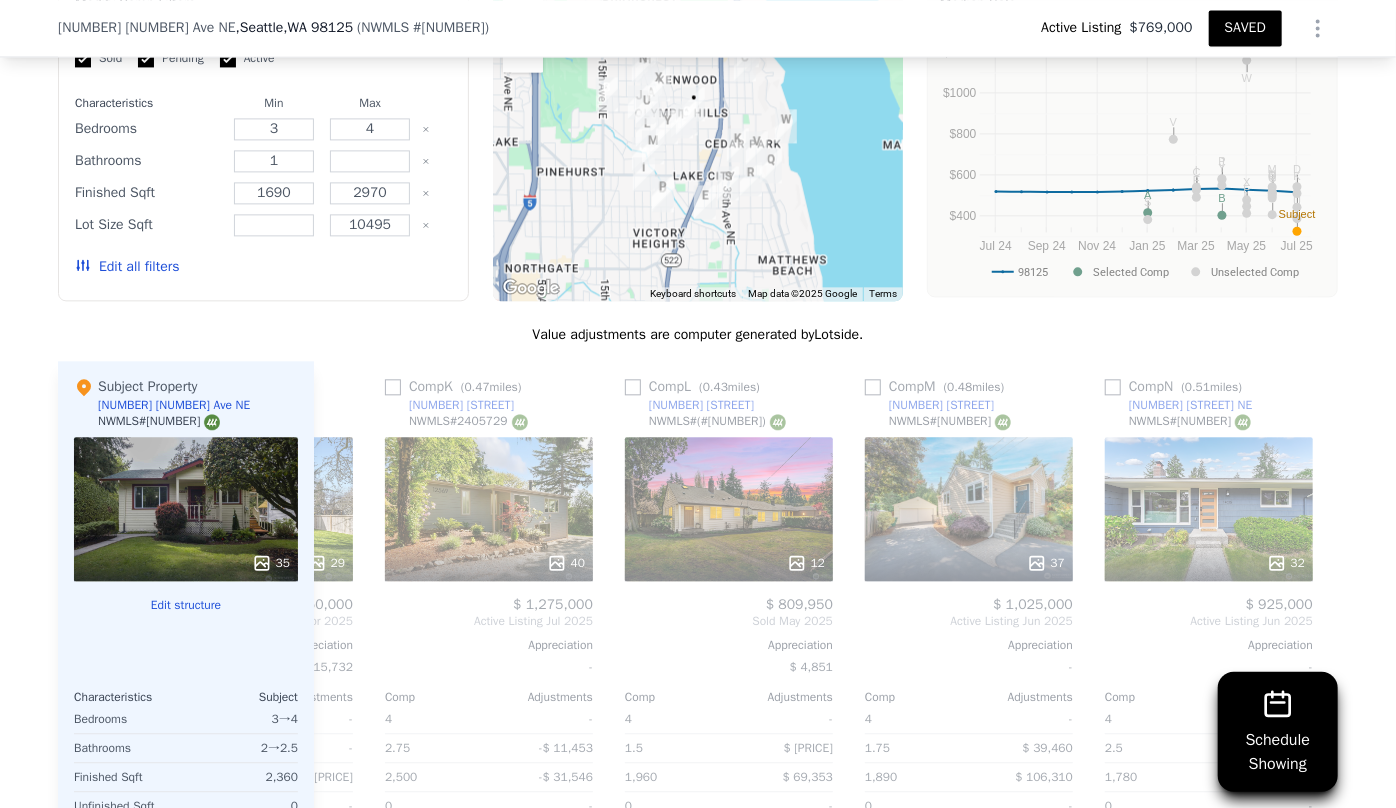 scroll, scrollTop: 0, scrollLeft: 2400, axis: horizontal 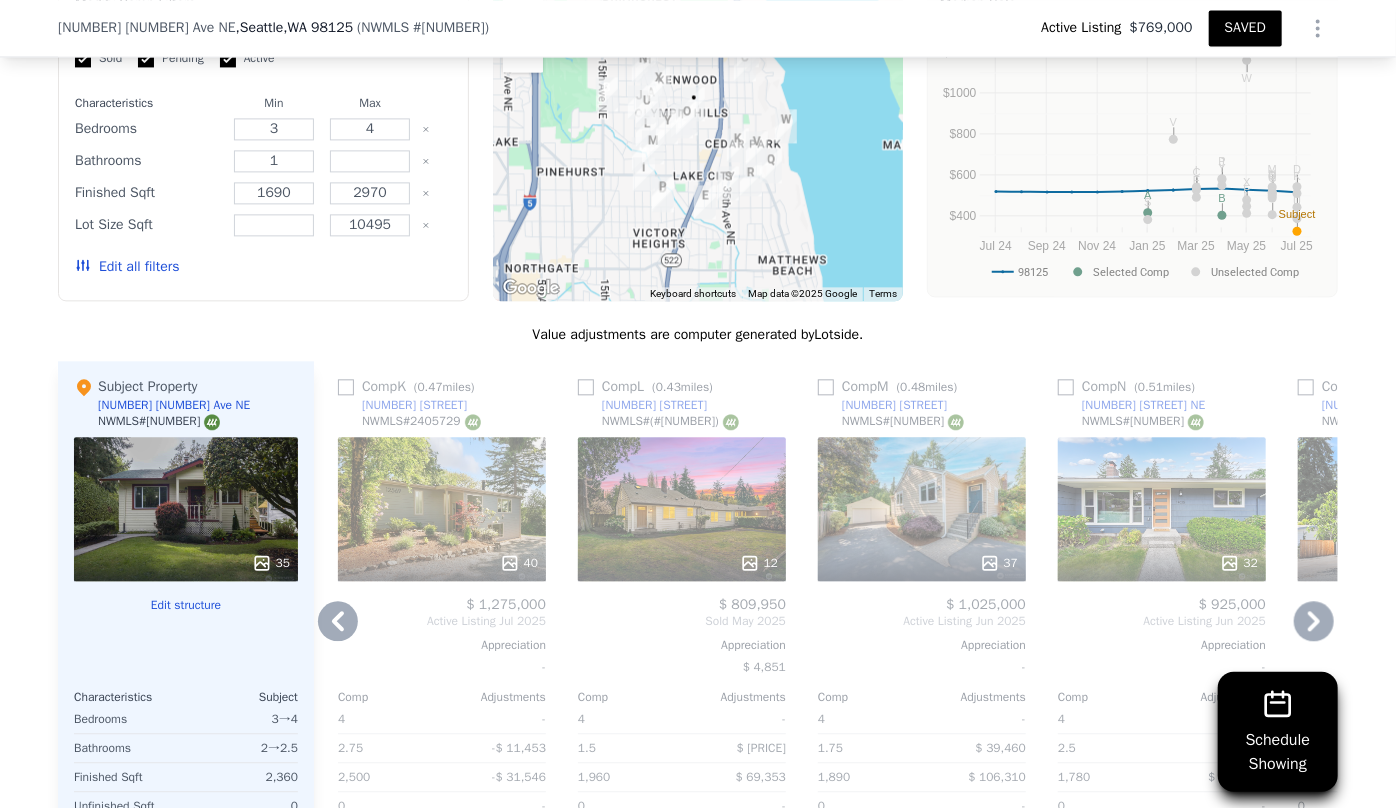 click 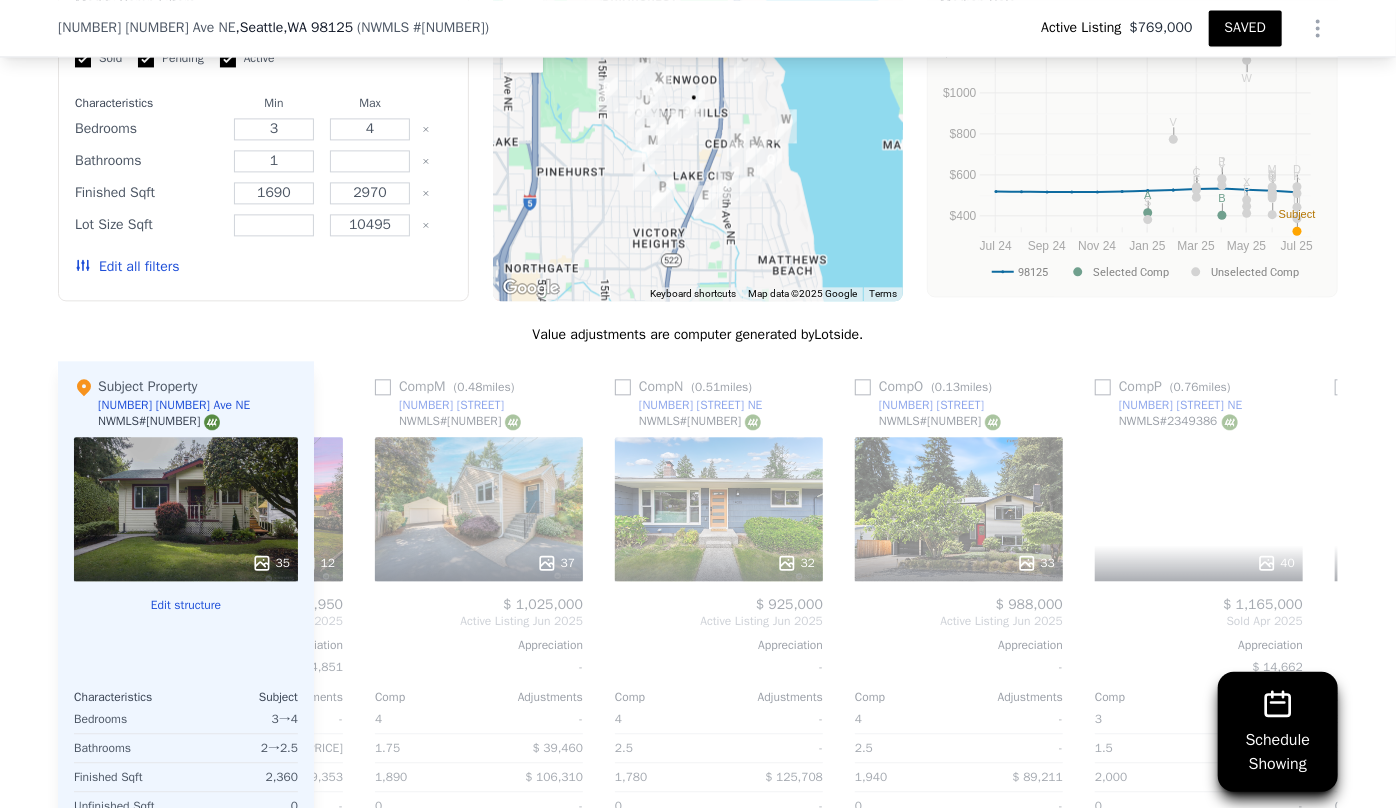 scroll, scrollTop: 0, scrollLeft: 2880, axis: horizontal 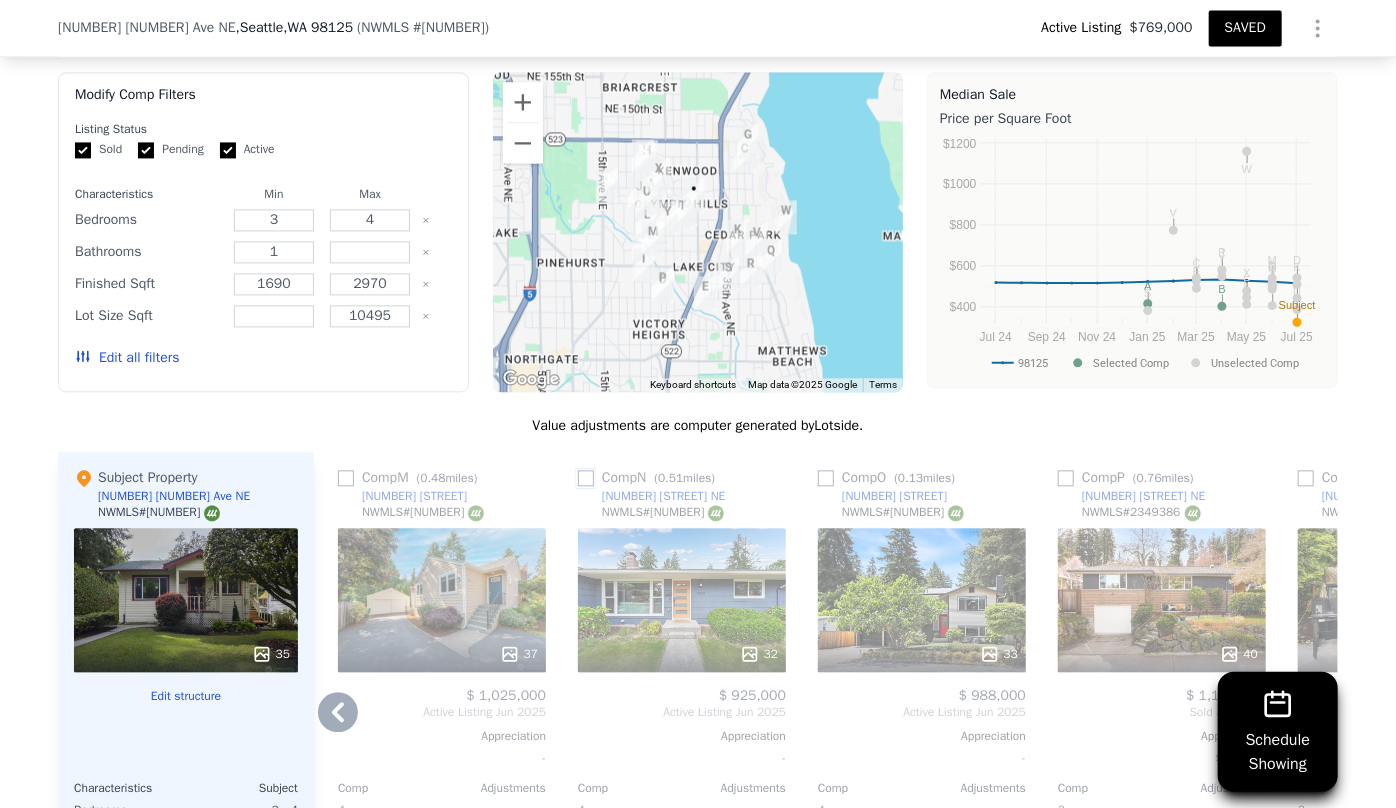 click at bounding box center (586, 478) 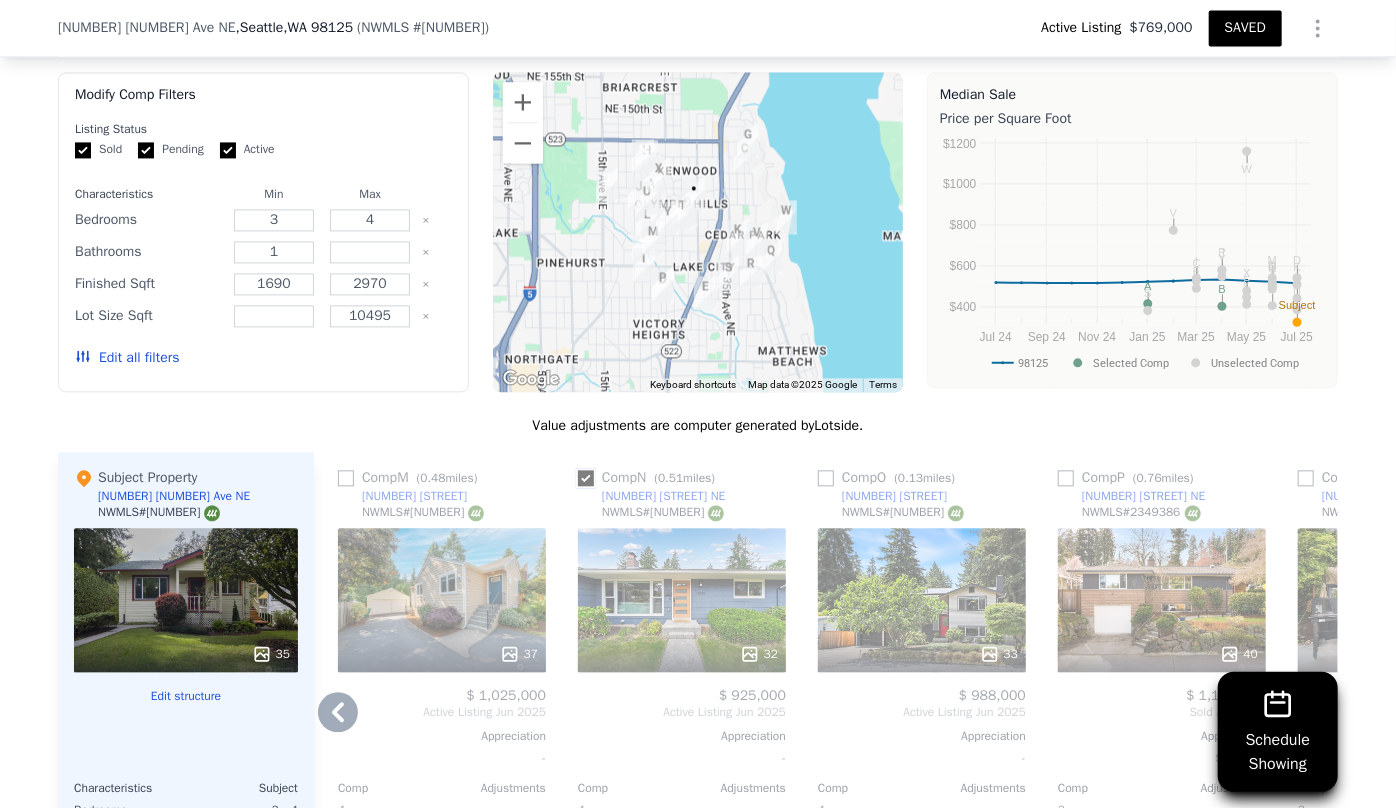 checkbox on "true" 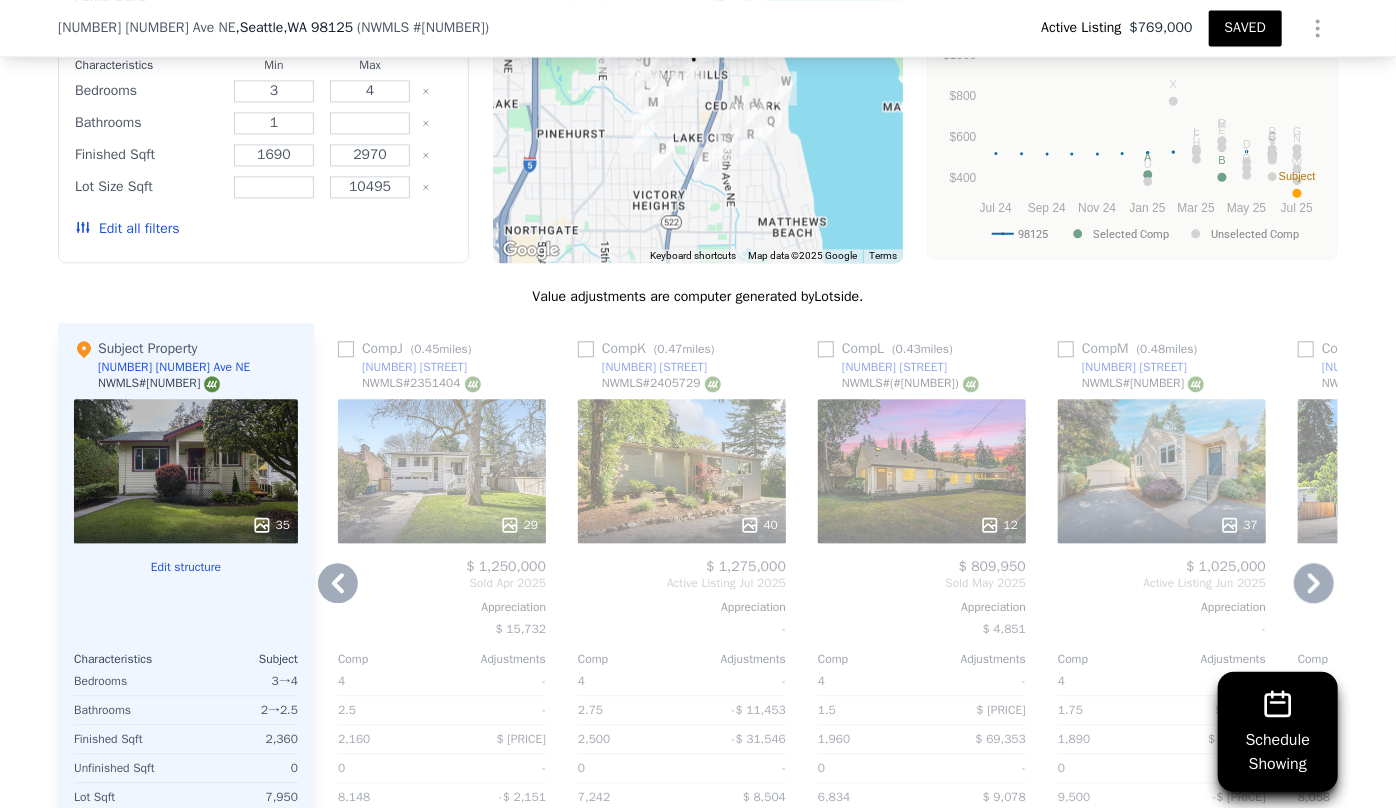 scroll, scrollTop: 2272, scrollLeft: 0, axis: vertical 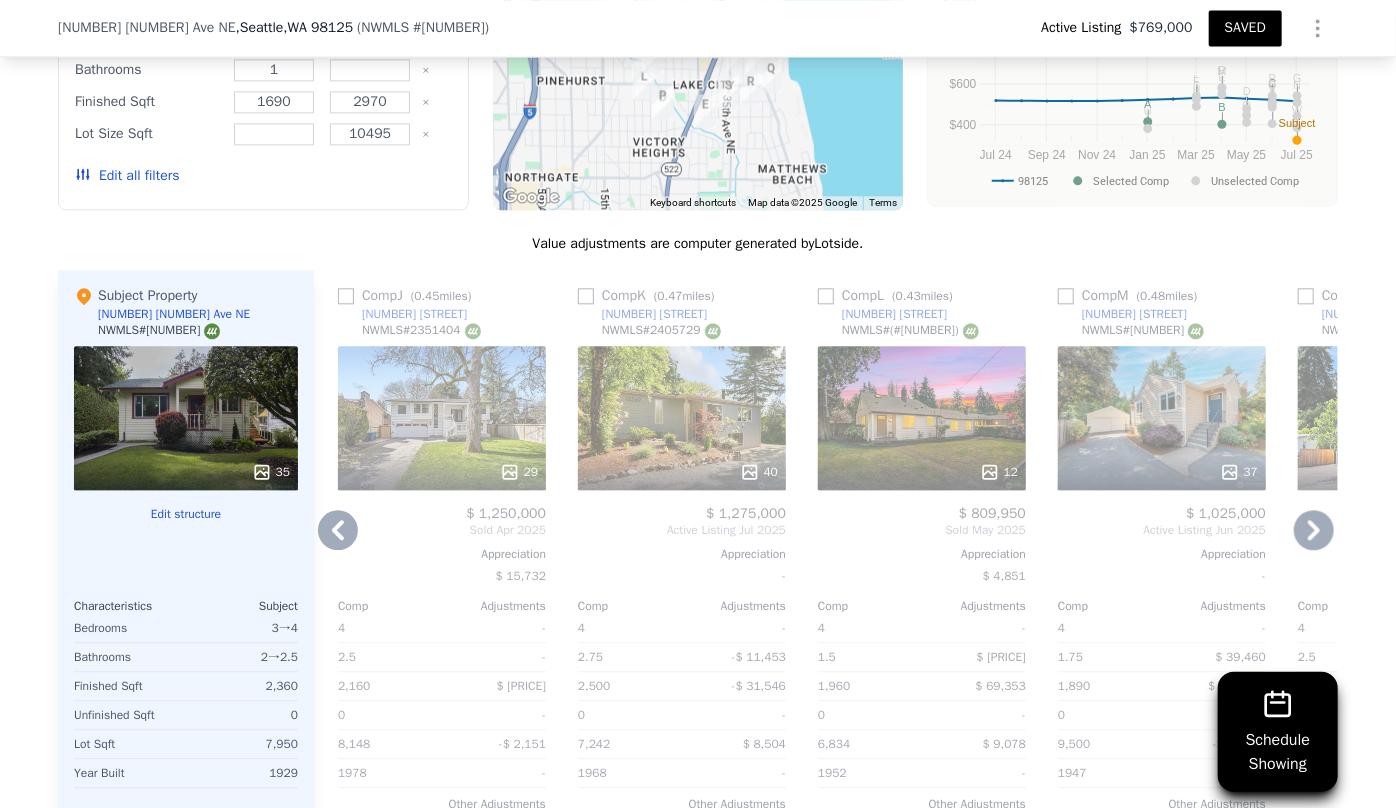 click 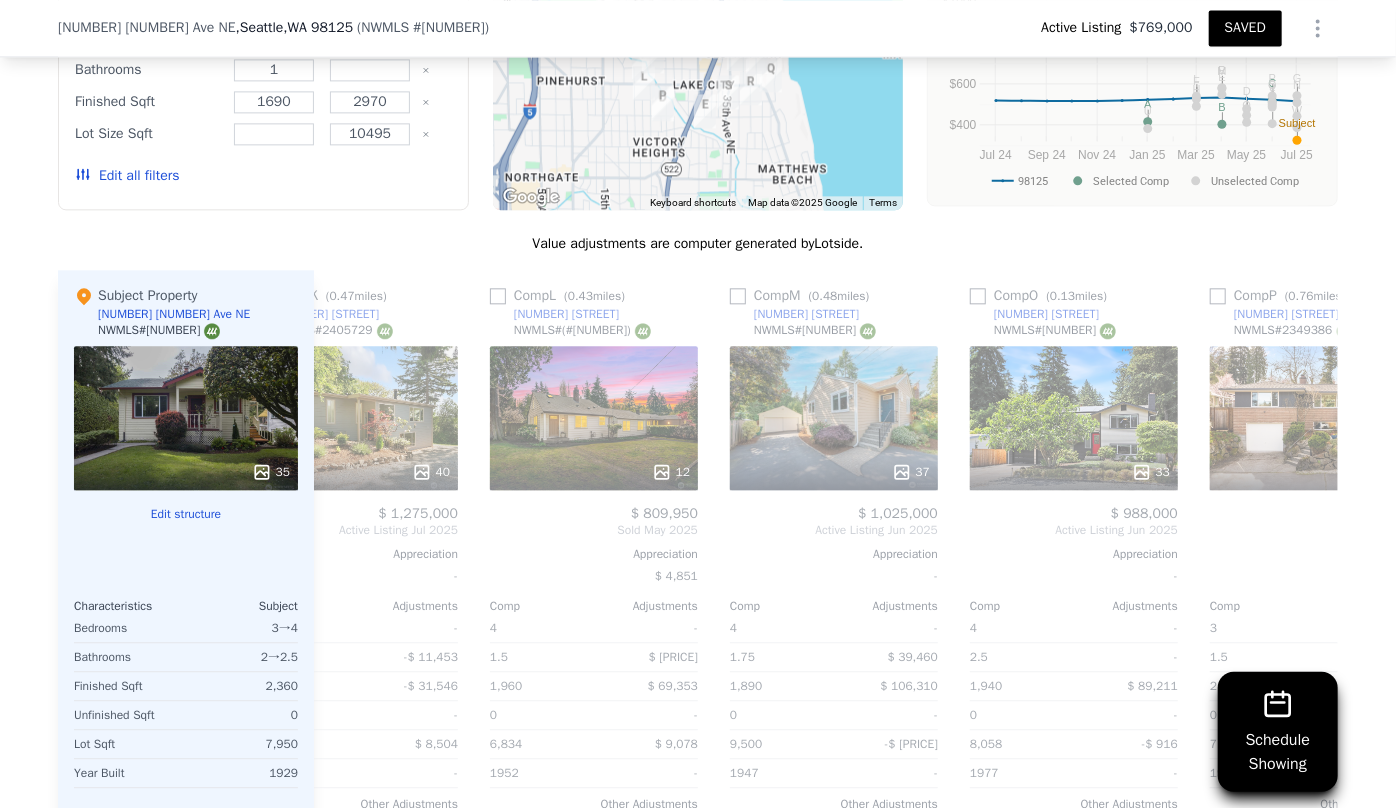click on "Sold   Apr 2025" at bounding box center [1314, 530] 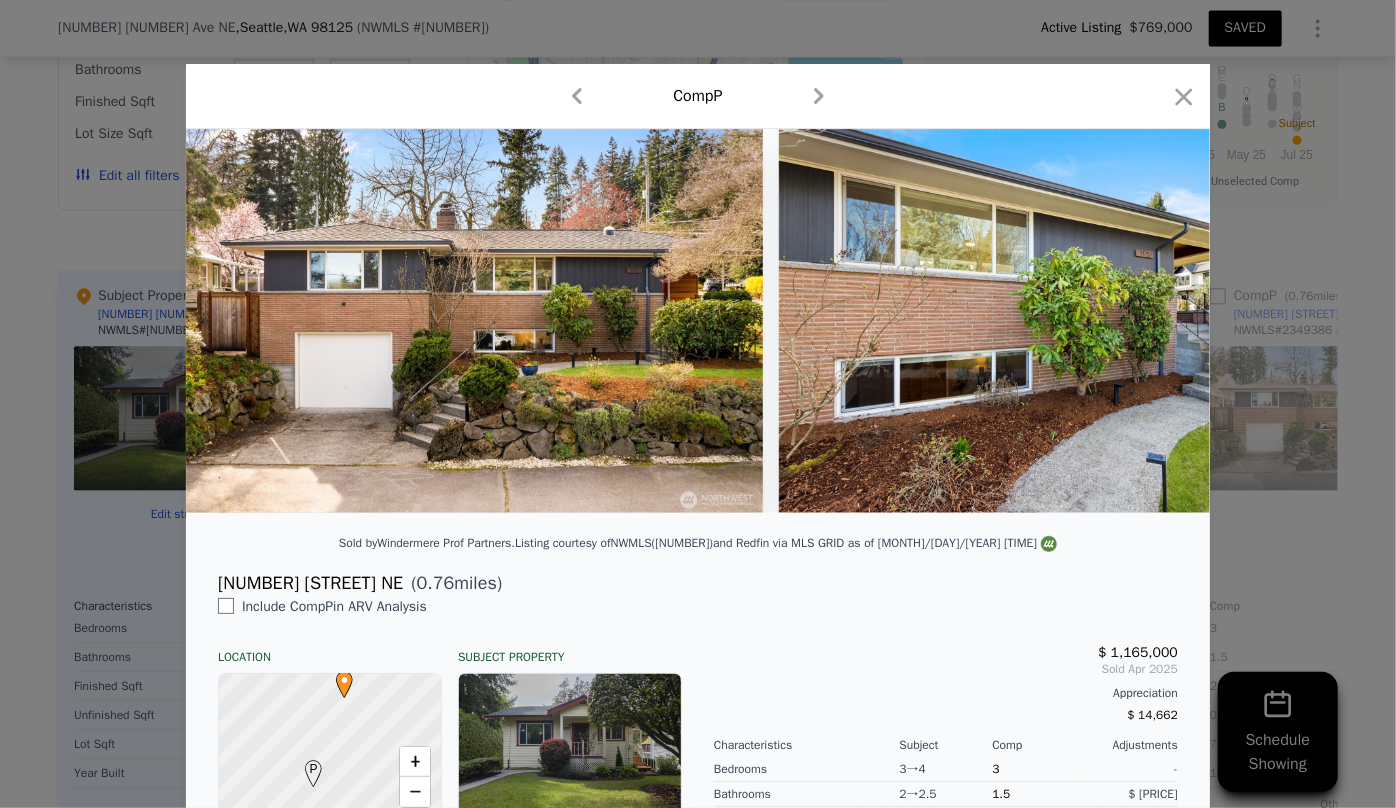 scroll, scrollTop: 0, scrollLeft: 3360, axis: horizontal 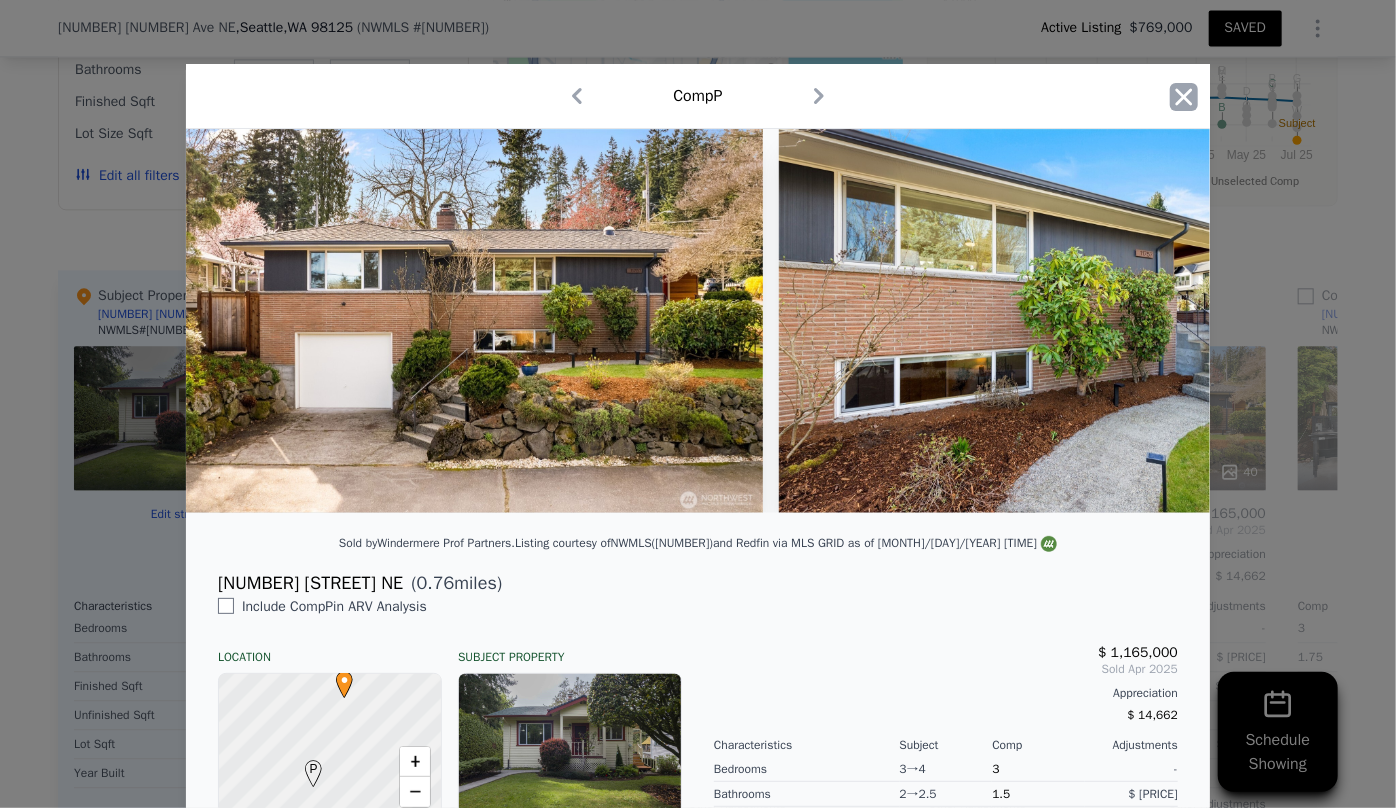 click 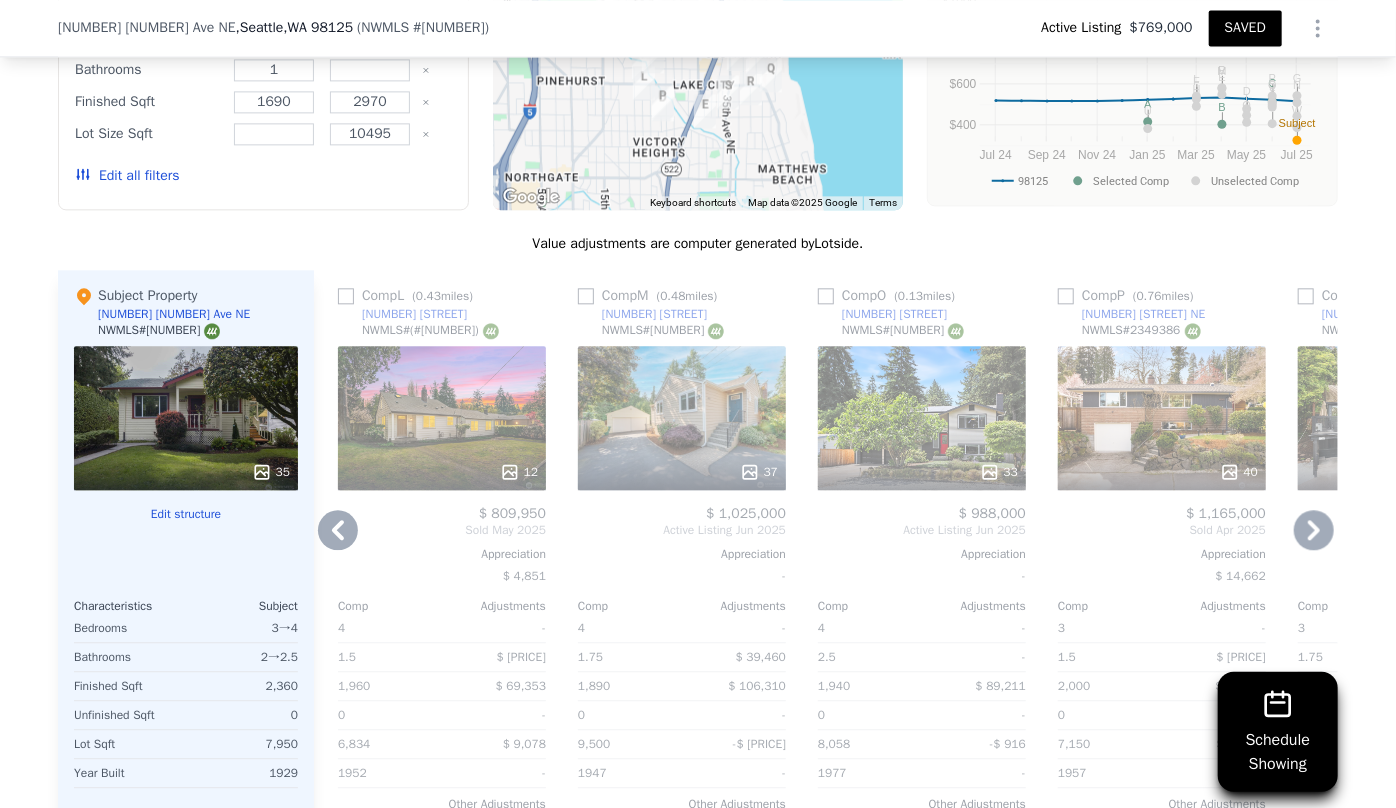 click 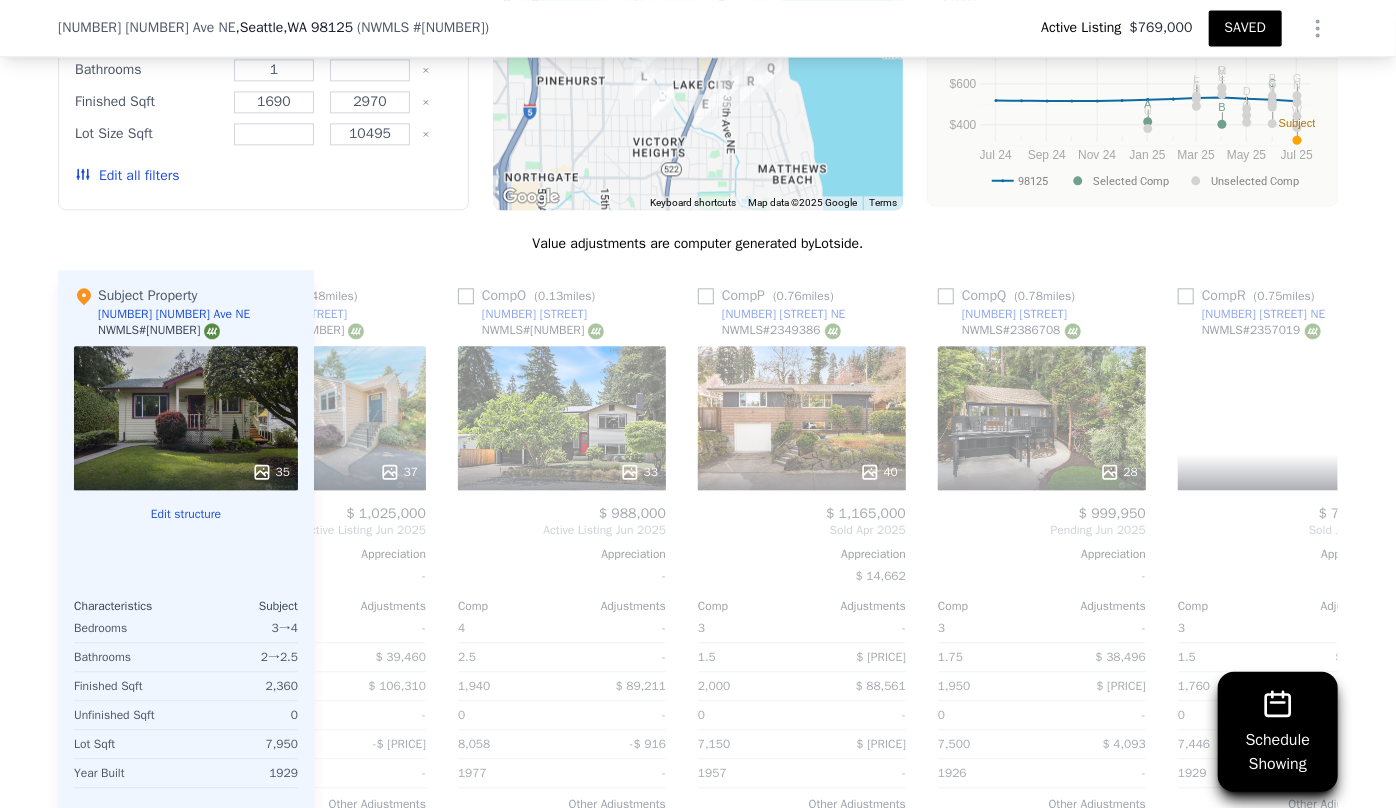 scroll, scrollTop: 0, scrollLeft: 3840, axis: horizontal 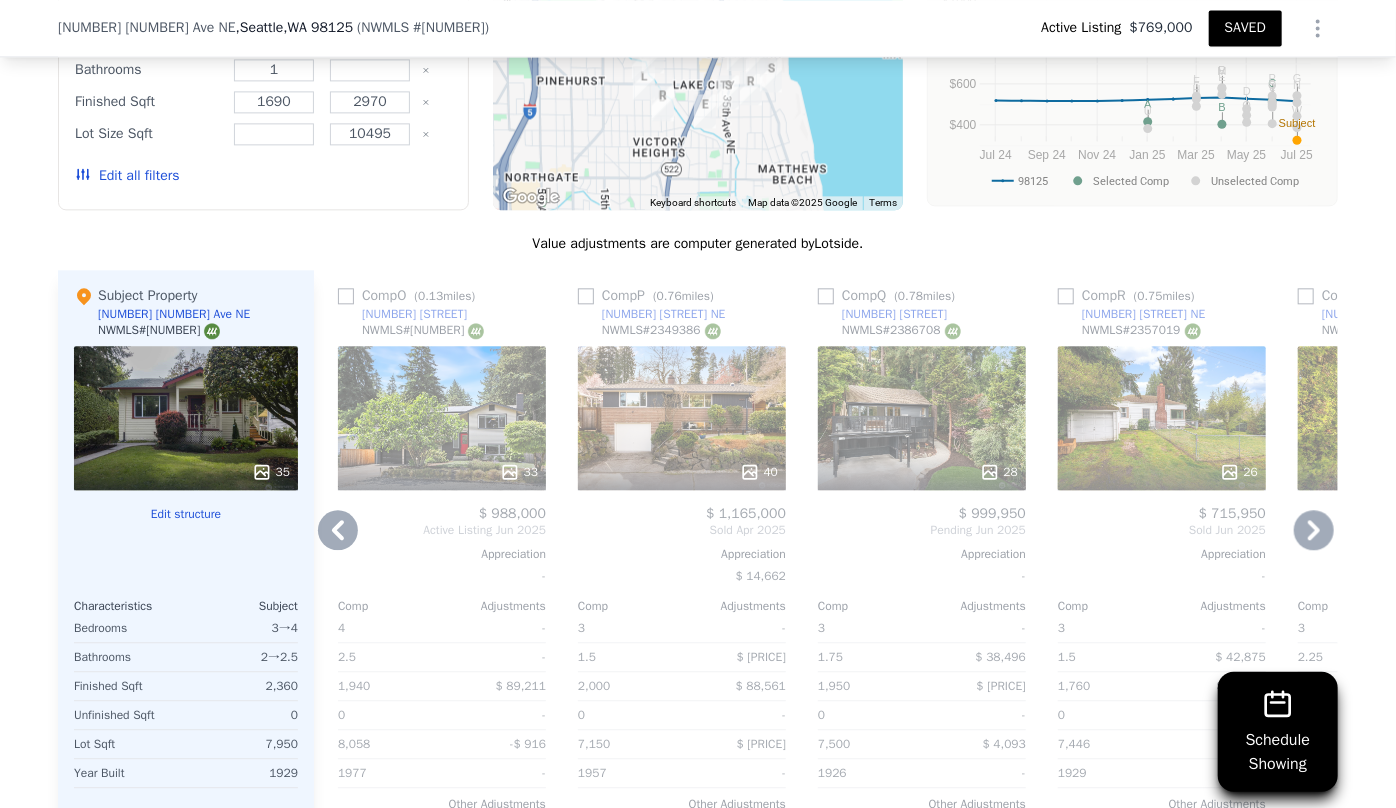 click 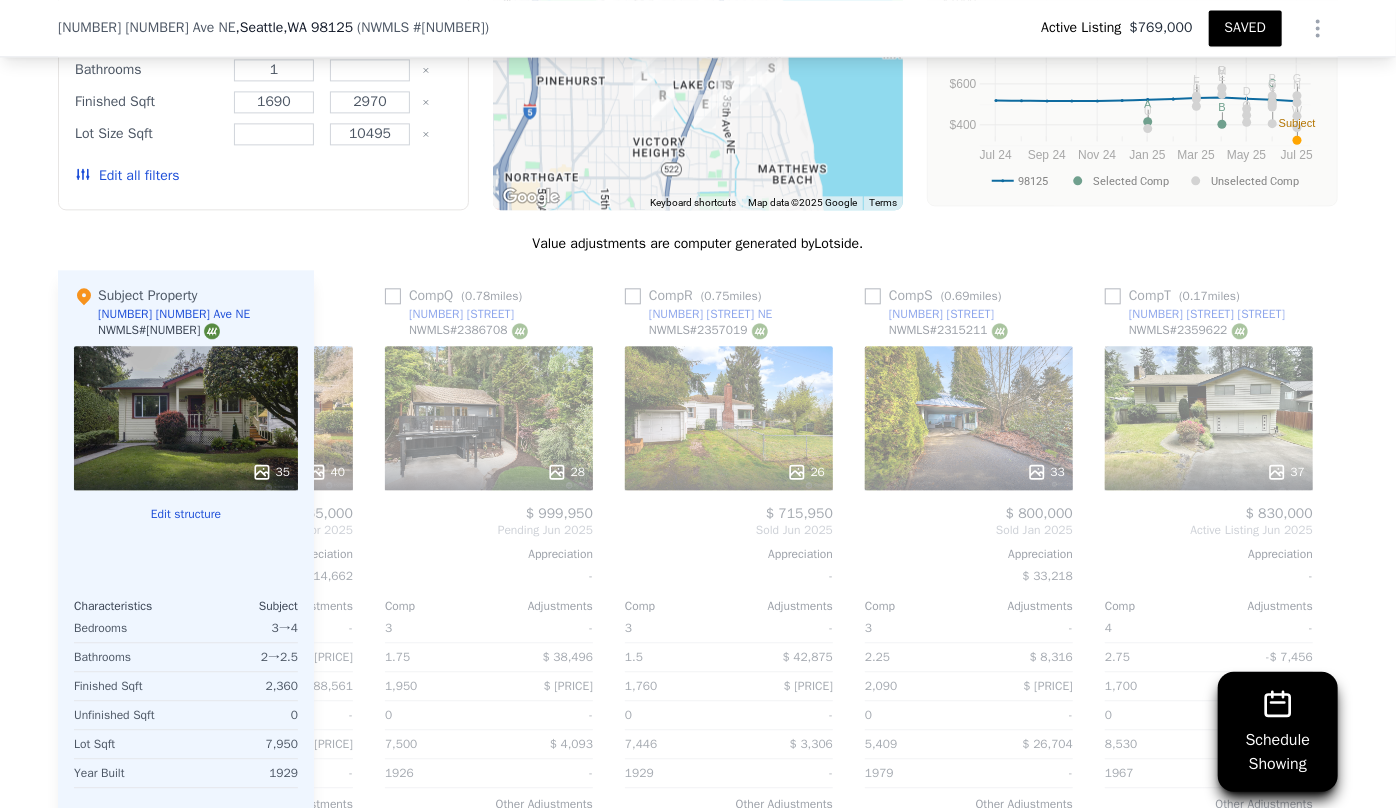 scroll, scrollTop: 0, scrollLeft: 4320, axis: horizontal 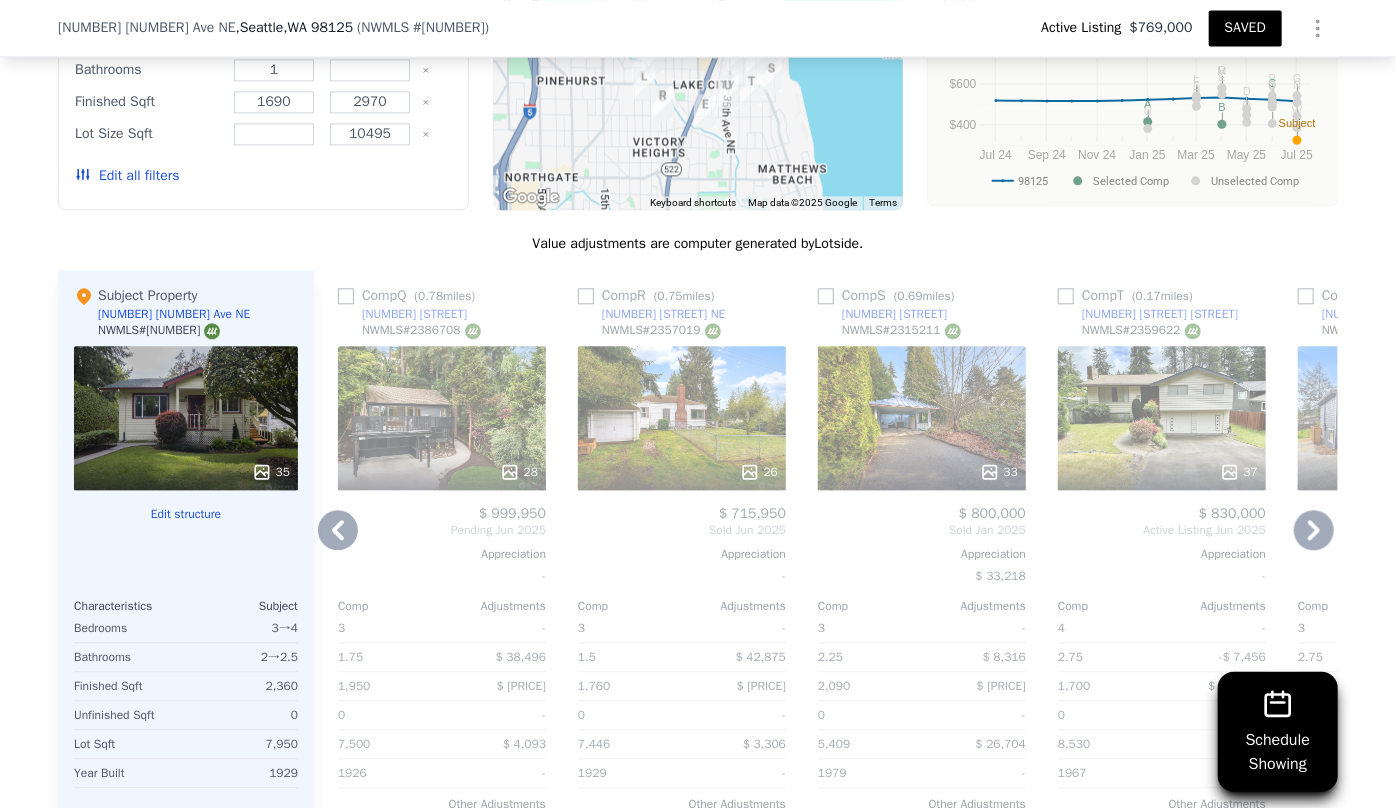 click 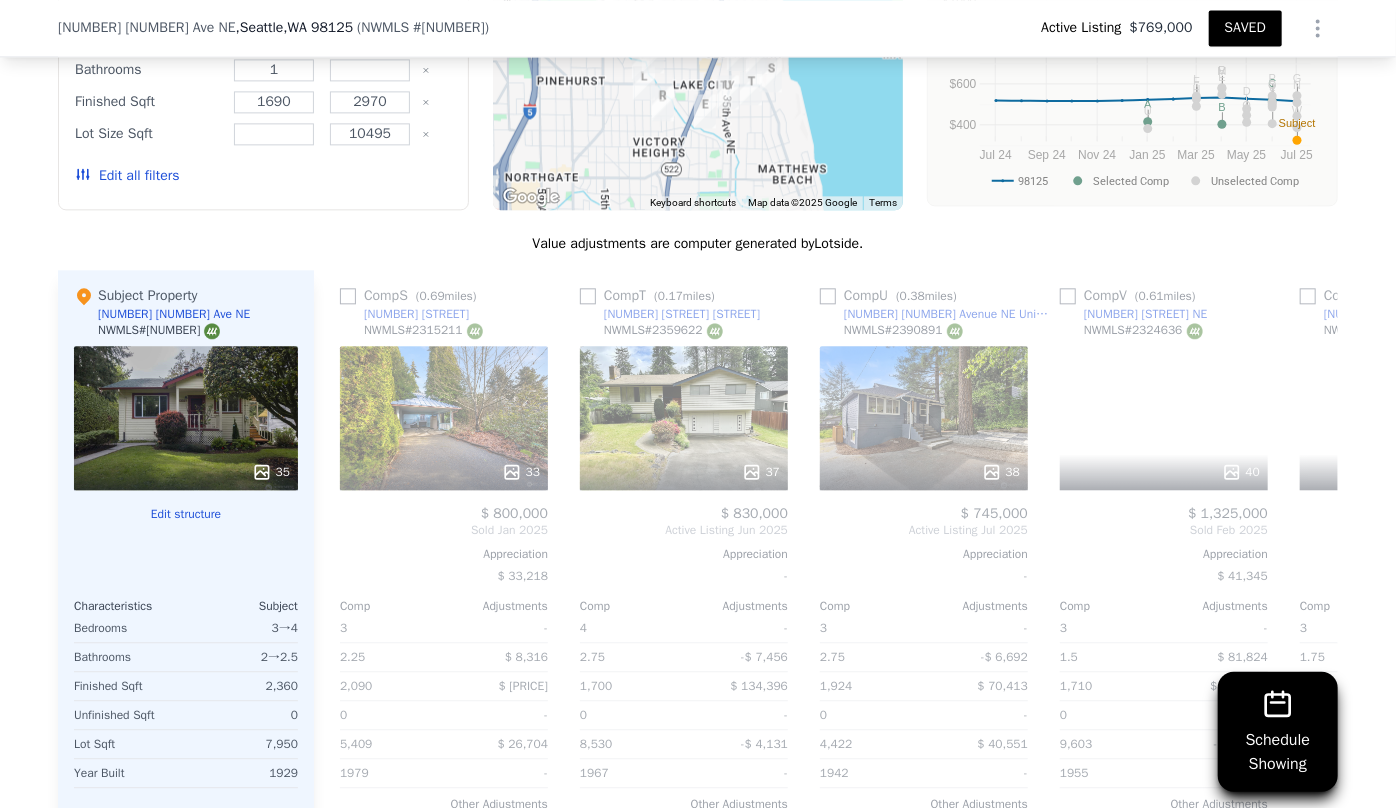 scroll, scrollTop: 0, scrollLeft: 4800, axis: horizontal 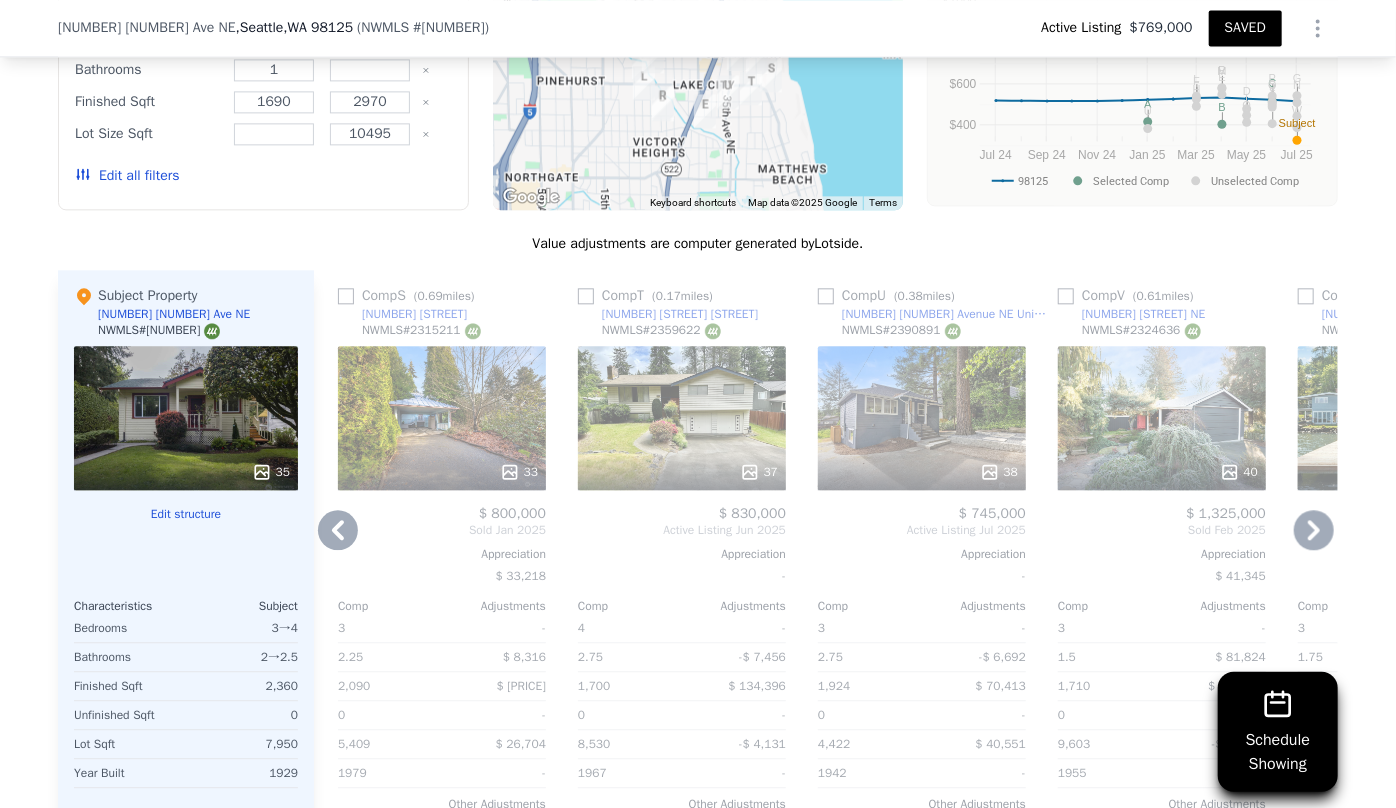 click 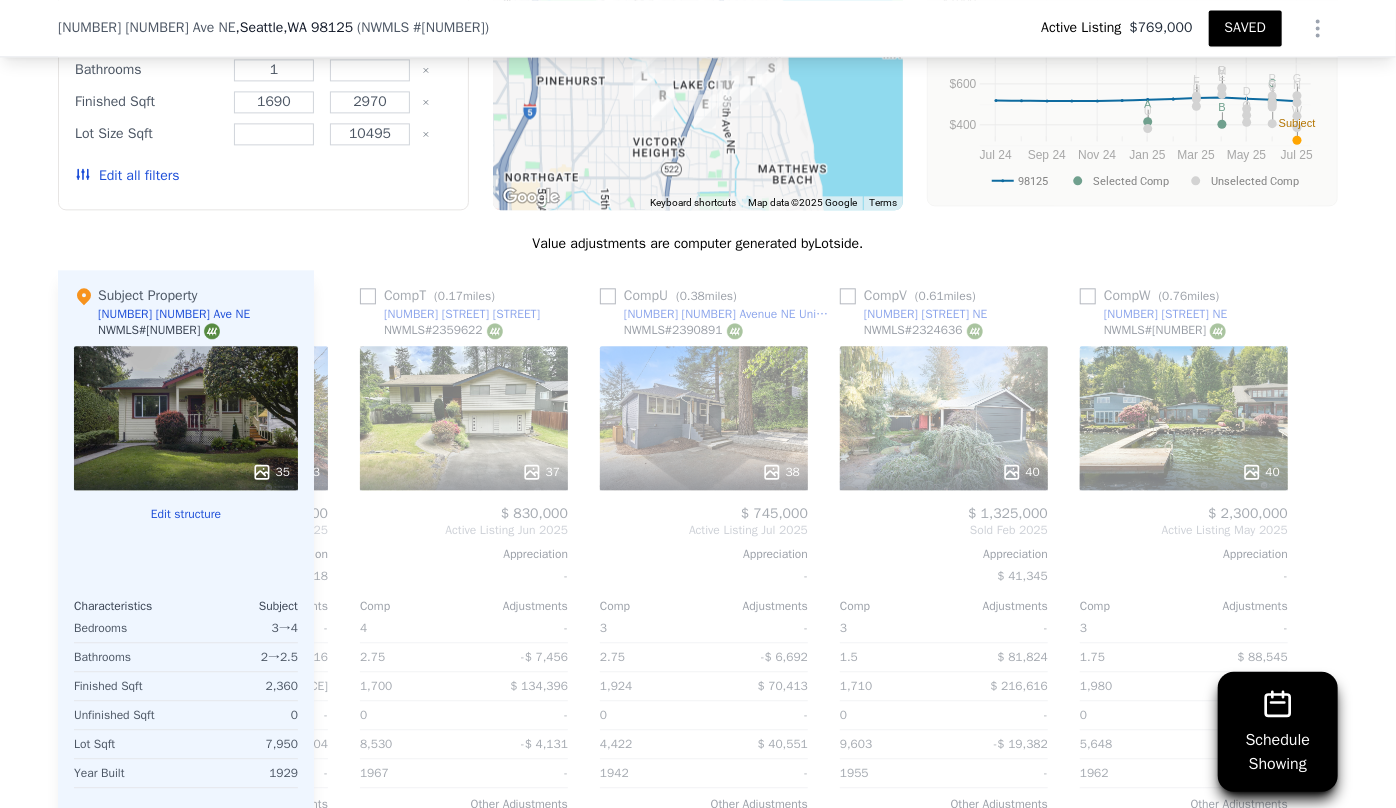 scroll, scrollTop: 0, scrollLeft: 5022, axis: horizontal 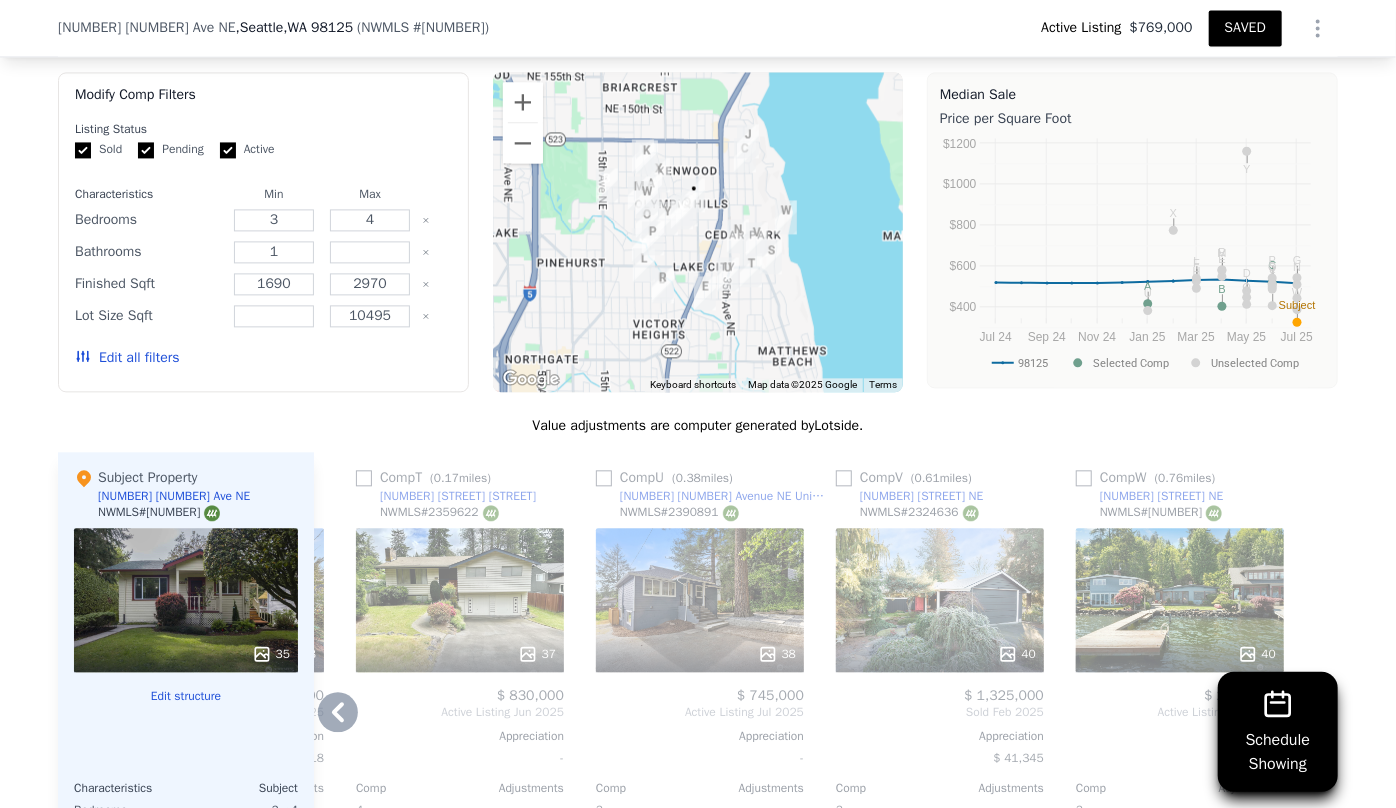 click on "40" at bounding box center [940, 600] 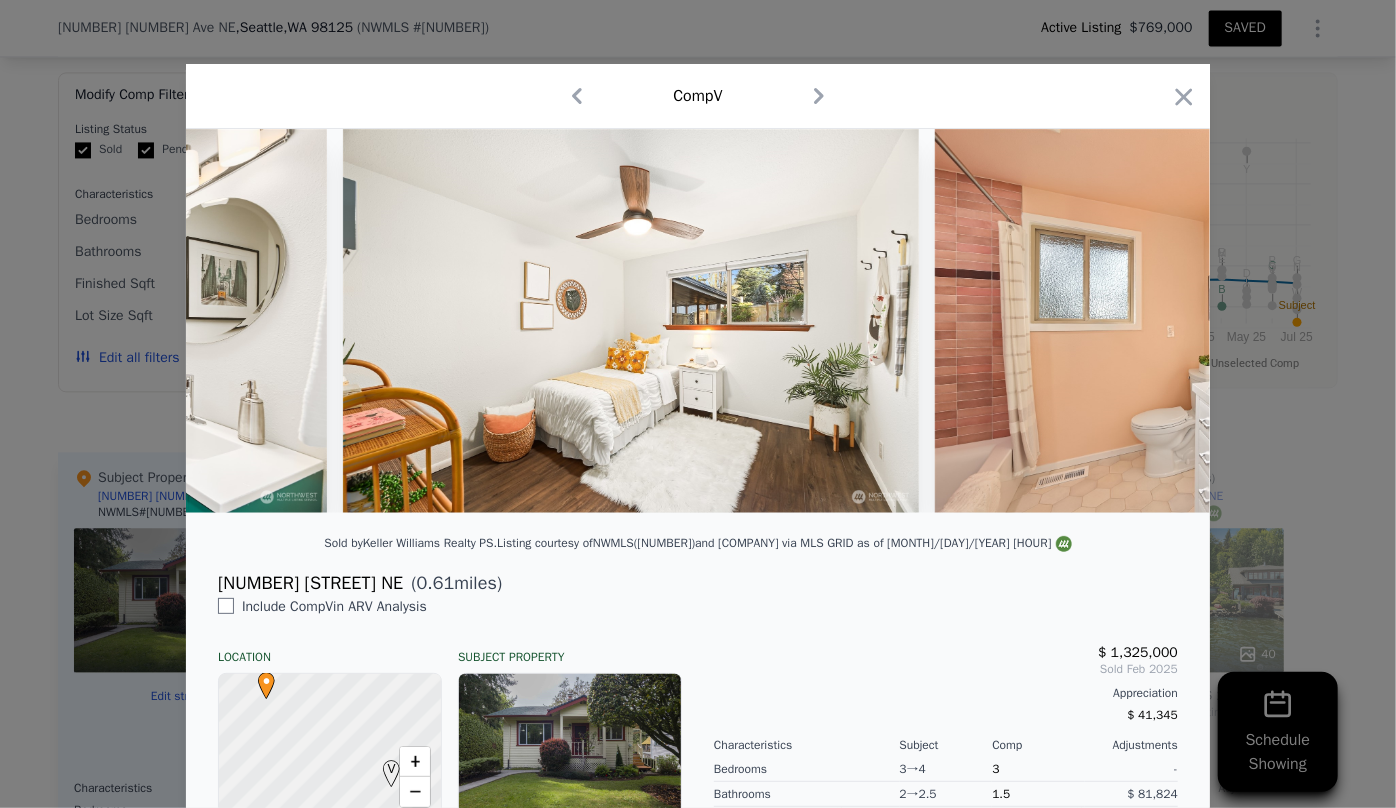 scroll, scrollTop: 0, scrollLeft: 12156, axis: horizontal 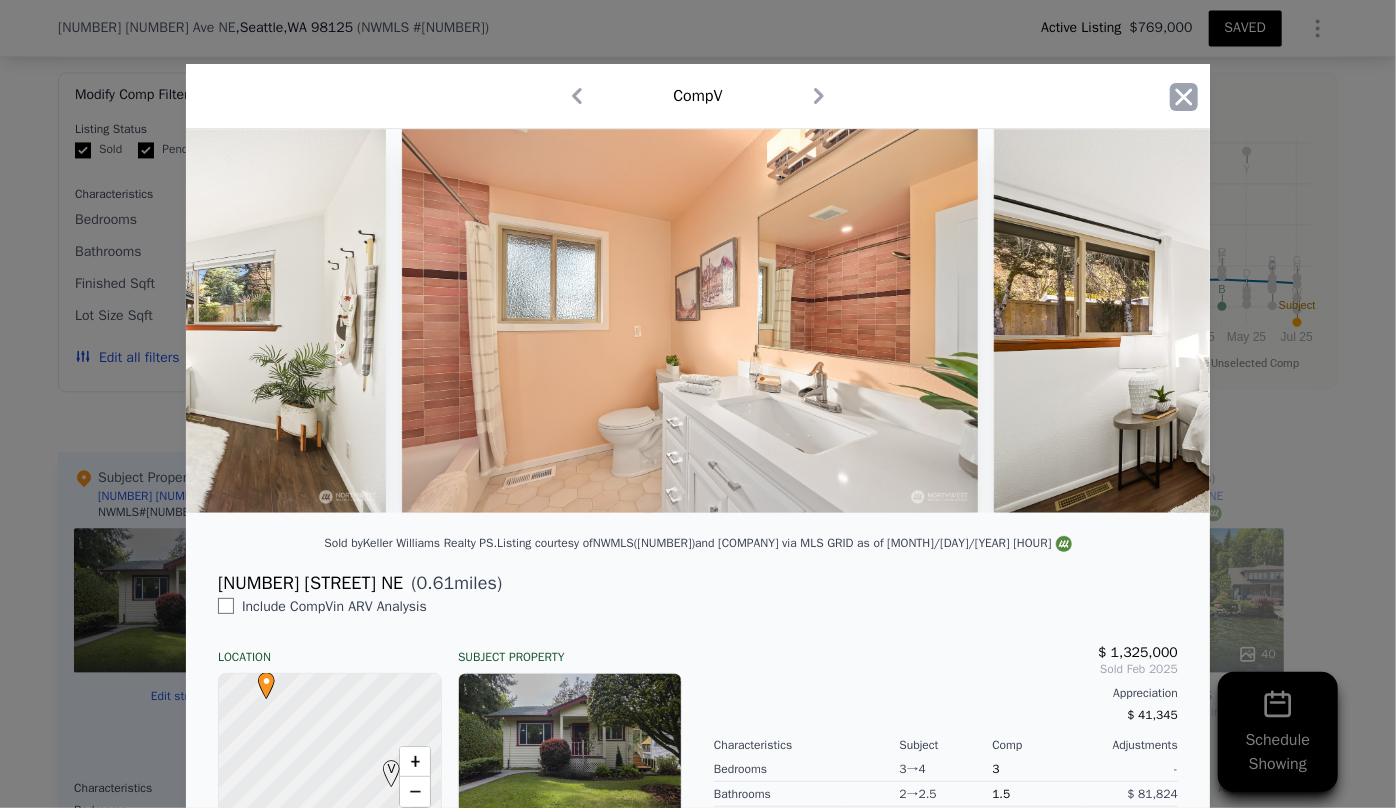 click 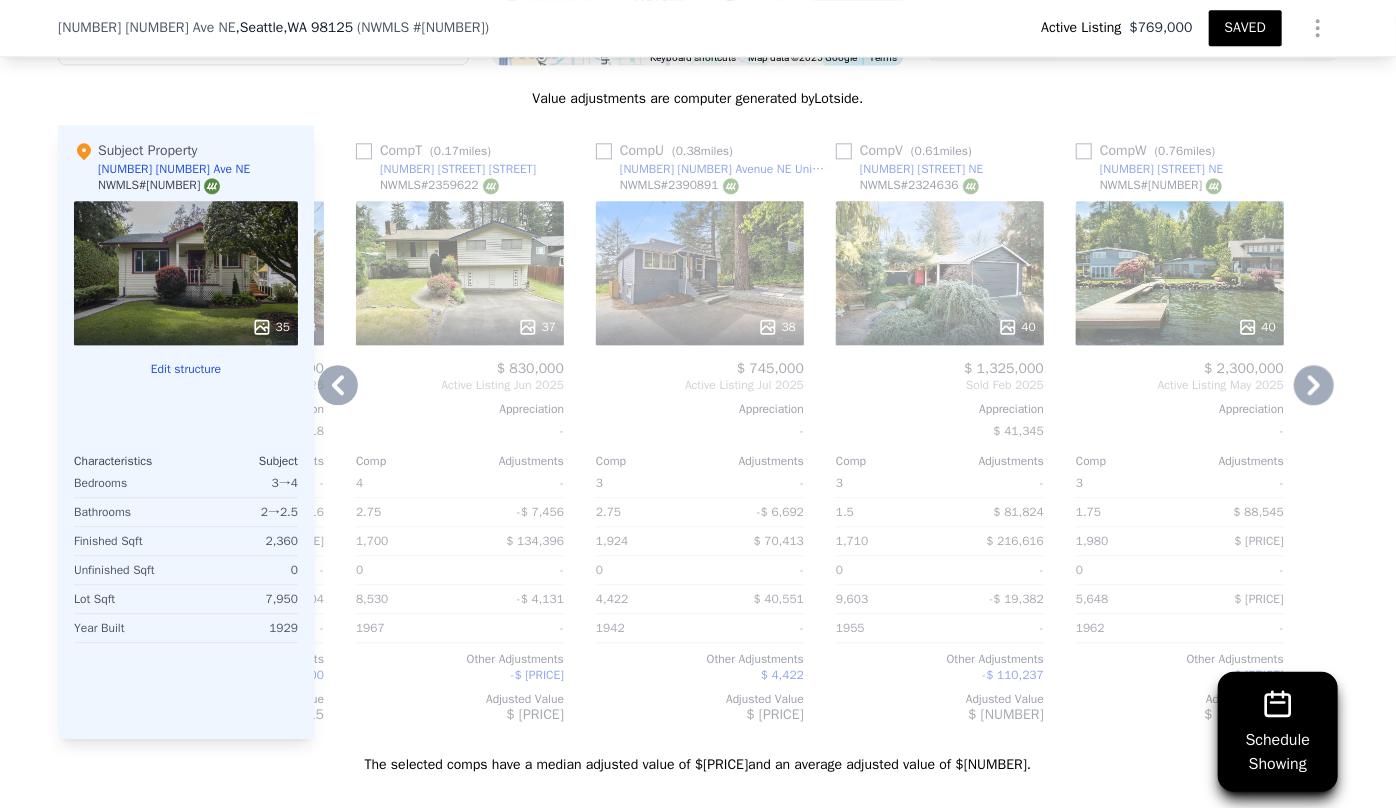 scroll, scrollTop: 2545, scrollLeft: 0, axis: vertical 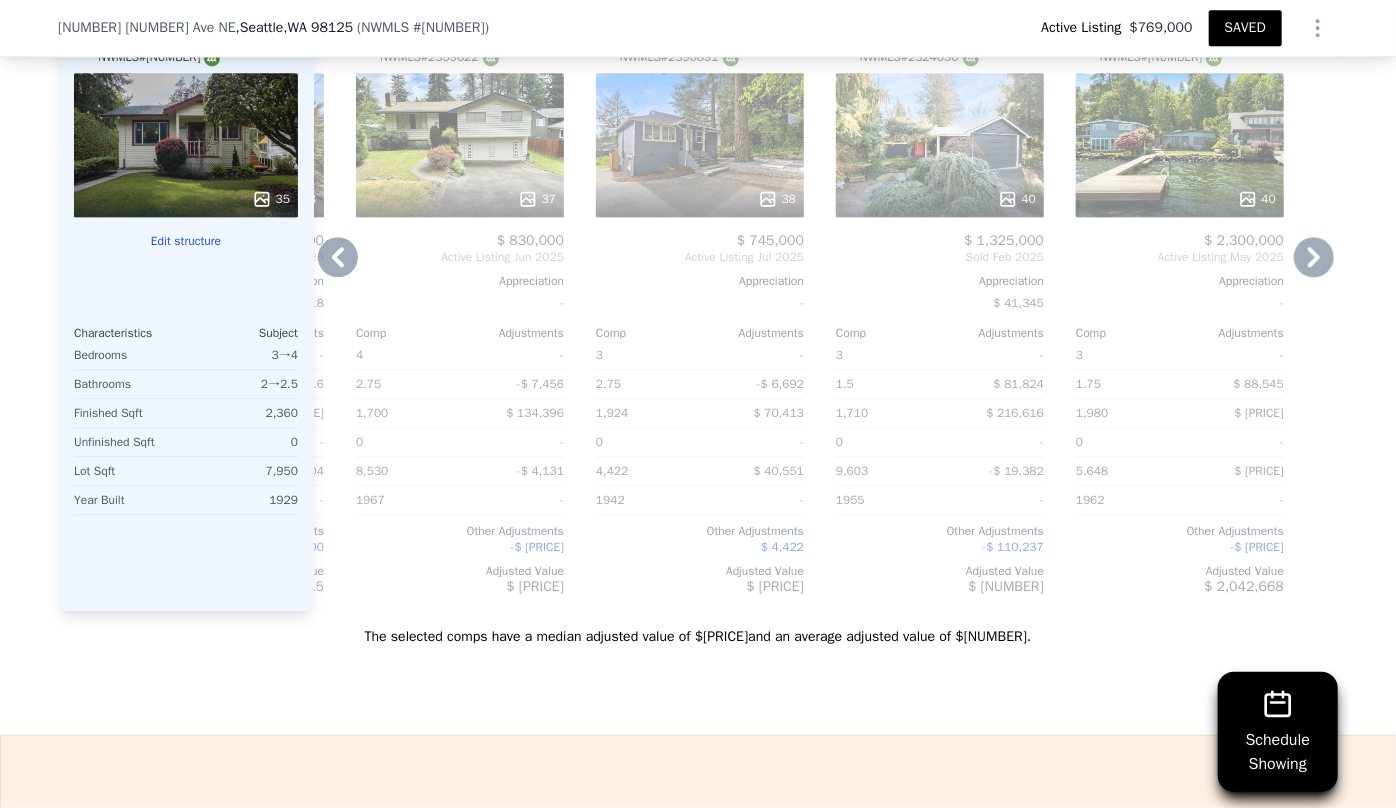 click on "Active Listing   Jun 2025" at bounding box center [460, 257] 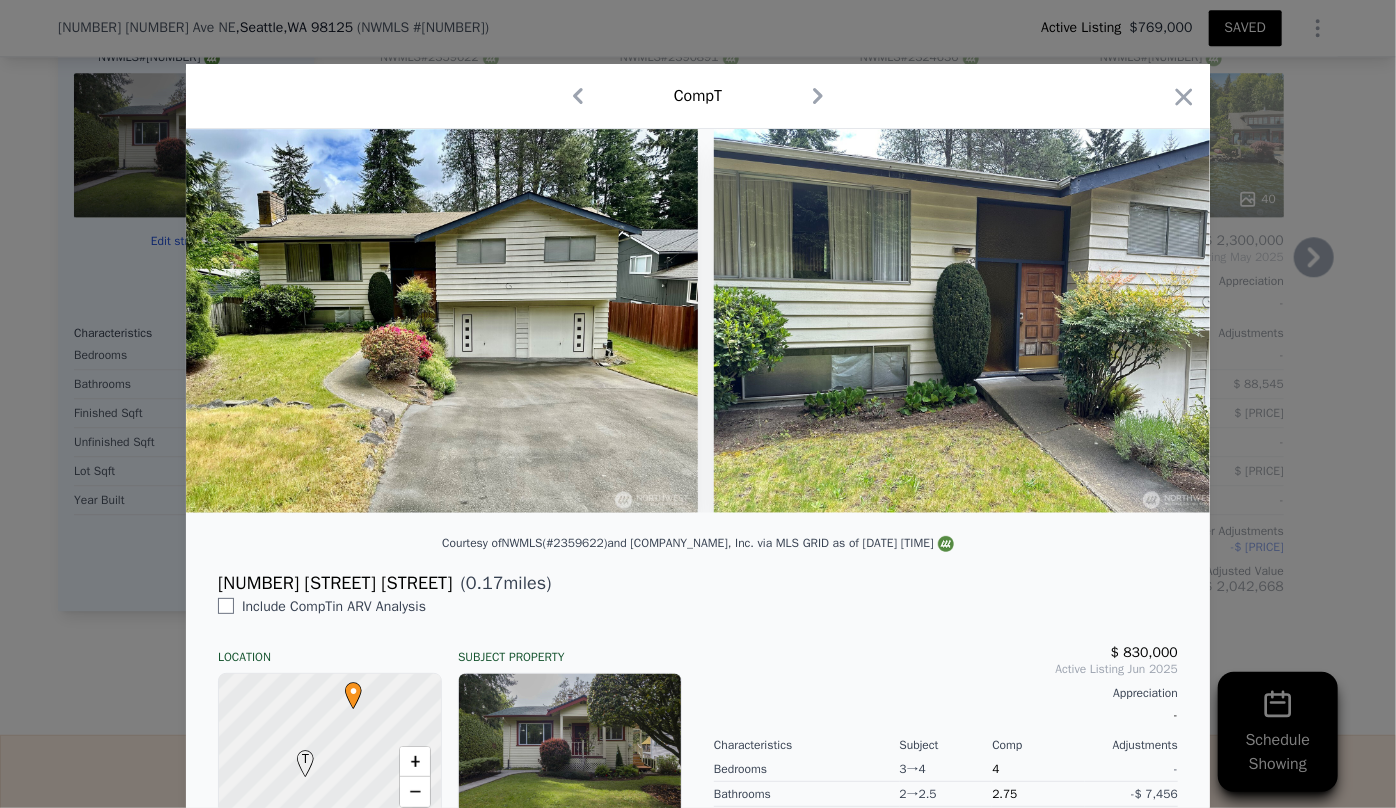 drag, startPoint x: 1176, startPoint y: 93, endPoint x: 369, endPoint y: 441, distance: 878.8362 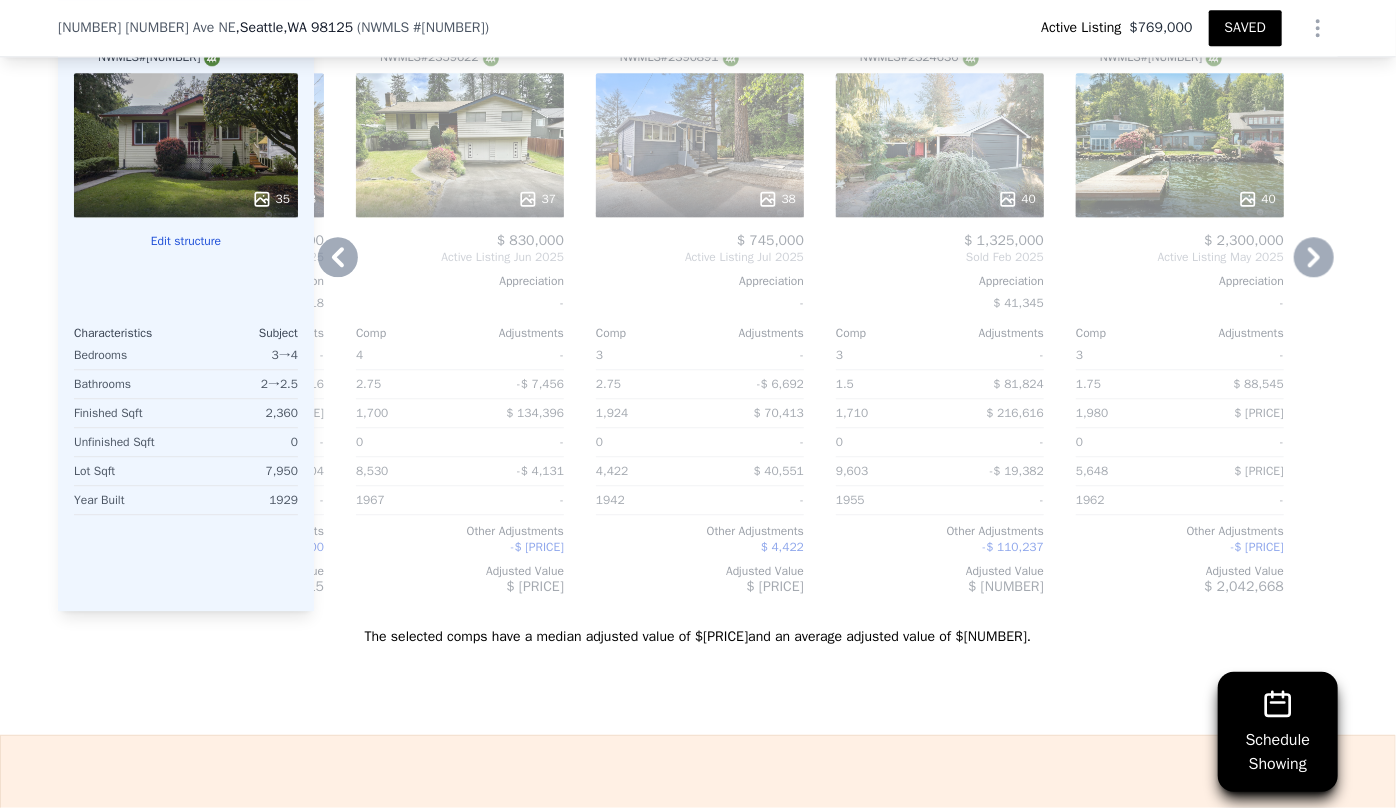 click 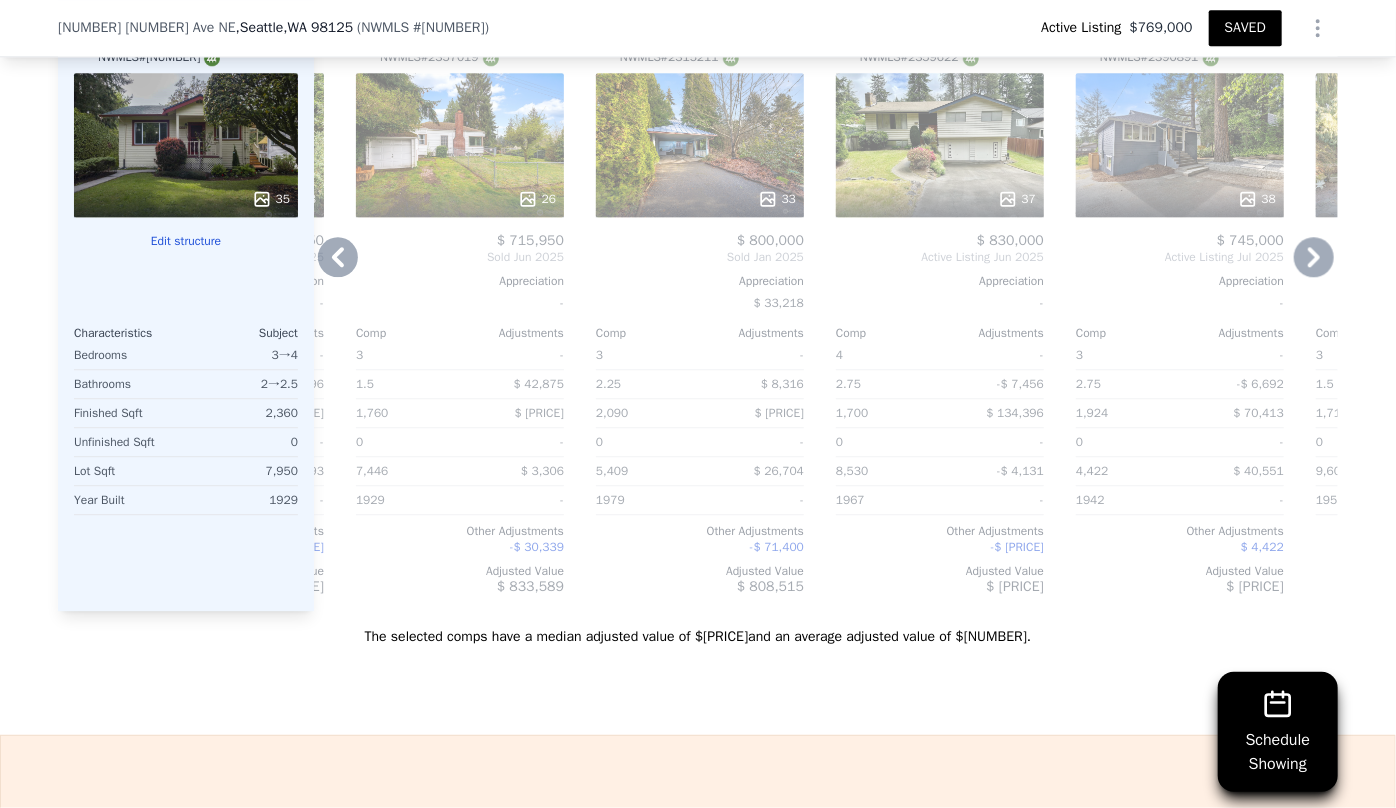 click 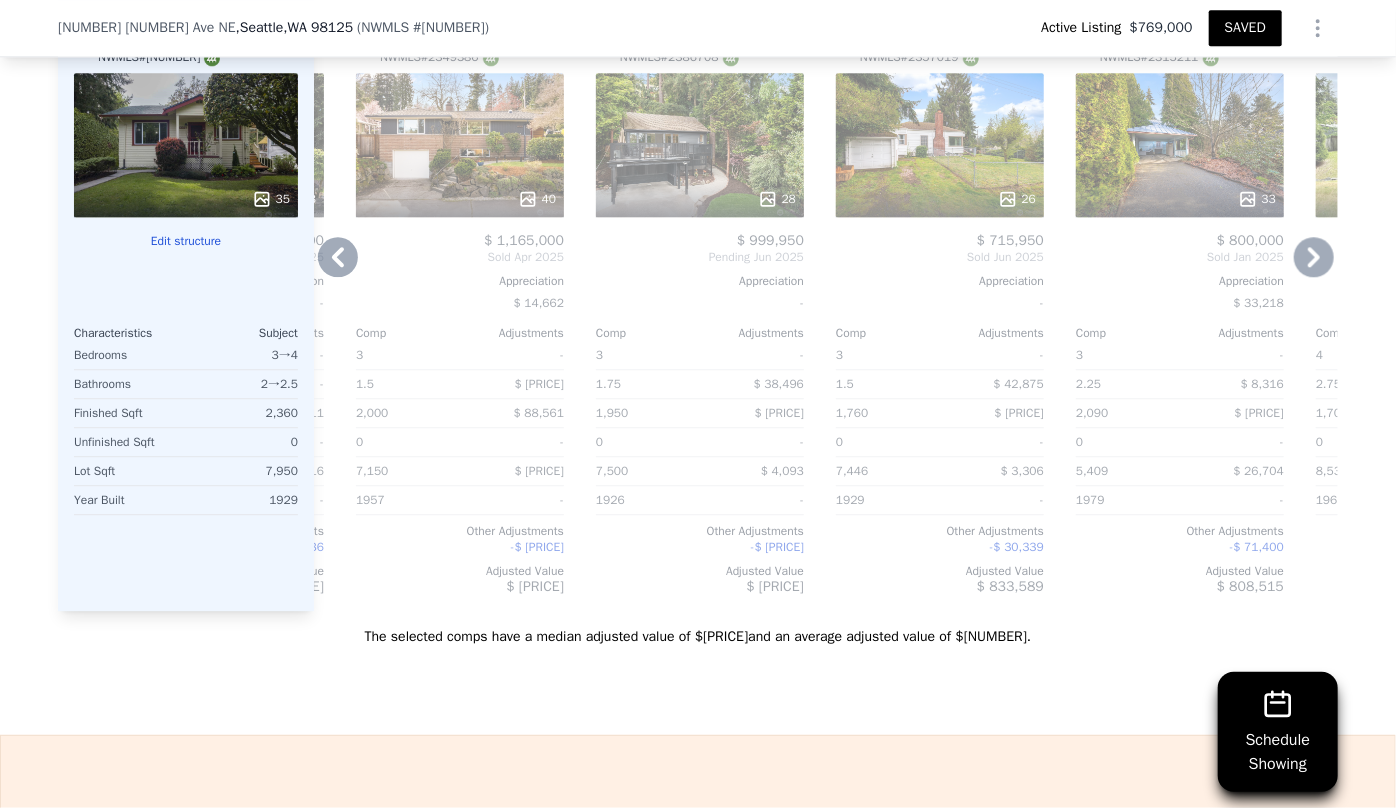 click 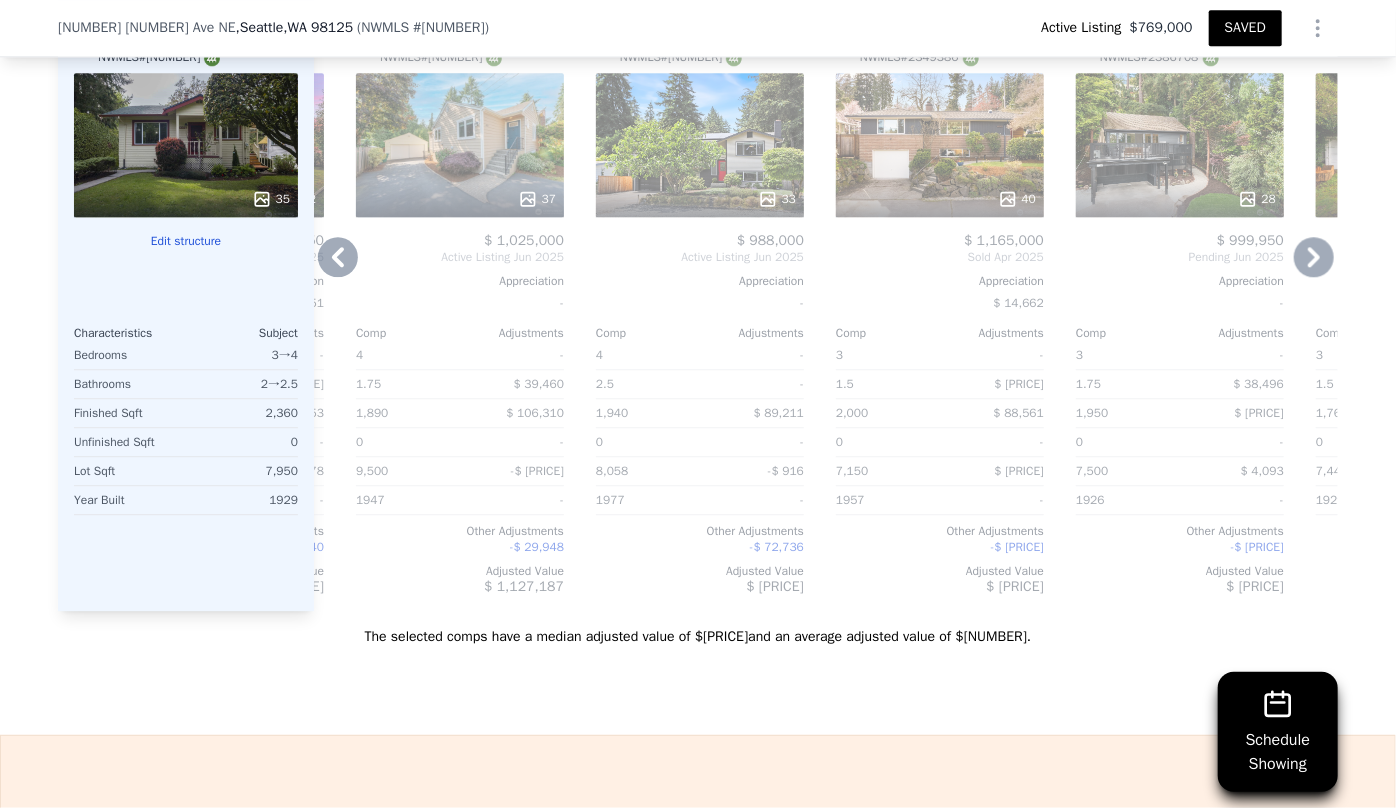 click 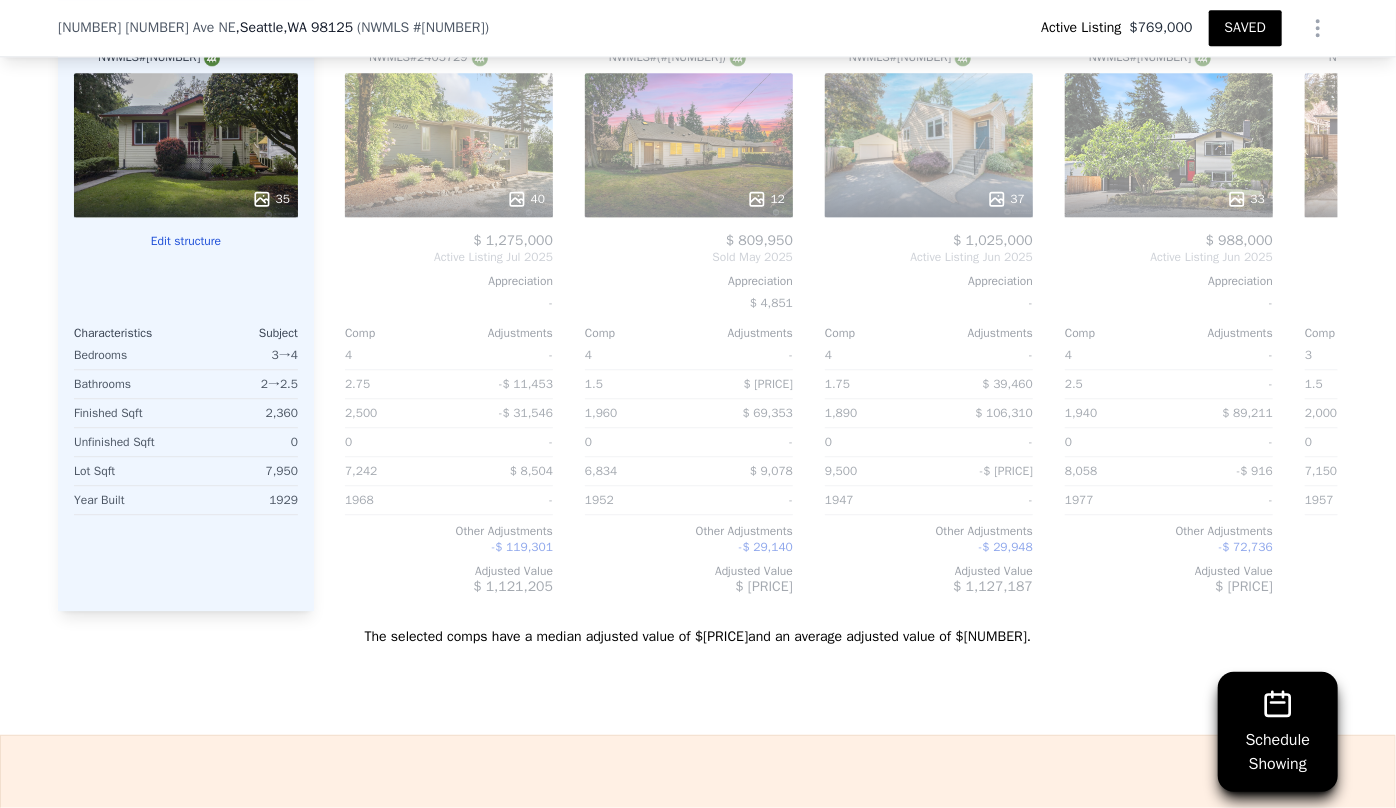 scroll, scrollTop: 0, scrollLeft: 3102, axis: horizontal 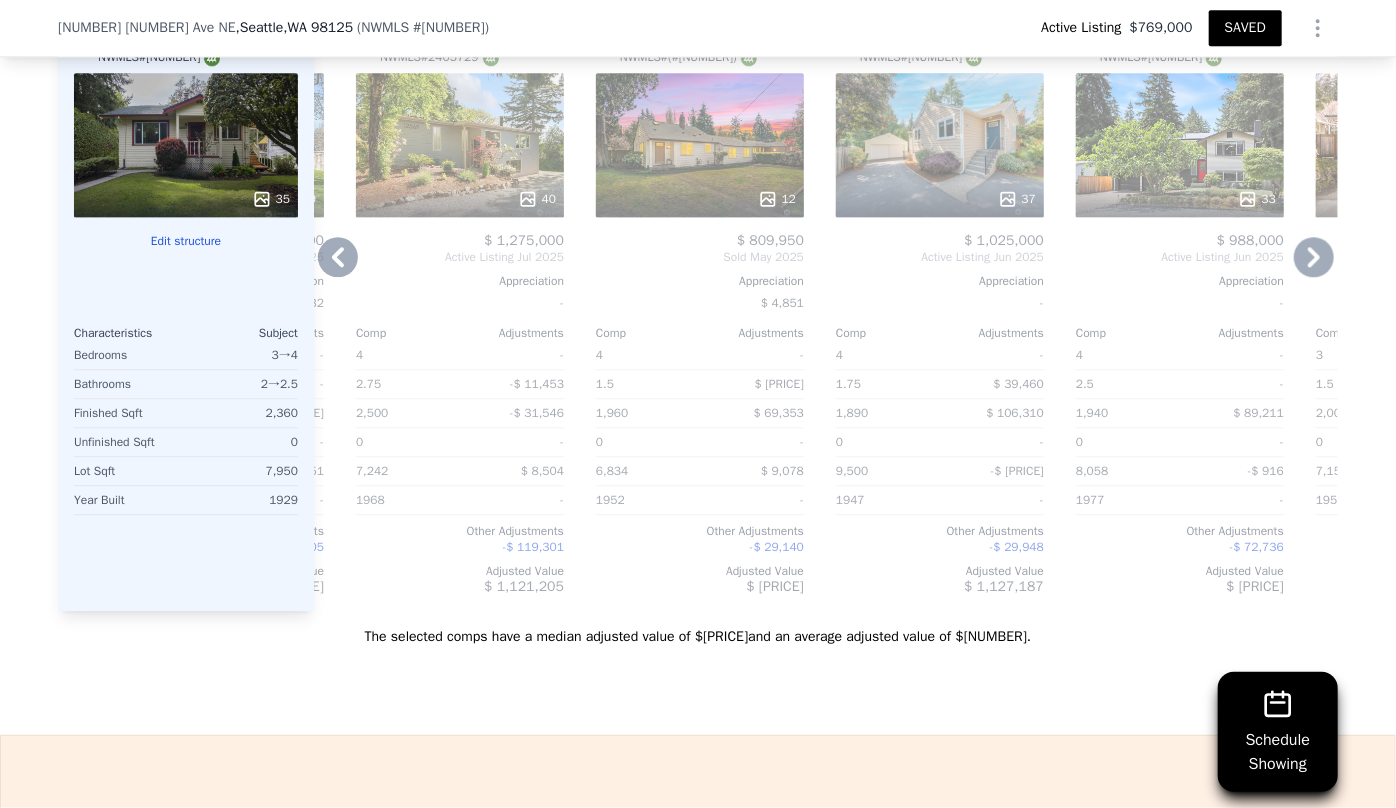 click on "Comp  B ( 0.70  miles) 13512 15th Pl NE NWMLS  # 2289741 35 $ 1,100,000 Sold   Jan 2025 Appreciation $ 45,675 Comp Adjustments 4 - 2.75 -$ 10,291 2,640 -$ 56,692 0 - 7,200 $ 8,142 1953 - Other Adjustments -$ 2,988 Adjusted Value $ 1,038,171 Comp  G ( 0.58  miles) 12522 22nd Ave NE NWMLS  # 2351415 28 $ 978,000 Sold   Apr 2025 Appreciation $ 12,308 Comp Adjustments 4 - 2 $ 22,239 2,420 -$ 10,501 0 - 6,200 $ 19,070 1954 - Other Adjustments -$ 34,504 Adjusted Value $ 974,305 Comp  N ( 0.51  miles) 14025 23rd Ave NE NWMLS  # 2393510 32 $ 925,000 Active Listing   Jun 2025 Appreciation - Comp Adjustments 4 - 2.5 - 1,780 $ 125,708 0 - 4,809 $ 41,218 1950 - Other Adjustments -$ 24,046 Adjusted Value $ 1,067,880 Comp  X ( 0.32  miles) 13554 23rd Pl NE NWMLS  # 2359282 35 $ 1,026,000 Sold   May 2025 Appreciation - Comp Adjustments 4 - 2 - 2,140 $ 43,992 140 -$ 7,510 7,877 $ 649 1948 - Other Adjustments -$ 30,912 Adjusted Value $ 1,032,218 Comp  Y ( 0.29  miles) 2508 NE 130th St NWMLS  # 2352776 27 $ 928,000 Sold" at bounding box center [826, 304] 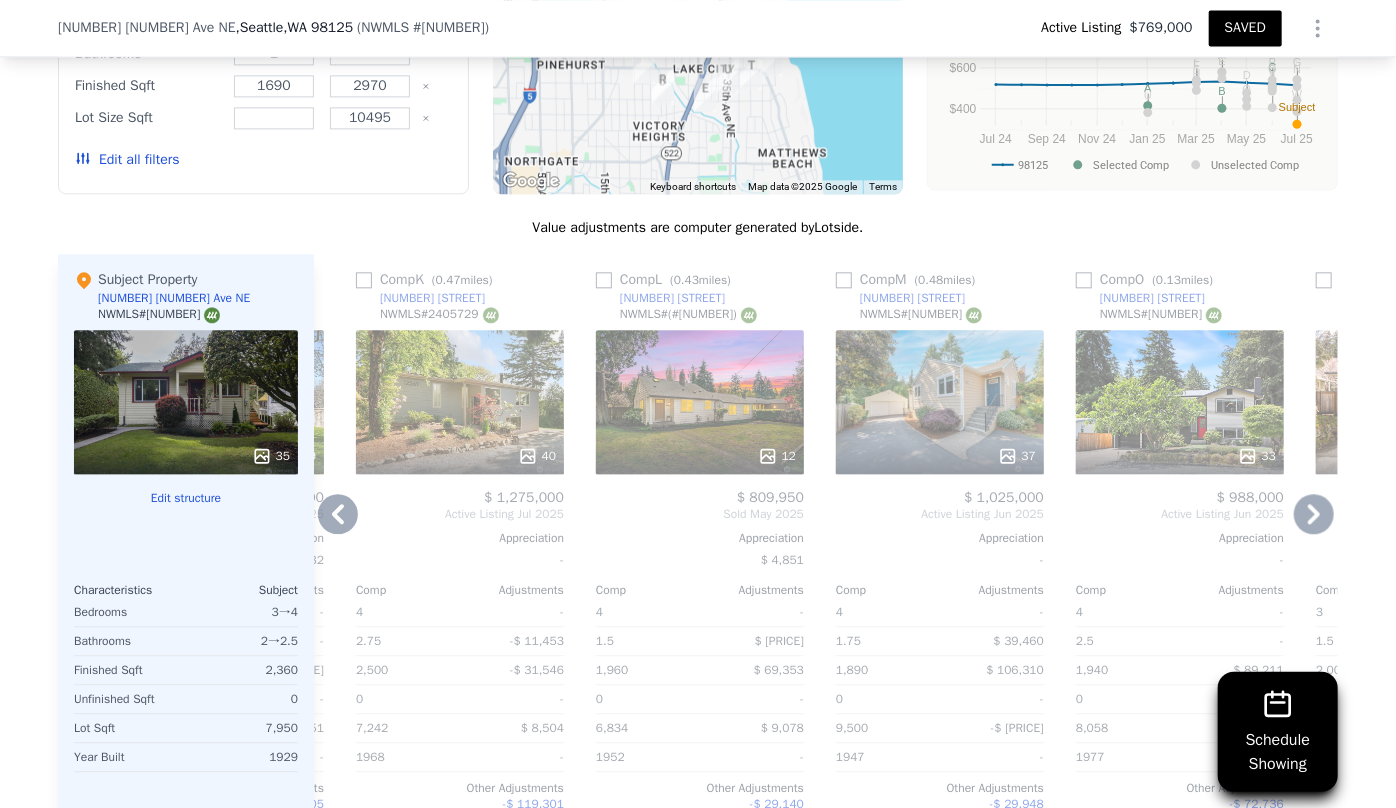 scroll, scrollTop: 2272, scrollLeft: 0, axis: vertical 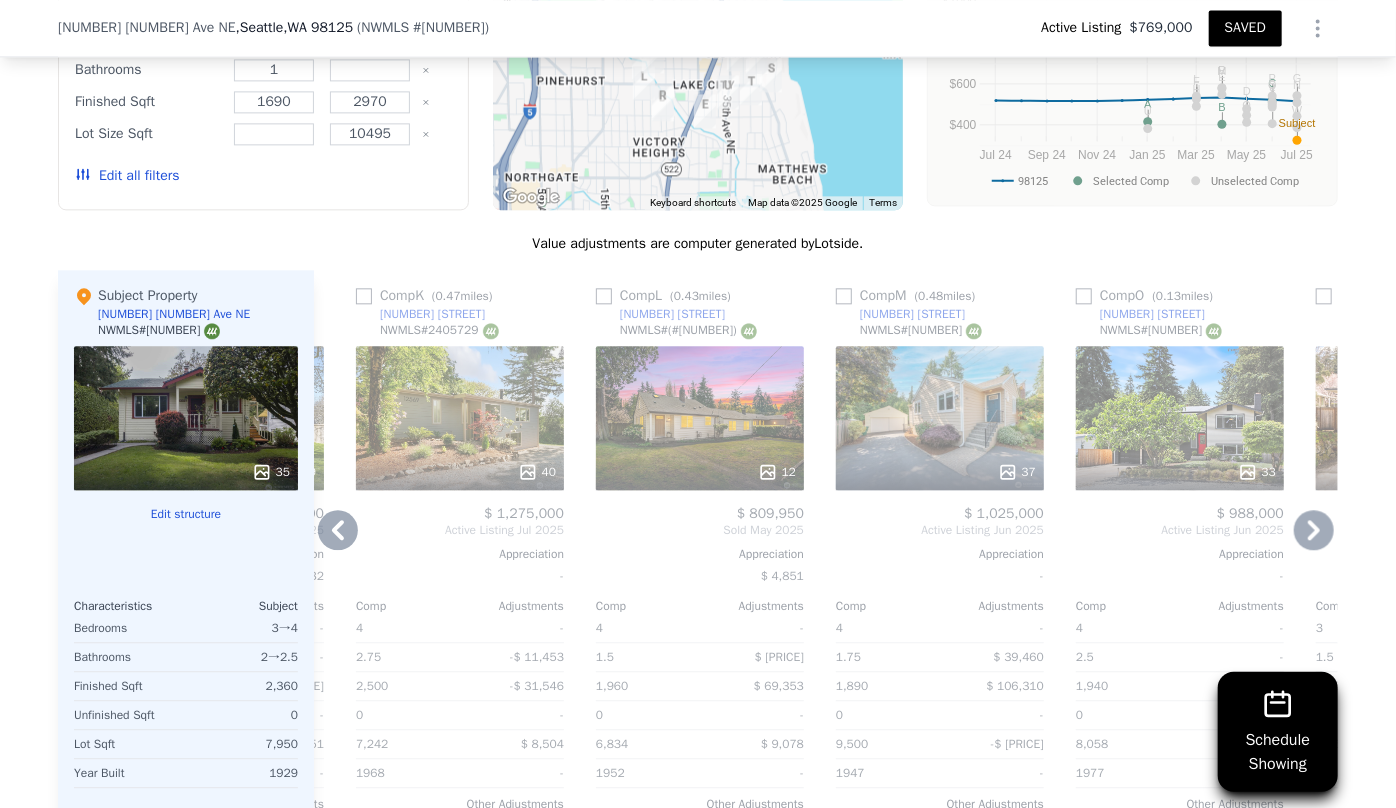 click on "37" at bounding box center (940, 418) 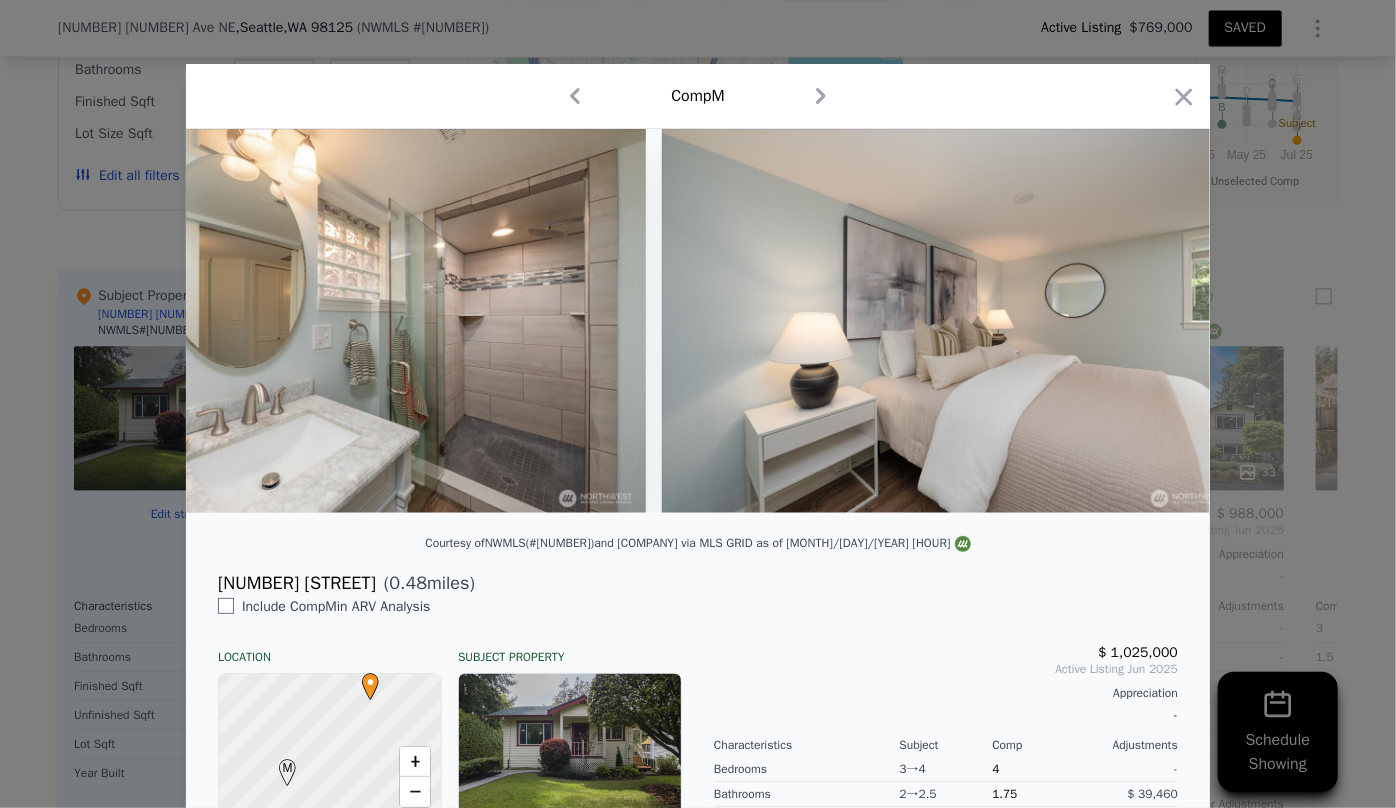scroll, scrollTop: 0, scrollLeft: 9688, axis: horizontal 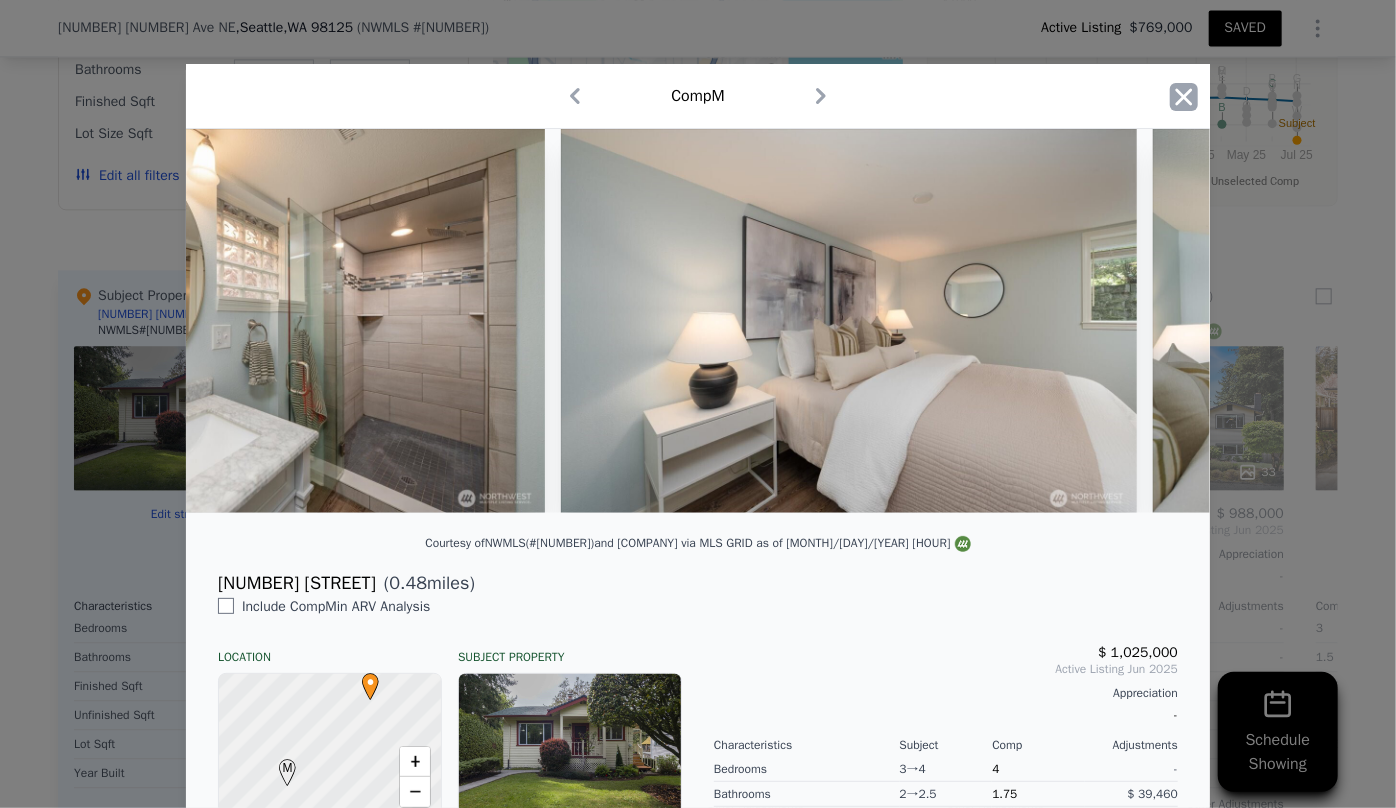 click 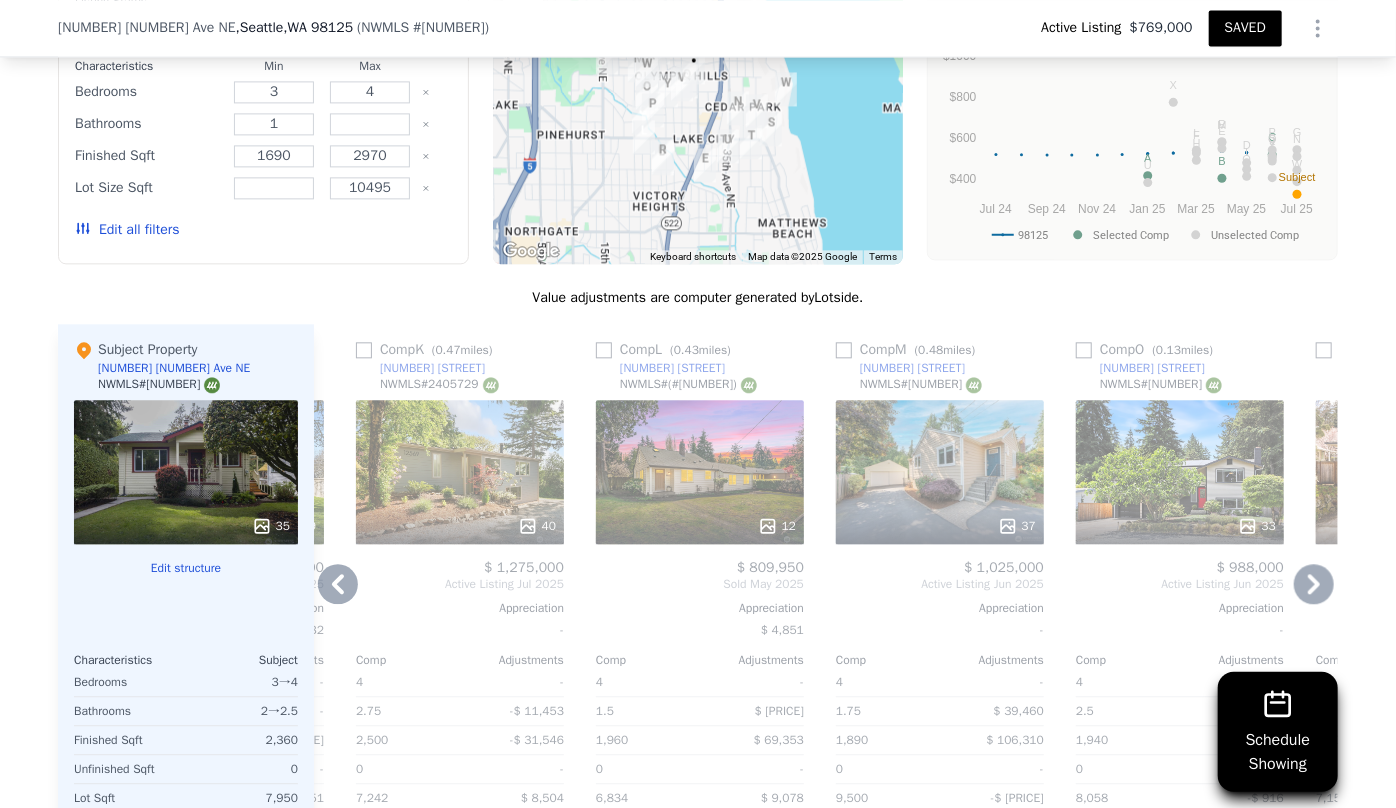 scroll, scrollTop: 2272, scrollLeft: 0, axis: vertical 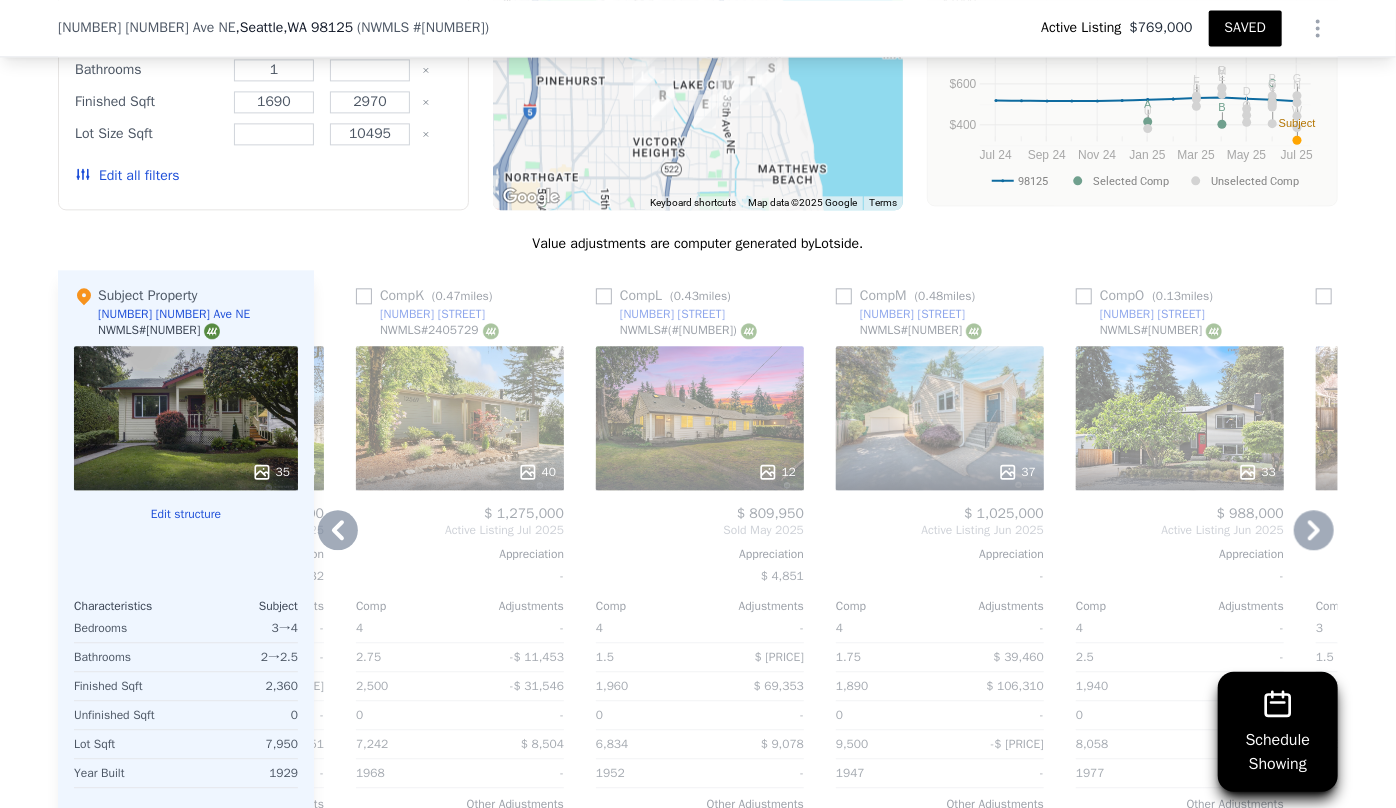 click on "12" at bounding box center [700, 418] 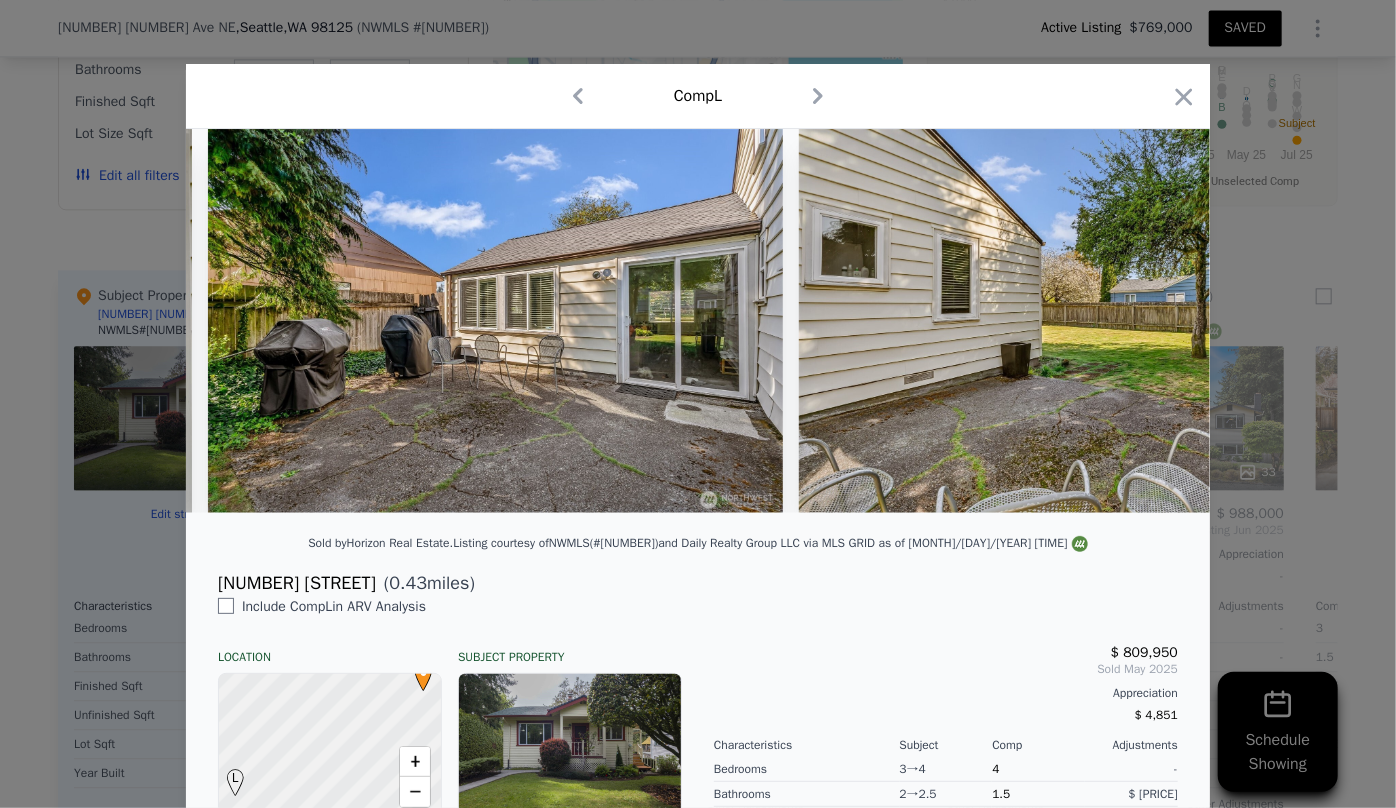 scroll, scrollTop: 0, scrollLeft: 6164, axis: horizontal 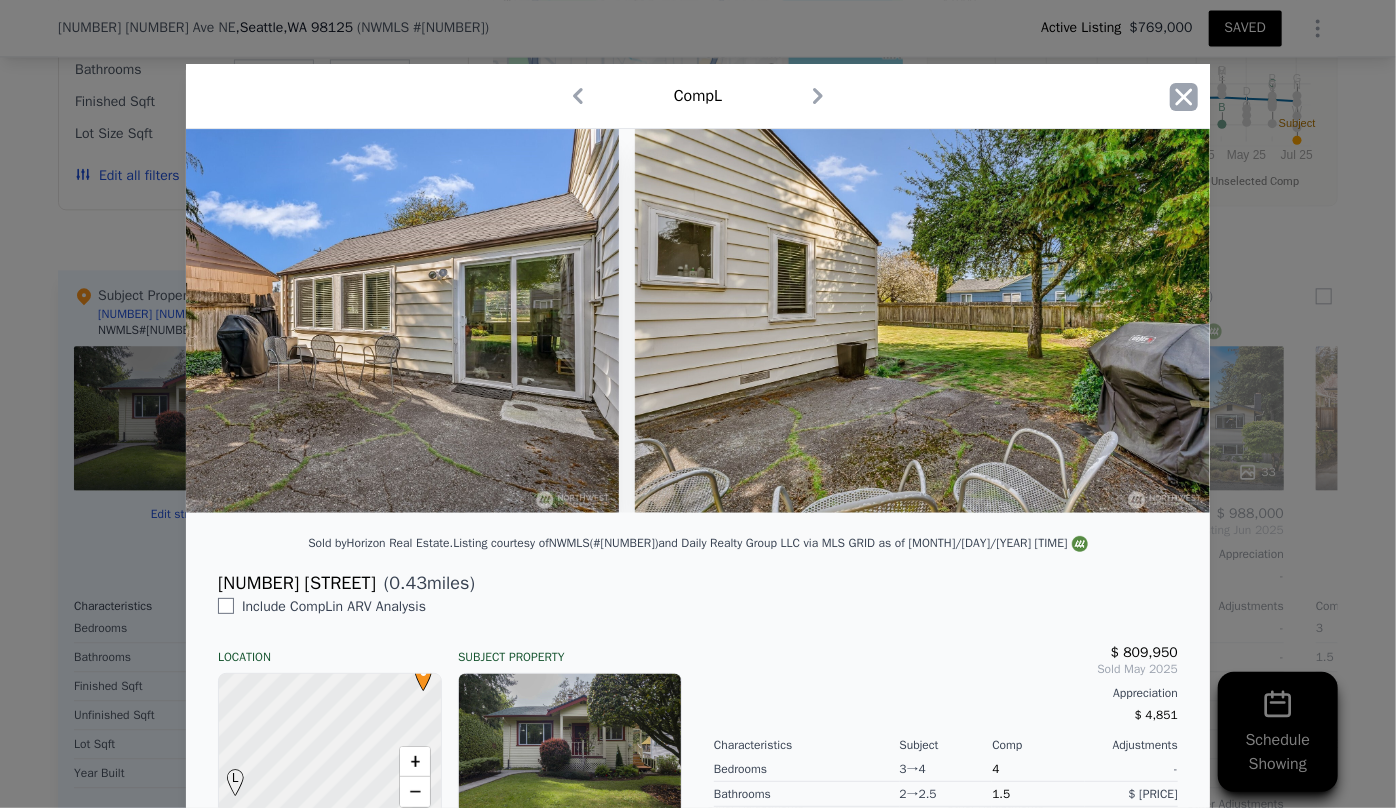 click 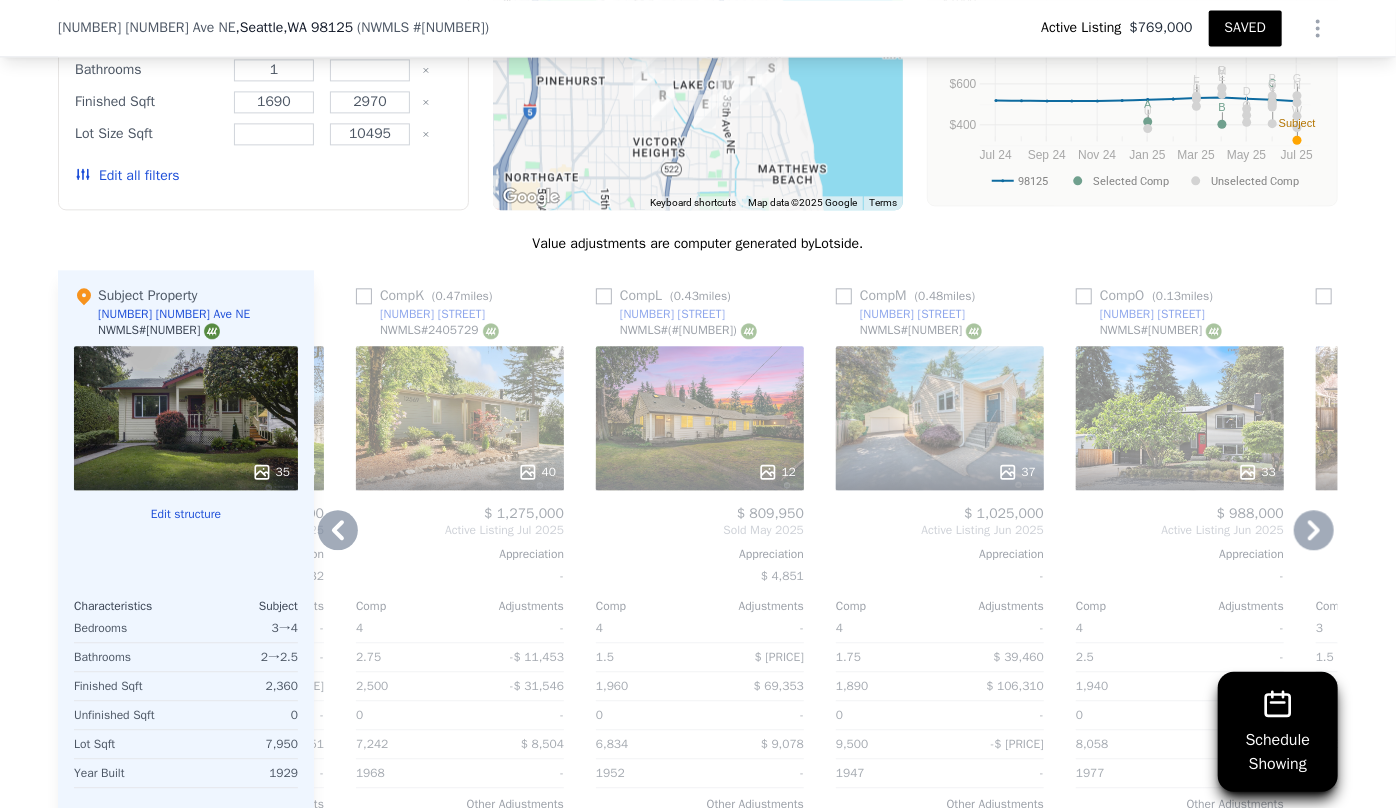 click 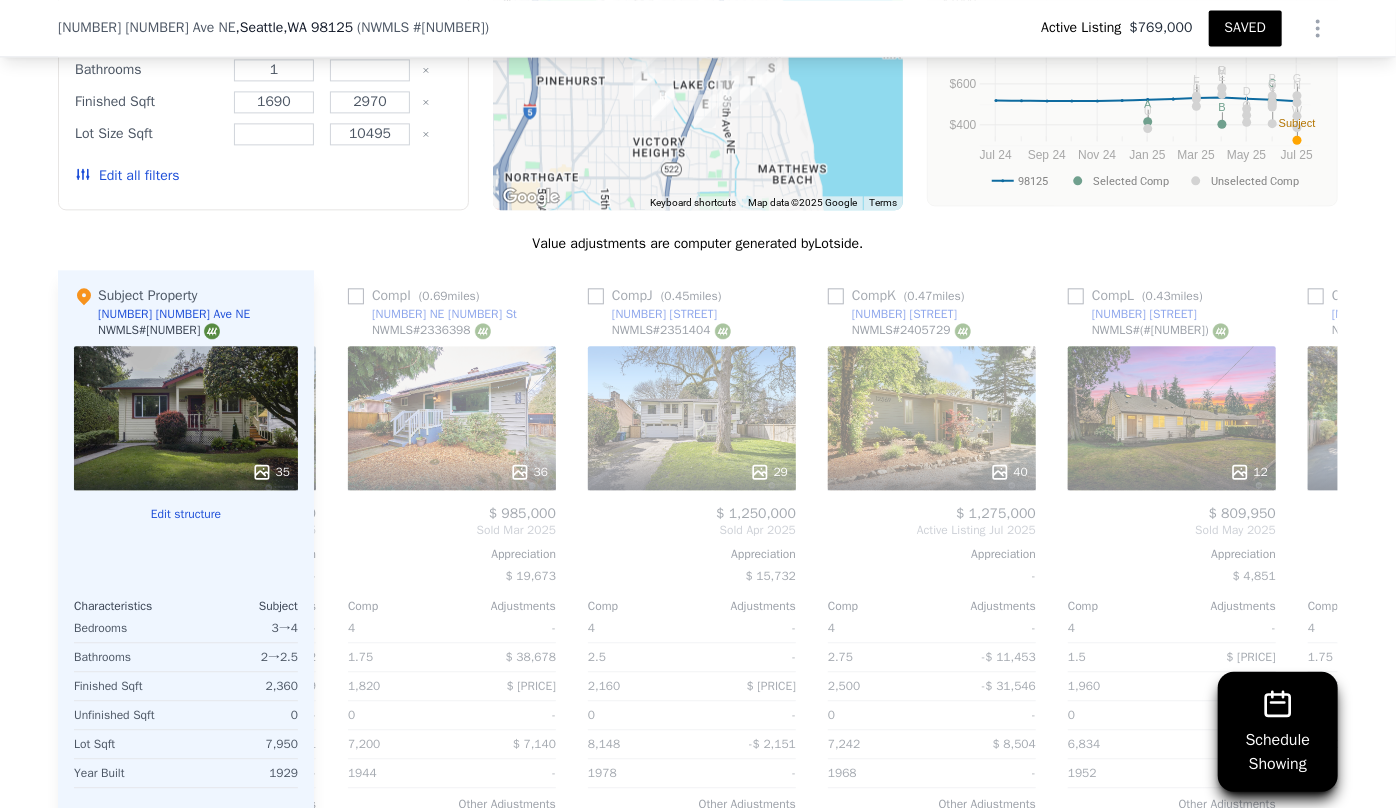 scroll, scrollTop: 0, scrollLeft: 2622, axis: horizontal 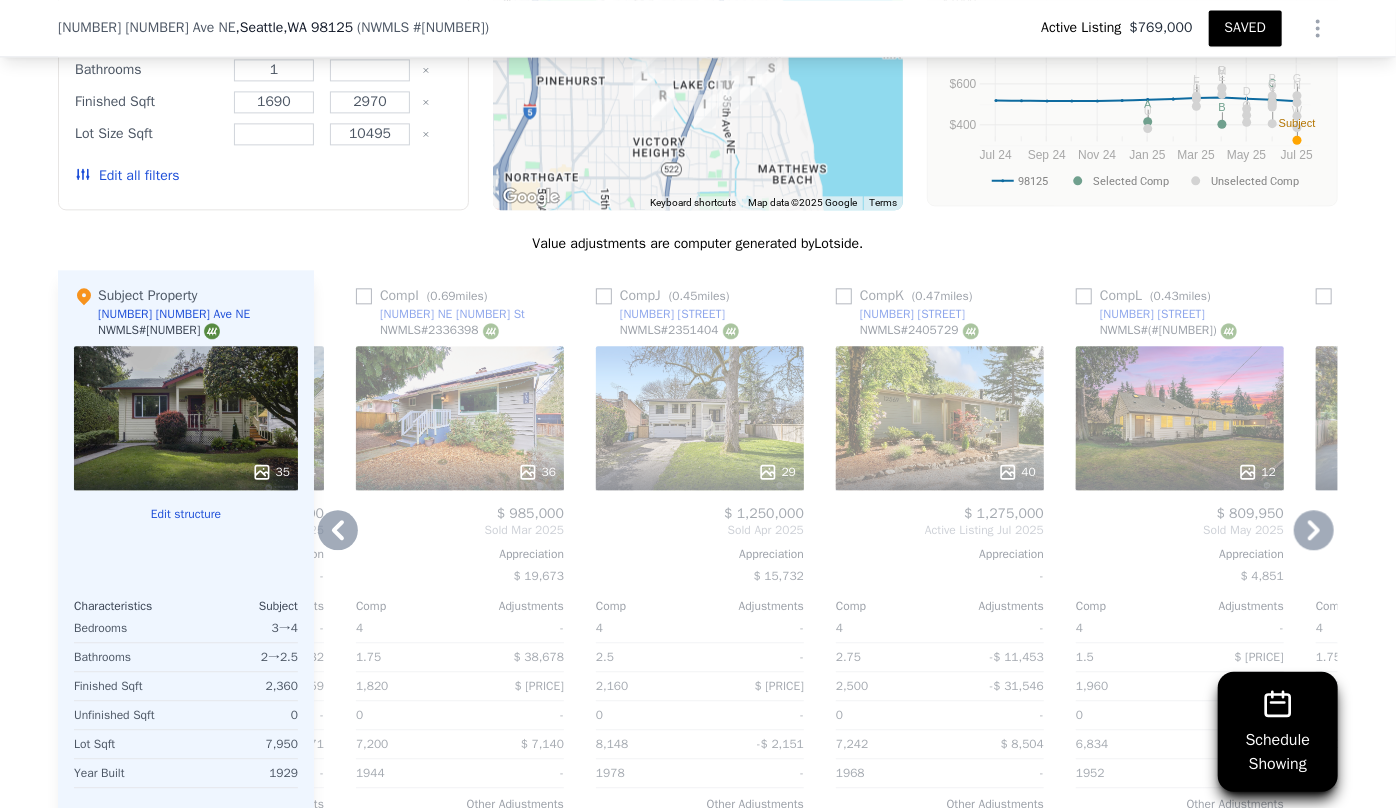 click on "40" at bounding box center (940, 418) 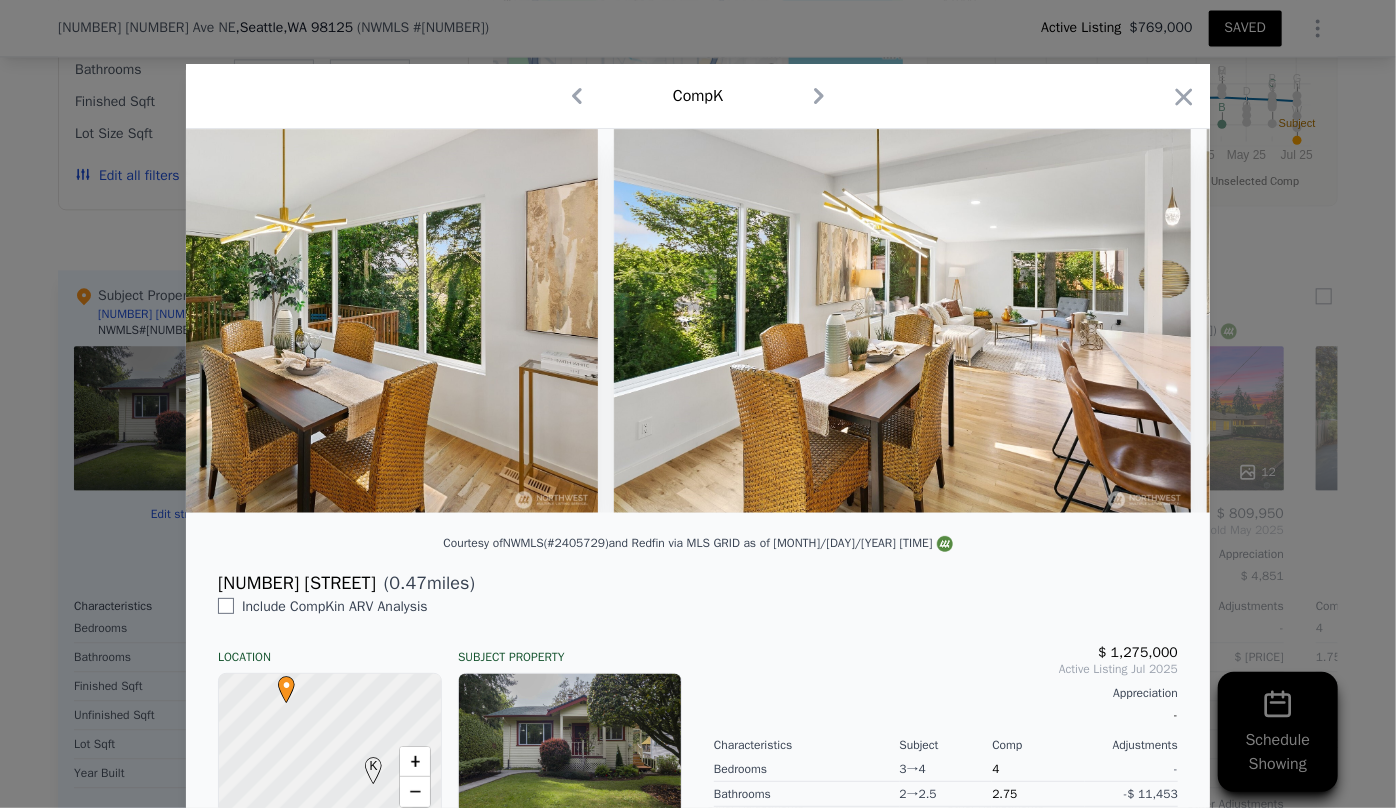 scroll, scrollTop: 0, scrollLeft: 9235, axis: horizontal 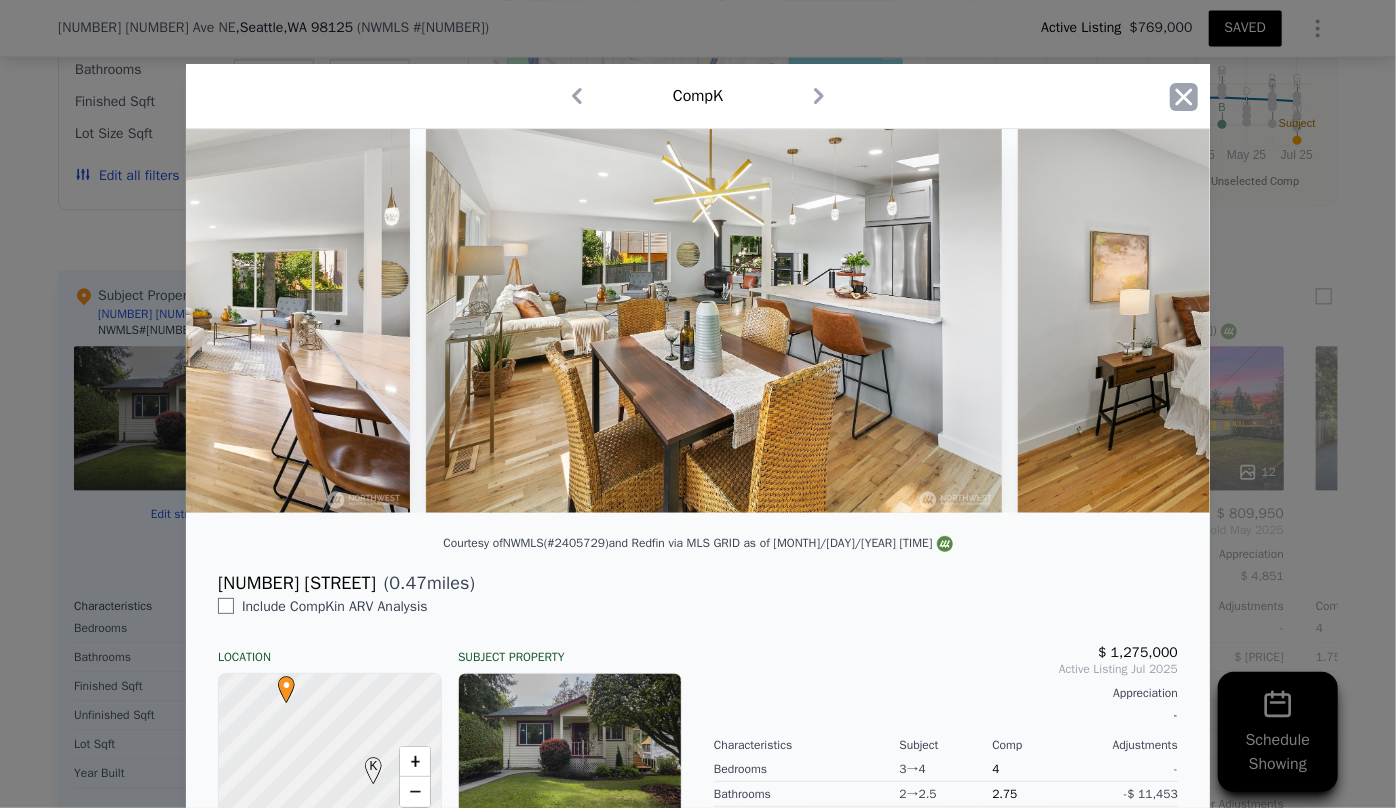 click 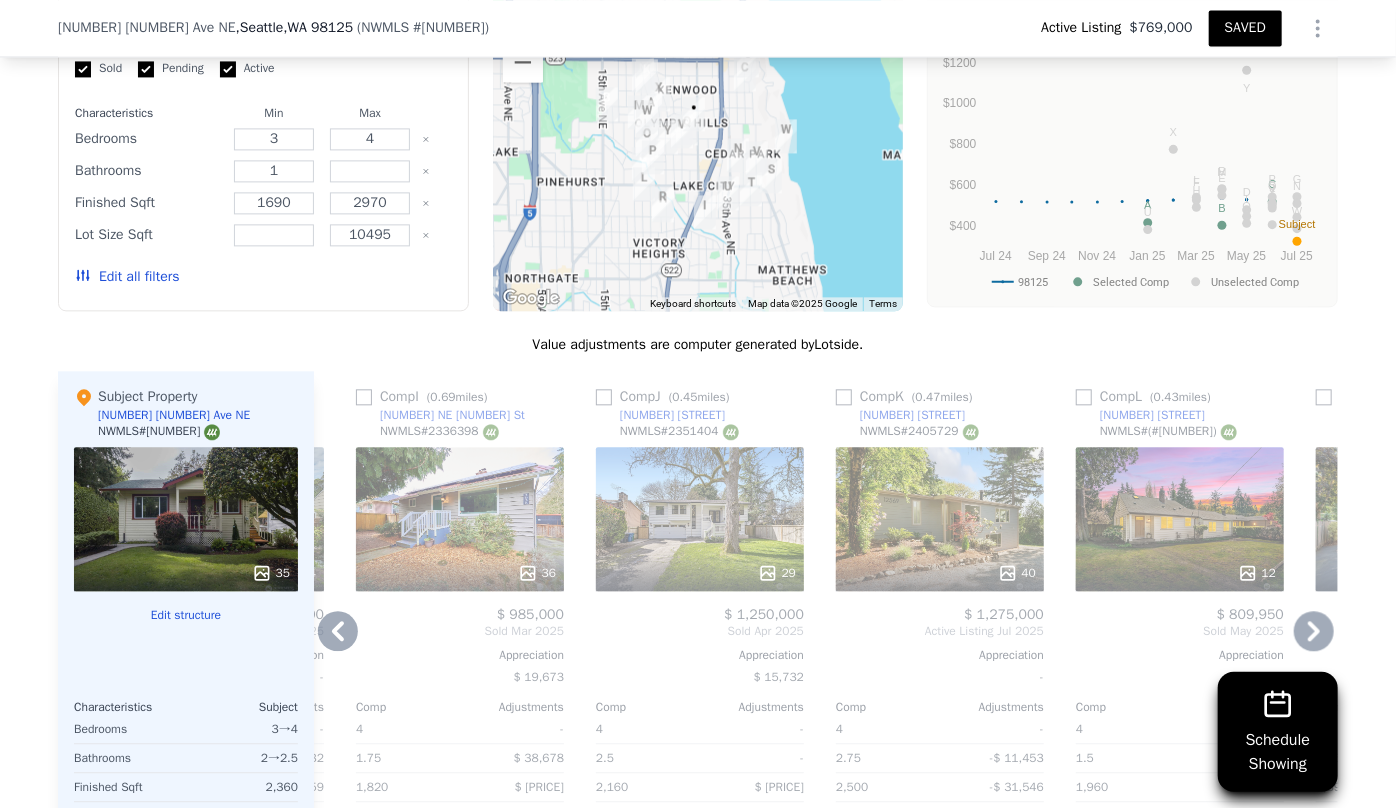 scroll, scrollTop: 2363, scrollLeft: 0, axis: vertical 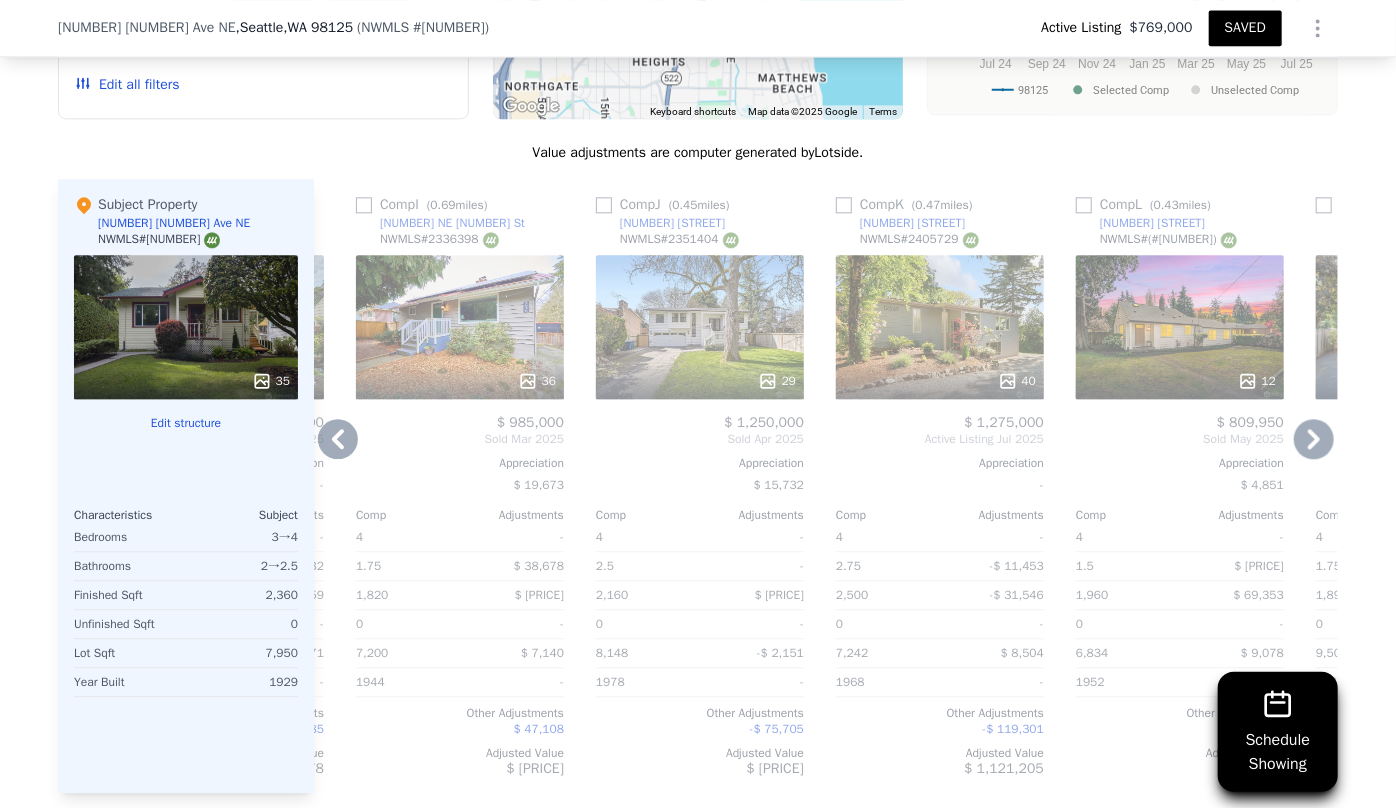 click 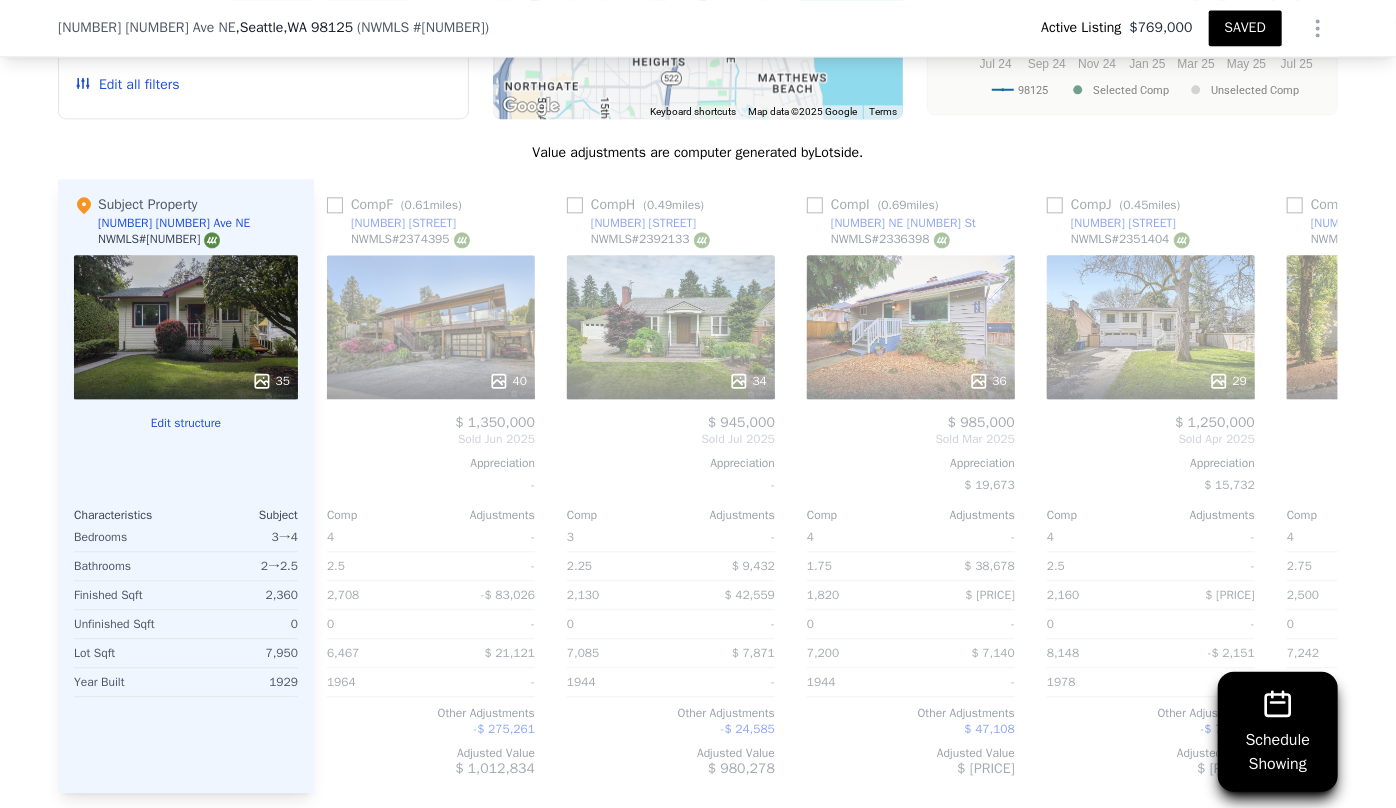 scroll, scrollTop: 0, scrollLeft: 2142, axis: horizontal 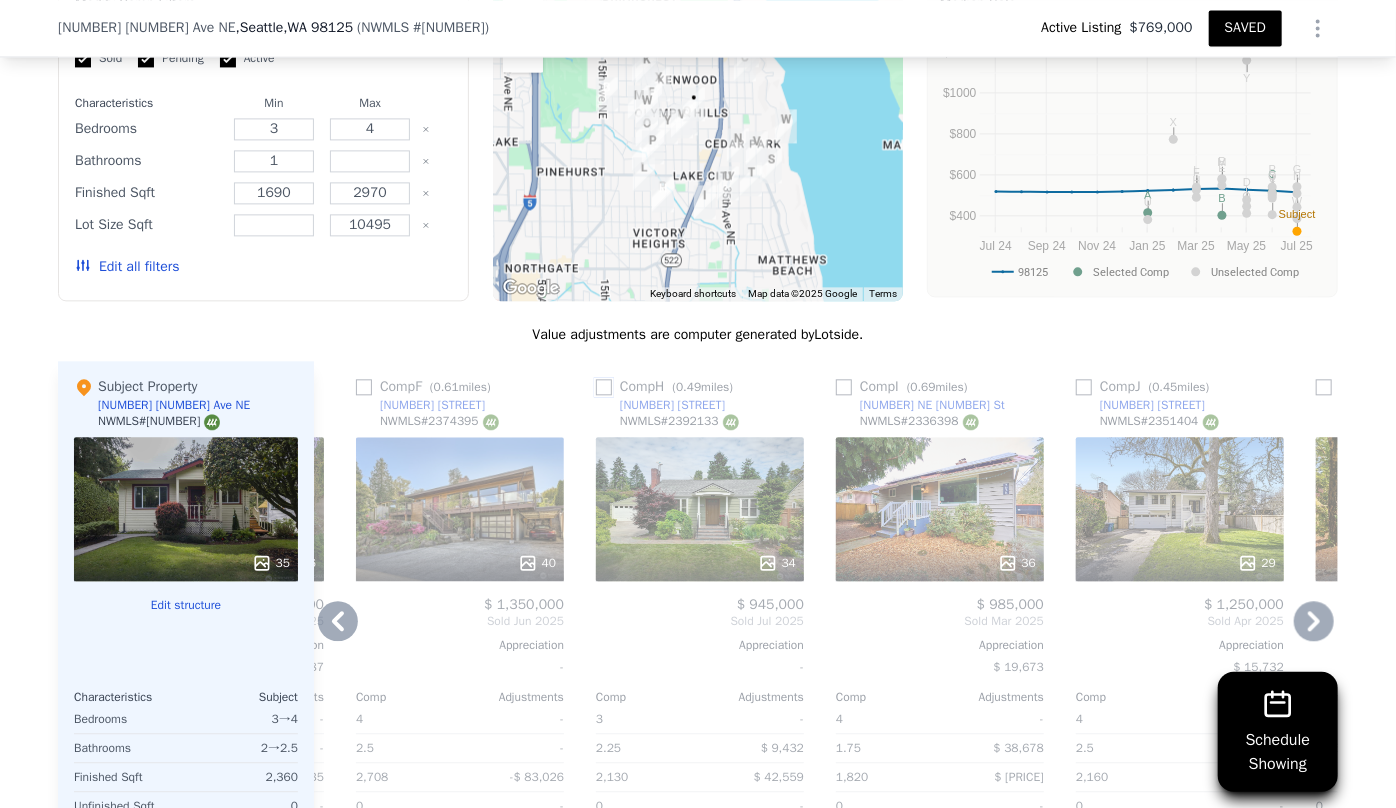 click at bounding box center (604, 387) 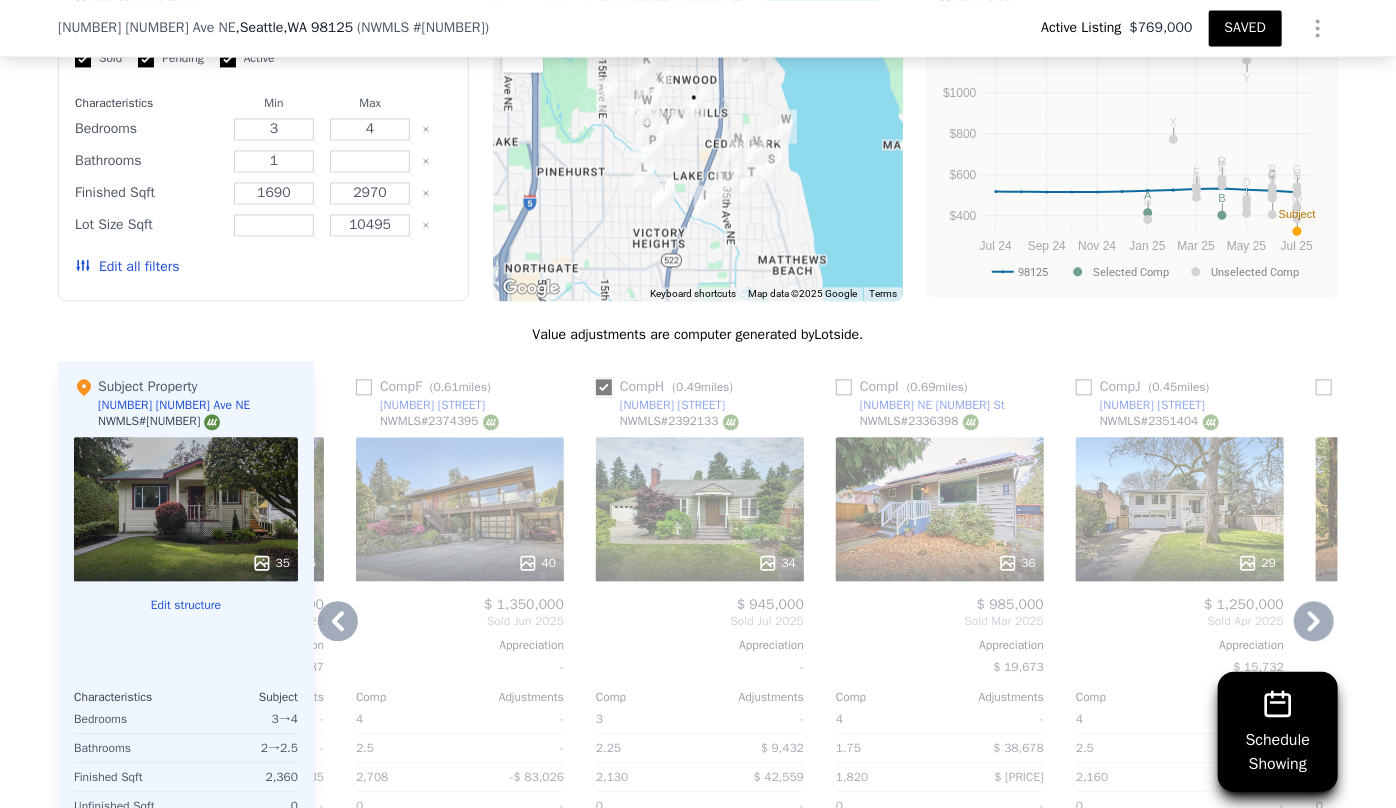 checkbox on "true" 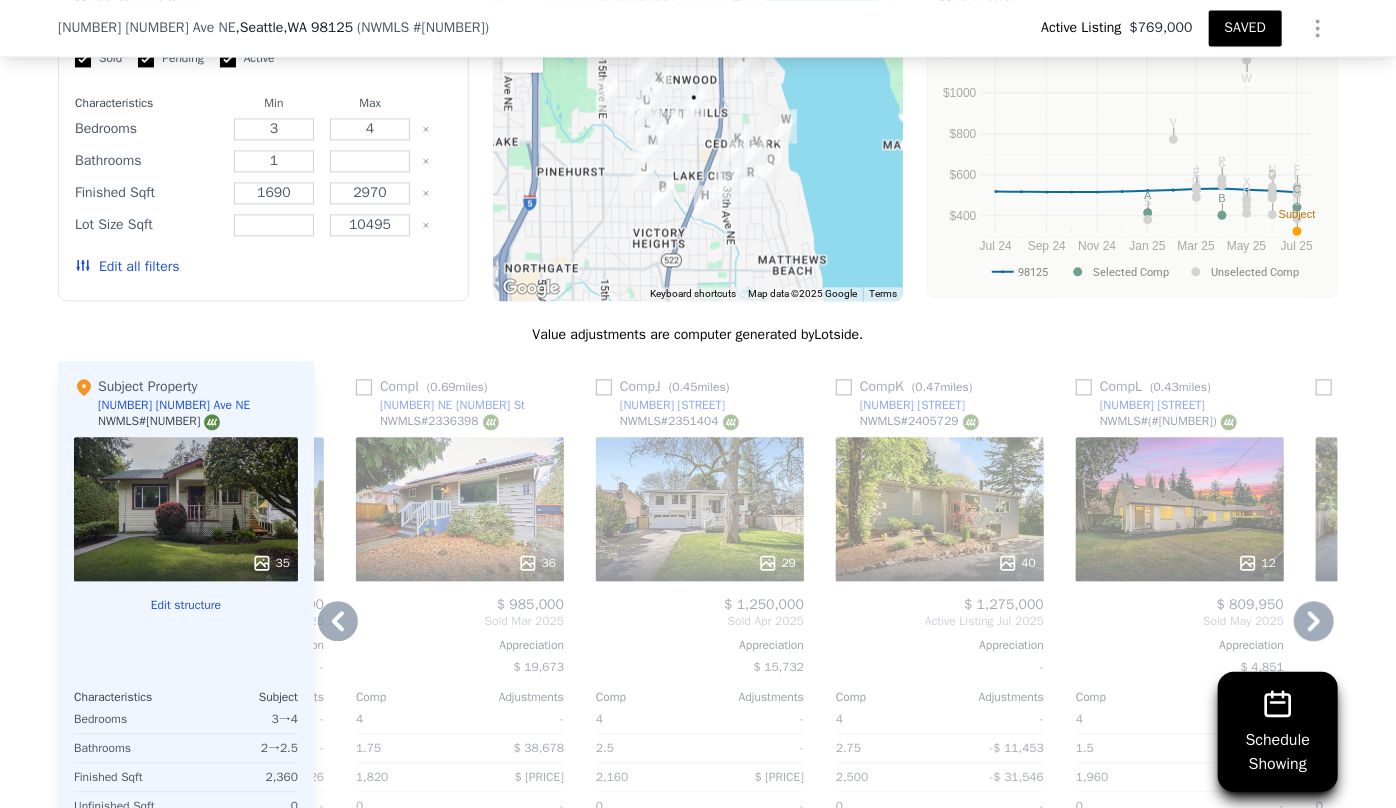 click 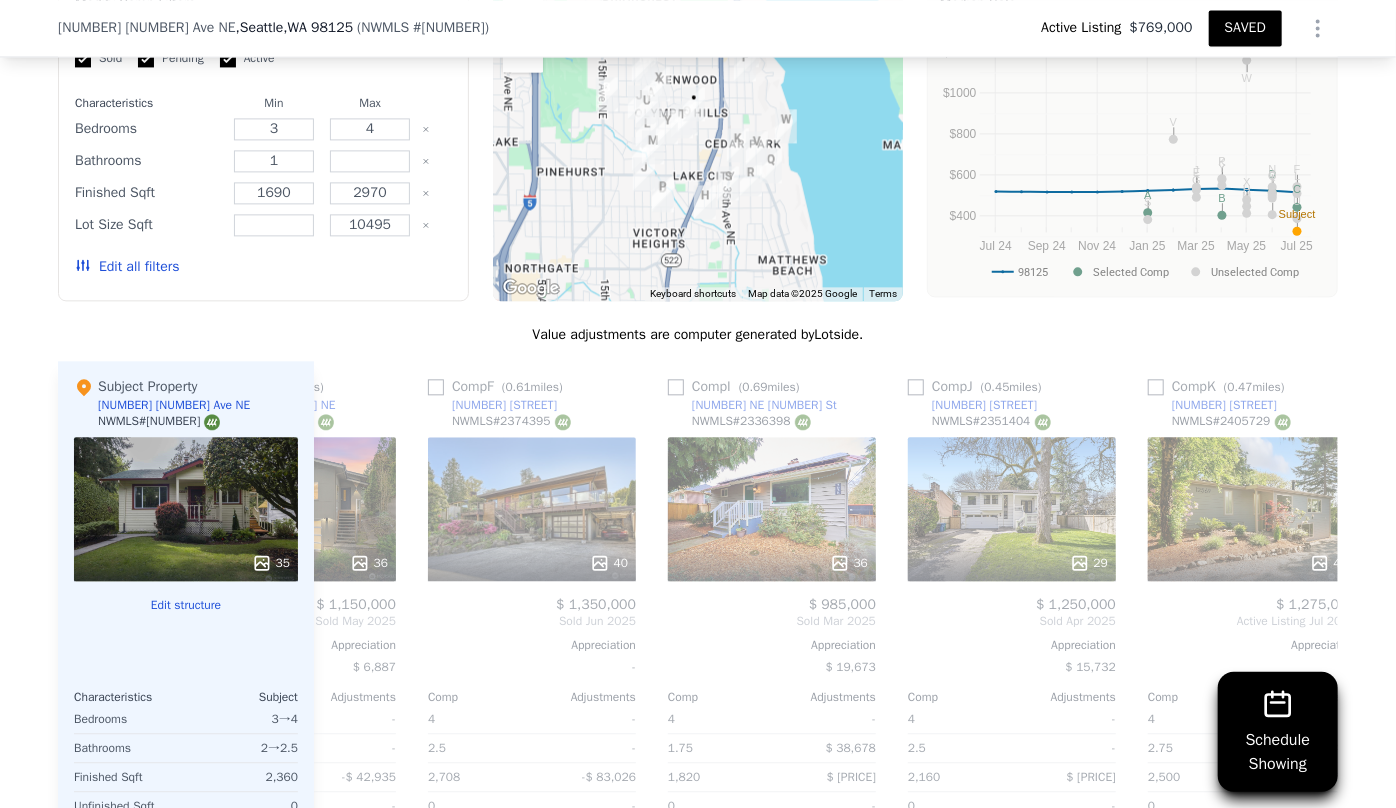 scroll, scrollTop: 0, scrollLeft: 1662, axis: horizontal 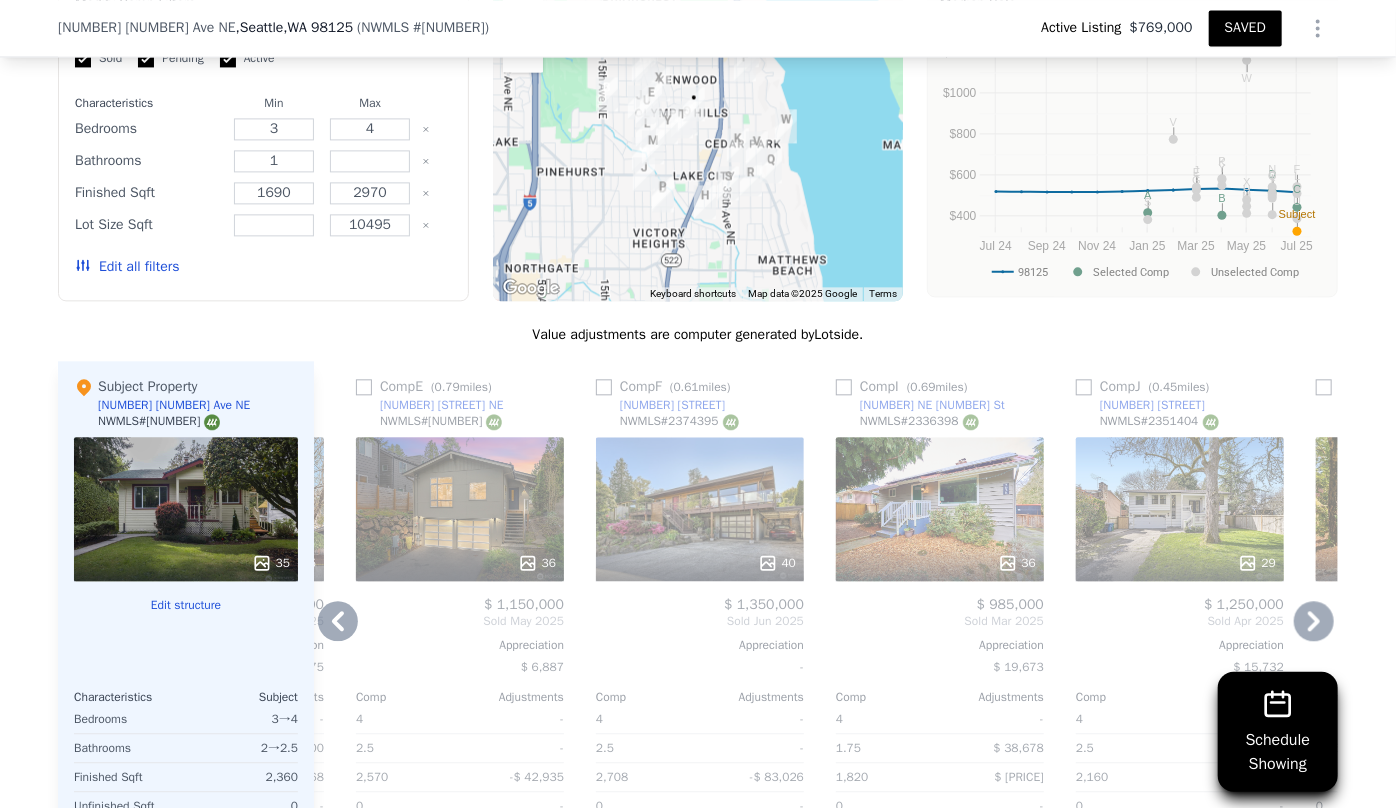 click 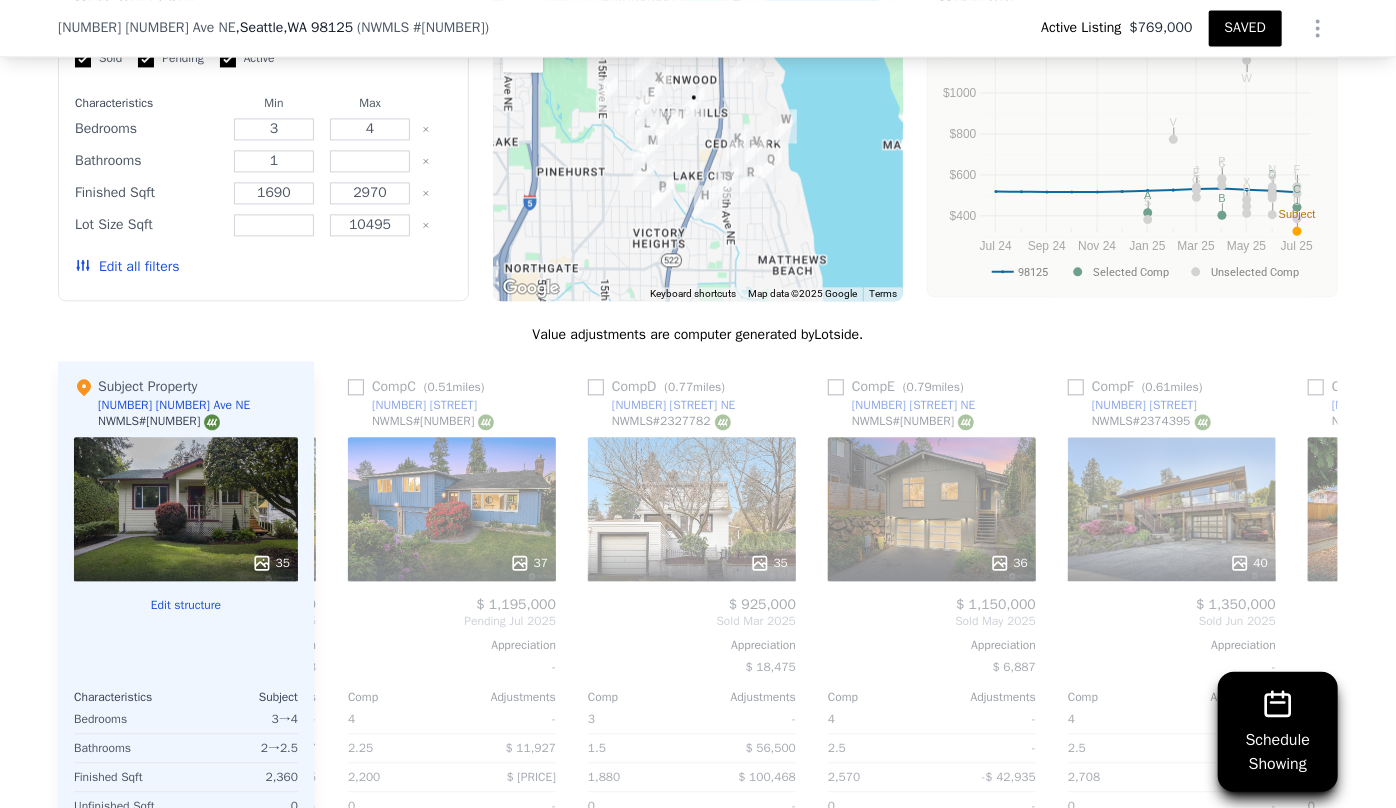 scroll, scrollTop: 0, scrollLeft: 1182, axis: horizontal 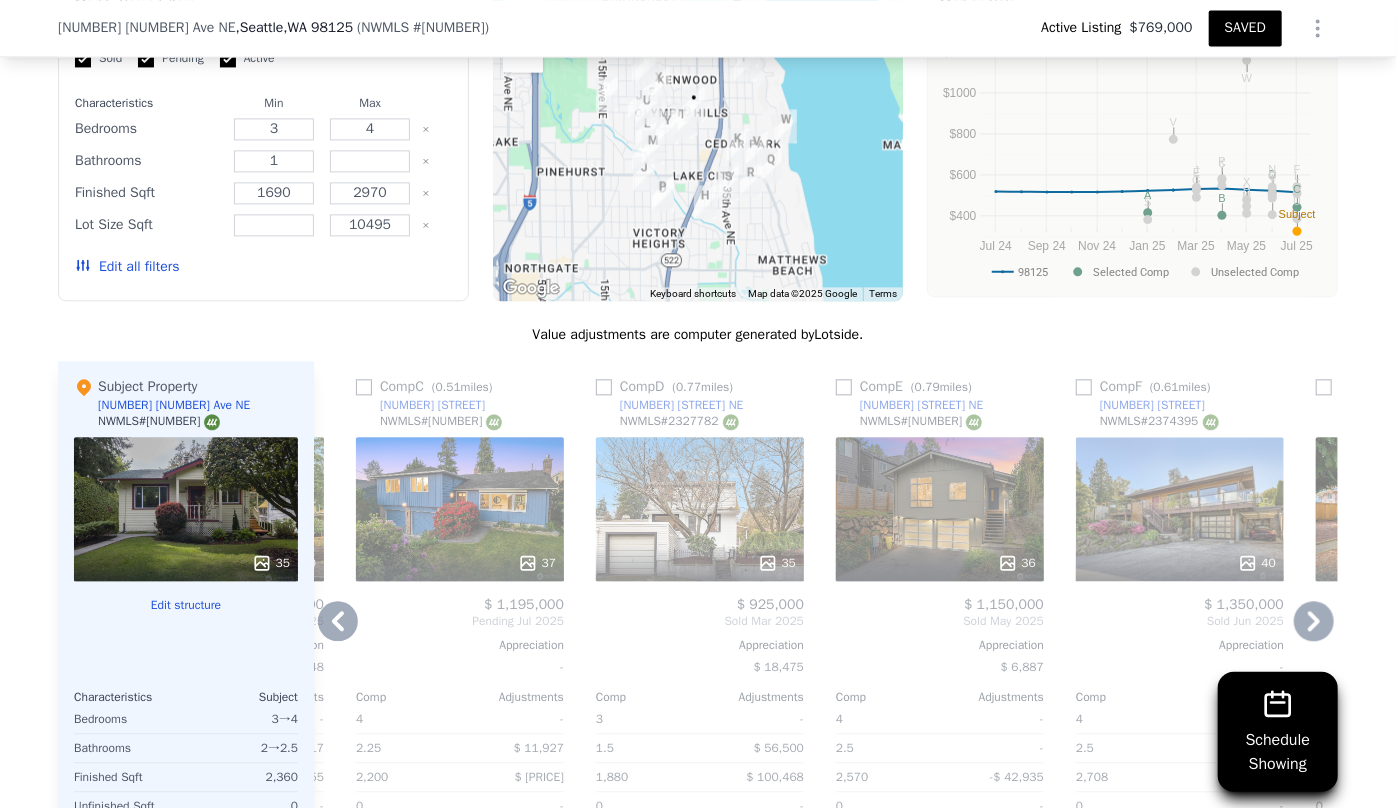 click 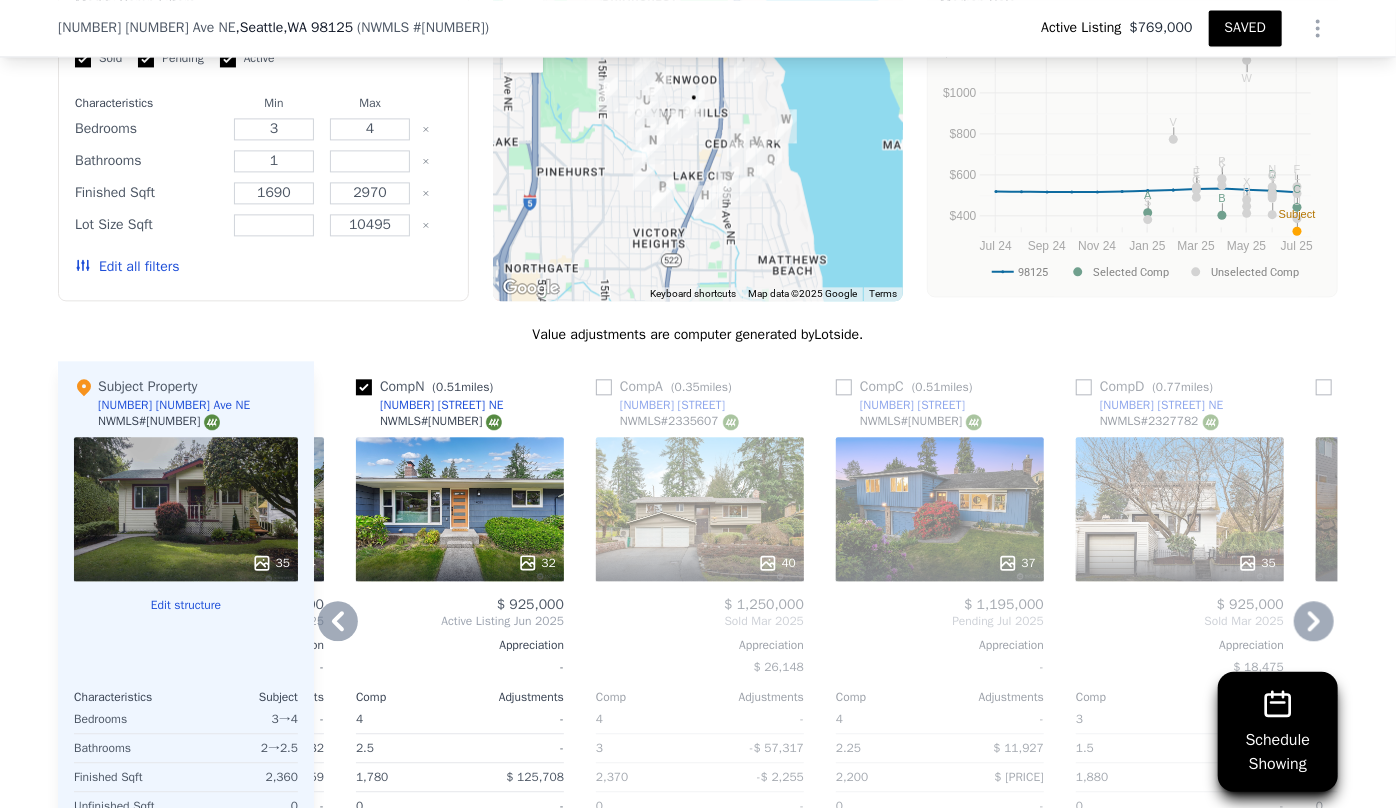 click 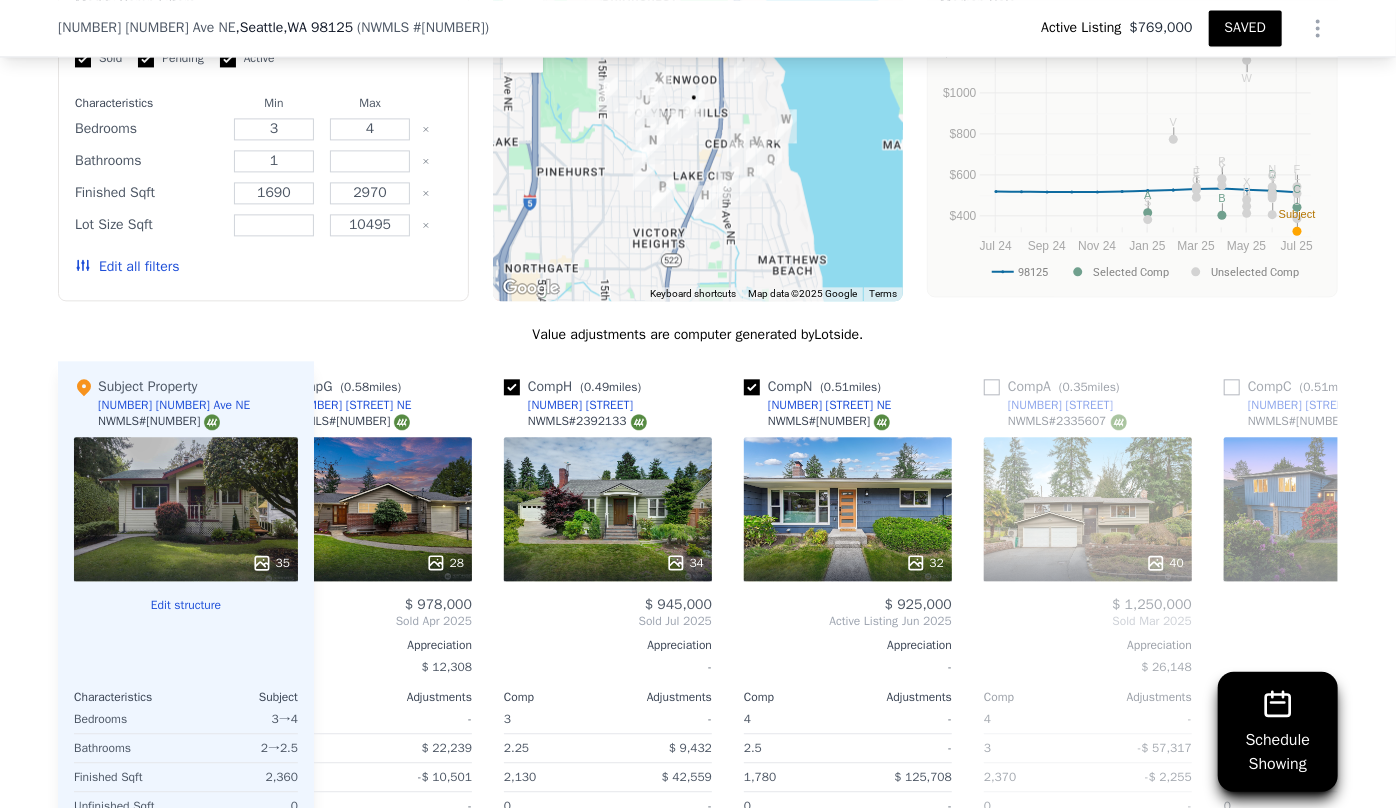 scroll, scrollTop: 0, scrollLeft: 222, axis: horizontal 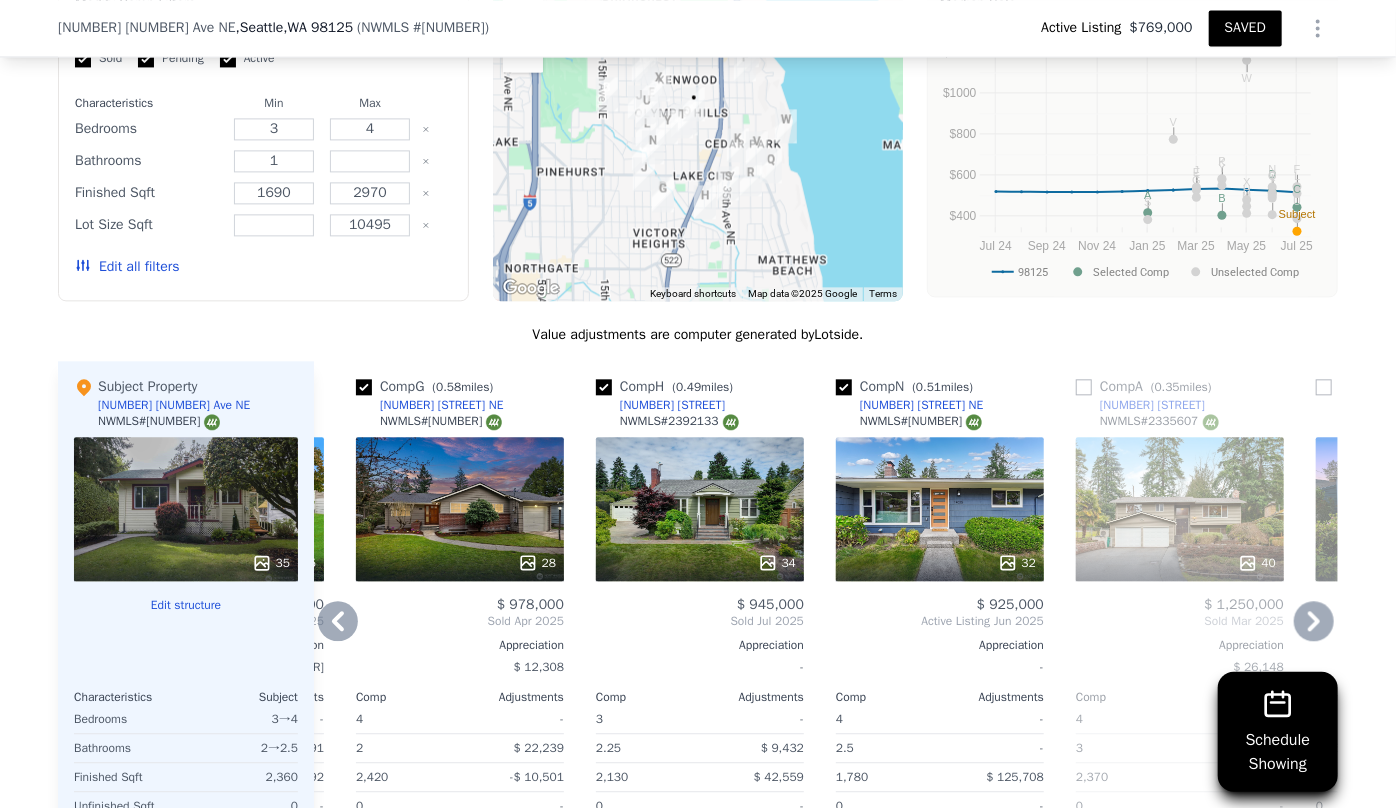 click 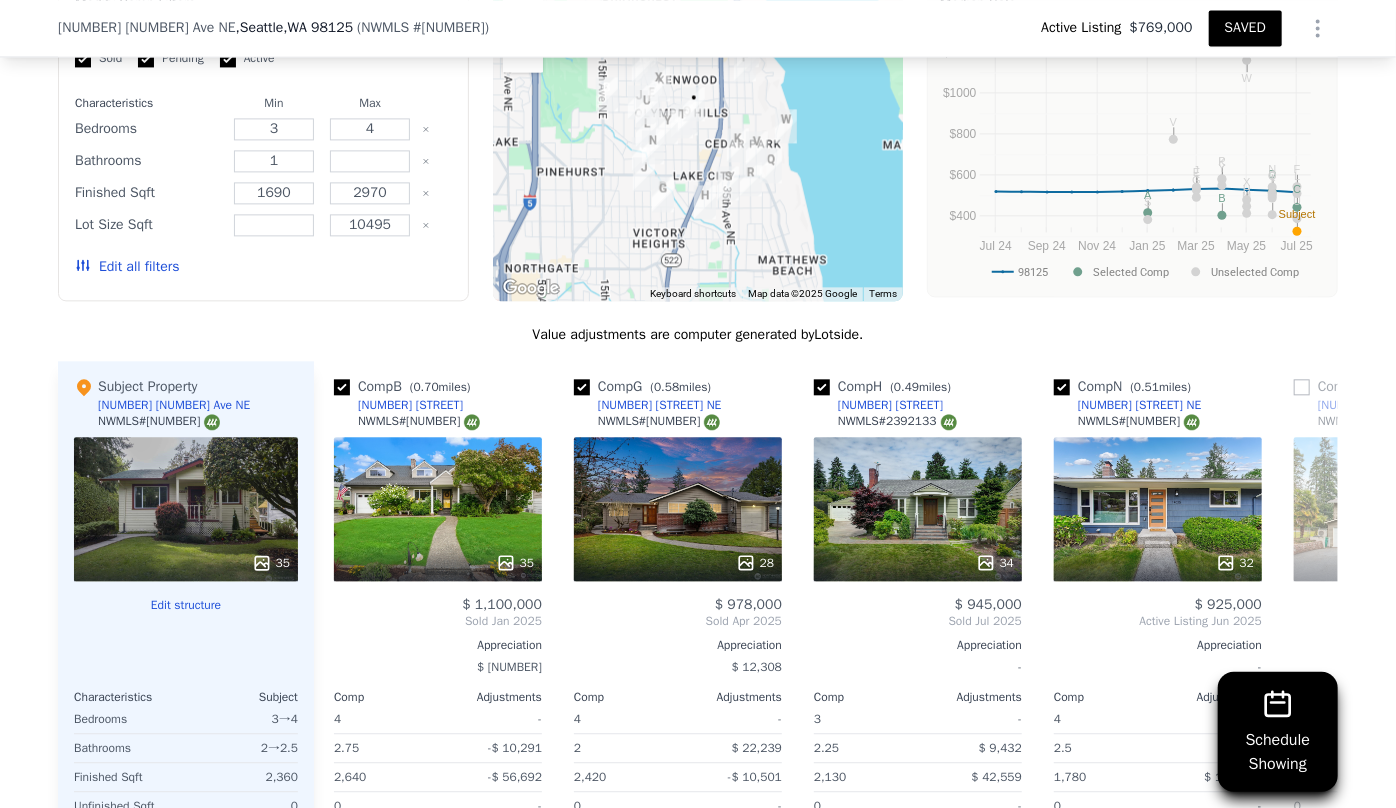 scroll, scrollTop: 0, scrollLeft: 0, axis: both 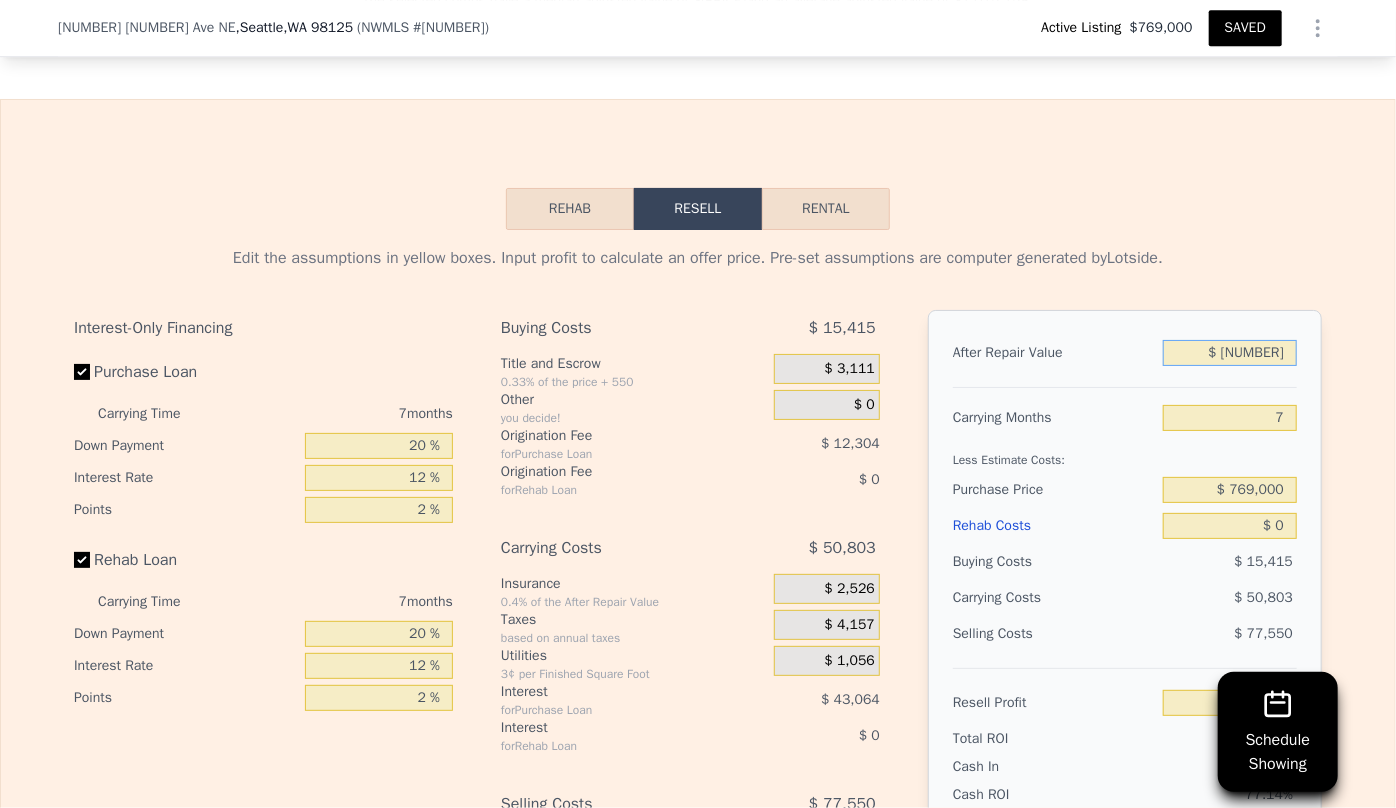 click on "$ 1,082,500" at bounding box center [1230, 353] 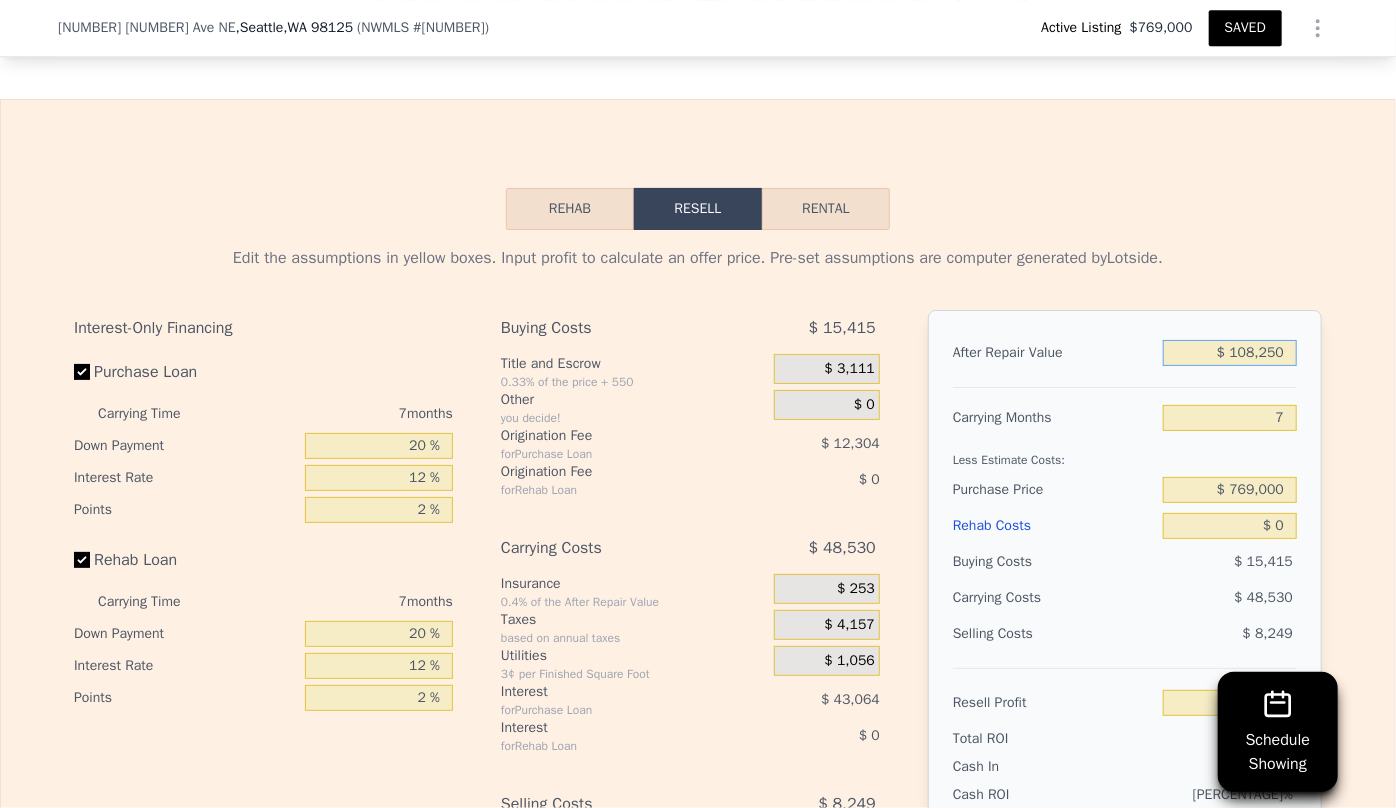 type on "-$ 732,944" 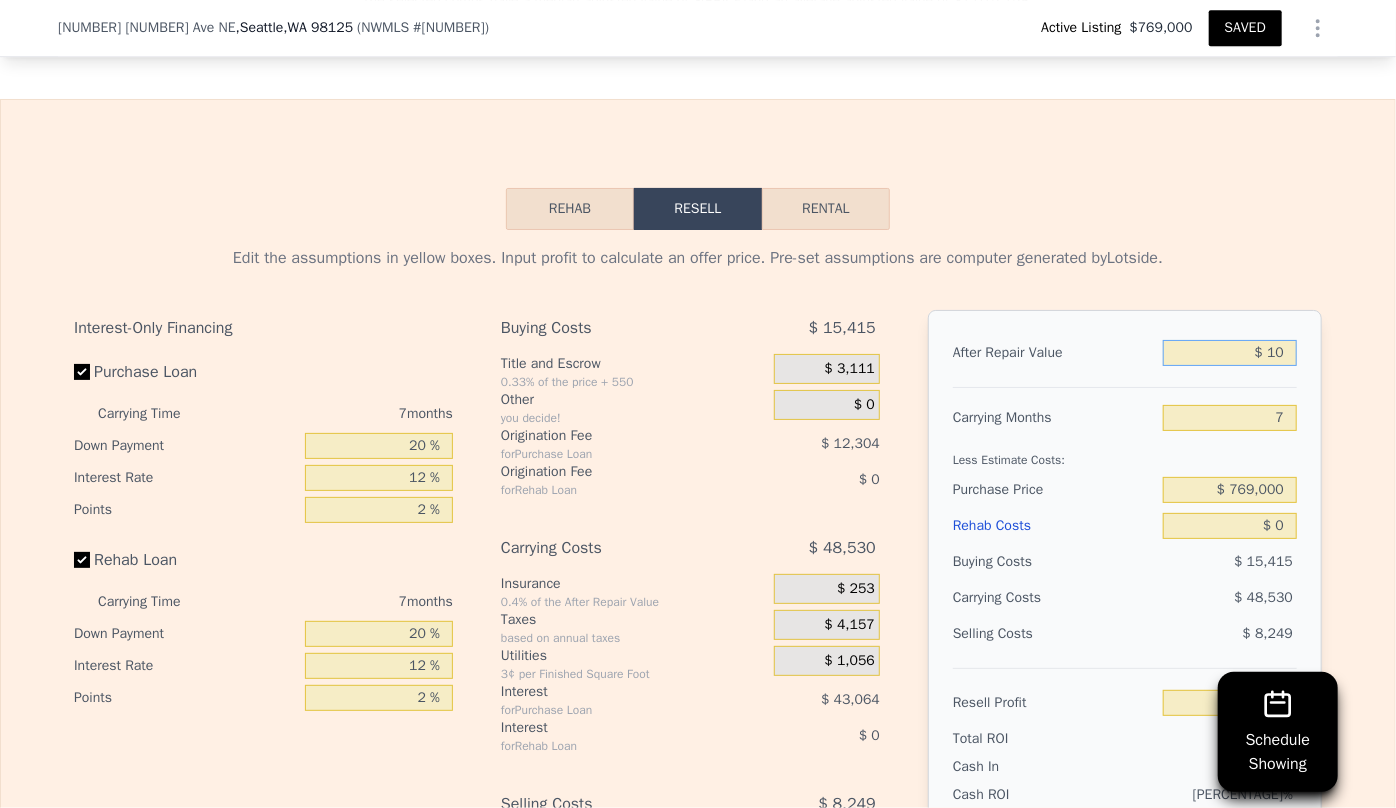 type on "$ 1" 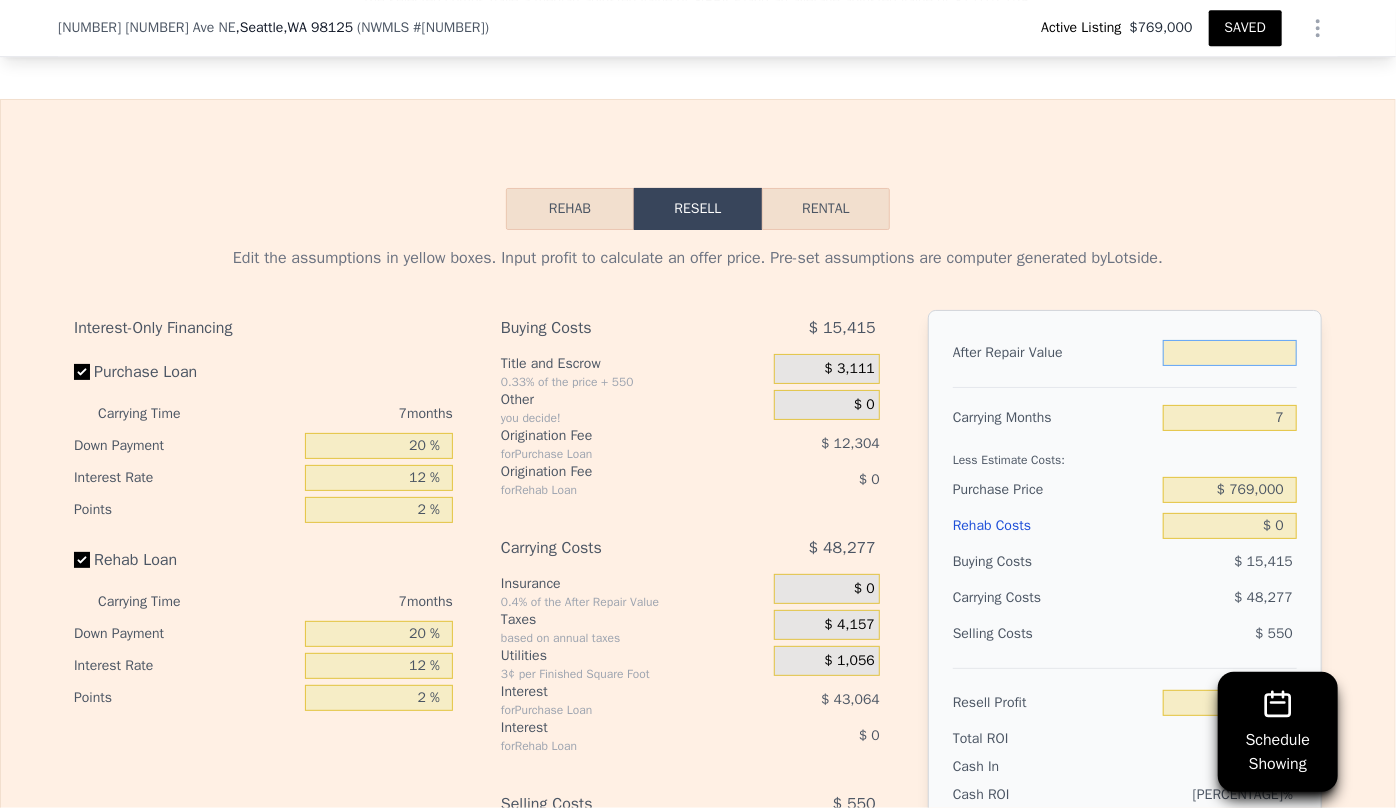 type on "$ 1" 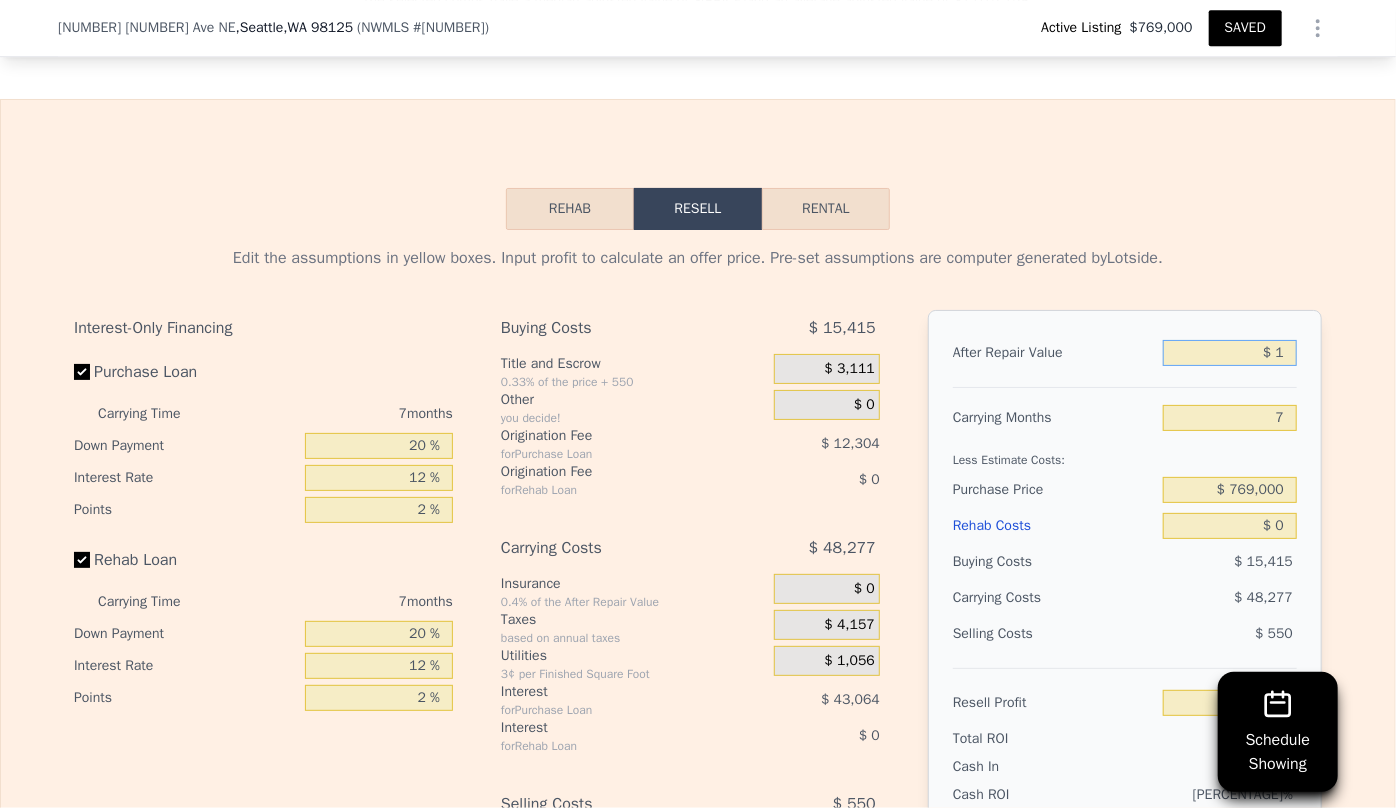 type 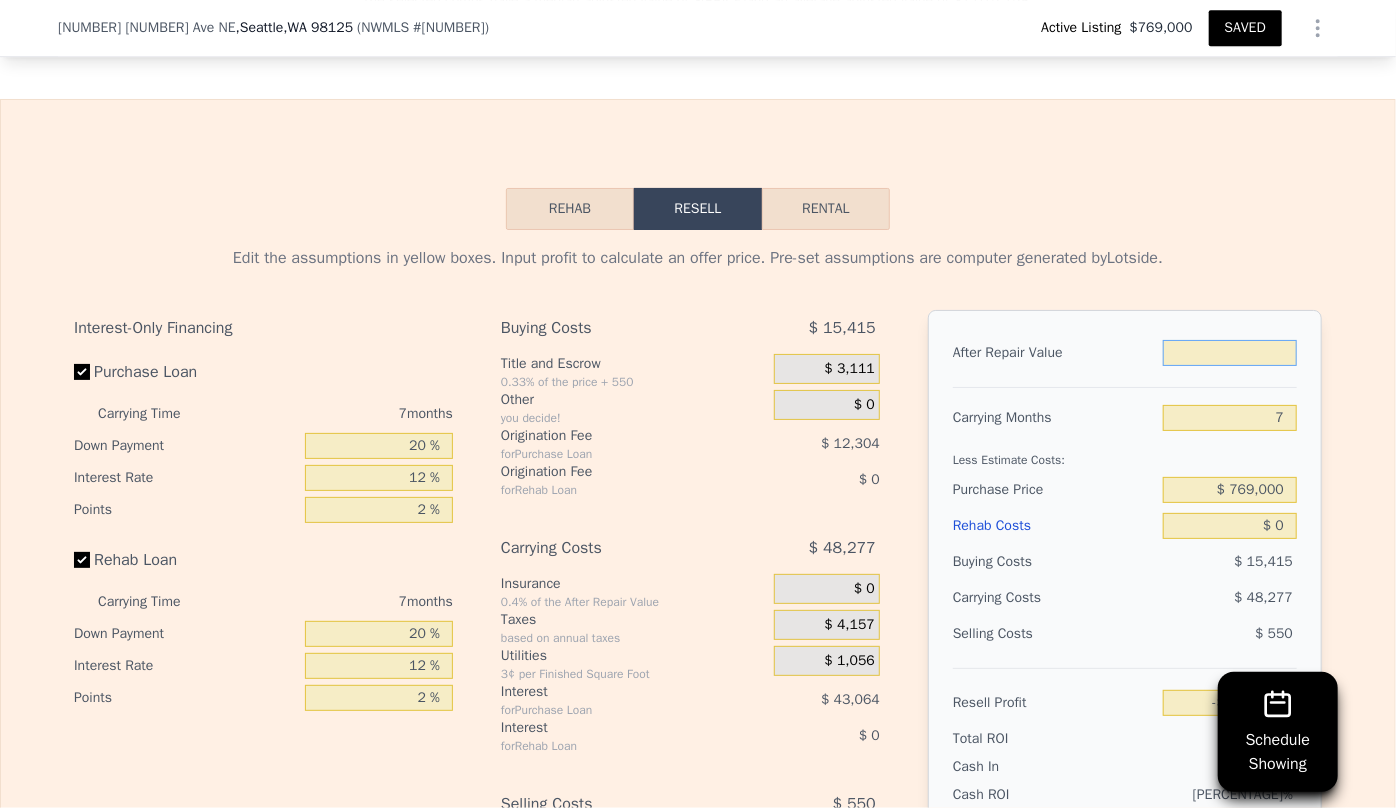 type on "$ 9" 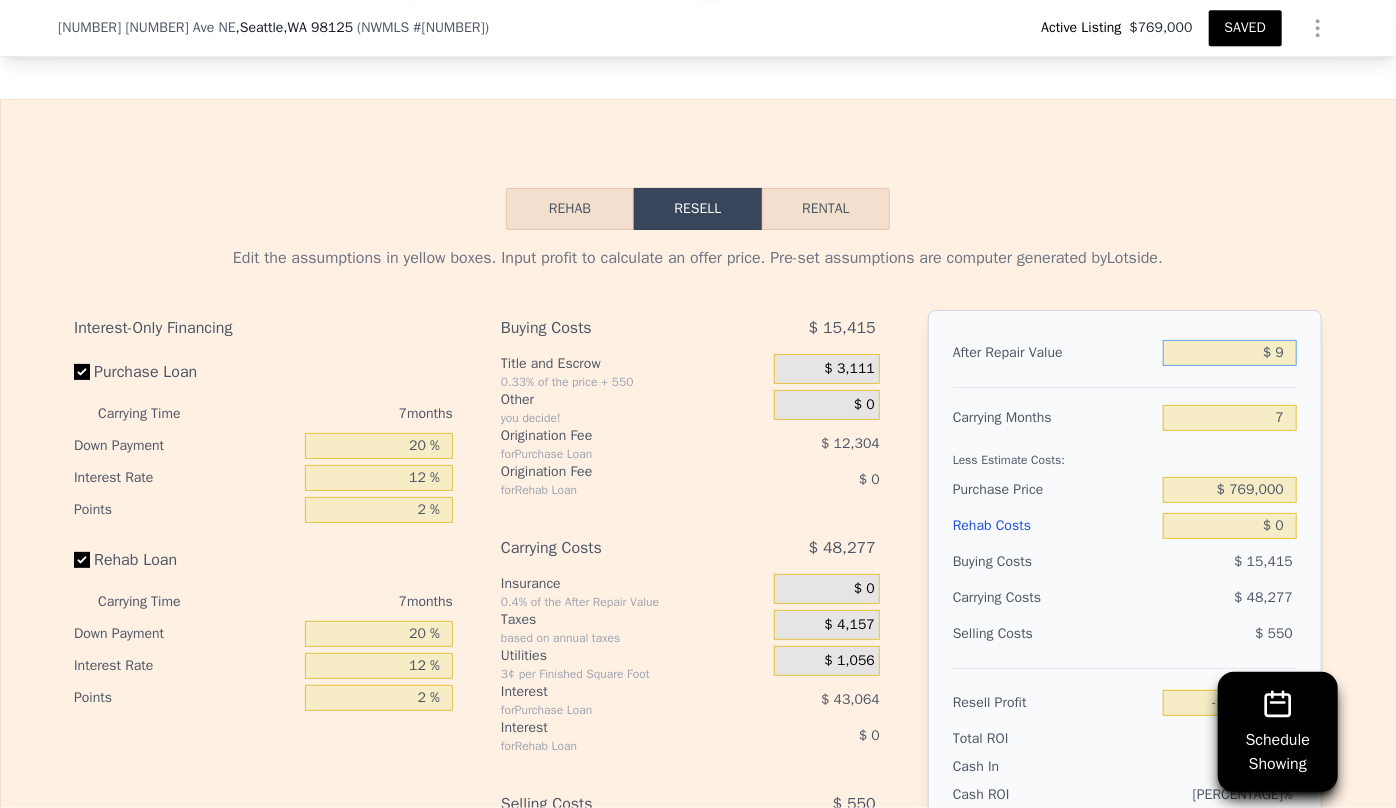 type on "-$ 833,233" 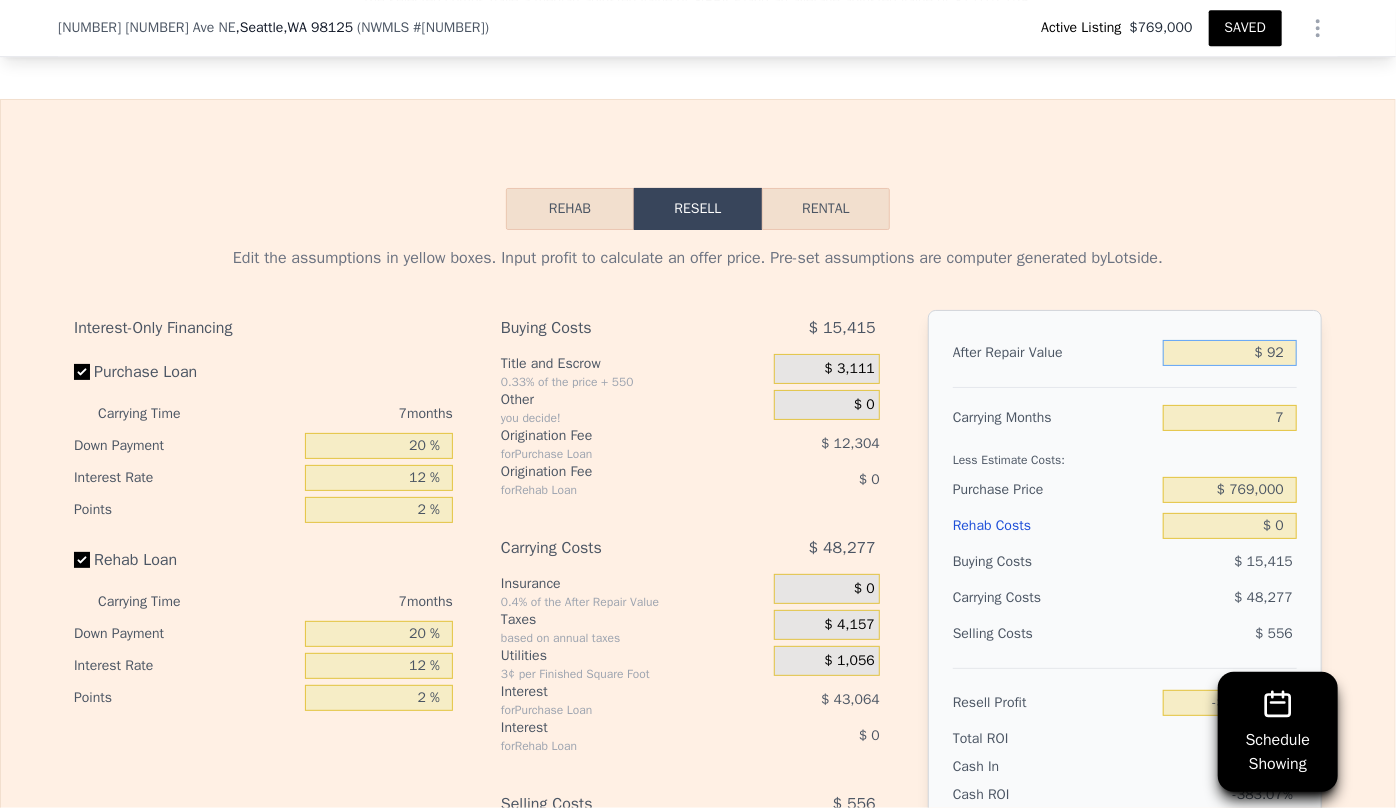 type on "-$ 833,156" 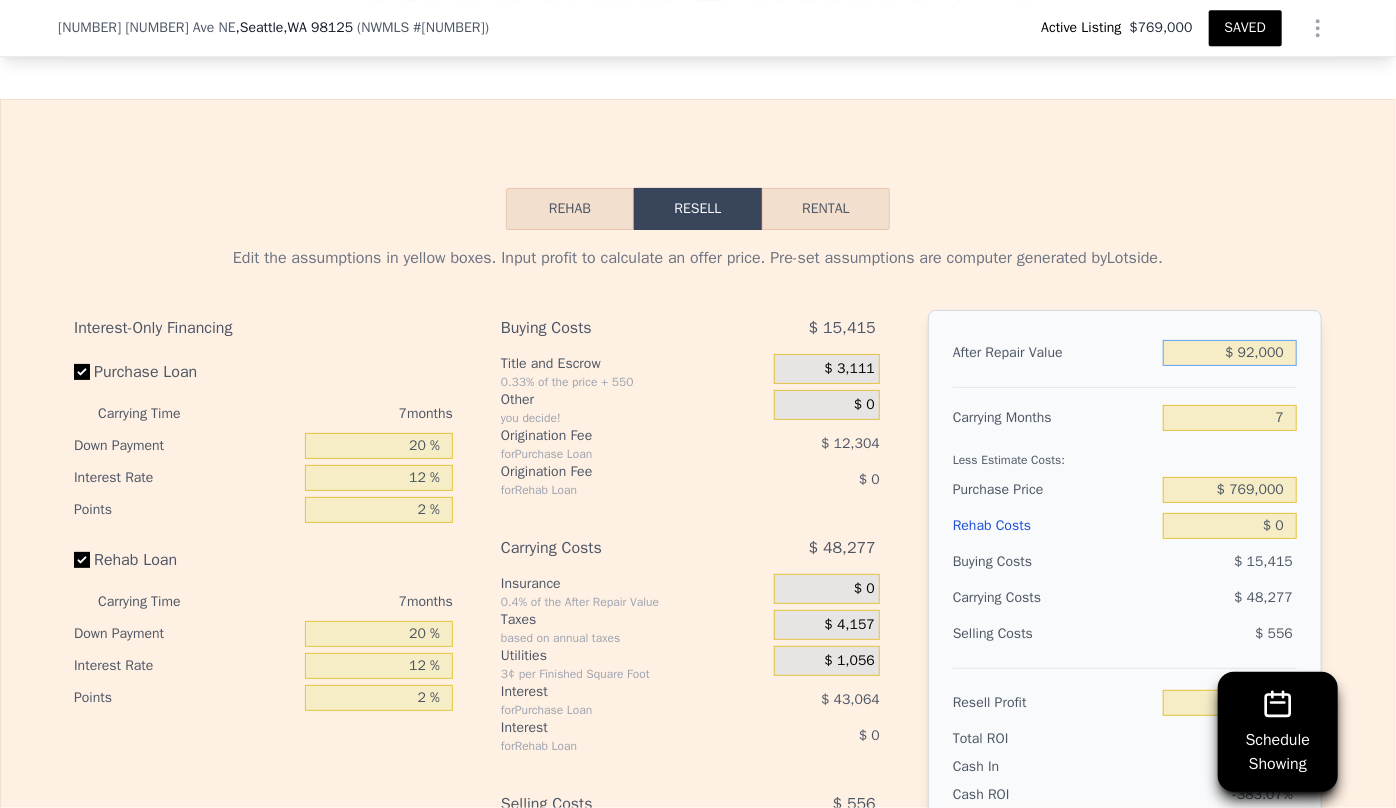 type on "$ 920,000" 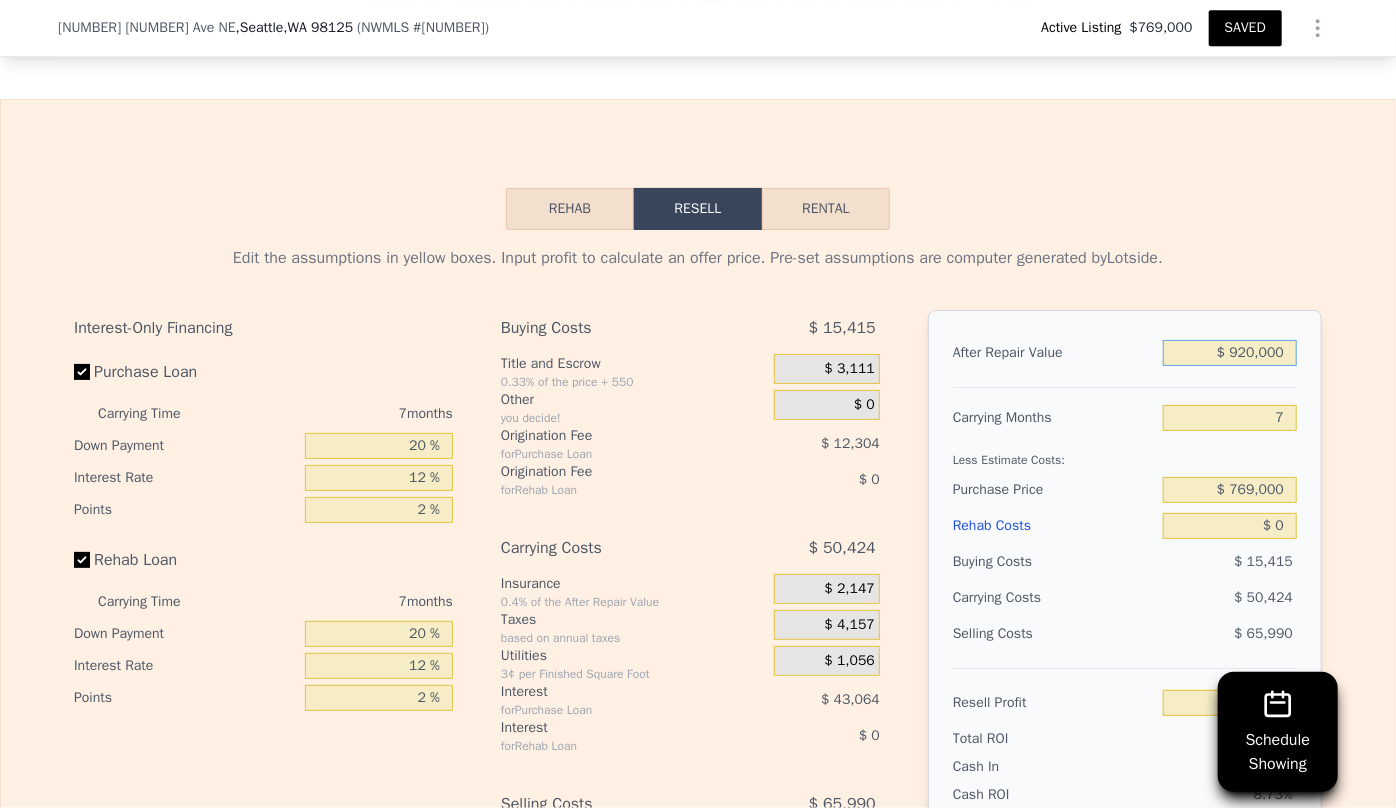 type on "$ 19,171" 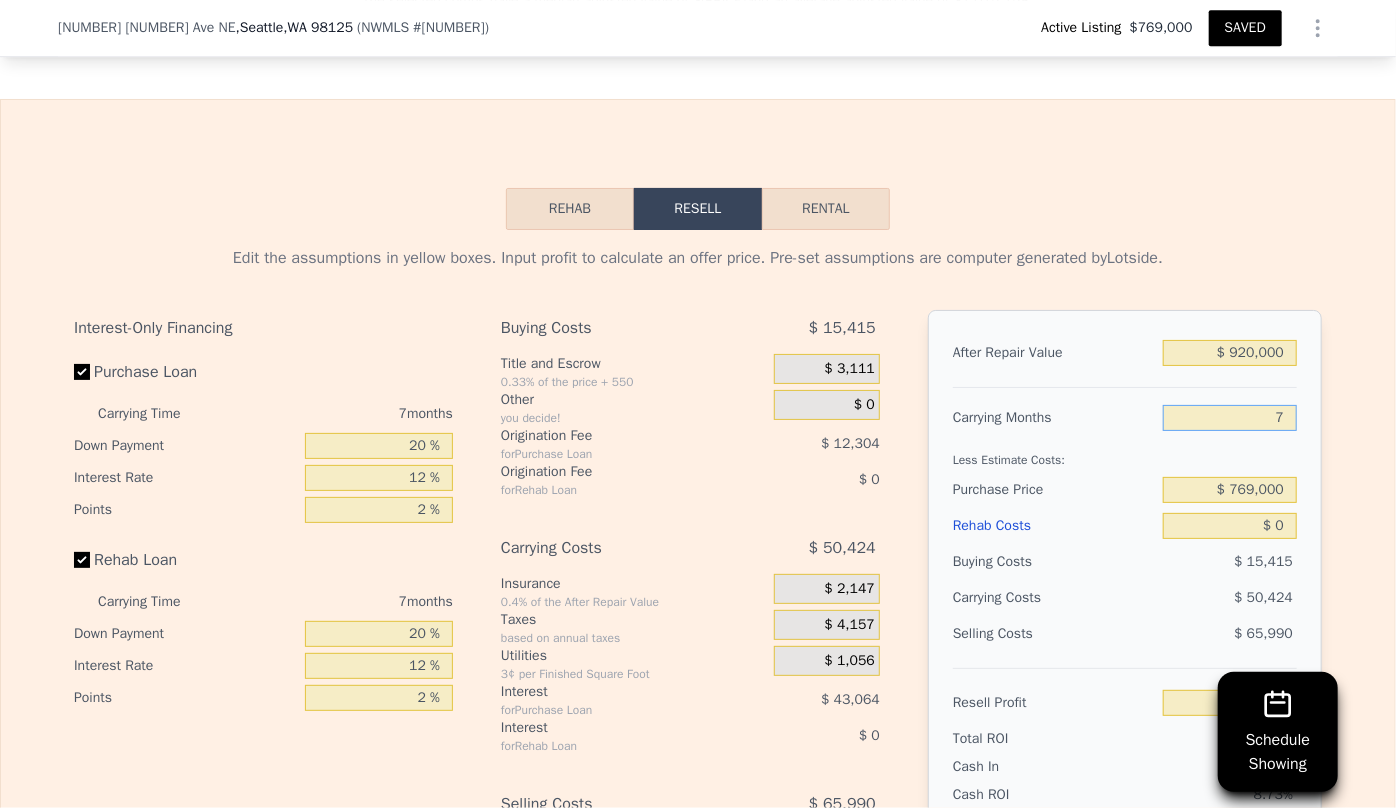 click on "7" at bounding box center (1230, 418) 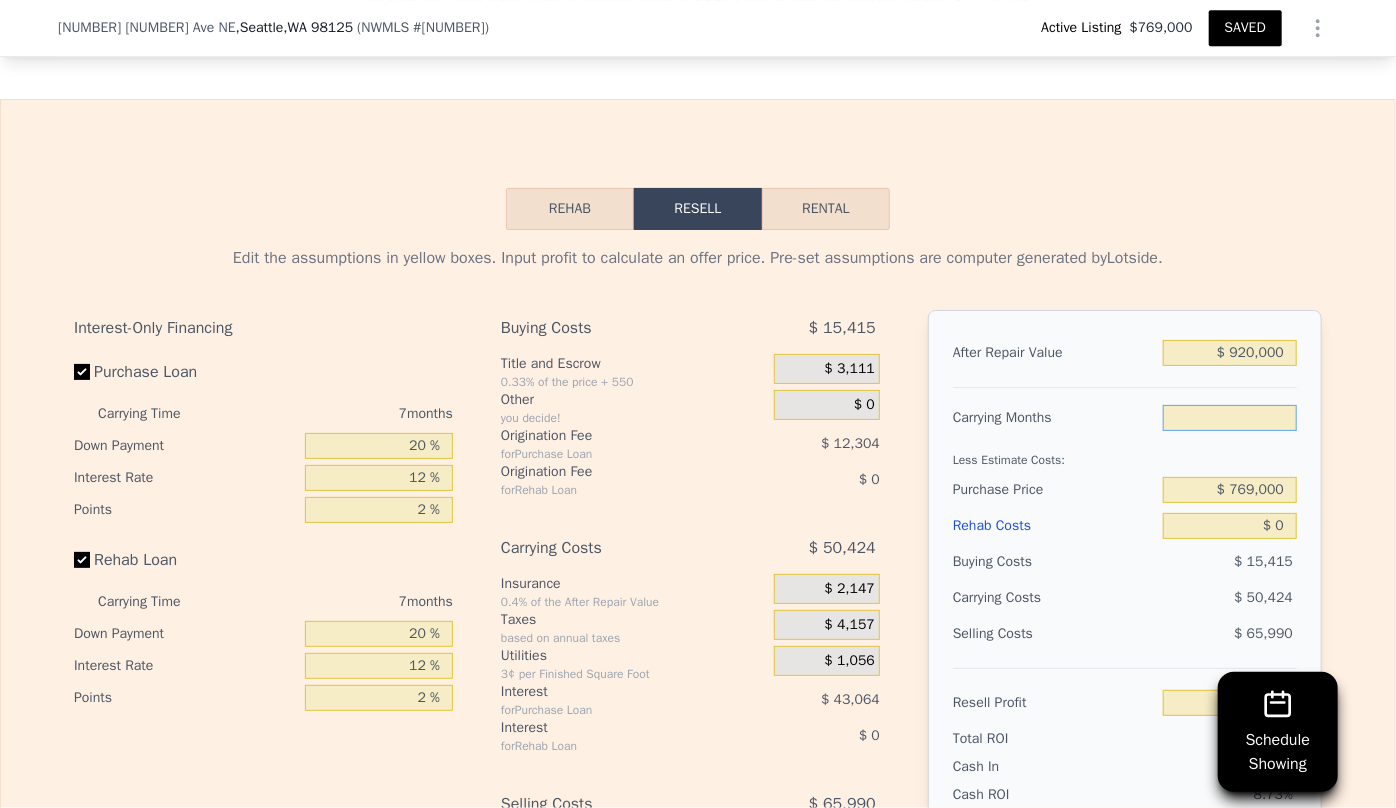type on "8" 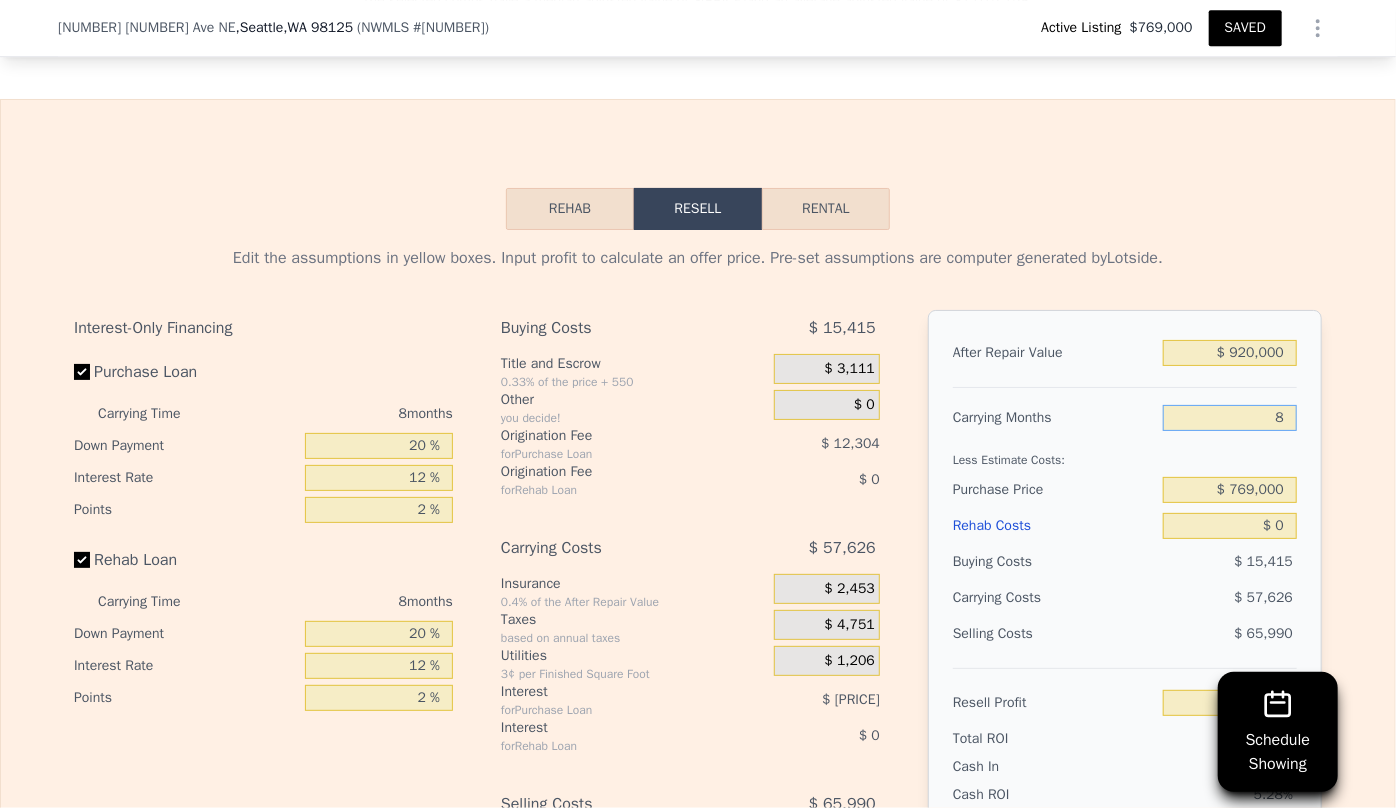 type on "$ 11,969" 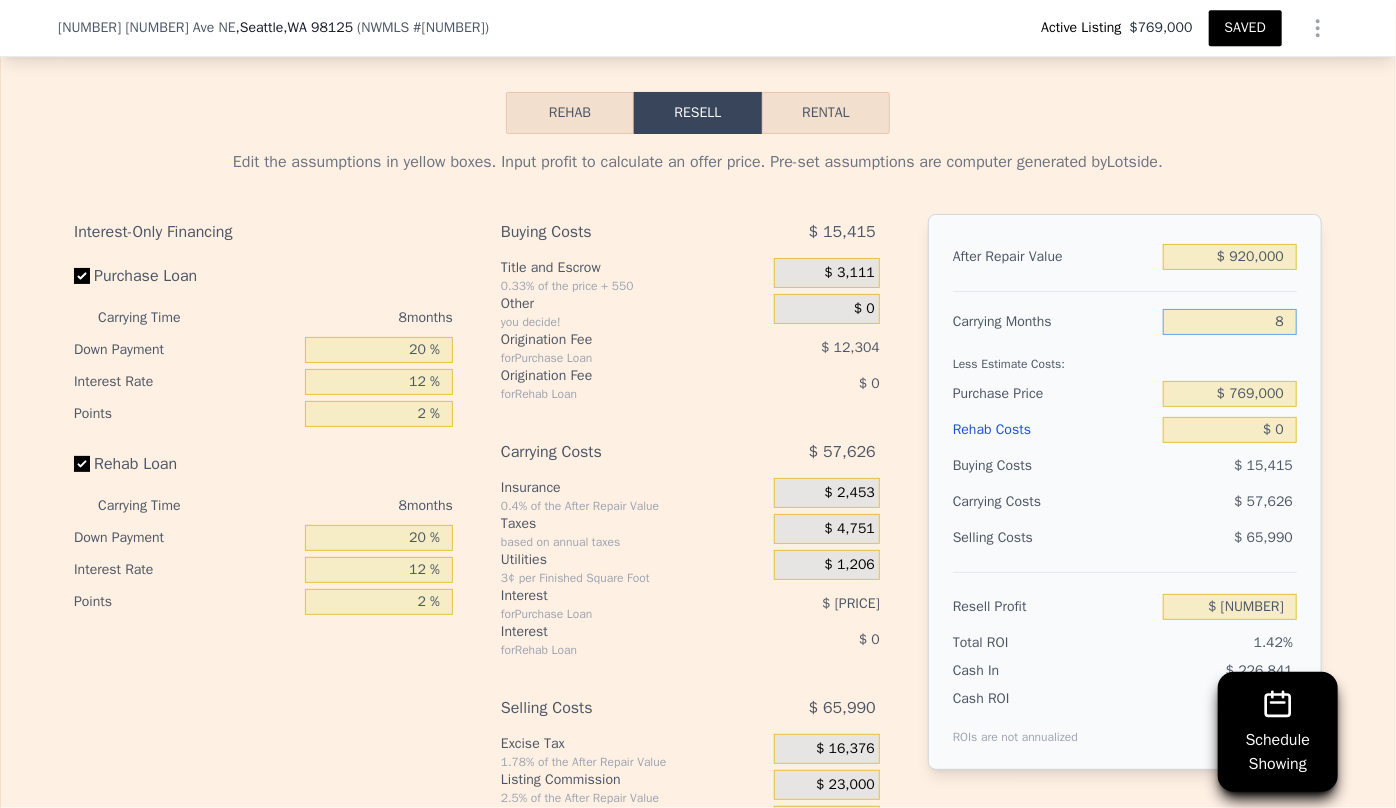 scroll, scrollTop: 3454, scrollLeft: 0, axis: vertical 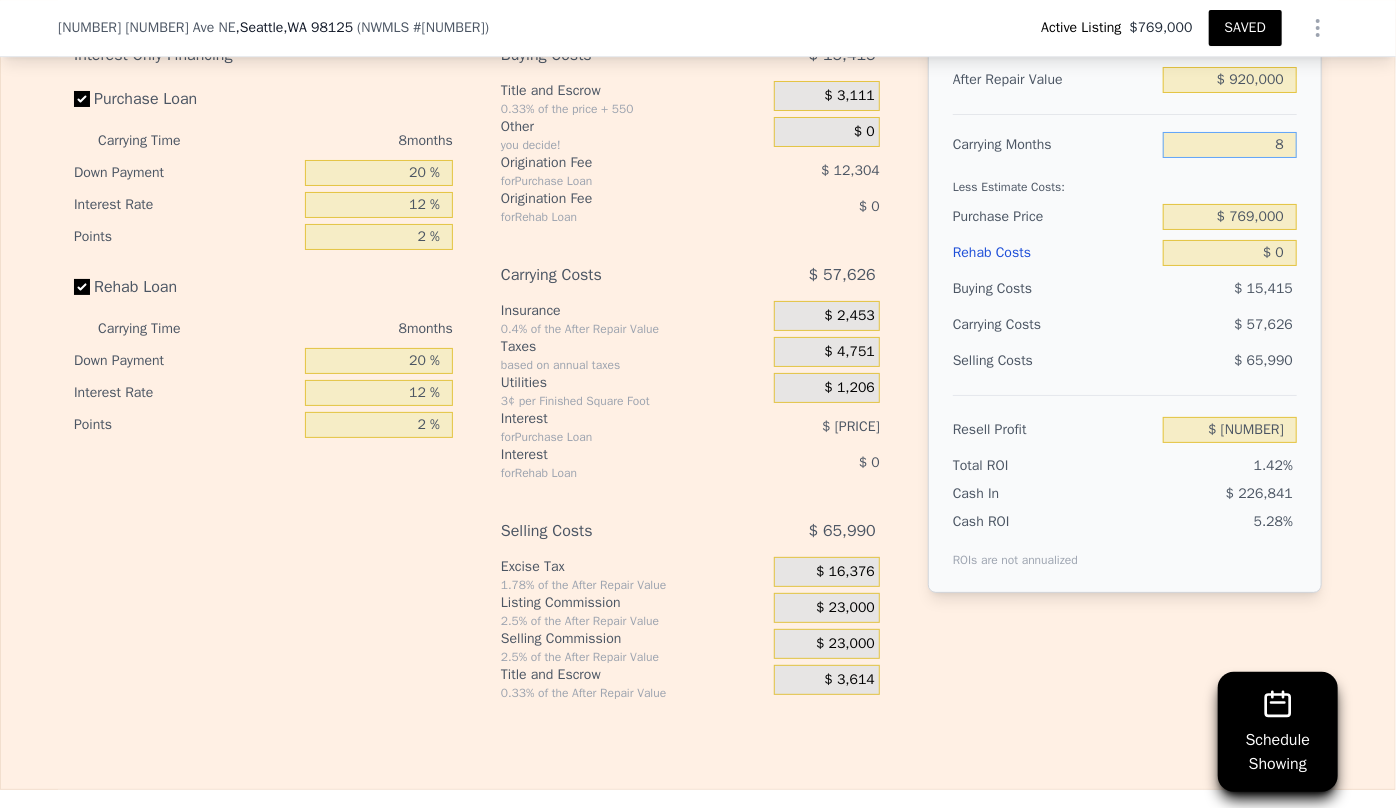 type on "8" 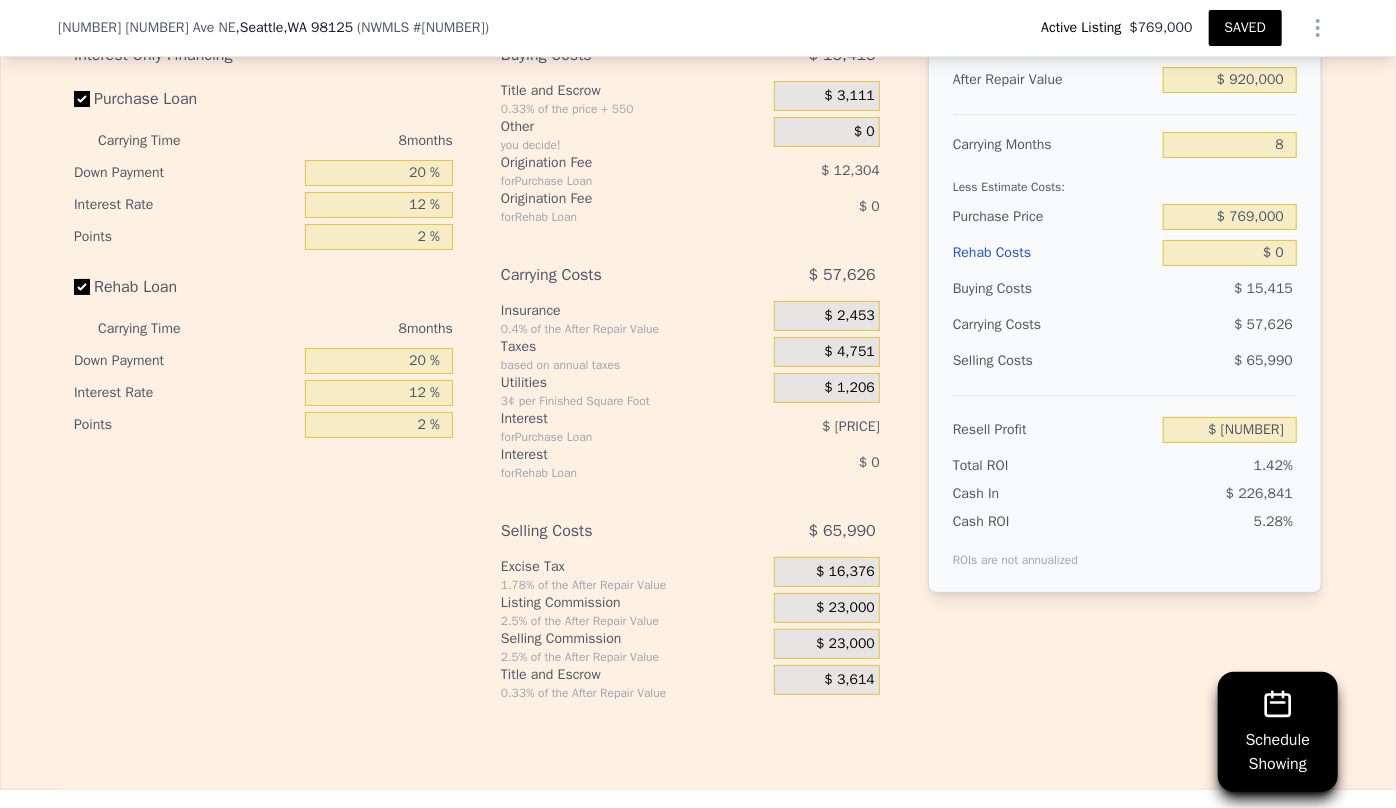 click on "Rehab Costs" at bounding box center (1054, 253) 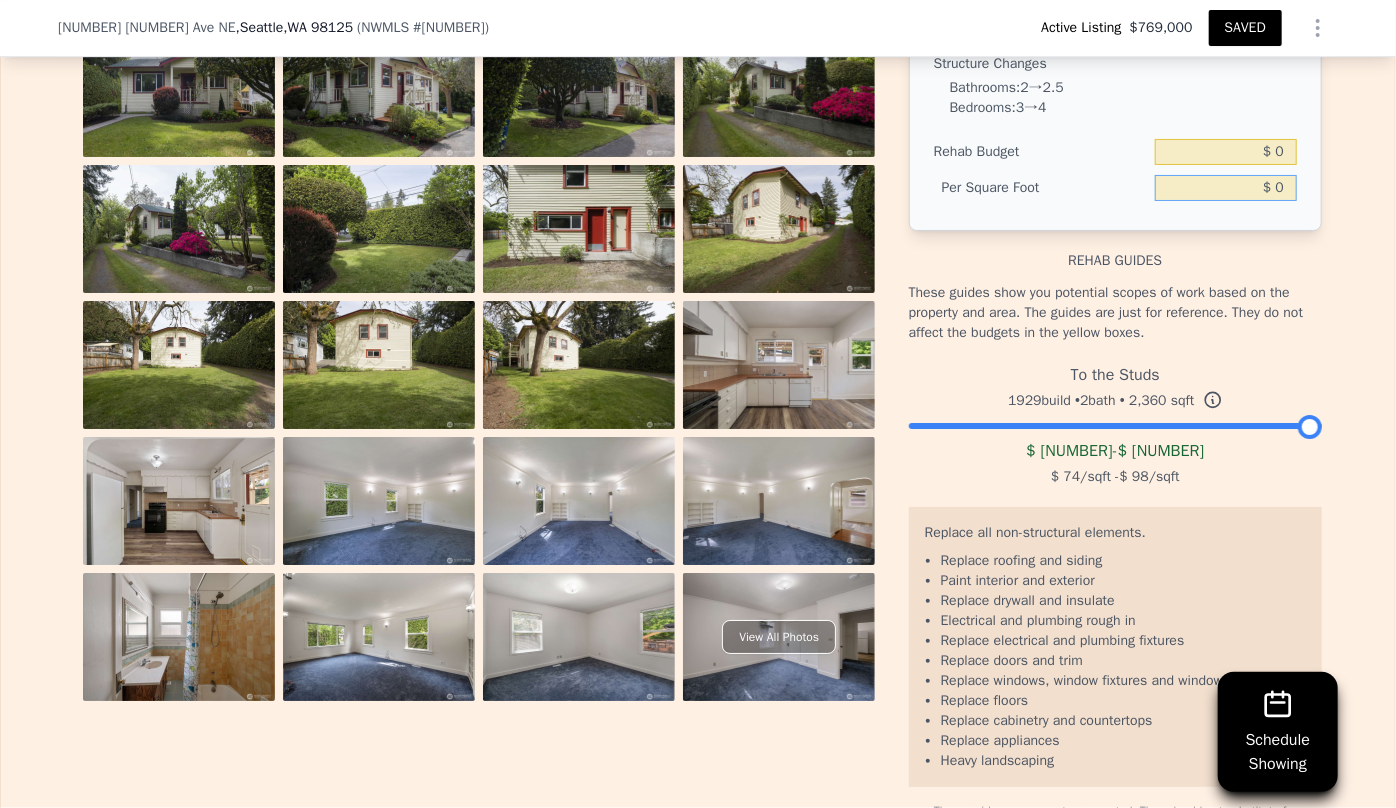 click on "$ 0" at bounding box center [1226, 188] 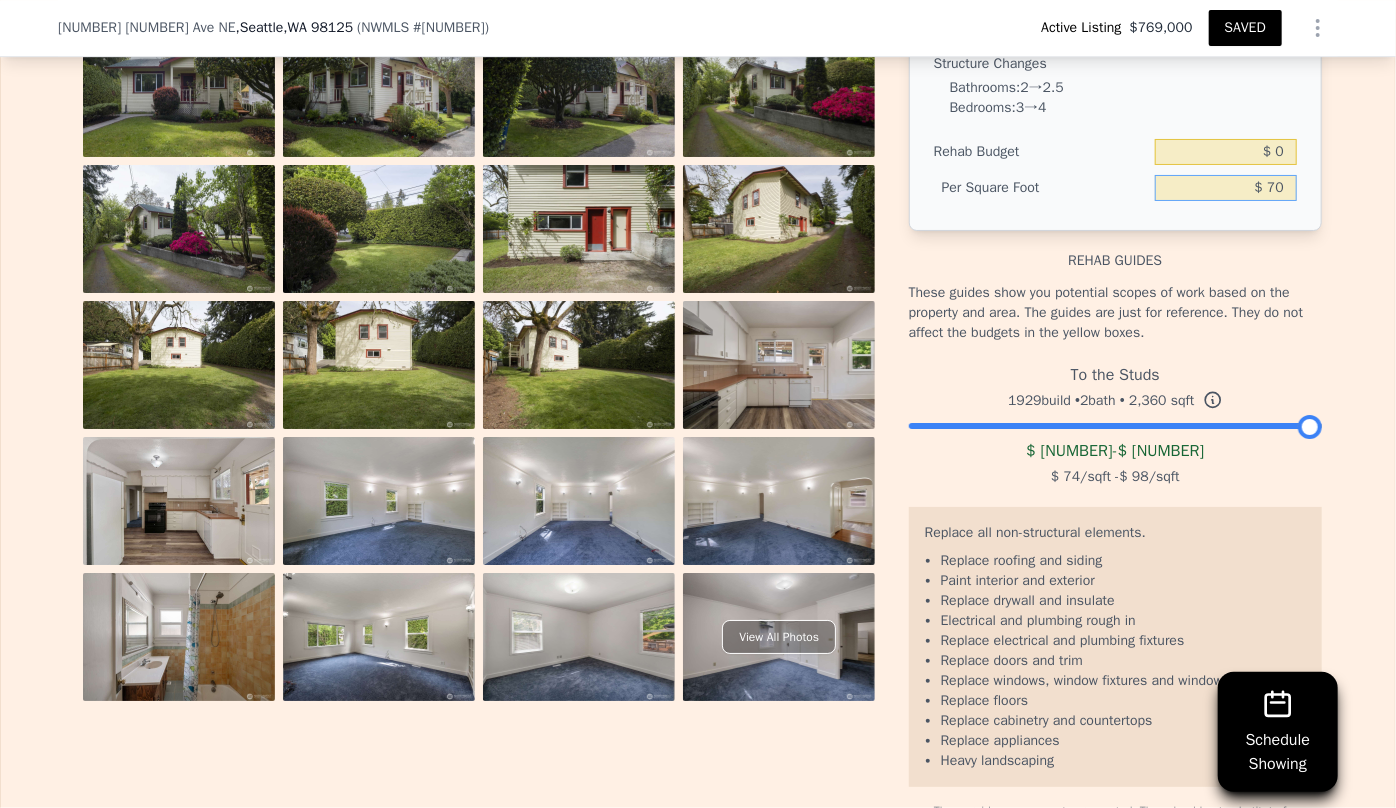 type on "$ 70" 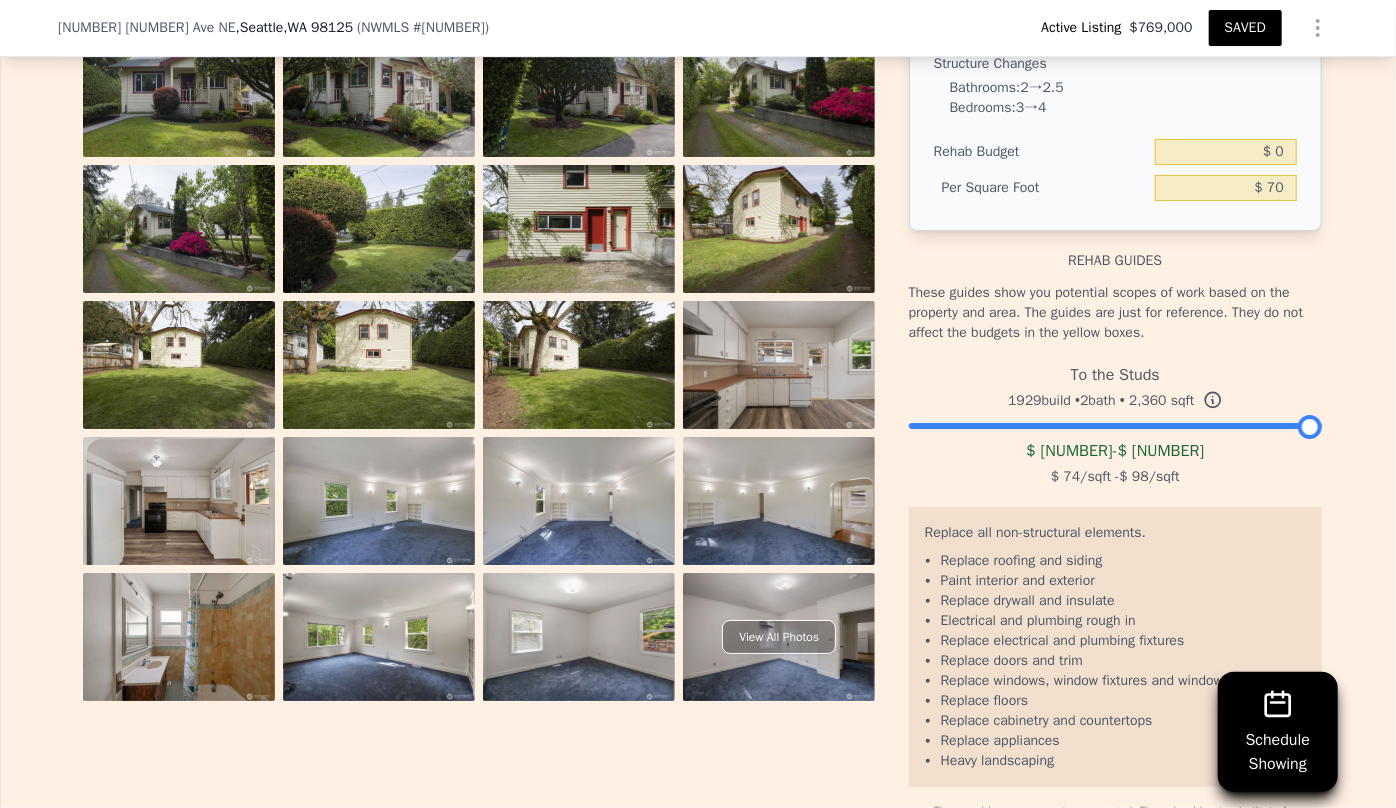 click on "Structure Changes Bathrooms :  2  →  2.5 Bedrooms :  3  →  4 Rehab Budget $ 0 Per Square Foot $ 70" at bounding box center [1115, 130] 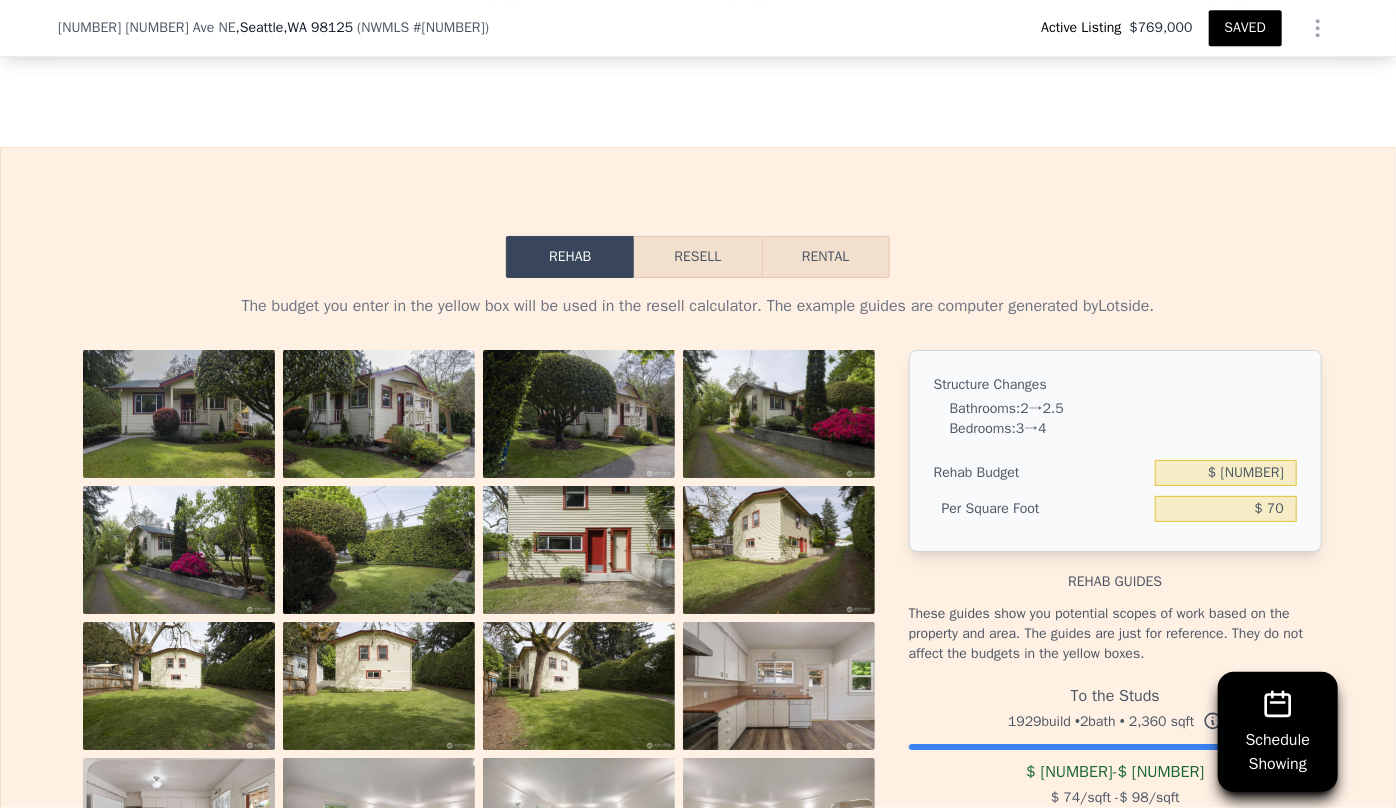 scroll, scrollTop: 3090, scrollLeft: 0, axis: vertical 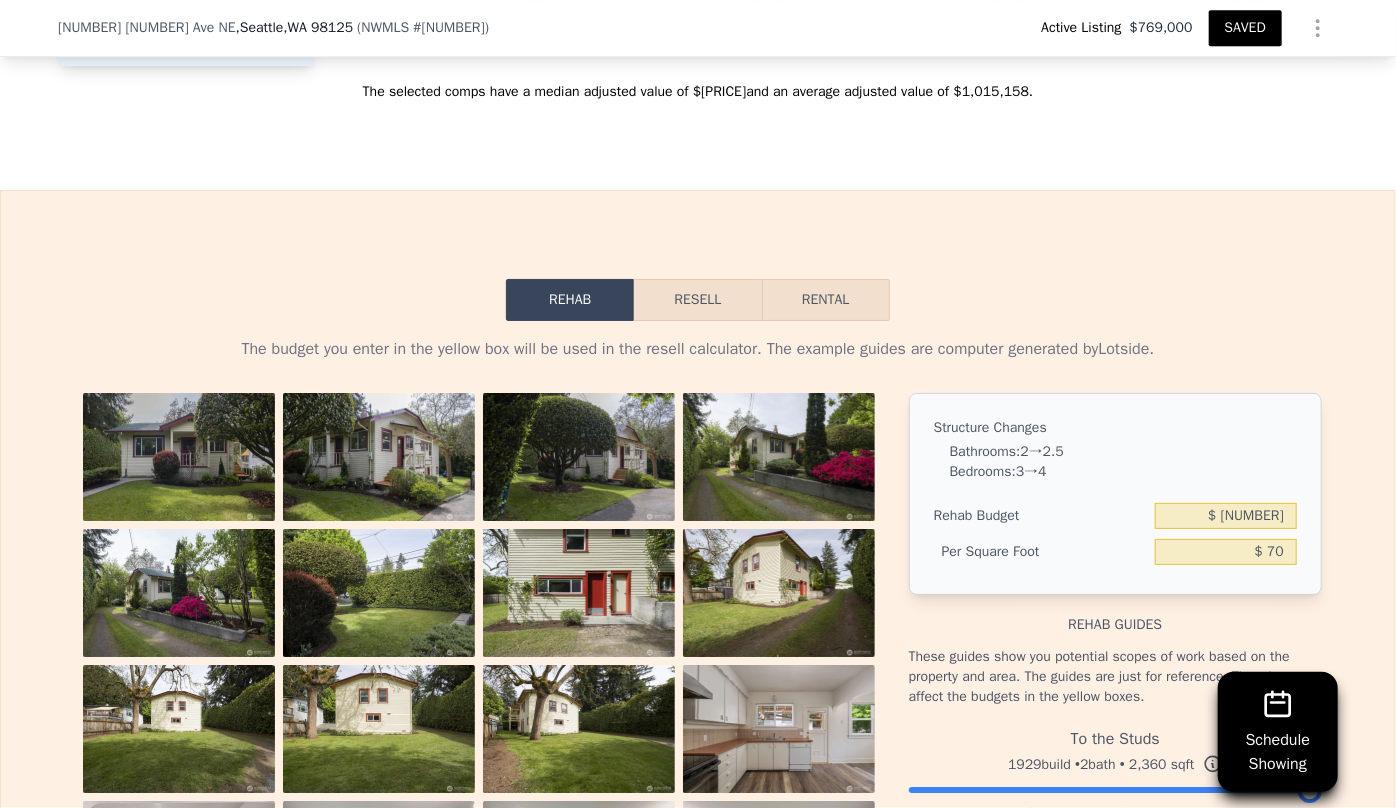 click on "Resell" at bounding box center [697, 300] 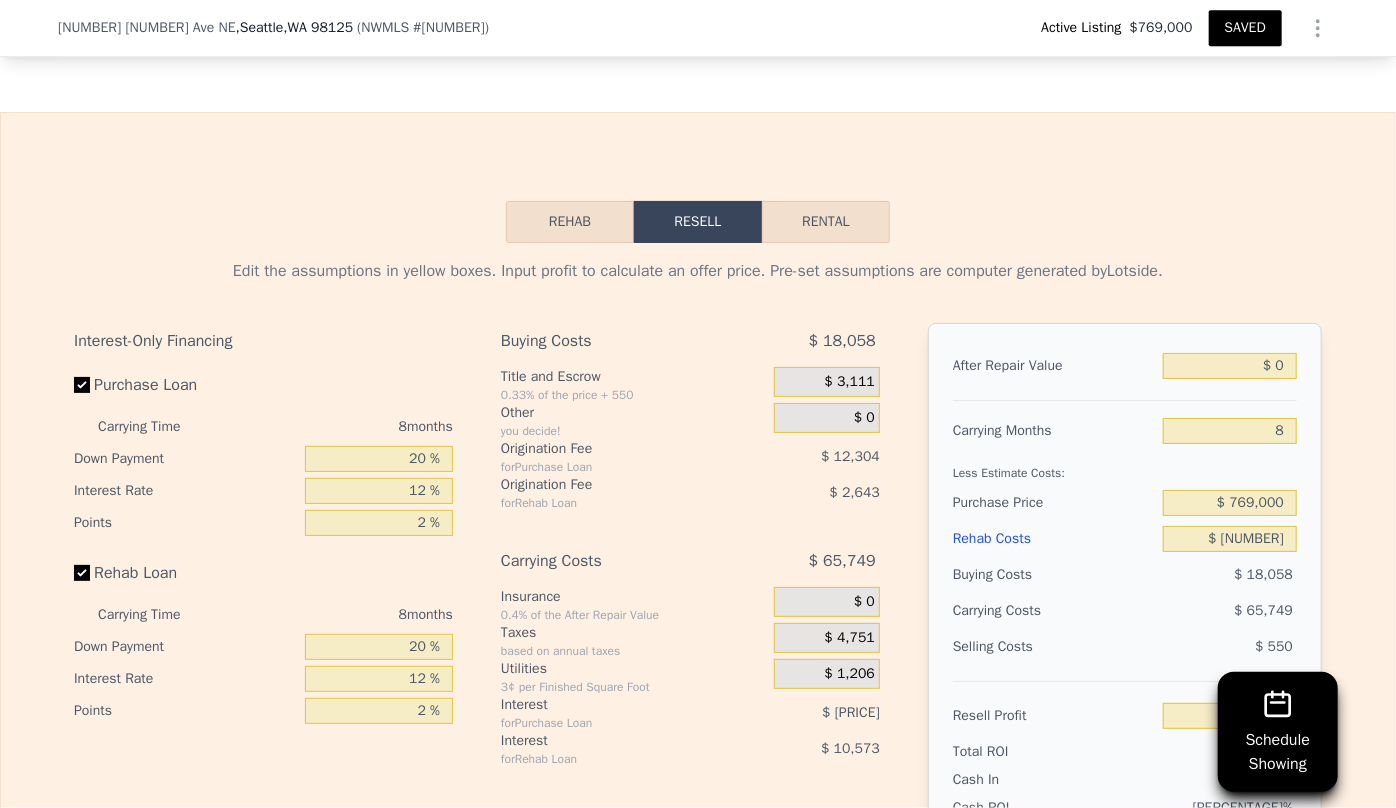 scroll, scrollTop: 3363, scrollLeft: 0, axis: vertical 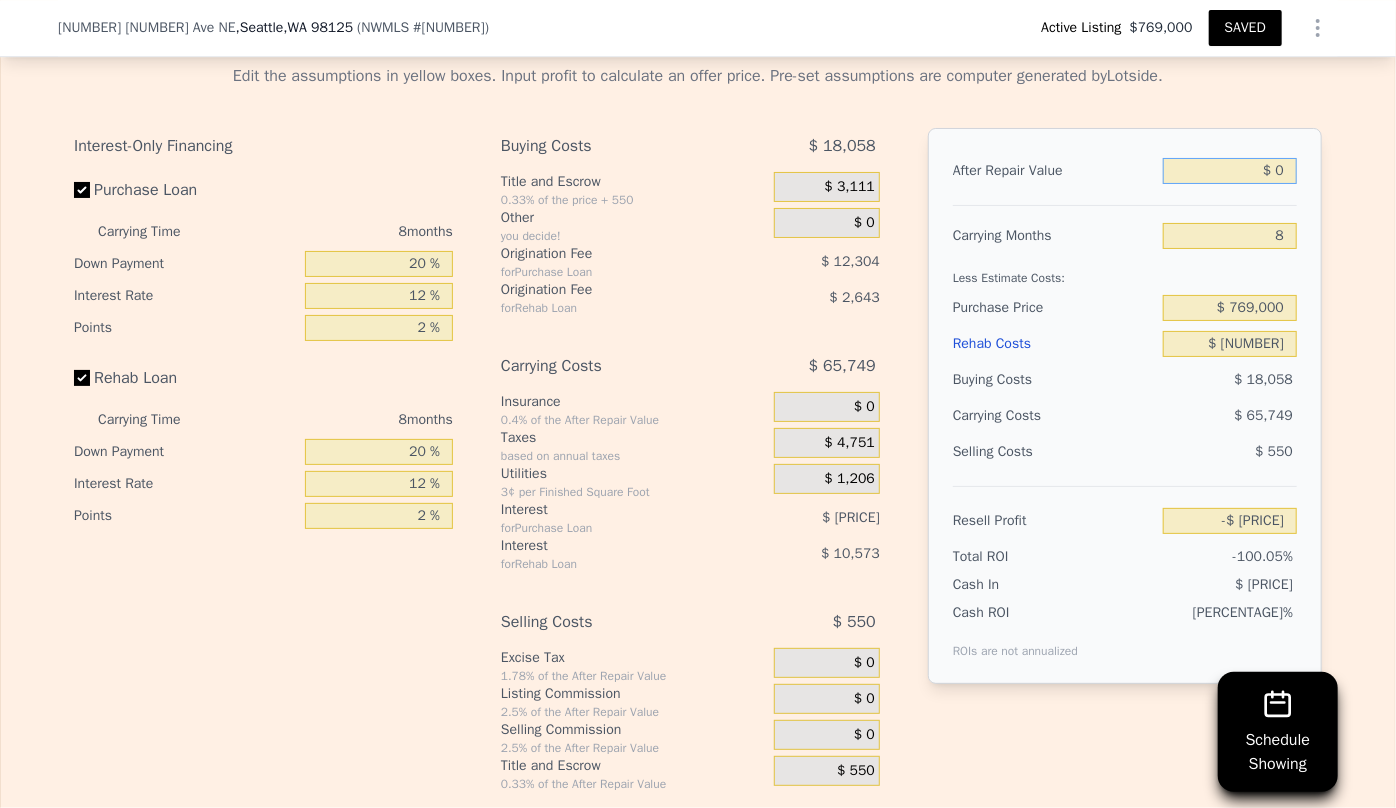 click on "$ 0" at bounding box center (1230, 171) 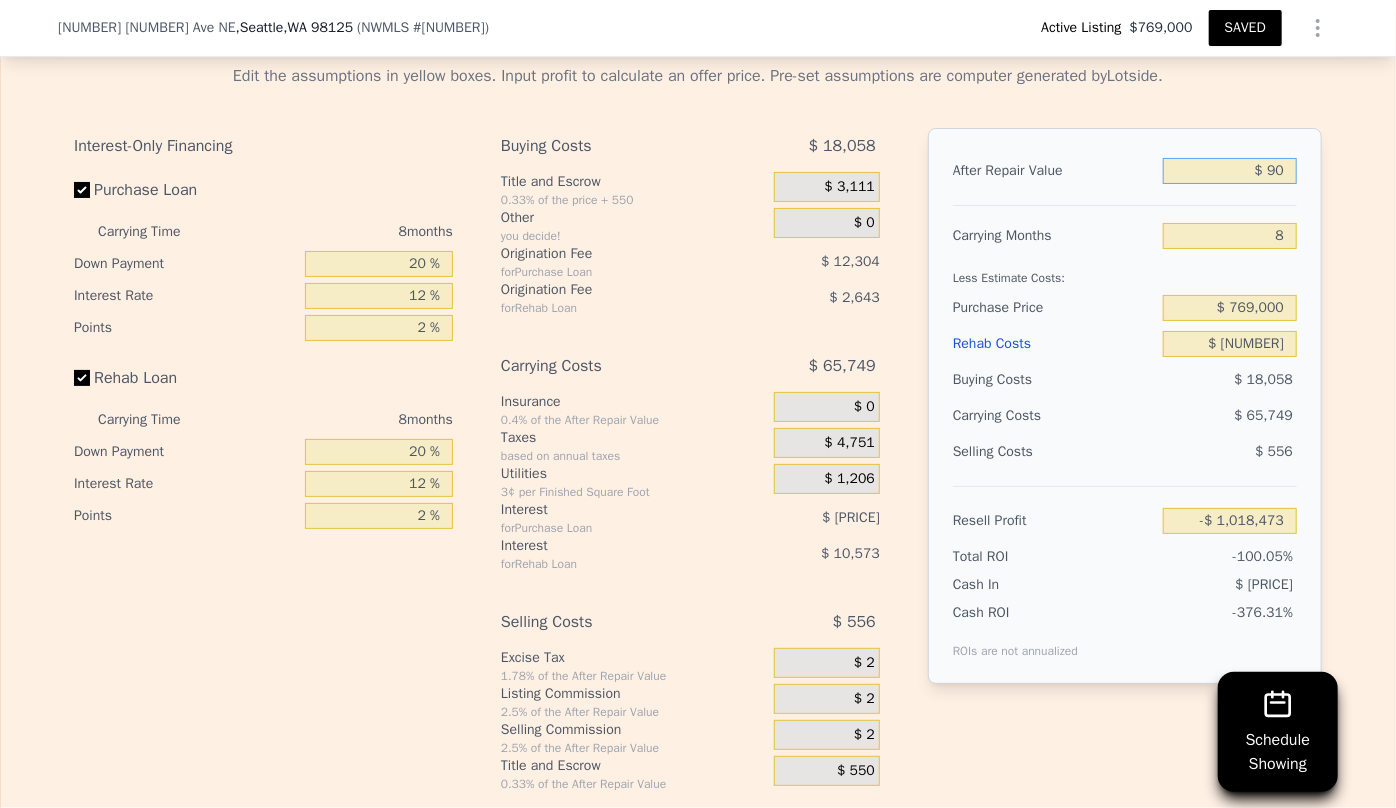 type on "-$ 1,018,473" 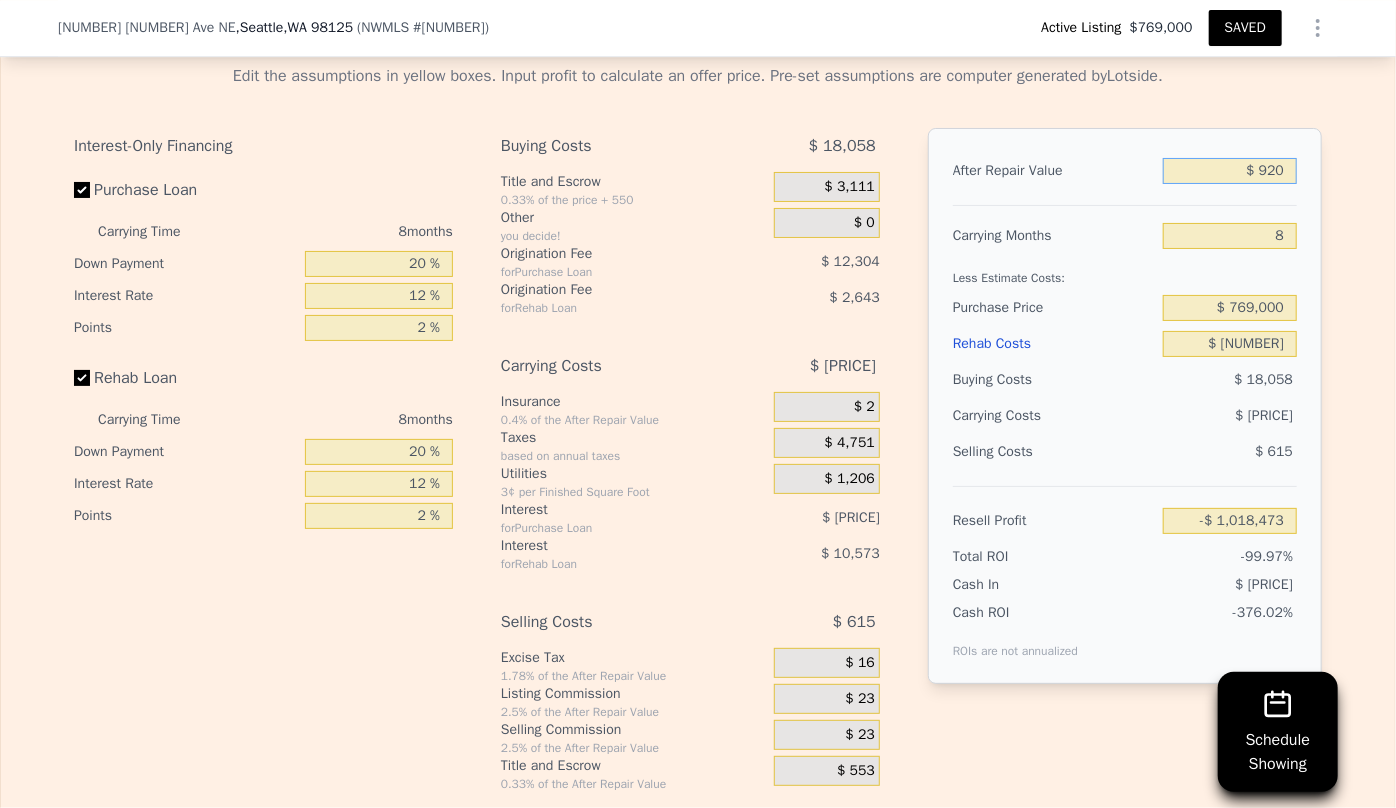 type on "-$ 1,017,704" 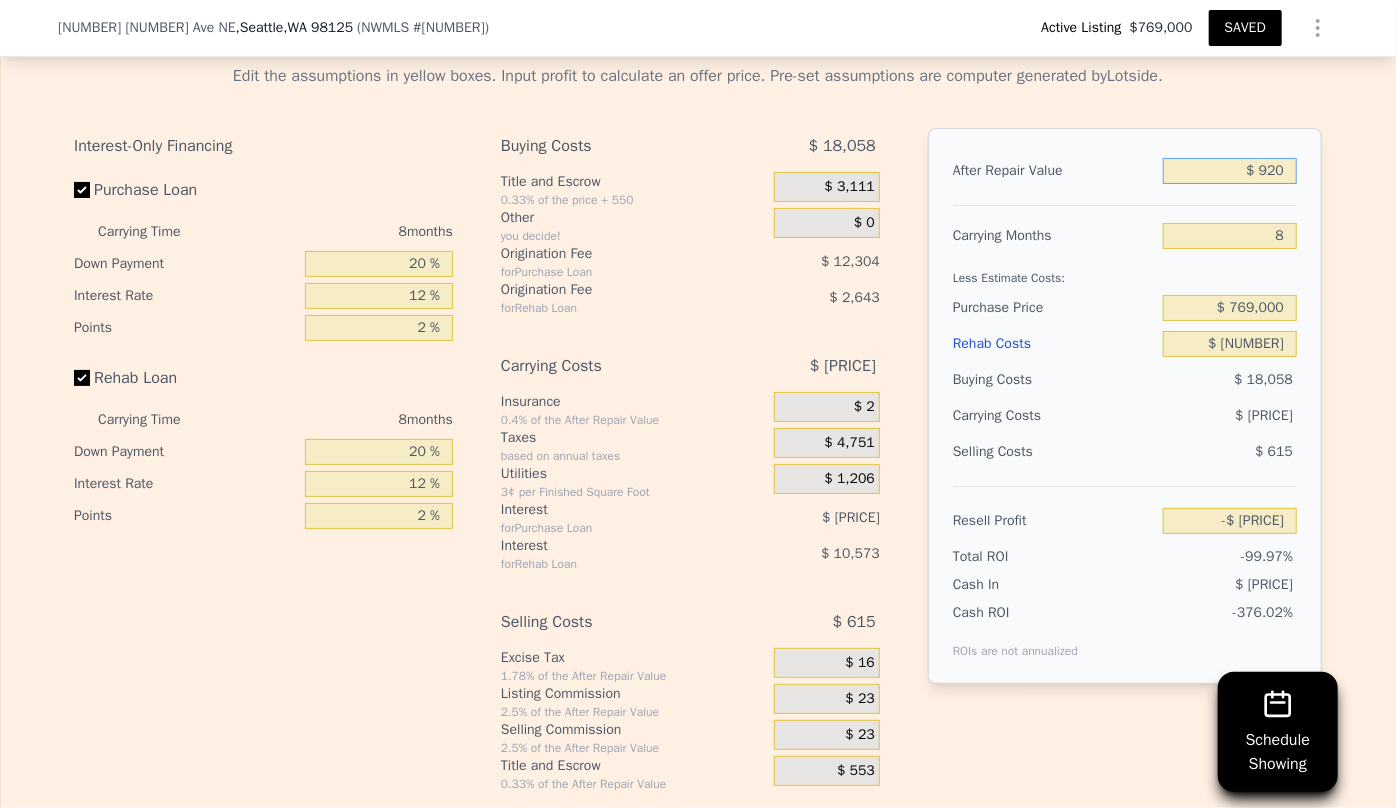 type on "$ 9,200" 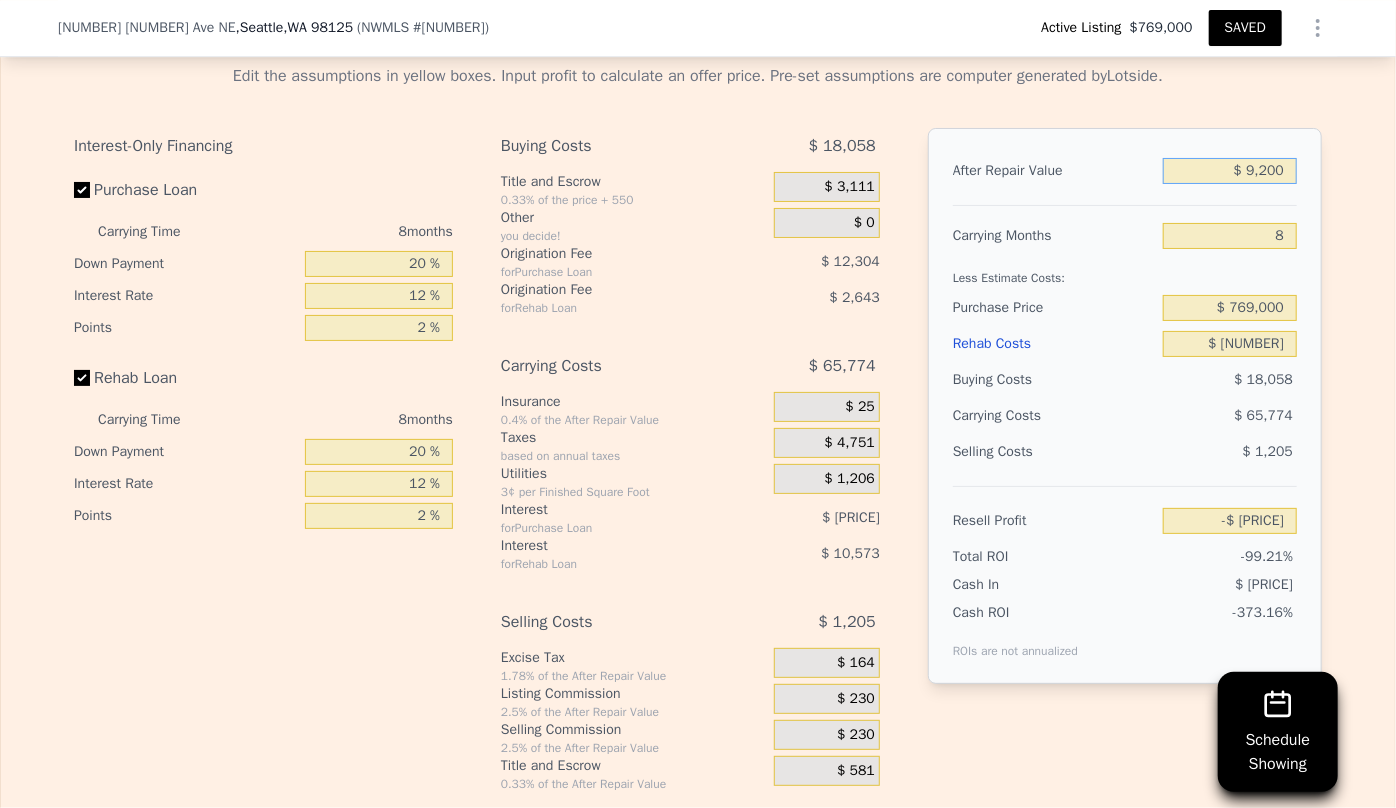 type on "-$ 1,010,037" 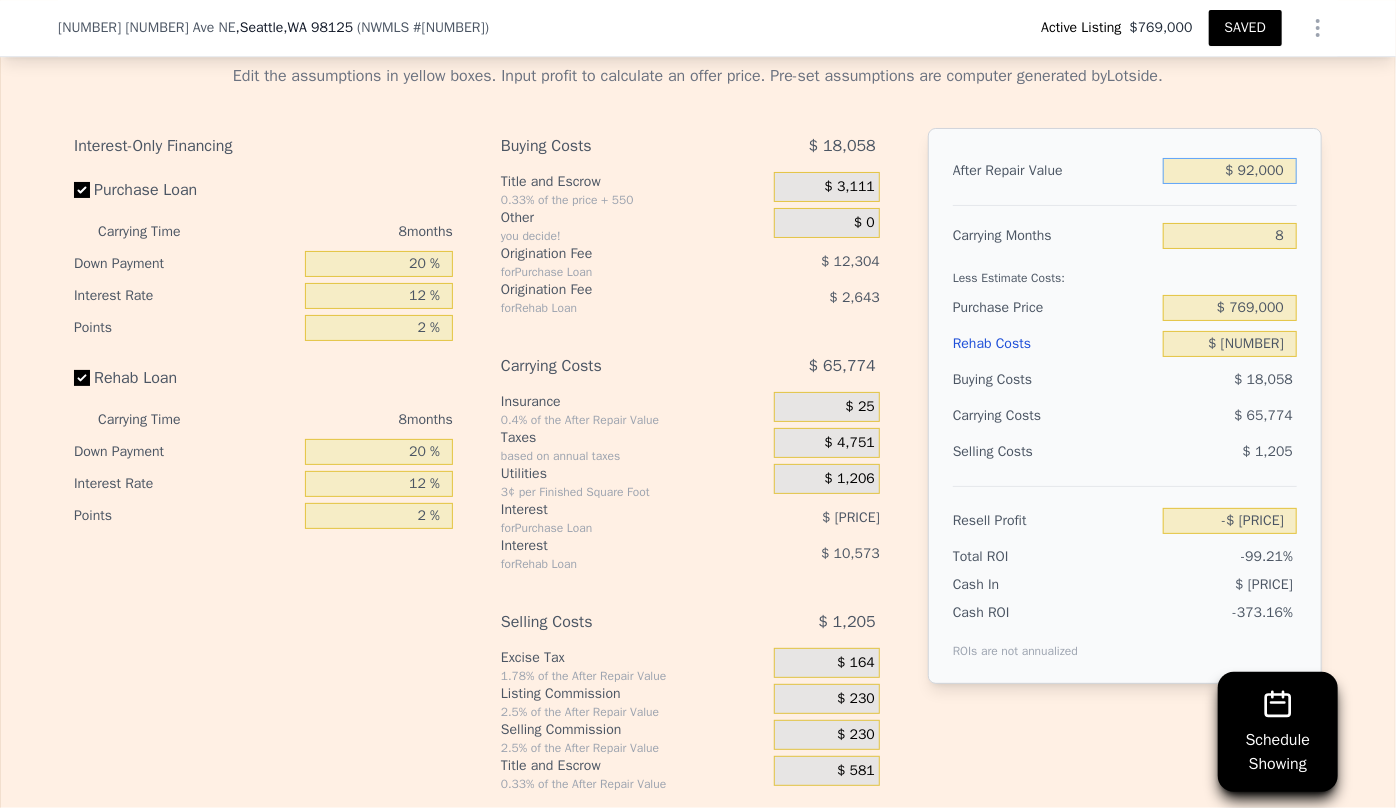 type on "$ 920,000" 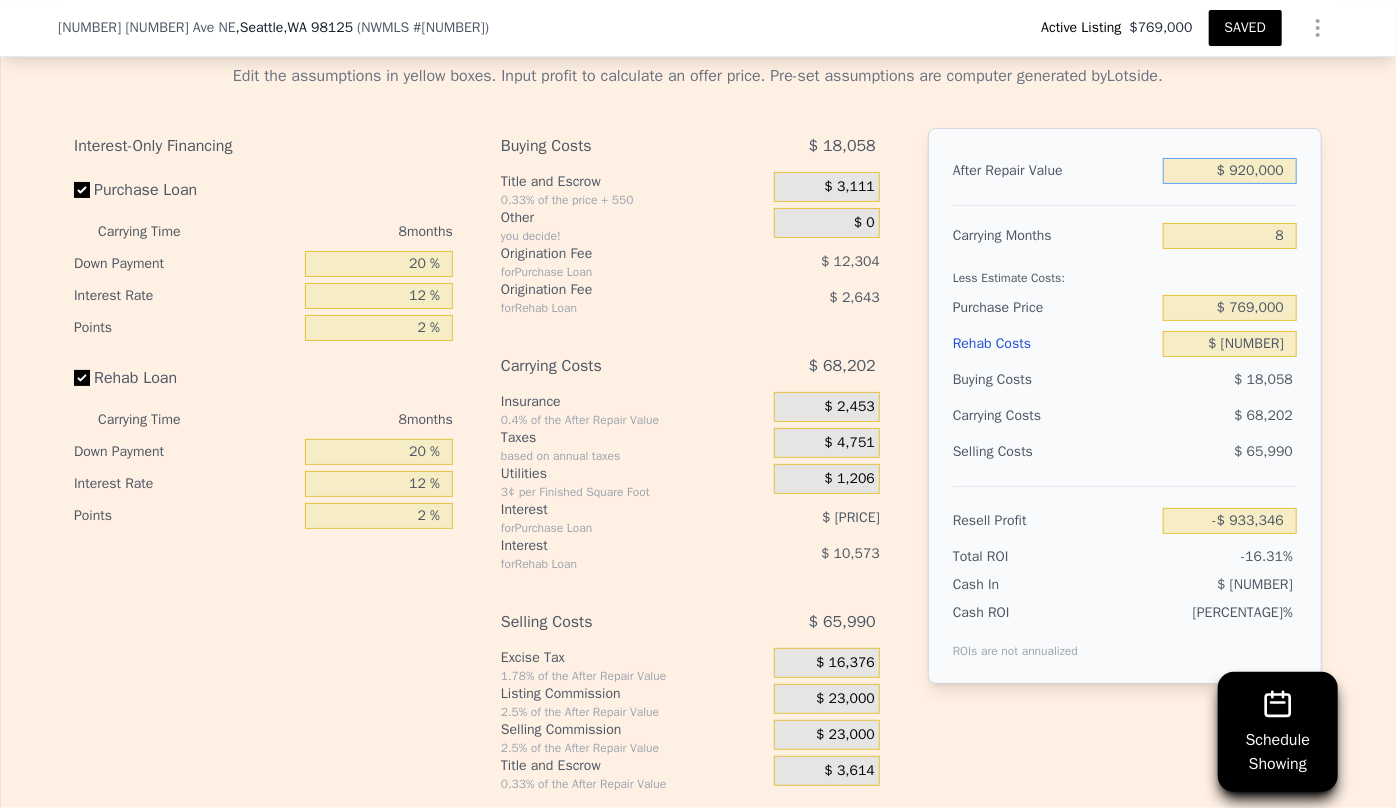 type on "-$ 166,450" 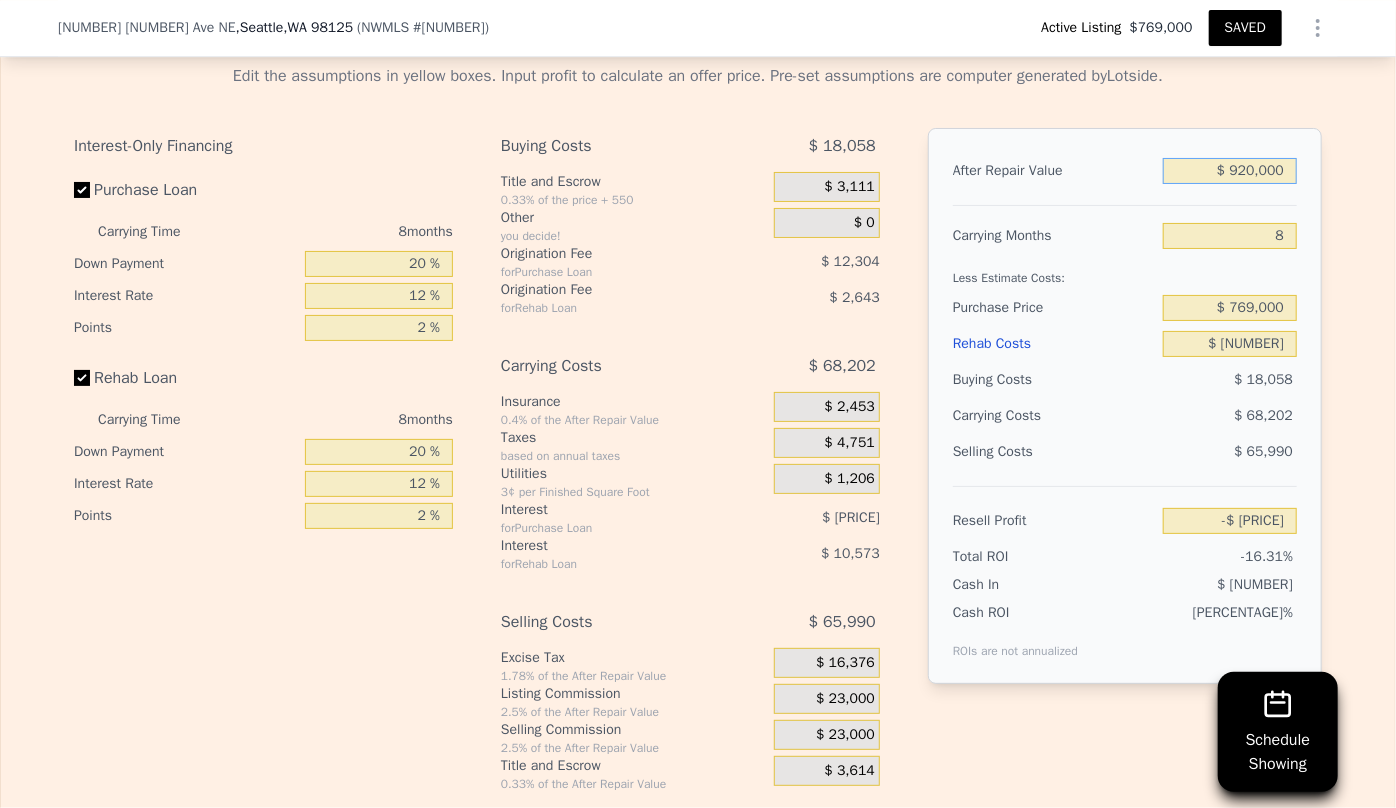type on "$ 9,200,000" 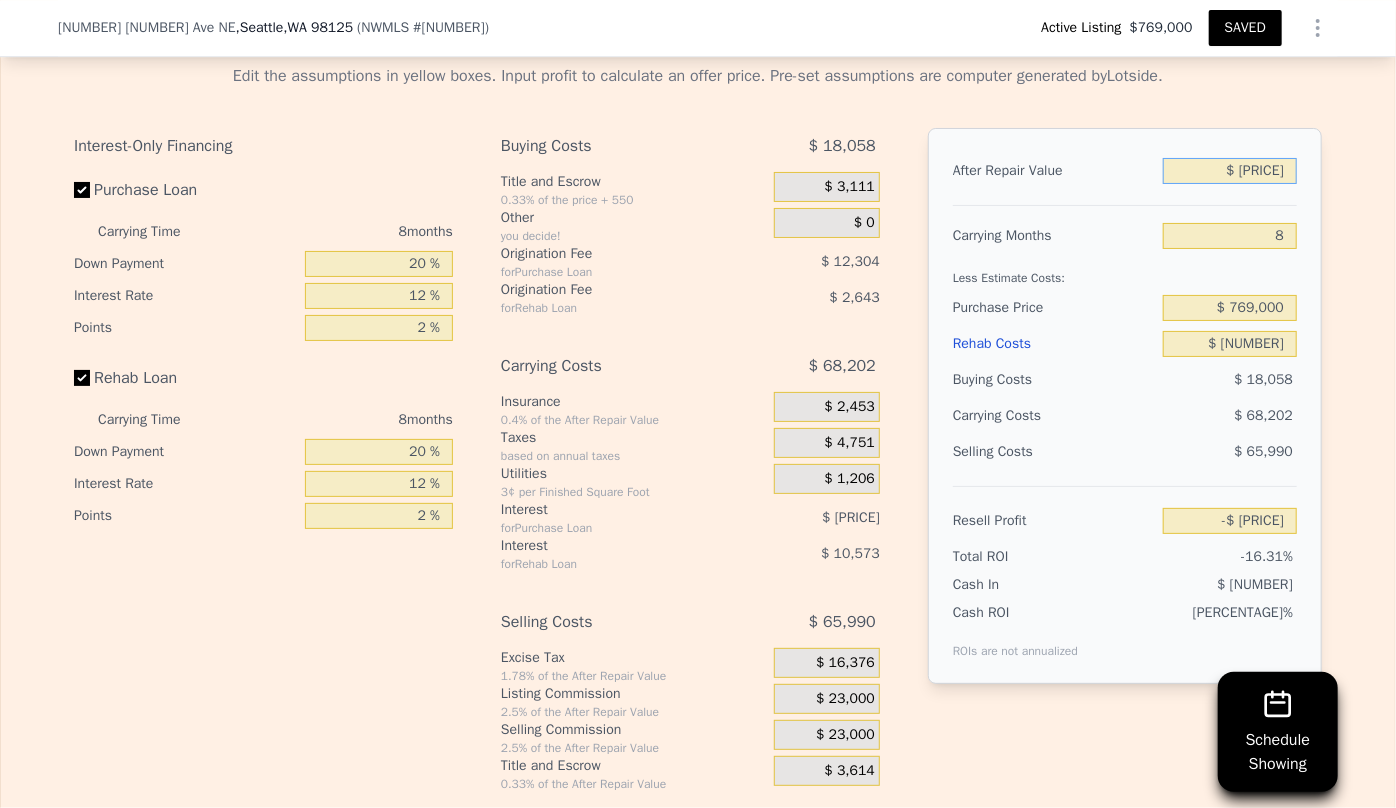 type on "$ 7,502,514" 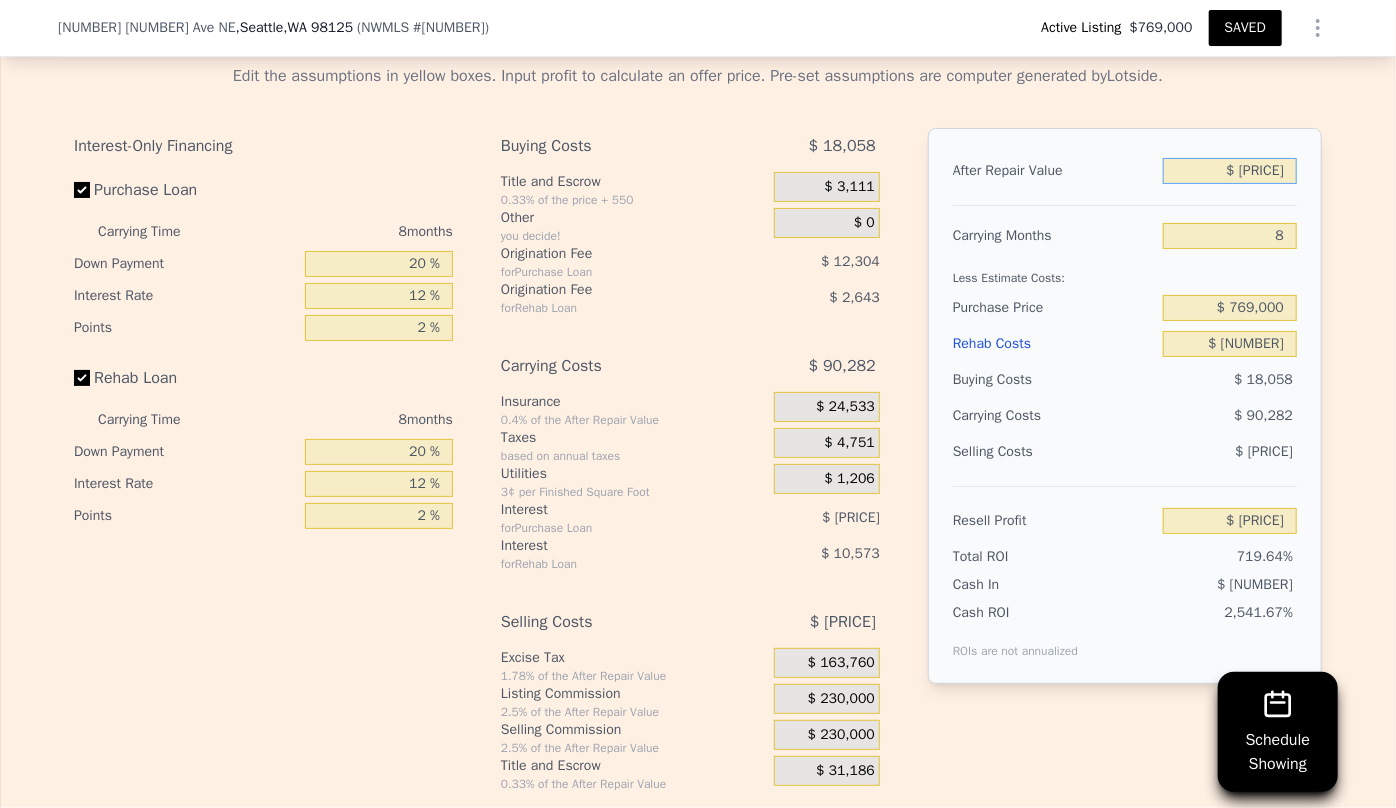 type on "$ 920,000" 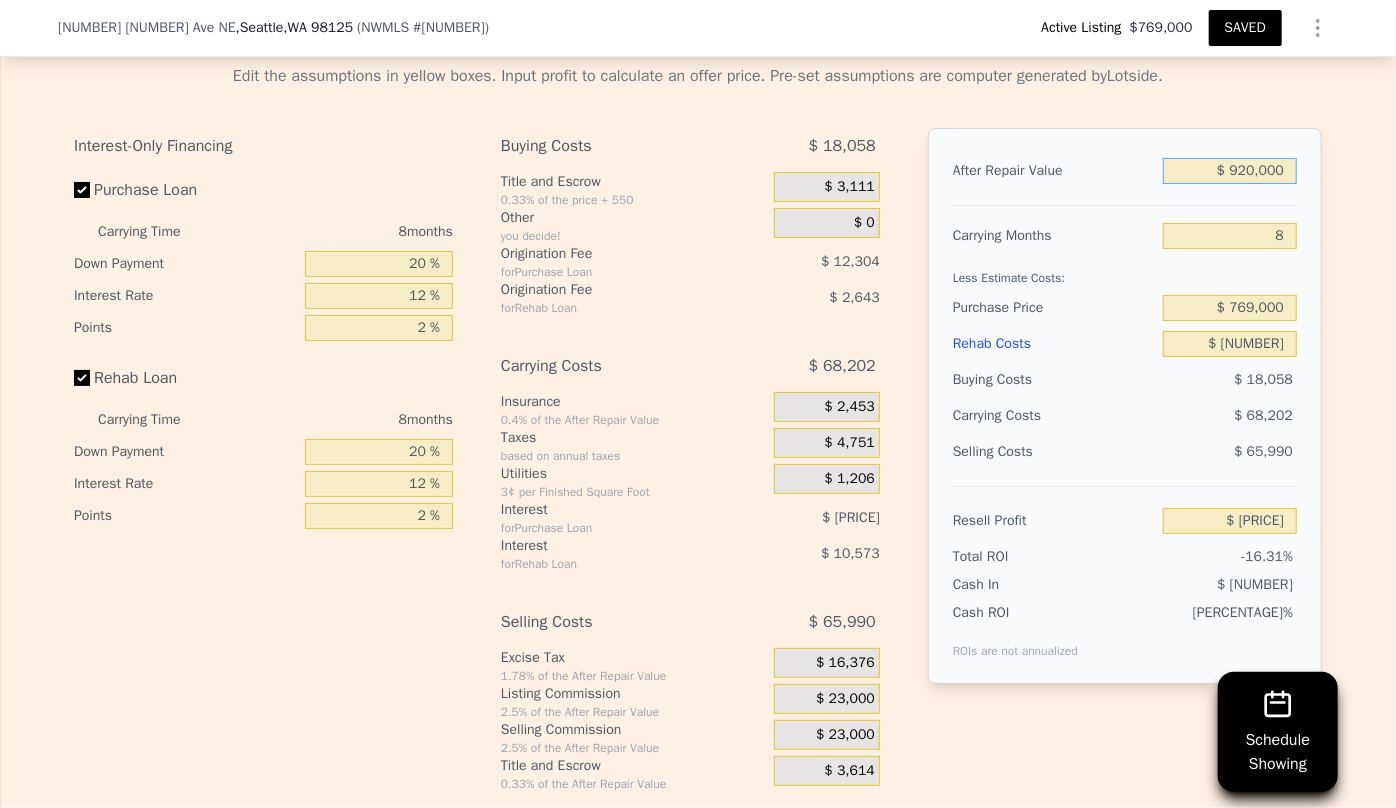 type on "-$ 166,450" 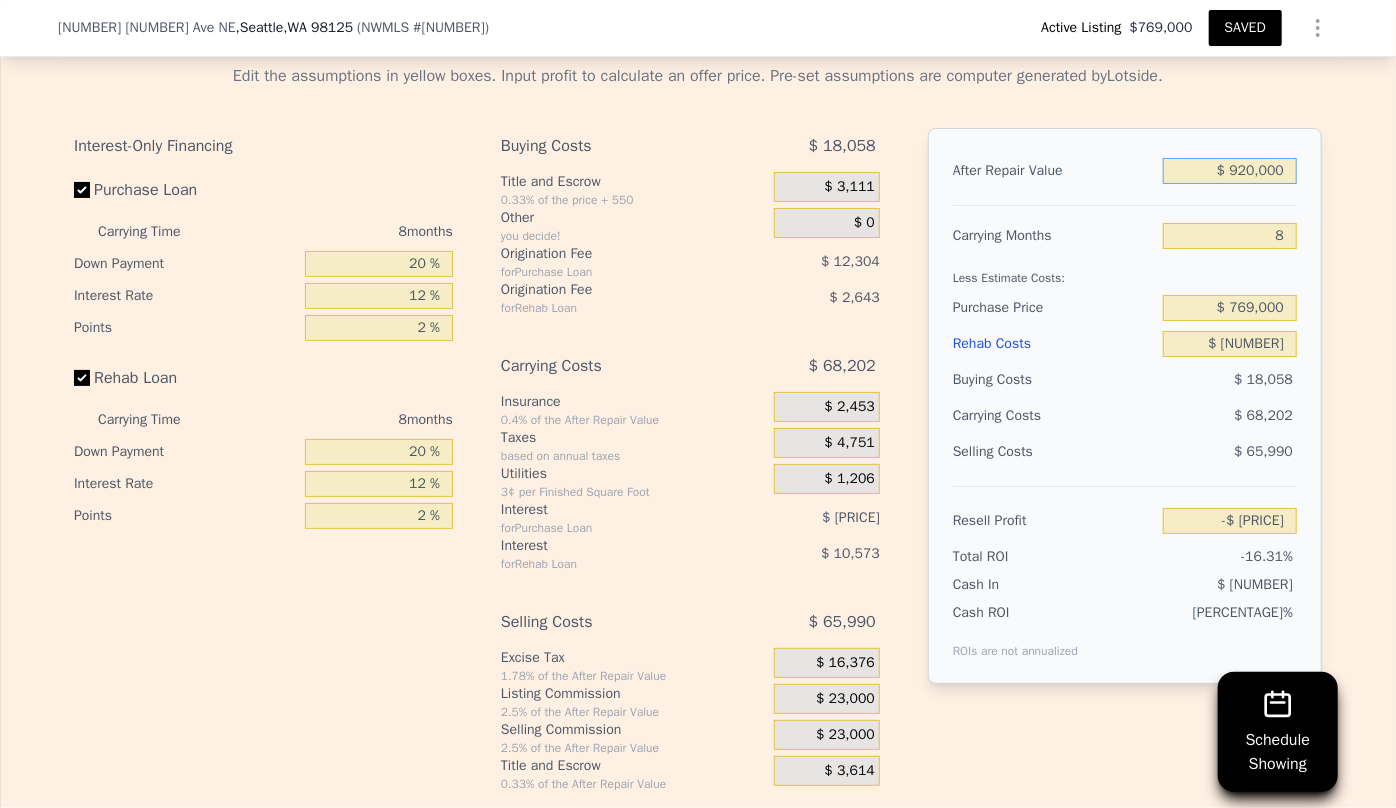 type on "$ 920,000" 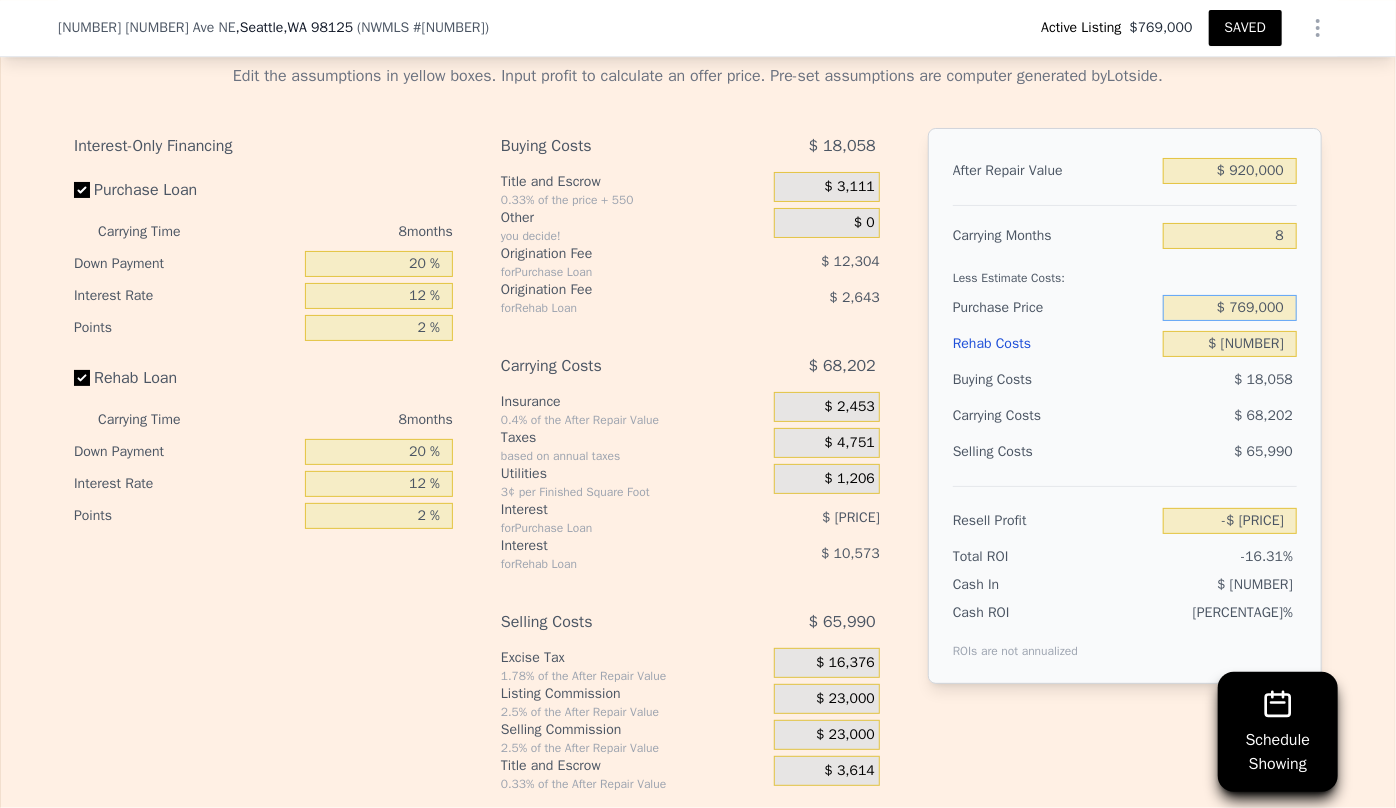 click on "$ 769,000" at bounding box center [1230, 308] 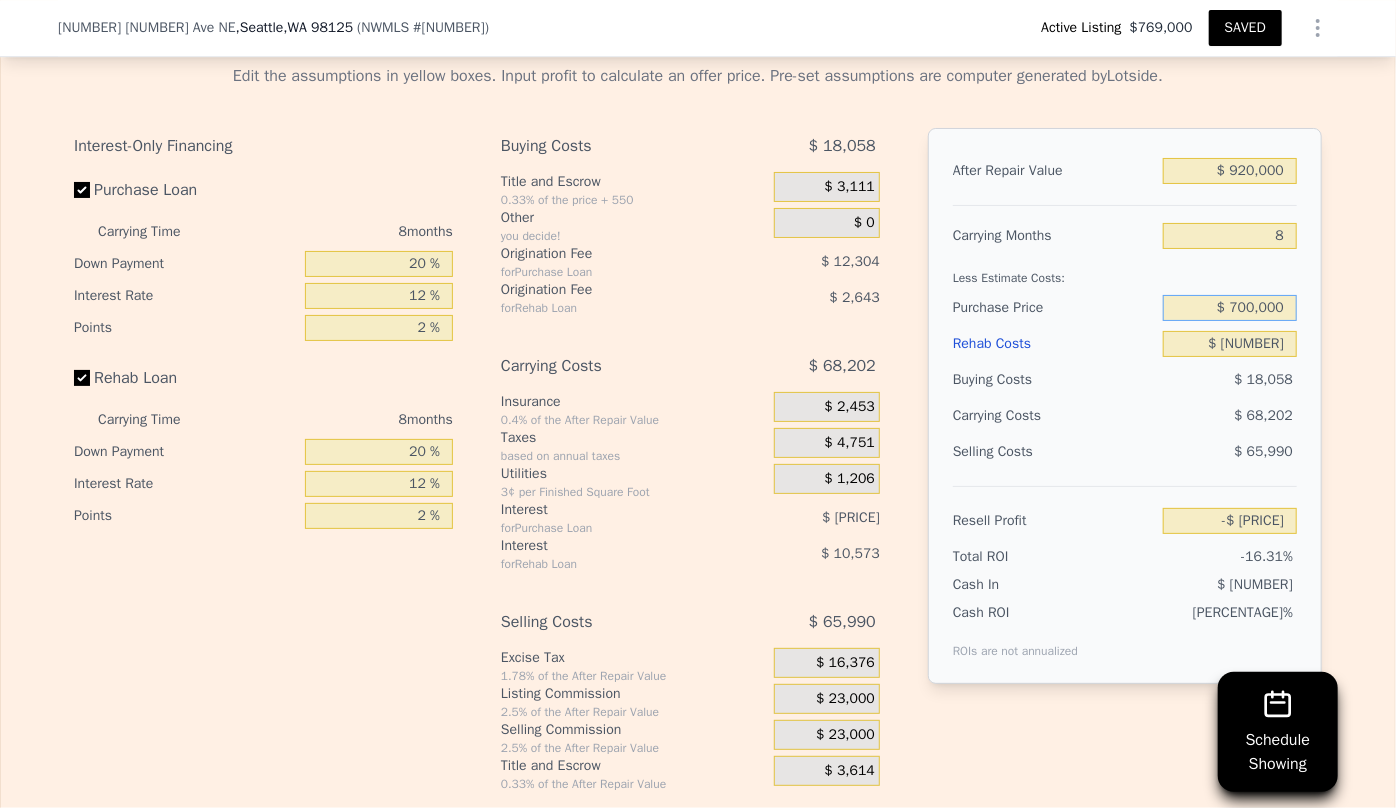 type on "$ 700,000" 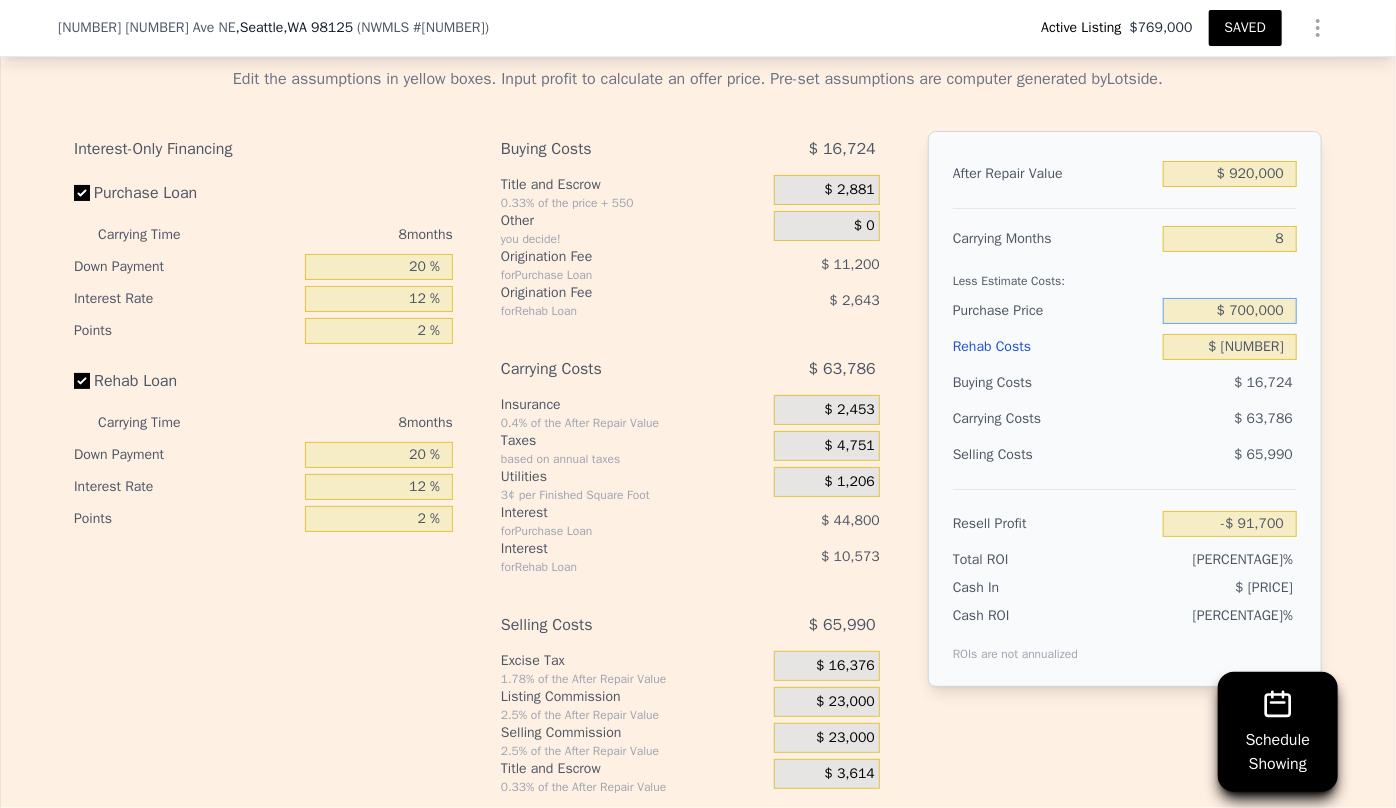 scroll, scrollTop: 3454, scrollLeft: 0, axis: vertical 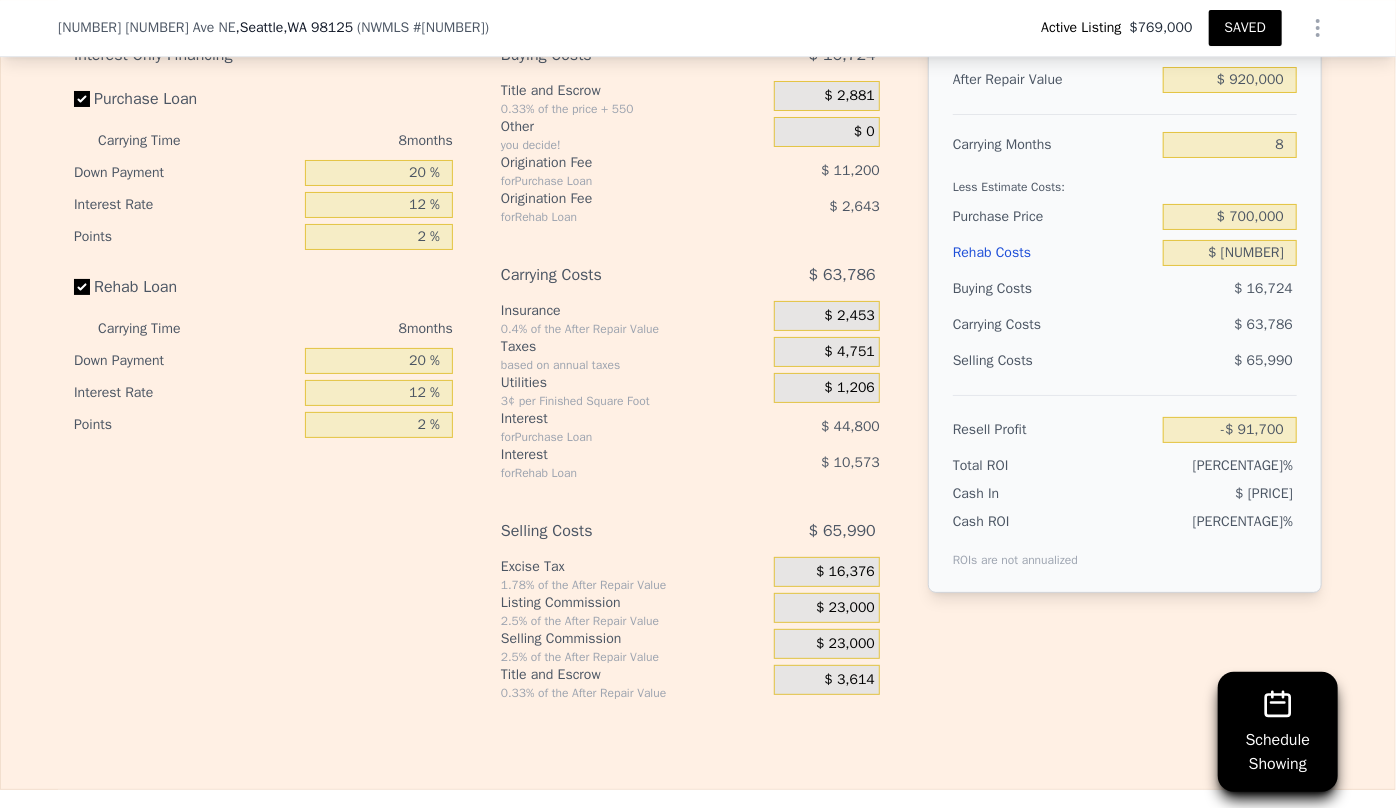 click on "$ 23,000" at bounding box center (845, 644) 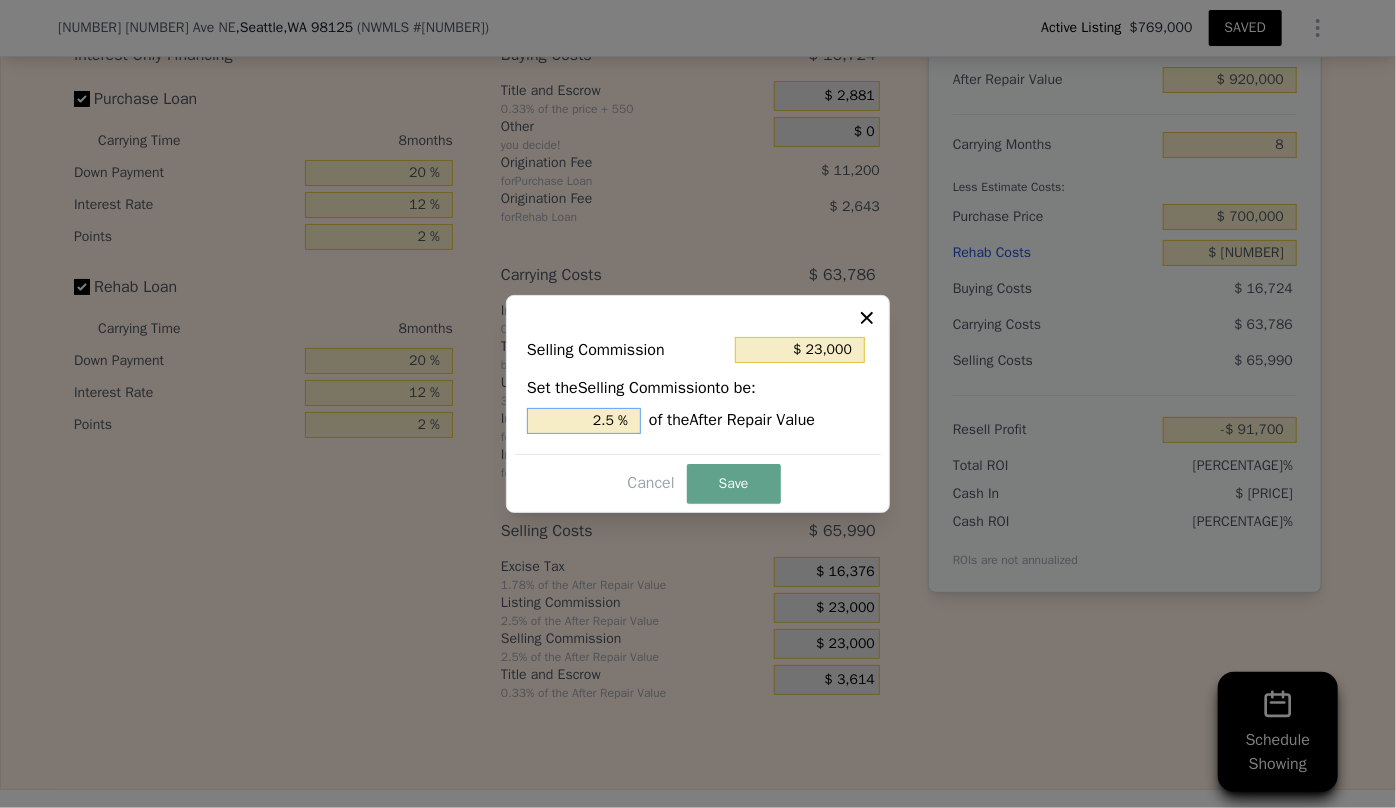 click on "2.5 %" at bounding box center (584, 421) 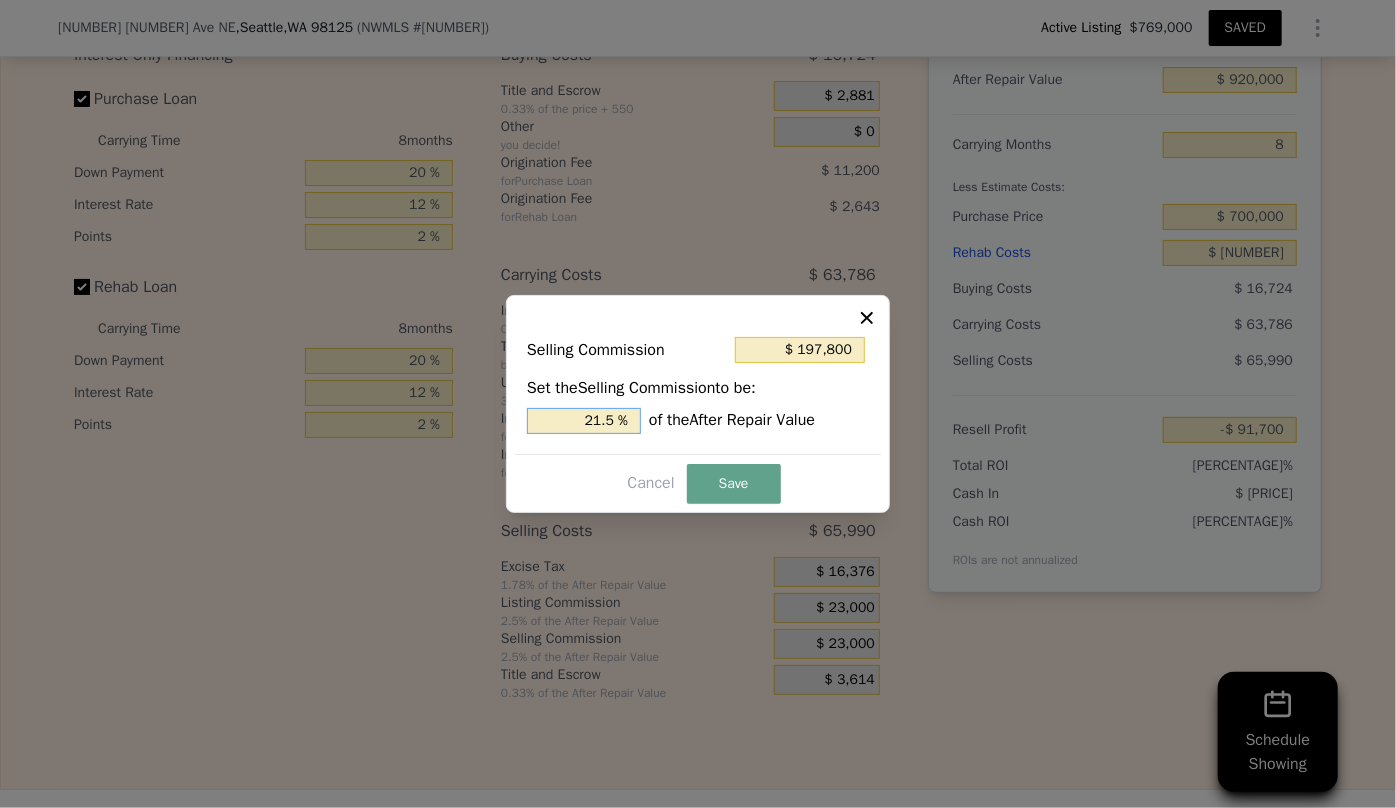 type on "$ 23,000" 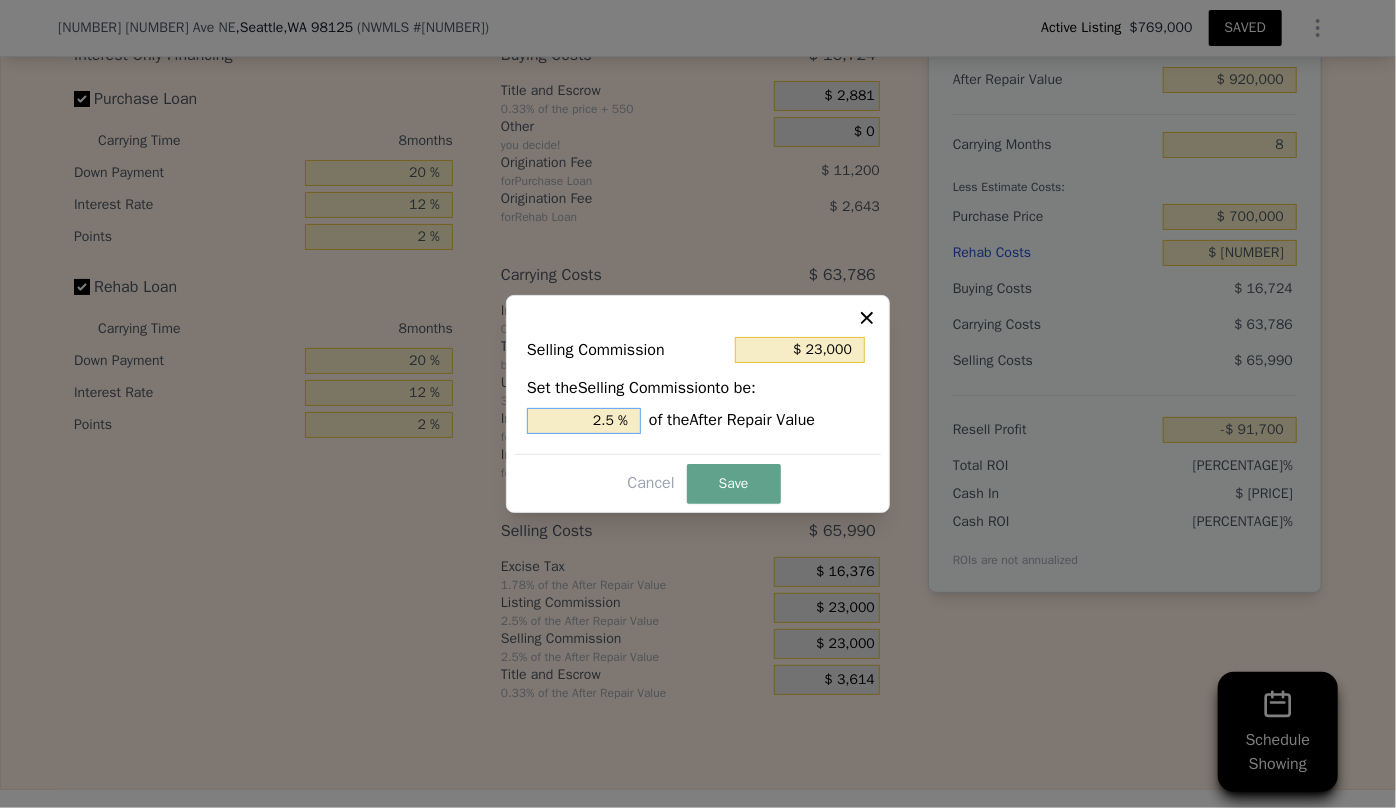 type on "$ 4,600" 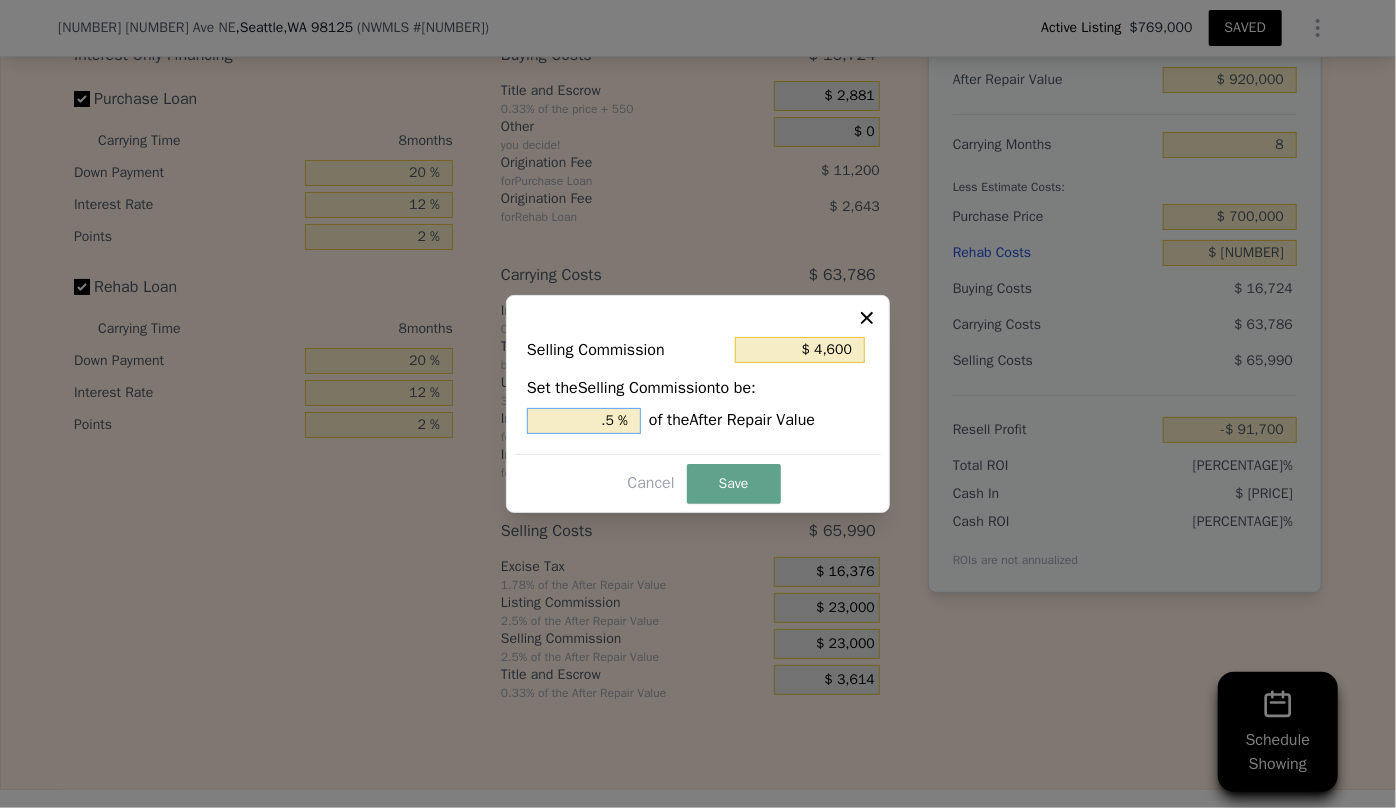 type on "$ 13,800" 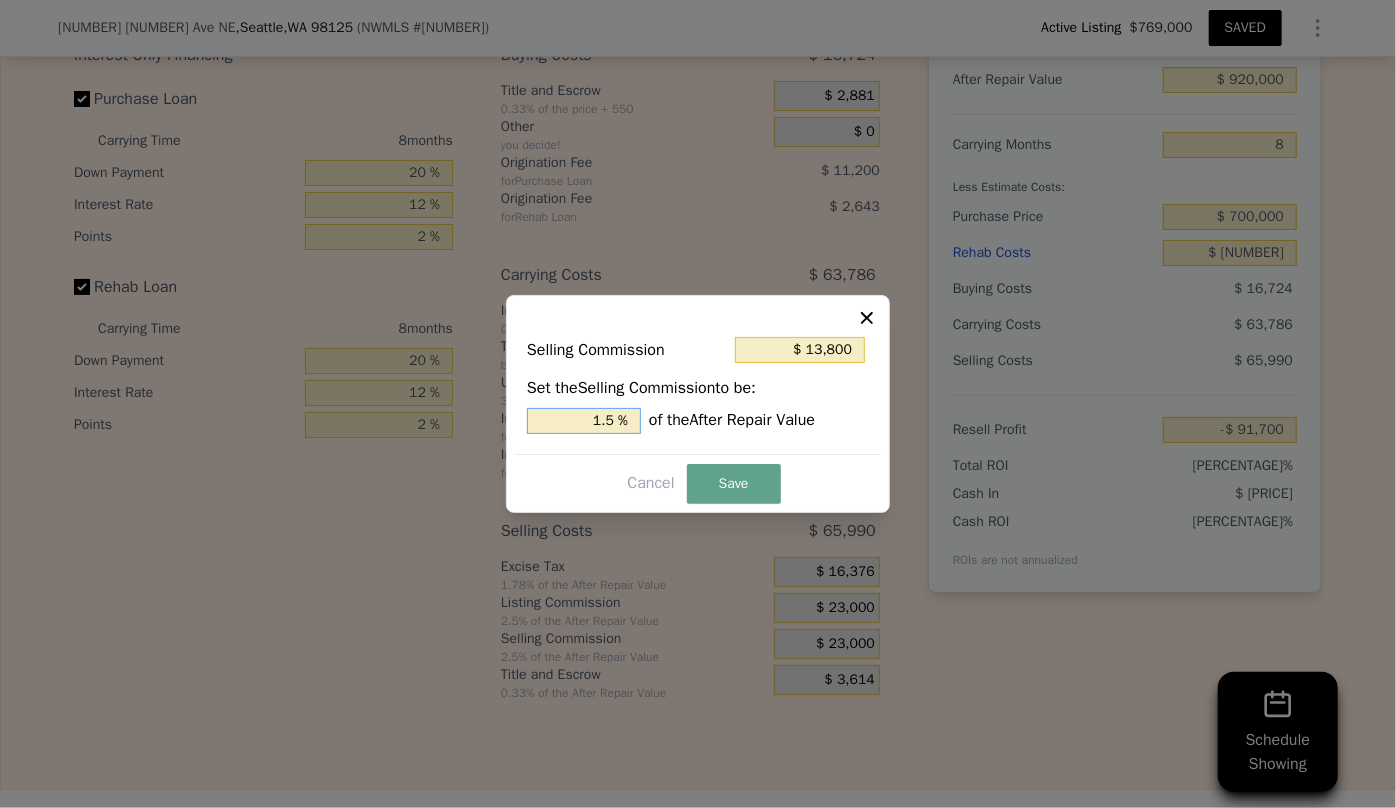 type on "1.5 %" 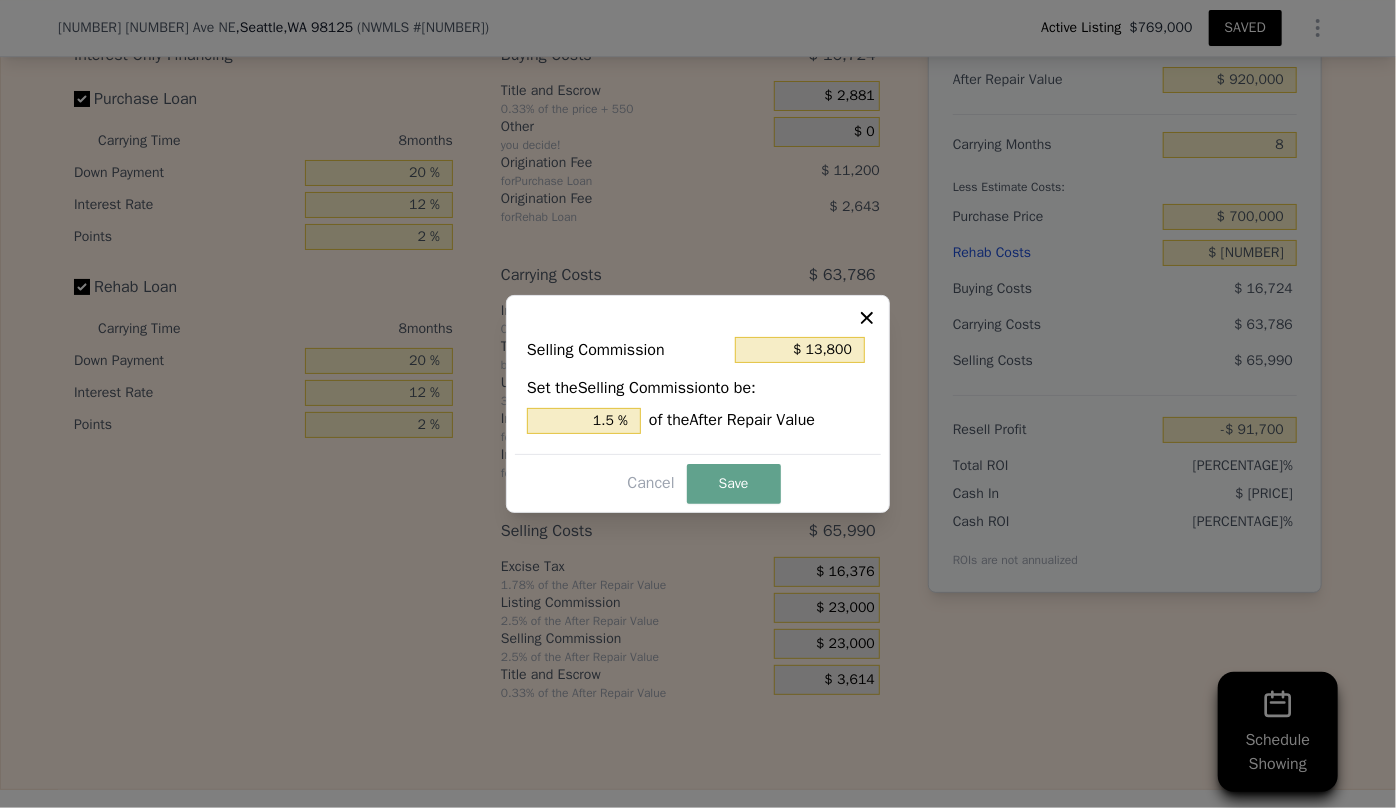 click on "Save" at bounding box center (734, 484) 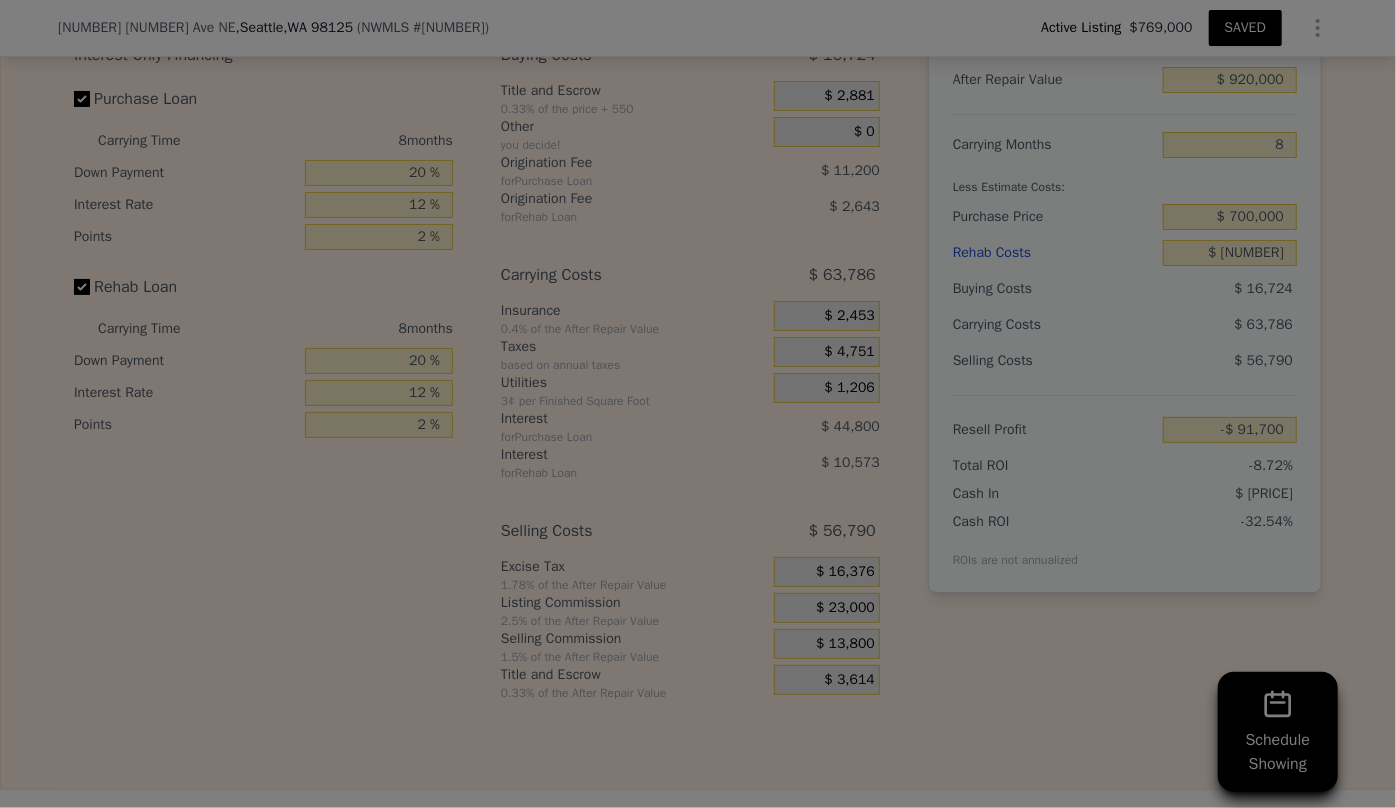 type on "-$ 82,500" 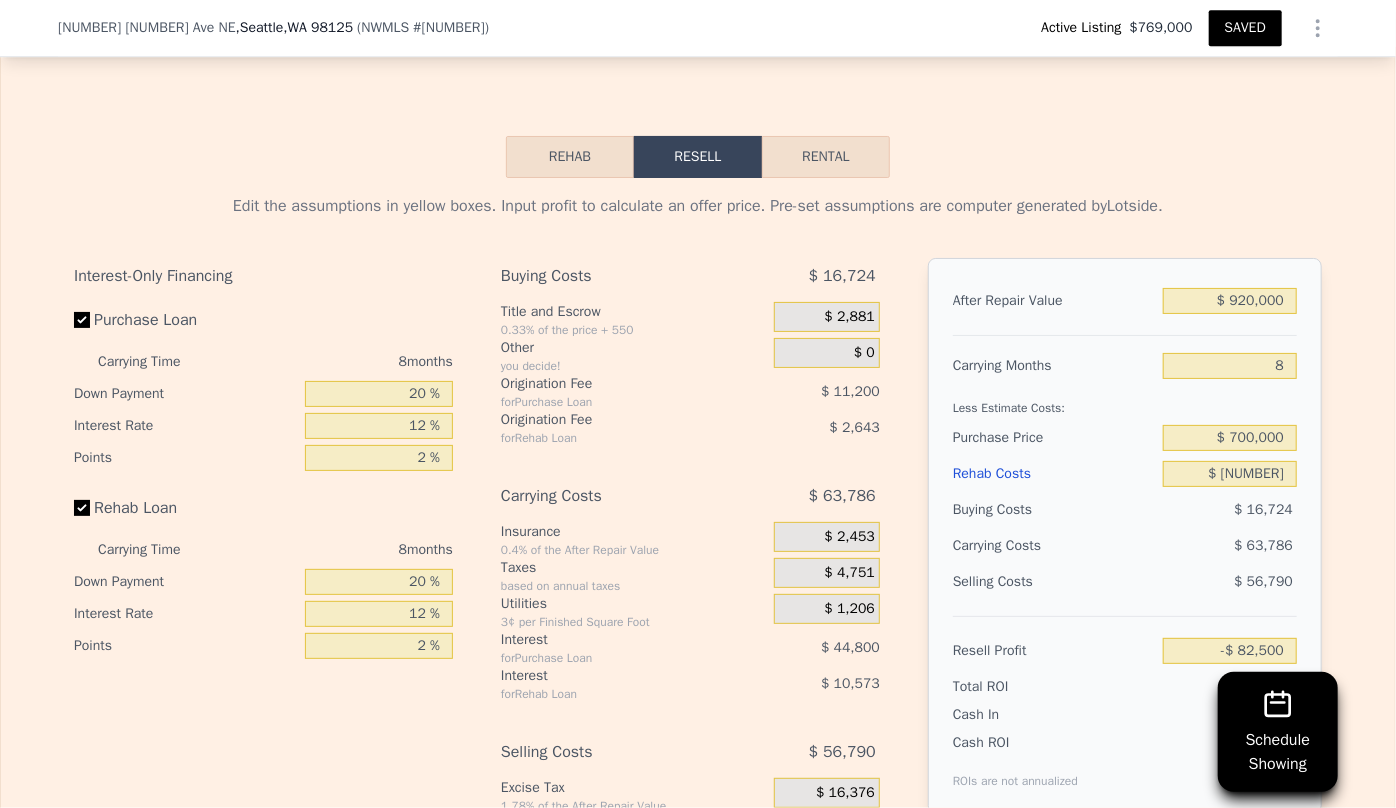 scroll, scrollTop: 3181, scrollLeft: 0, axis: vertical 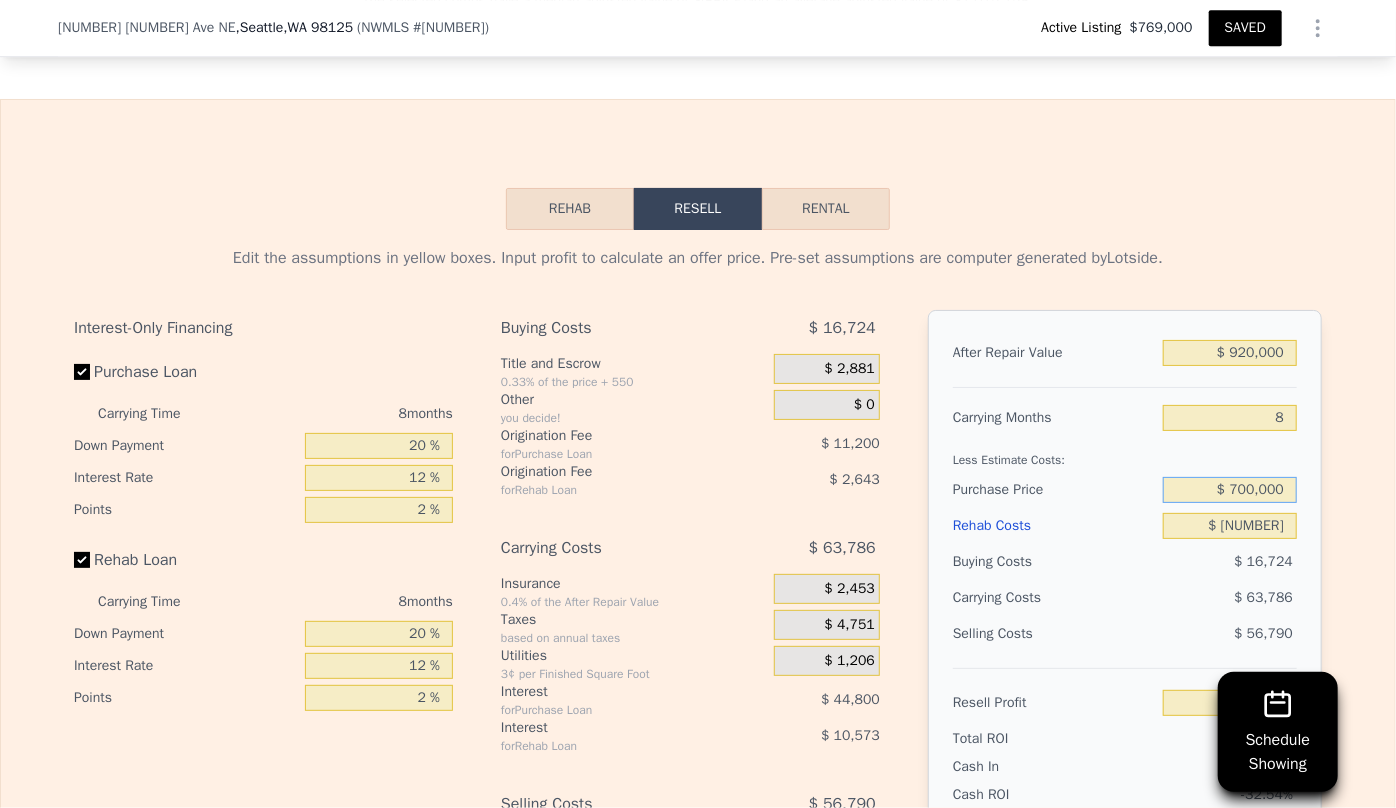click on "$ 700,000" at bounding box center [1230, 490] 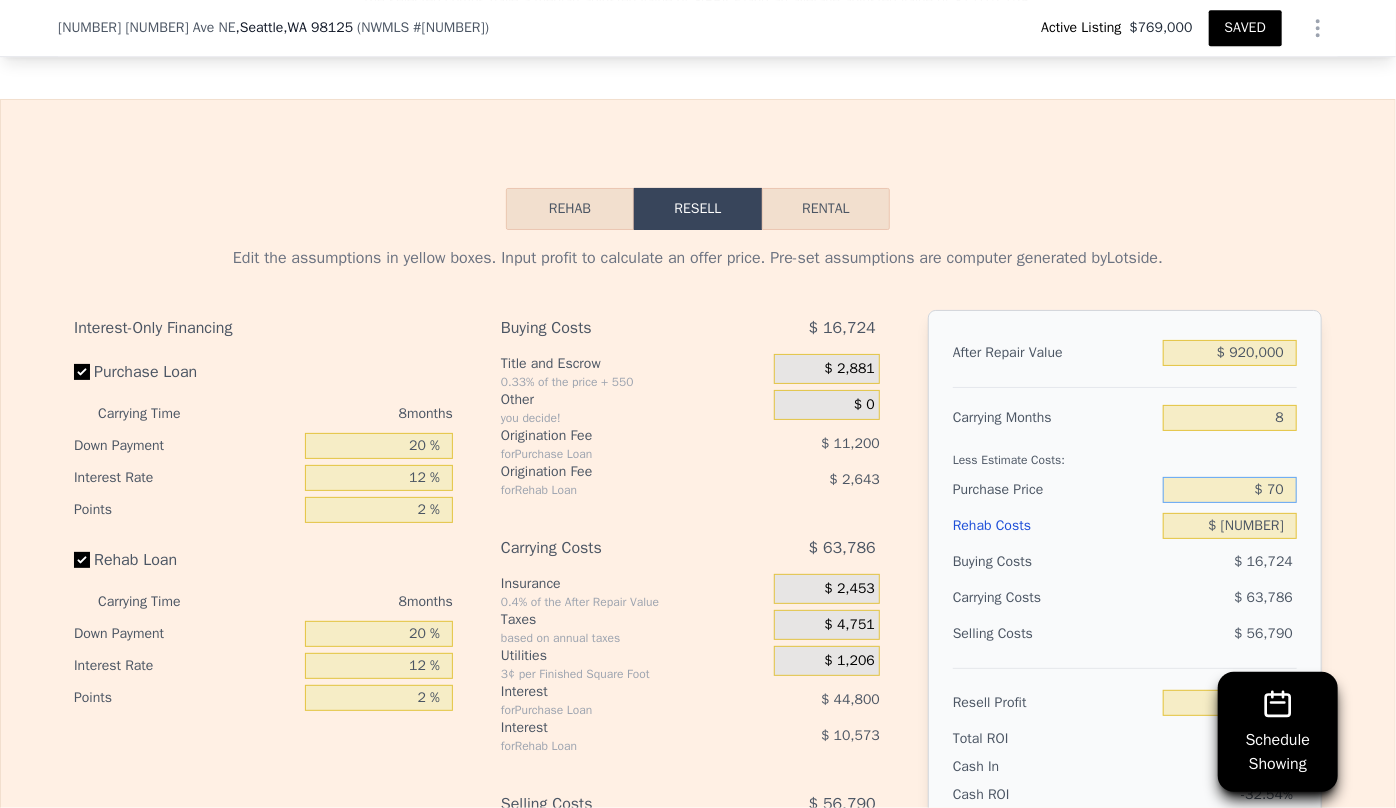 type on "$ 7" 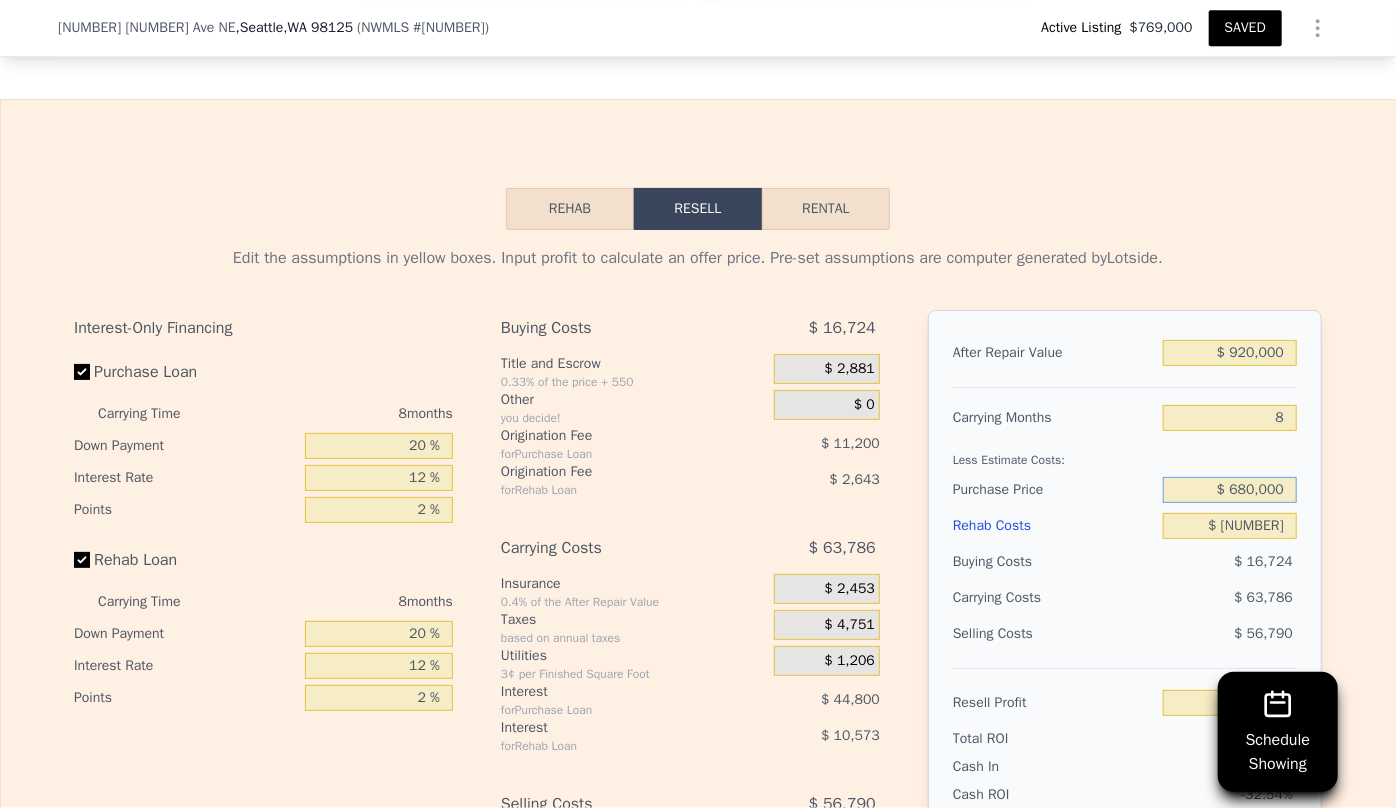 type on "$ 680,000" 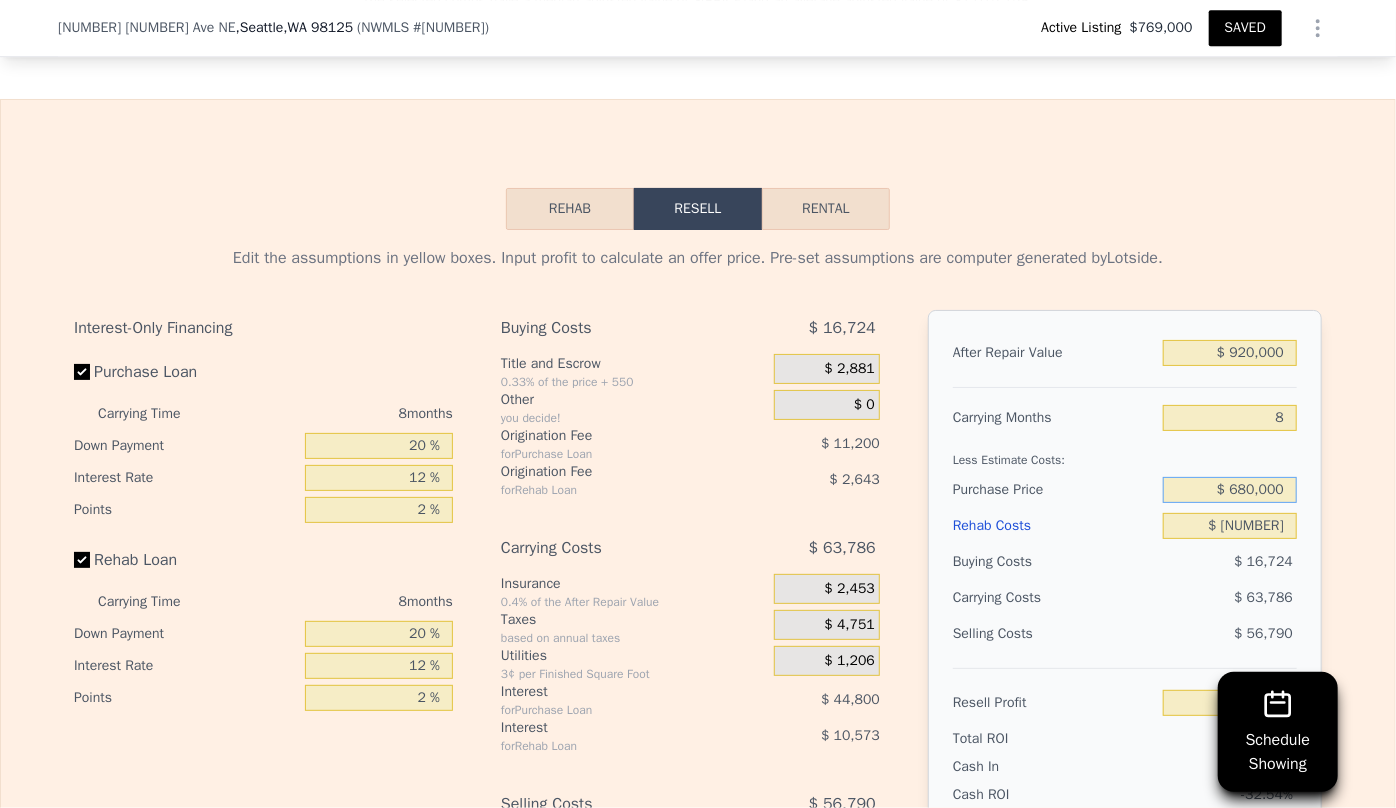 type on "-$ 60,833" 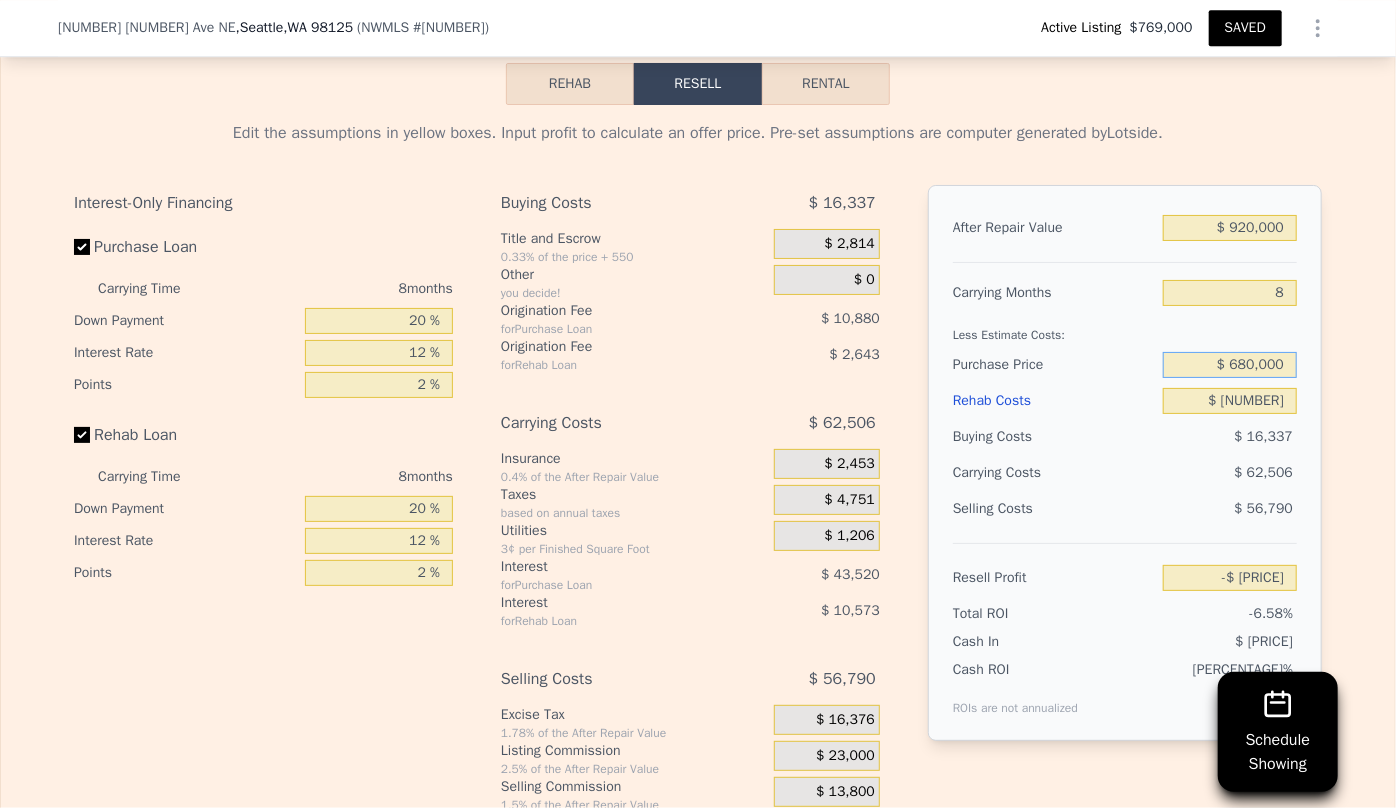 scroll, scrollTop: 3363, scrollLeft: 0, axis: vertical 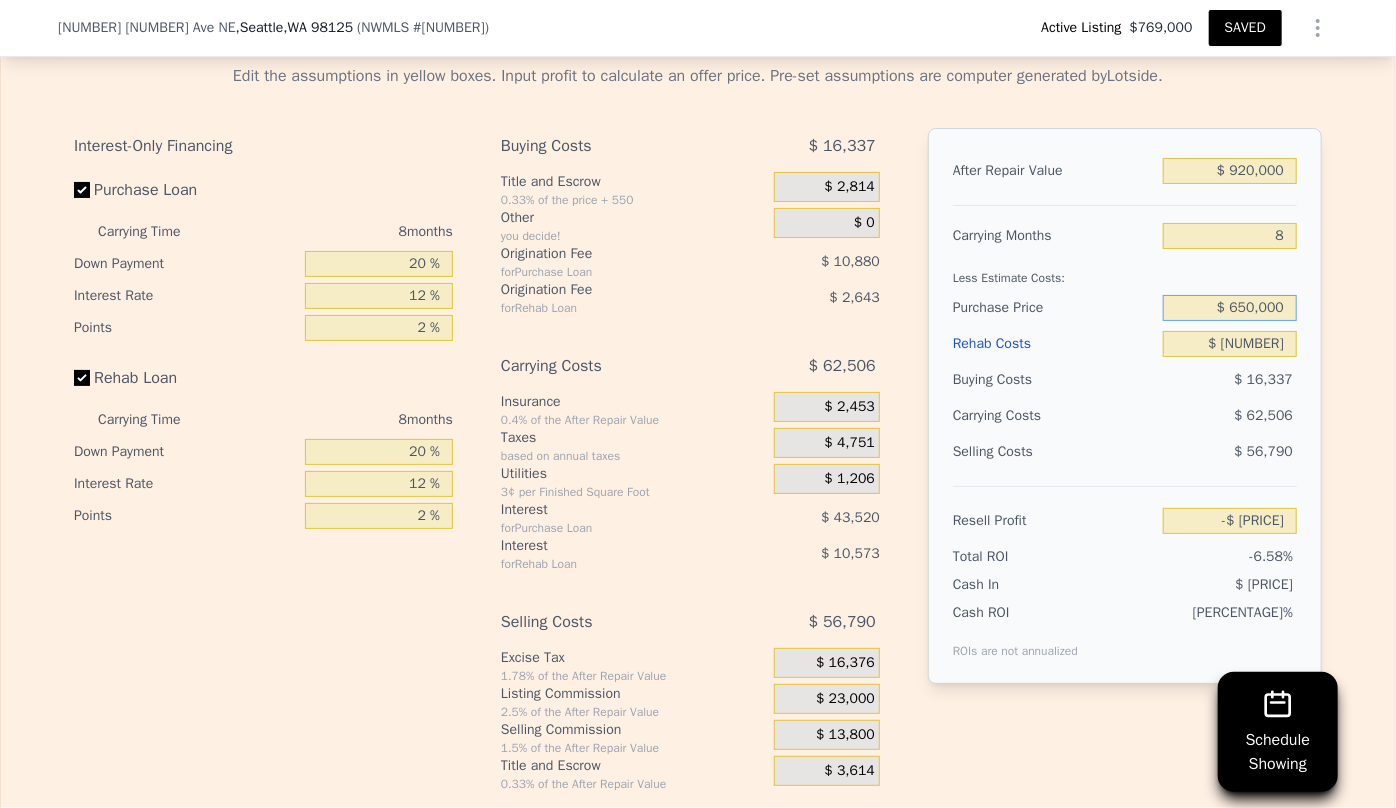 type on "$ 650,000" 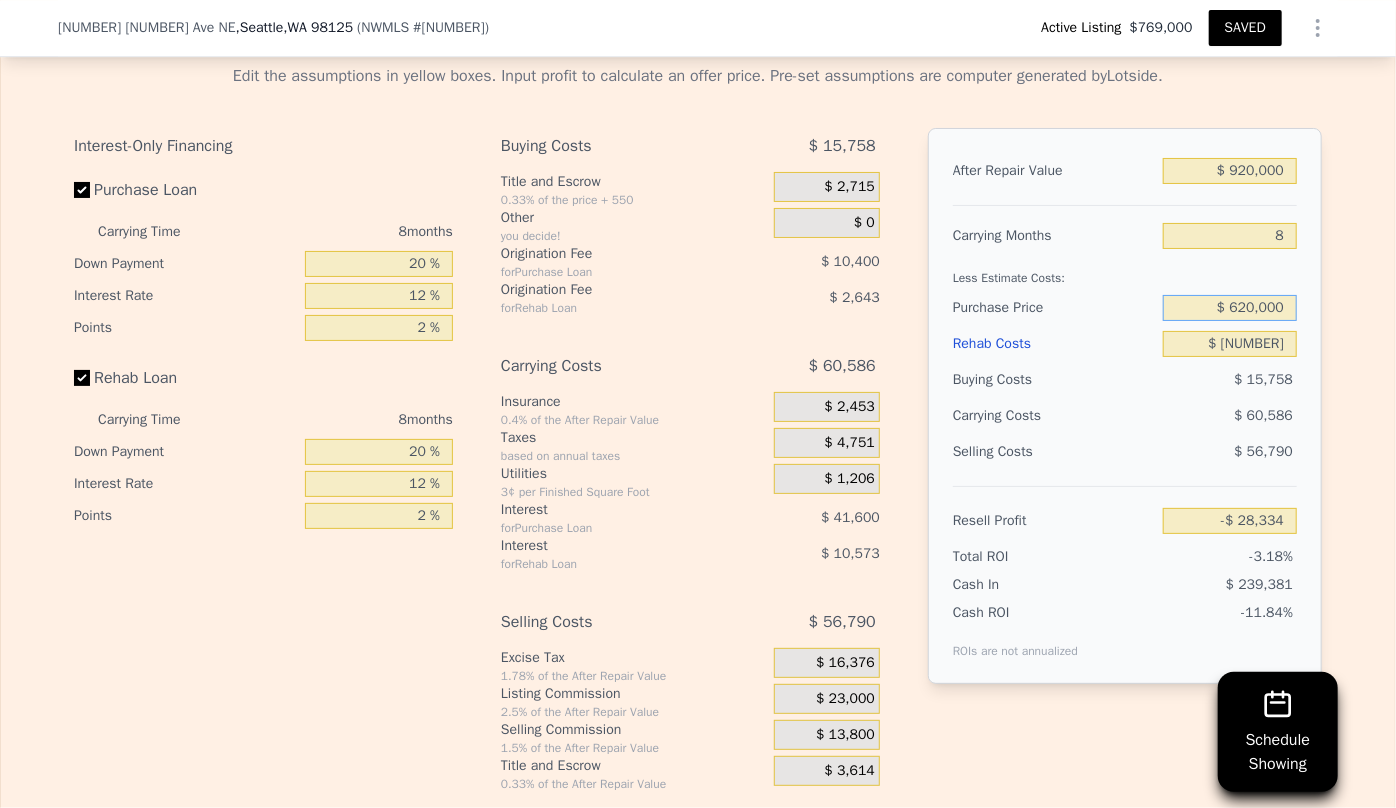 type on "$ 620,000" 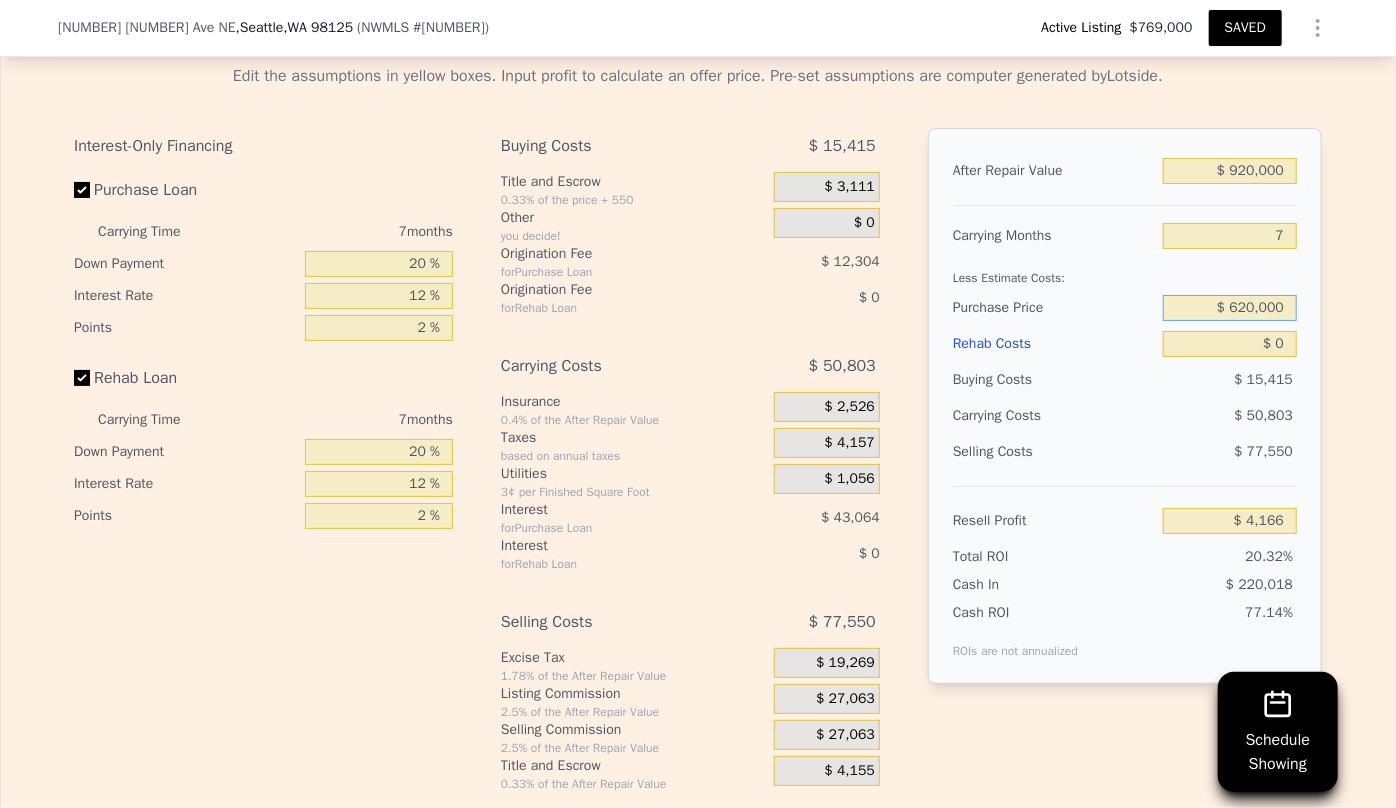 type on "6" 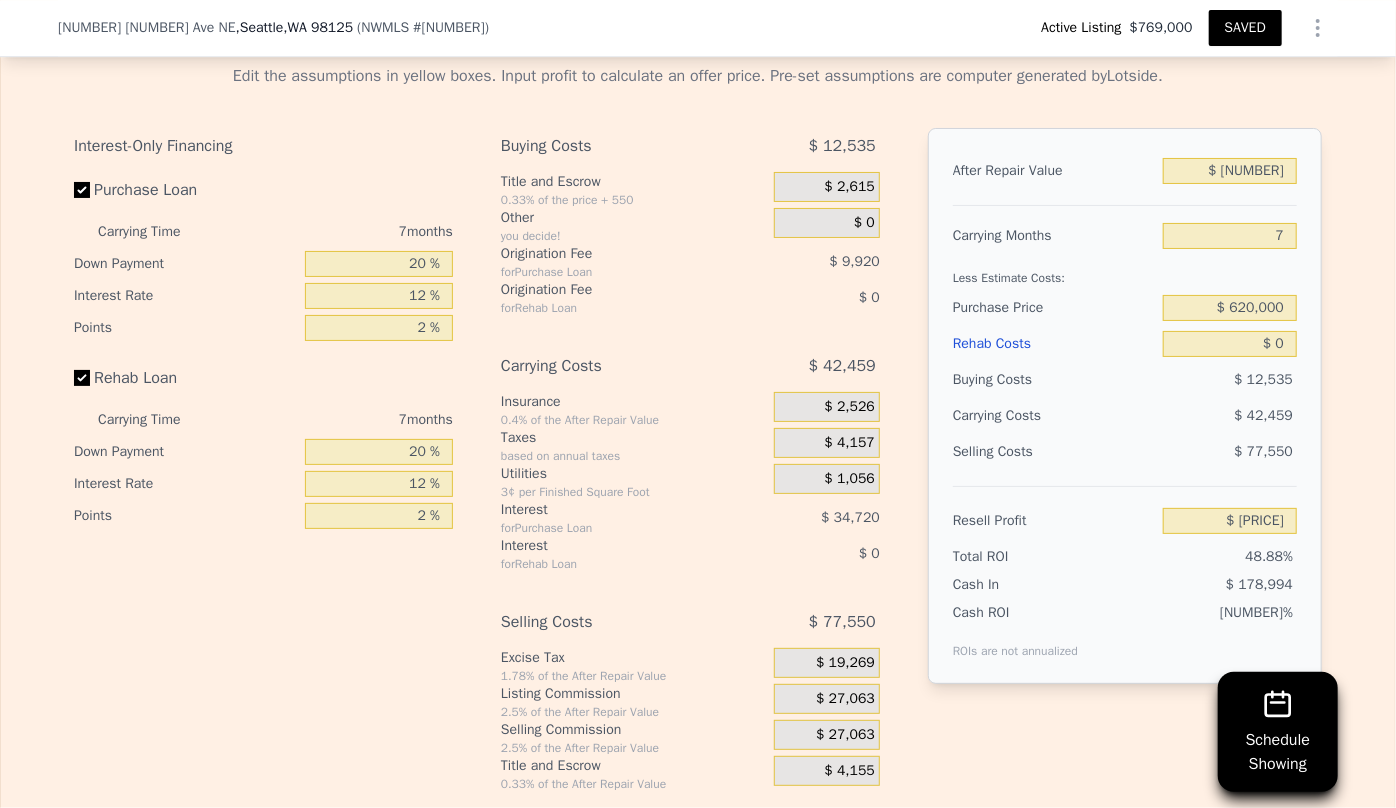 type on "$ 329,956" 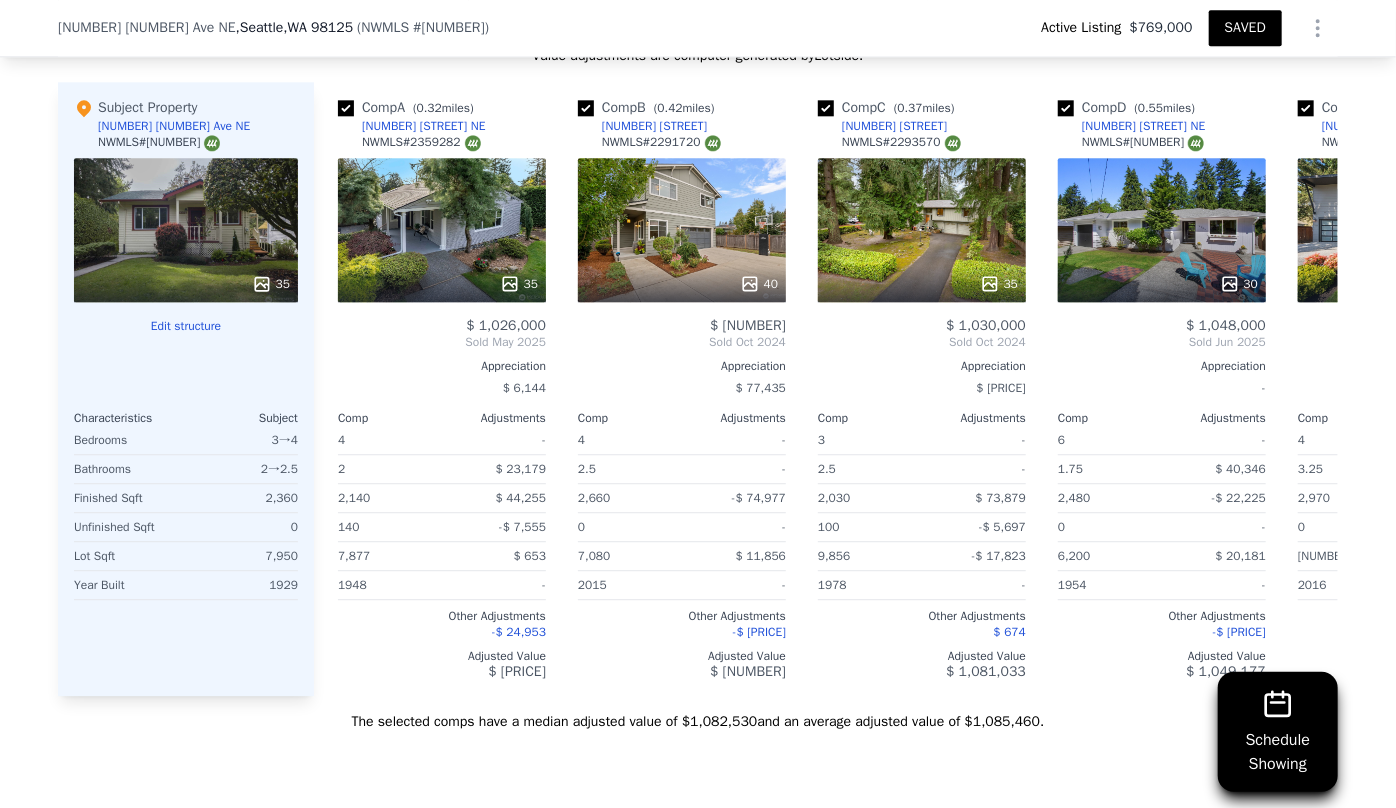 scroll, scrollTop: 2454, scrollLeft: 0, axis: vertical 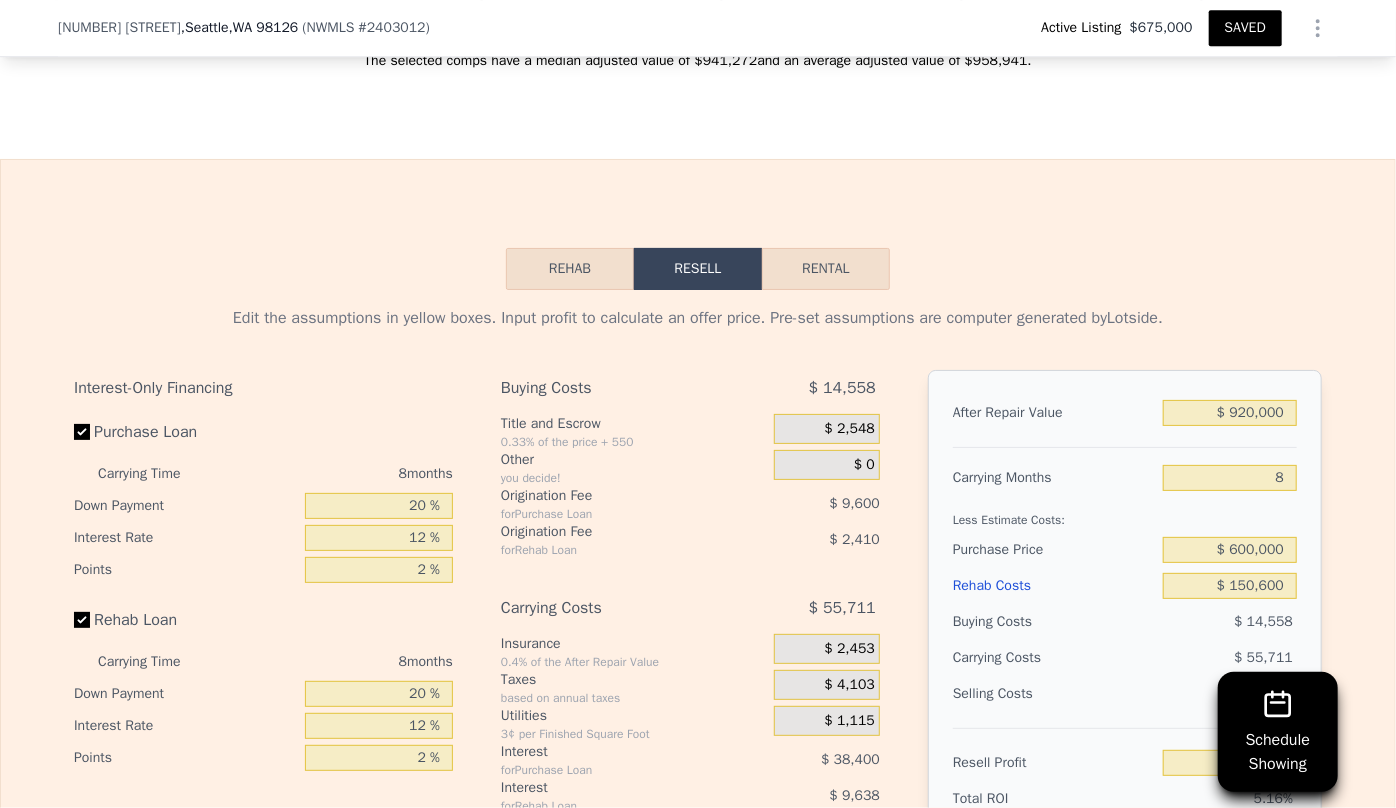 click on "Rehab Costs" at bounding box center [1054, 586] 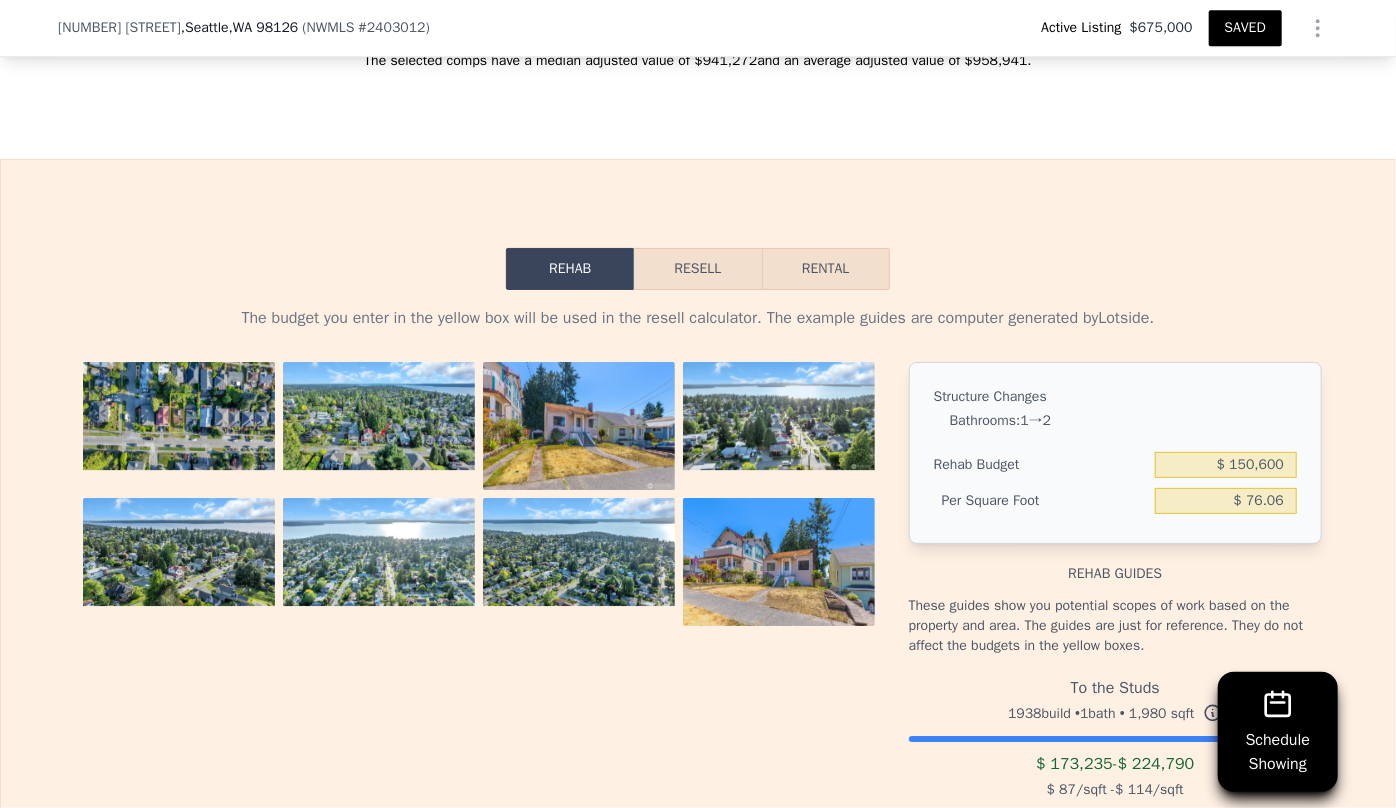 click on "Resell" at bounding box center (697, 269) 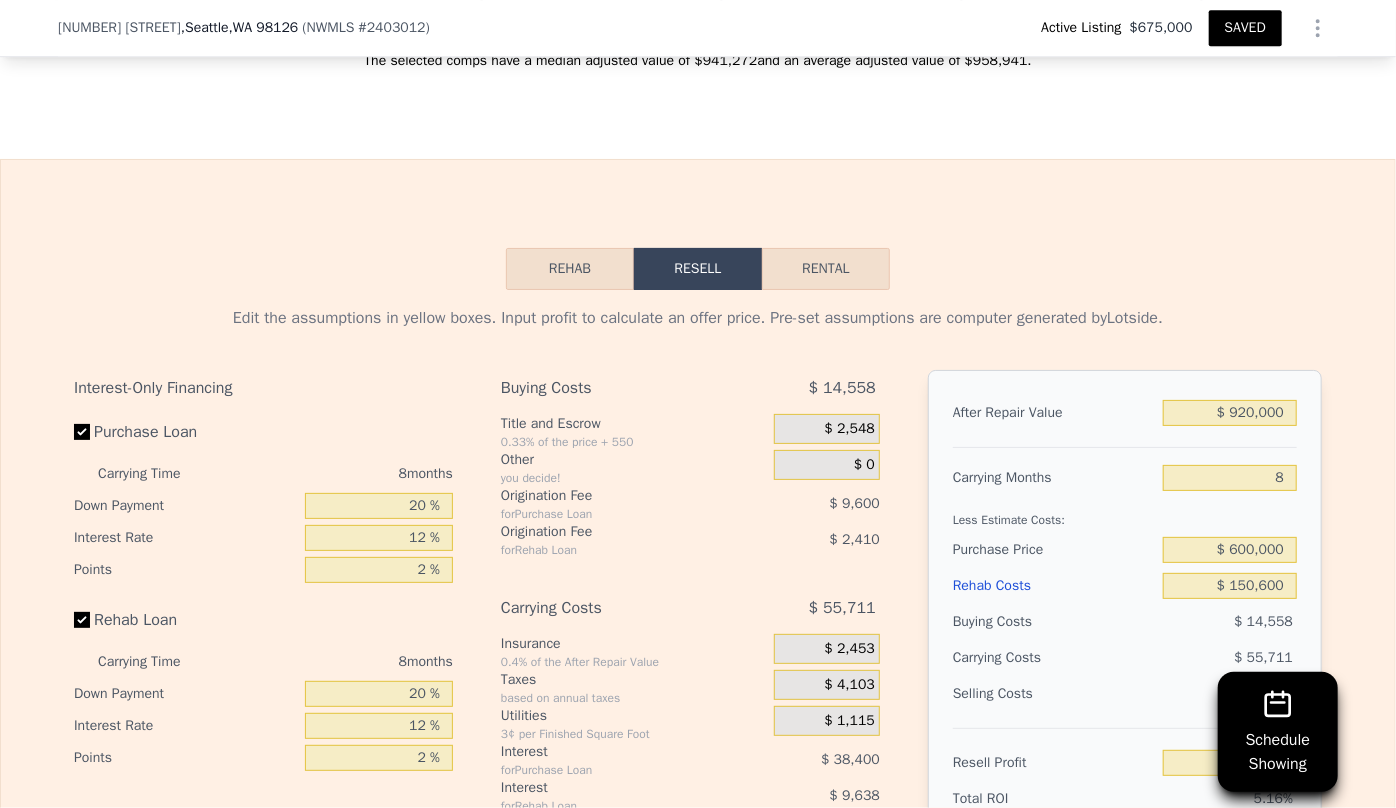 click on "Rehab Costs" at bounding box center (1054, 586) 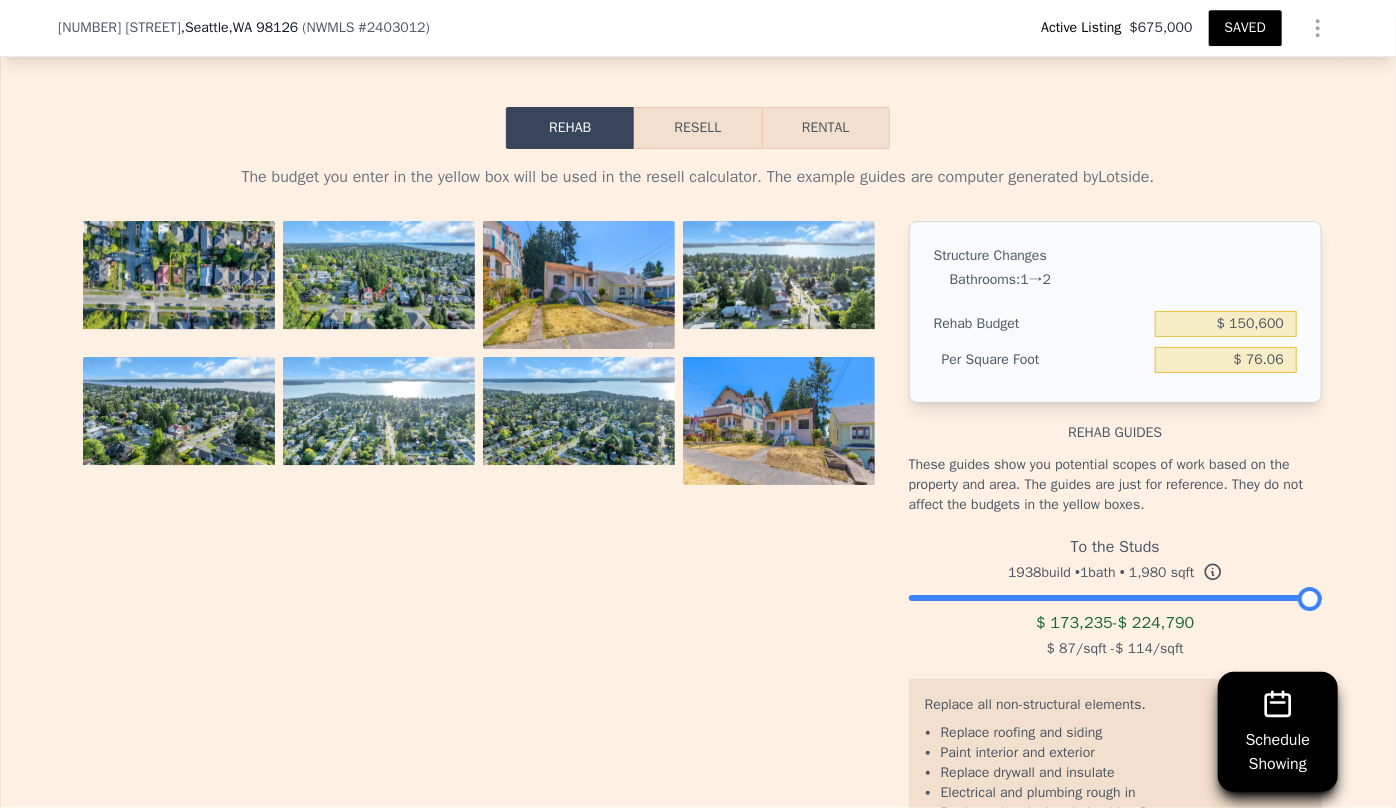 scroll, scrollTop: 3356, scrollLeft: 0, axis: vertical 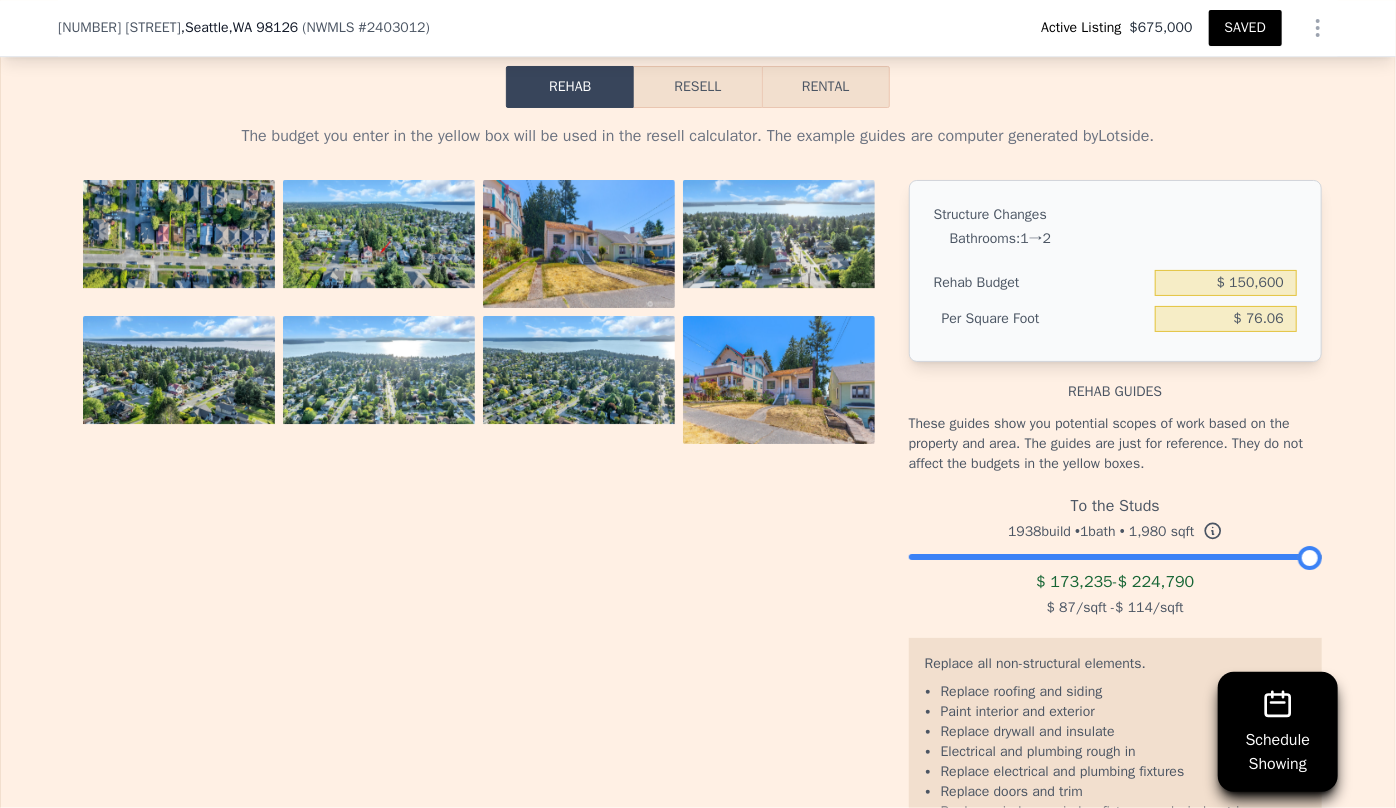 click on "Resell" at bounding box center (697, 87) 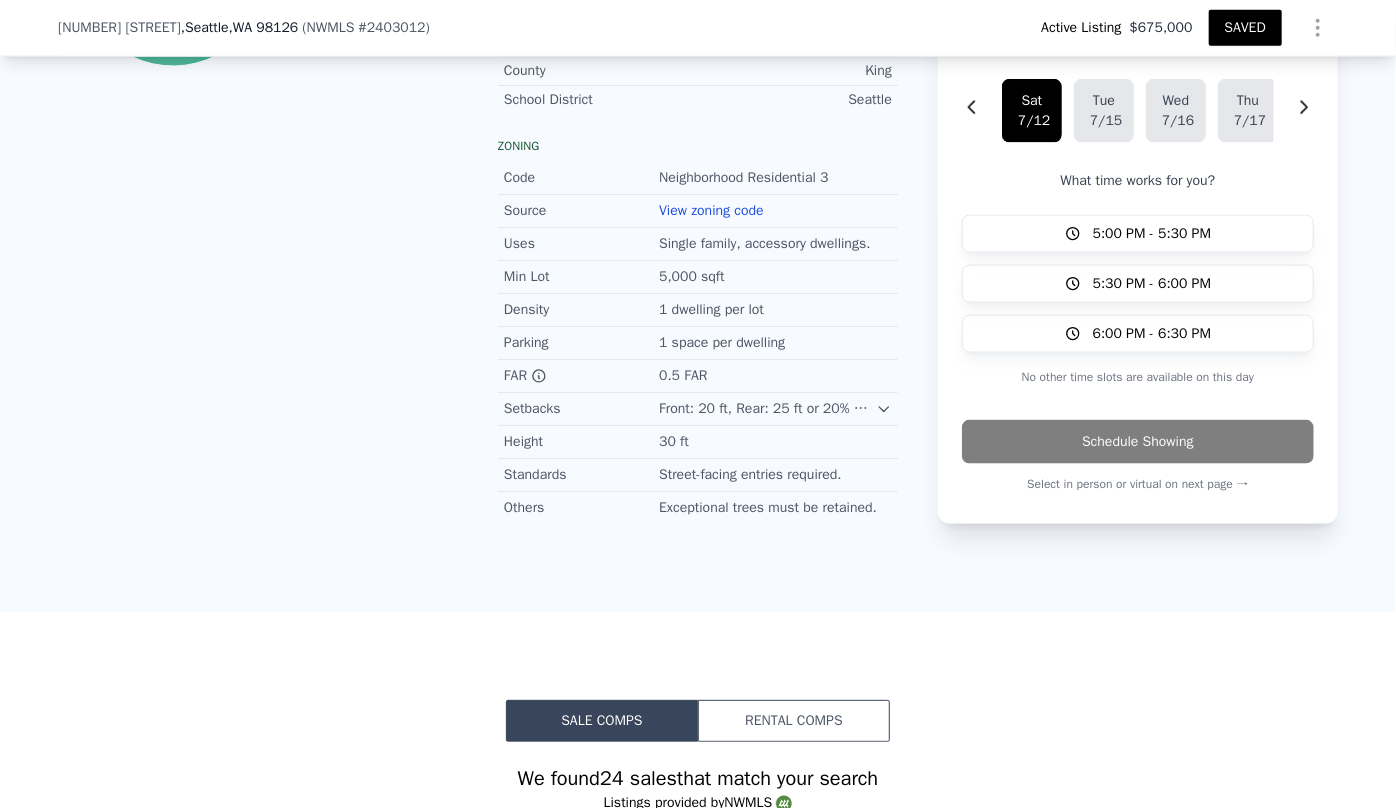 scroll, scrollTop: 992, scrollLeft: 0, axis: vertical 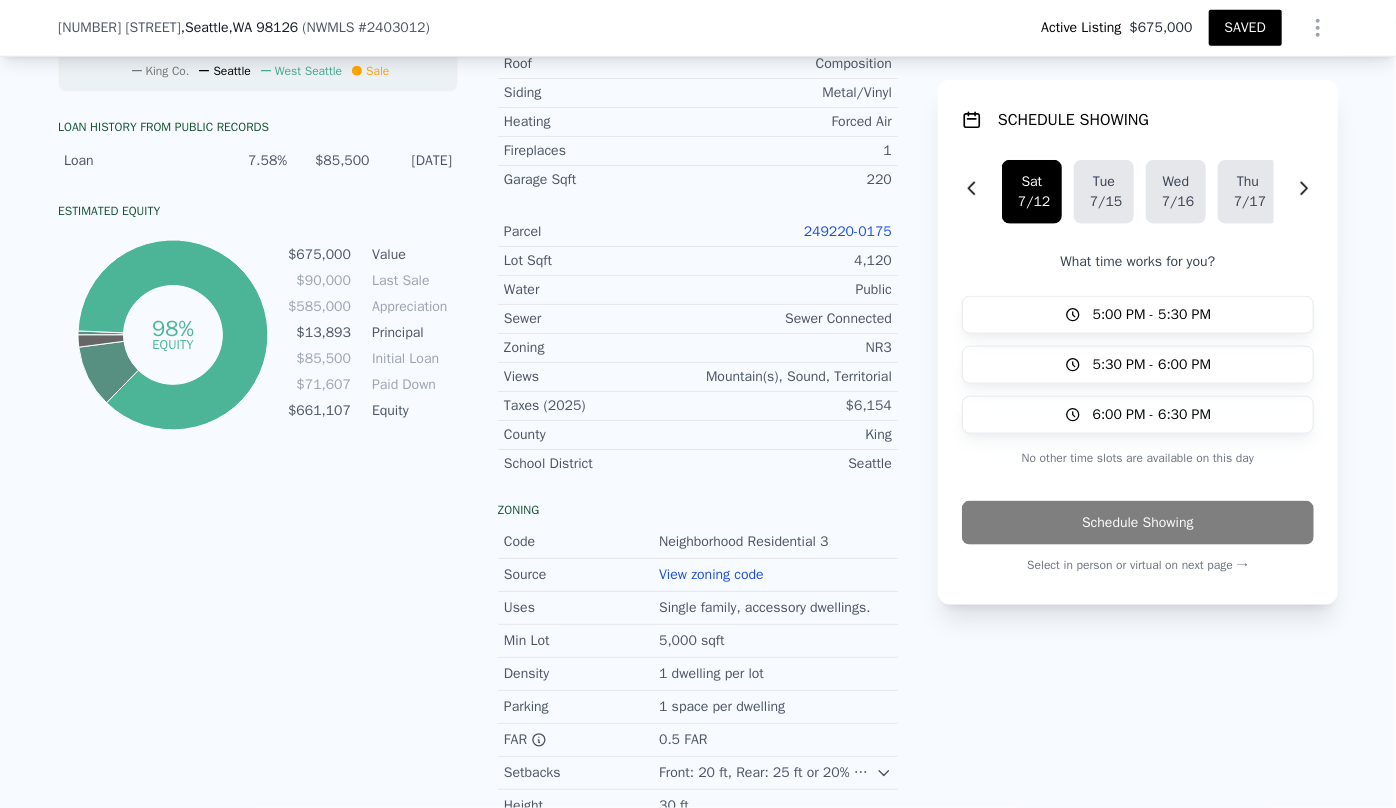 click on "249220-0175" at bounding box center (848, 231) 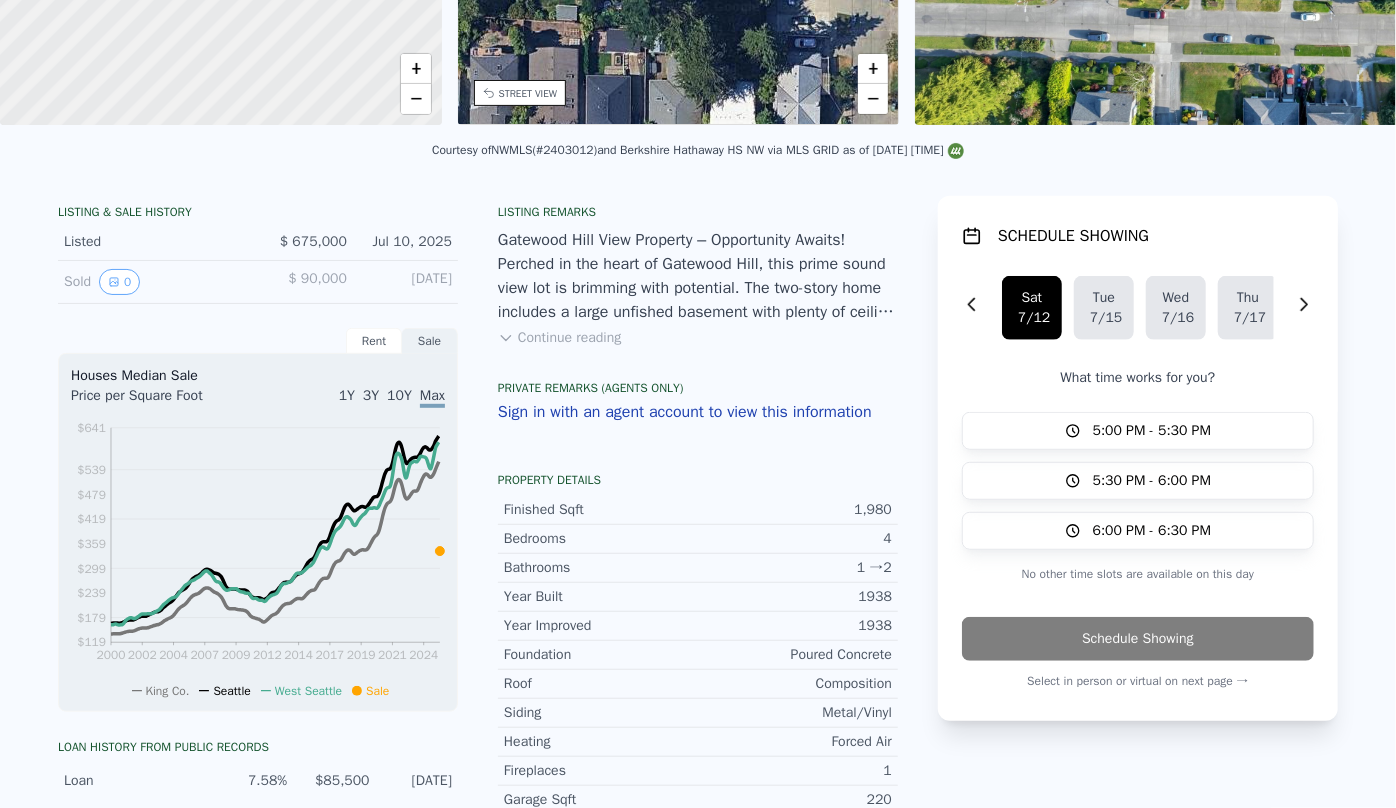 scroll, scrollTop: 0, scrollLeft: 0, axis: both 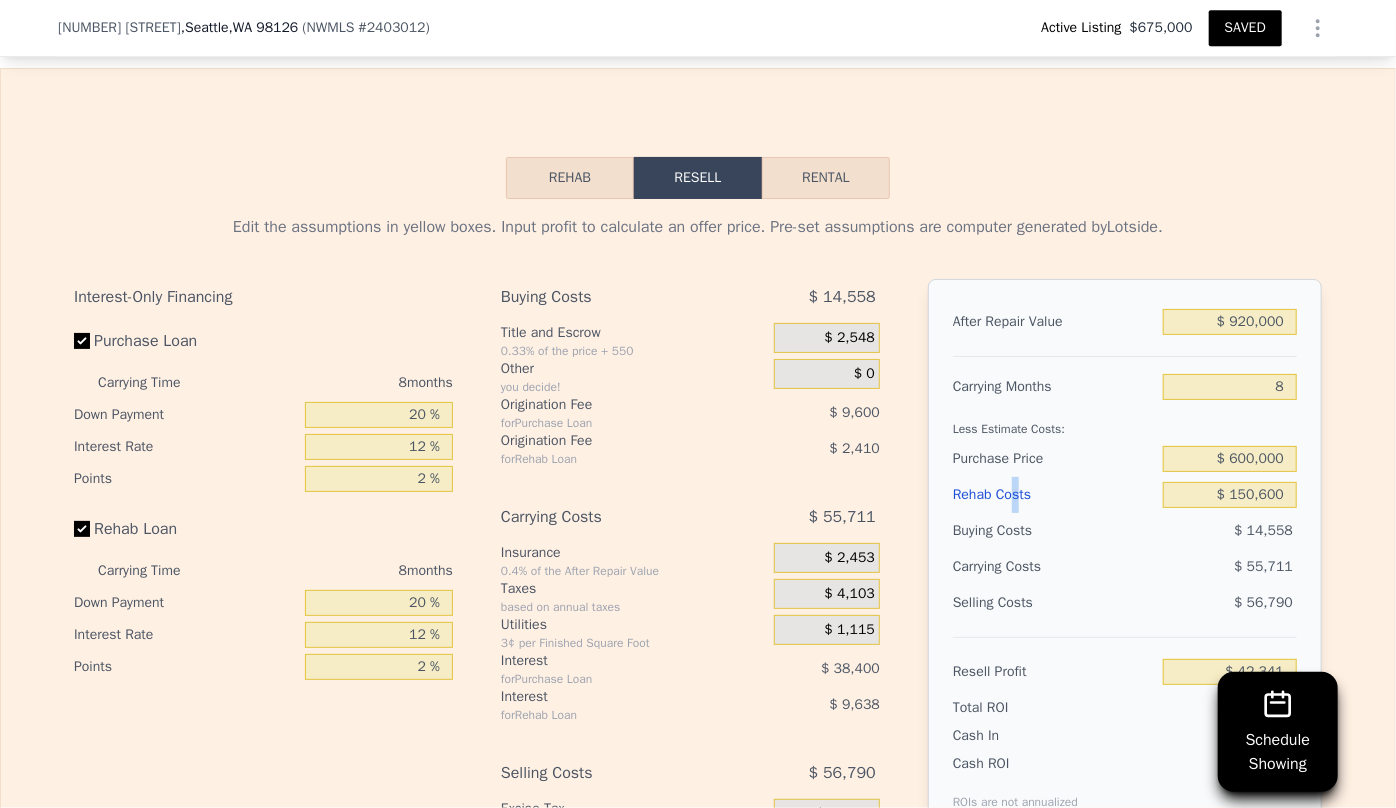 click on "Rehab Costs" at bounding box center [1054, 495] 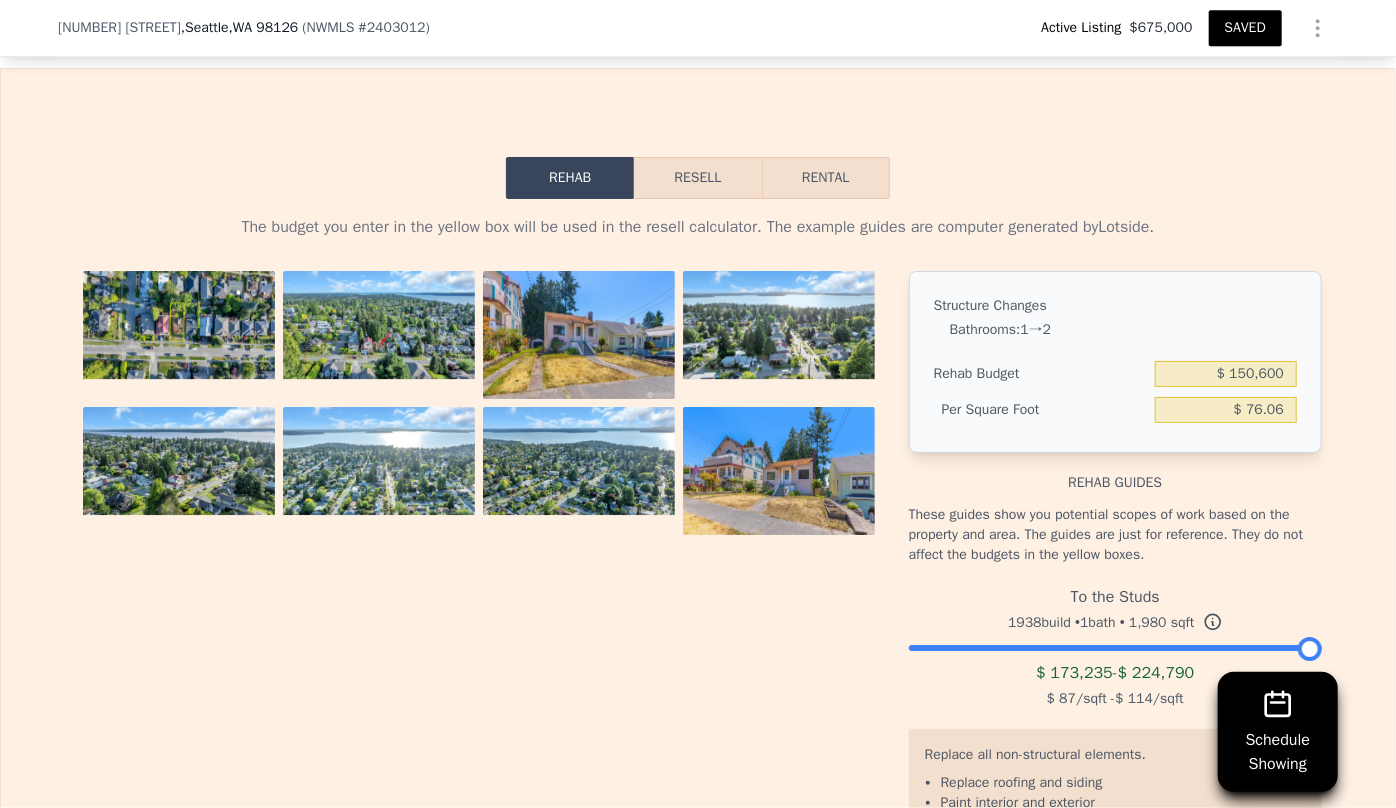 click on "Resell" at bounding box center (697, 178) 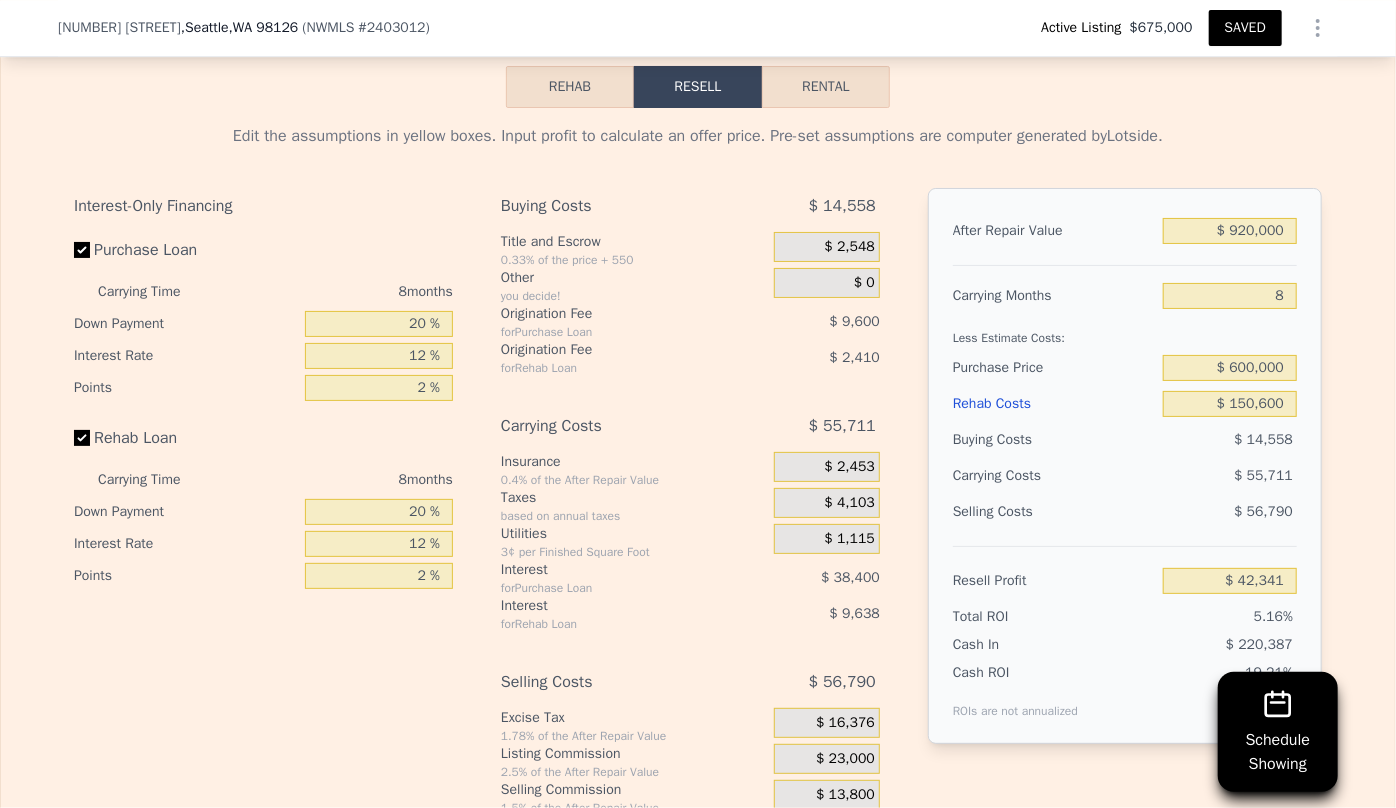 scroll, scrollTop: 3447, scrollLeft: 0, axis: vertical 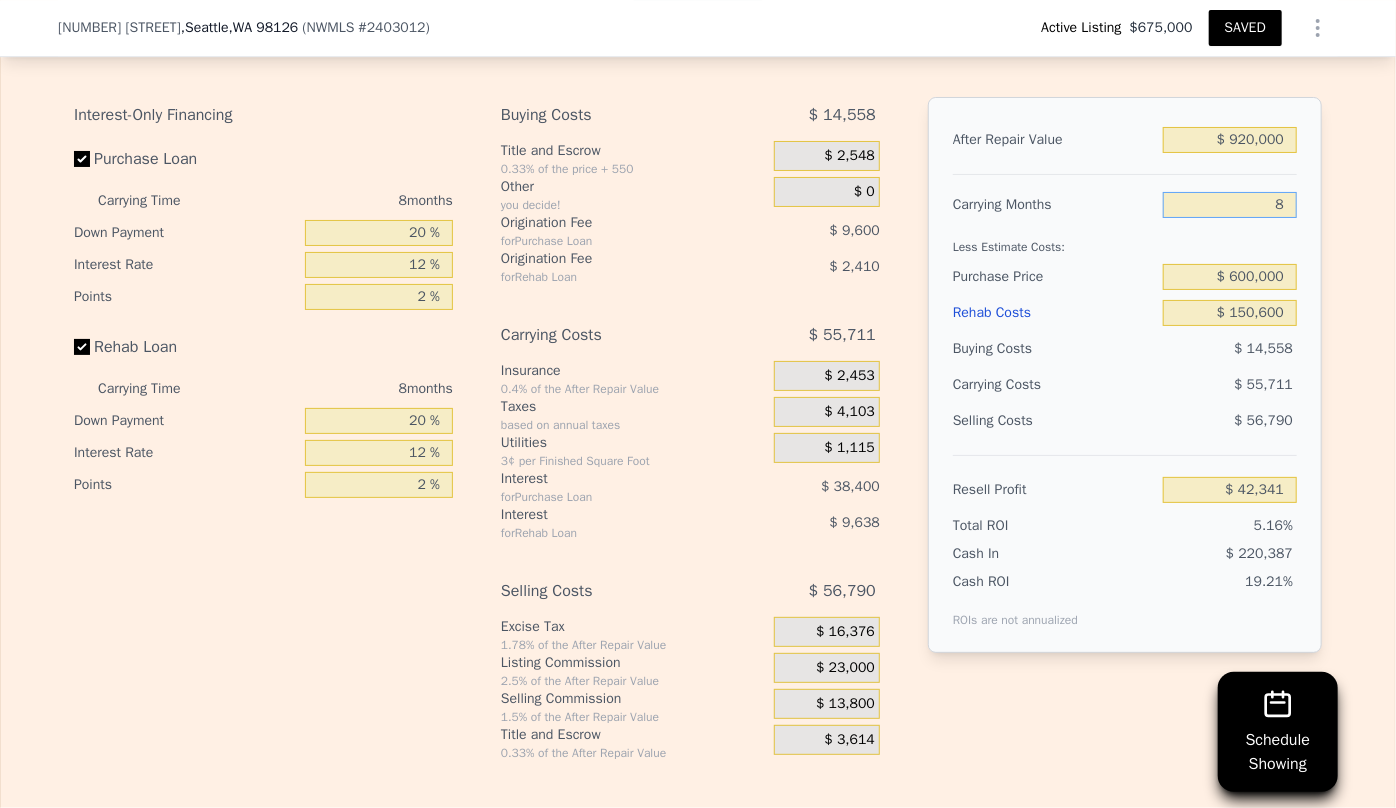 click on "8" at bounding box center [1230, 205] 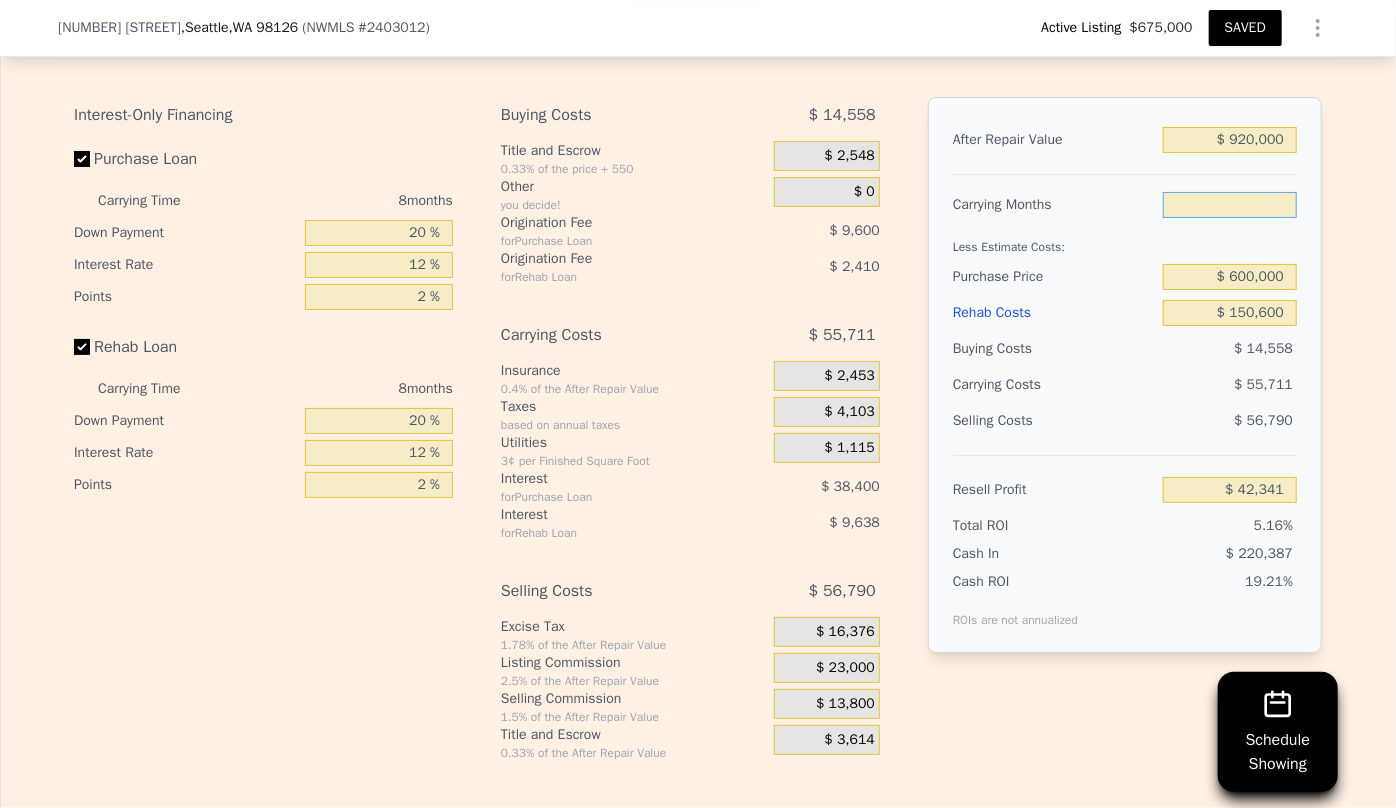 type on "6" 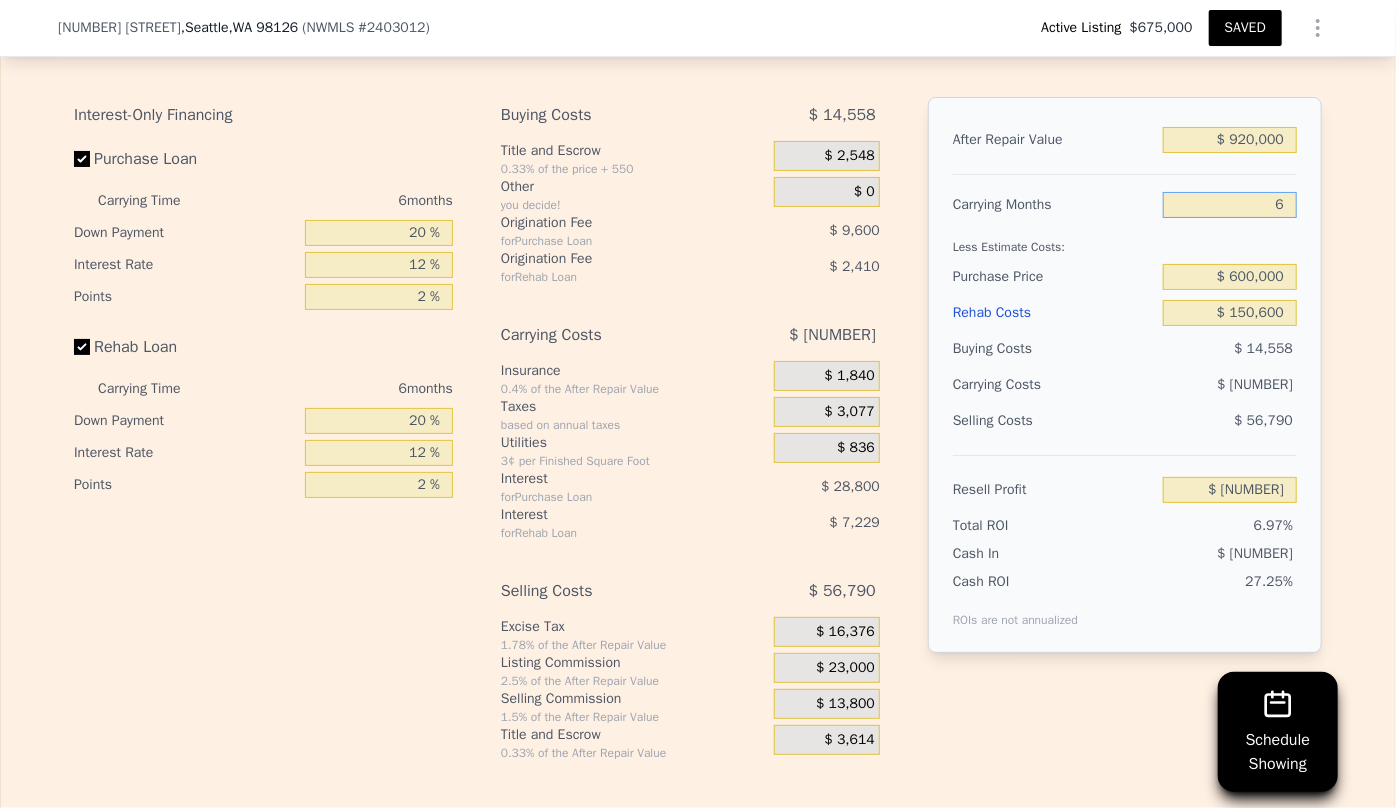type on "$ 56,269" 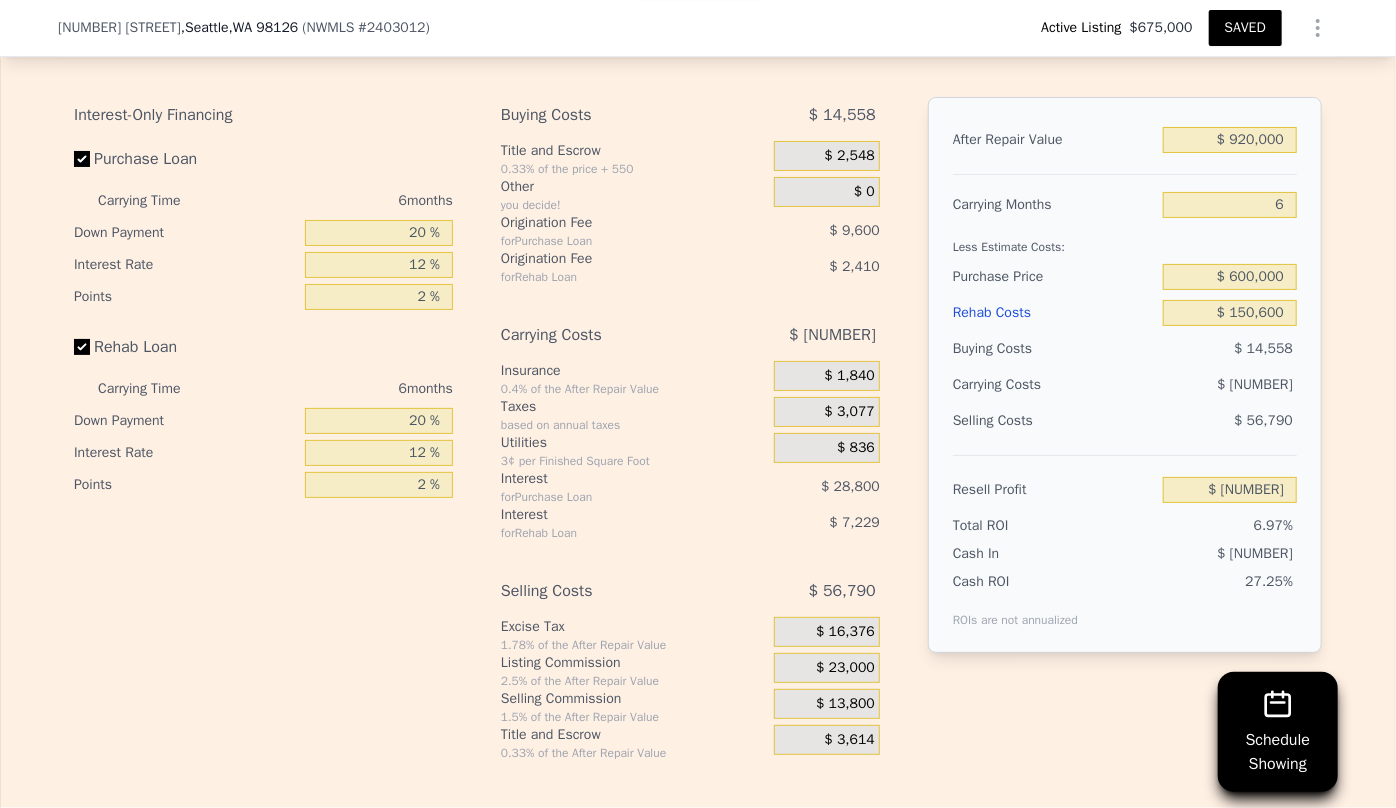 click on "Buying Costs" at bounding box center [1054, 349] 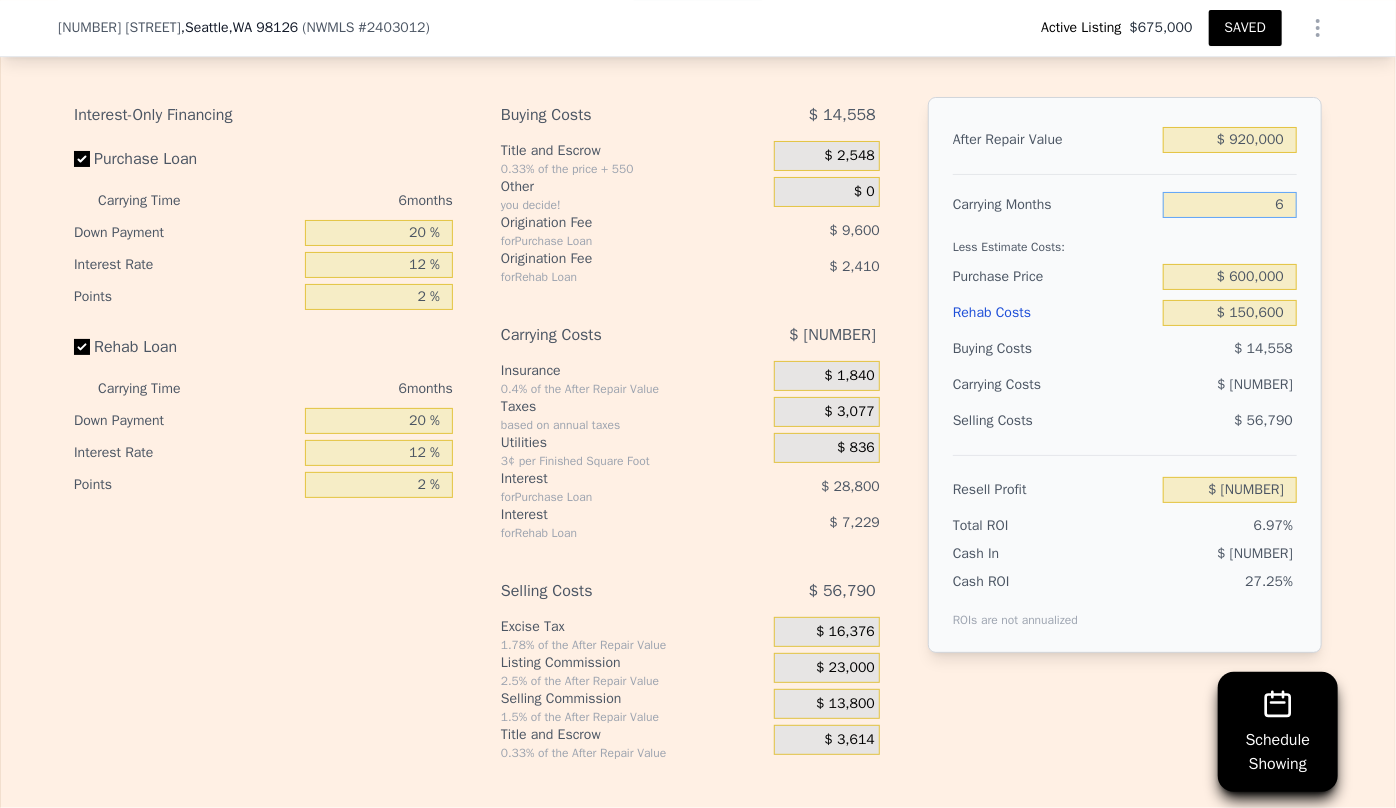 click on "6" at bounding box center [1230, 205] 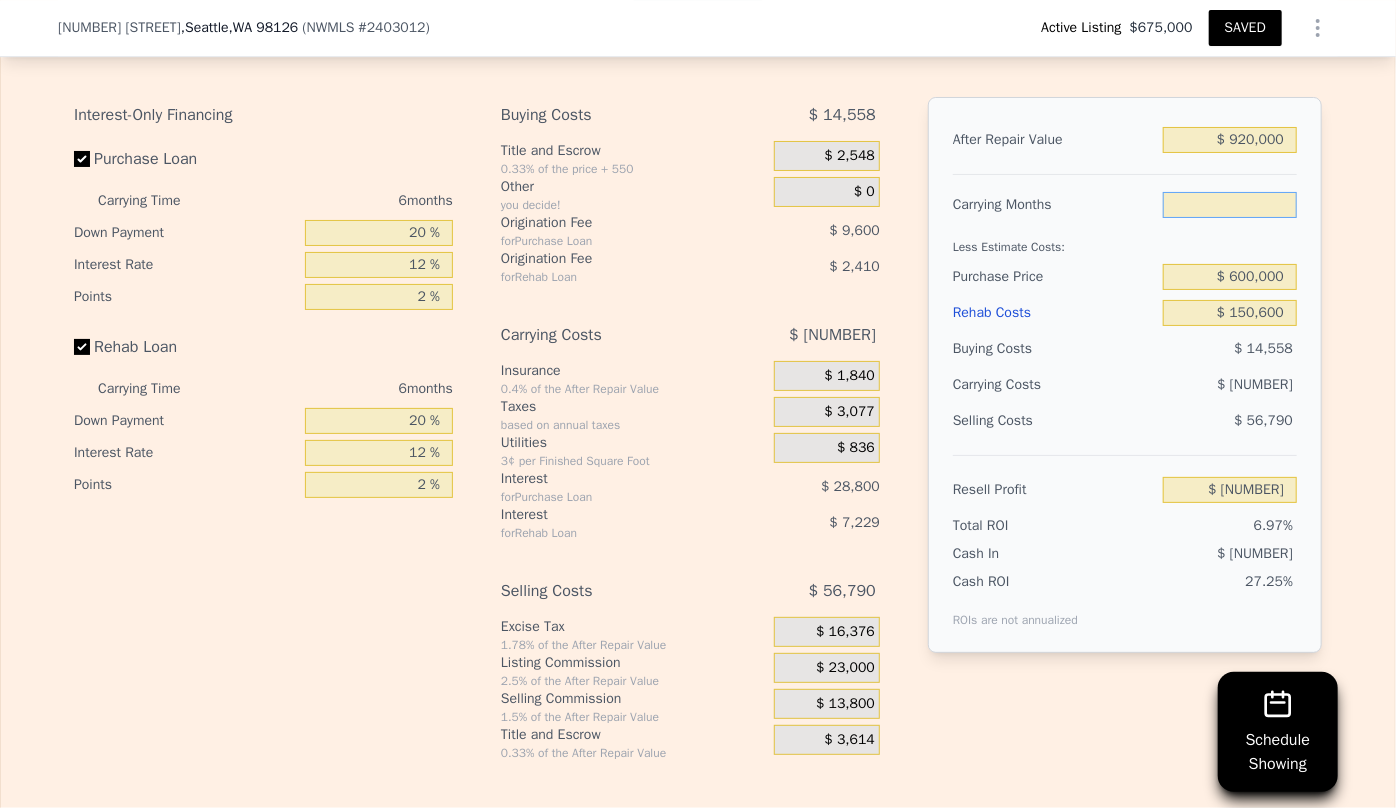 type on "8" 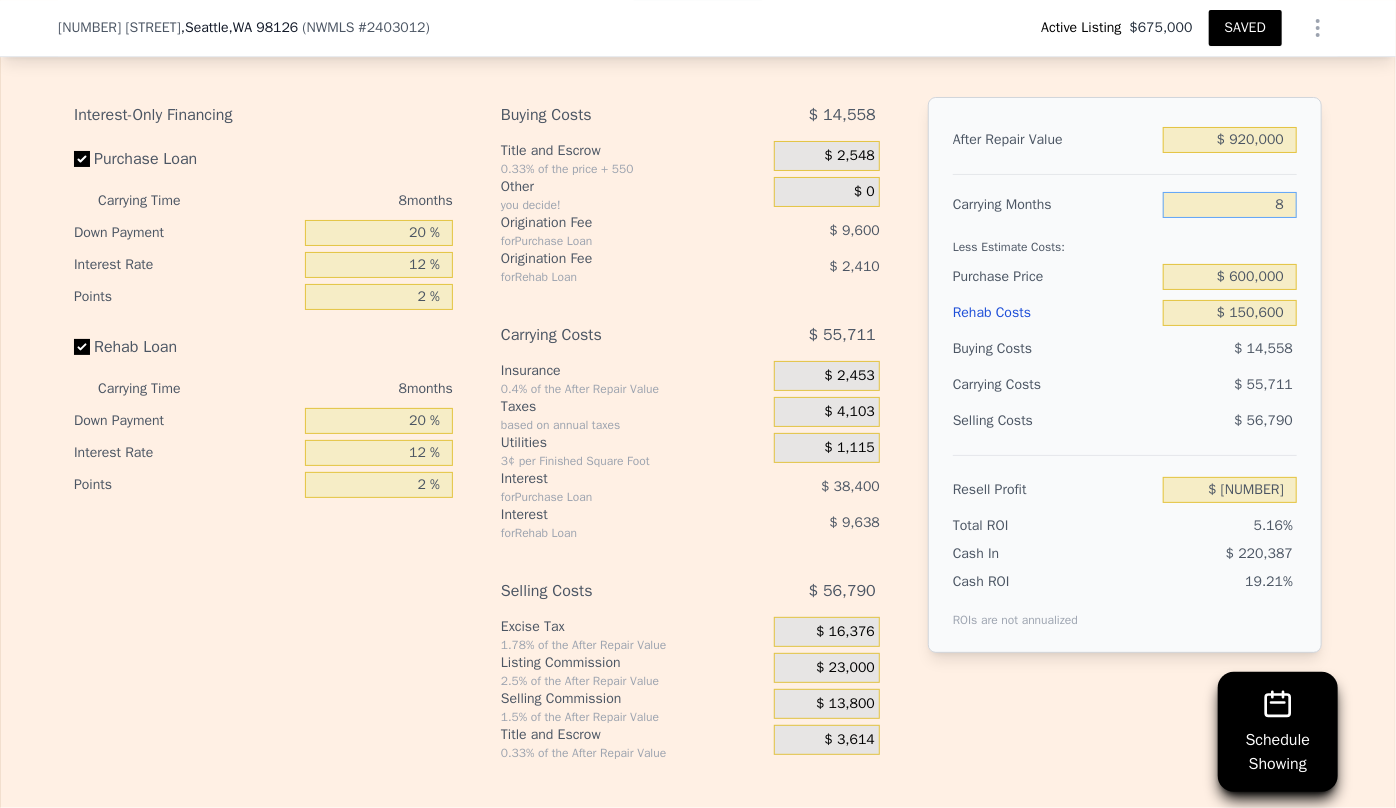 type on "$ 42,341" 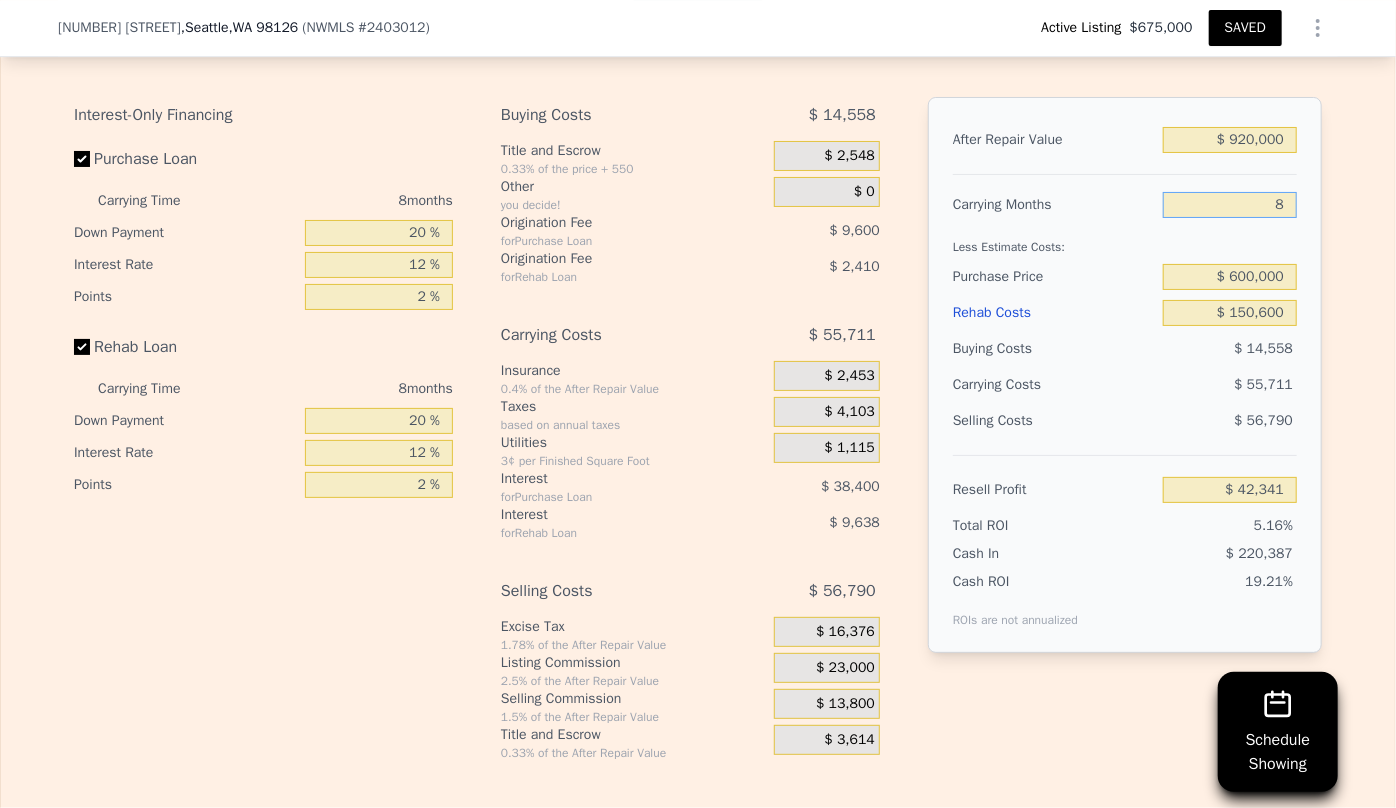 type on "8" 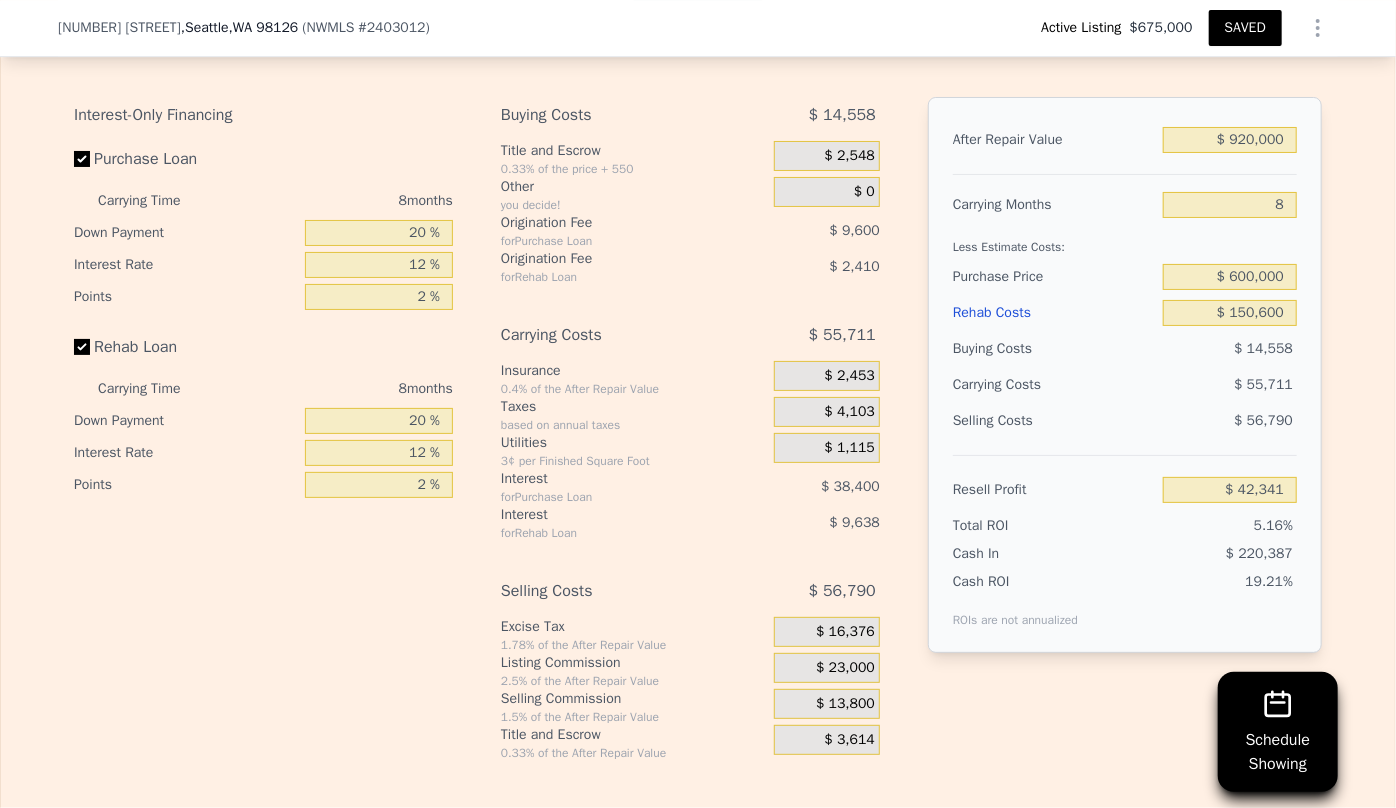 click on "$ 55,711" at bounding box center [1191, 385] 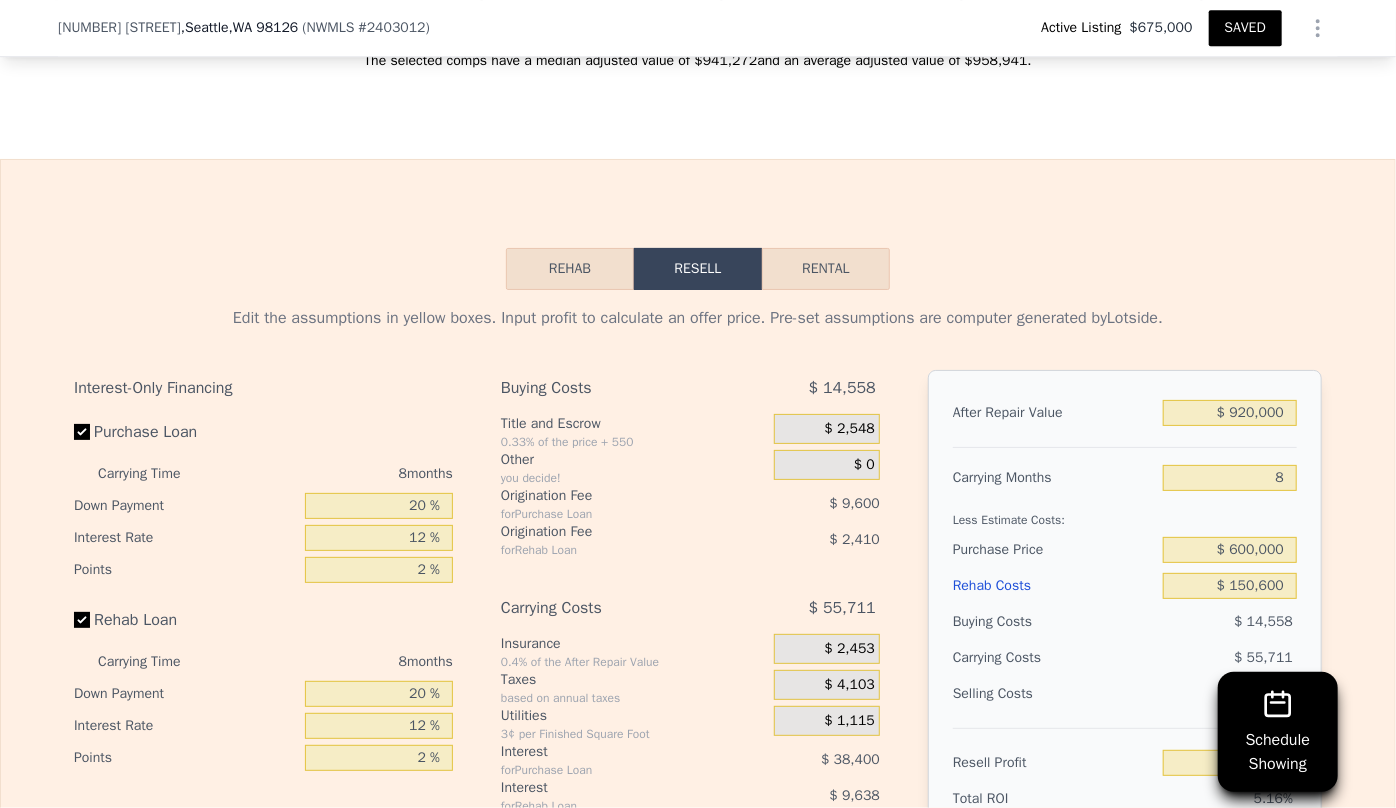 scroll, scrollTop: 3356, scrollLeft: 0, axis: vertical 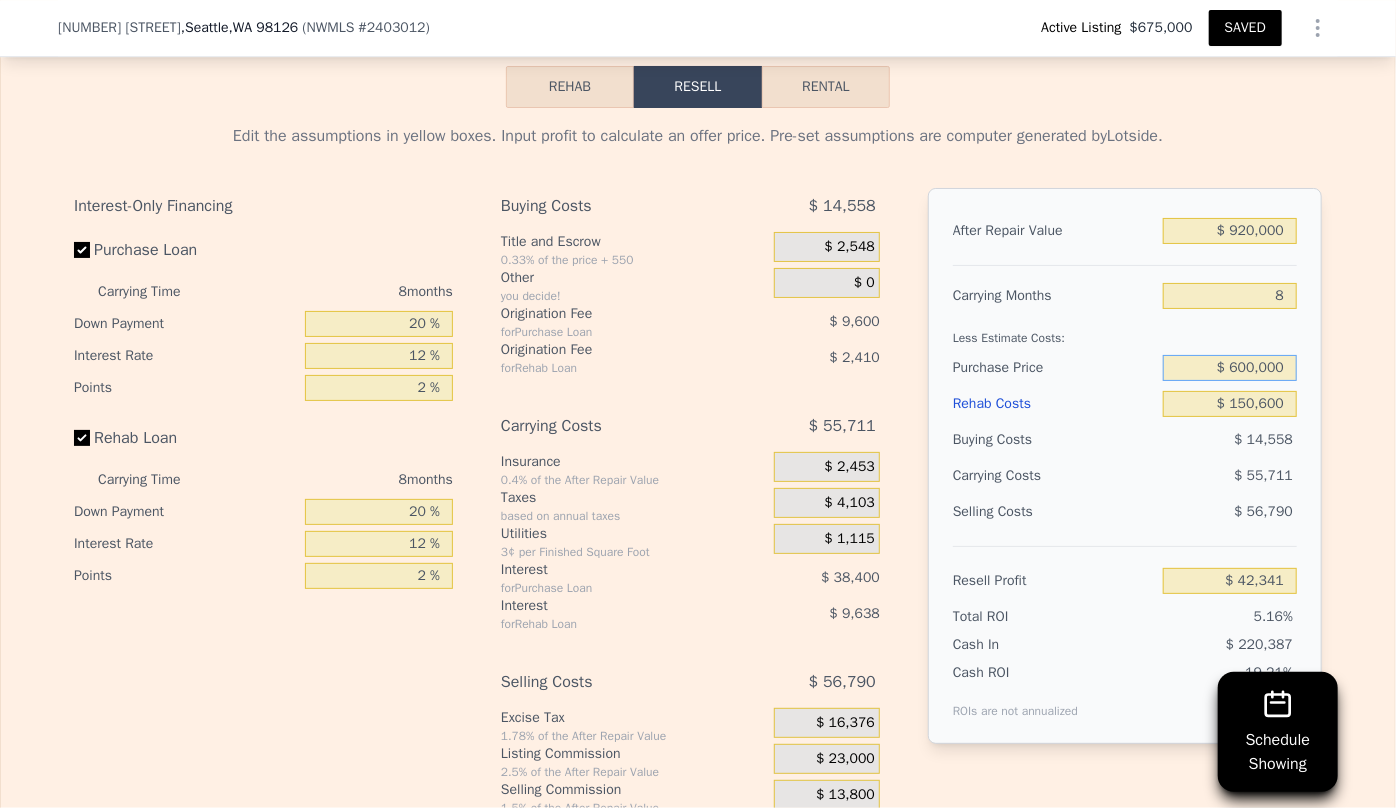 click on "$ 600,000" at bounding box center (1230, 368) 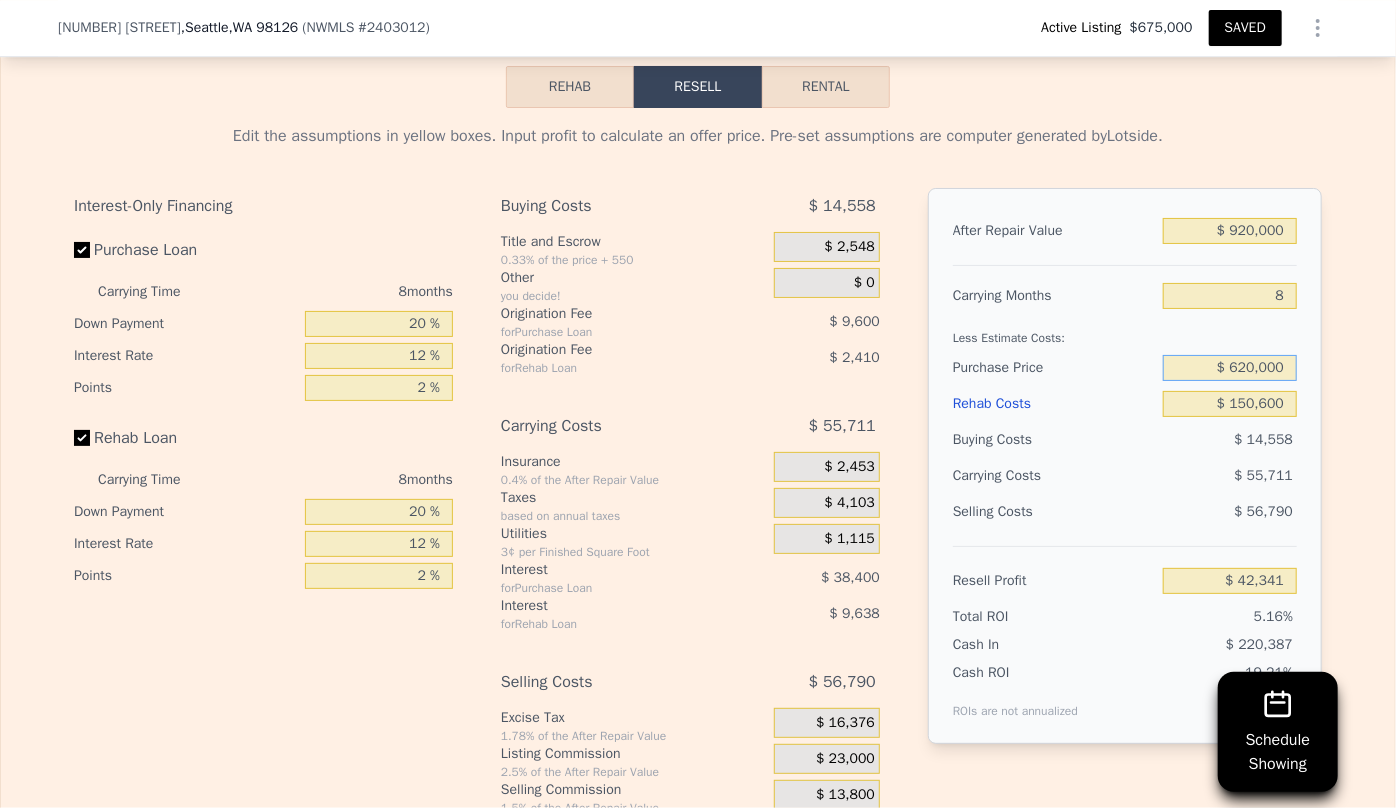 type on "$ 620,000" 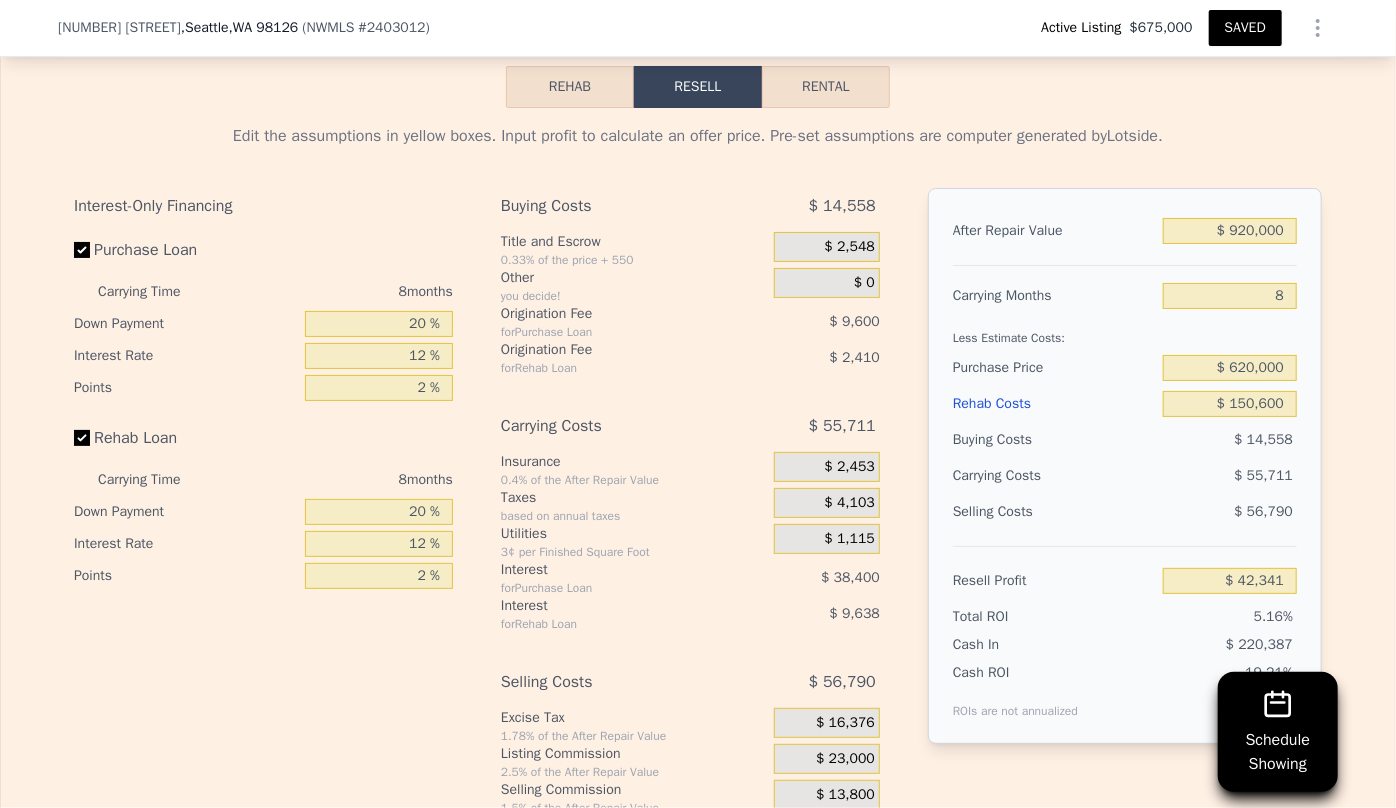 click on "$ 150,600" at bounding box center (1230, 404) 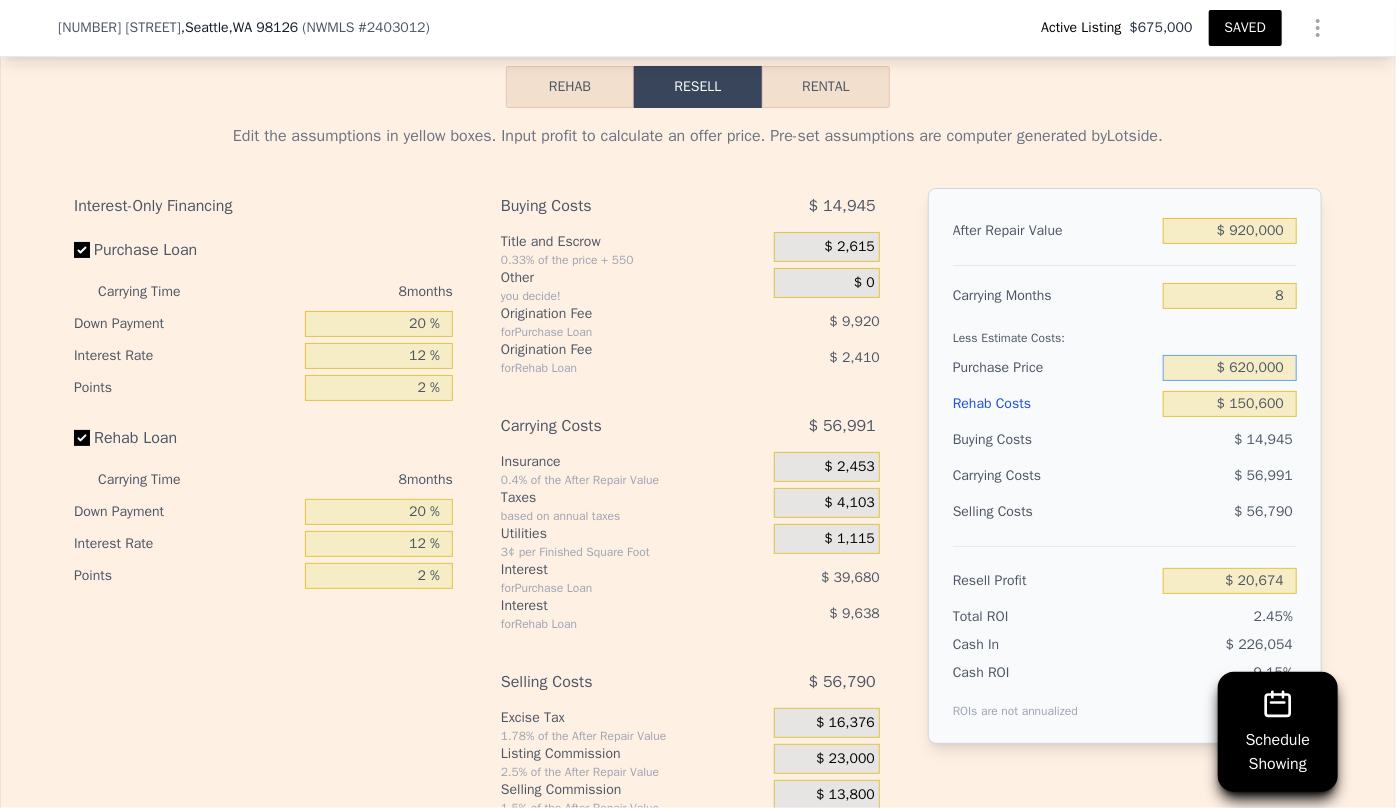 click on "$ 620,000" at bounding box center (1230, 368) 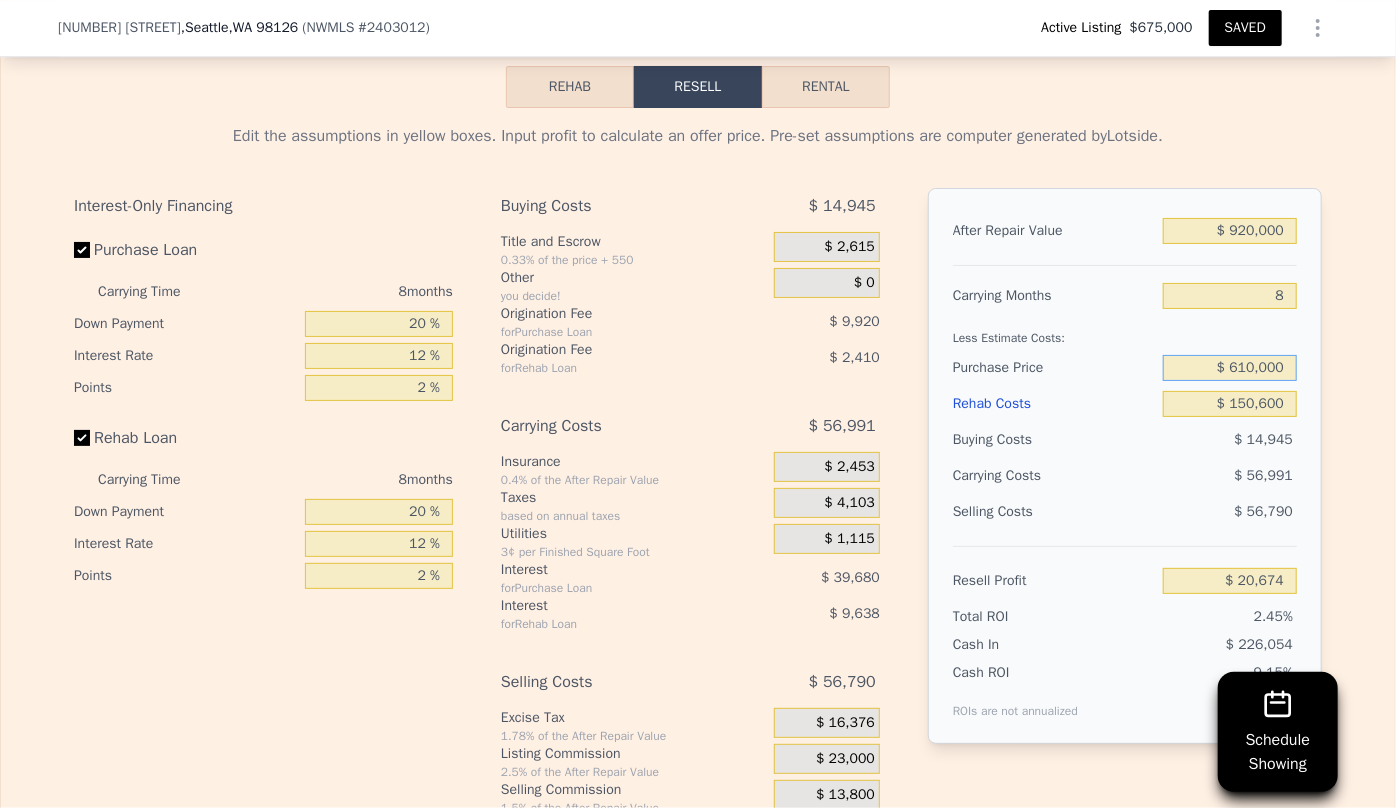 click on "$ 610,000" at bounding box center (1230, 368) 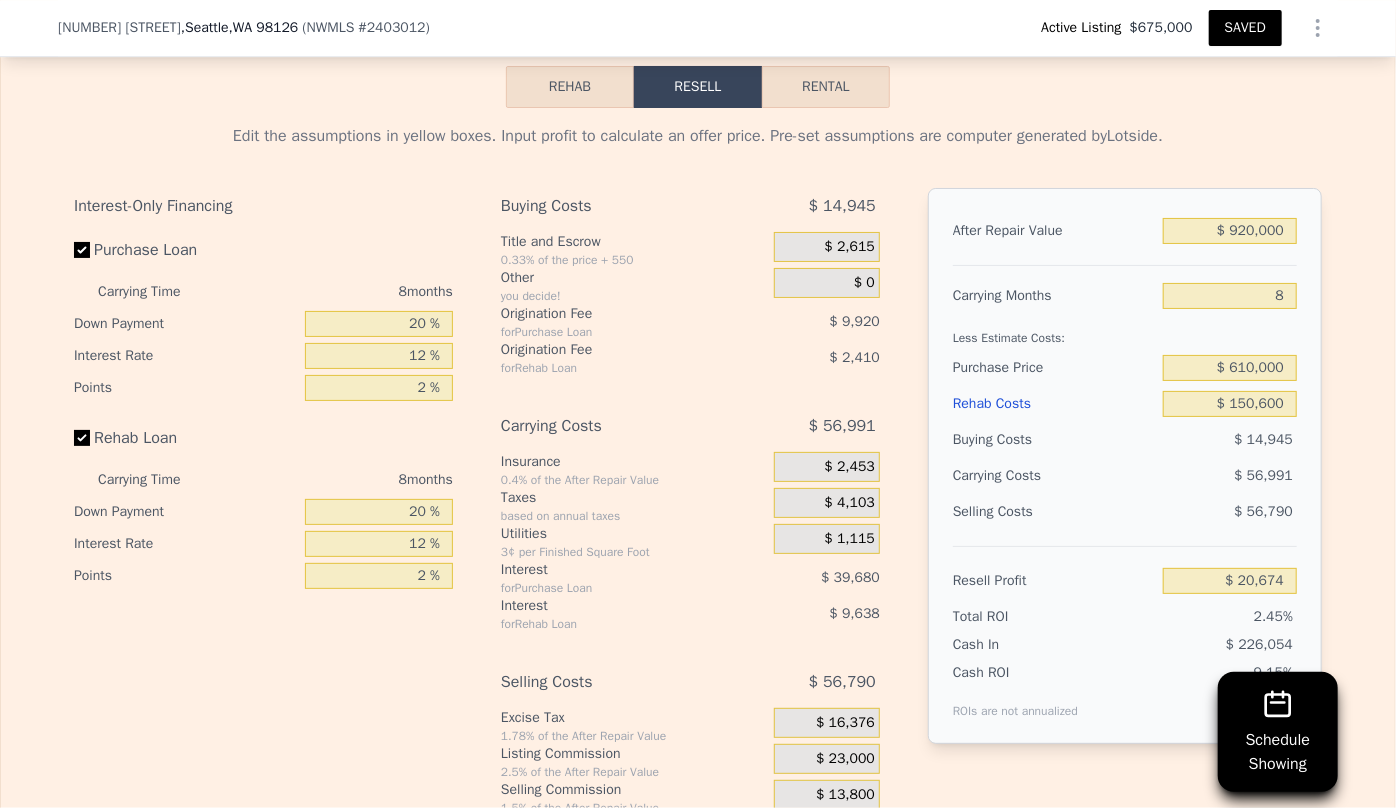 click on "$ 56,991" at bounding box center (1263, 475) 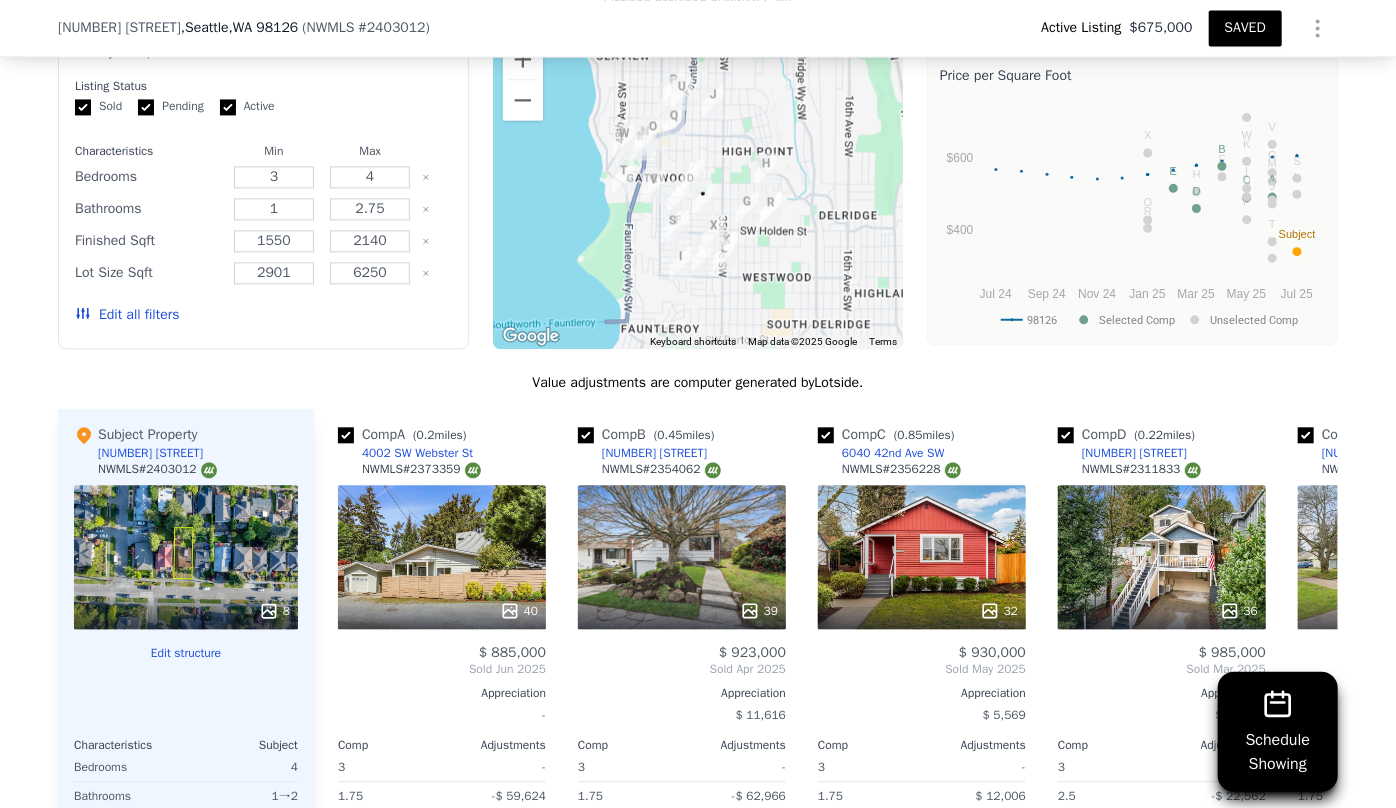 scroll, scrollTop: 1901, scrollLeft: 0, axis: vertical 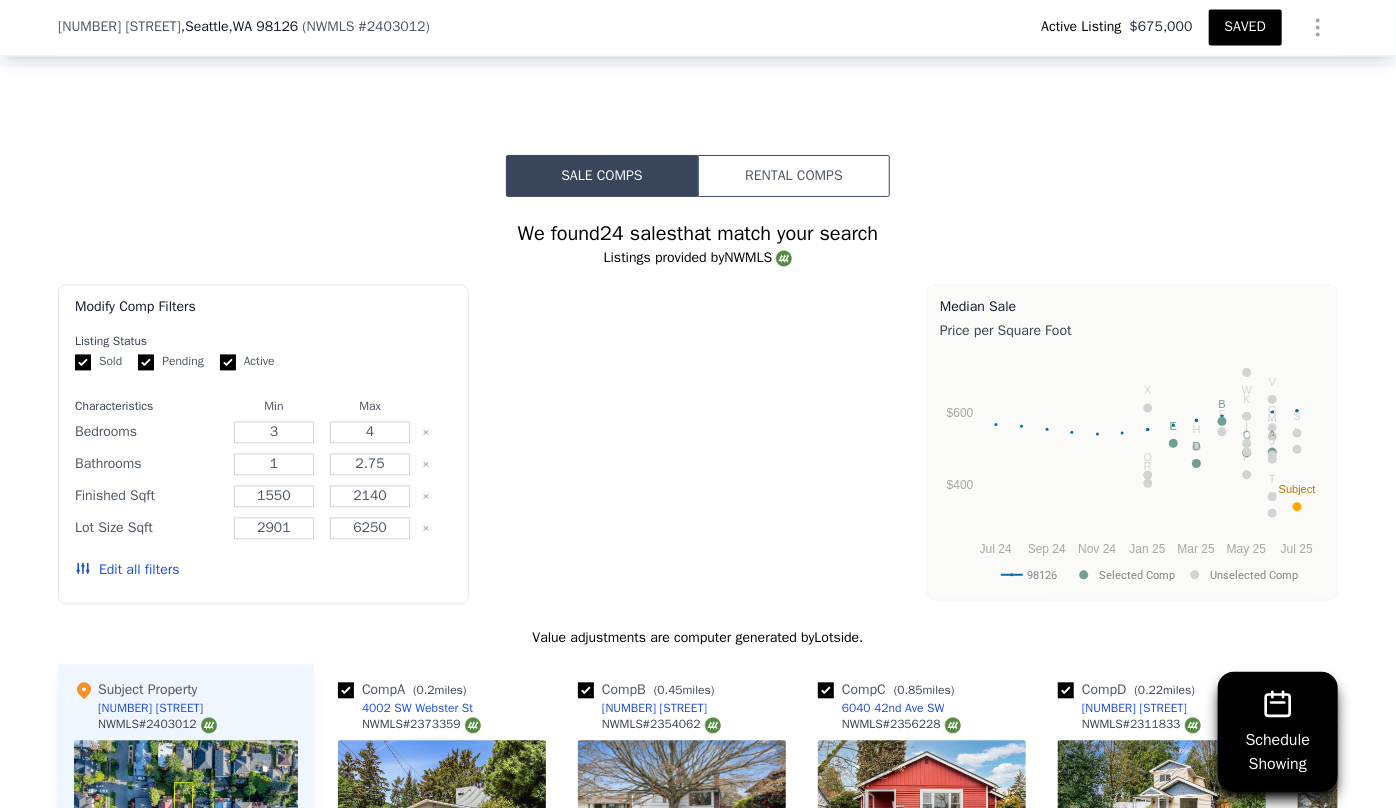 type on "$ 42,341" 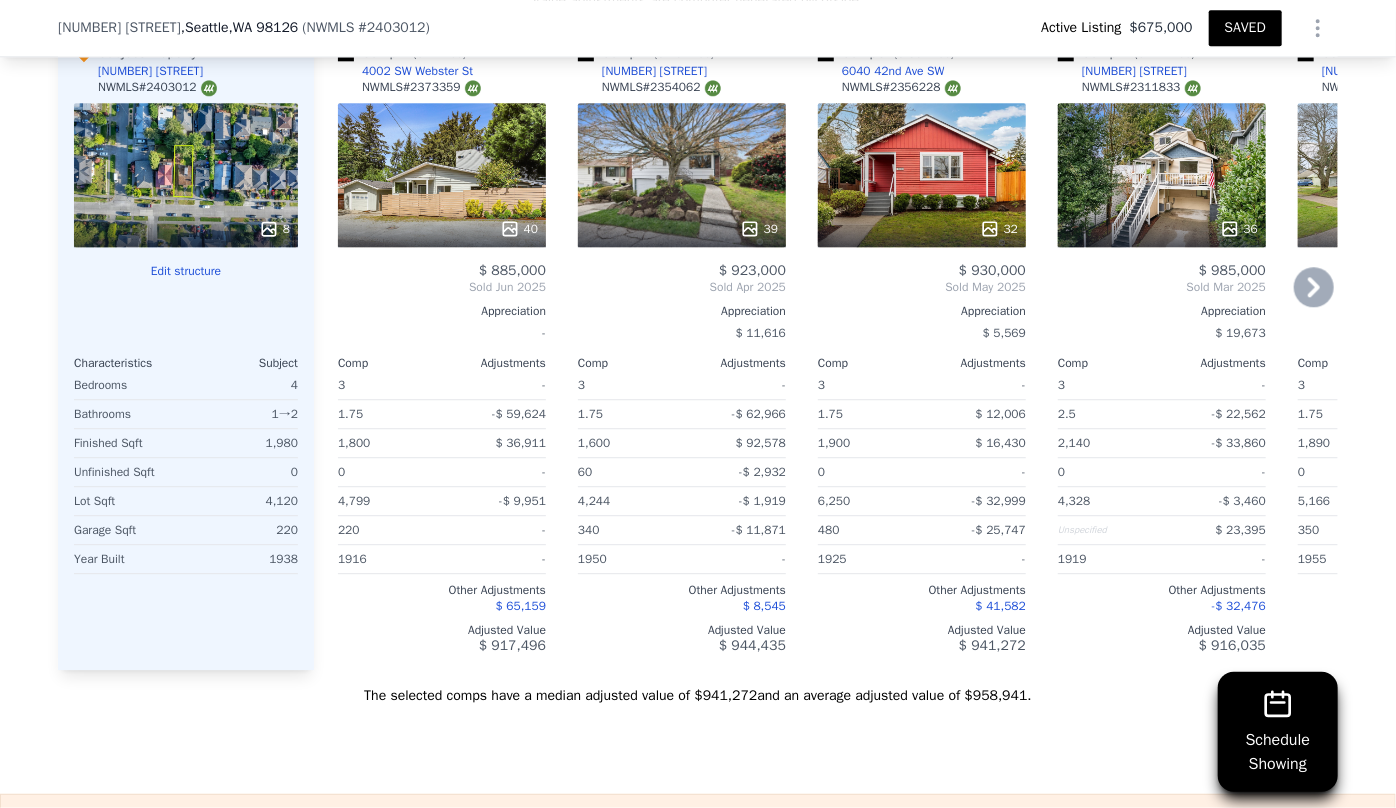 scroll, scrollTop: 2538, scrollLeft: 0, axis: vertical 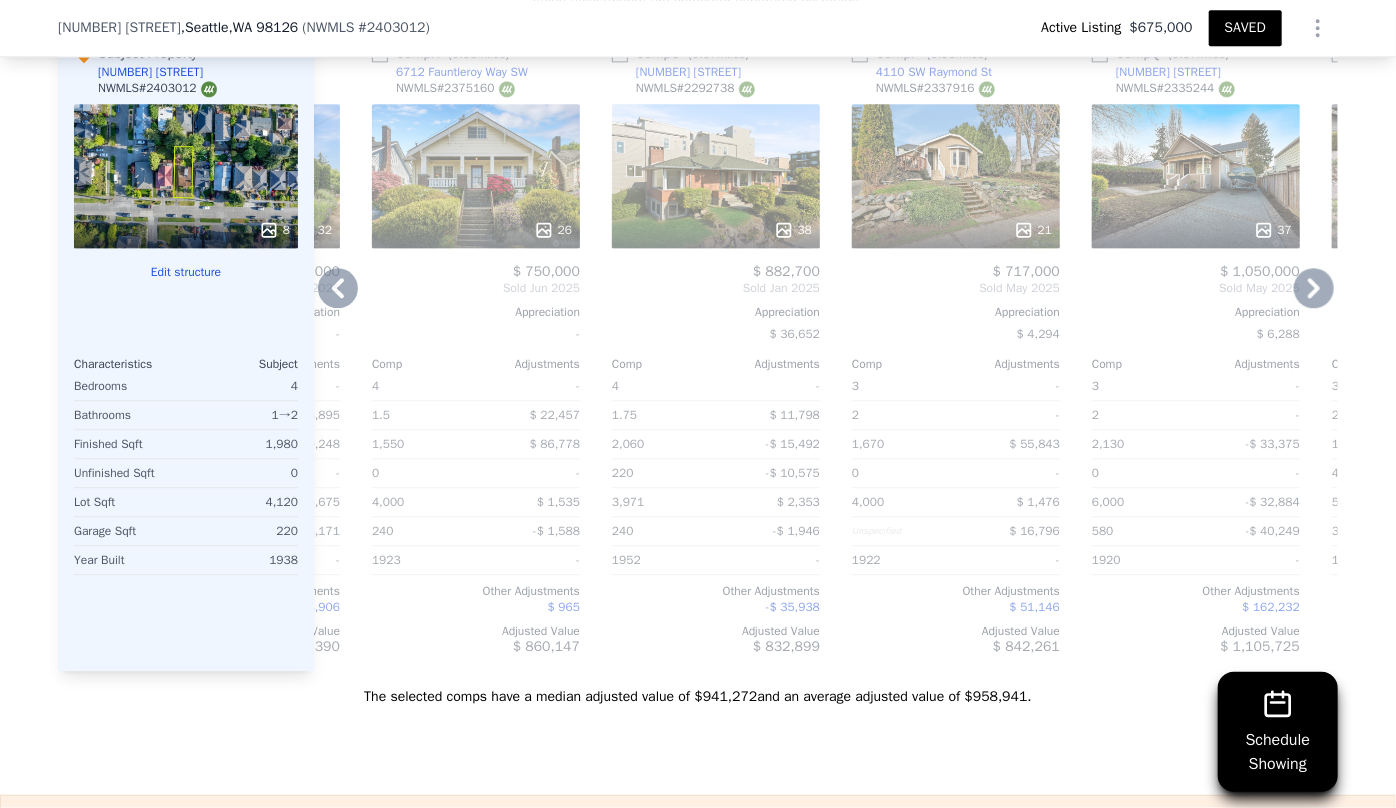 click on "26" at bounding box center [476, 176] 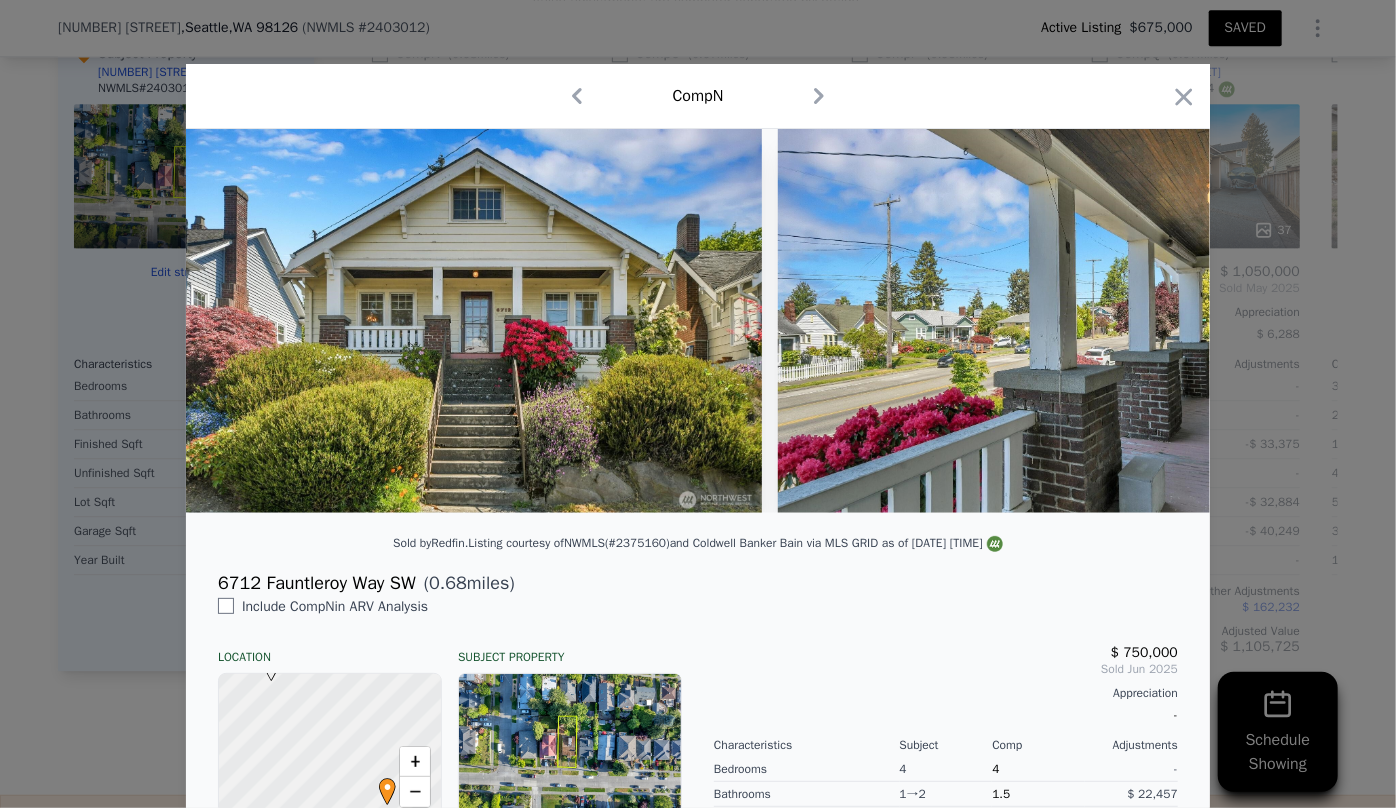 drag, startPoint x: 251, startPoint y: 527, endPoint x: 352, endPoint y: 532, distance: 101.12369 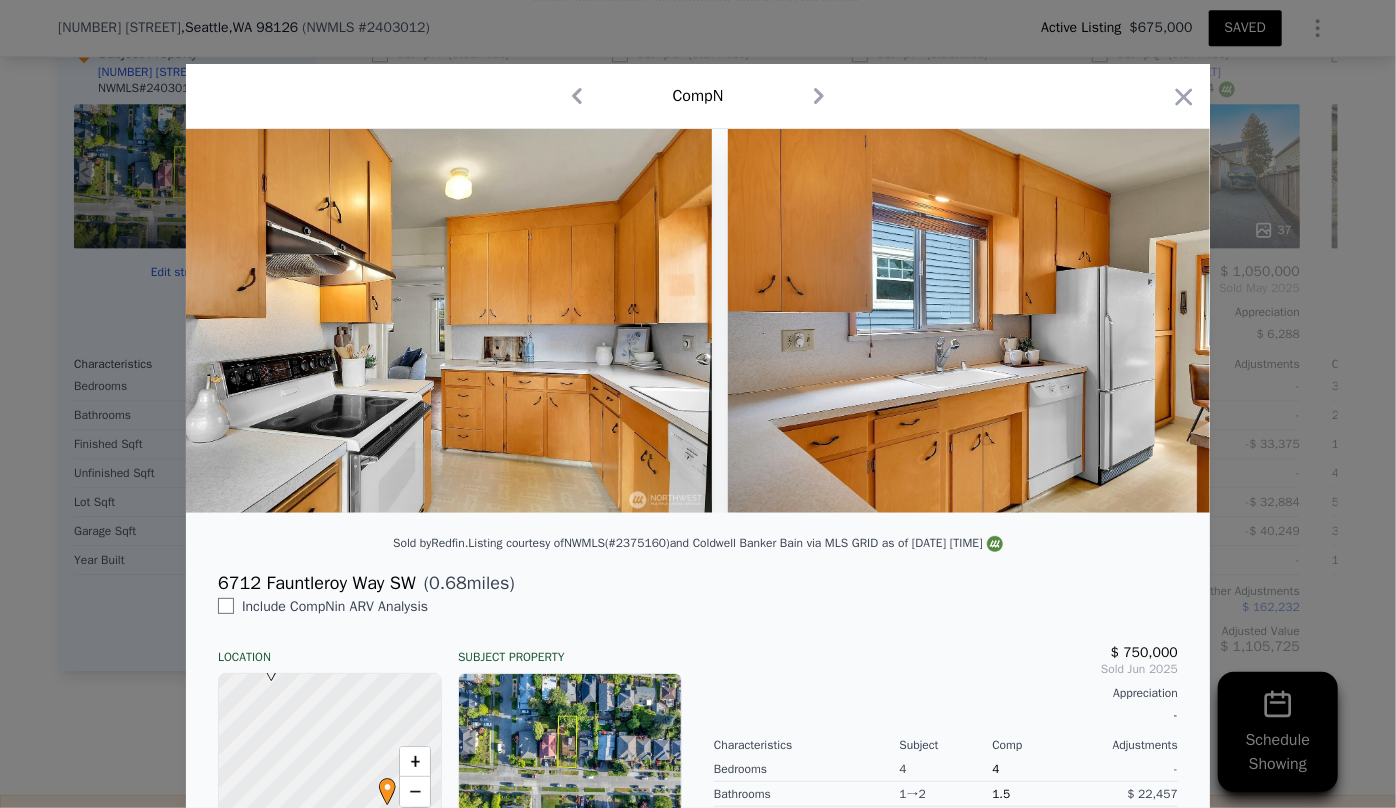 scroll, scrollTop: 0, scrollLeft: 4814, axis: horizontal 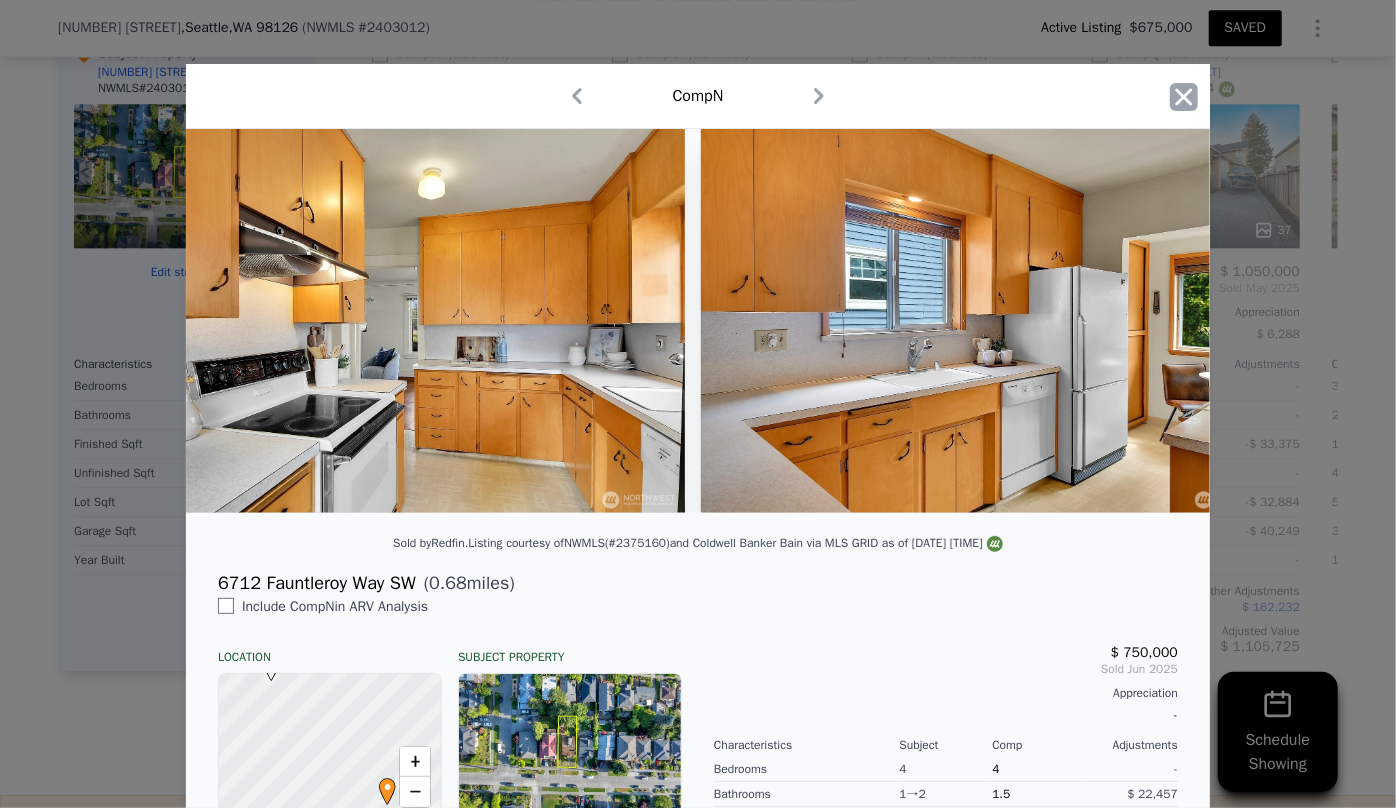 click 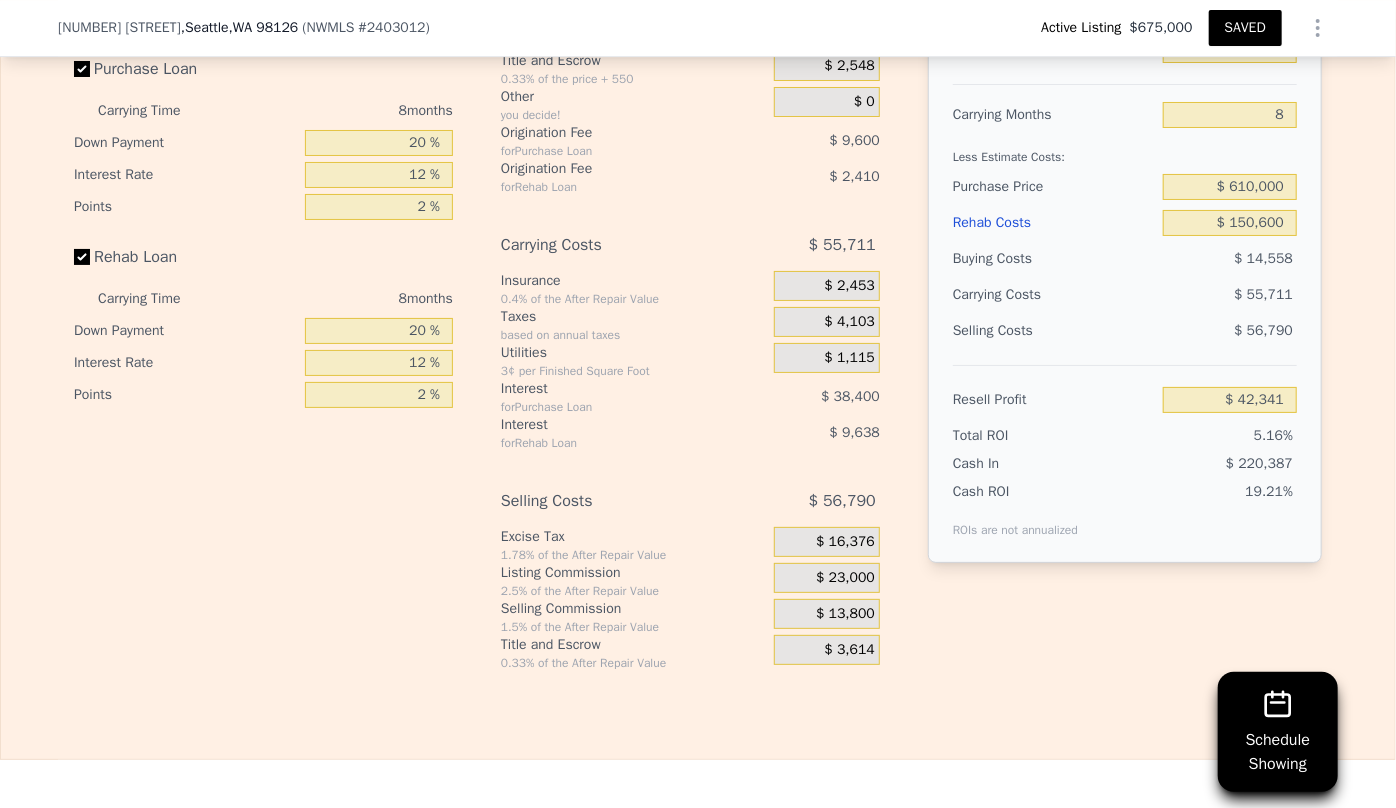 scroll, scrollTop: 3538, scrollLeft: 0, axis: vertical 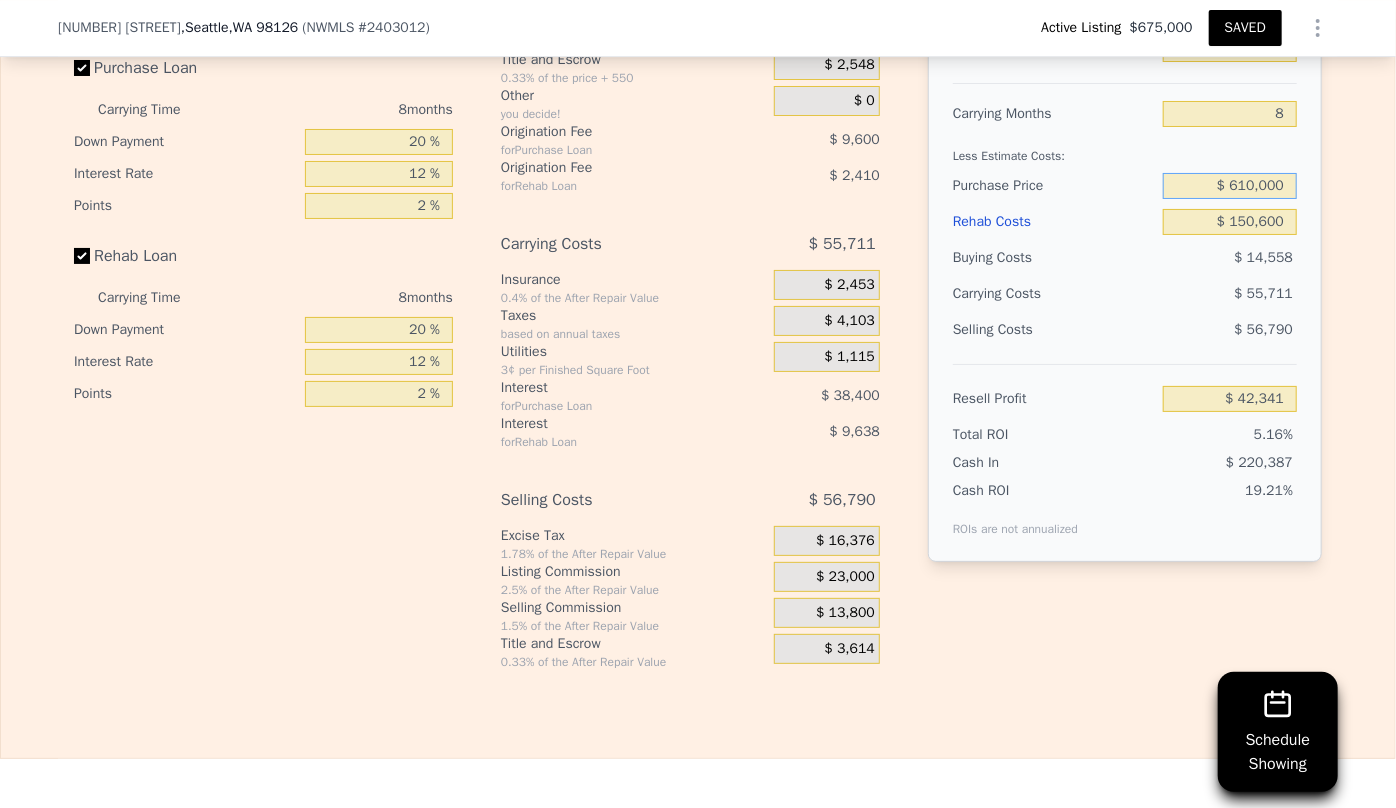 click on "$ 610,000" at bounding box center (1230, 186) 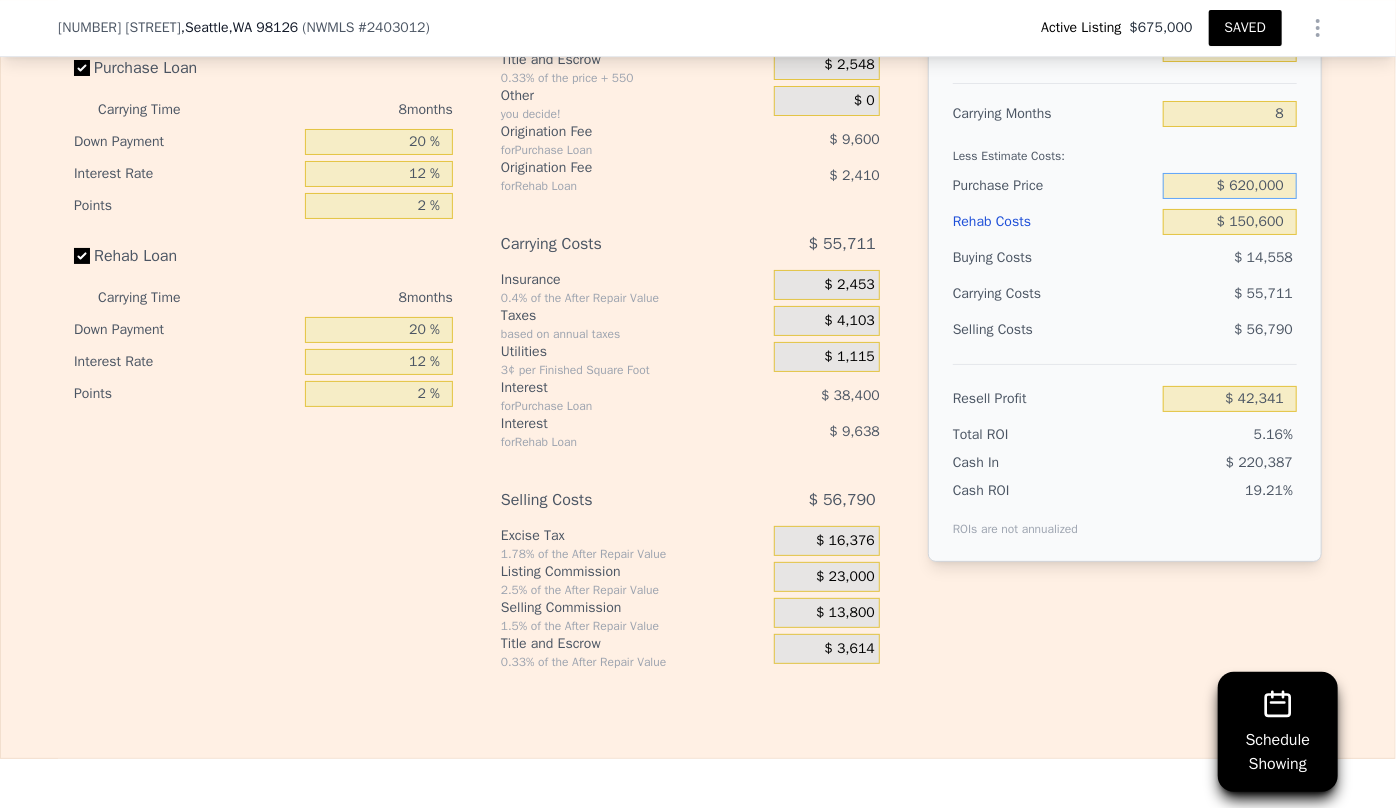 type on "$ 620,000" 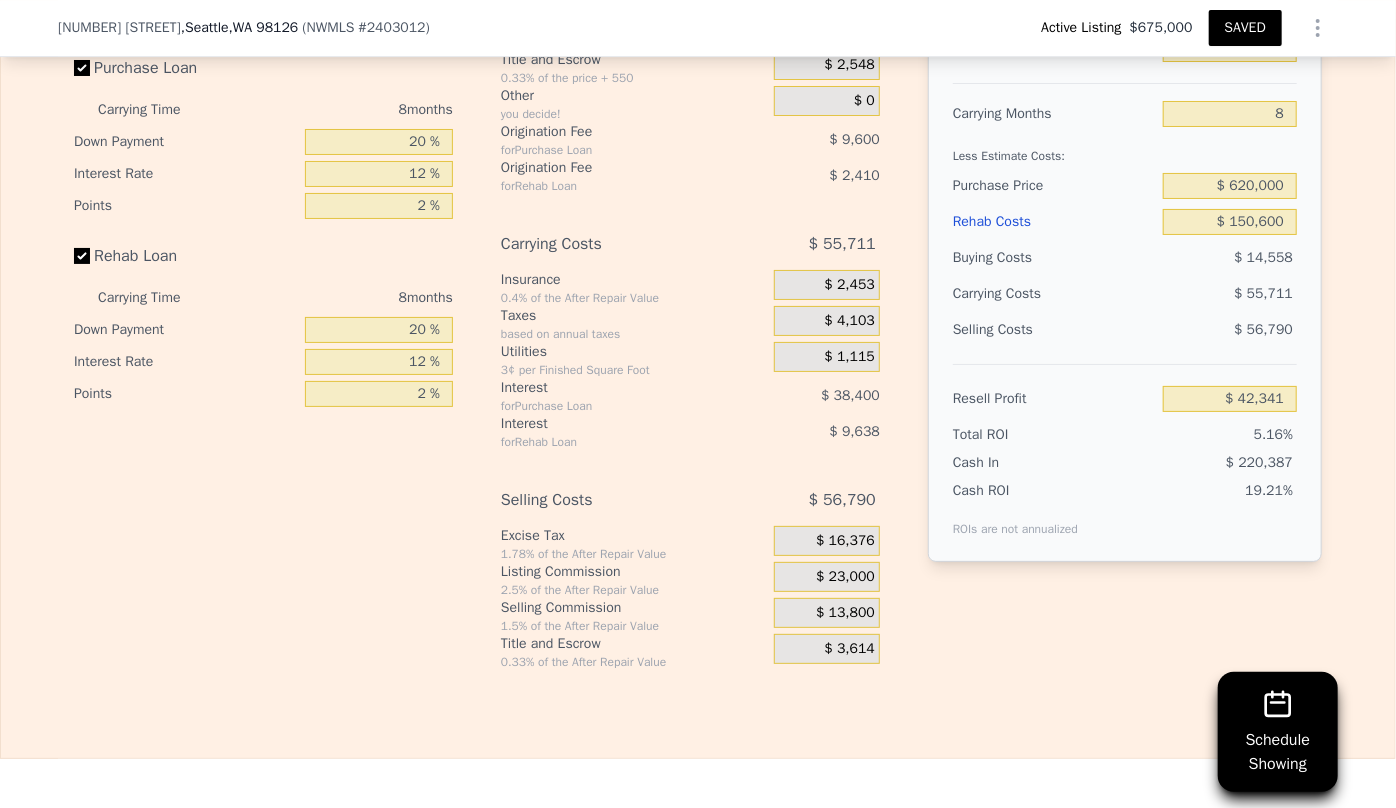 click on "$ 55,711" at bounding box center [1191, 294] 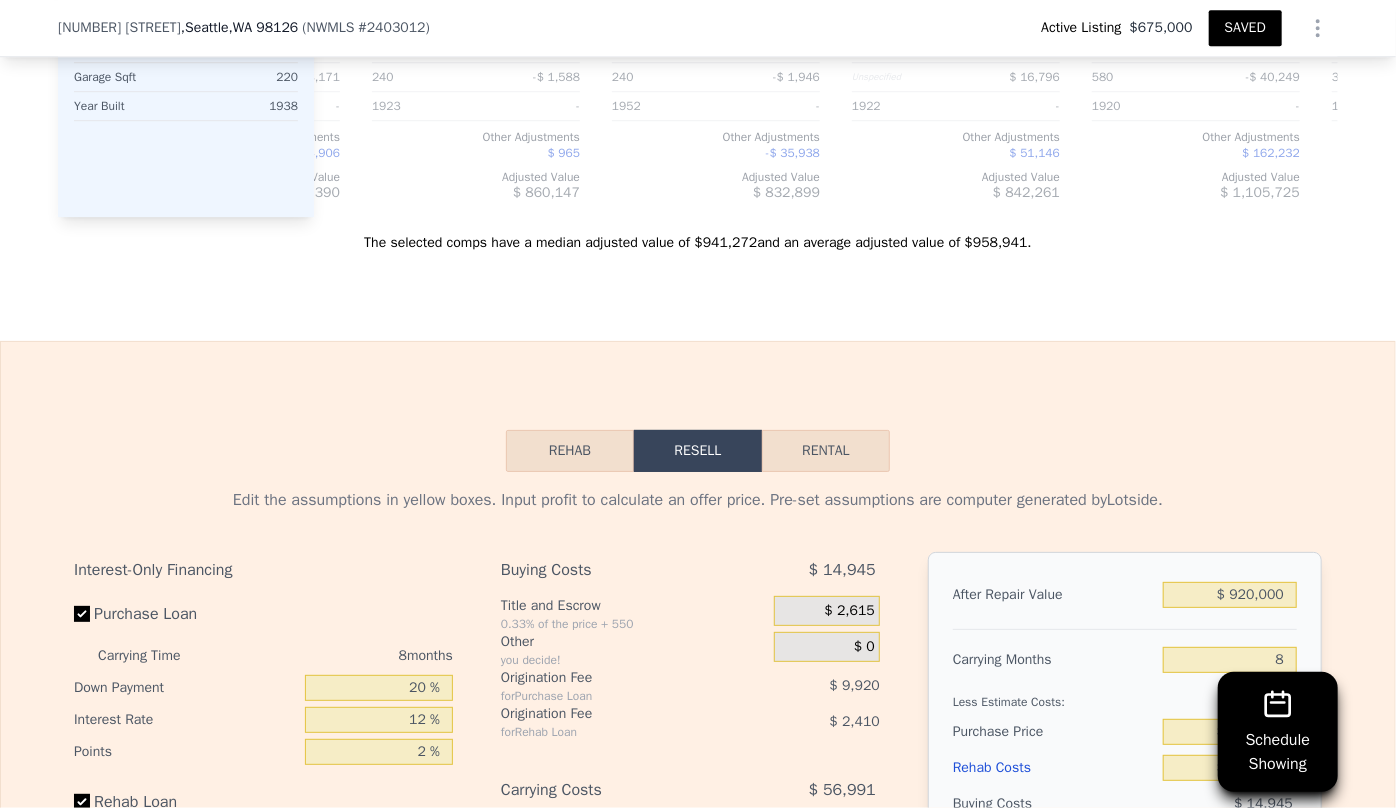 scroll, scrollTop: 3083, scrollLeft: 0, axis: vertical 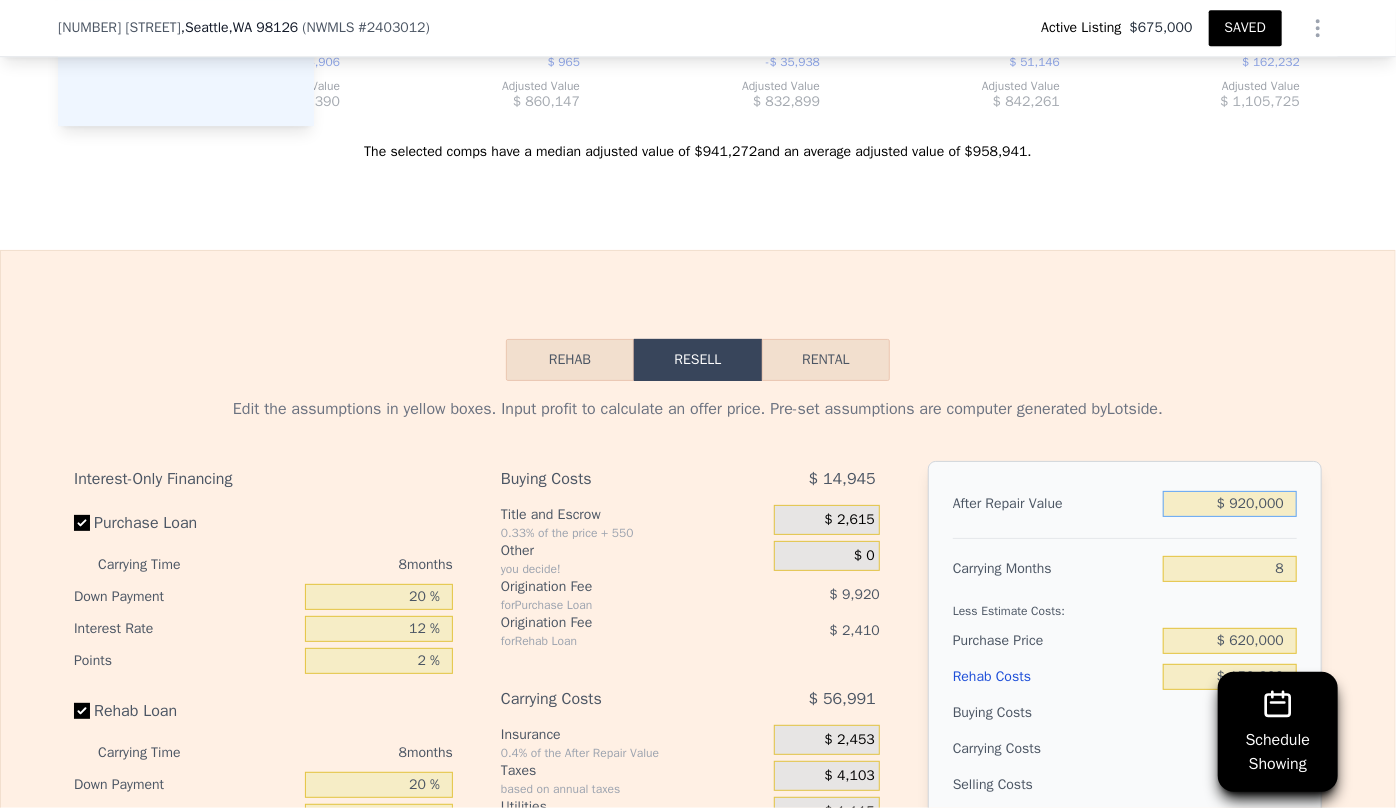 click on "$ 920,000" at bounding box center [1230, 504] 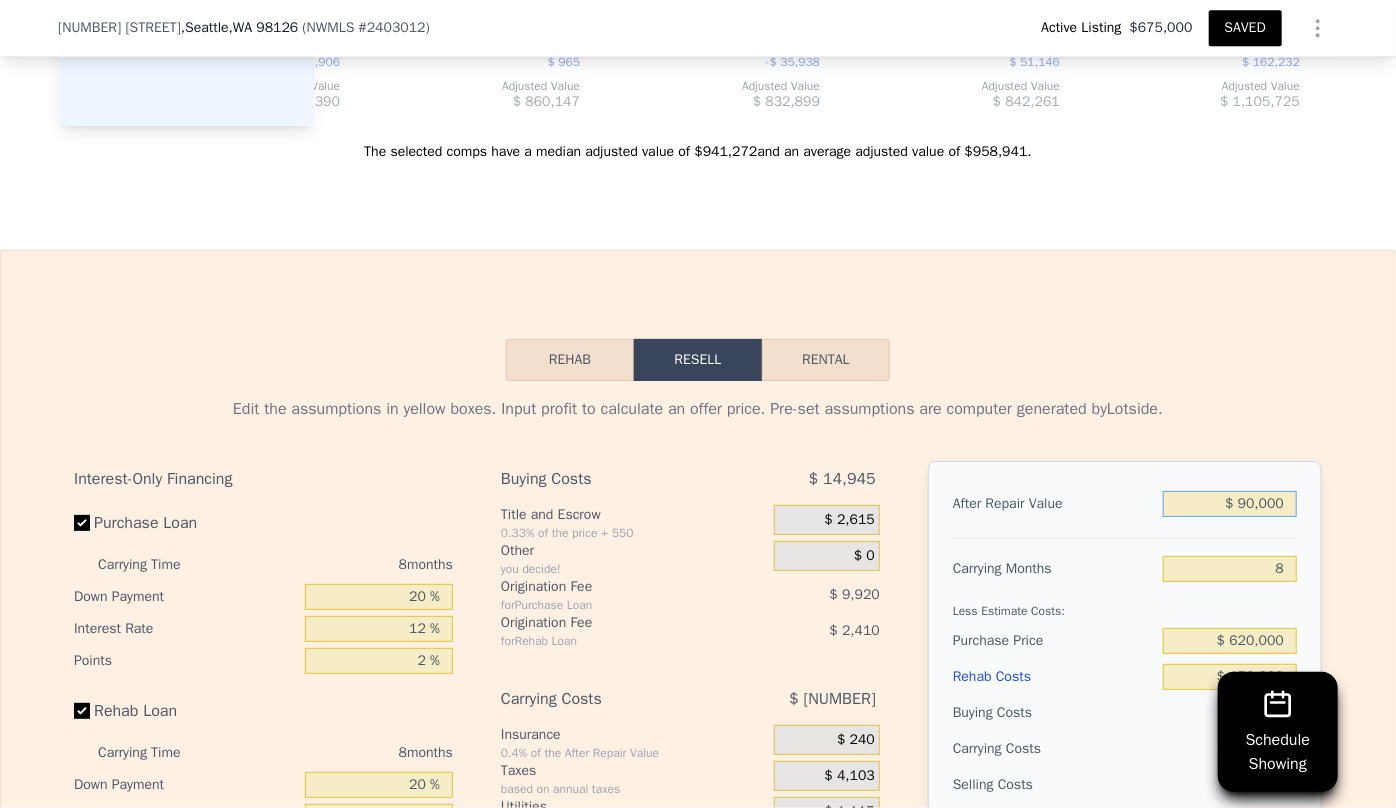 type on "-$ 756,375" 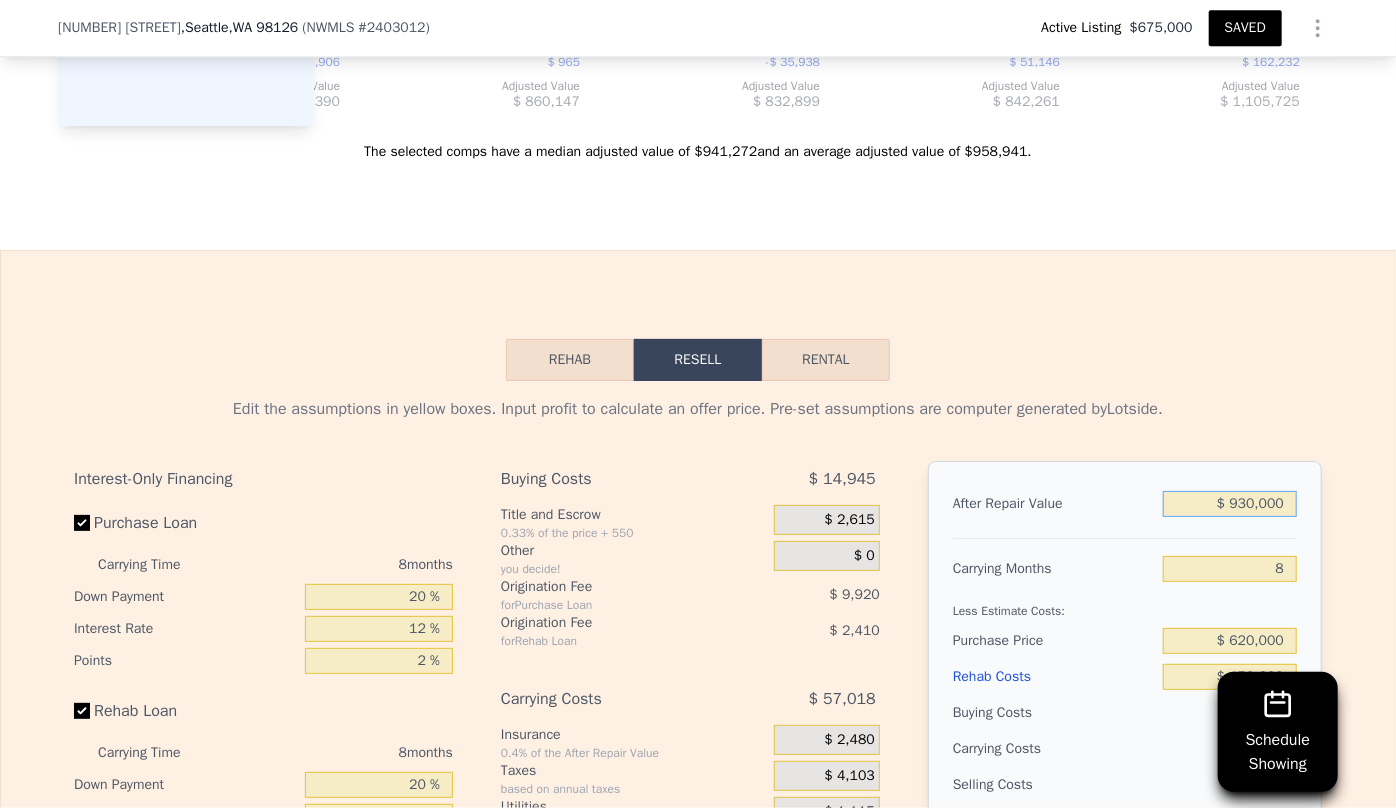 type on "$ 30,036" 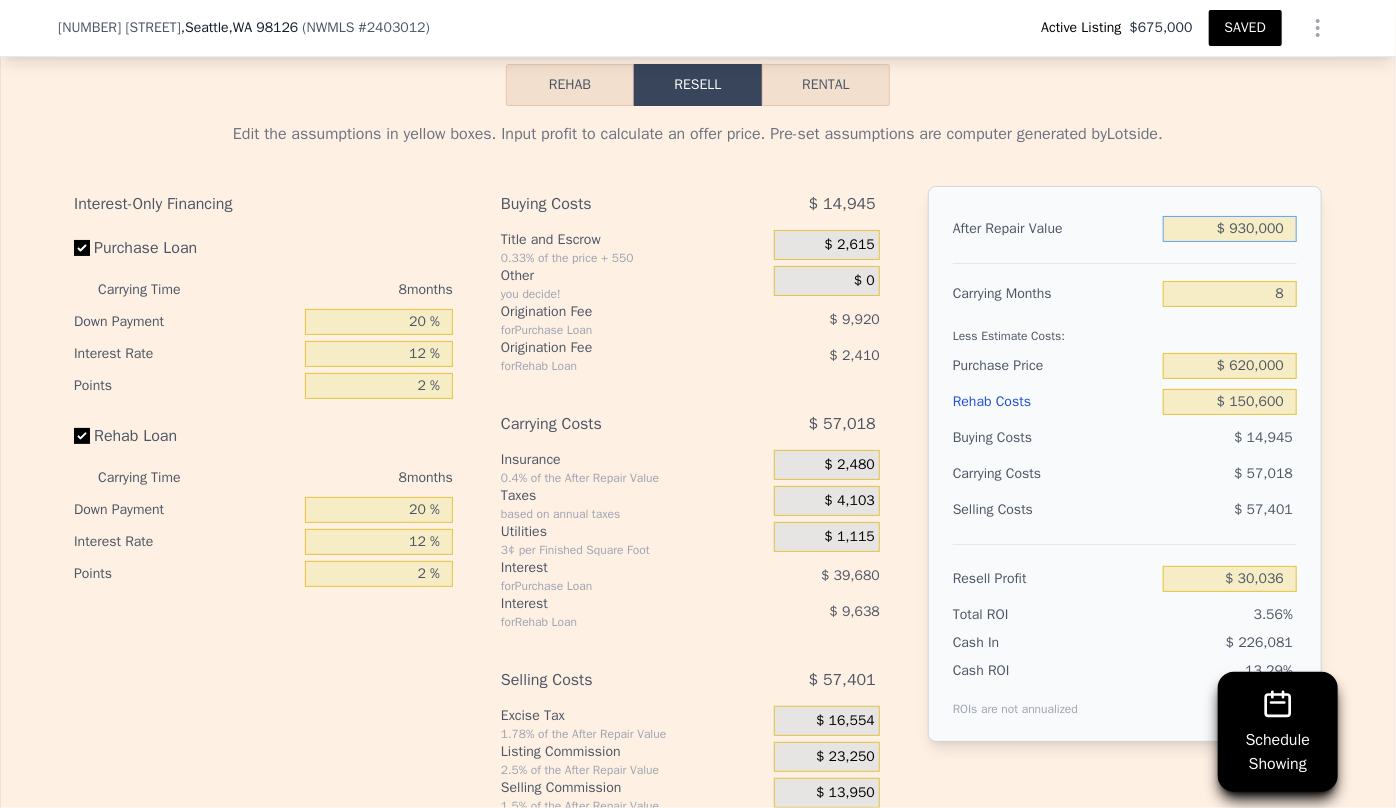 scroll, scrollTop: 3447, scrollLeft: 0, axis: vertical 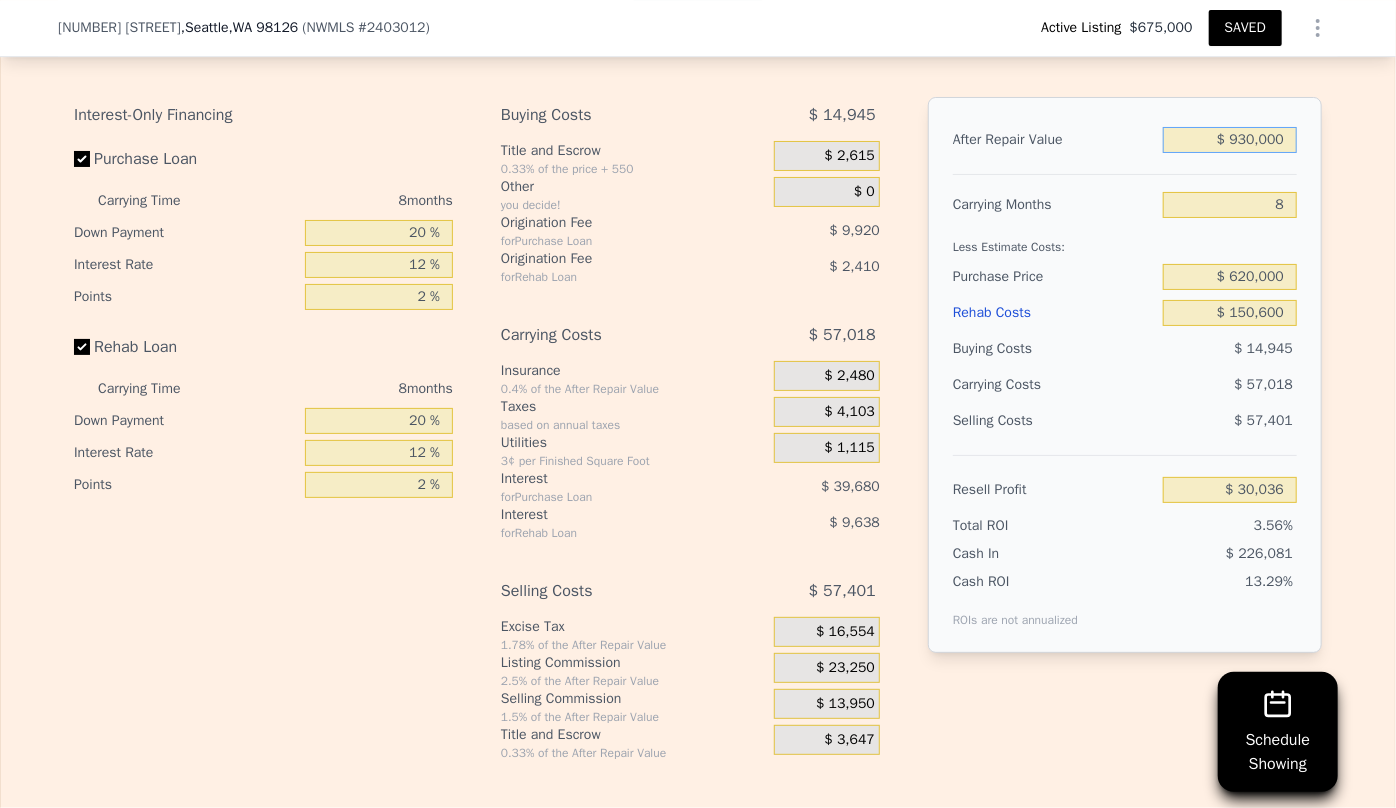 type on "$ 930,000" 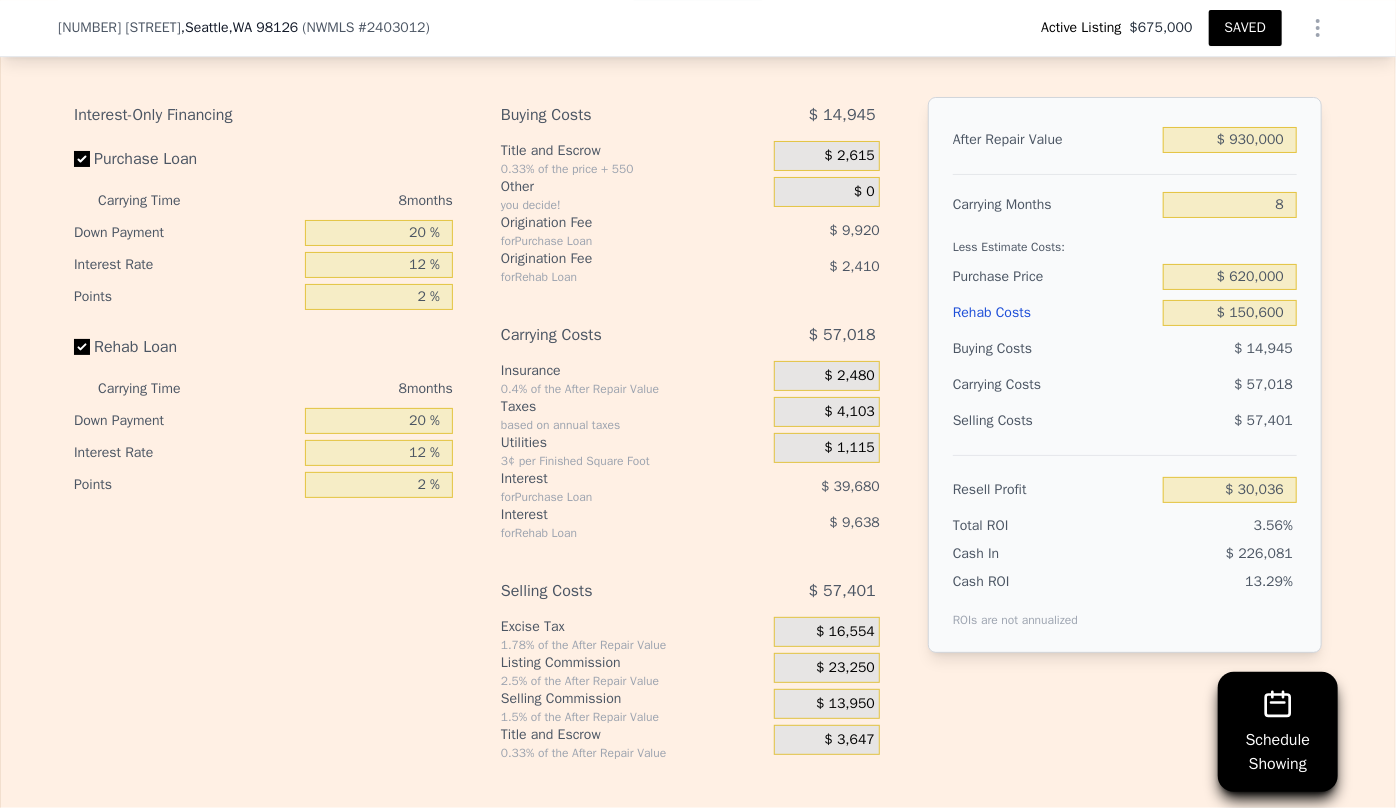 click on "Selling Costs $ 57,401" at bounding box center (1125, 429) 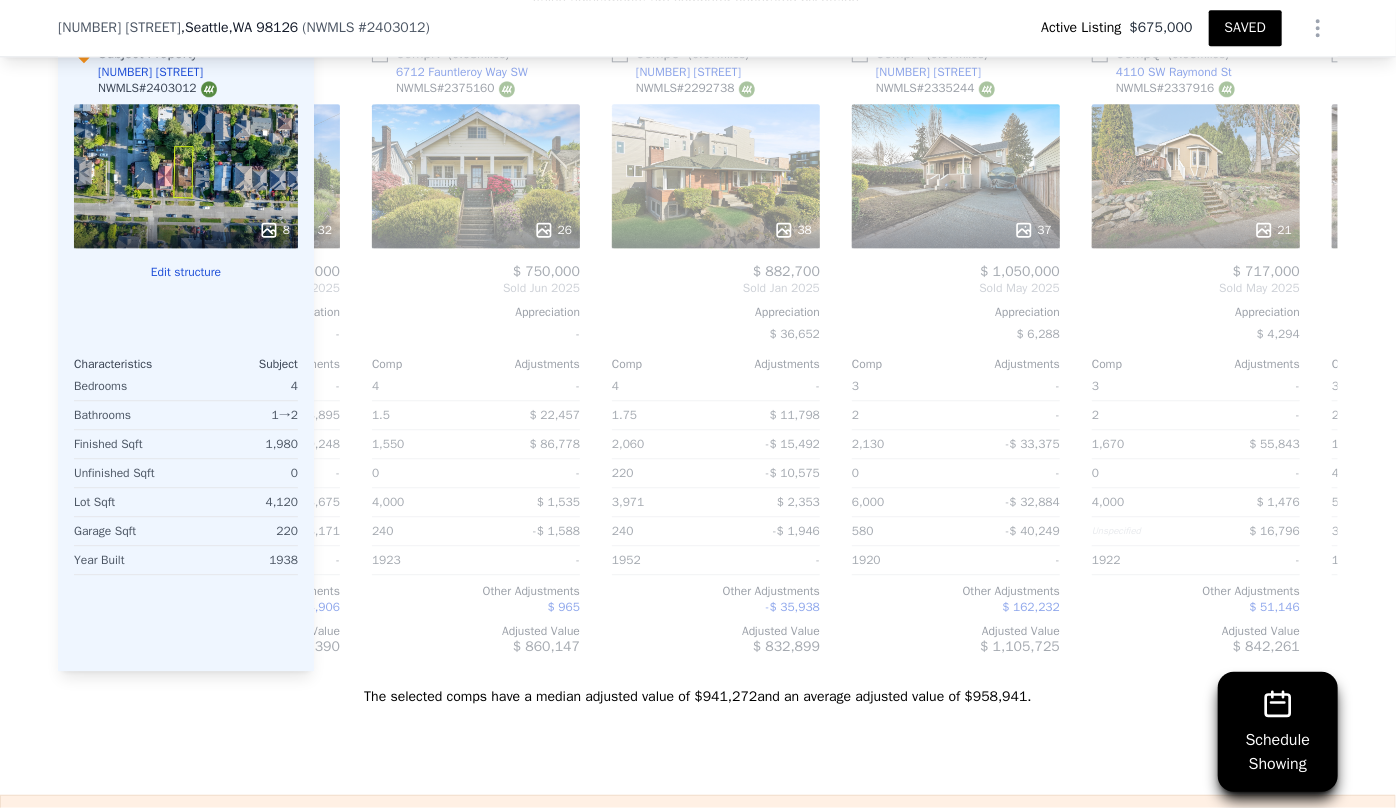 scroll, scrollTop: 1901, scrollLeft: 0, axis: vertical 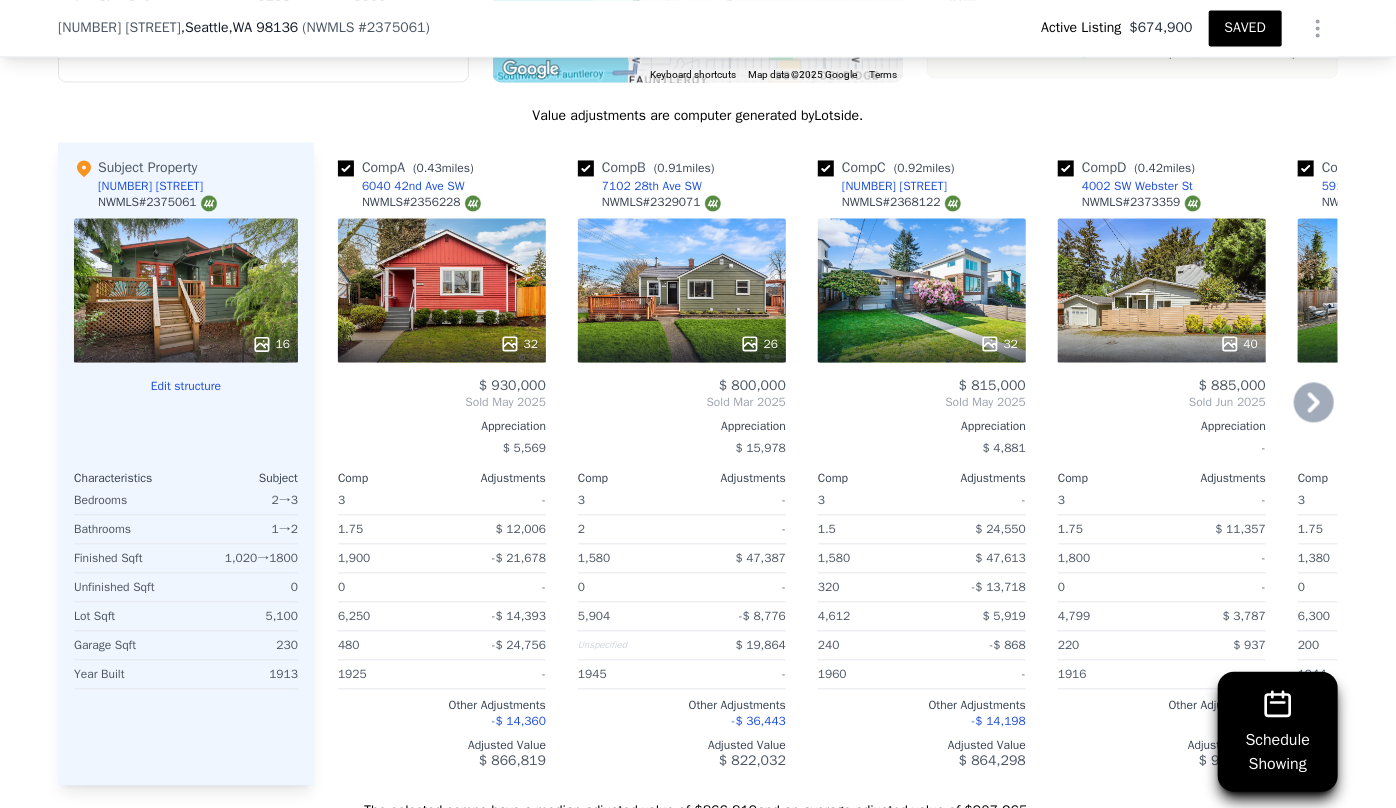 click 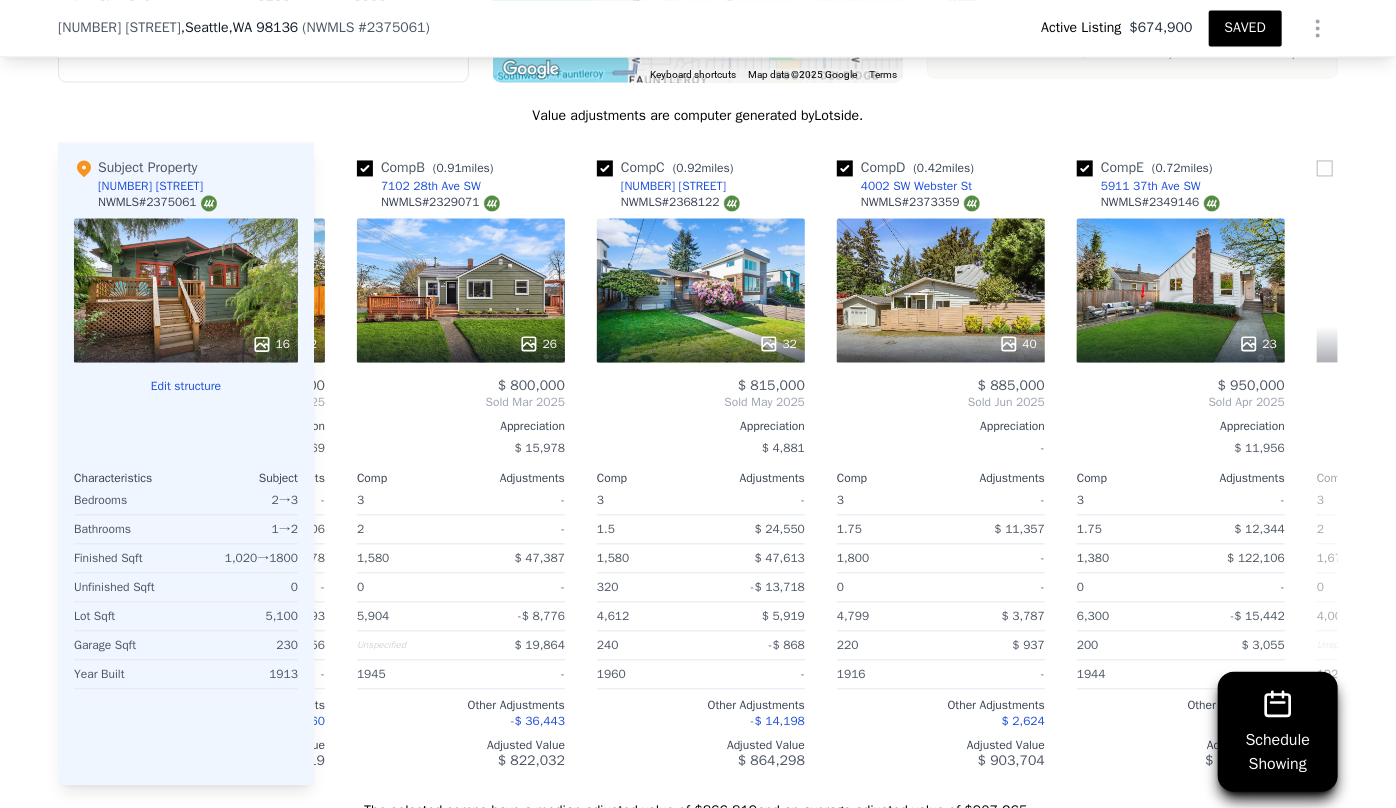scroll, scrollTop: 0, scrollLeft: 480, axis: horizontal 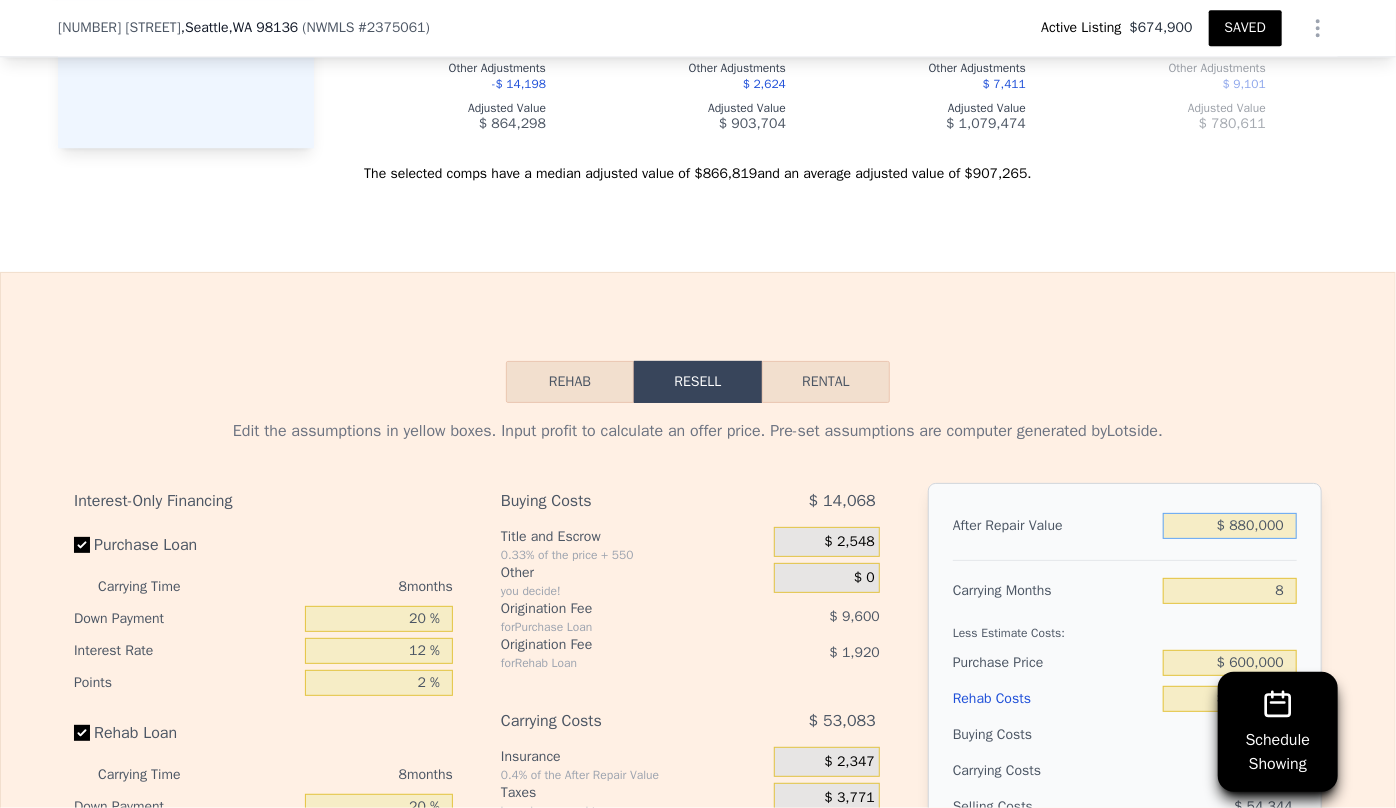 click on "$ 880,000" at bounding box center [1230, 526] 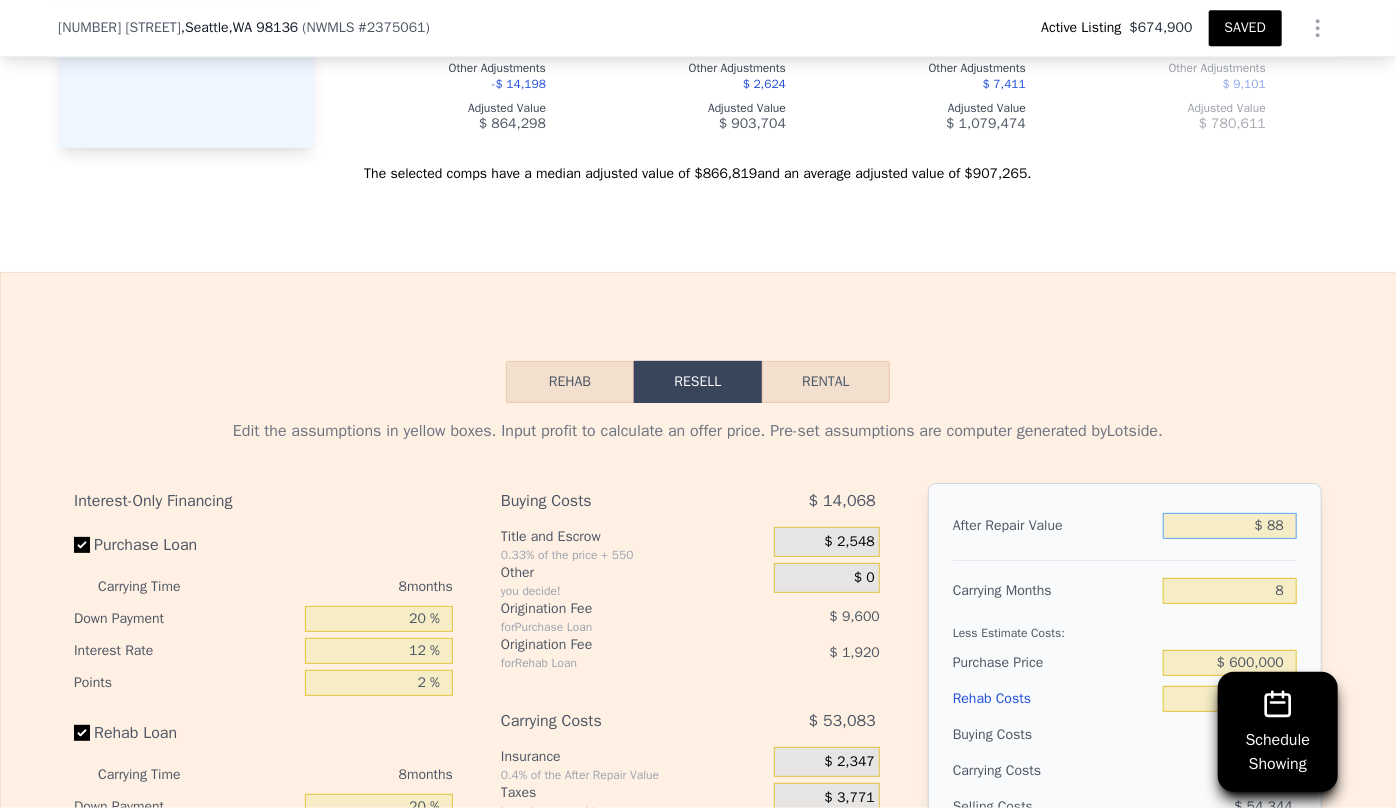 type on "$ 8" 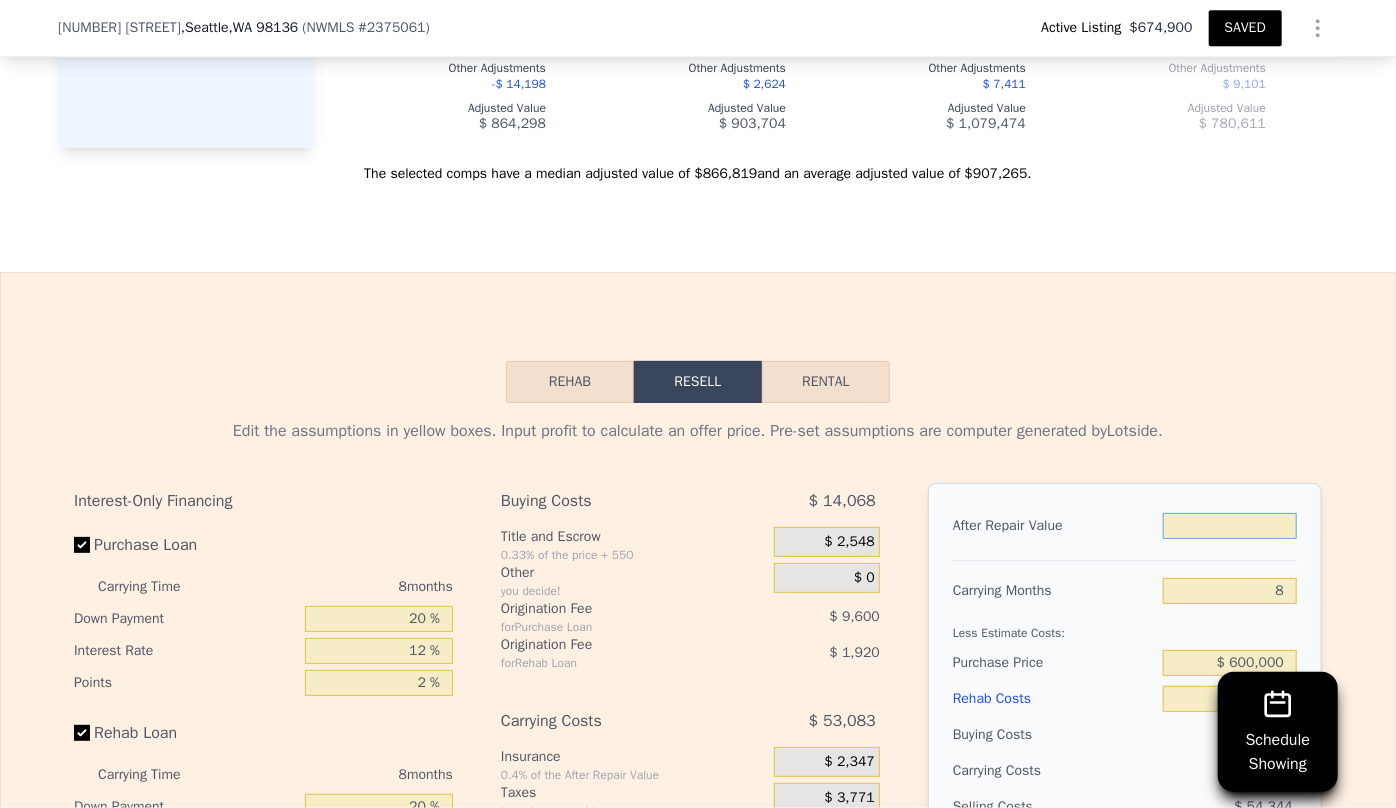 type on "$ 8" 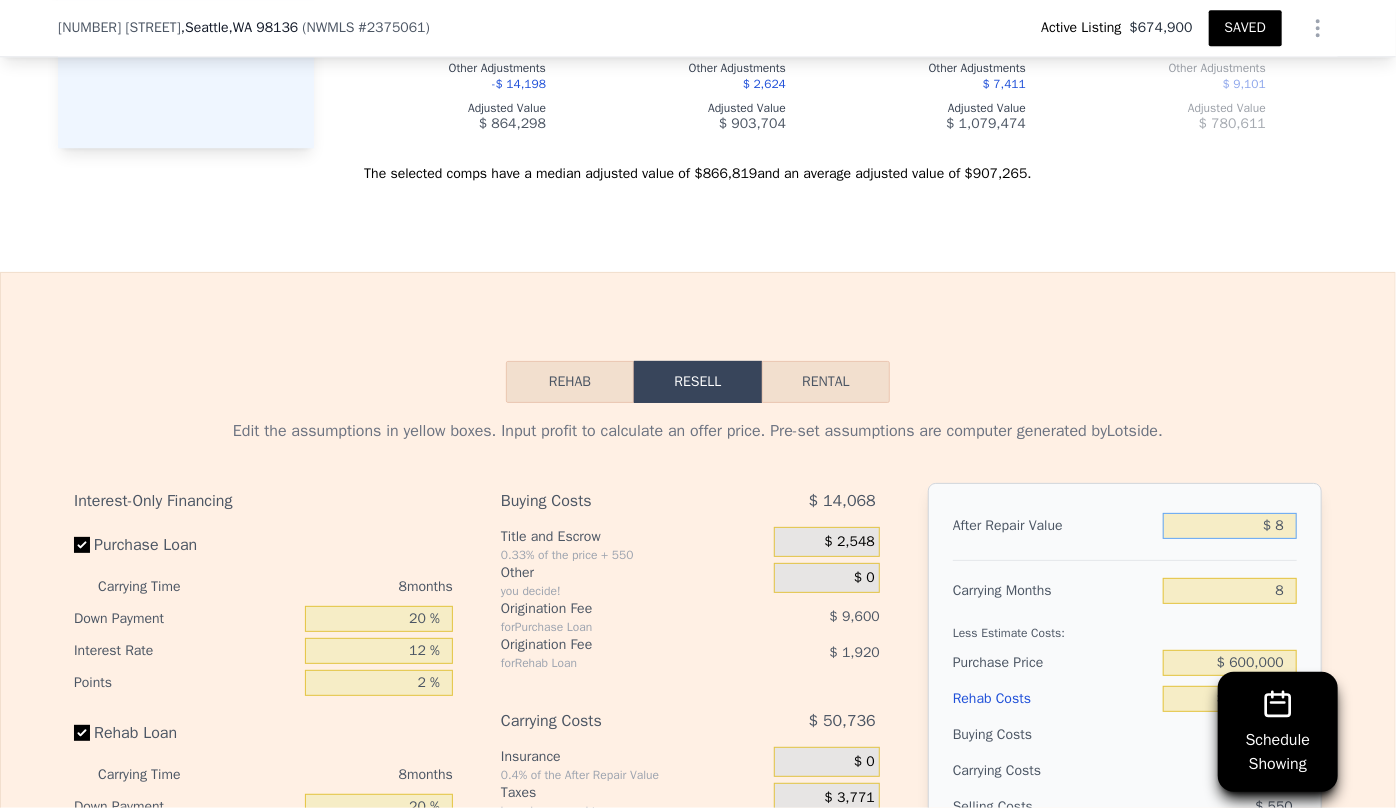type on "-$ 785,346" 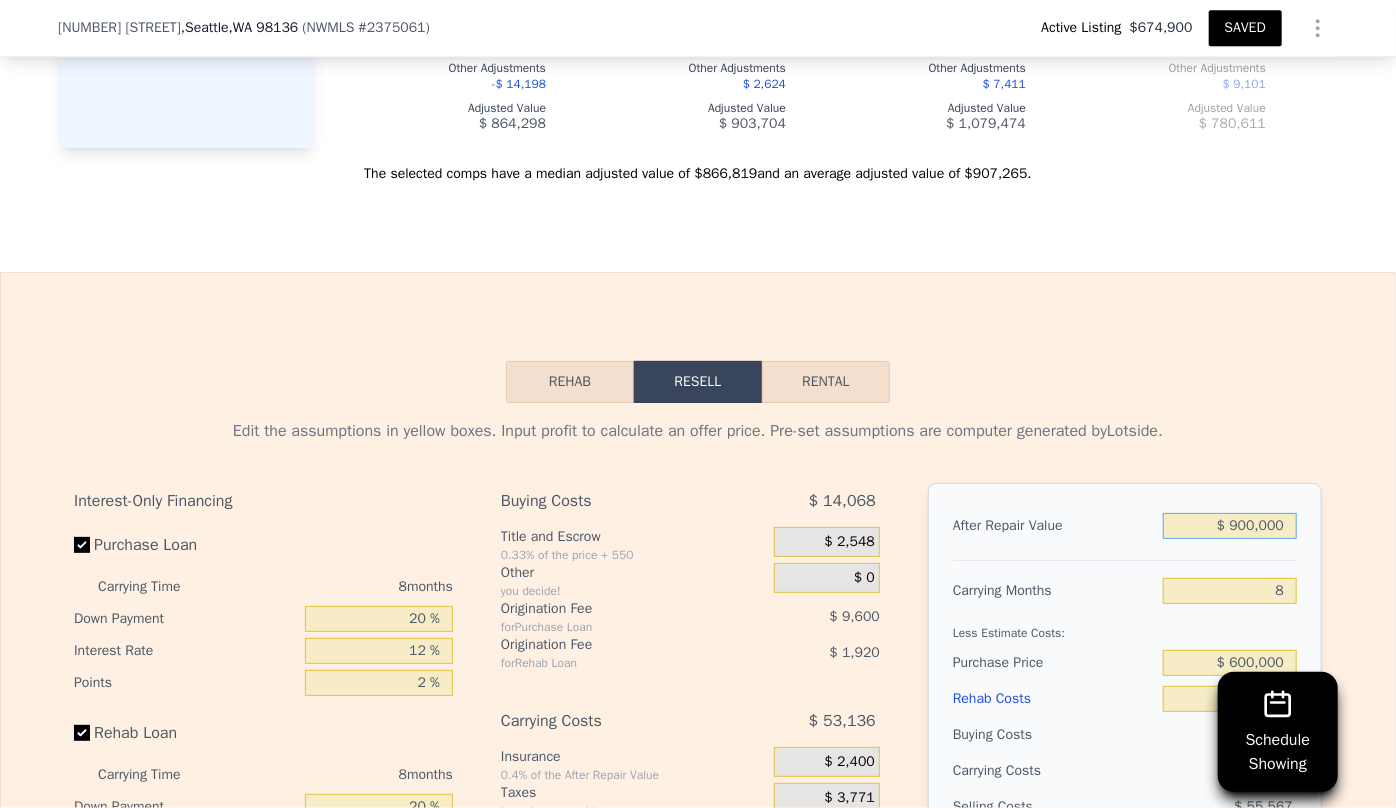 type on "$ 9,000,000" 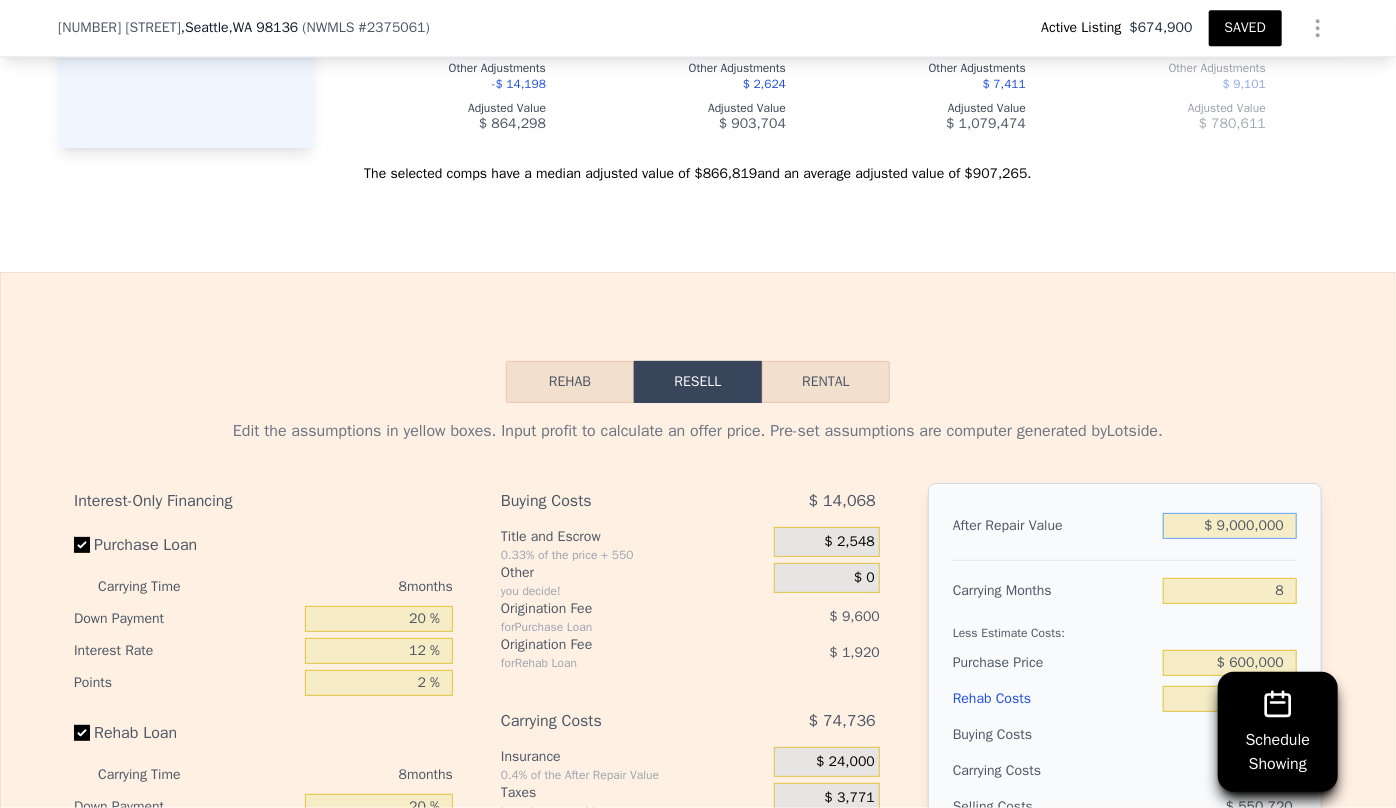 type on "$ 7,640,476" 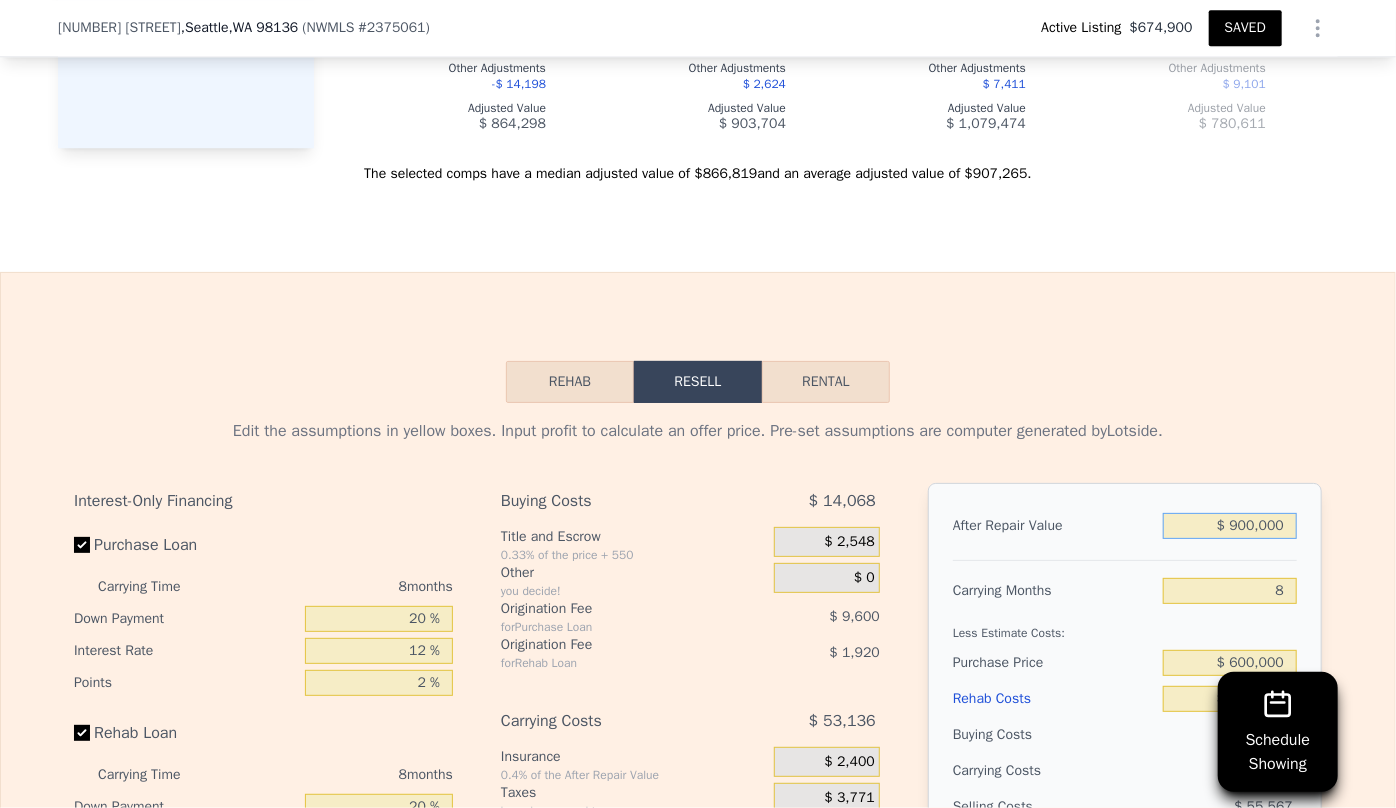 type on "$ 57,229" 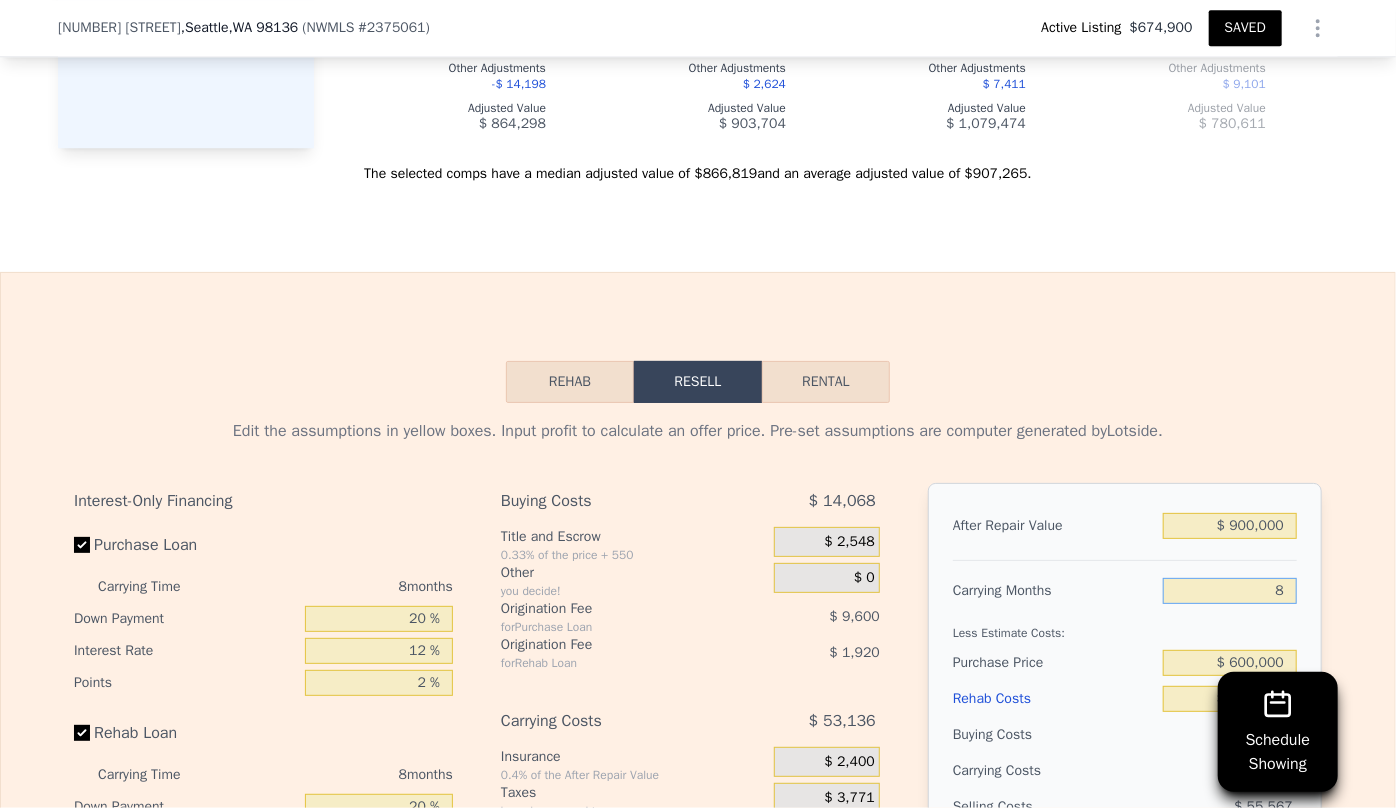 click on "8" at bounding box center (1230, 591) 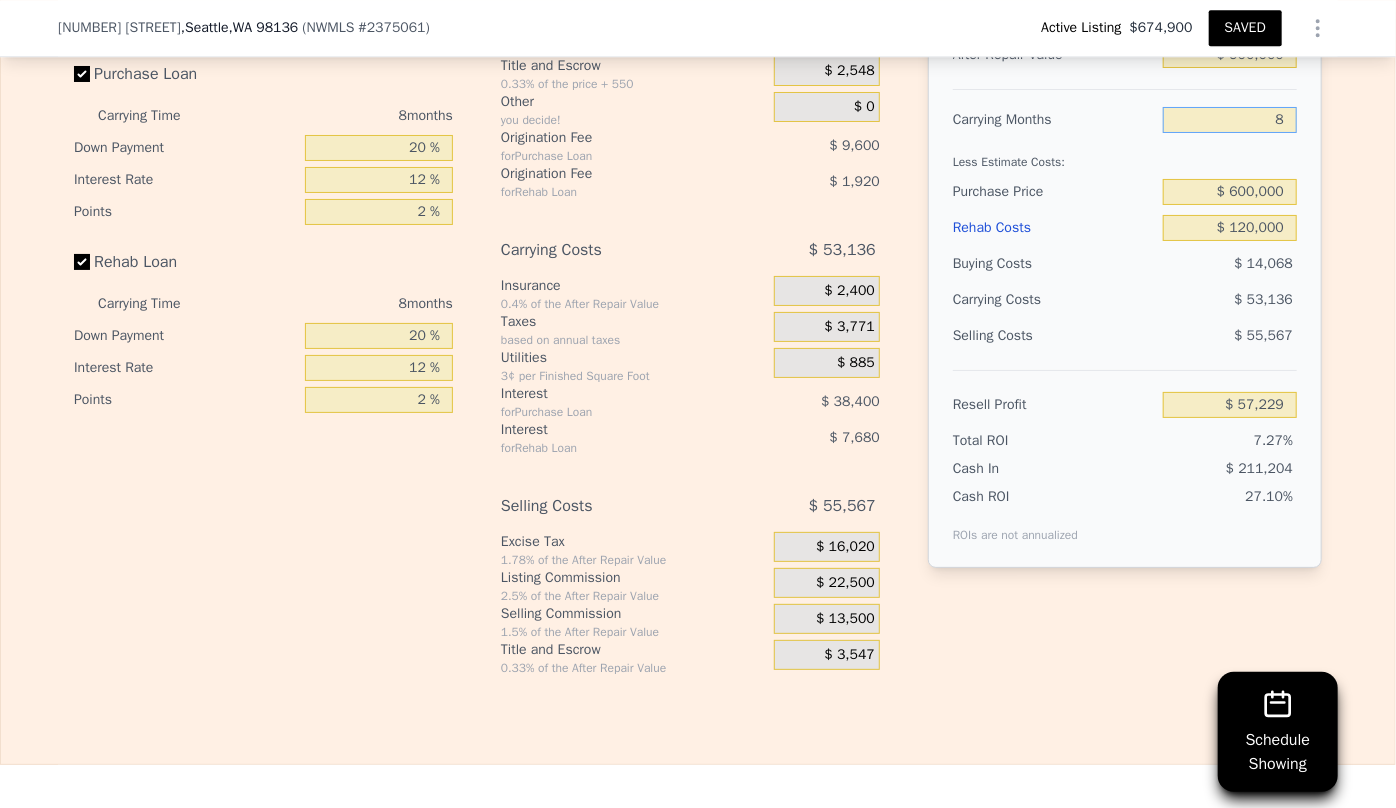 scroll, scrollTop: 2992, scrollLeft: 0, axis: vertical 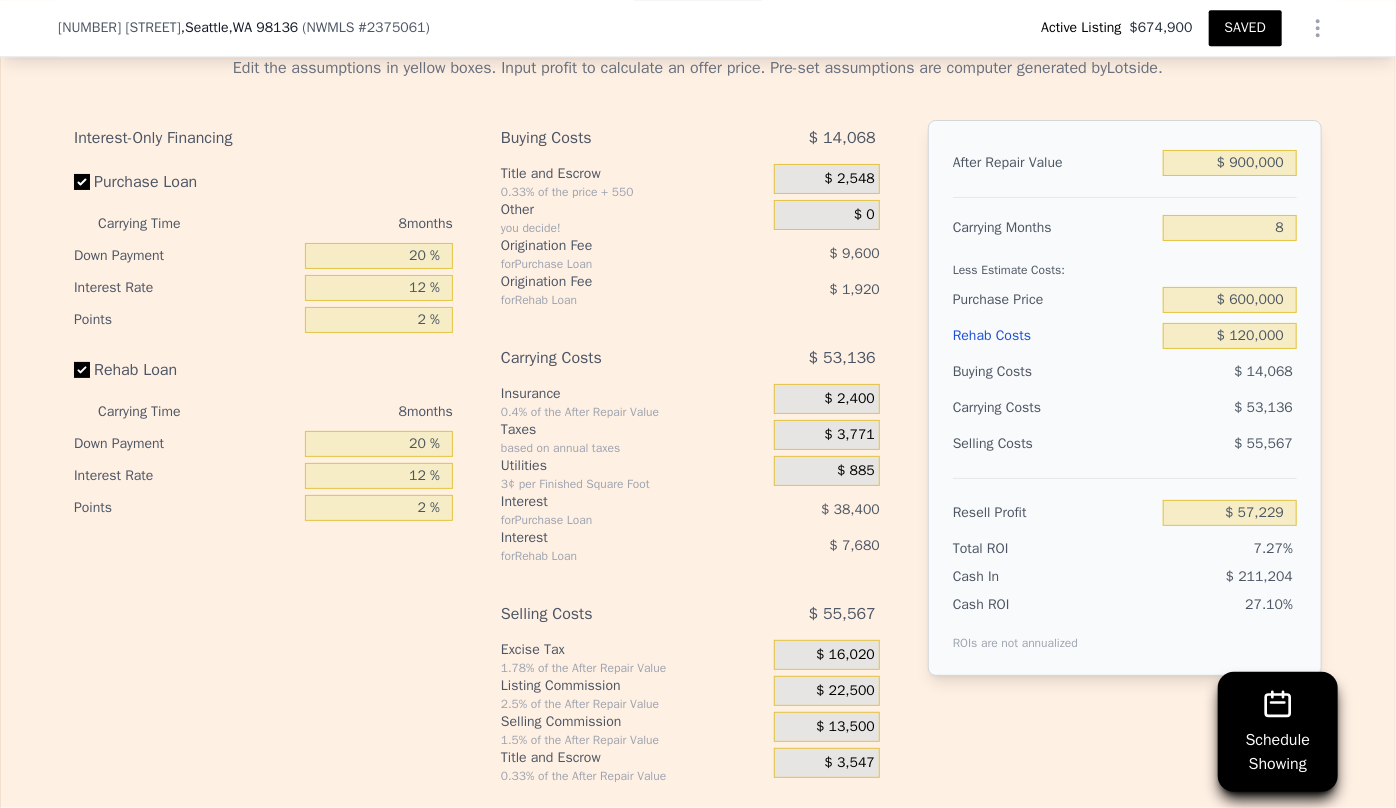 click on "Rehab Costs" at bounding box center [1054, 336] 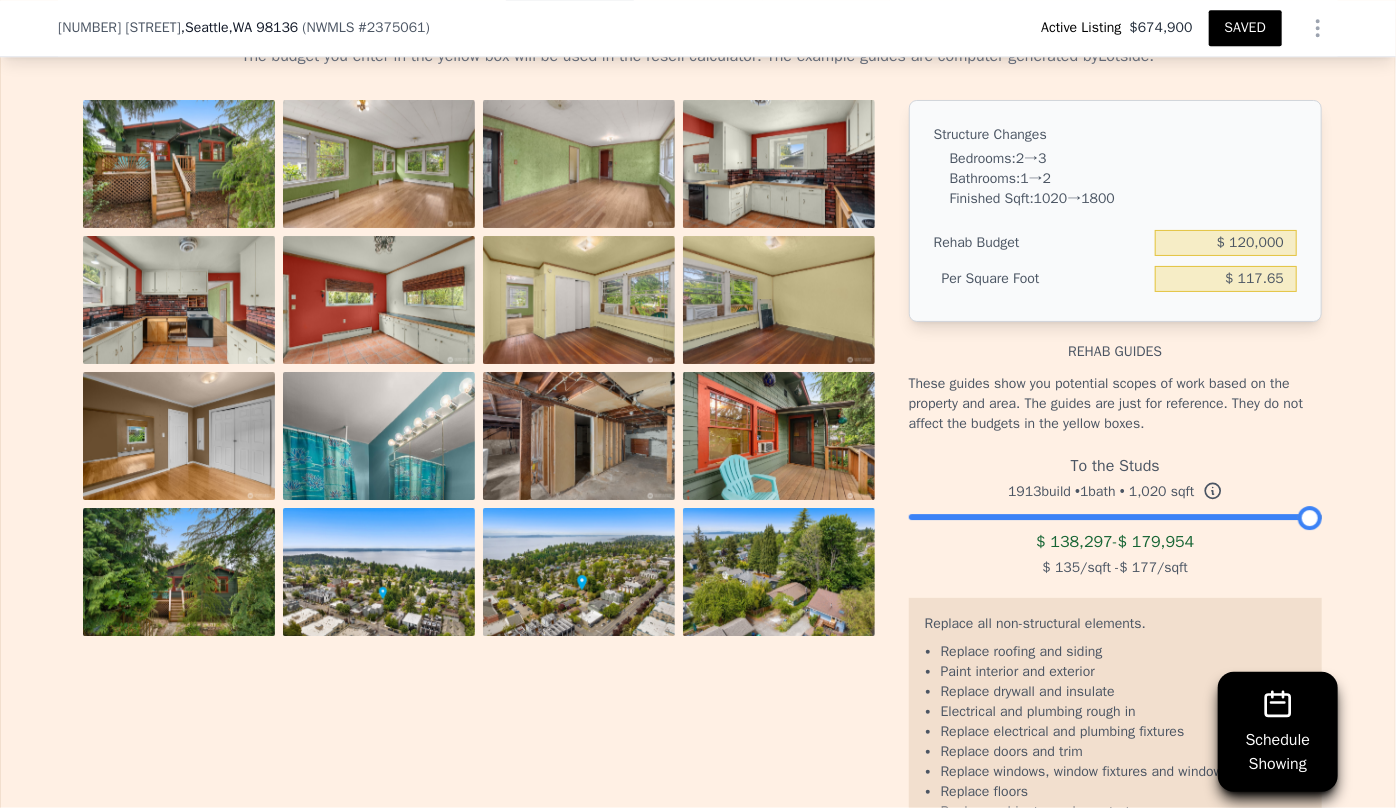 scroll, scrollTop: 2992, scrollLeft: 0, axis: vertical 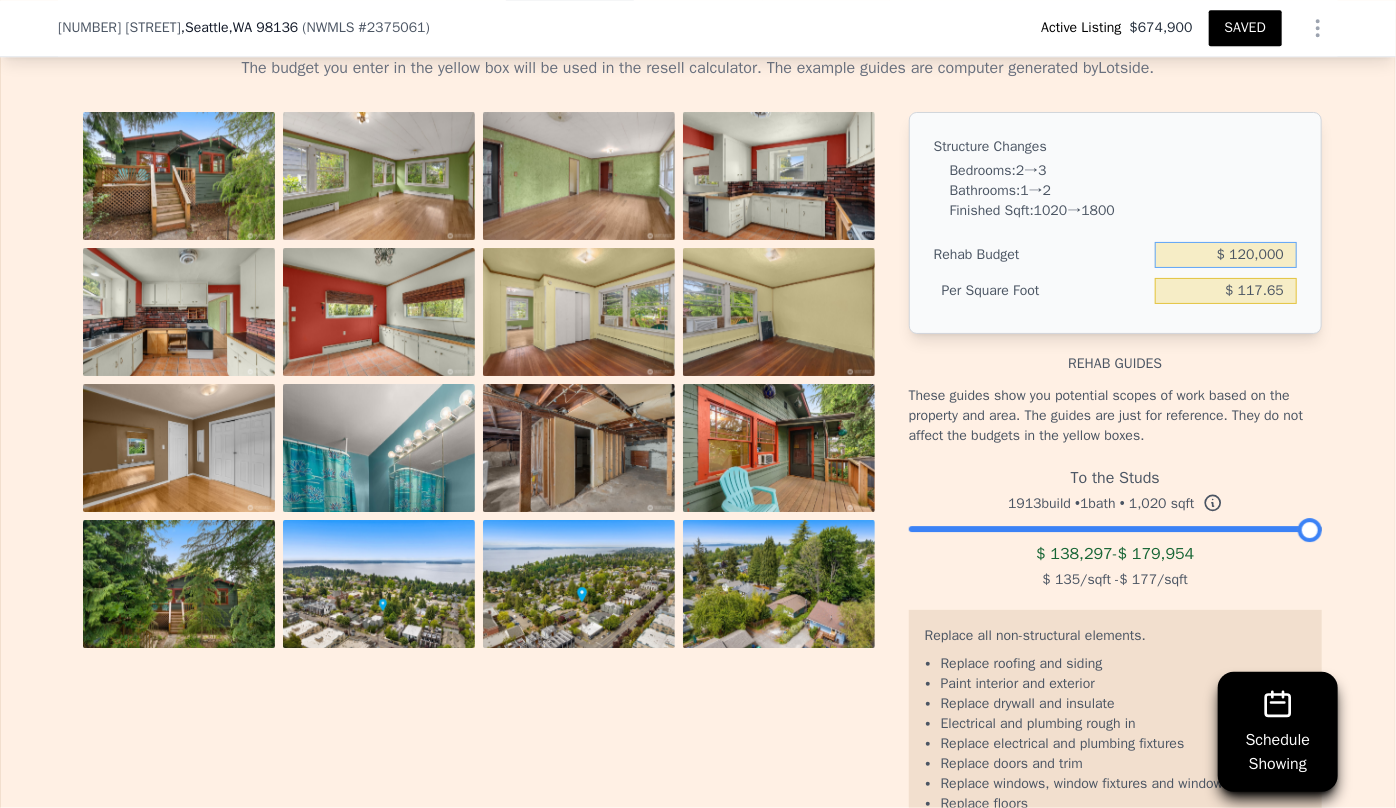 click on "$ 120,000" at bounding box center (1226, 255) 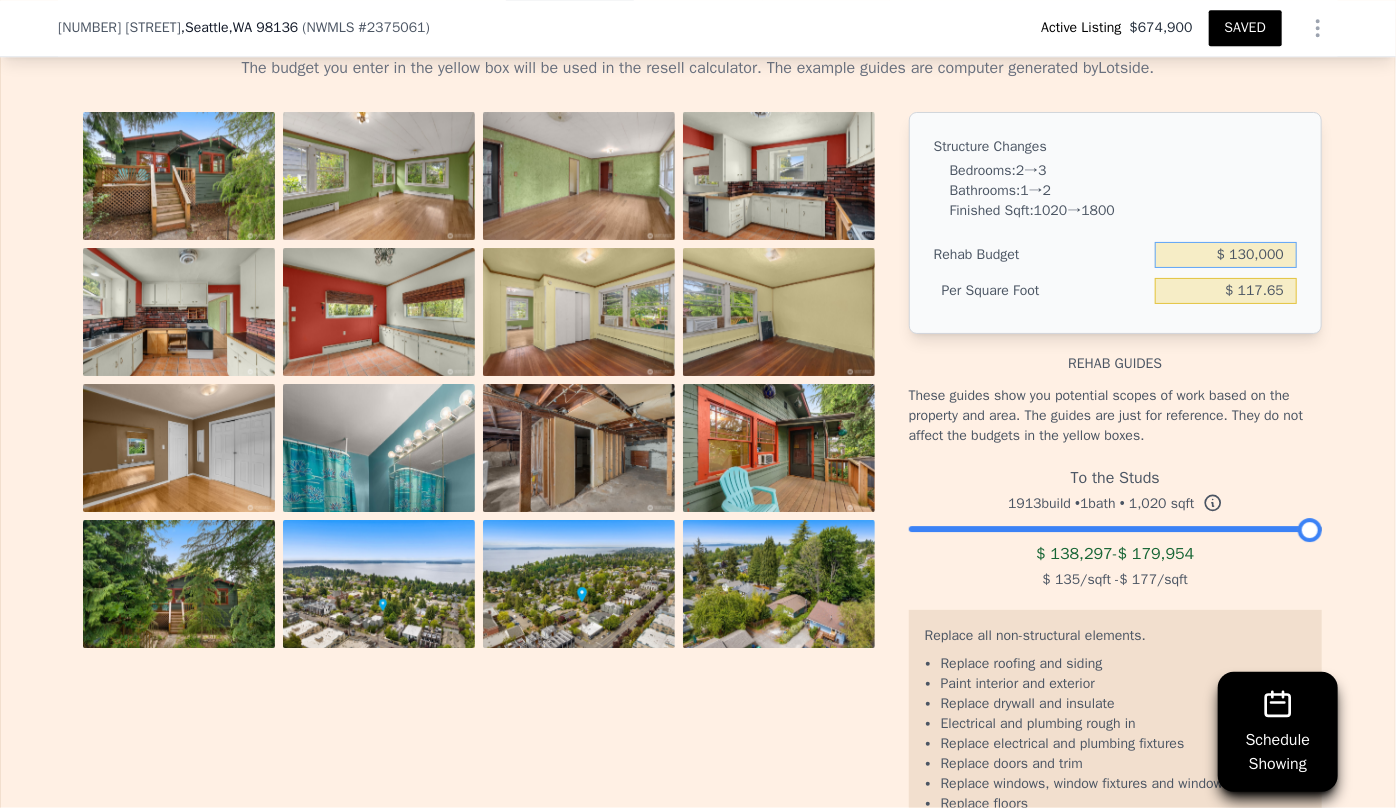 type on "$ 130,000" 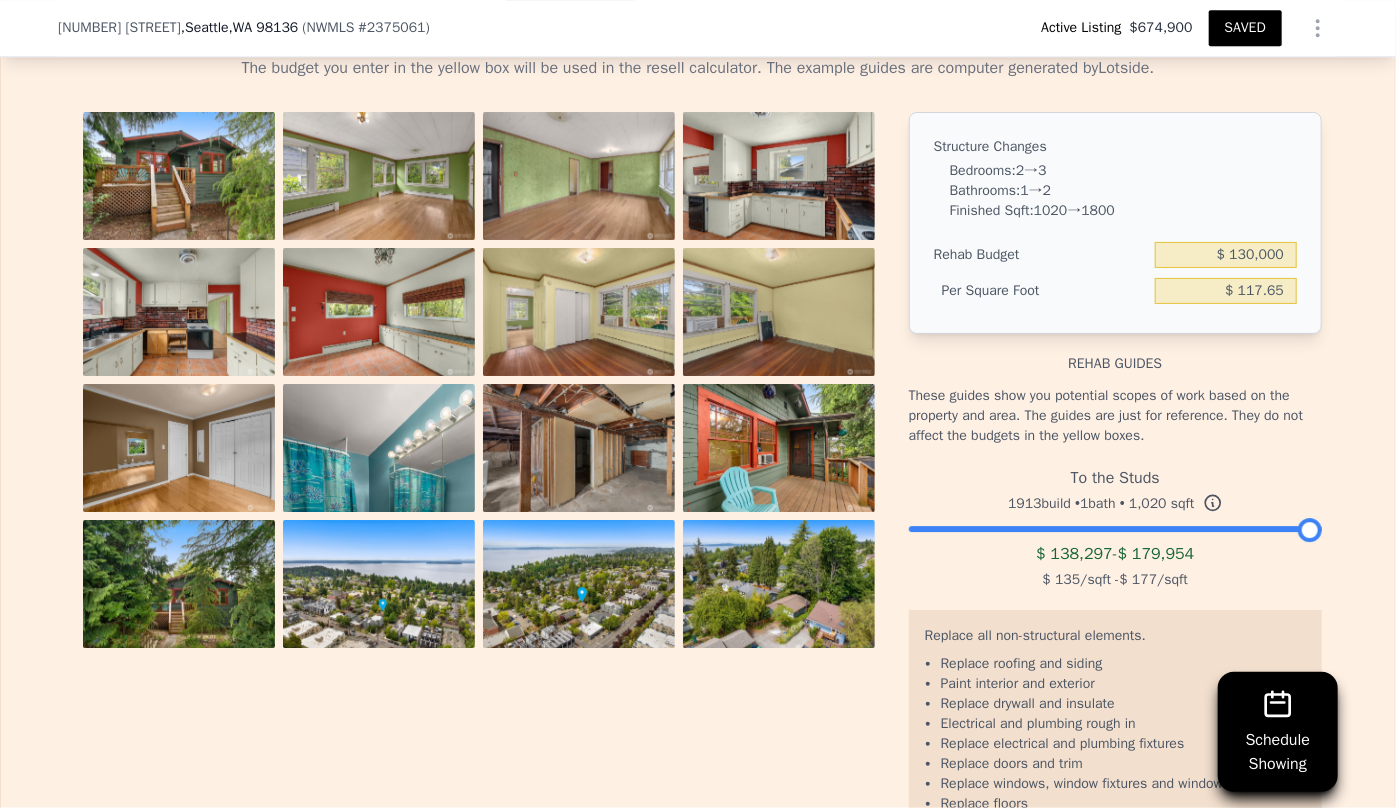 click on "Rehab guides" at bounding box center [1115, 354] 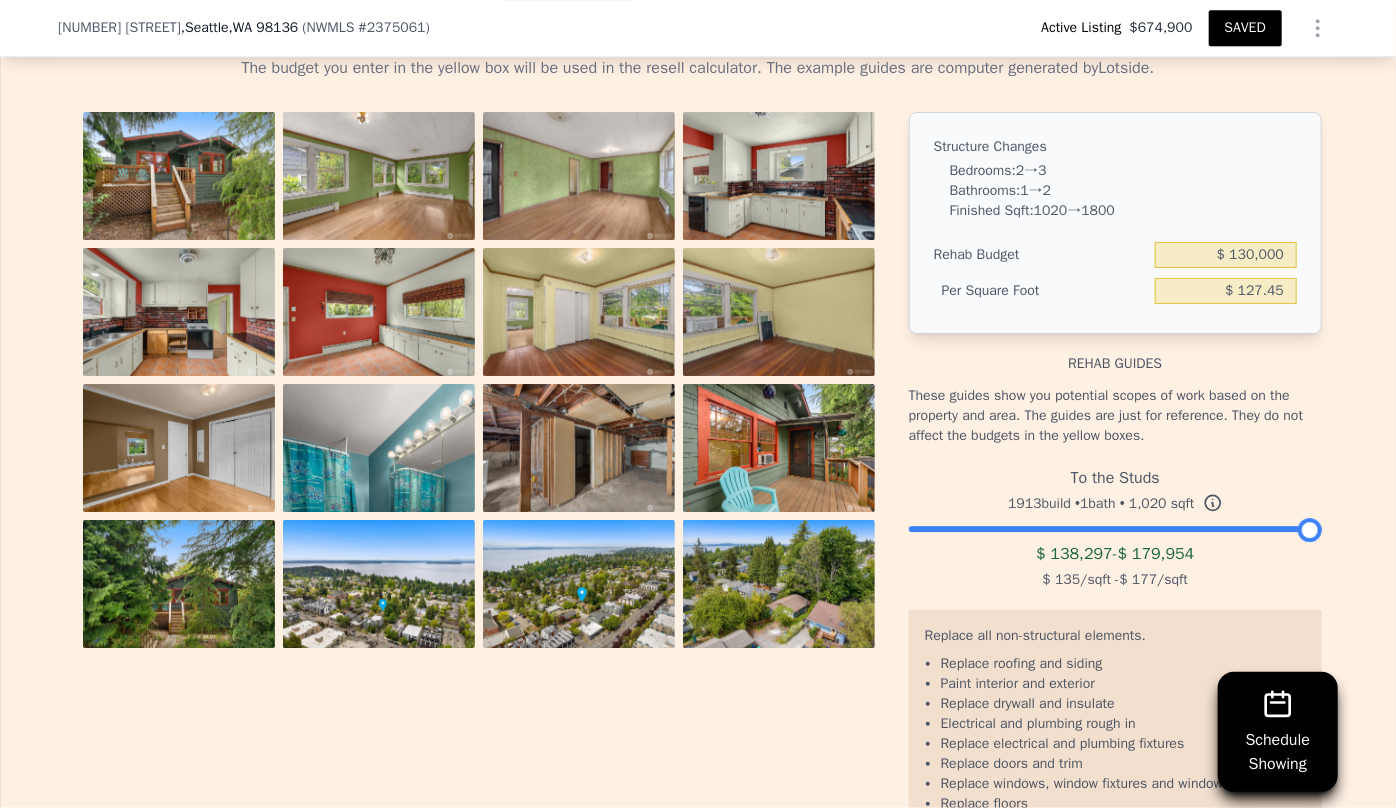 type on "$ 127.45" 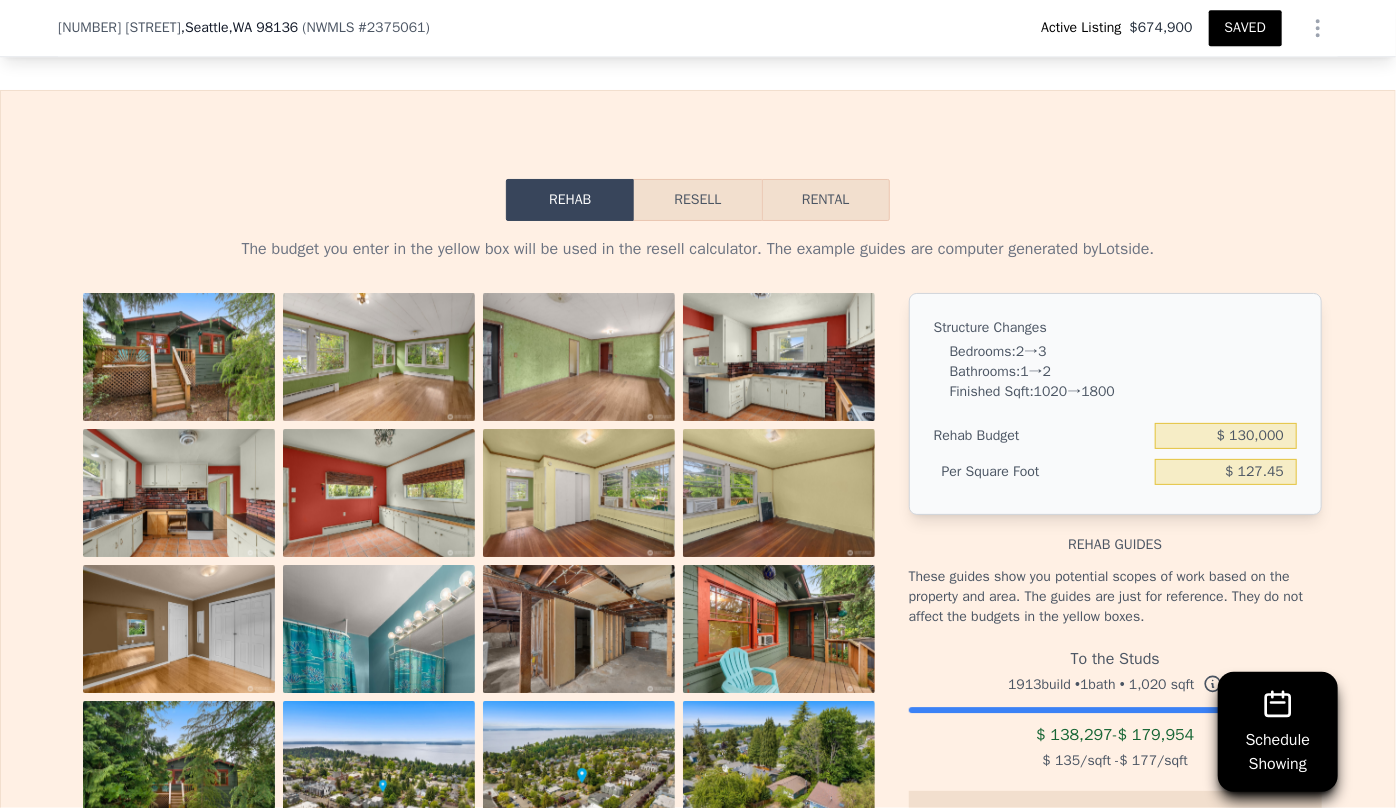 scroll, scrollTop: 2810, scrollLeft: 0, axis: vertical 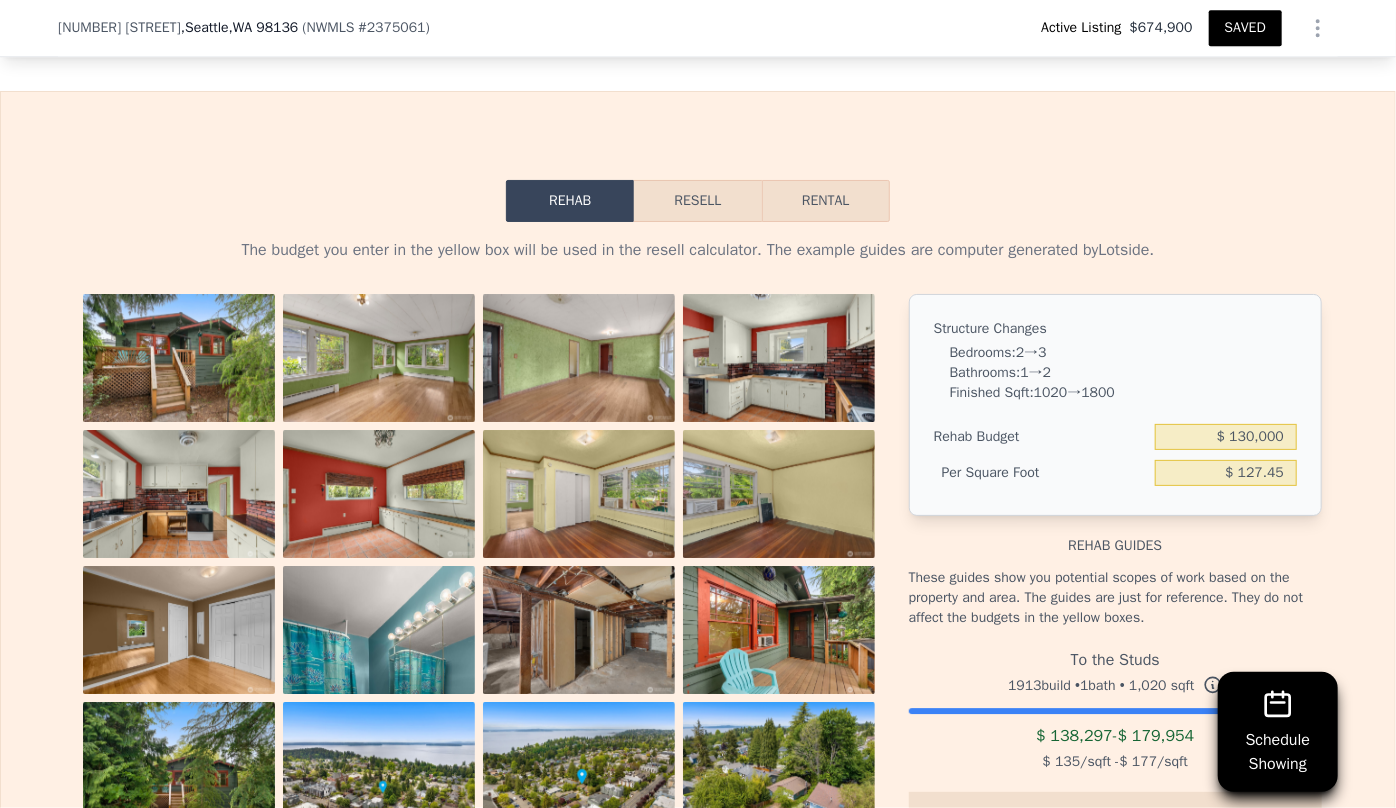 click on "Resell" at bounding box center [697, 201] 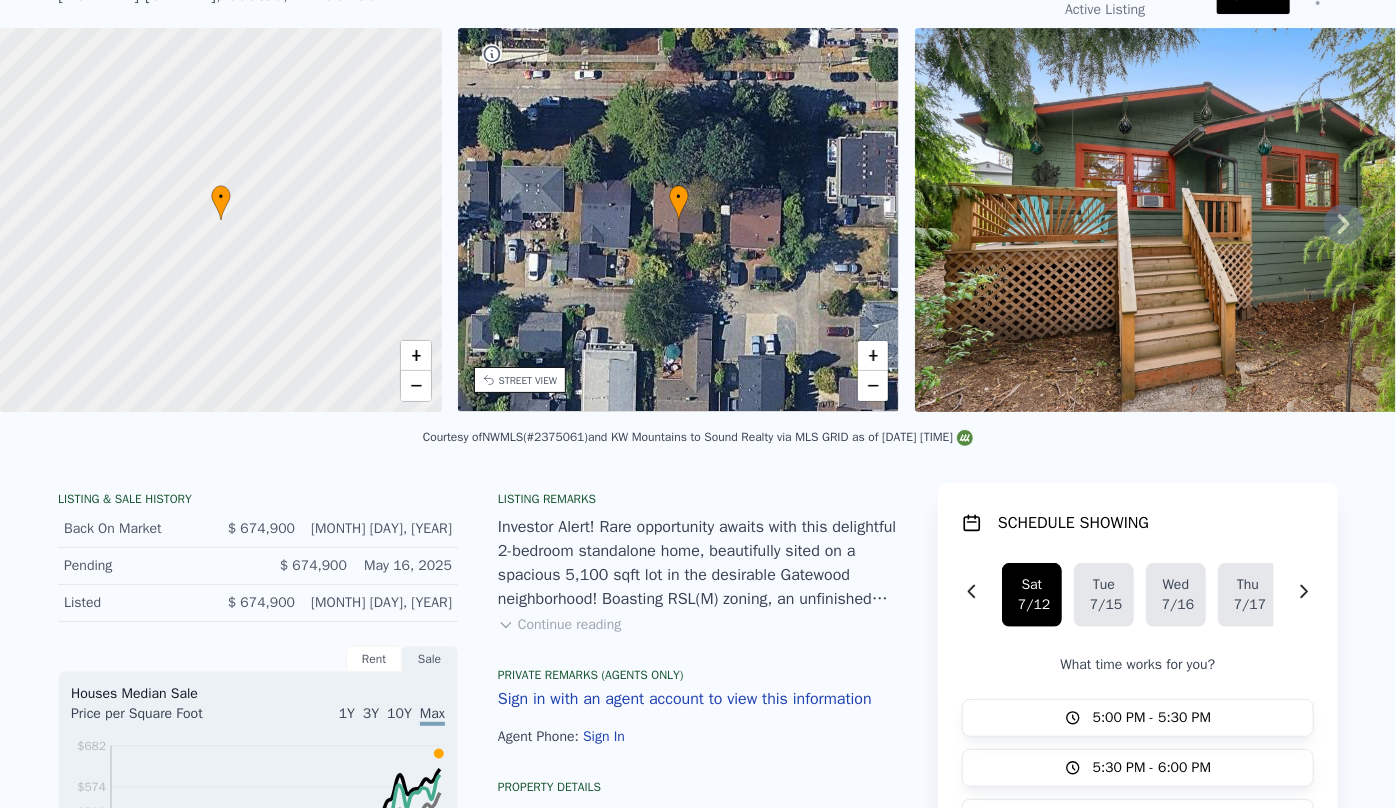 scroll, scrollTop: 7, scrollLeft: 0, axis: vertical 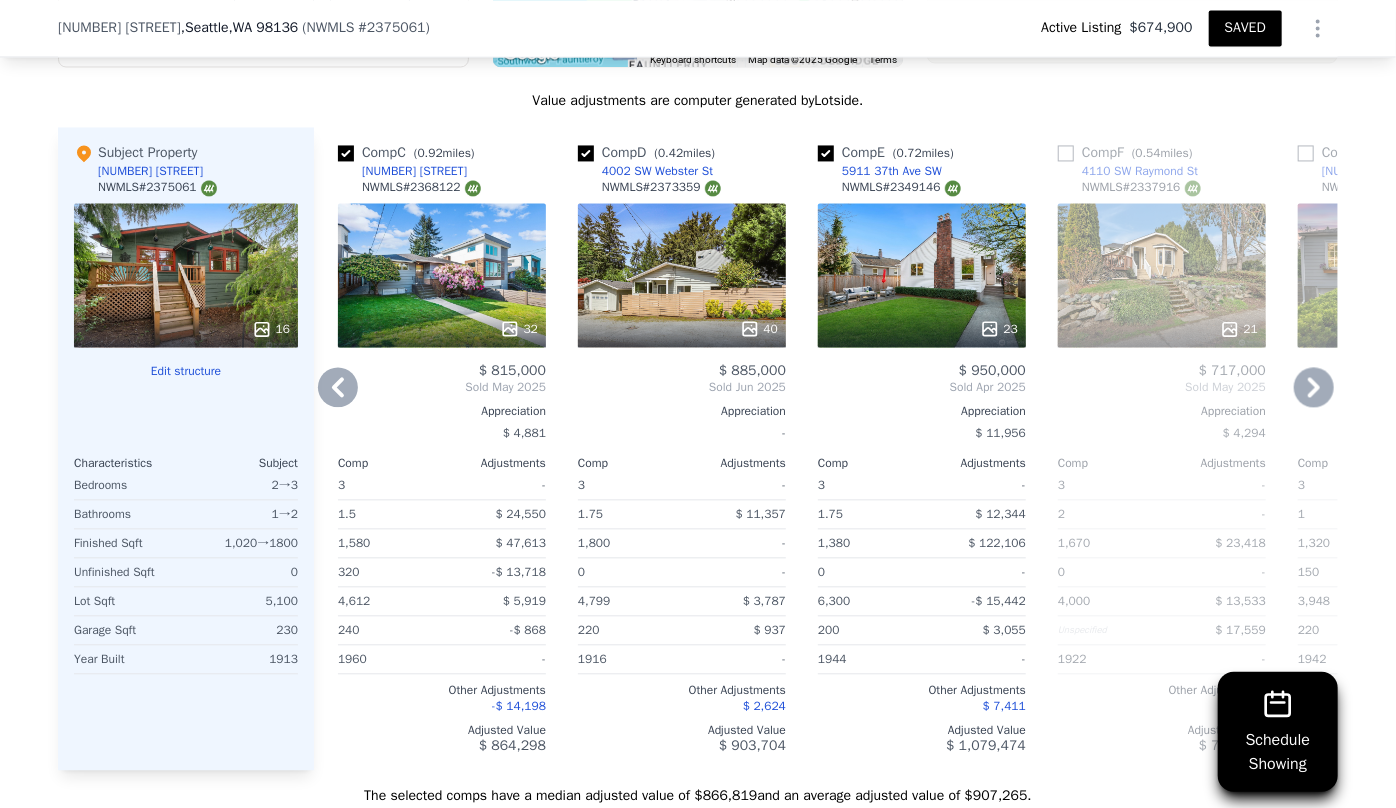 click 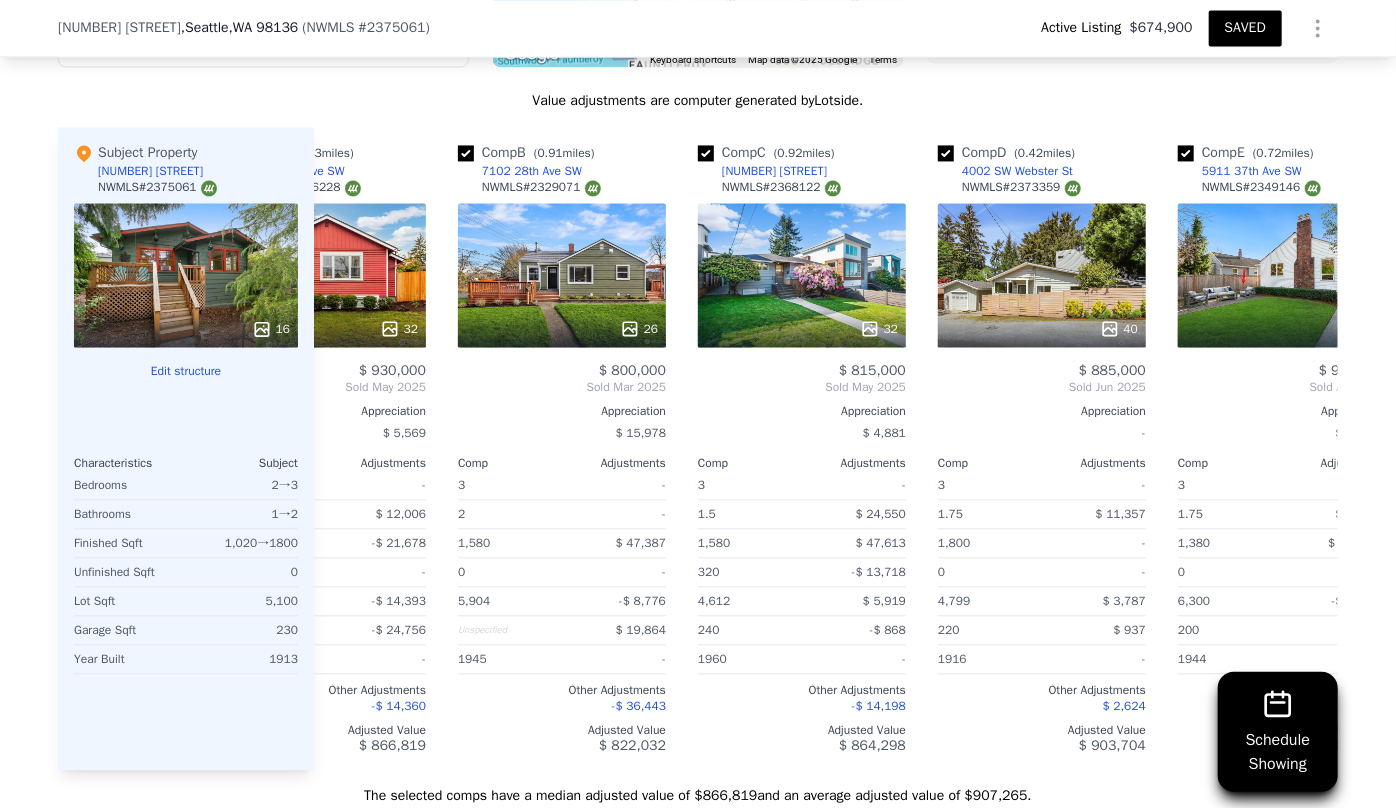scroll, scrollTop: 0, scrollLeft: 0, axis: both 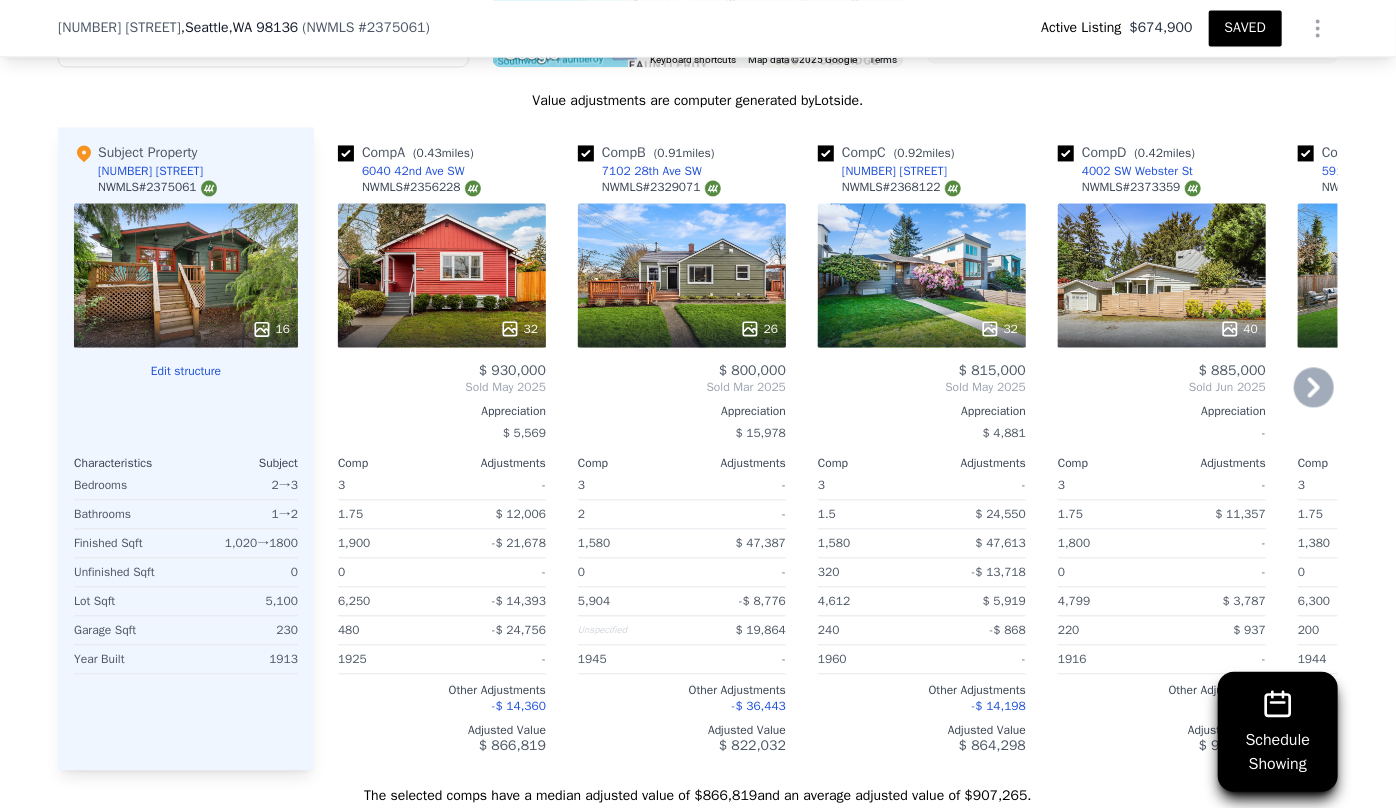 click 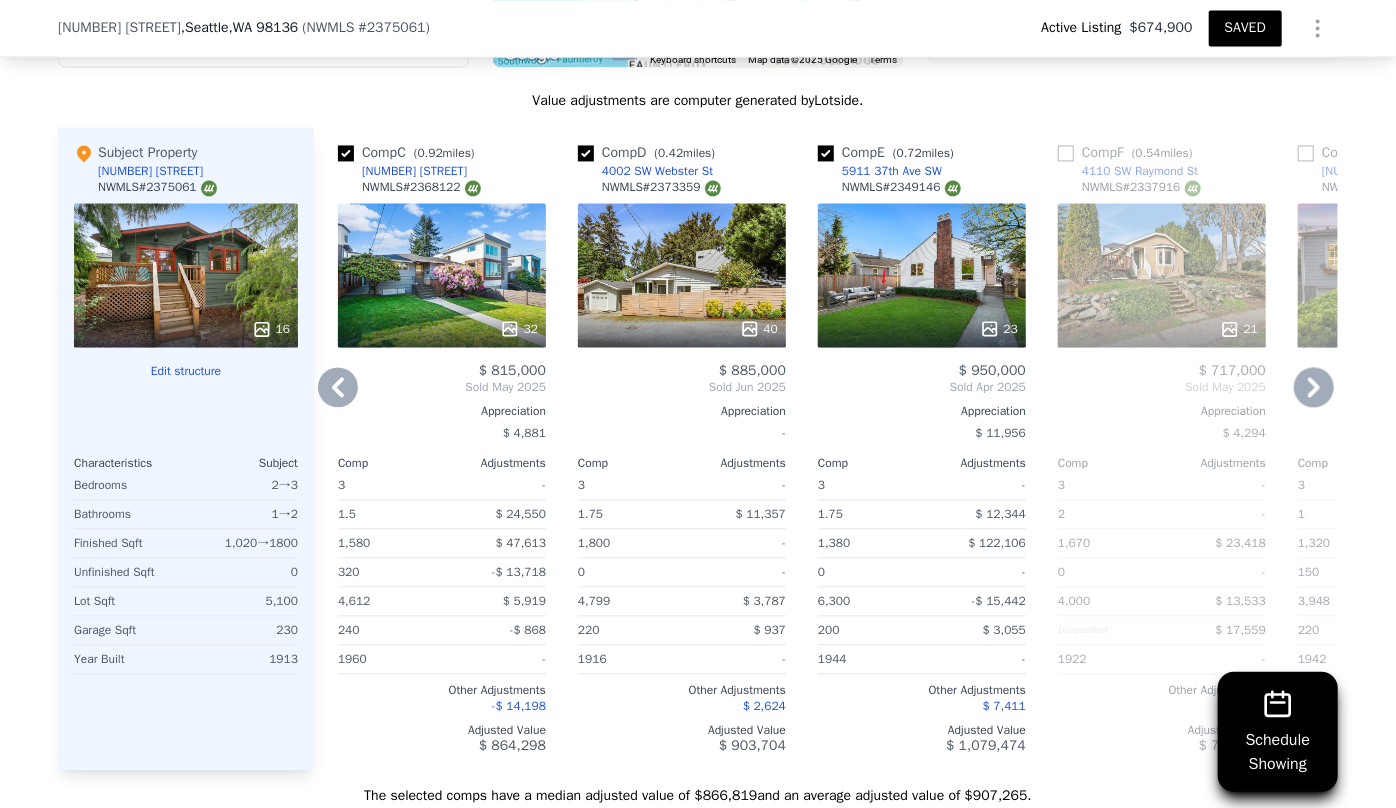 click 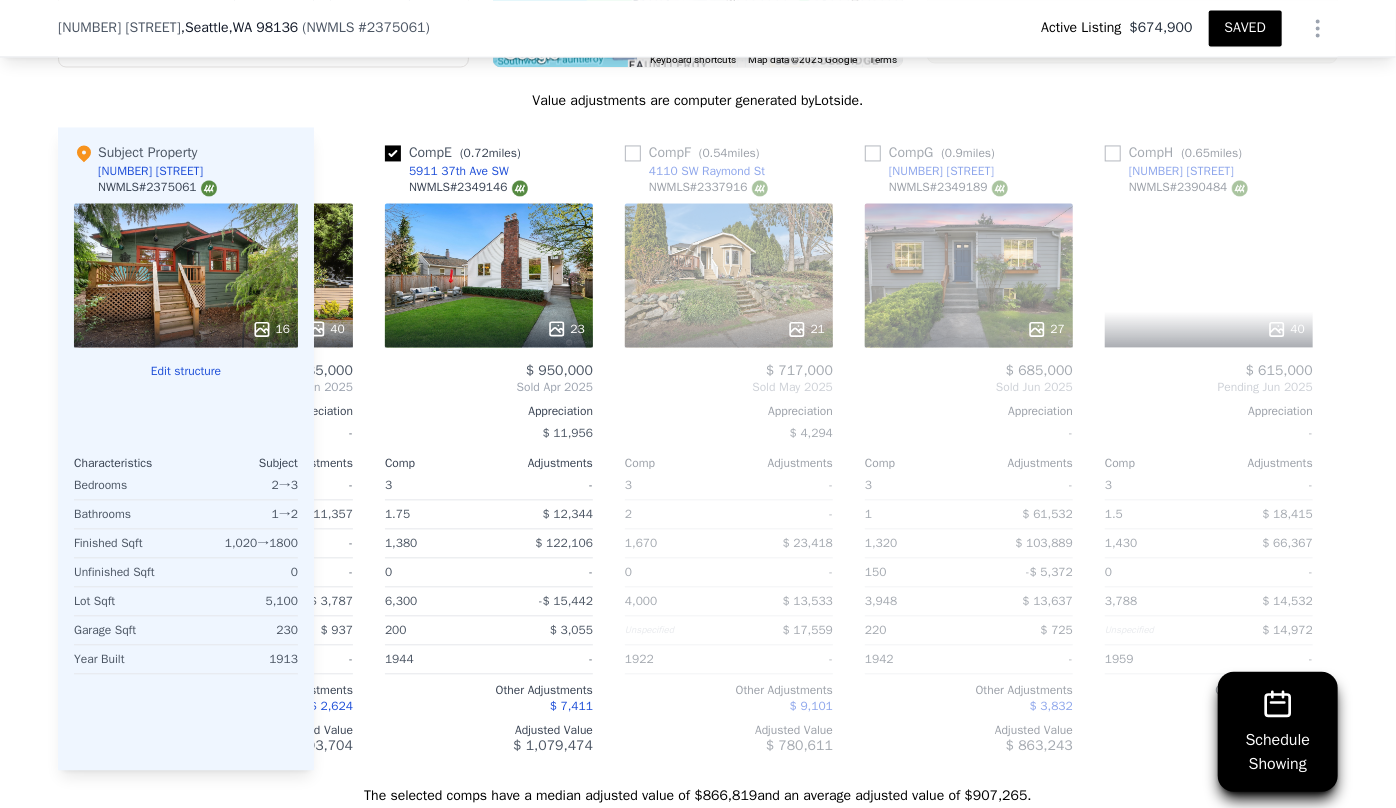 scroll, scrollTop: 0, scrollLeft: 960, axis: horizontal 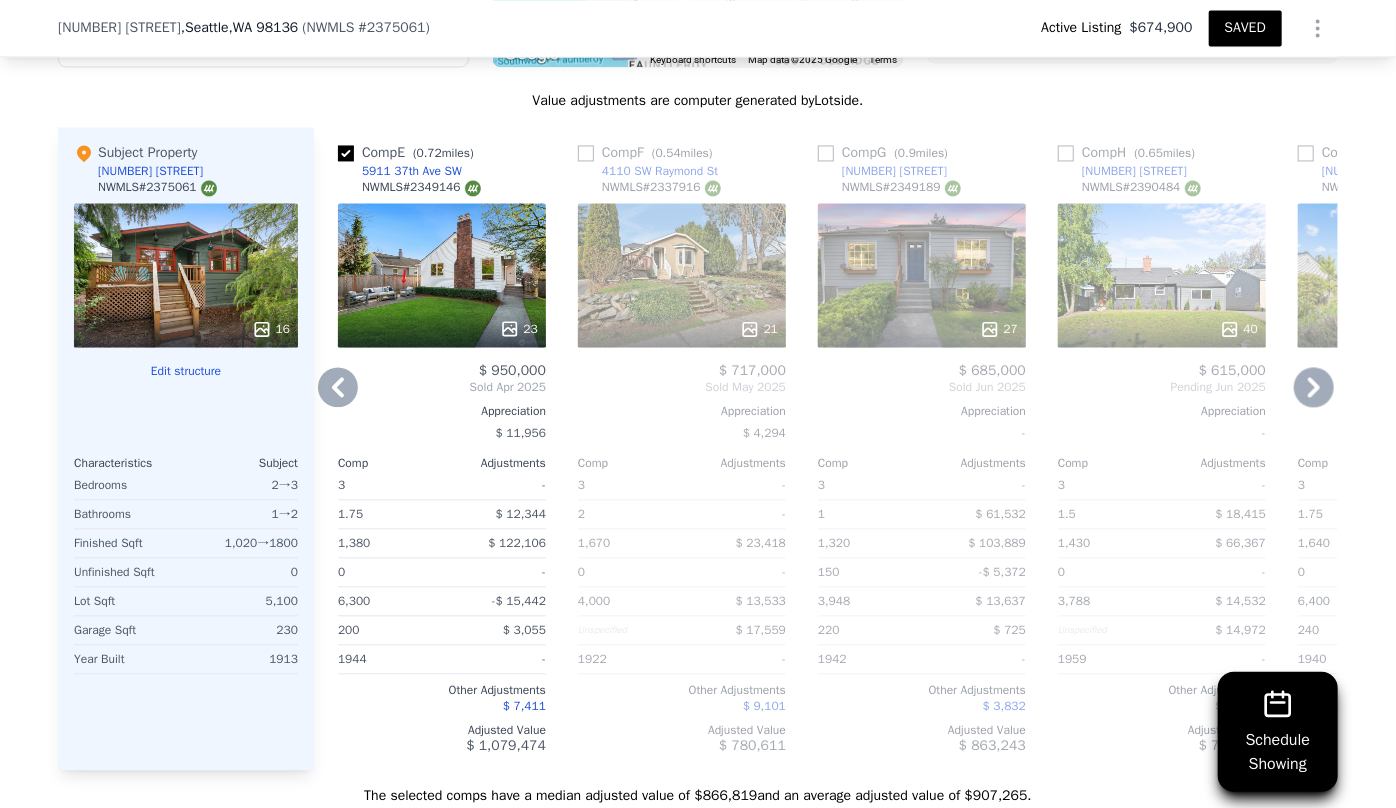 click 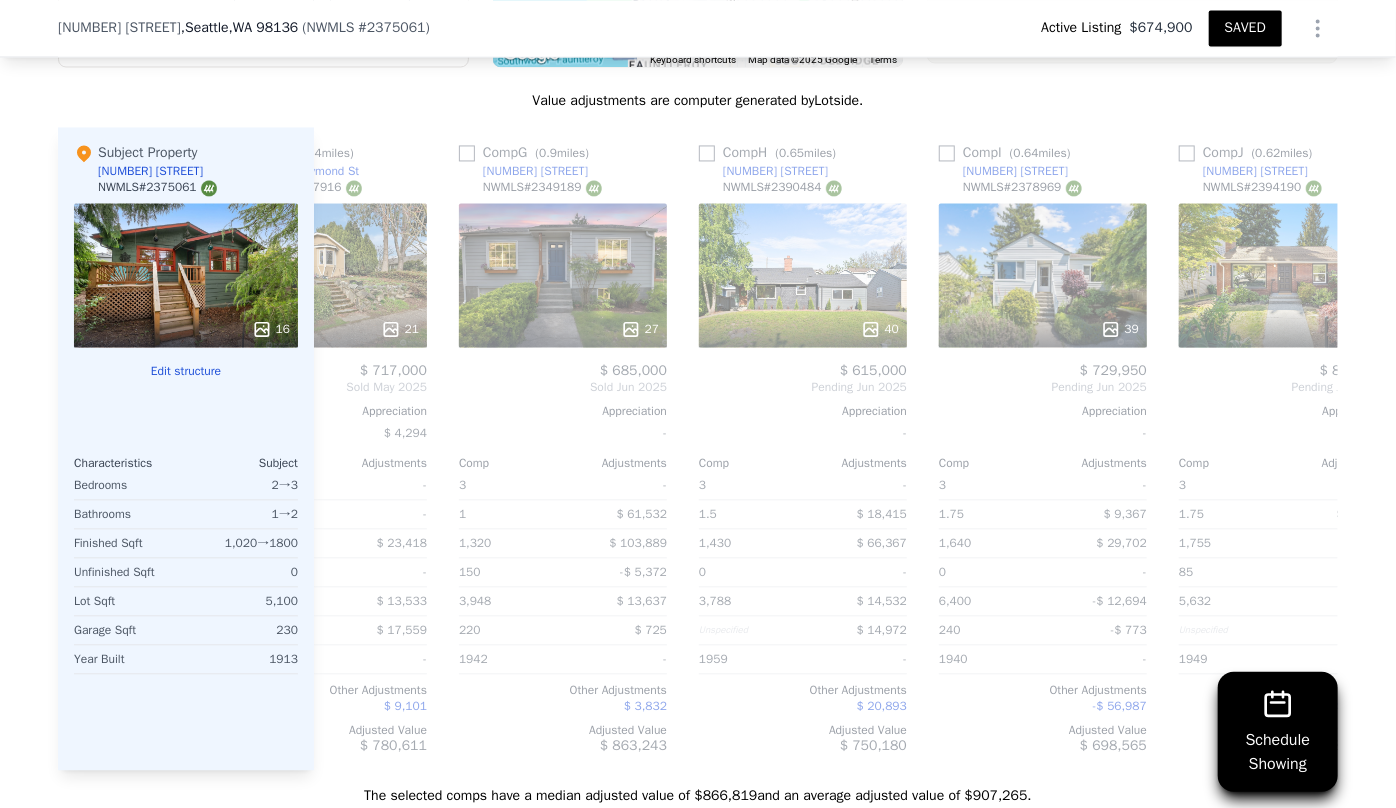 scroll, scrollTop: 0, scrollLeft: 1440, axis: horizontal 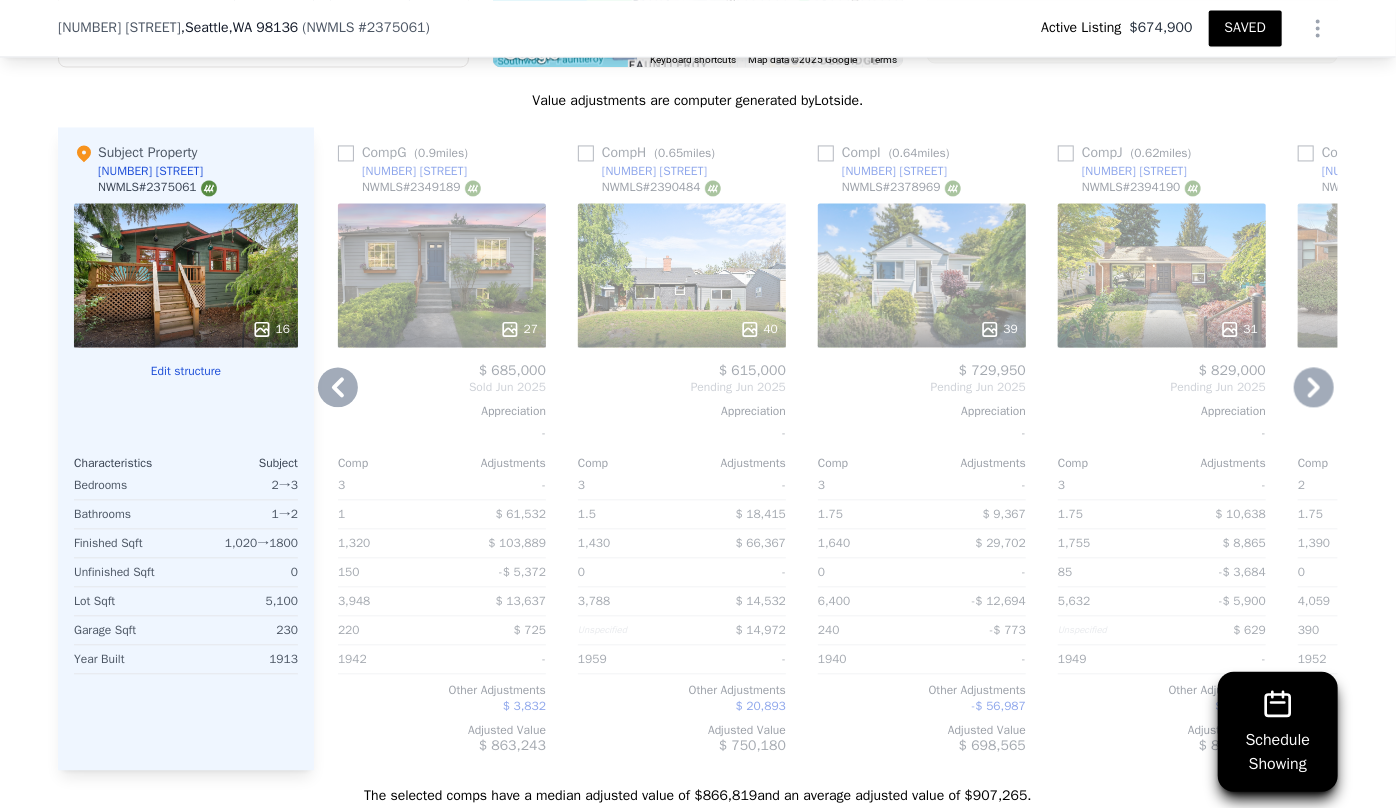 click 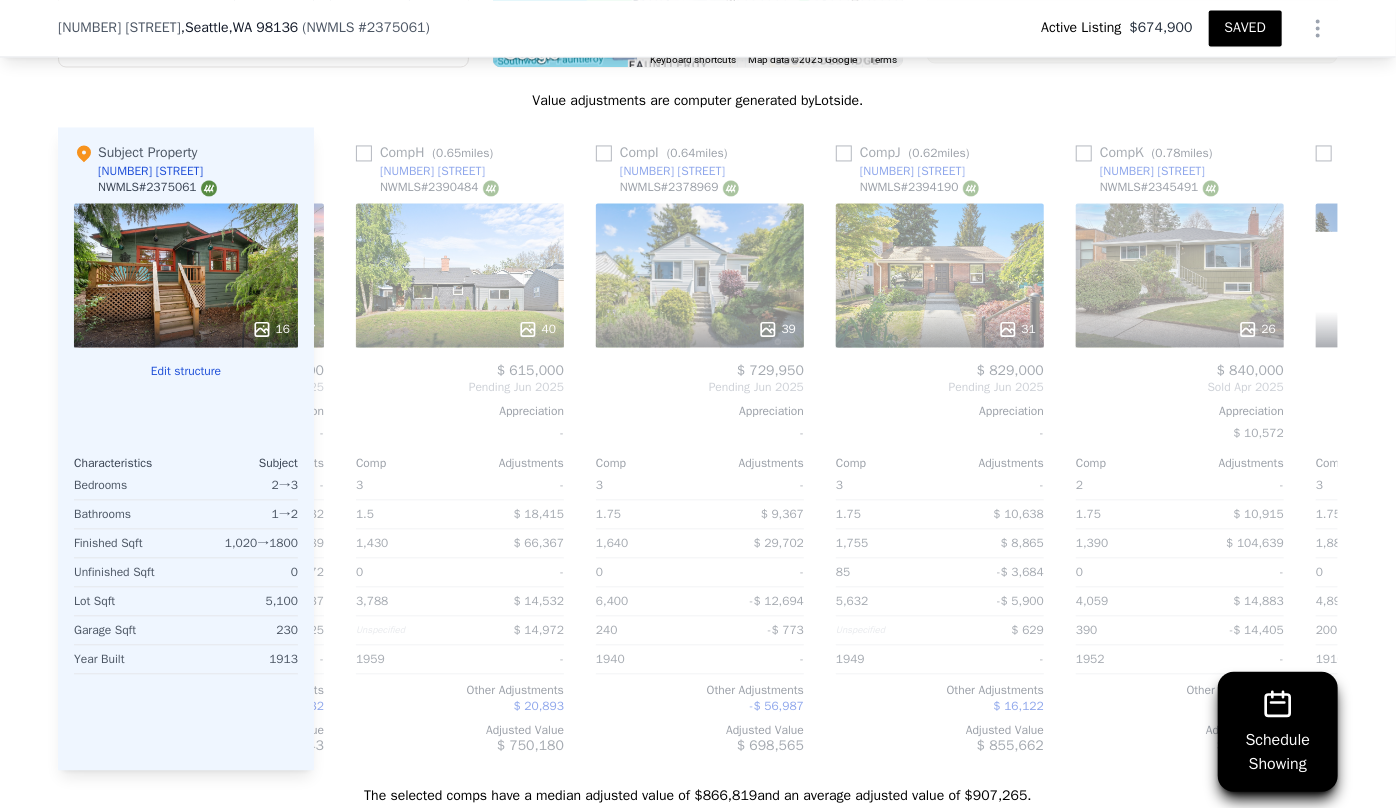 scroll, scrollTop: 0, scrollLeft: 1920, axis: horizontal 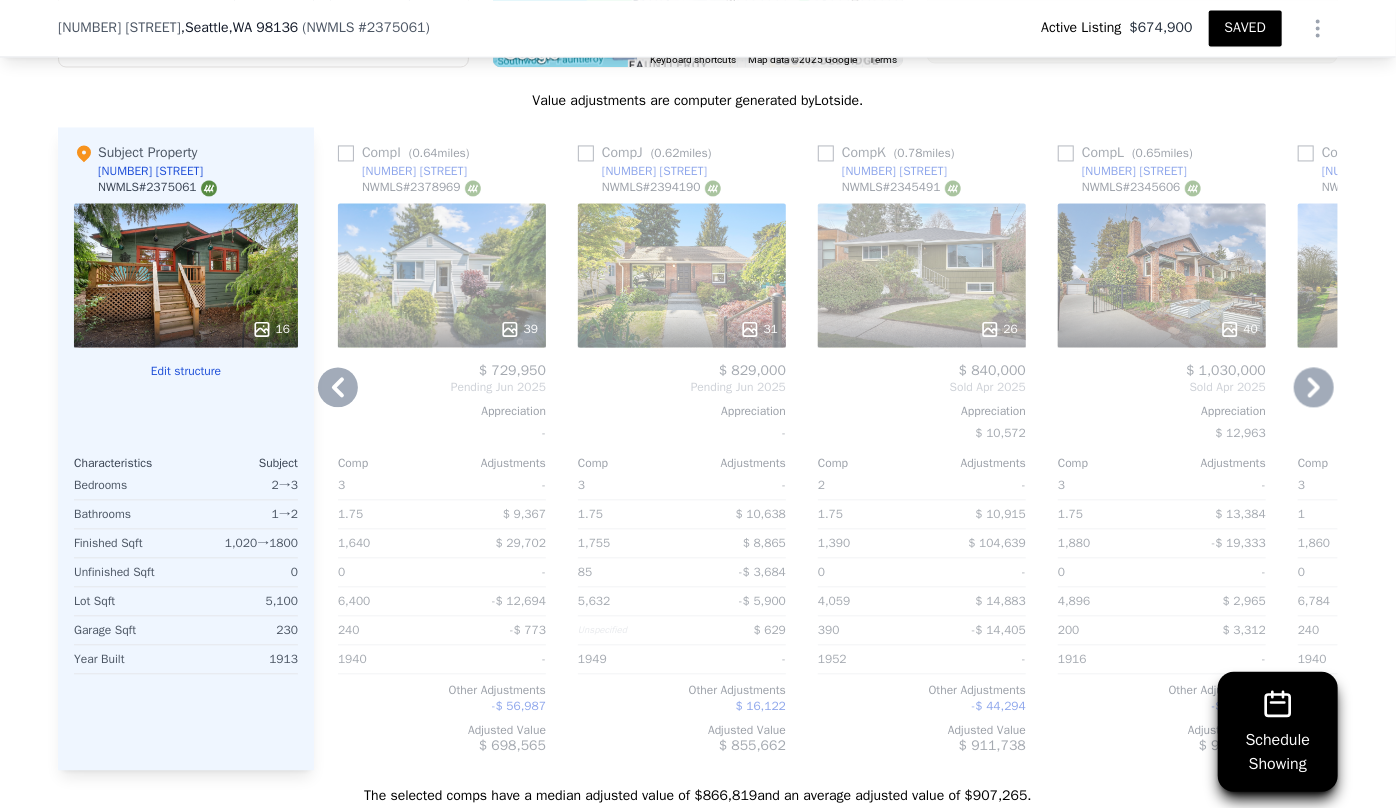 click 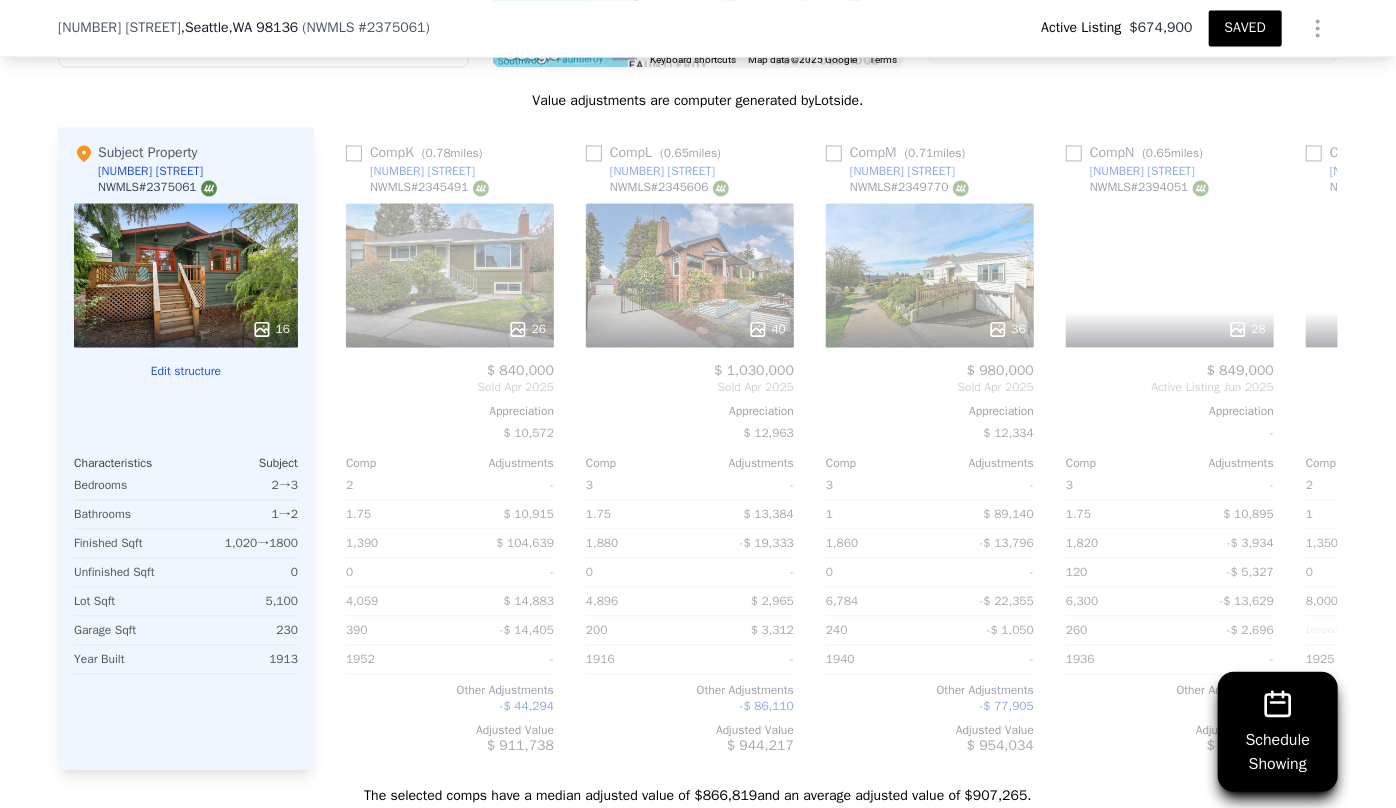 scroll, scrollTop: 0, scrollLeft: 2400, axis: horizontal 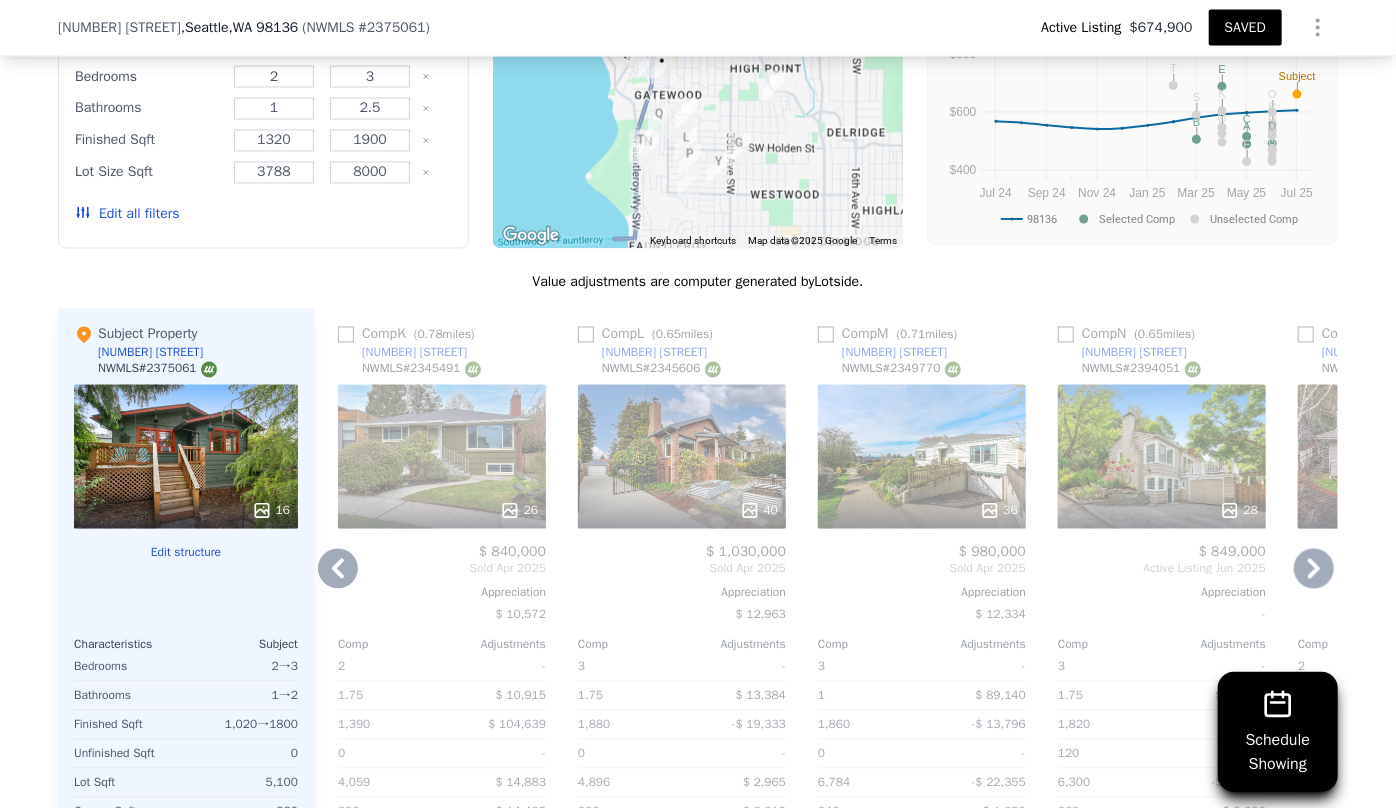 click at bounding box center (442, 511) 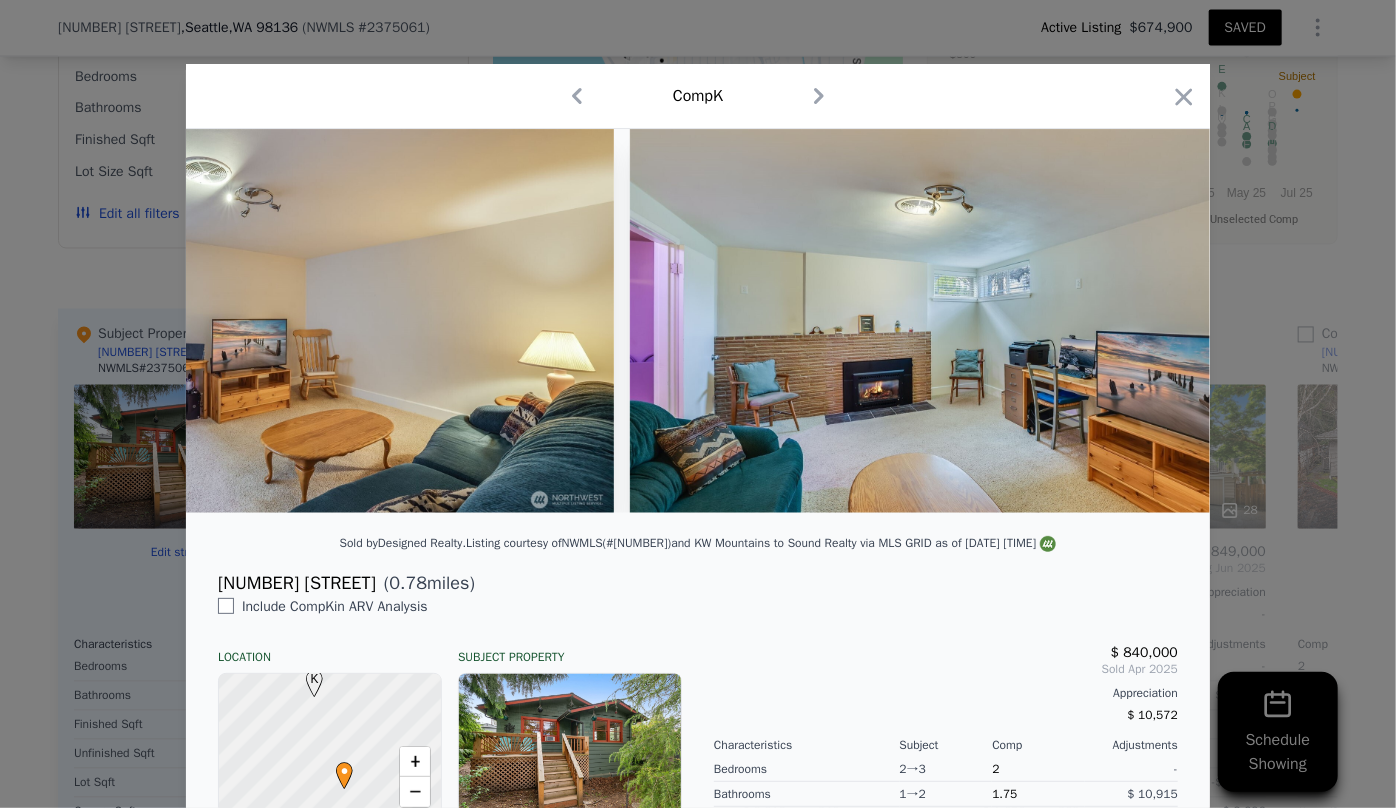 scroll, scrollTop: 0, scrollLeft: 11682, axis: horizontal 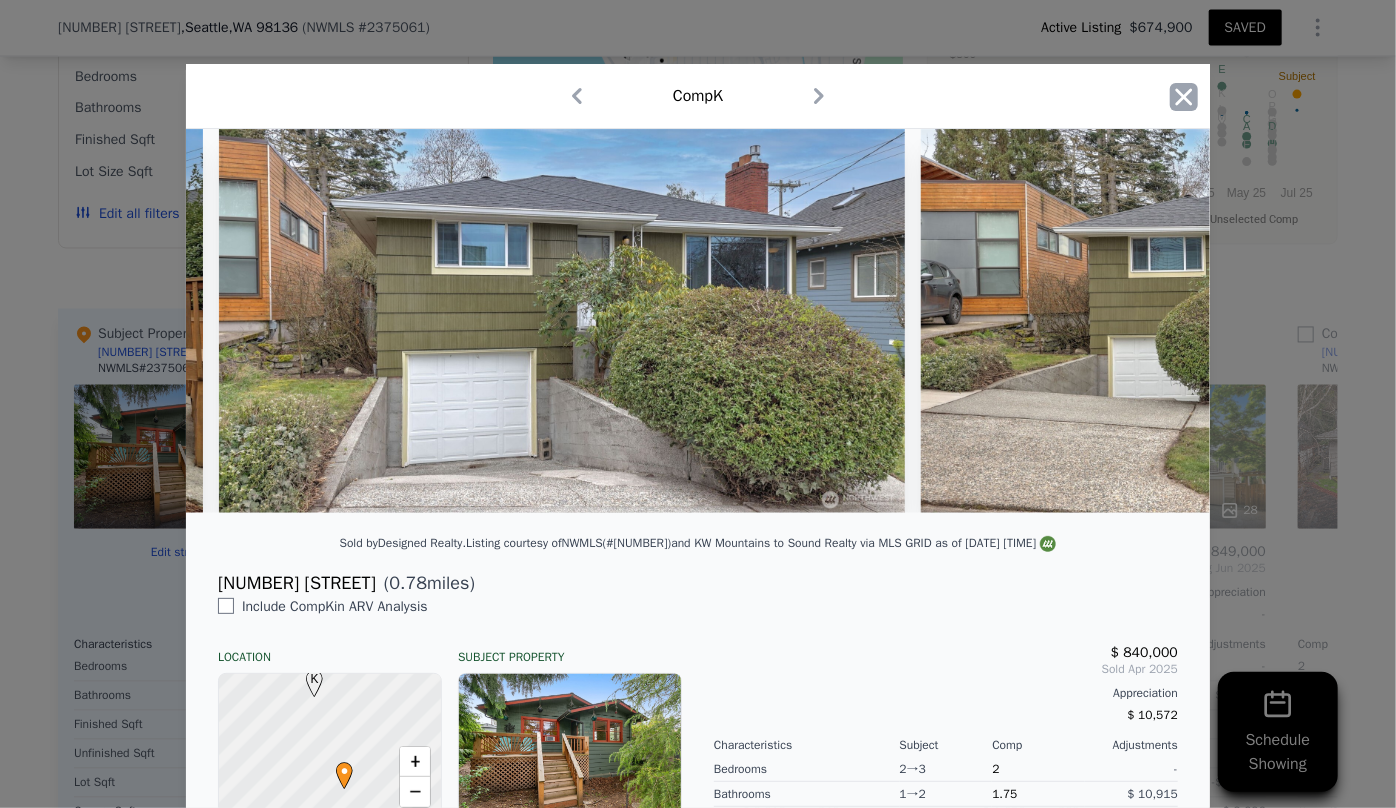 click 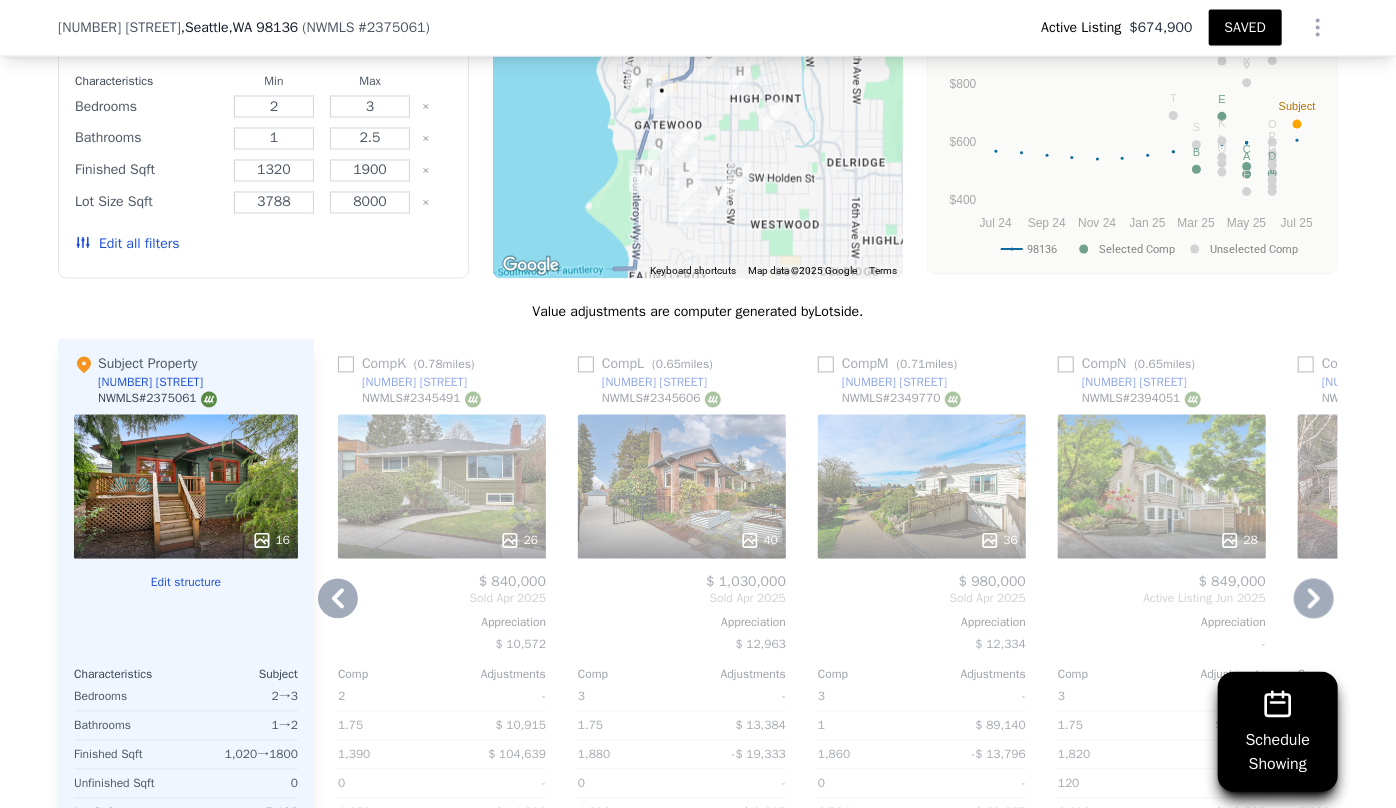 scroll, scrollTop: 1818, scrollLeft: 0, axis: vertical 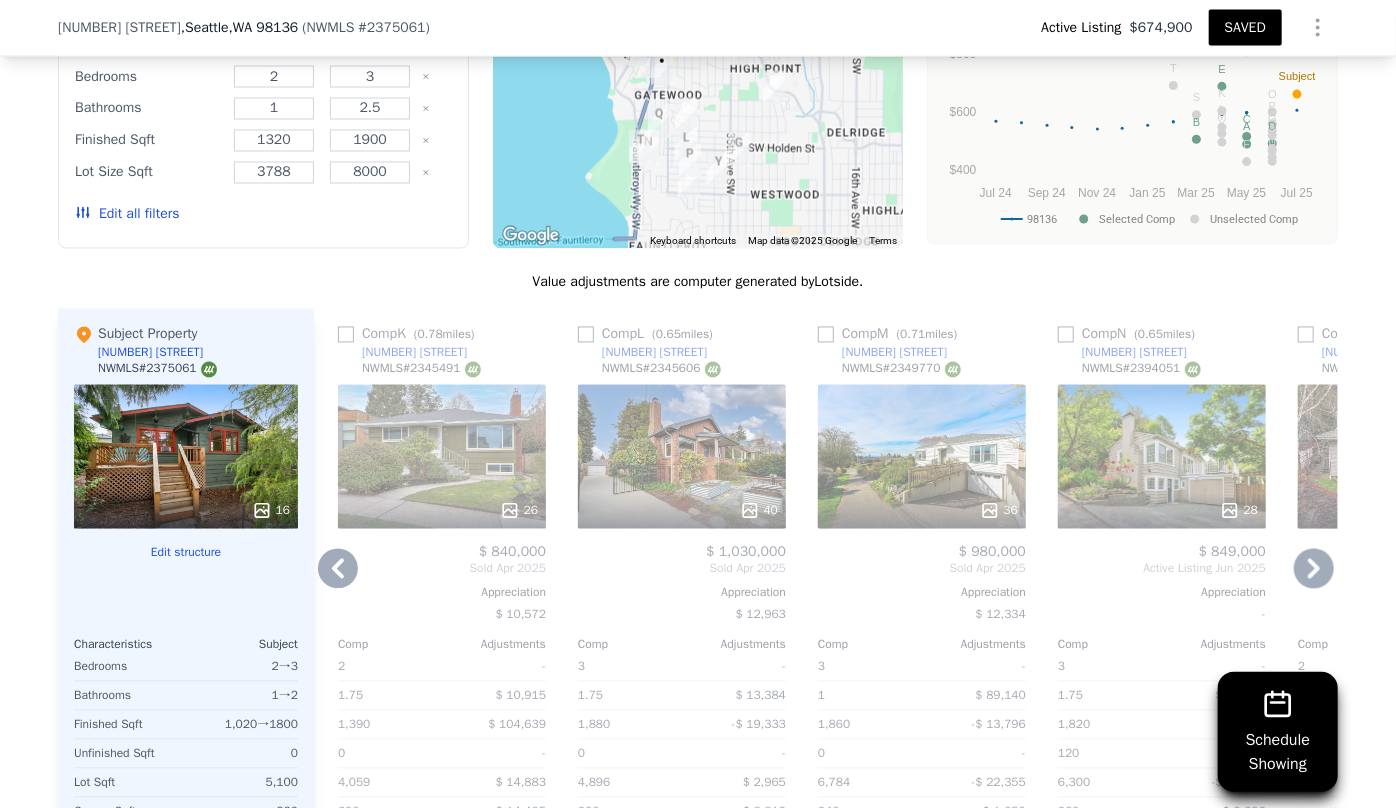 click 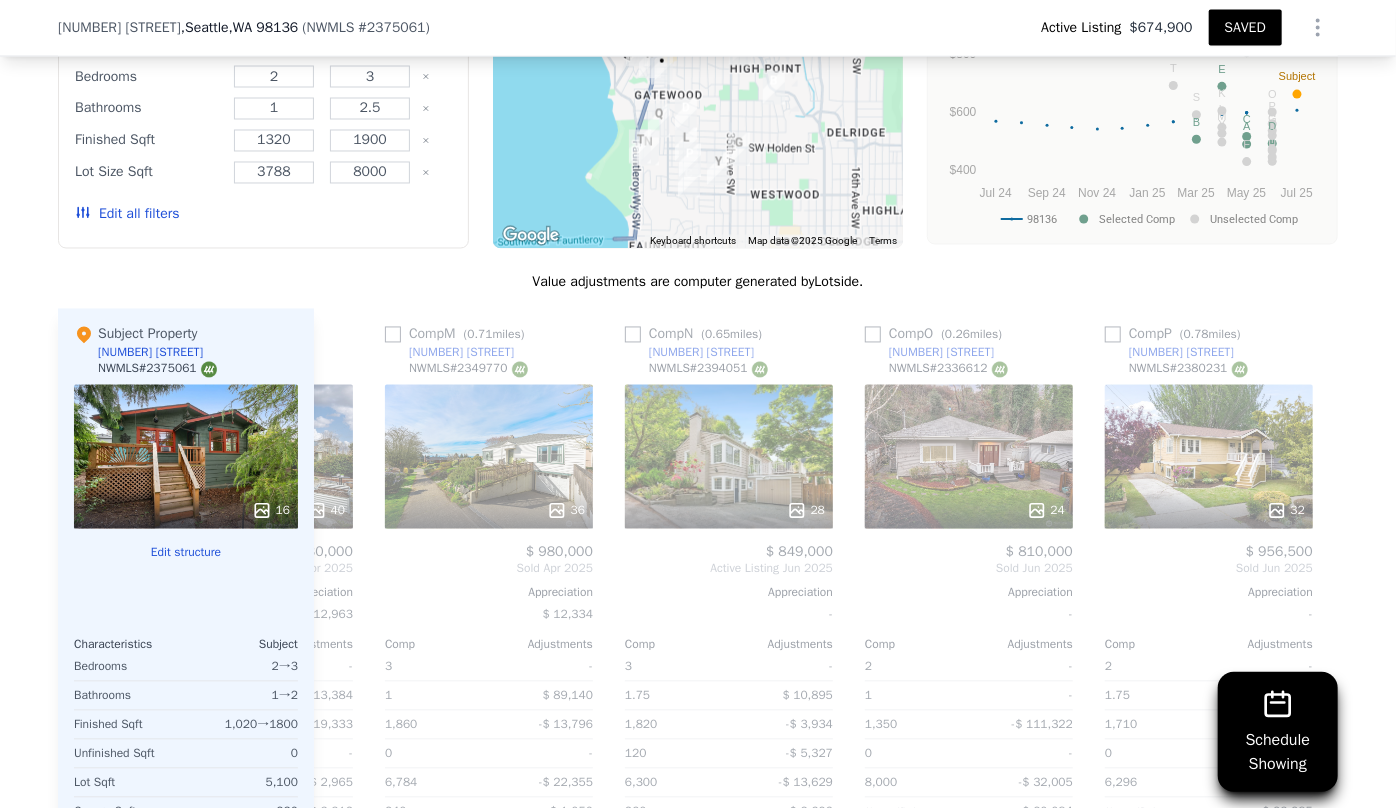 scroll, scrollTop: 0, scrollLeft: 2880, axis: horizontal 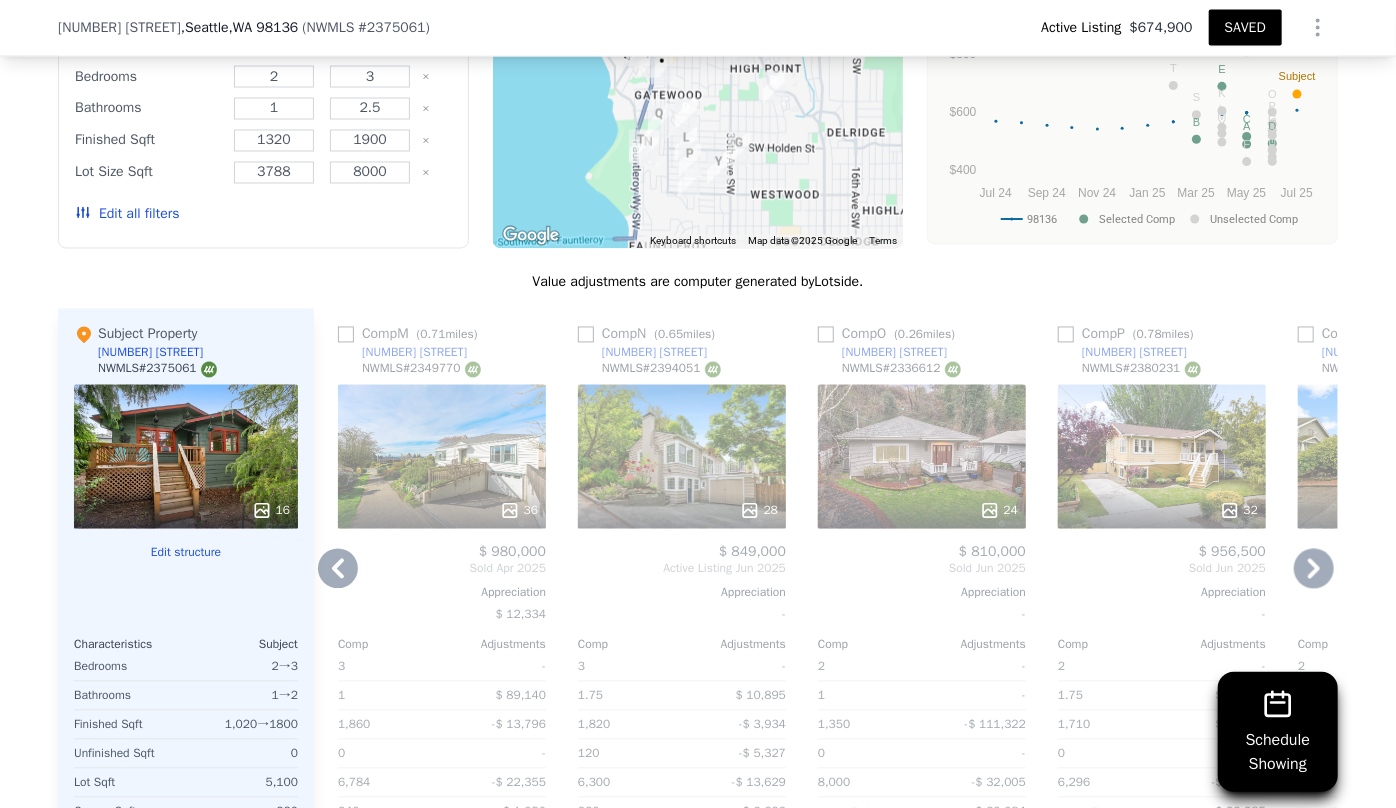 click 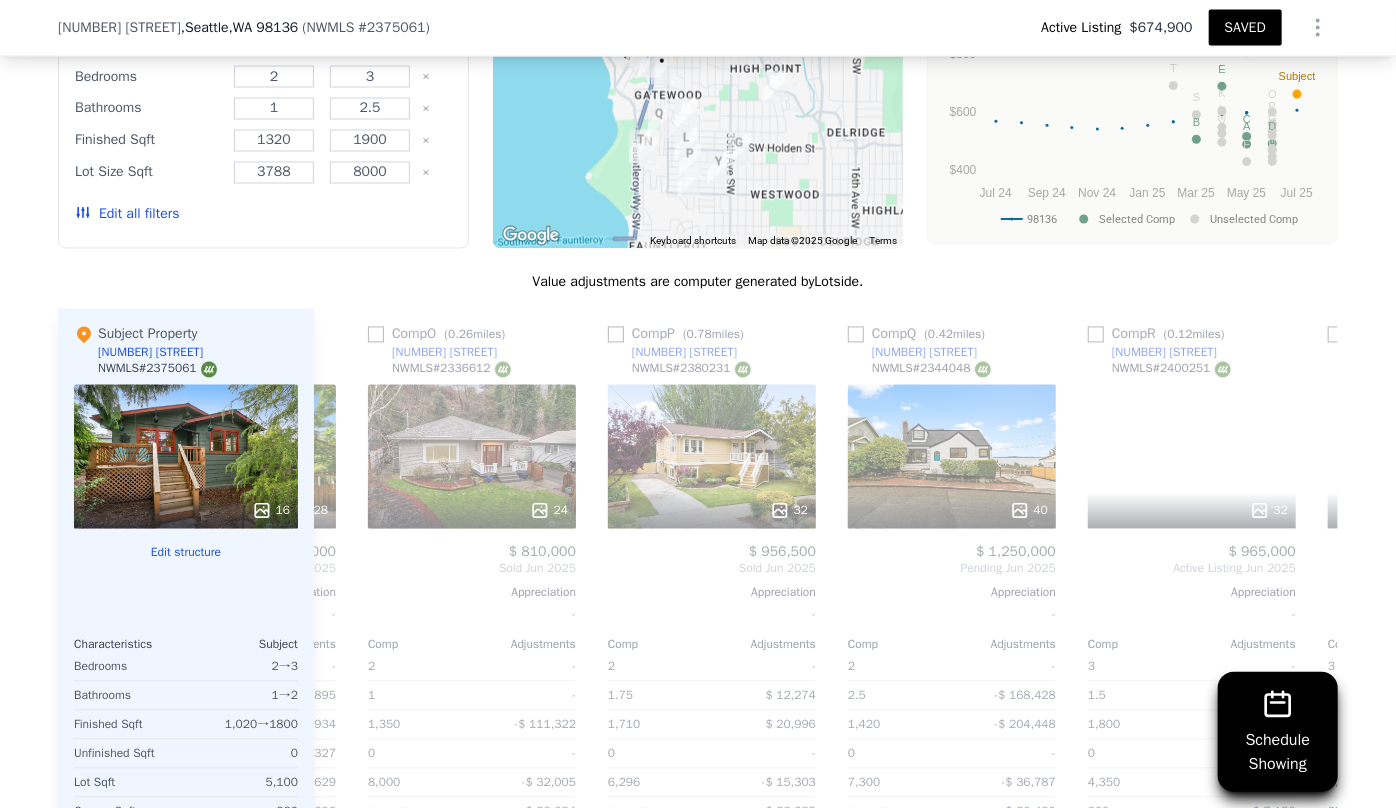 scroll, scrollTop: 0, scrollLeft: 3360, axis: horizontal 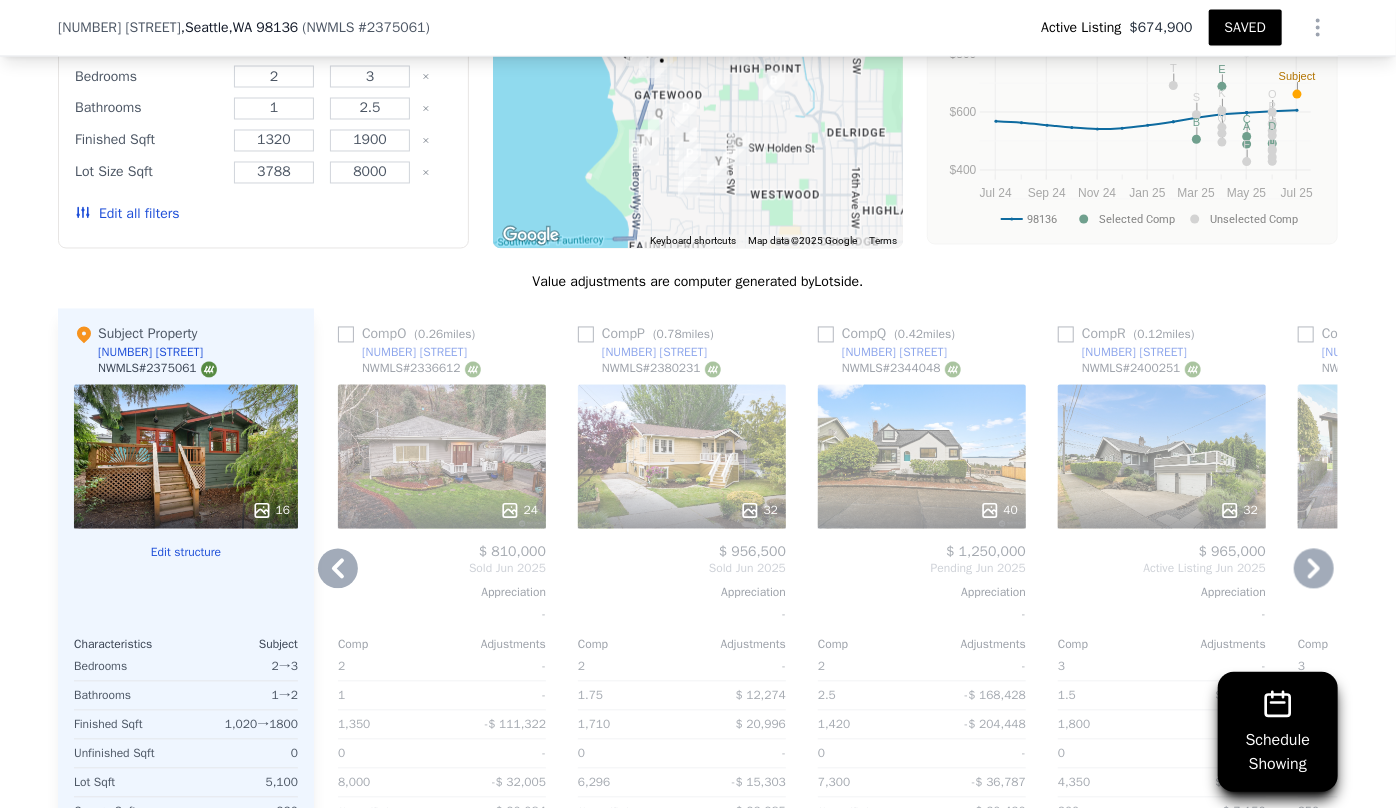click on "32" at bounding box center [682, 457] 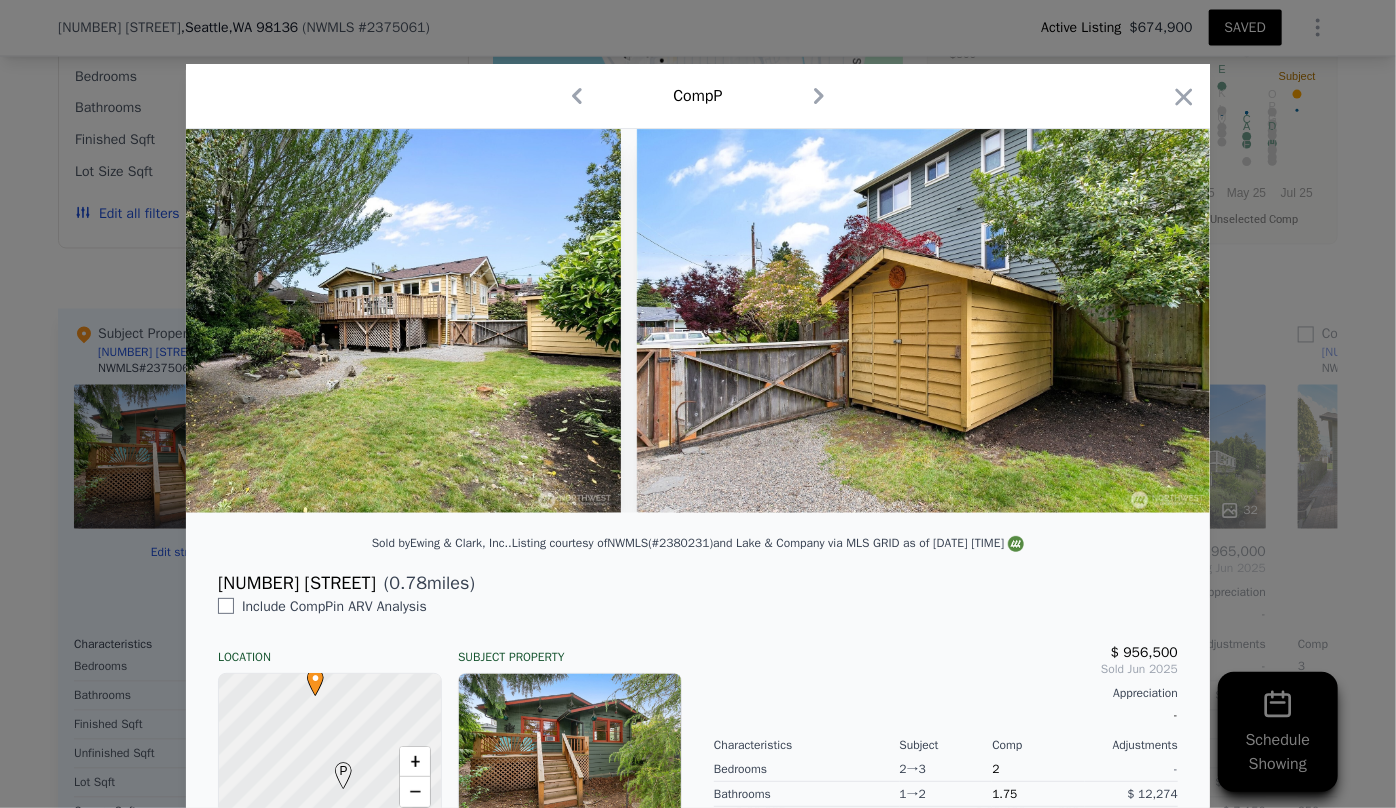 scroll, scrollTop: 0, scrollLeft: 13795, axis: horizontal 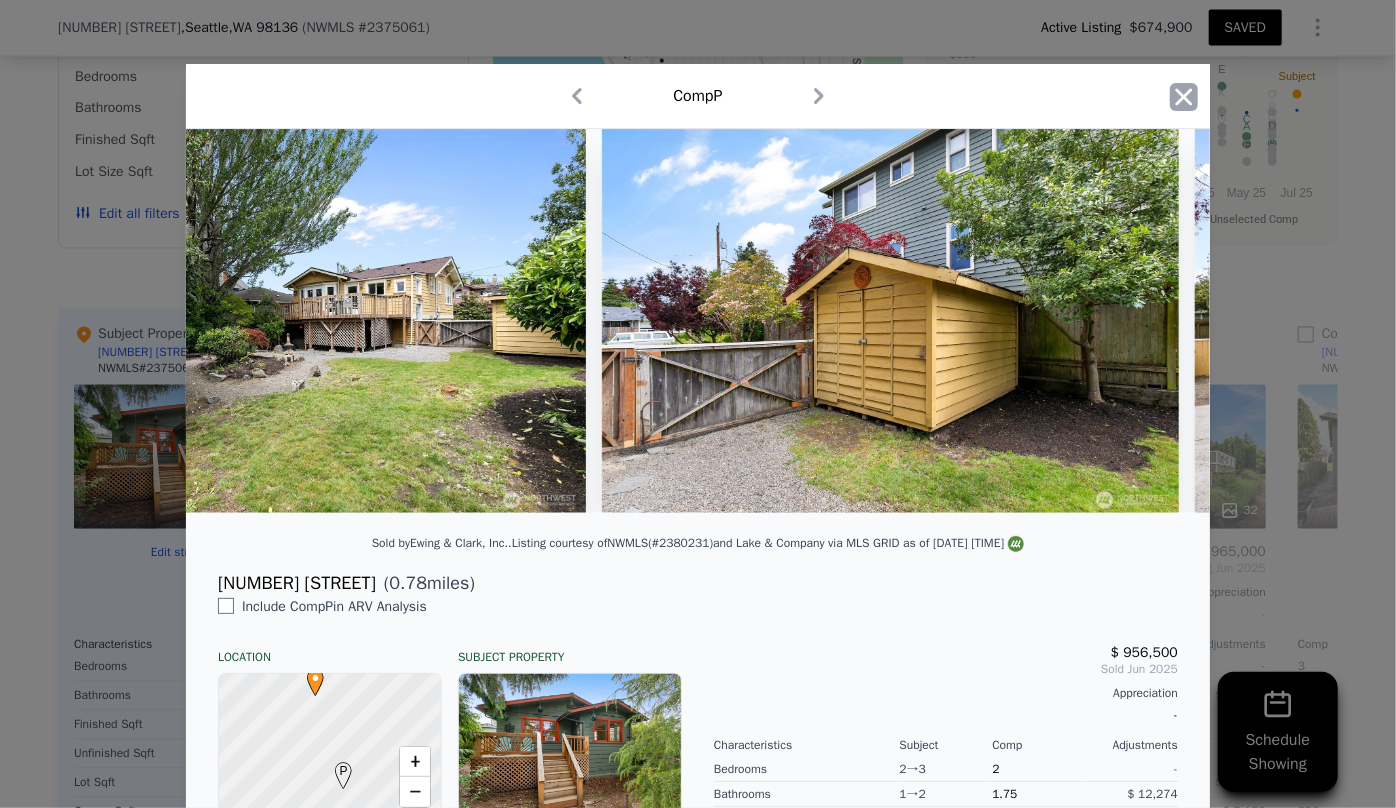 click 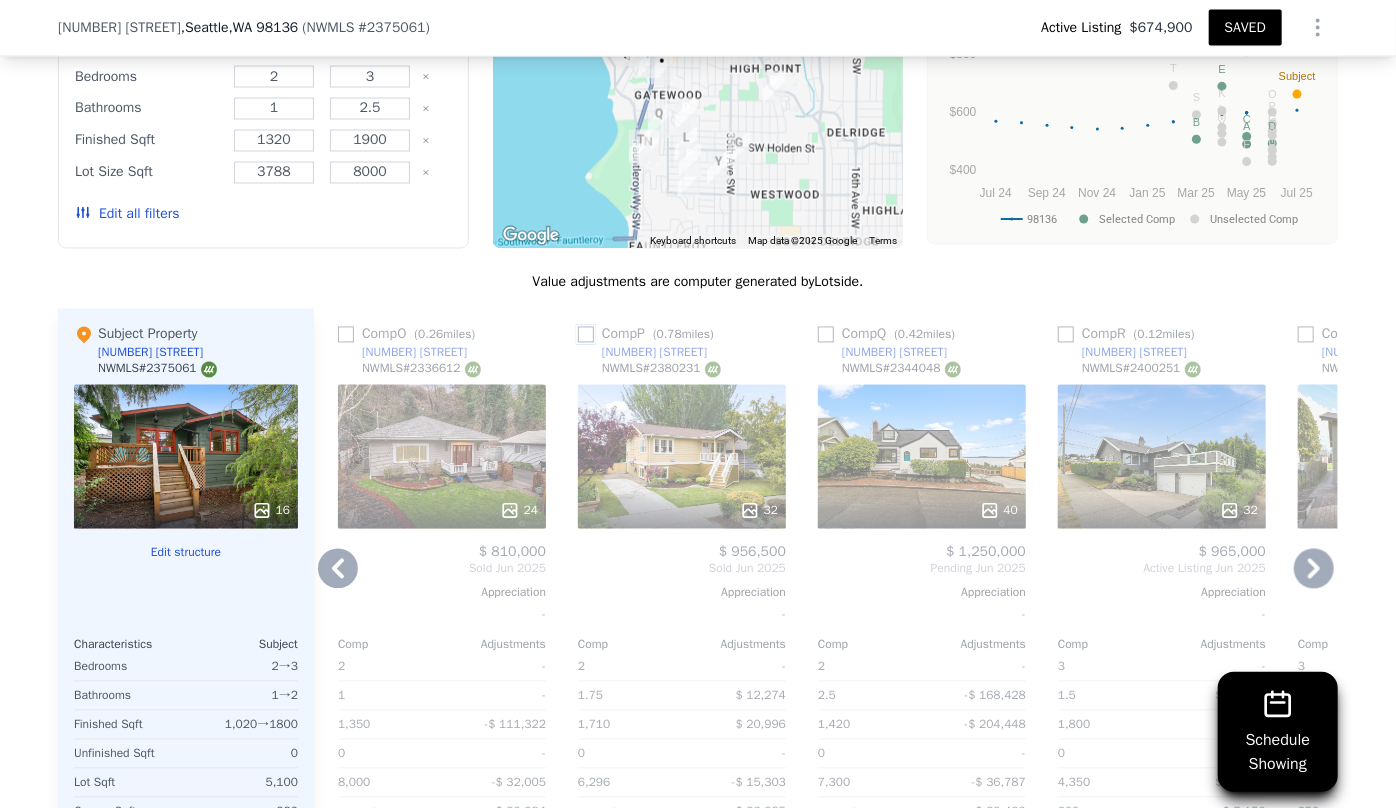 click at bounding box center [586, 335] 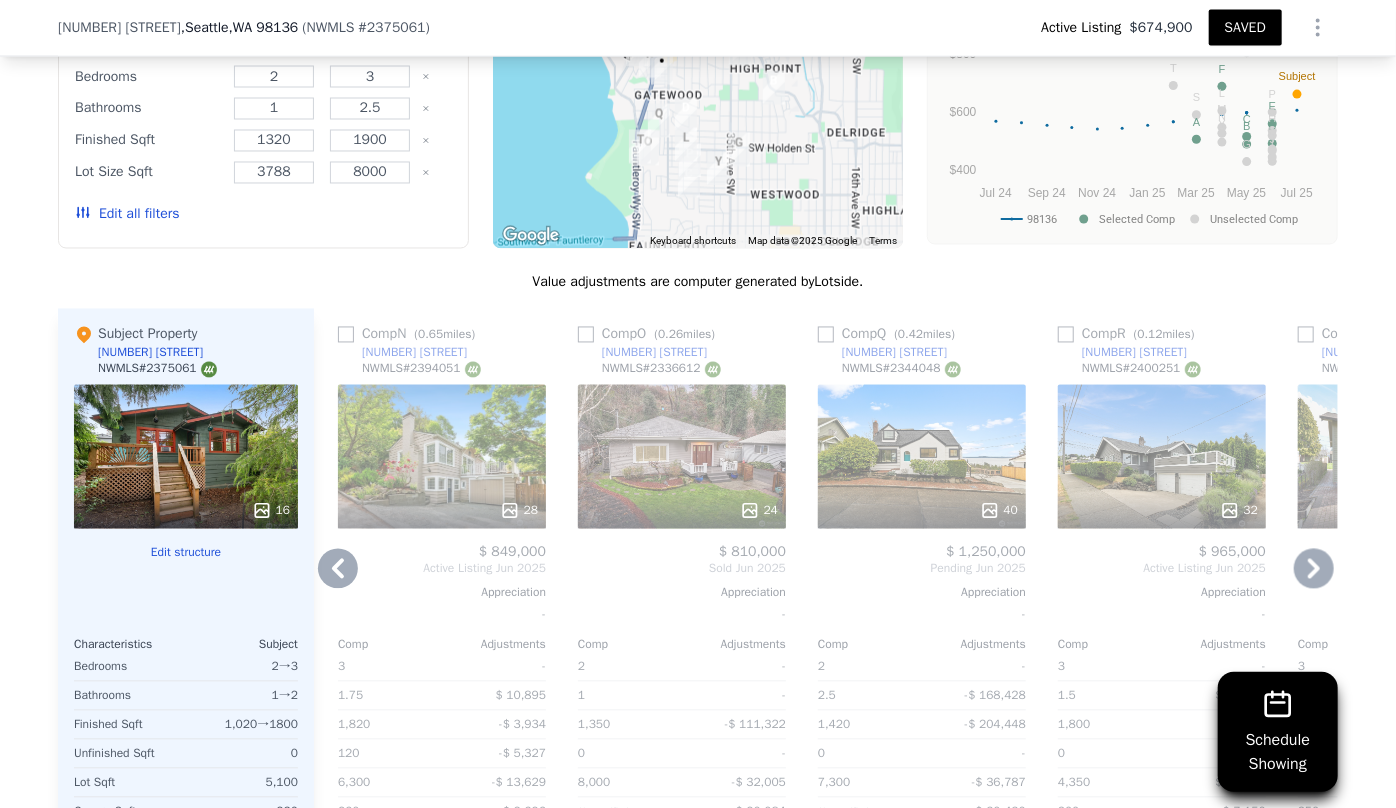 click 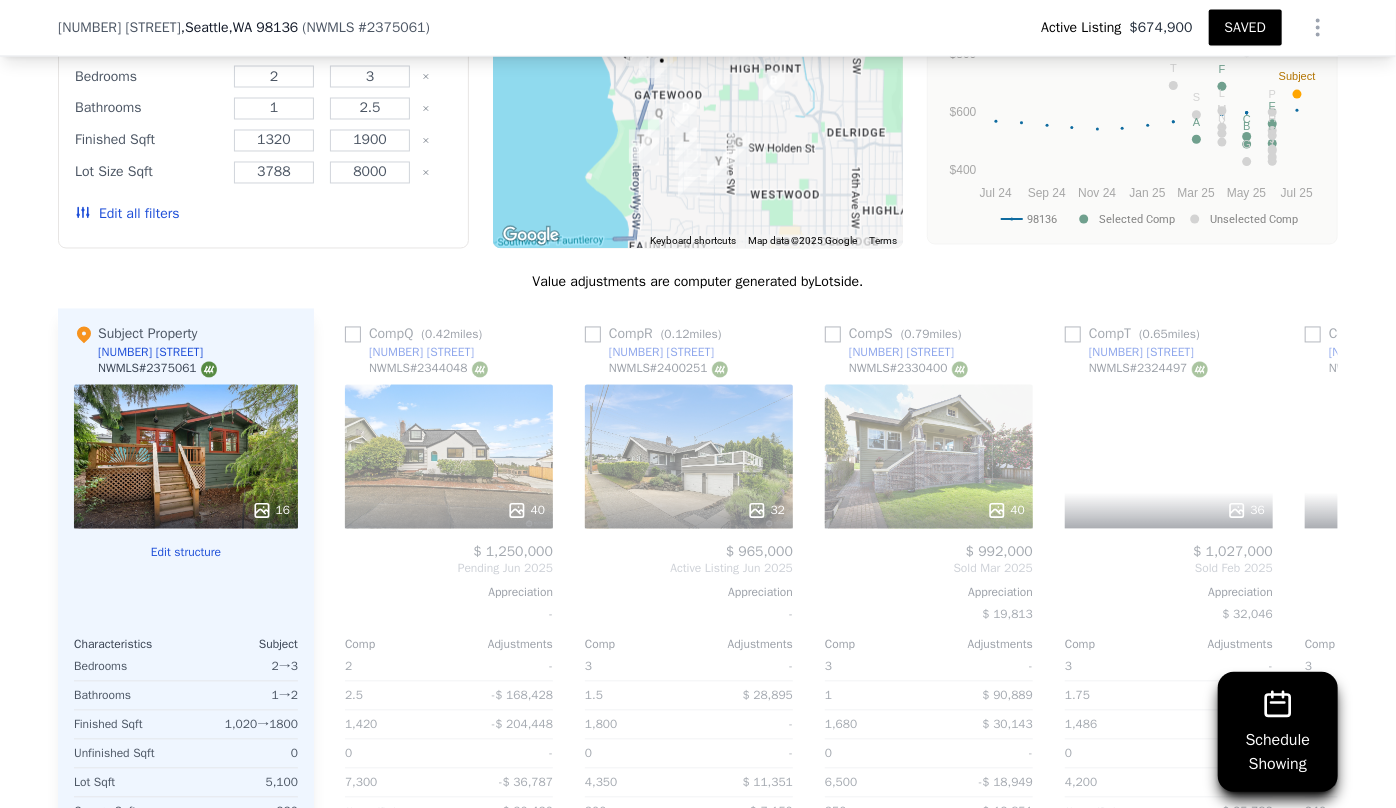 scroll, scrollTop: 0, scrollLeft: 3840, axis: horizontal 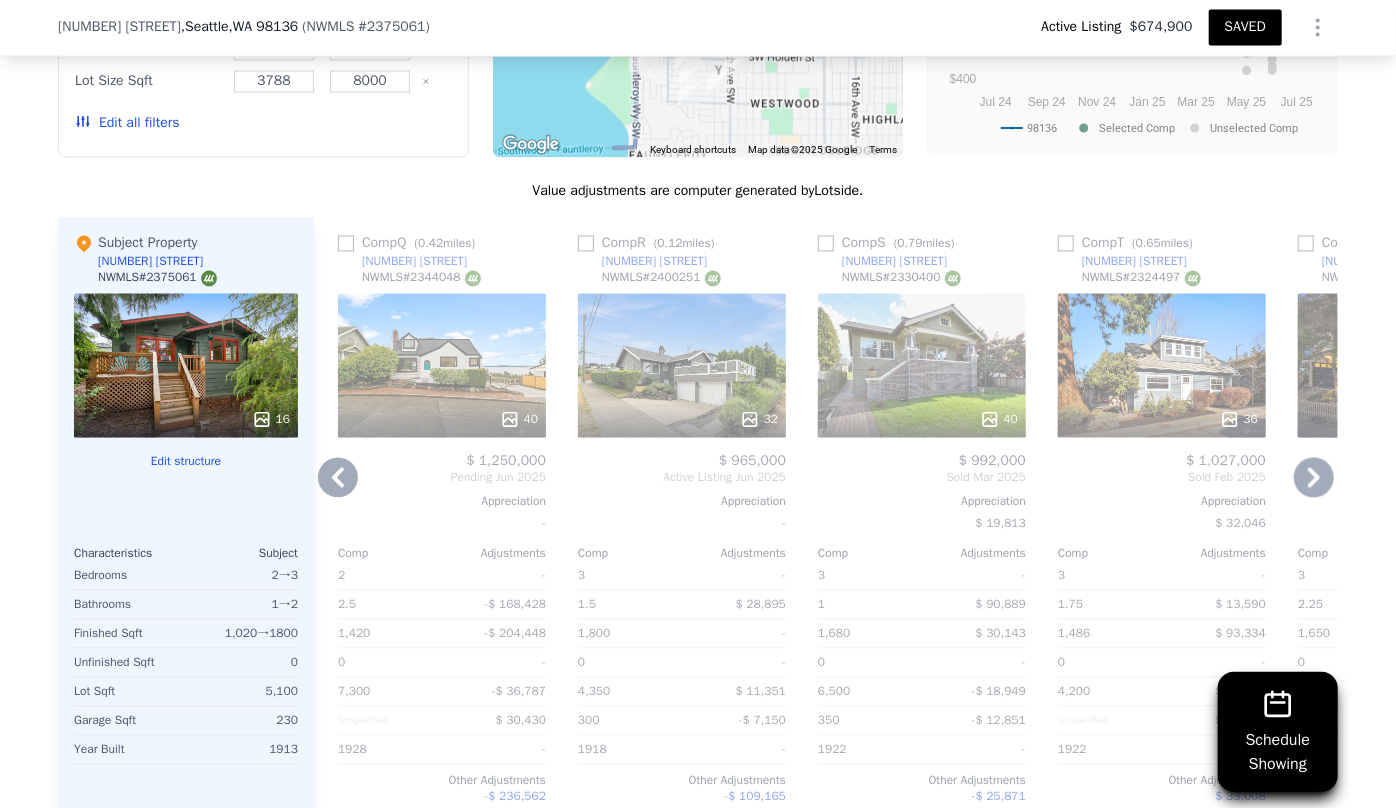 click 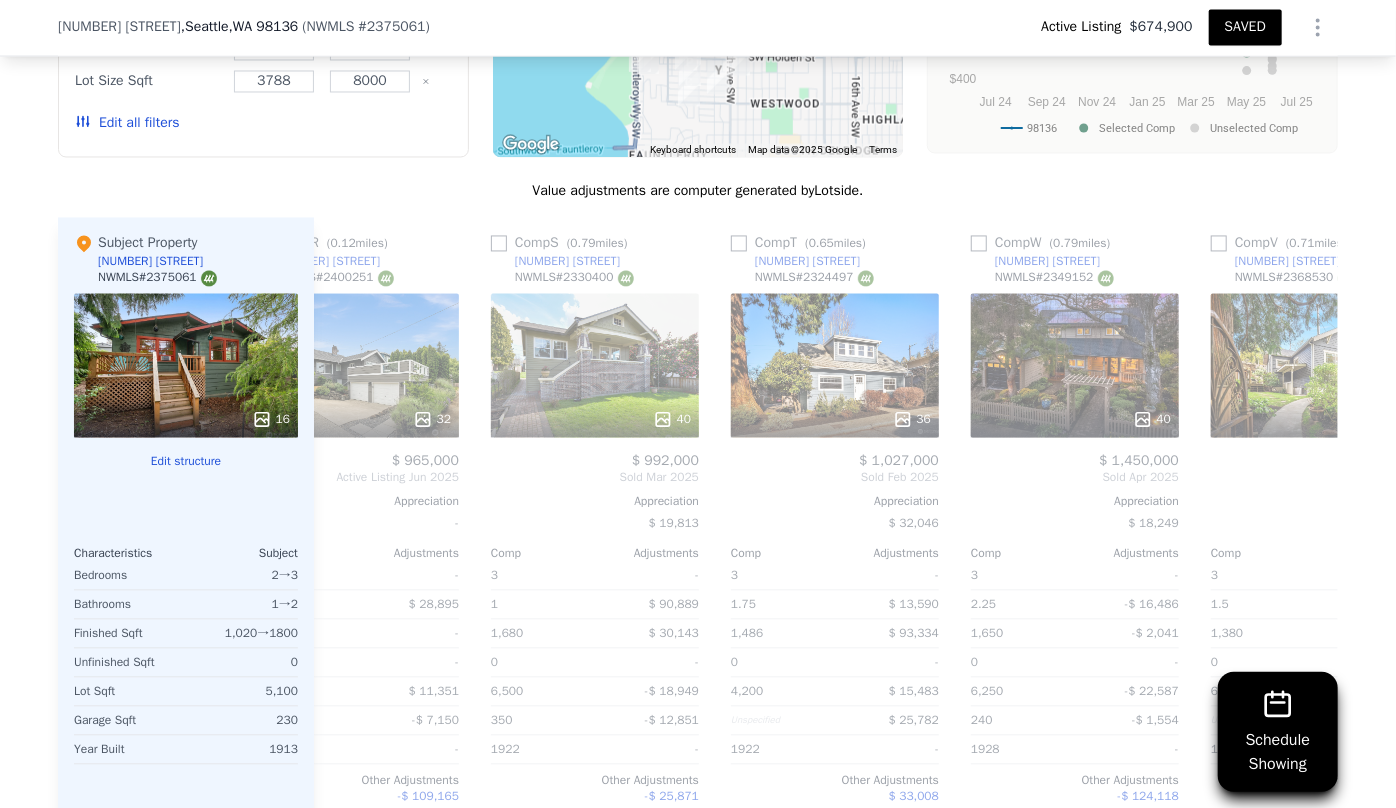 scroll, scrollTop: 0, scrollLeft: 4320, axis: horizontal 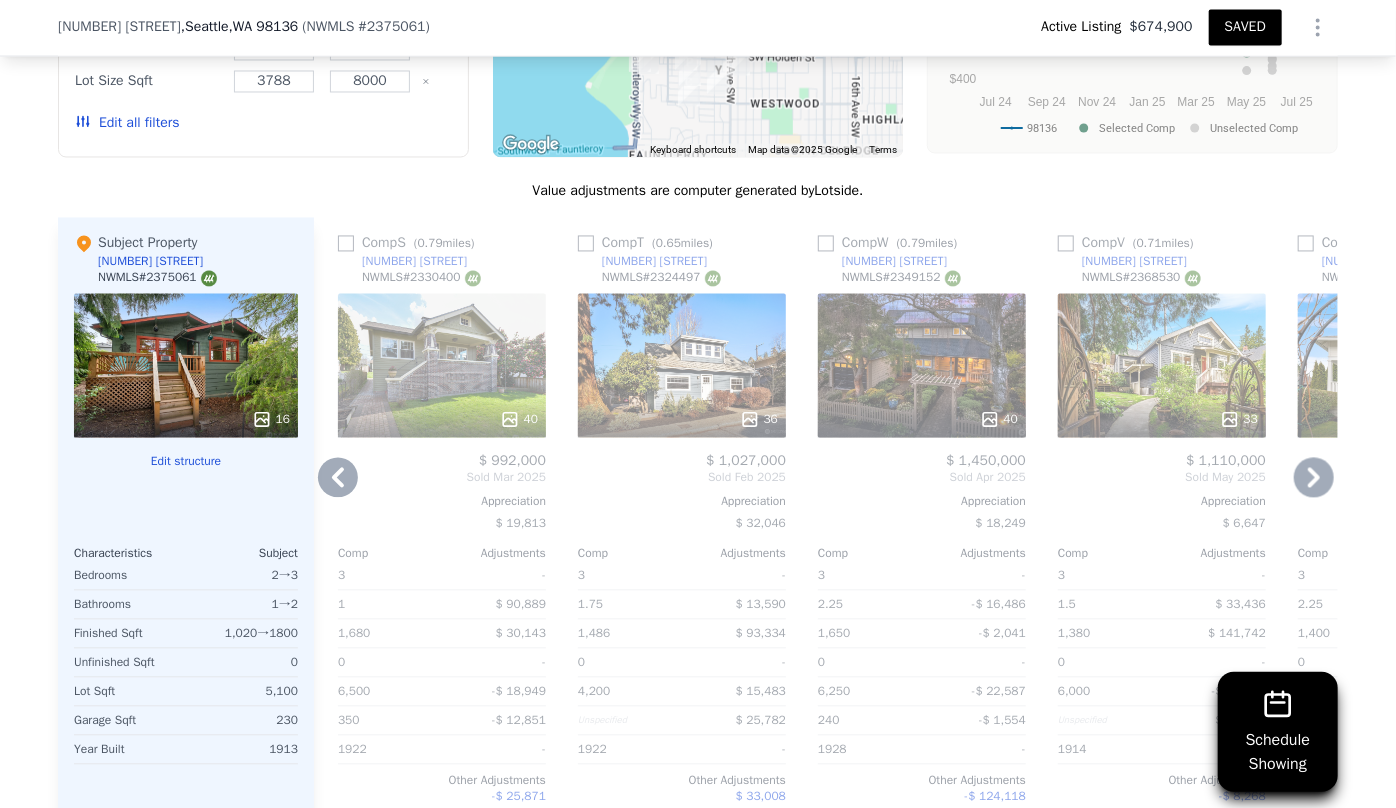click 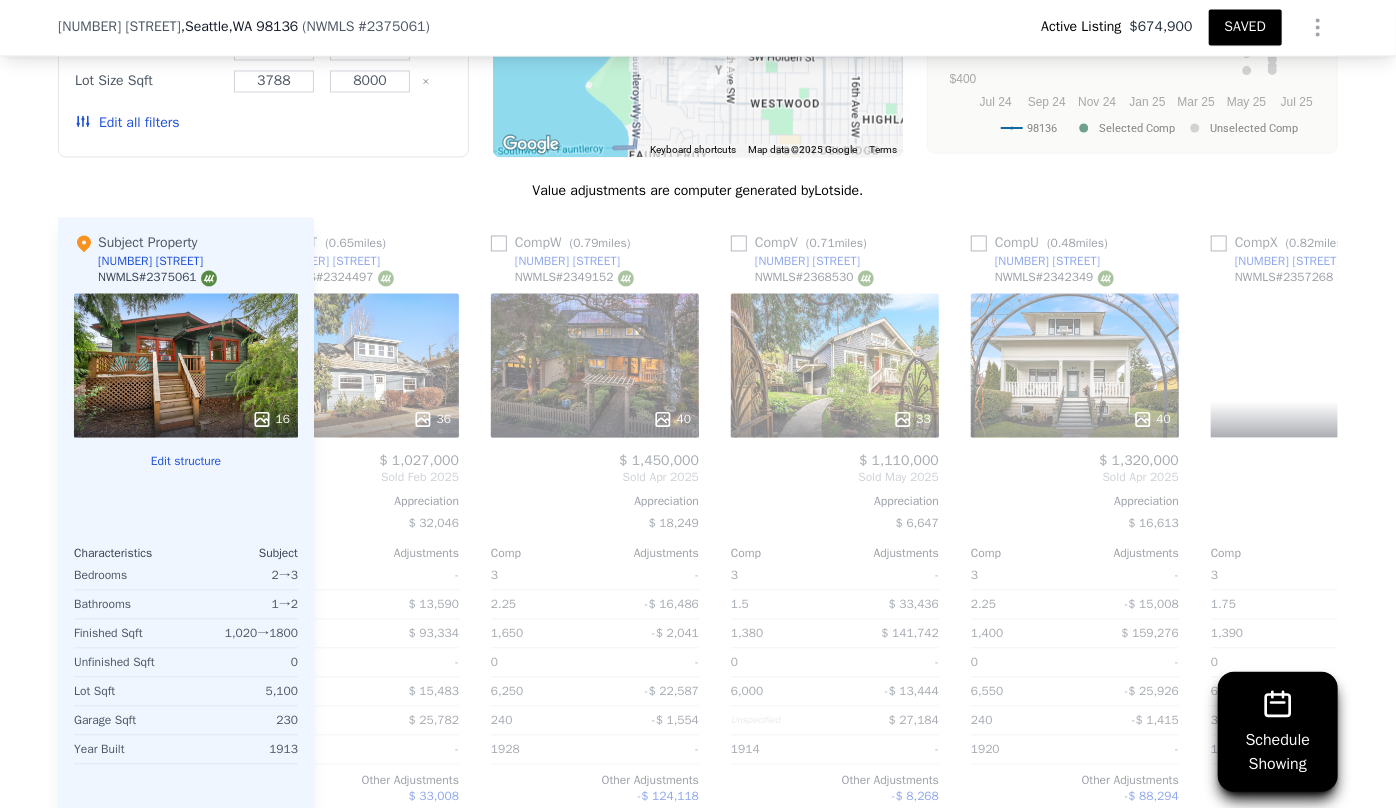 scroll, scrollTop: 0, scrollLeft: 4800, axis: horizontal 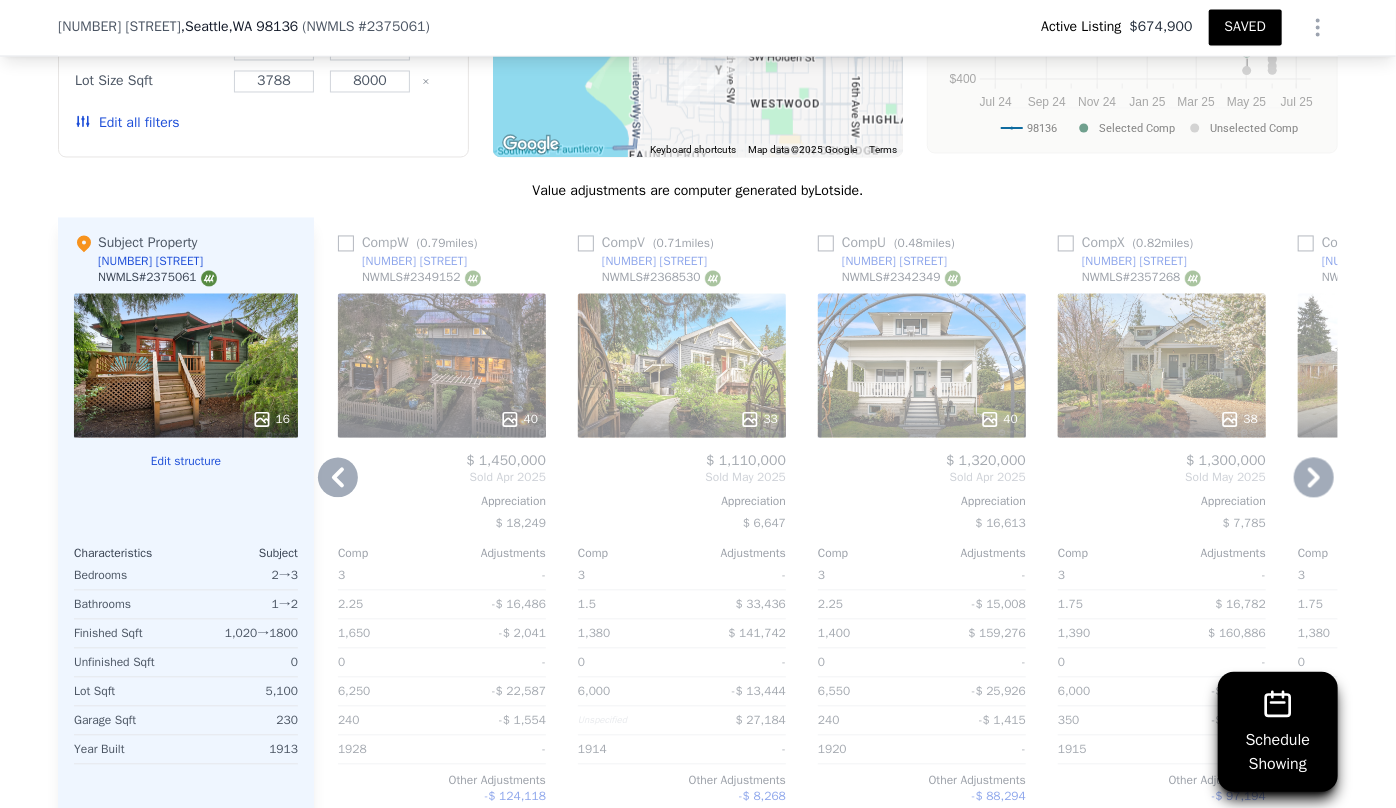 click 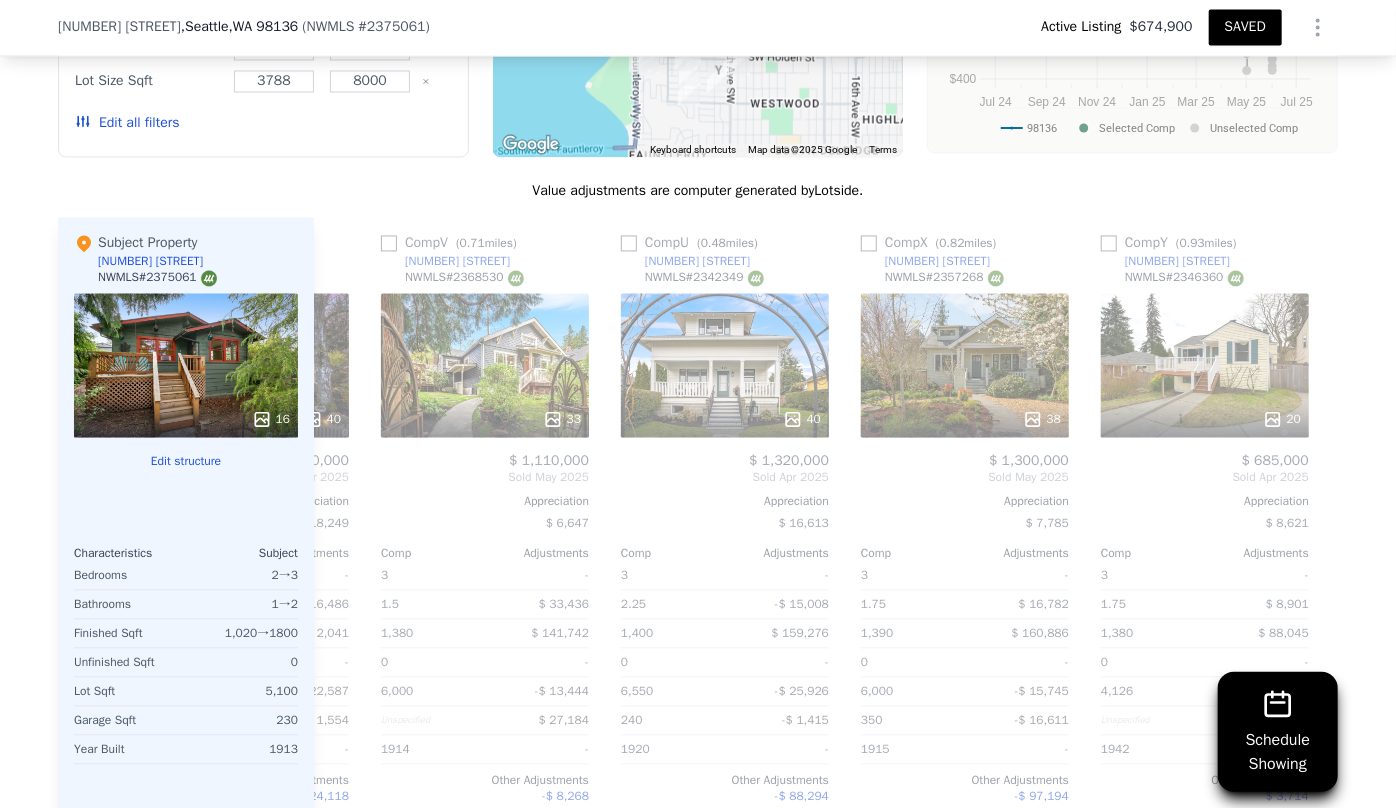 scroll, scrollTop: 0, scrollLeft: 5022, axis: horizontal 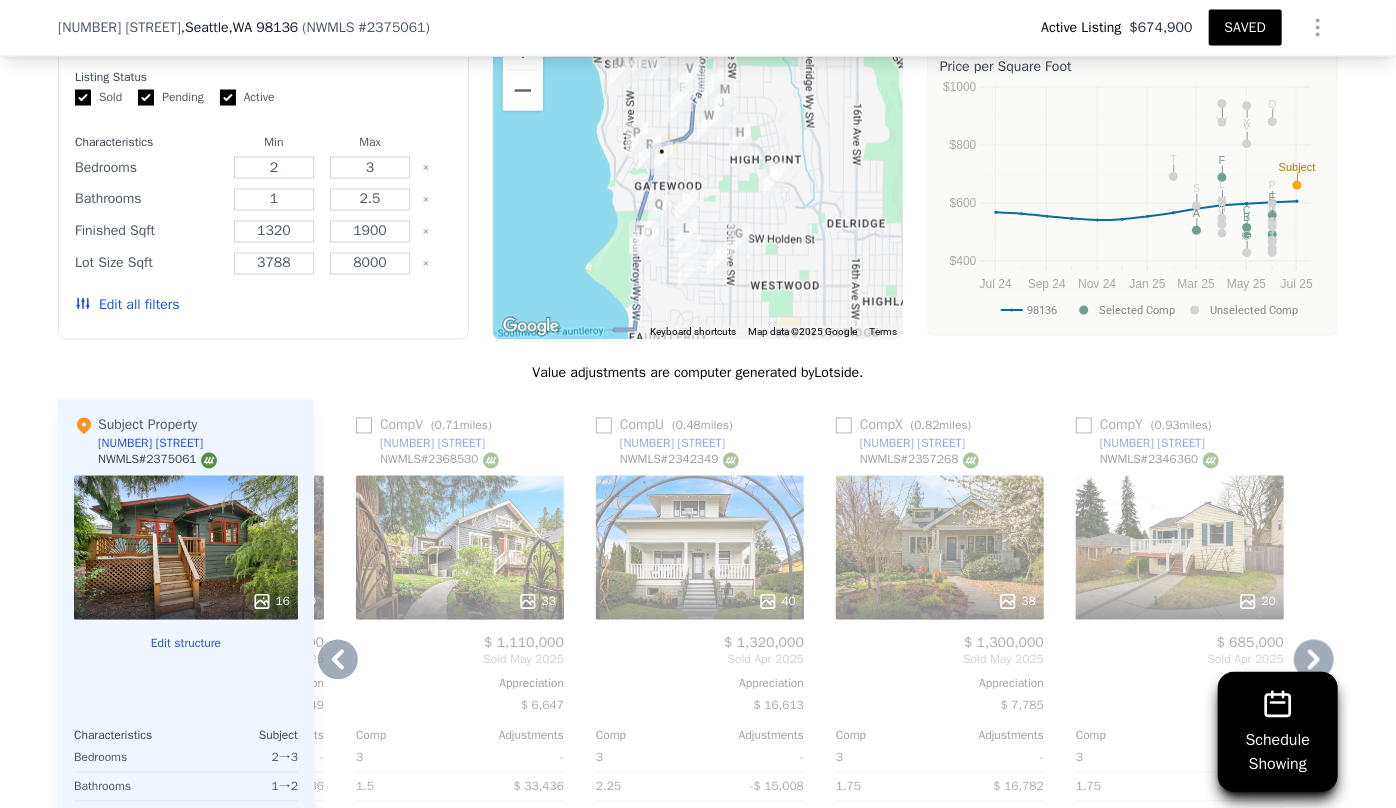 click on "20" at bounding box center (1180, 548) 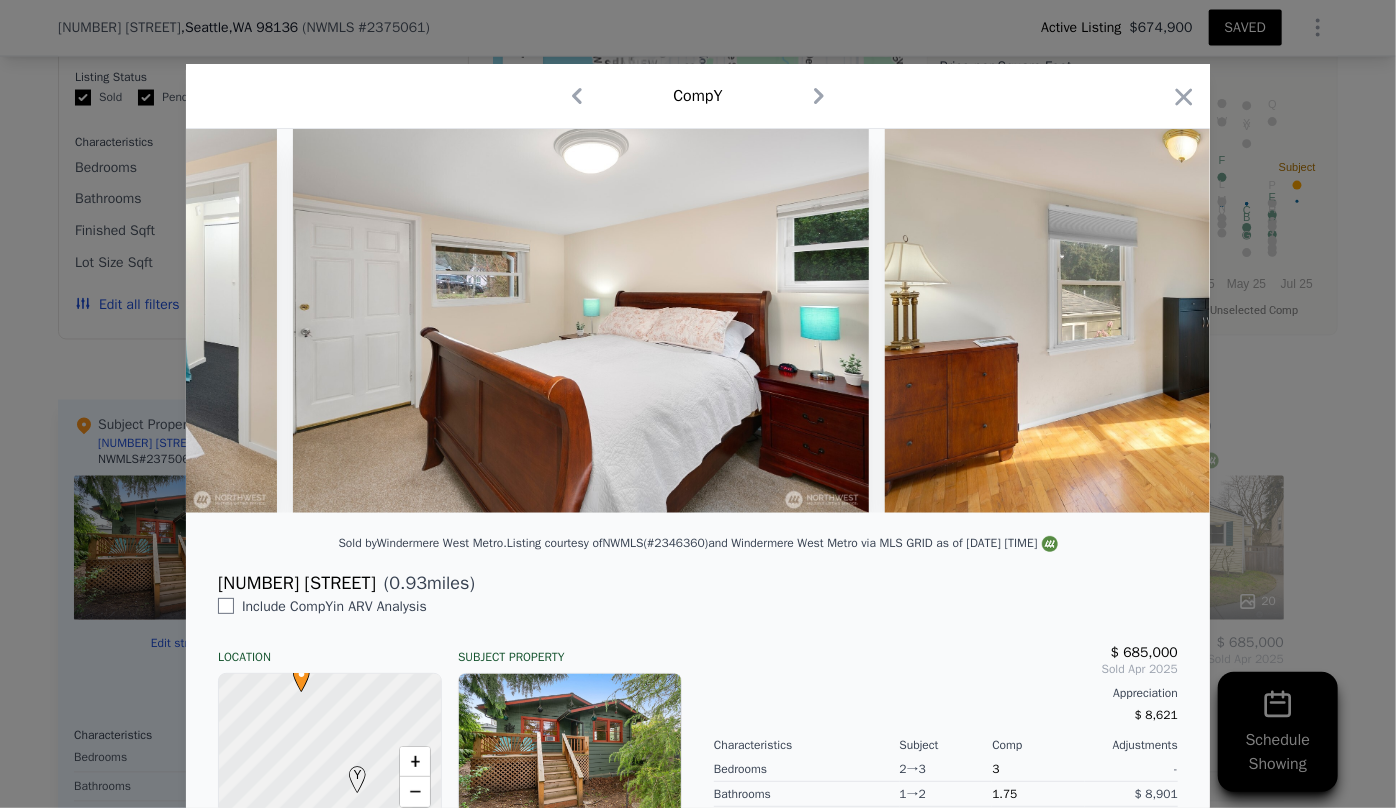 scroll, scrollTop: 0, scrollLeft: 5630, axis: horizontal 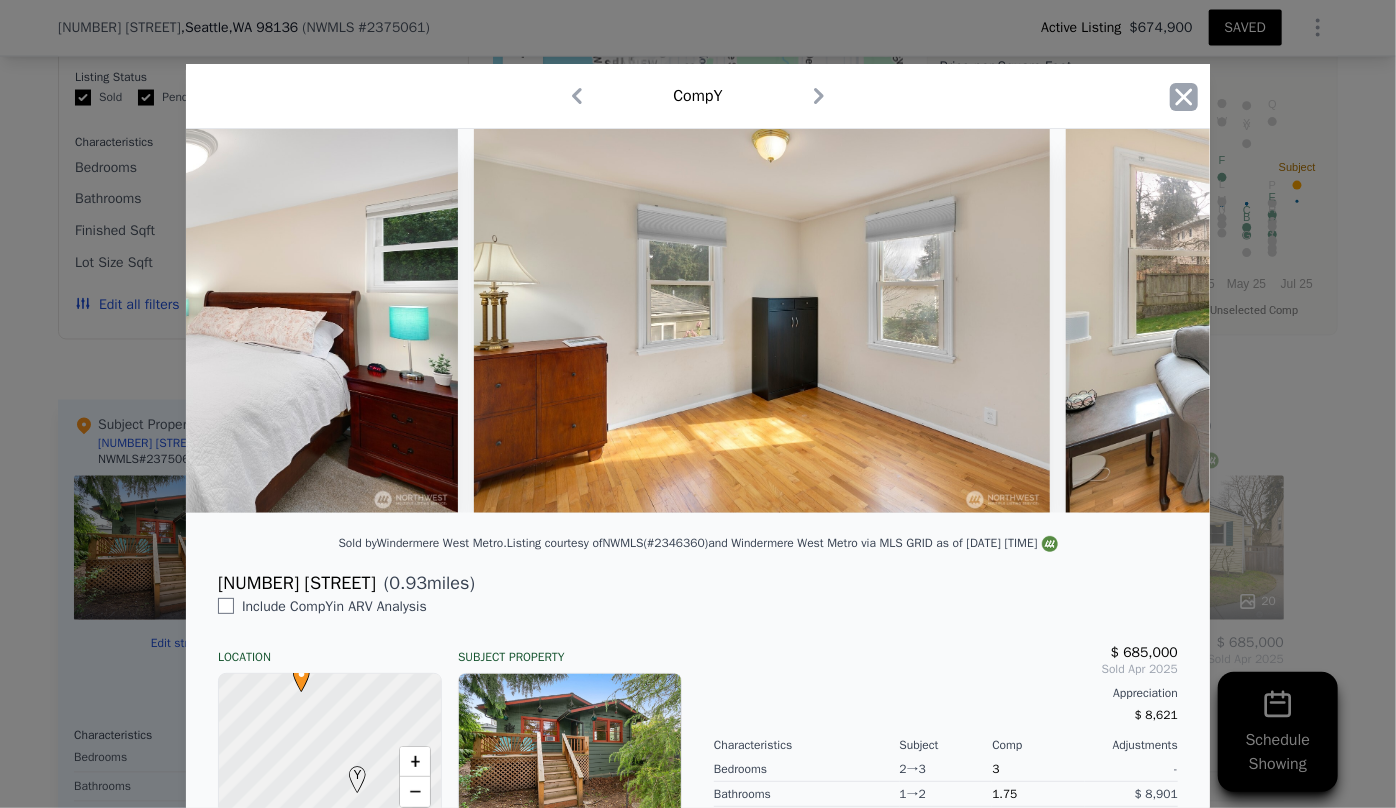 click 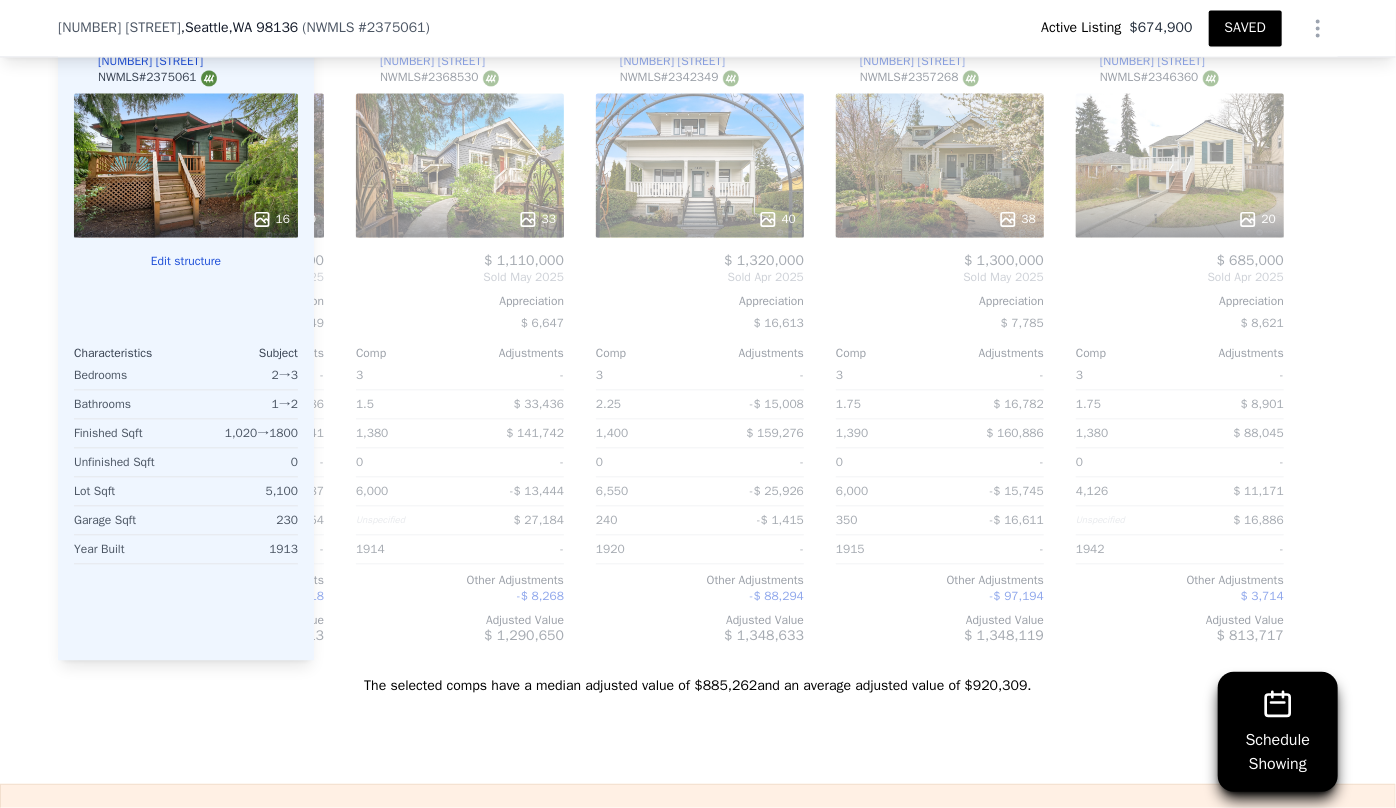 scroll, scrollTop: 2272, scrollLeft: 0, axis: vertical 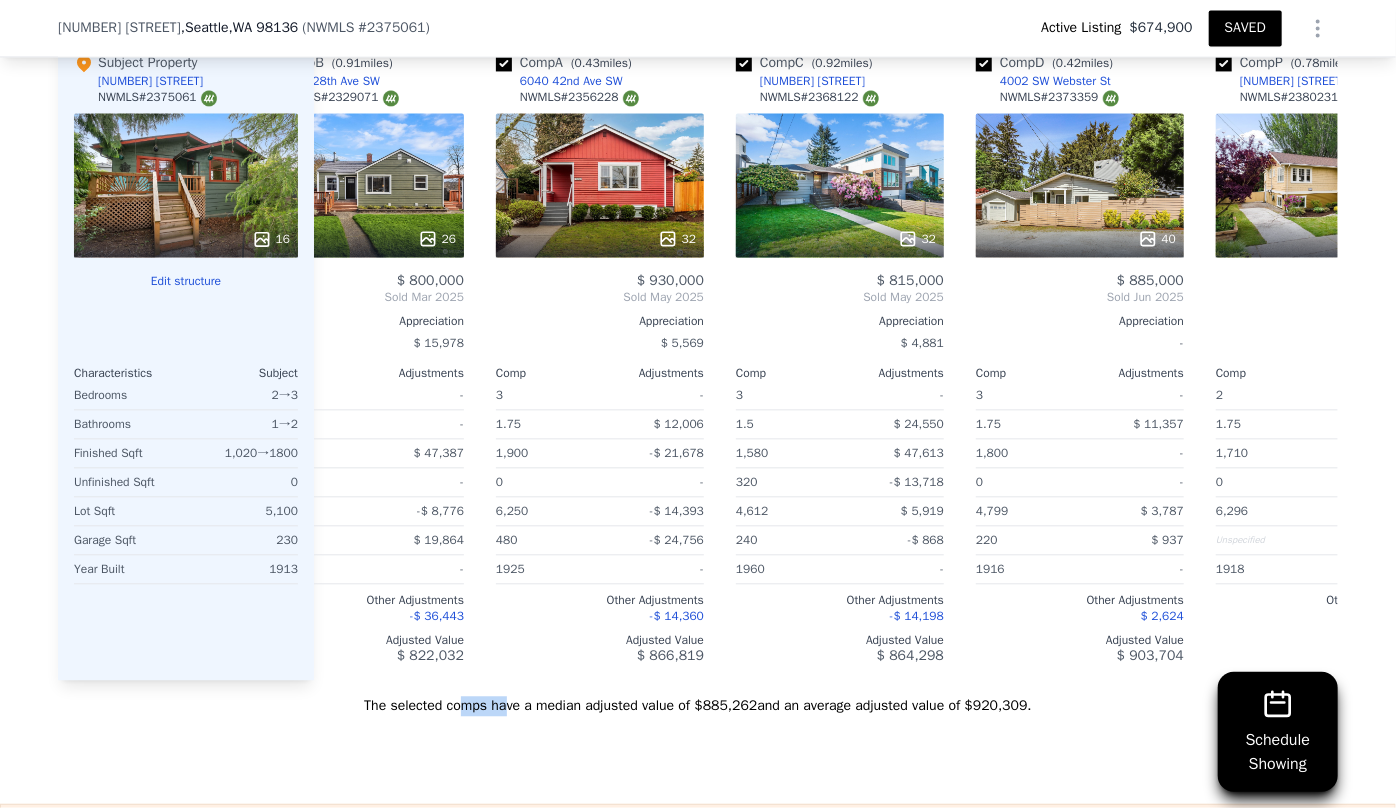 drag, startPoint x: 479, startPoint y: 709, endPoint x: 510, endPoint y: 710, distance: 31.016125 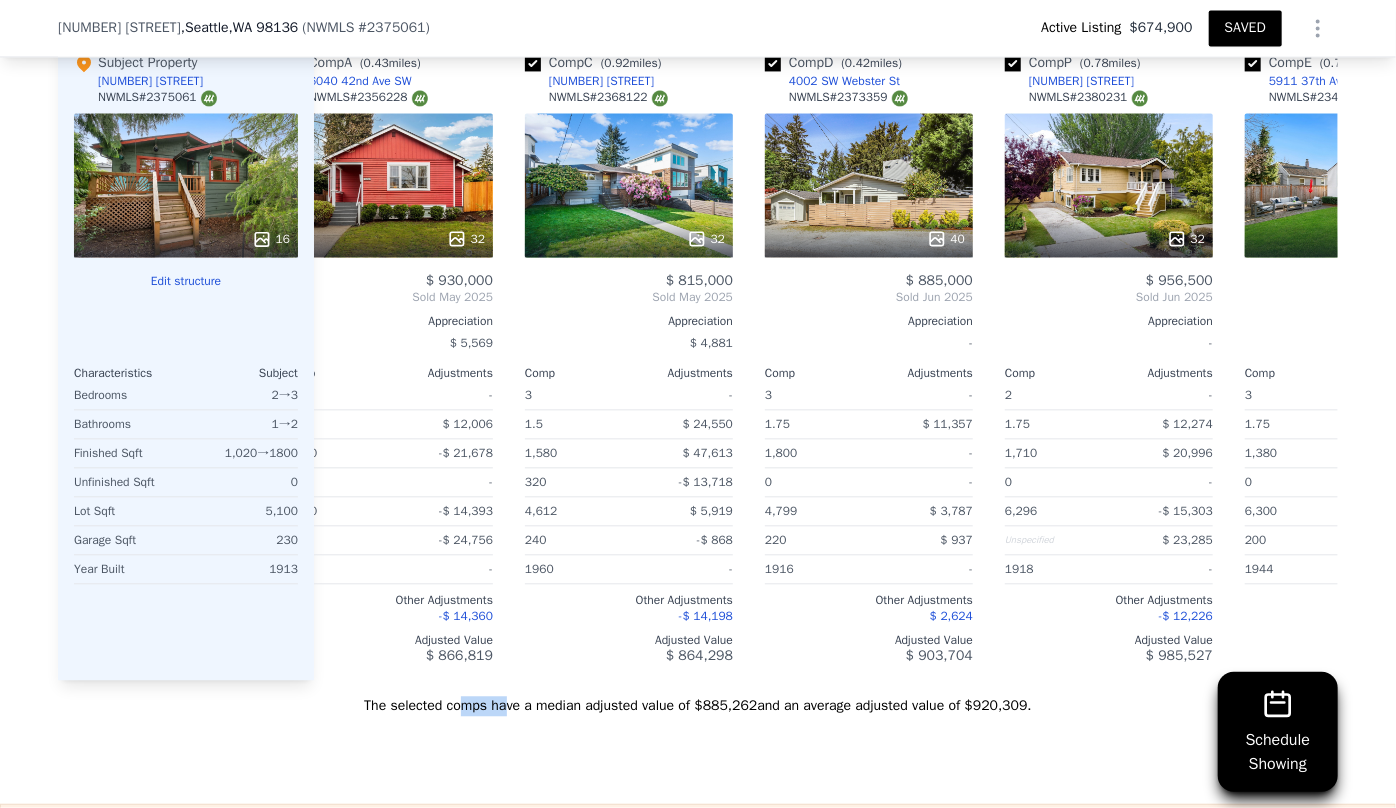 scroll, scrollTop: 0, scrollLeft: 393, axis: horizontal 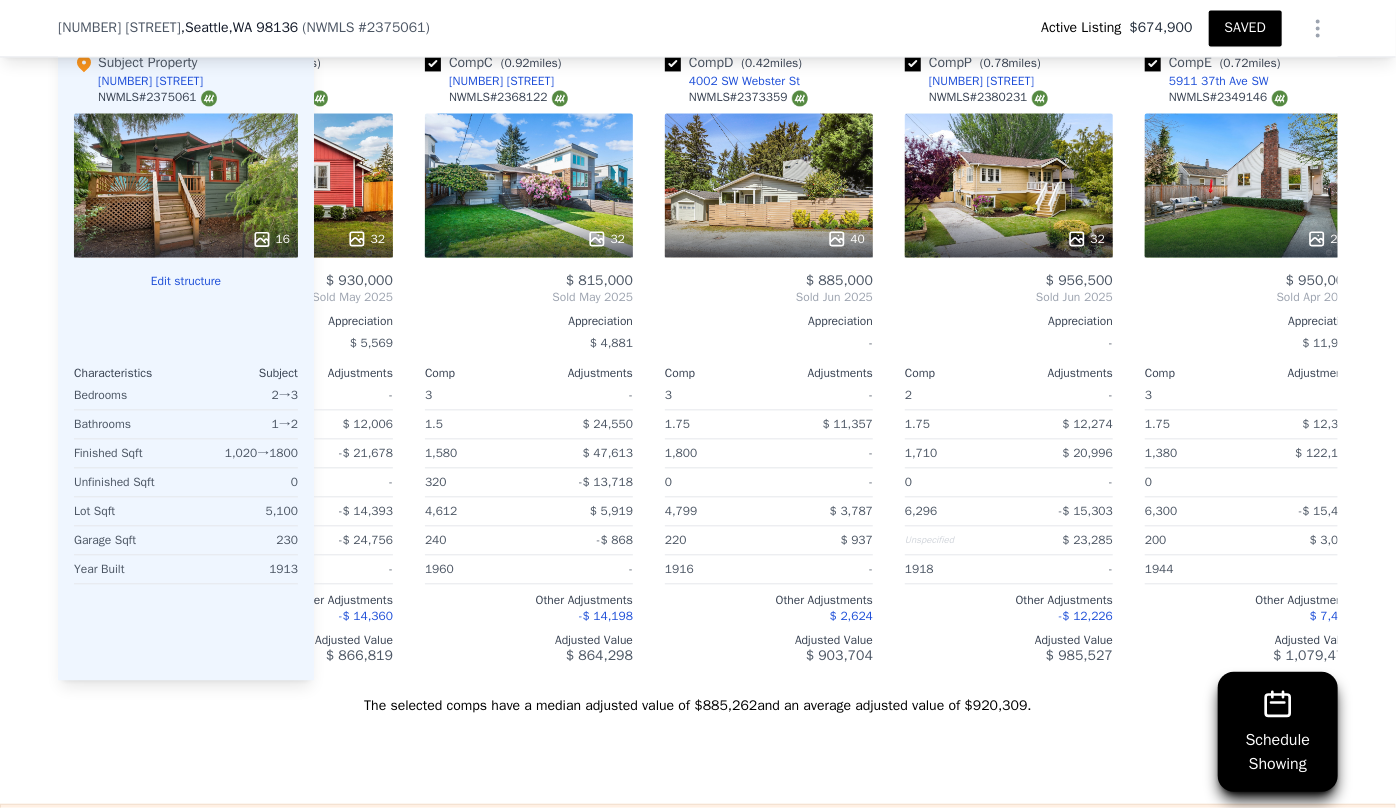 click on "Sale Comps Rental Comps Schedule Showing We found  25 sales  that match your search Listings provided by  NWMLS  Filters  Map  Prices Modify Comp Filters Listing Status Sold Pending Active Characteristics   Min Max Bedrooms 2 3 Bathrooms 1 2.5 Finished Sqft 1320 1900 Lot Size Sqft 3788 8000 Edit all filters To navigate the map with touch gestures double-tap and hold your finger on the map, then drag the map. ← Move left → Move right ↑ Move up ↓ Move down + Zoom in - Zoom out Home Jump left by 75% End Jump right by 75% Page Up Jump up by 75% Page Down Jump down by 75% A A C D P E F G H J J K L M O P Q R S T U V W X Y • Keyboard shortcuts Map Data Map data ©2025 Google Map data ©2025 Google 1 km  Click to toggle between metric and imperial units Terms Report a map error Median Sale Price per Square Foot 98136 Selected Comp Unselected Comp Jul 24 Sep 24 Nov 24 Jan 25 Mar 25 May 25 Jul 25 $400 $600 $800 $1000 A F B C D E Subject T S L M N U W Y G V X H I J K O P Q R Month 98136 Selected Comp 567.823" at bounding box center (698, 121) 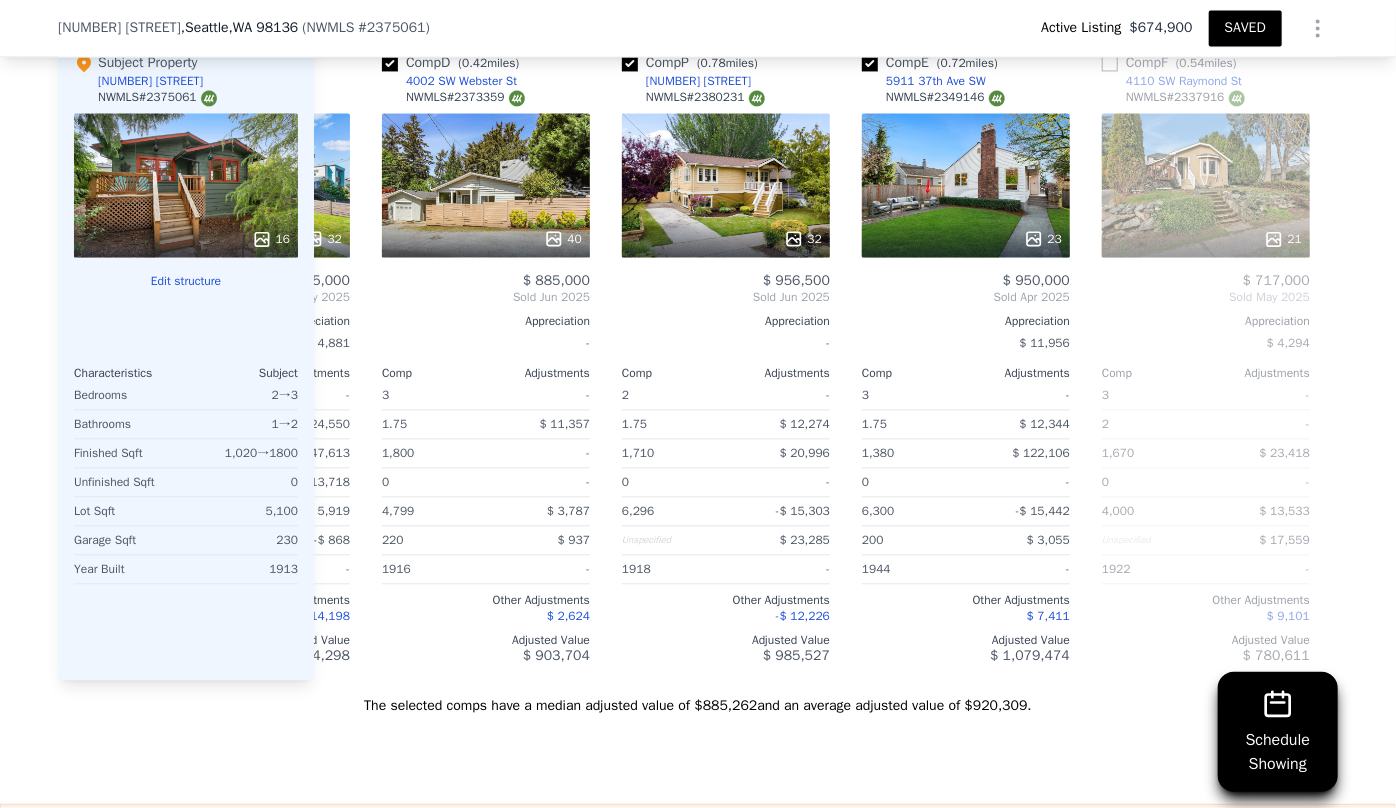 scroll, scrollTop: 0, scrollLeft: 660, axis: horizontal 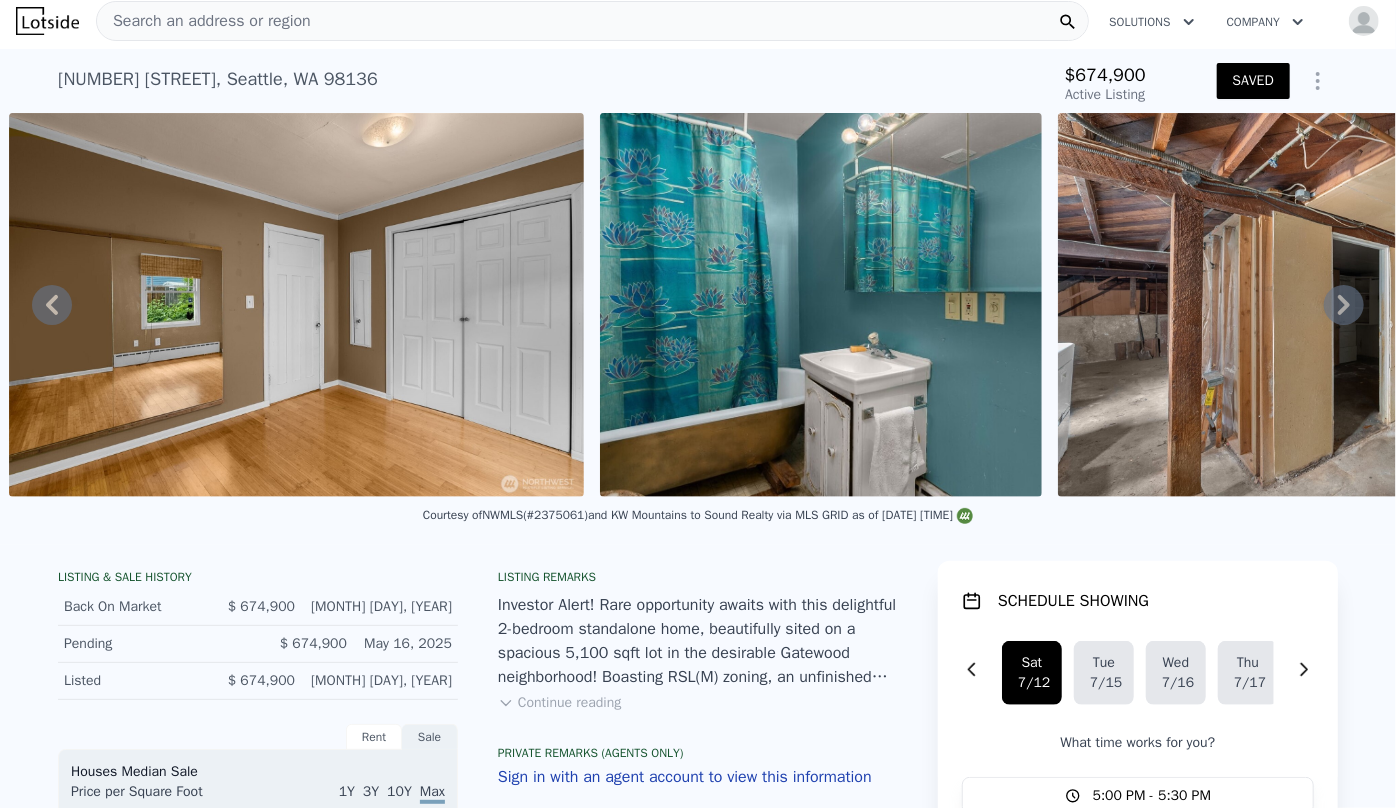 checkbox on "false" 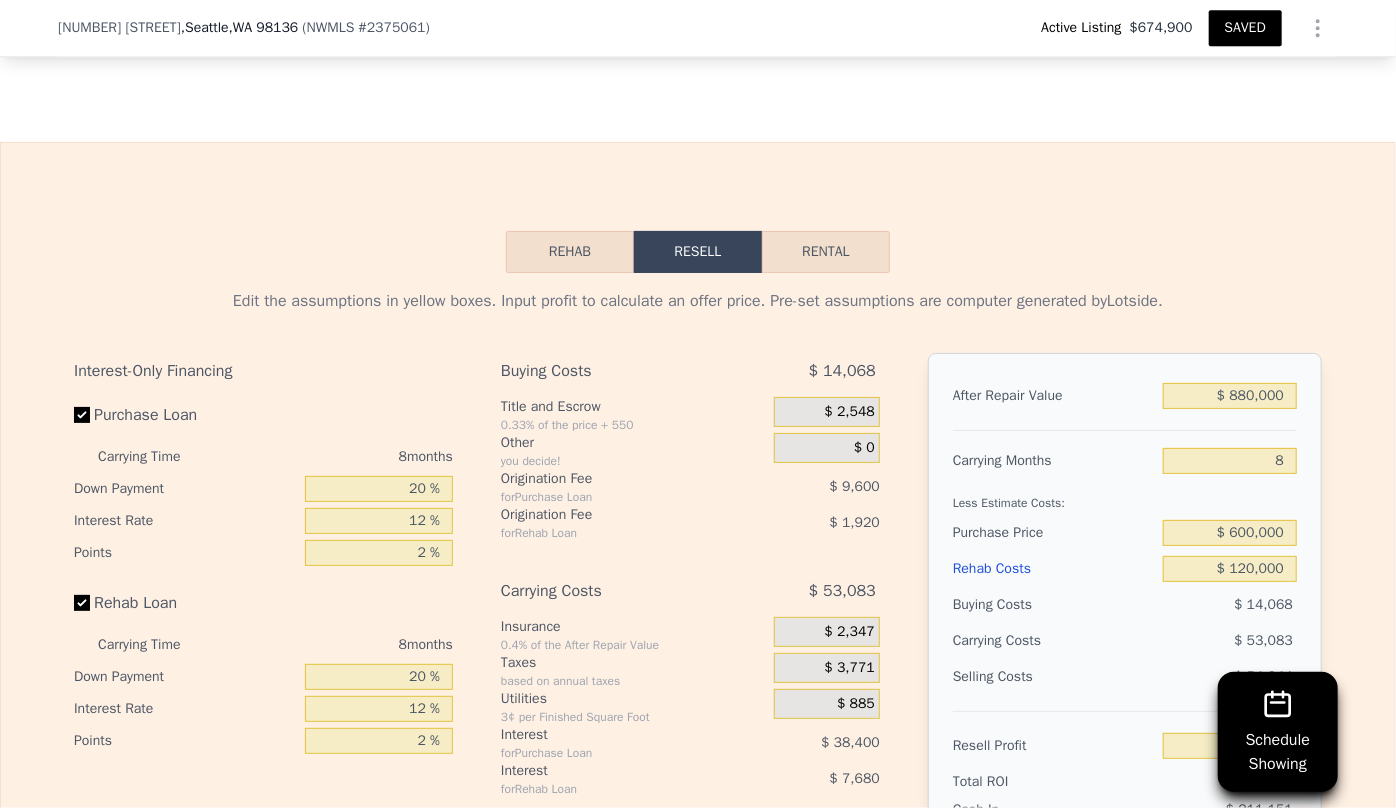 scroll, scrollTop: 2810, scrollLeft: 0, axis: vertical 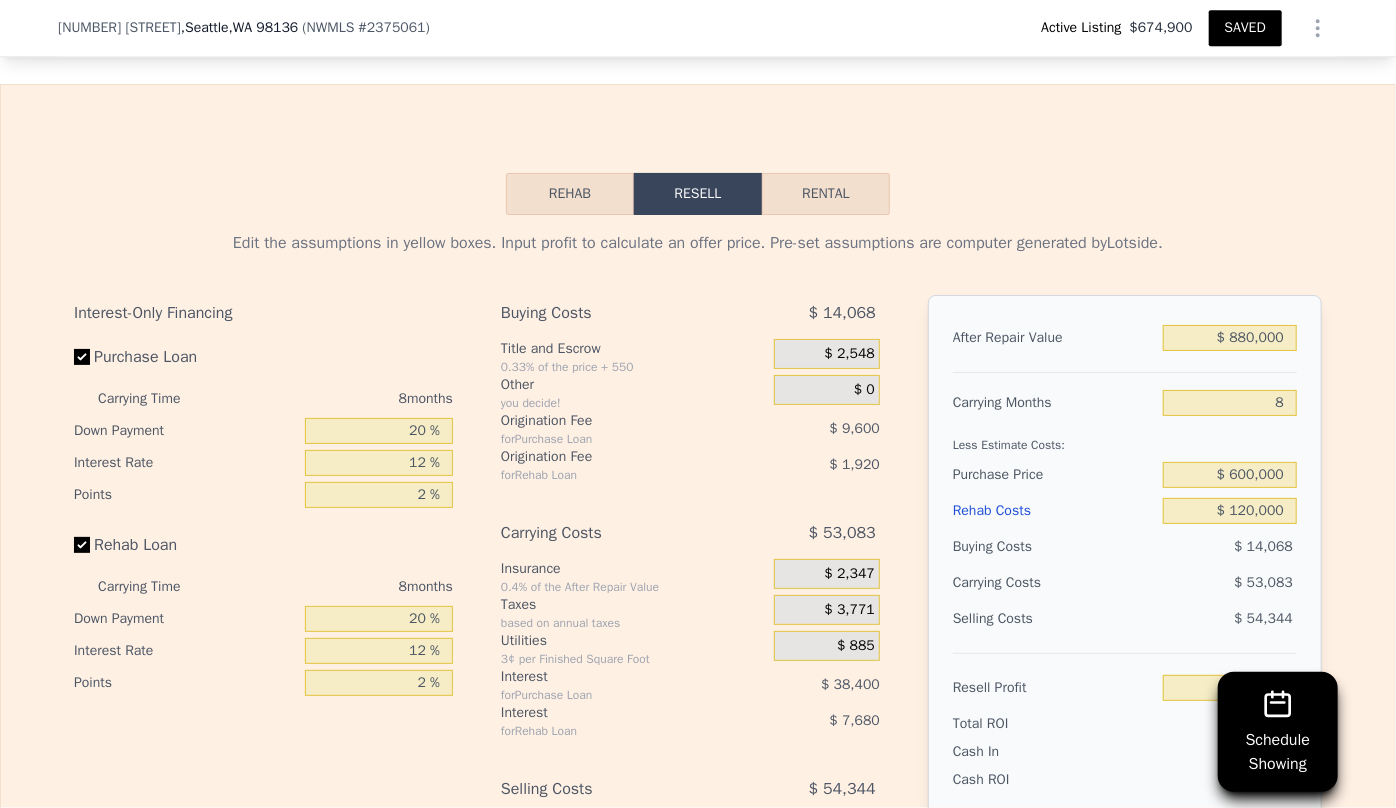 click on "Rehab" at bounding box center (570, 194) 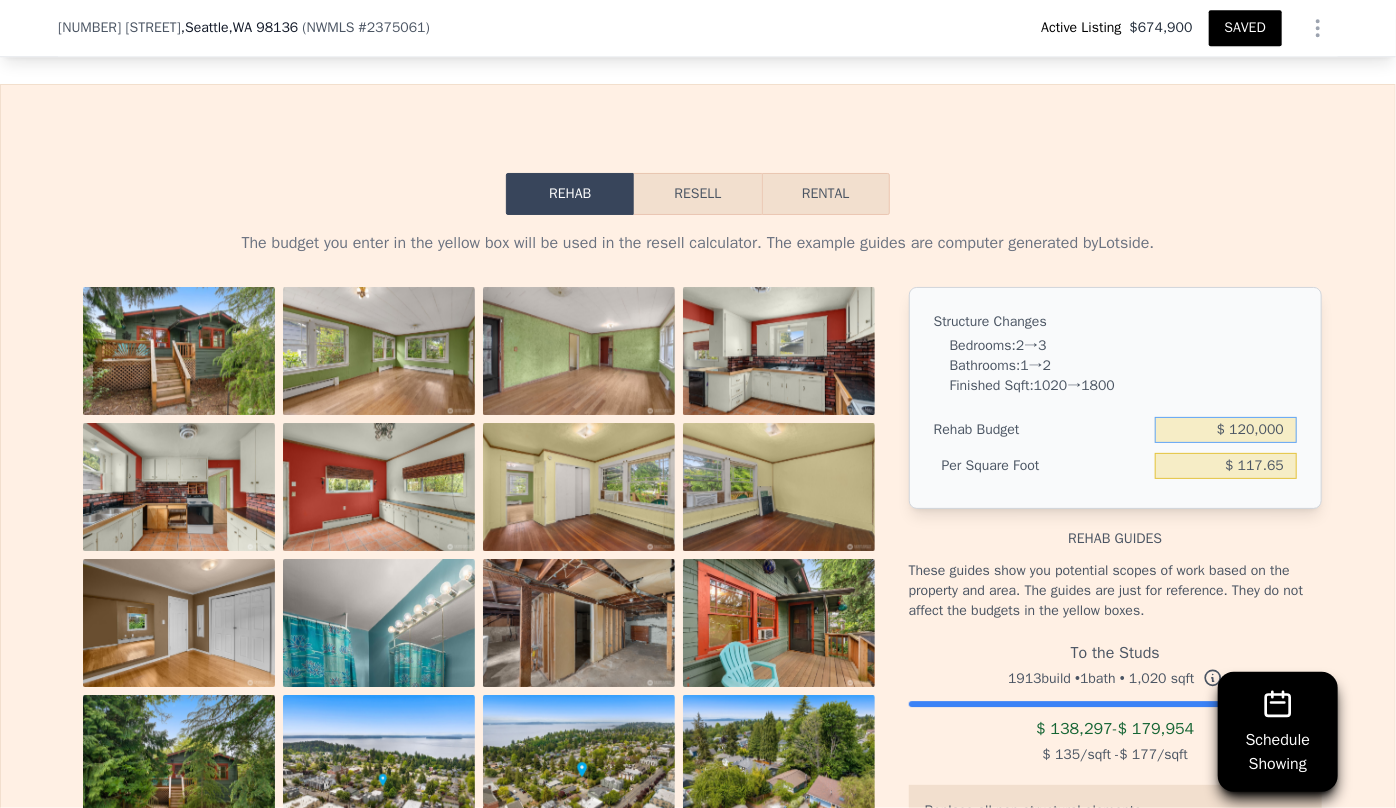 click on "$ 120,000" at bounding box center [1226, 430] 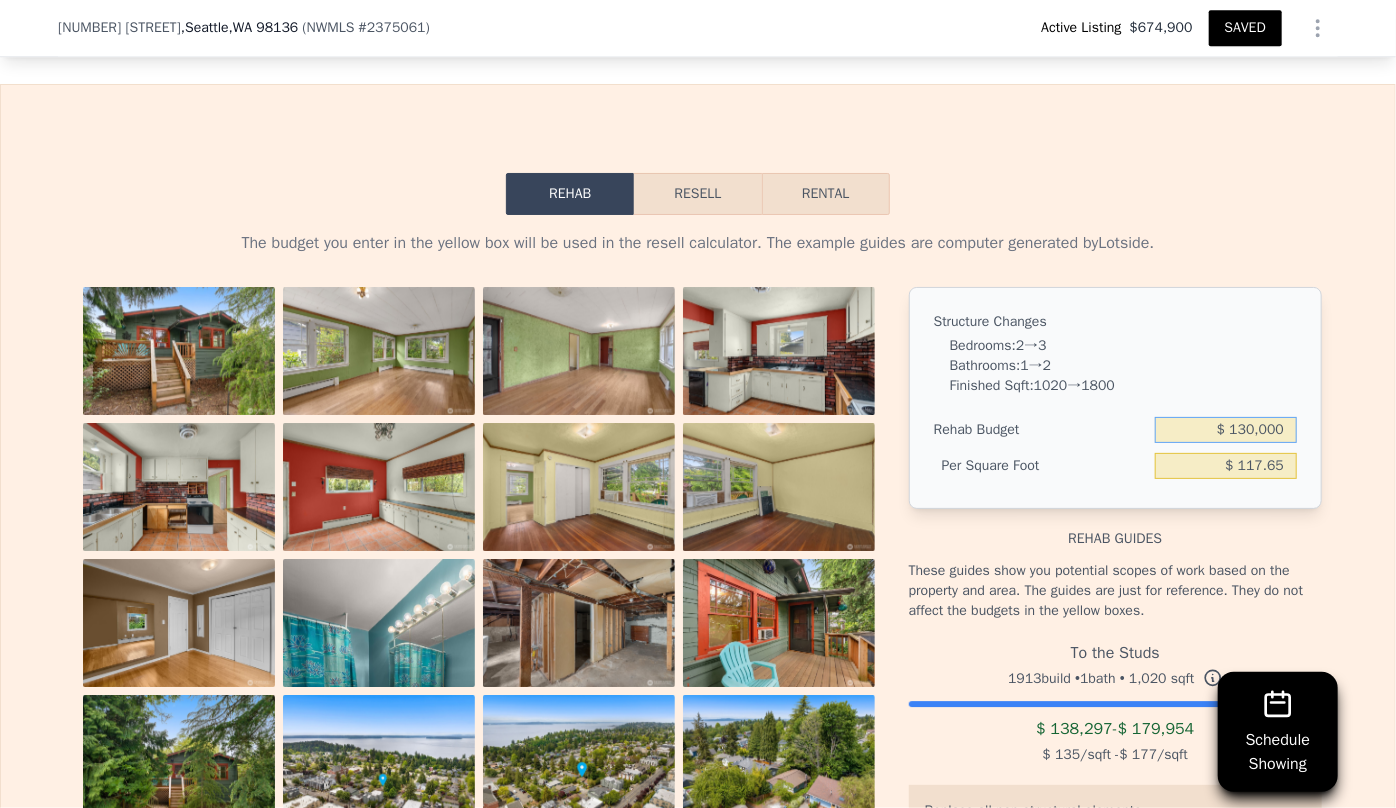 type on "$ 130,000" 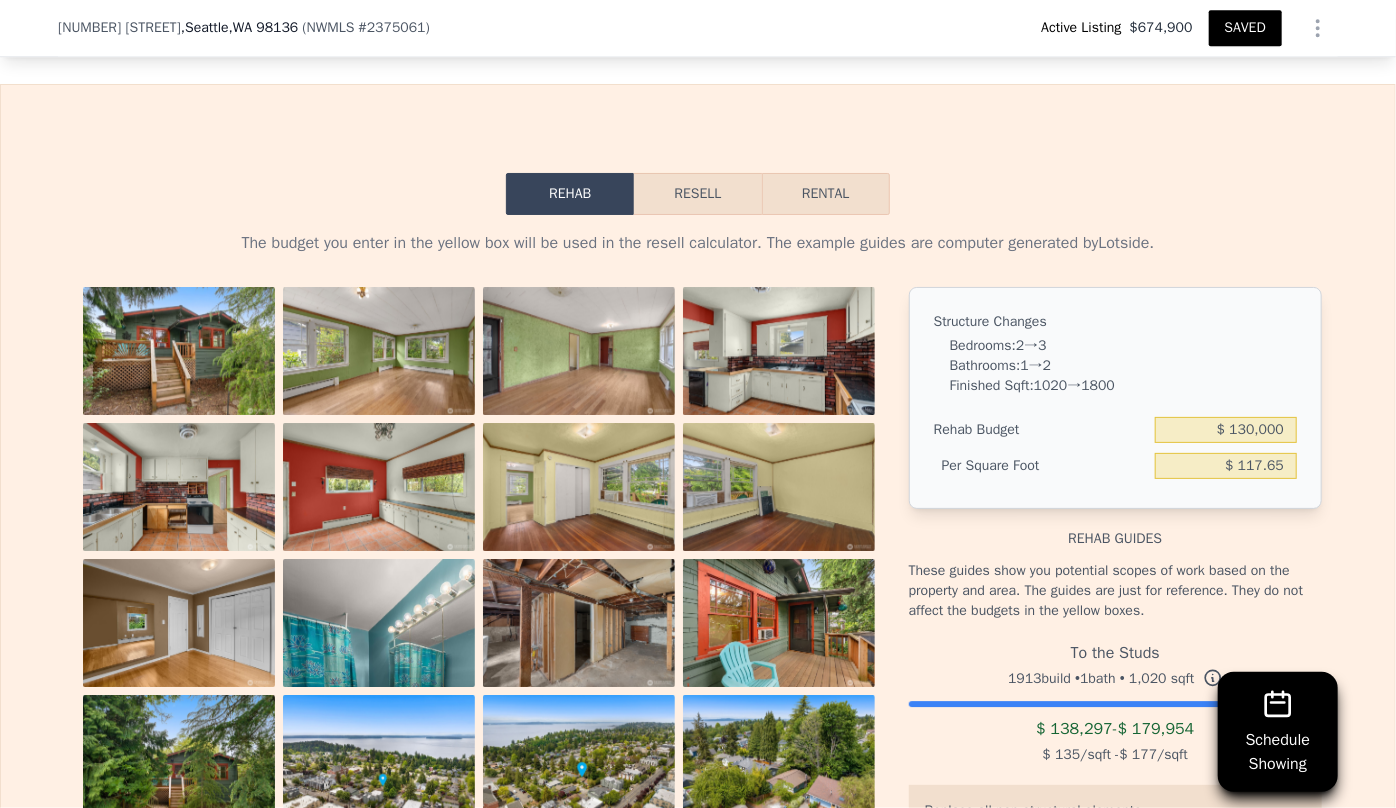 click on "These guides show you potential scopes of work based on the property and area. The guides are just for reference. They do not affect the budgets in the yellow boxes." at bounding box center [1115, 591] 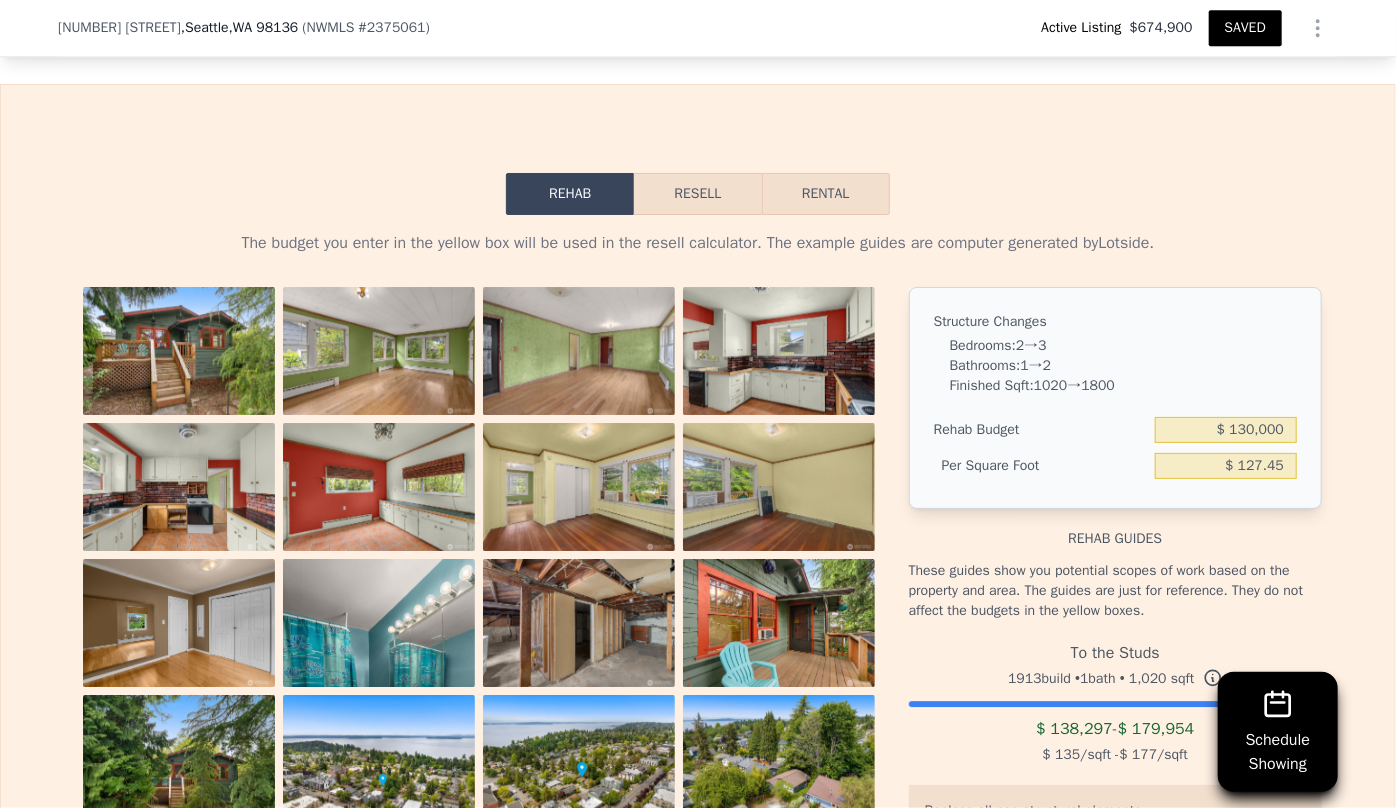 type on "$ 127.45" 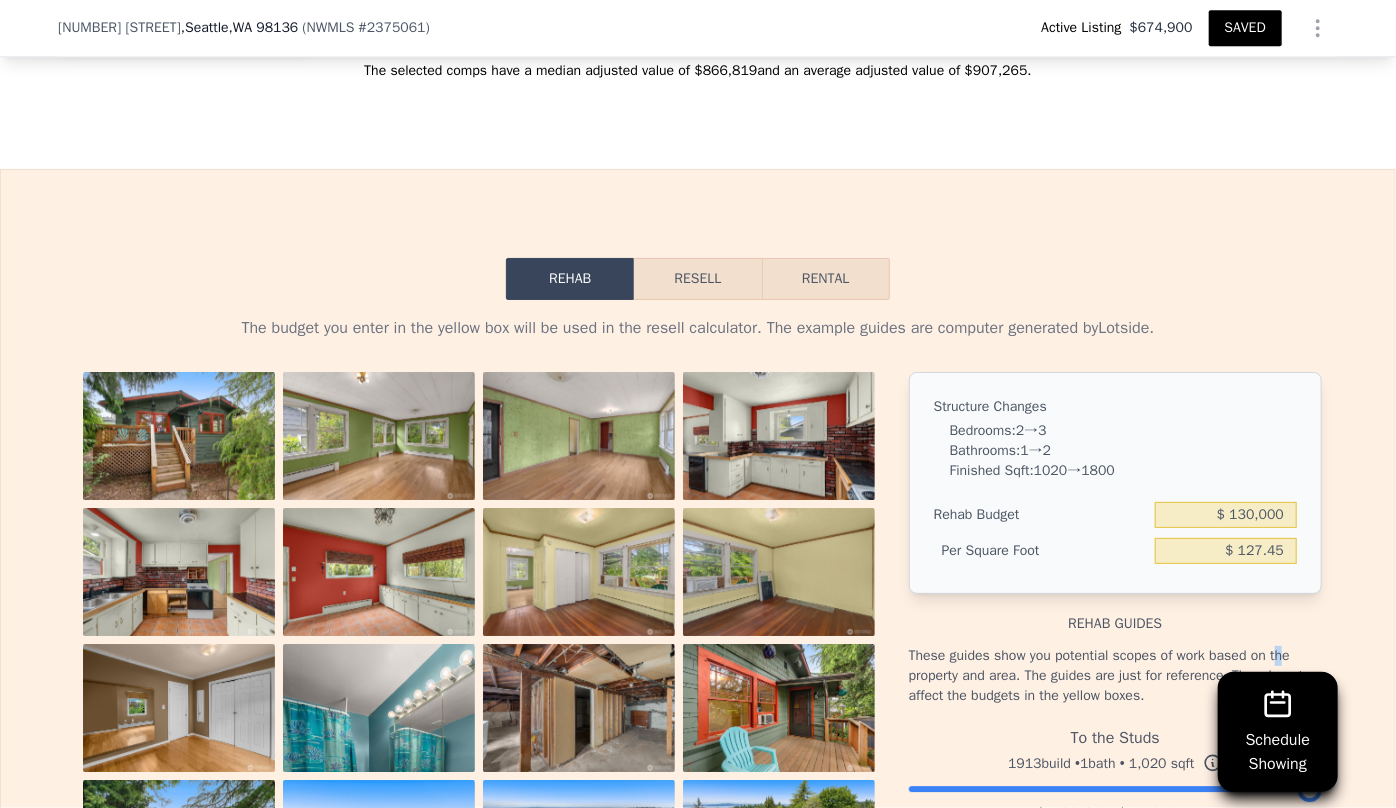 scroll, scrollTop: 2720, scrollLeft: 0, axis: vertical 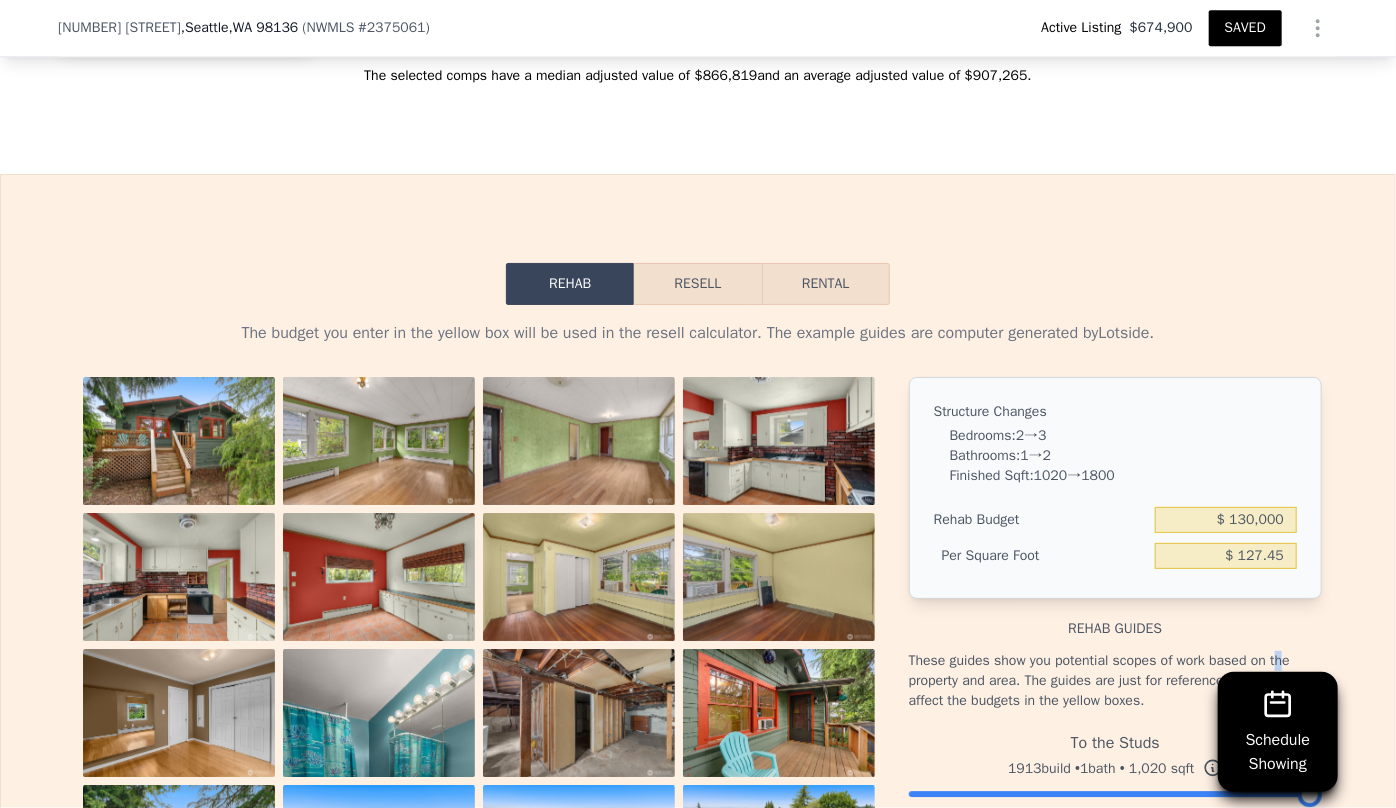 click on "Resell" at bounding box center (697, 284) 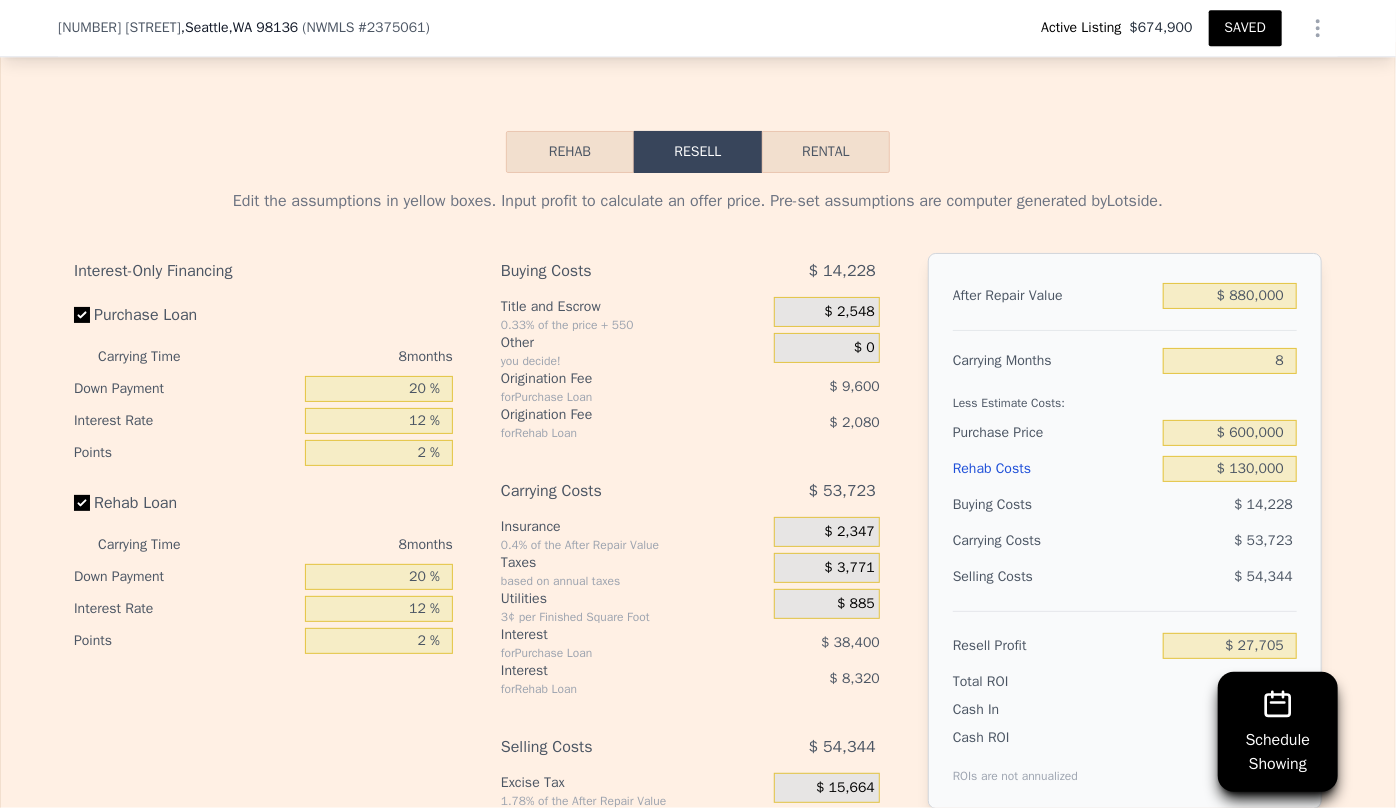 scroll, scrollTop: 2901, scrollLeft: 0, axis: vertical 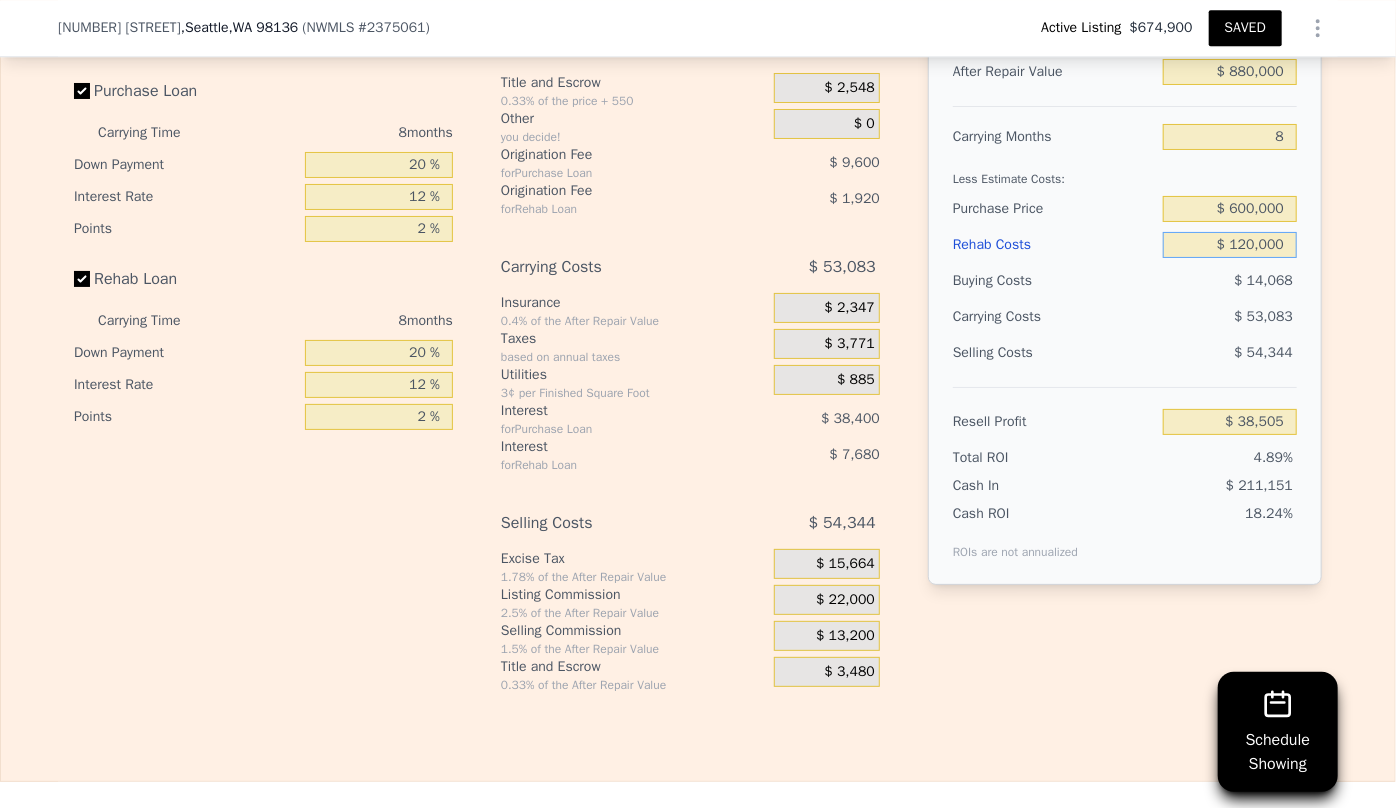click on "$ 120,000" at bounding box center [1230, 245] 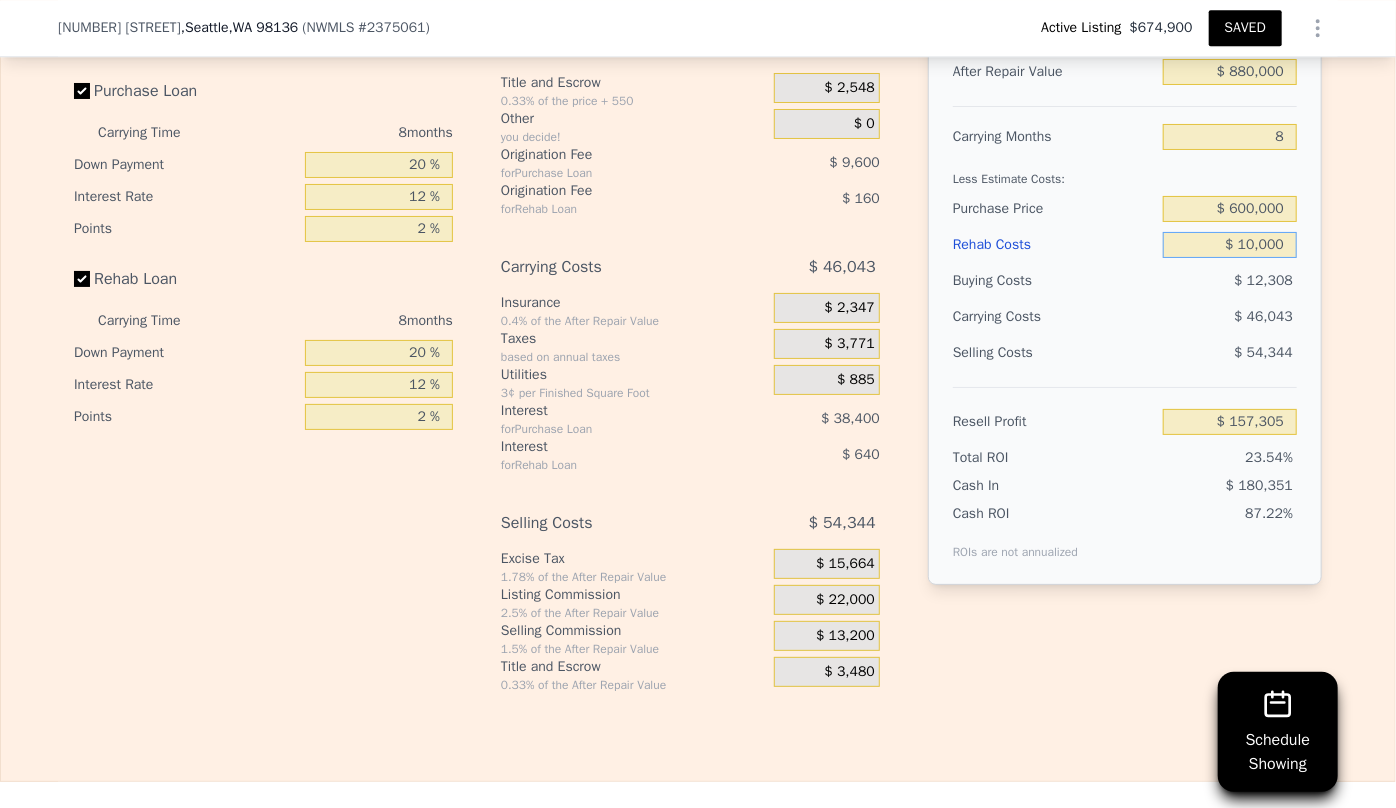 type on "$ 157,305" 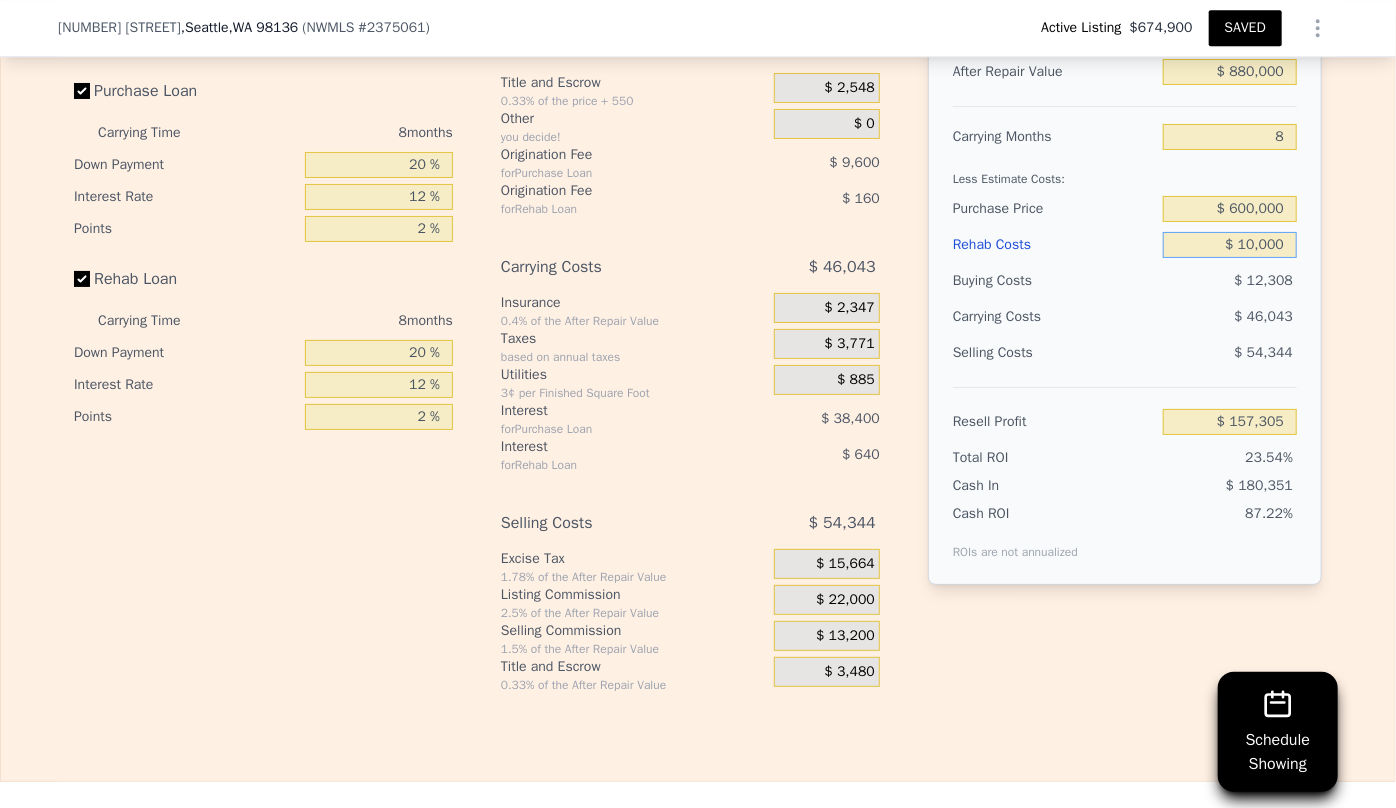 type on "$ 130,000" 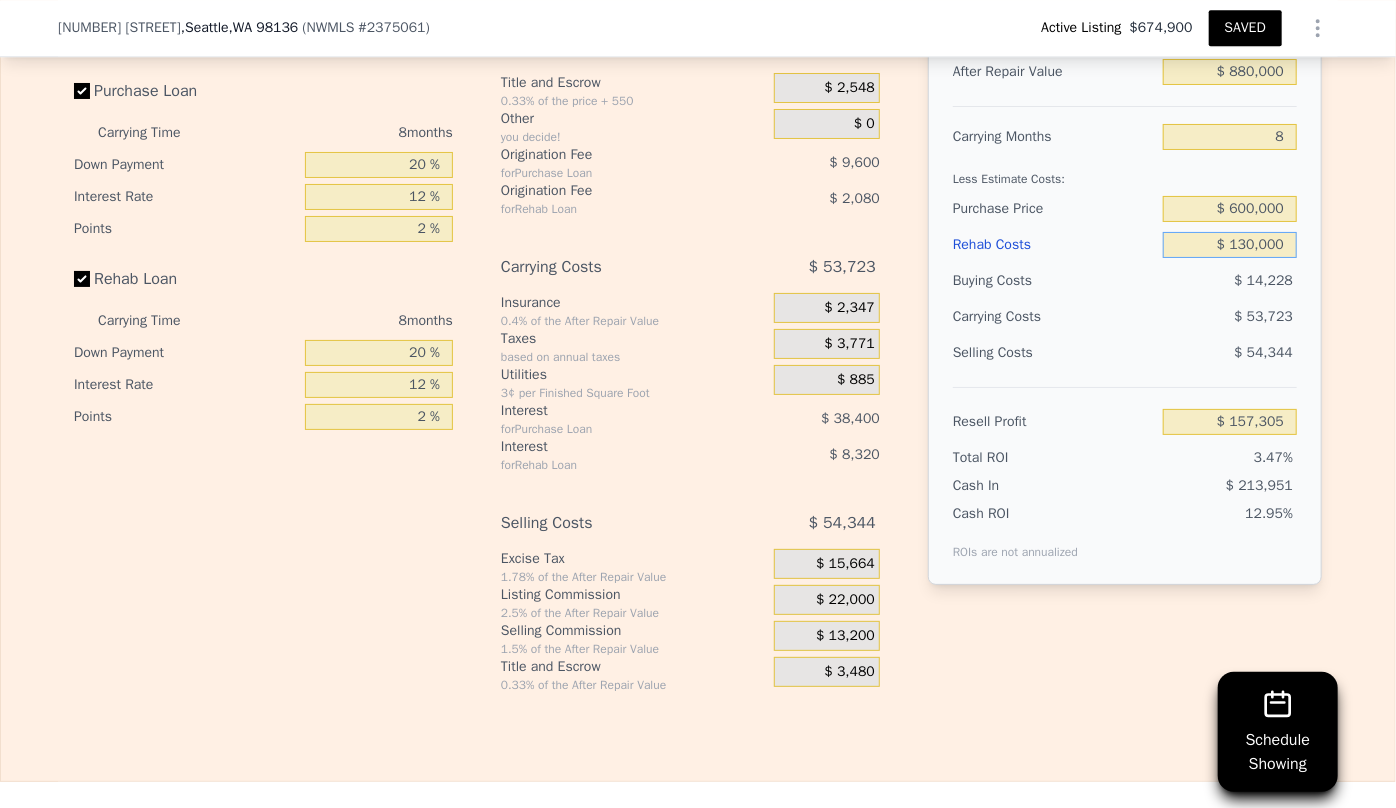 type on "$ 27,705" 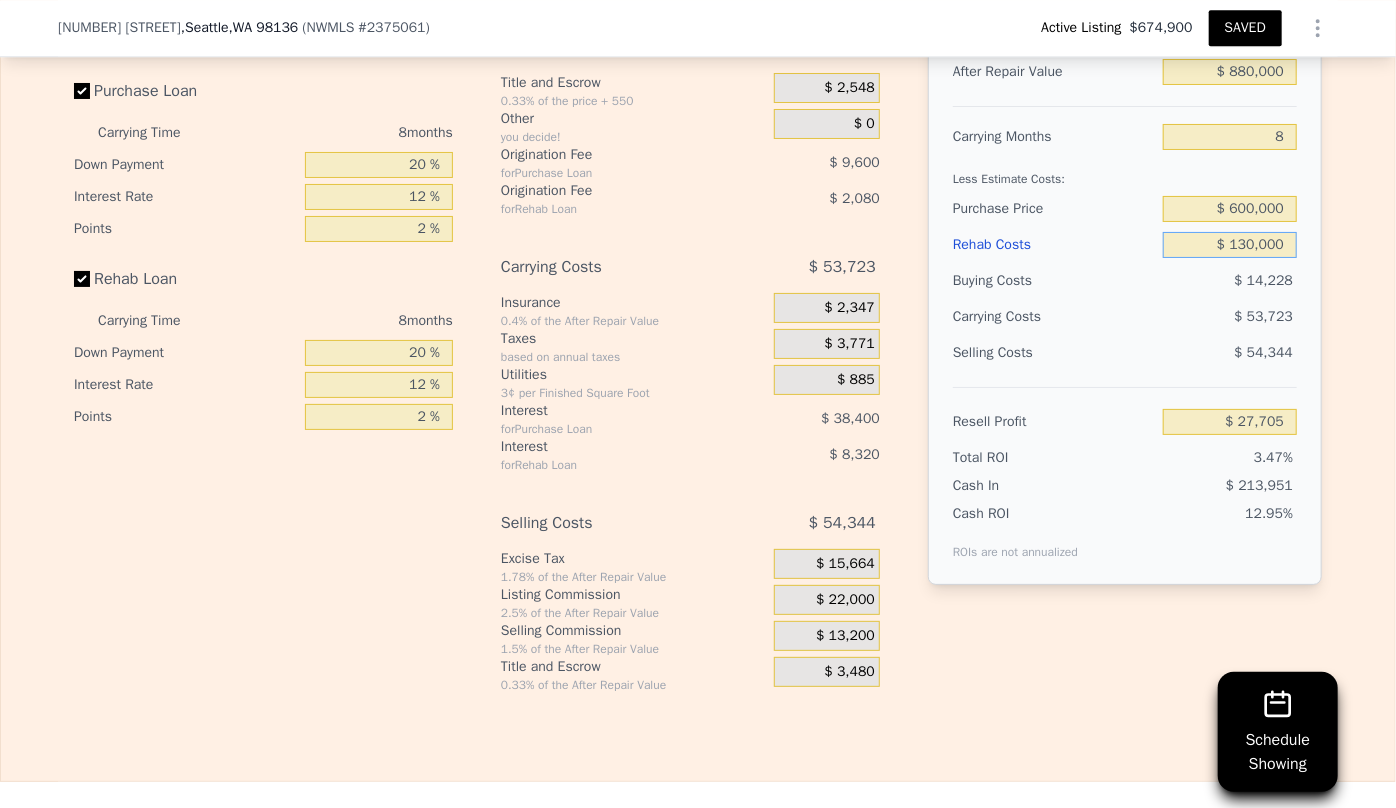 type on "$ 130,000" 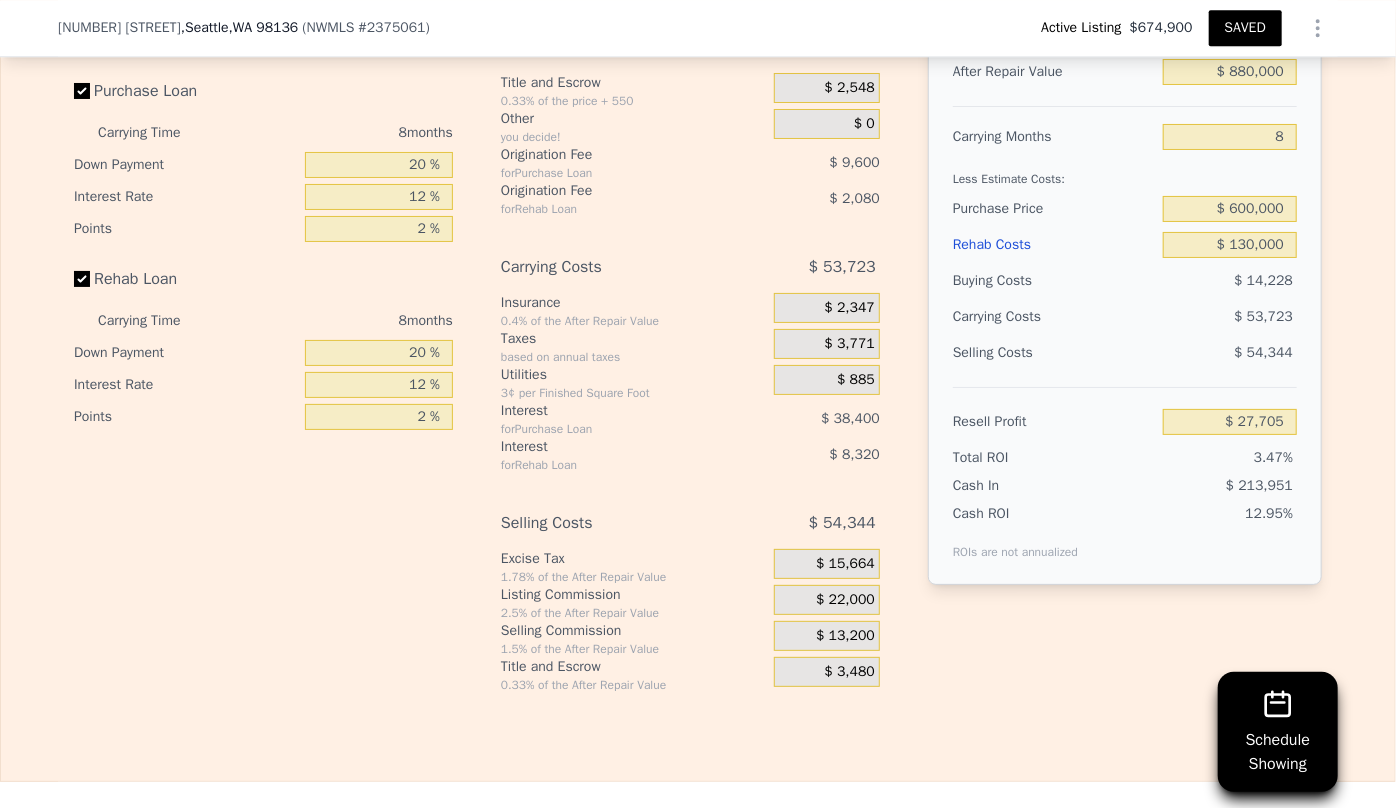 click on "Selling Costs" at bounding box center (1054, 353) 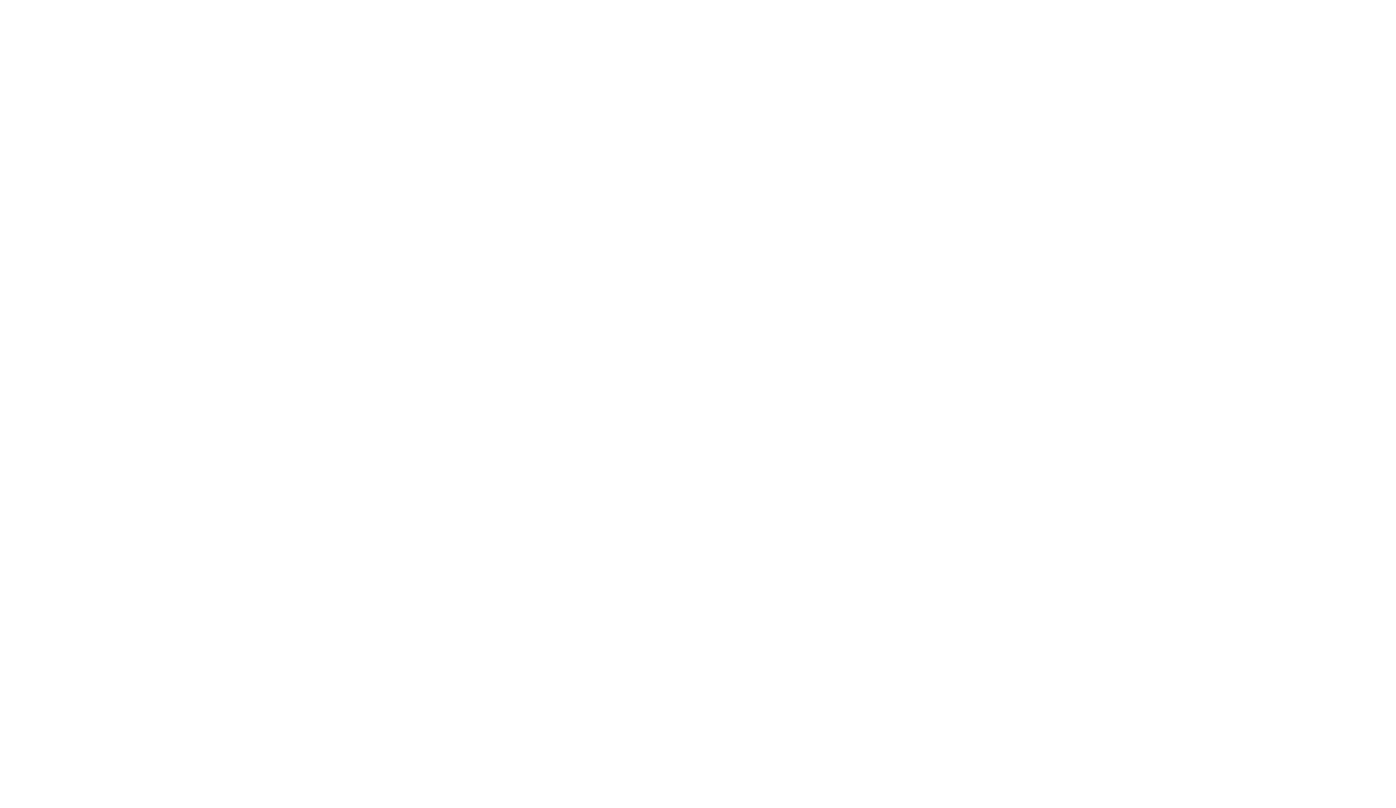 scroll, scrollTop: 0, scrollLeft: 0, axis: both 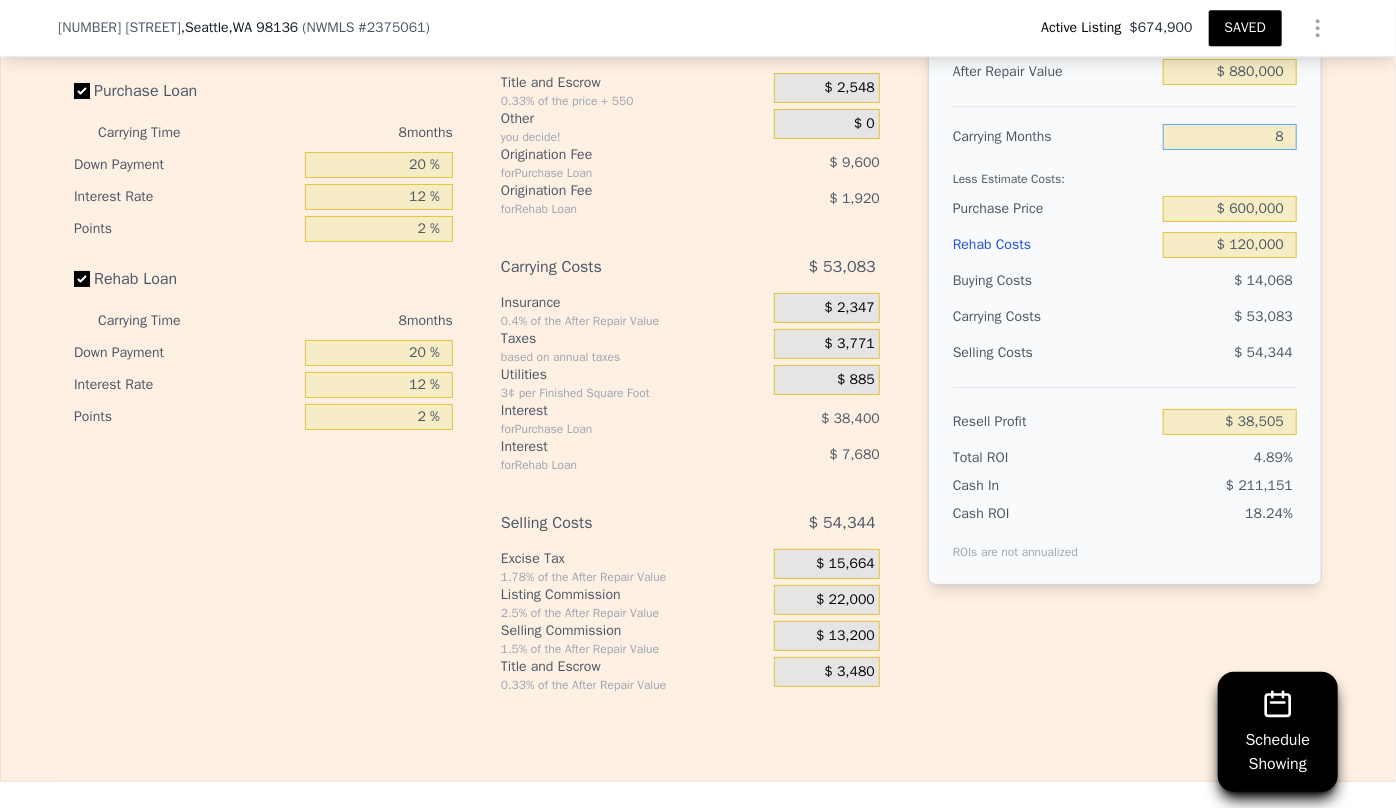 click on "8" at bounding box center (1230, 137) 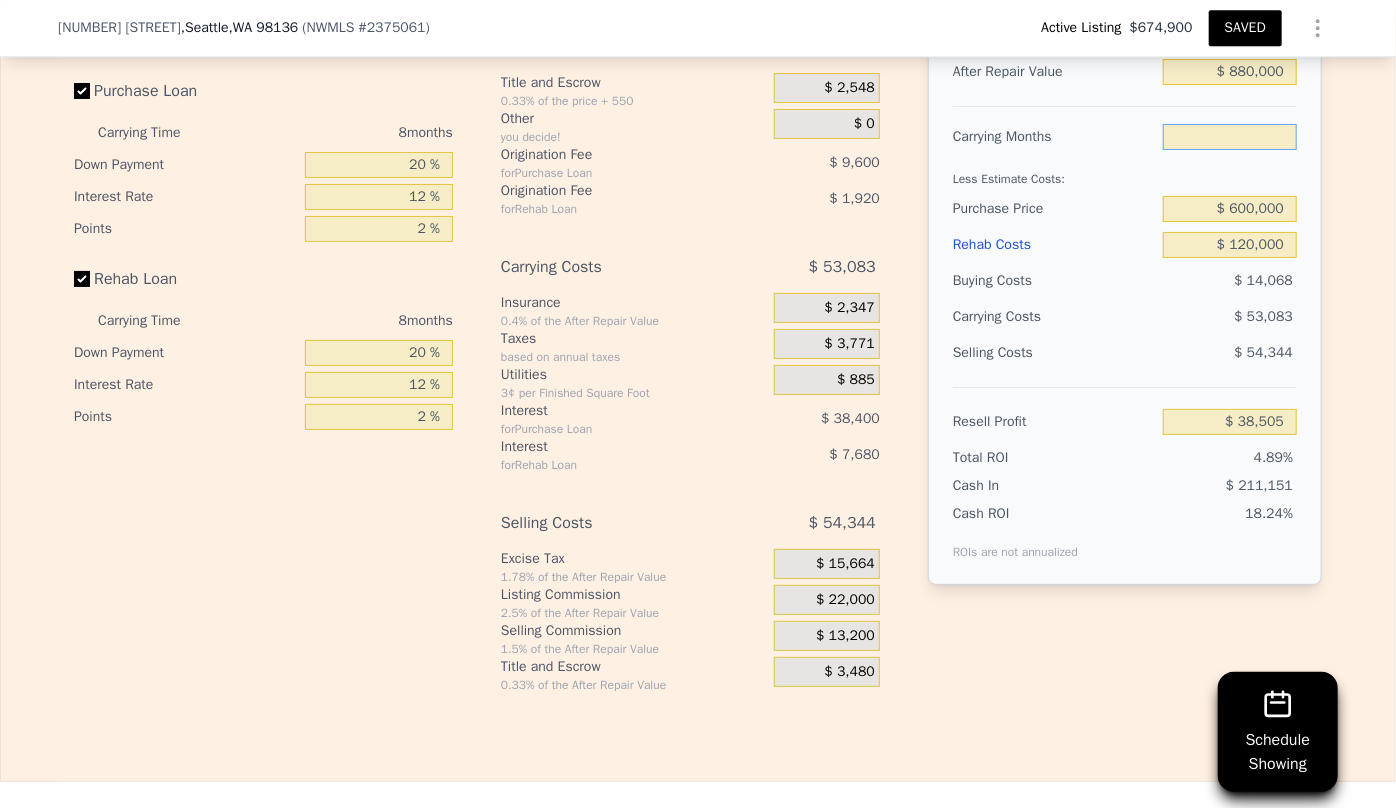 type on "6" 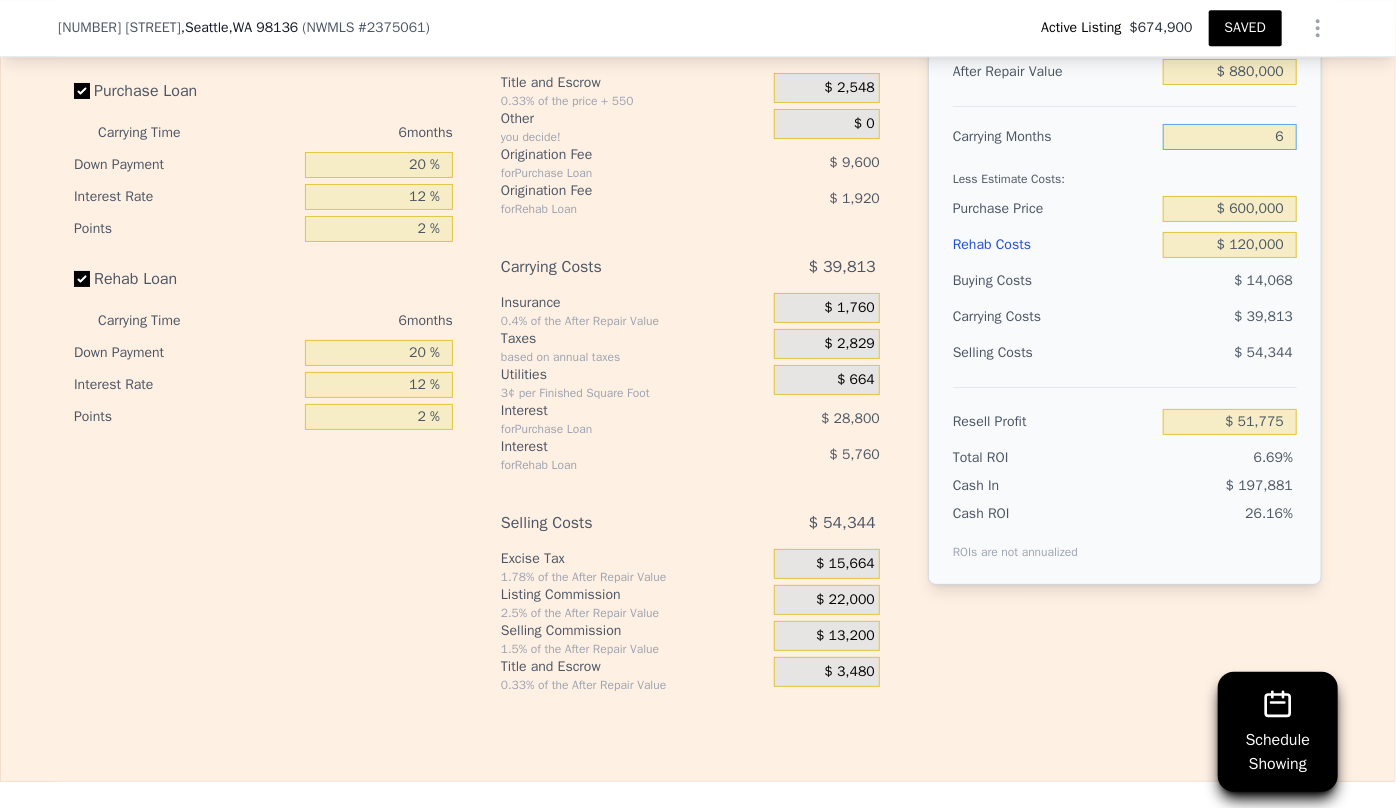 type on "$ 51,775" 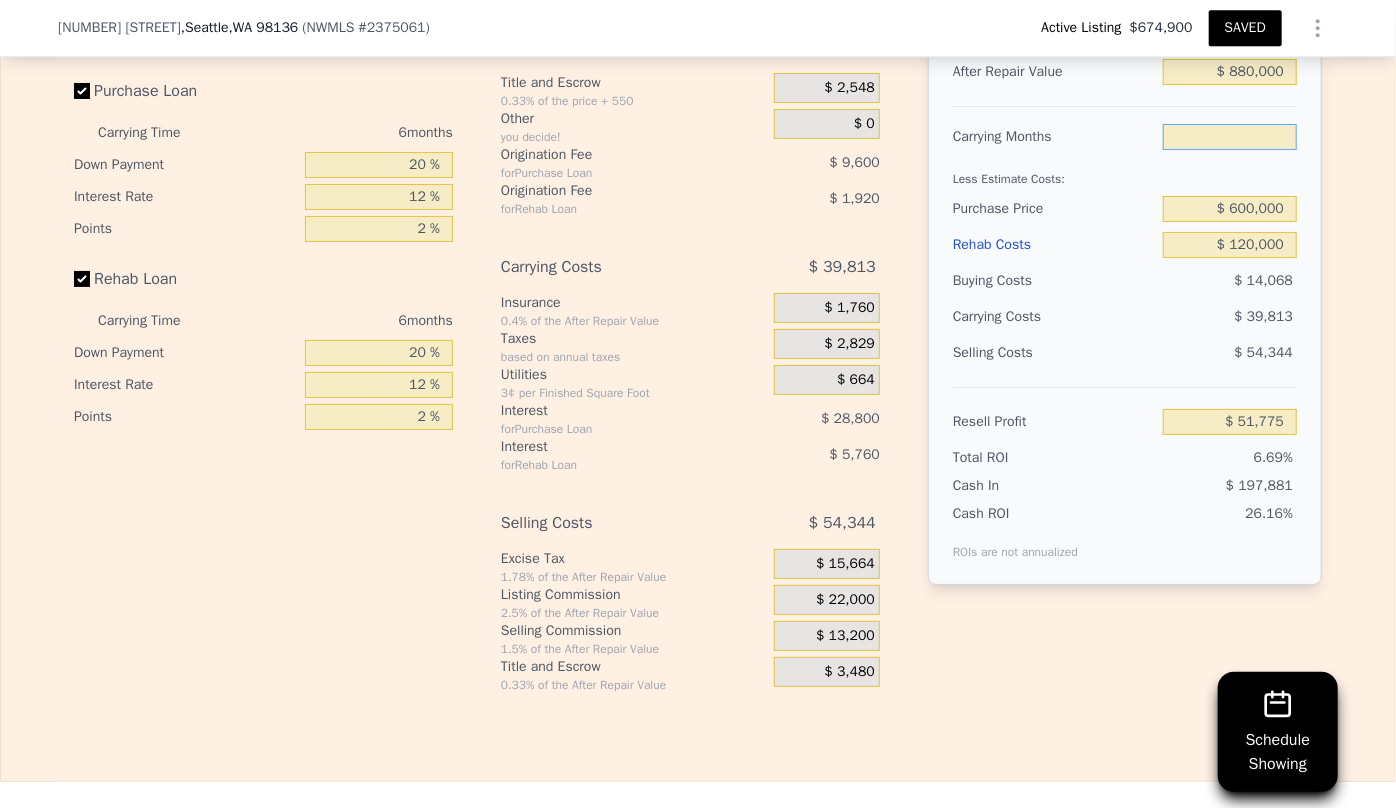type on "8" 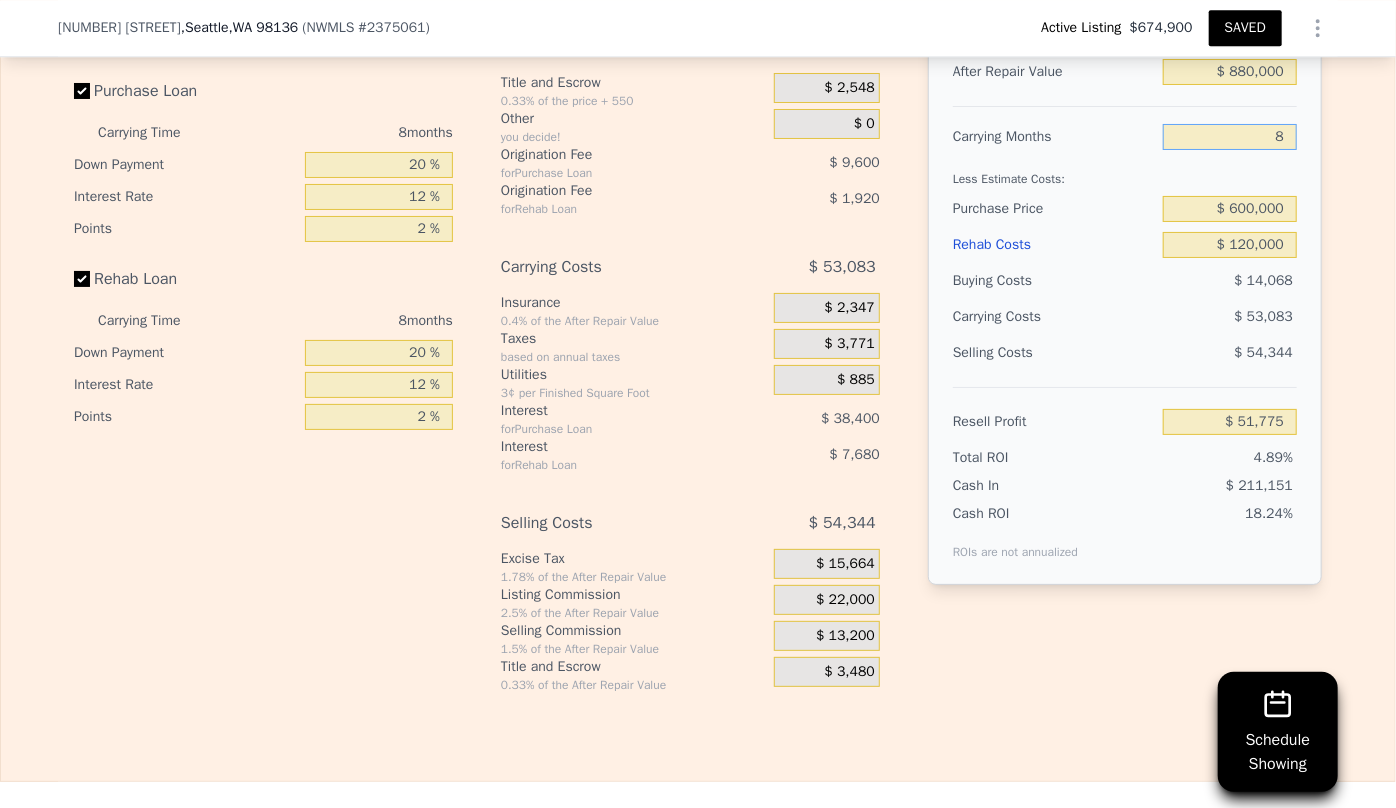 type on "$ 38,505" 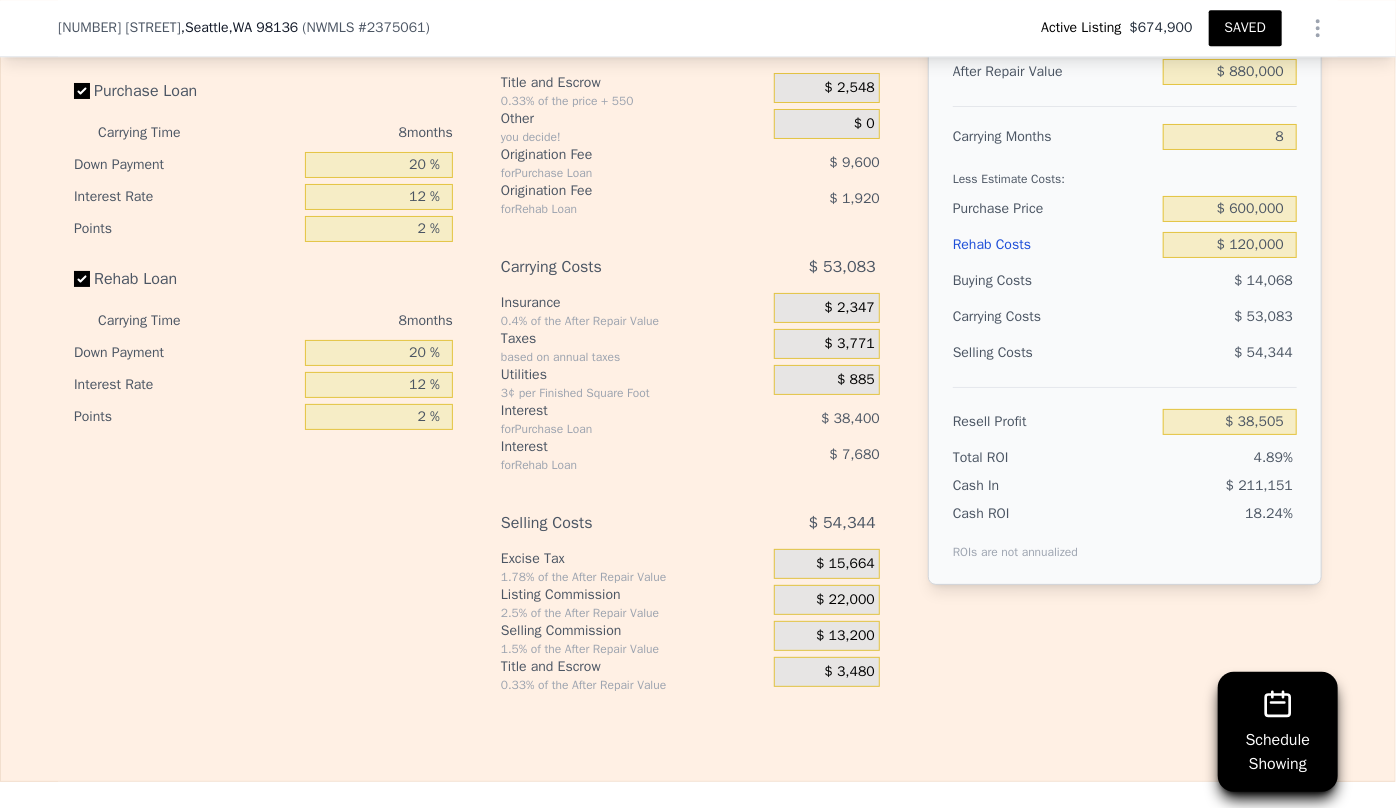 click on "$ 54,344" at bounding box center (1230, 353) 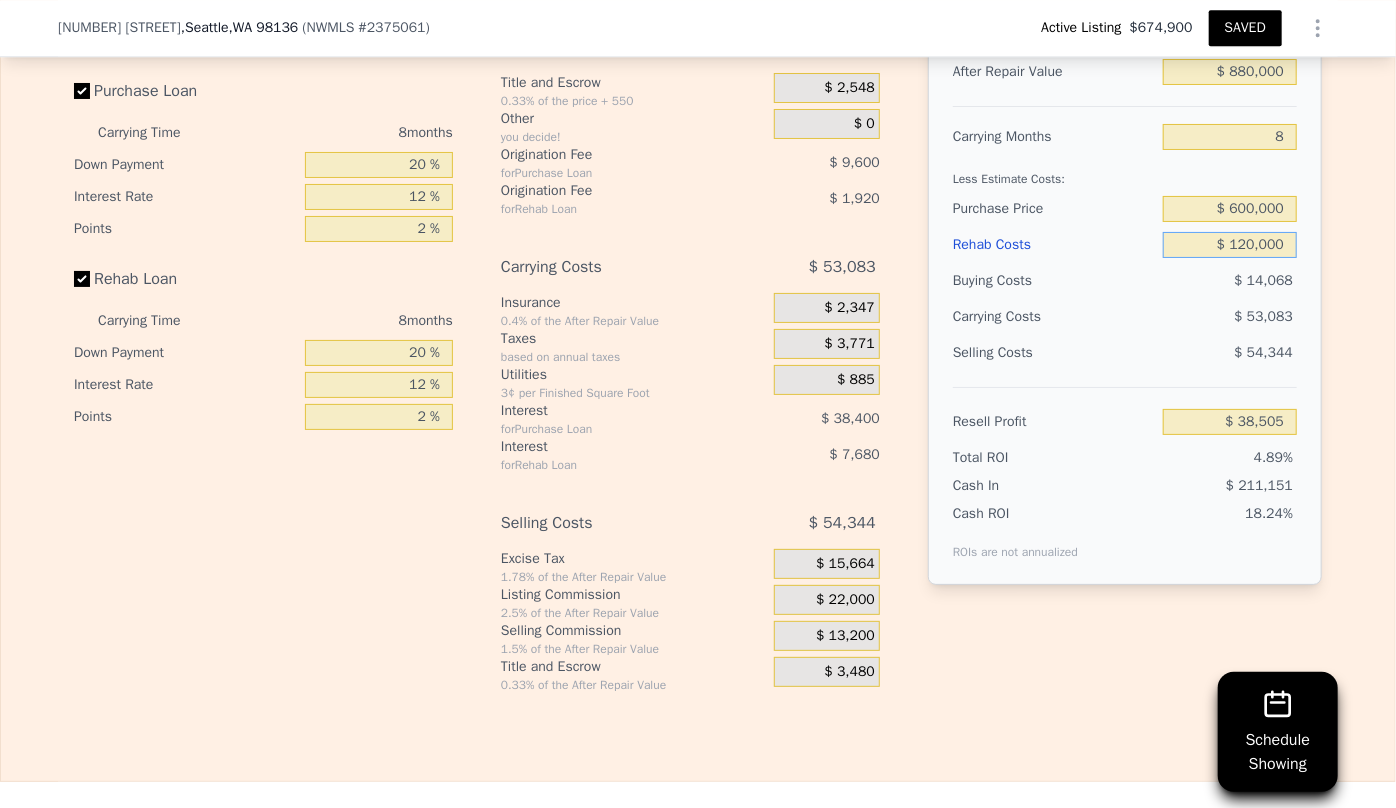 click on "$ 120,000" at bounding box center (1230, 245) 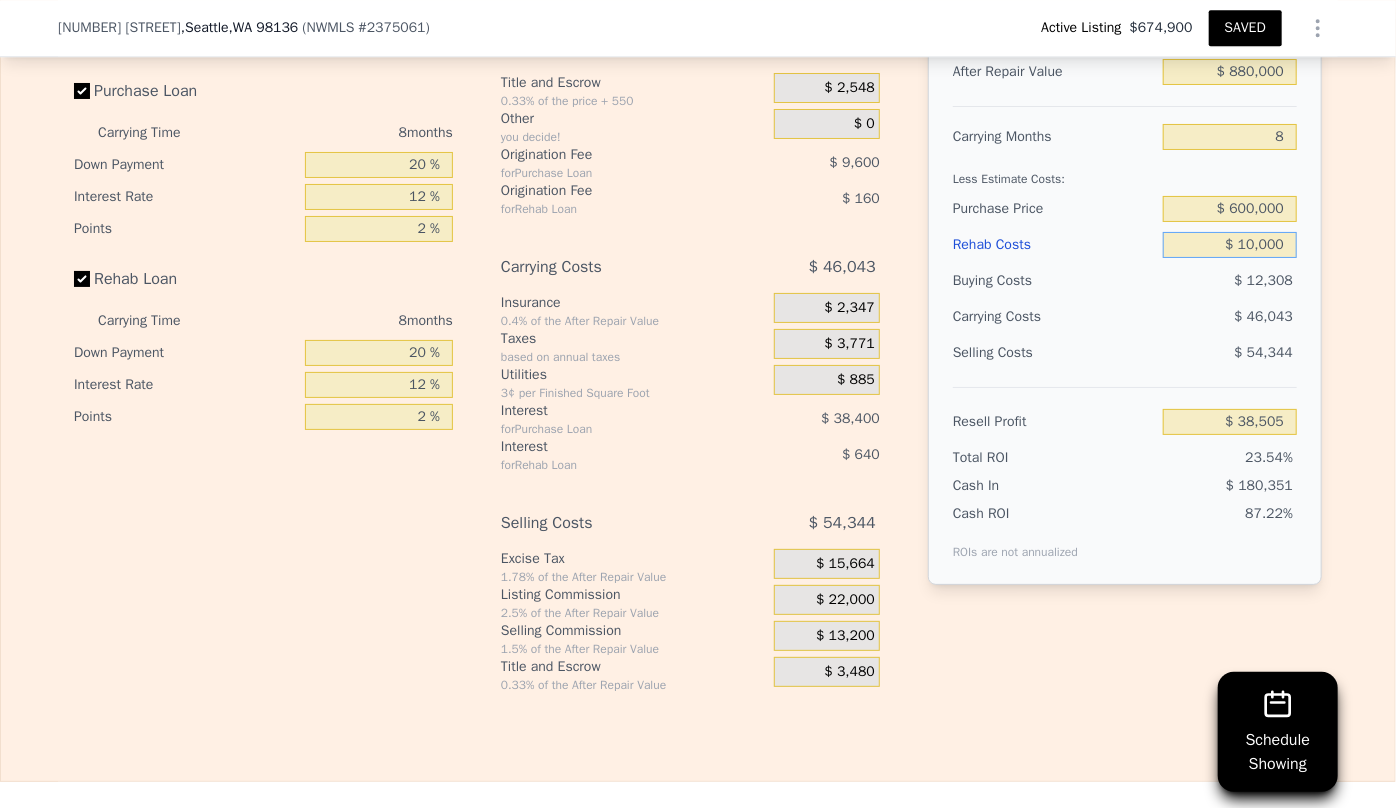 type on "$ 157,305" 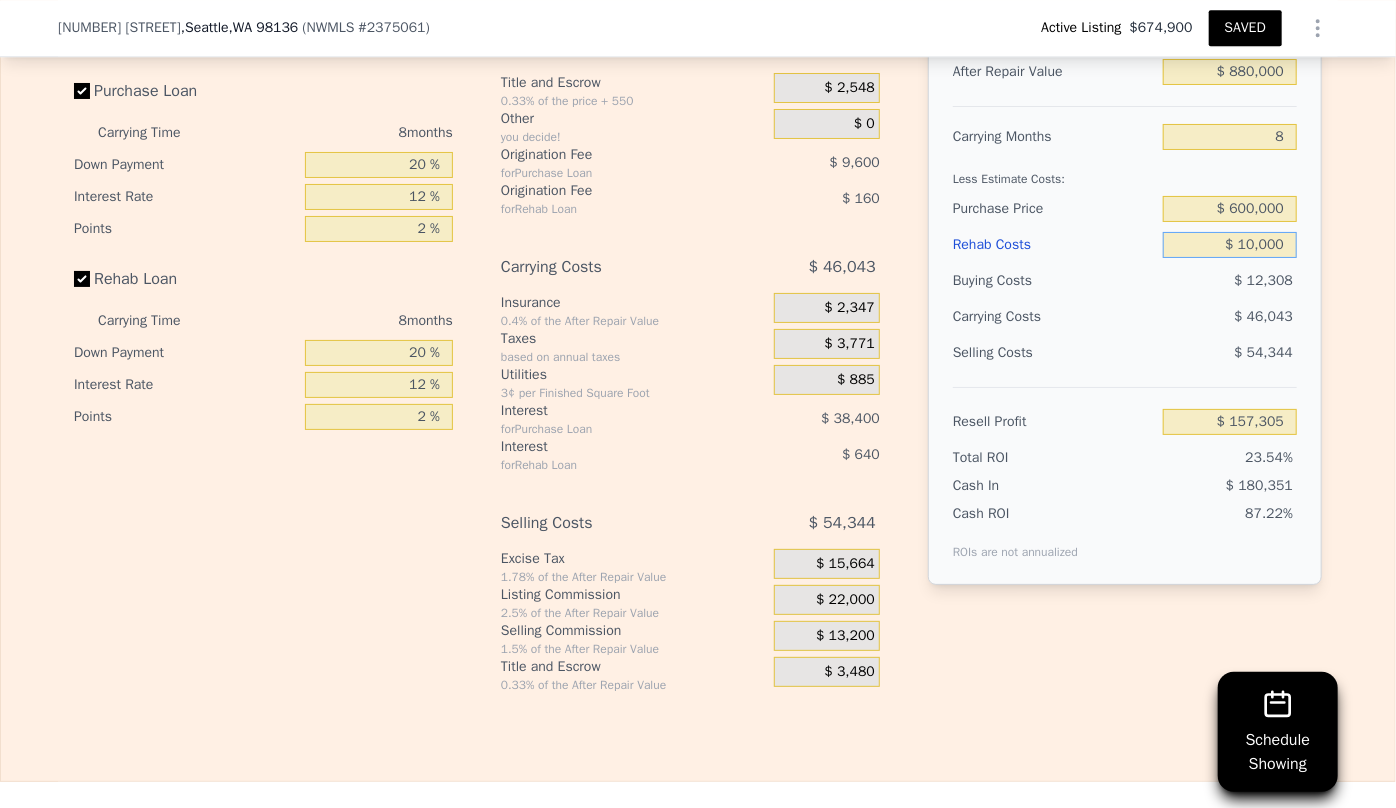 type on "$ 130,000" 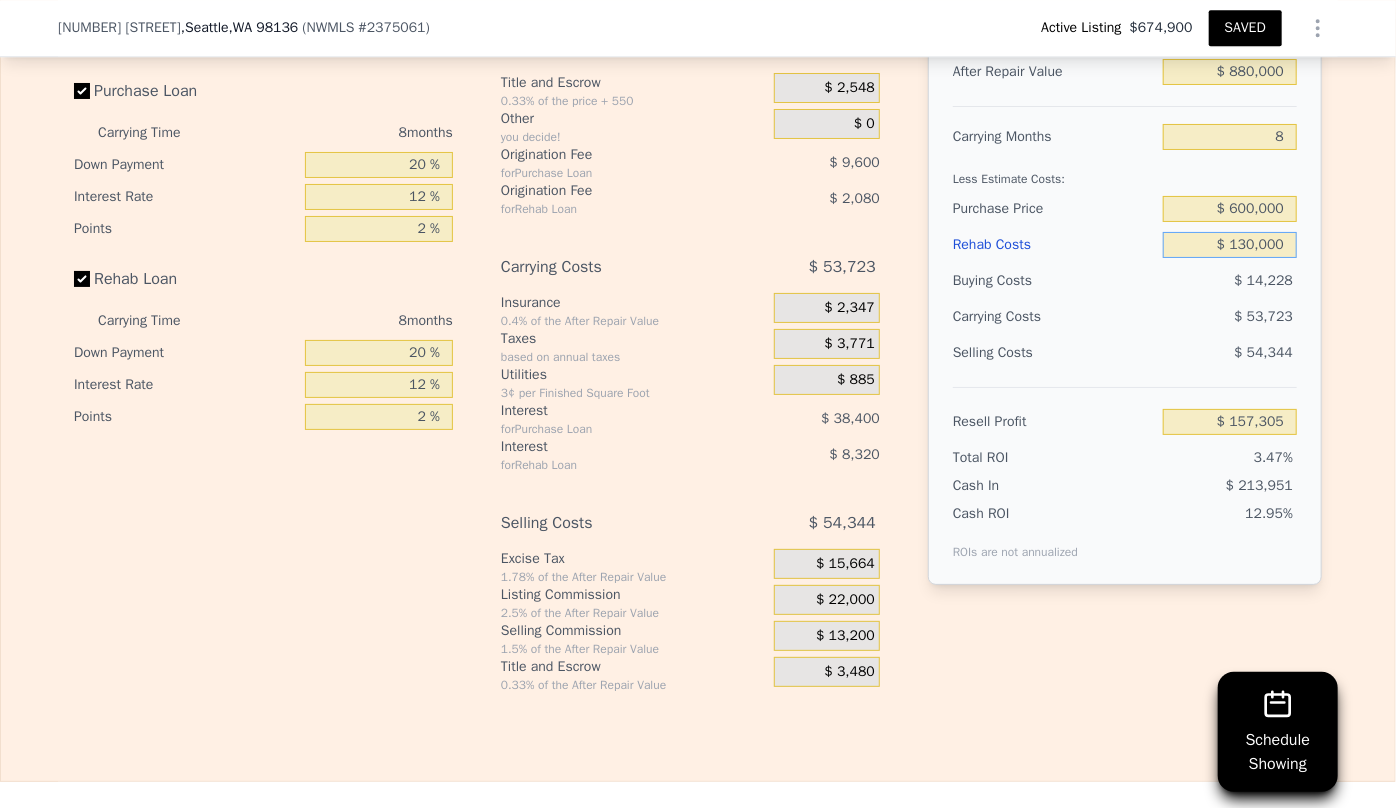 type on "$ 27,705" 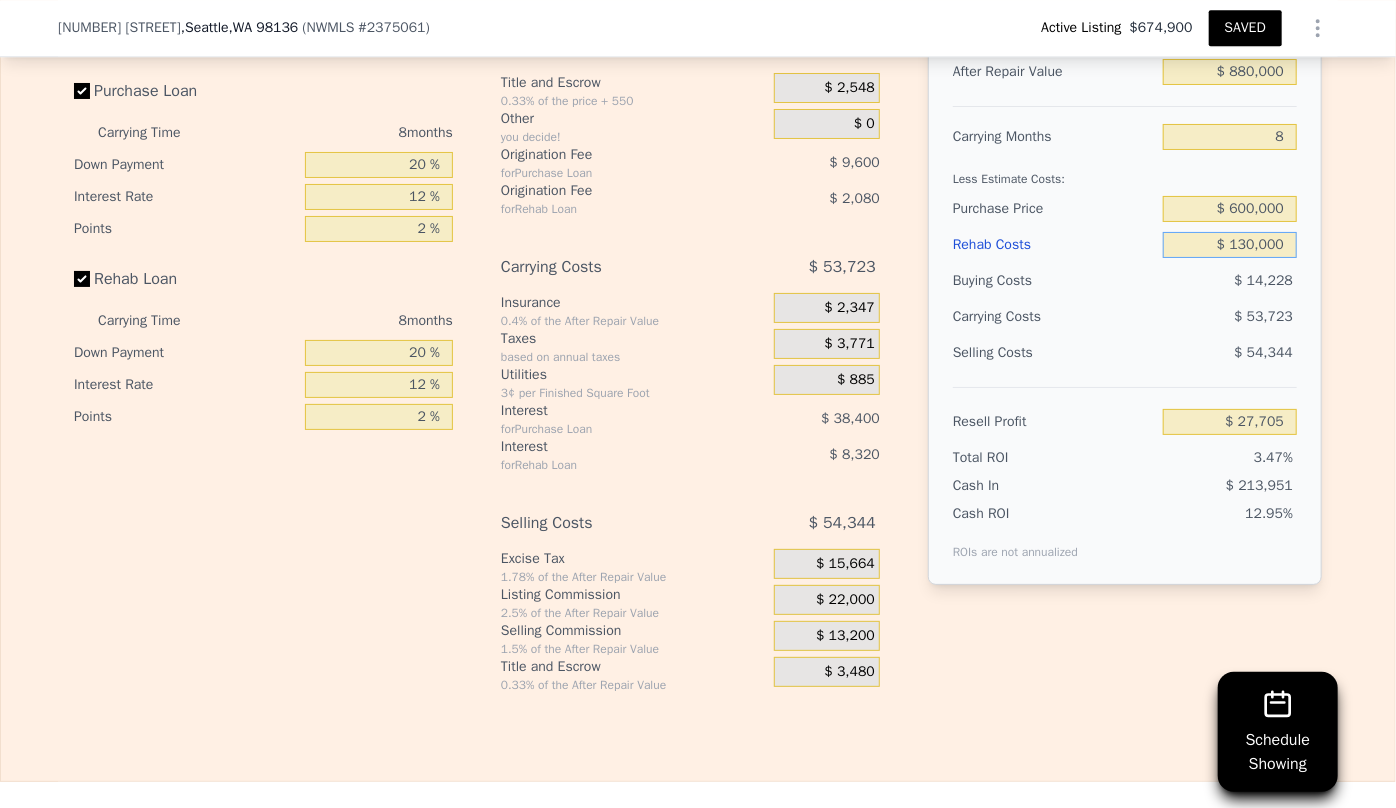type on "$ 1,300,000" 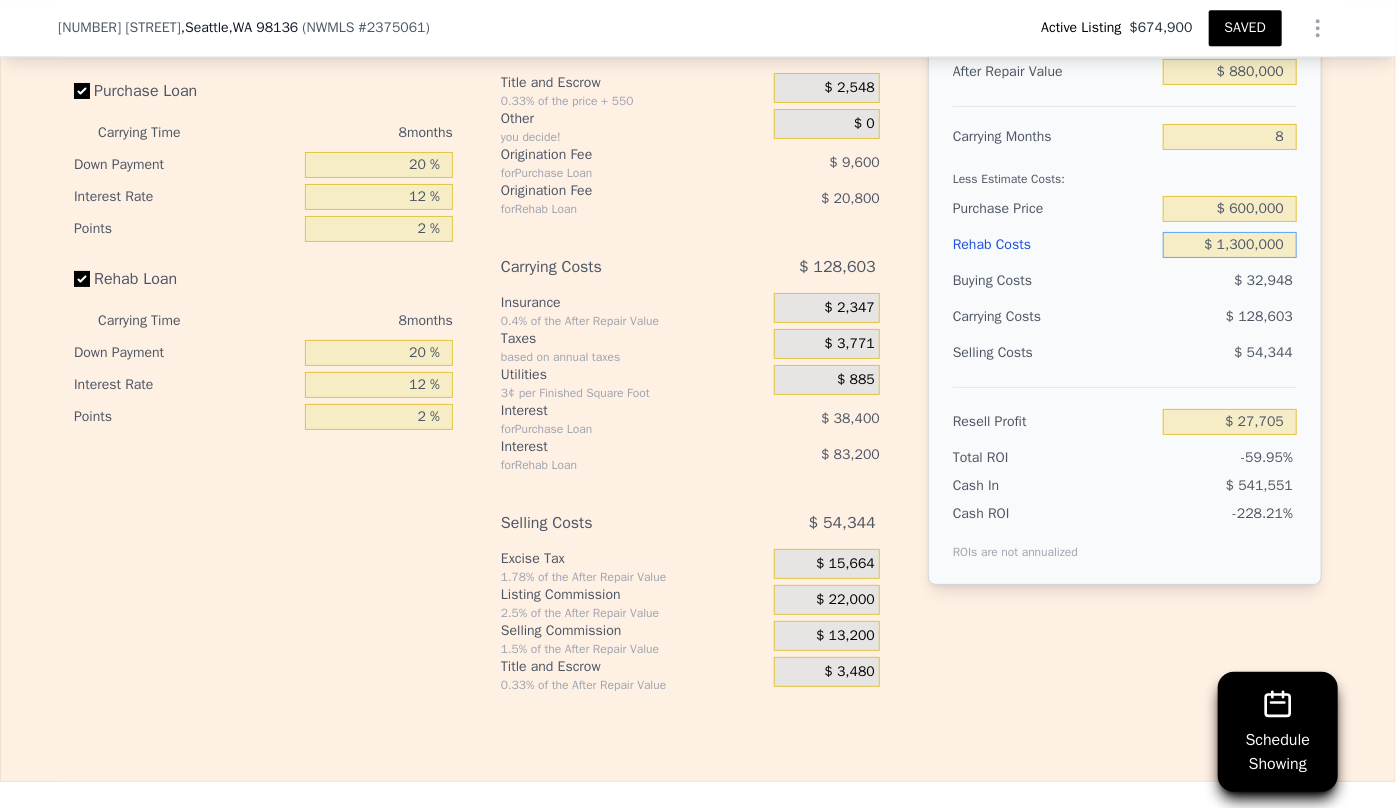 type on "-$ 1,235,895" 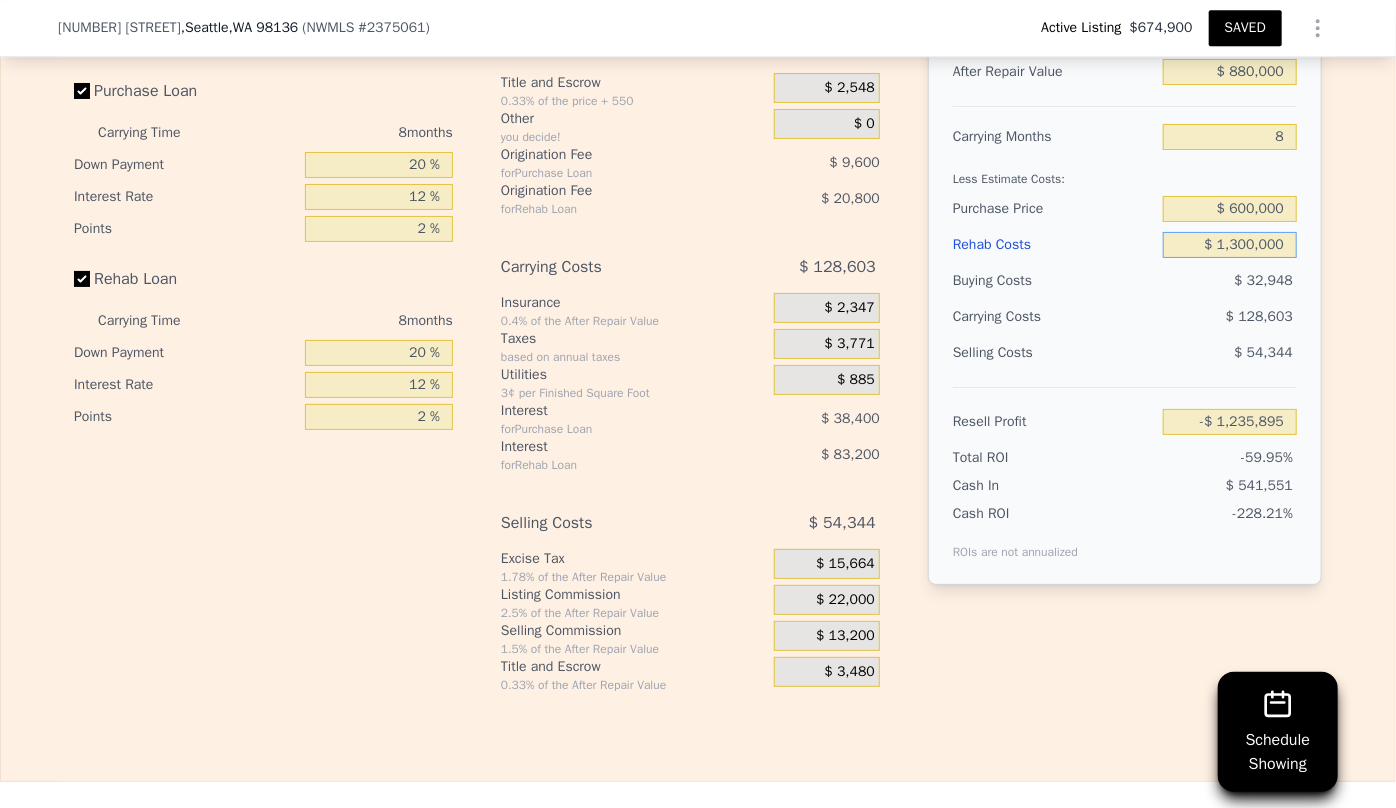 type on "$ 130,000" 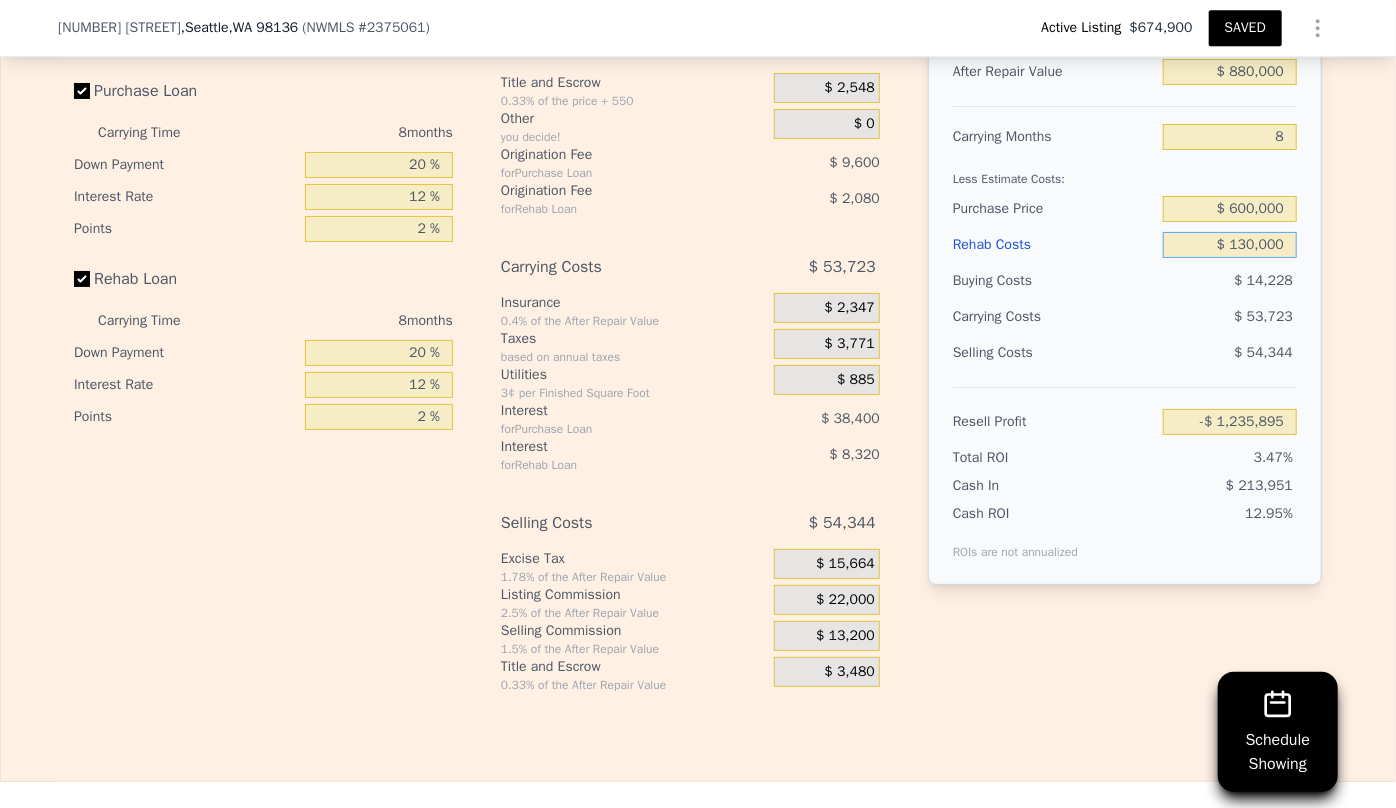 type on "$ 27,705" 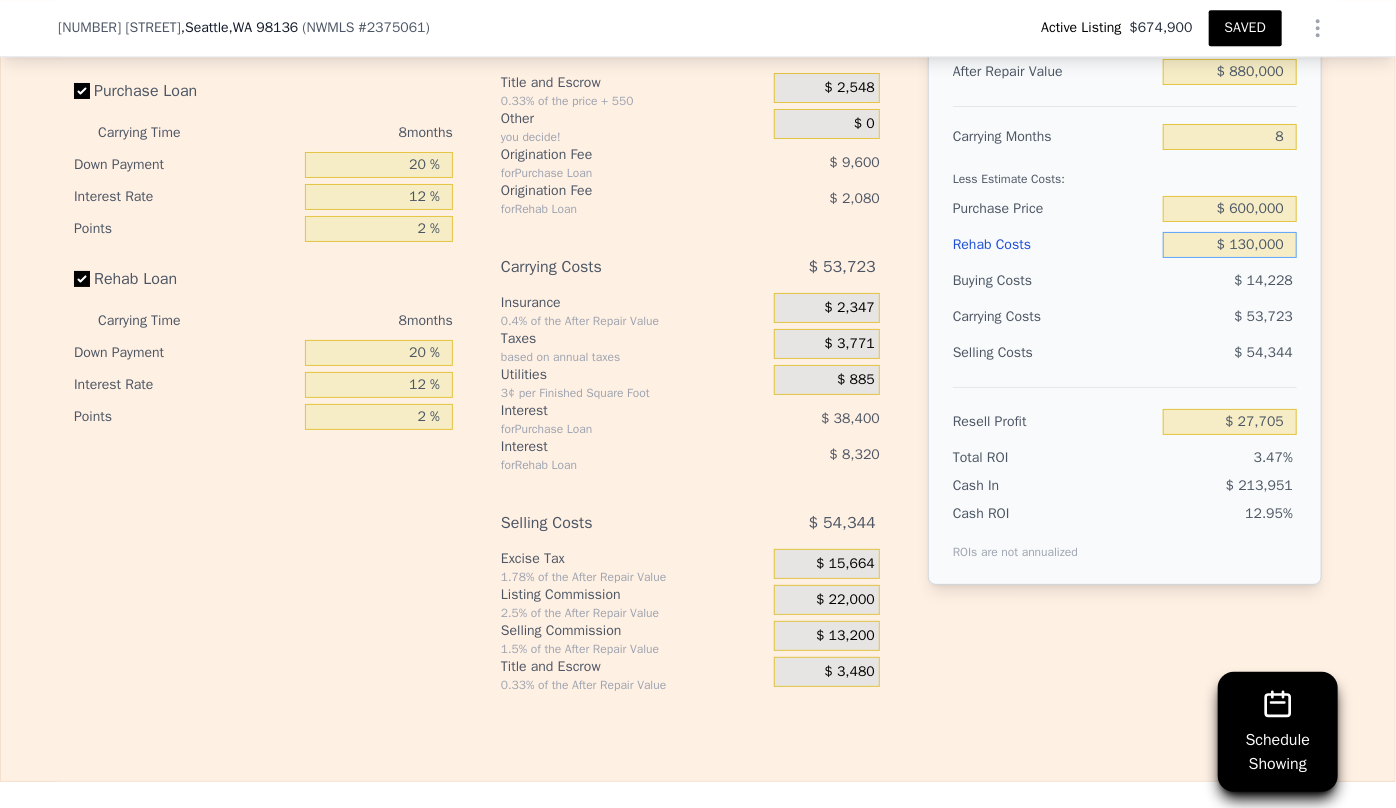 type on "$ 130,000" 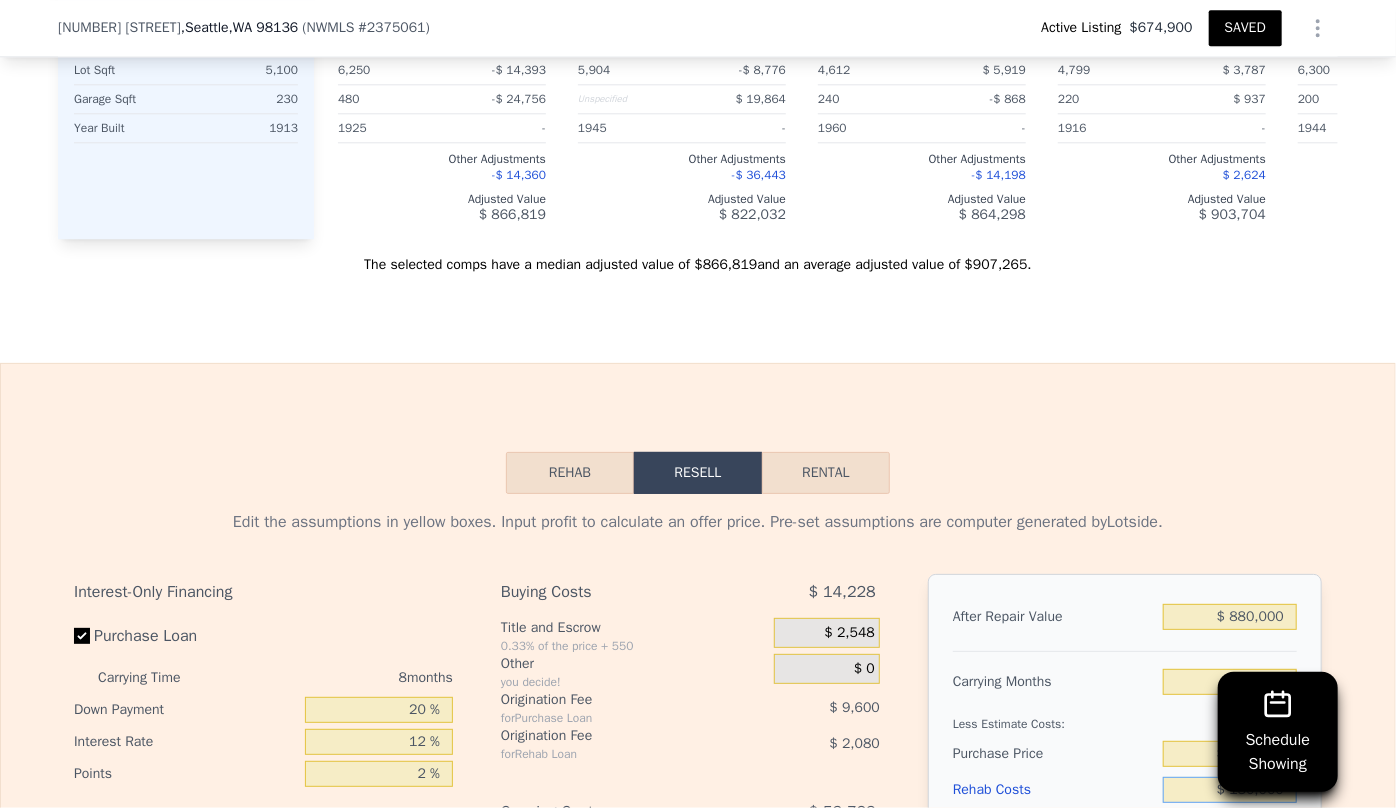 scroll, scrollTop: 2992, scrollLeft: 0, axis: vertical 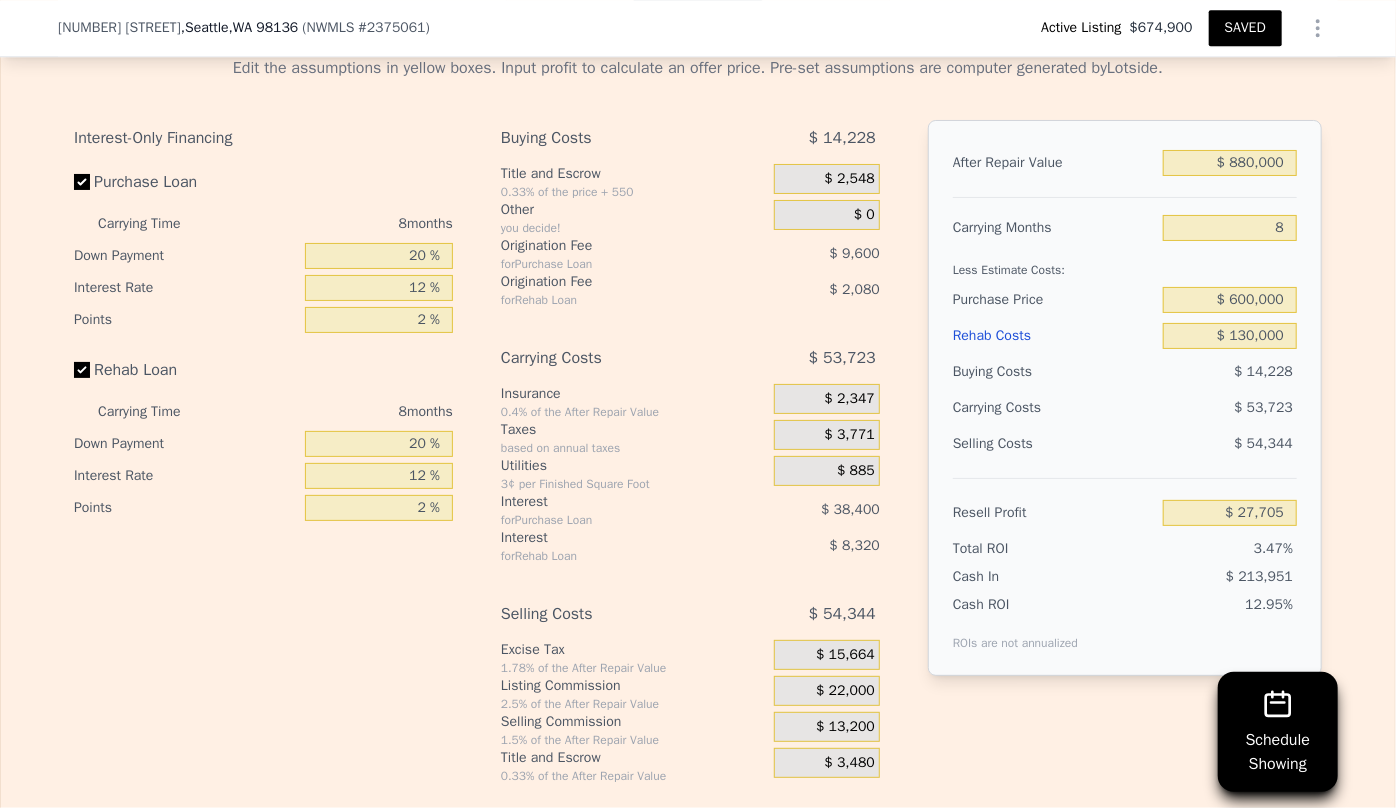 click on "SAVED" at bounding box center [1245, 28] 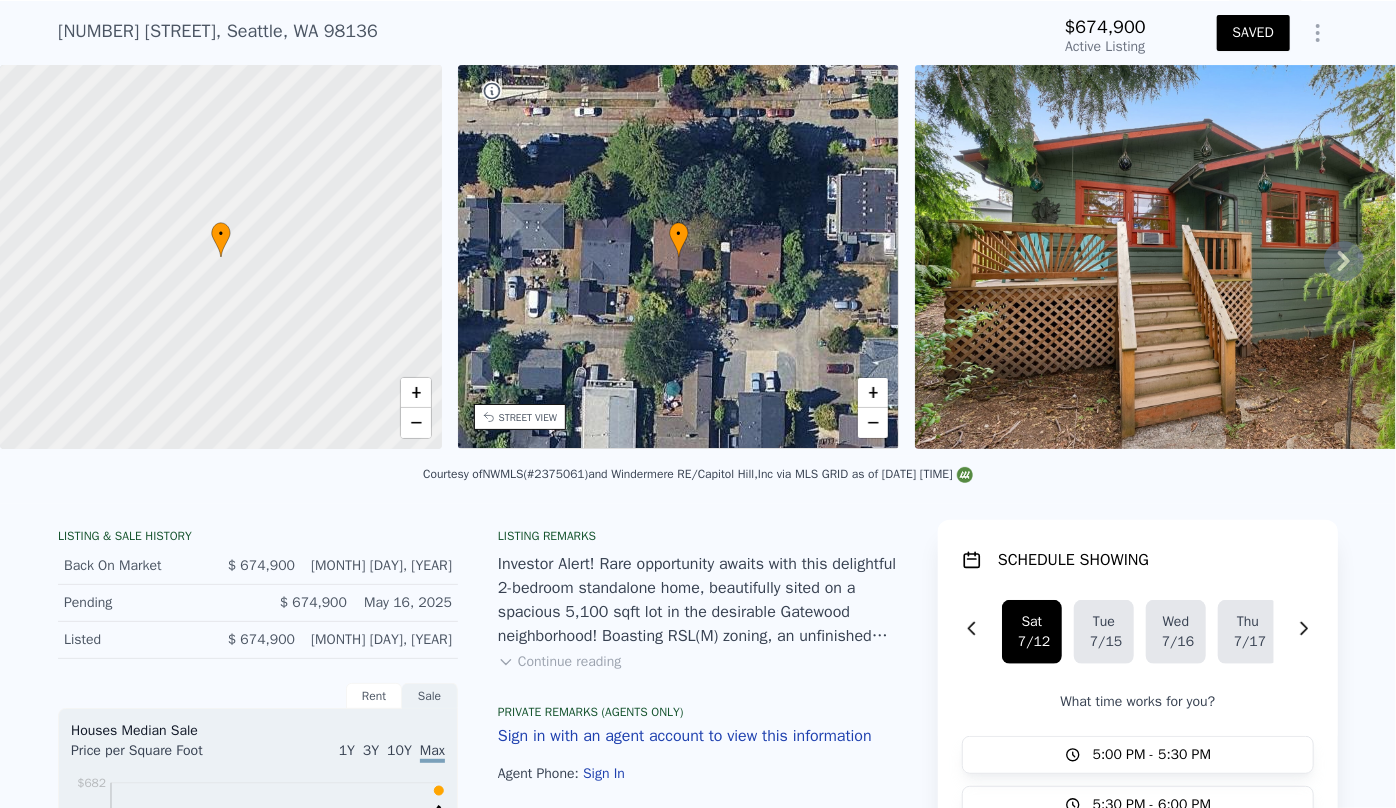 scroll, scrollTop: 7, scrollLeft: 0, axis: vertical 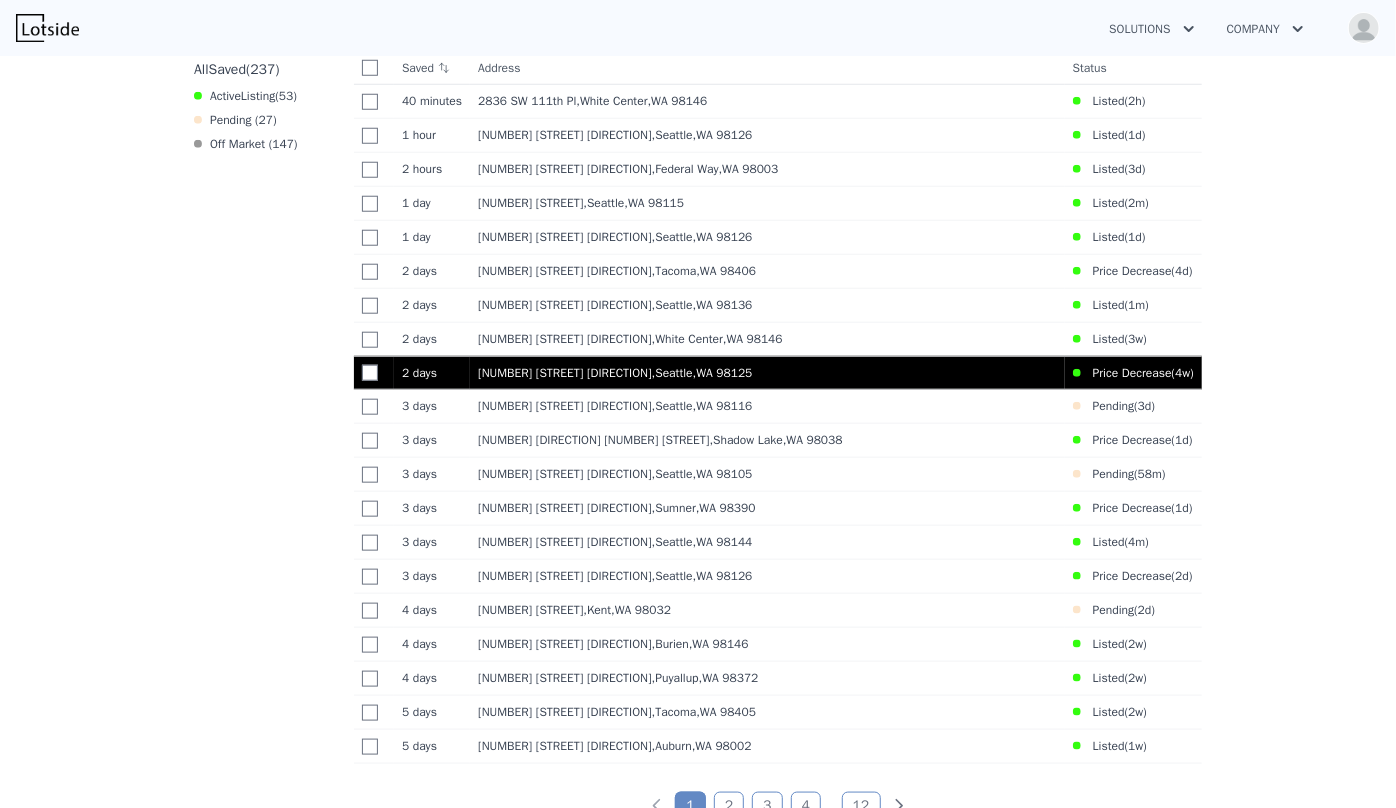 click on "[NUMBER] [STREET] [DIRECTION] ,  [CITY] ,  [STATE]   [POSTAL_CODE]" at bounding box center [767, 373] 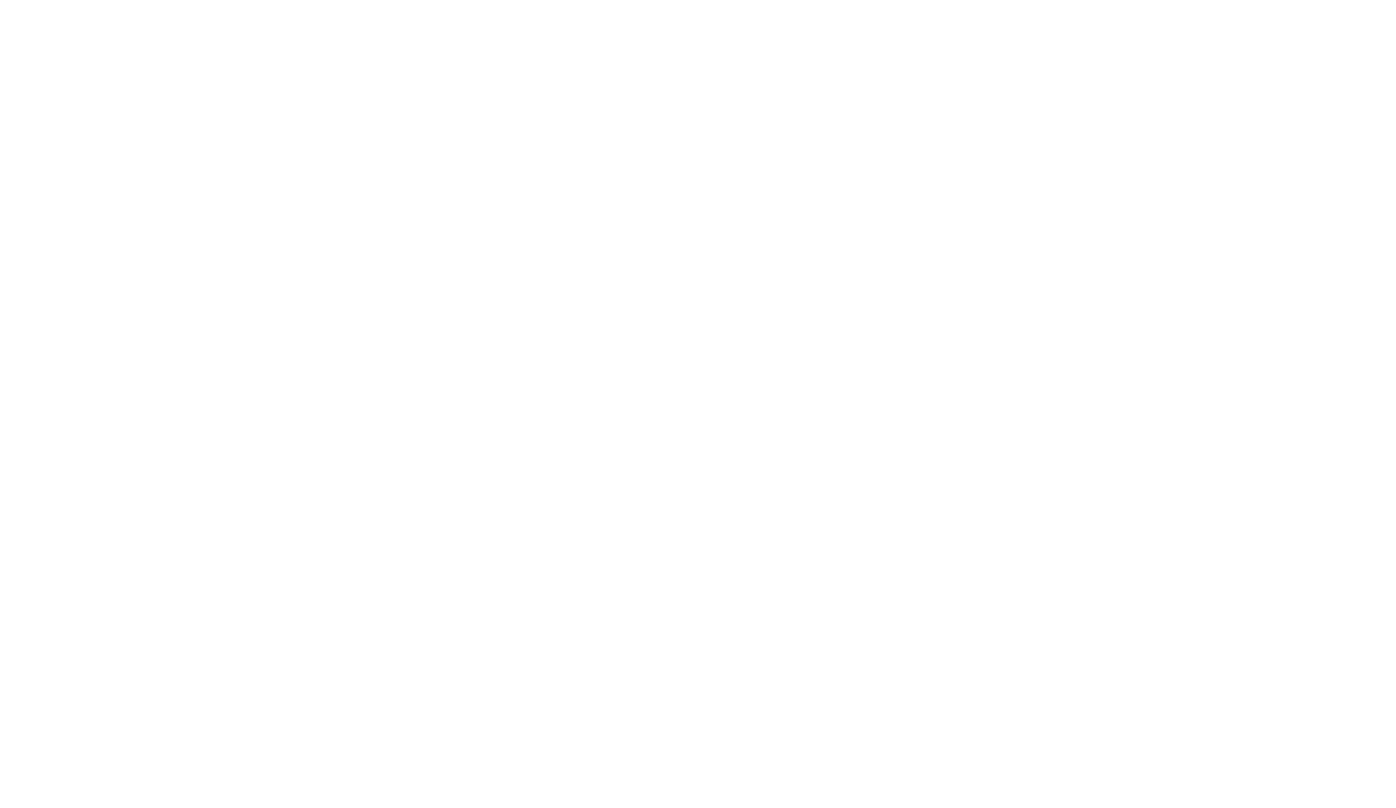 scroll, scrollTop: 0, scrollLeft: 0, axis: both 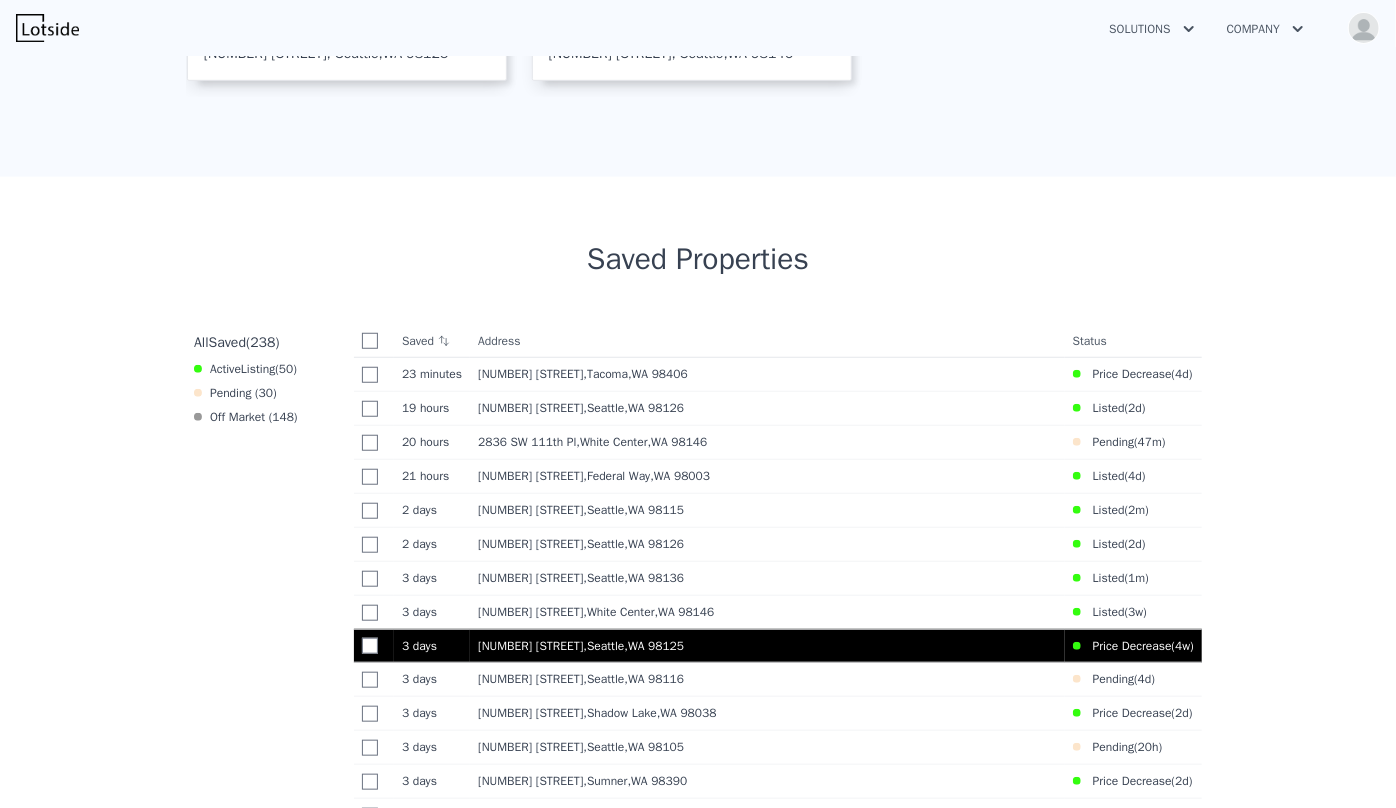 click on "[NUMBER] [STREET] , [CITY] , [STATE] [POSTAL_CODE]" at bounding box center (767, 646) 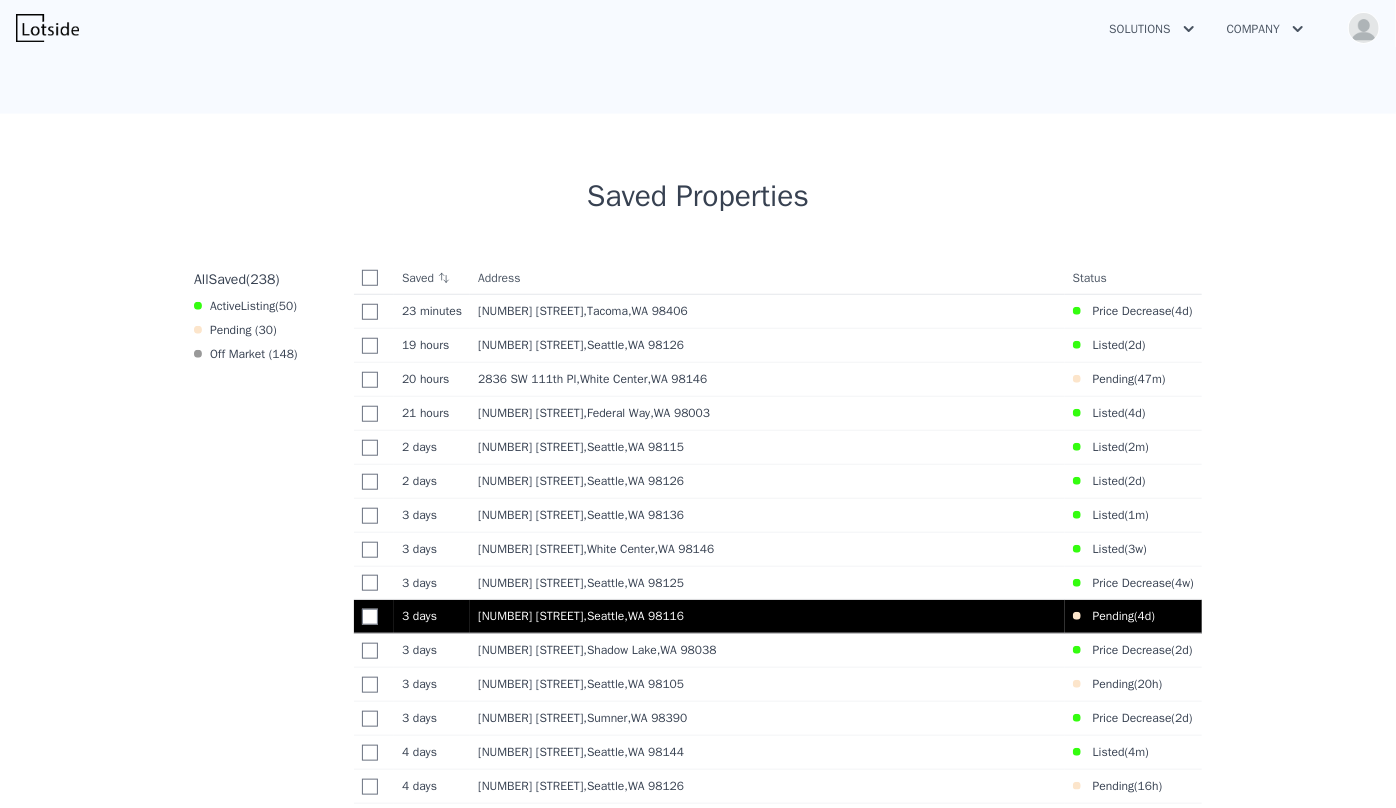 scroll, scrollTop: 727, scrollLeft: 0, axis: vertical 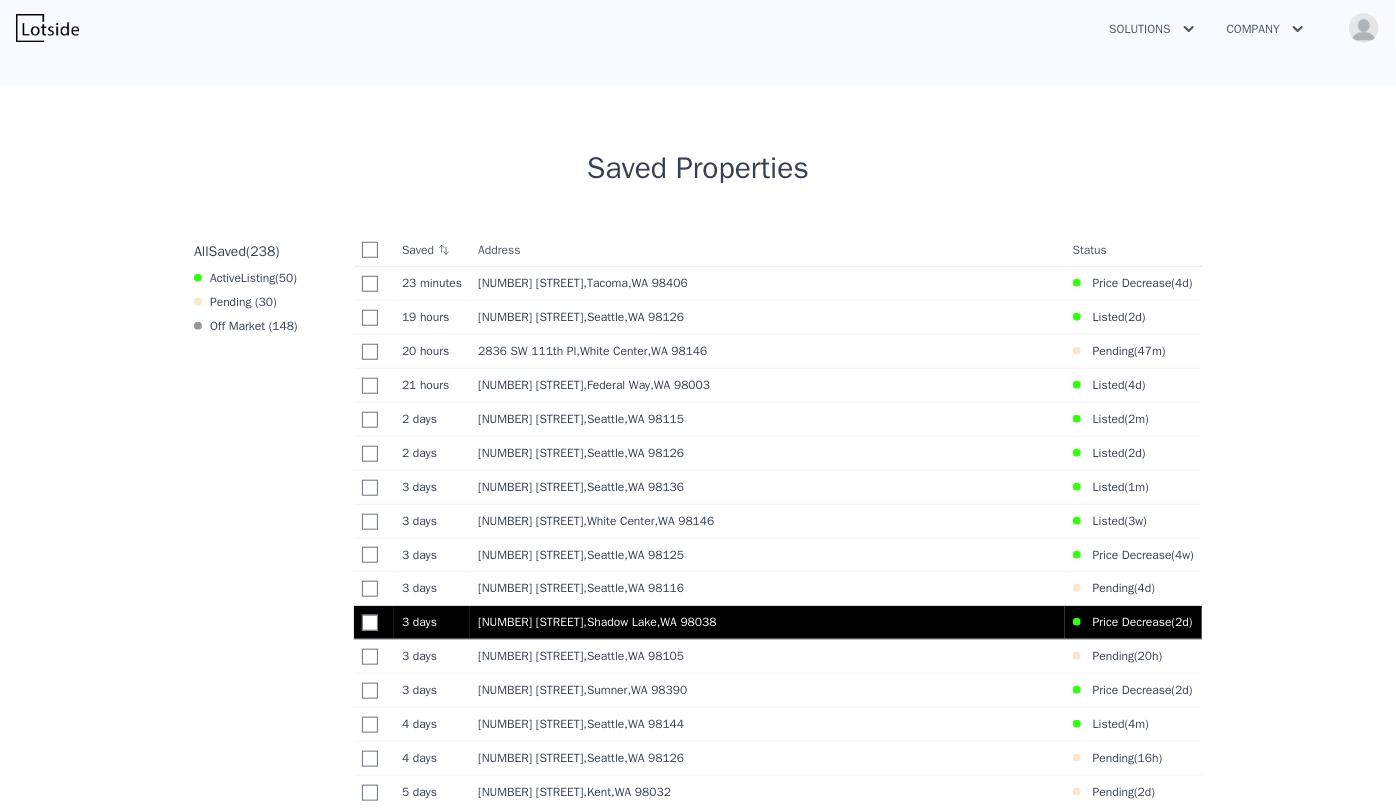 click on "[NUMBER] [STREET] , [AREA] , [STATE] [POSTAL_CODE]" at bounding box center [767, 623] 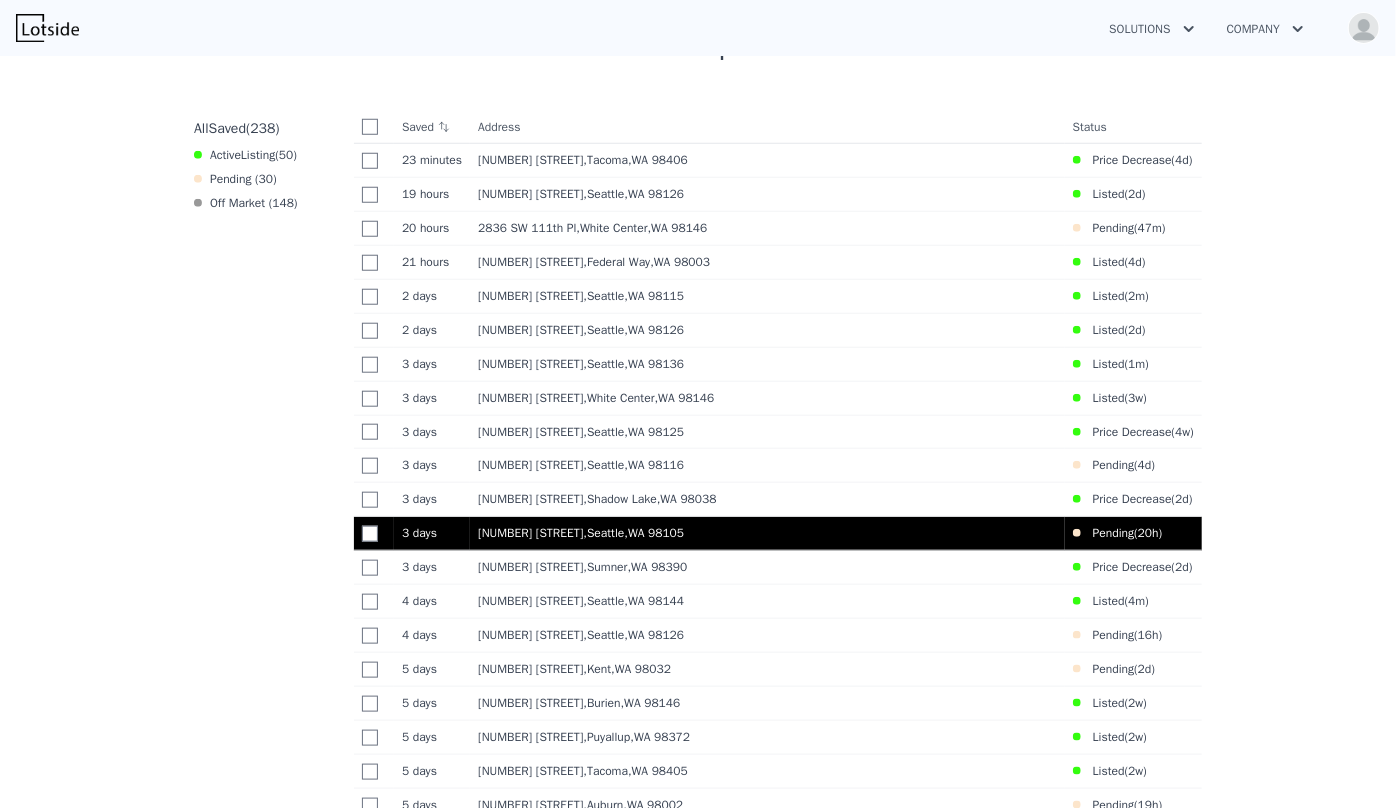 scroll, scrollTop: 909, scrollLeft: 0, axis: vertical 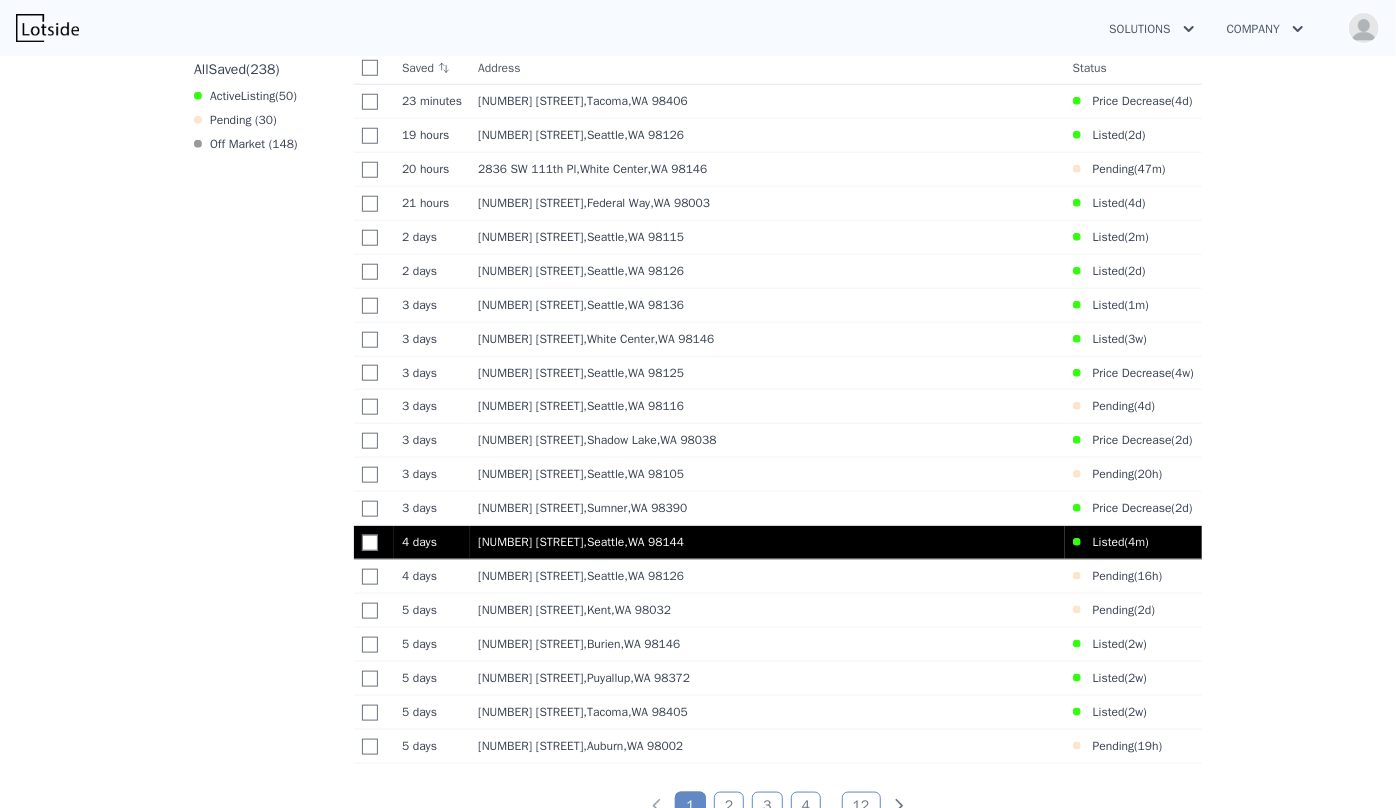 click on "[NUMBER] [STREET] , [CITY] , [STATE] [POSTAL_CODE]" at bounding box center (767, 542) 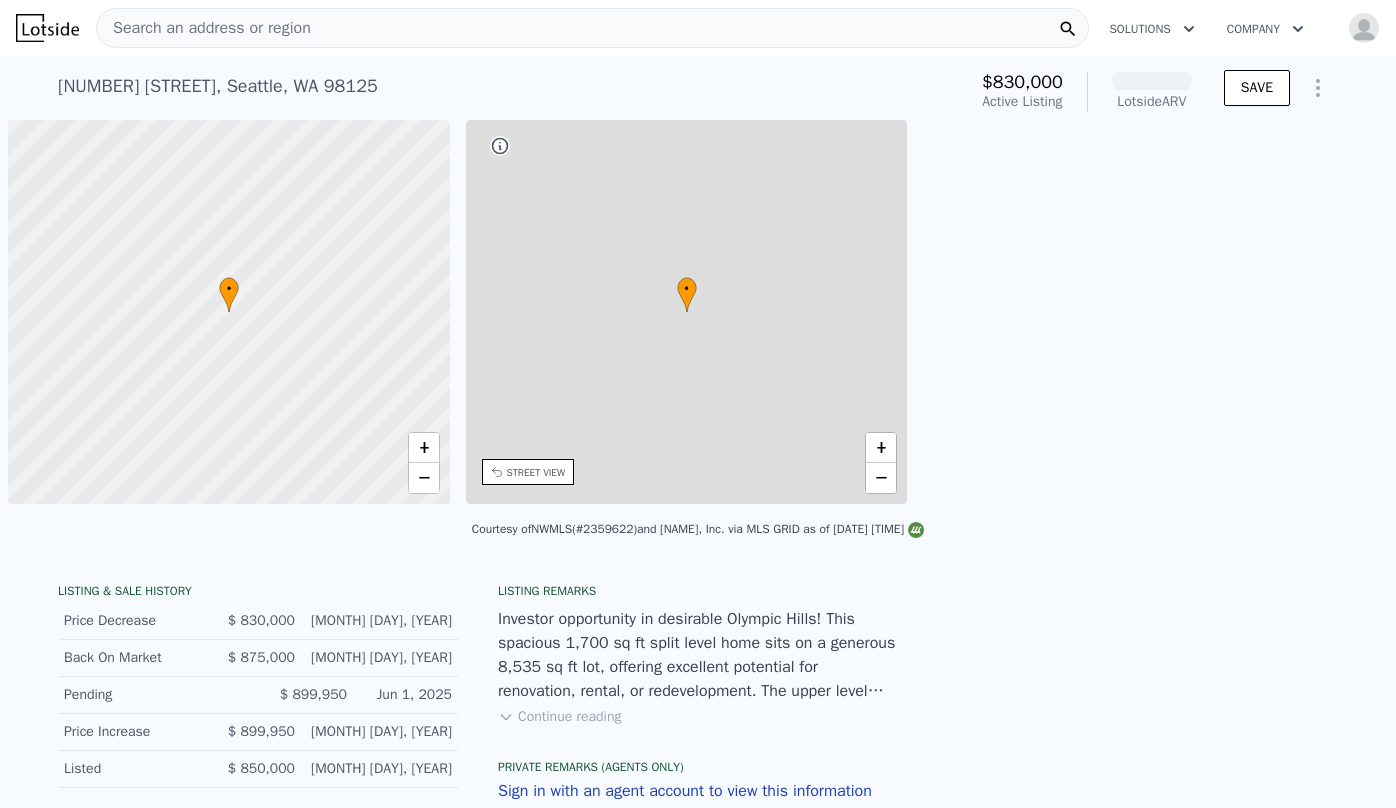 scroll, scrollTop: 0, scrollLeft: 0, axis: both 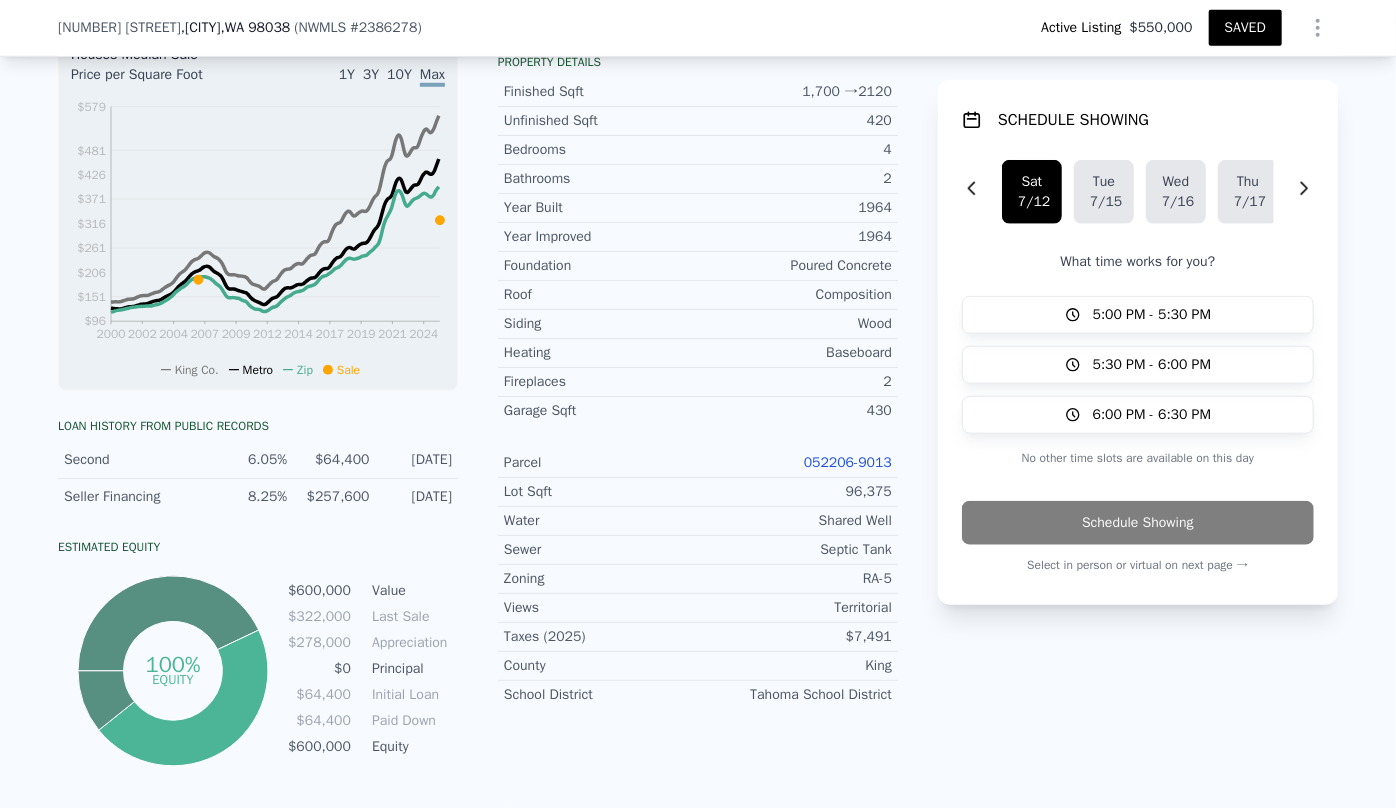 click on "Poured Concrete" at bounding box center (795, 266) 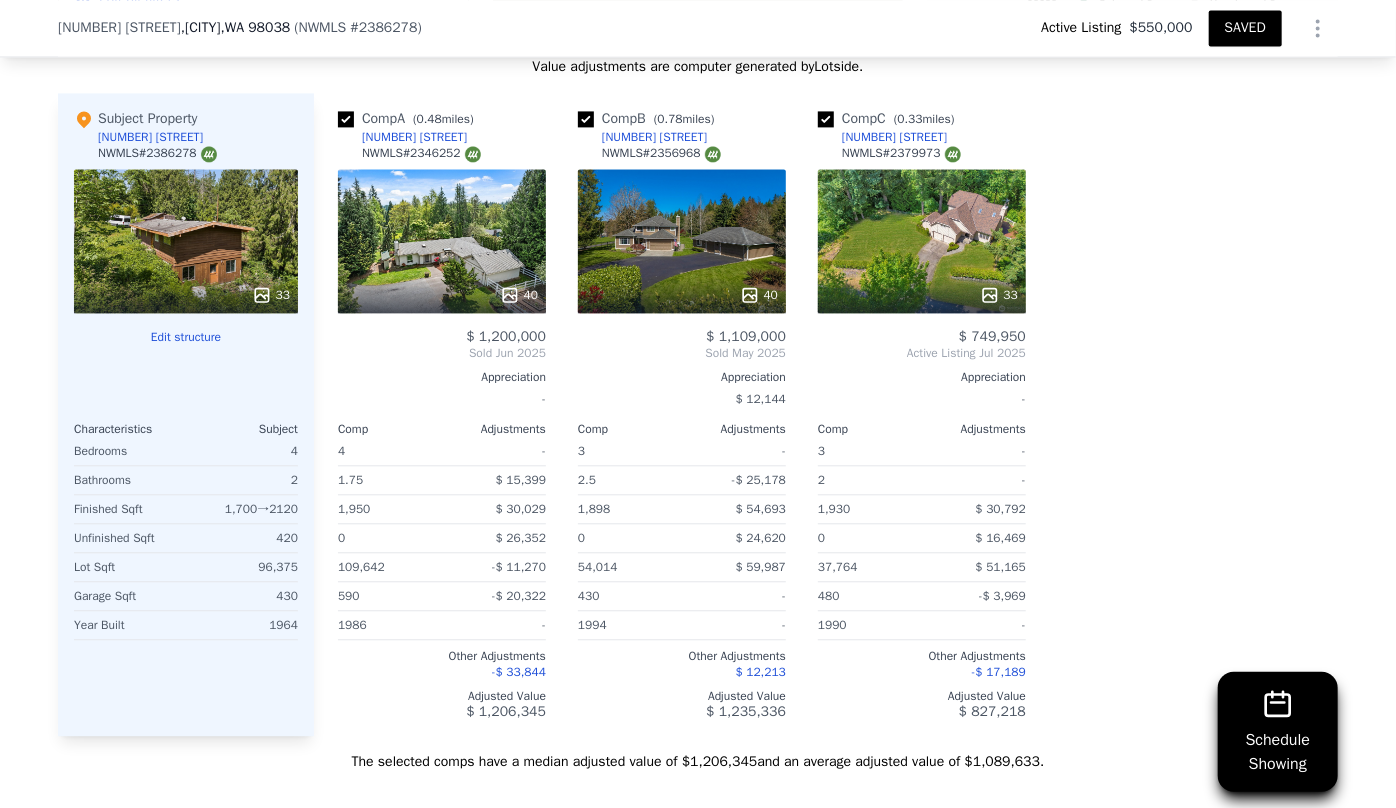scroll, scrollTop: 1629, scrollLeft: 0, axis: vertical 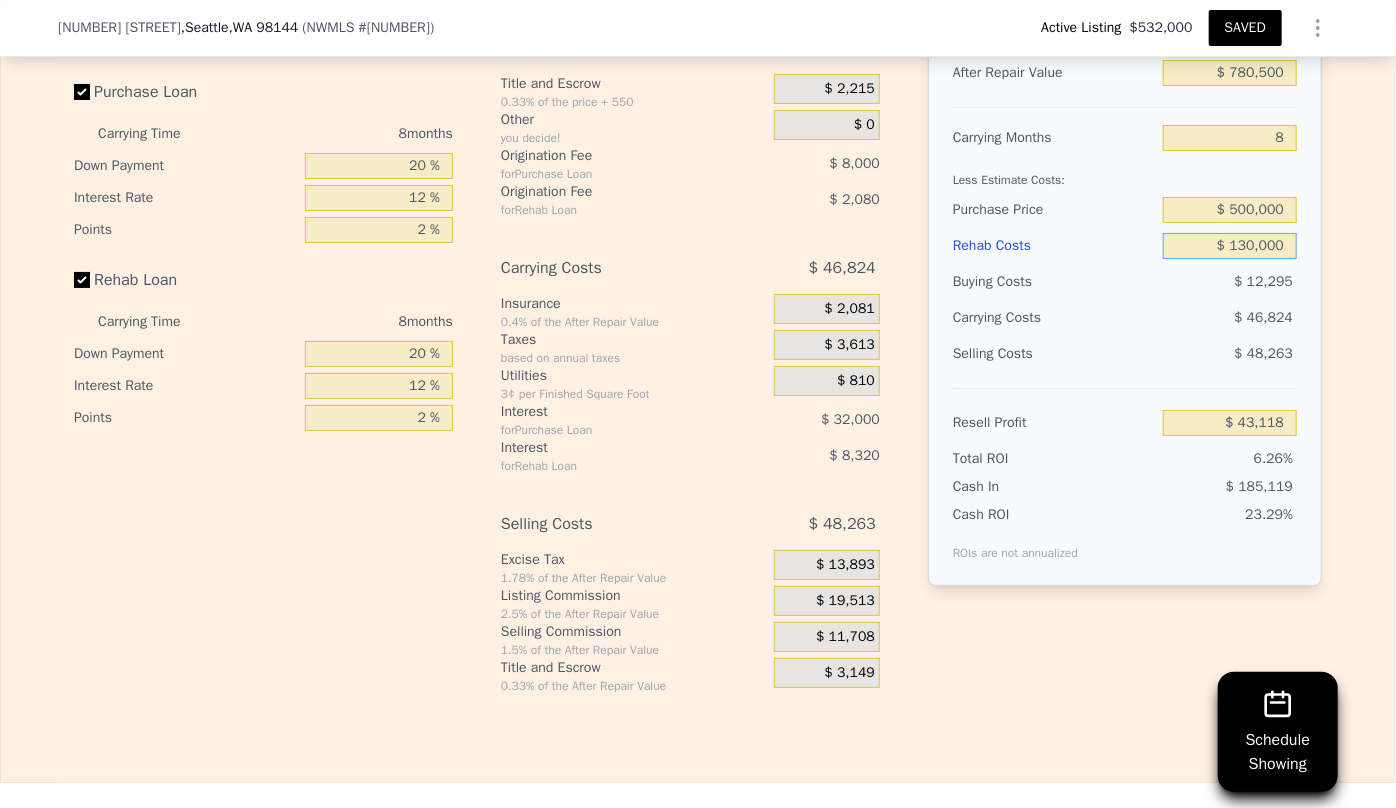 click on "$ 130,000" at bounding box center (1230, 246) 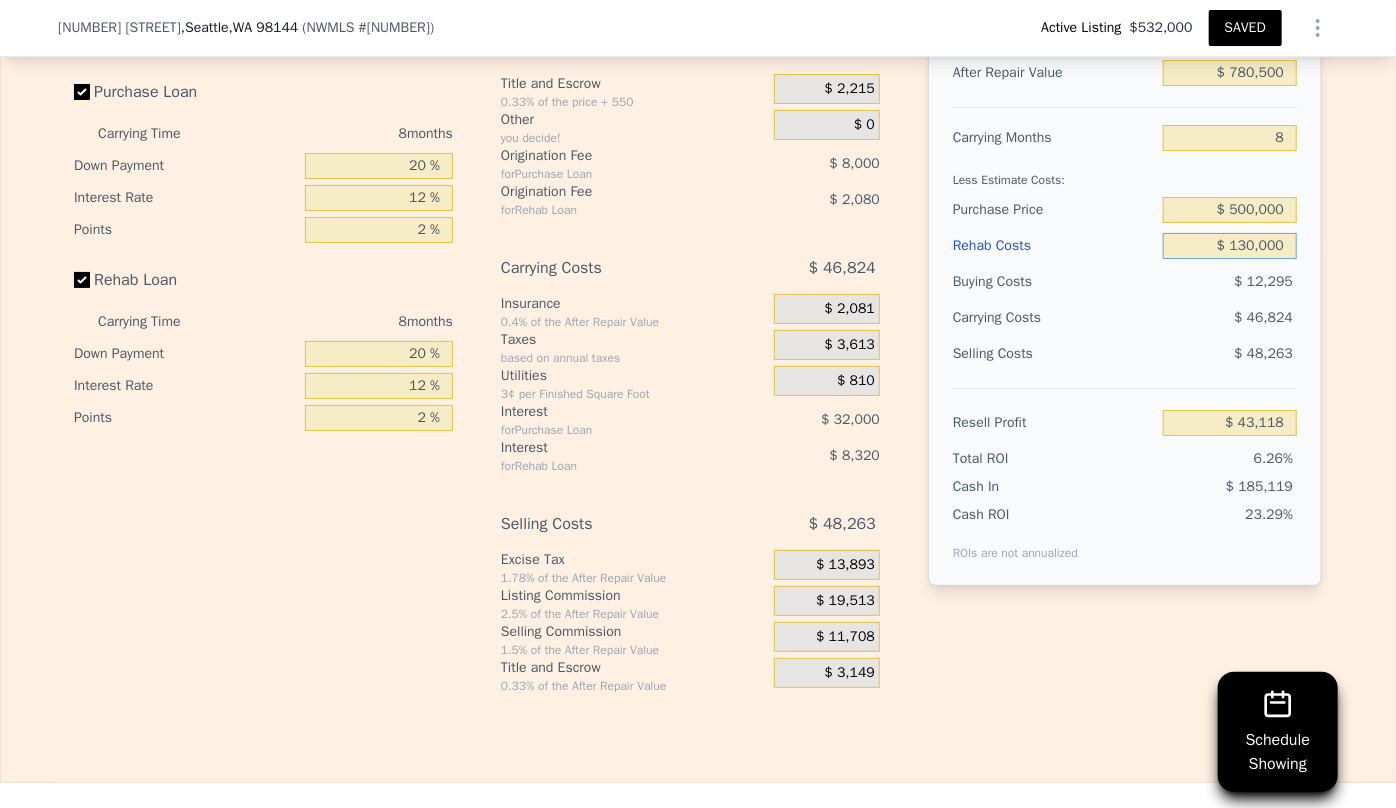 type on "$ 10,000" 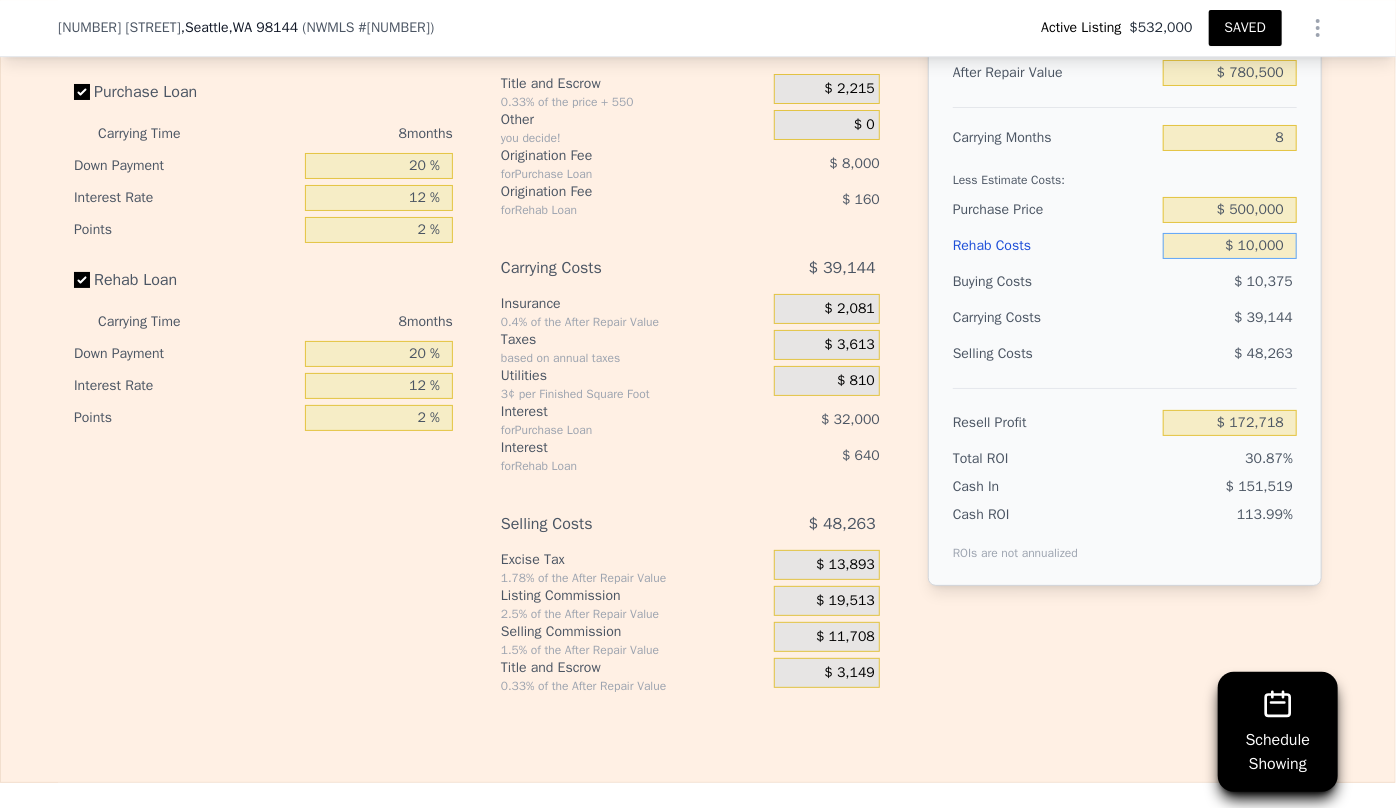 type on "$ 172,718" 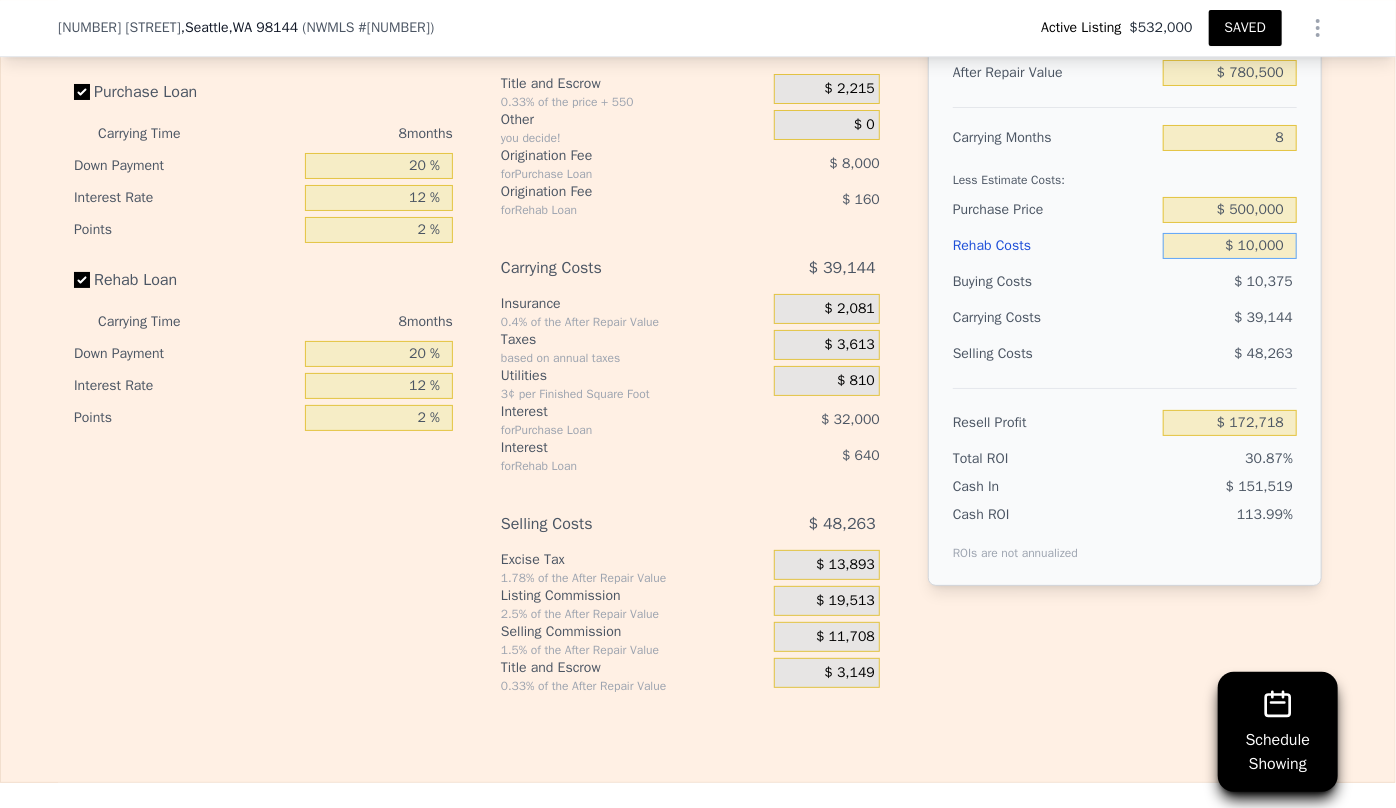 type on "$ 140,000" 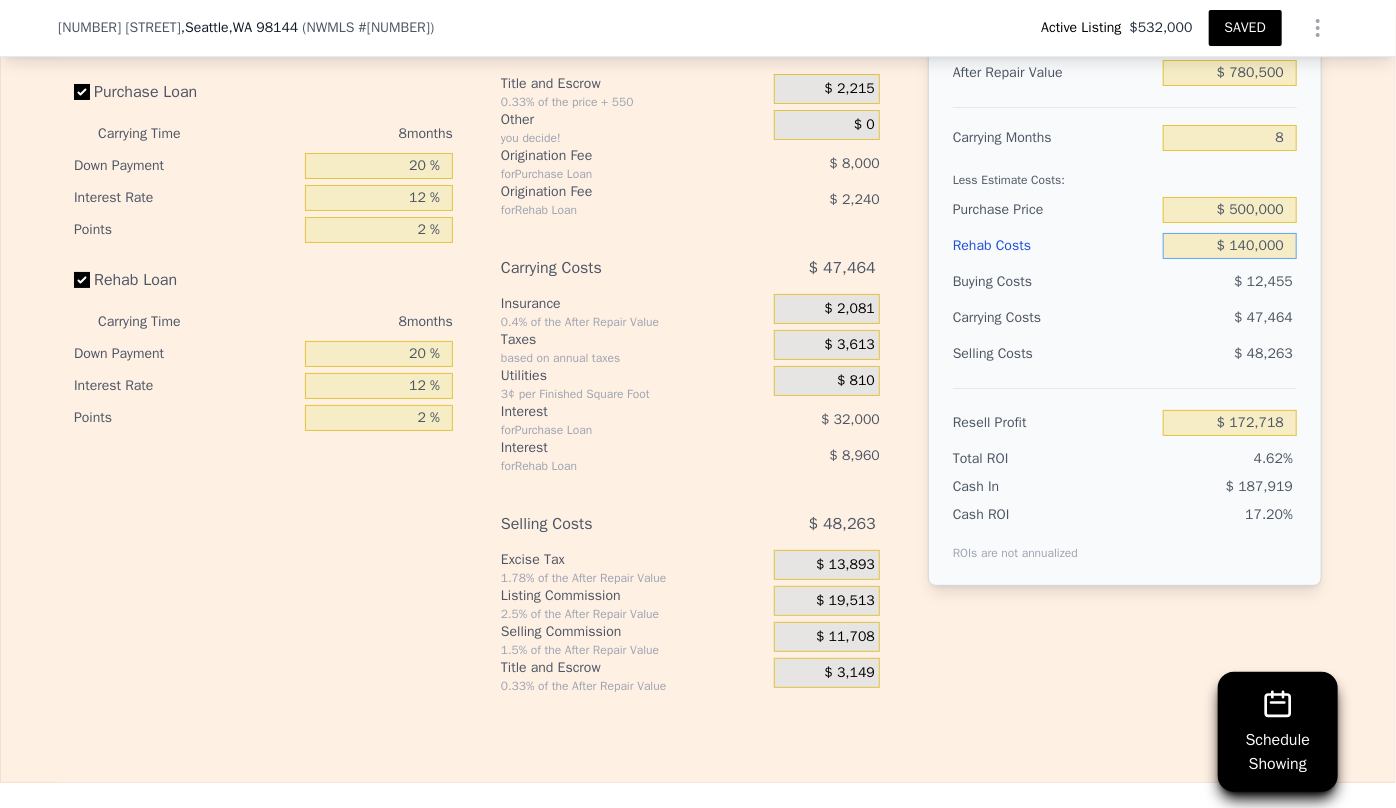 type on "$ 32,318" 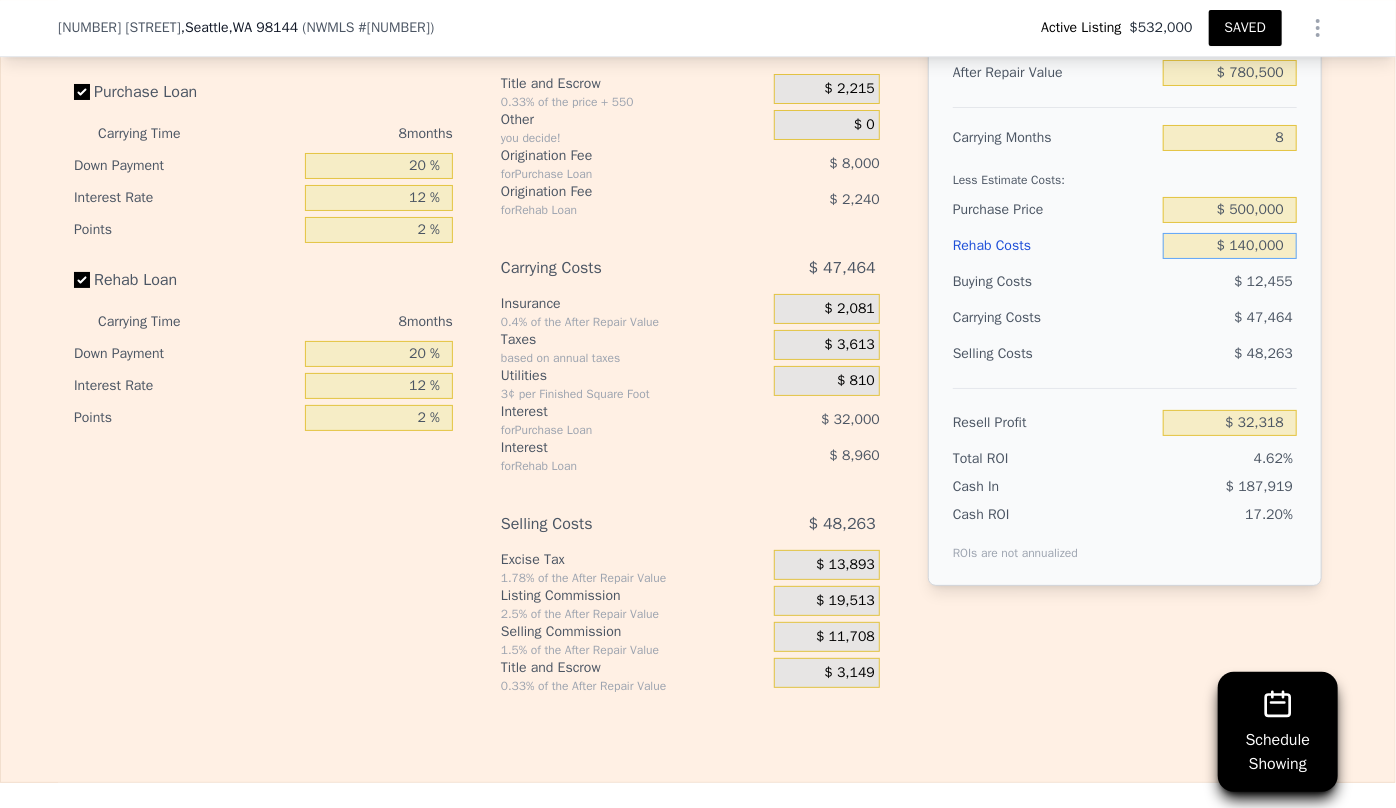 type on "$ 140,000" 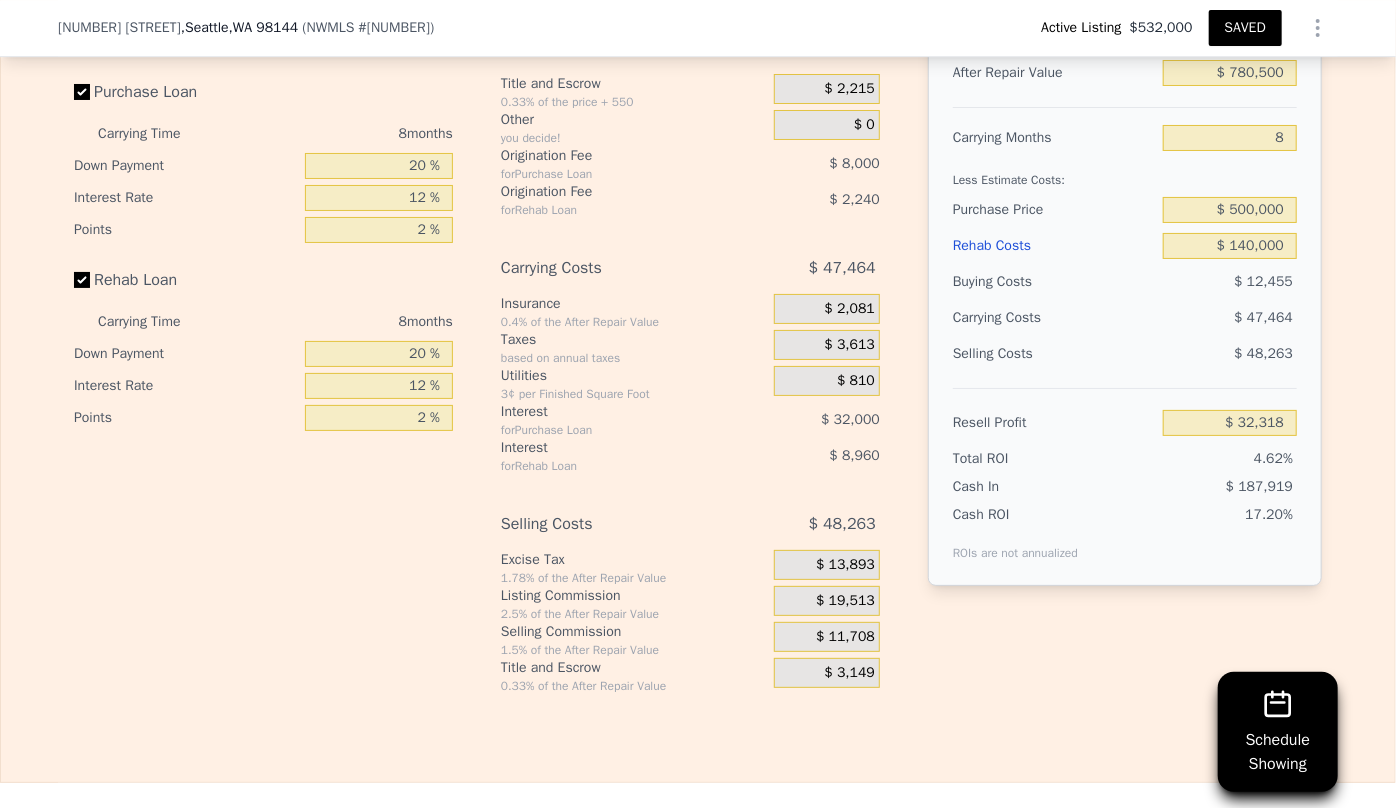 click on "Selling Costs $ 48,263" at bounding box center (1125, 362) 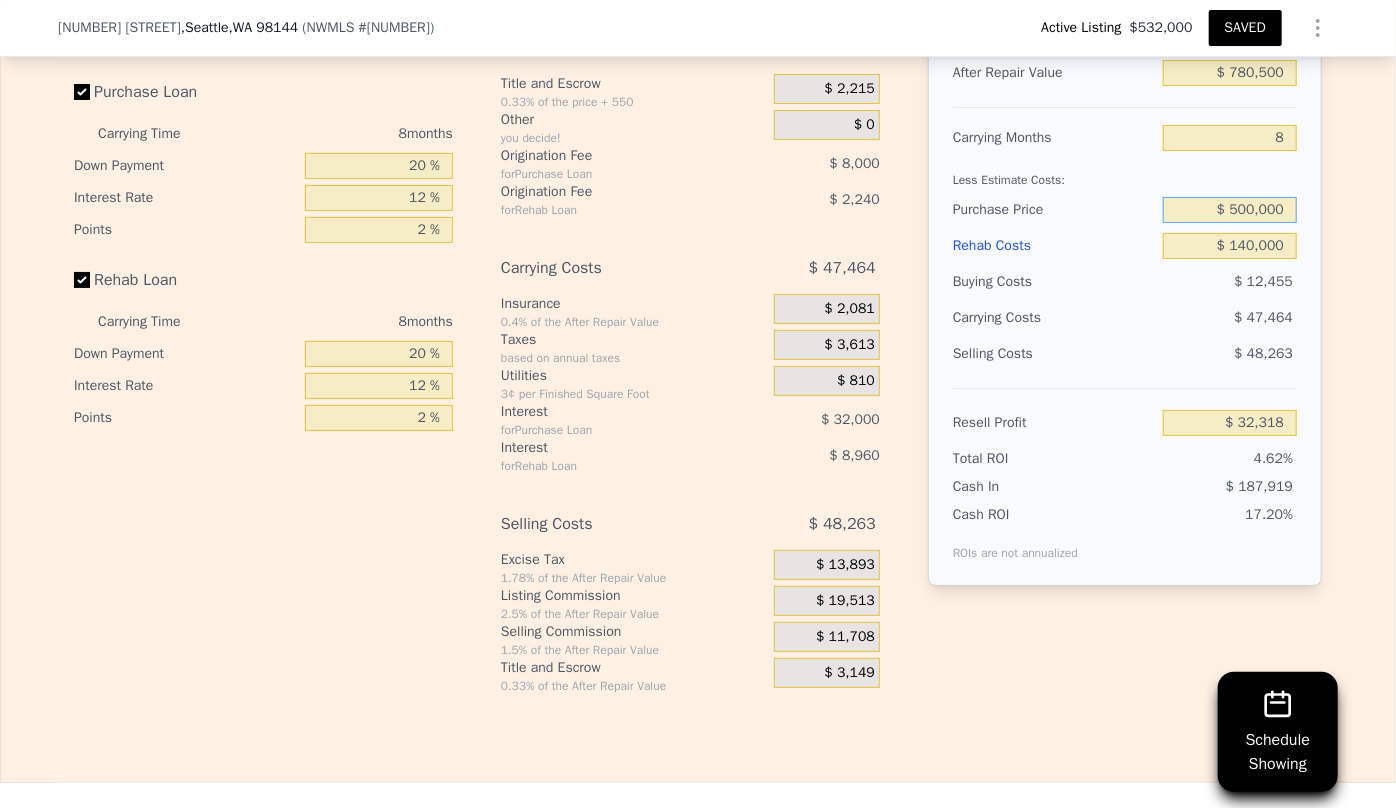 click on "$ 500,000" at bounding box center [1230, 210] 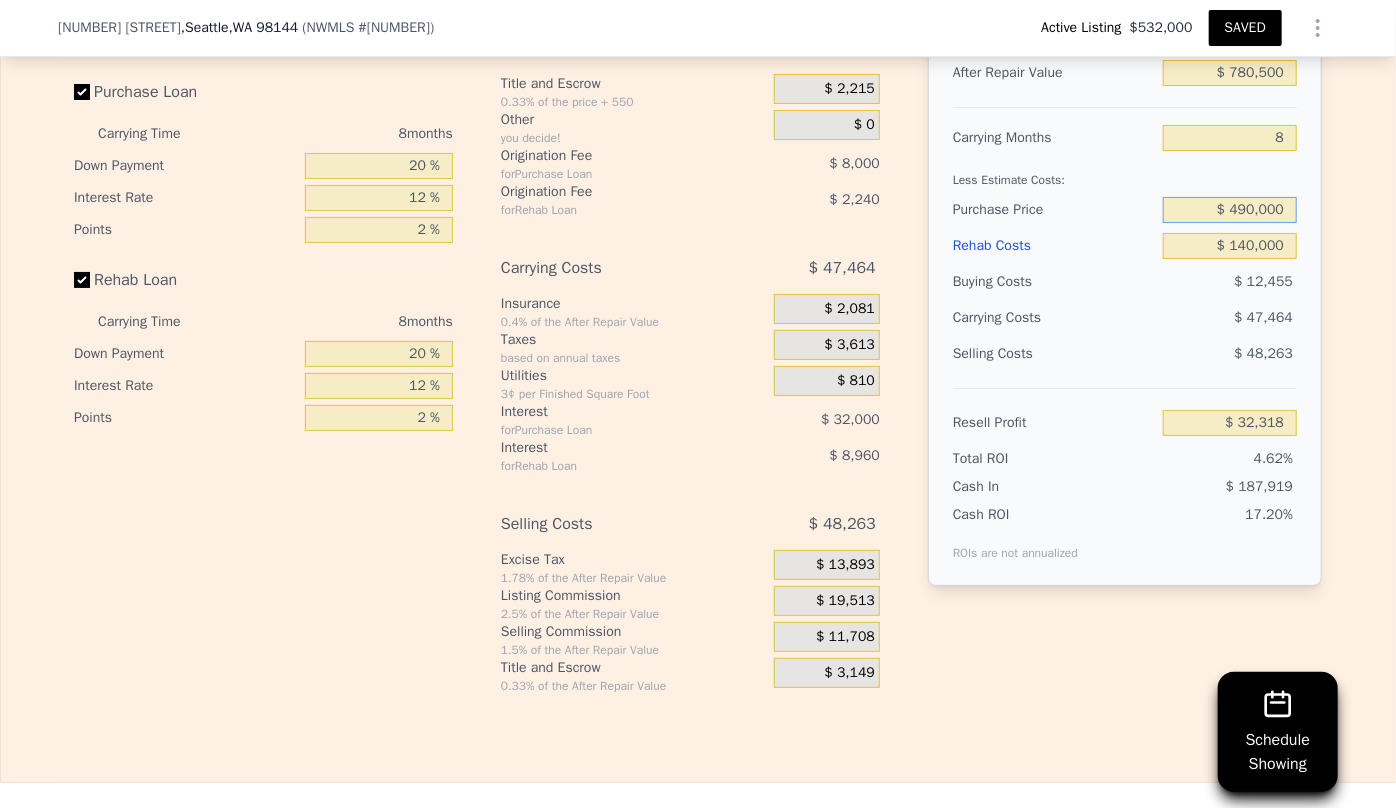 type on "$ 490,000" 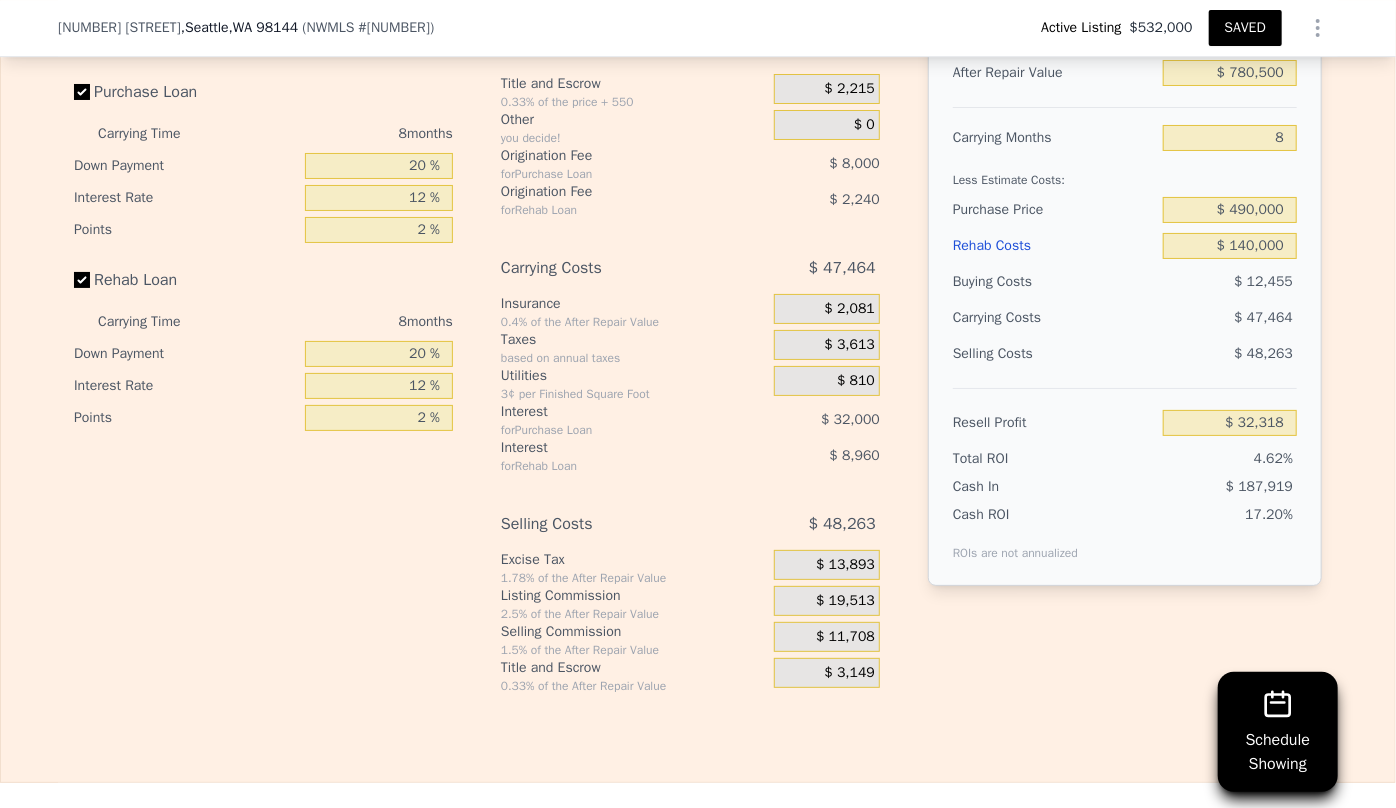 click on "$ 47,464" at bounding box center (1191, 318) 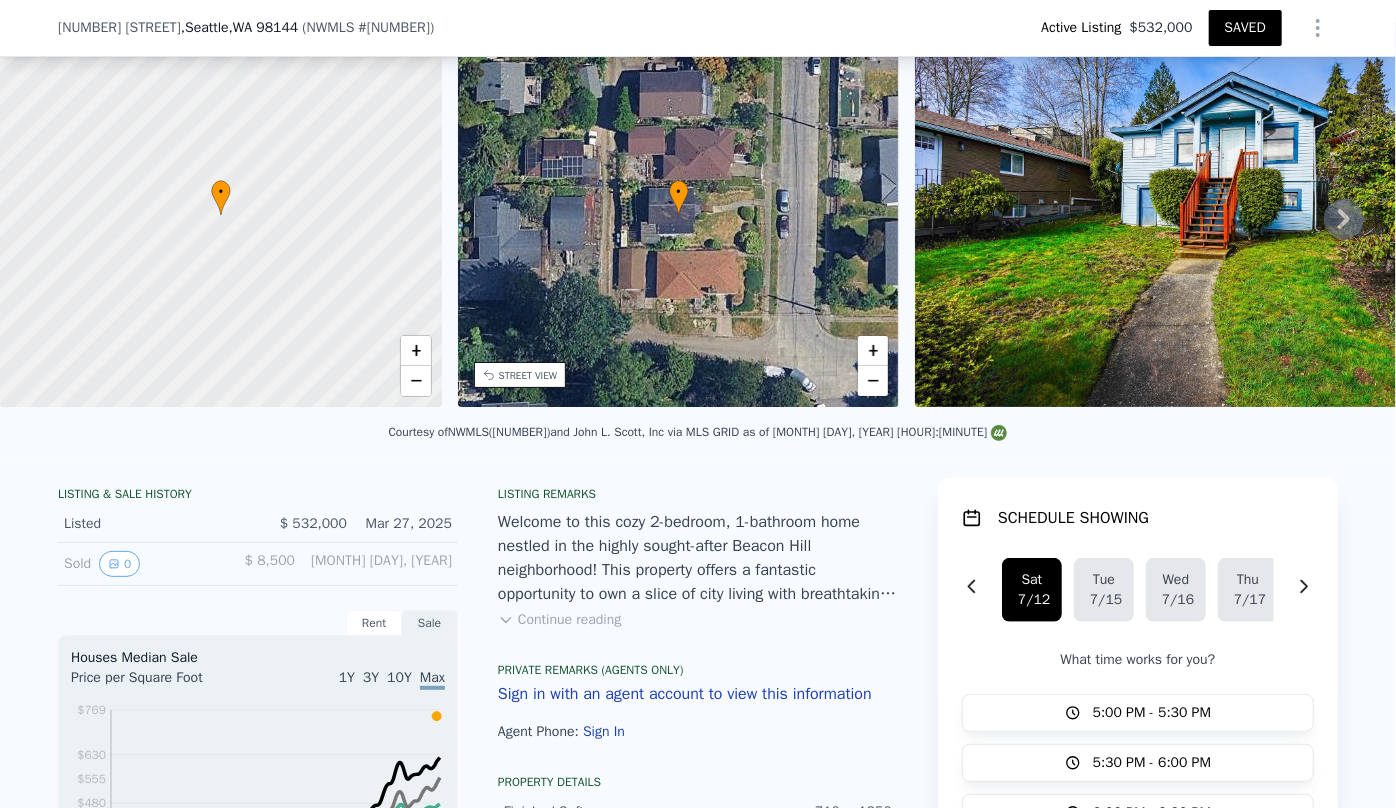 scroll, scrollTop: 83, scrollLeft: 0, axis: vertical 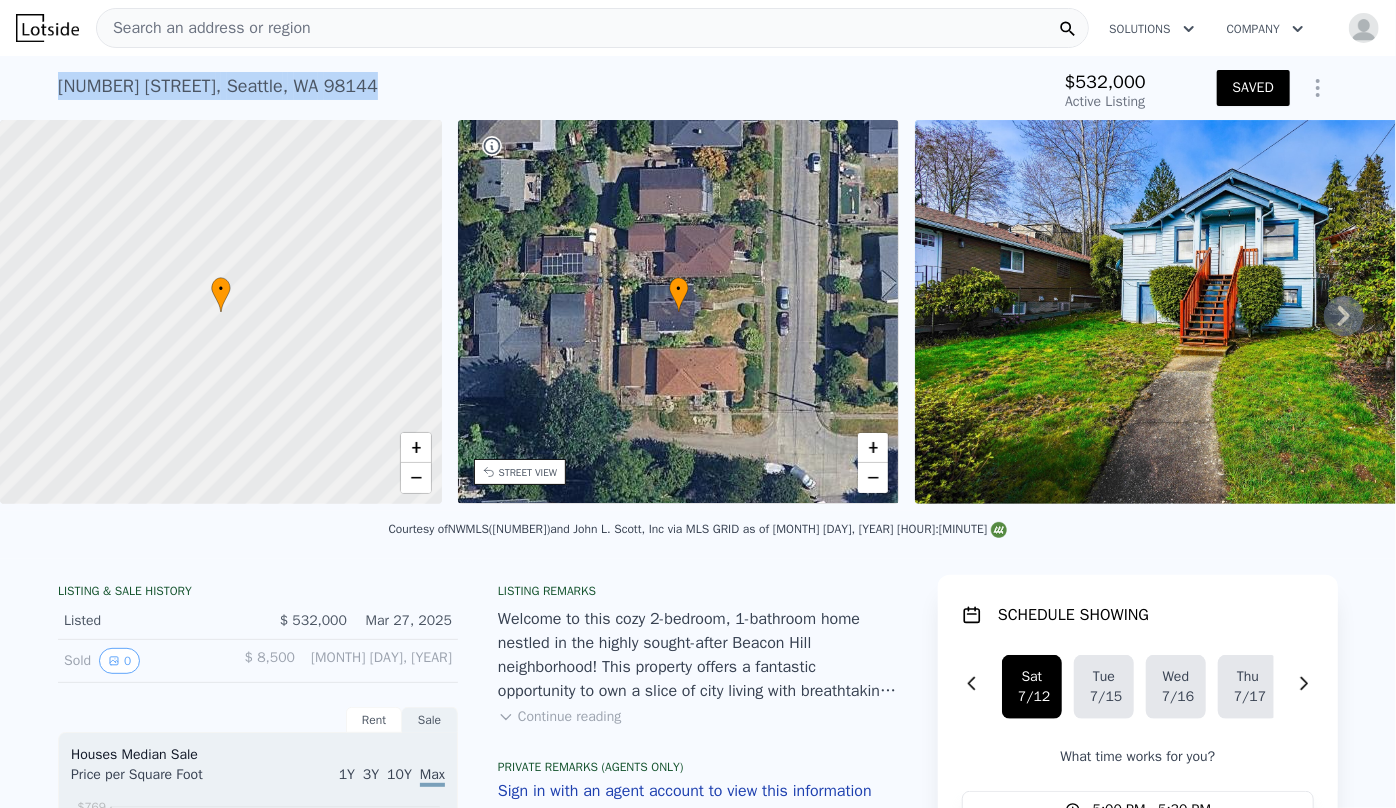 drag, startPoint x: 43, startPoint y: 83, endPoint x: 347, endPoint y: 78, distance: 304.0411 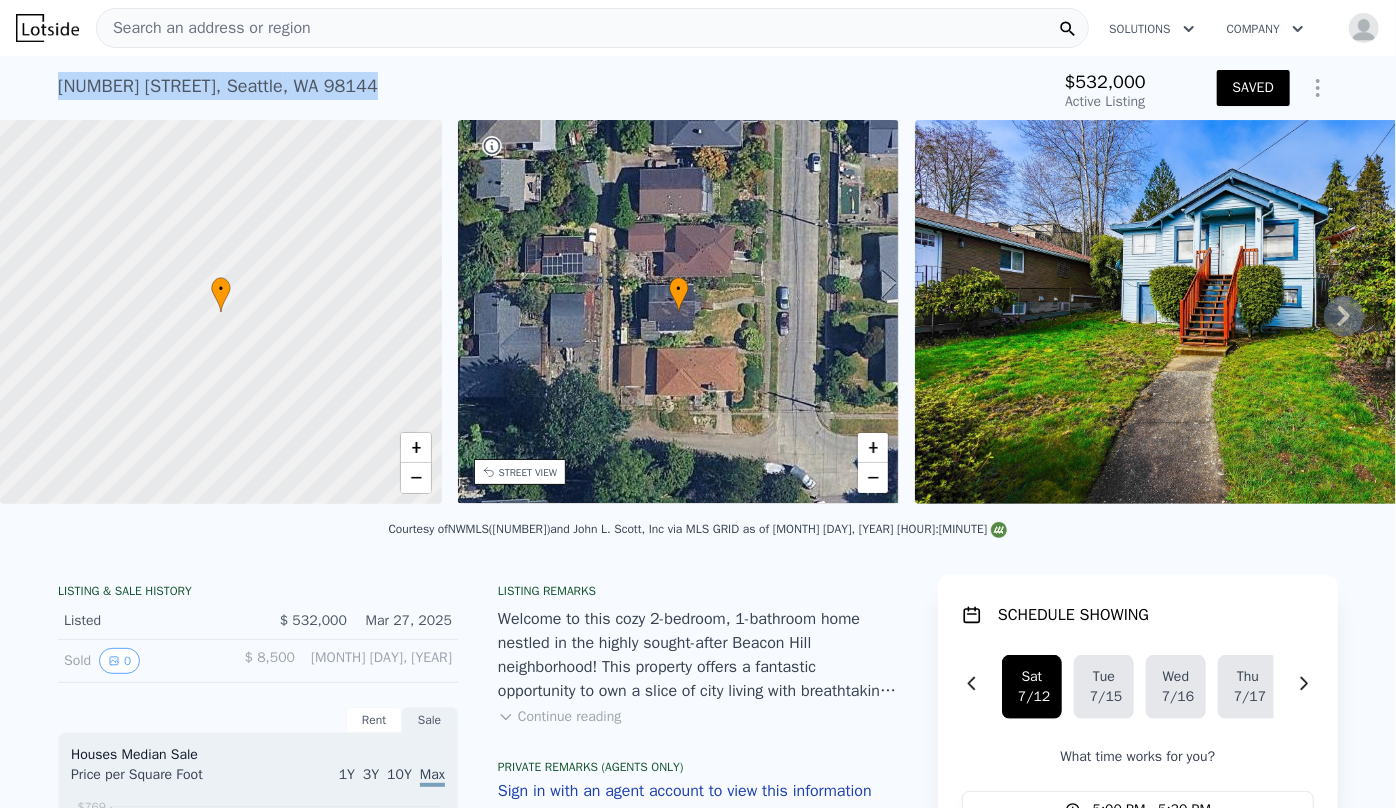 copy on "3321 25th Ave S ,   Seattle ,   WA   98144" 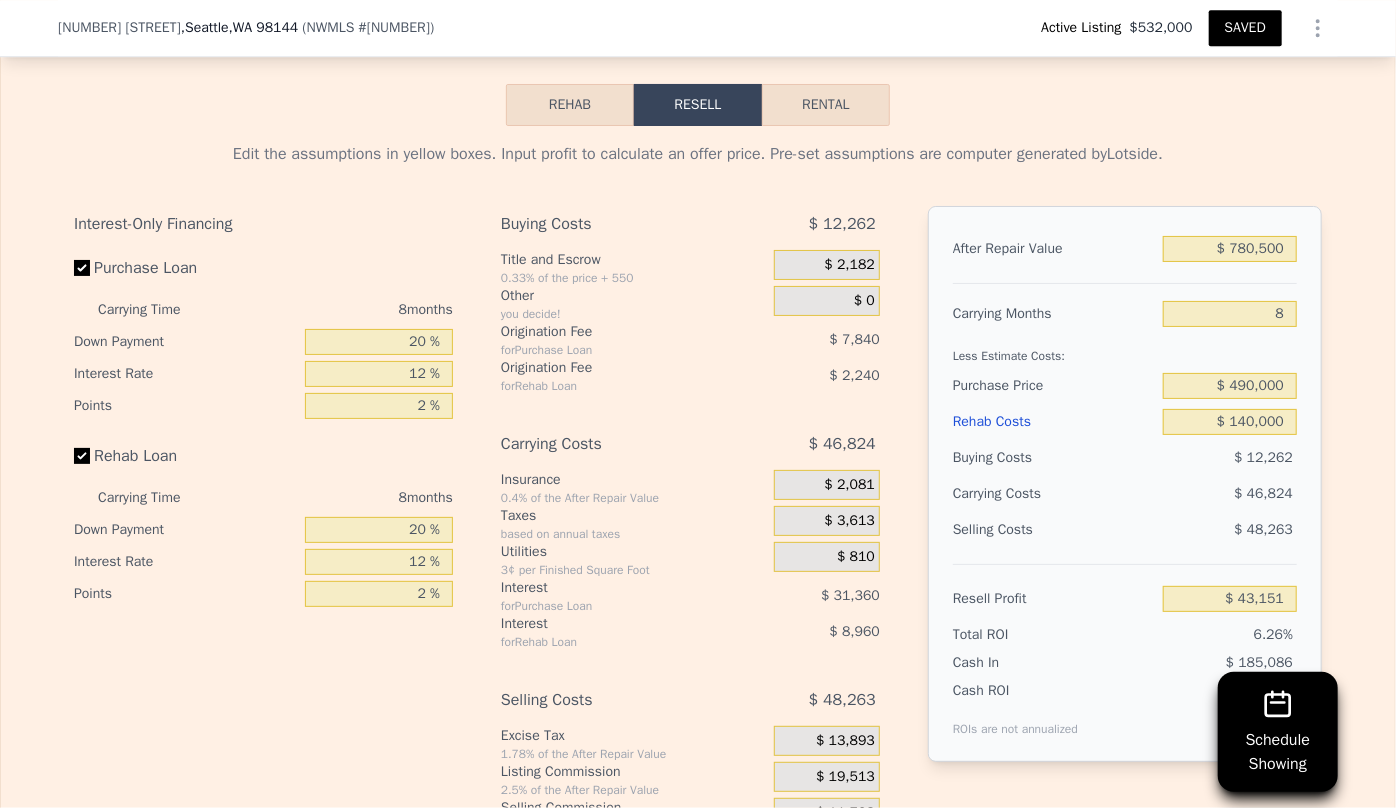 scroll, scrollTop: 3265, scrollLeft: 0, axis: vertical 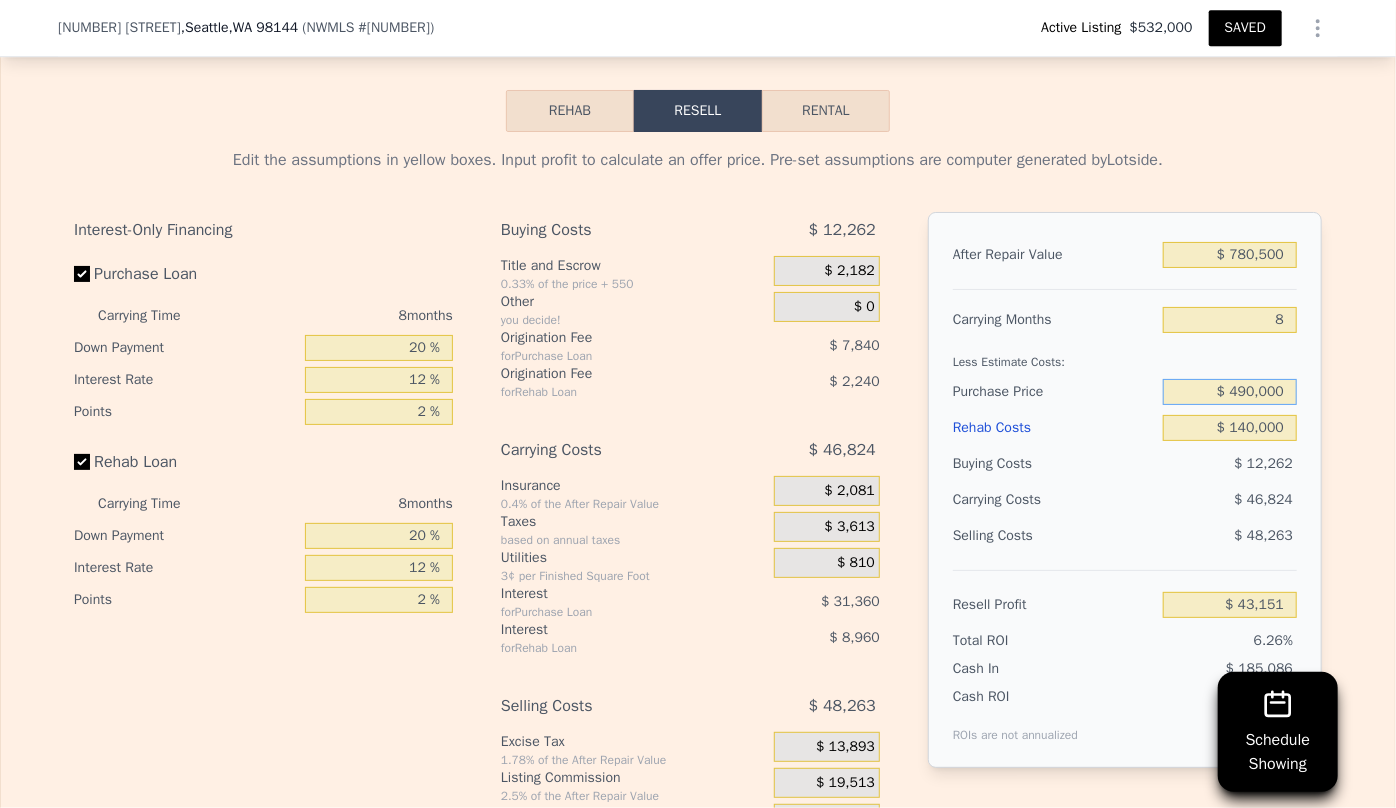 click on "$ 490,000" at bounding box center [1230, 392] 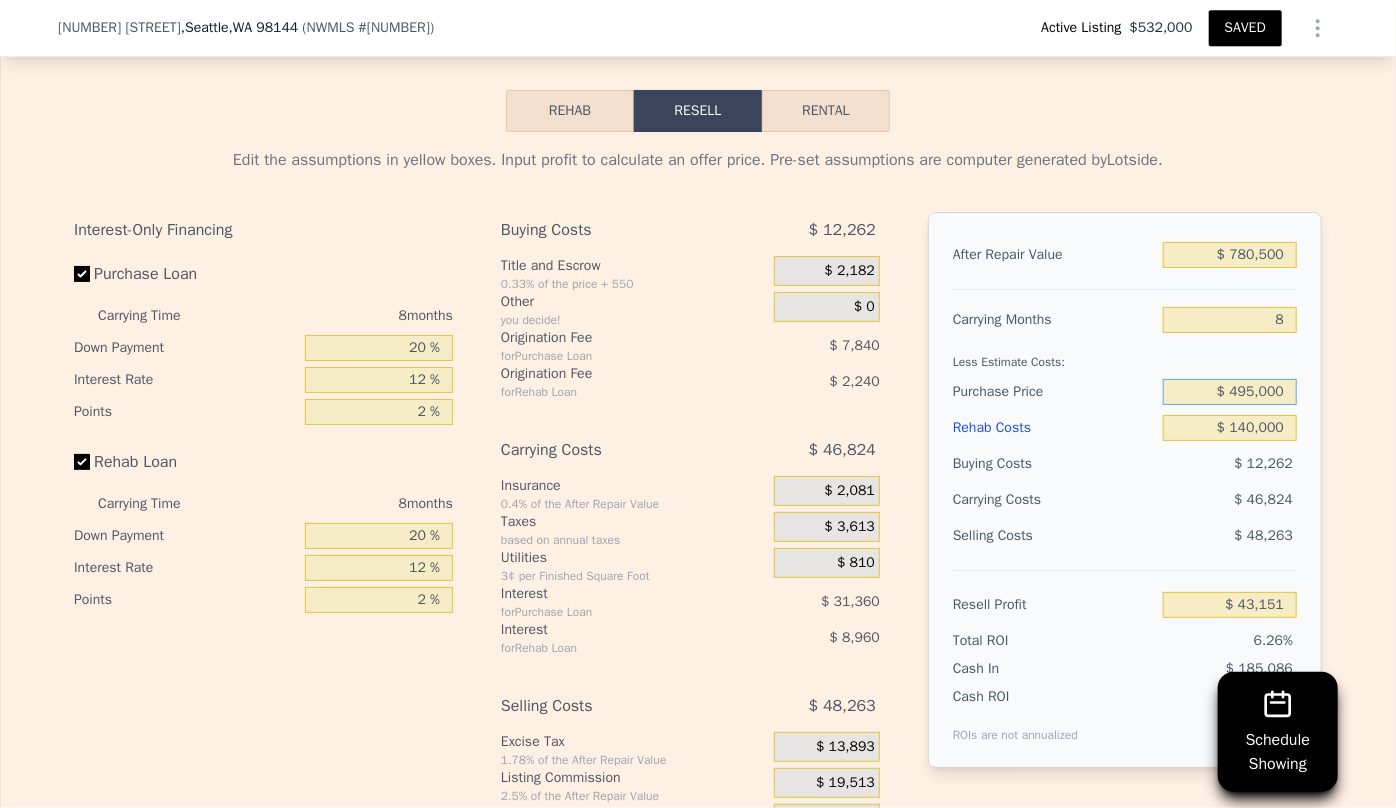 type on "$ 495,000" 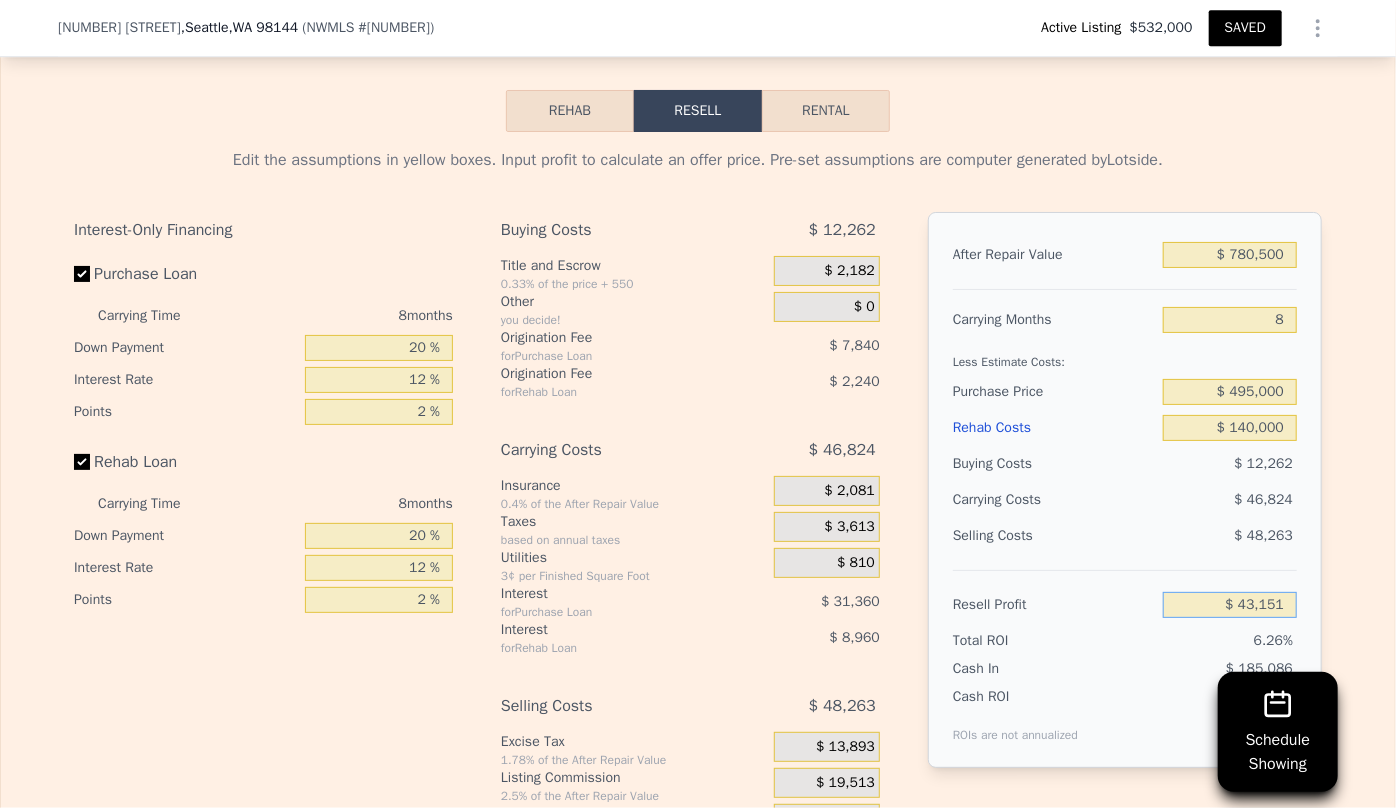 click on "$ 43,151" at bounding box center (1230, 605) 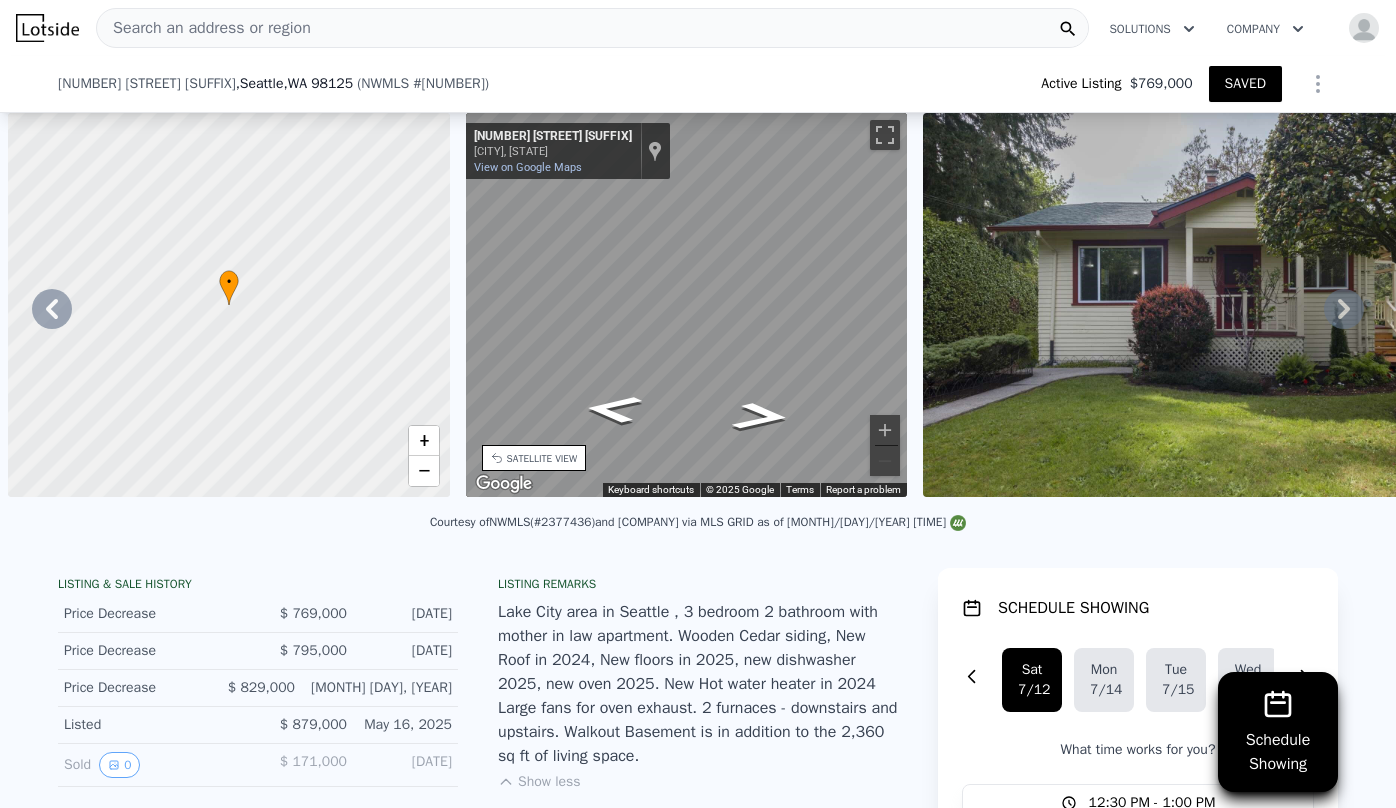 scroll, scrollTop: 0, scrollLeft: 0, axis: both 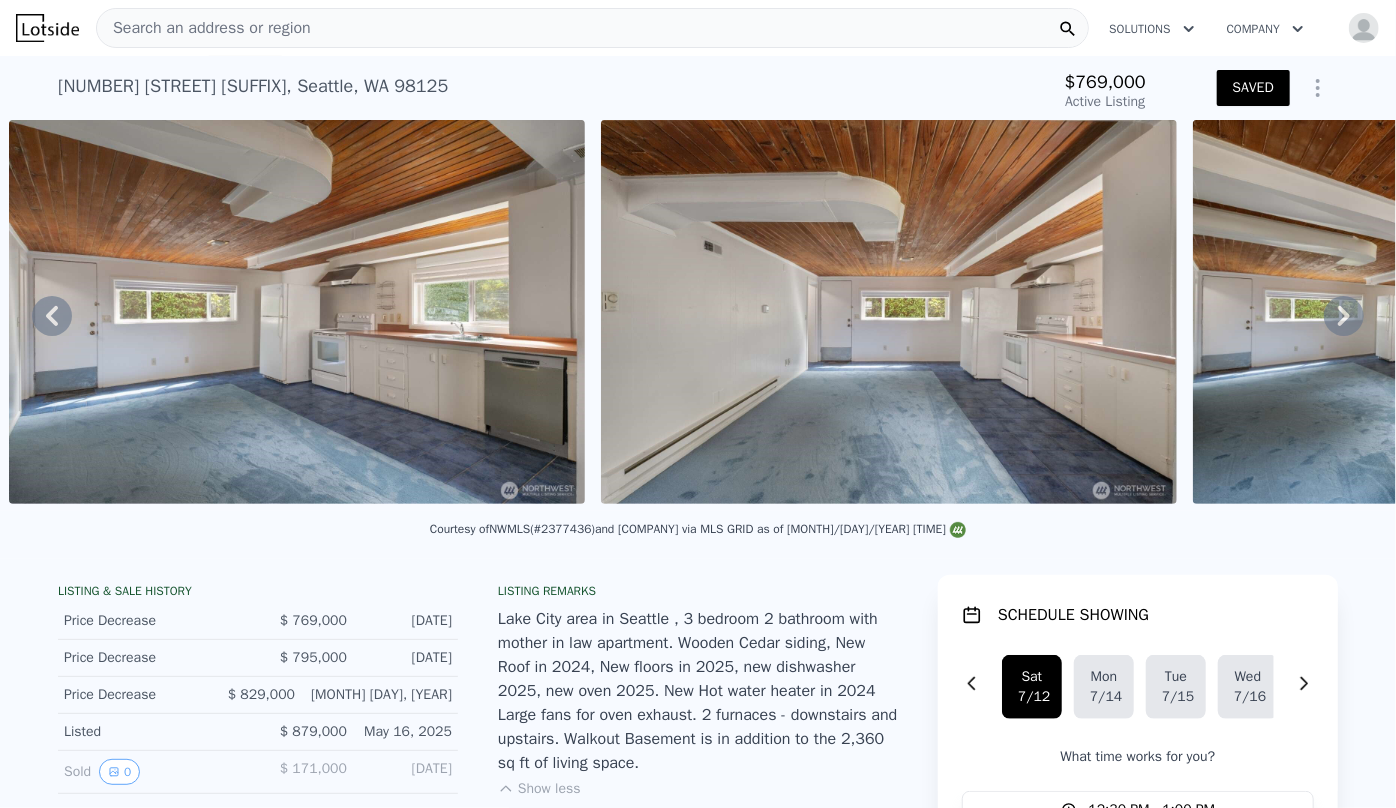 click on "Search an address or region" at bounding box center [204, 28] 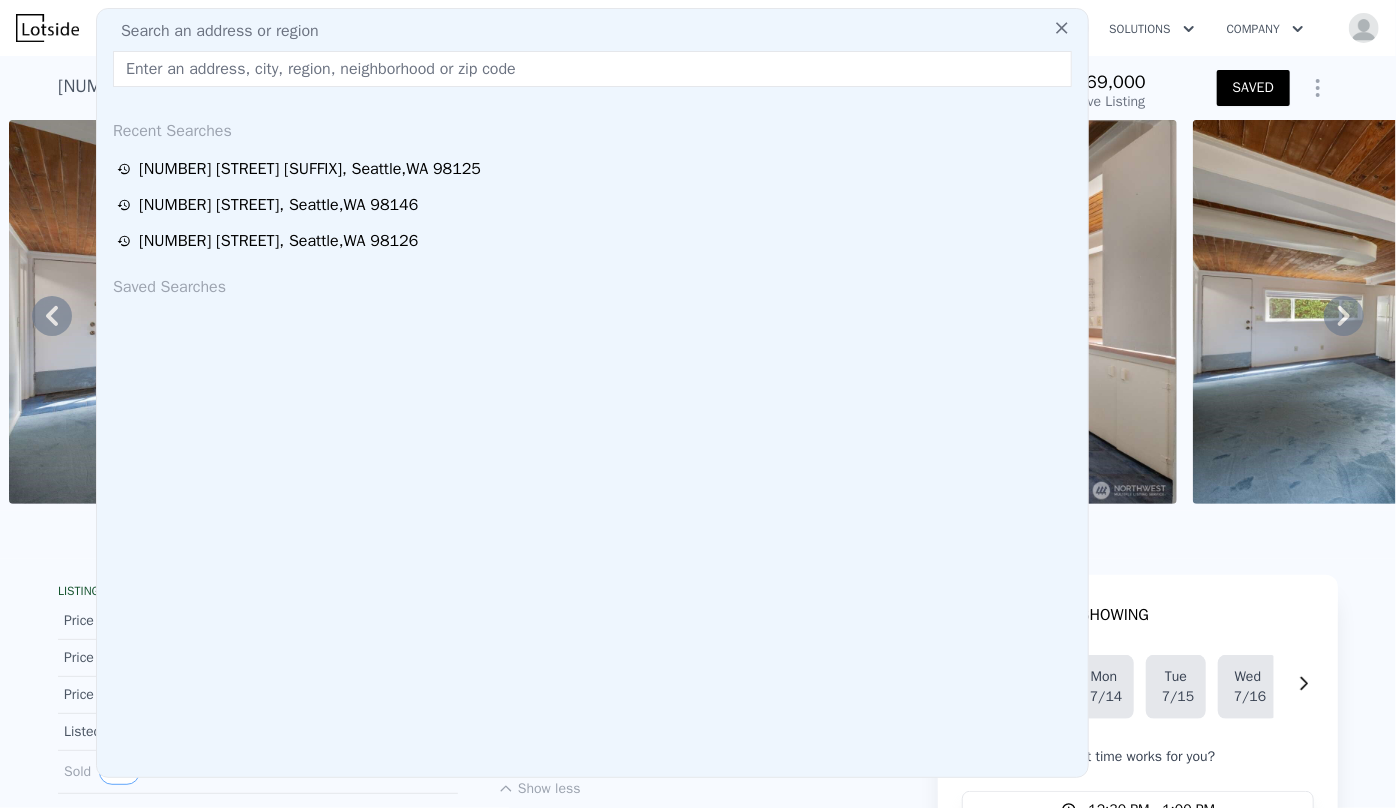 click on "Search an address or region" at bounding box center (212, 31) 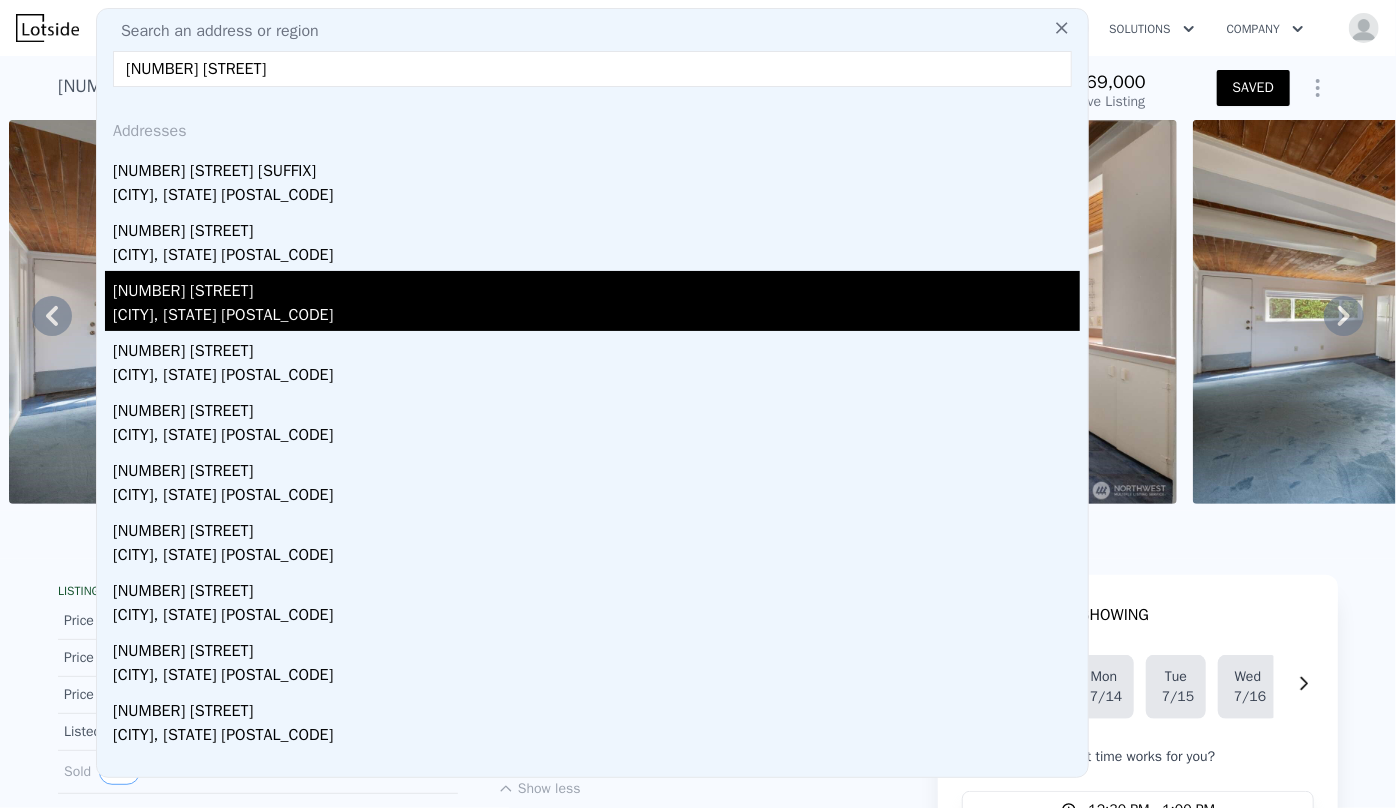 type on "8612 29th st u" 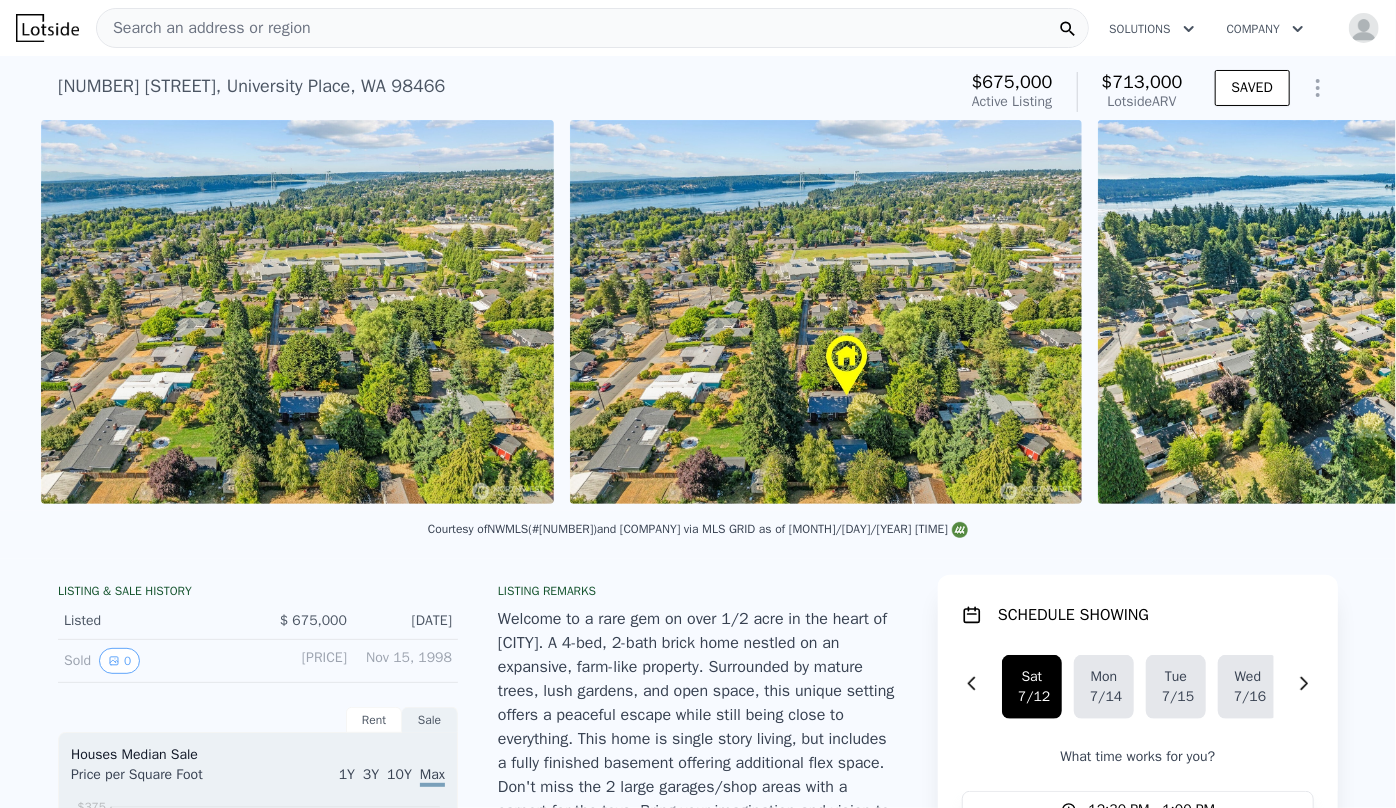 scroll, scrollTop: 0, scrollLeft: 16930, axis: horizontal 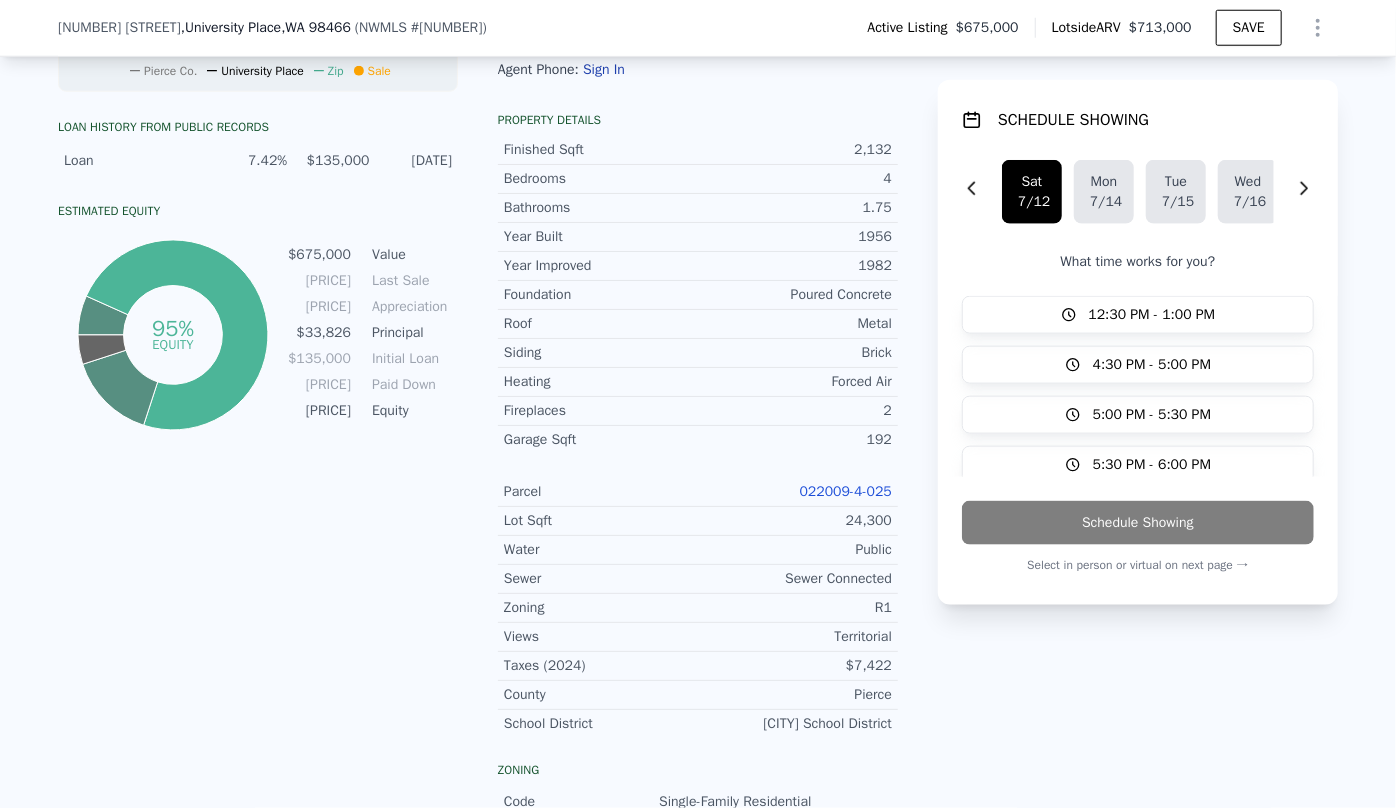 click on "022009-4-025" at bounding box center (846, 491) 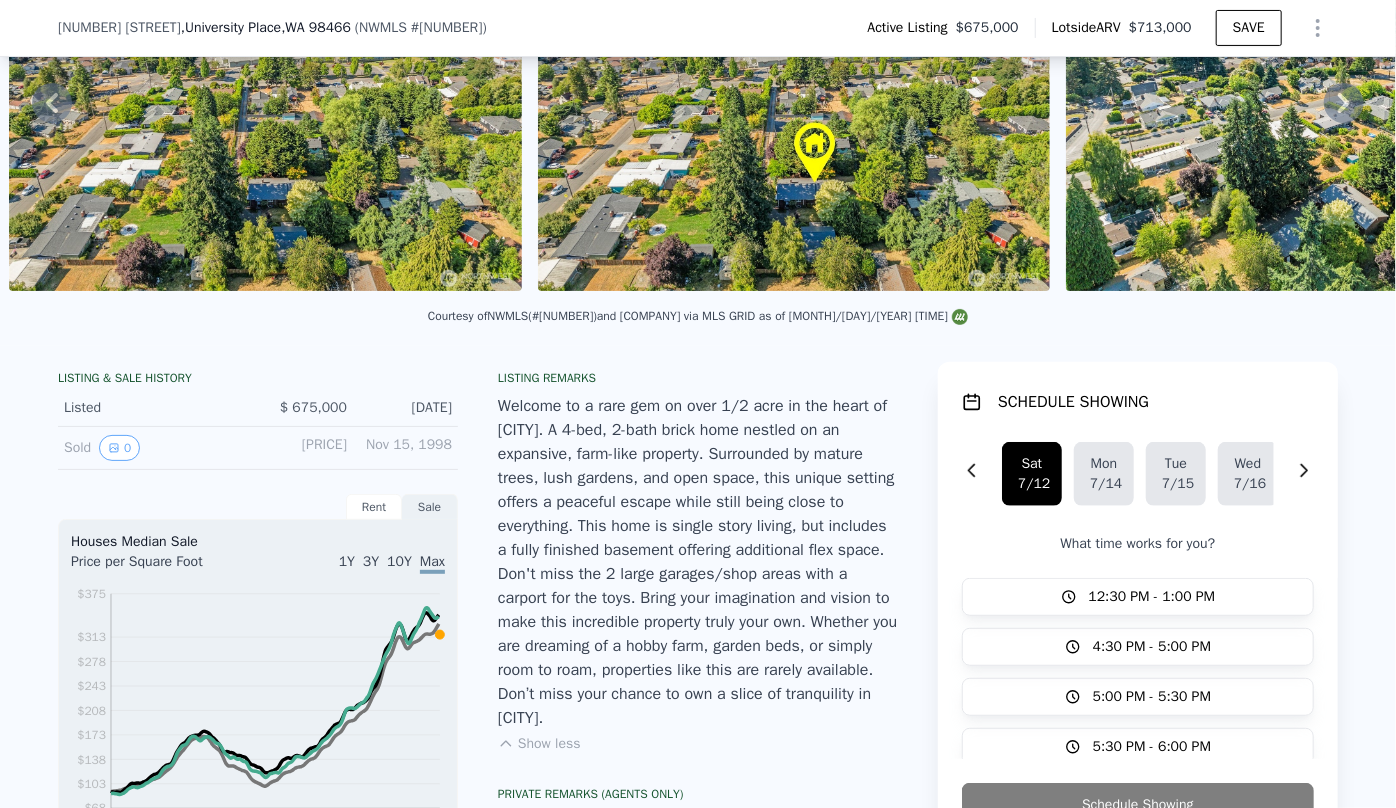 scroll, scrollTop: 174, scrollLeft: 0, axis: vertical 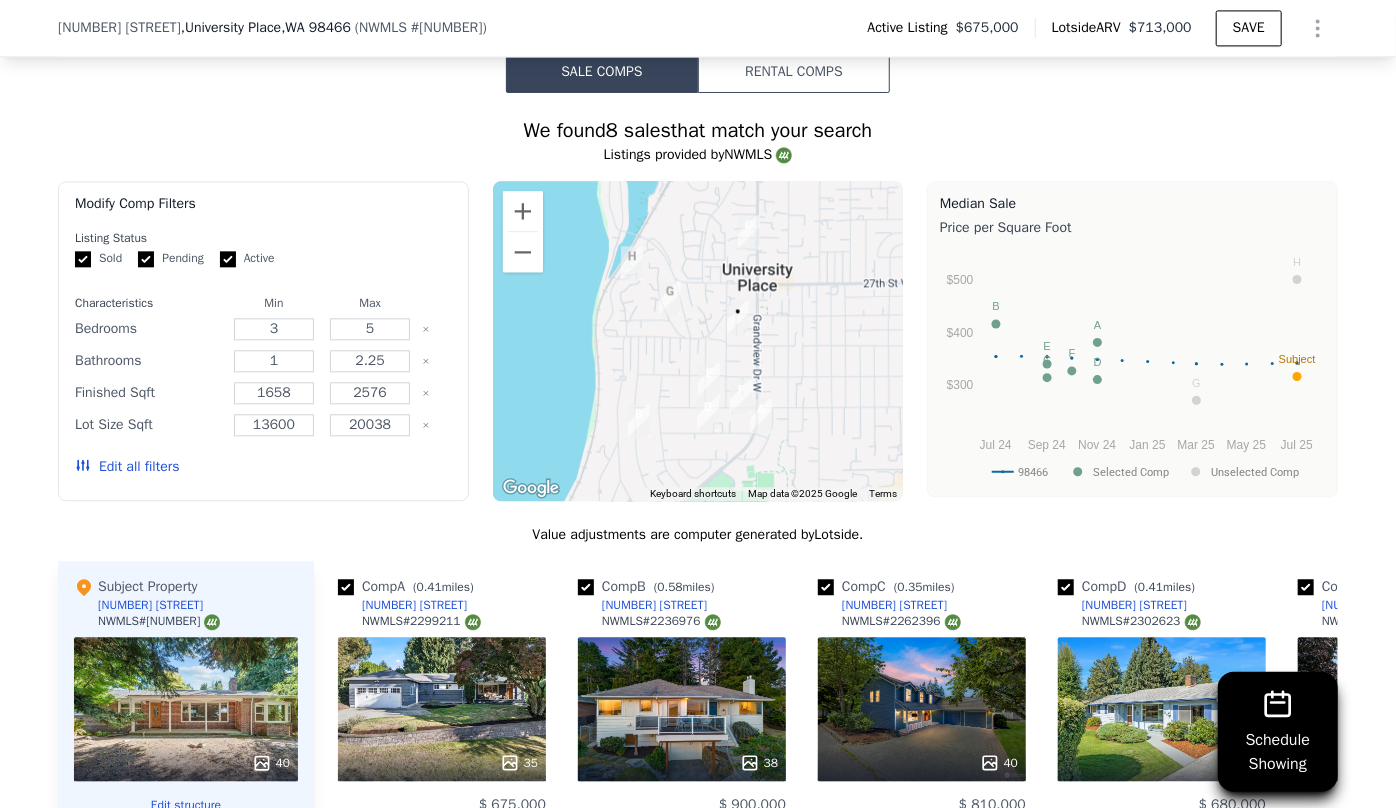 click on "Edit all filters" at bounding box center (127, 467) 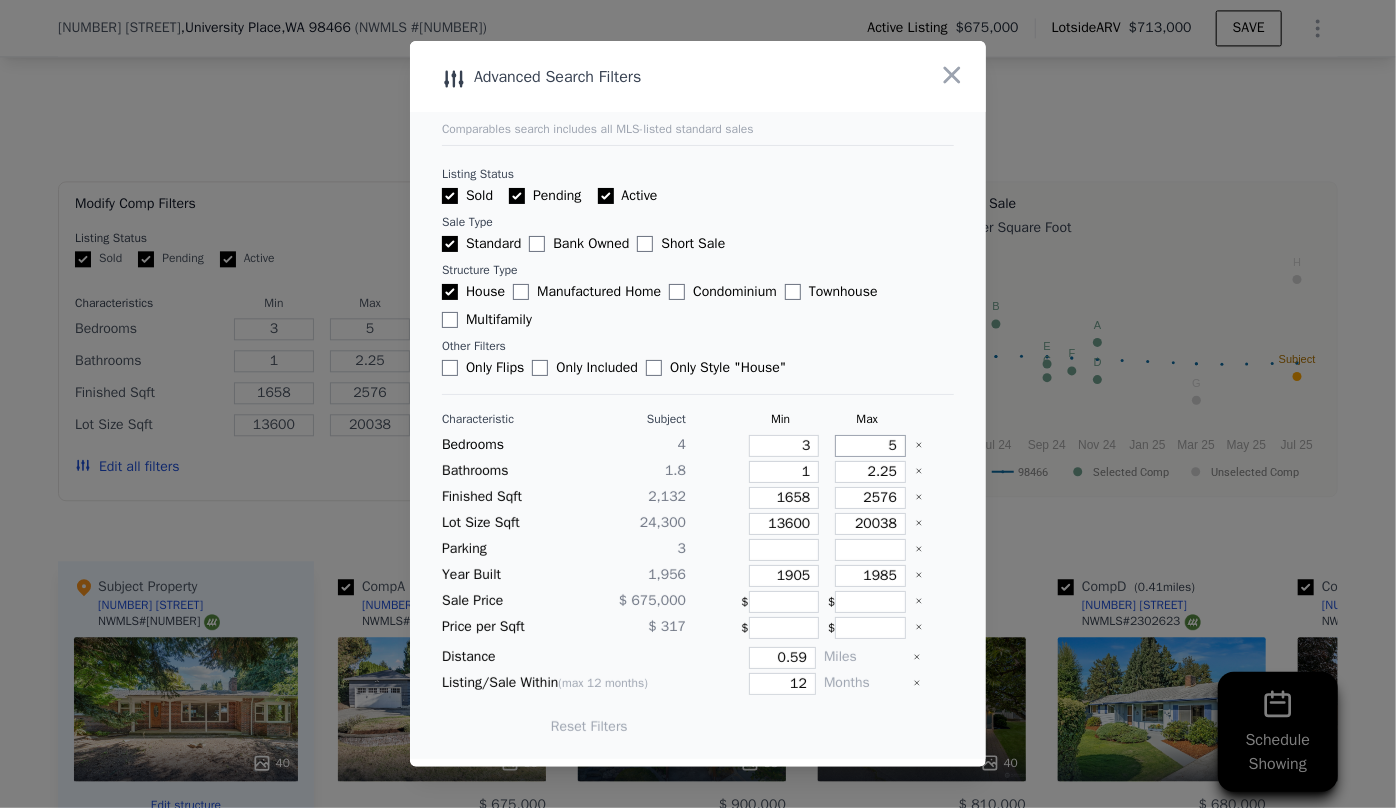 drag, startPoint x: 887, startPoint y: 450, endPoint x: 849, endPoint y: 448, distance: 38.052597 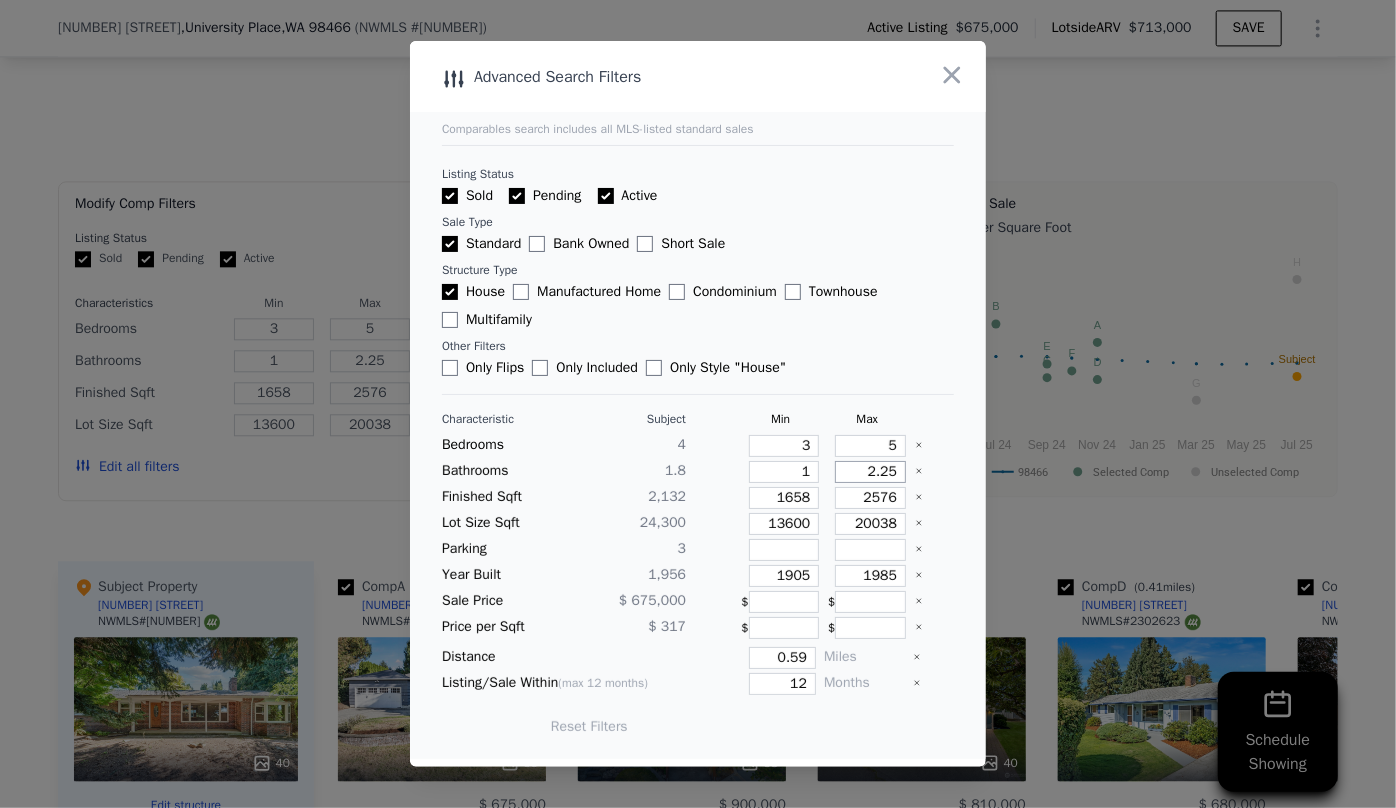 click on "2.25" at bounding box center (870, 472) 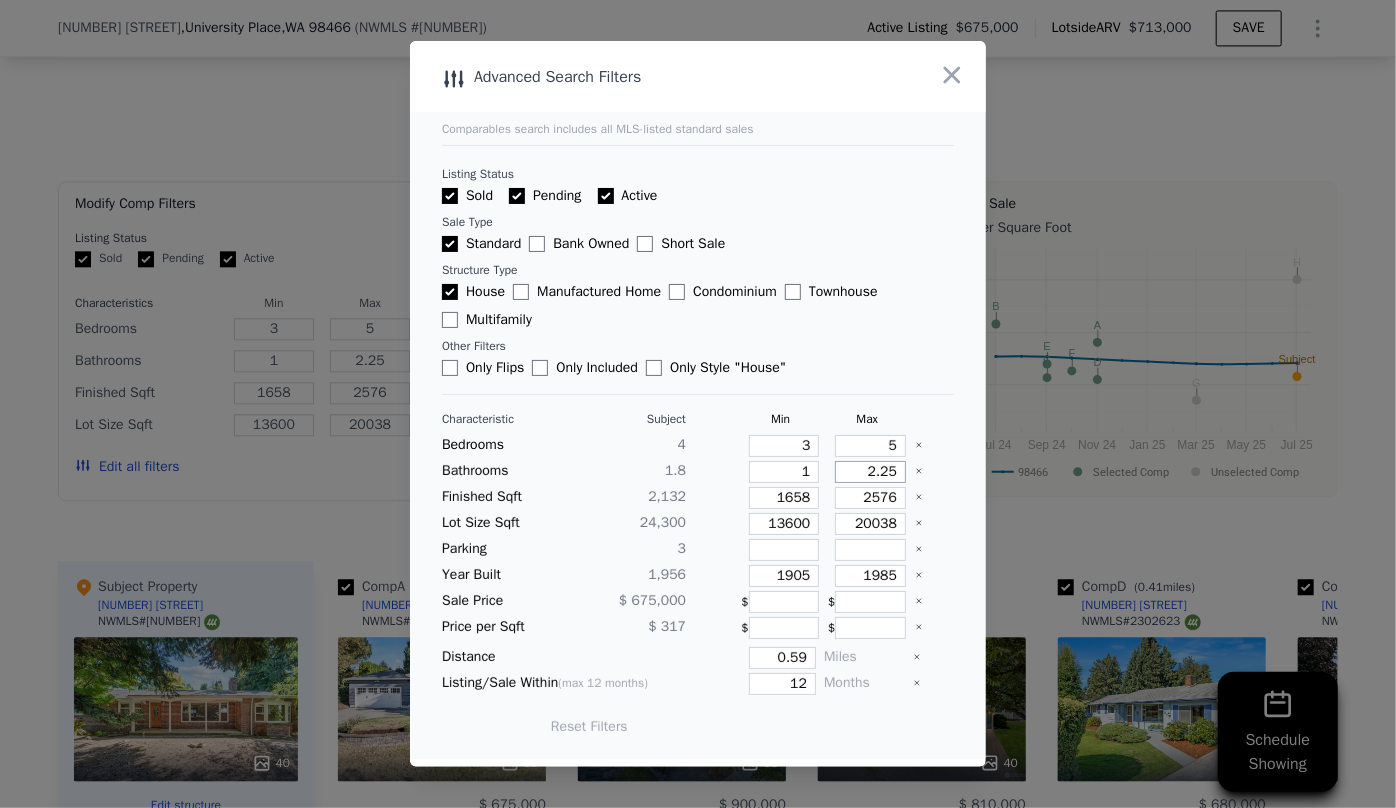 drag, startPoint x: 885, startPoint y: 479, endPoint x: 826, endPoint y: 475, distance: 59.135437 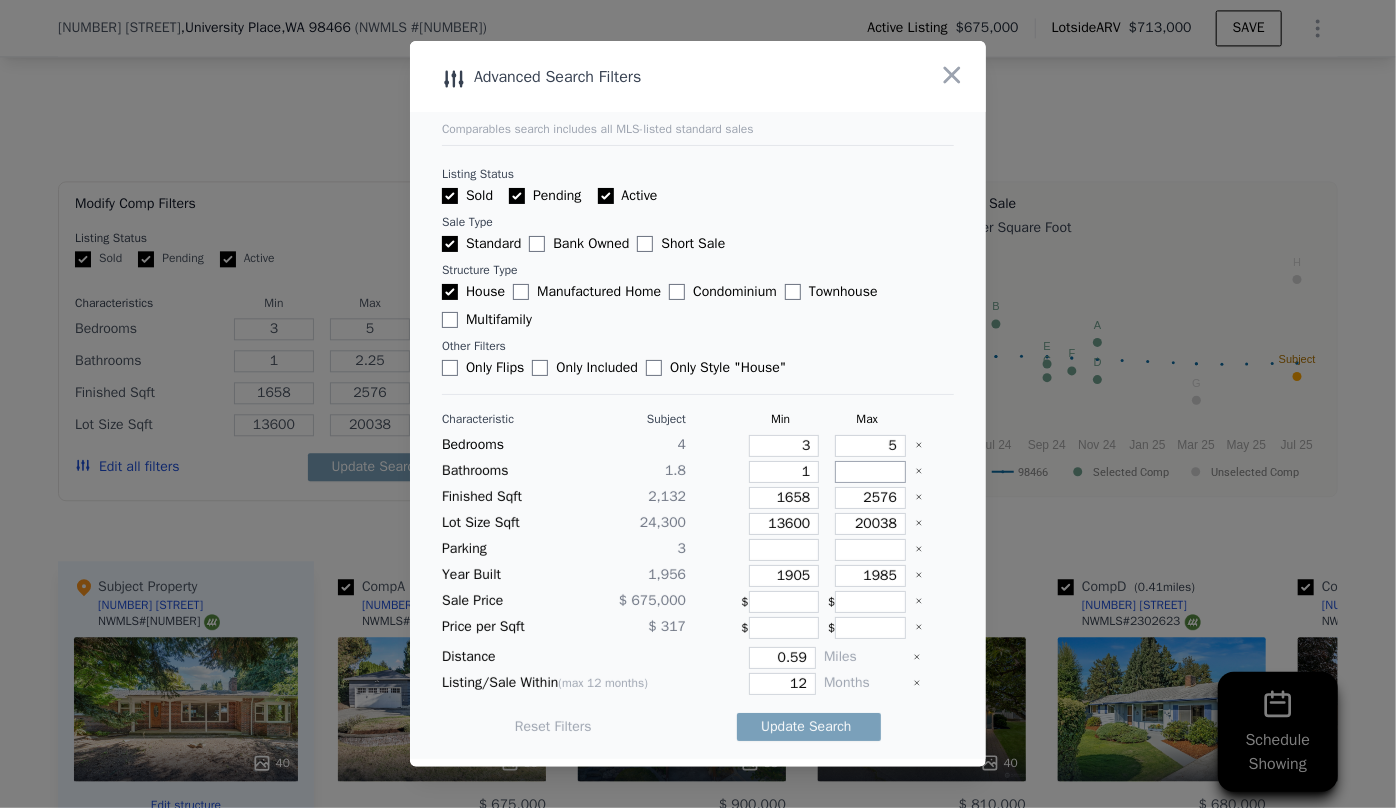 type 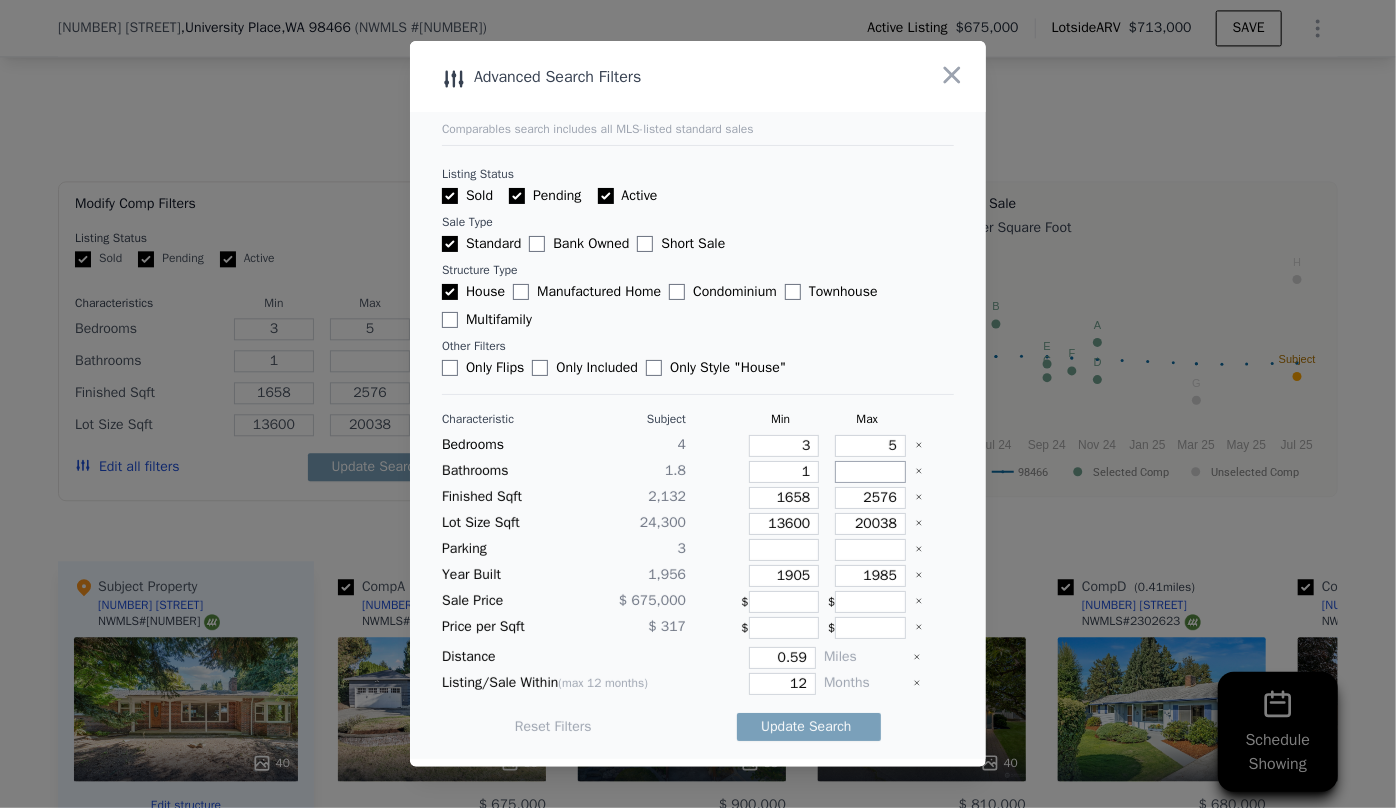 type 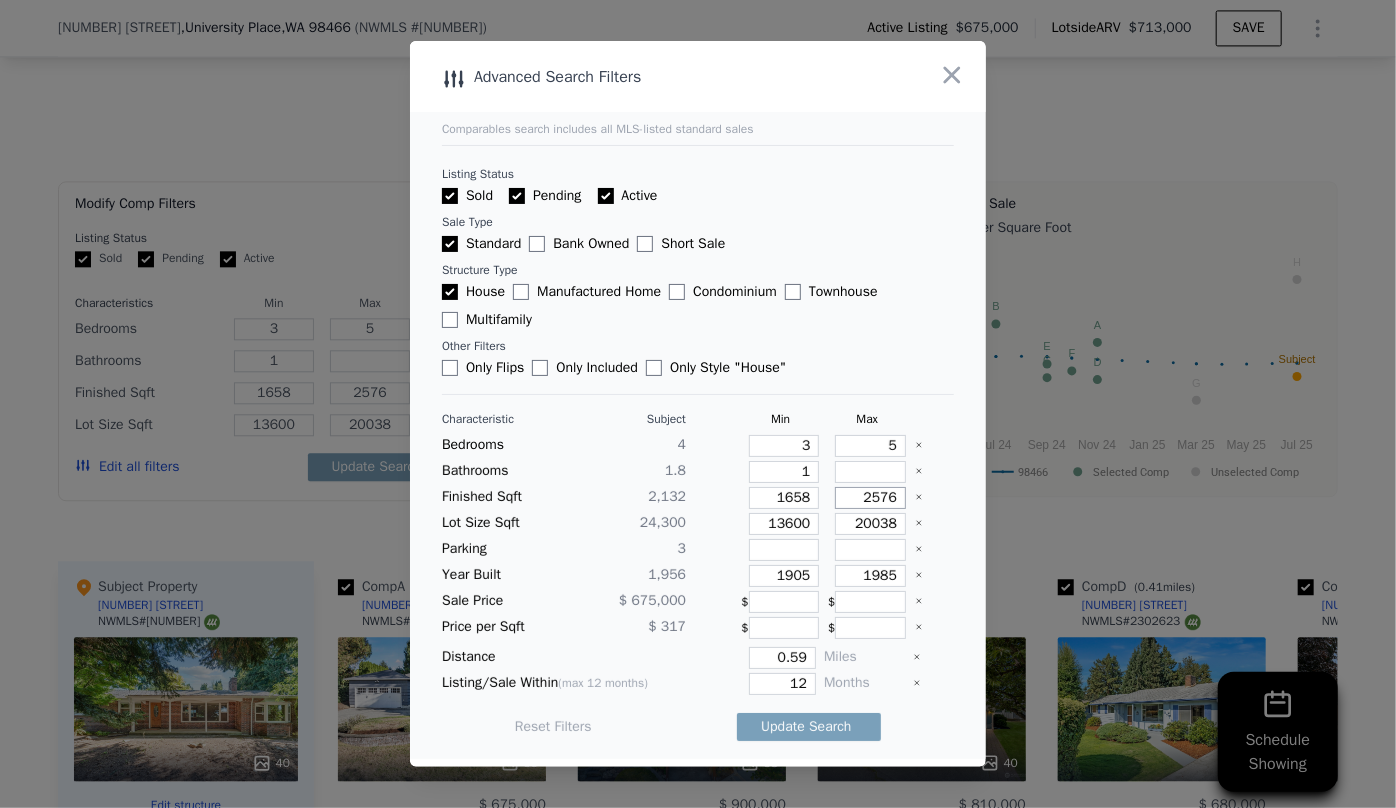 drag, startPoint x: 887, startPoint y: 497, endPoint x: 856, endPoint y: 496, distance: 31.016125 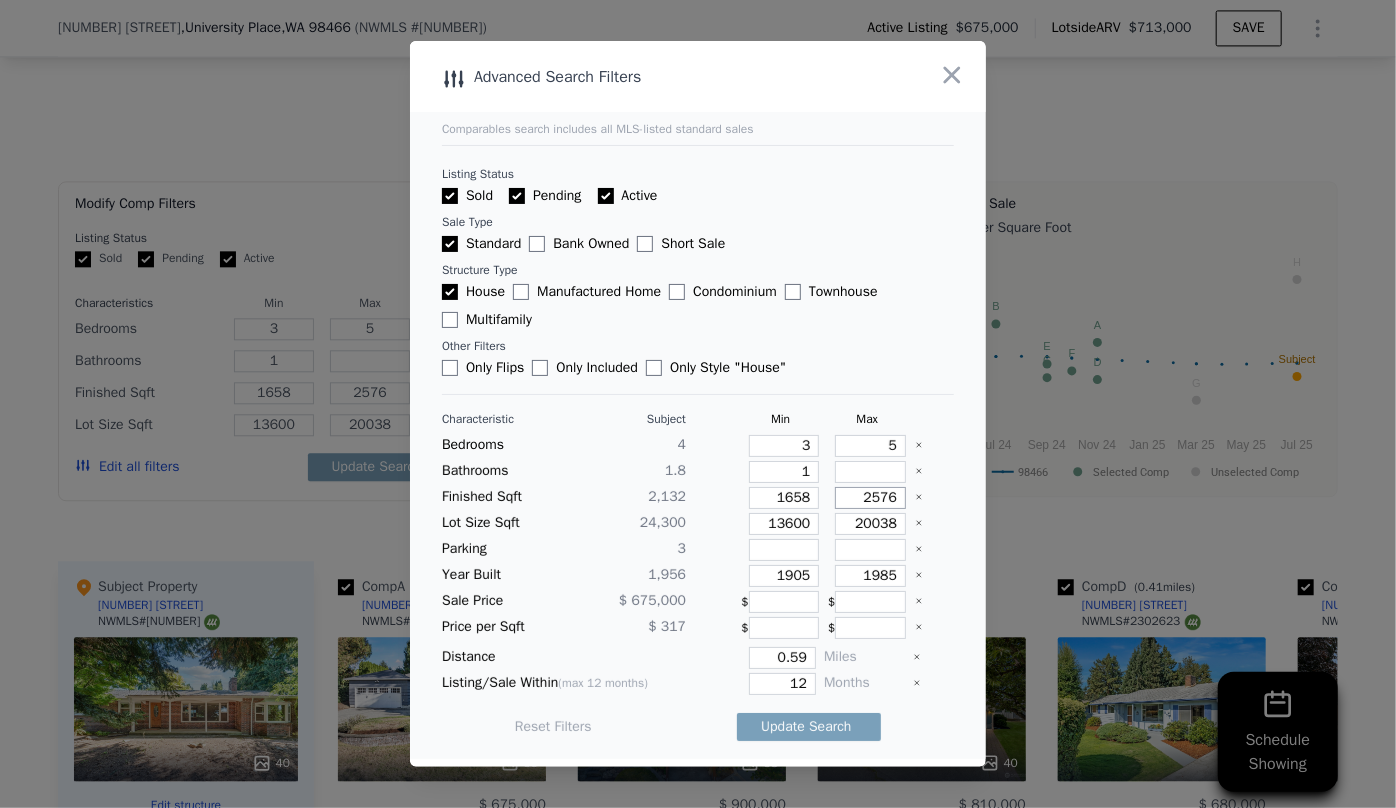 type on "2" 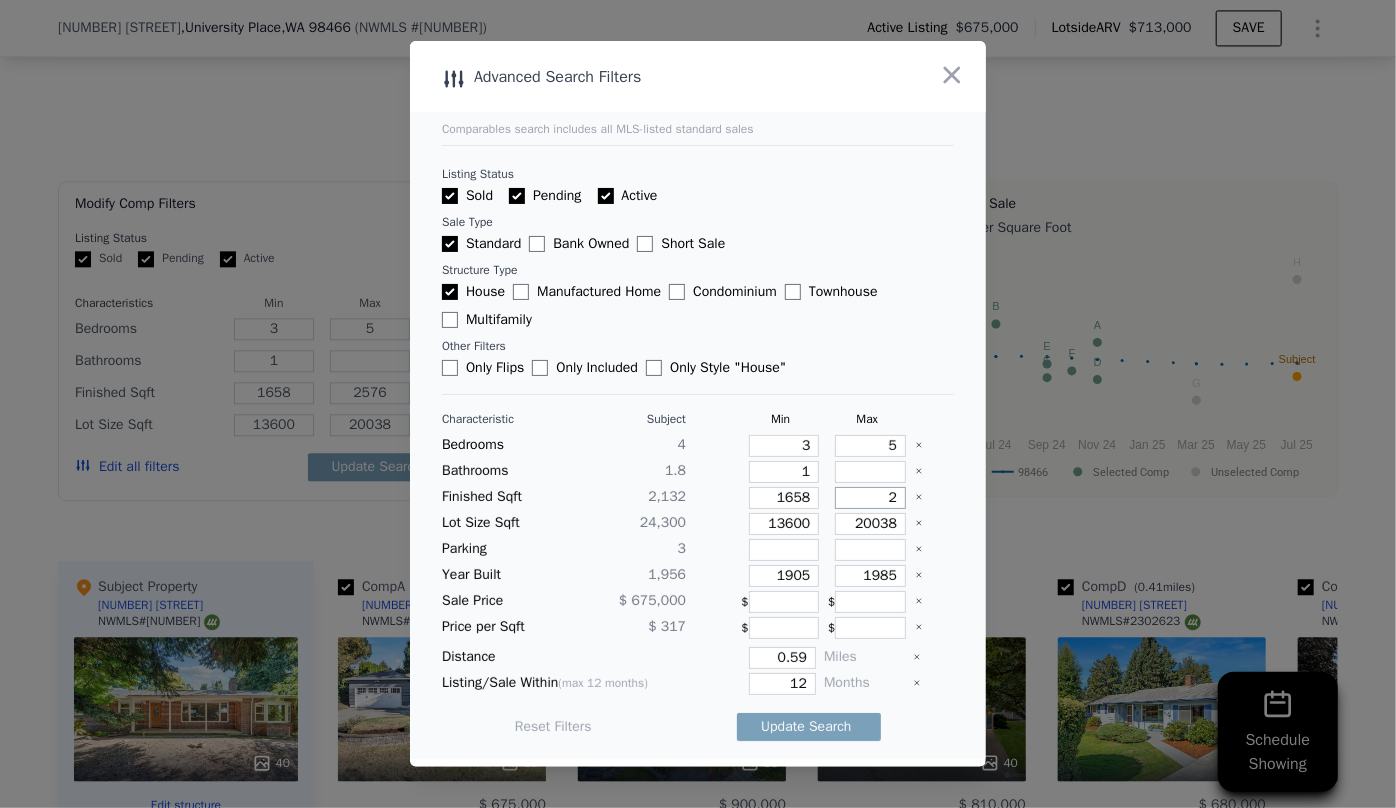 type on "2" 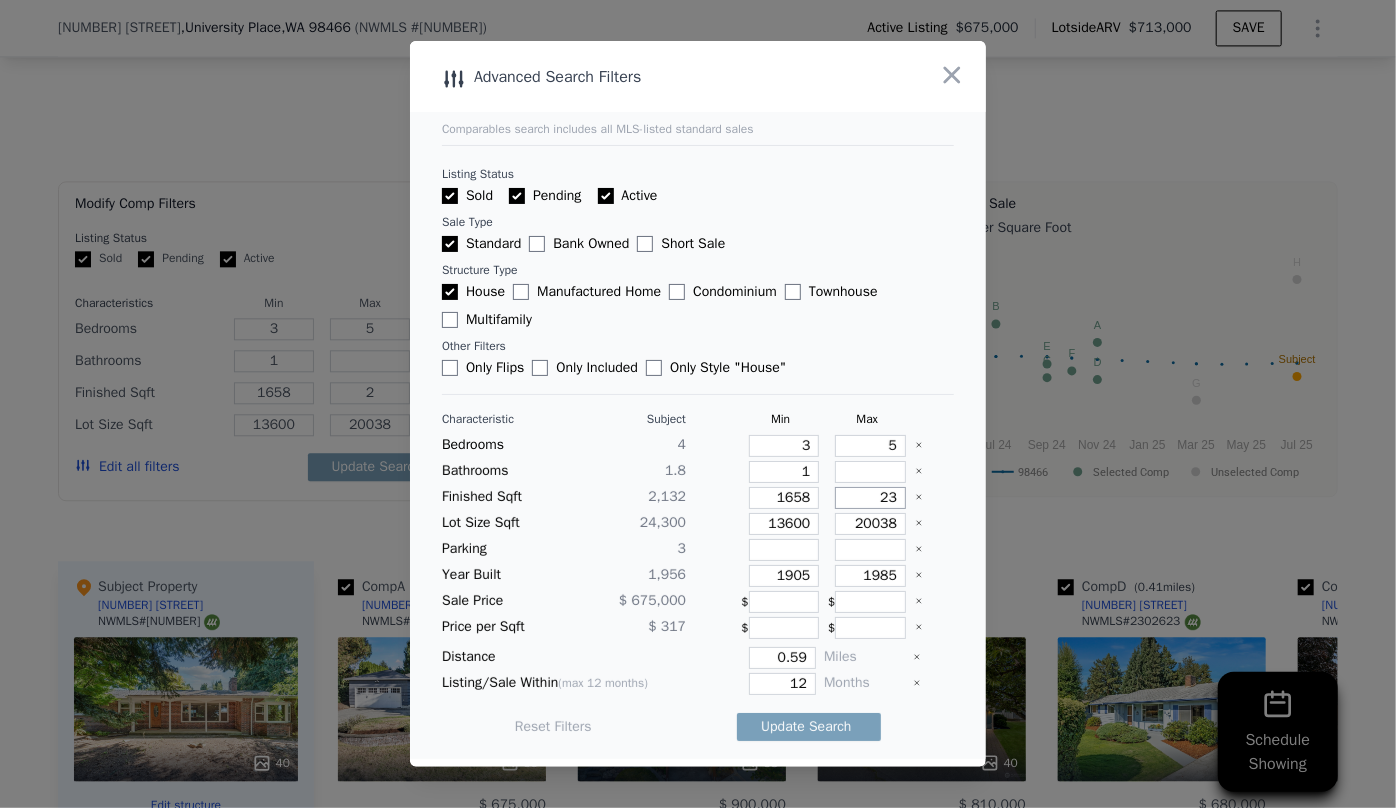 type on "23" 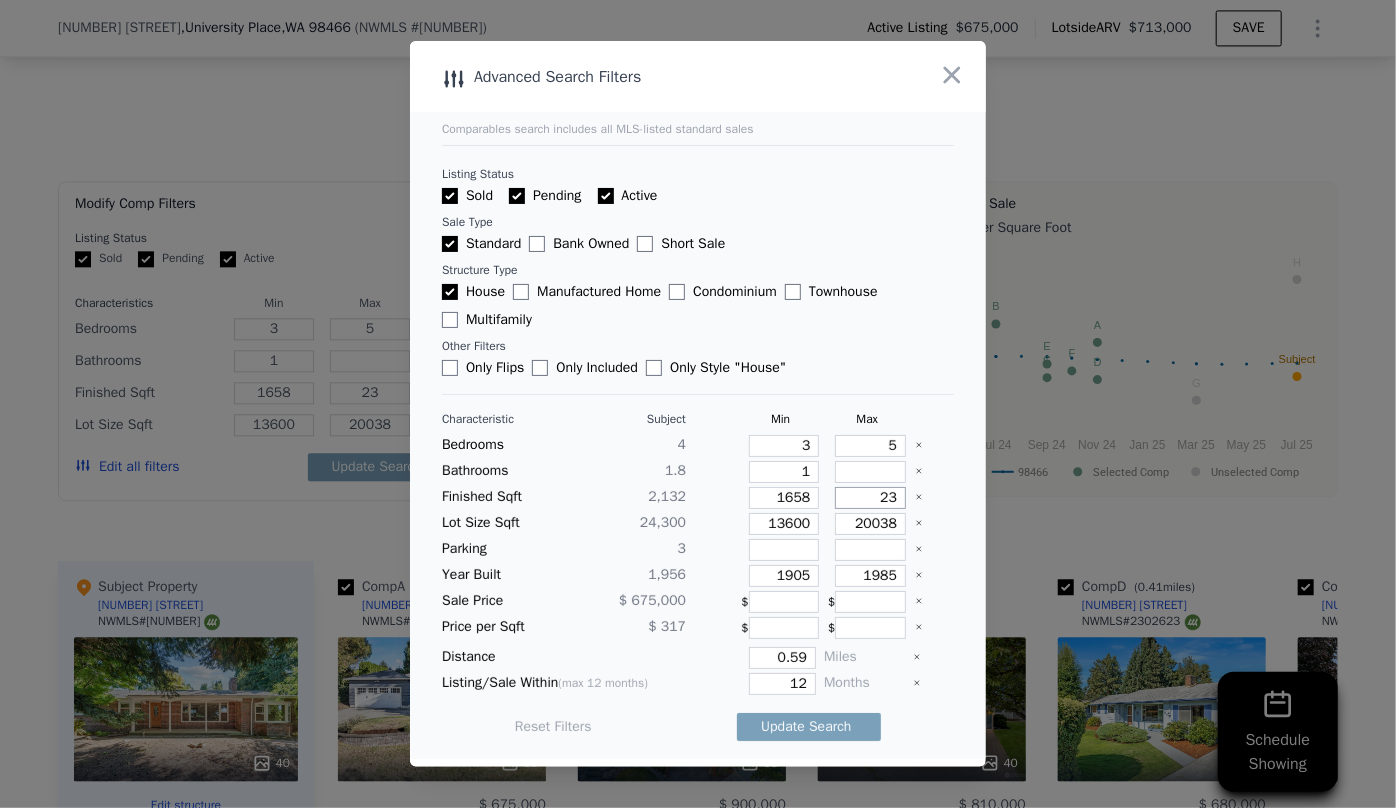 type on "230" 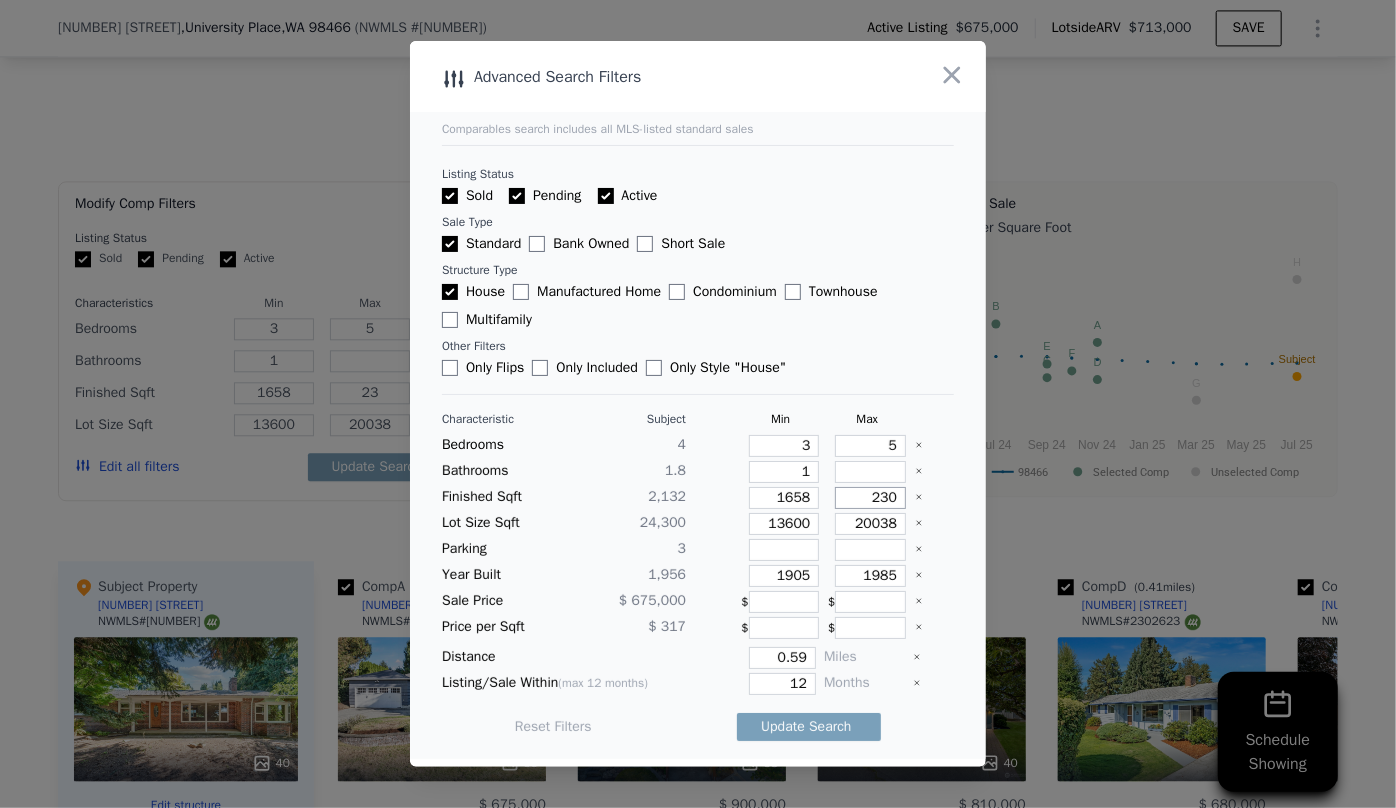 type on "230" 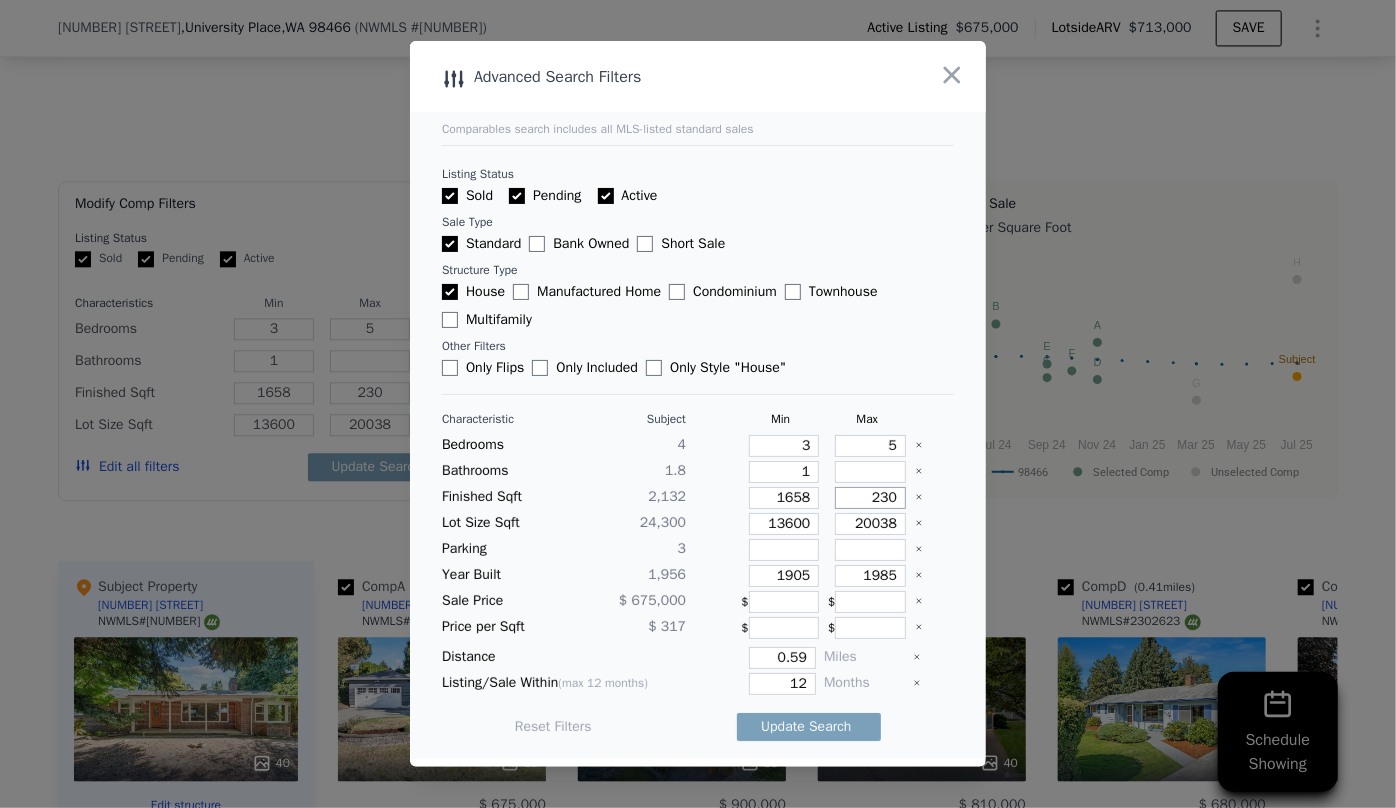 type on "2300" 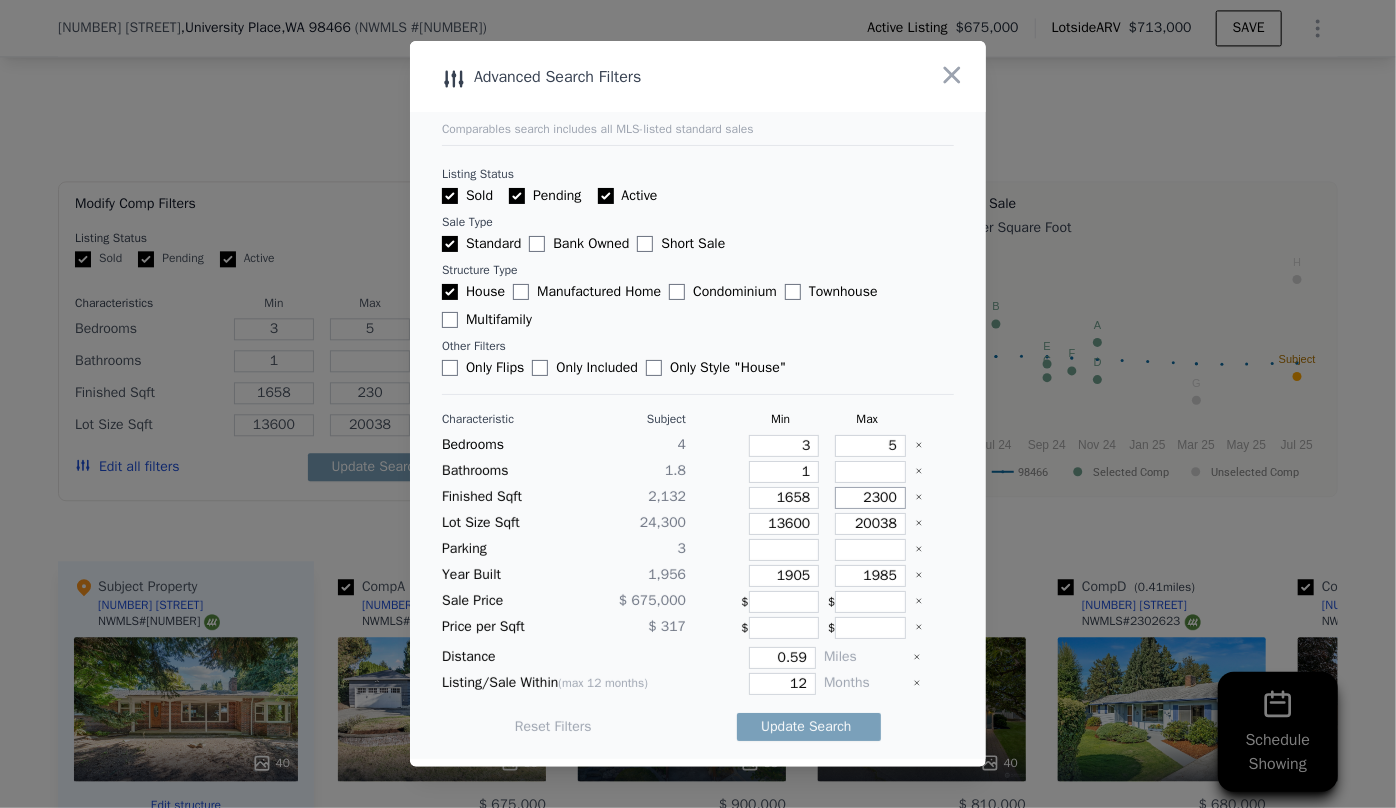 type on "2300" 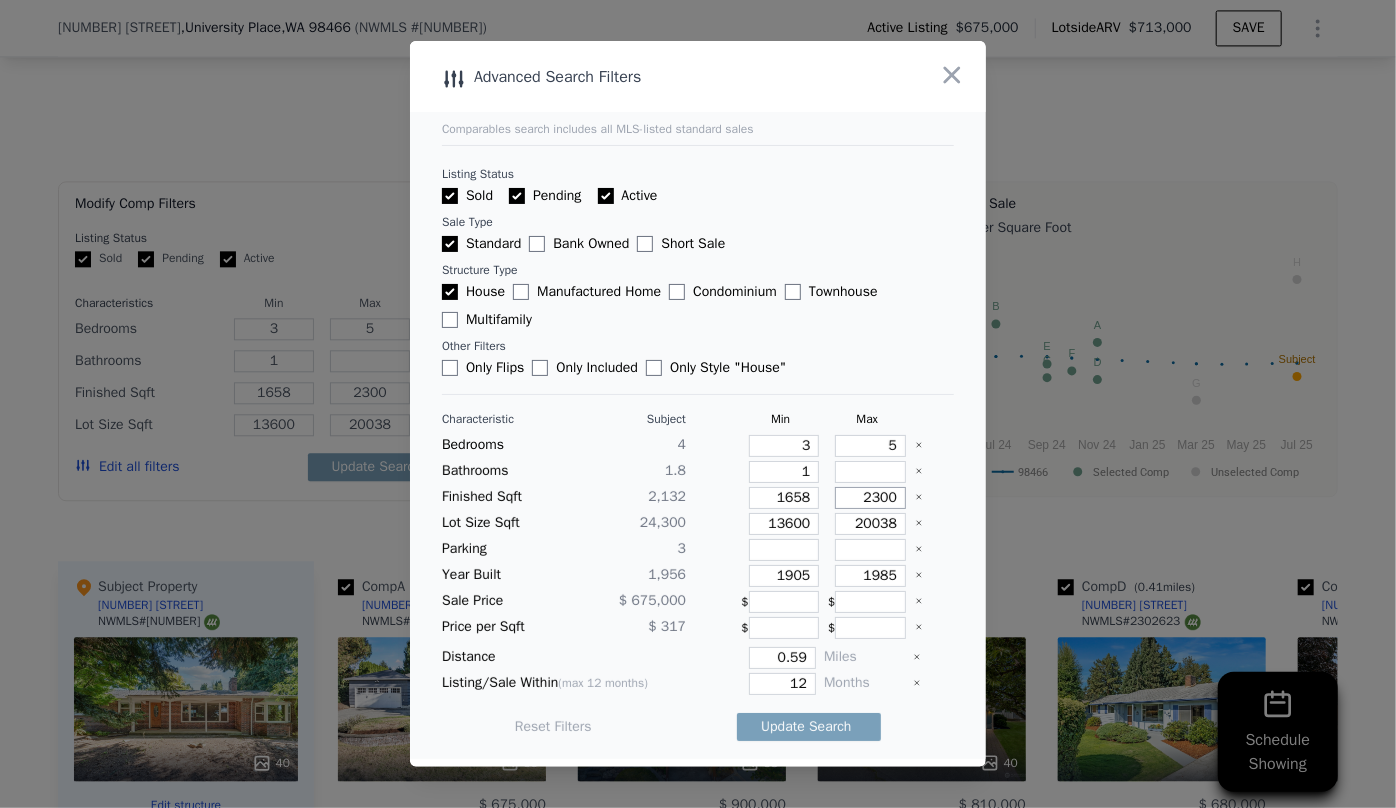 type on "2300" 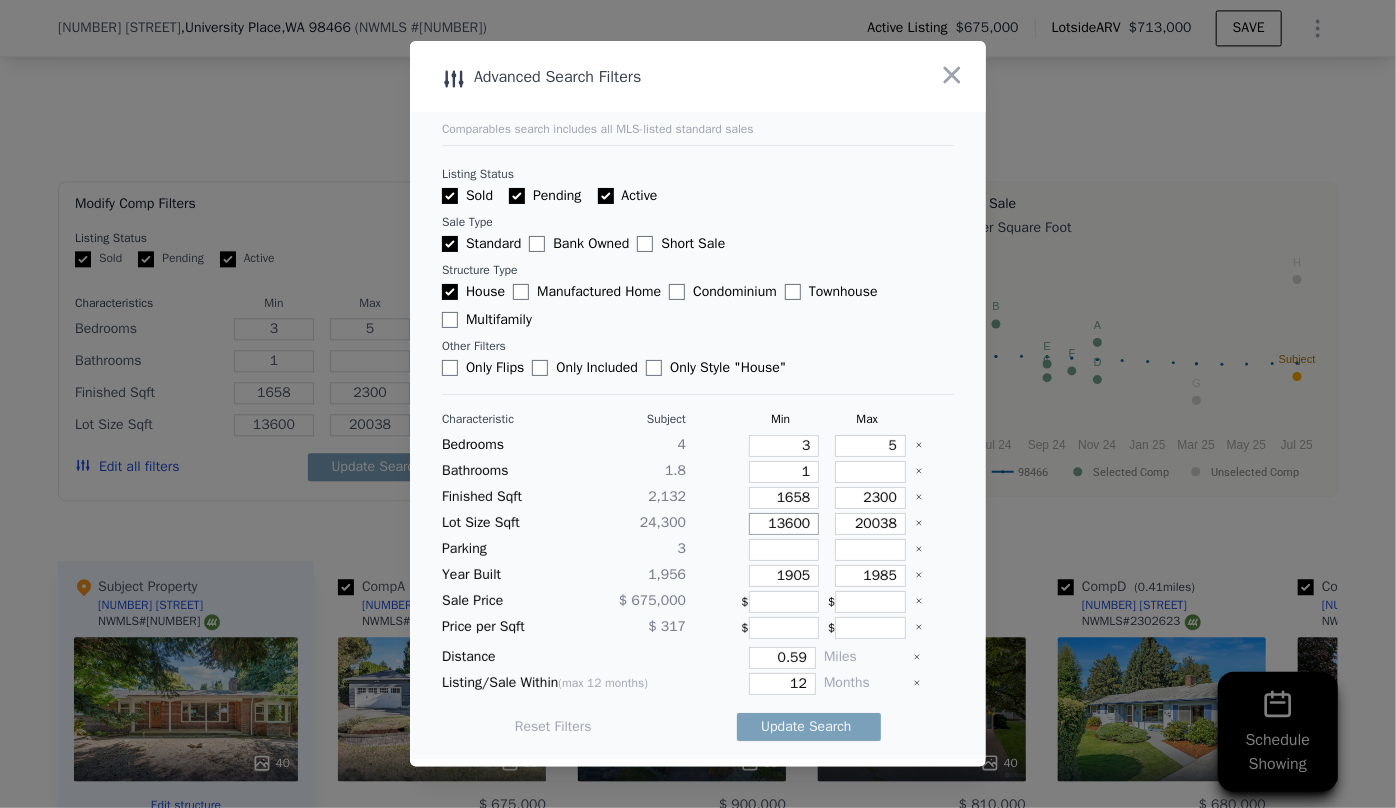 drag, startPoint x: 805, startPoint y: 522, endPoint x: 655, endPoint y: 529, distance: 150.16324 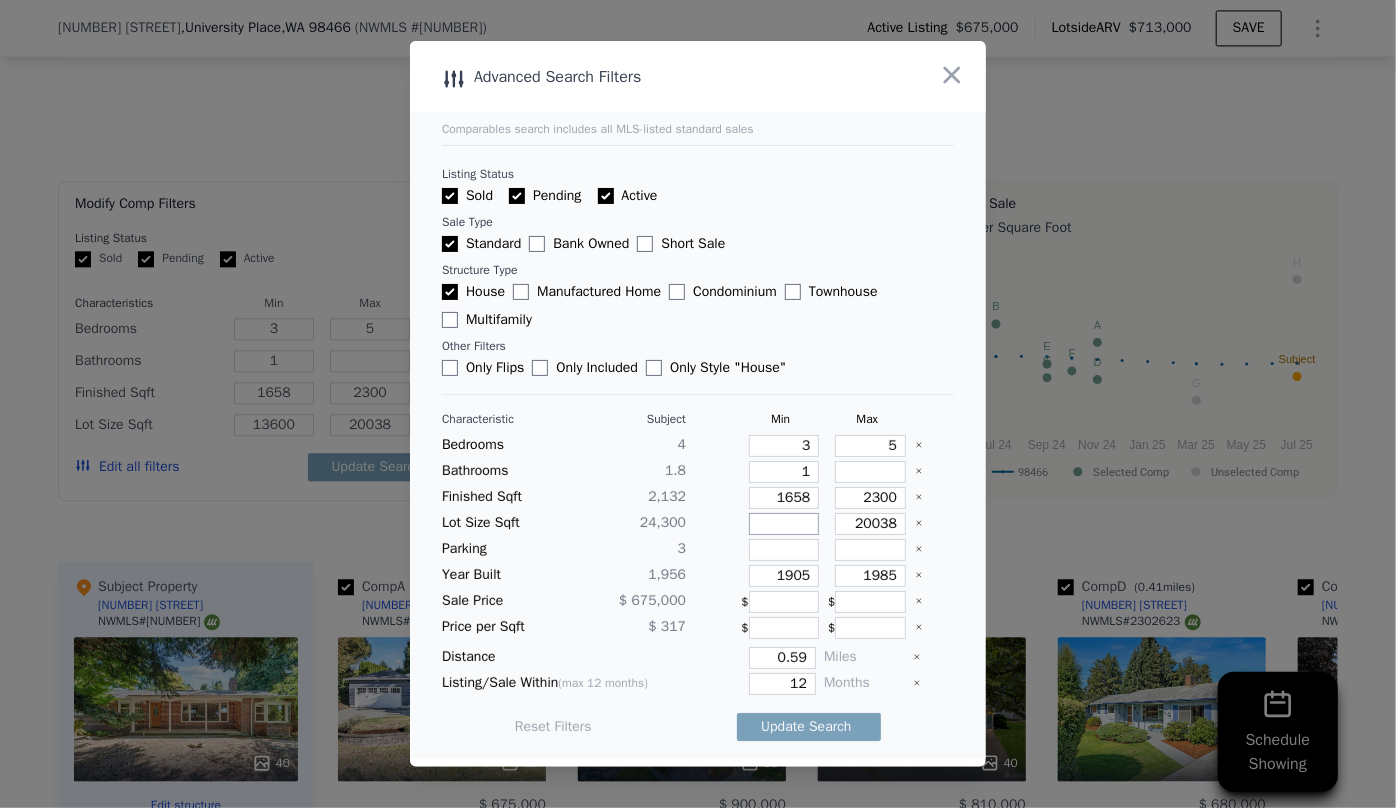 type 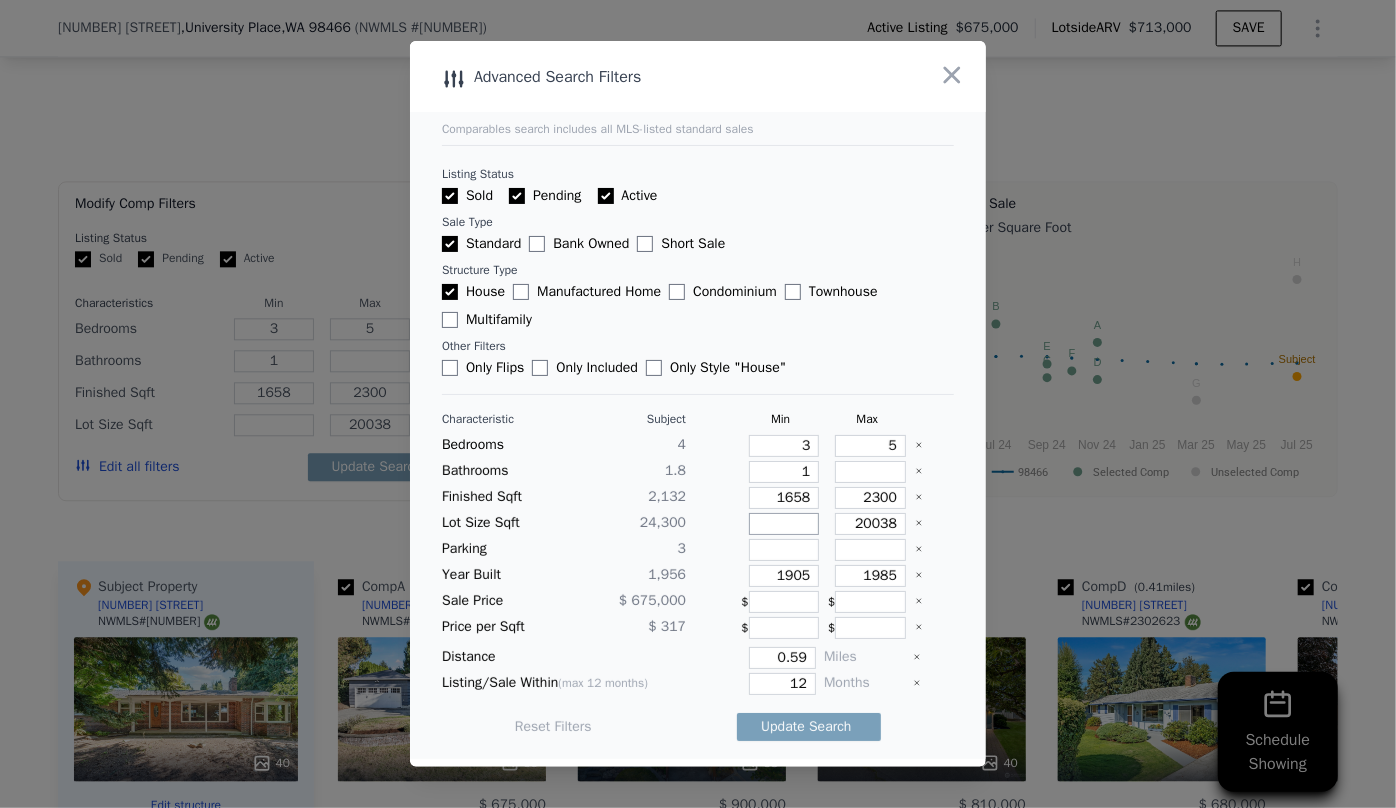 type 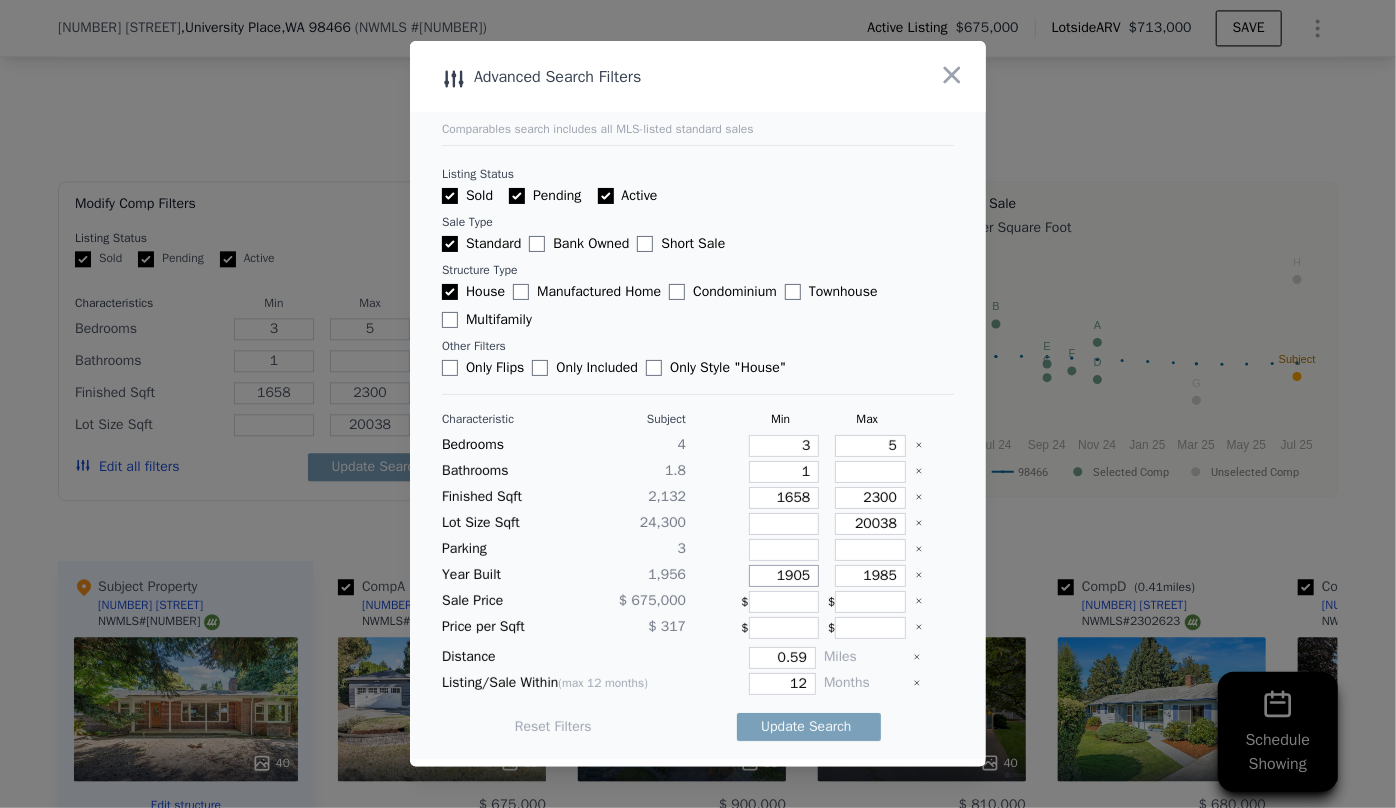 drag, startPoint x: 805, startPoint y: 579, endPoint x: 702, endPoint y: 588, distance: 103.392456 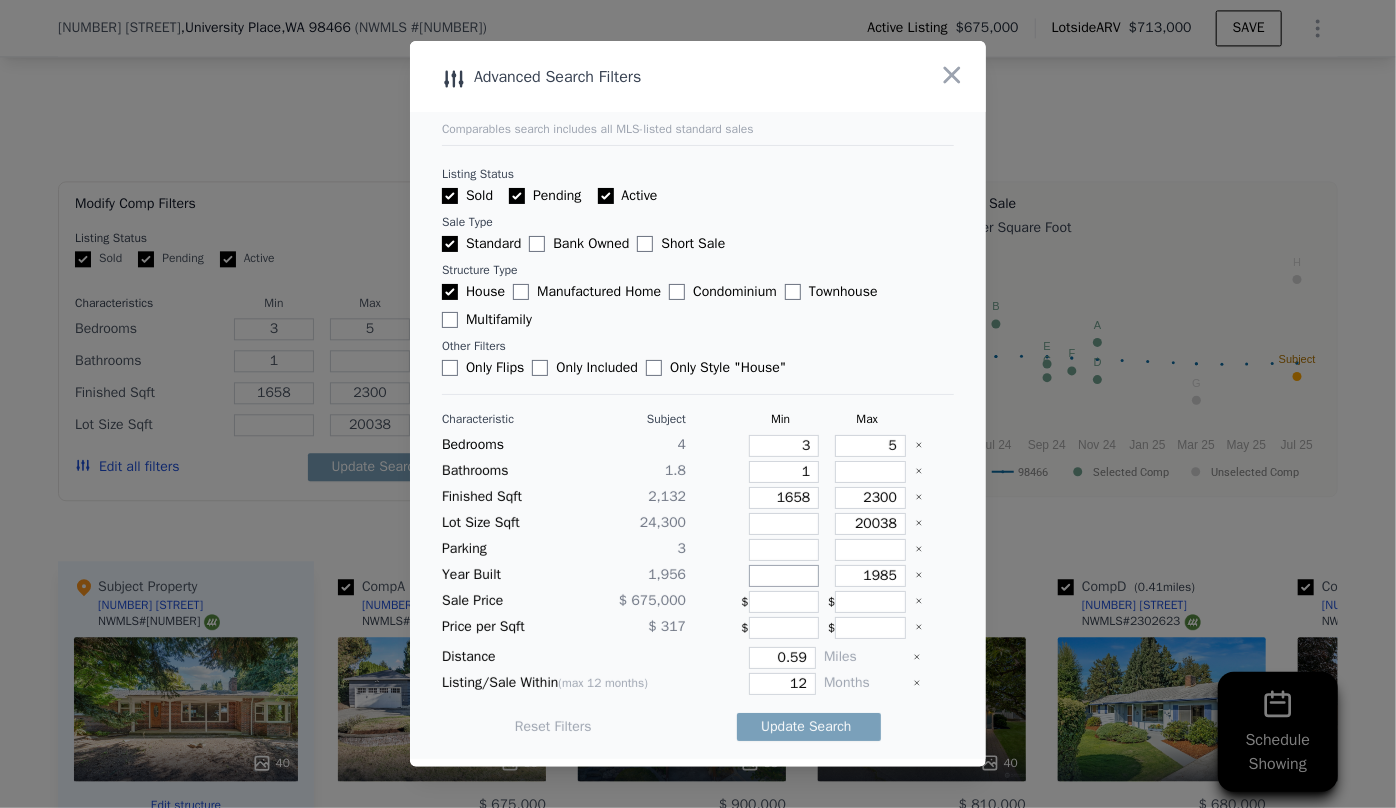 type 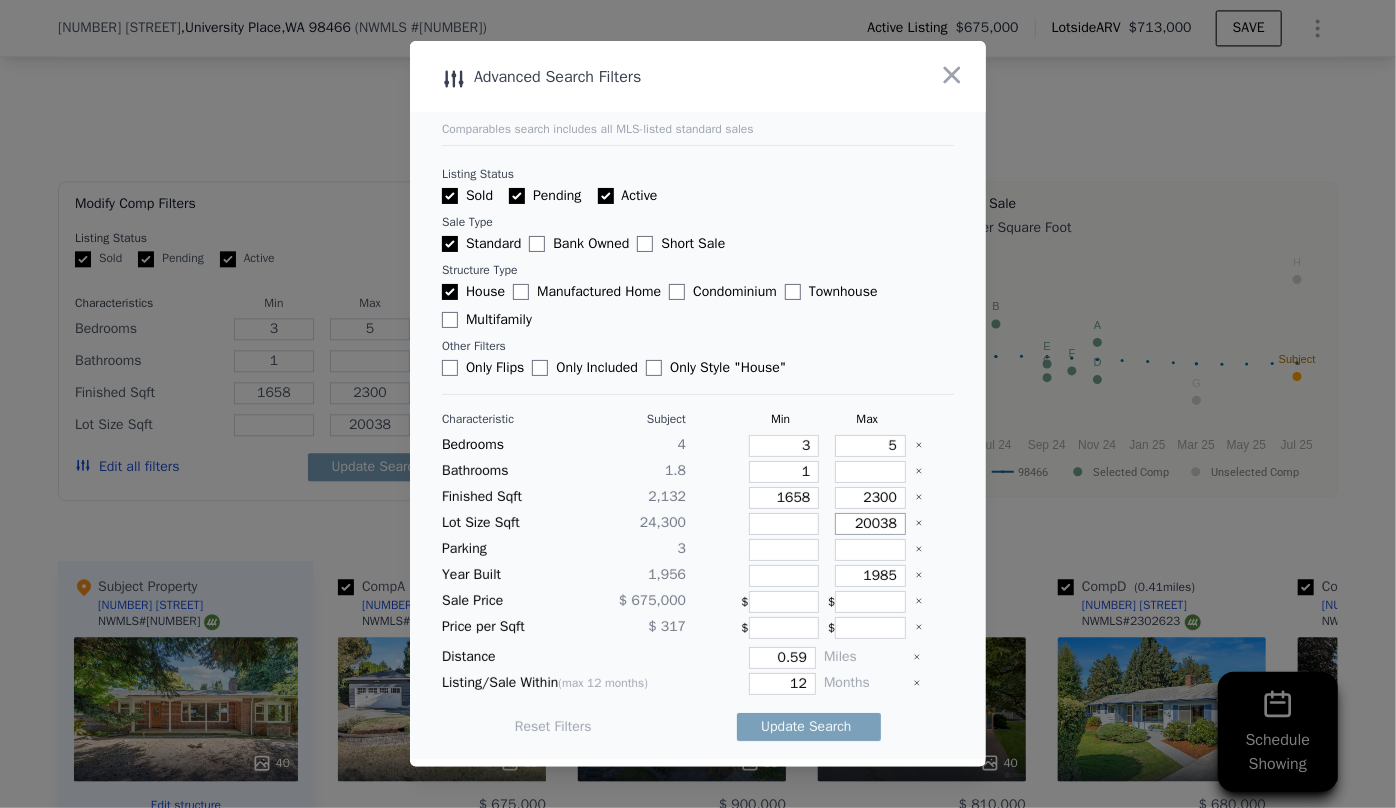 click on "20038" at bounding box center (870, 524) 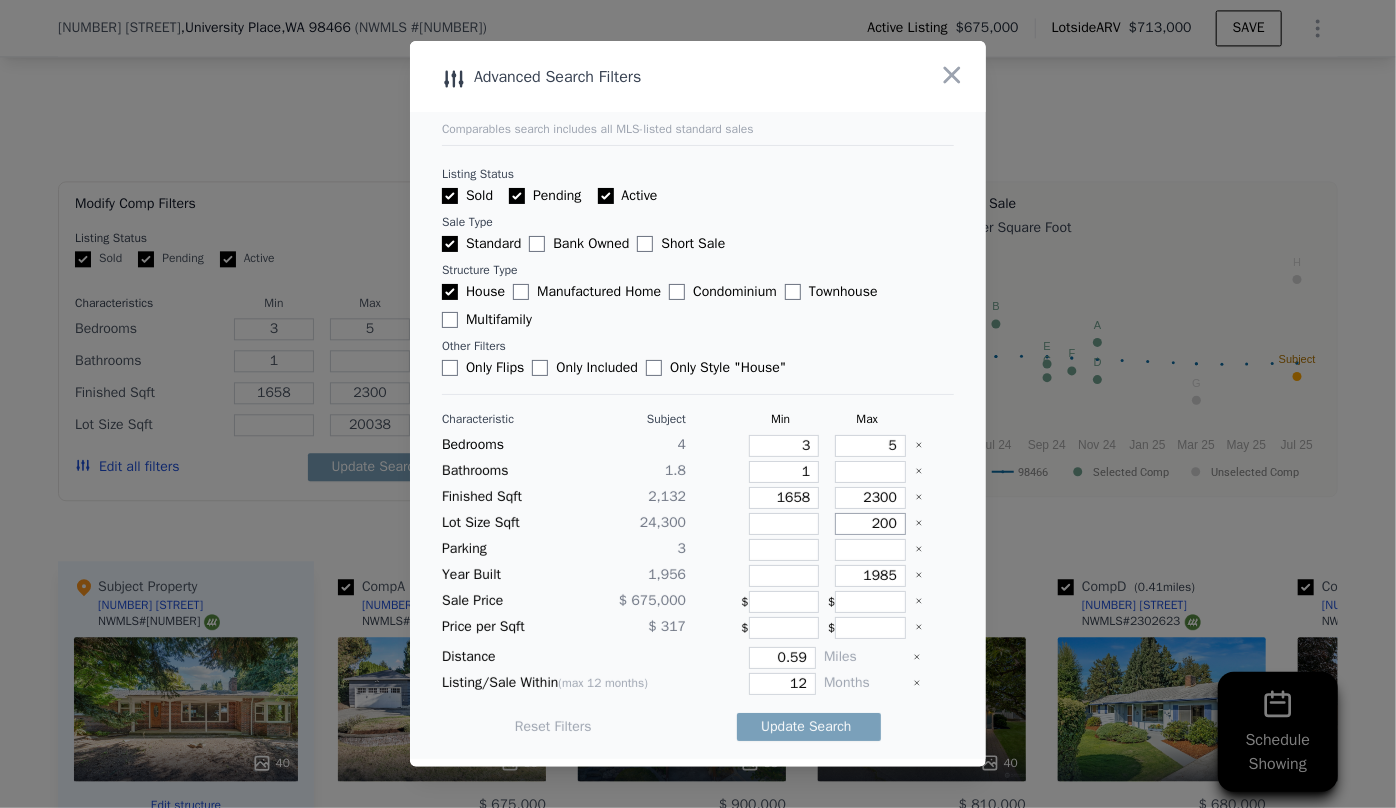 type on "2003" 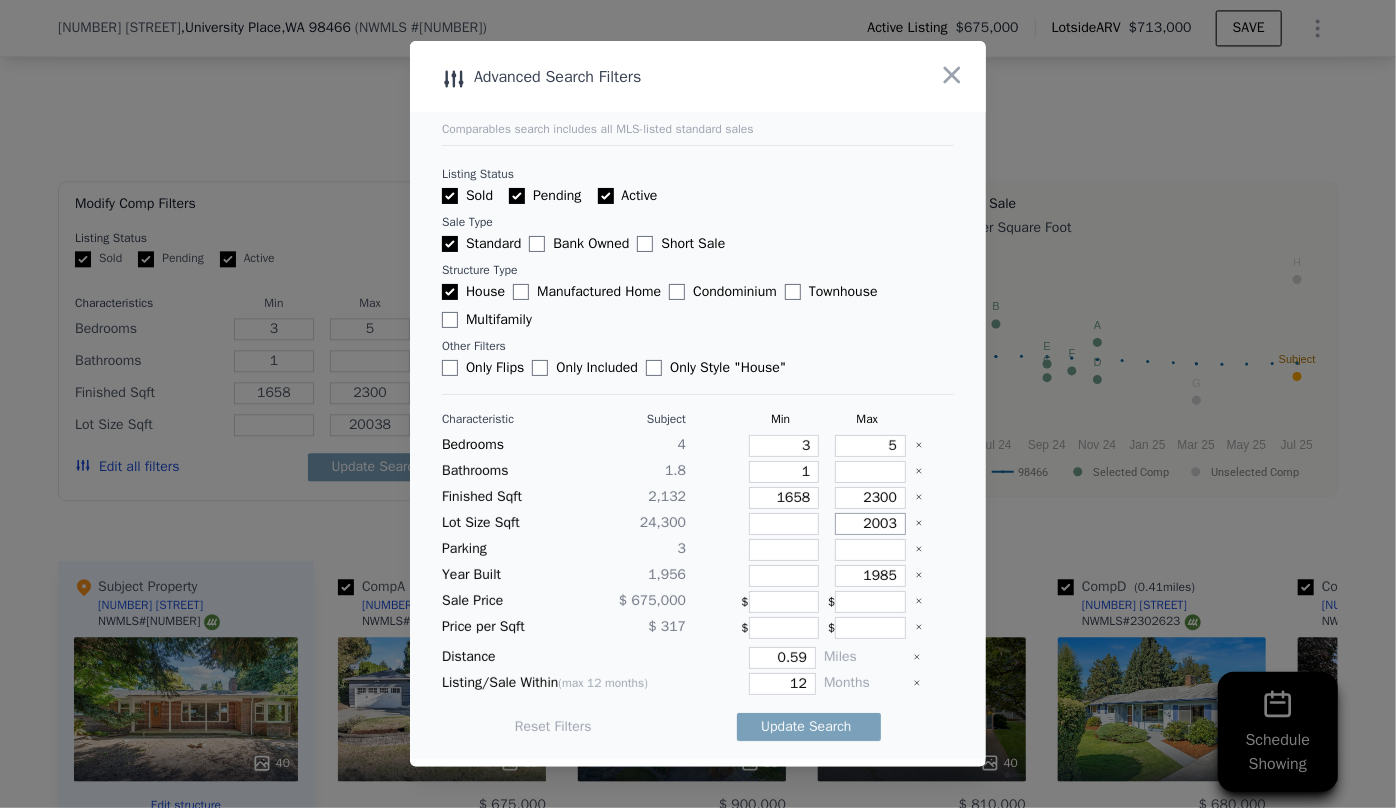 type on "2003" 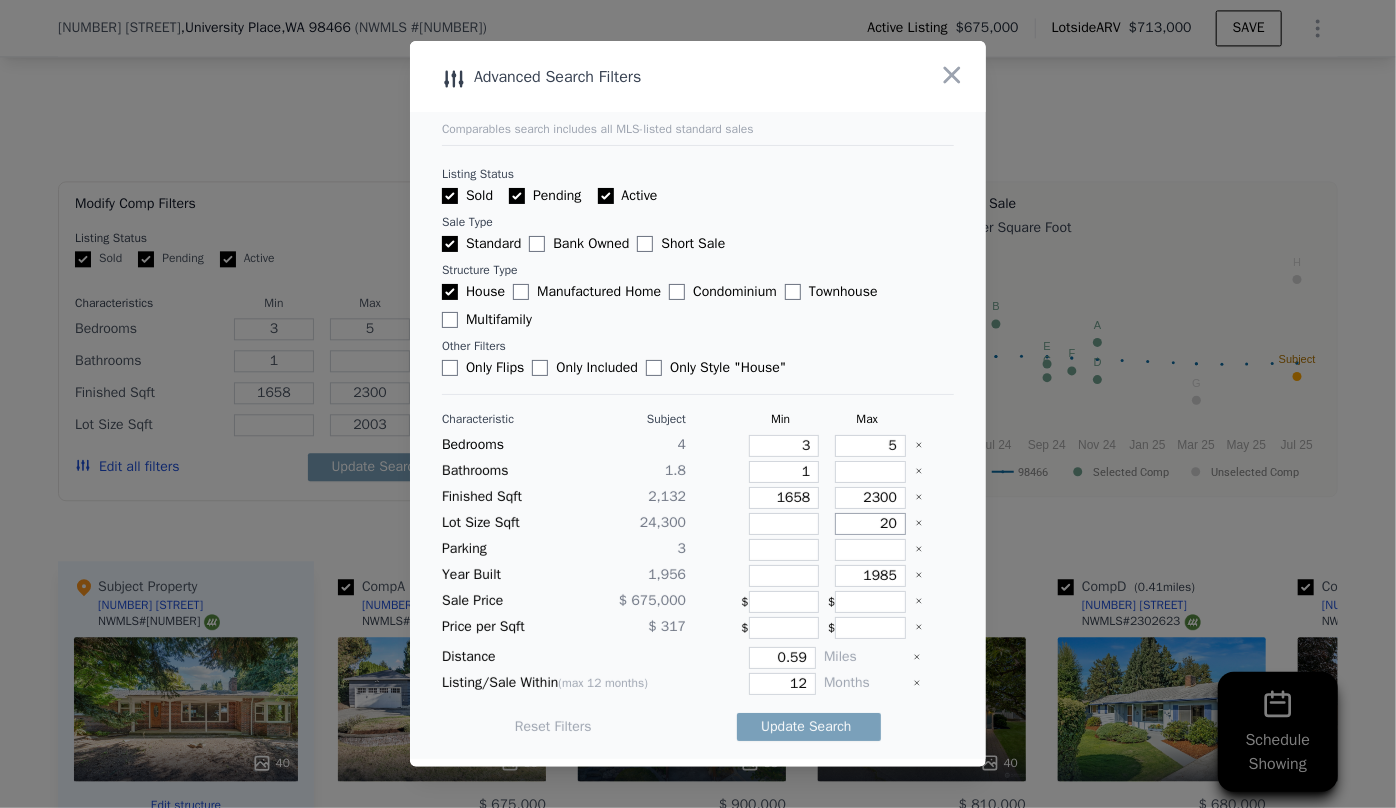 type on "200" 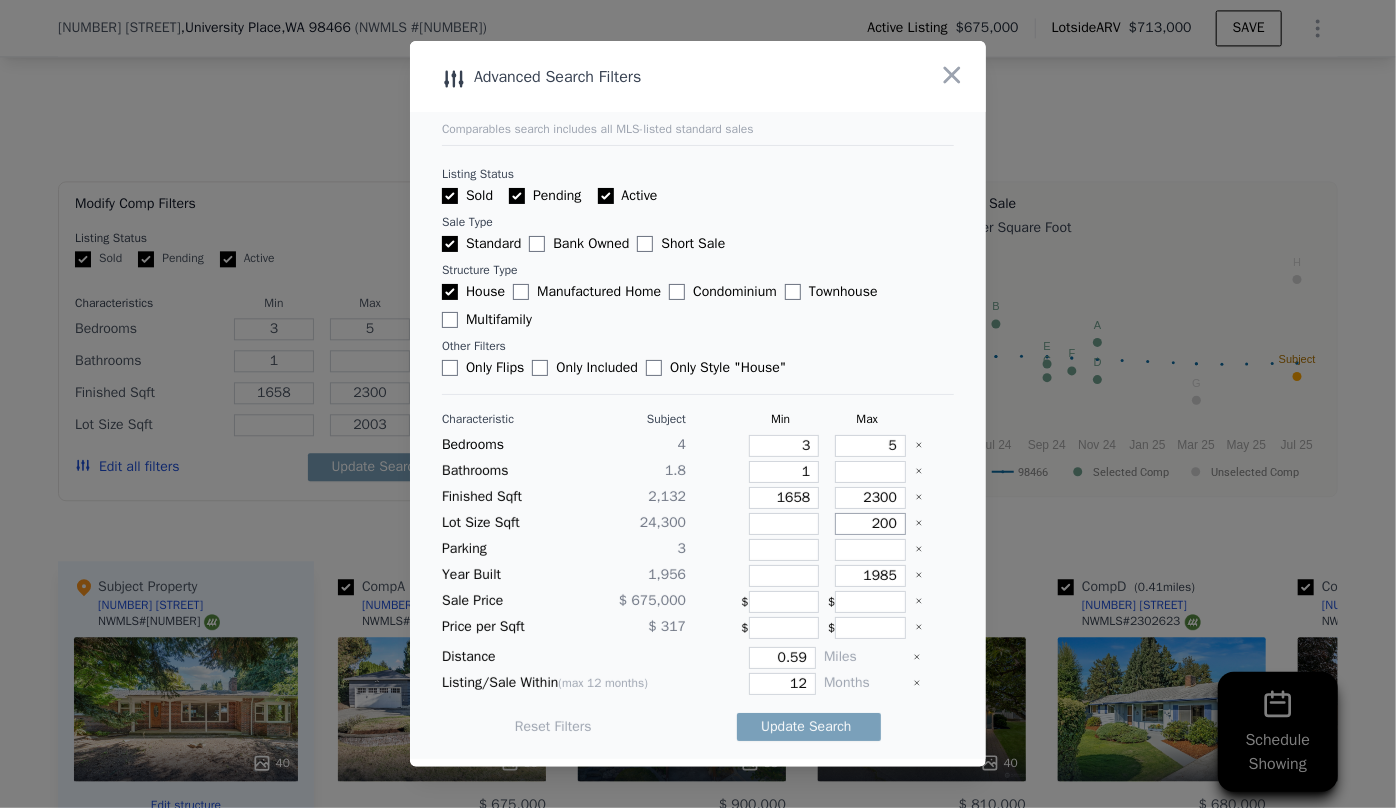 type on "200" 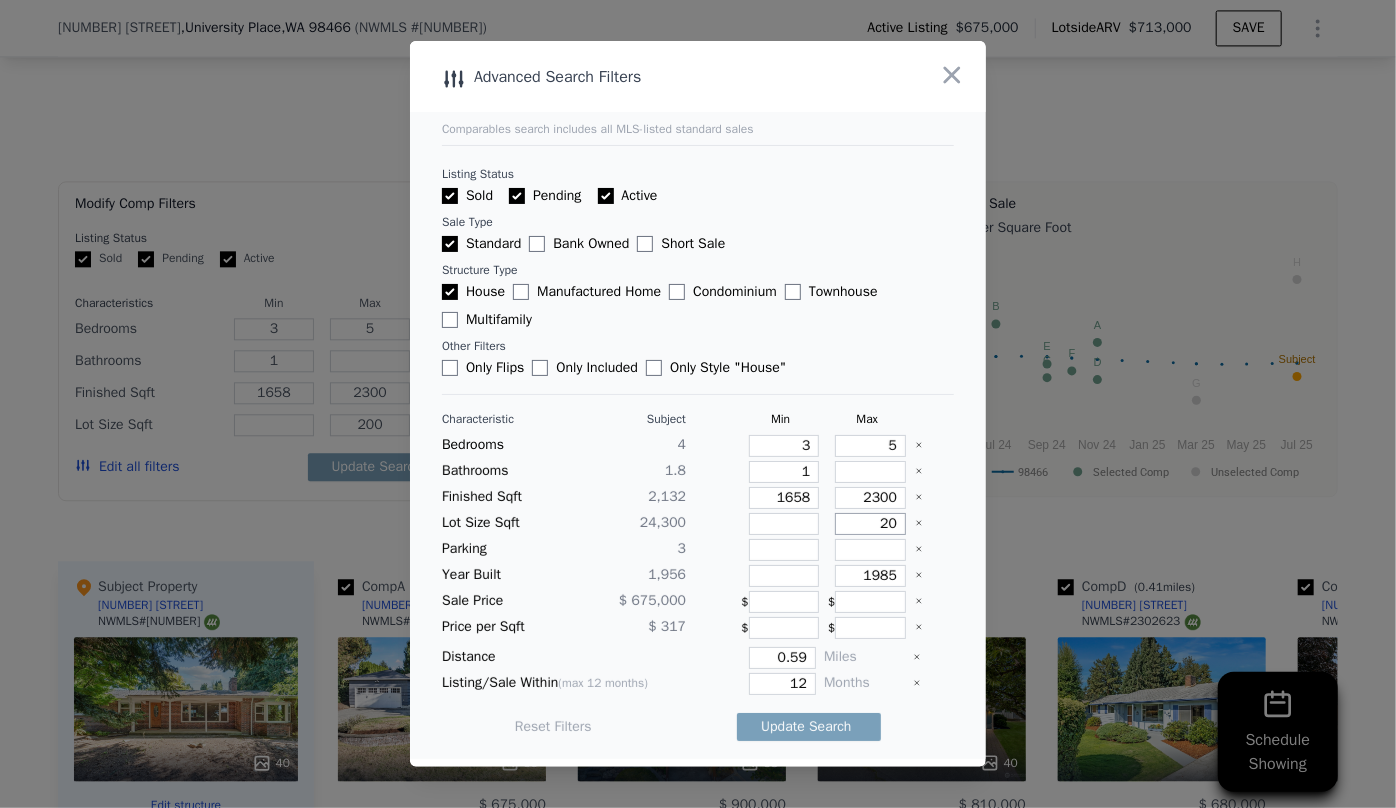 type on "2" 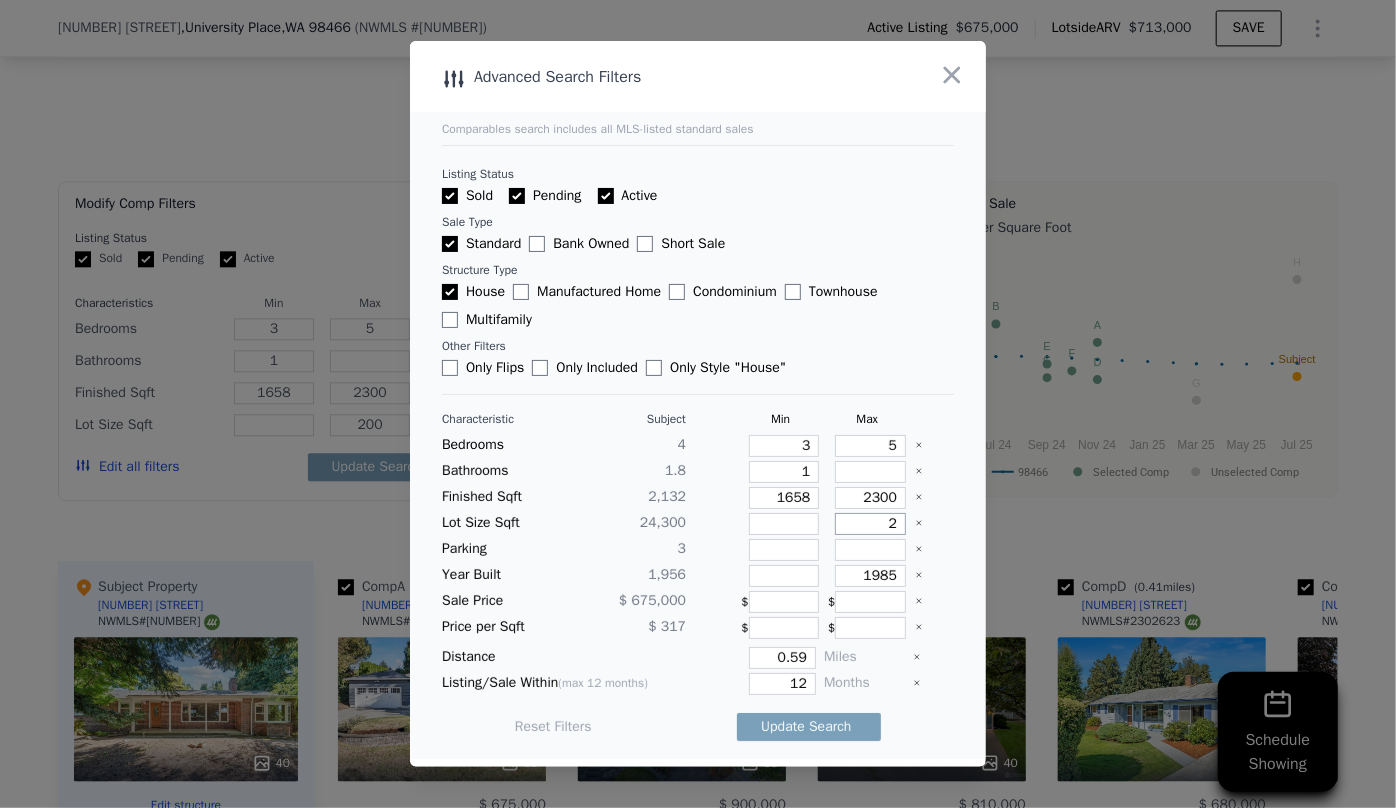 type on "20" 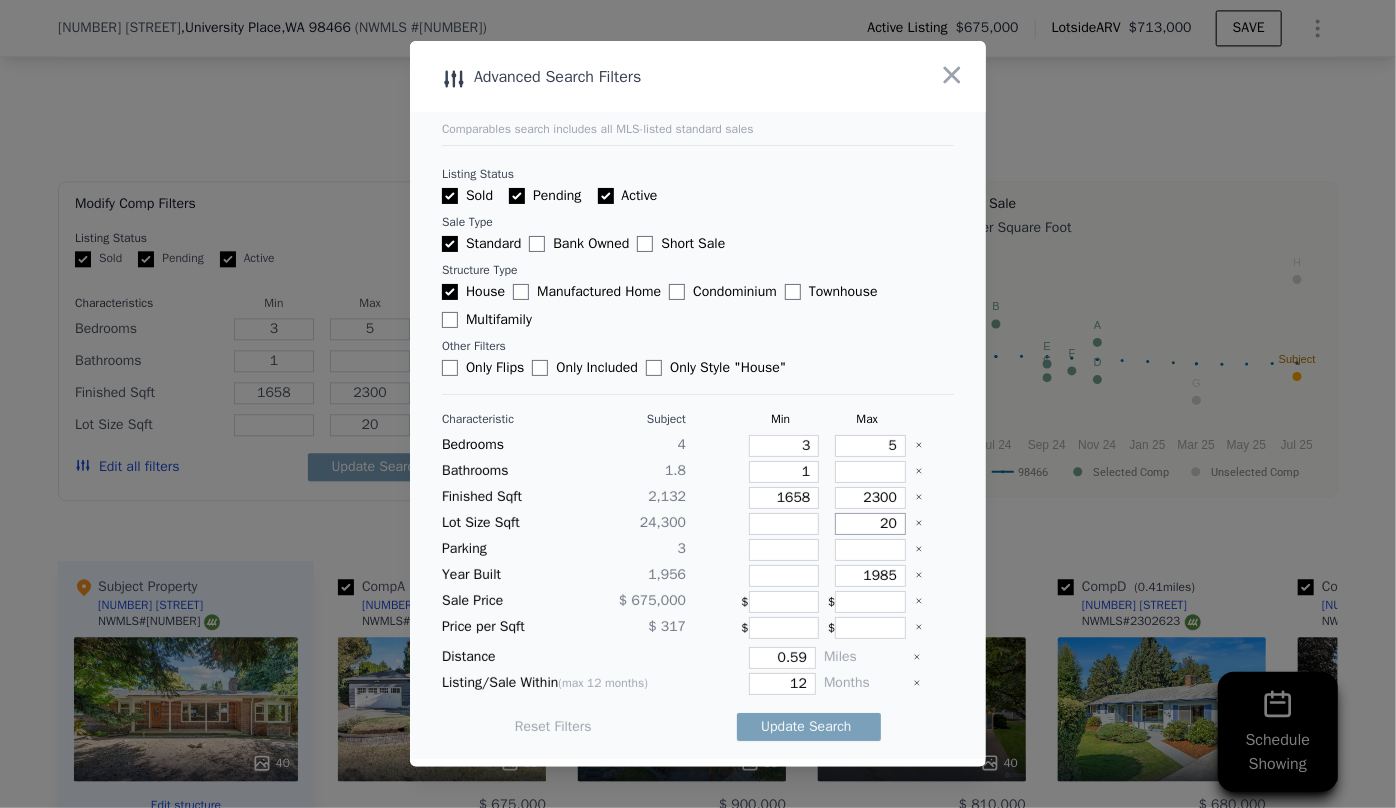 type on "2" 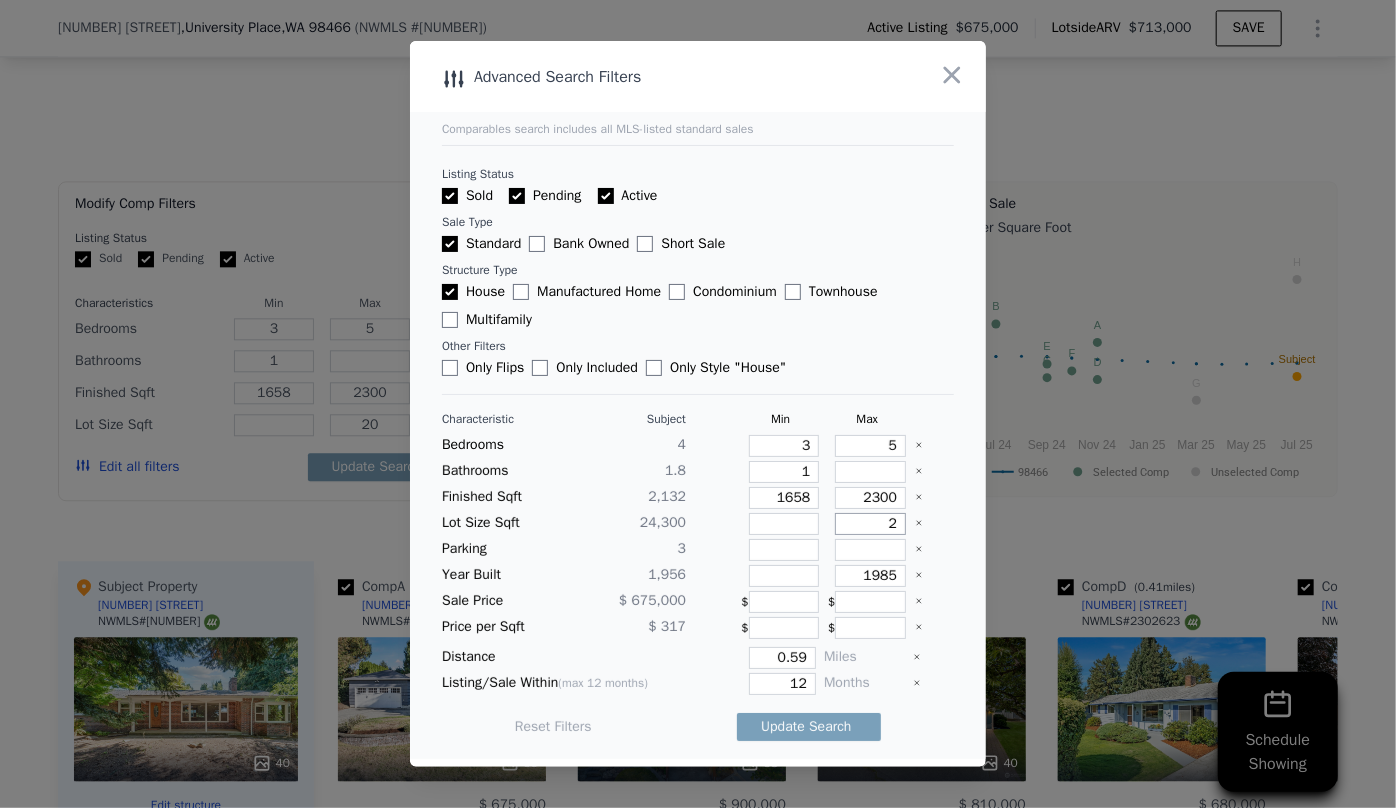 type on "2" 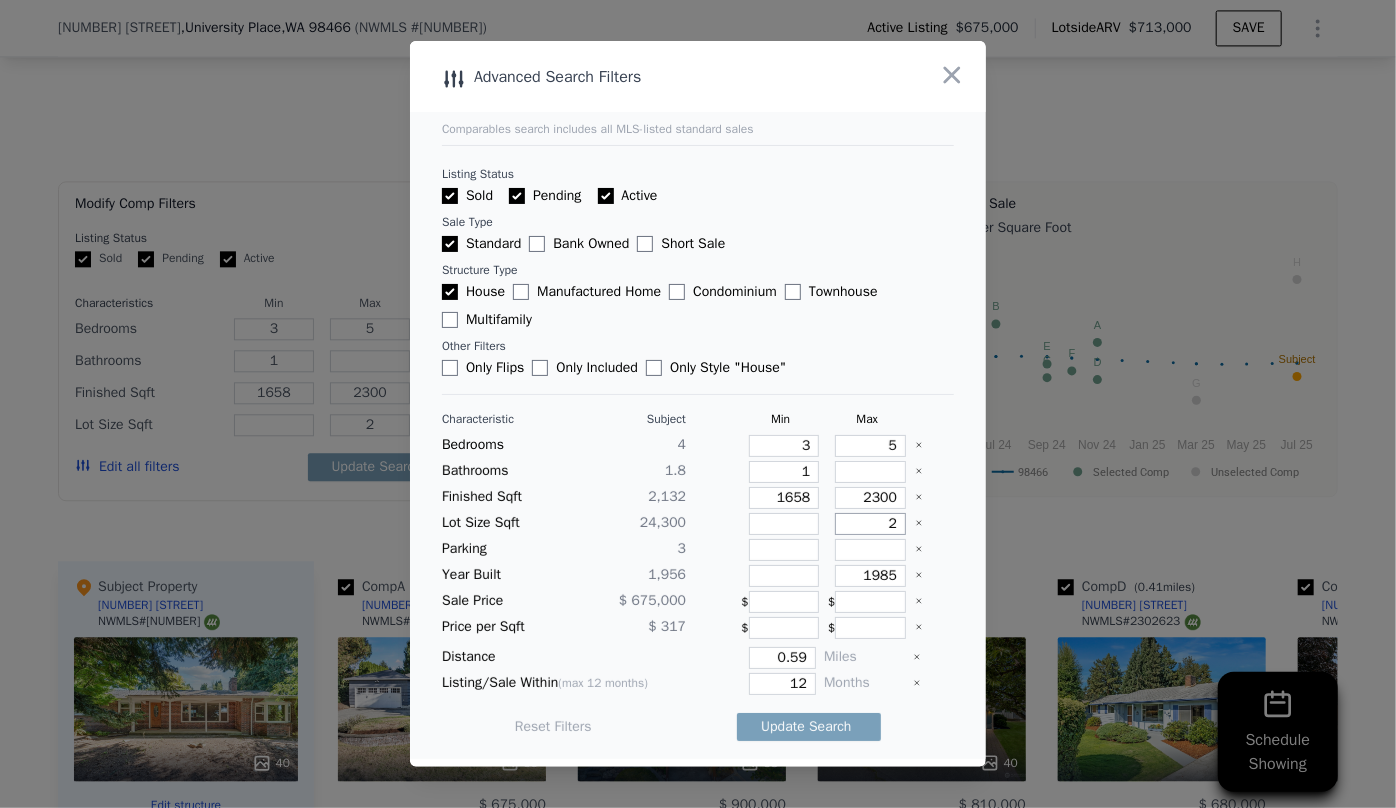 type 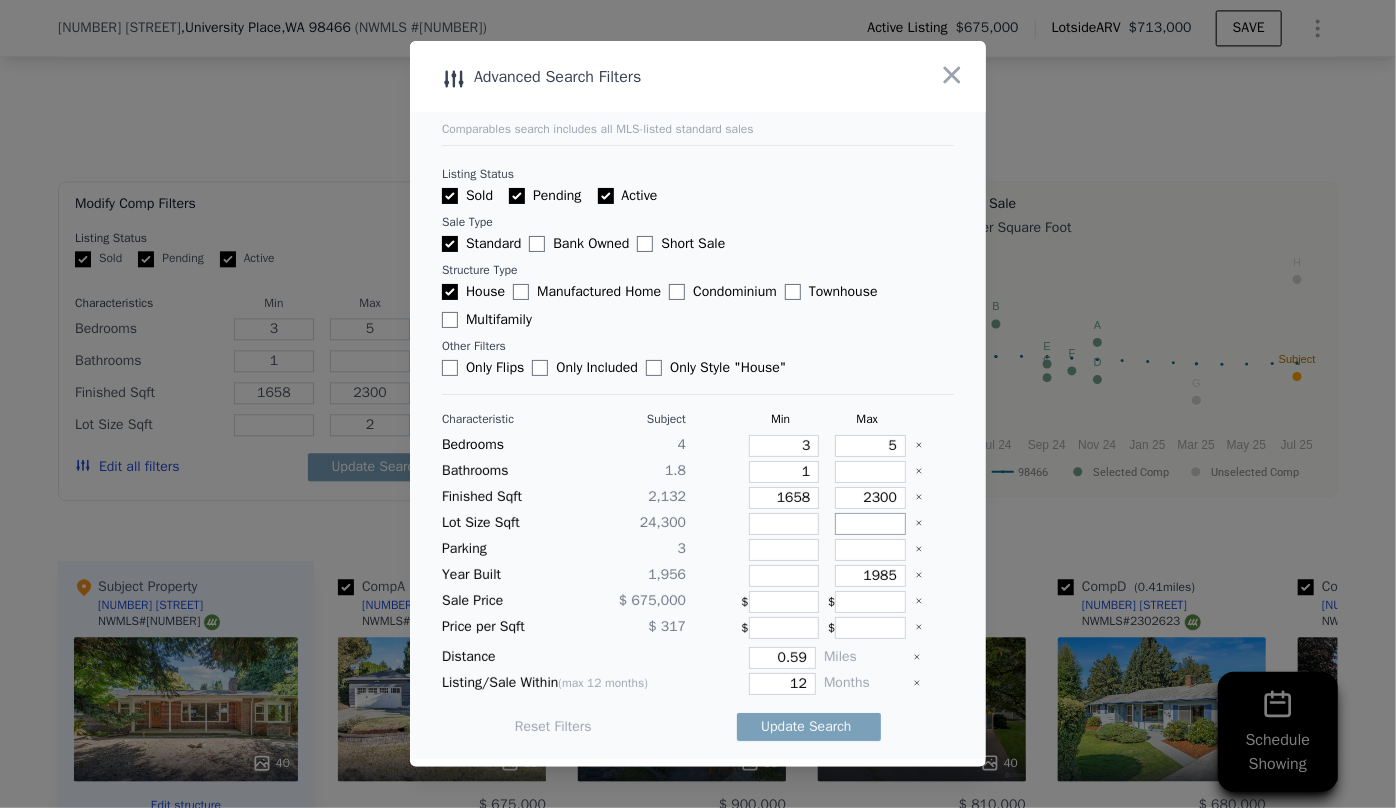 type 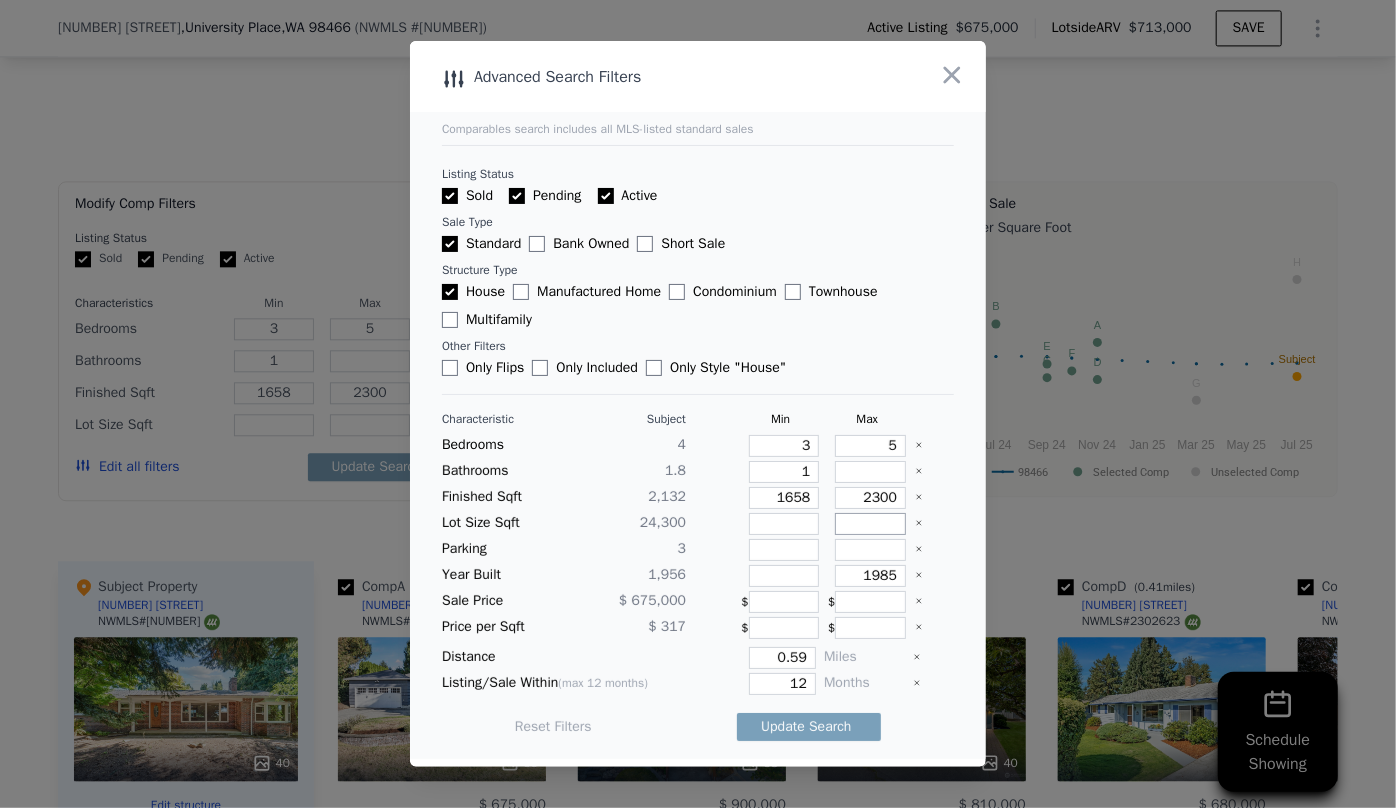 type 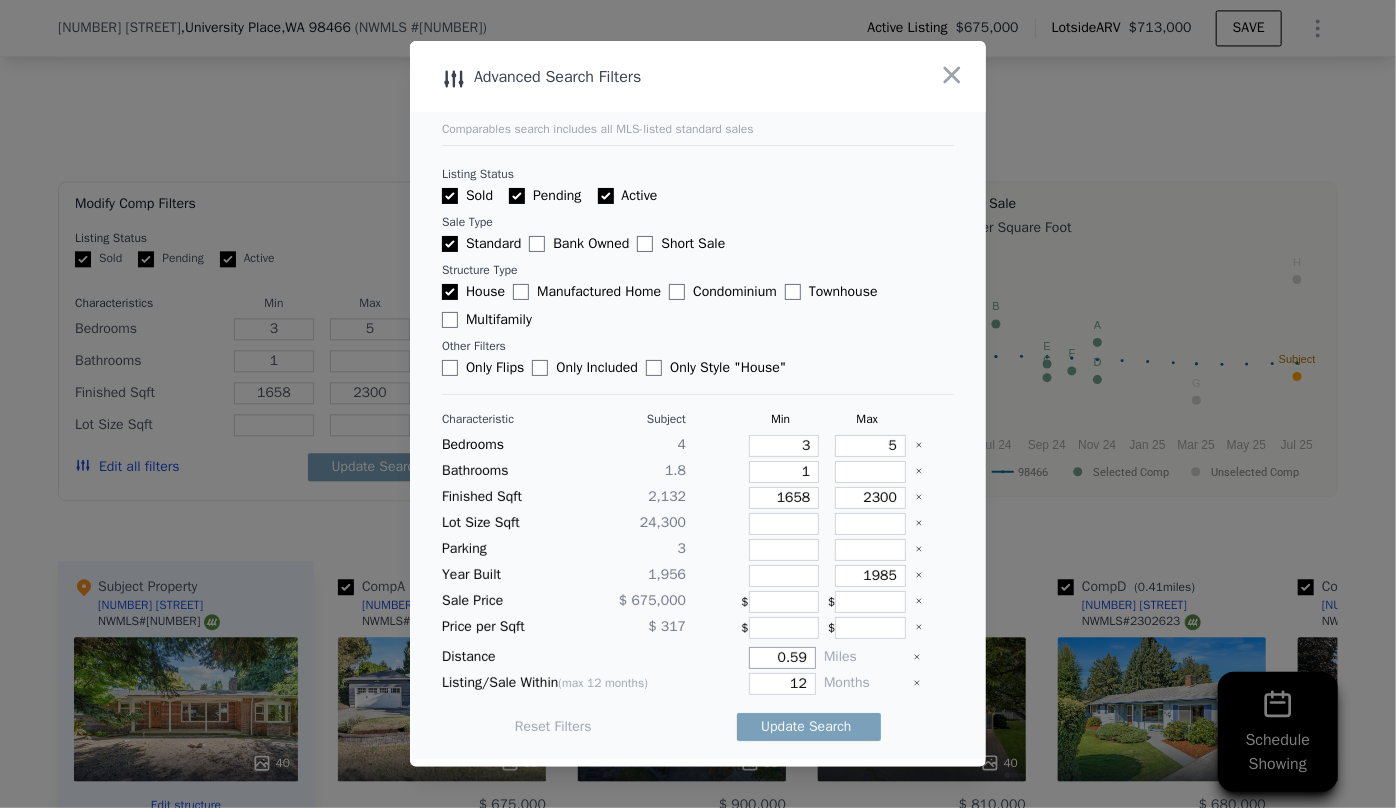 drag, startPoint x: 800, startPoint y: 656, endPoint x: 732, endPoint y: 663, distance: 68.359344 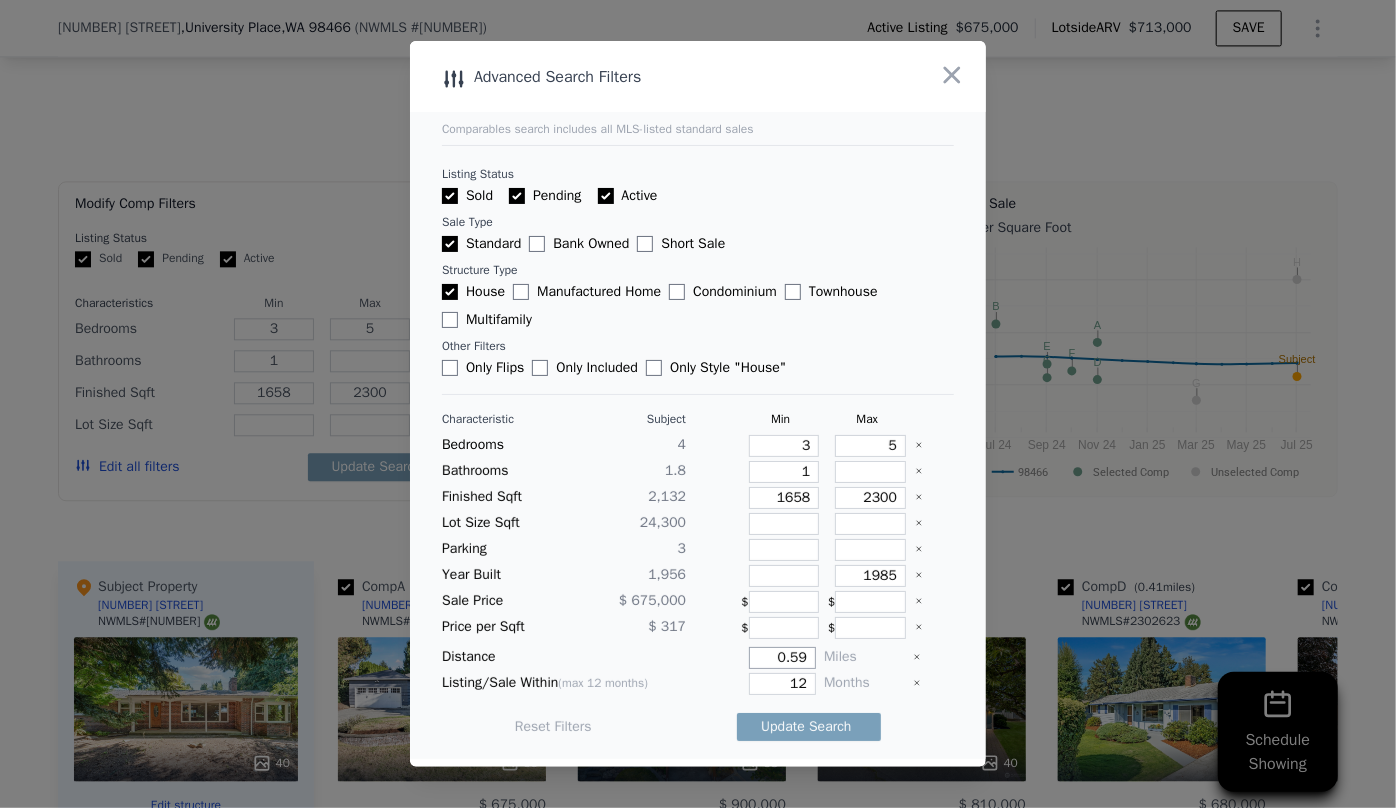 click on "0.59" at bounding box center [755, 658] 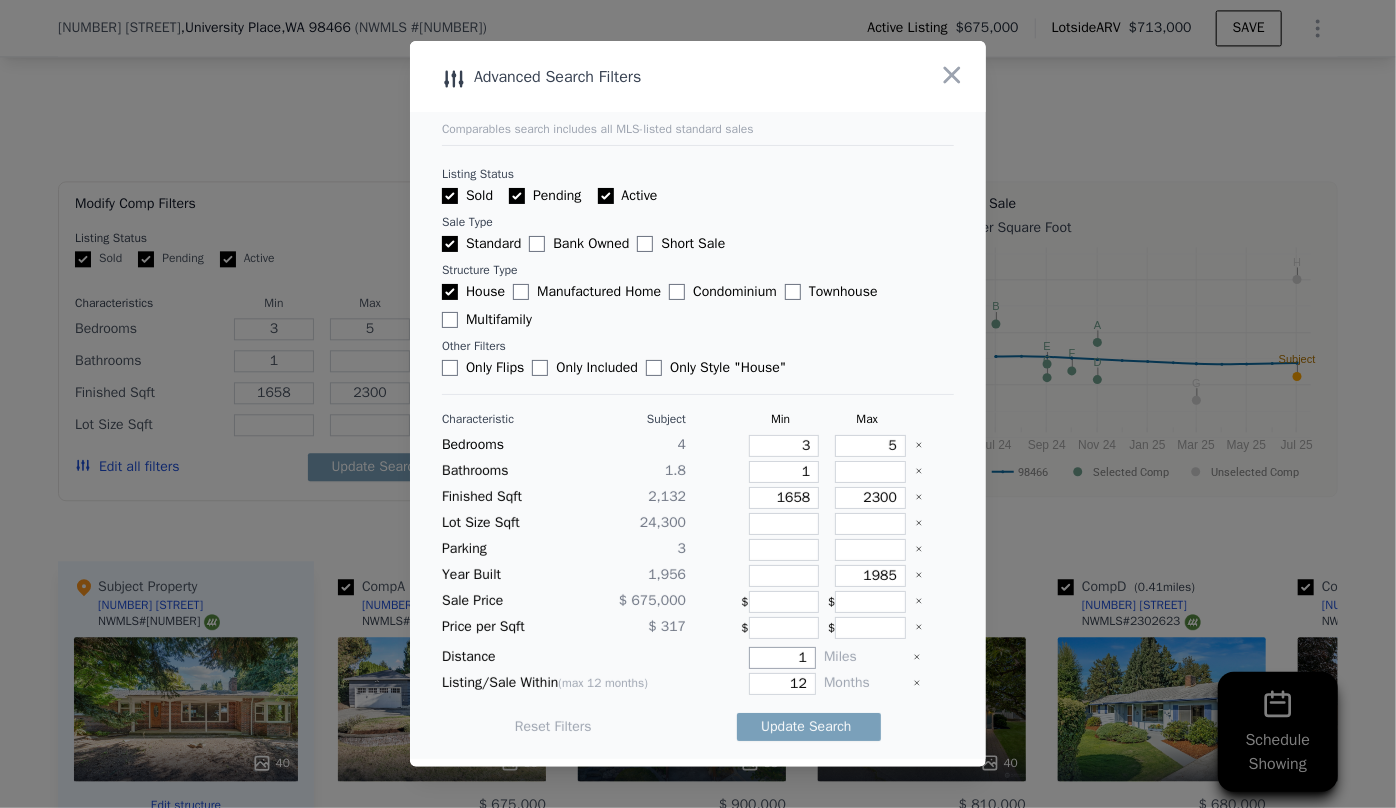 type on "1" 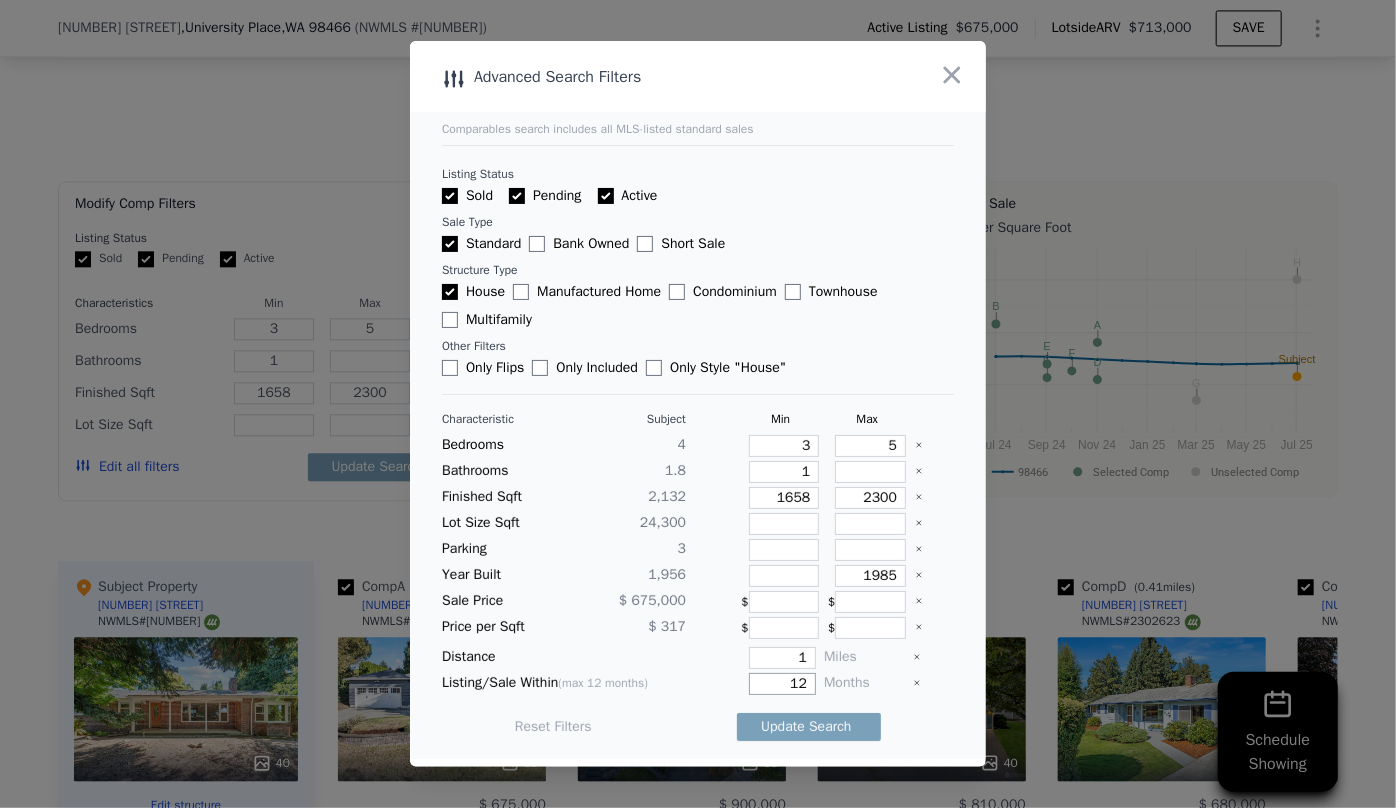 drag, startPoint x: 800, startPoint y: 684, endPoint x: 740, endPoint y: 686, distance: 60.033325 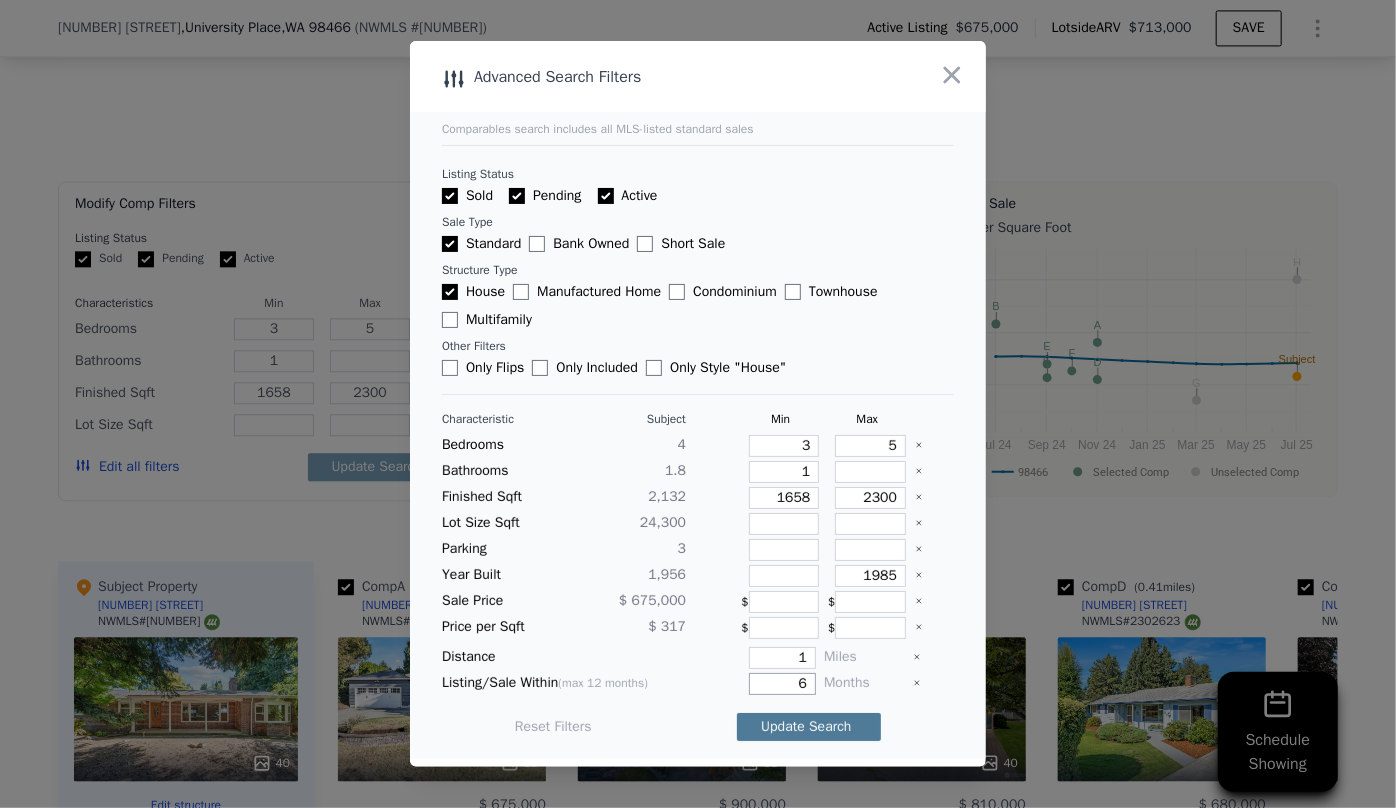 type on "6" 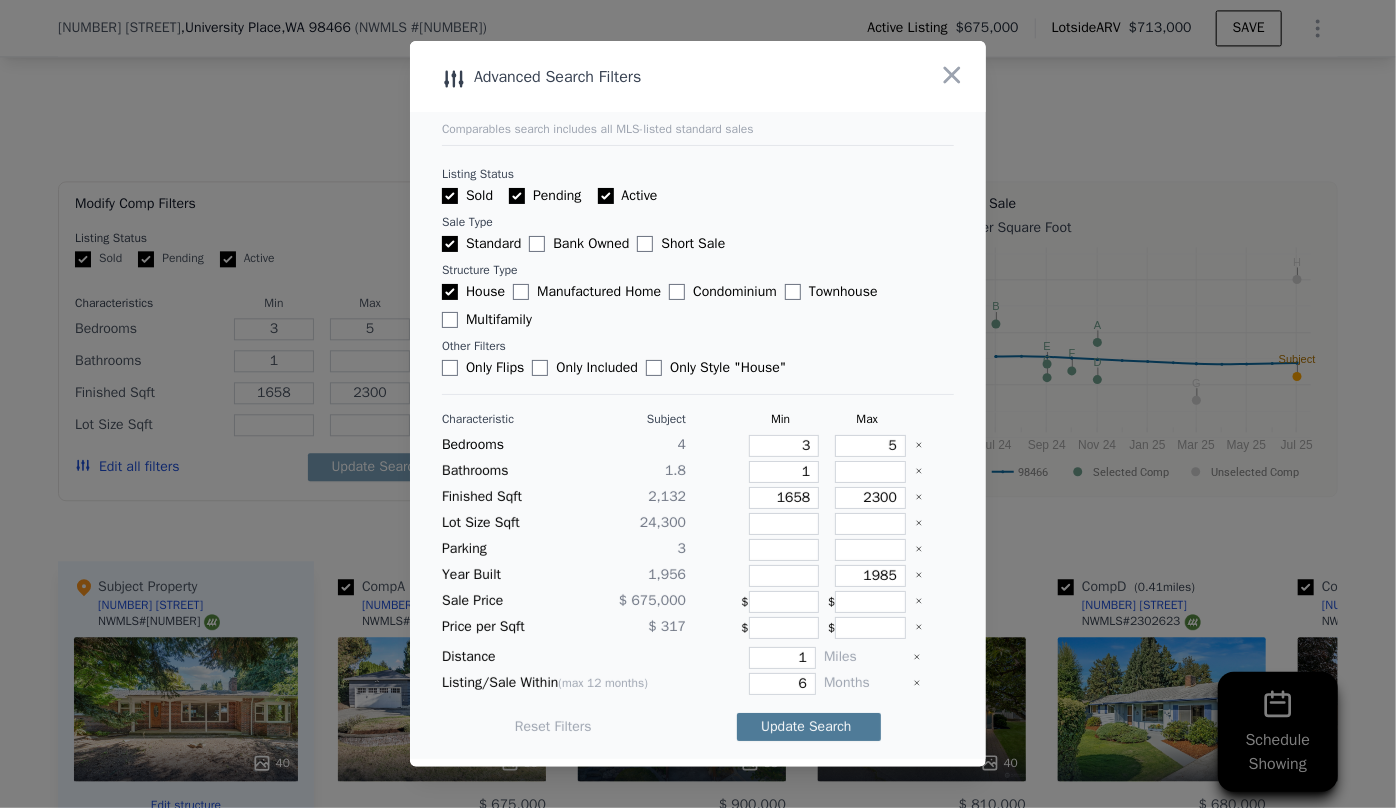 click on "Update Search" at bounding box center (809, 727) 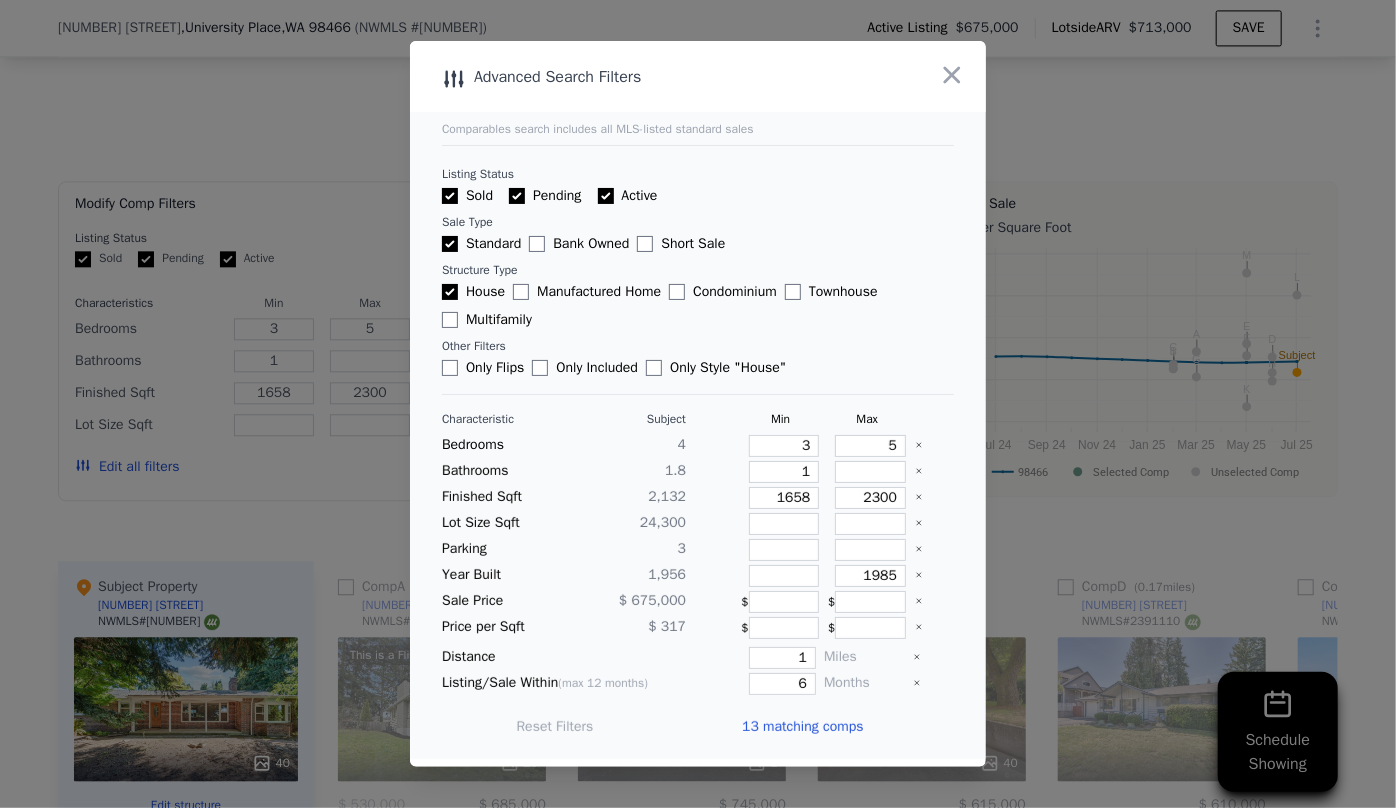 click on "13 matching comps" at bounding box center (802, 727) 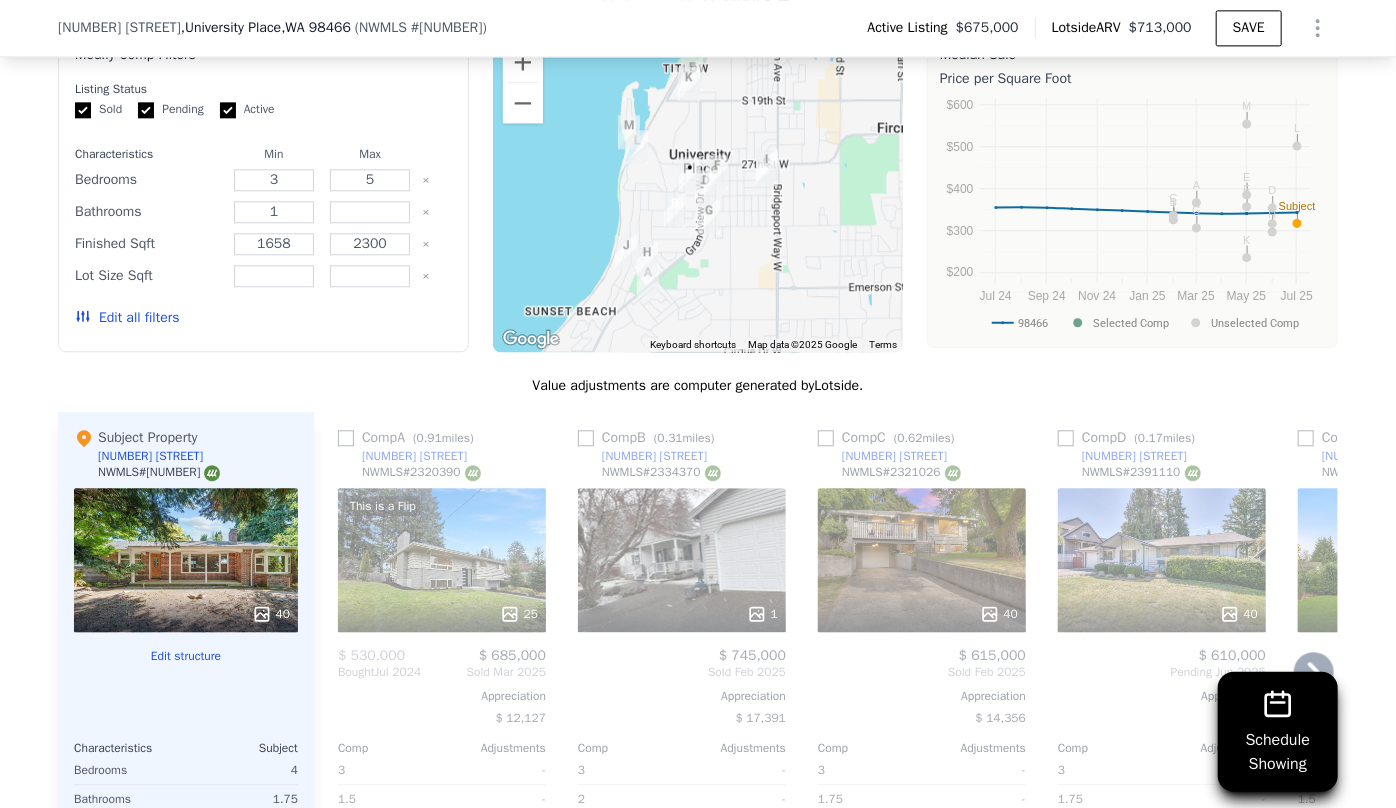 scroll, scrollTop: 2447, scrollLeft: 0, axis: vertical 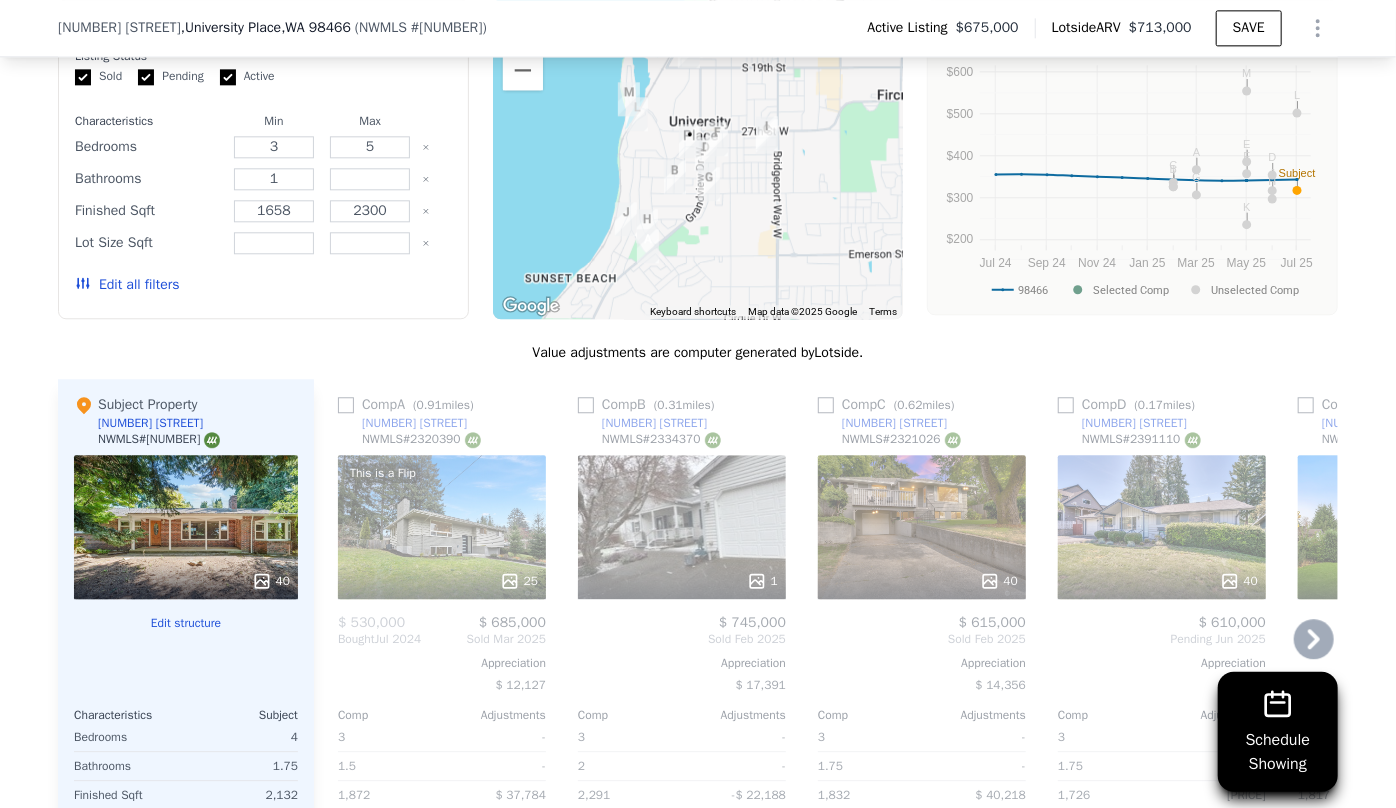 click on "This is a Flip 25" at bounding box center [442, 527] 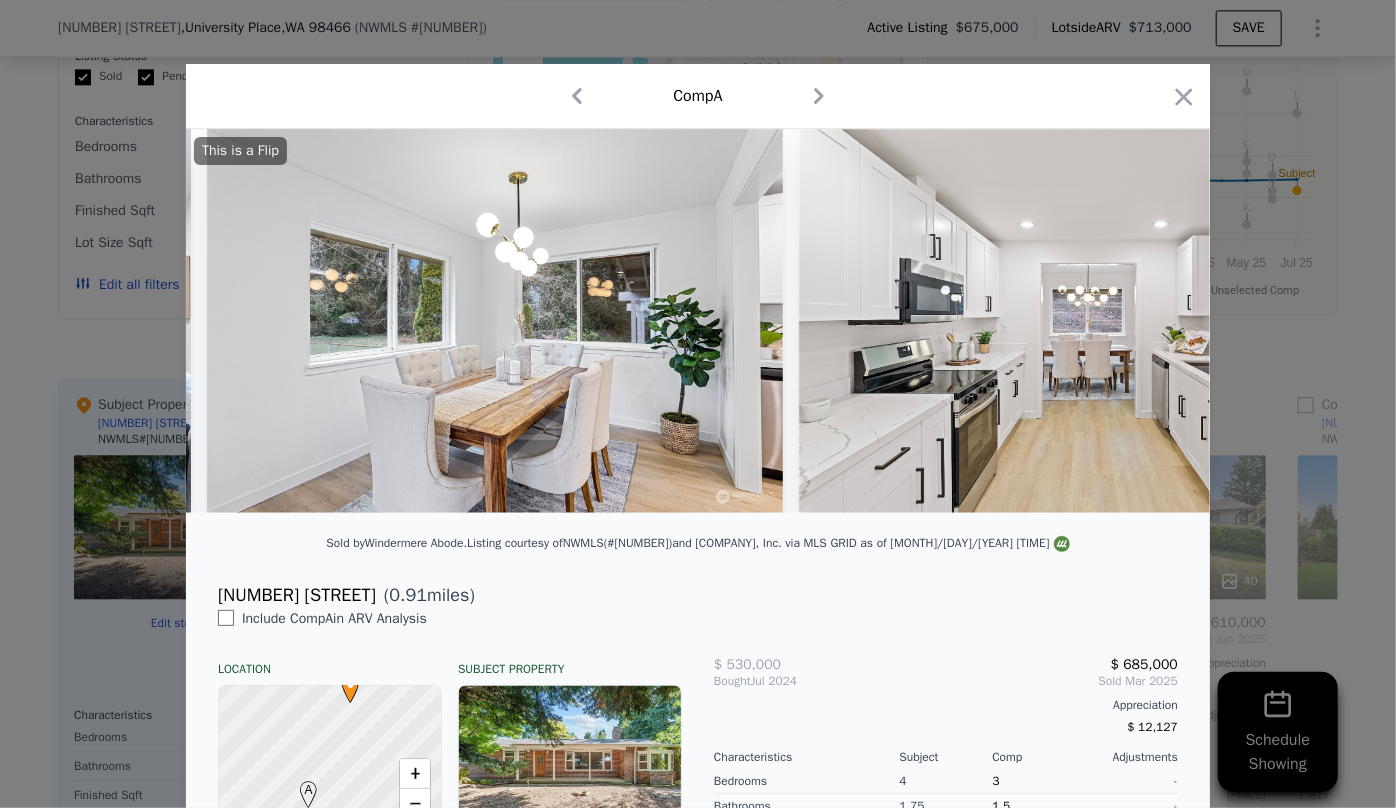 scroll, scrollTop: 0, scrollLeft: 2564, axis: horizontal 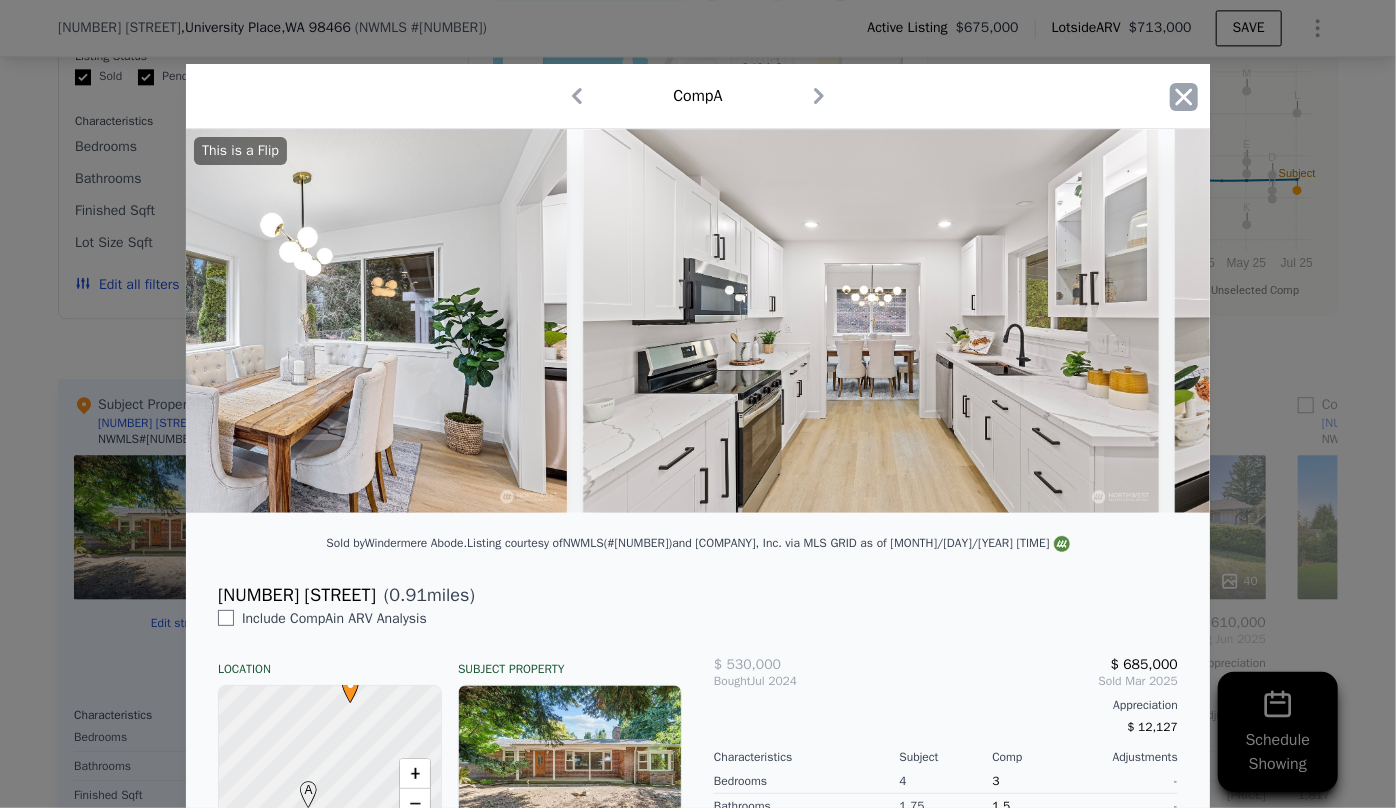 click 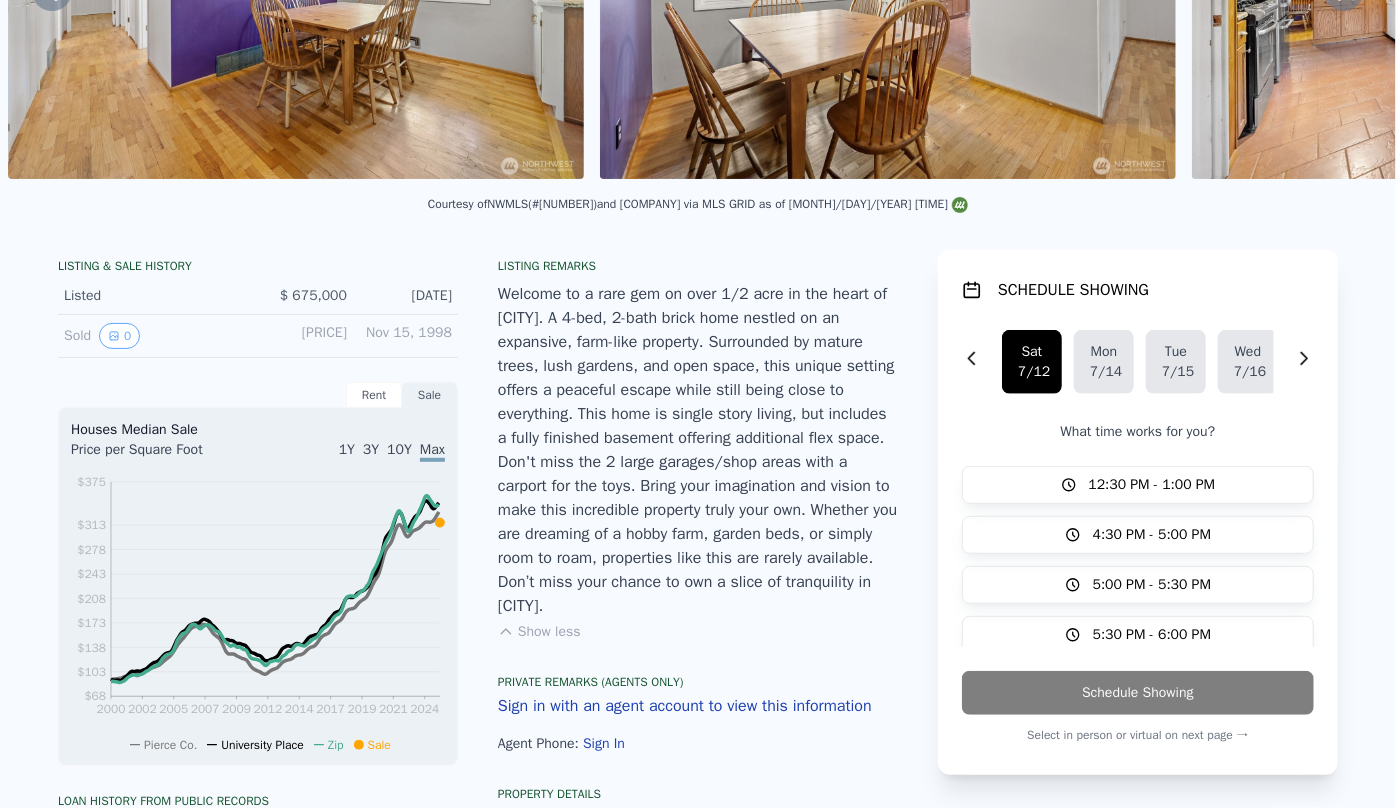 scroll, scrollTop: 0, scrollLeft: 0, axis: both 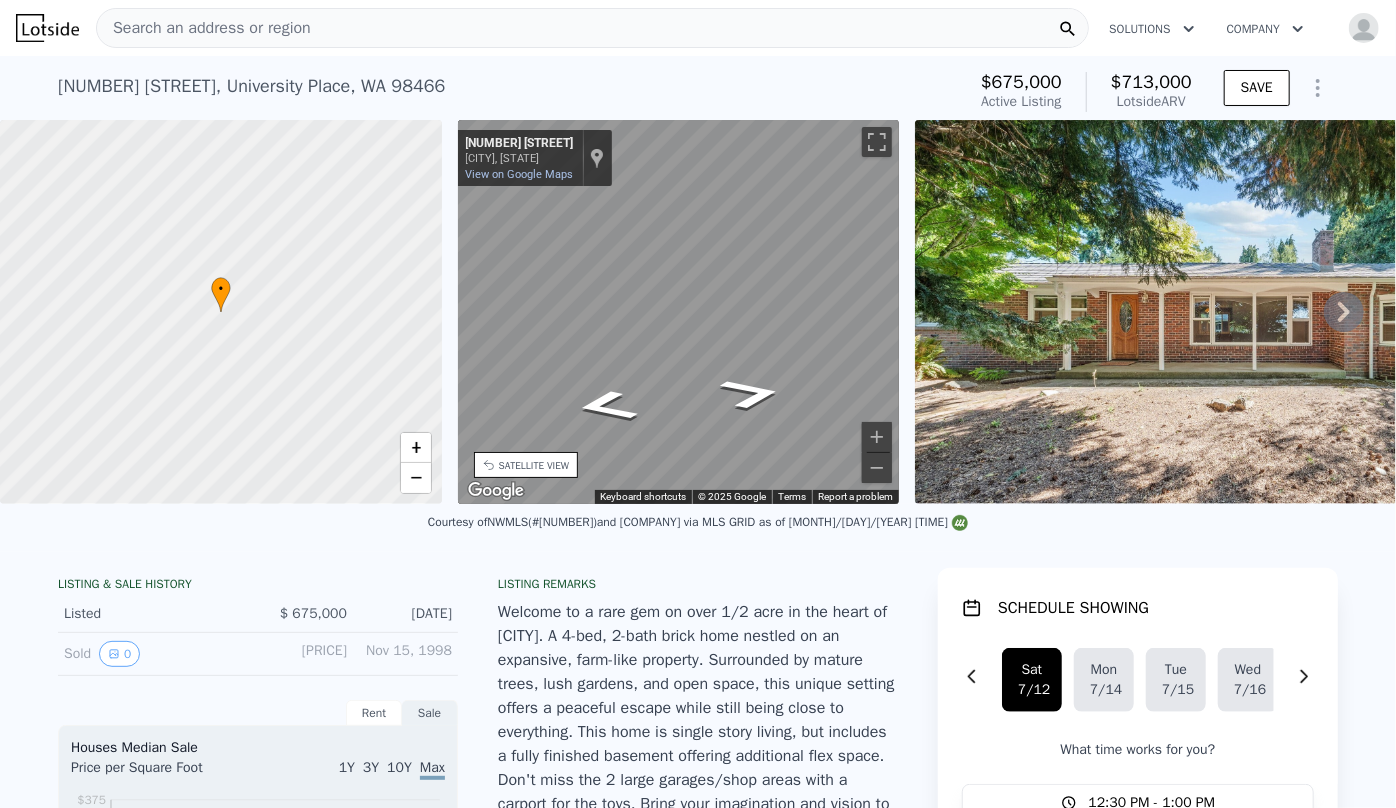 click on "•
+ −
•
+ − STREET VIEW                 ← Move left → Move right ↑ Move up ↓ Move down + Zoom in - Zoom out             120 S 358th St   Federal Way, Washington       120 S 358th St            View on Google Maps        Custom Imagery                 This image is no longer available Keyboard shortcuts Map Data © 2025 Google © 2025 Google Terms Report a problem                 ← Move left → Move right ↑ Move up ↓ Move down + Zoom in - Zoom out             3712 SW Webster St   Seattle, Washington       3712 SW Webster St            View on Google Maps        Custom Imagery                 This image is no longer available Keyboard shortcuts Map Data © 2025 Google © 2025 Google Terms Report a problem                 ← Move left → Move right ↑ Move up ↓ Move down + Zoom in - Zoom out             2836 SW 111th Pl   Seattle, Washington       2836 SW 111th Pl" at bounding box center (698, 312) 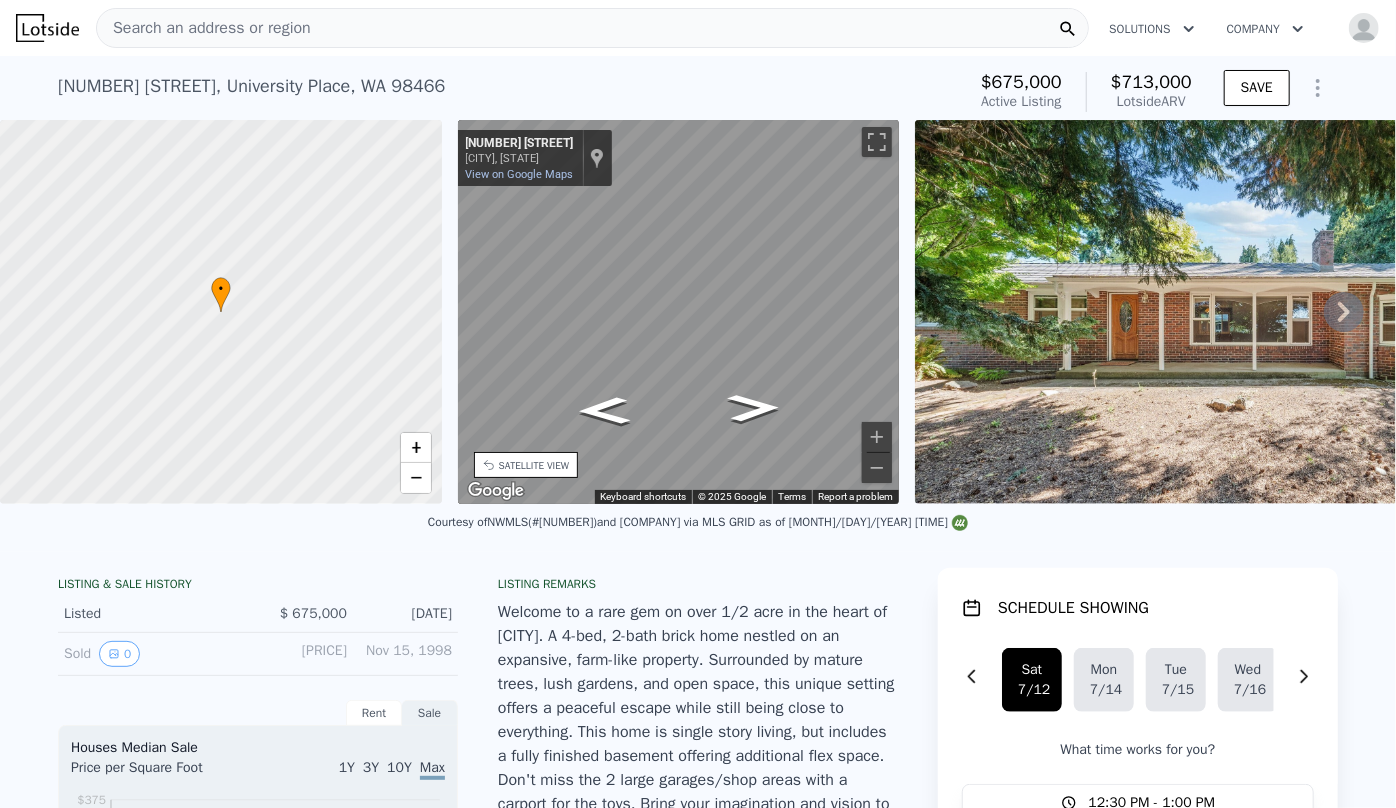 click on "•
+ −
•
+ − STREET VIEW                 ← Move left → Move right ↑ Move up ↓ Move down + Zoom in - Zoom out             120 S 358th St   Federal Way, Washington       120 S 358th St            View on Google Maps        Custom Imagery                 This image is no longer available Keyboard shortcuts Map Data © 2025 Google © 2025 Google Terms Report a problem                 ← Move left → Move right ↑ Move up ↓ Move down + Zoom in - Zoom out             3712 SW Webster St   Seattle, Washington       3712 SW Webster St            View on Google Maps        Custom Imagery                 This image is no longer available Keyboard shortcuts Map Data © 2025 Google © 2025 Google Terms Report a problem                 ← Move left → Move right ↑ Move up ↓ Move down + Zoom in - Zoom out             2836 SW 111th Pl   Seattle, Washington       2836 SW 111th Pl" at bounding box center [698, 312] 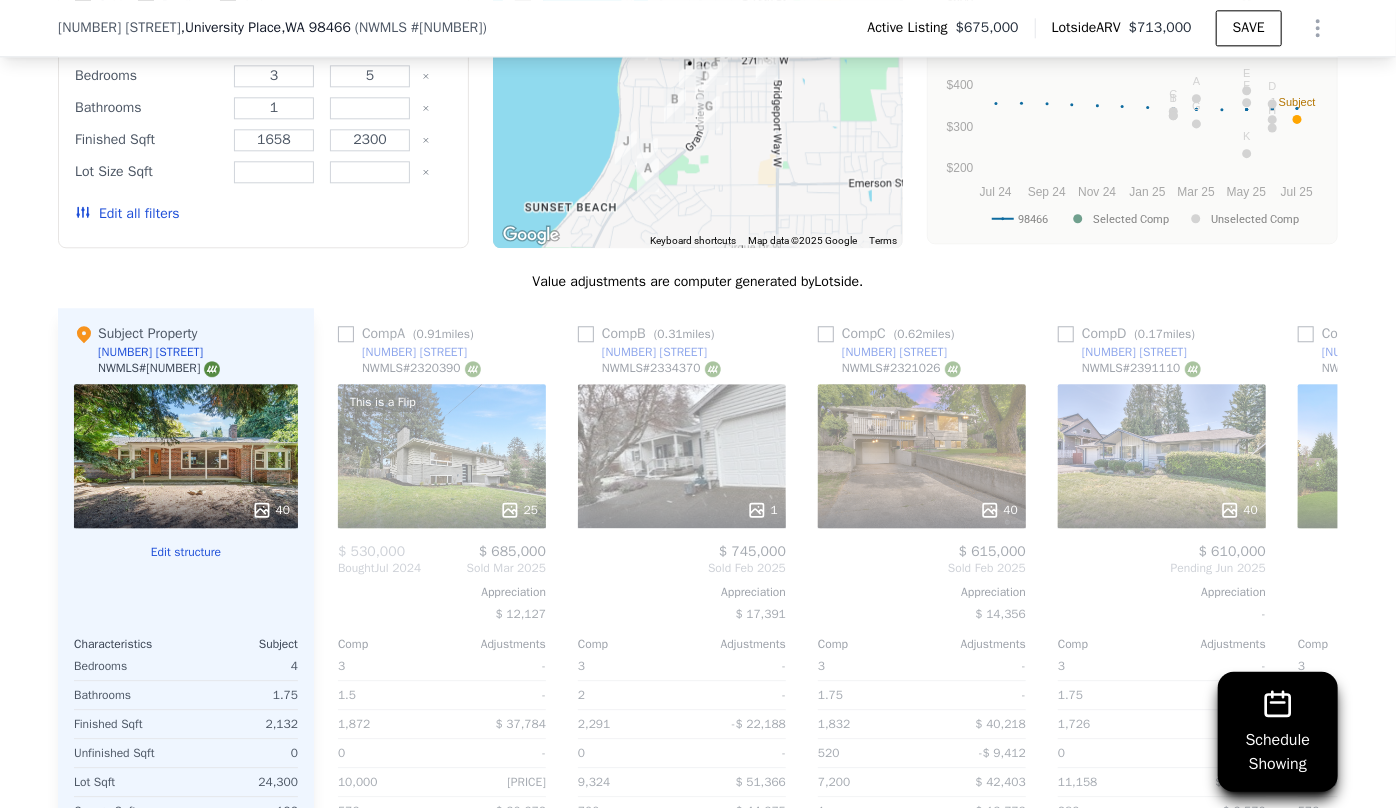 scroll, scrollTop: 2538, scrollLeft: 0, axis: vertical 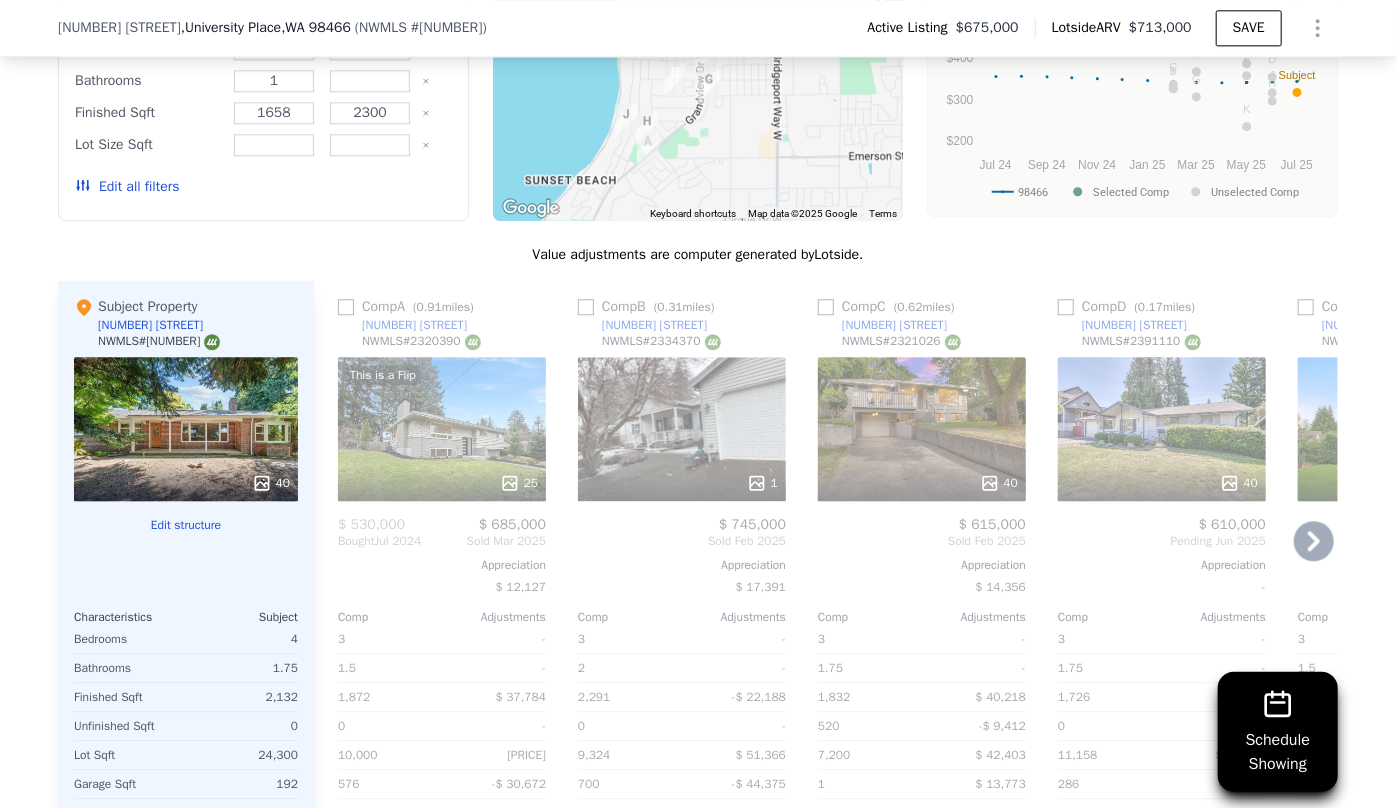 click on "1" at bounding box center [682, 429] 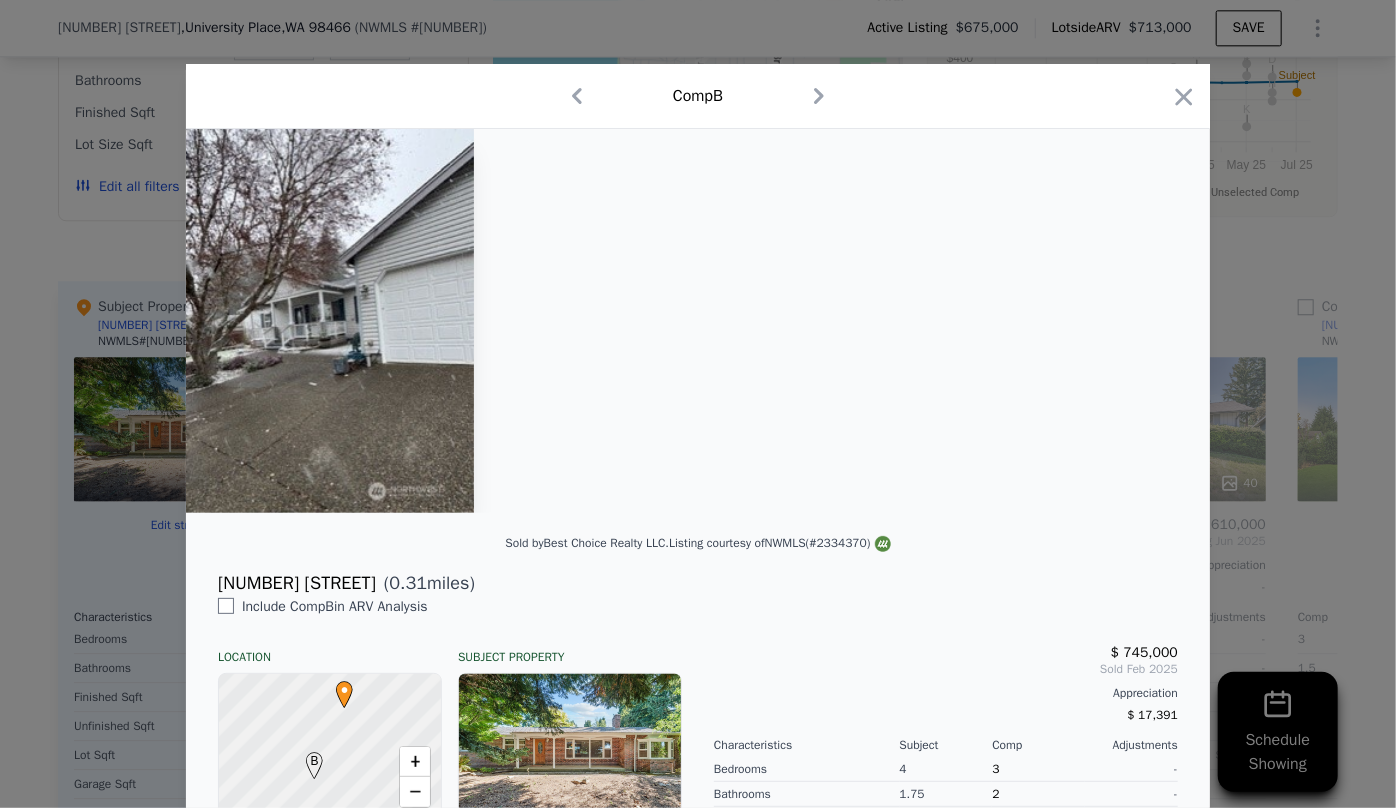 click on "Comp  B" at bounding box center [698, 96] 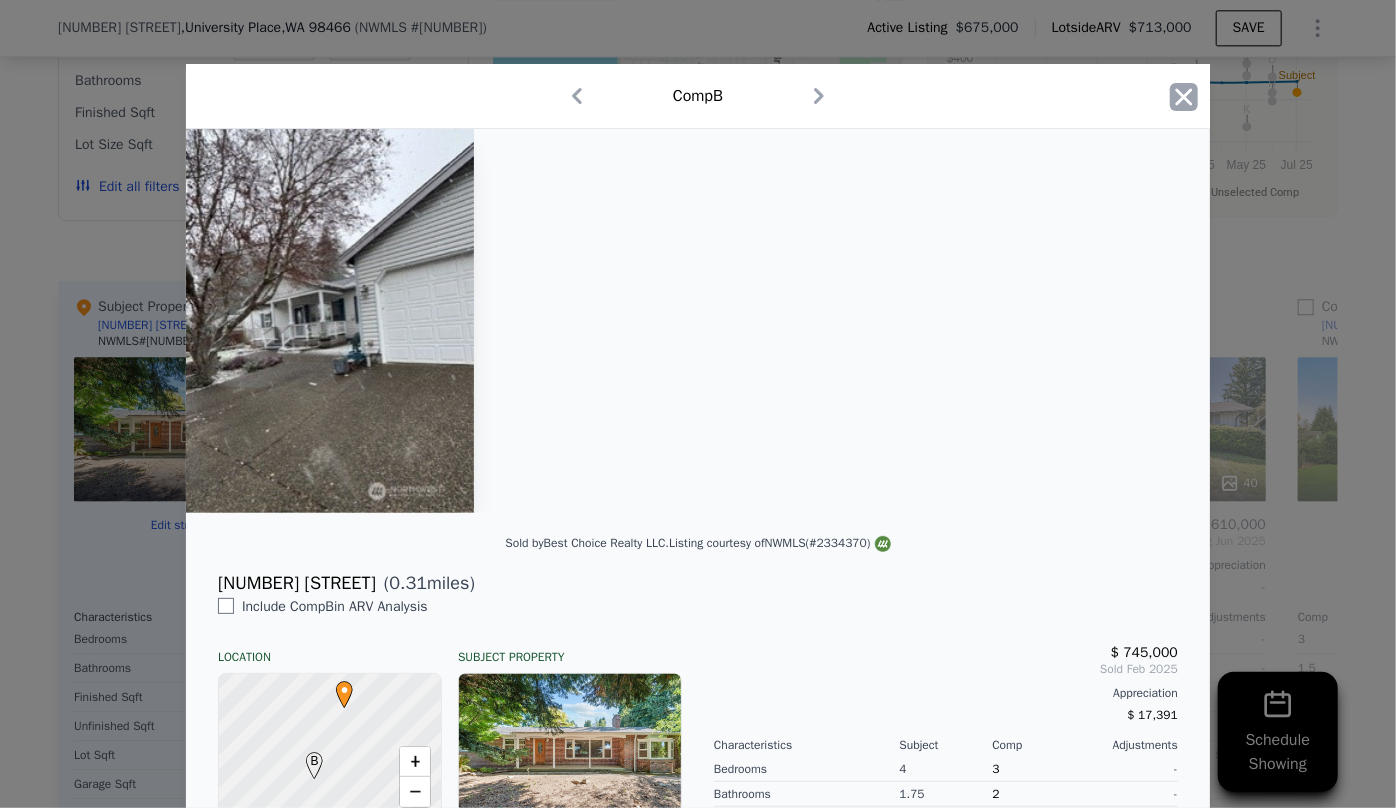 click 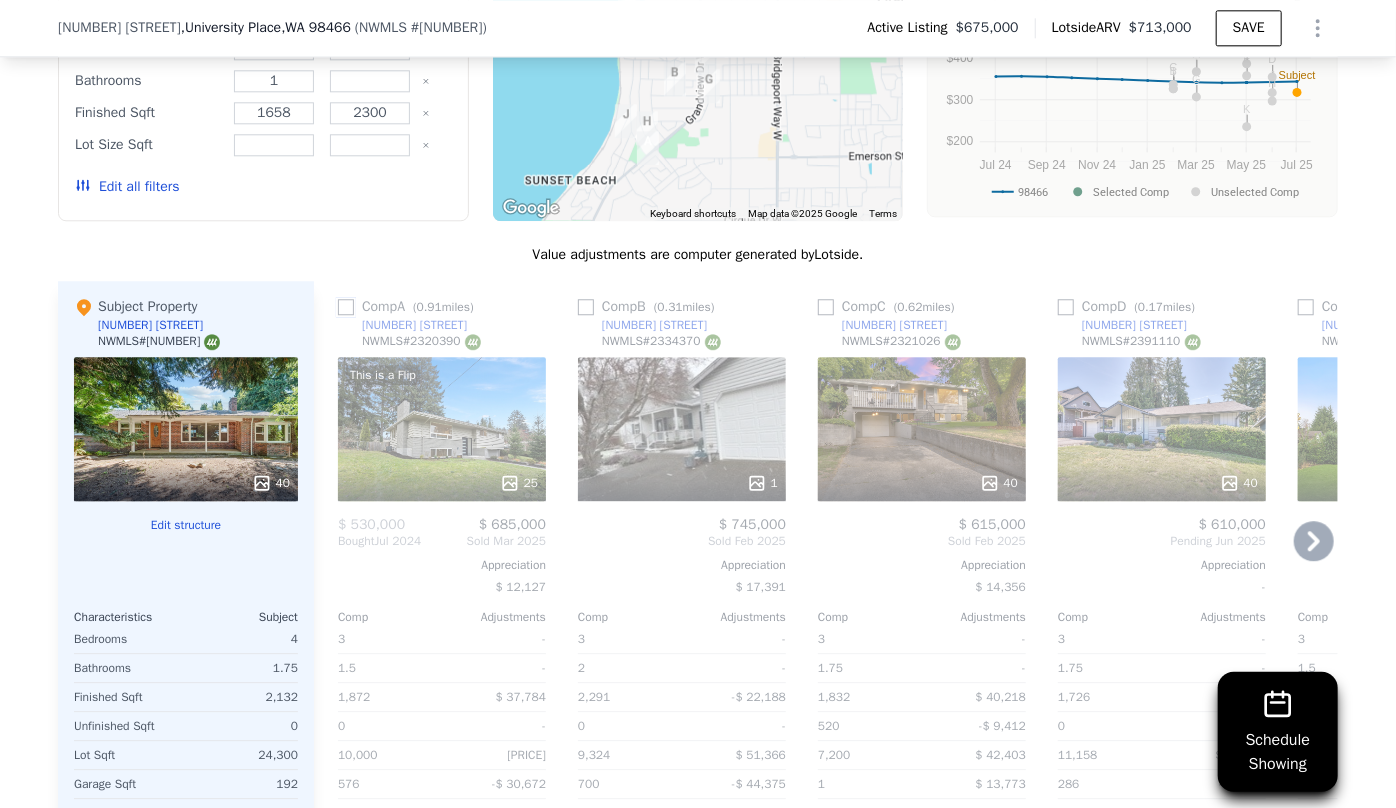 click at bounding box center (346, 307) 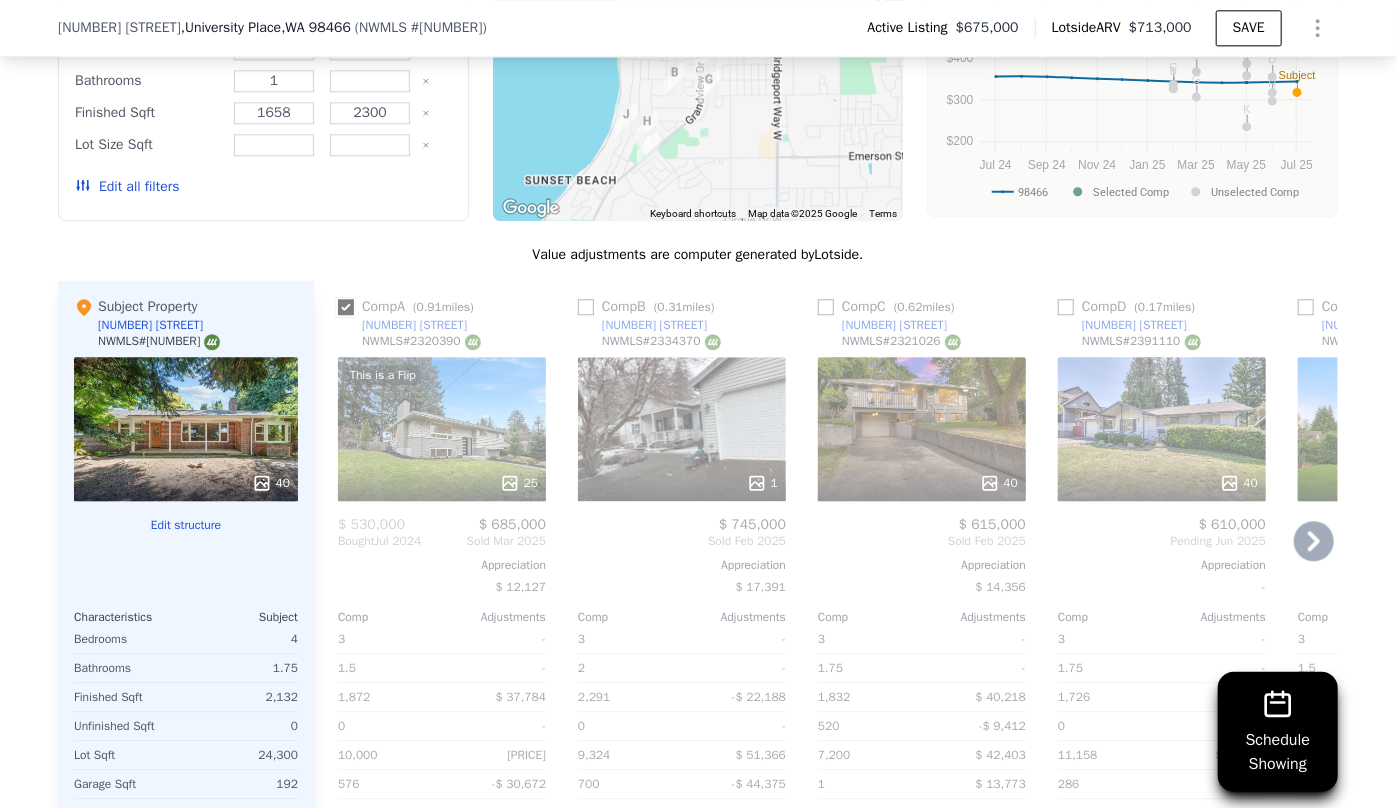 checkbox on "true" 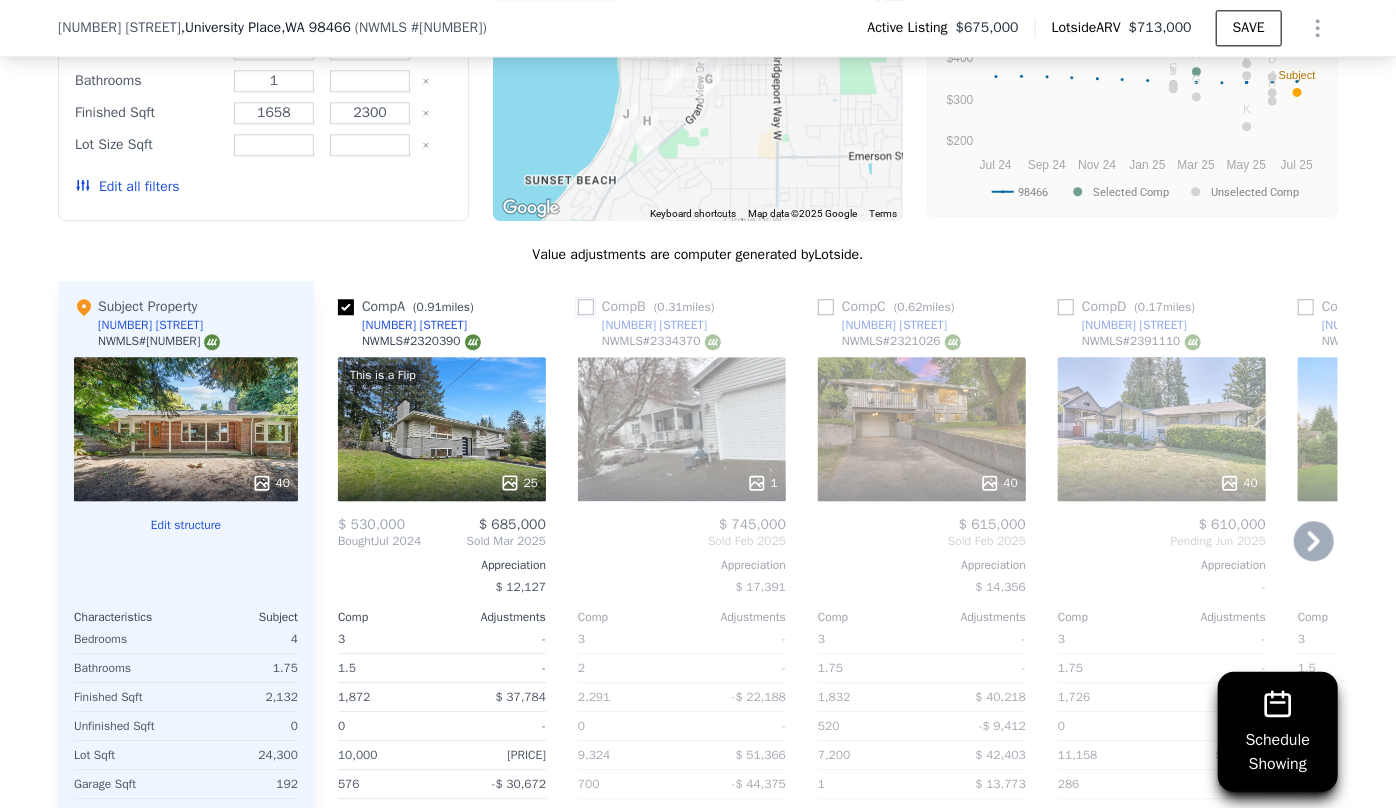 click at bounding box center [586, 307] 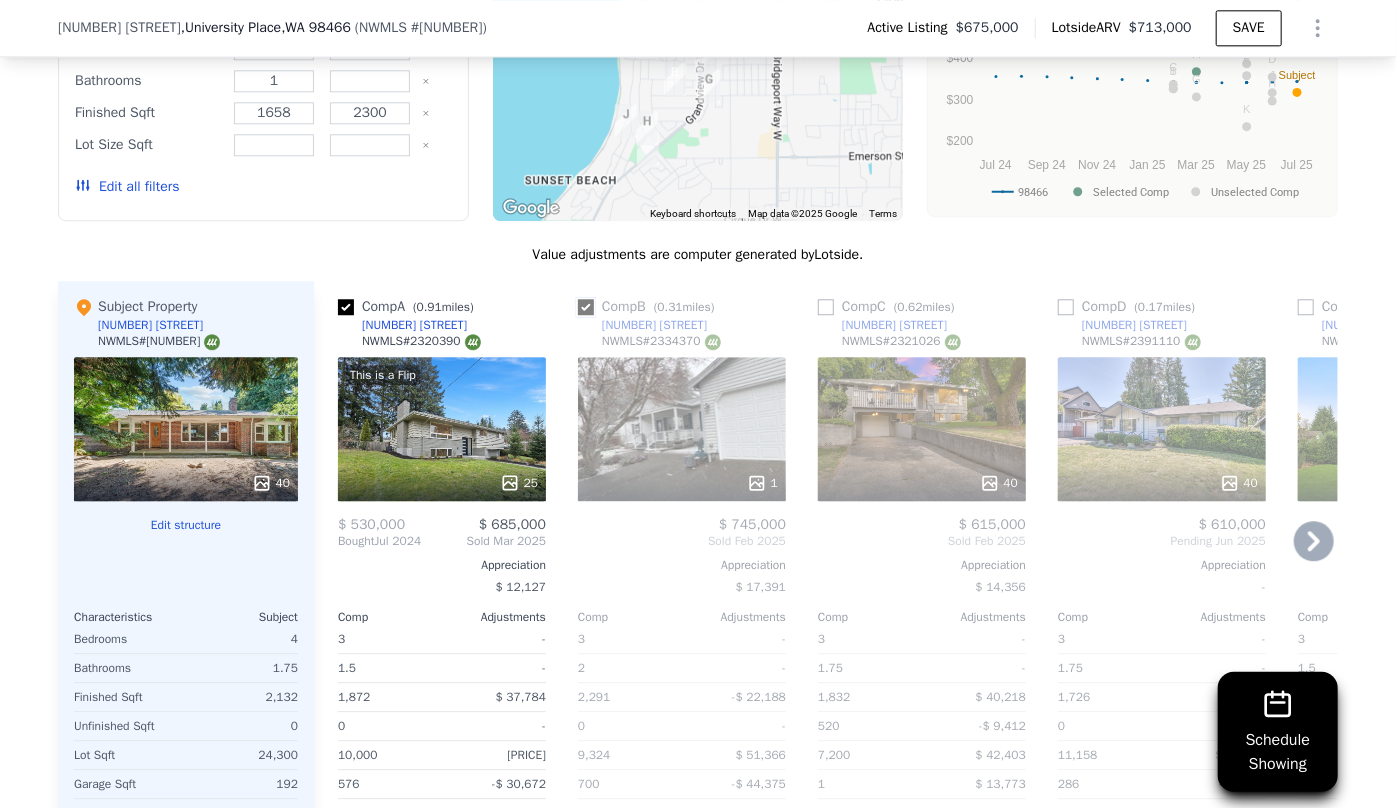 checkbox on "true" 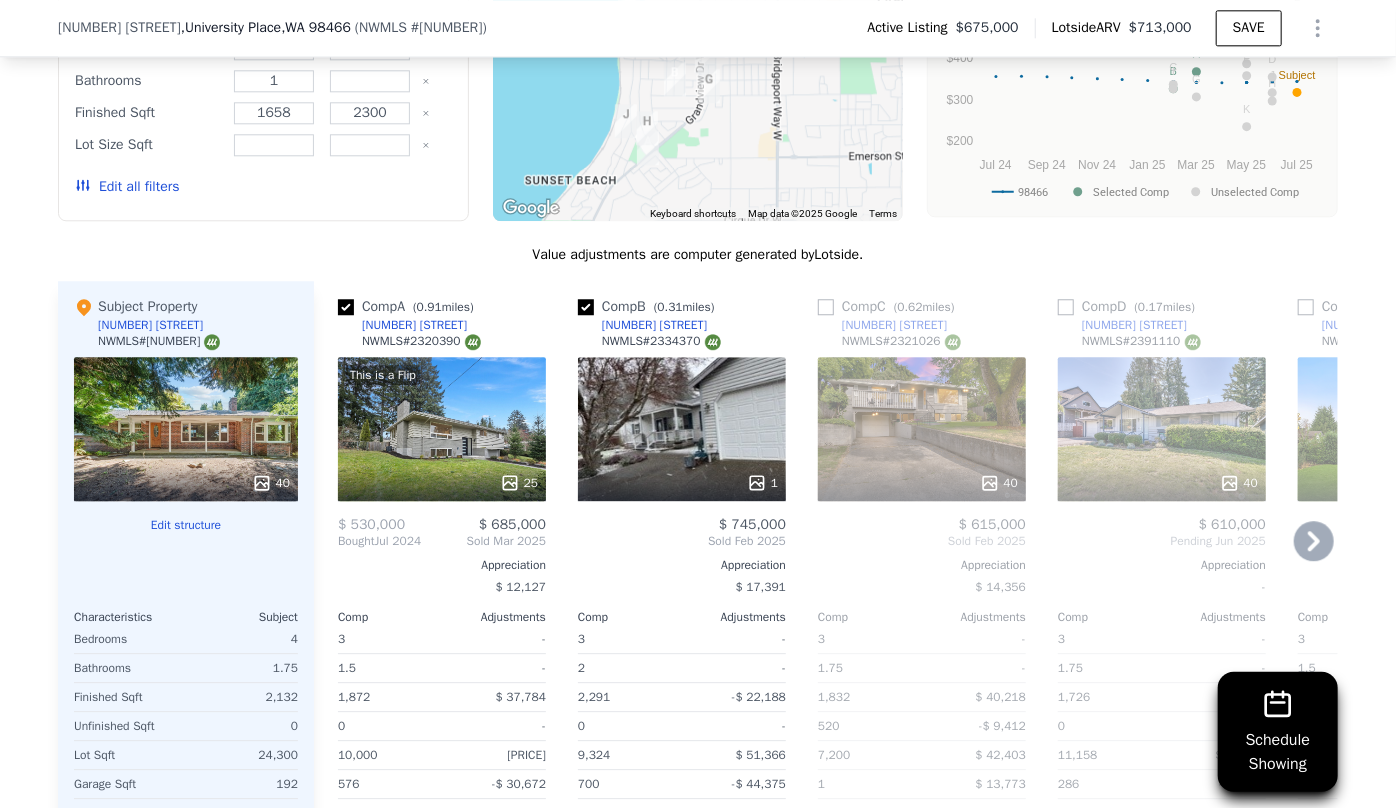 click 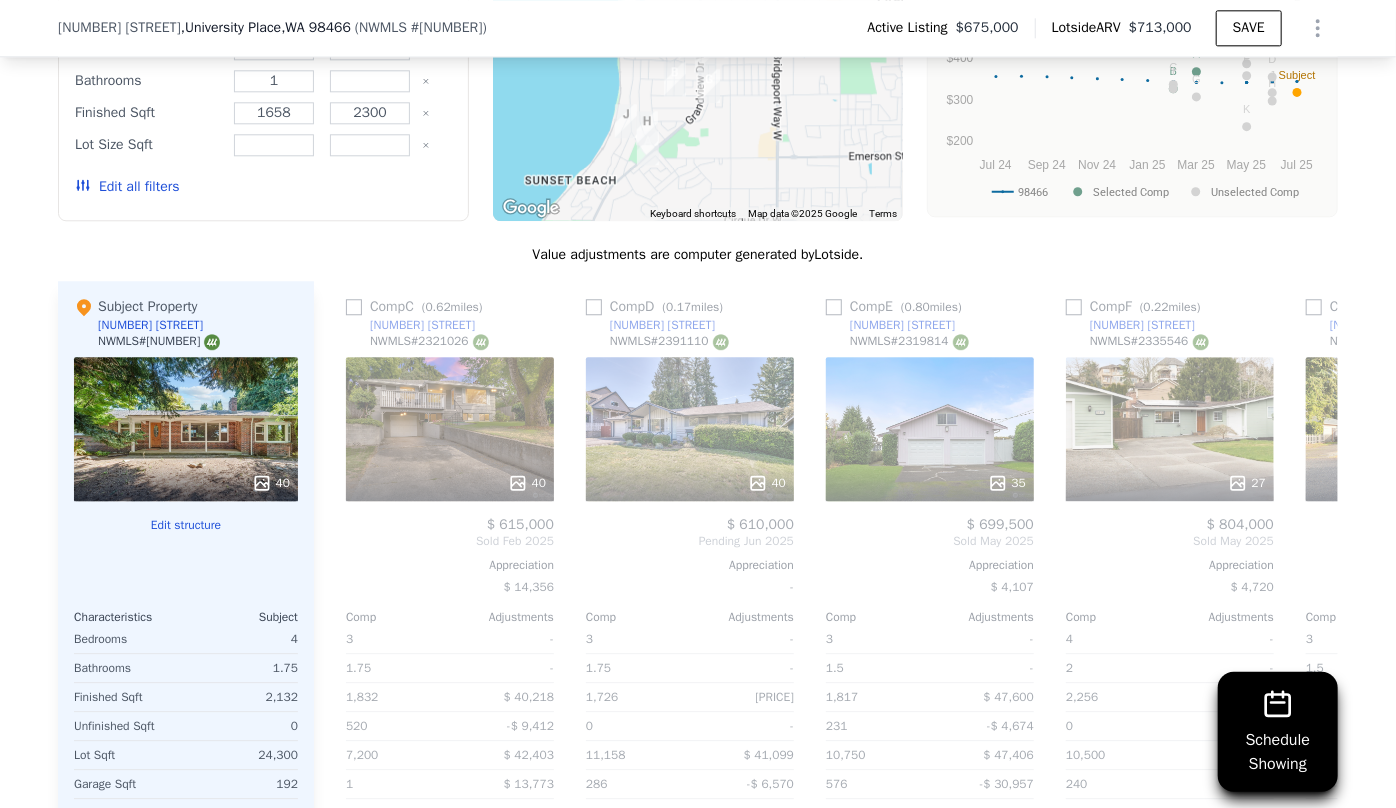 scroll, scrollTop: 0, scrollLeft: 480, axis: horizontal 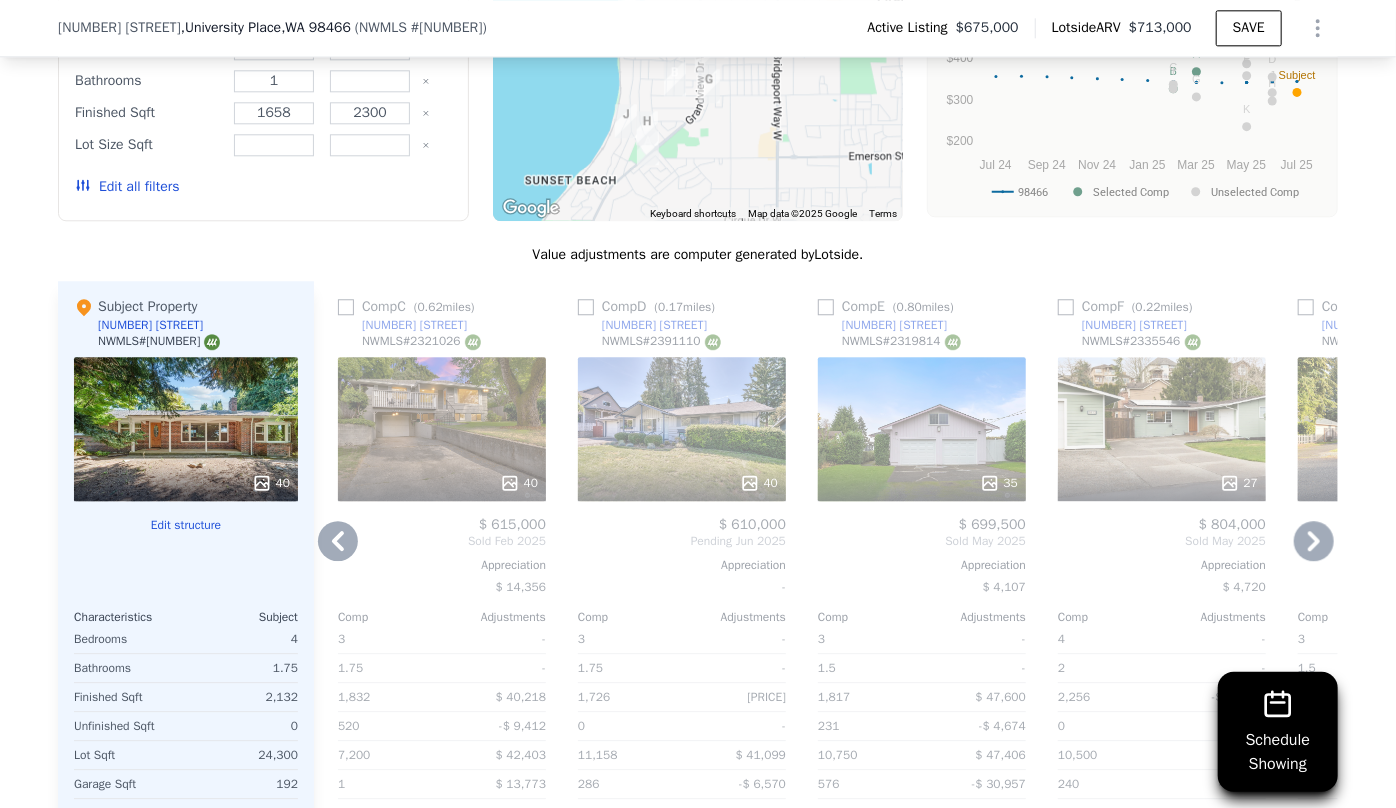 click on "40" at bounding box center [682, 429] 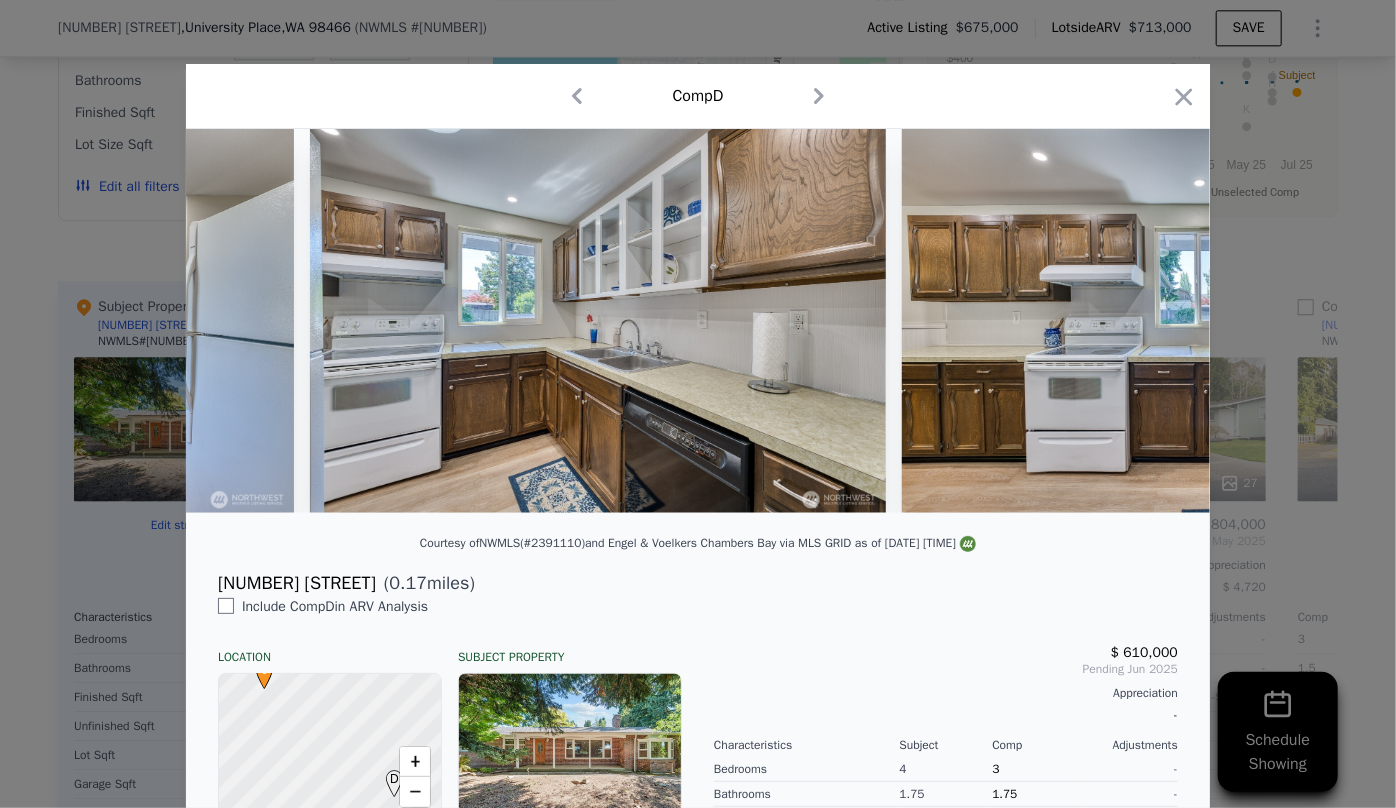 scroll, scrollTop: 0, scrollLeft: 5137, axis: horizontal 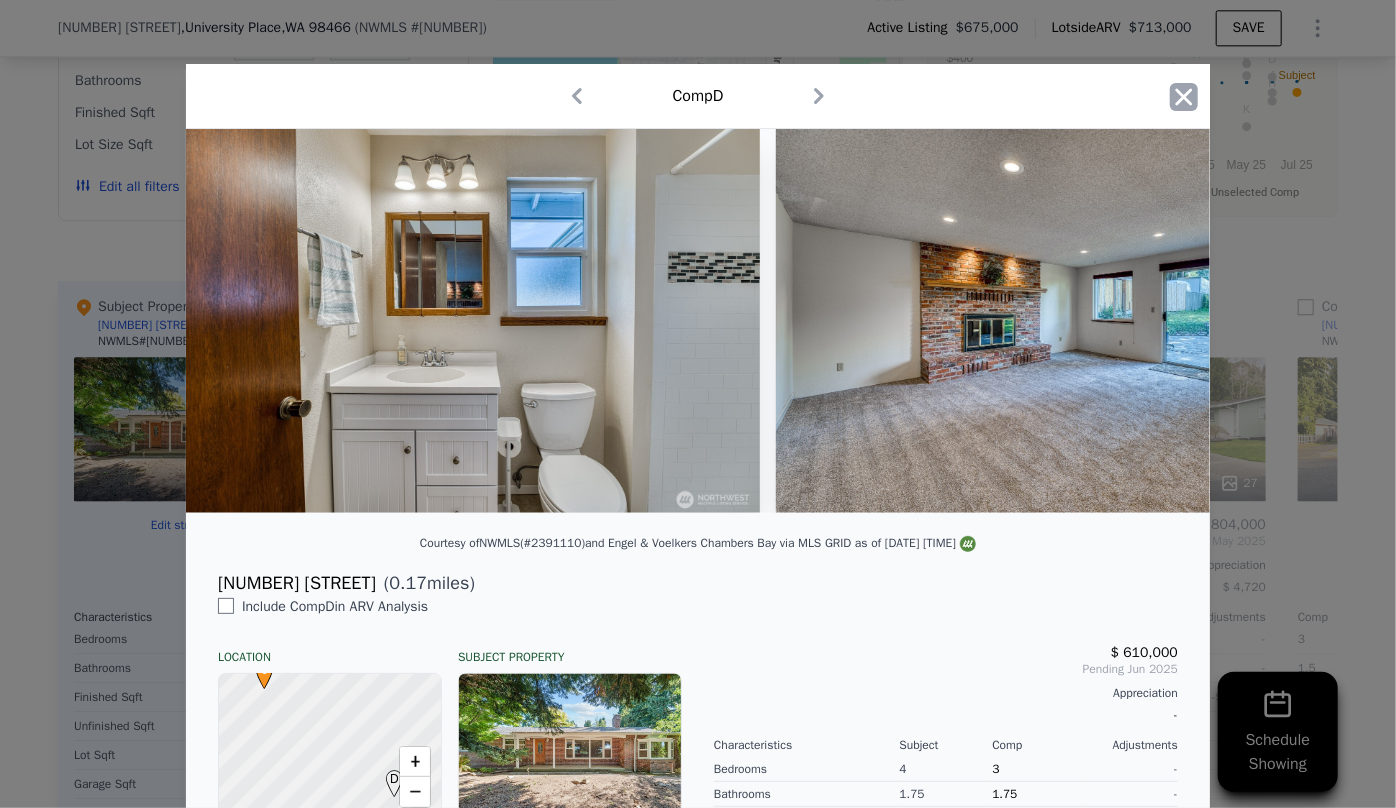 click 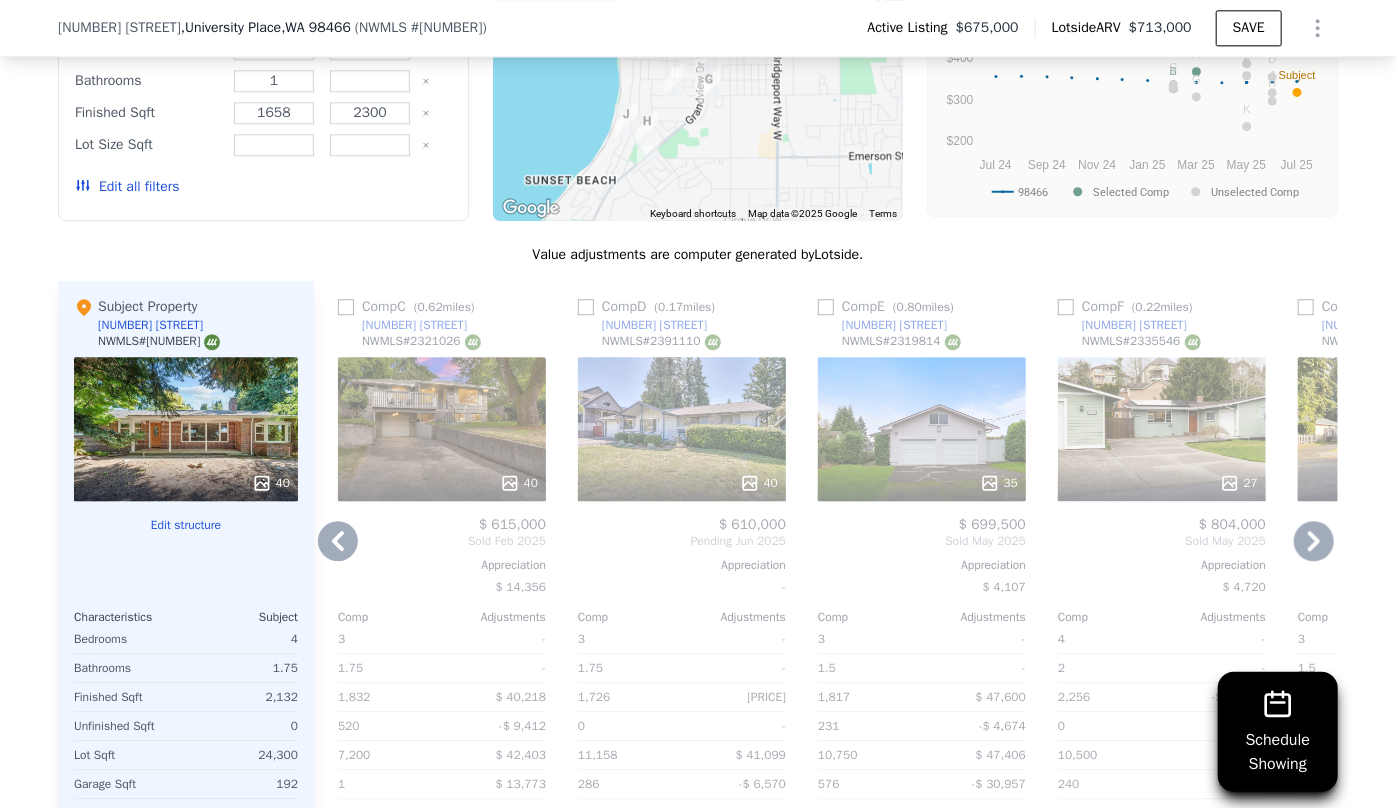 click 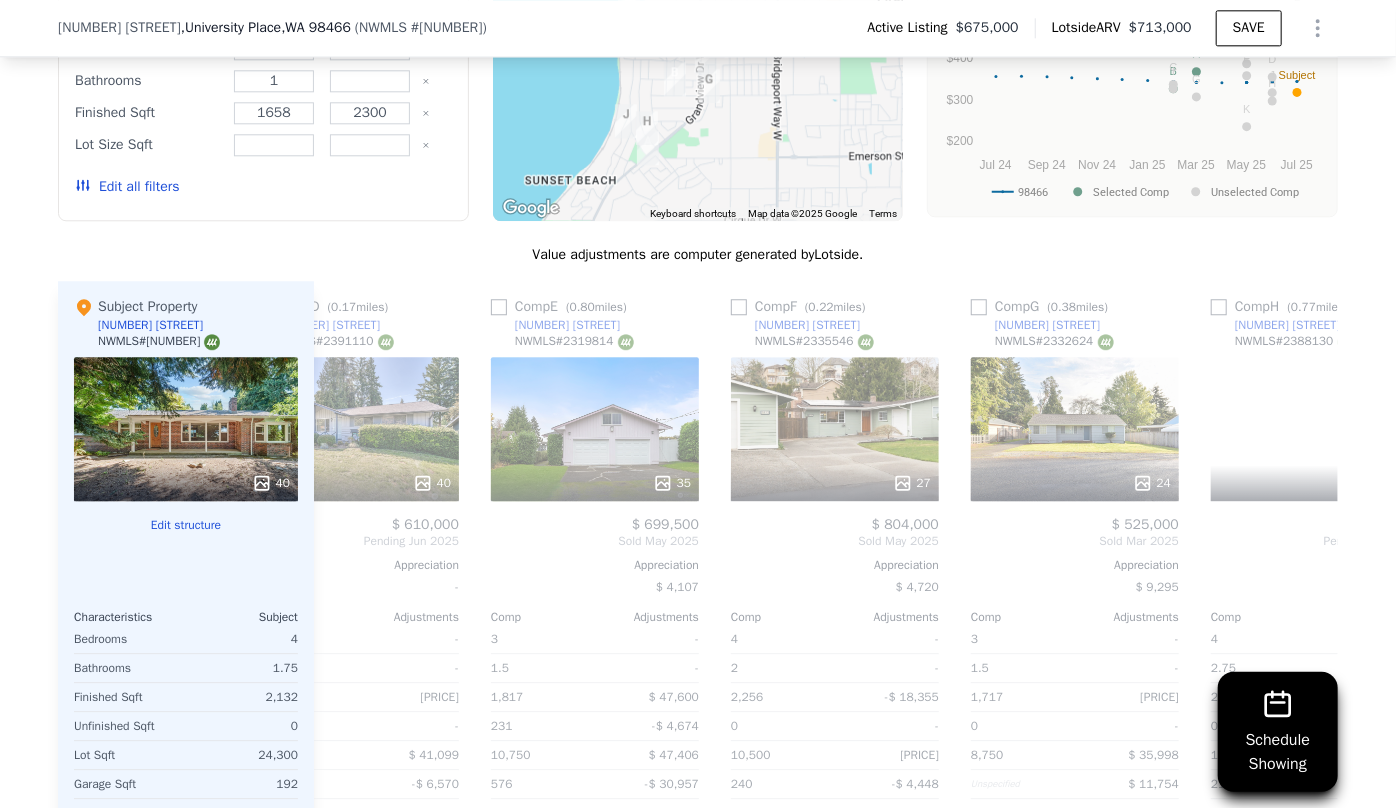scroll, scrollTop: 0, scrollLeft: 960, axis: horizontal 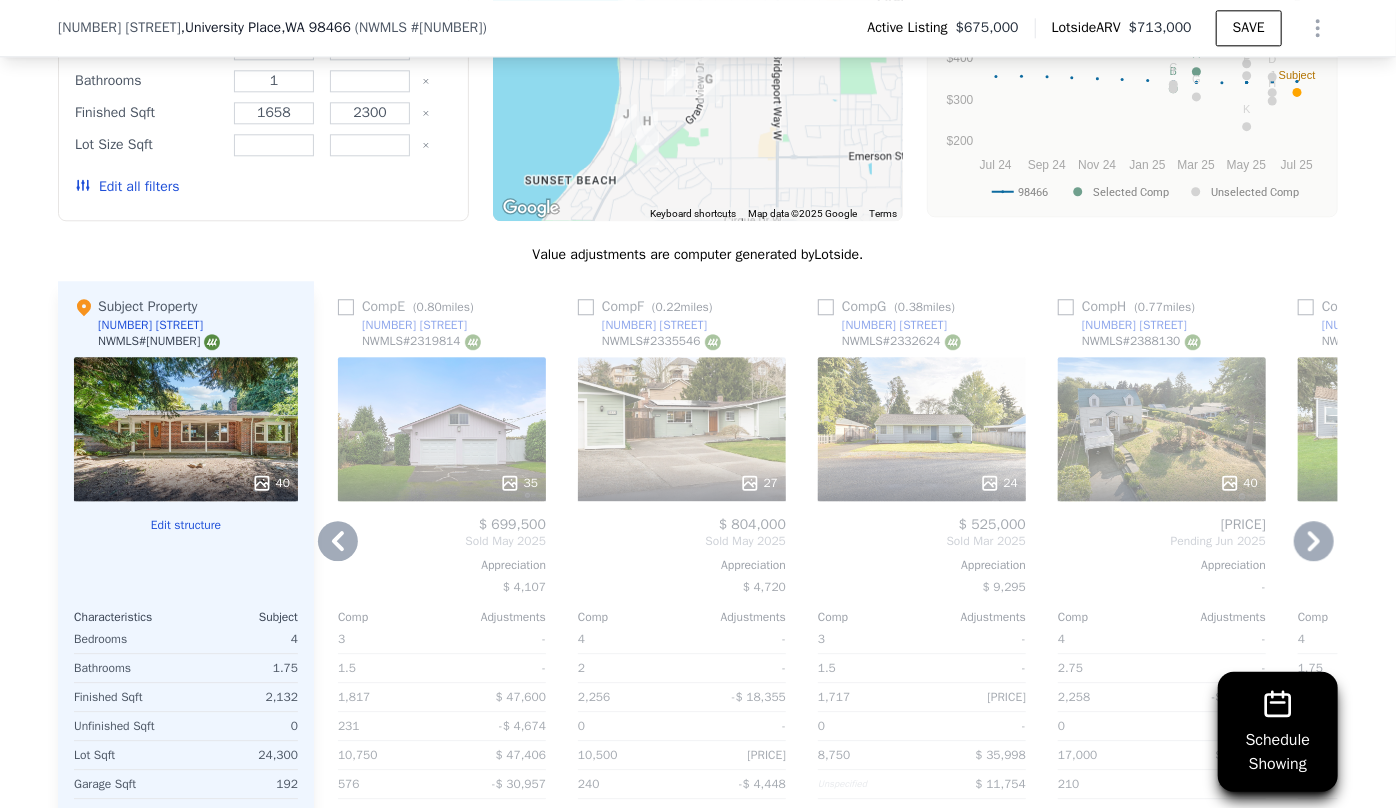 click 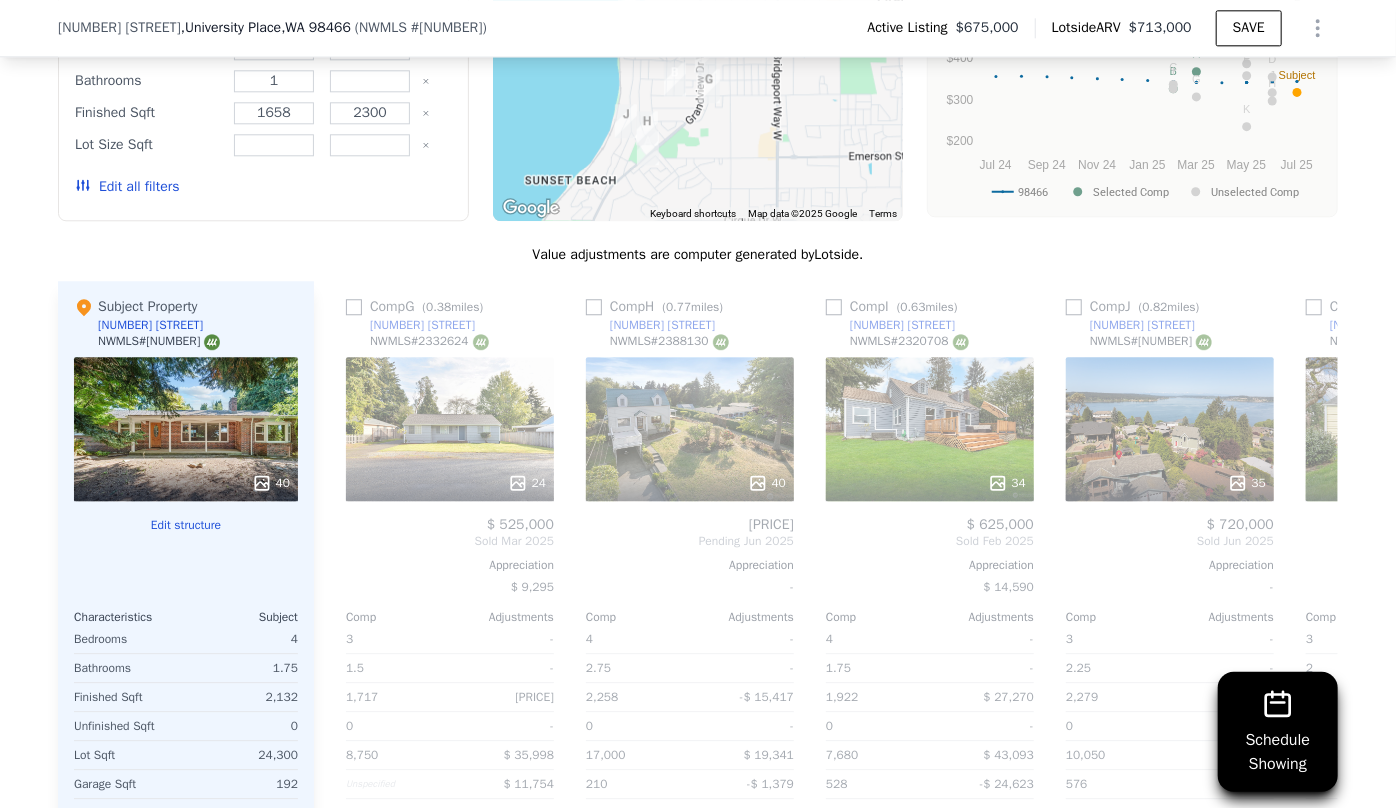 scroll, scrollTop: 0, scrollLeft: 1440, axis: horizontal 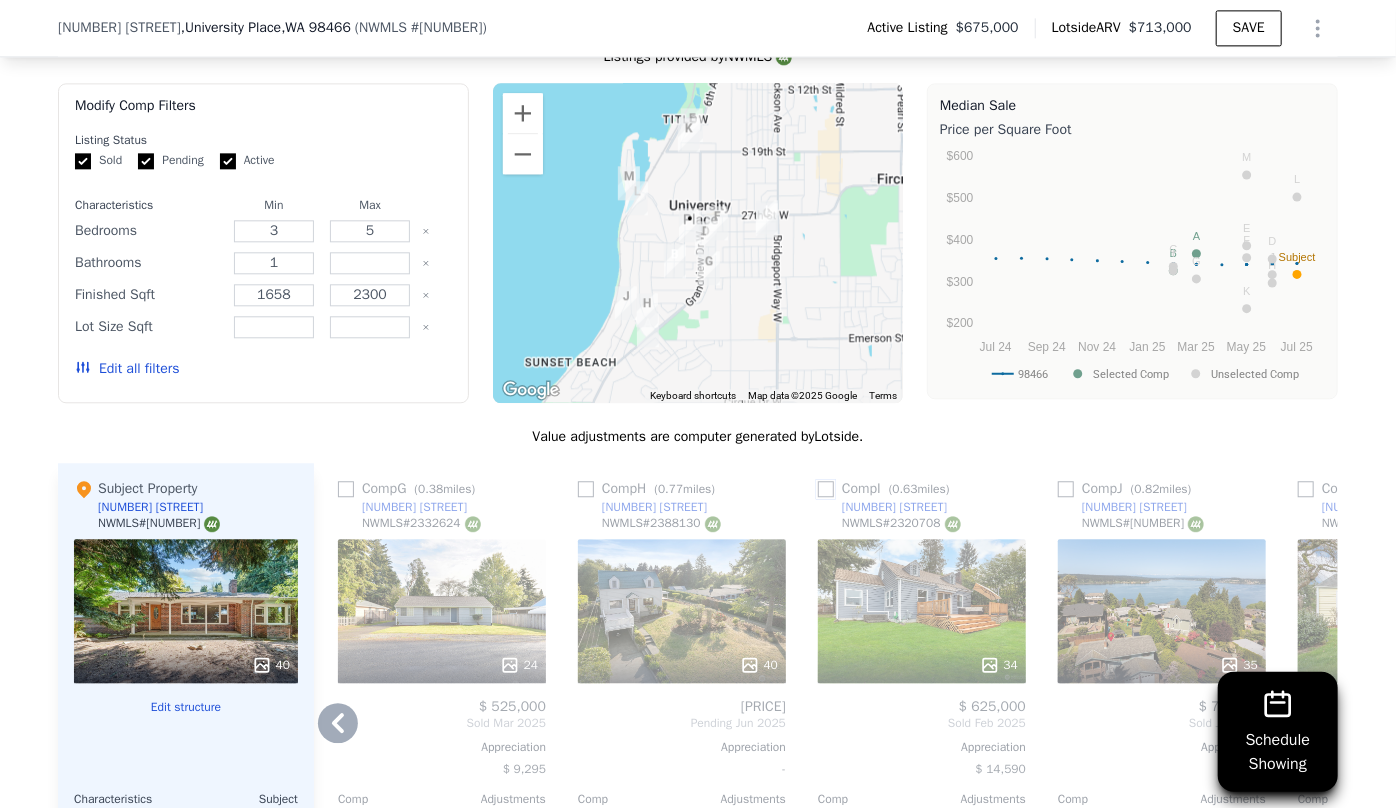 click at bounding box center (826, 489) 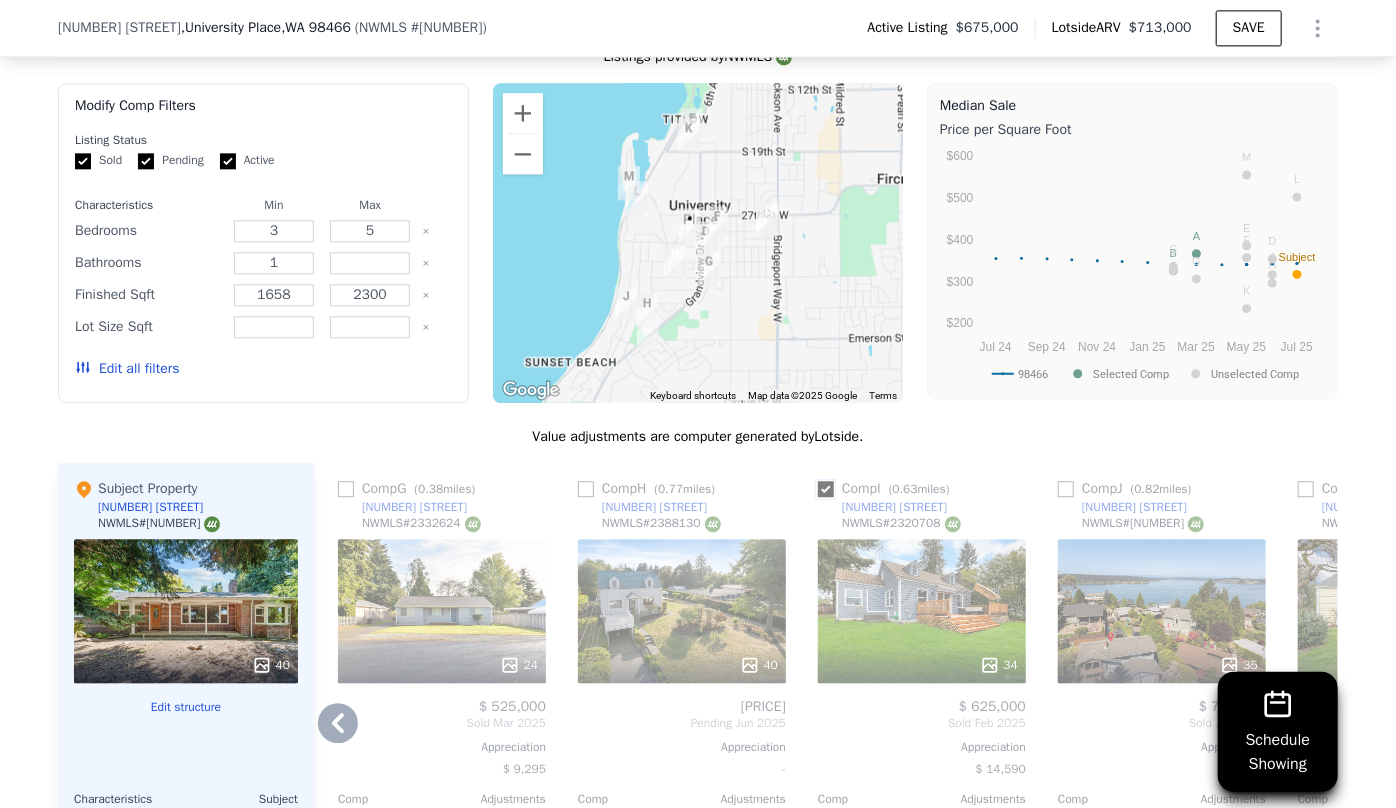 checkbox on "true" 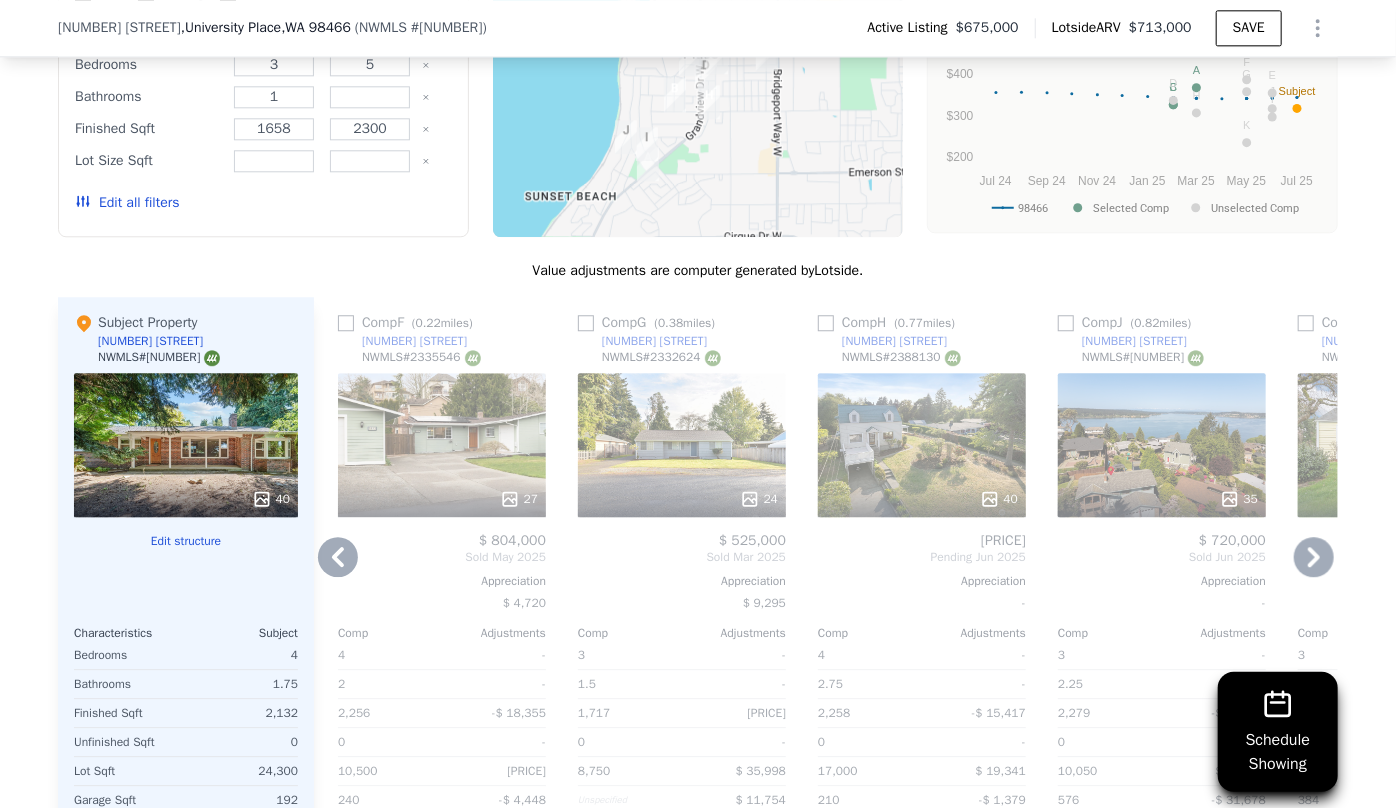 scroll, scrollTop: 2629, scrollLeft: 0, axis: vertical 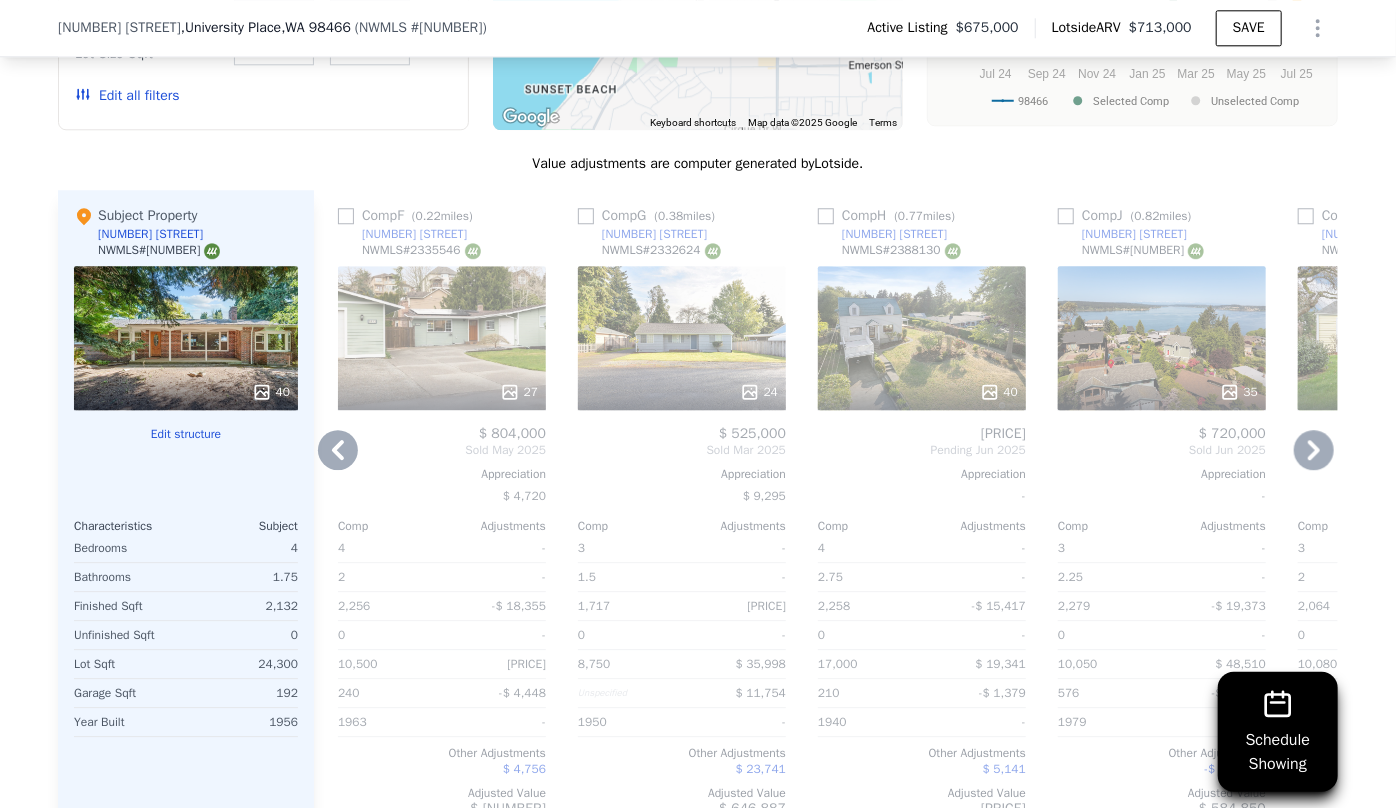 click 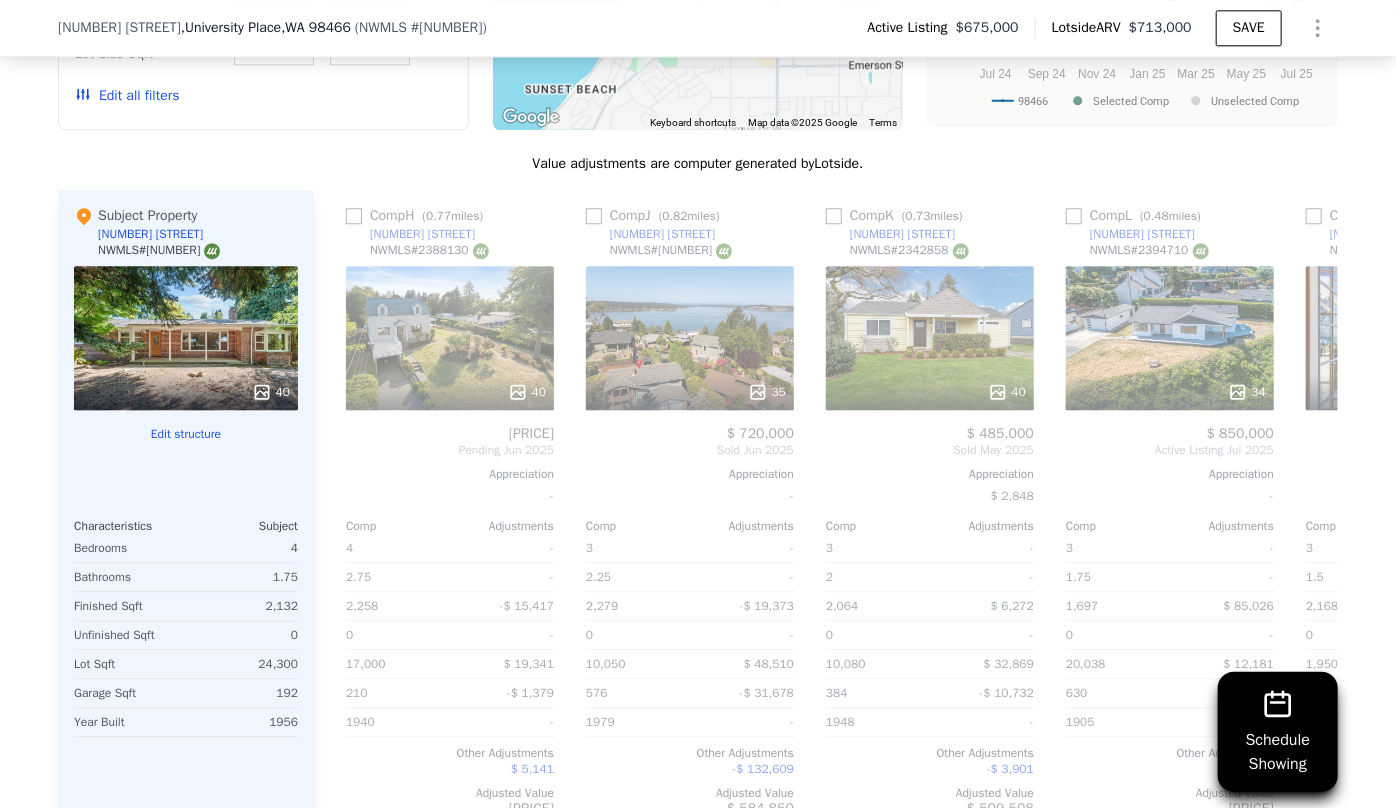 scroll, scrollTop: 0, scrollLeft: 1920, axis: horizontal 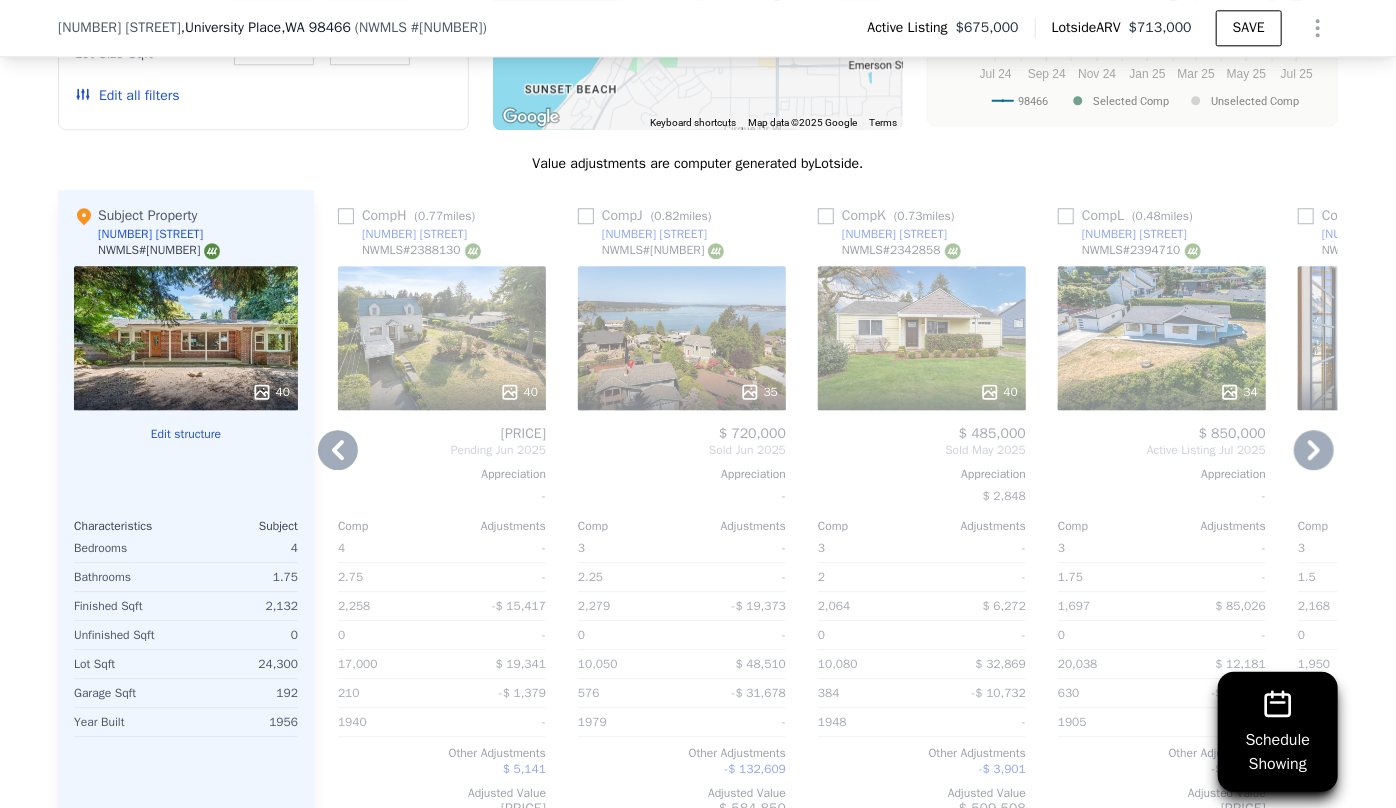 click 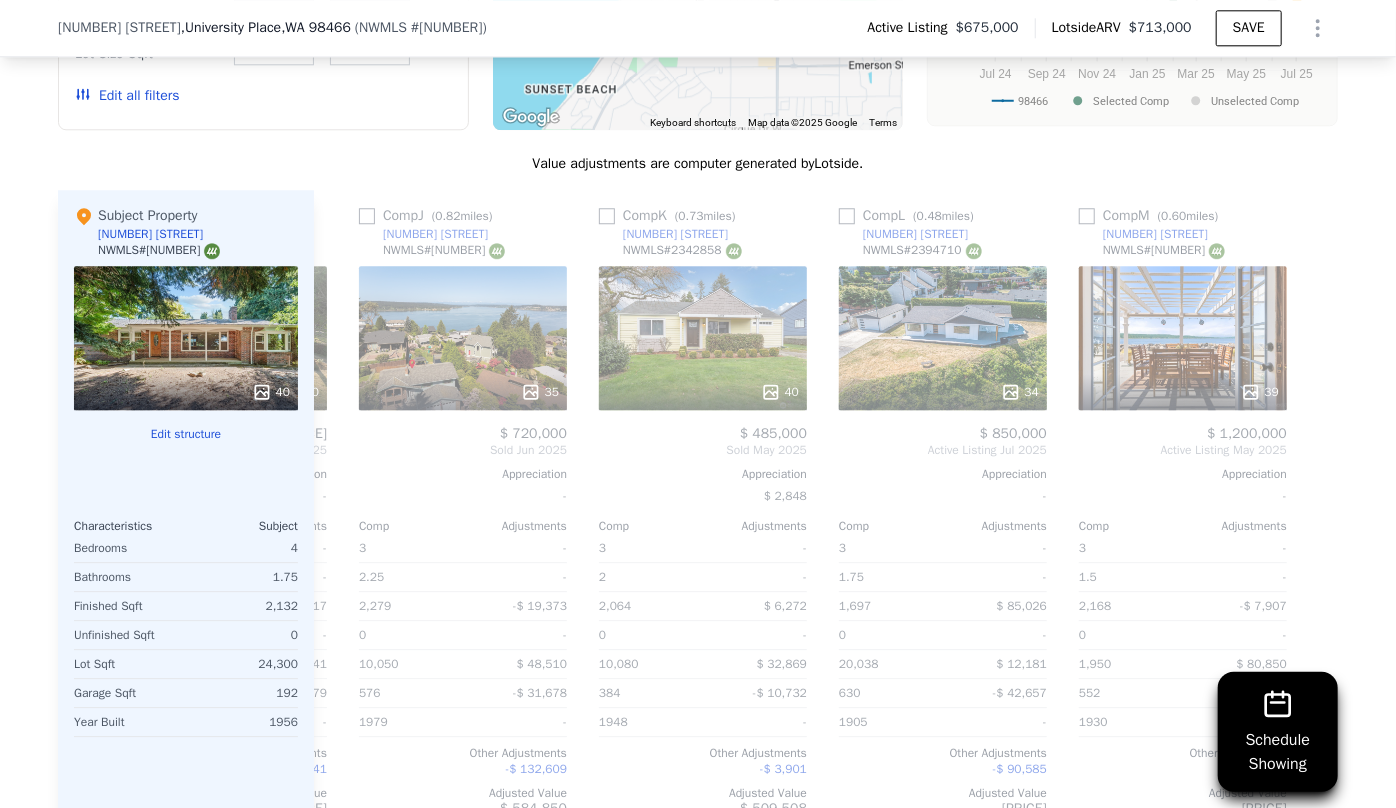 scroll, scrollTop: 0, scrollLeft: 2143, axis: horizontal 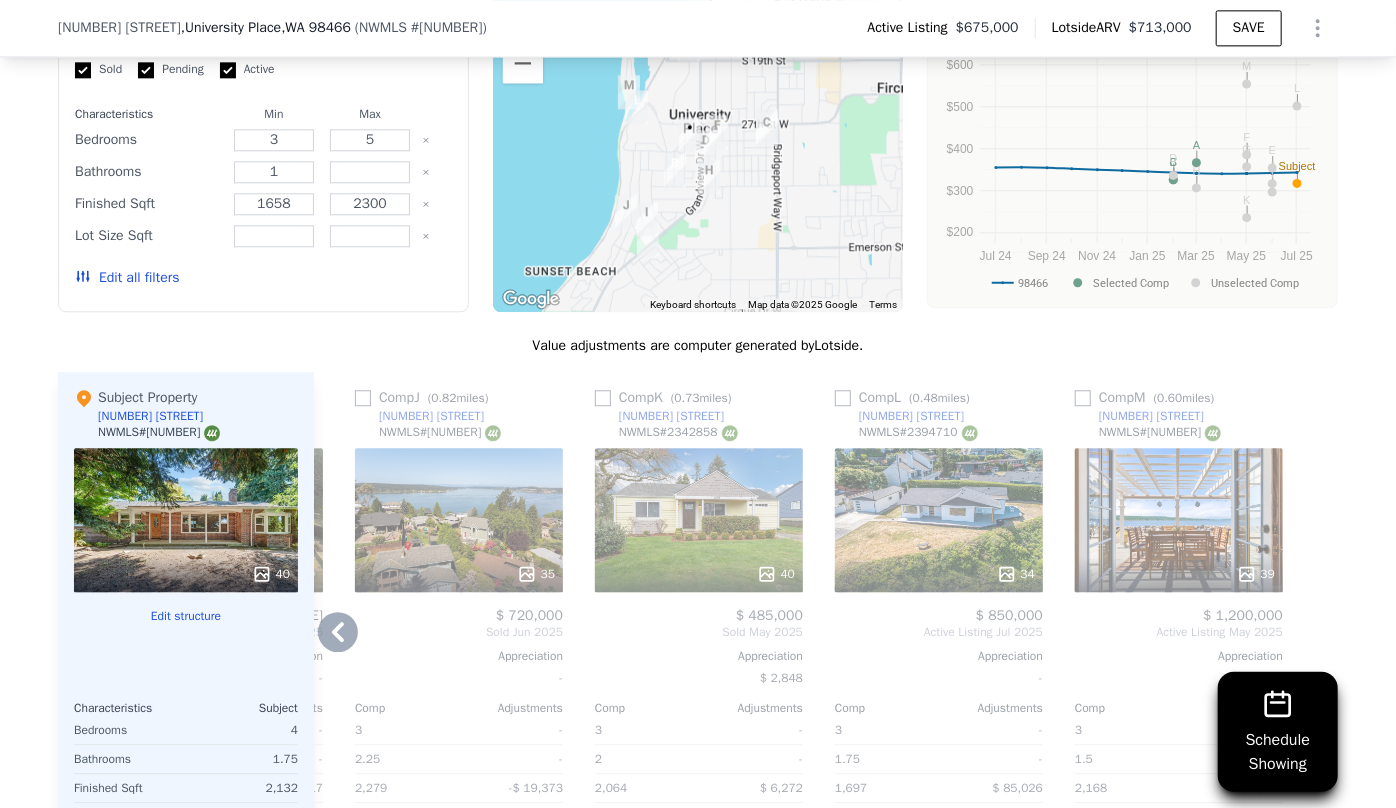 click on "34" at bounding box center [939, 520] 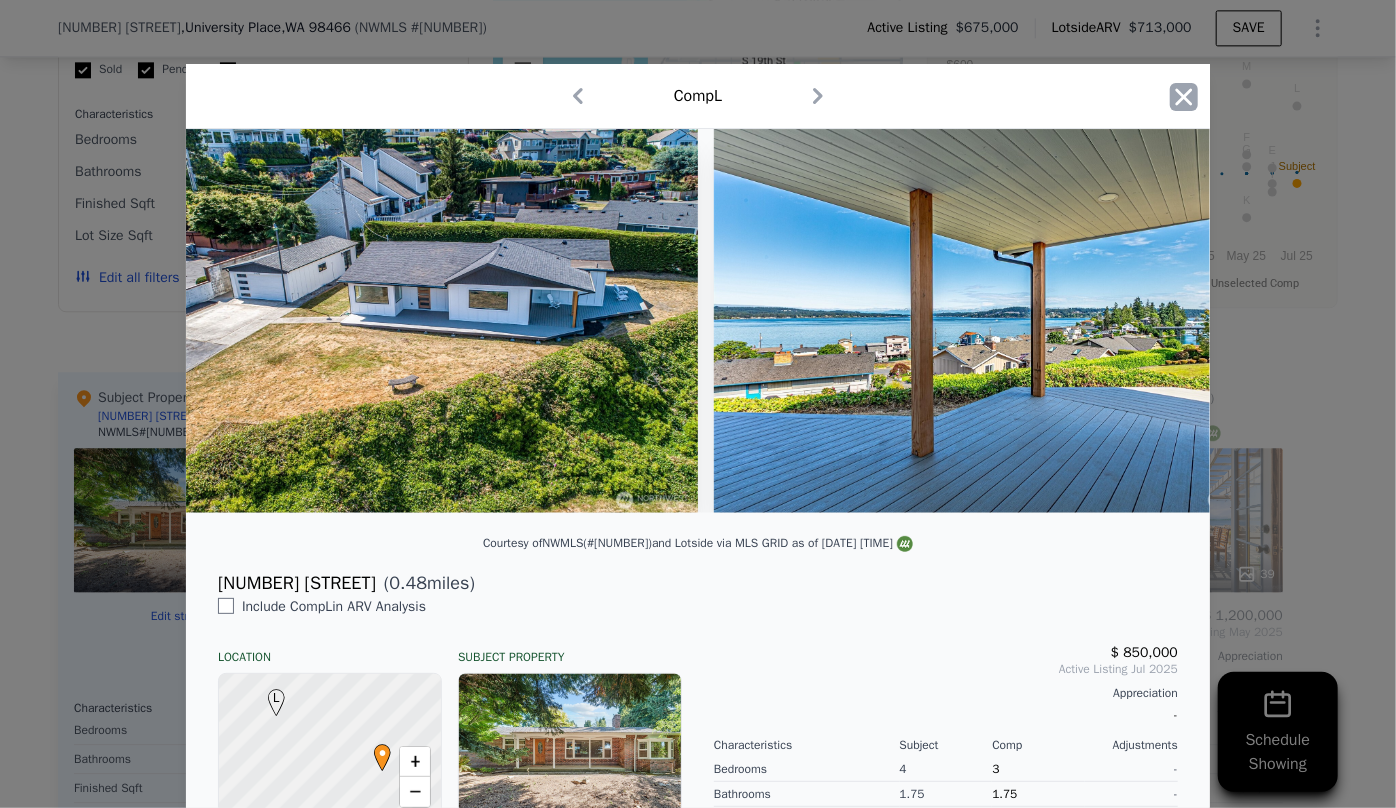 click 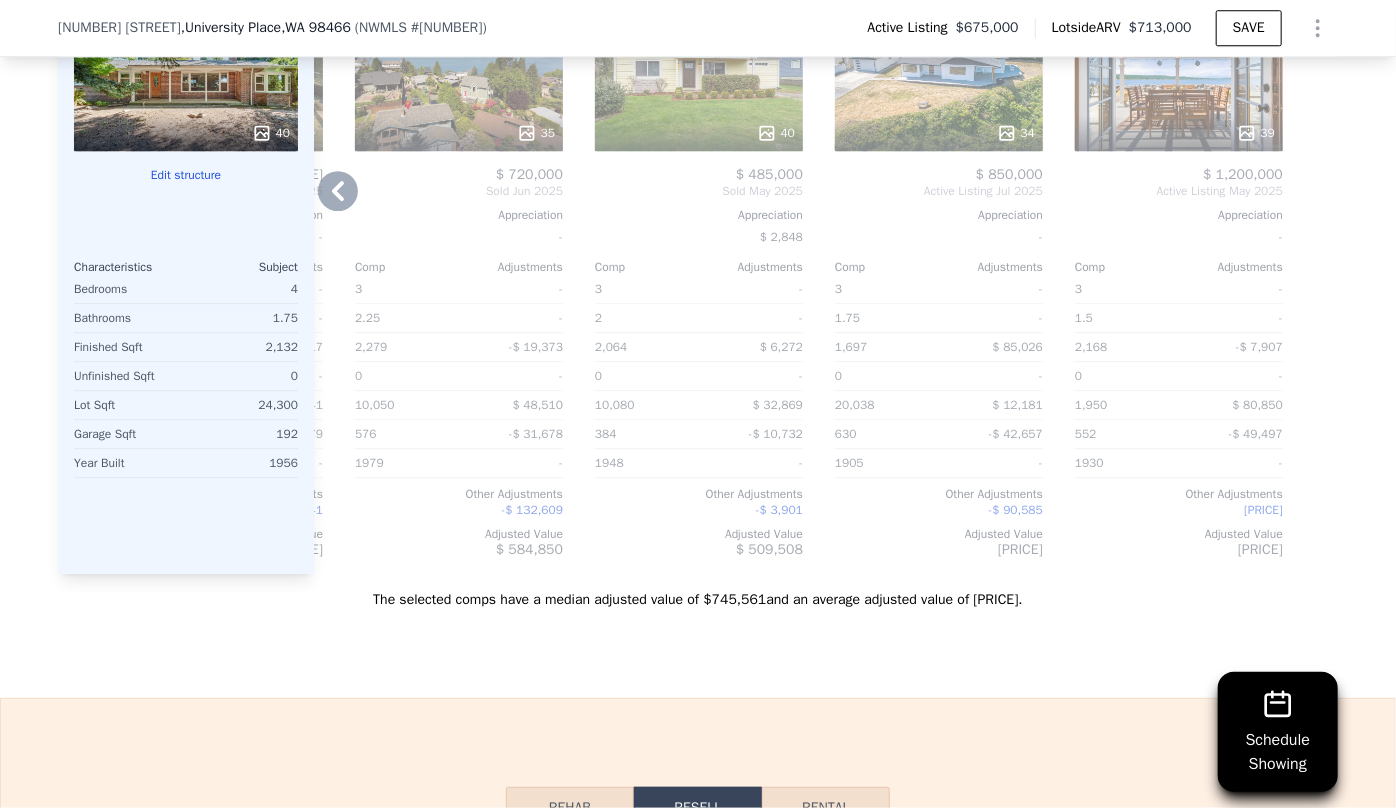 scroll, scrollTop: 2992, scrollLeft: 0, axis: vertical 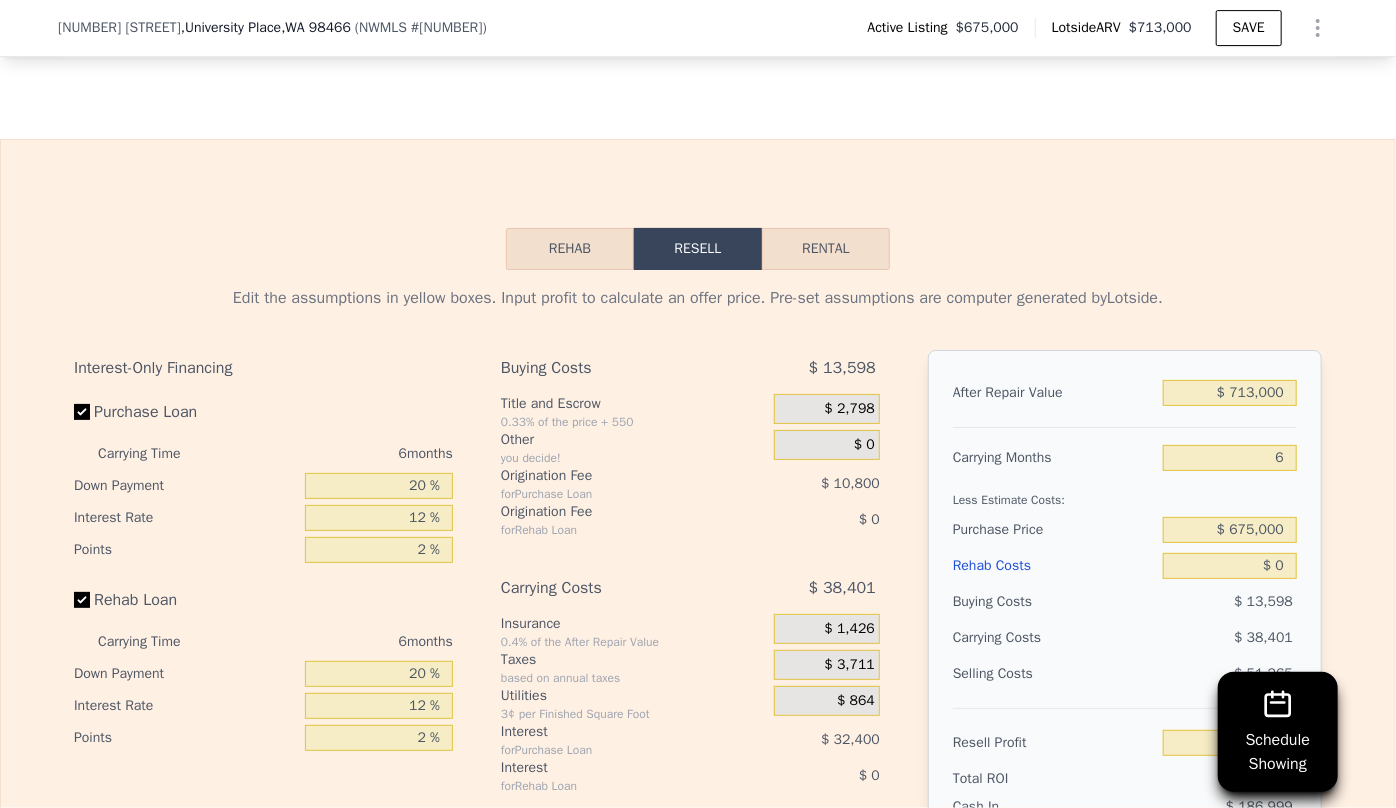 click on "Rehab Costs" at bounding box center [1054, 566] 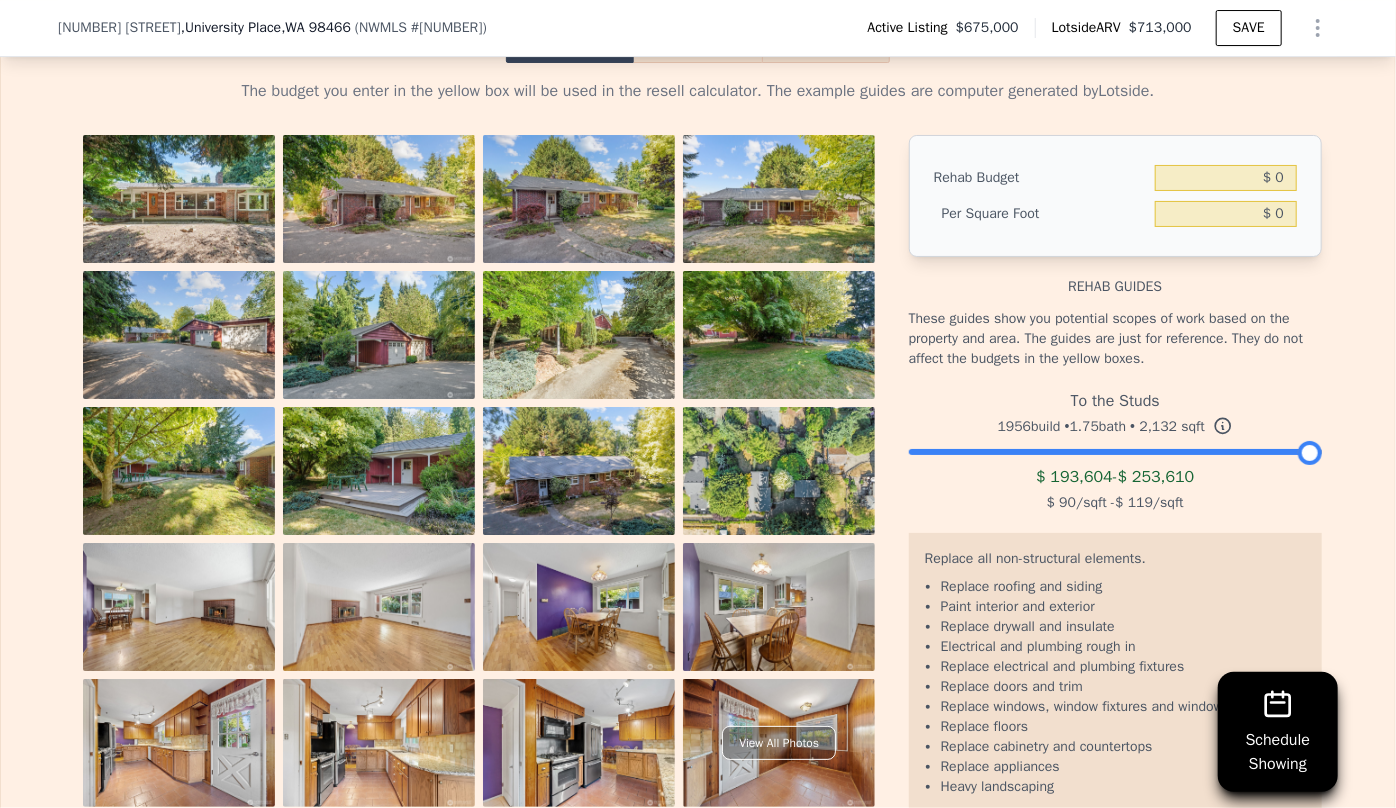scroll, scrollTop: 3538, scrollLeft: 0, axis: vertical 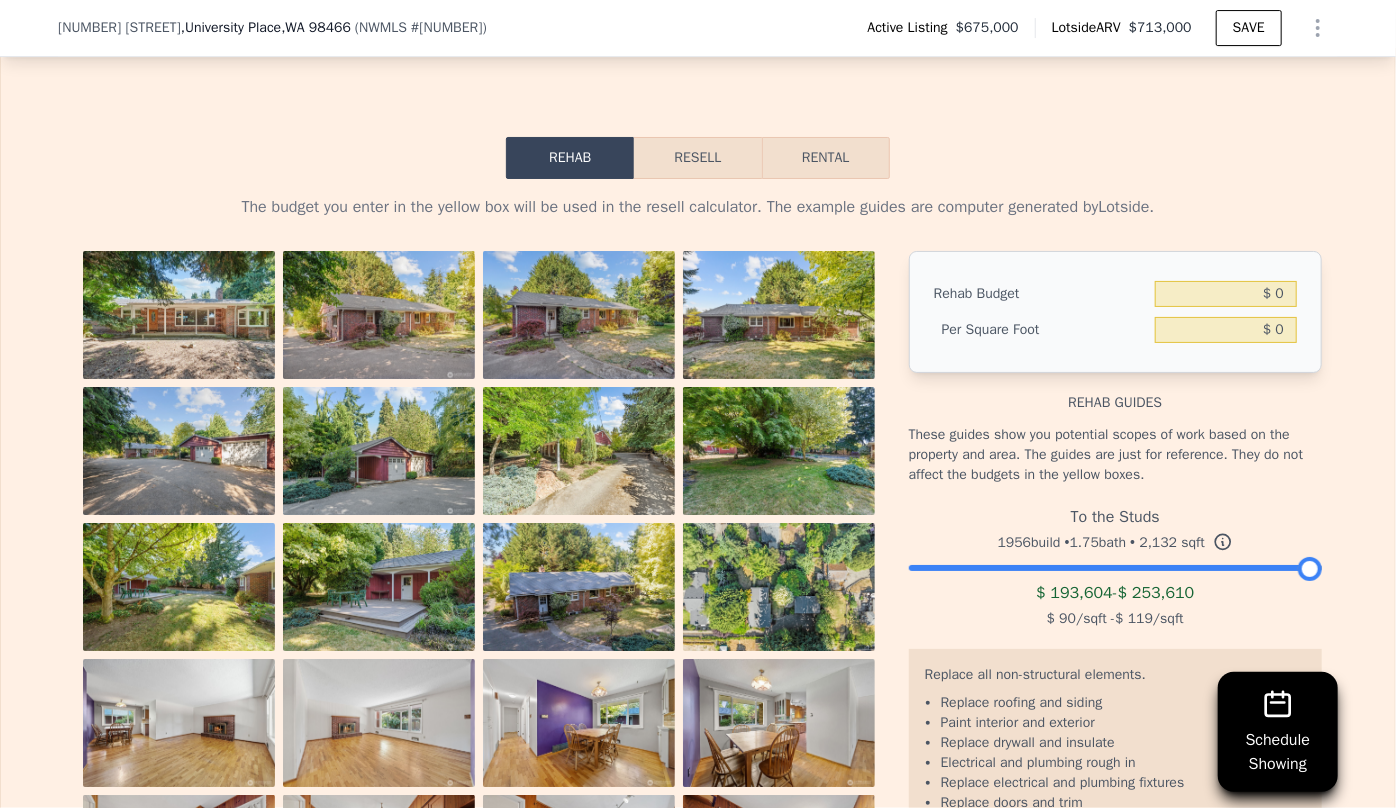 click on "Resell" at bounding box center (697, 158) 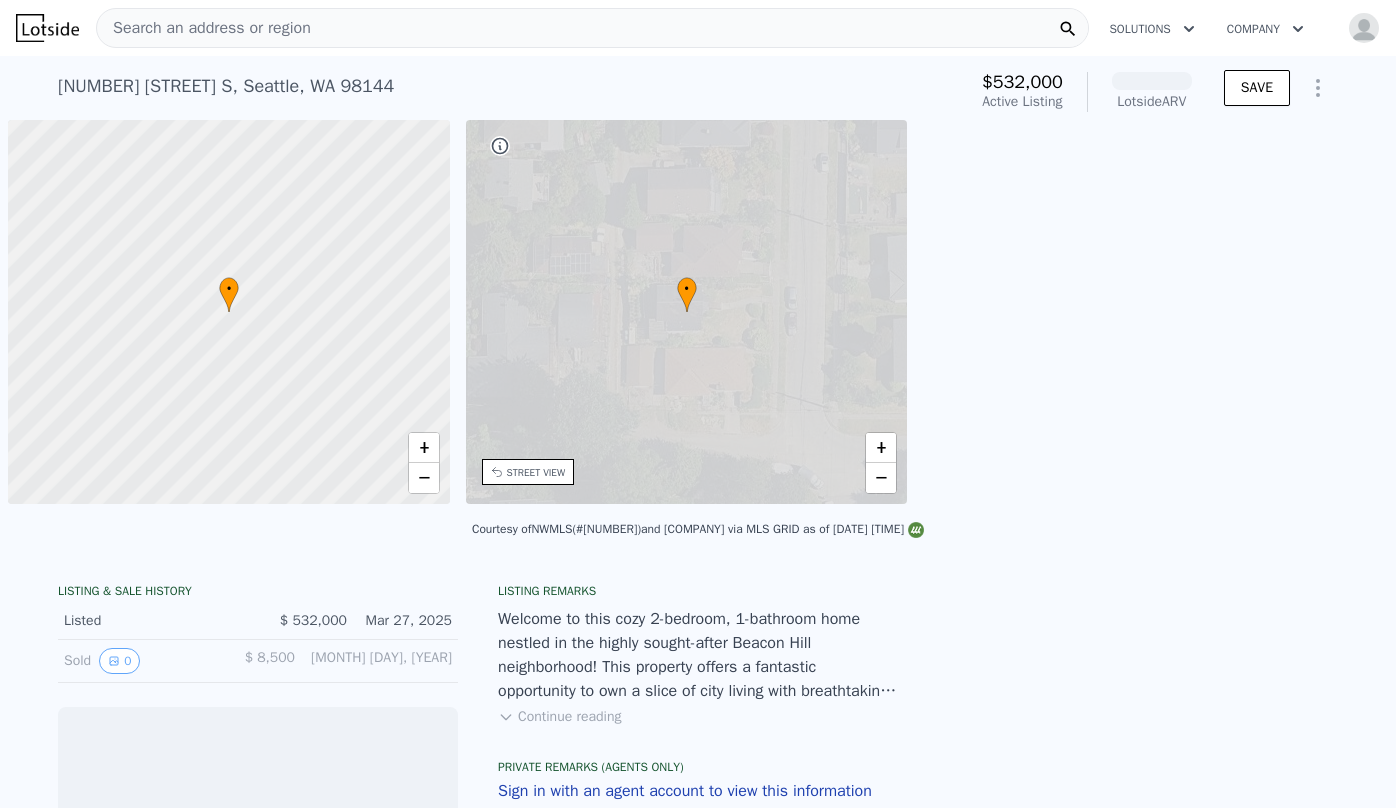 scroll, scrollTop: 0, scrollLeft: 0, axis: both 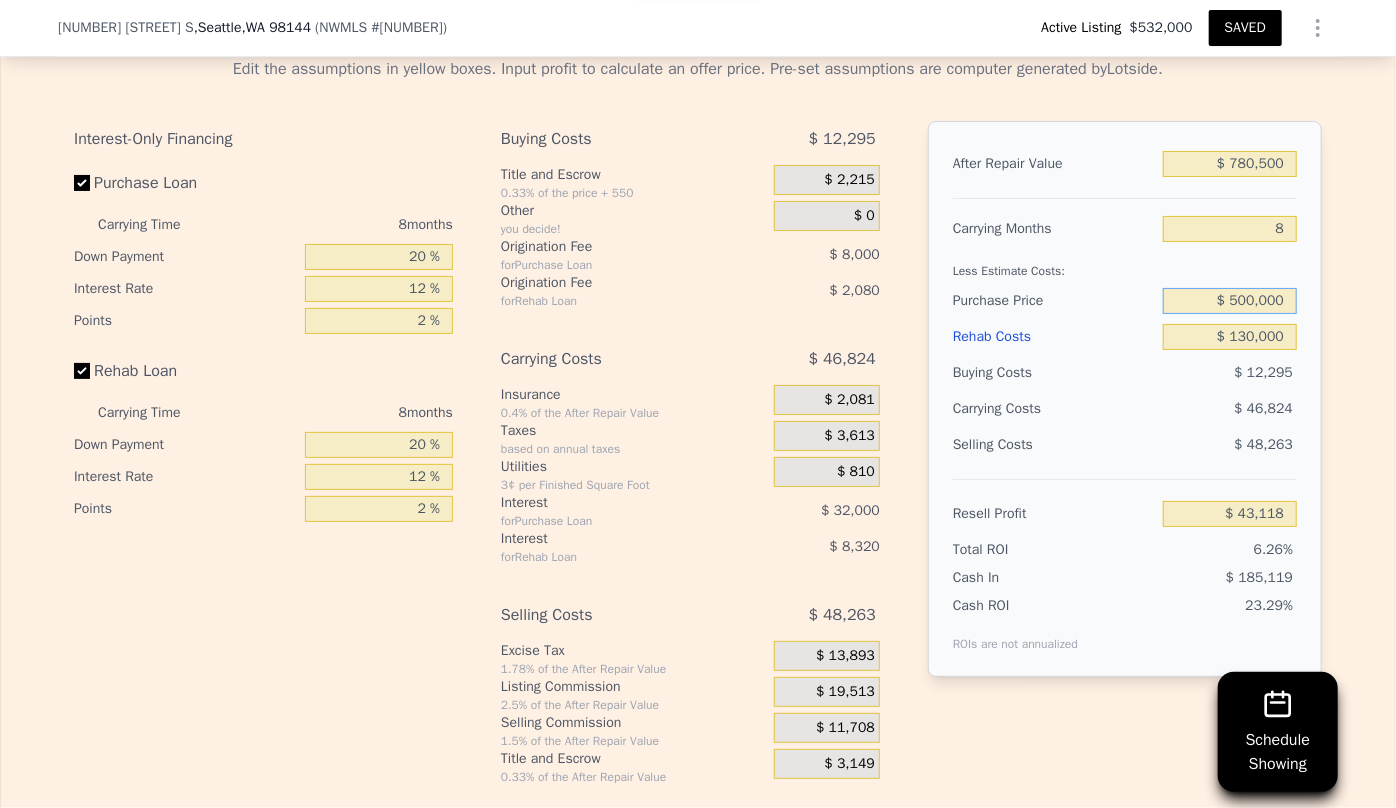 click on "$ 500,000" at bounding box center (1230, 301) 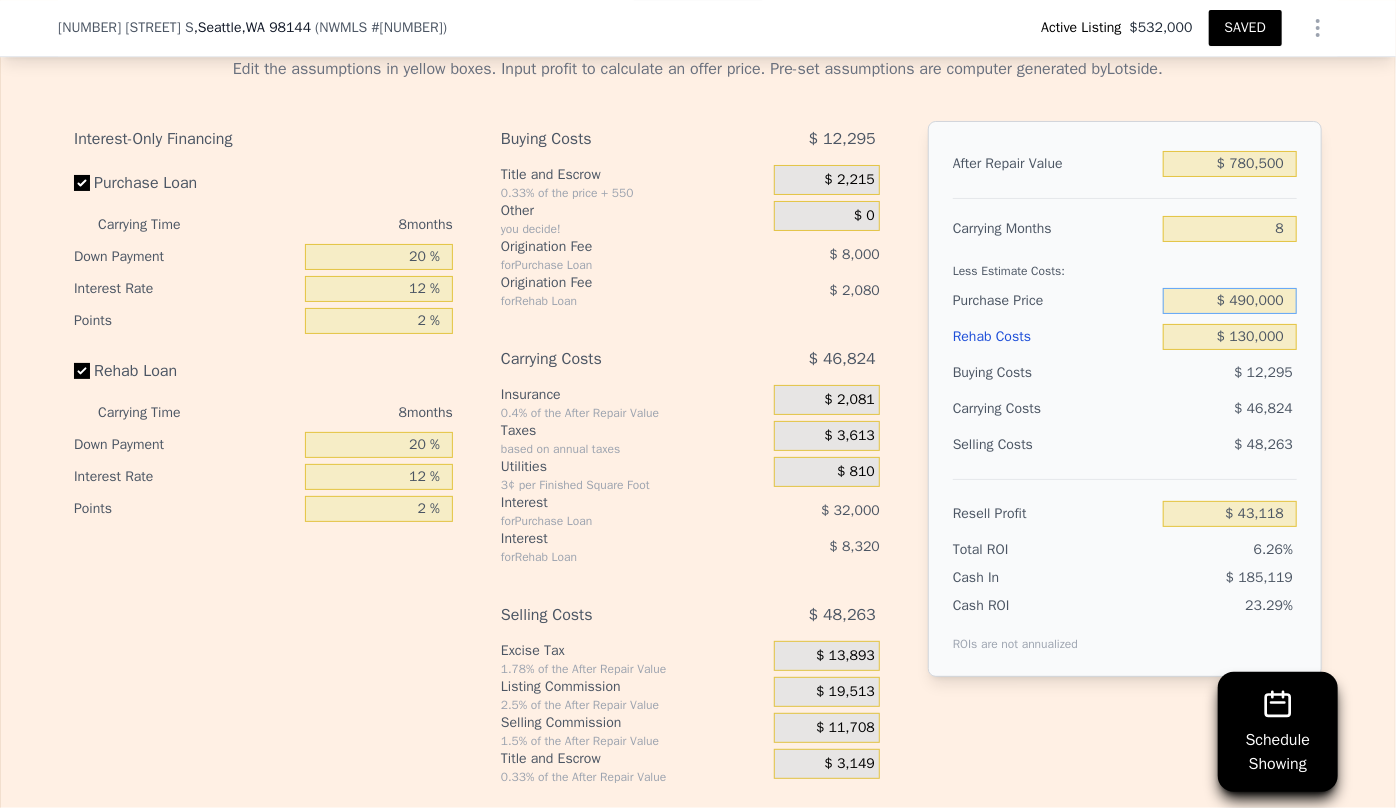 type on "$ 490,000" 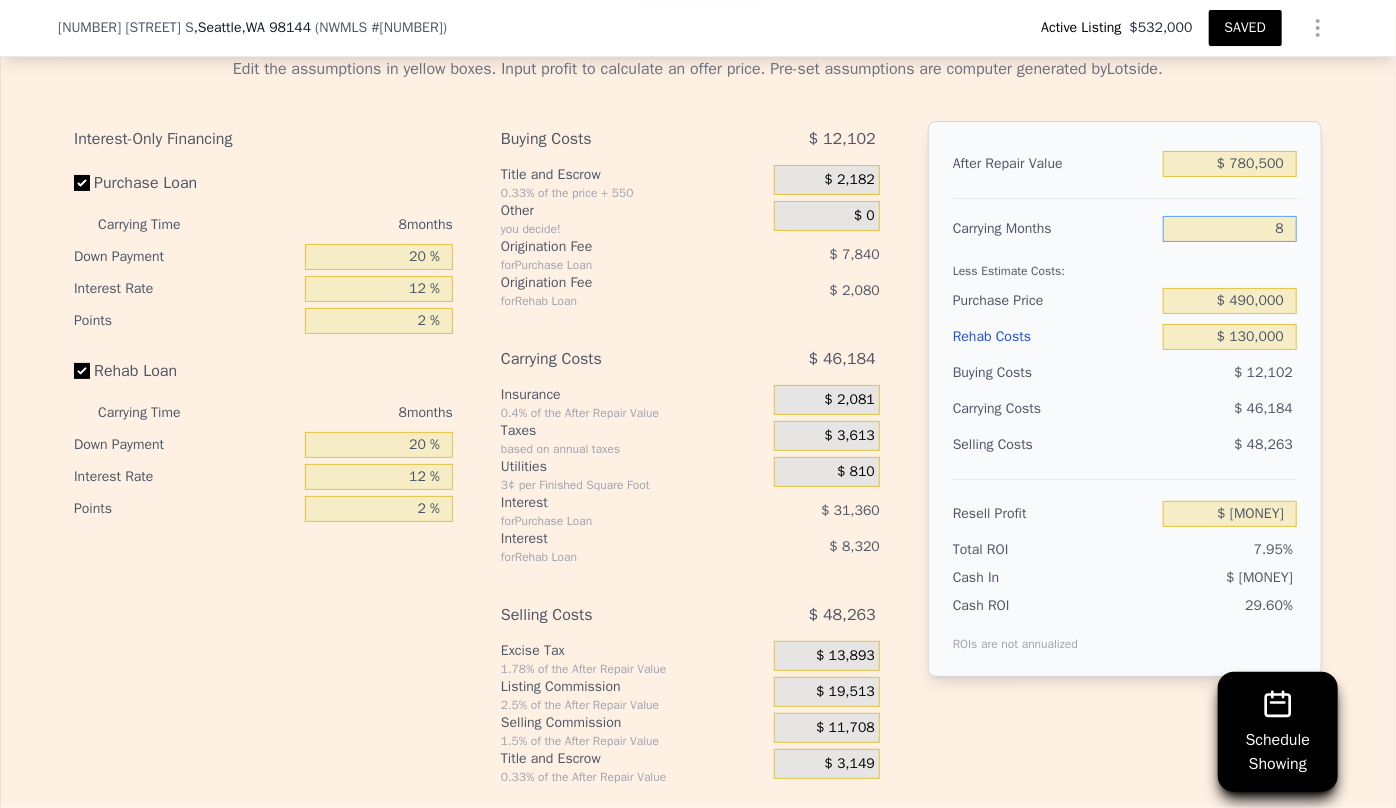 click on "8" at bounding box center (1230, 229) 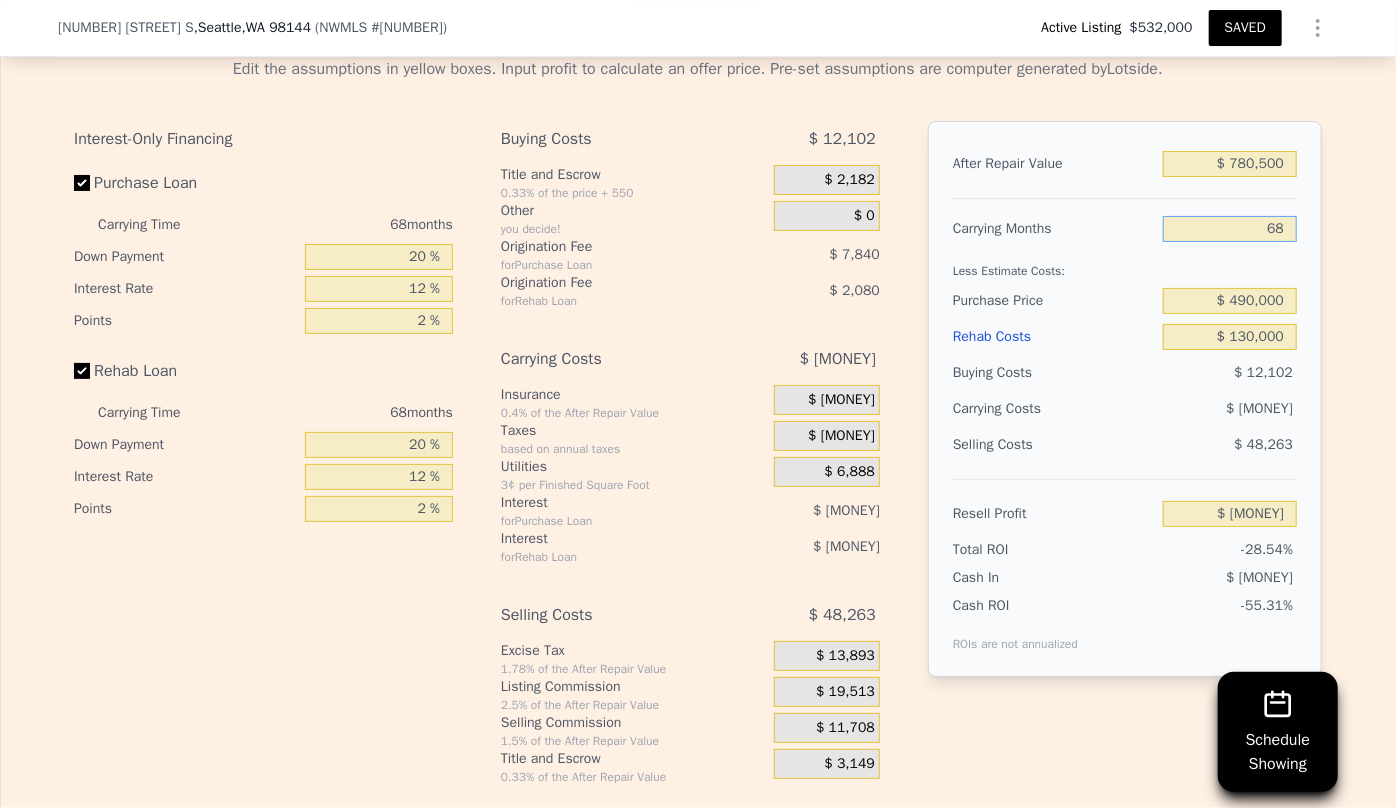 type on "$ [MONEY]" 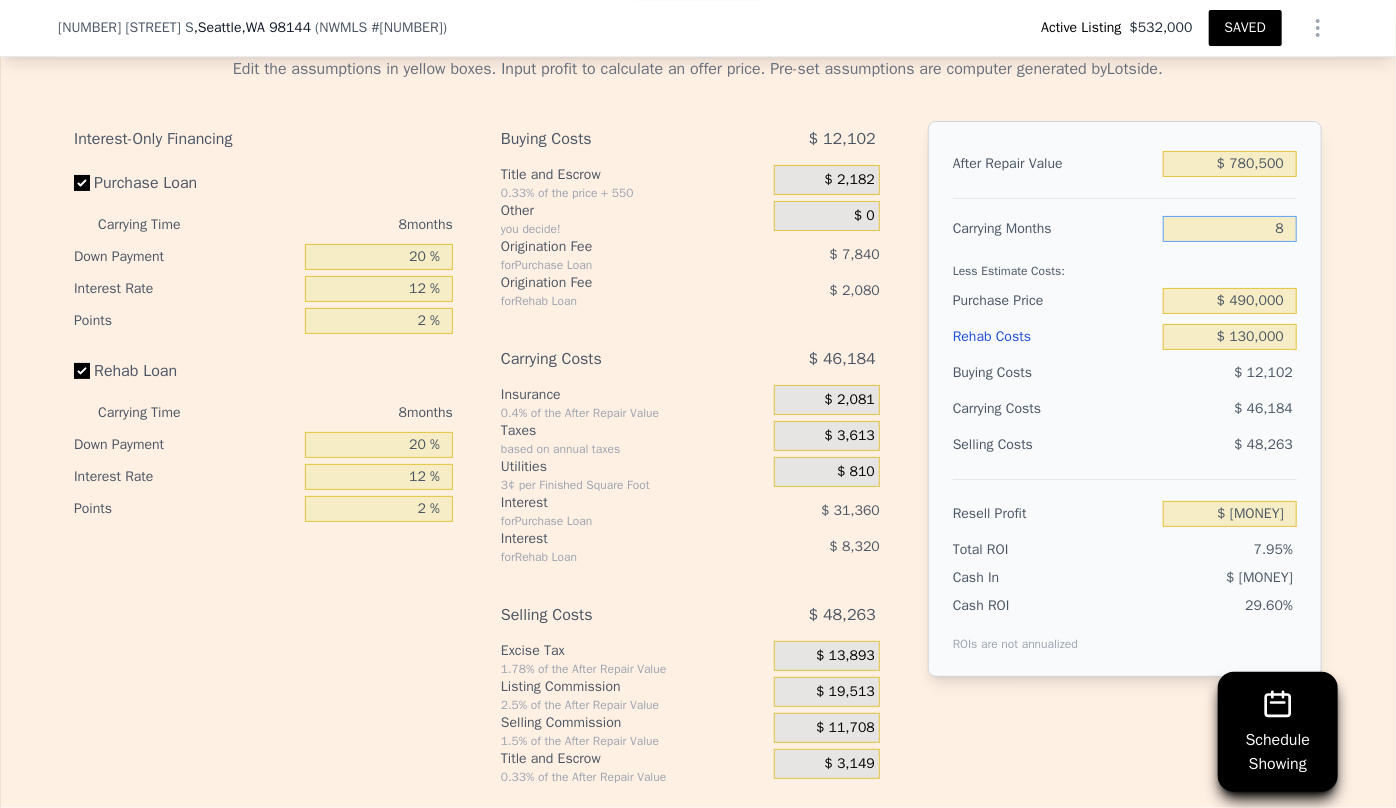type on "$ [MONEY]" 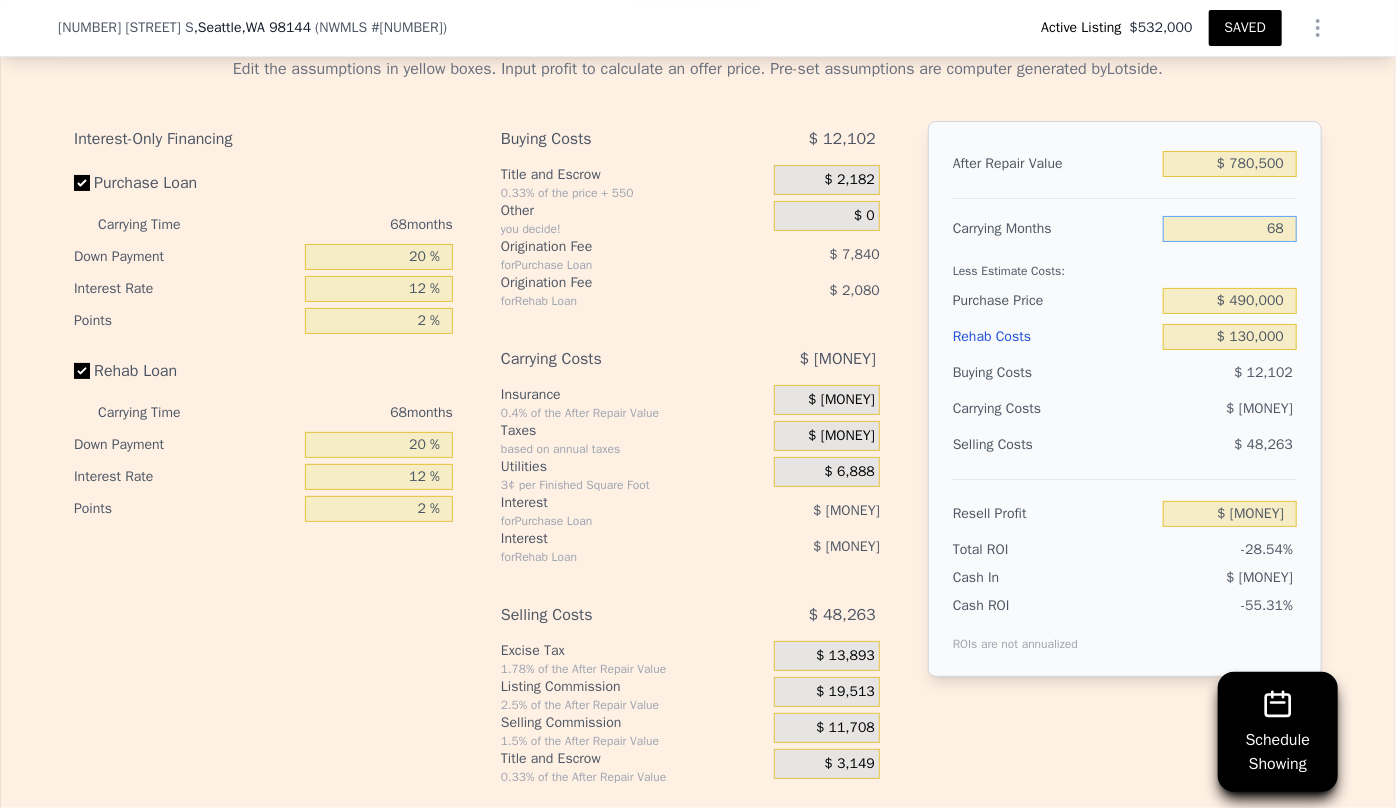 type on "$ [MONEY]" 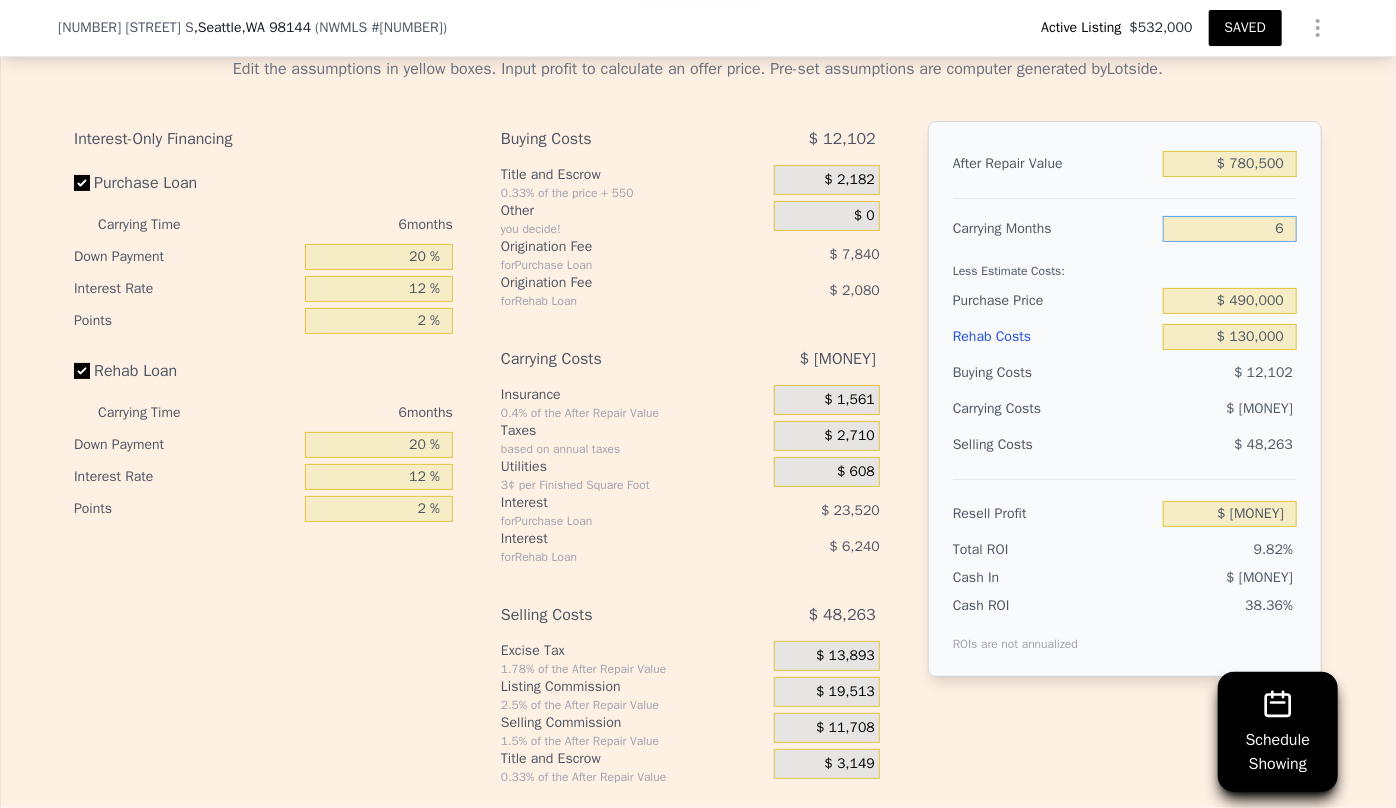 type on "$ [MONEY]" 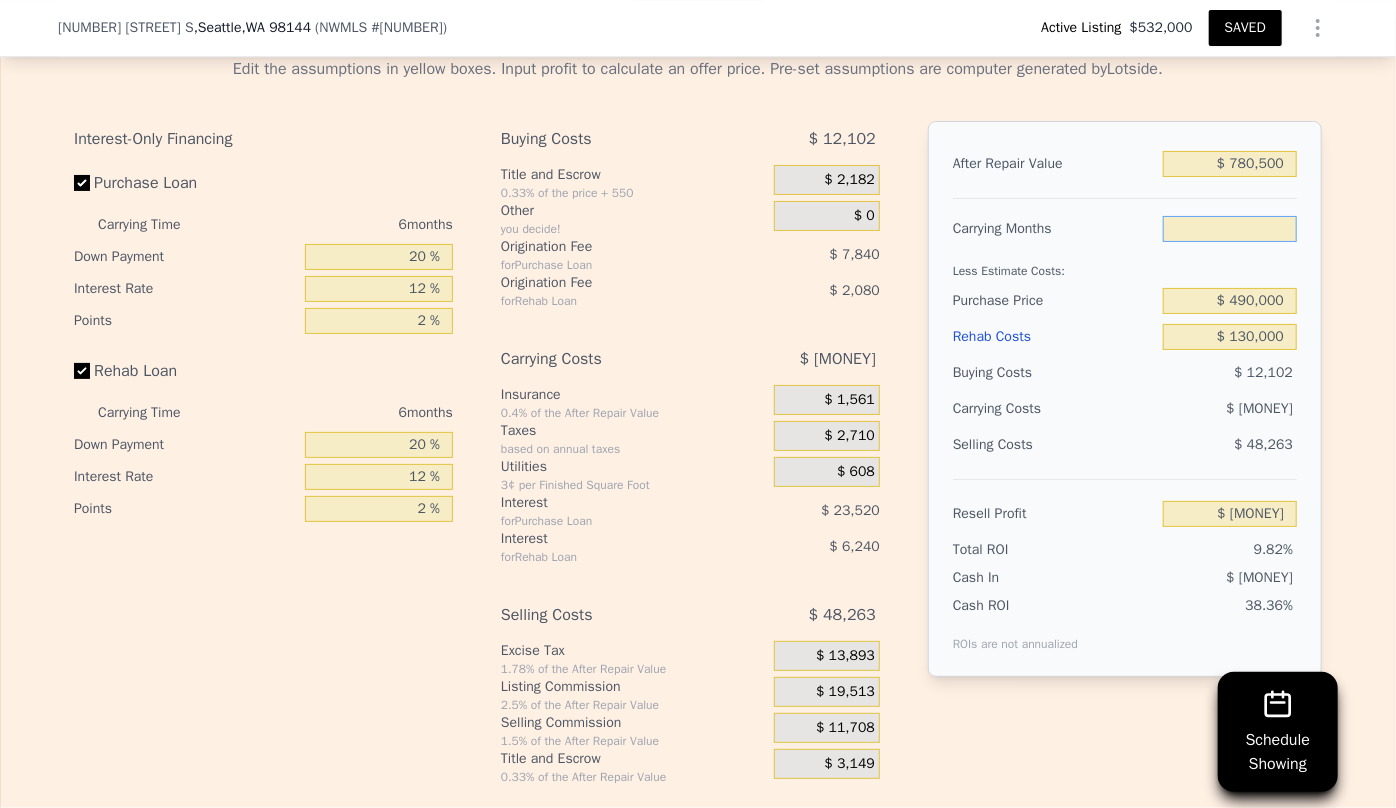 type on "8" 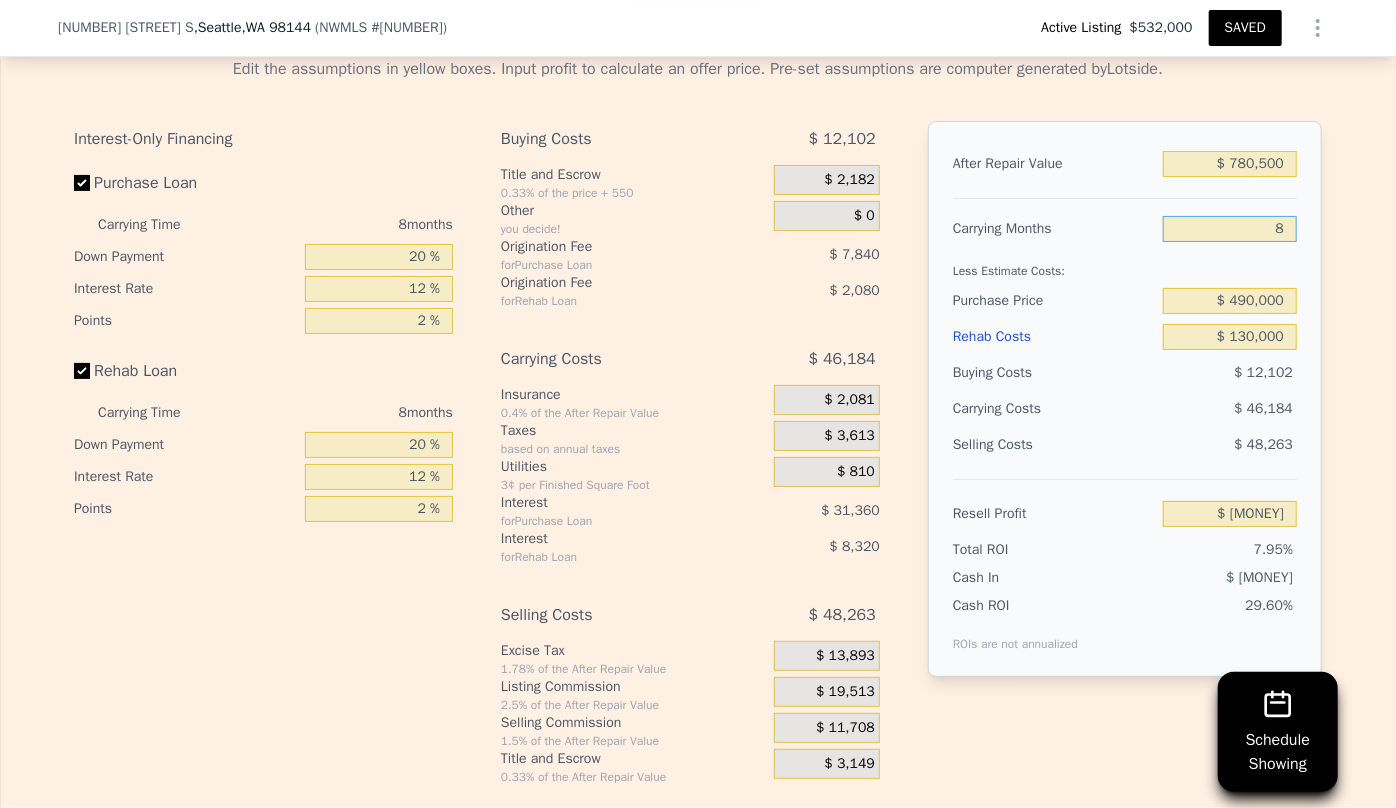 type on "$ [MONEY]" 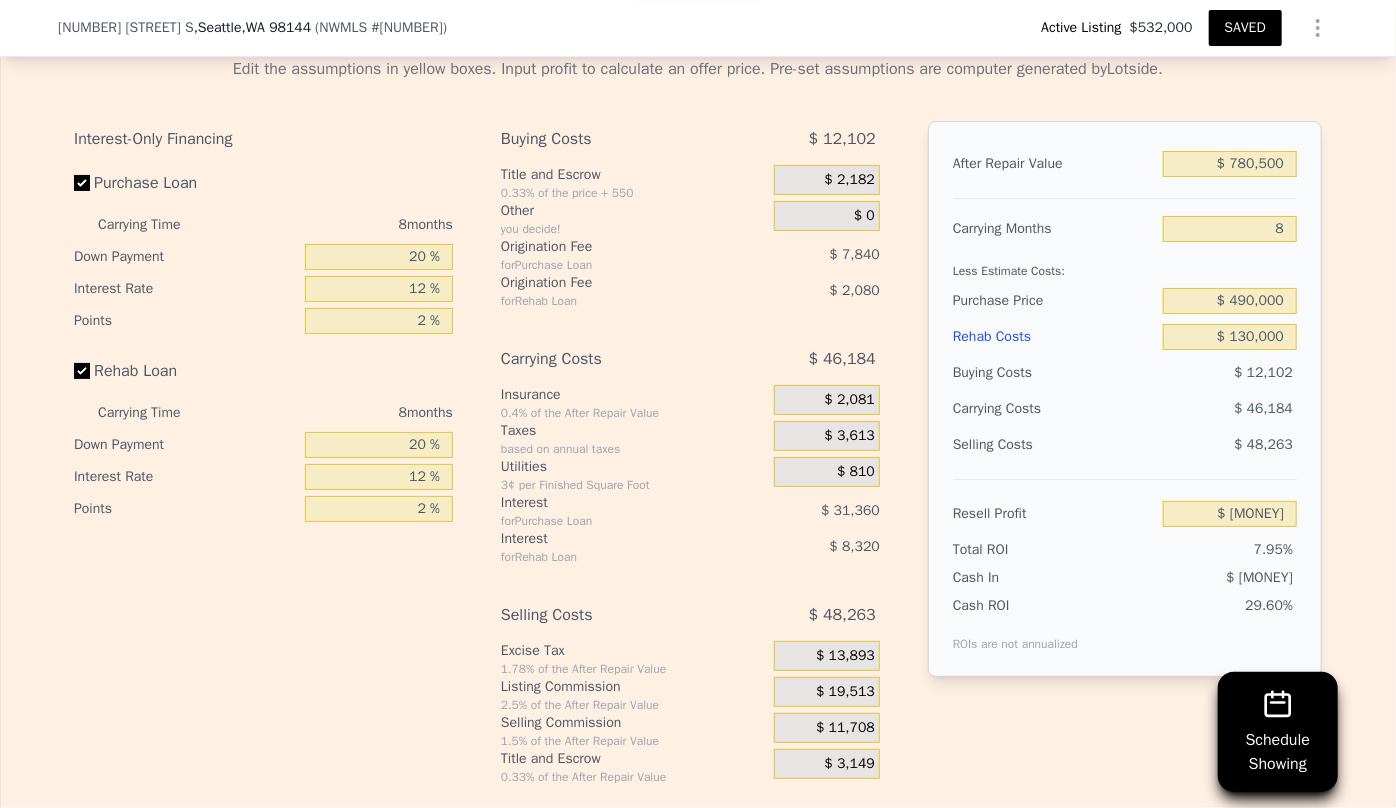 click on "$ 46,184" at bounding box center [1191, 409] 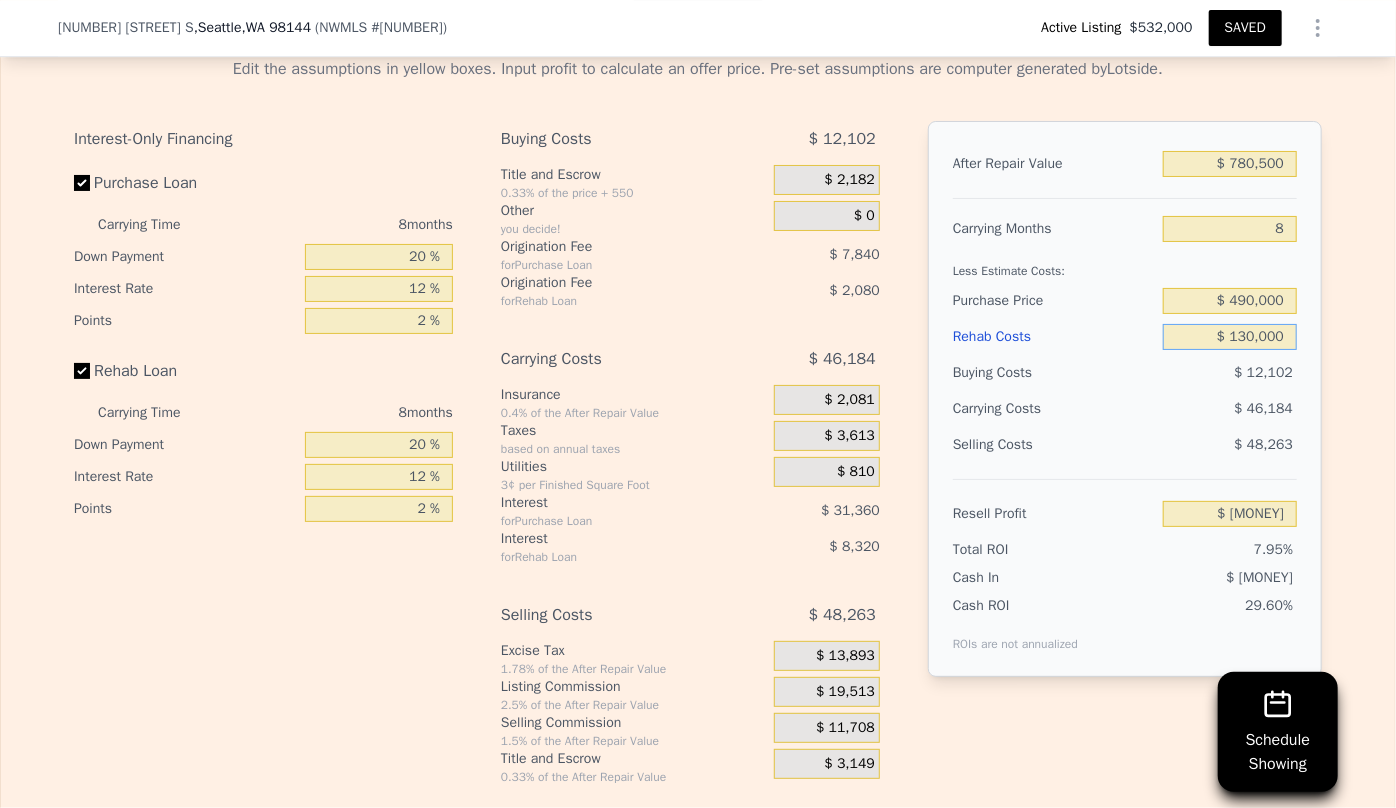 click on "$ 130,000" at bounding box center [1230, 337] 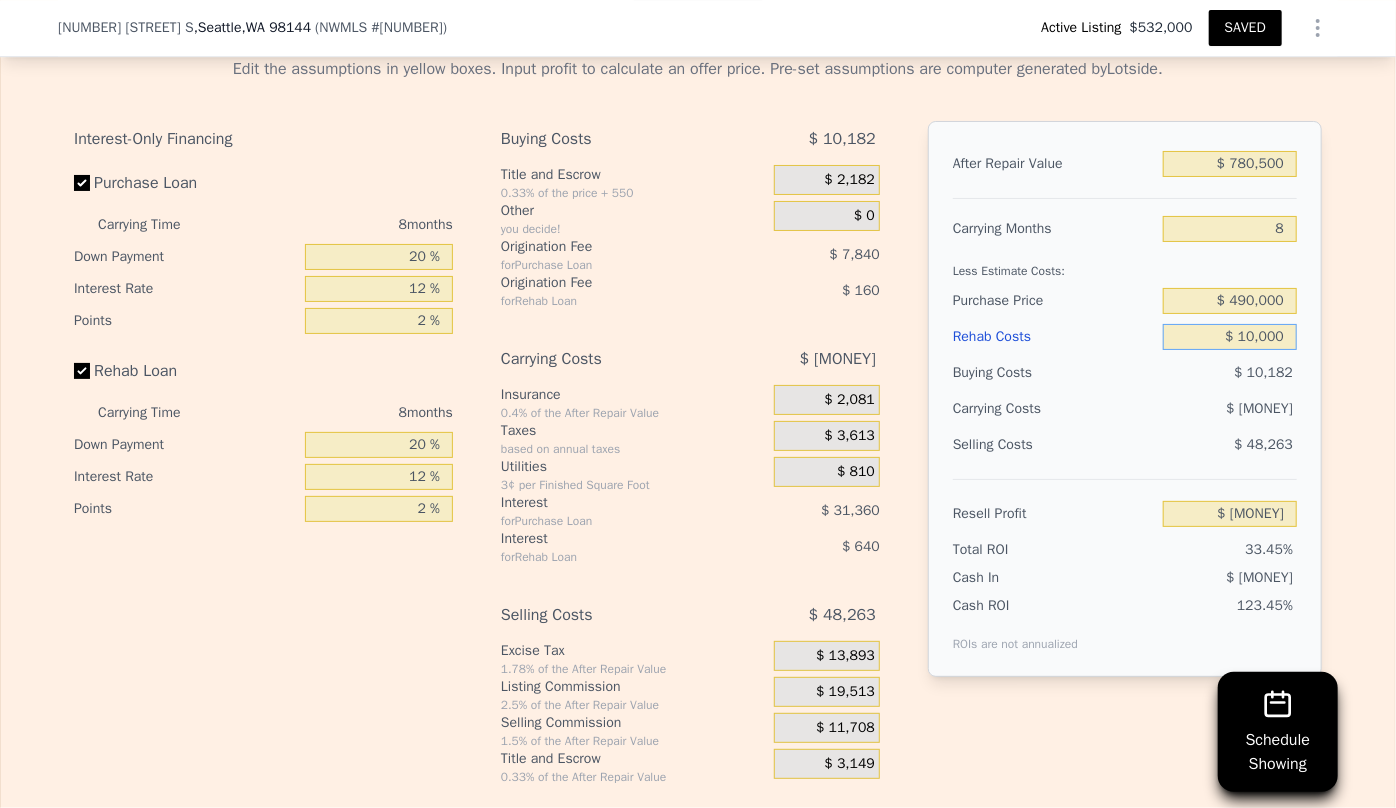 type on "$ [MONEY]" 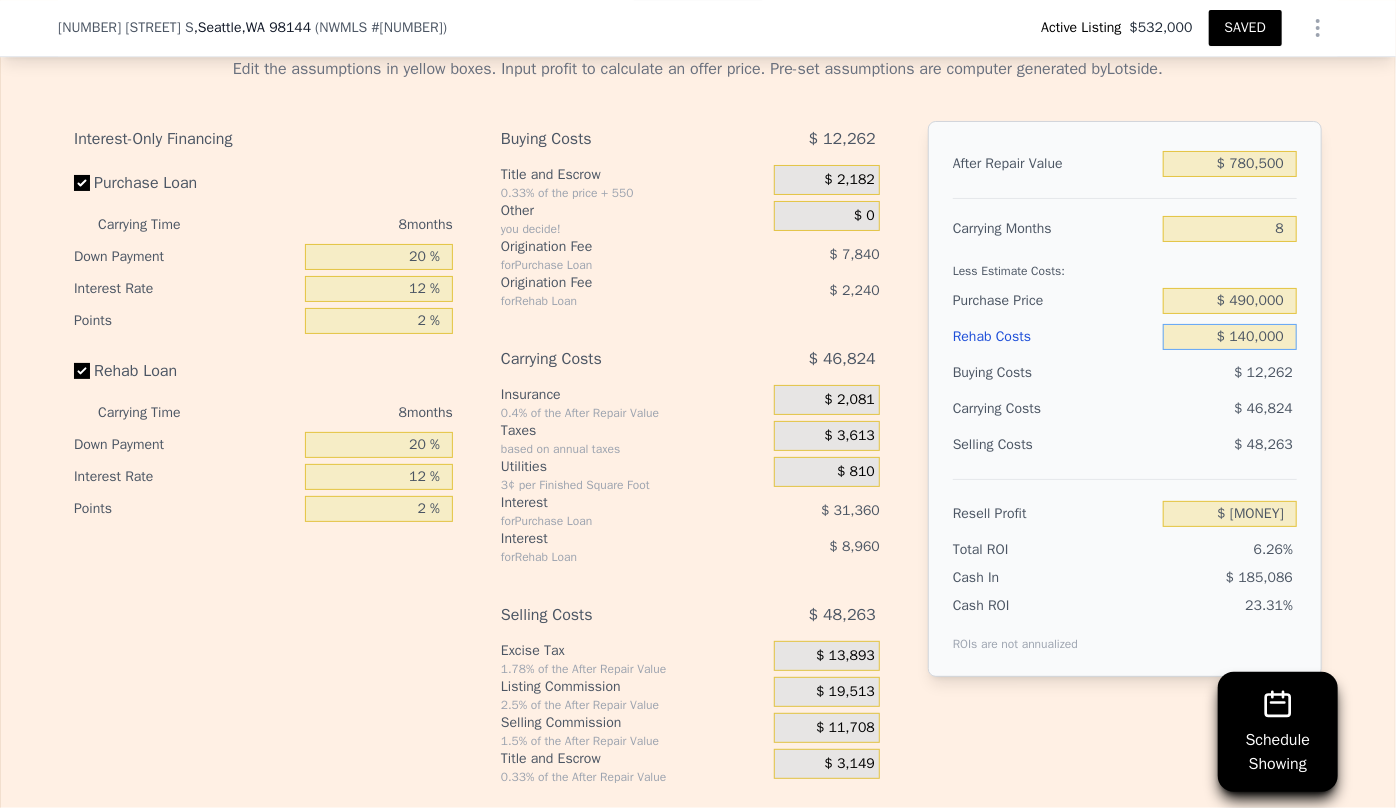 type on "$ 43,151" 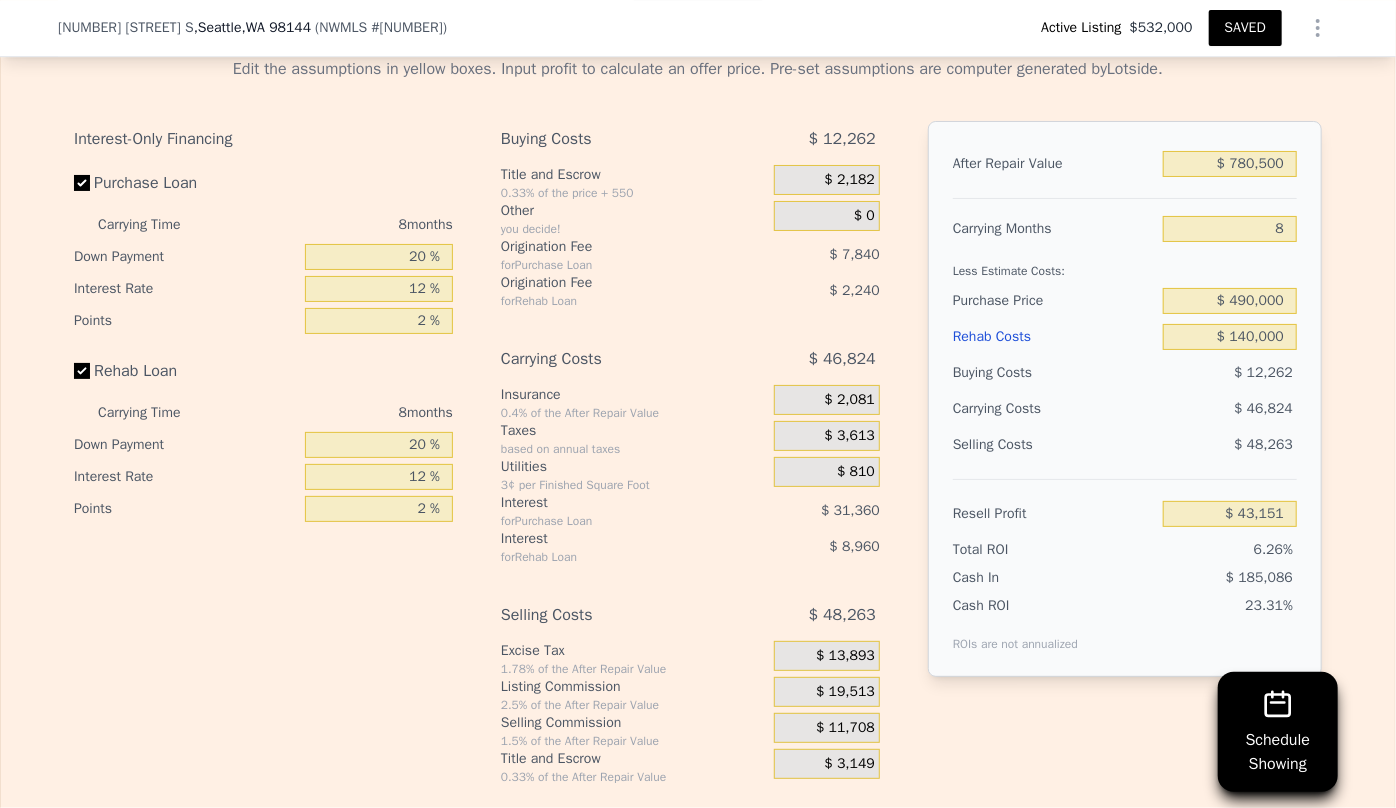 click on "$ 46,824" at bounding box center [1191, 409] 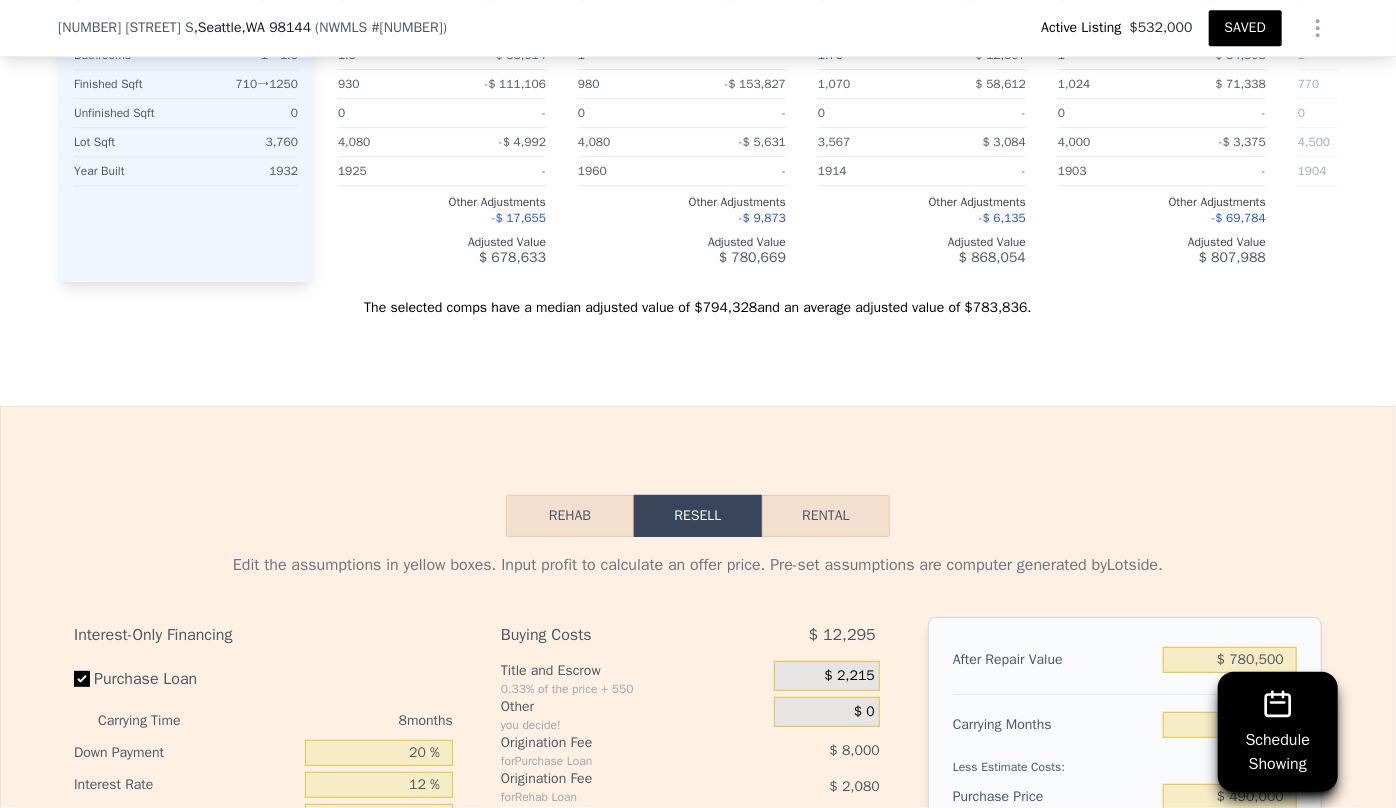 scroll, scrollTop: 3356, scrollLeft: 0, axis: vertical 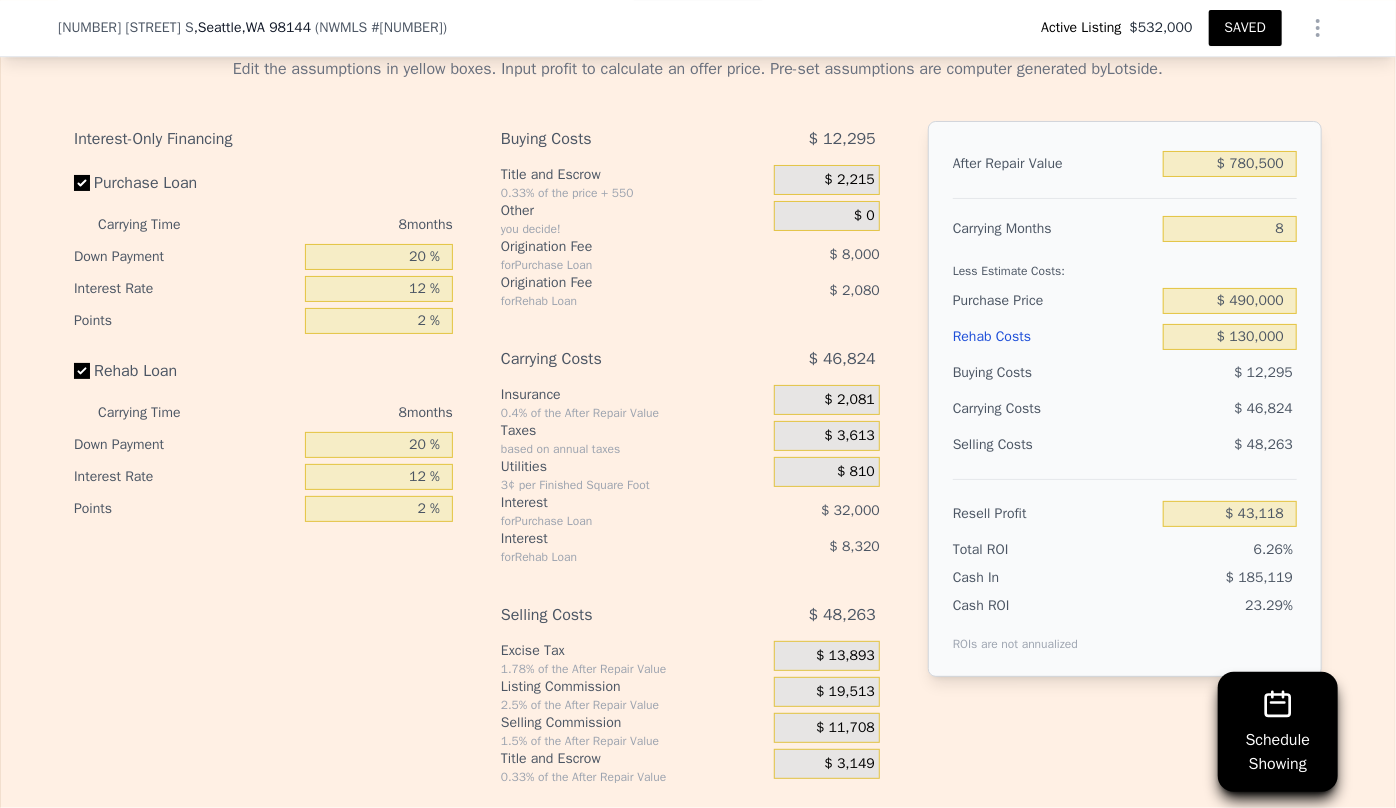 click on "After Repair Value $ [MONEY] Carrying Months [NUMBER] Less Estimate Costs: Purchase Price $ [MONEY] Rehab Costs $ [MONEY] Buying Costs $ [MONEY] Carrying Costs $ [MONEY] Selling Costs $ [MONEY] Resell Profit $ [MONEY] Total ROI [PERCENT] Cash In $ [MONEY] Cash ROI ROIs are not annualized [PERCENT]" at bounding box center (1125, 399) 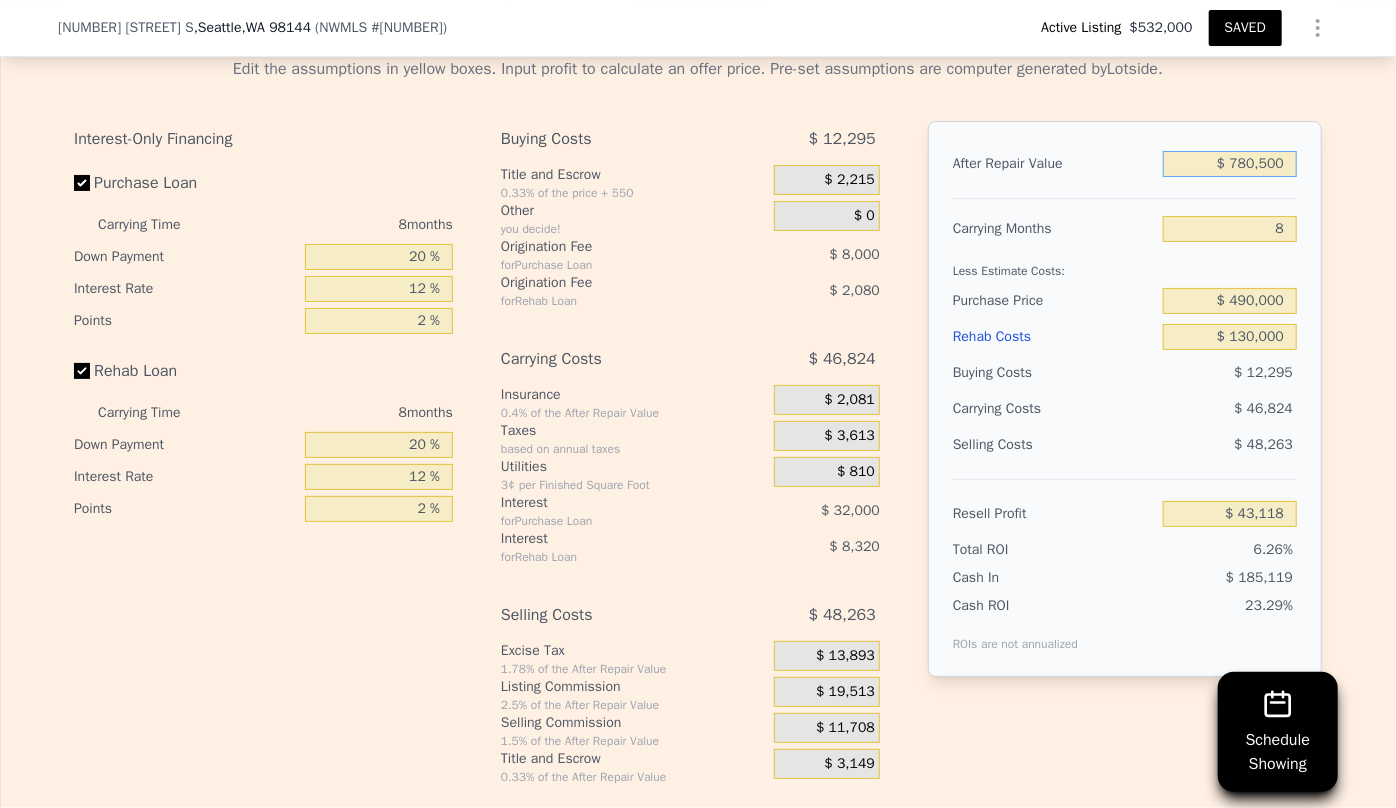 click on "$ 780,500" at bounding box center [1230, 164] 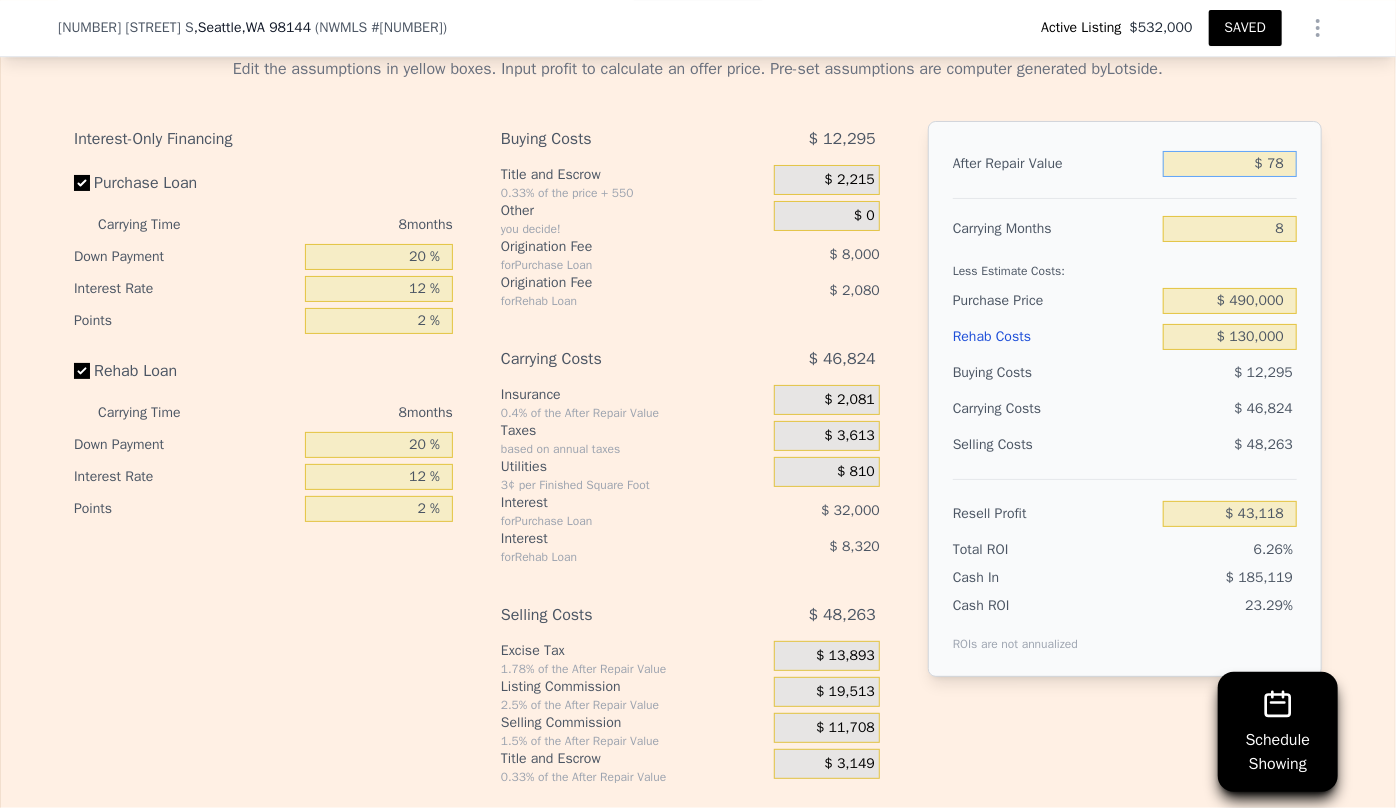 type on "$ 7" 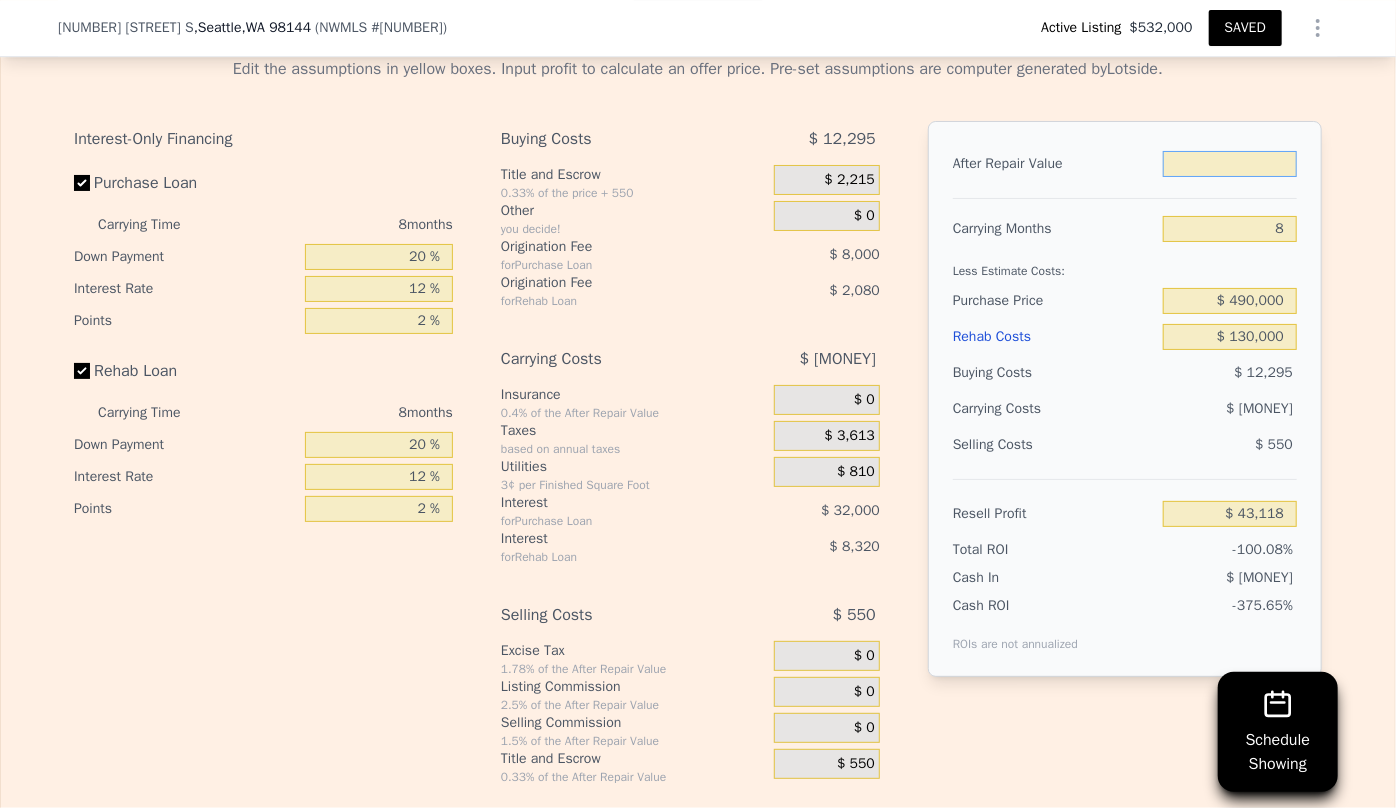 type on "$ 7" 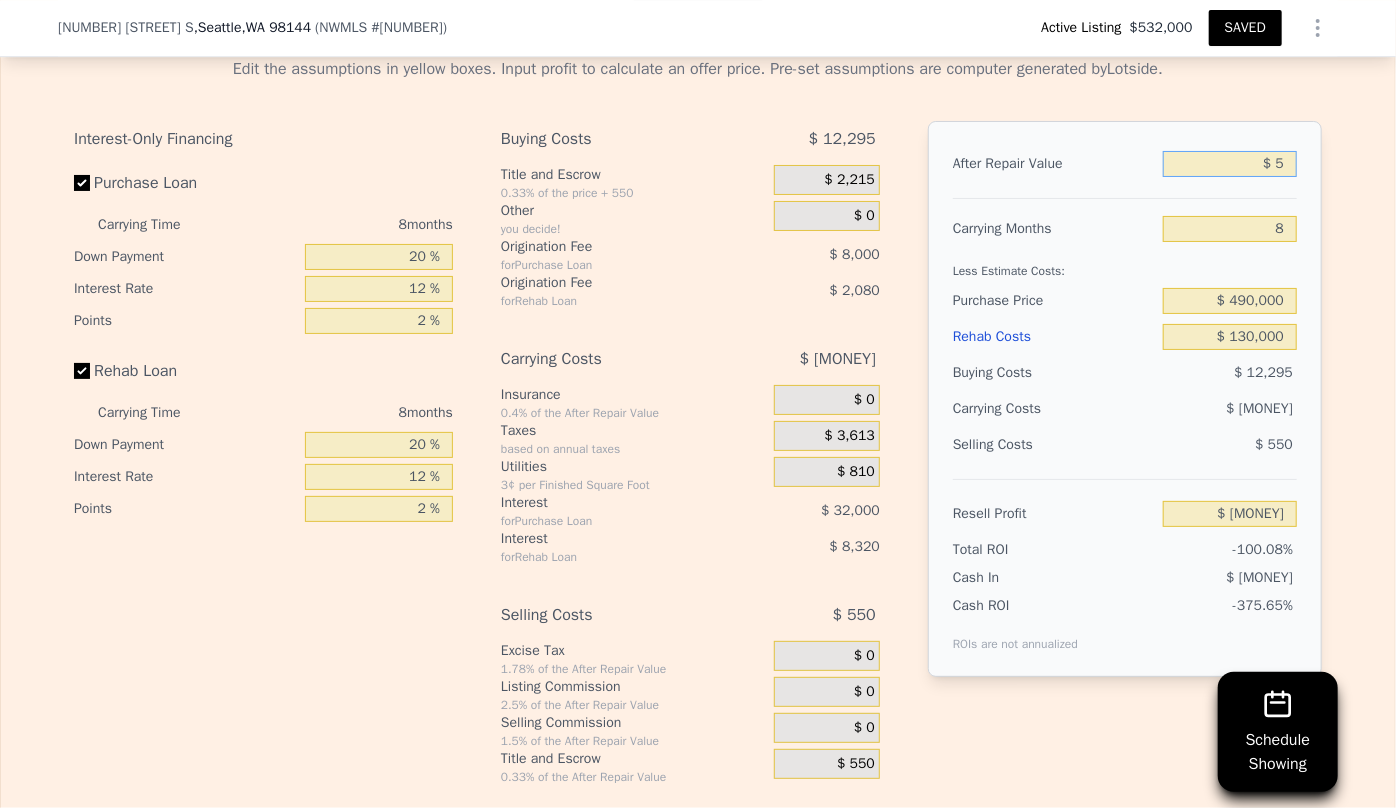 type on "$ 56" 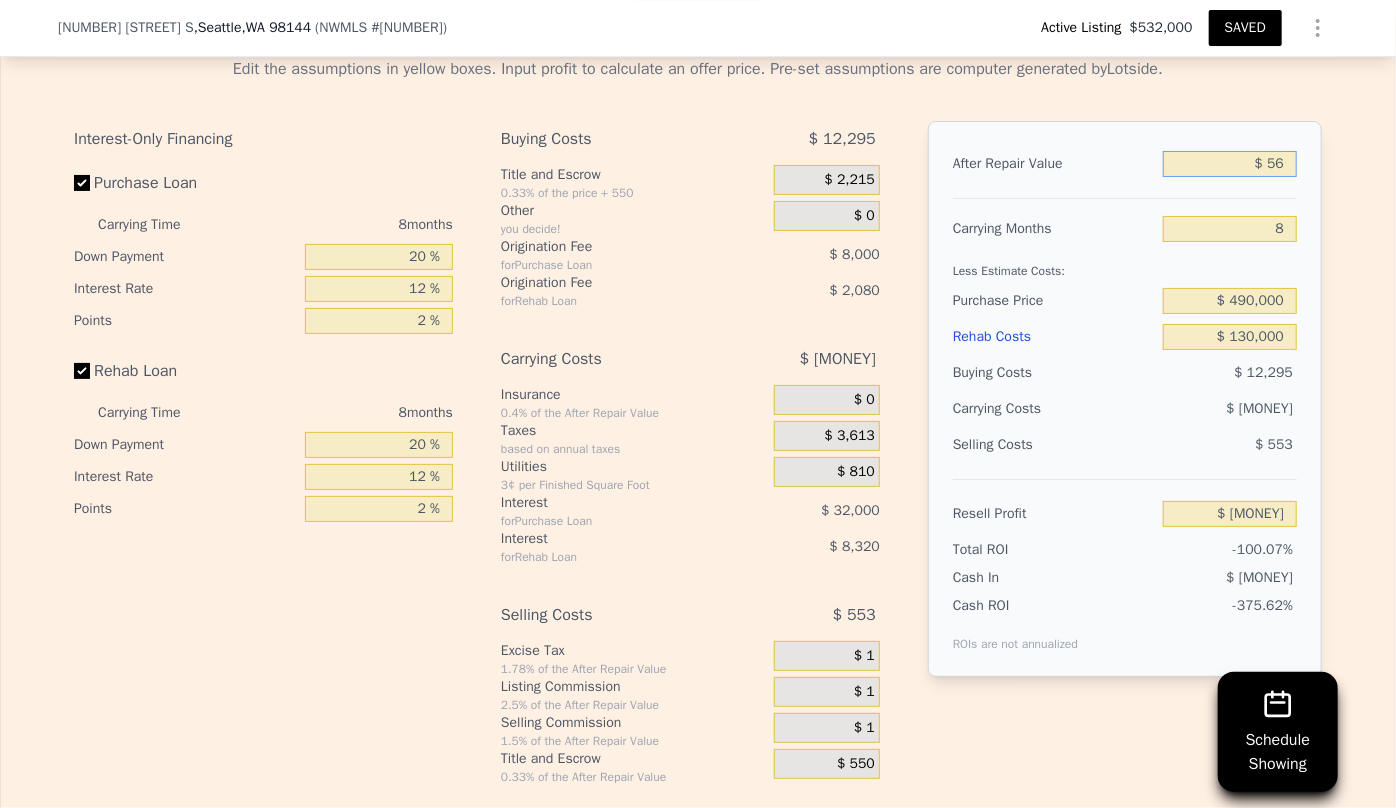 type on "$ [MONEY]" 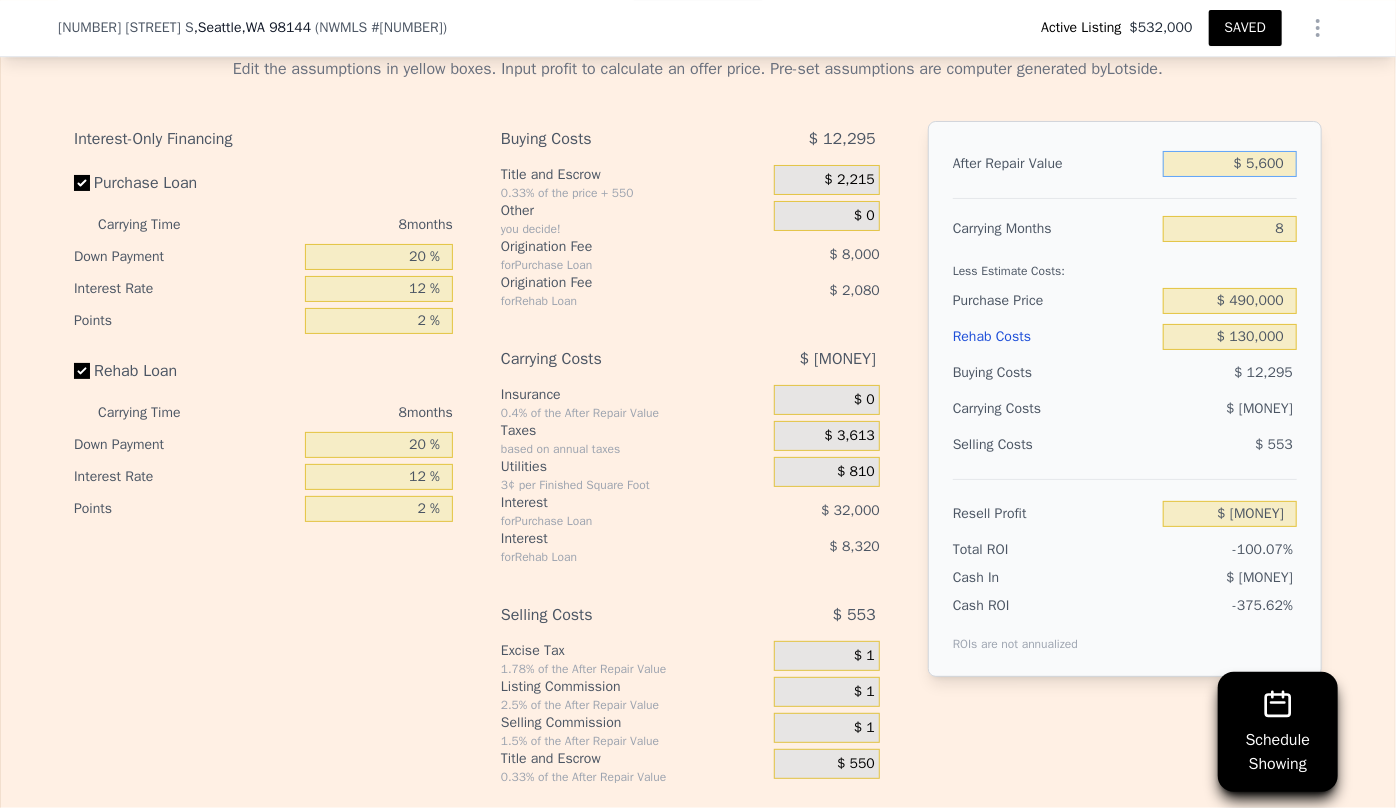 type on "$ 56,000" 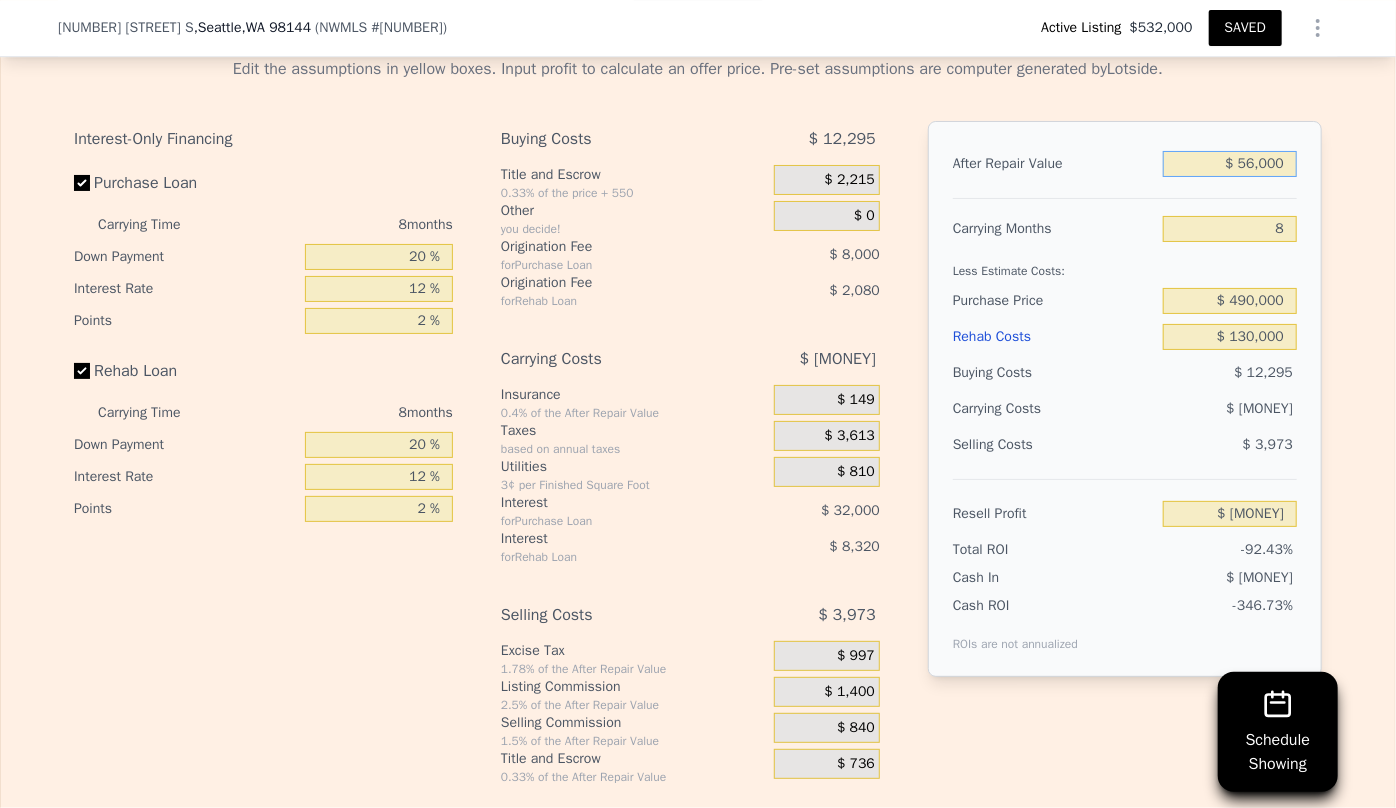 type on "$ [MONEY]" 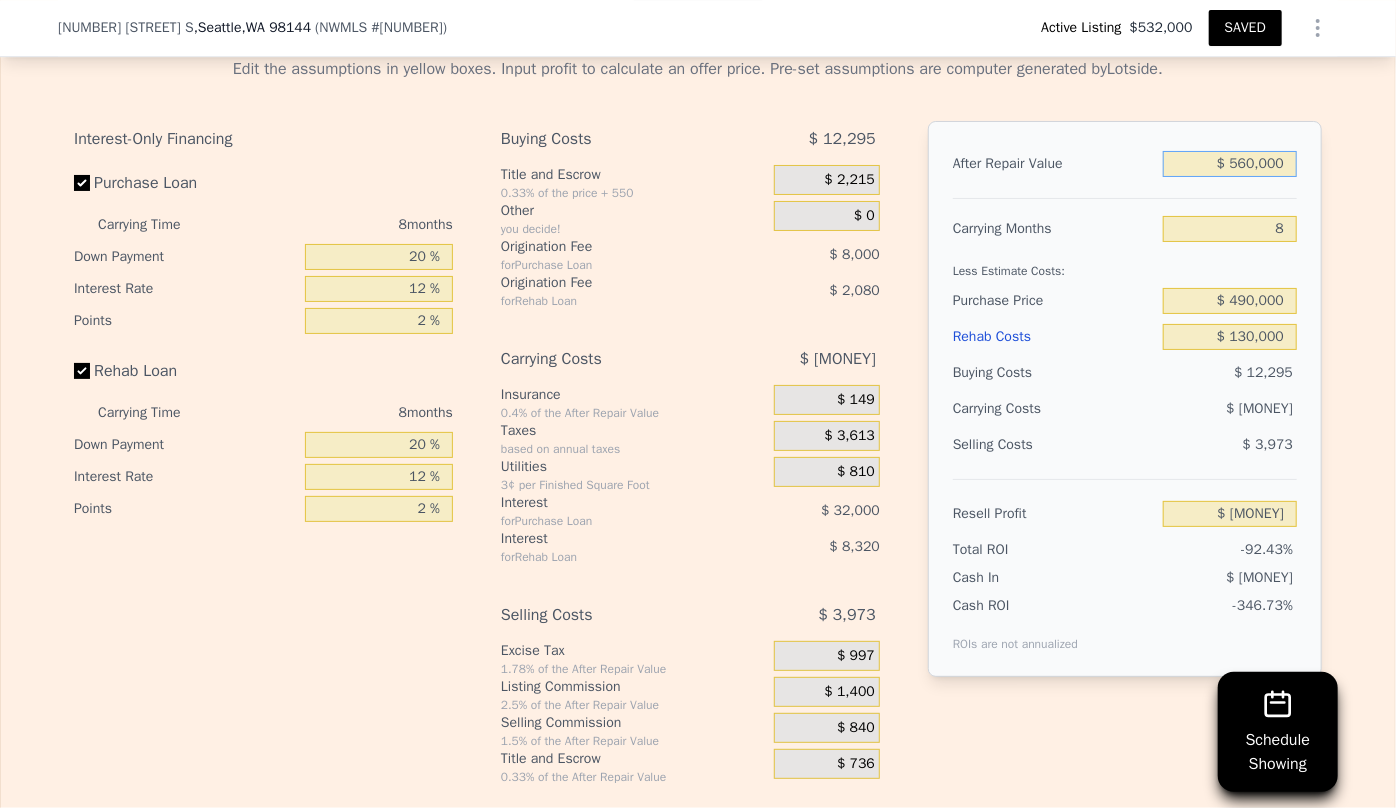type on "$ [MONEY]" 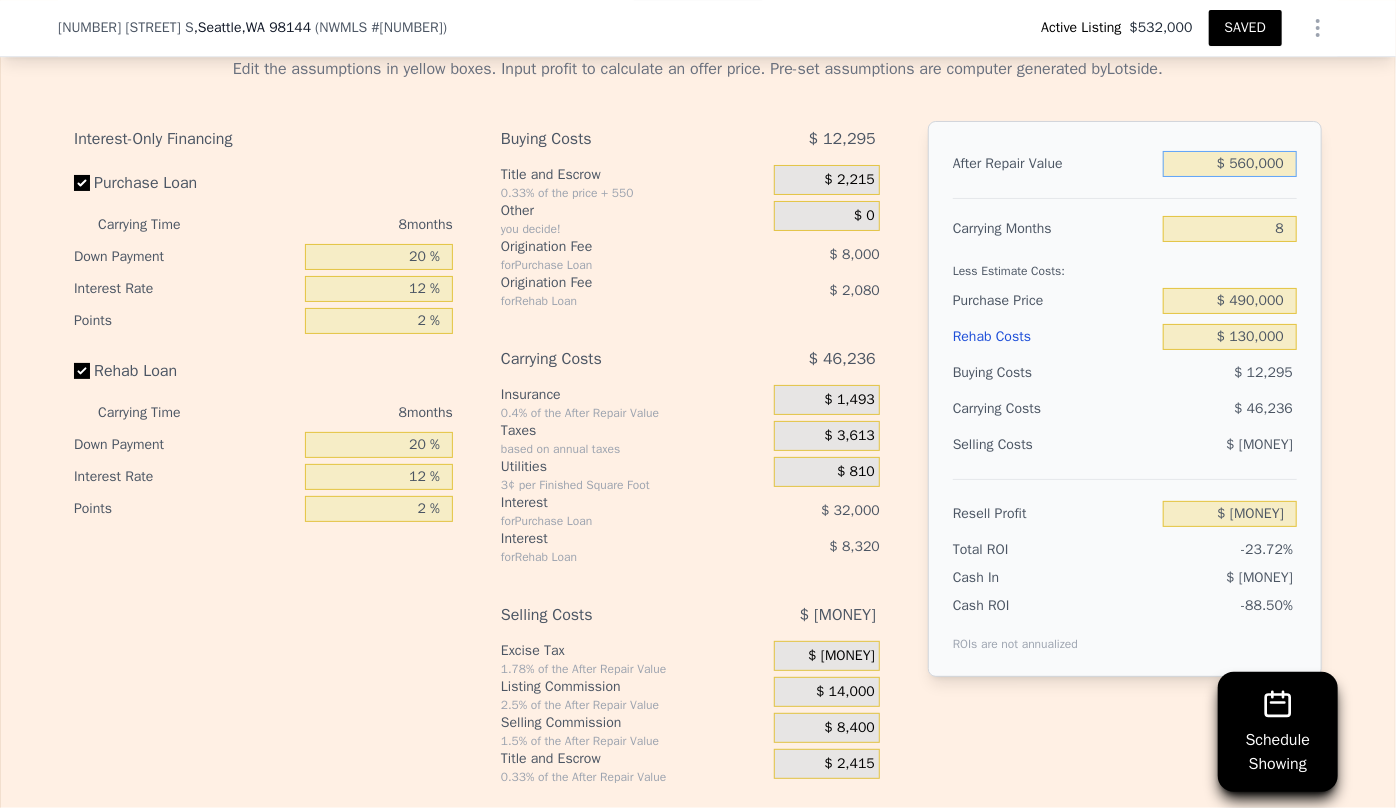 type on "$ 560,000" 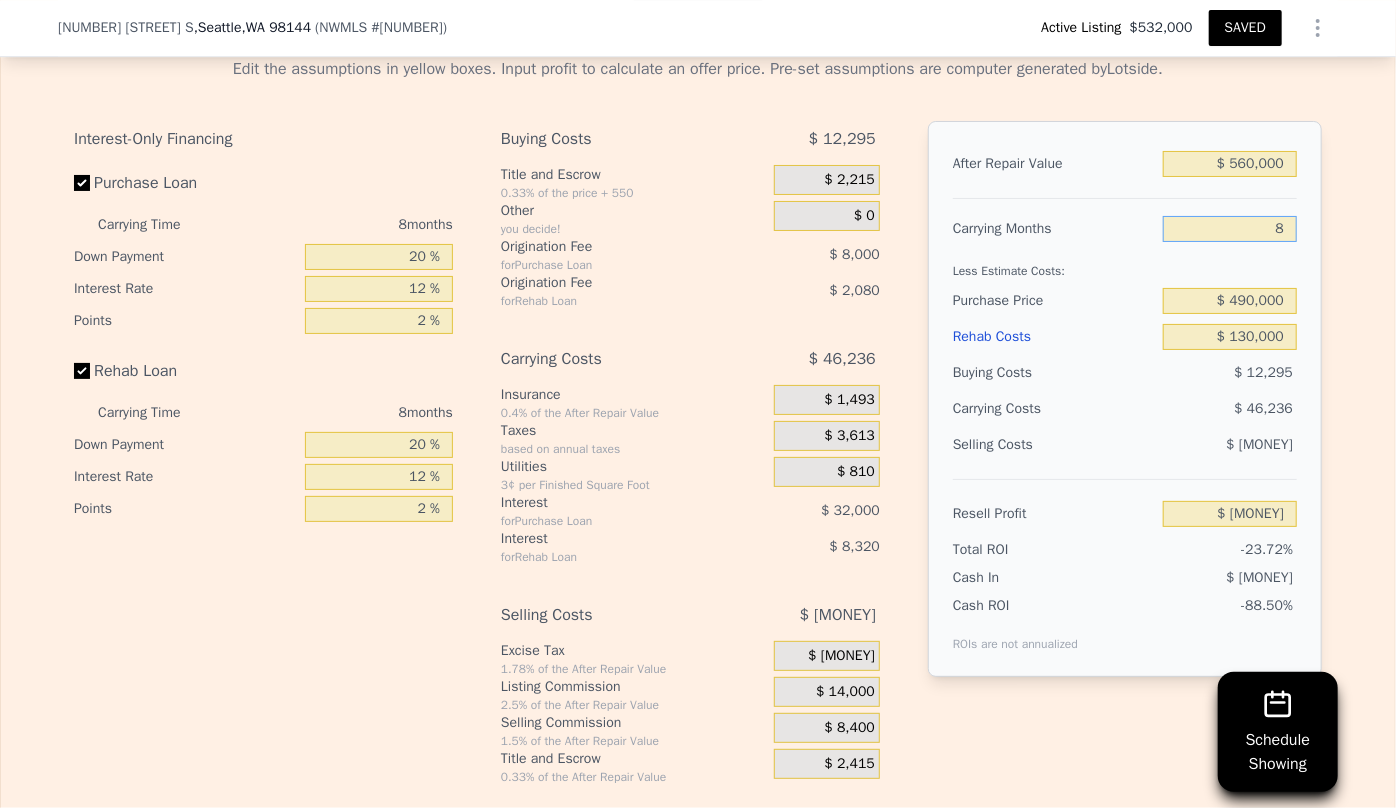 drag, startPoint x: 1283, startPoint y: 244, endPoint x: 1238, endPoint y: 257, distance: 46.840153 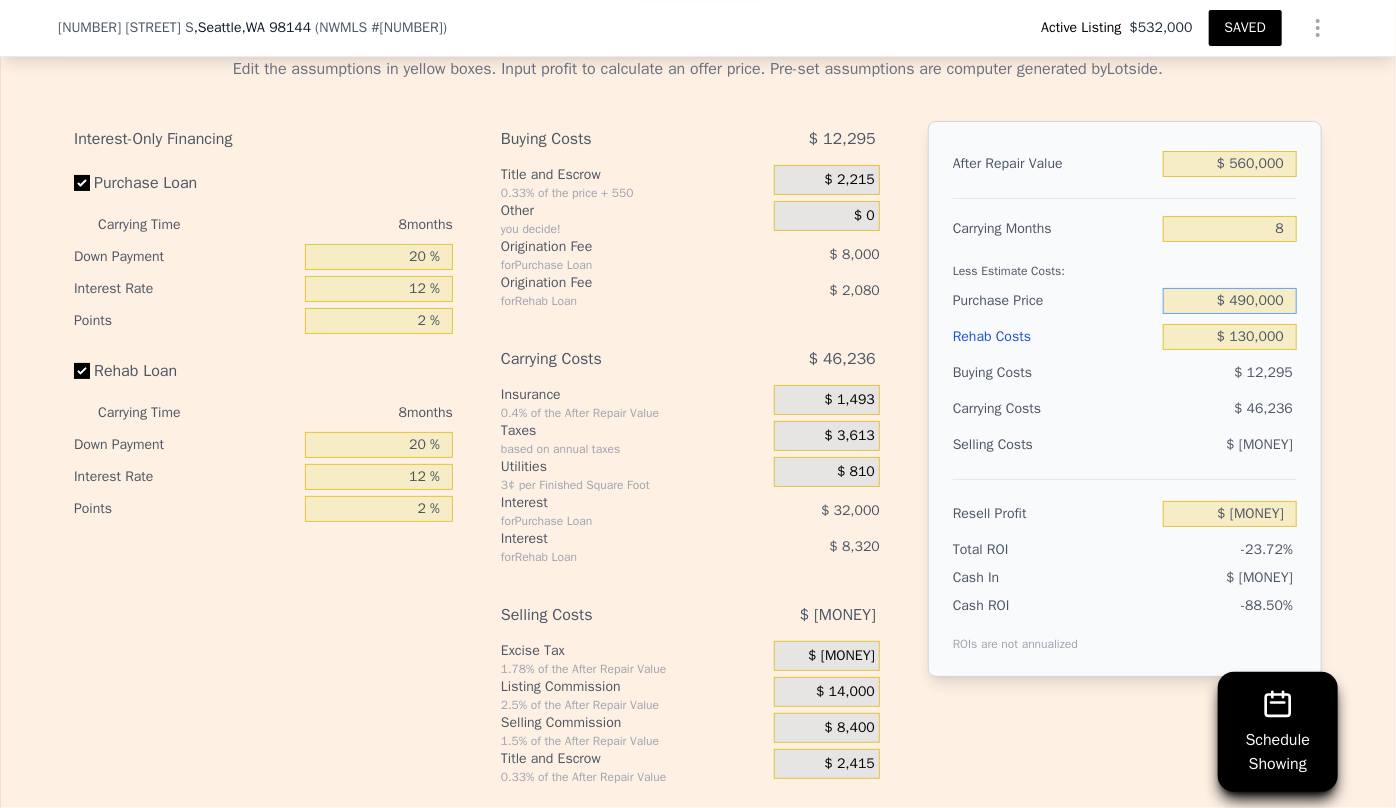 click on "$ 490,000" at bounding box center [1230, 301] 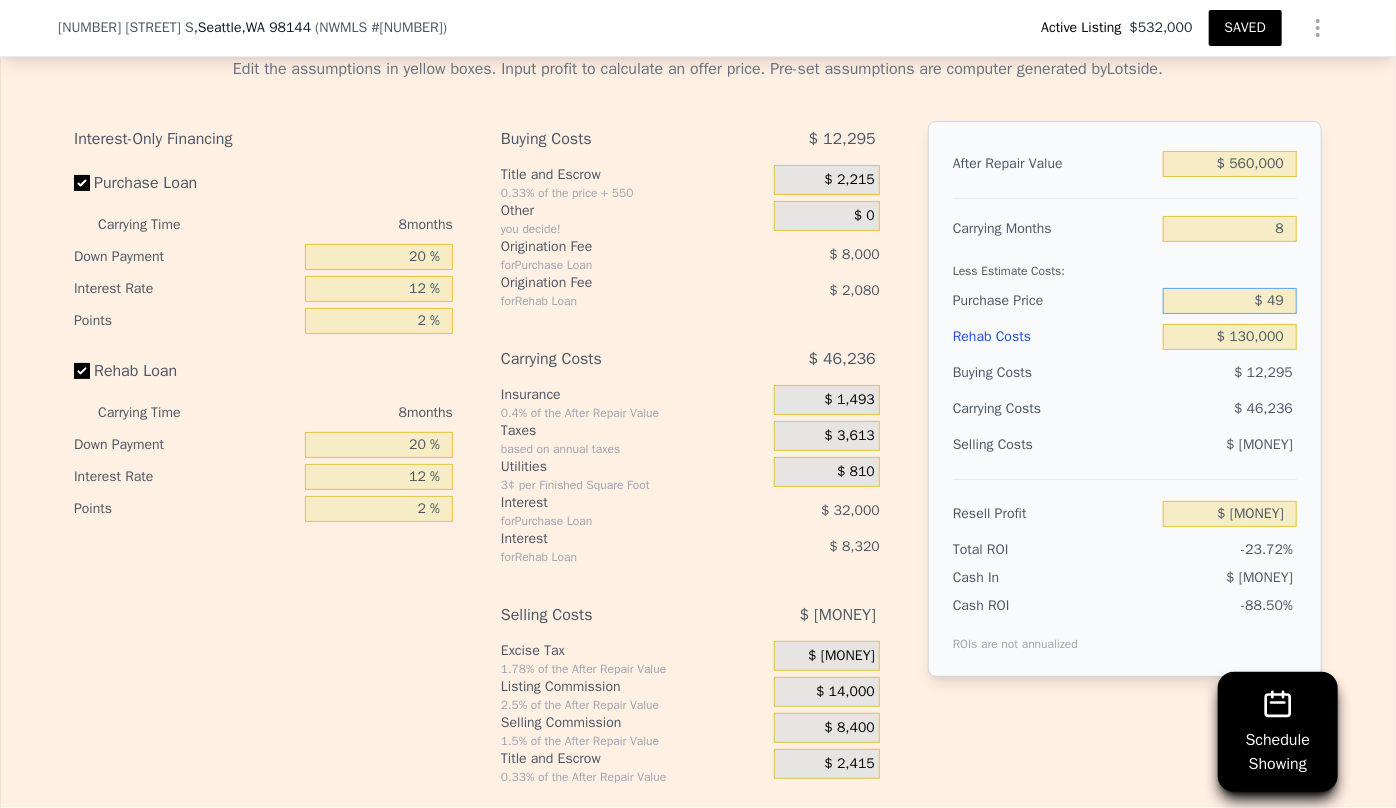 type on "$ 4" 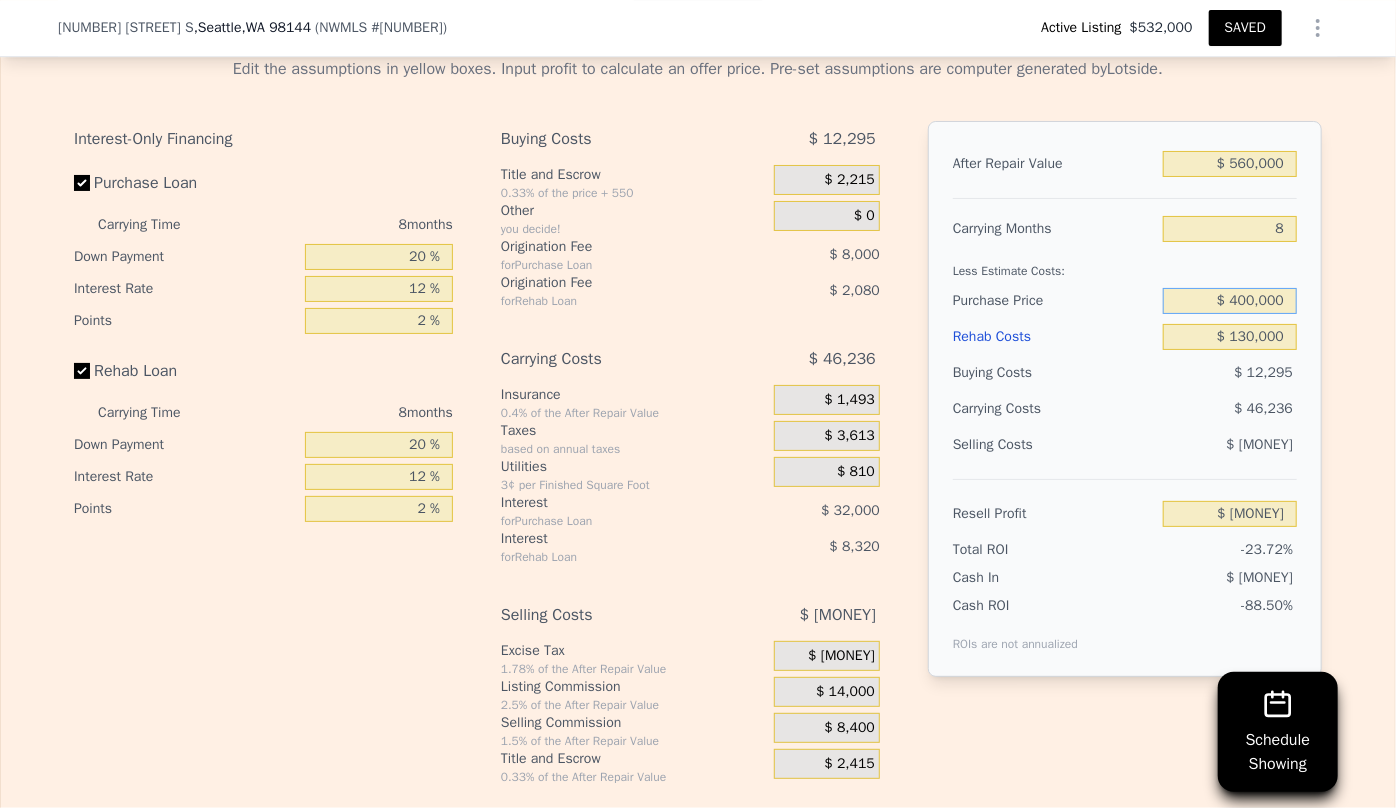type on "$ 400,000" 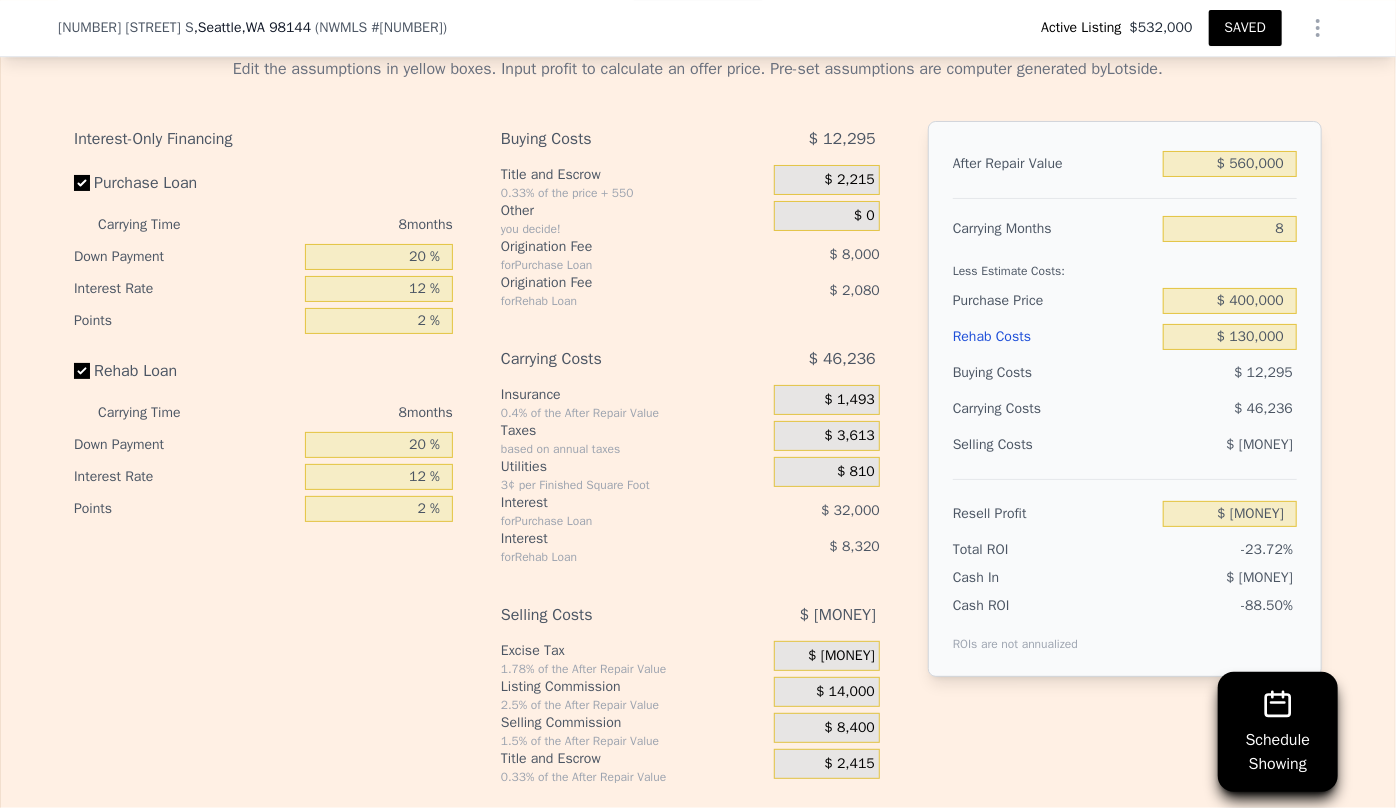 click on "After Repair Value $ 560,000 Carrying Months 8 Less Estimate Costs: Purchase Price $ 400,000 Rehab Costs $ 130,000 Buying Costs $ 12,295 Carrying Costs $ 46,236 Selling Costs $ 34,783 Resell Profit -$ 163,314 Total ROI -23.72% Cash In $ 184,531 Cash ROI ROIs are not annualized -88.50%" at bounding box center (1125, 399) 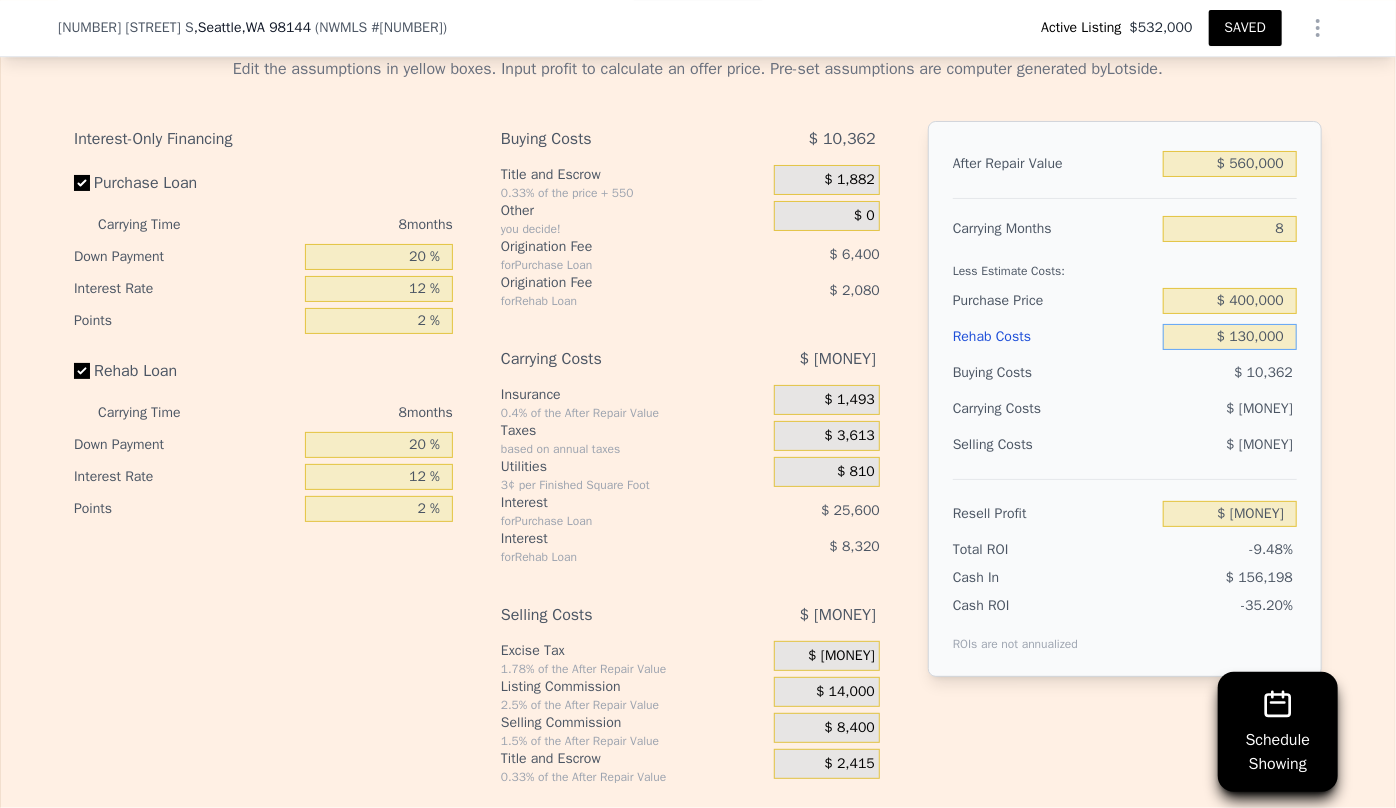 click on "$ 130,000" at bounding box center (1230, 337) 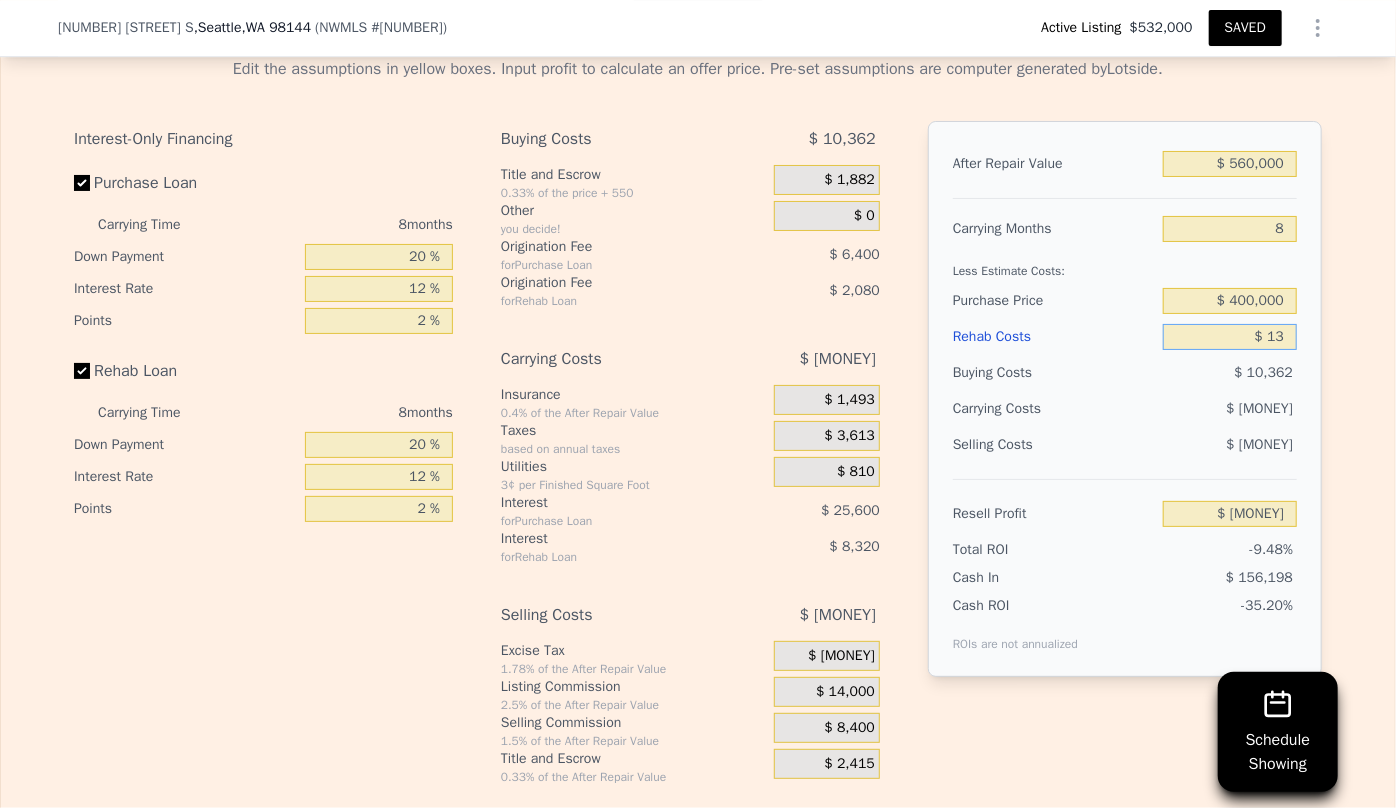 type on "$ 1" 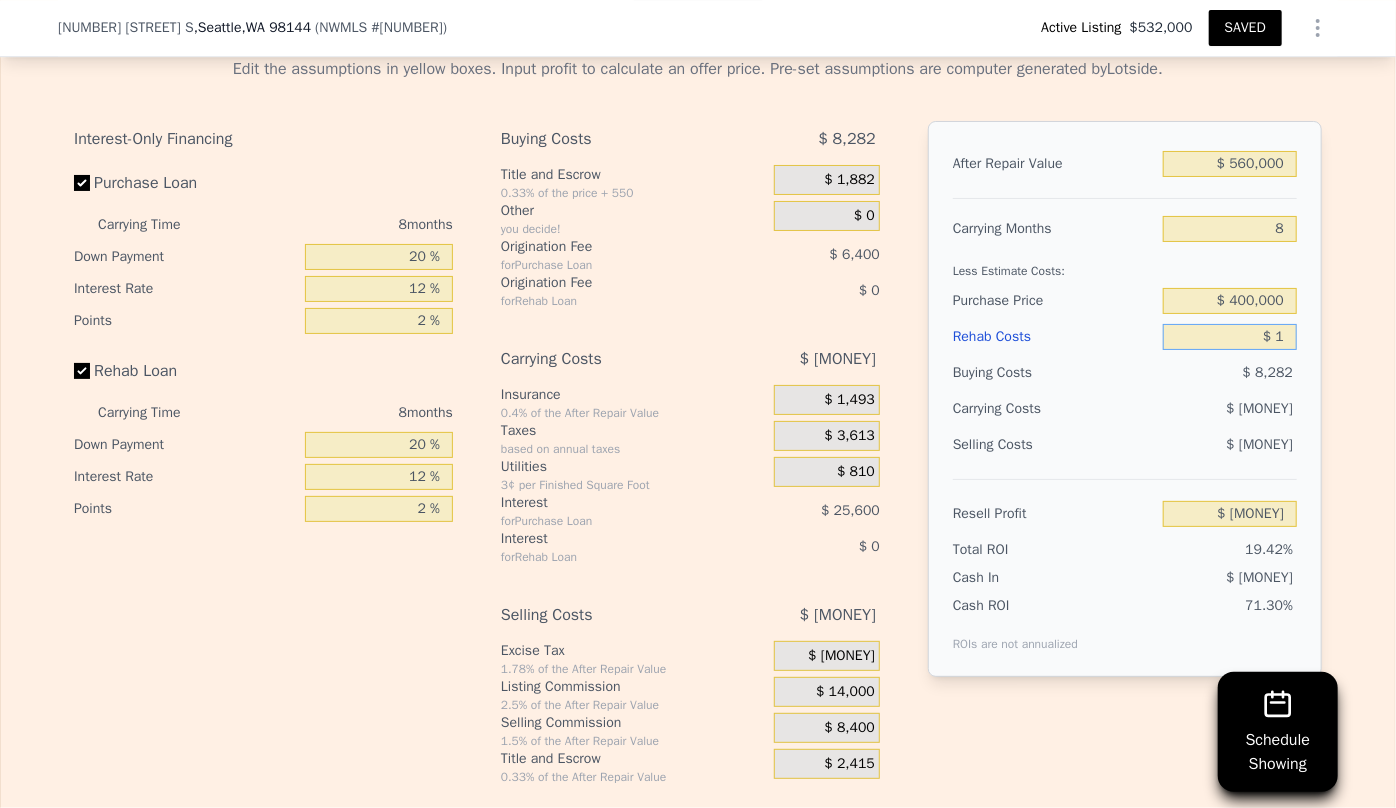 type on "$ 85,418" 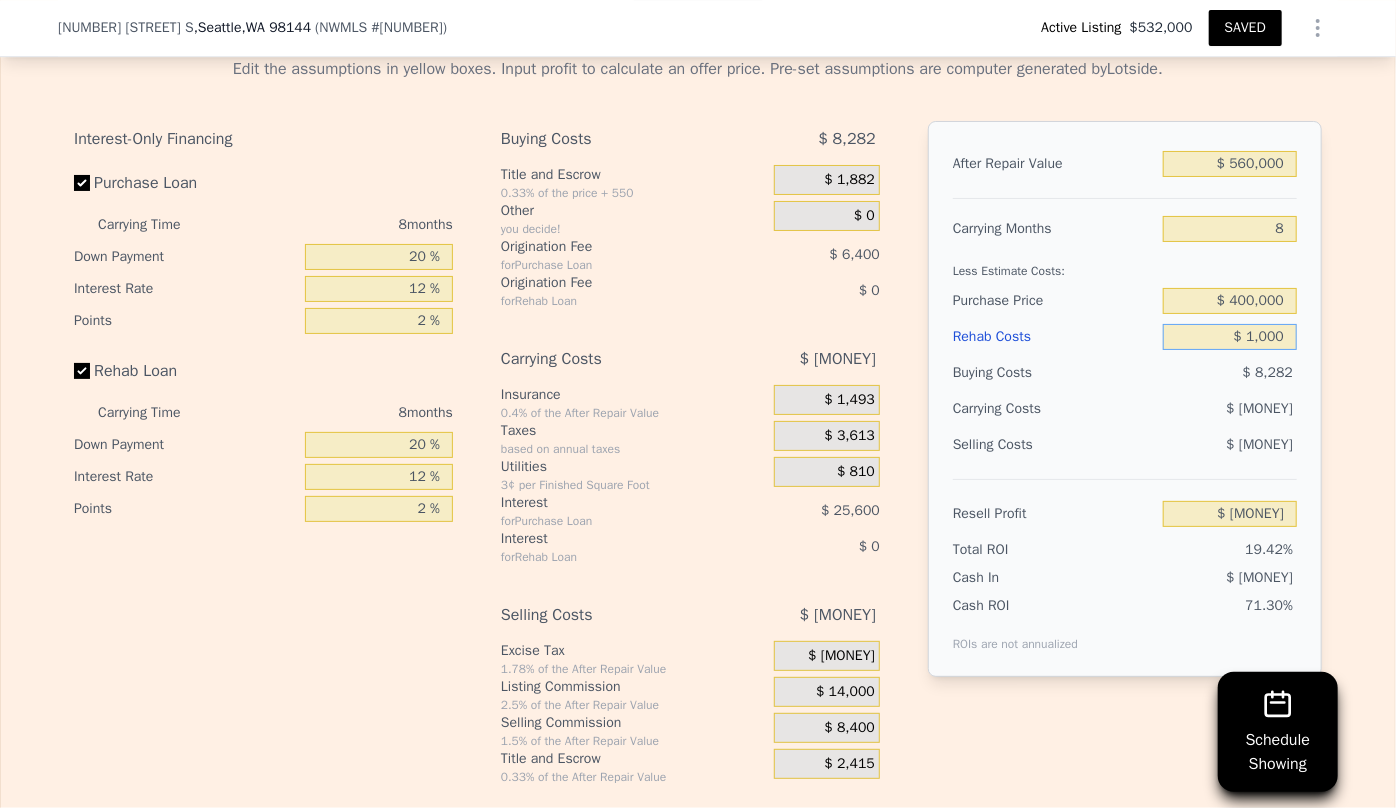 type on "$ 10,000" 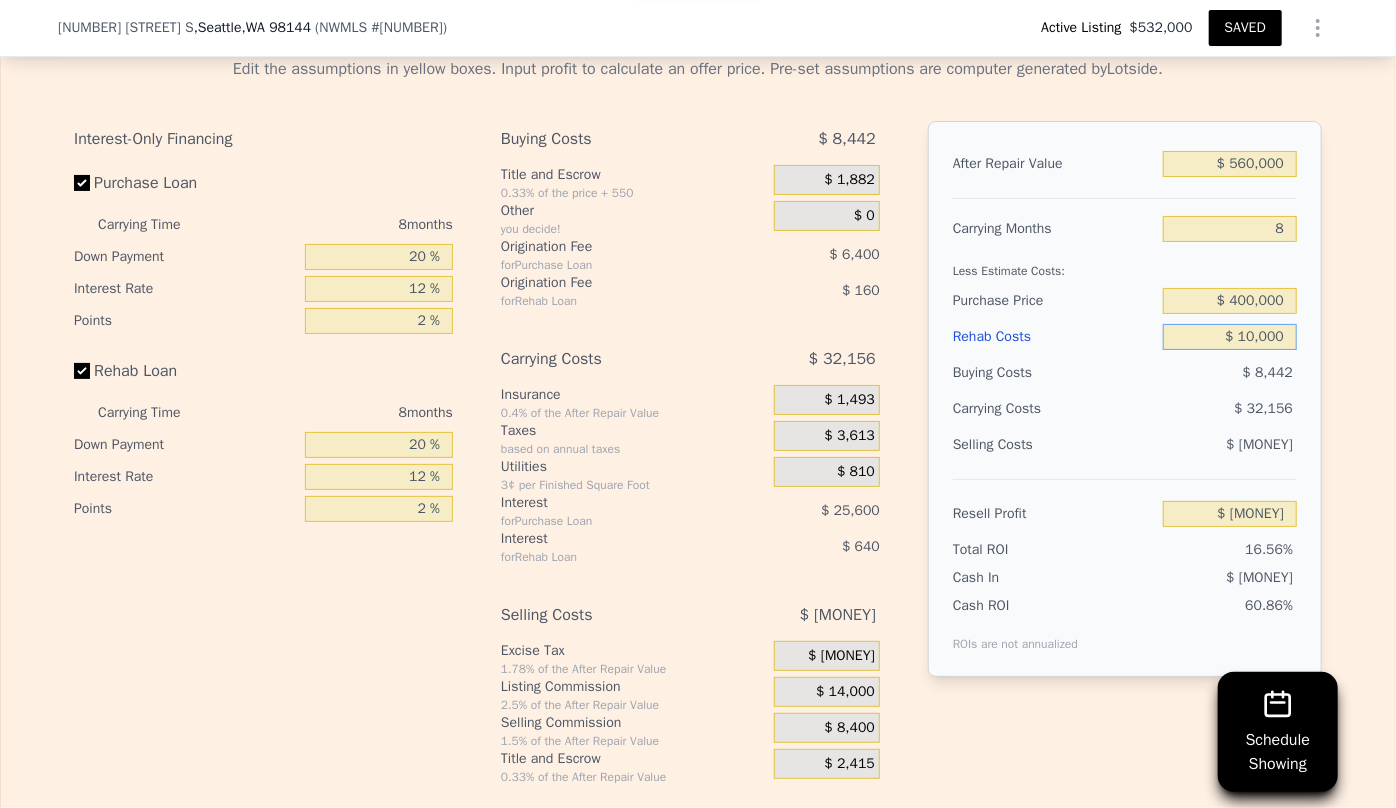 type on "$ 74,619" 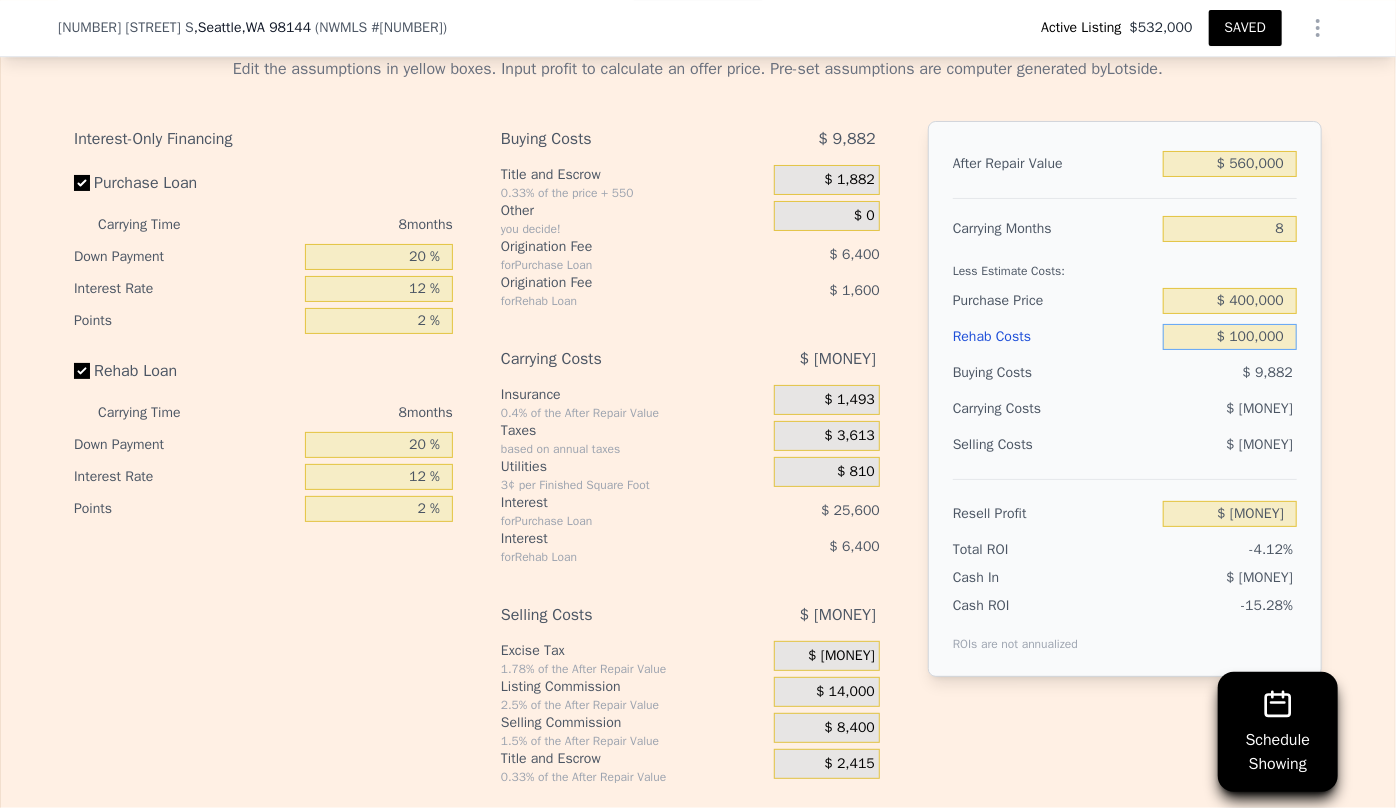 type on "-$ 22,581" 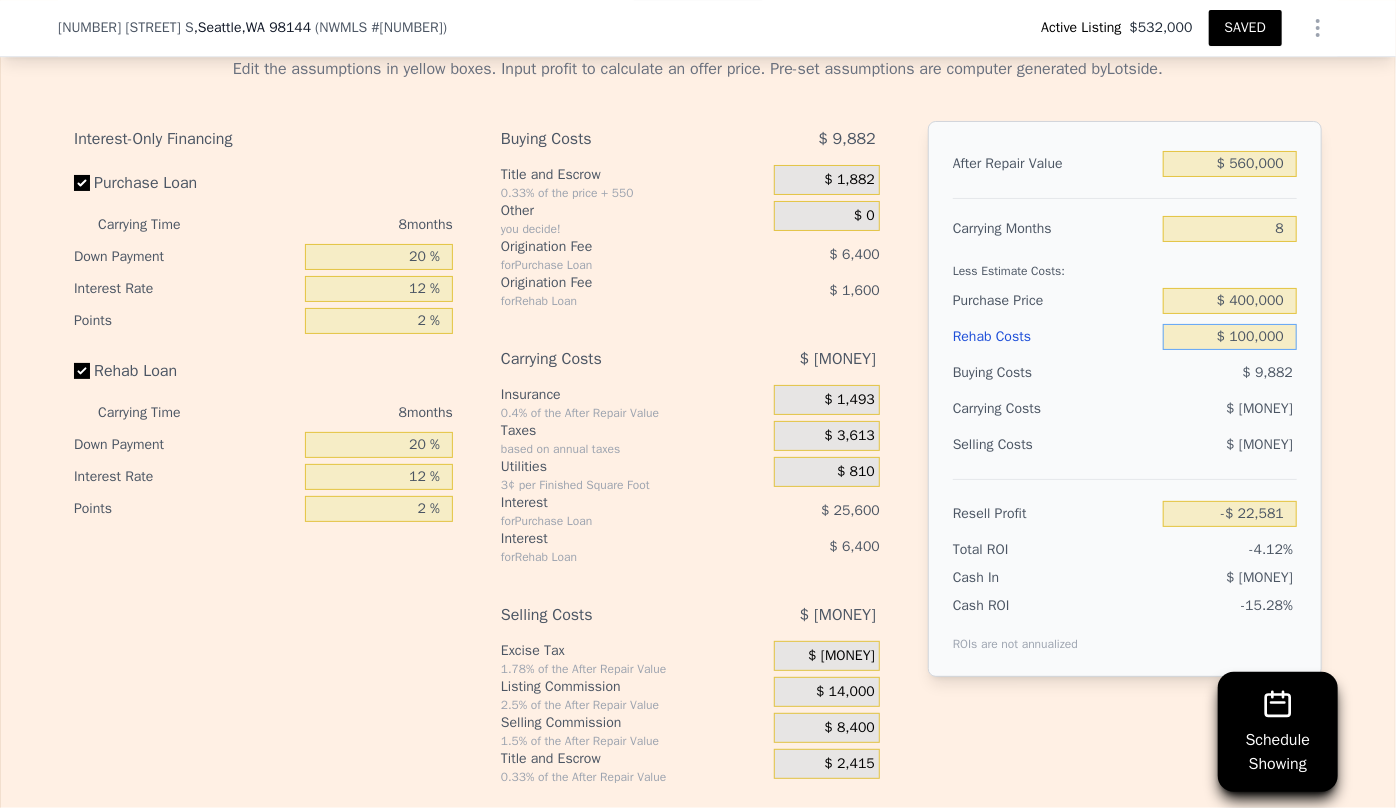 type on "$ 100,000" 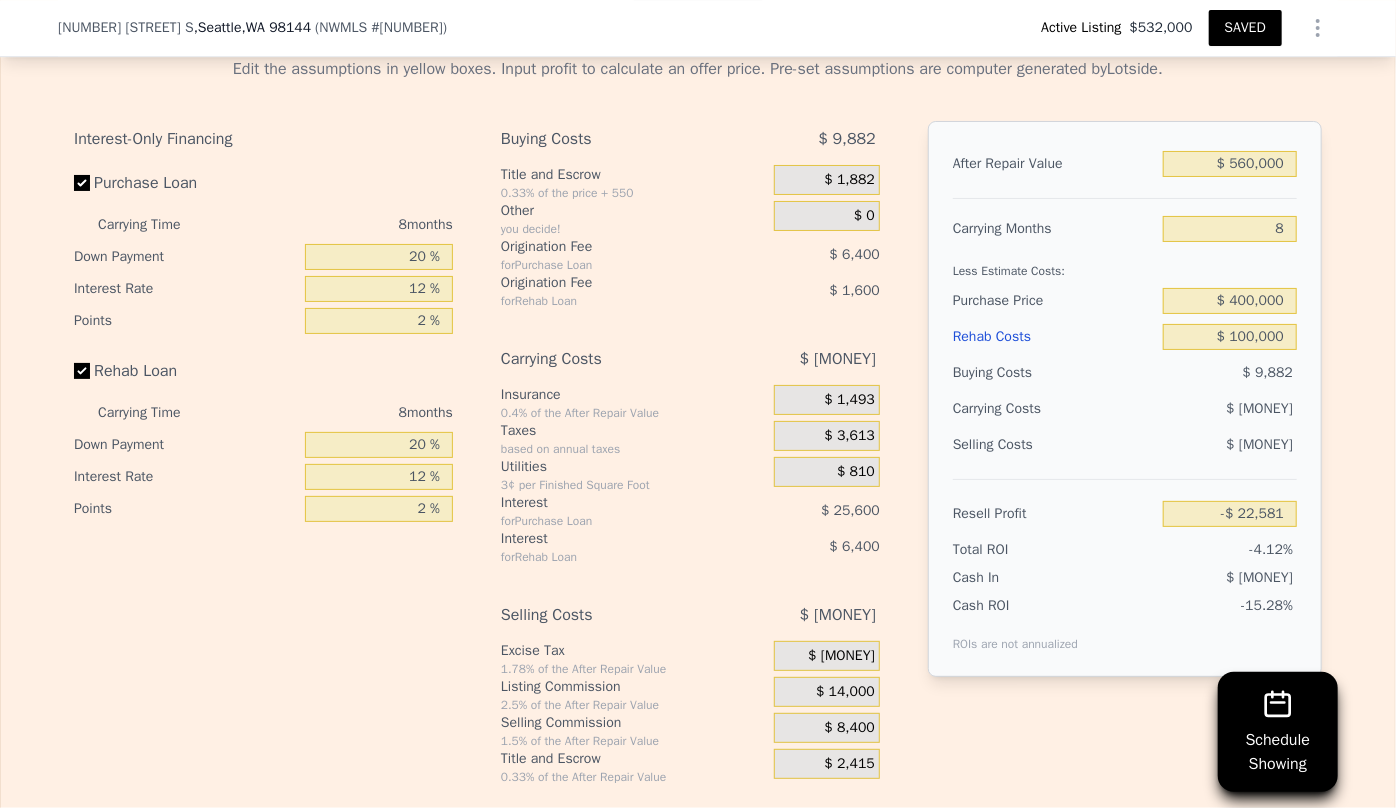 click on "$ 37,916" at bounding box center (1191, 409) 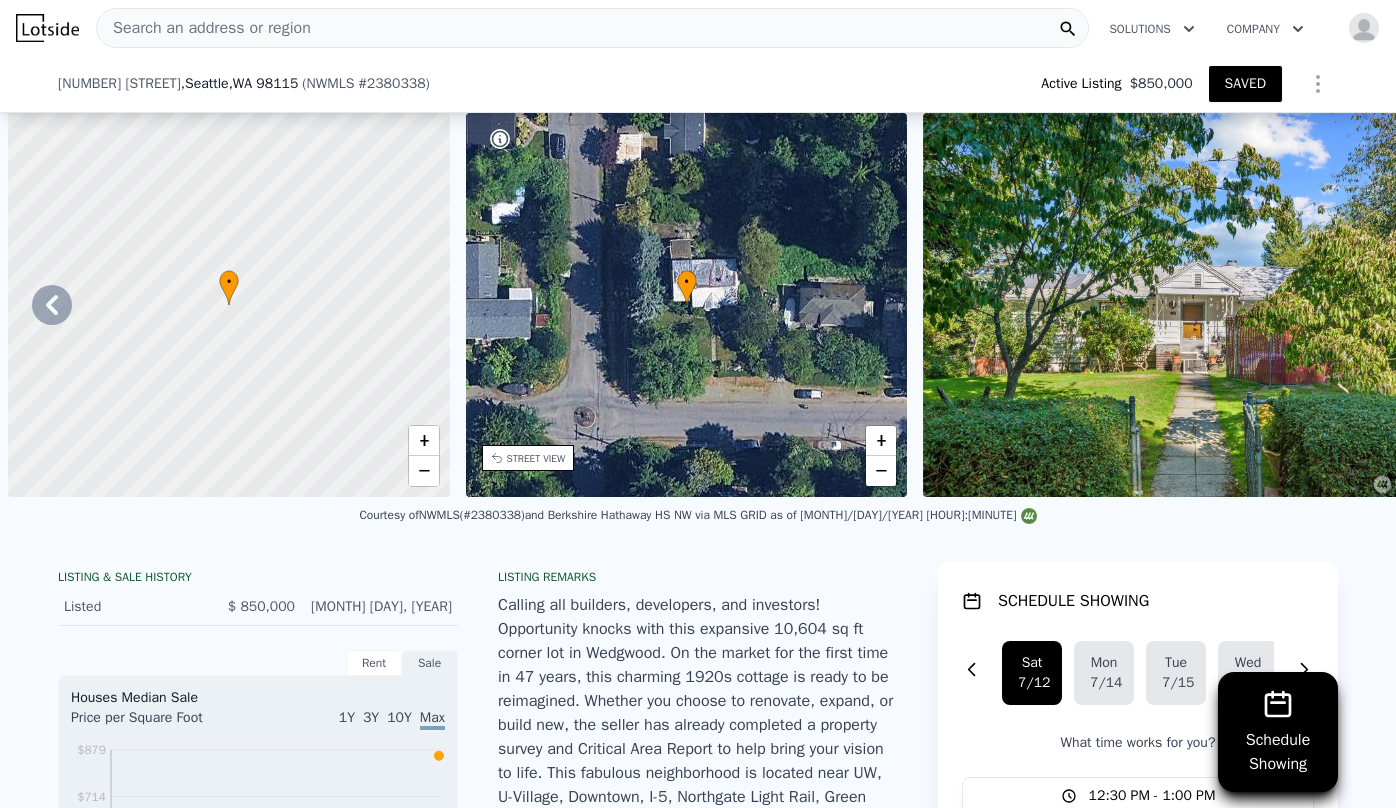 scroll, scrollTop: 0, scrollLeft: 0, axis: both 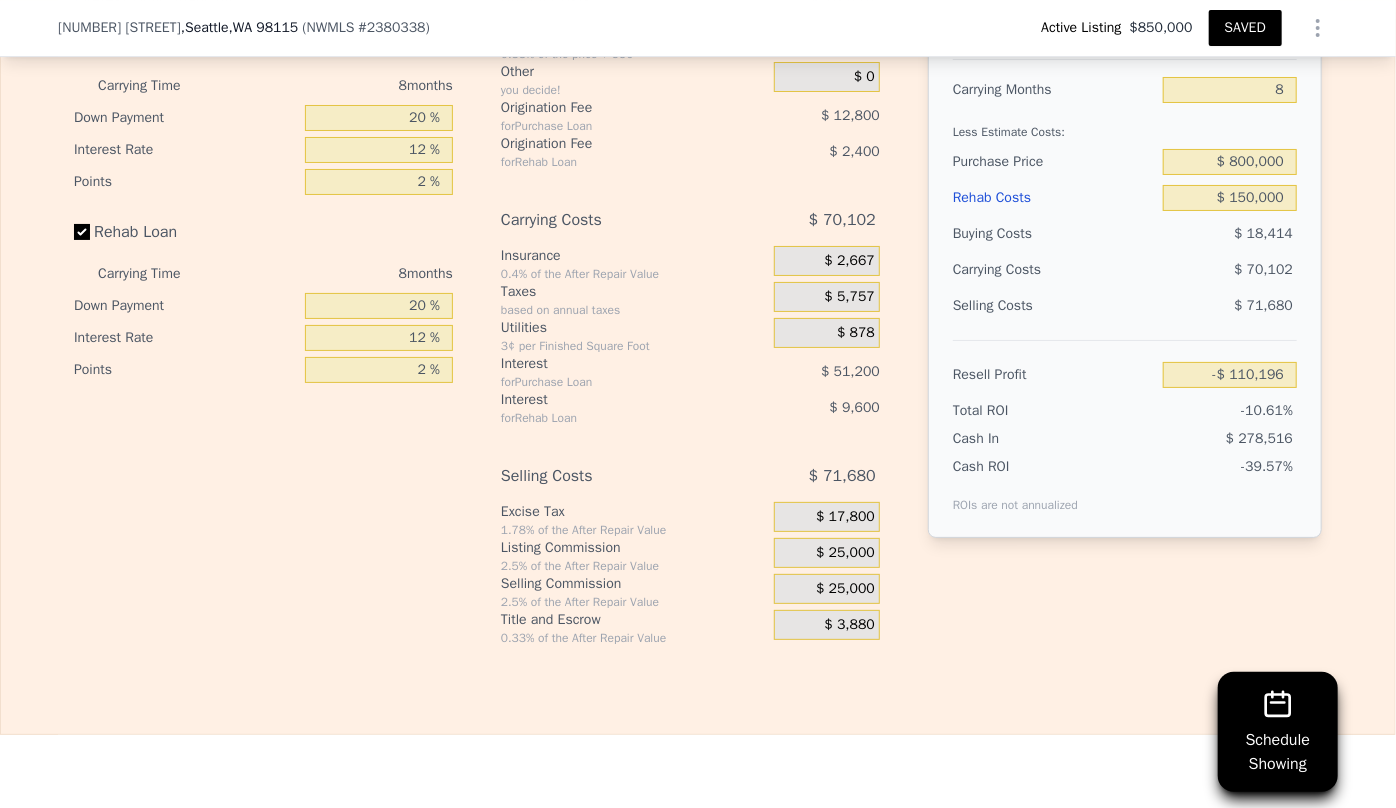 type on "3" 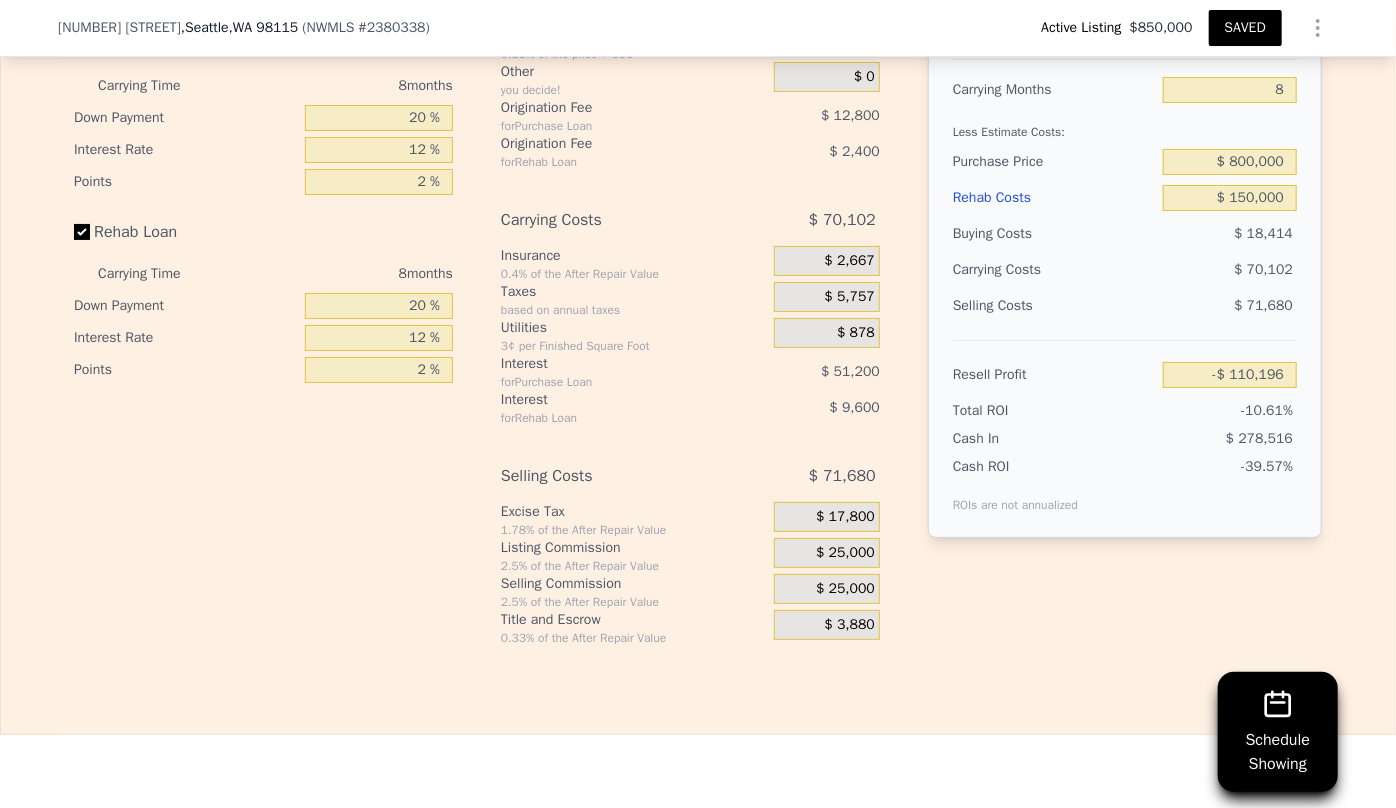 type on "4" 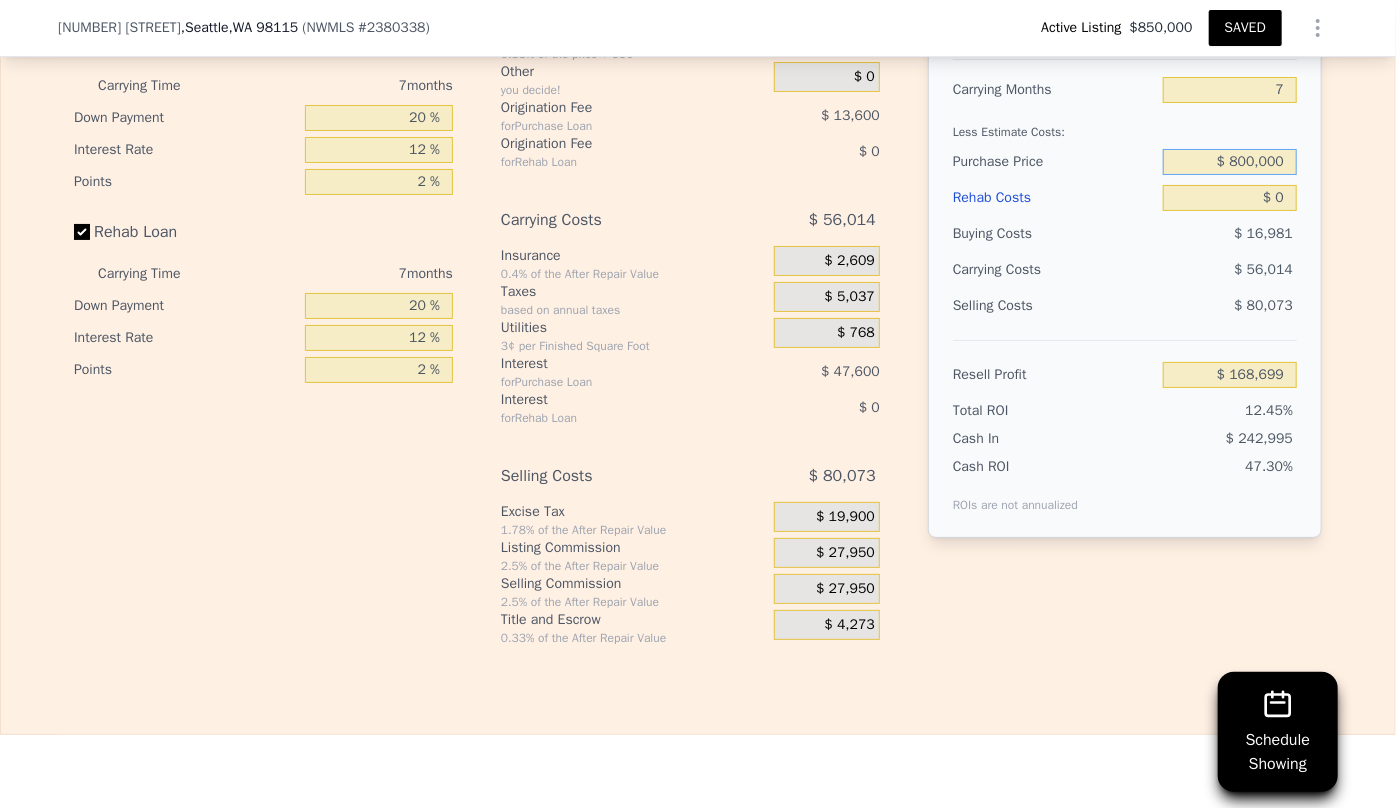 type on "$ 114,932" 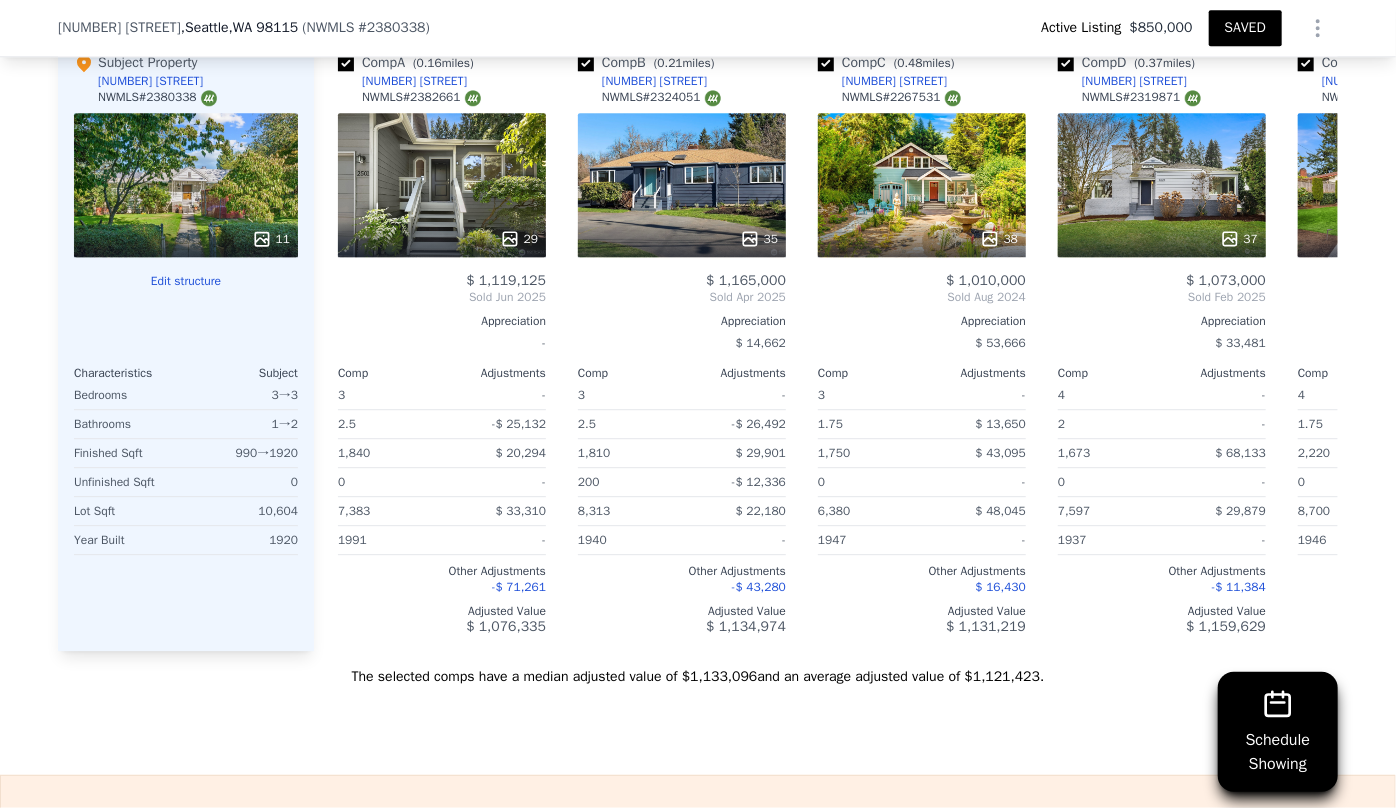 scroll, scrollTop: 2363, scrollLeft: 0, axis: vertical 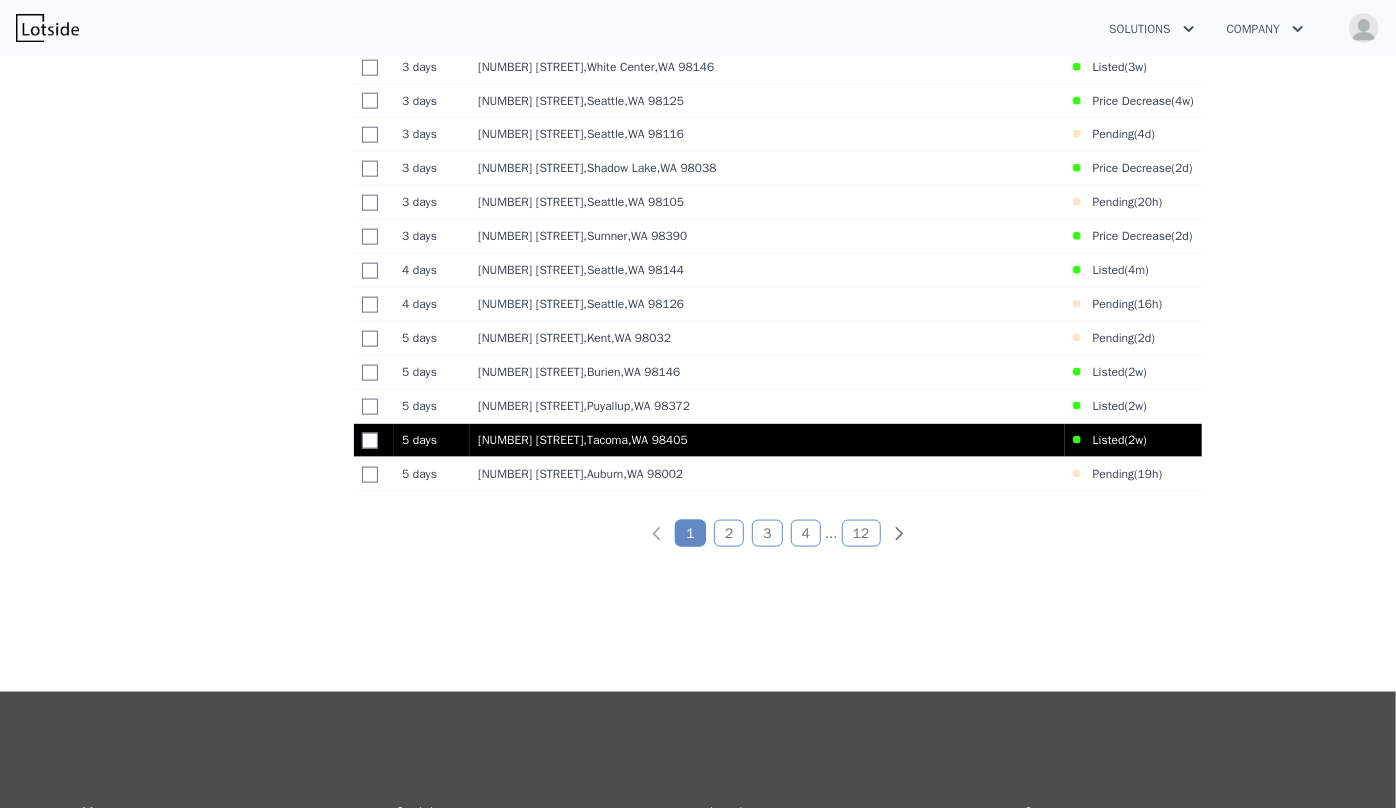 click on "[STATE] [POSTAL_CODE]" at bounding box center [658, 440] 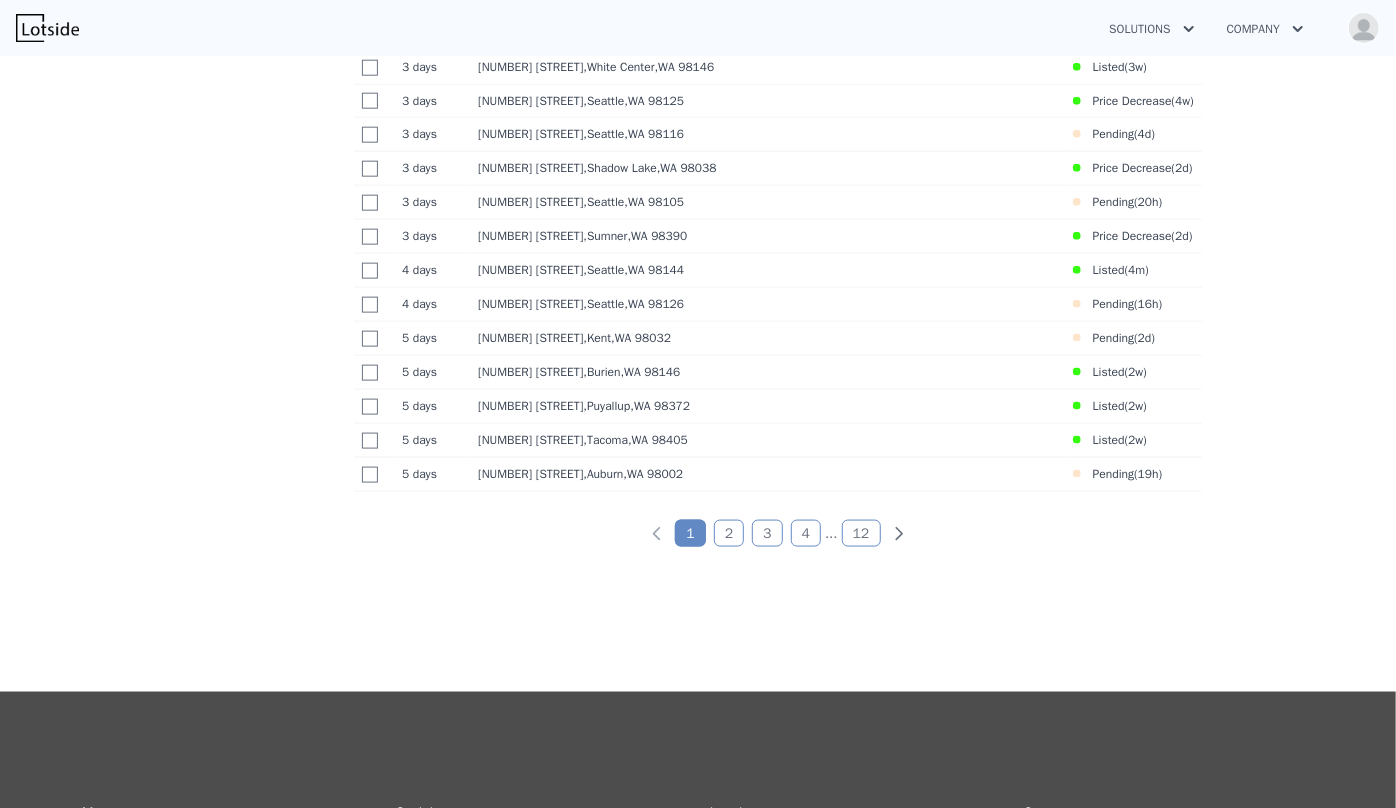 click on "2" at bounding box center (729, 533) 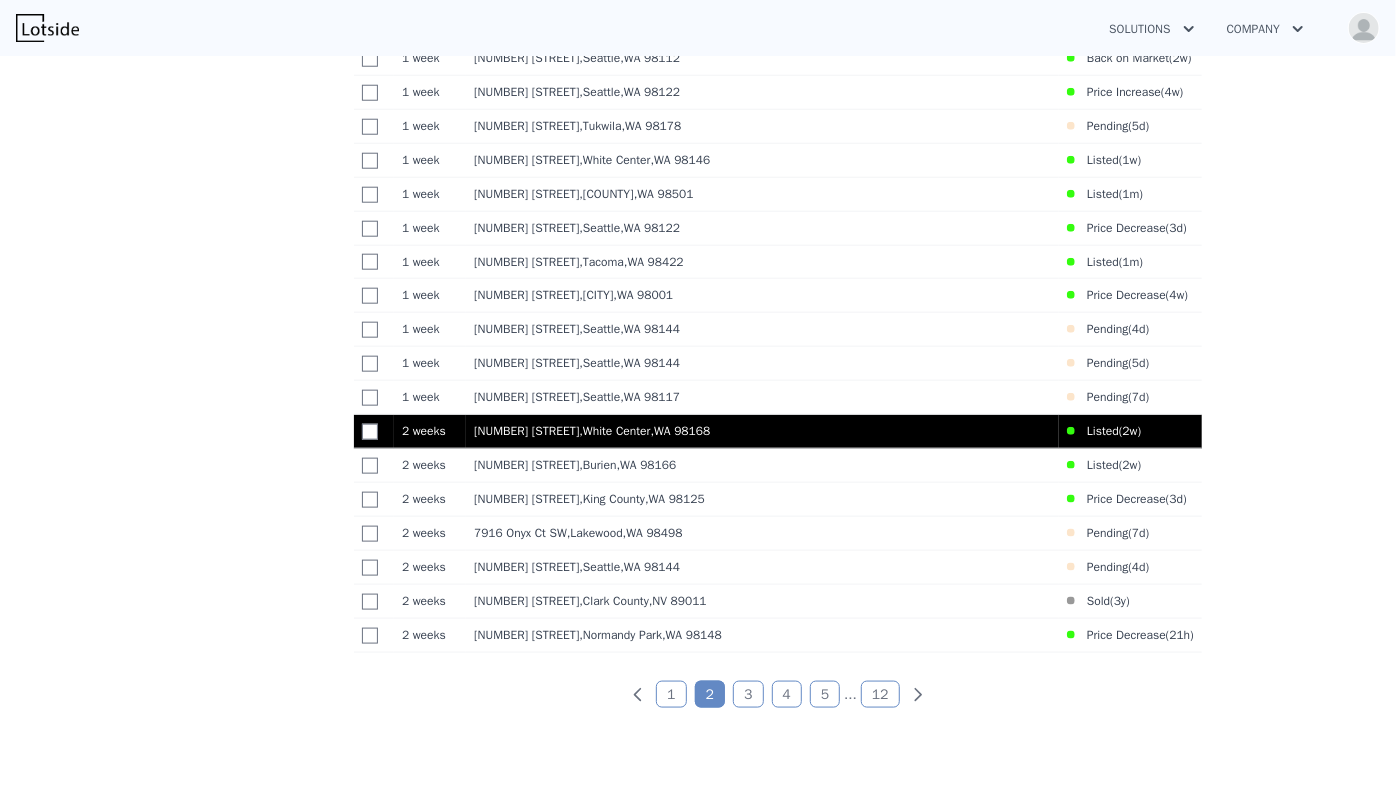 scroll, scrollTop: 1037, scrollLeft: 0, axis: vertical 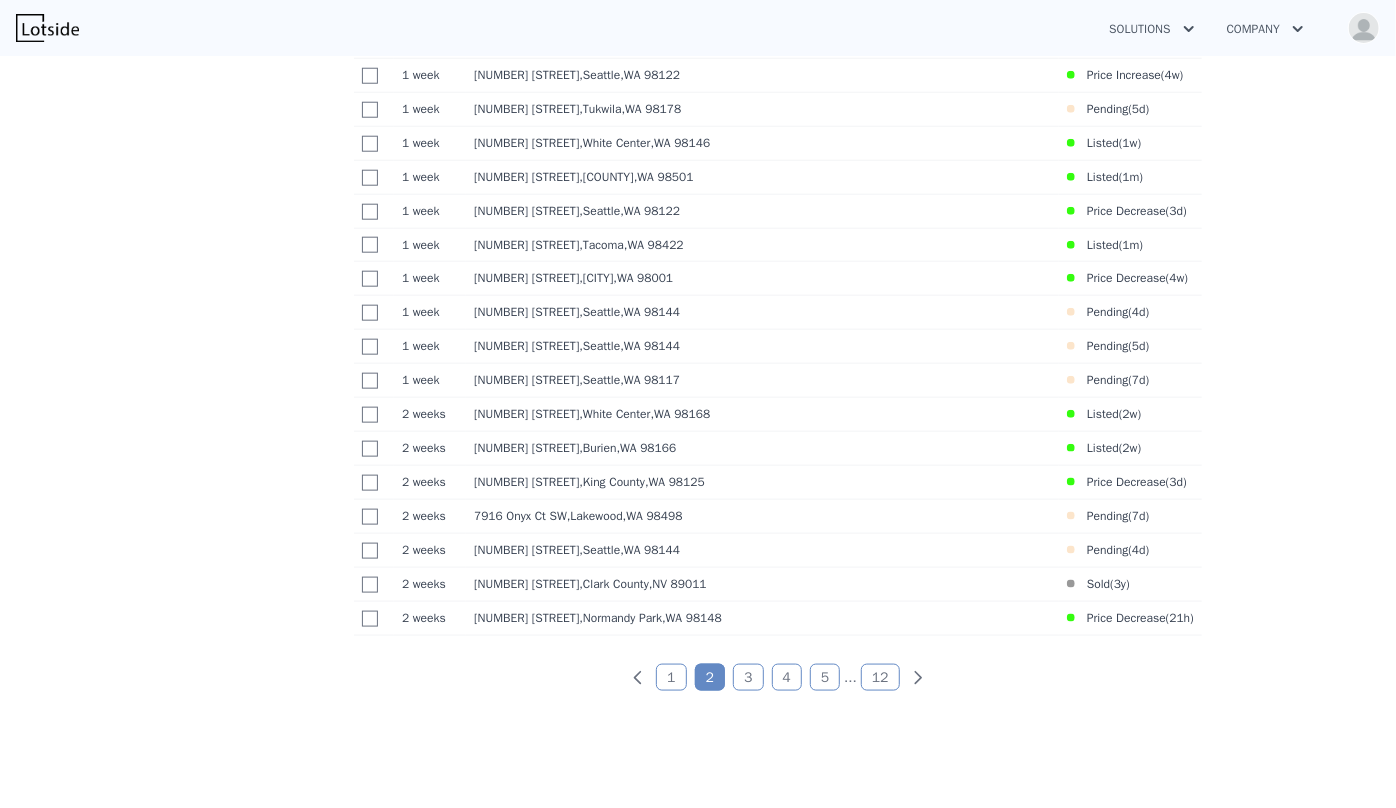 click on "3" at bounding box center [748, 677] 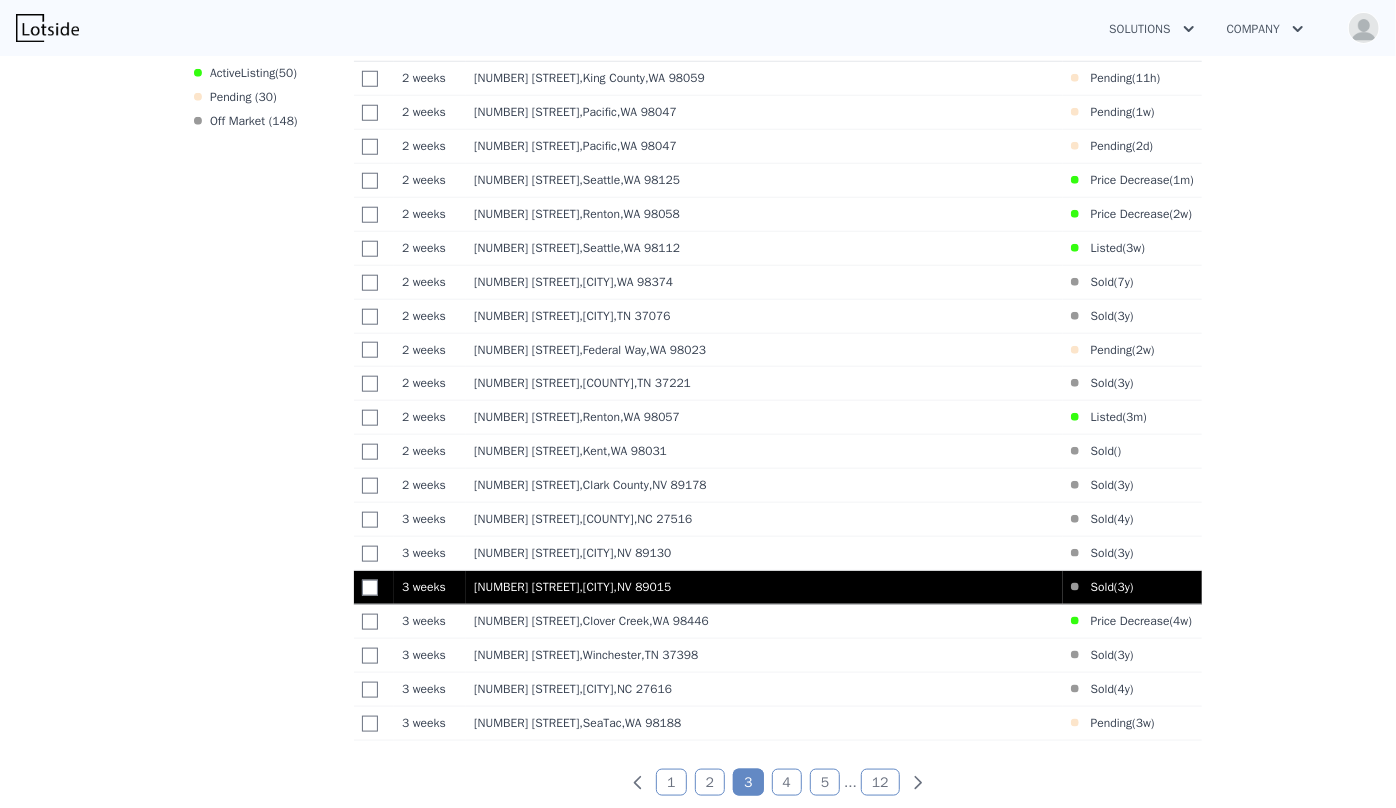 scroll, scrollTop: 1219, scrollLeft: 0, axis: vertical 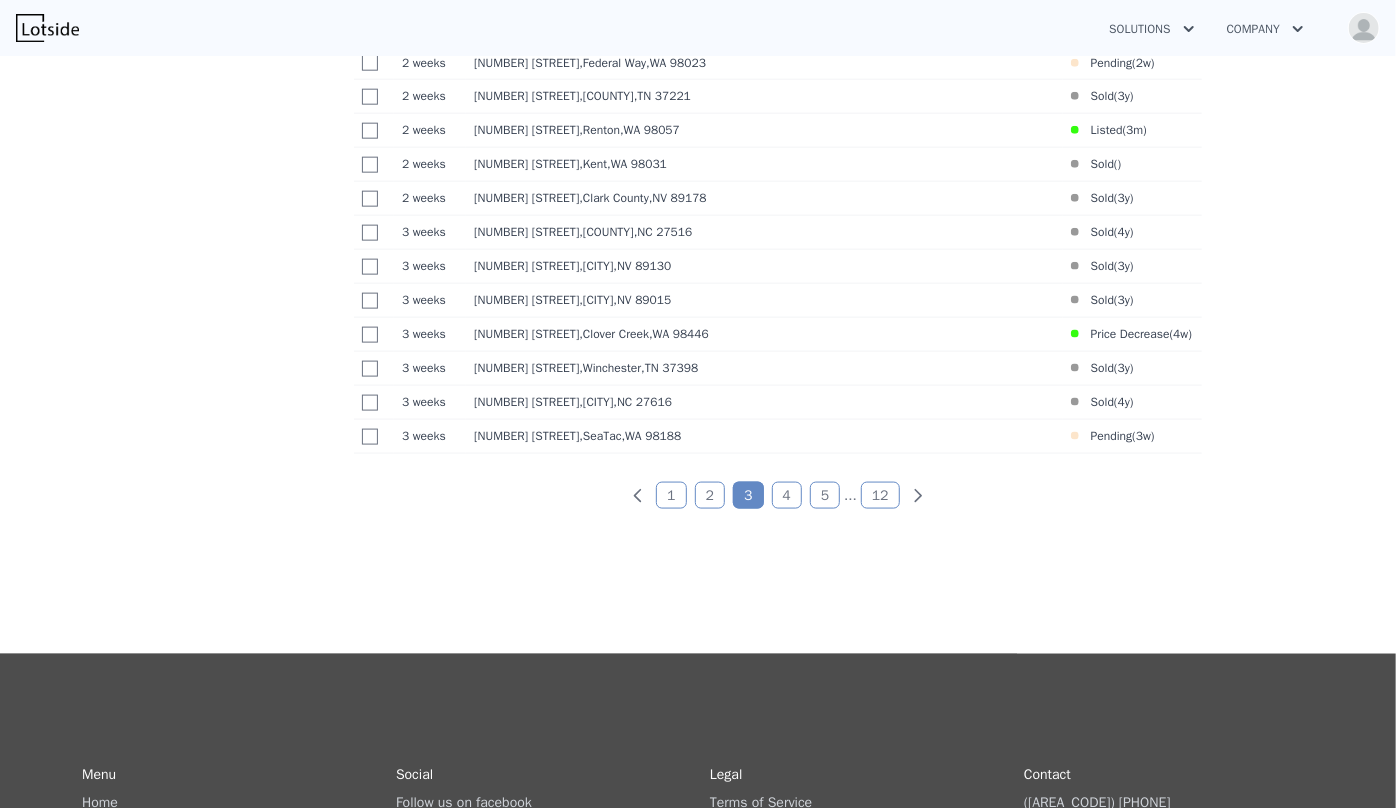 click on "4" at bounding box center (787, 495) 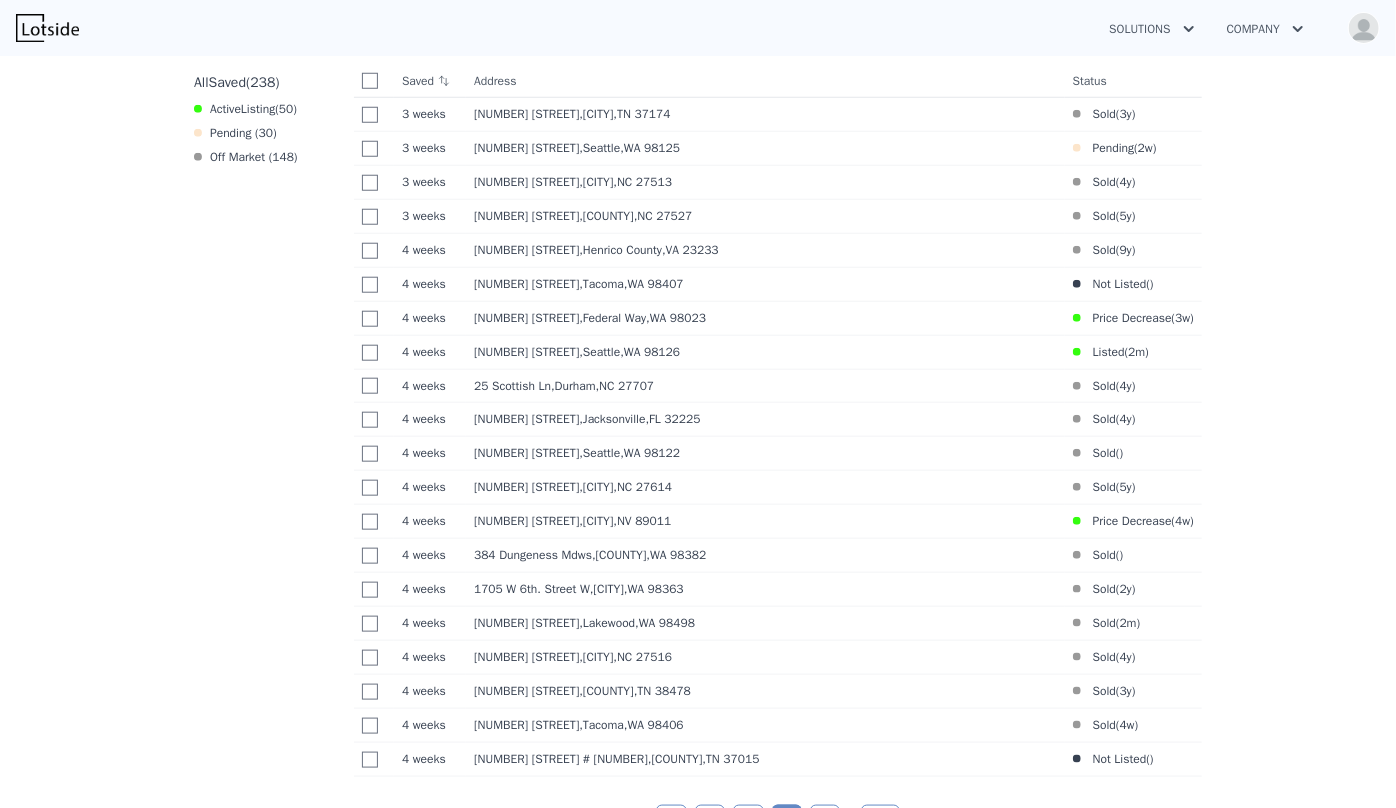 scroll, scrollTop: 764, scrollLeft: 0, axis: vertical 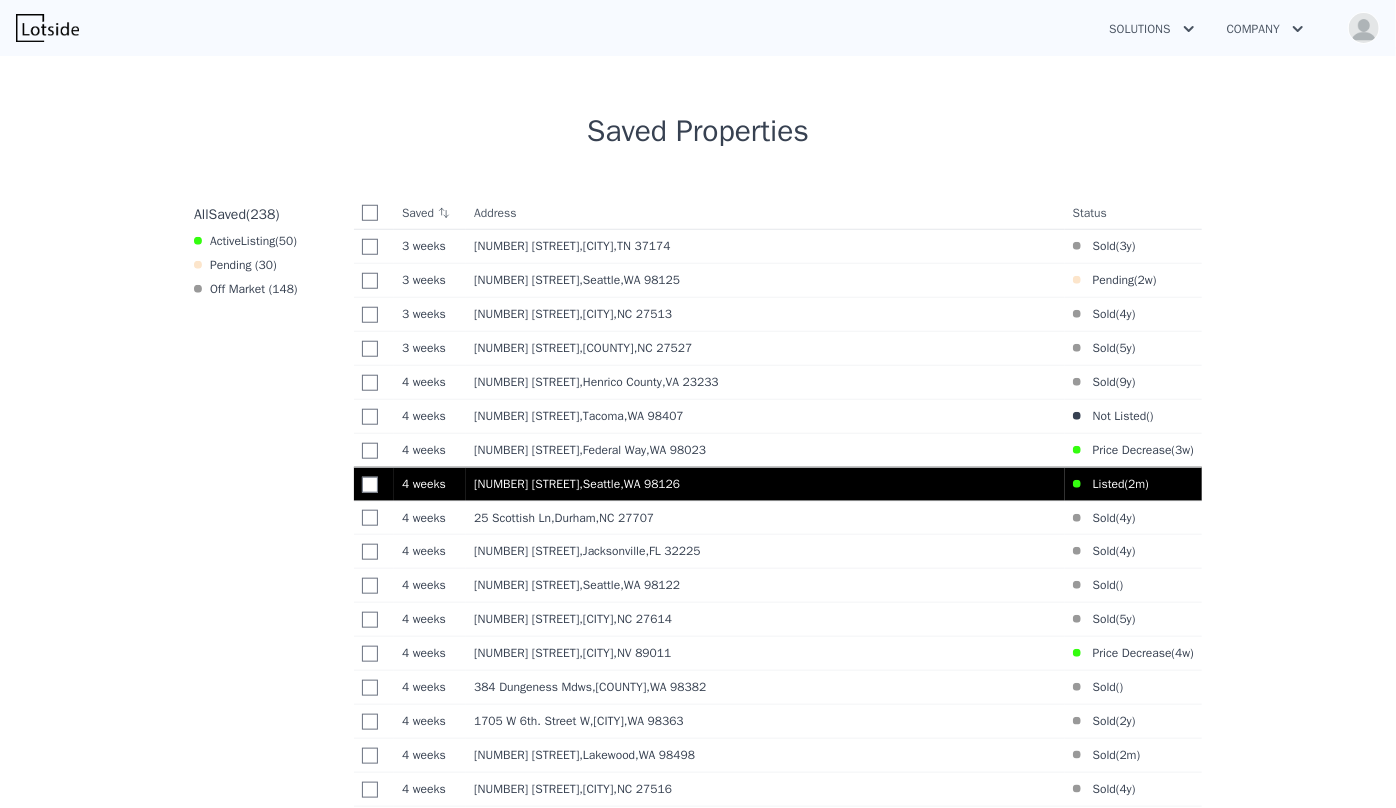 click on "9817 35th Ave SW ,  Seattle ,  WA   98126" at bounding box center [765, 484] 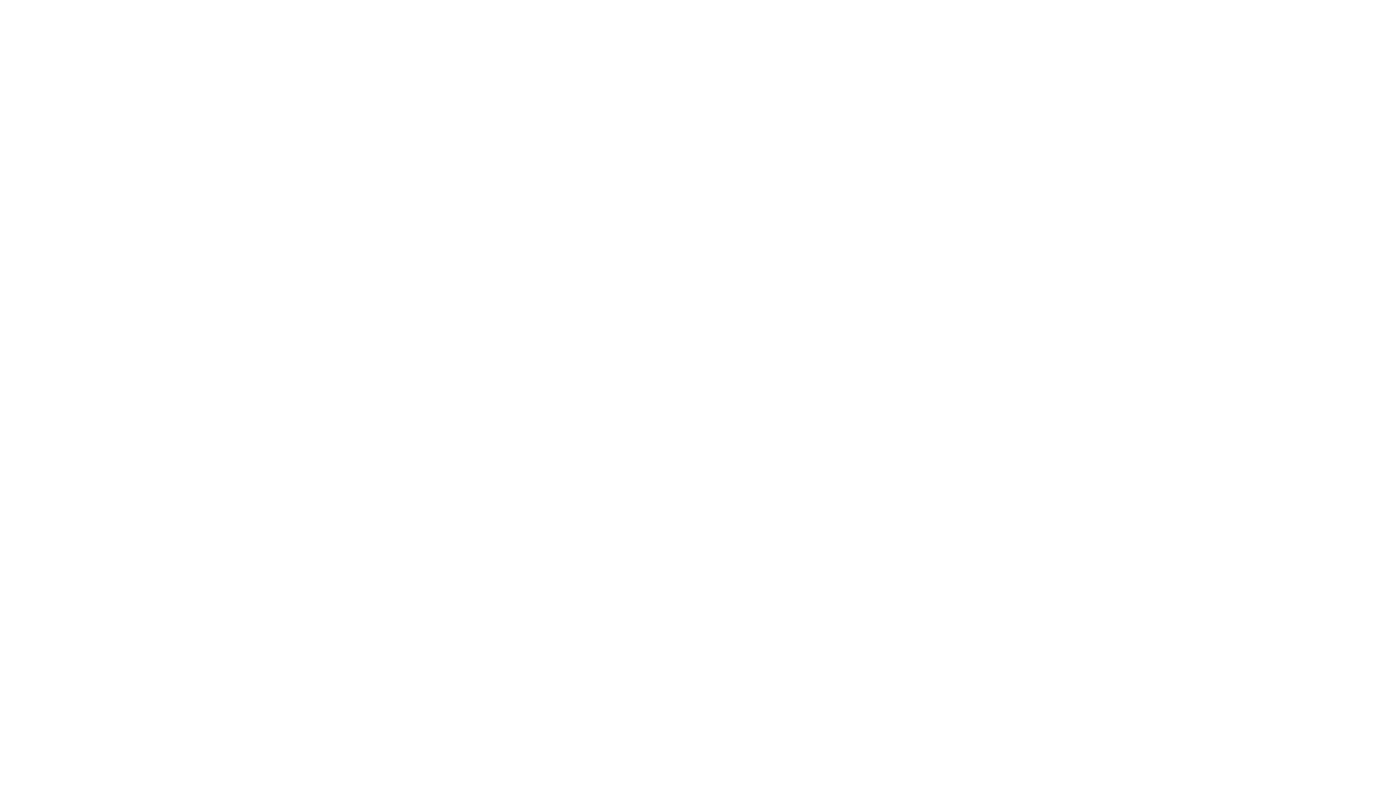 scroll, scrollTop: 0, scrollLeft: 0, axis: both 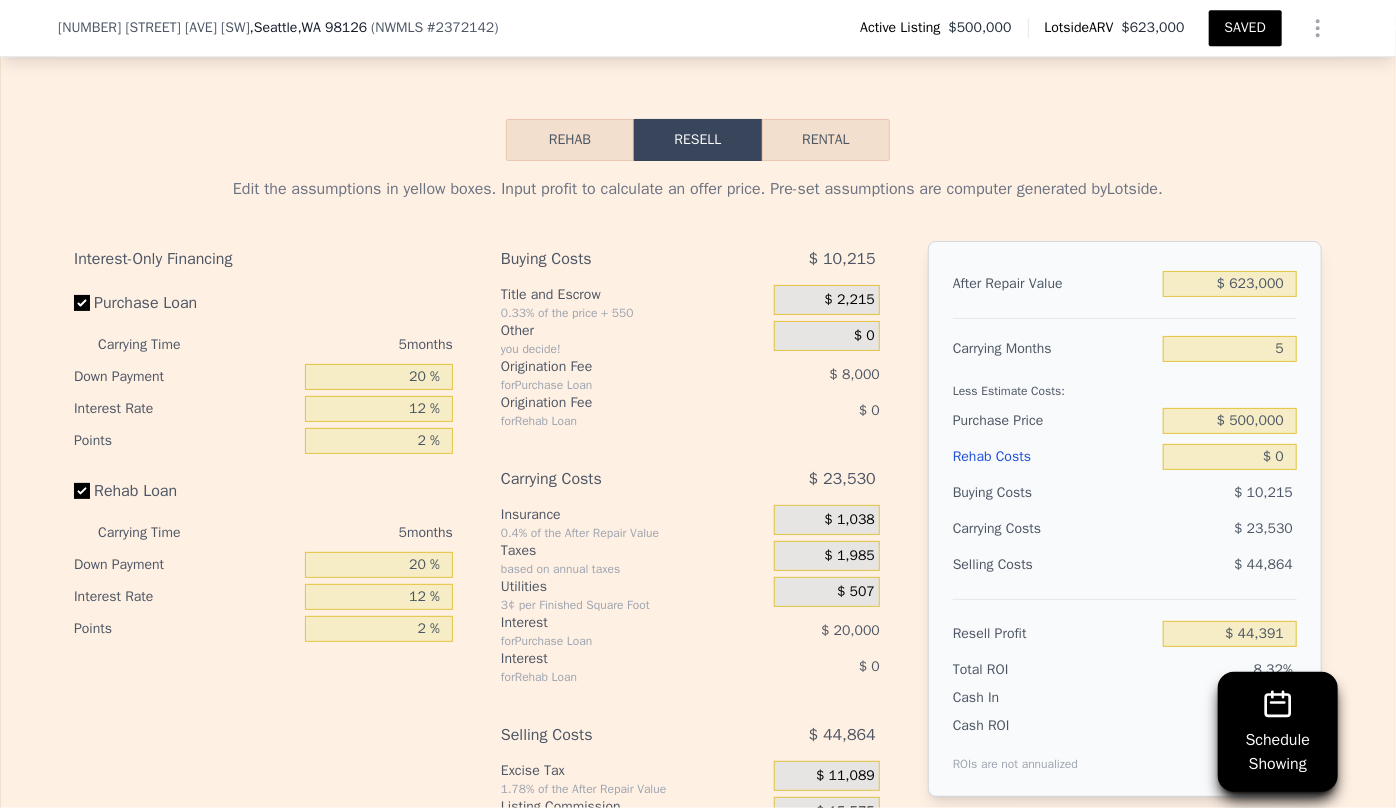 click on "Rehab Costs" at bounding box center (1054, 457) 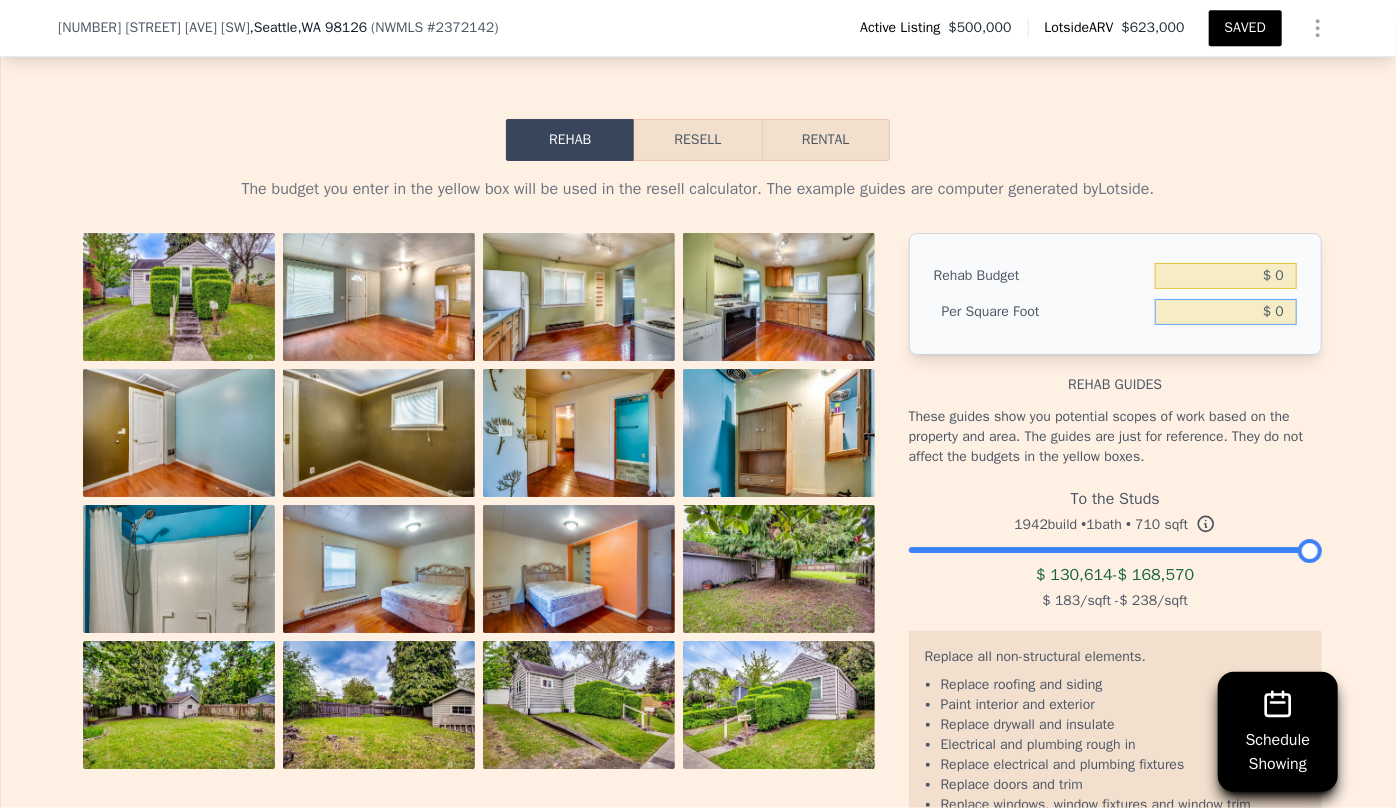 click on "$ 0" at bounding box center [1226, 312] 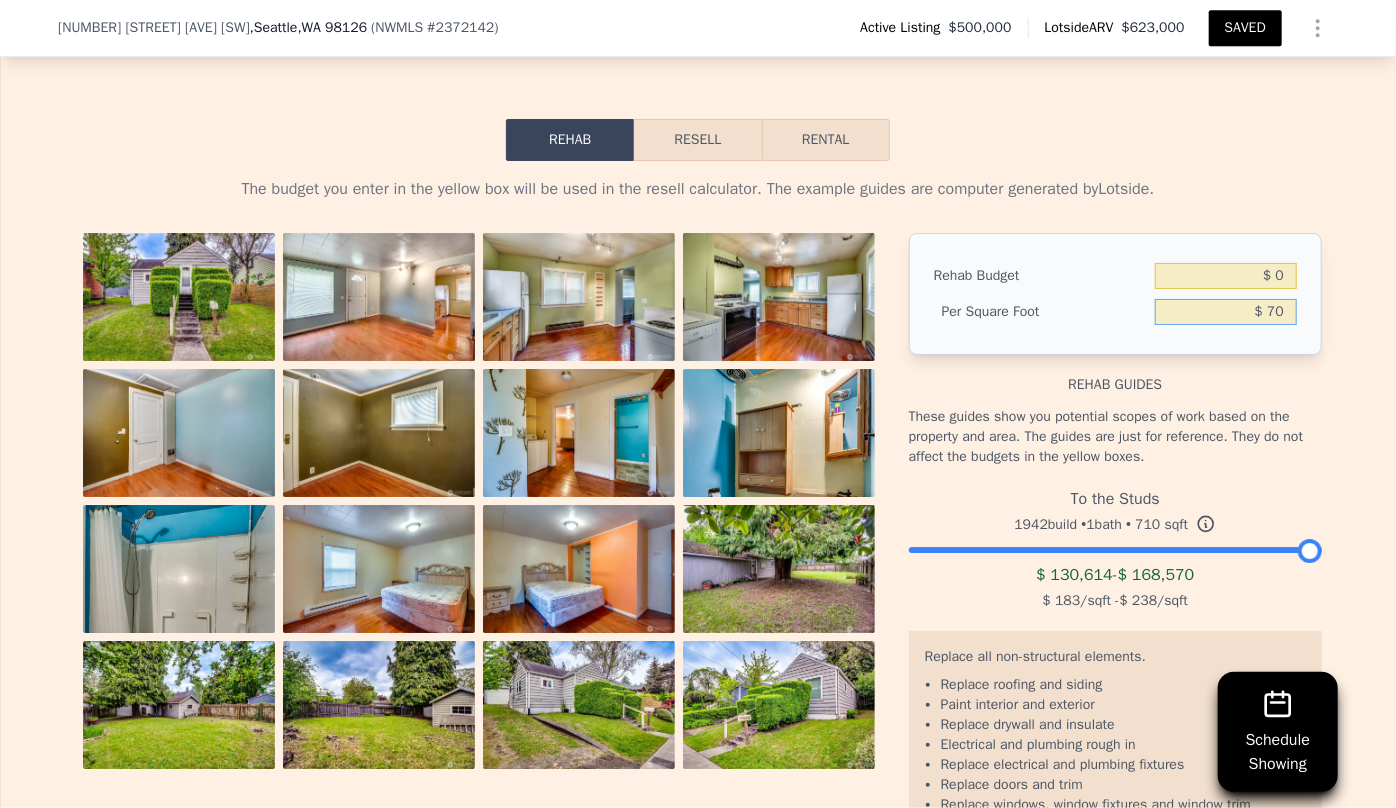 type on "$ 70" 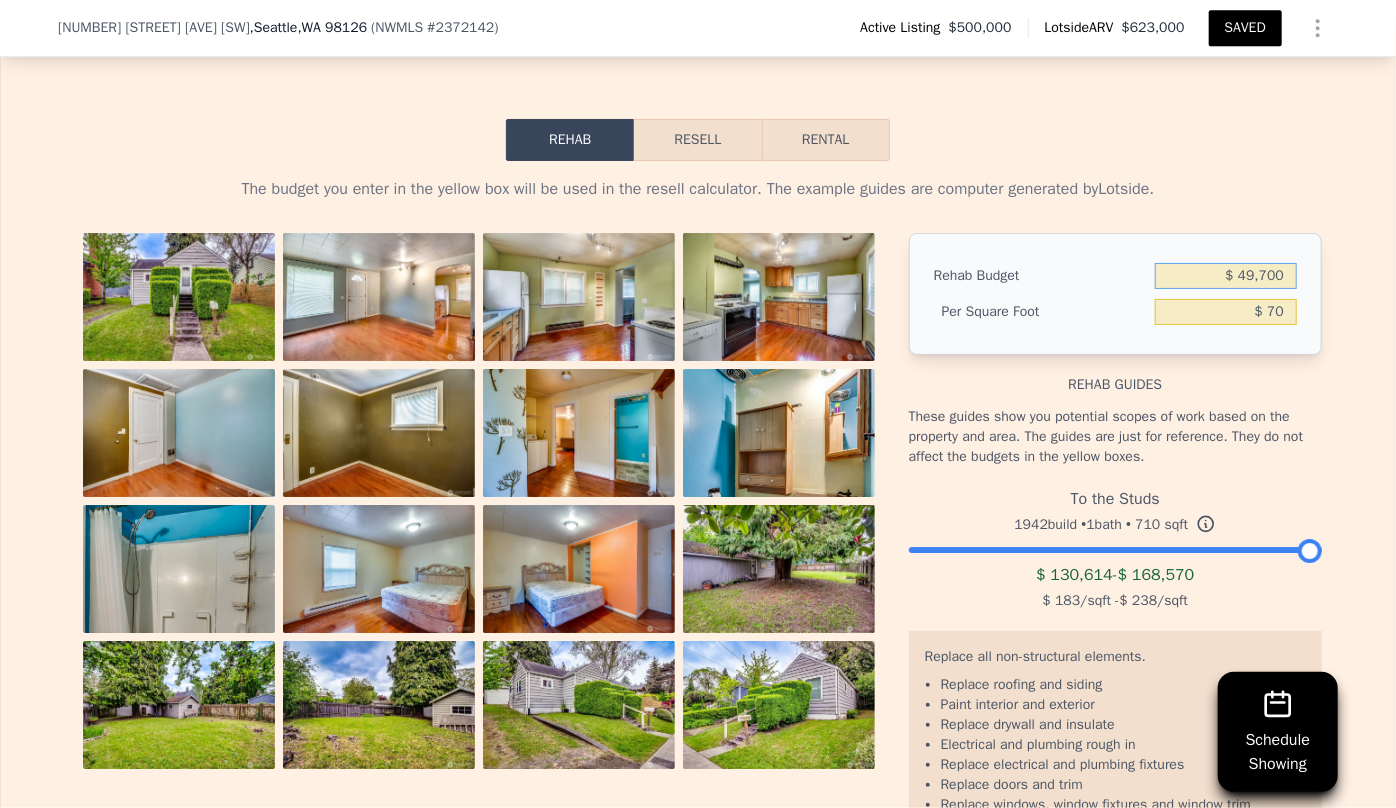 click on "$ 49,700" at bounding box center [1226, 276] 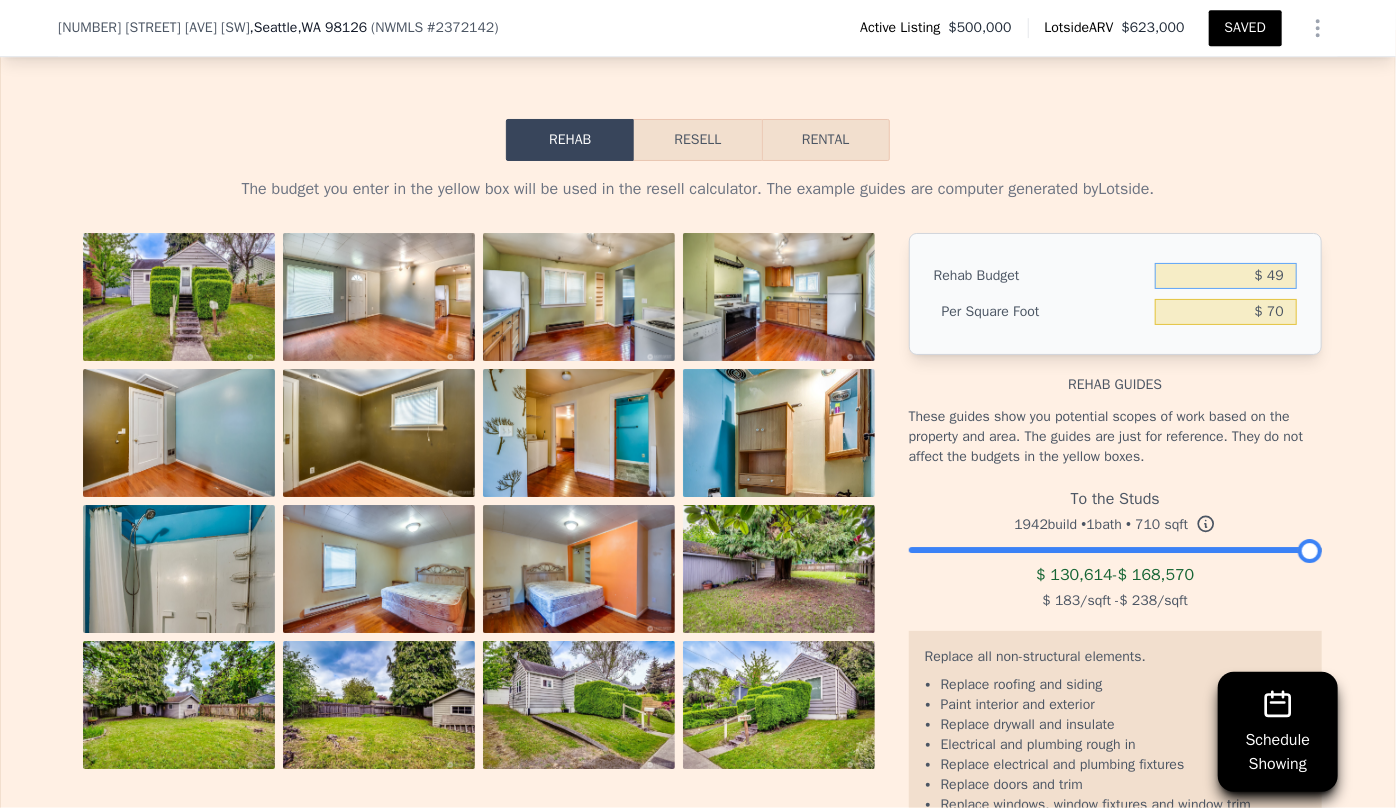 type on "$ 4" 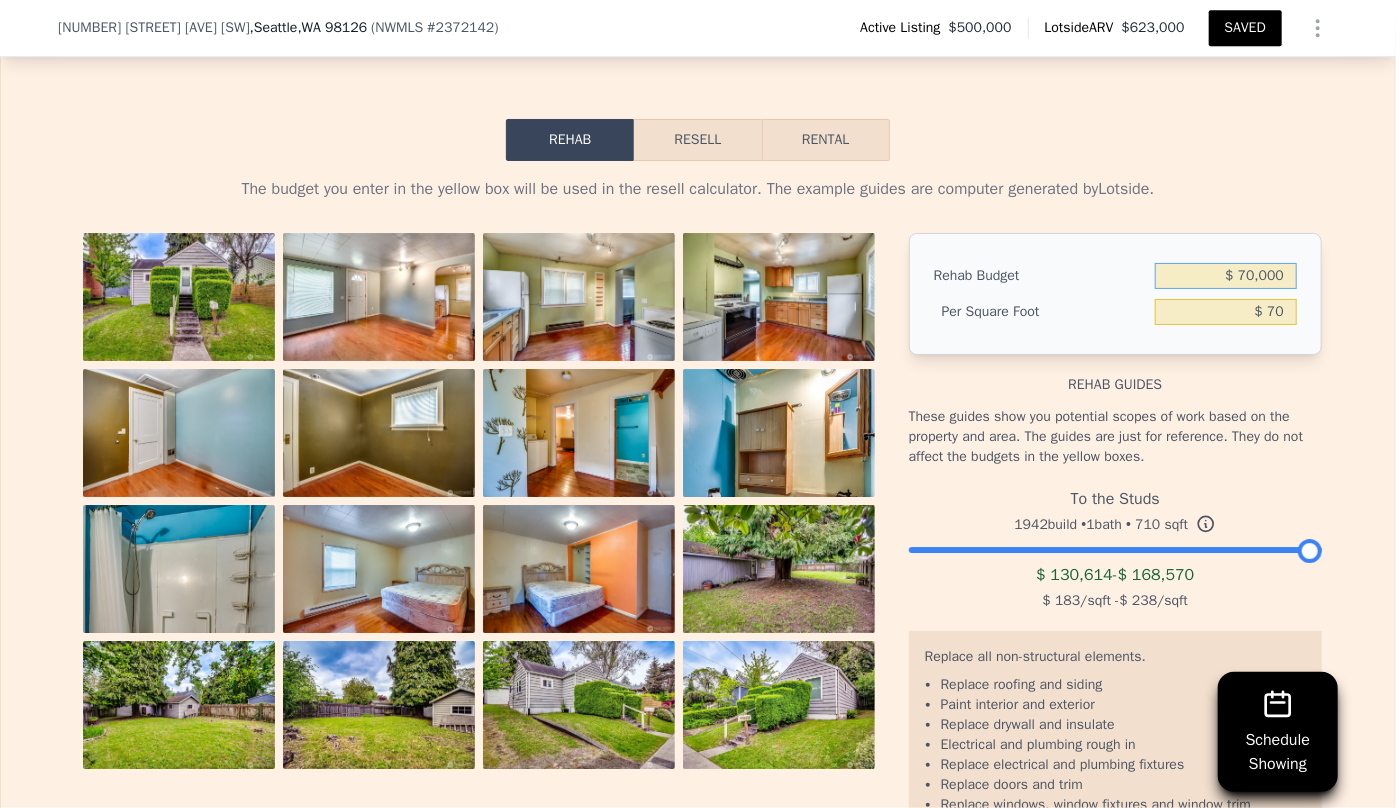 type on "$ 70,000" 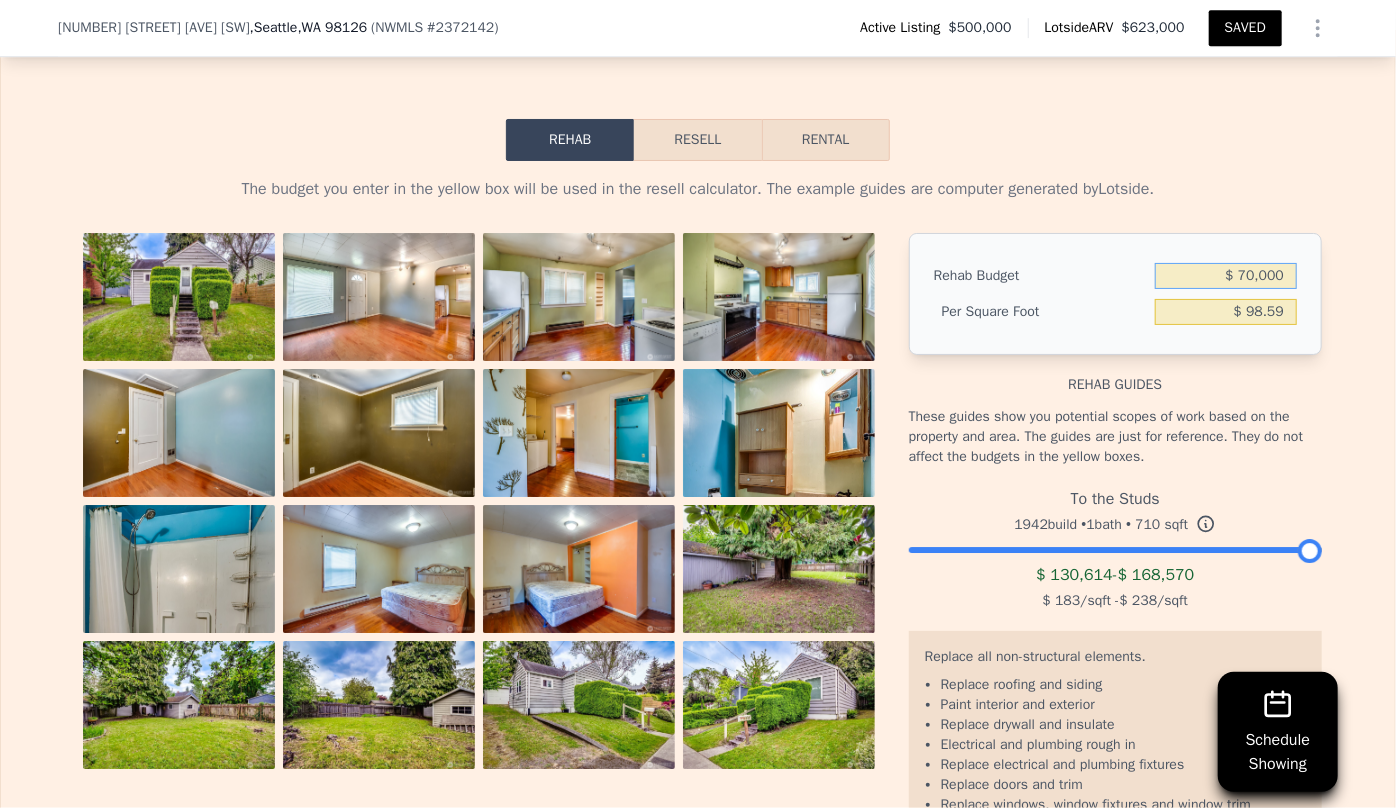 click on "Resell" at bounding box center (697, 140) 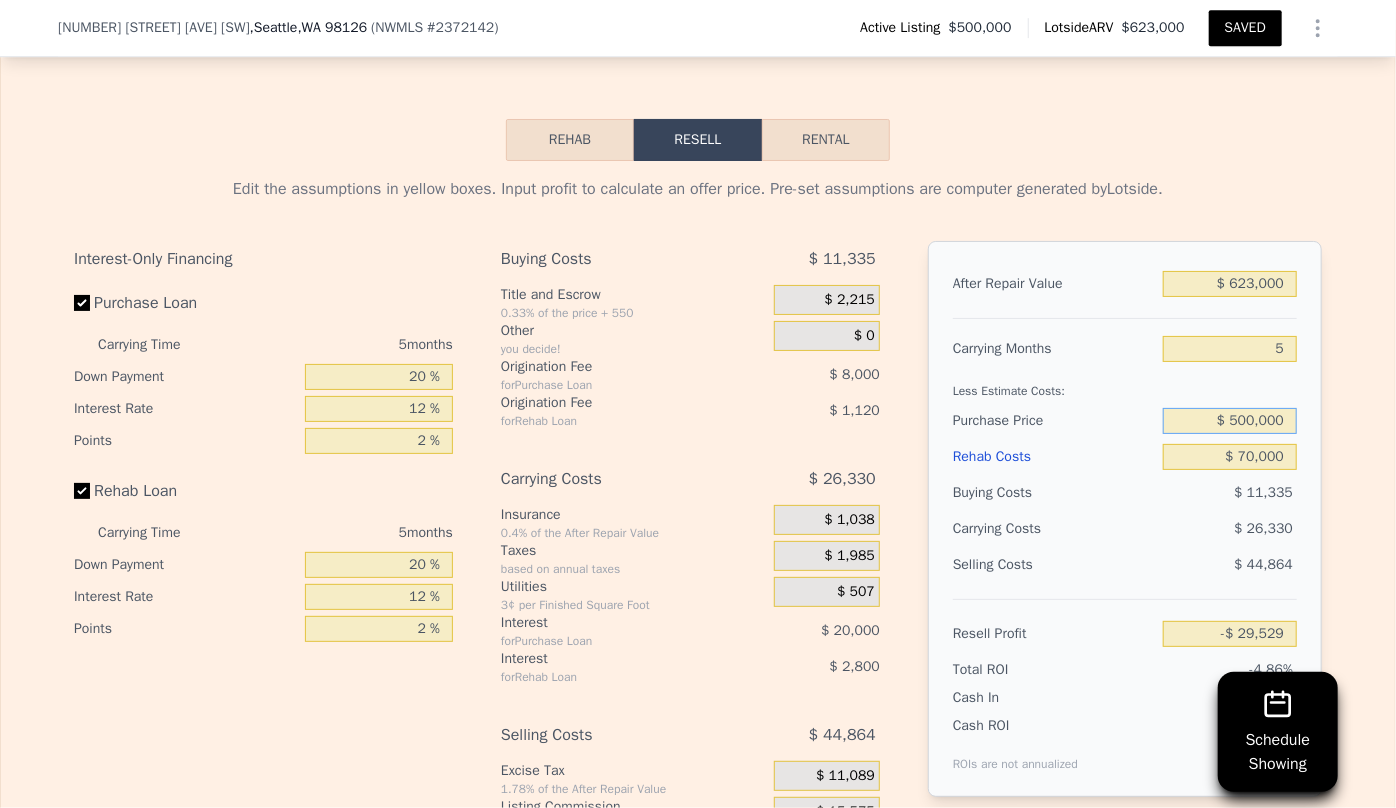 click on "$ 500,000" at bounding box center (1230, 421) 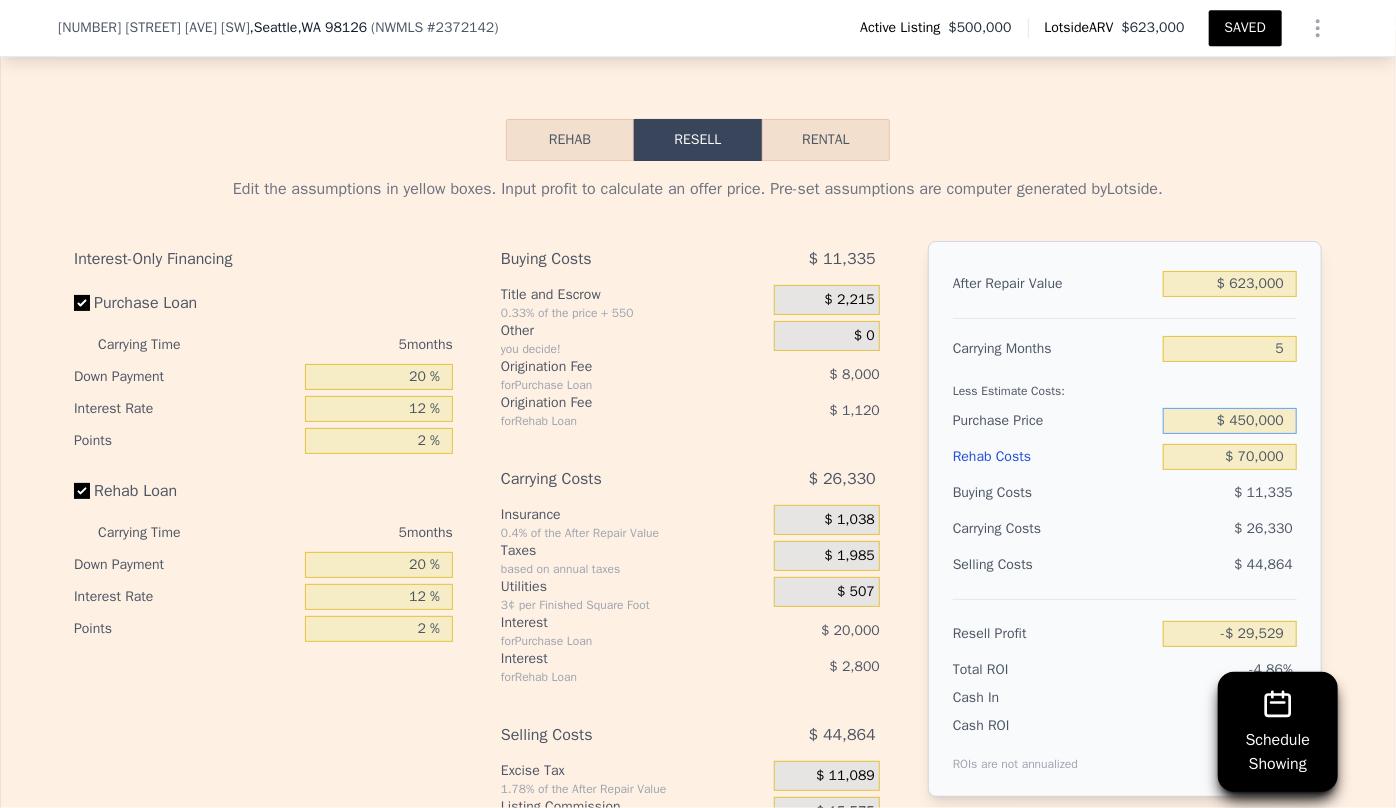 type on "$ 450,000" 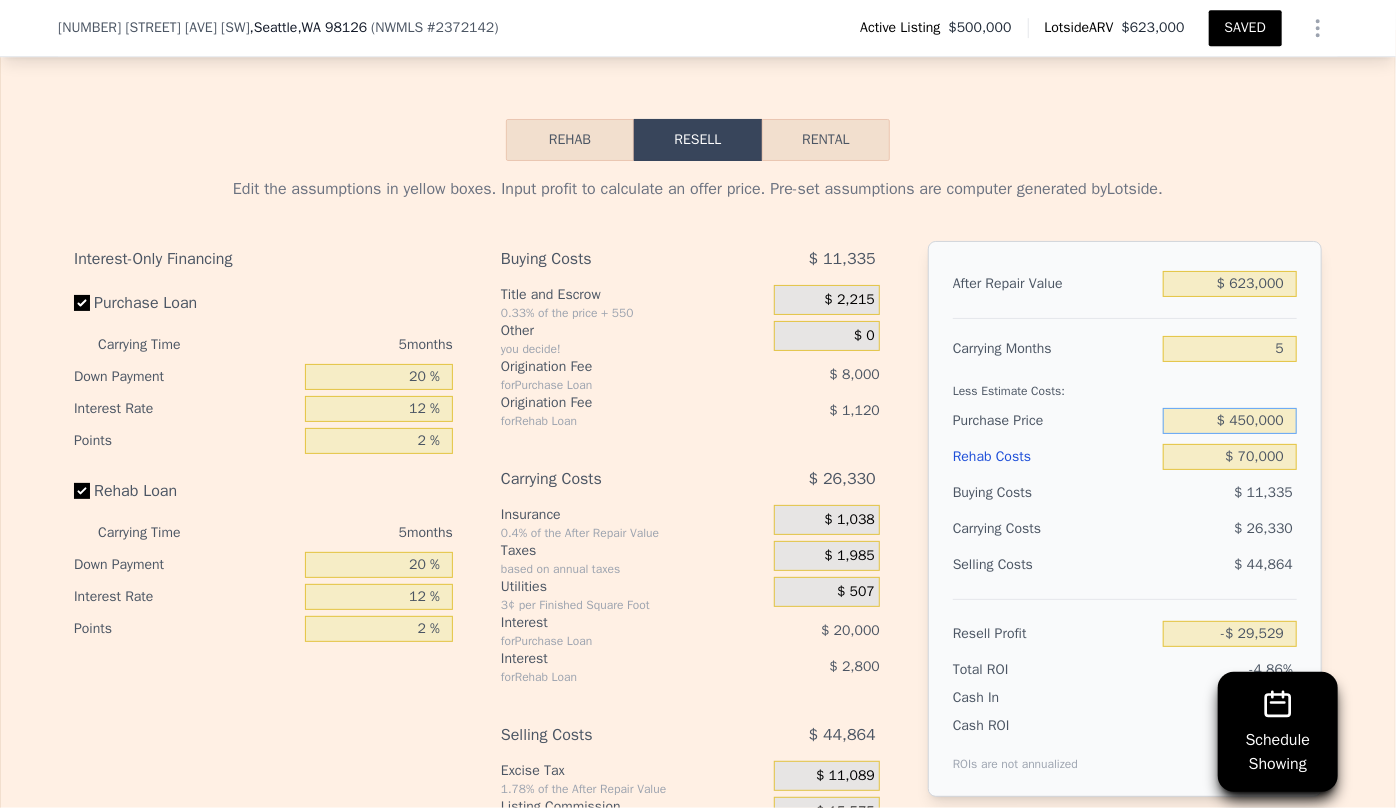 type on "$ 23,437" 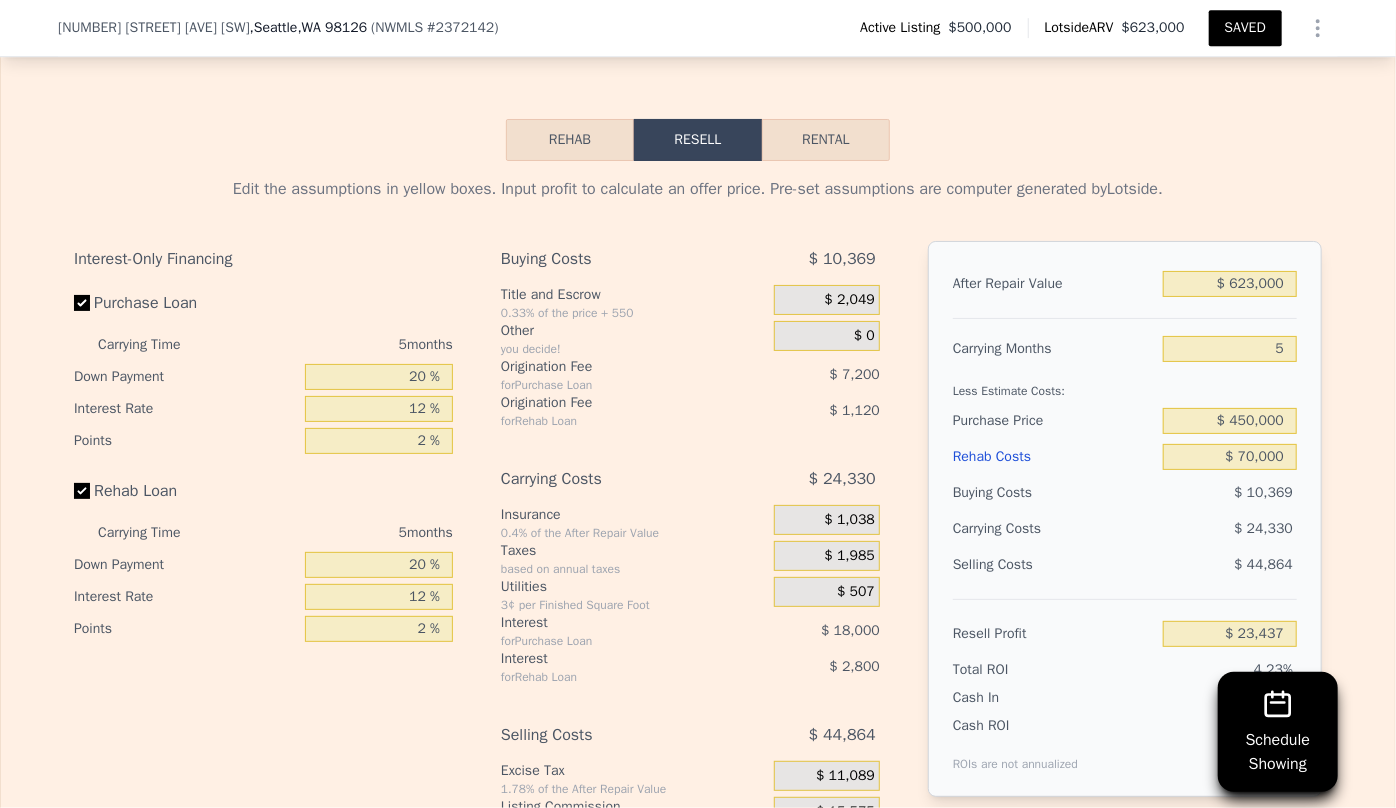 click on "Buying Costs" at bounding box center (1054, 493) 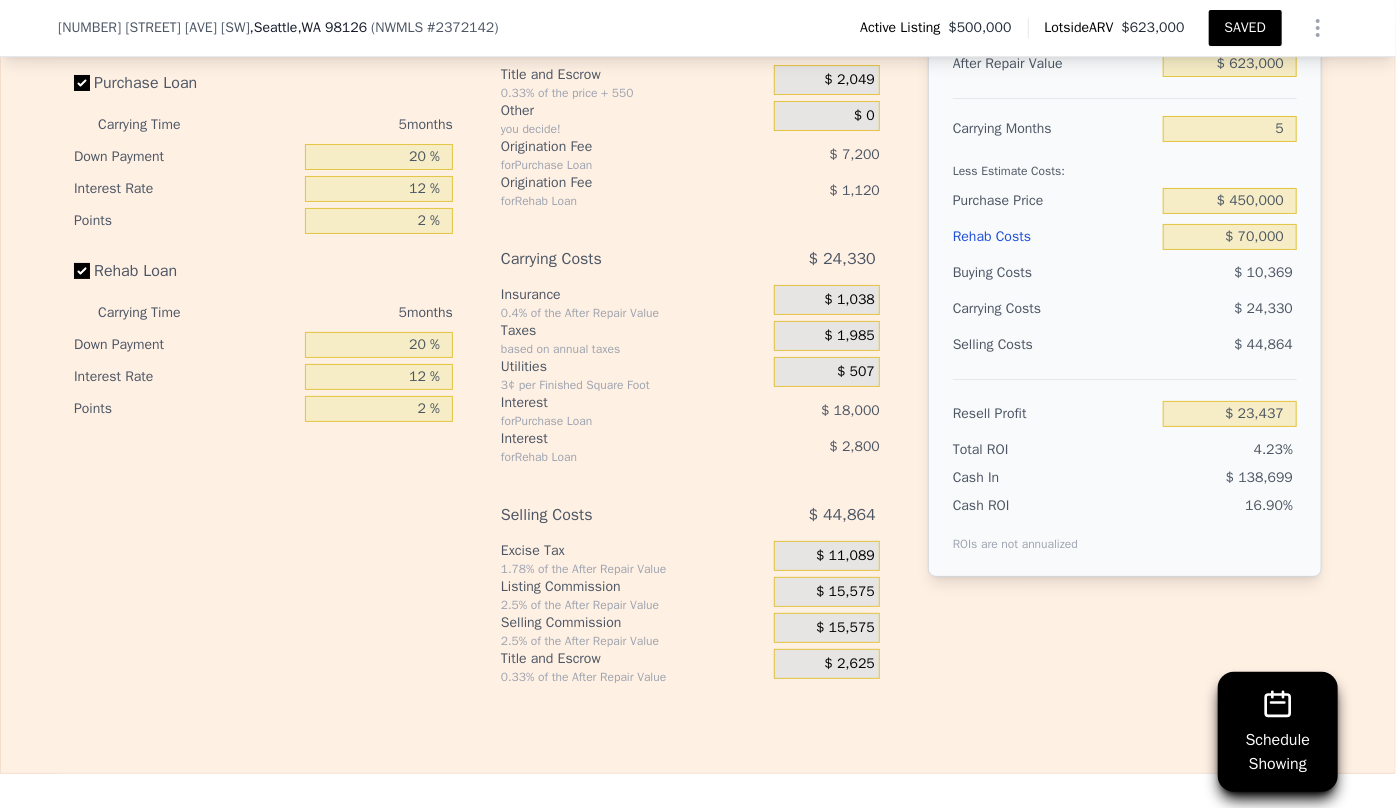 scroll, scrollTop: 3538, scrollLeft: 0, axis: vertical 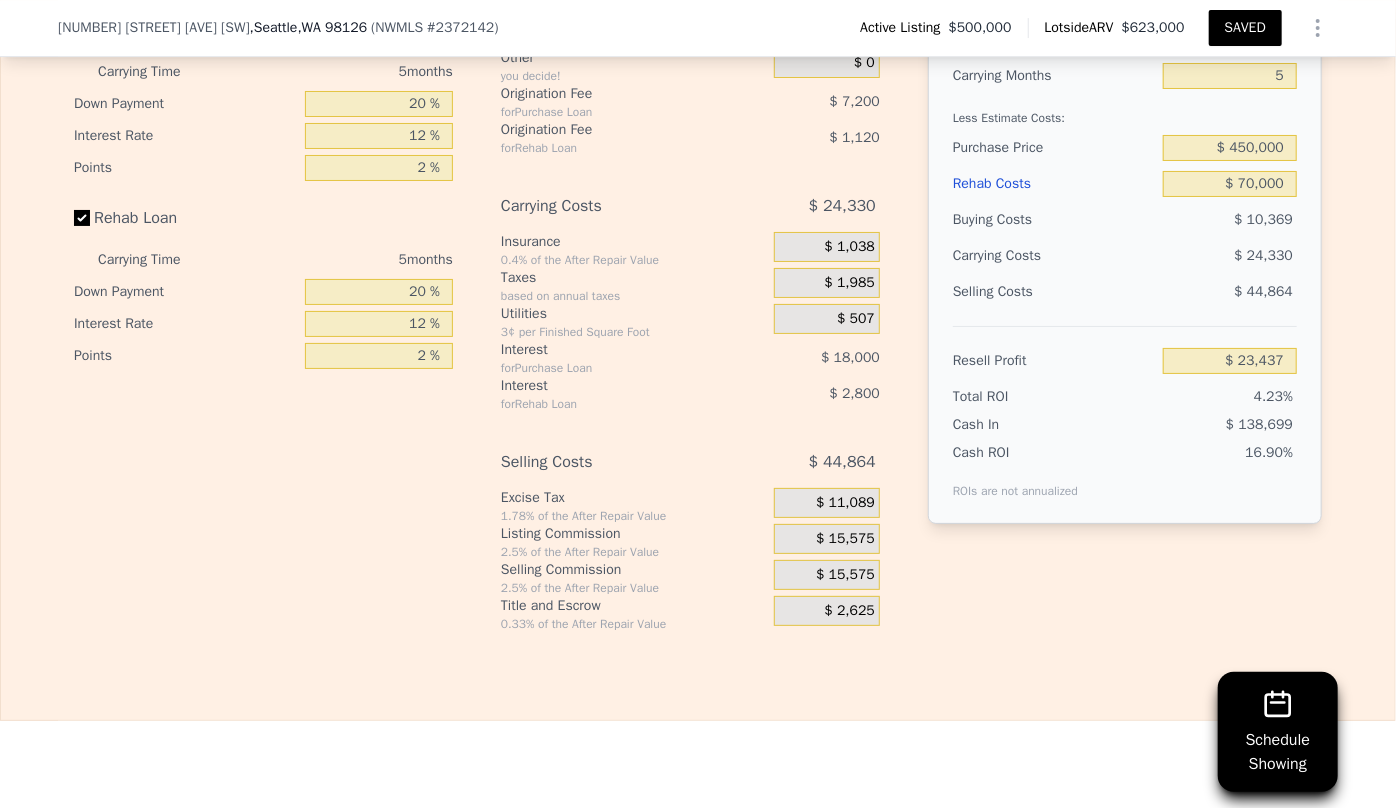 click on "$ 15,575" at bounding box center (845, 575) 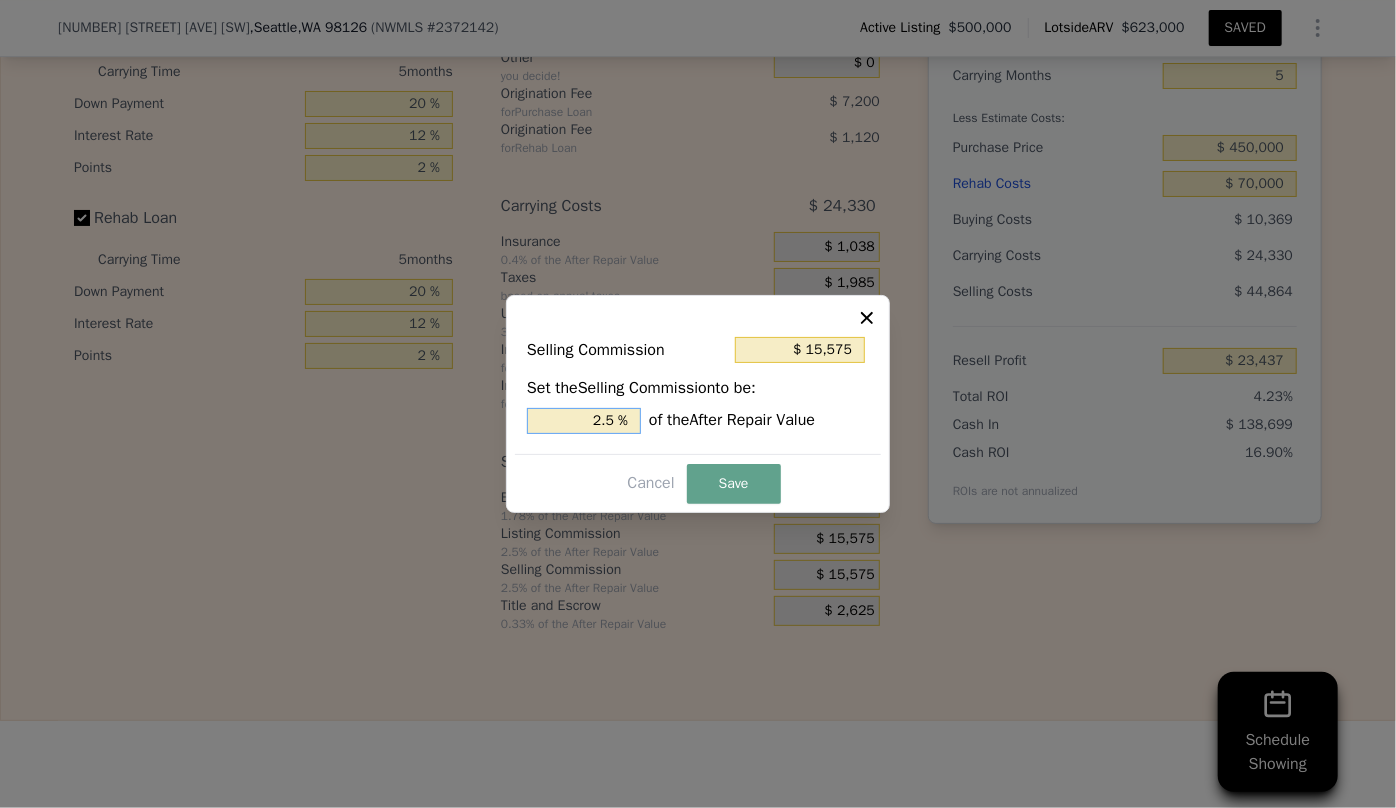 click on "2.5 %" at bounding box center [584, 421] 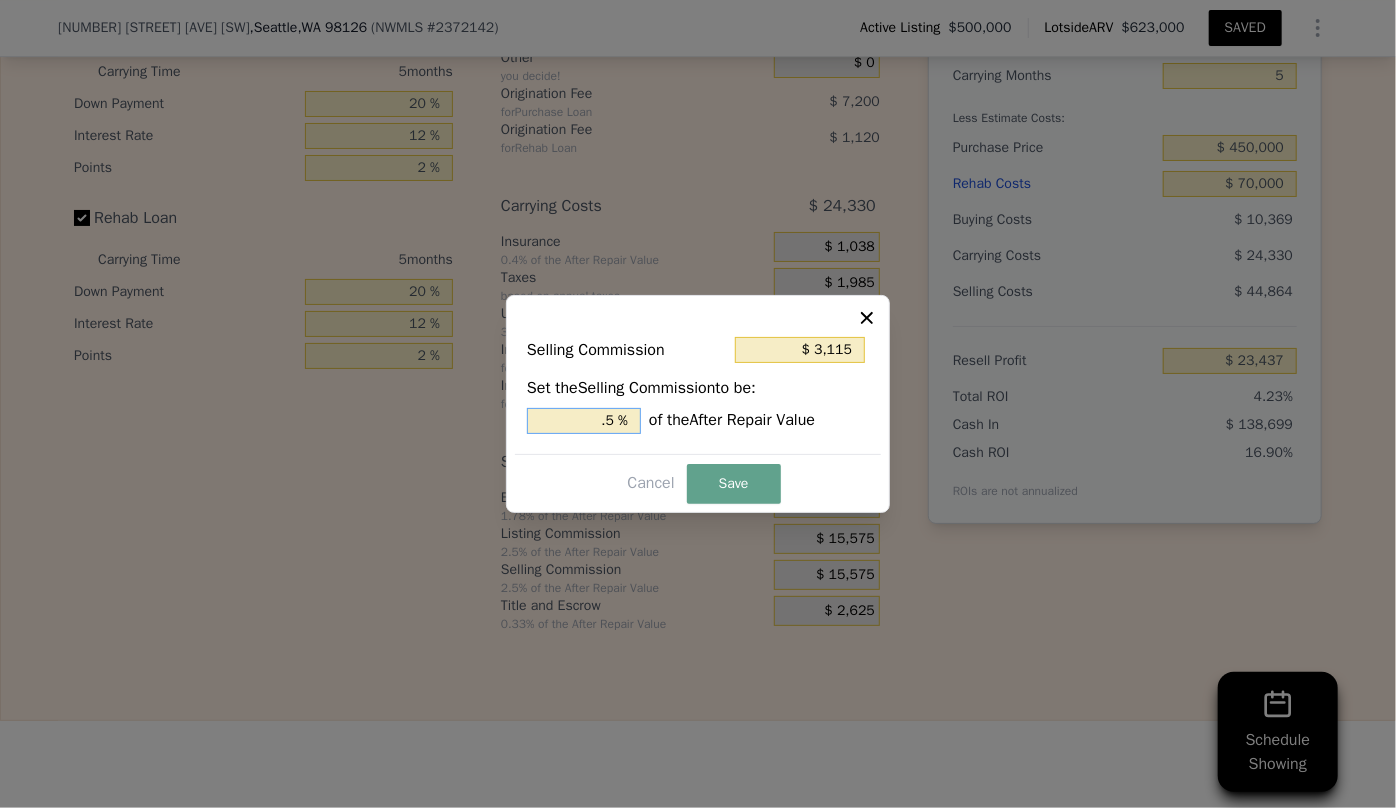 type on "$ 9,345" 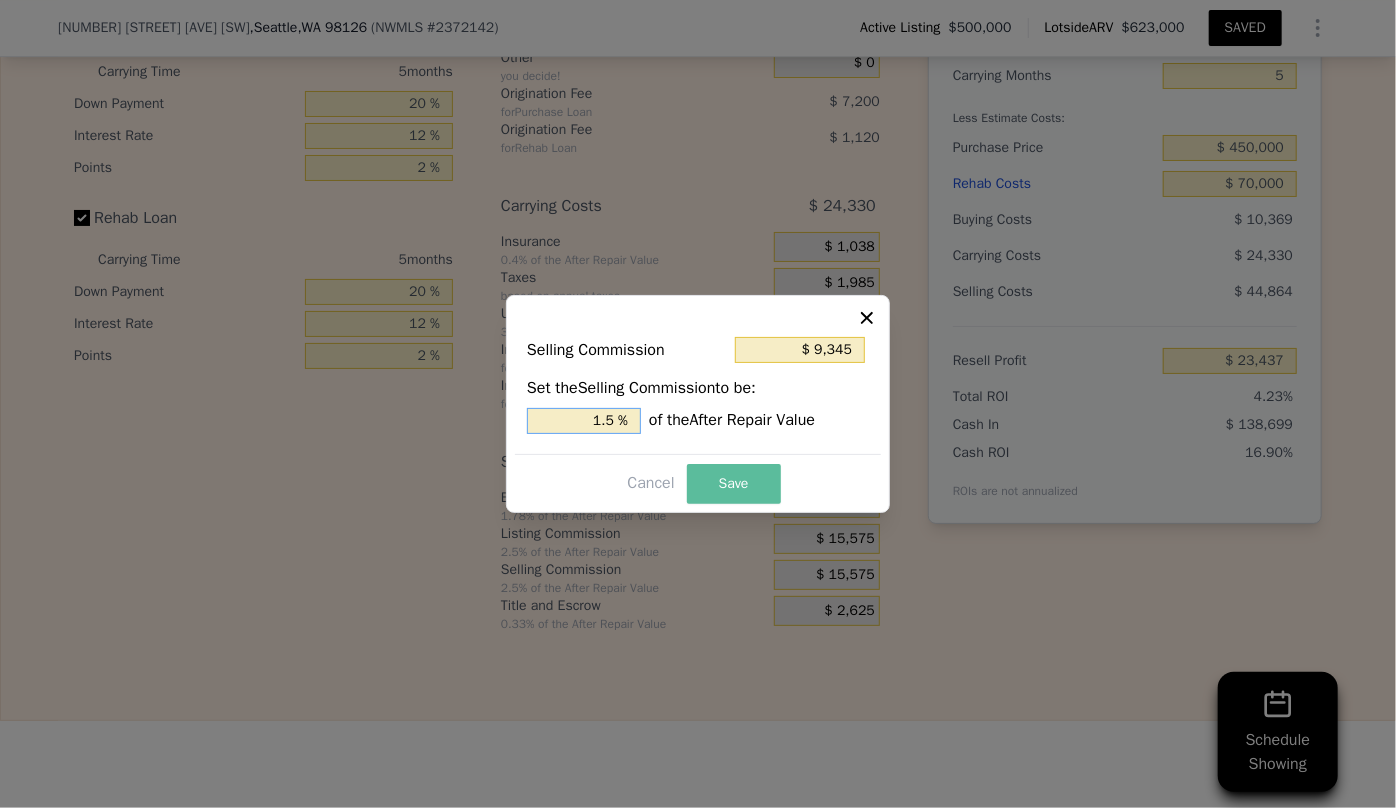 type on "1.5 %" 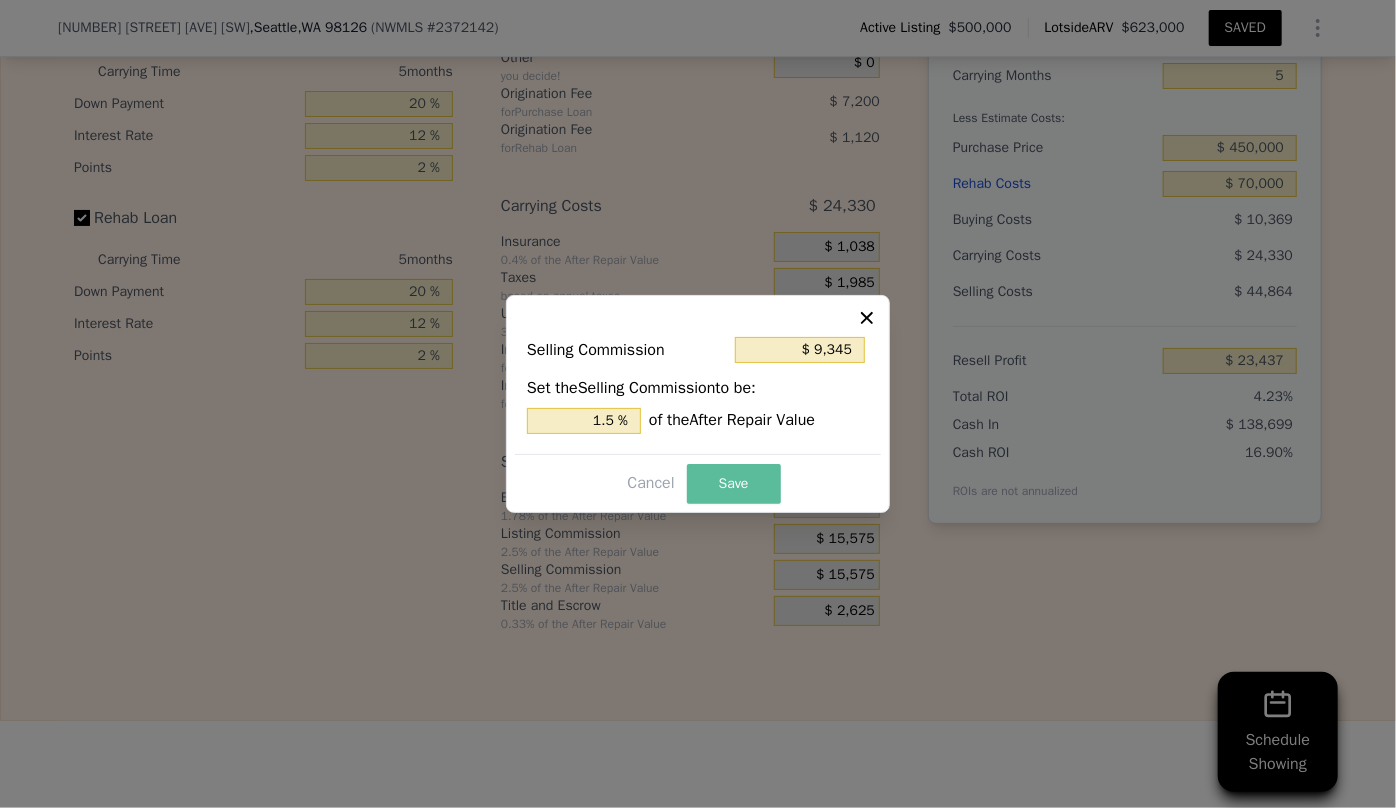 click on "Save" at bounding box center (734, 484) 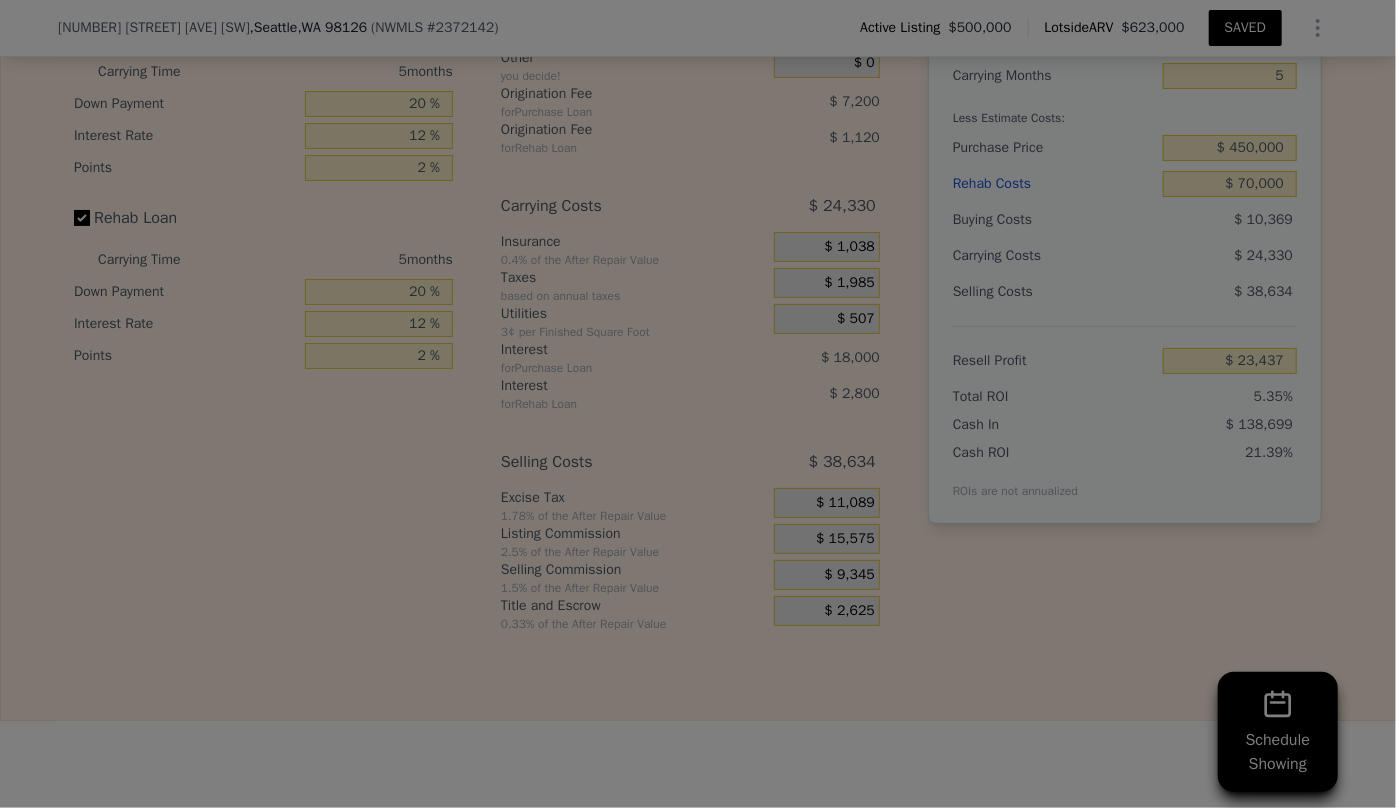 type on "$ 29,667" 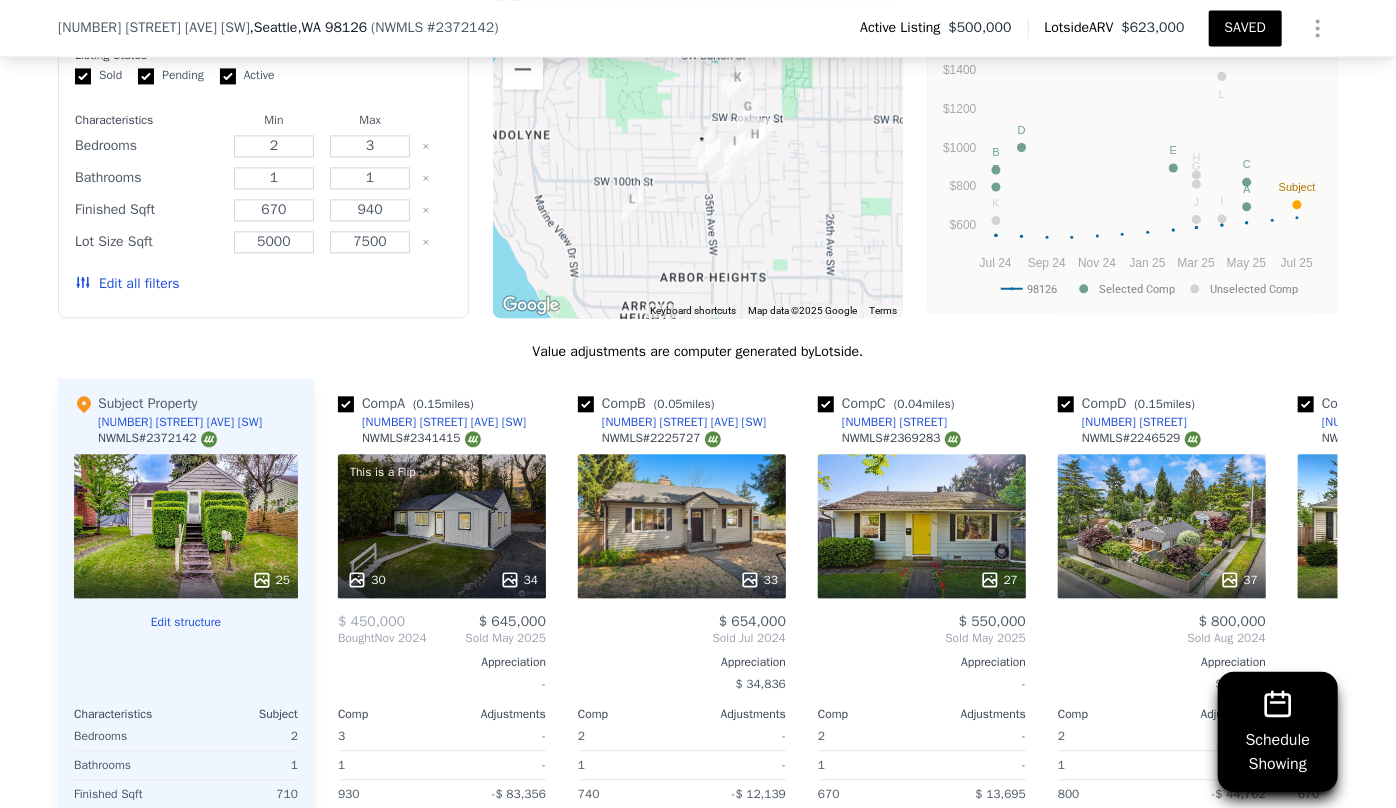 scroll, scrollTop: 2174, scrollLeft: 0, axis: vertical 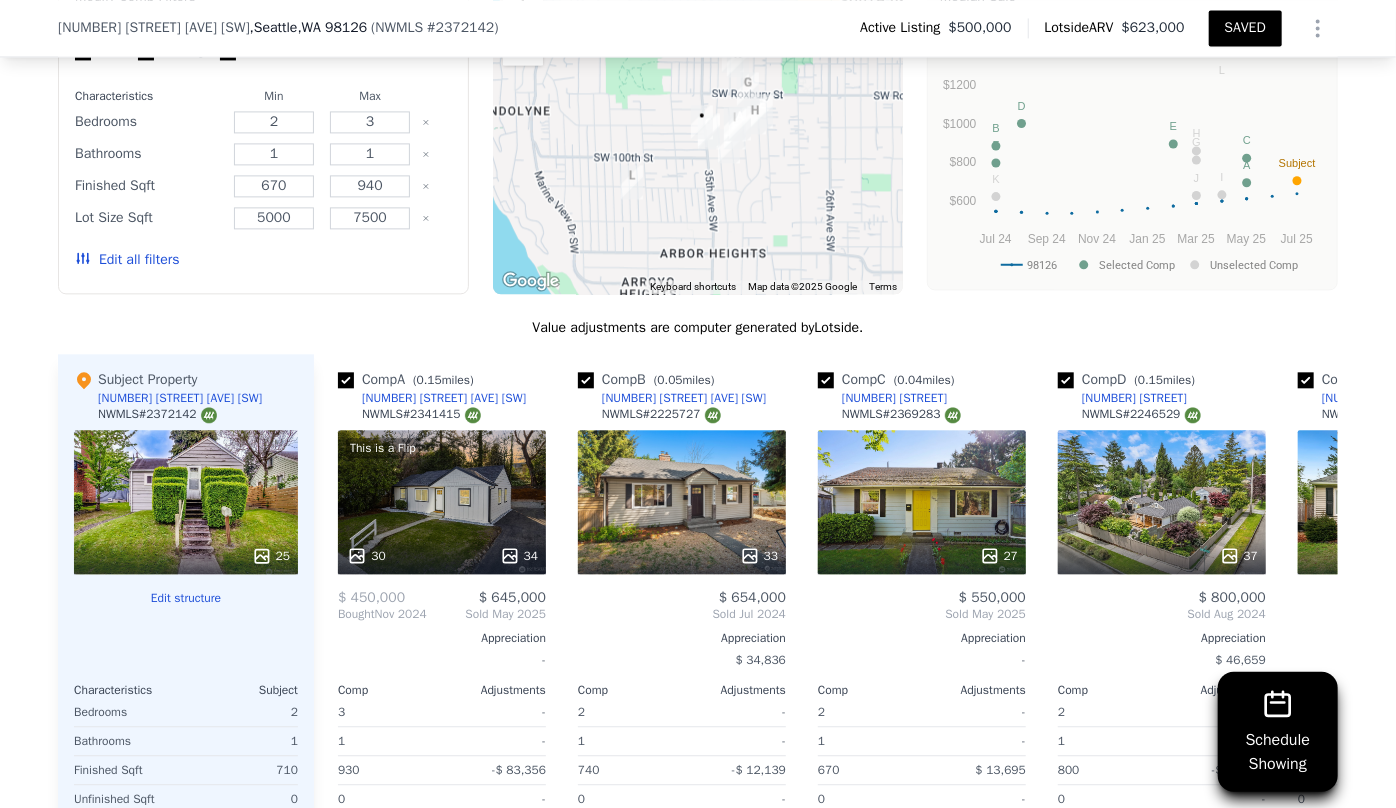 click on "Edit all filters" at bounding box center (127, 260) 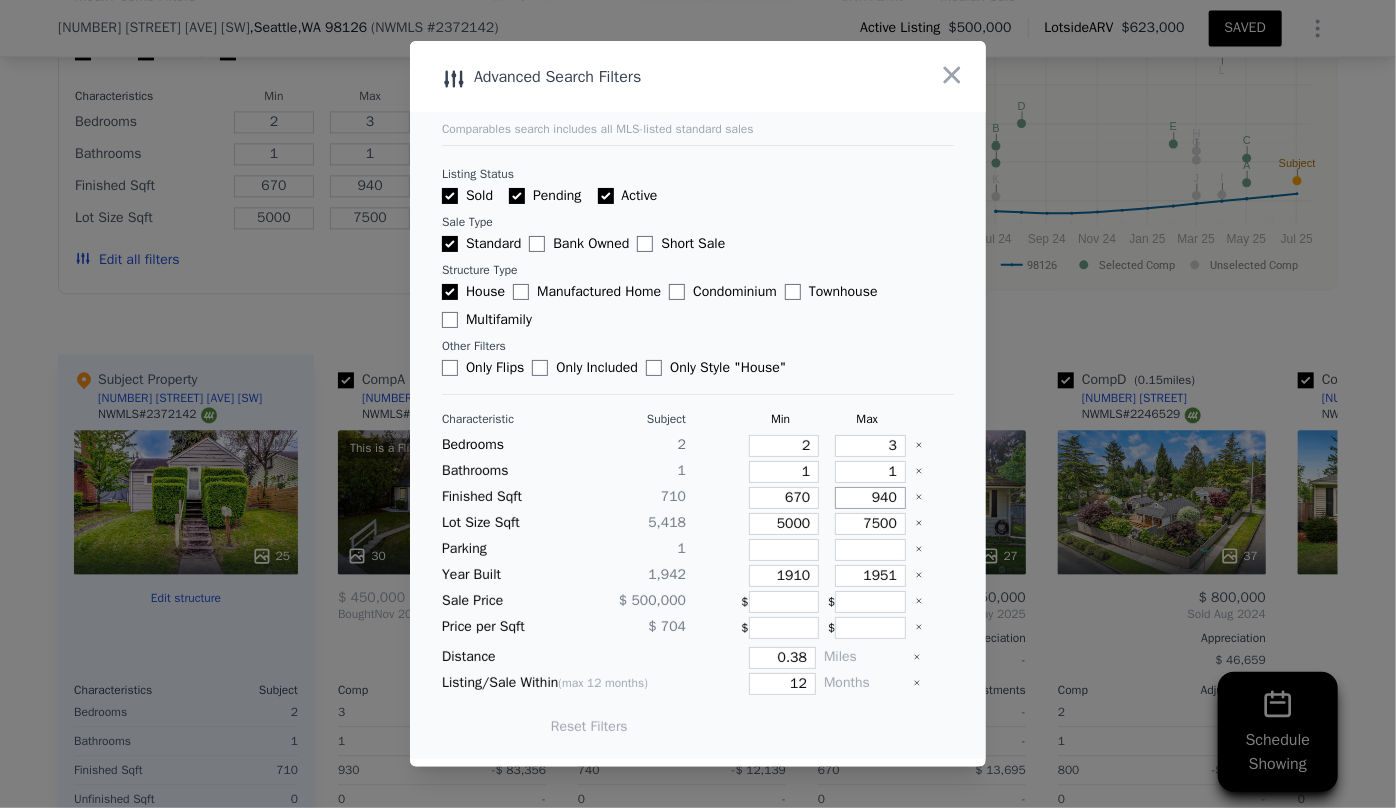 drag, startPoint x: 889, startPoint y: 499, endPoint x: 680, endPoint y: 497, distance: 209.00957 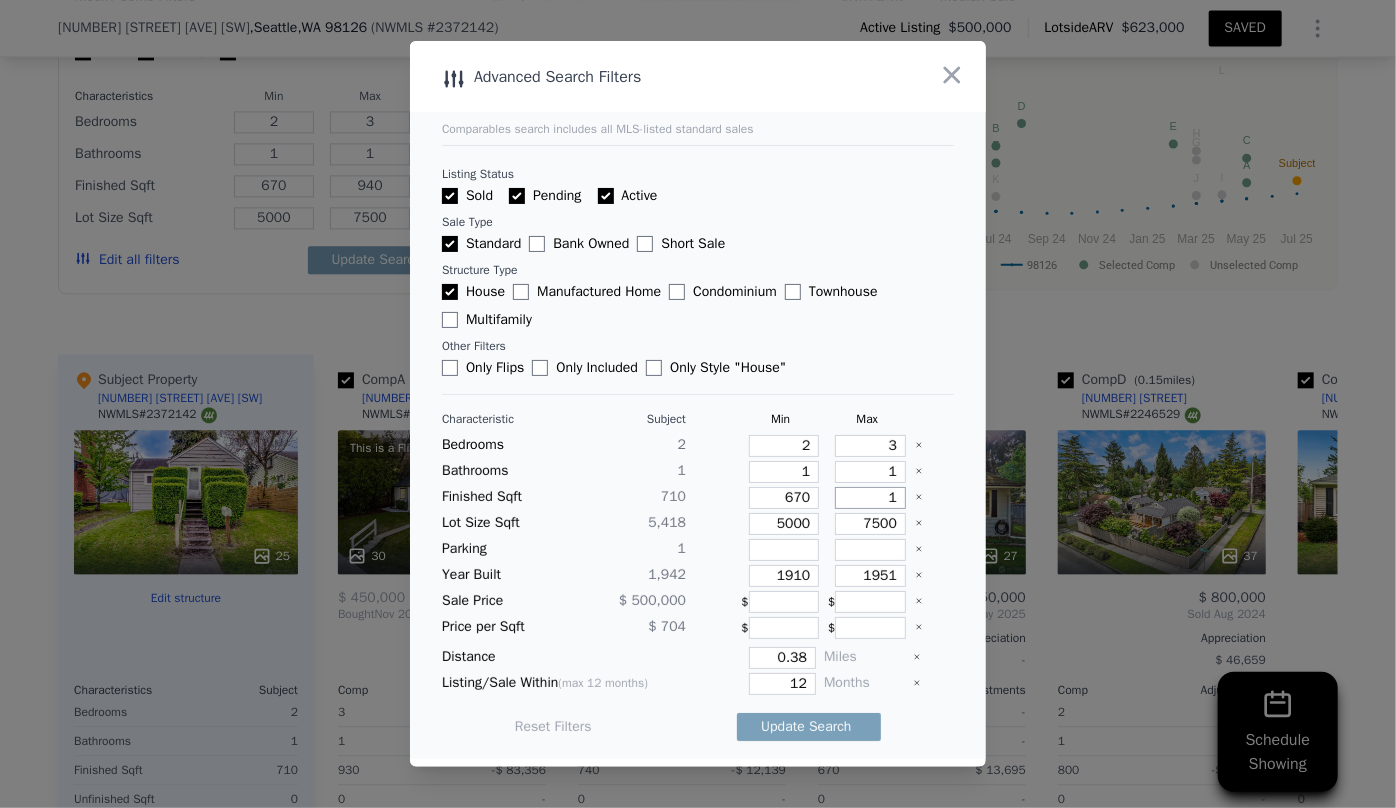 type on "1" 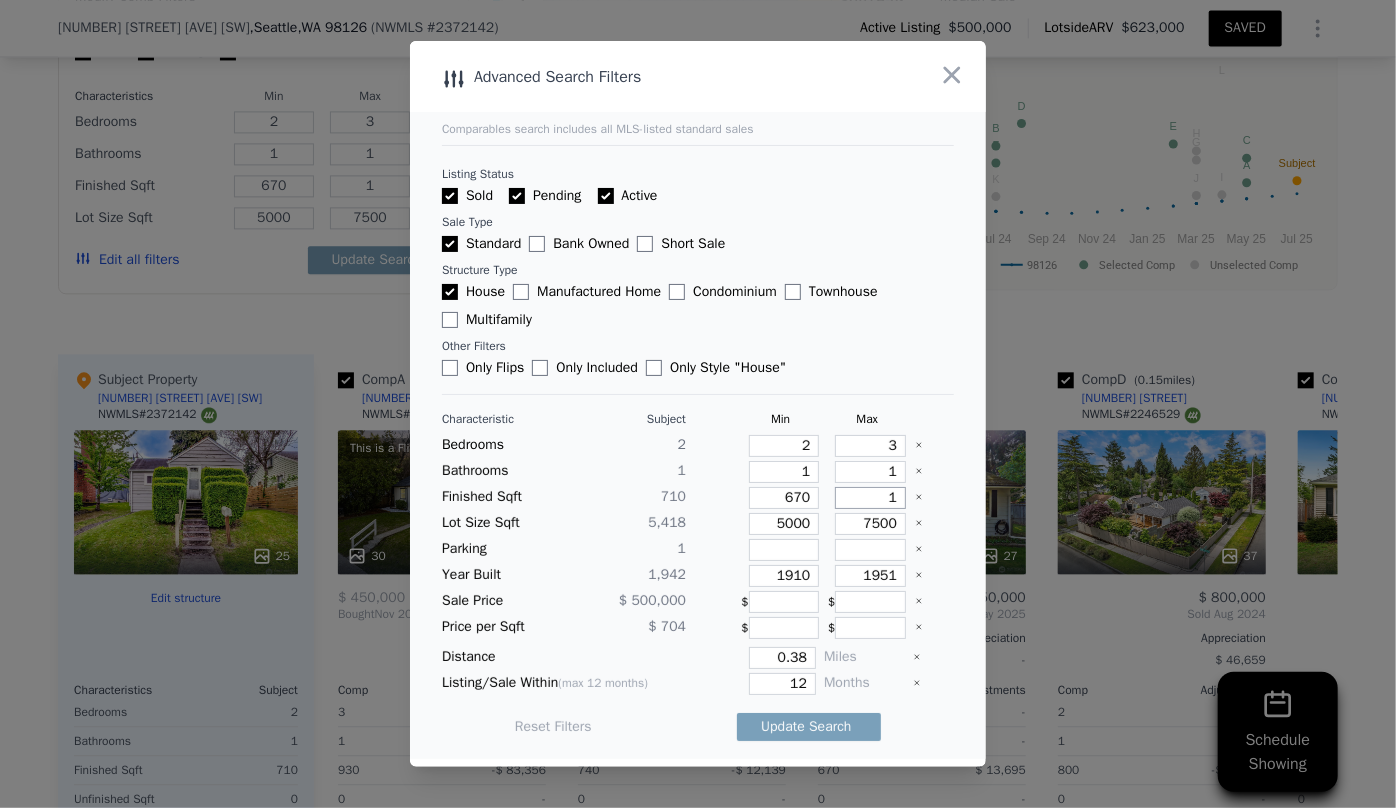 type on "10" 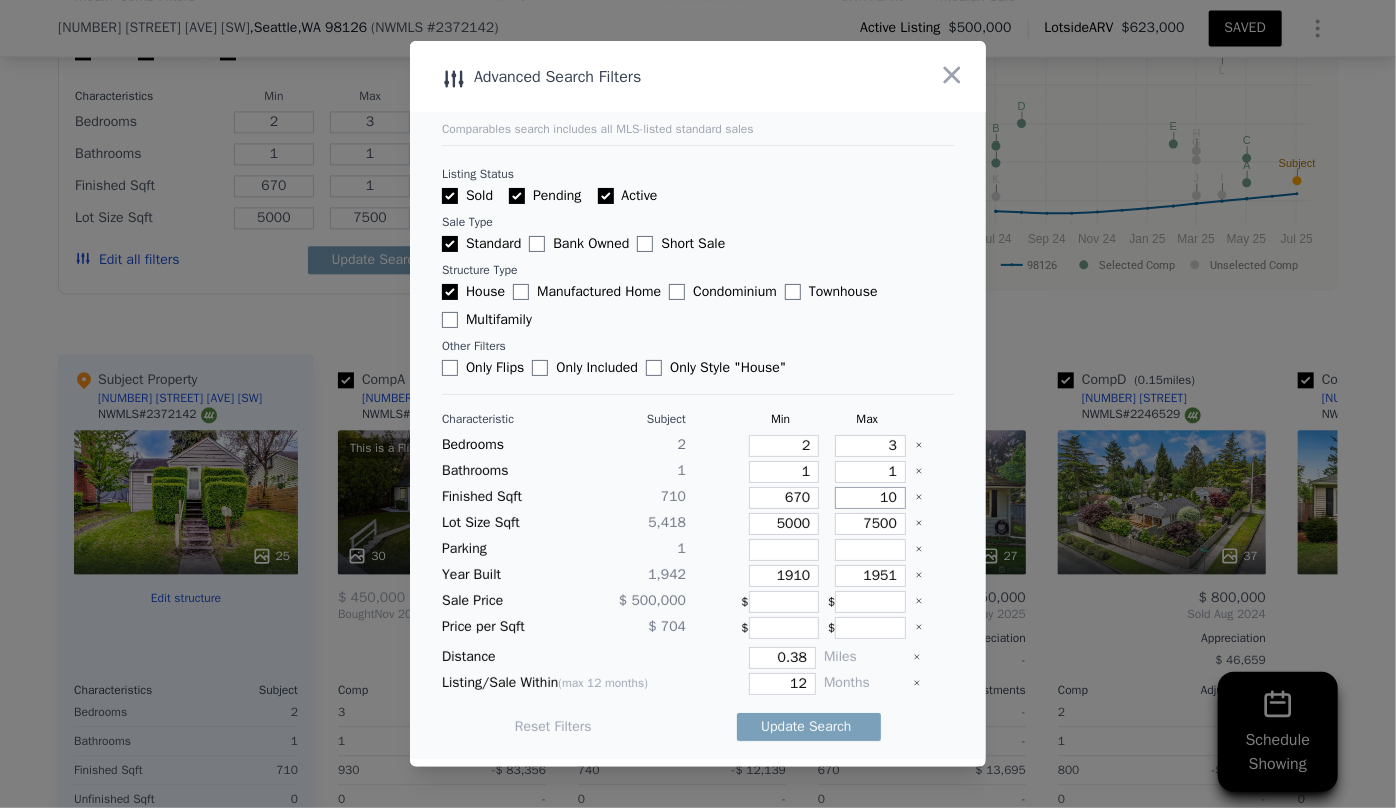 type on "10" 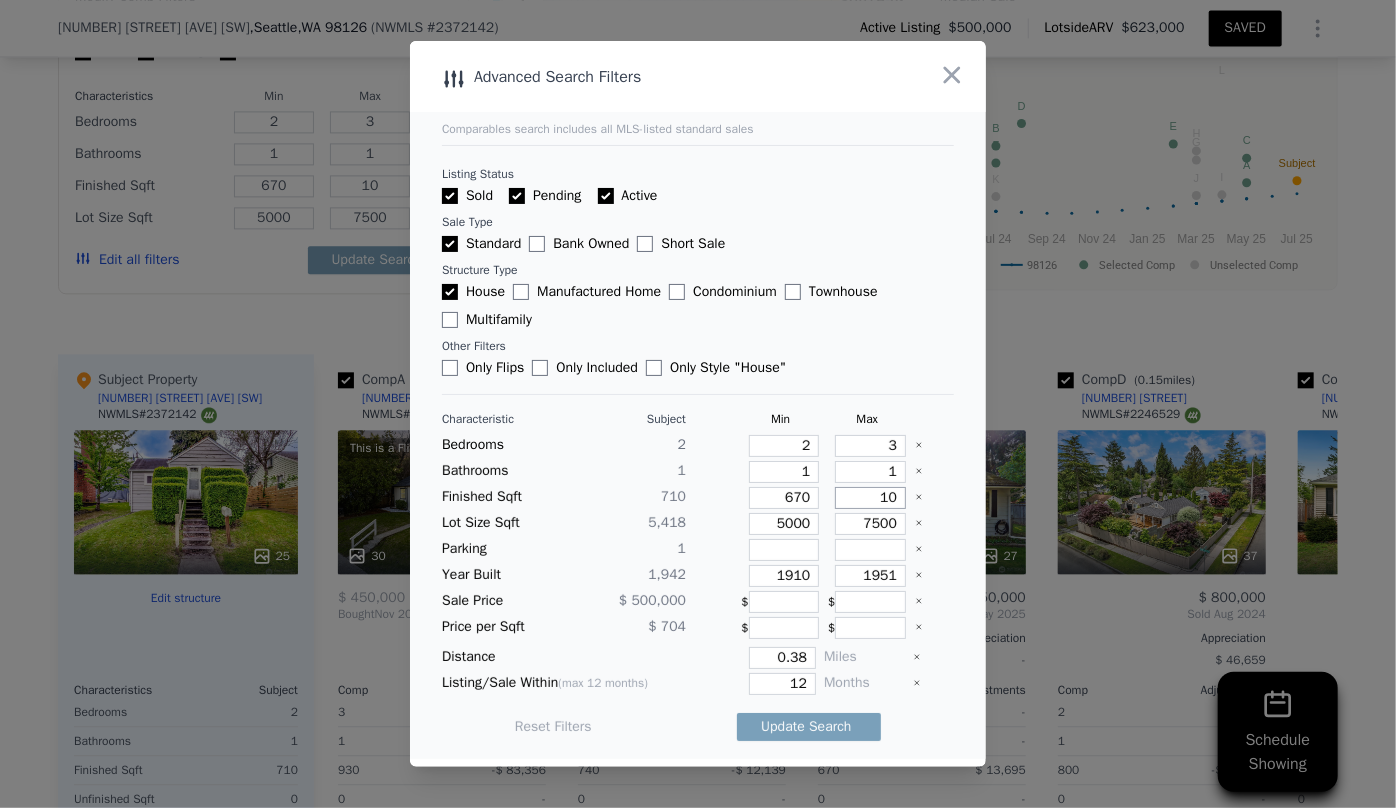 type on "100" 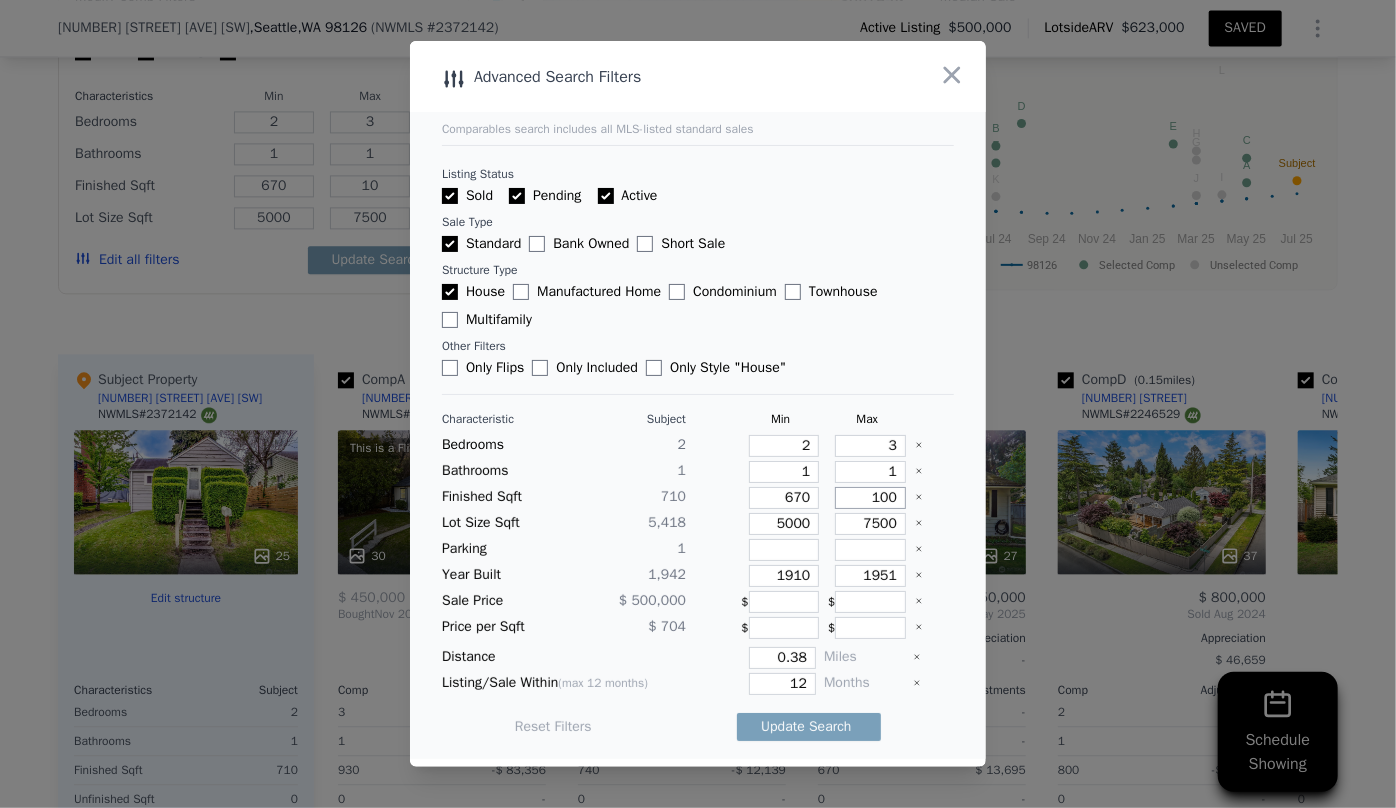type on "100" 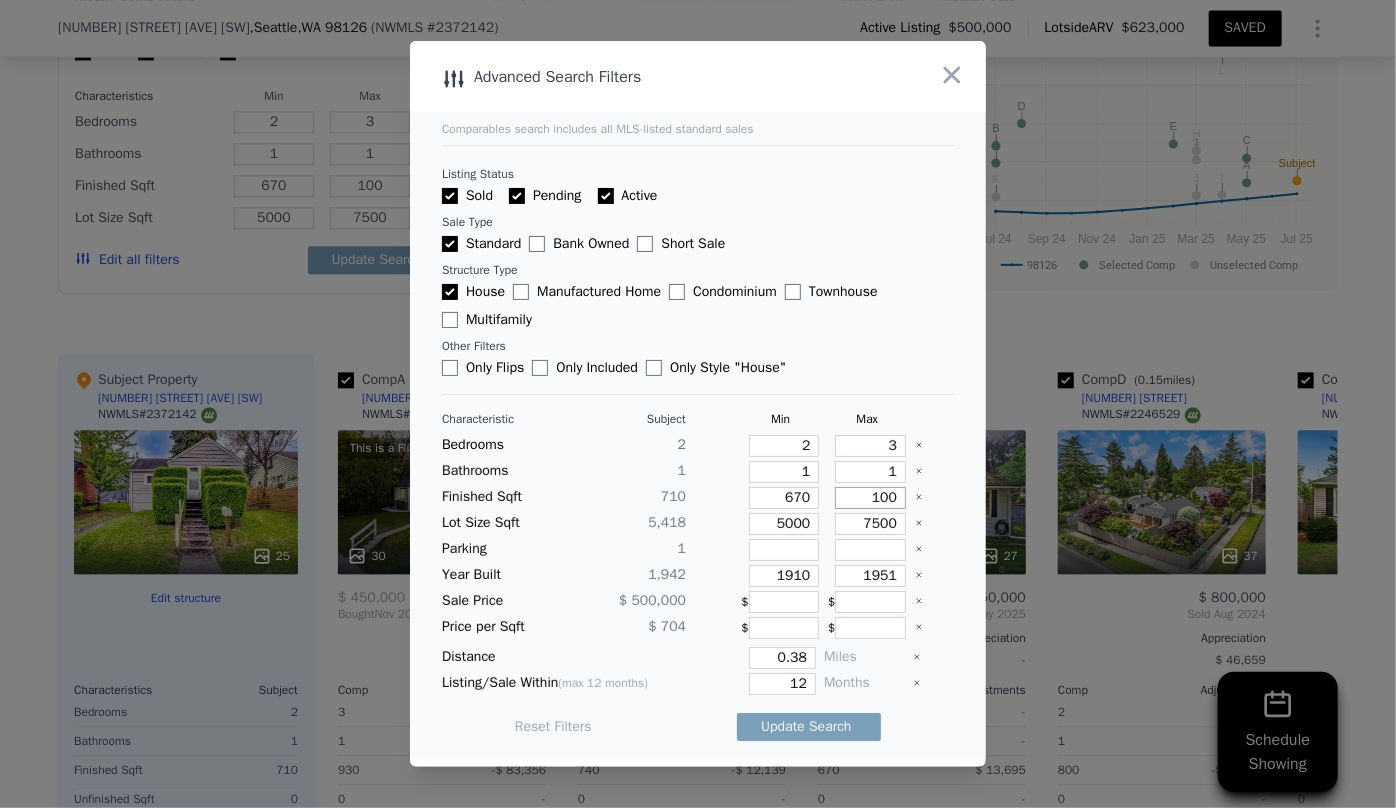 type on "1000" 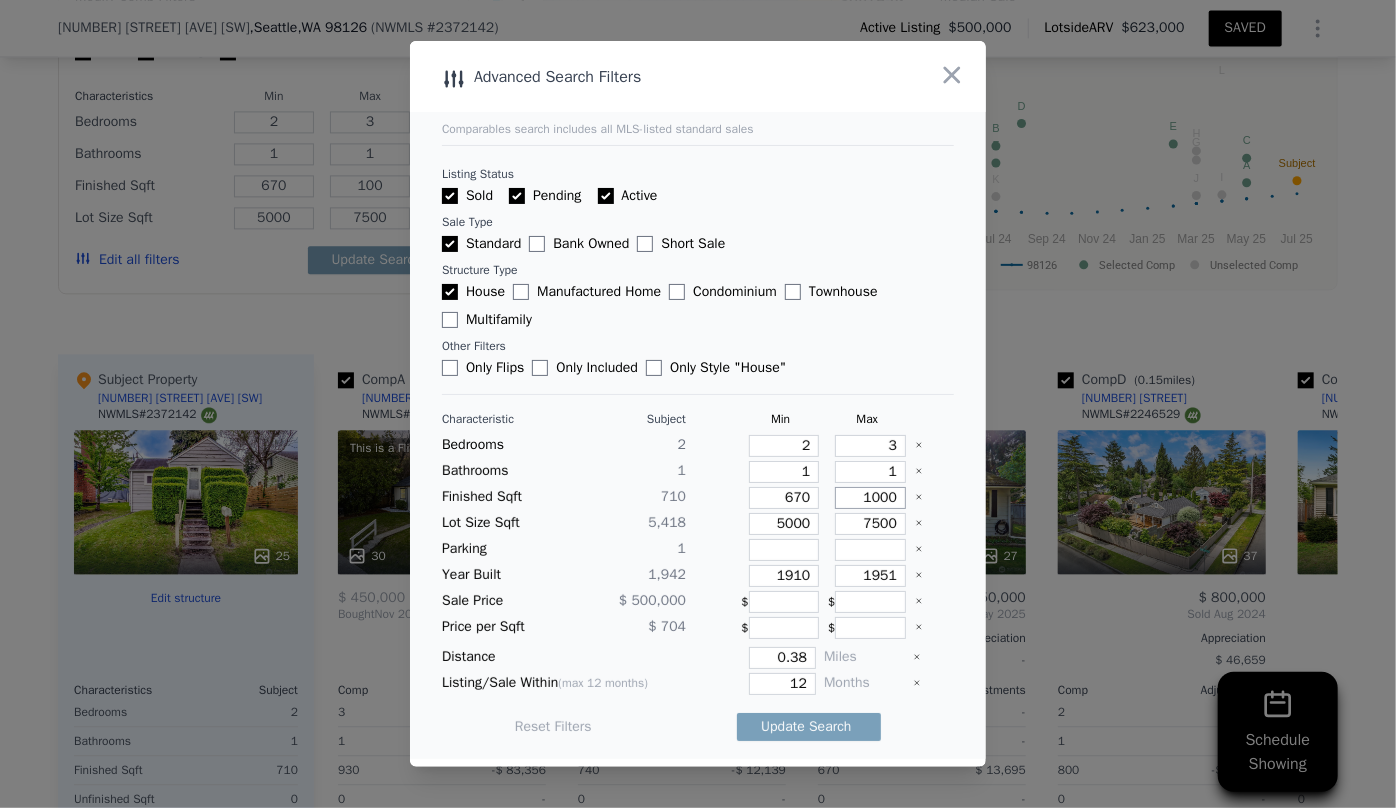 type on "1000" 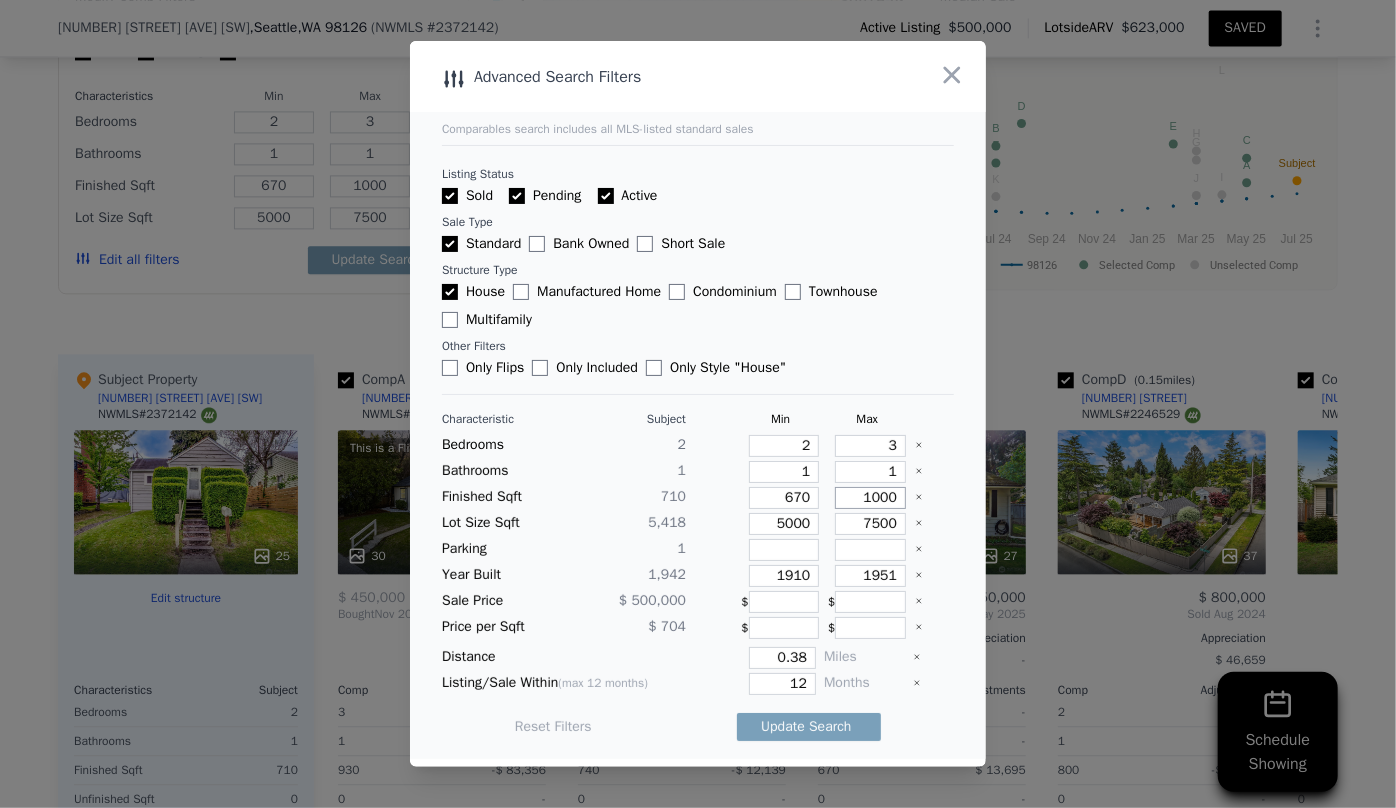 type on "1000" 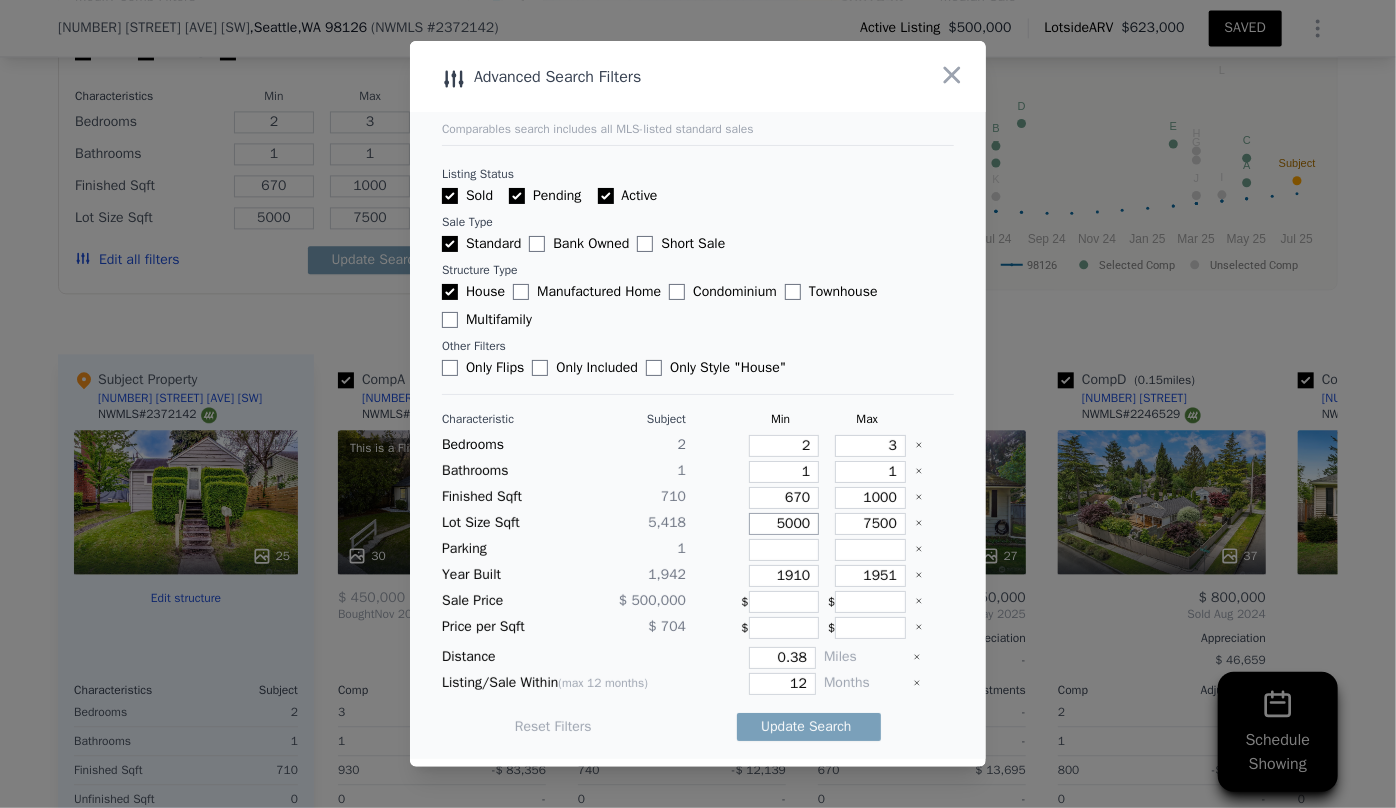 click on "5000" at bounding box center (784, 524) 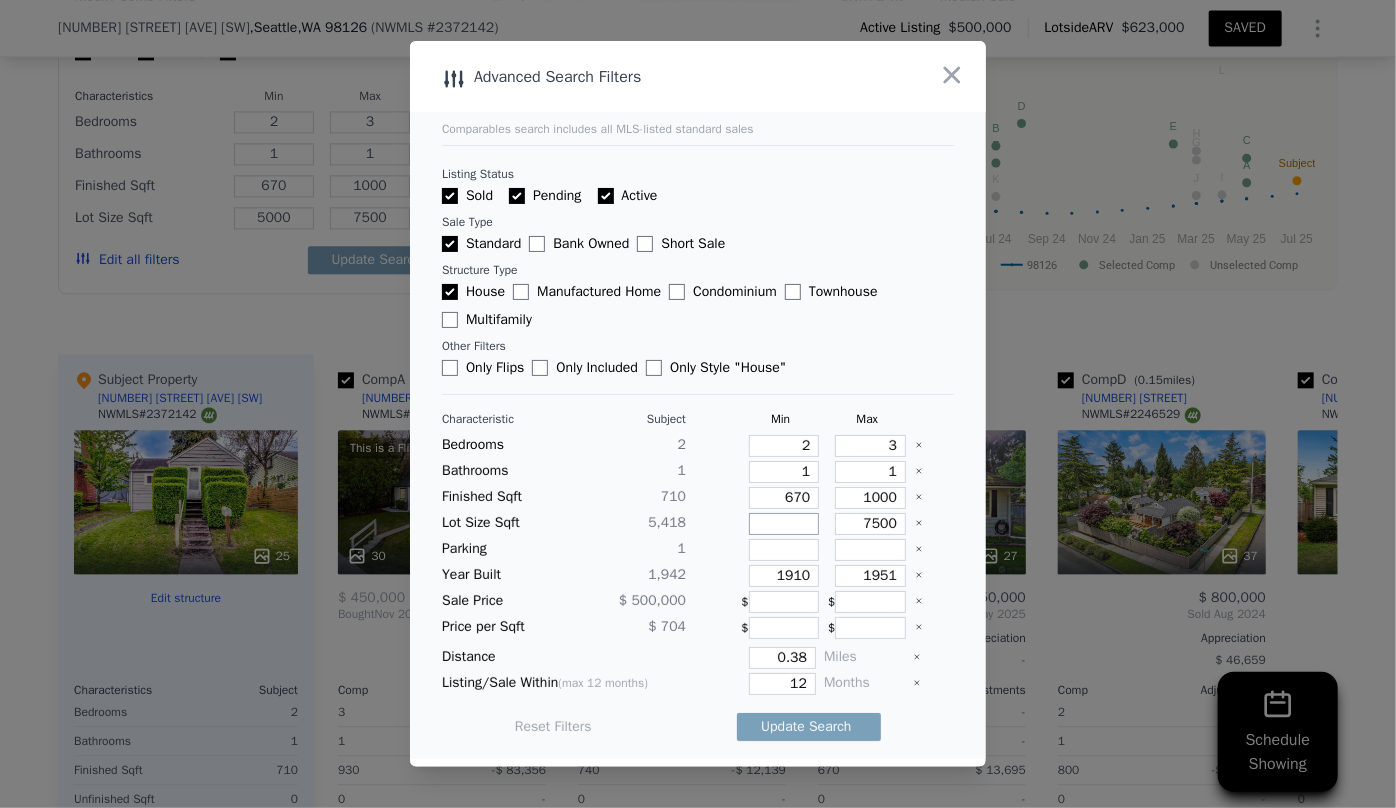 type 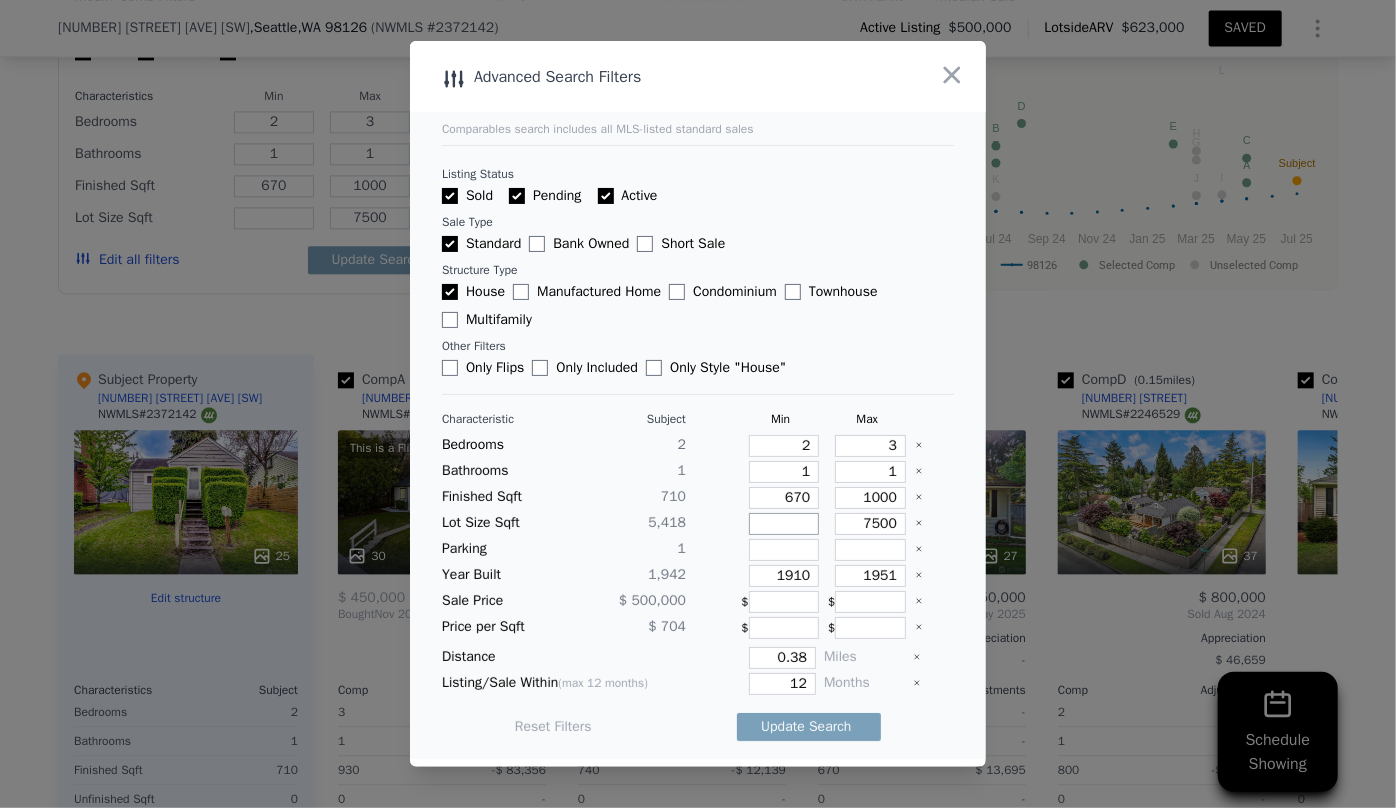 type 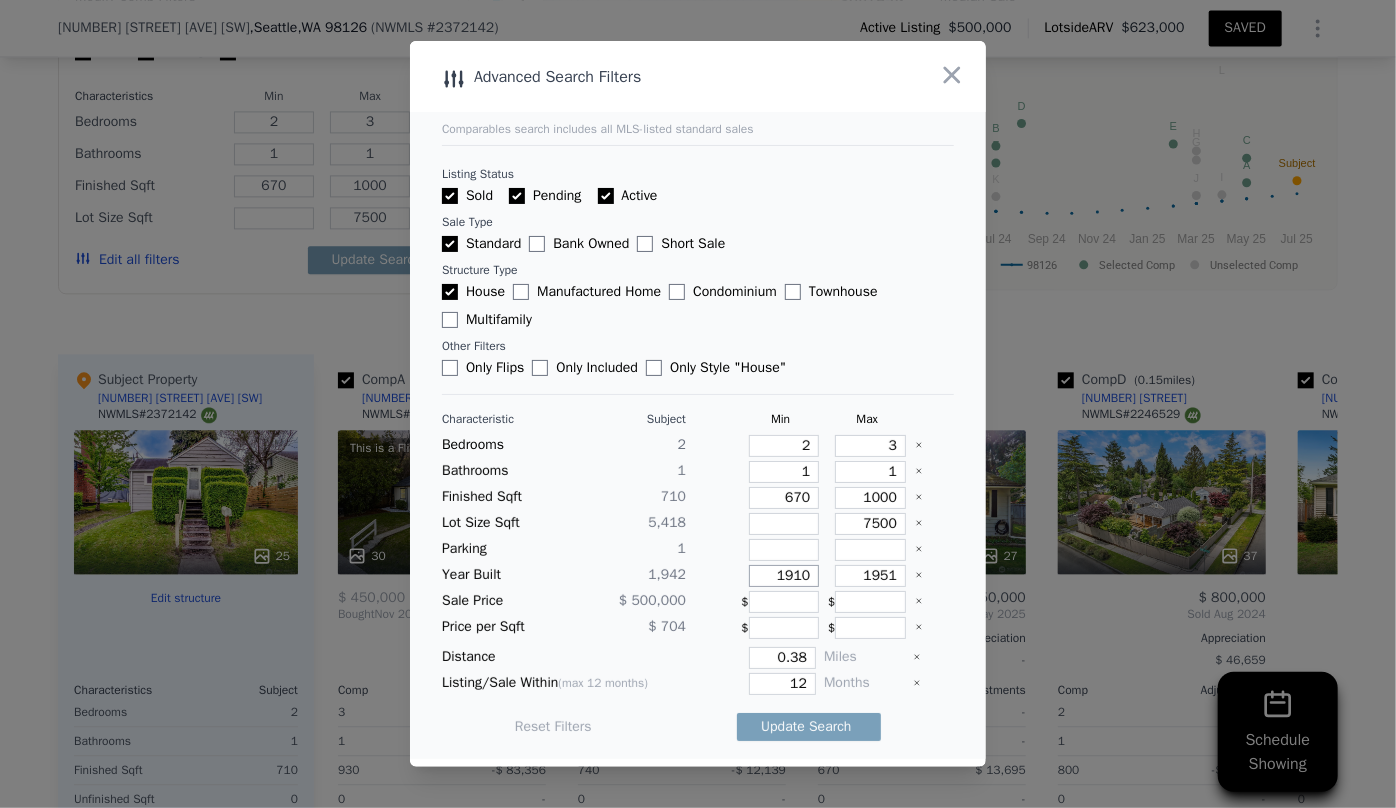drag, startPoint x: 803, startPoint y: 573, endPoint x: 725, endPoint y: 585, distance: 78.91768 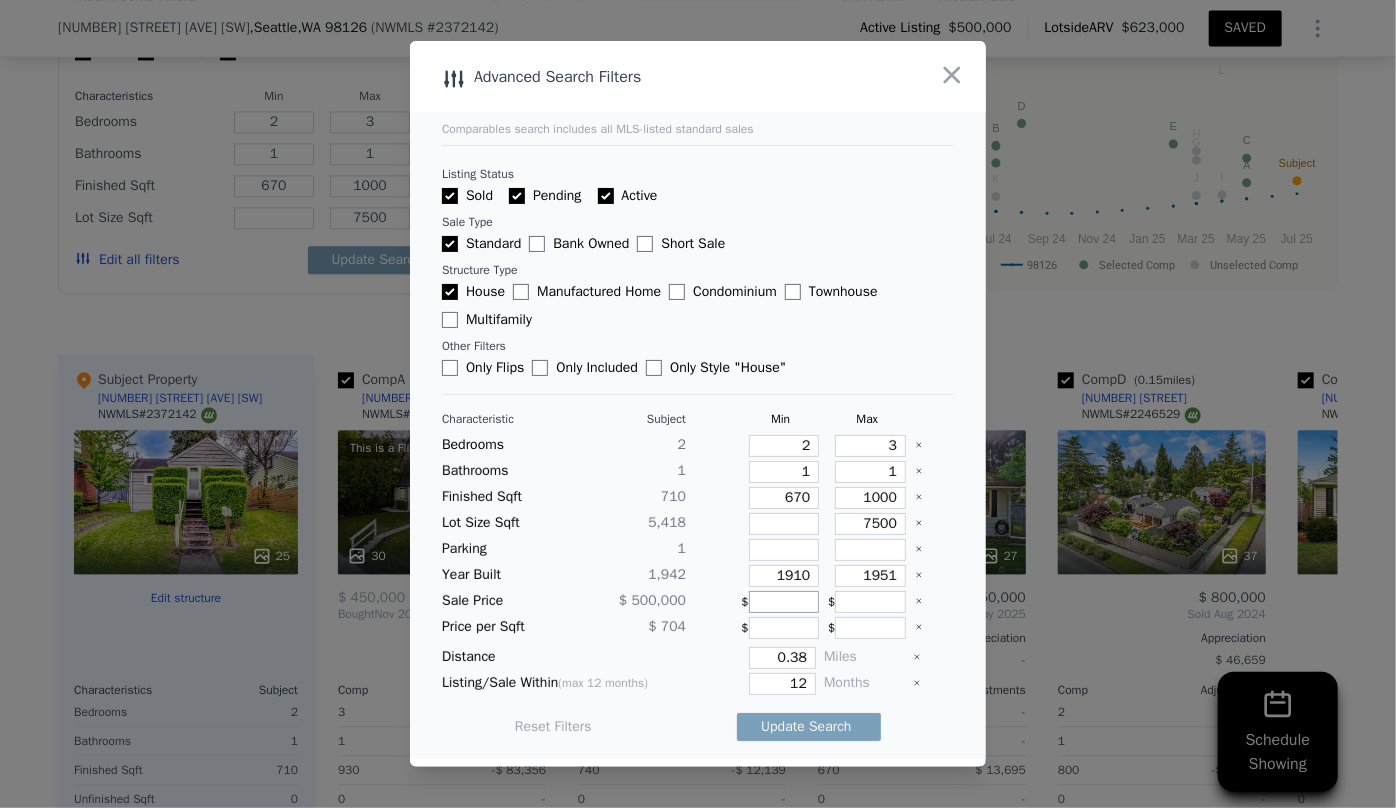 click at bounding box center [784, 602] 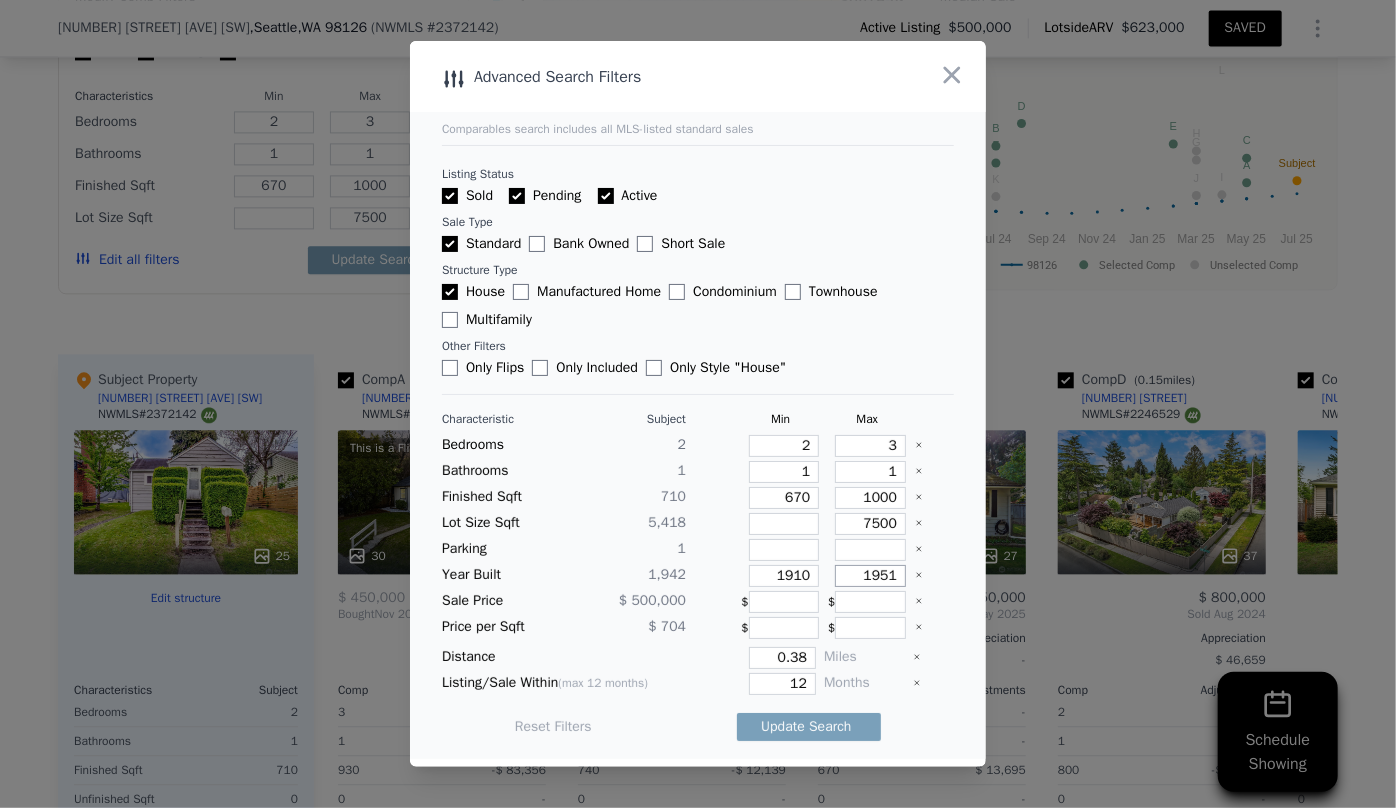 click on "1951" at bounding box center (870, 576) 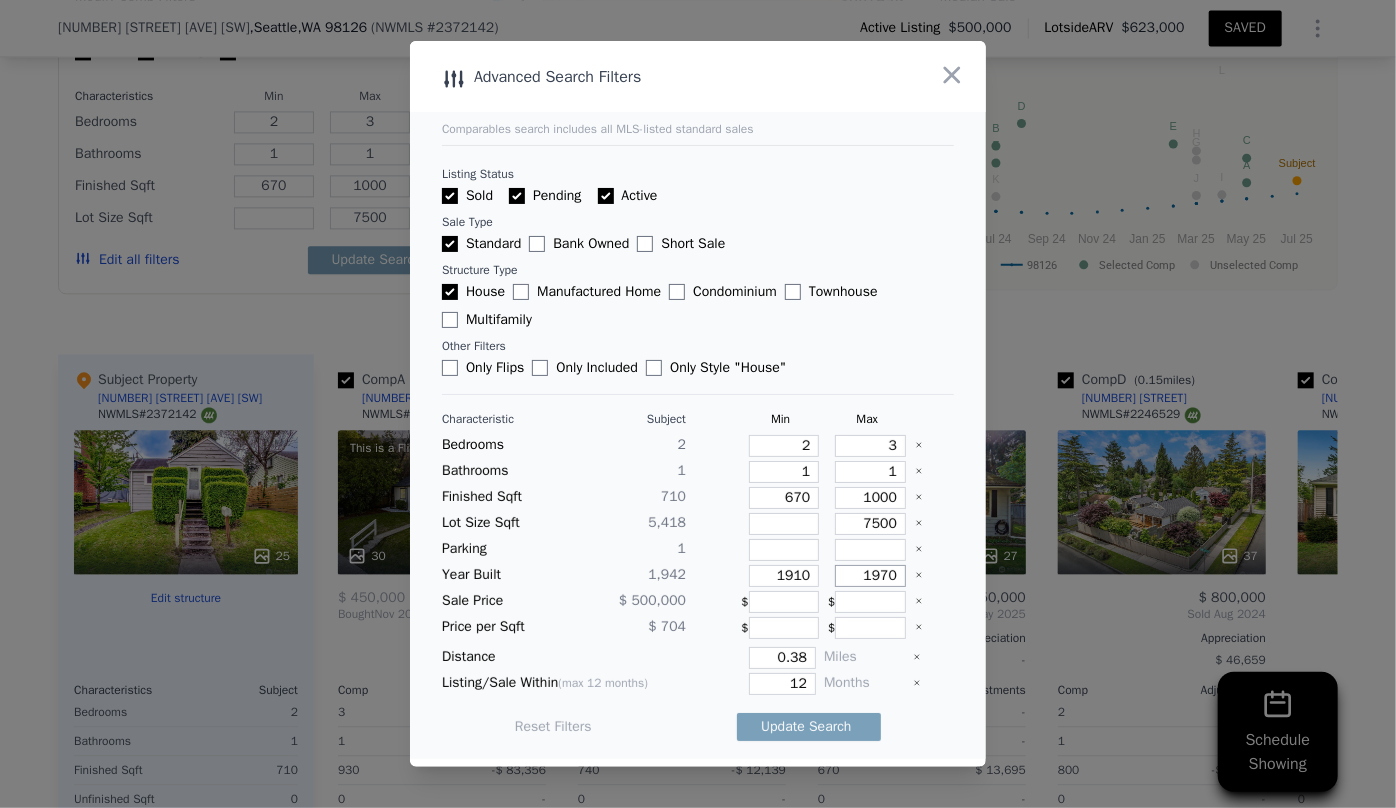 type on "1970" 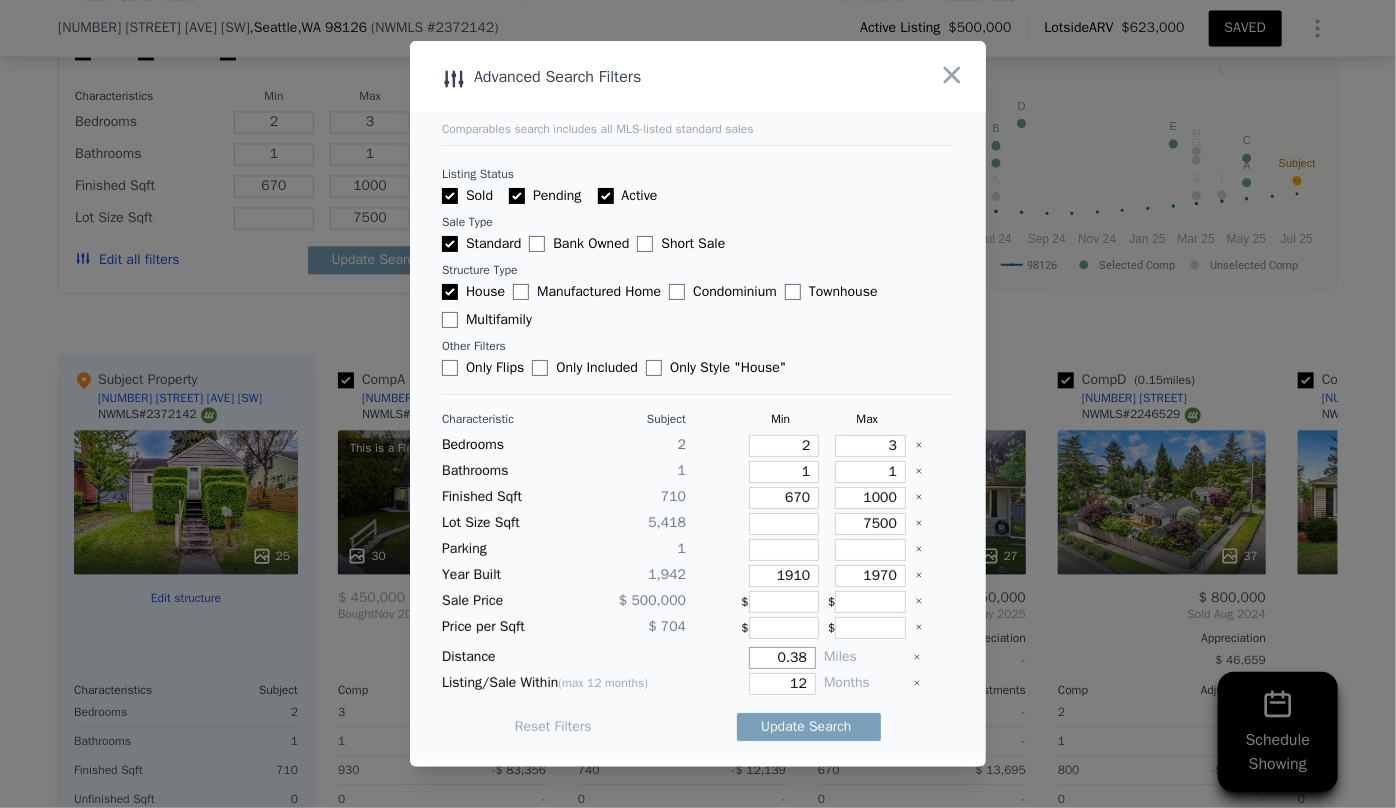drag, startPoint x: 798, startPoint y: 661, endPoint x: 720, endPoint y: 671, distance: 78.63841 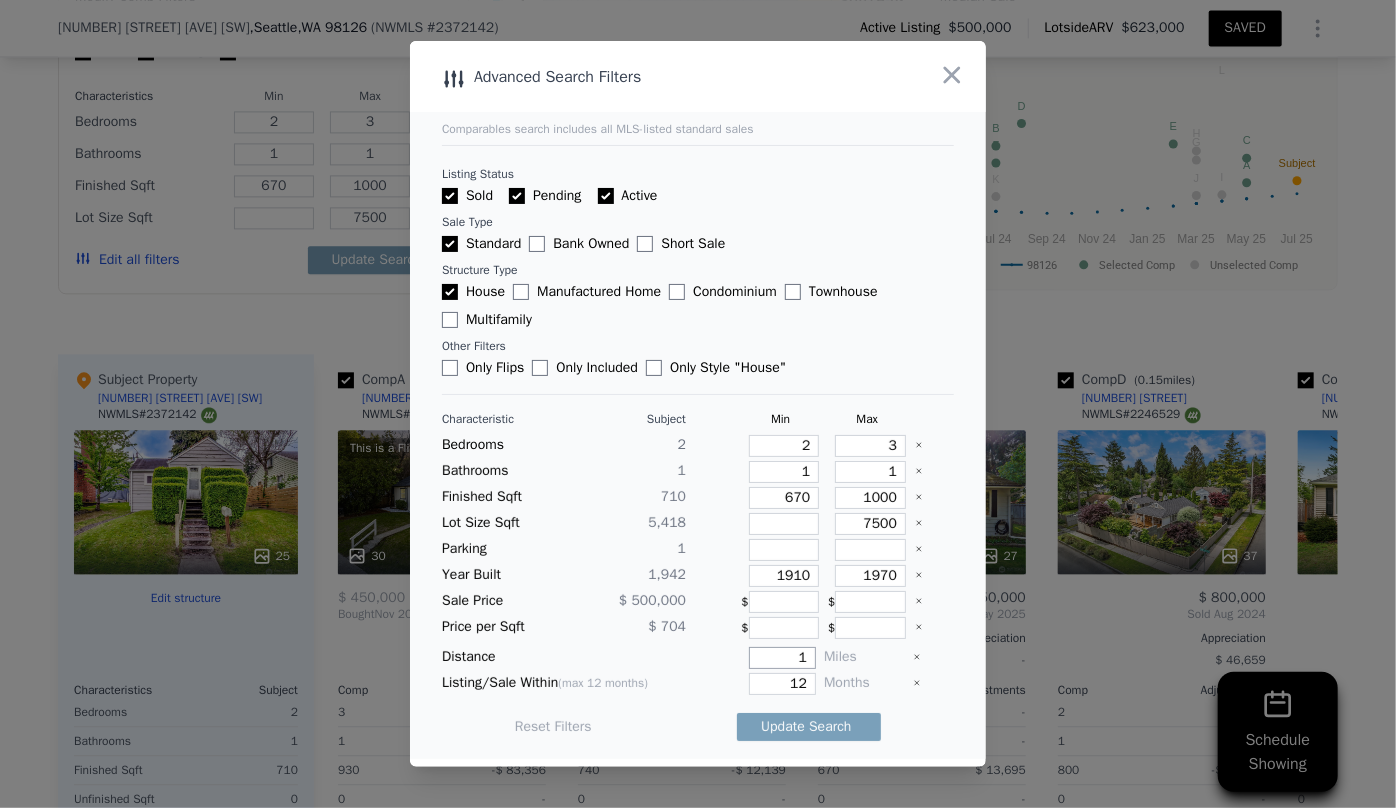 type on "1" 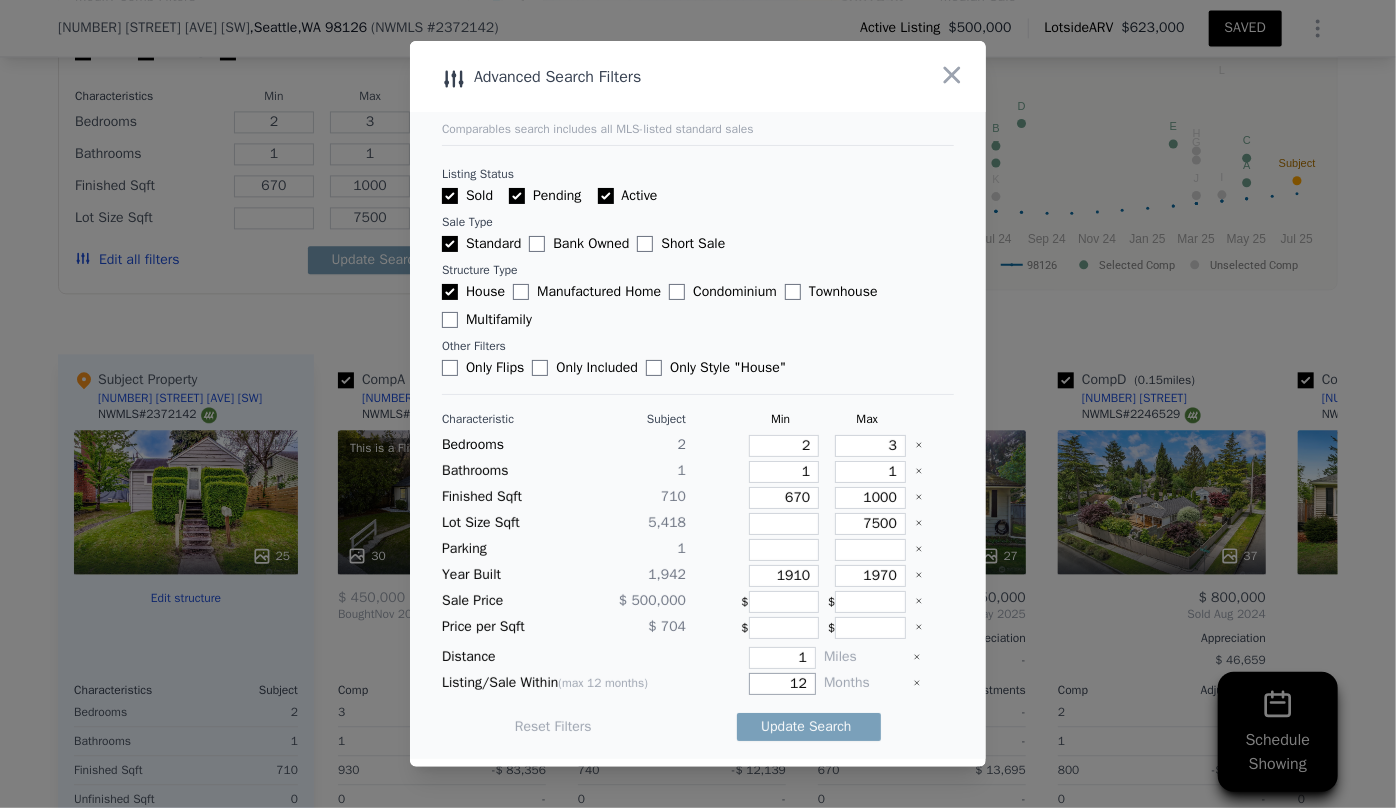 drag, startPoint x: 795, startPoint y: 681, endPoint x: 747, endPoint y: 685, distance: 48.166378 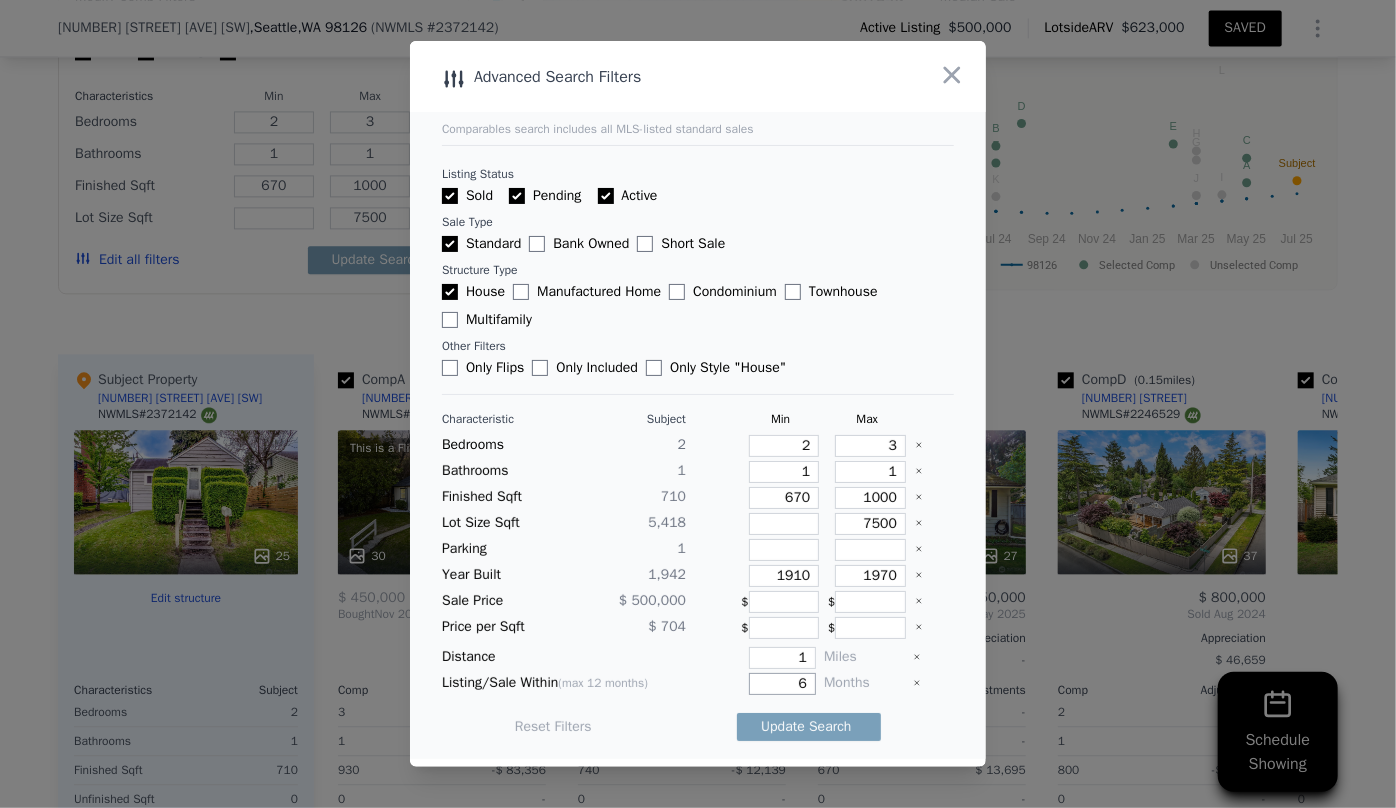 type on "6" 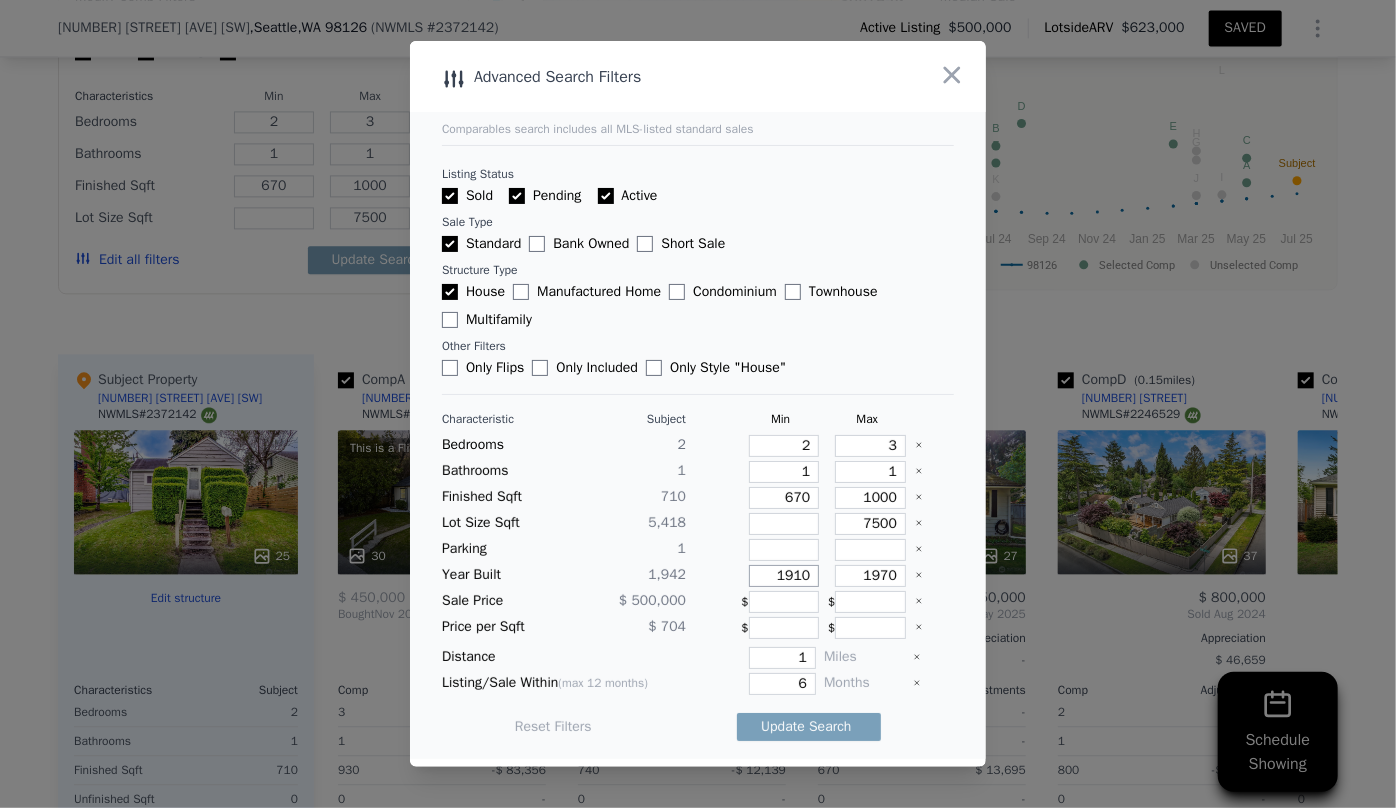 drag, startPoint x: 804, startPoint y: 578, endPoint x: 743, endPoint y: 587, distance: 61.66036 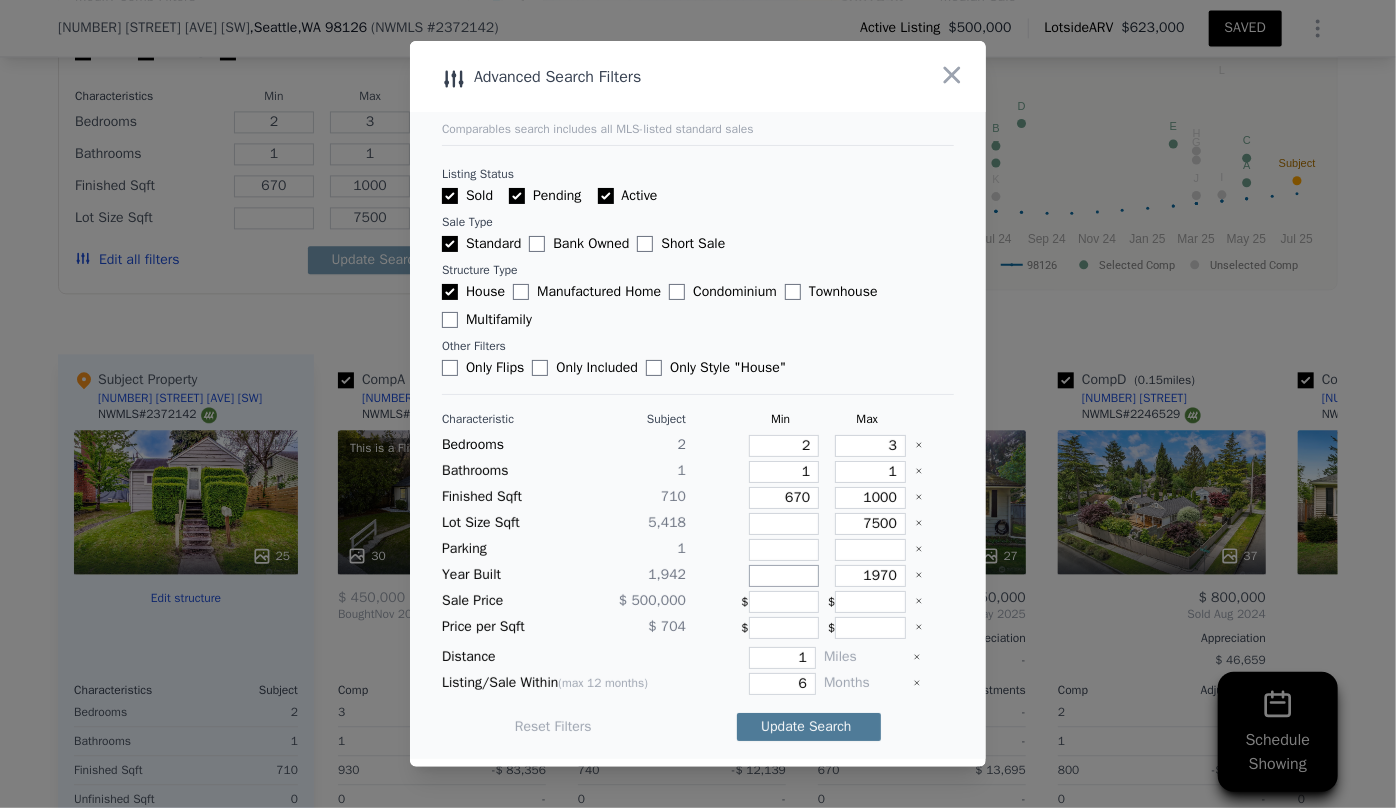 type 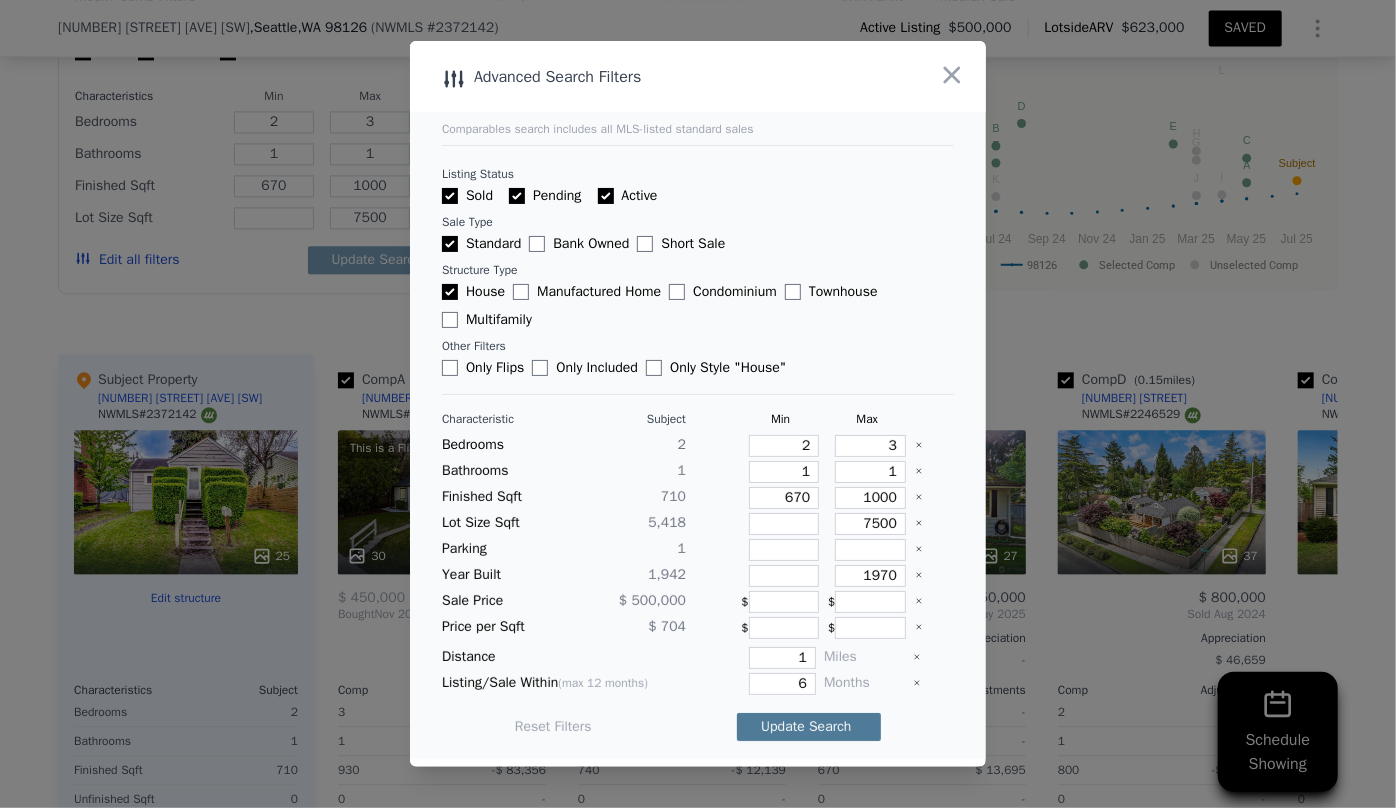 click on "Update Search" at bounding box center (809, 727) 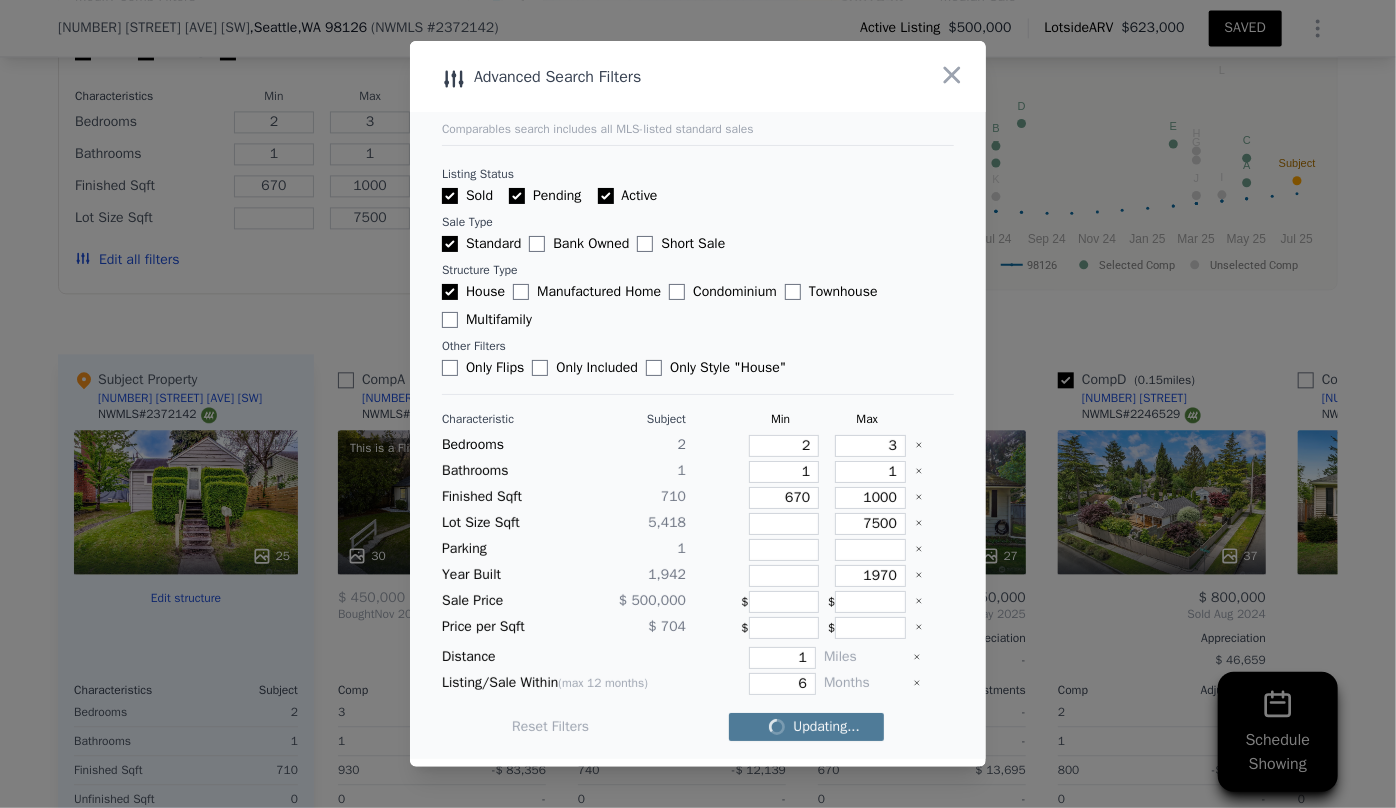 checkbox on "false" 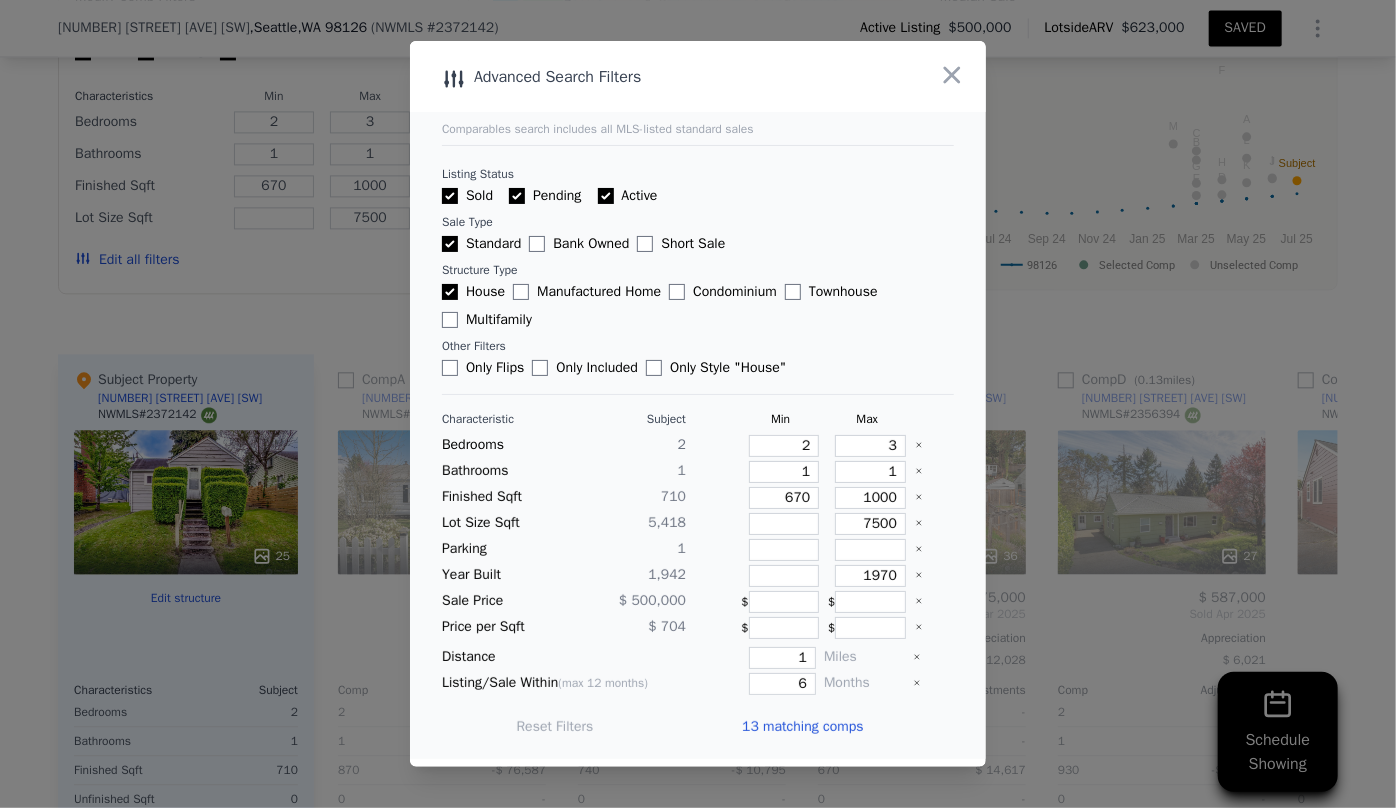 click on "13 matching comps" at bounding box center (802, 727) 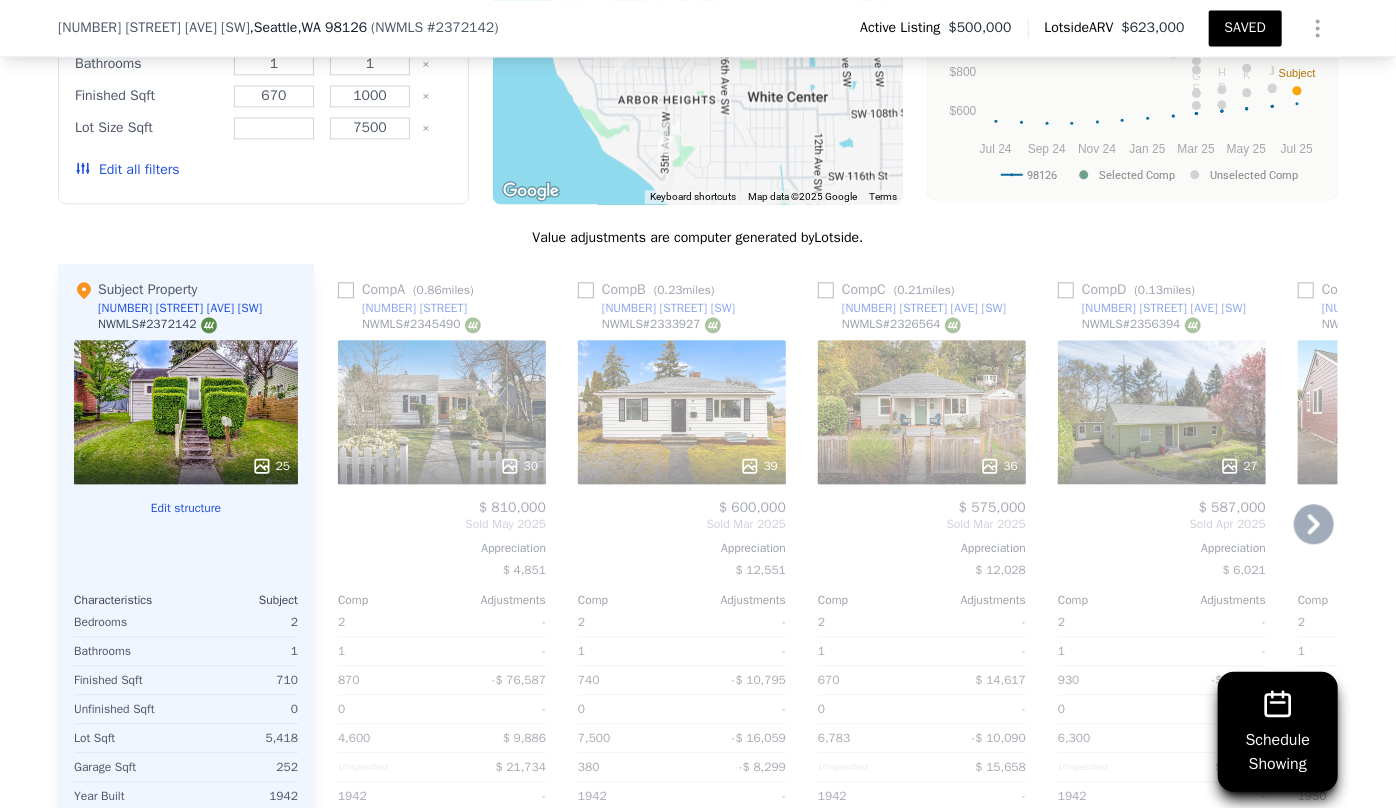 scroll, scrollTop: 2265, scrollLeft: 0, axis: vertical 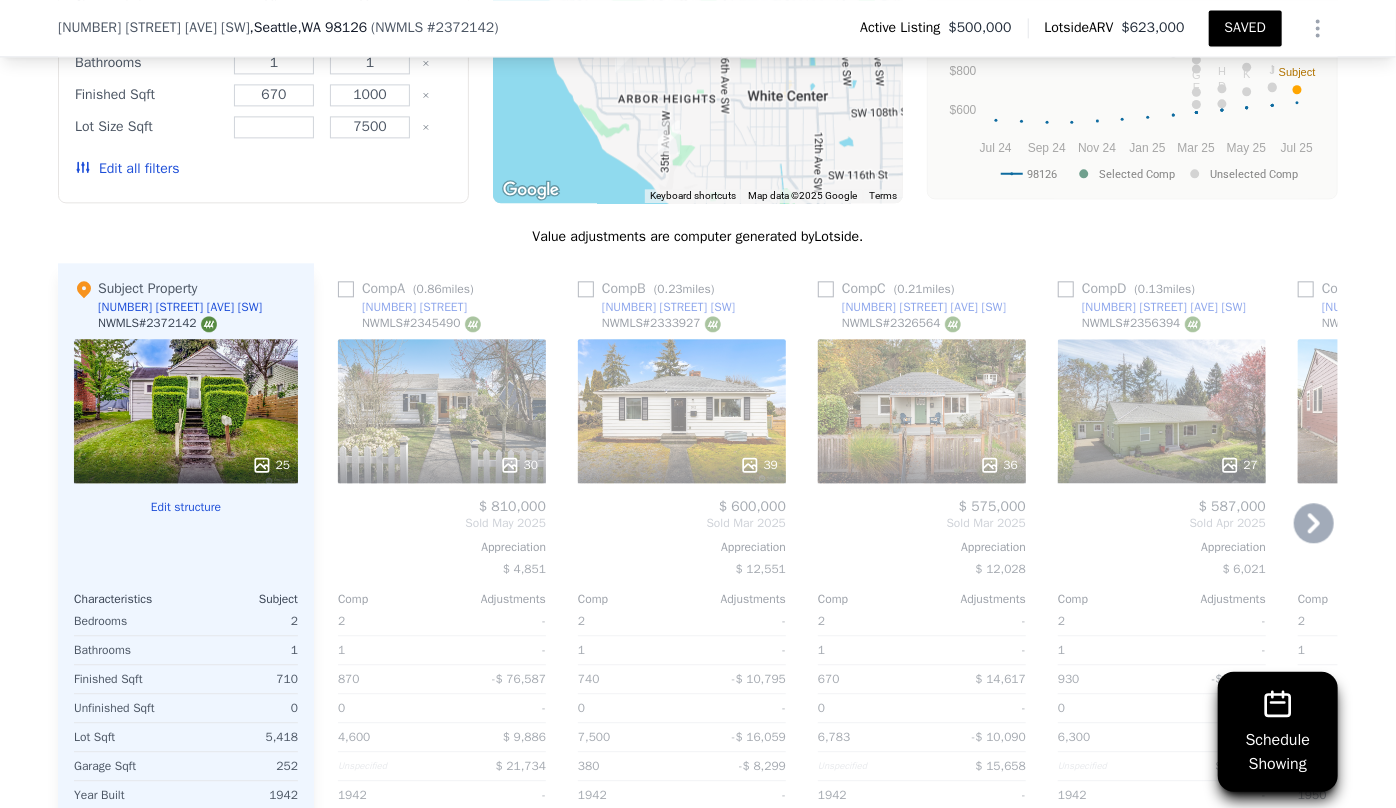 click on "30" at bounding box center [442, 411] 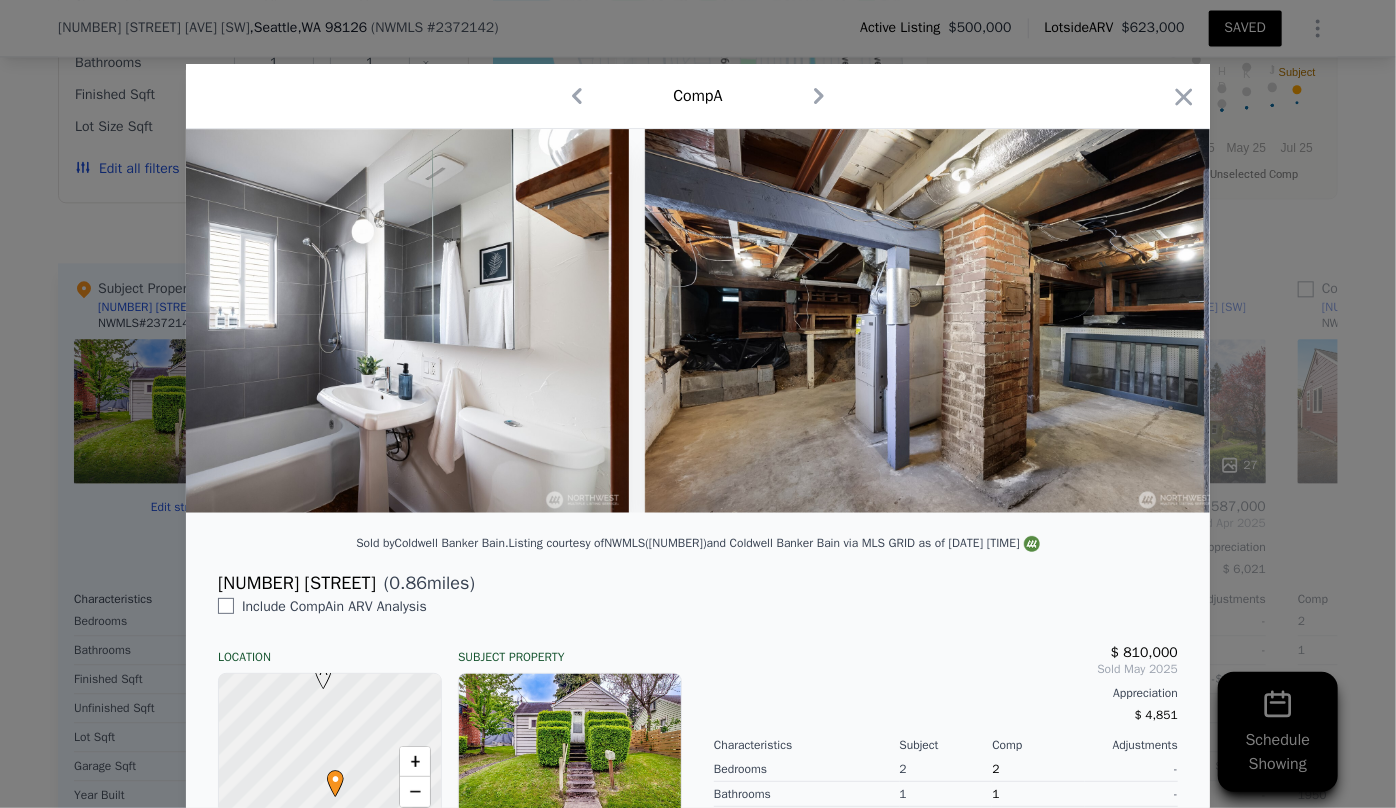 scroll, scrollTop: 0, scrollLeft: 10908, axis: horizontal 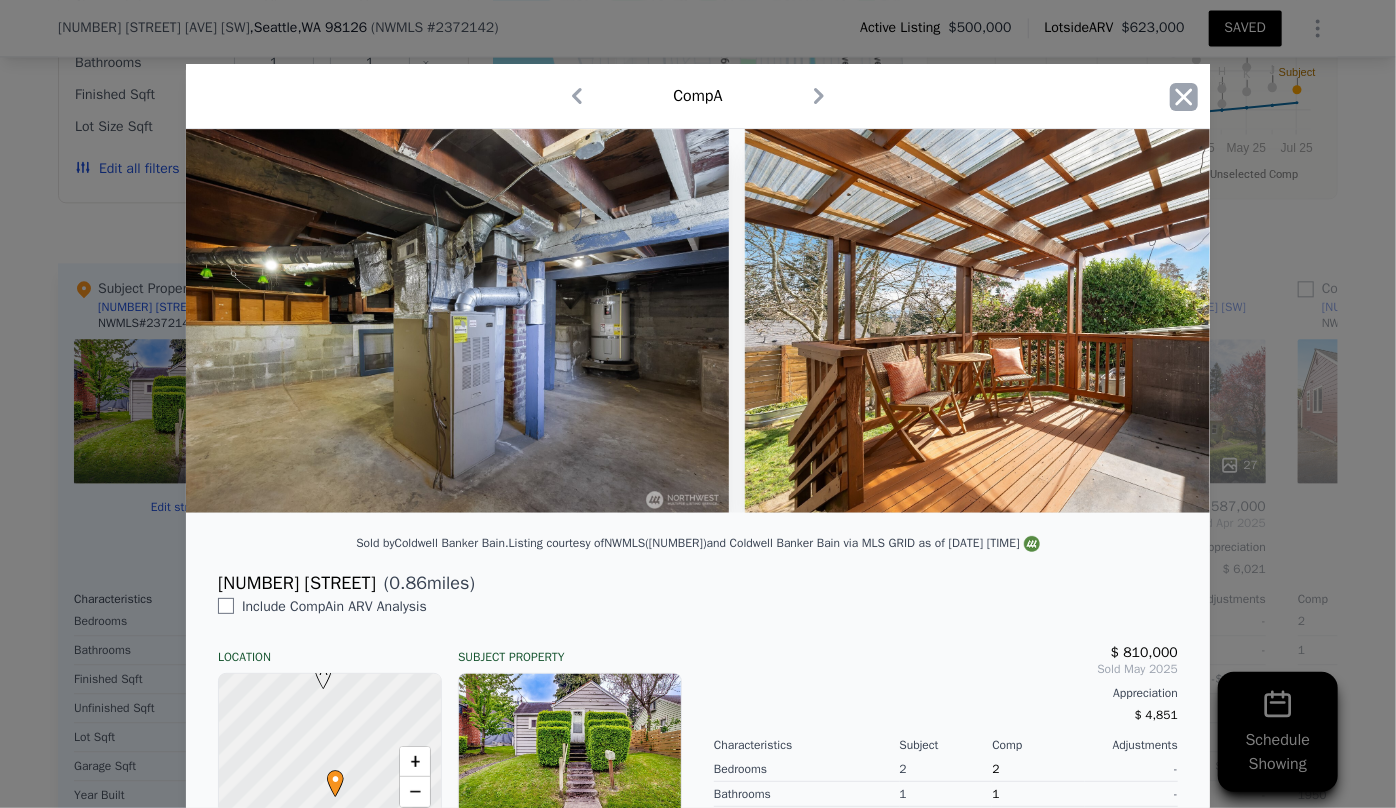 click 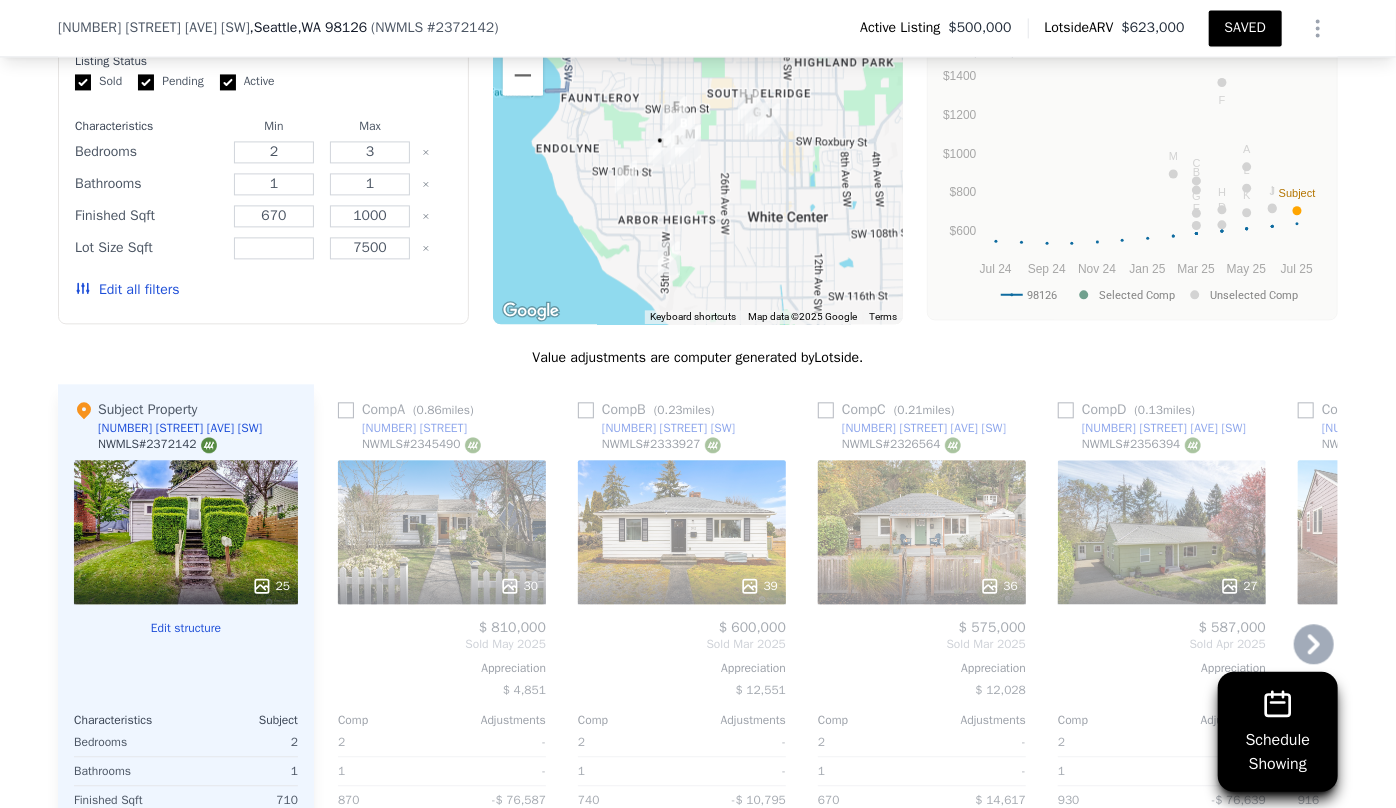 scroll, scrollTop: 2174, scrollLeft: 0, axis: vertical 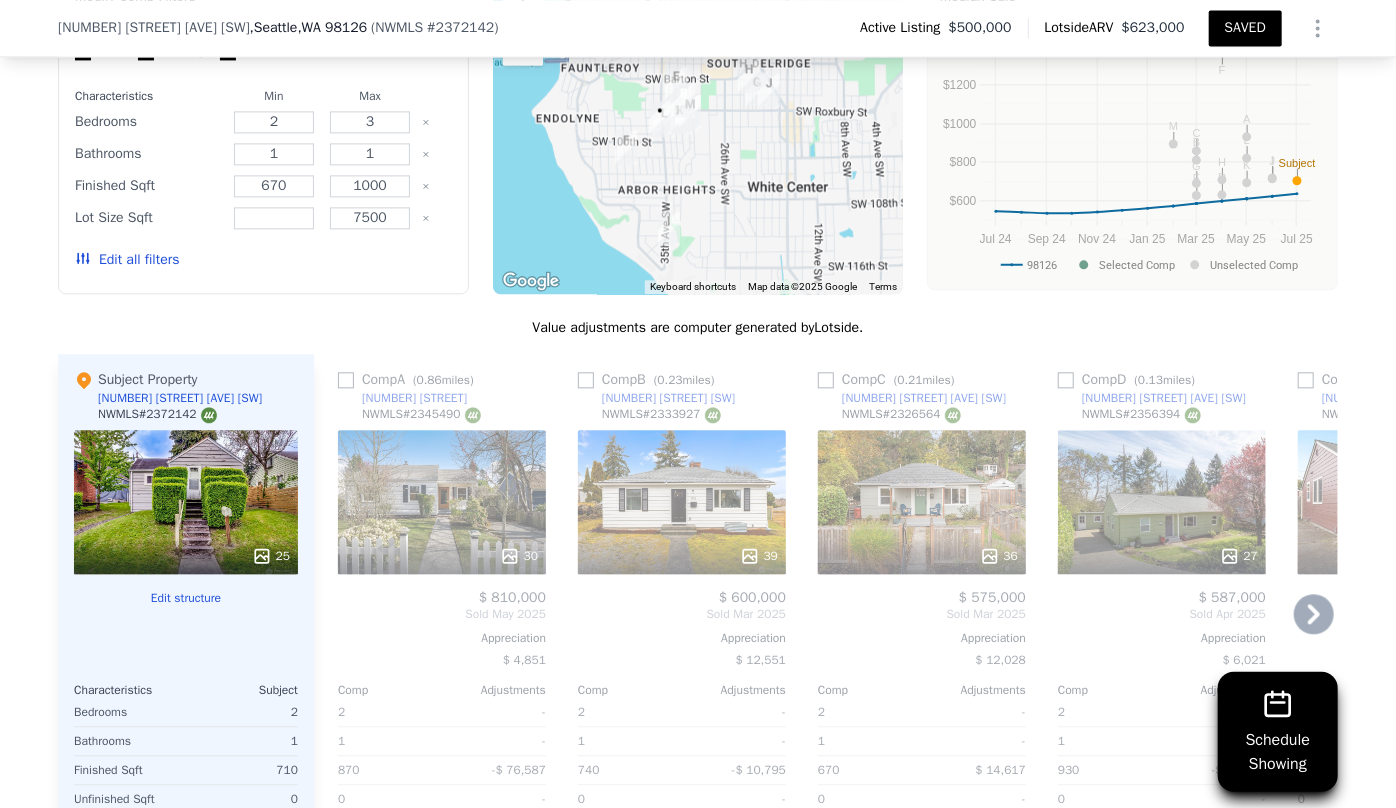 click on "39" at bounding box center [682, 502] 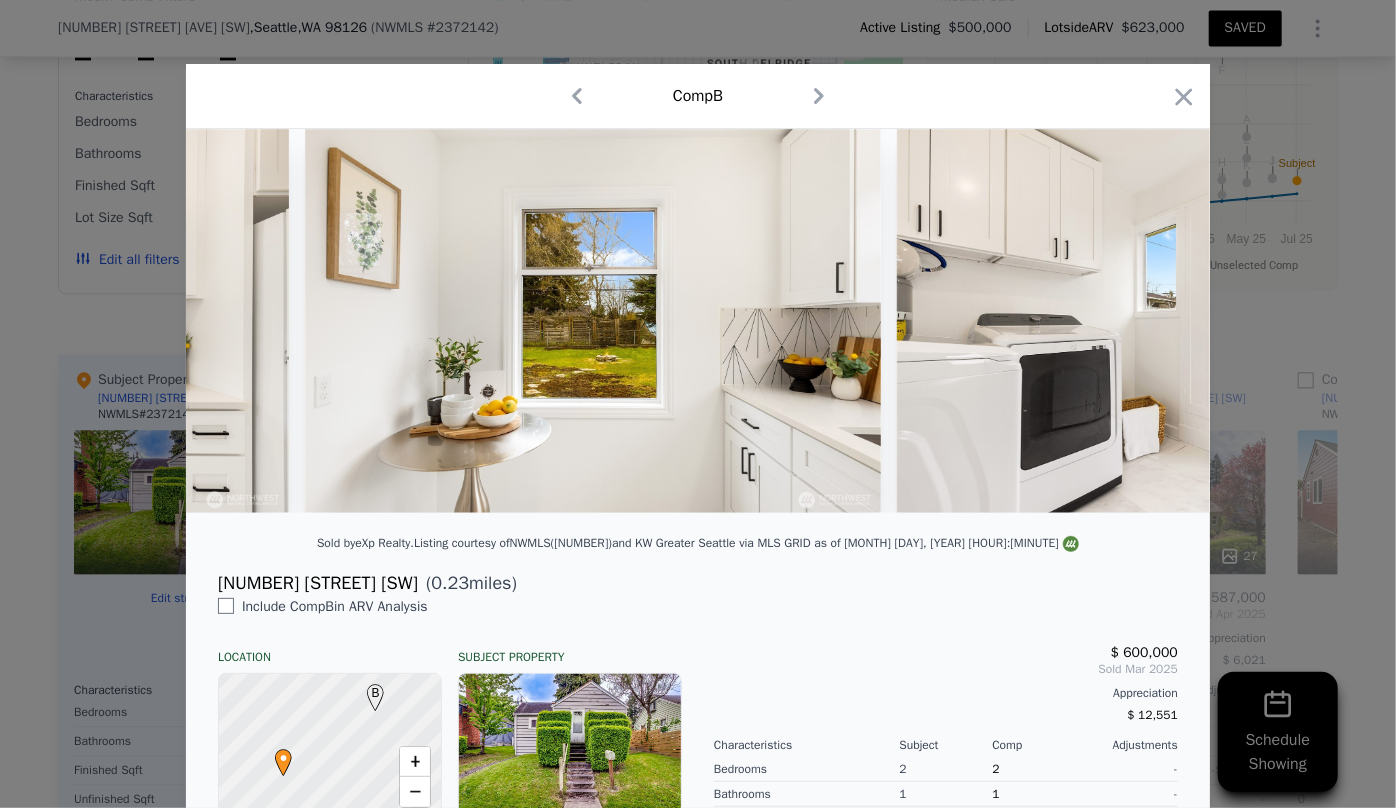 scroll, scrollTop: 0, scrollLeft: 6312, axis: horizontal 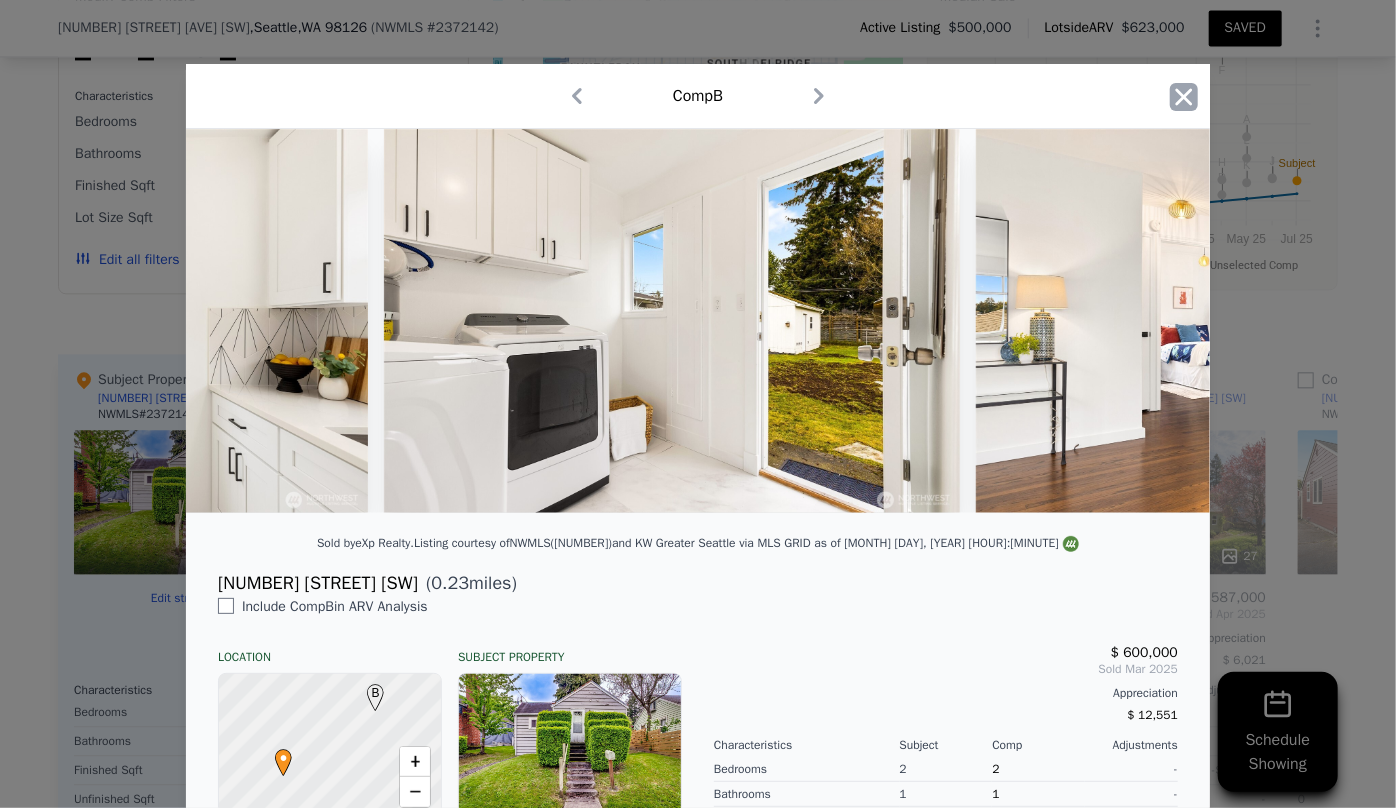 click 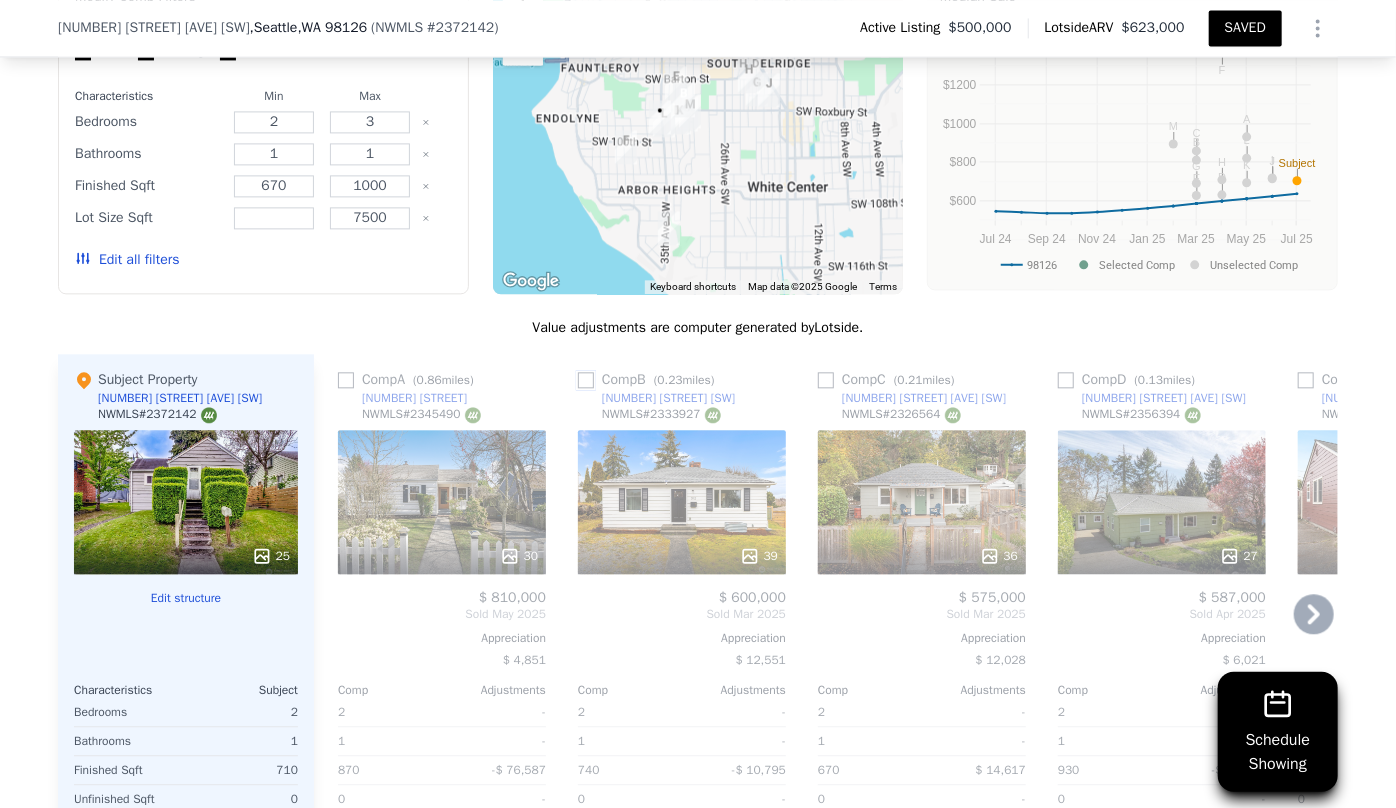 click at bounding box center (586, 380) 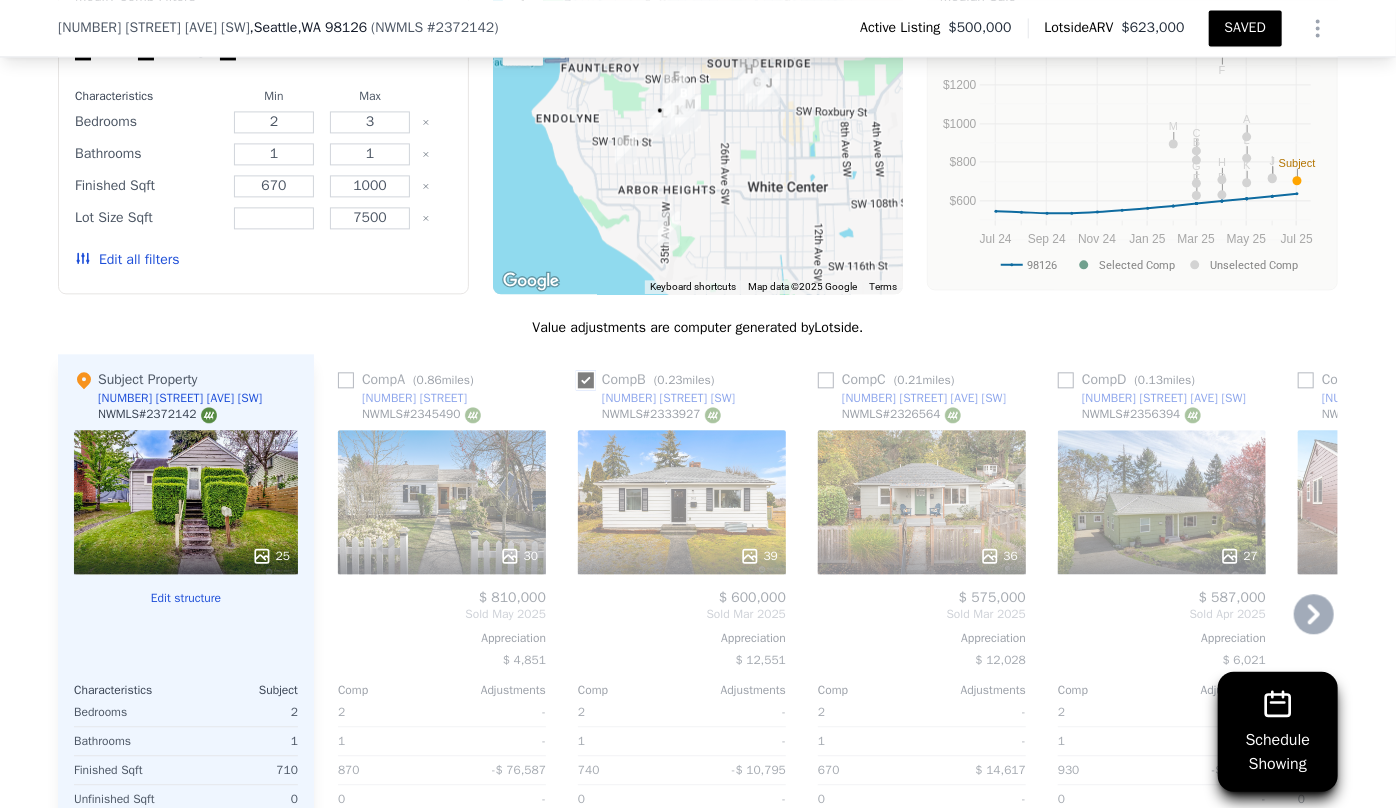 checkbox on "true" 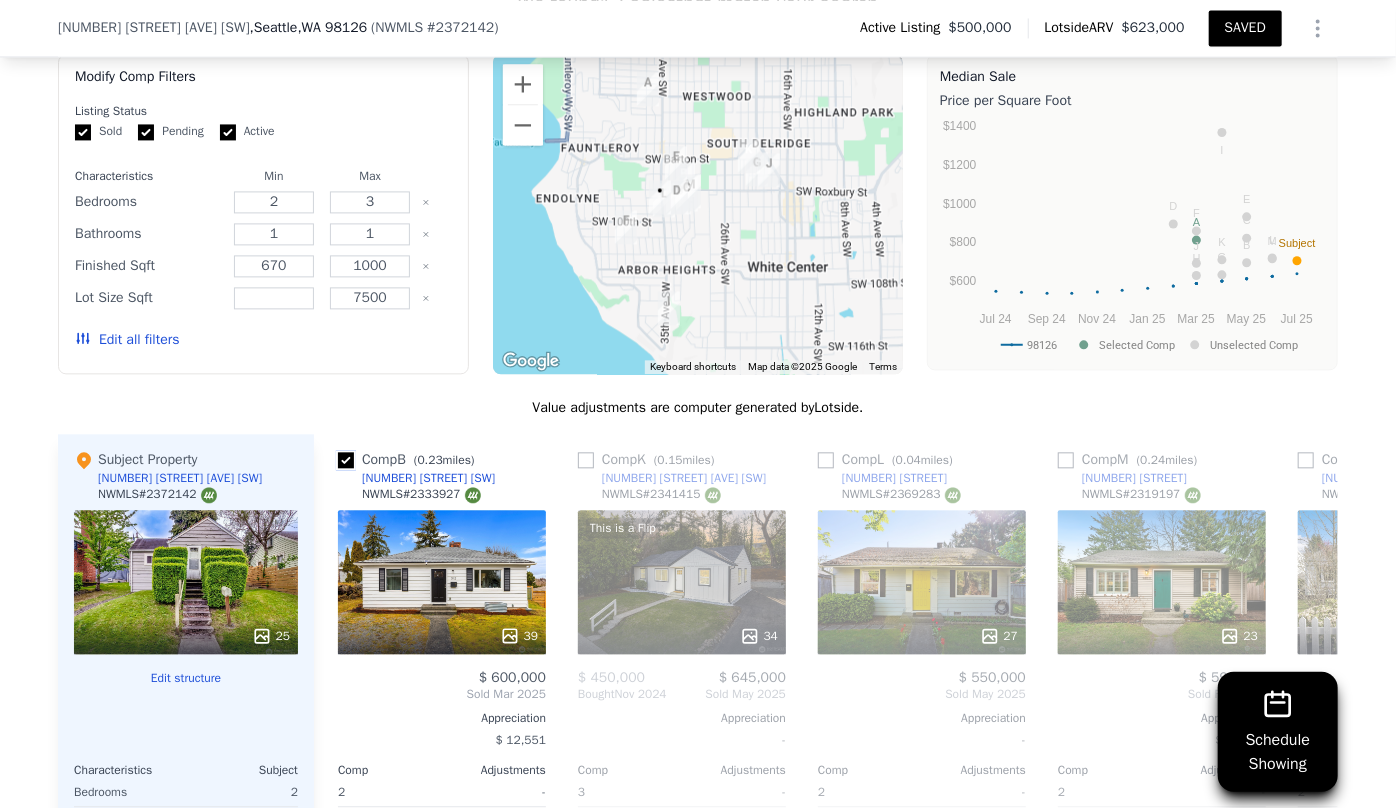 scroll, scrollTop: 2083, scrollLeft: 0, axis: vertical 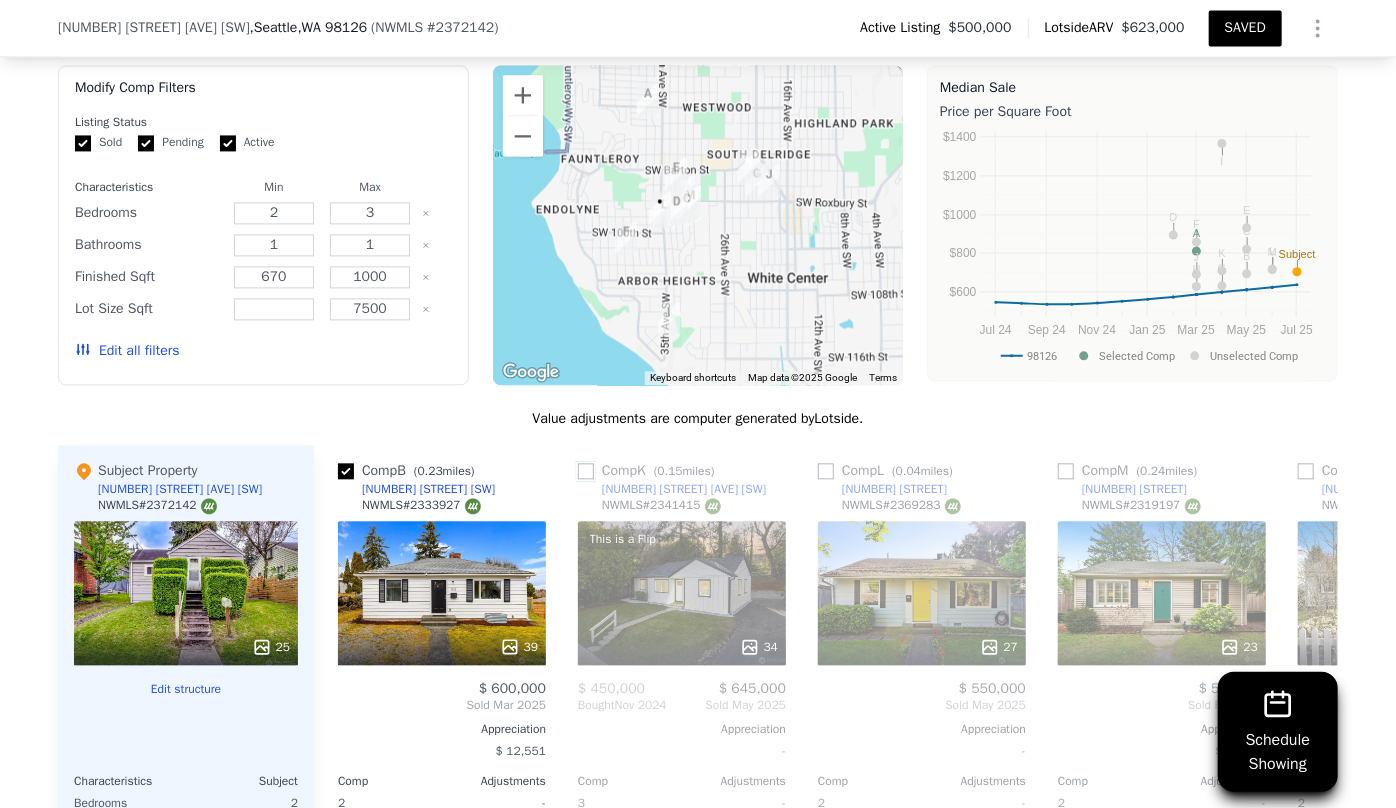 click at bounding box center [586, 471] 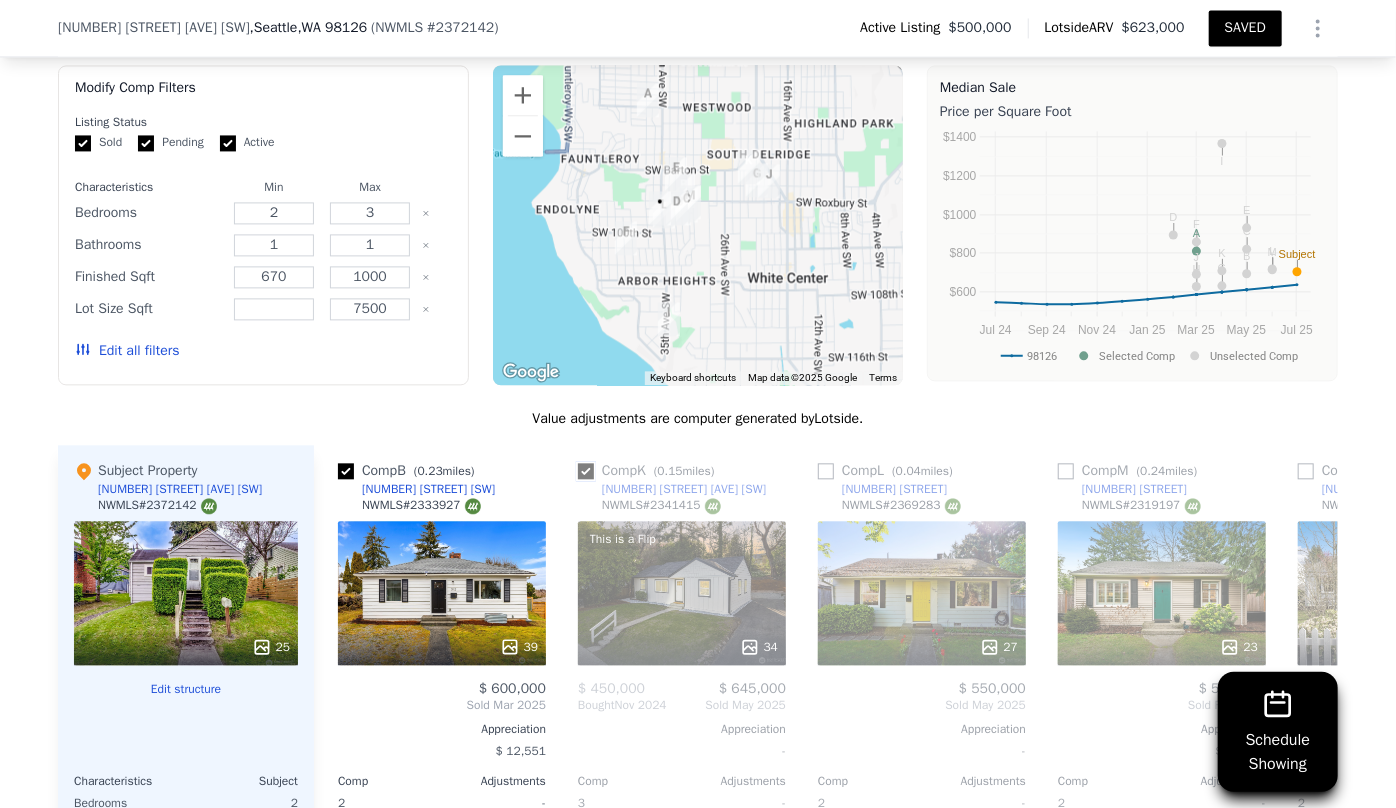 checkbox on "true" 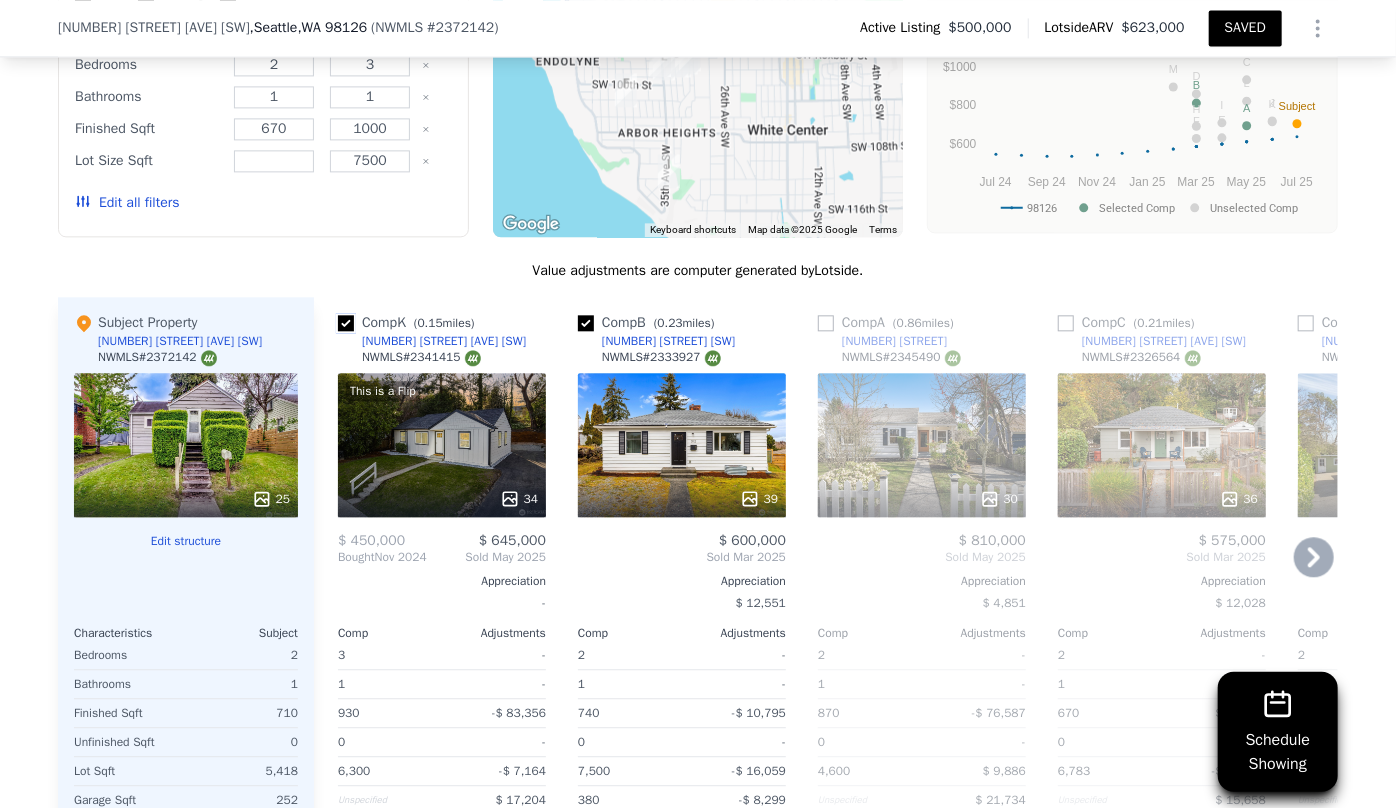 scroll, scrollTop: 2265, scrollLeft: 0, axis: vertical 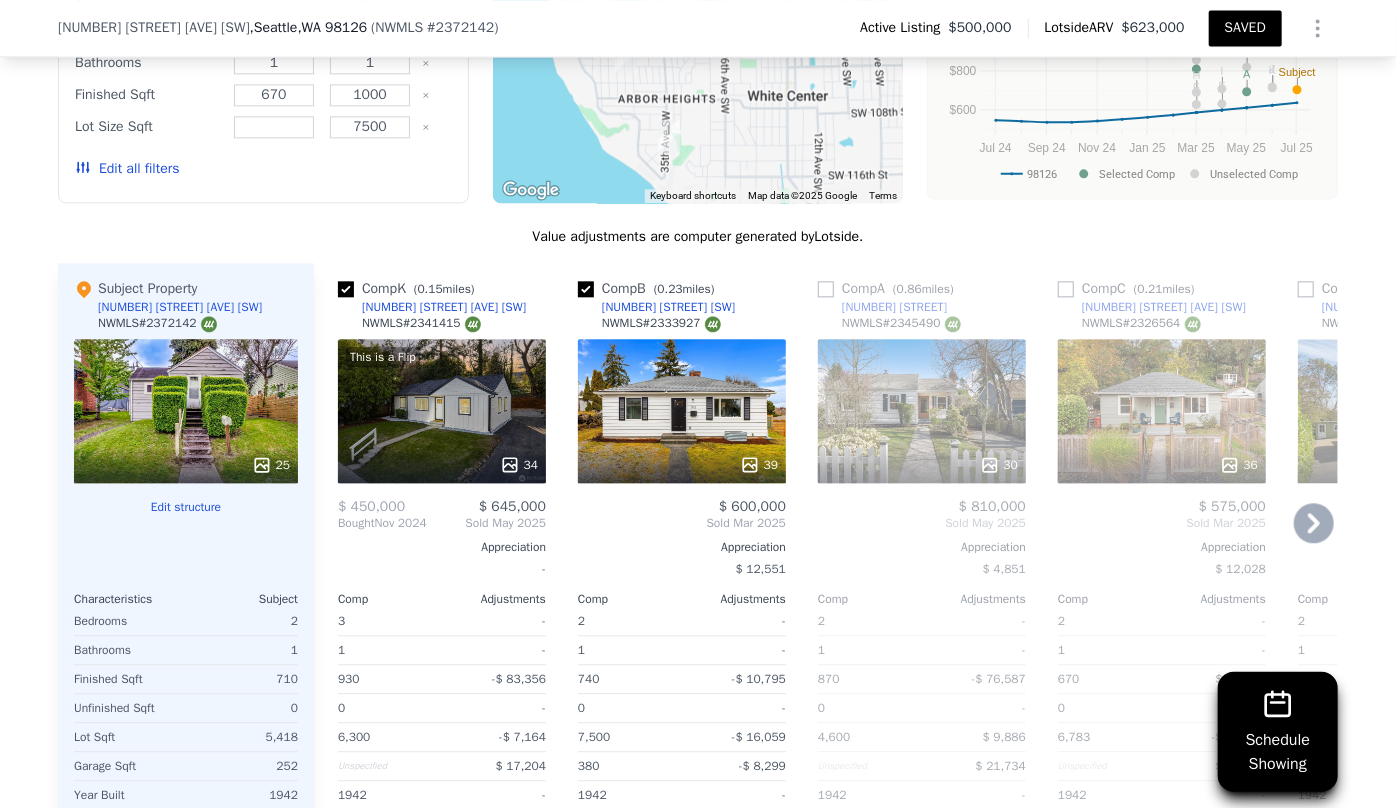 click on "36" at bounding box center (1162, 411) 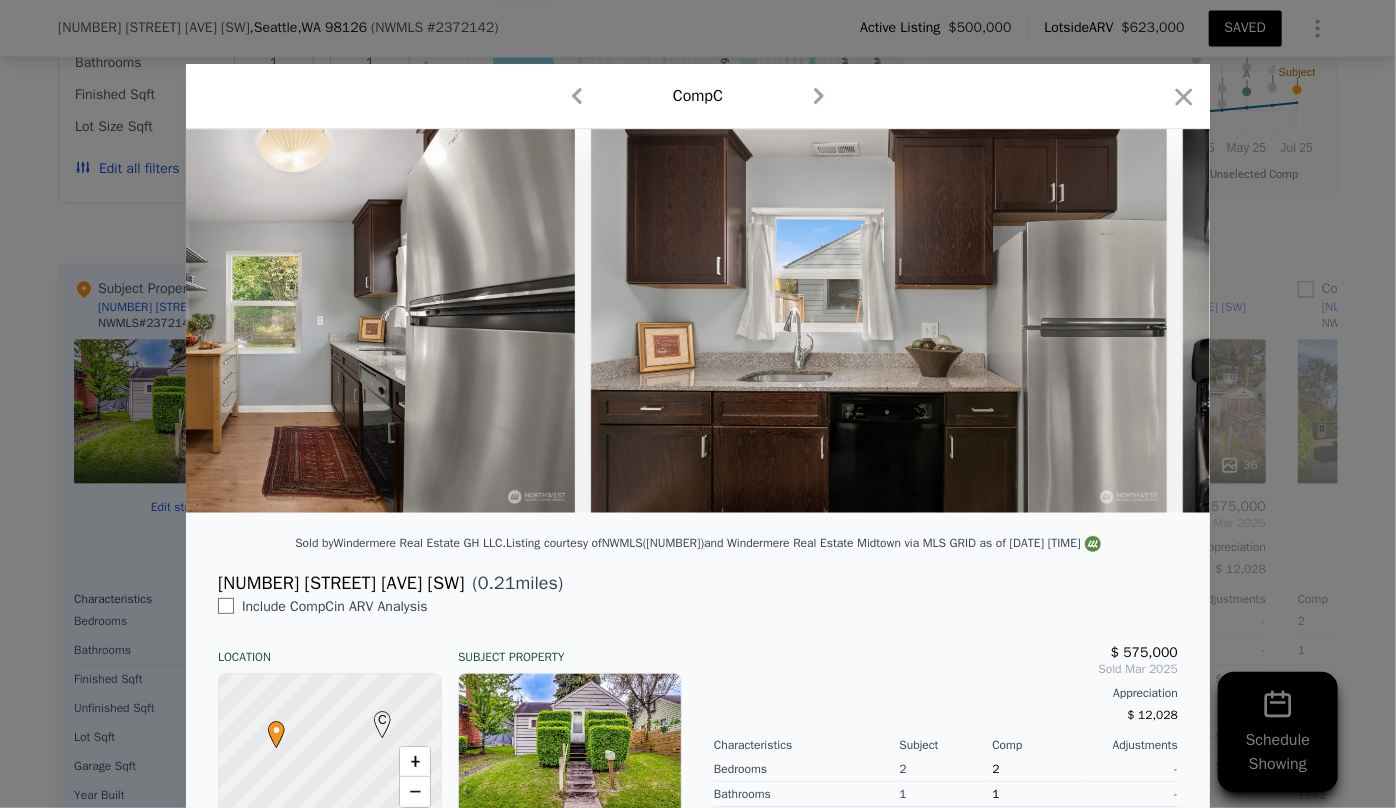 scroll, scrollTop: 0, scrollLeft: 6187, axis: horizontal 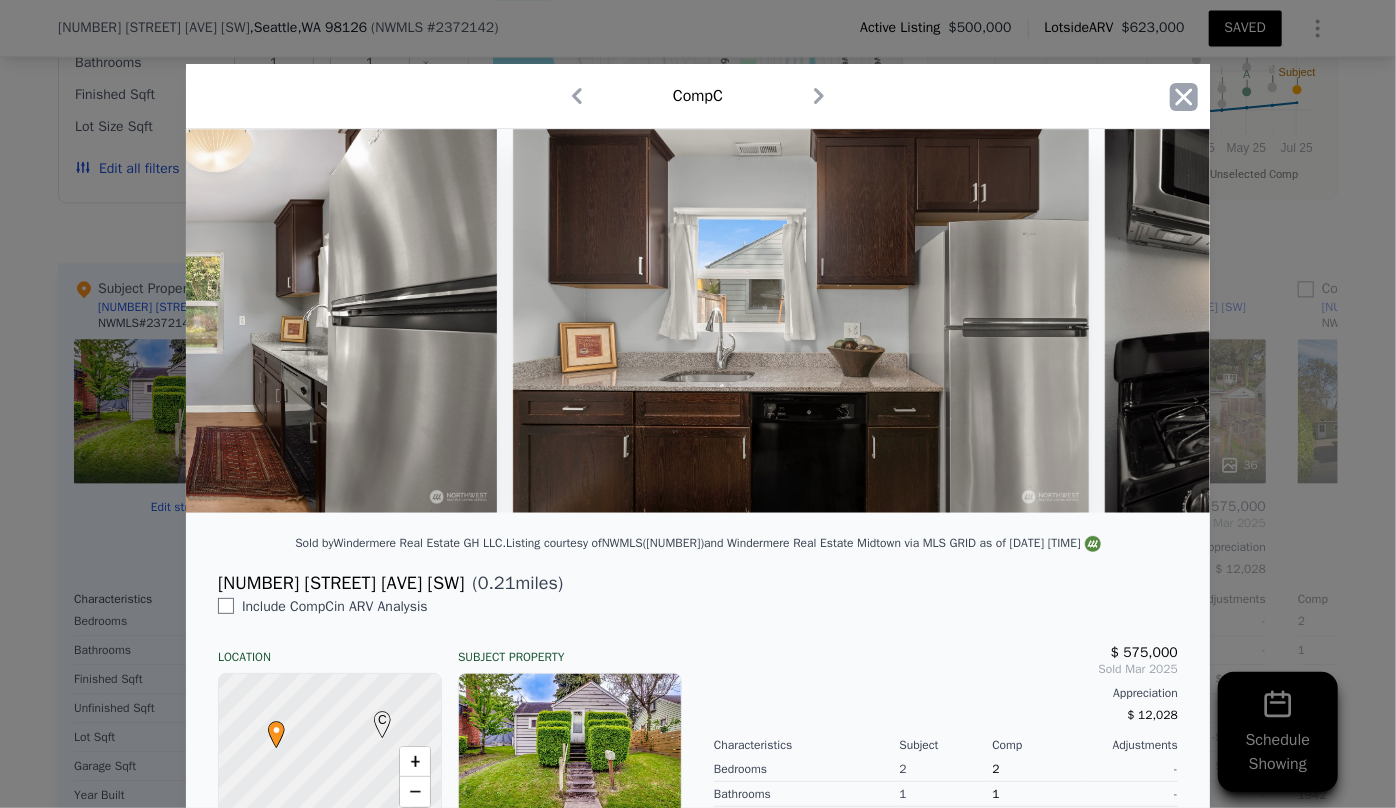 click 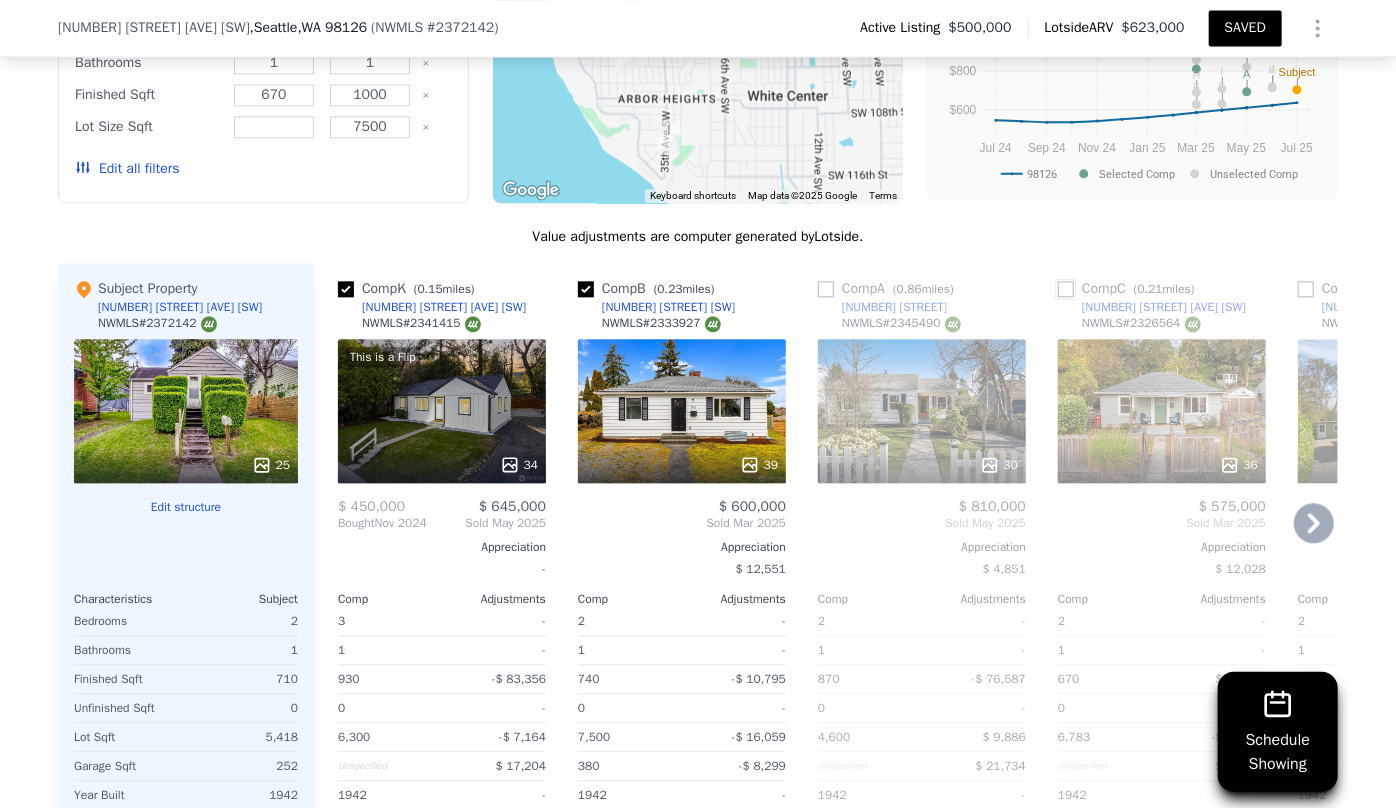 click at bounding box center (1066, 289) 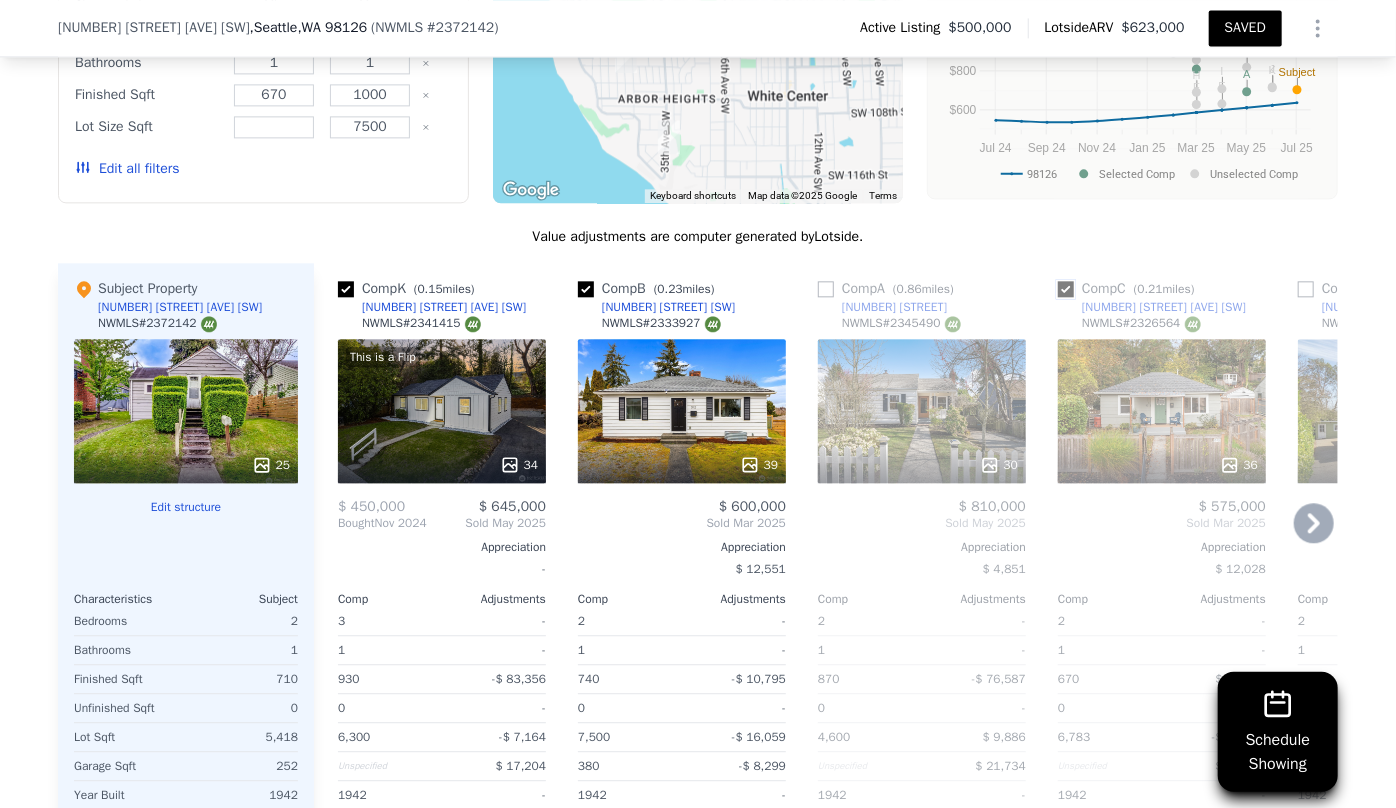 checkbox on "true" 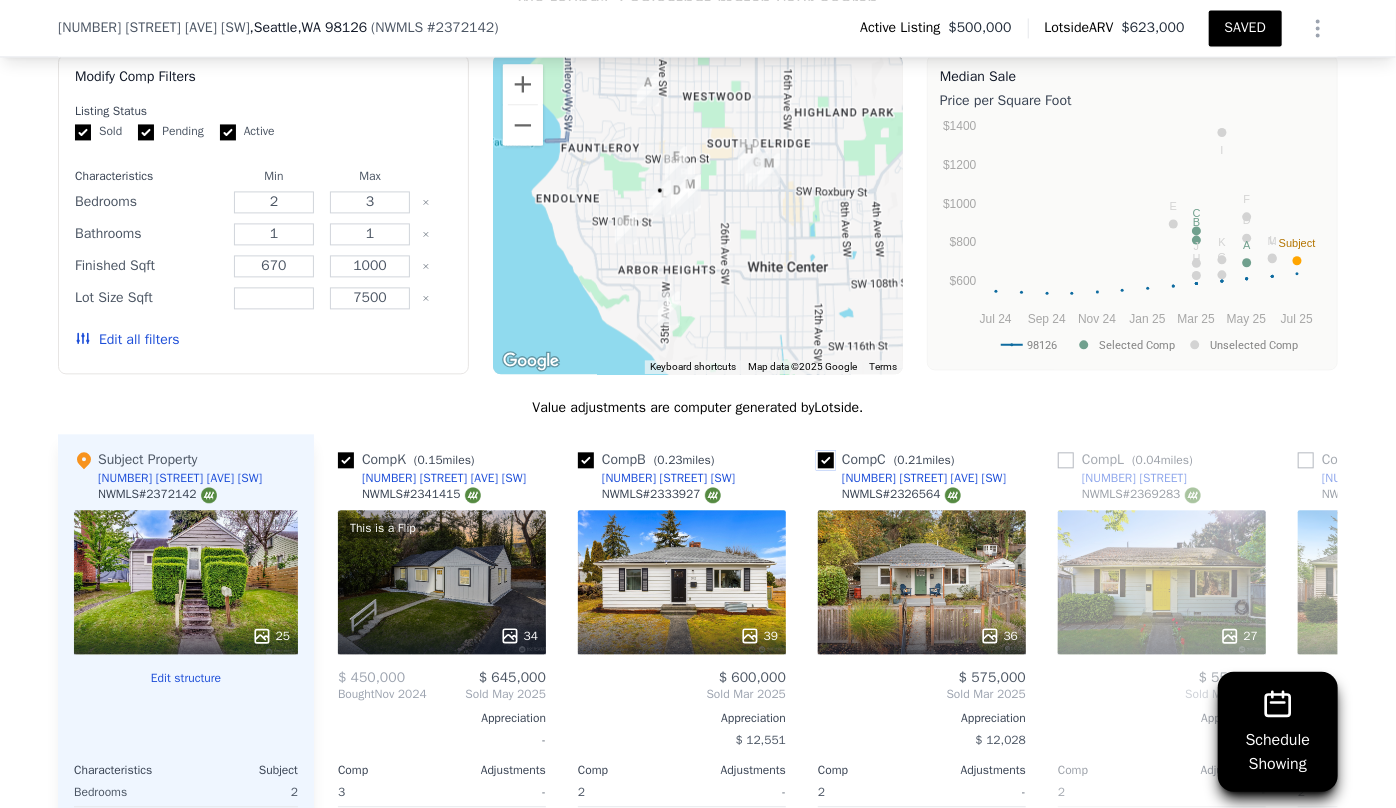 scroll, scrollTop: 2083, scrollLeft: 0, axis: vertical 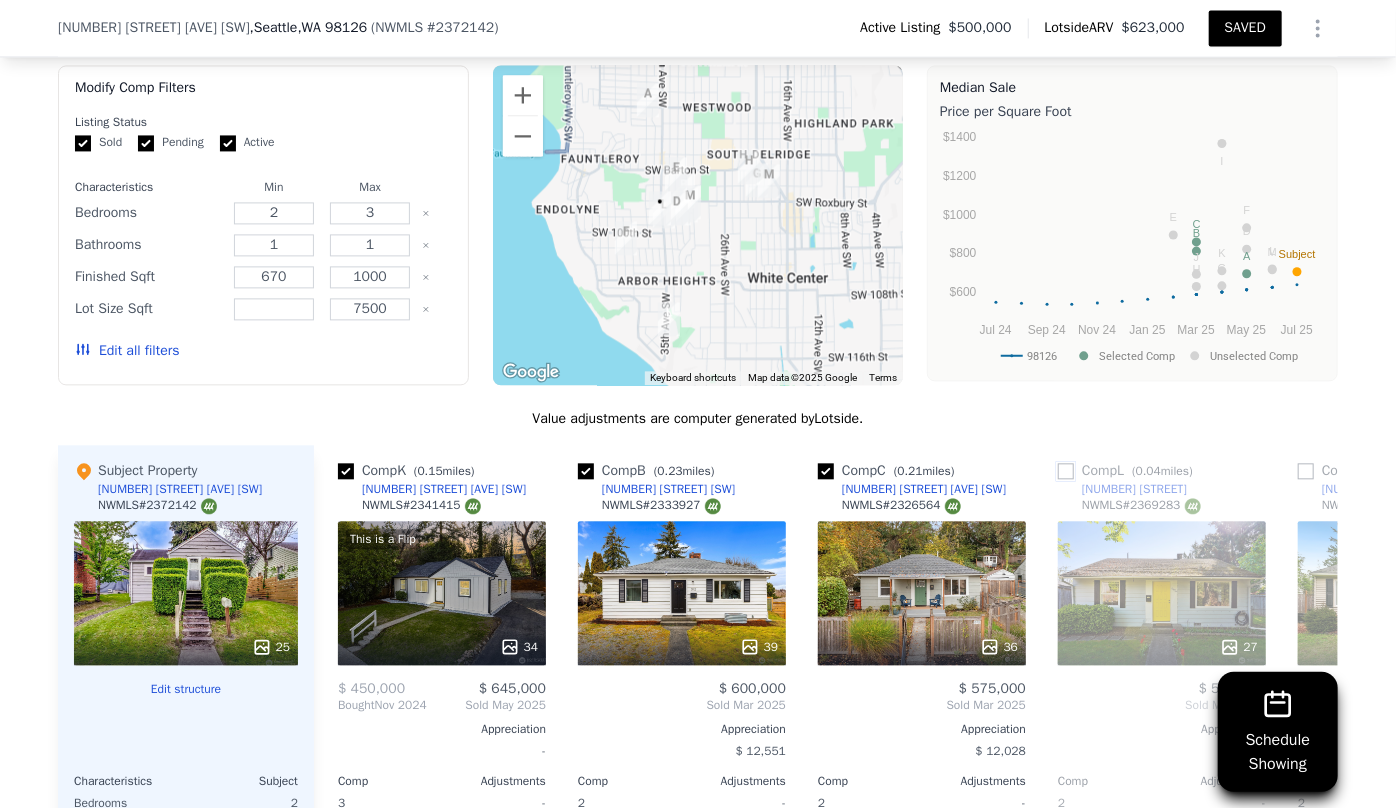 click at bounding box center (1066, 471) 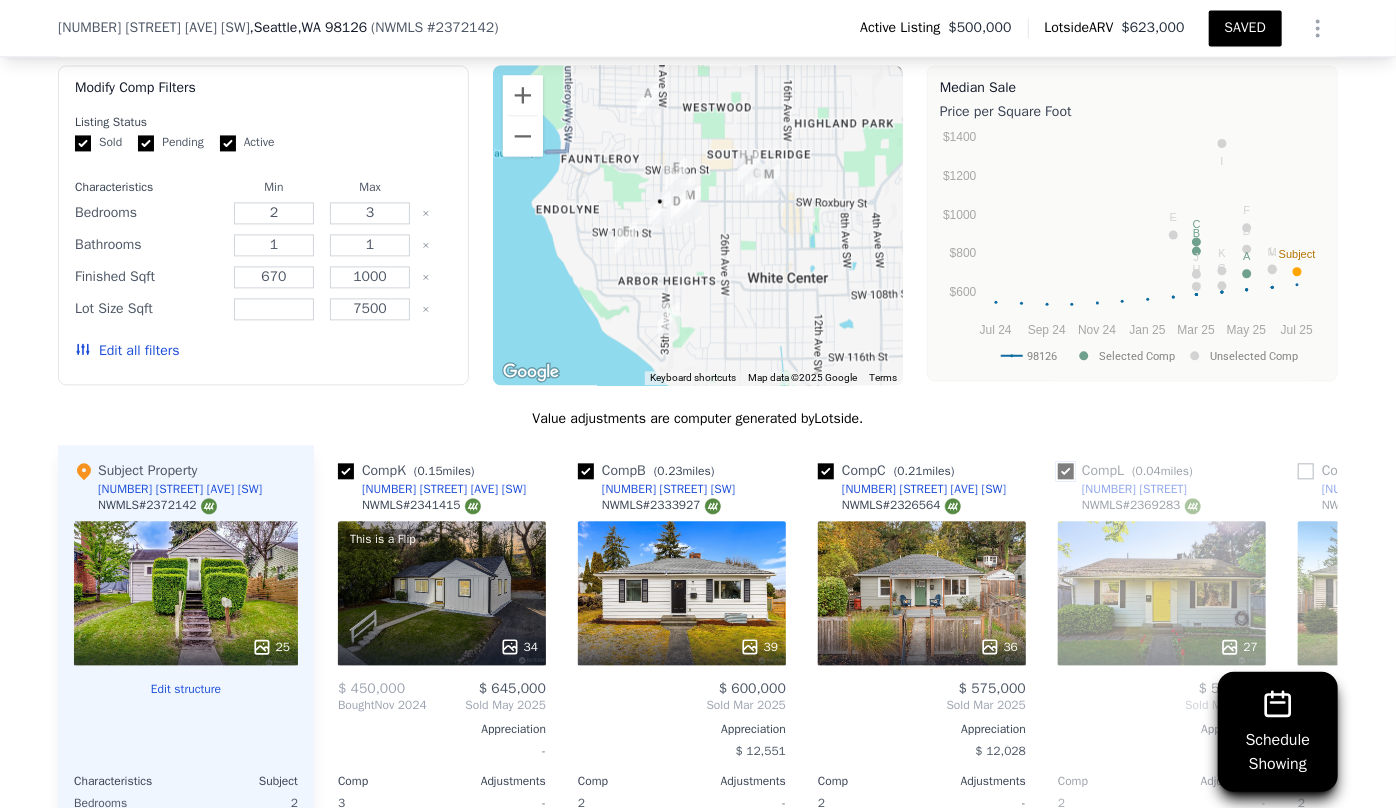 checkbox on "true" 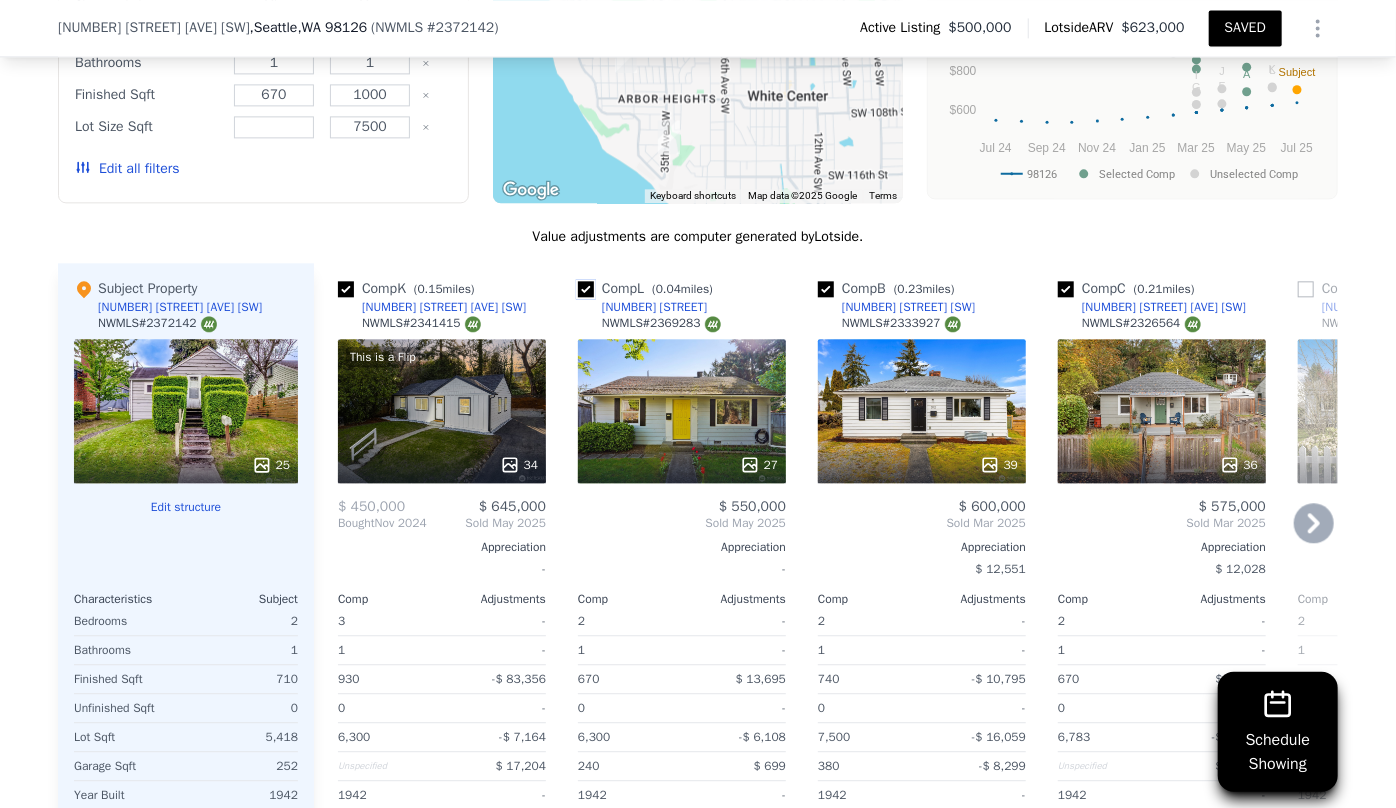 scroll, scrollTop: 2356, scrollLeft: 0, axis: vertical 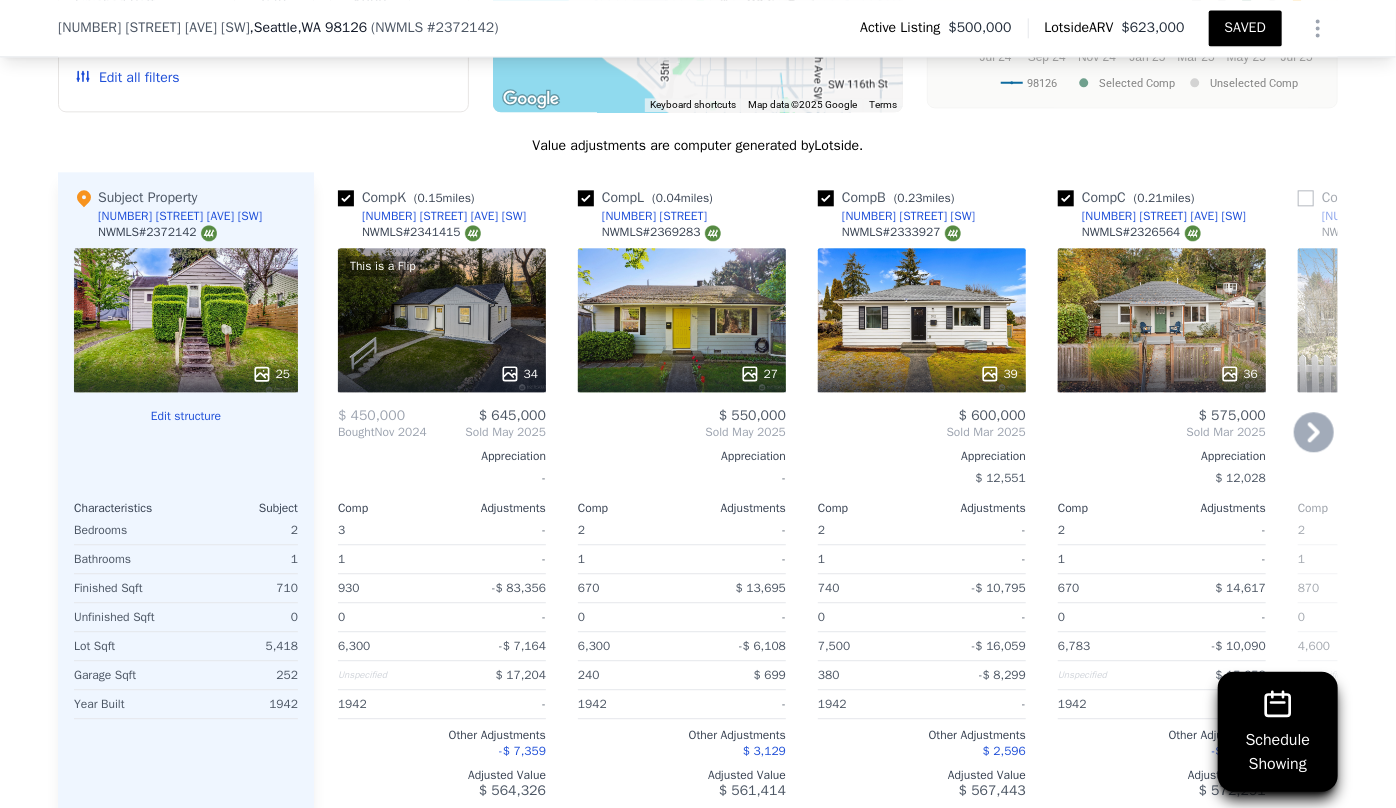 click 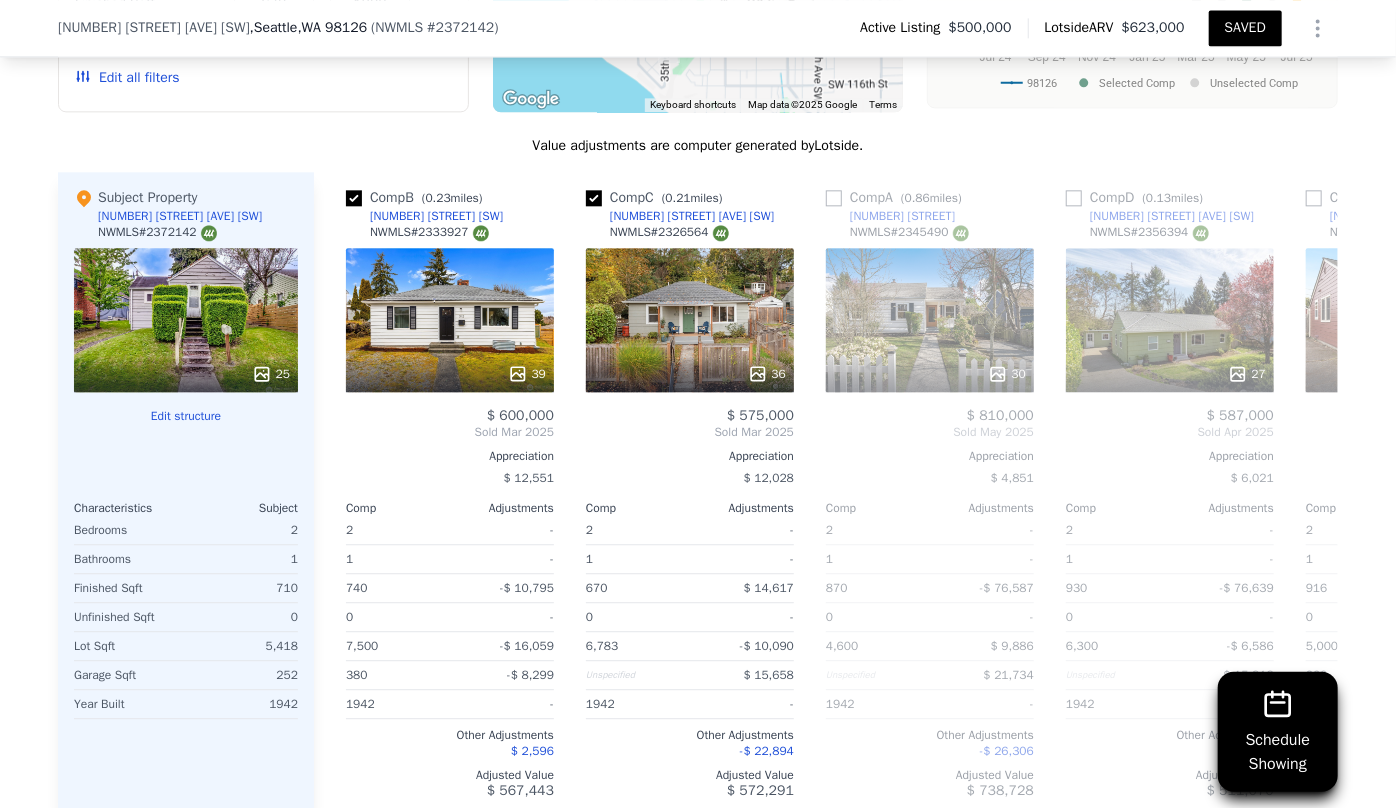 scroll, scrollTop: 0, scrollLeft: 480, axis: horizontal 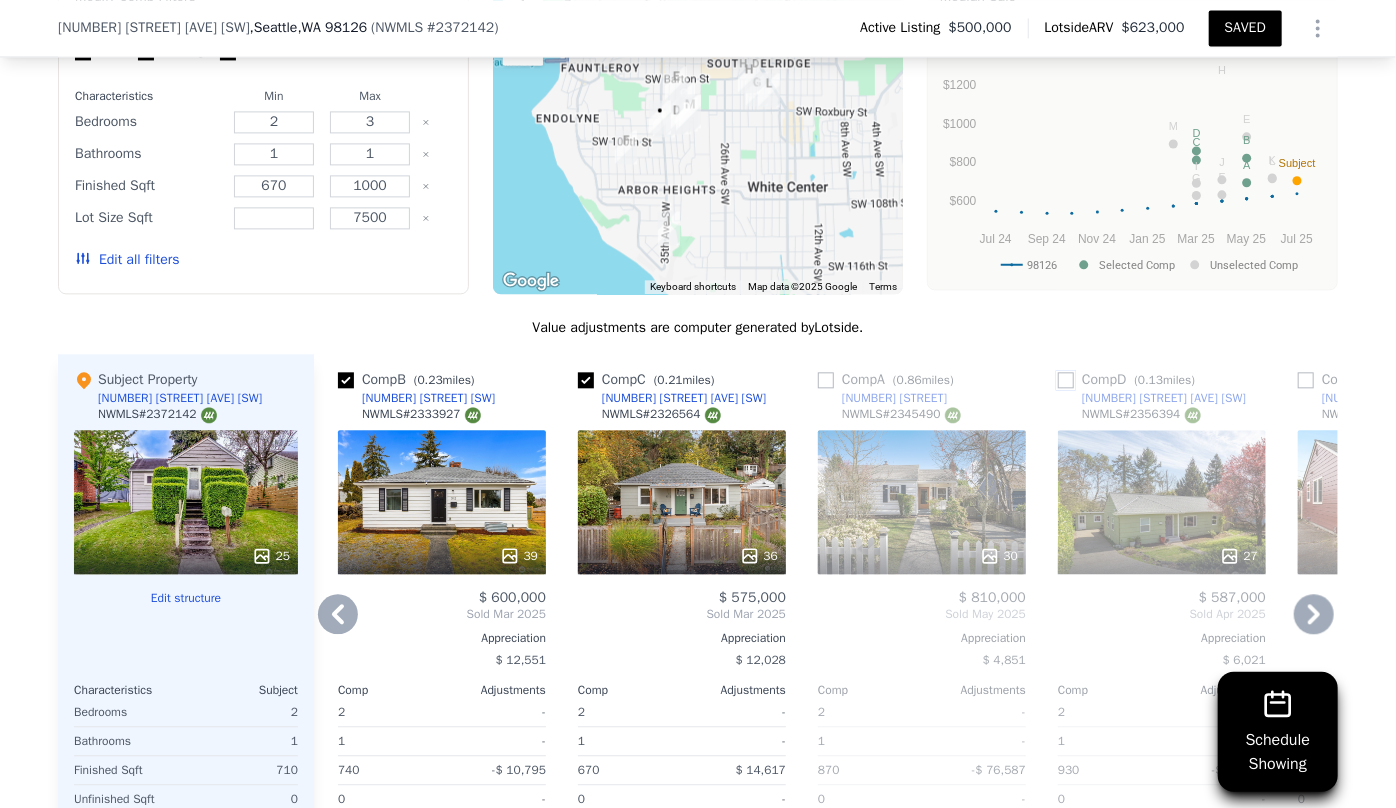 click at bounding box center [1066, 380] 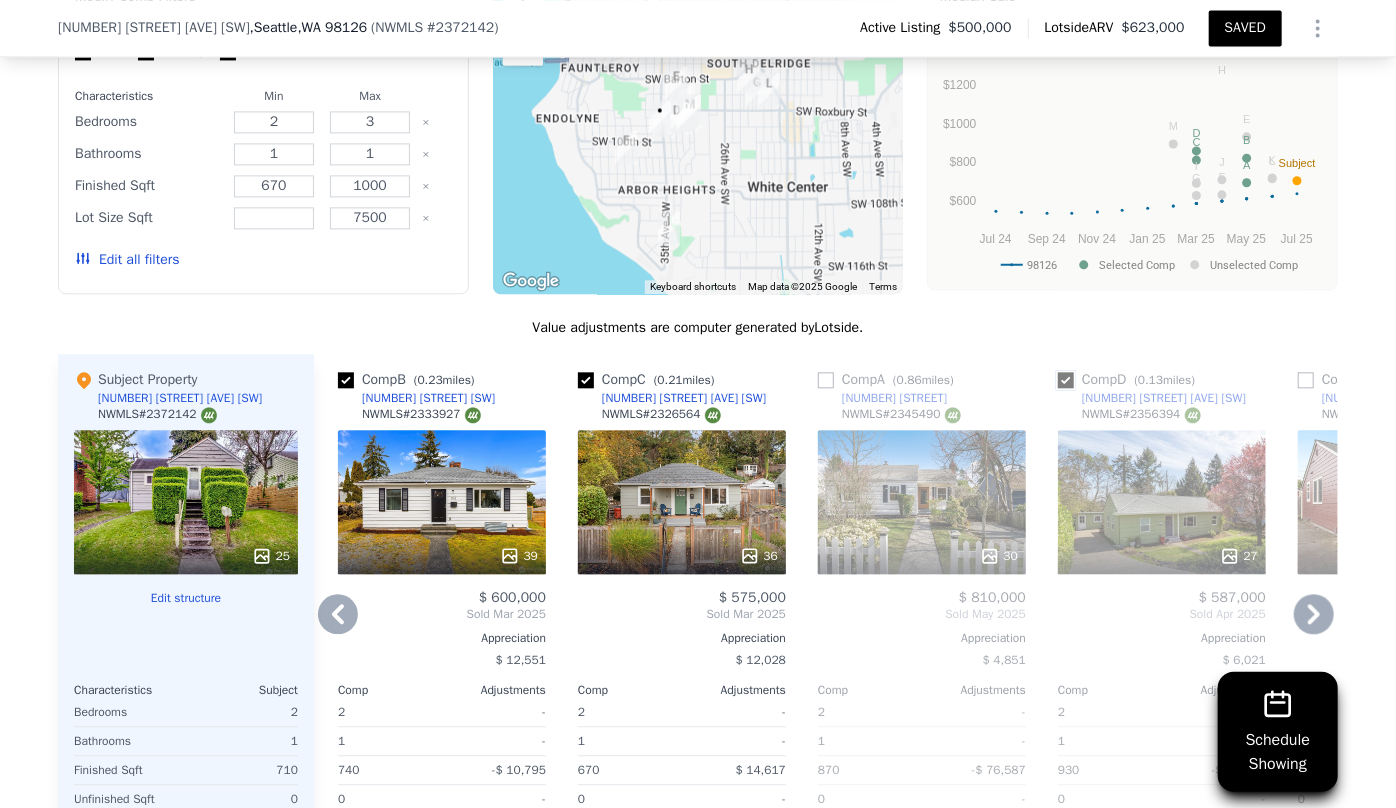 checkbox on "true" 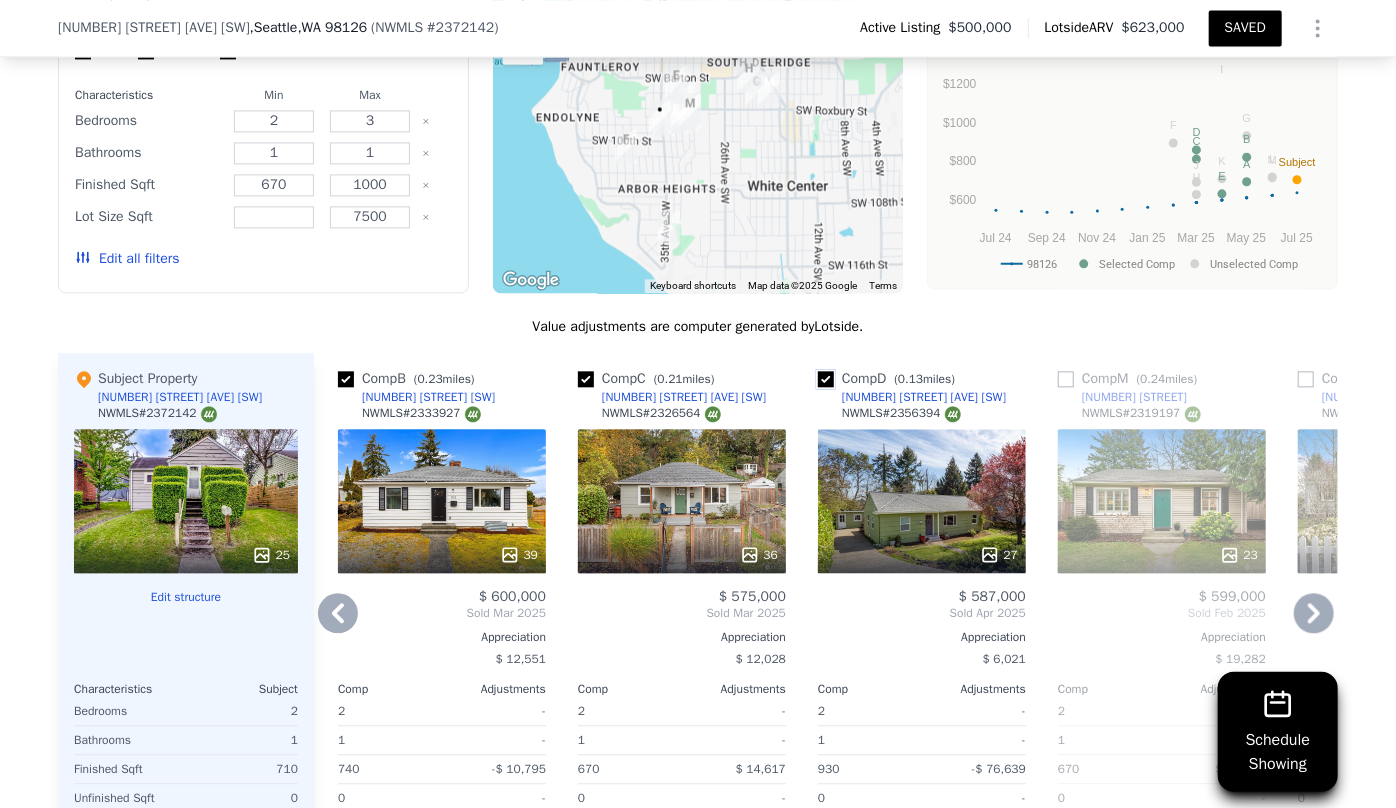 scroll, scrollTop: 2174, scrollLeft: 0, axis: vertical 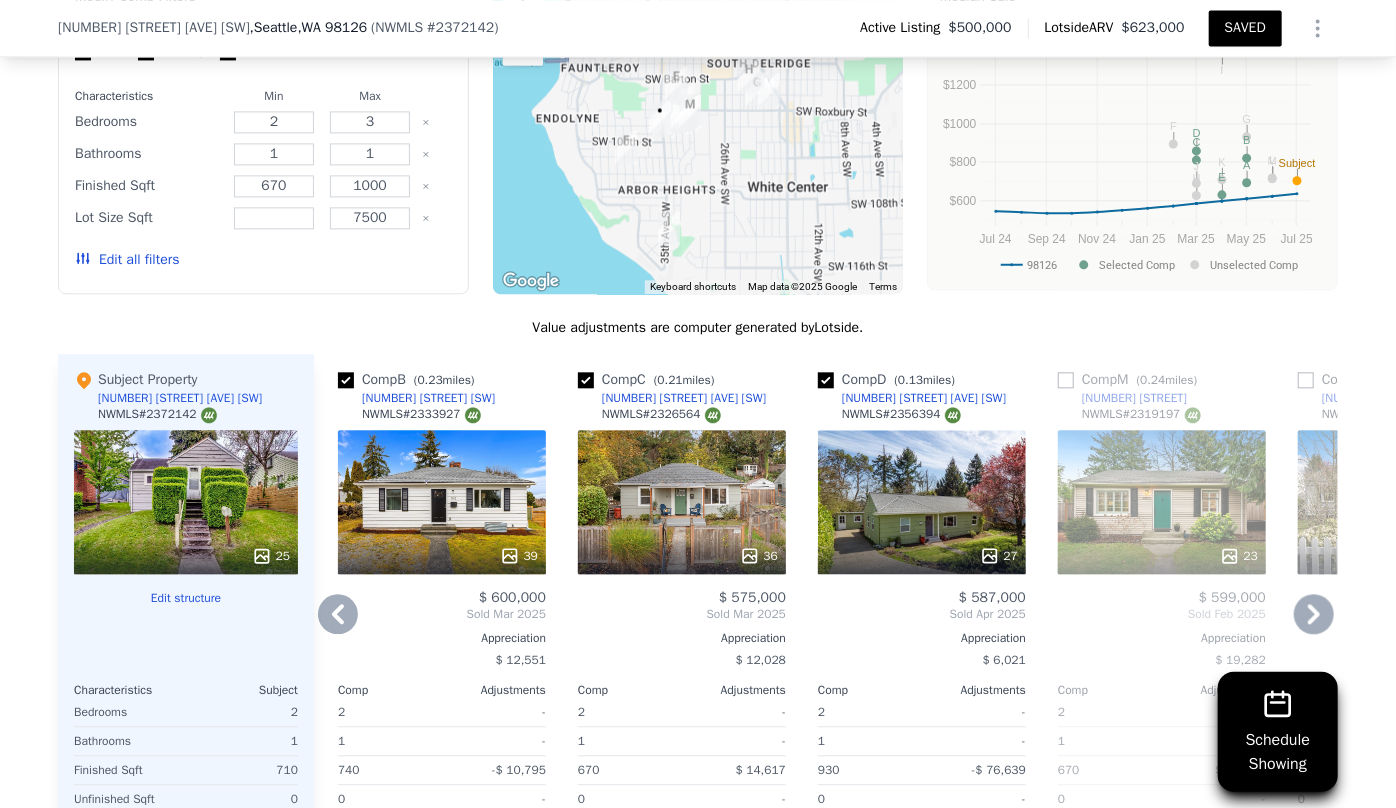 click on "23" at bounding box center [1162, 502] 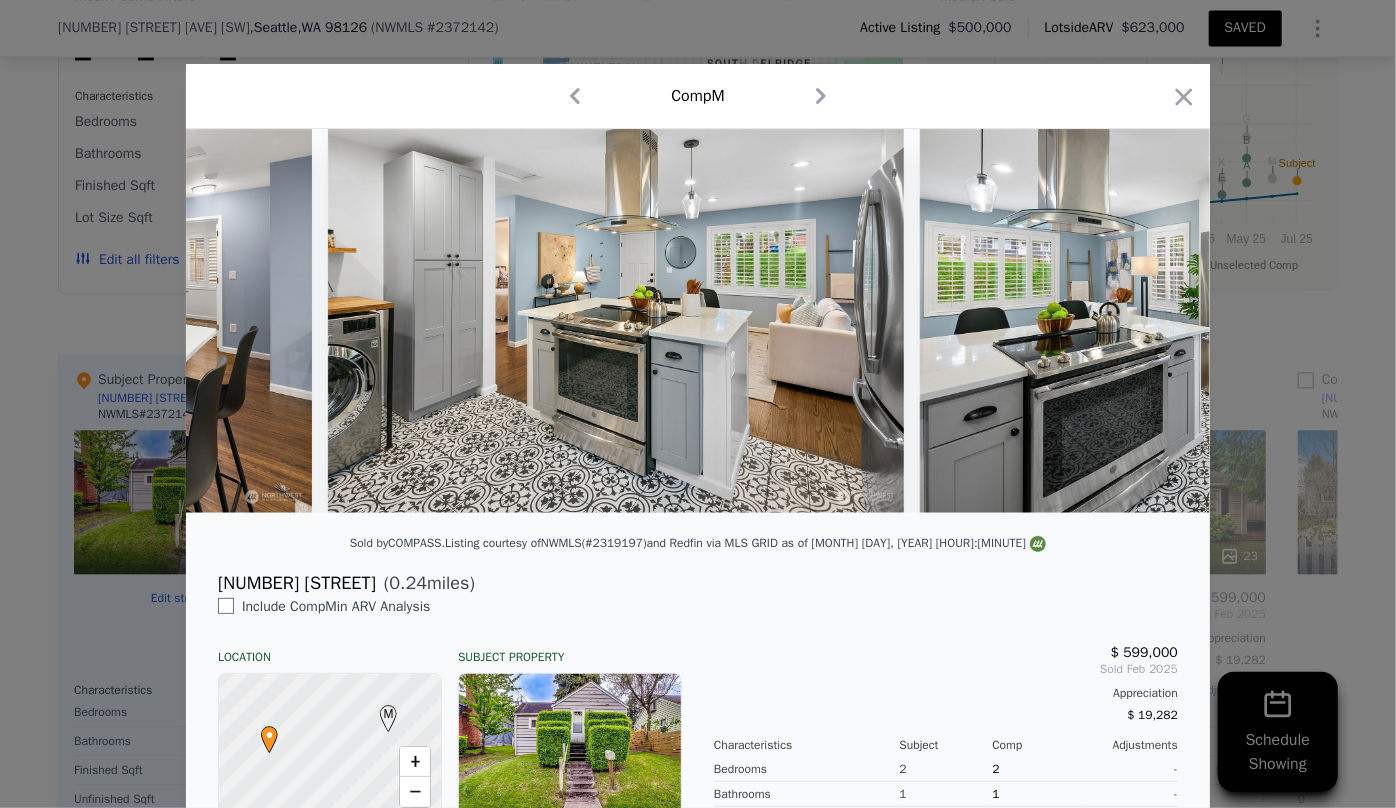 scroll, scrollTop: 0, scrollLeft: 4152, axis: horizontal 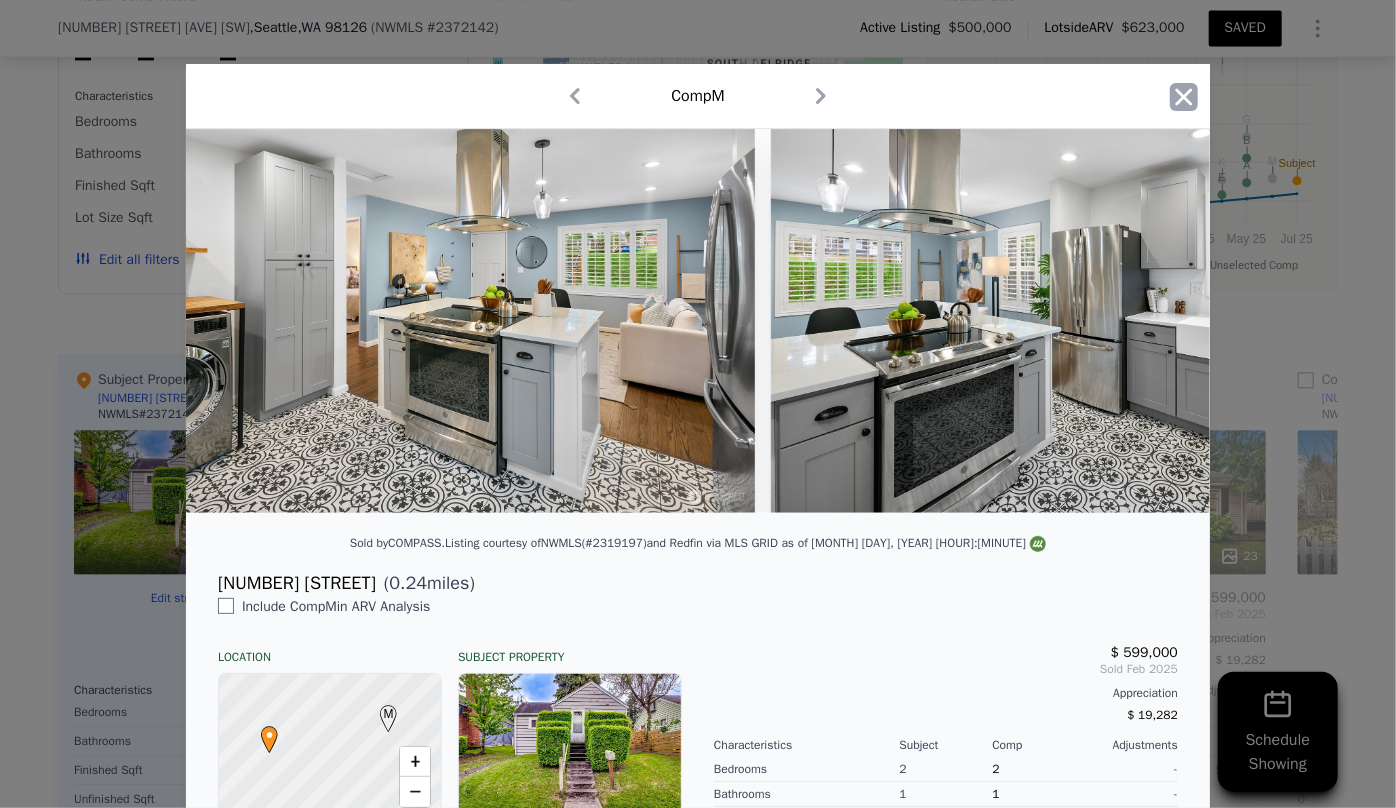 click 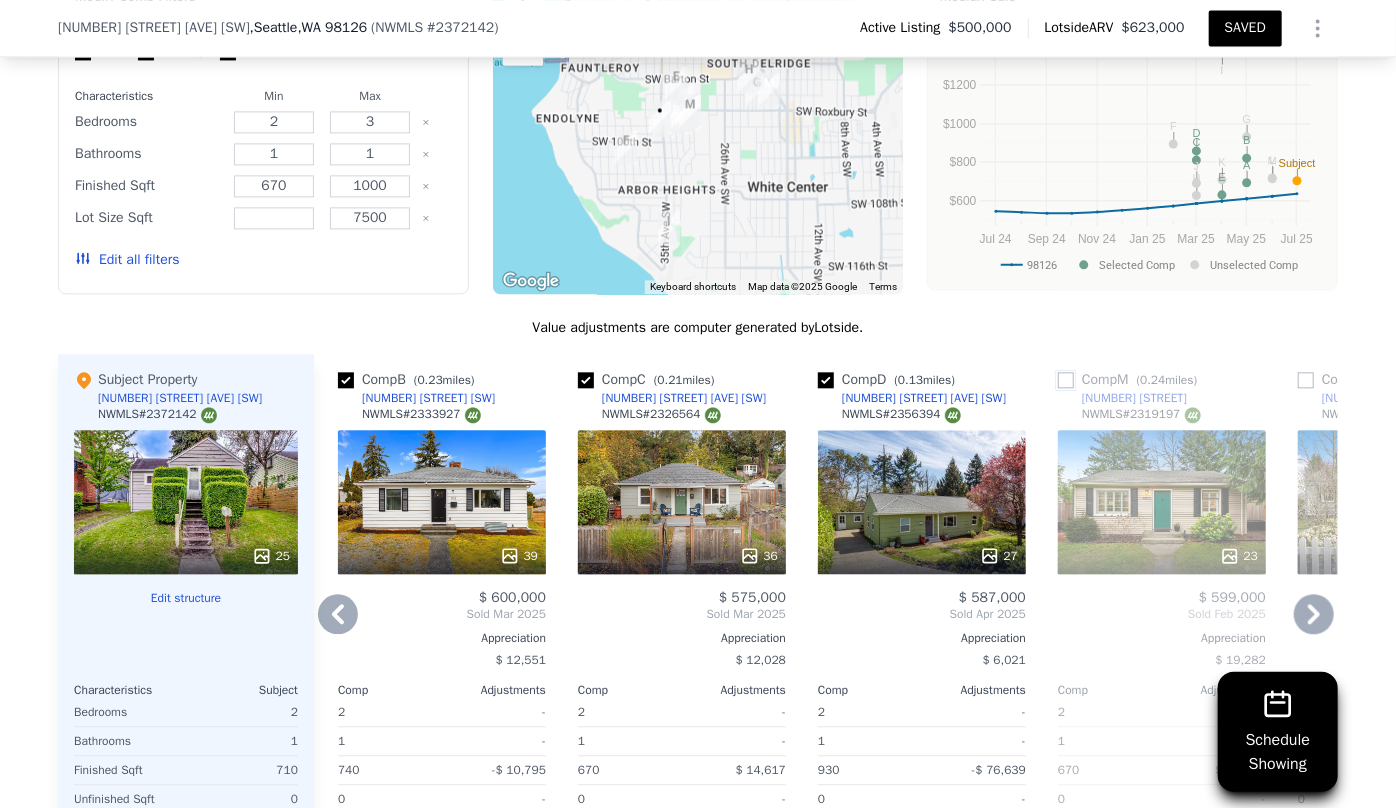 click at bounding box center (1066, 380) 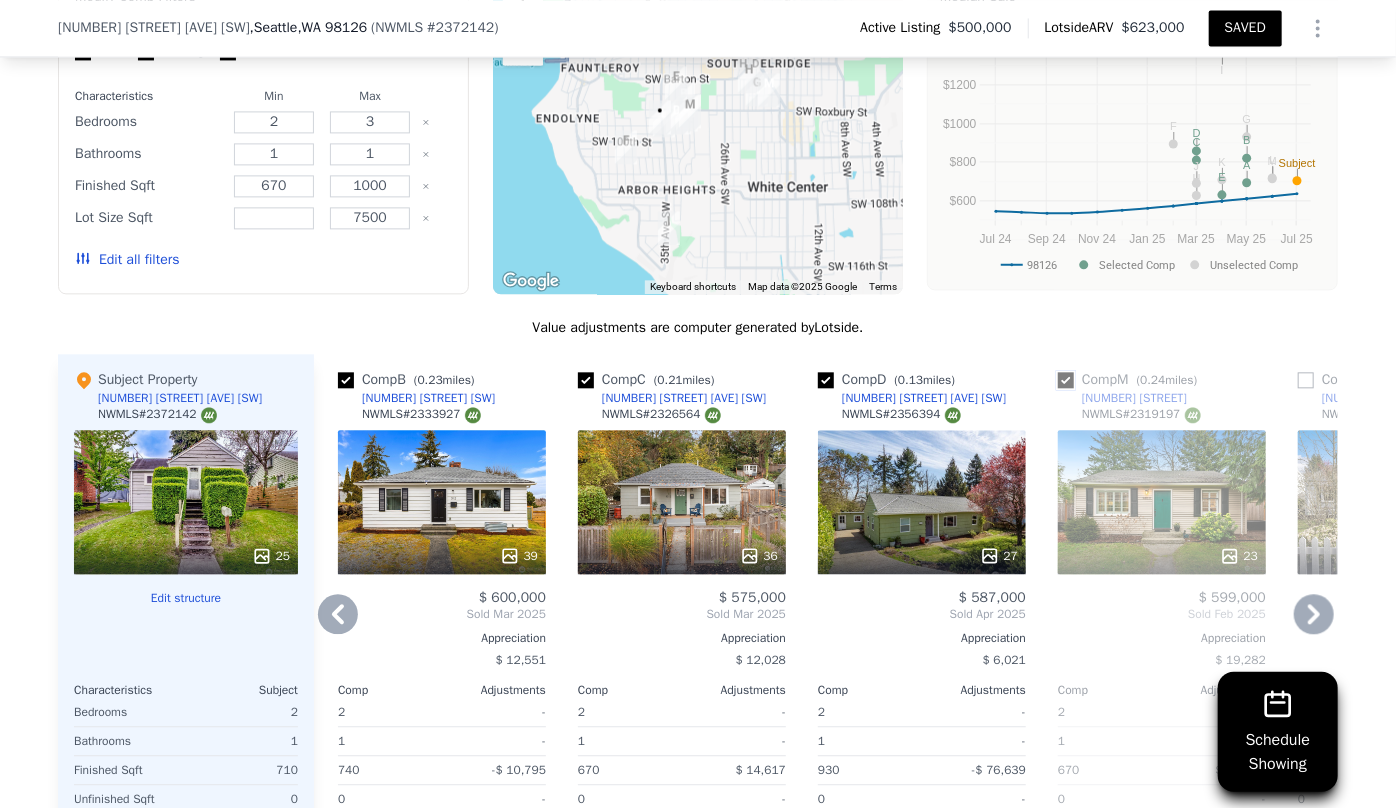 checkbox on "true" 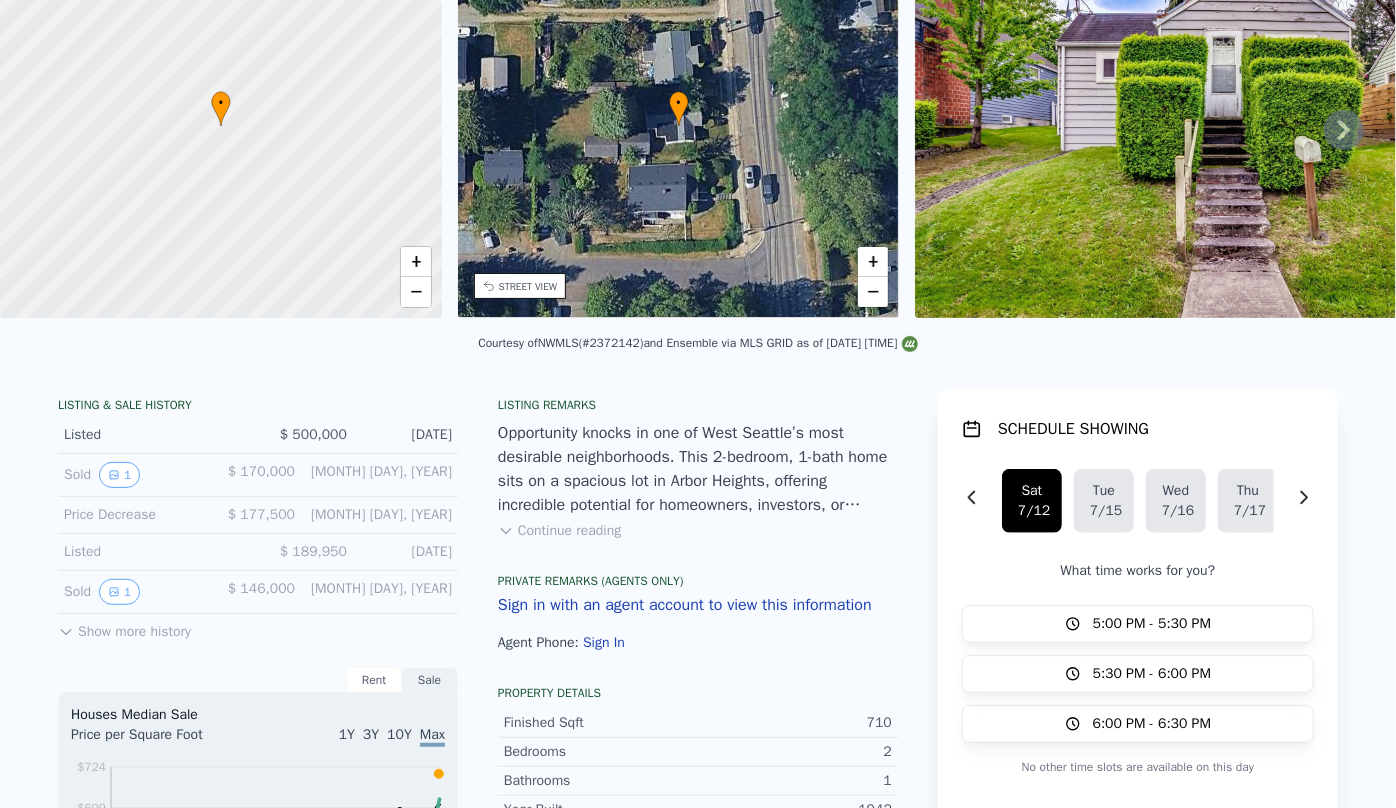 scroll, scrollTop: 7, scrollLeft: 0, axis: vertical 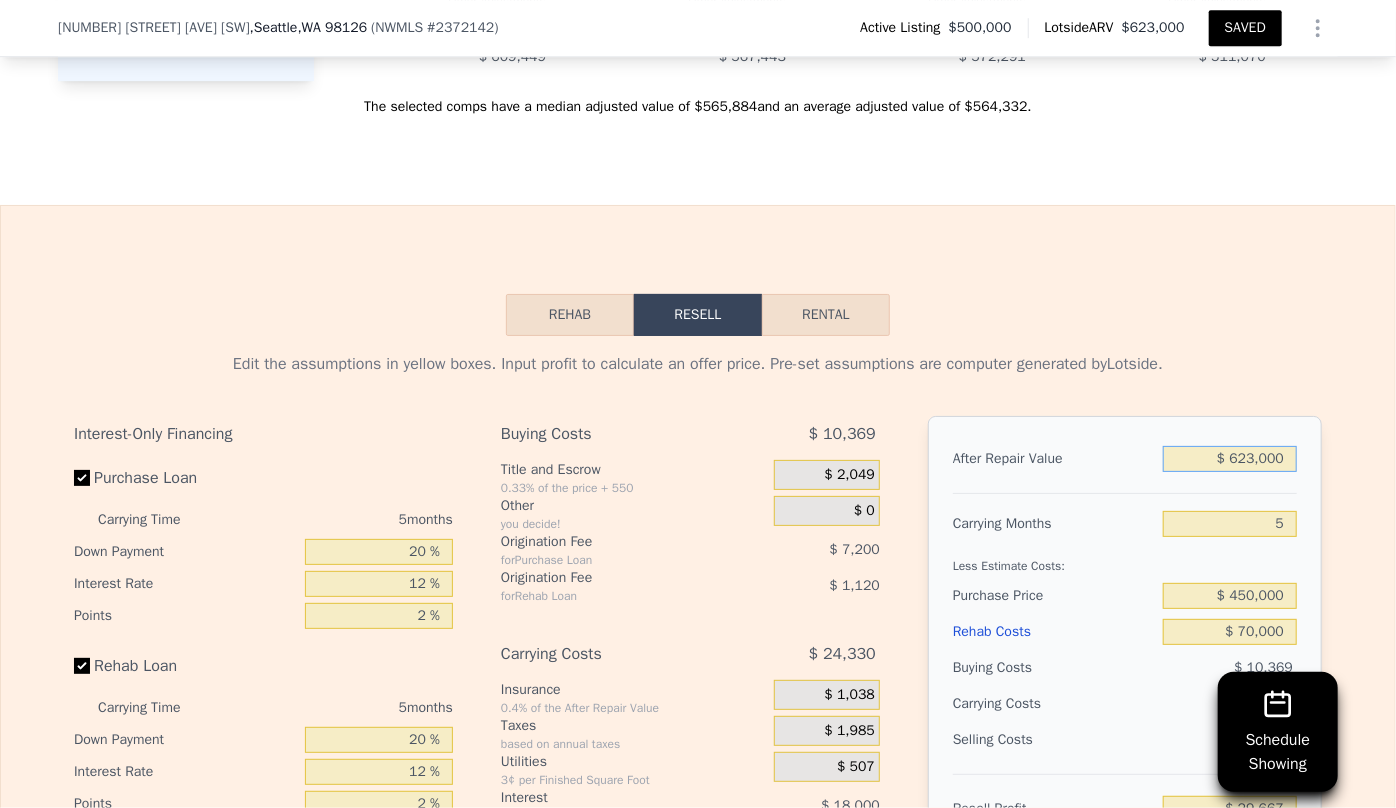 click on "$ 623,000" at bounding box center [1230, 459] 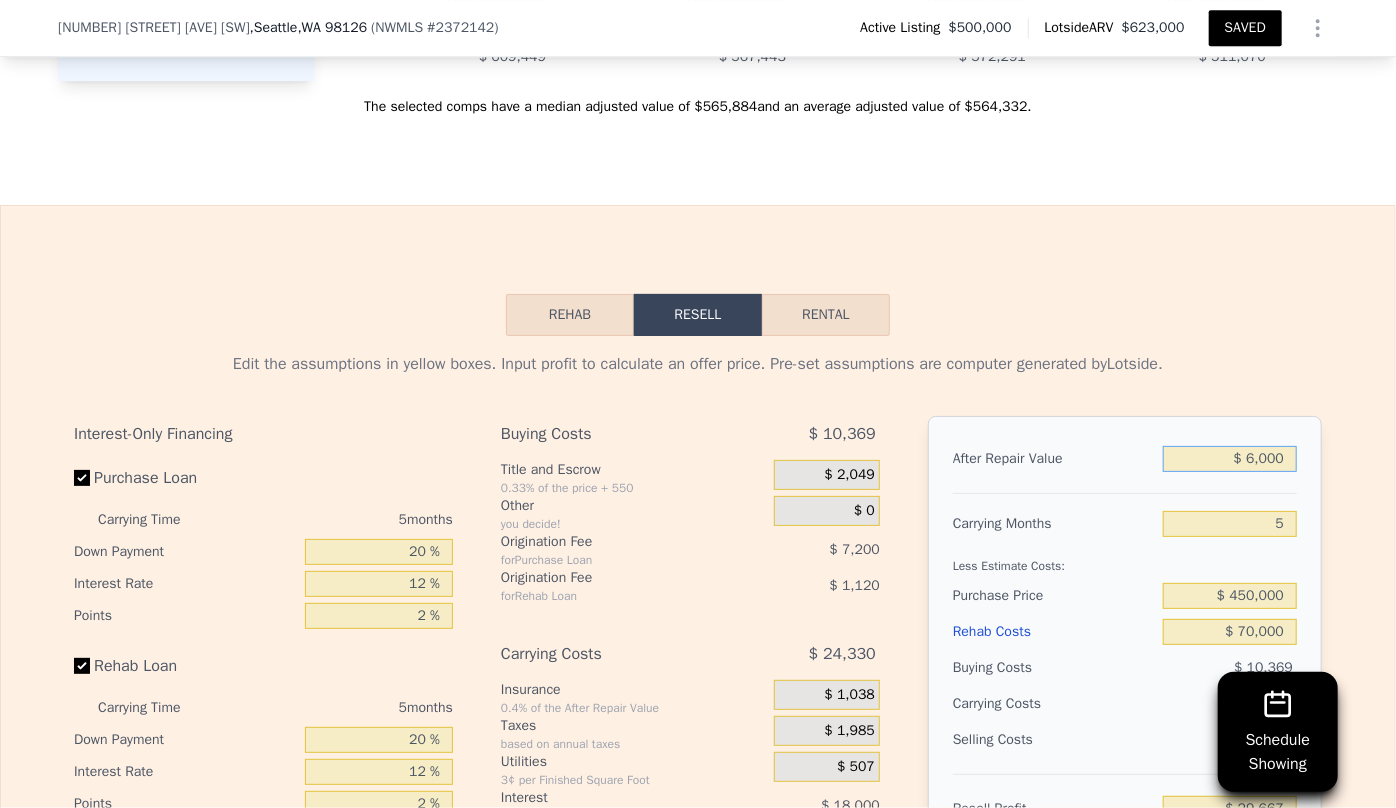 type on "$ 000" 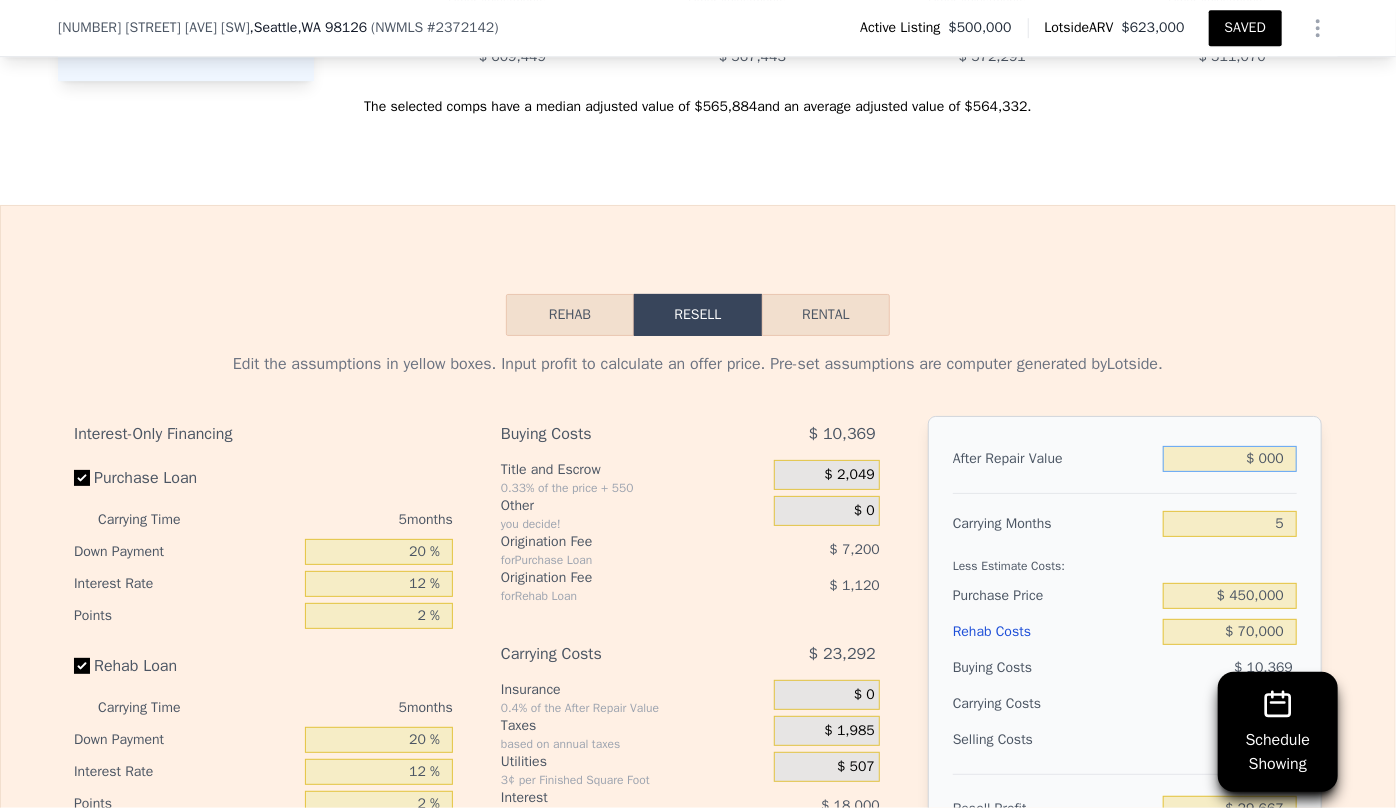 type on "-$ 554,211" 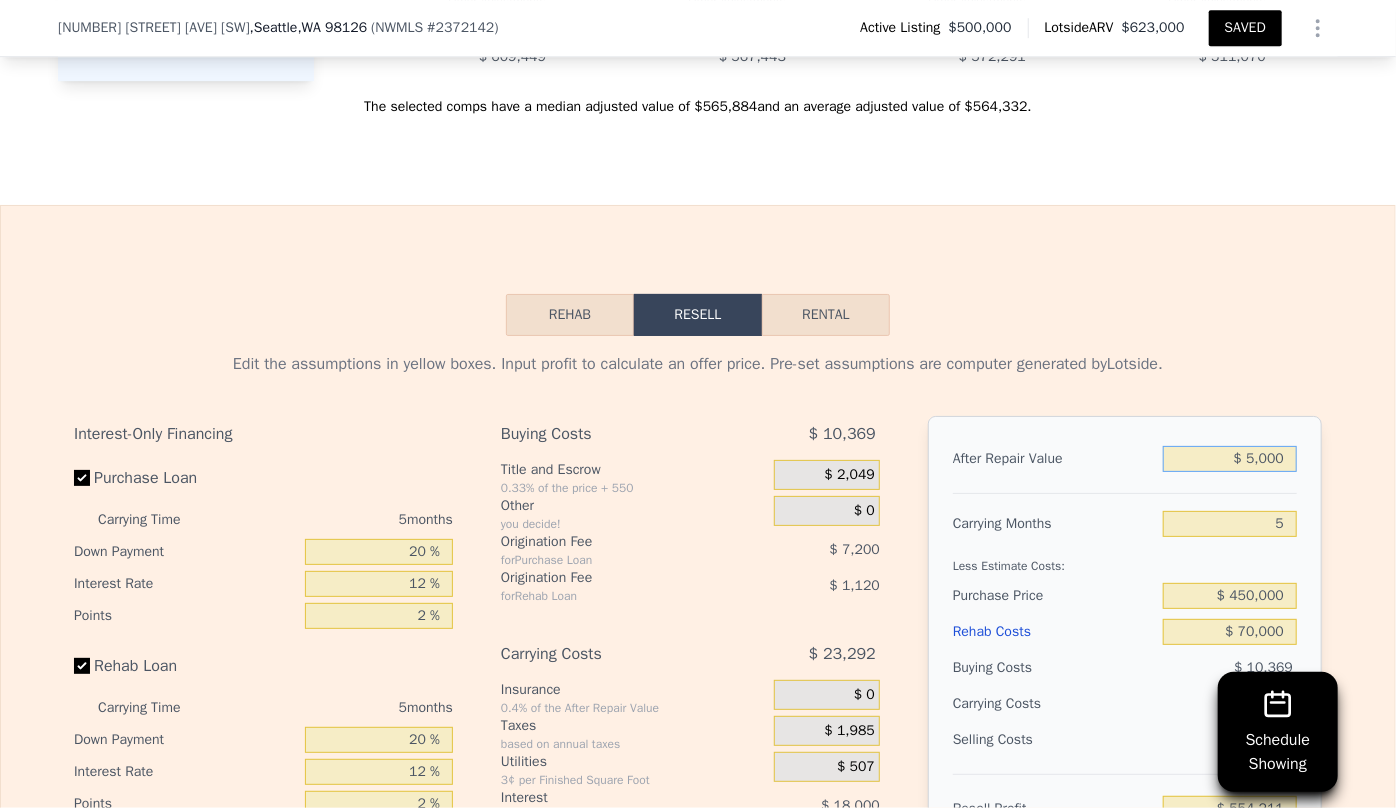 type on "$ 55,000" 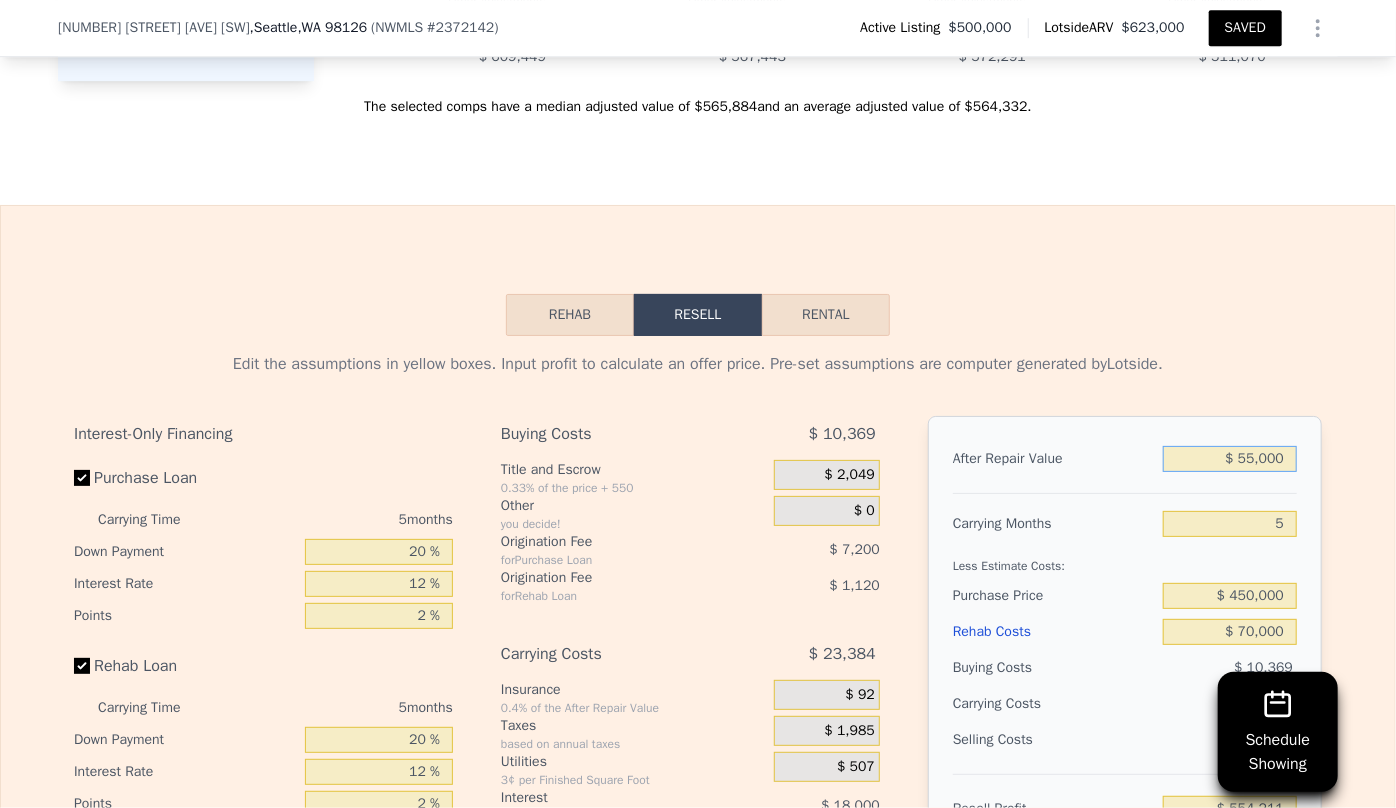 type on "-$ 502,665" 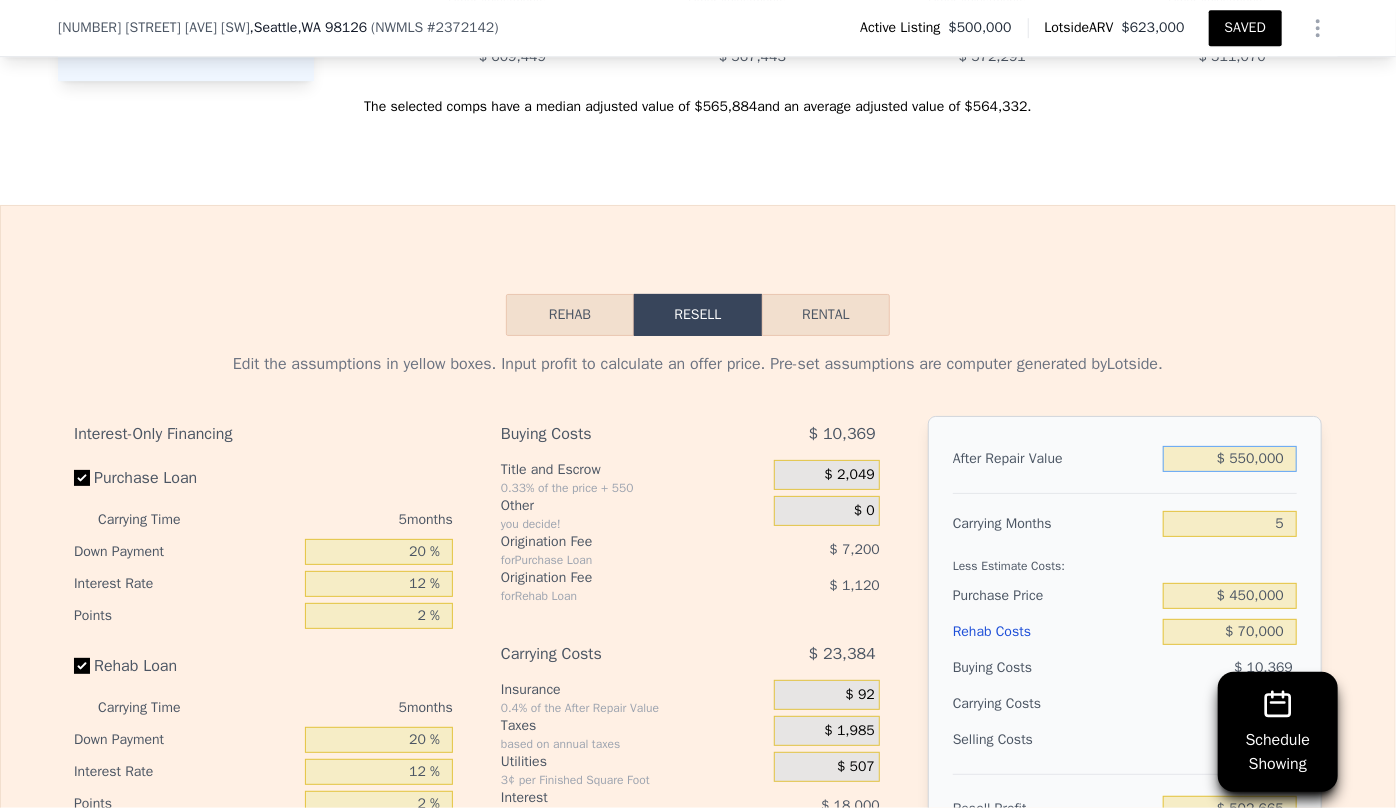 type on "$ 5,500,000" 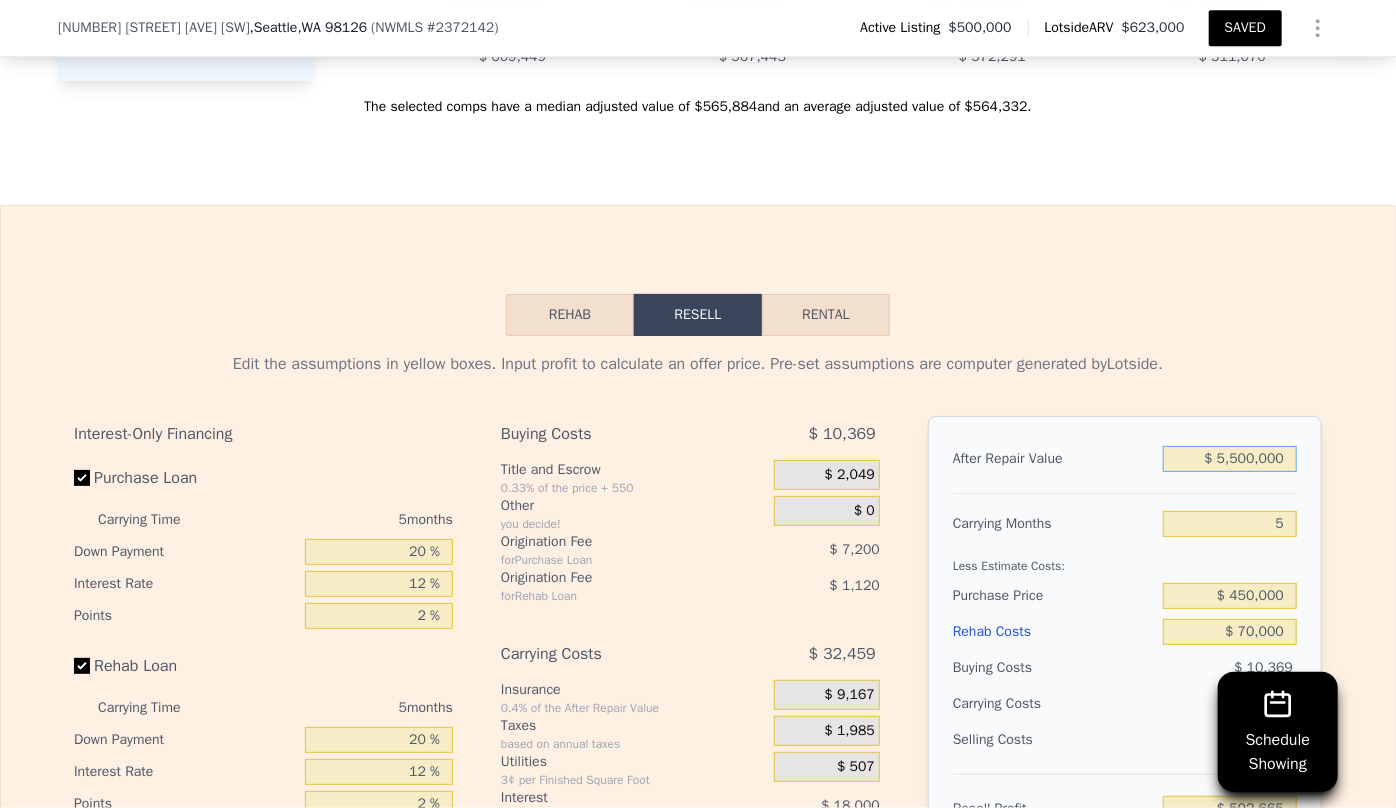 type on "$ 4,600,407" 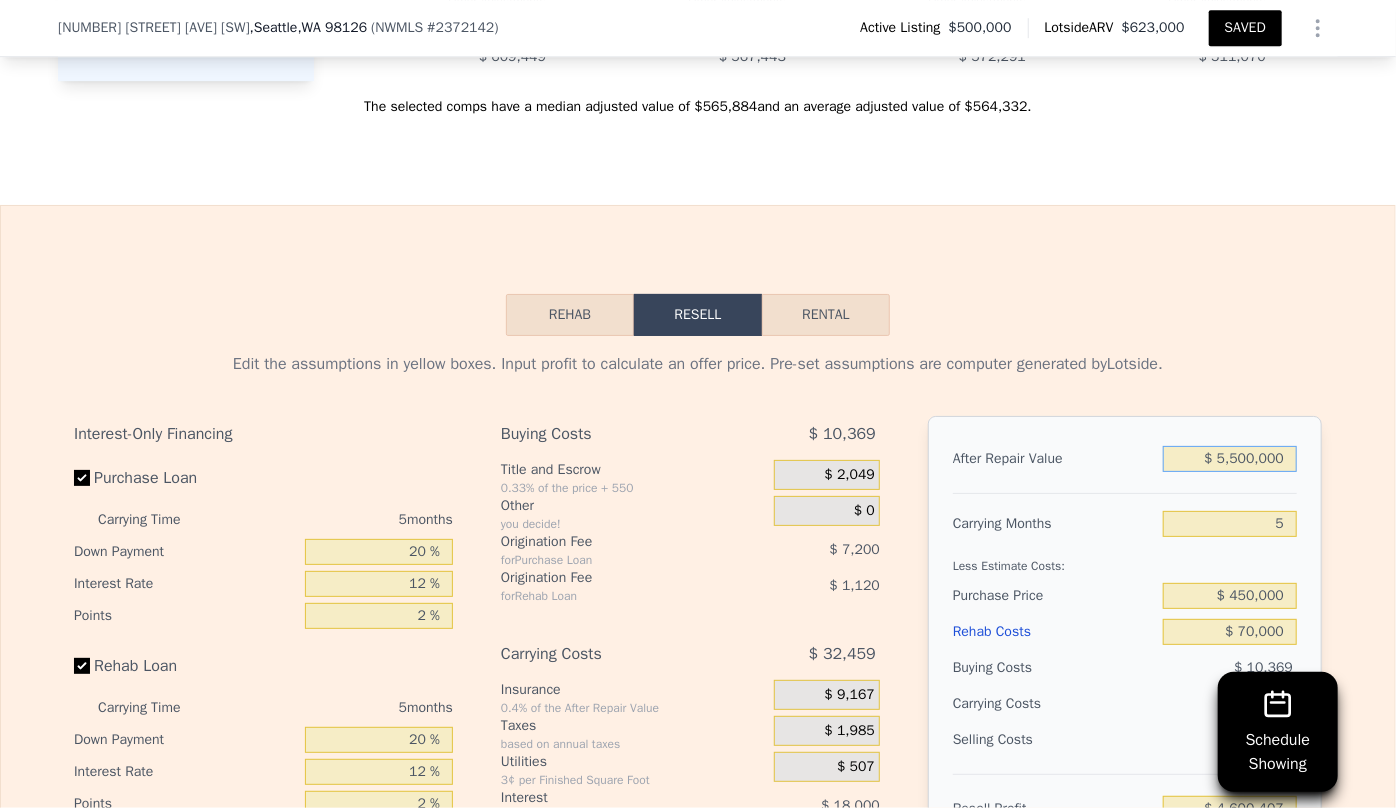 type on "$ 550,000" 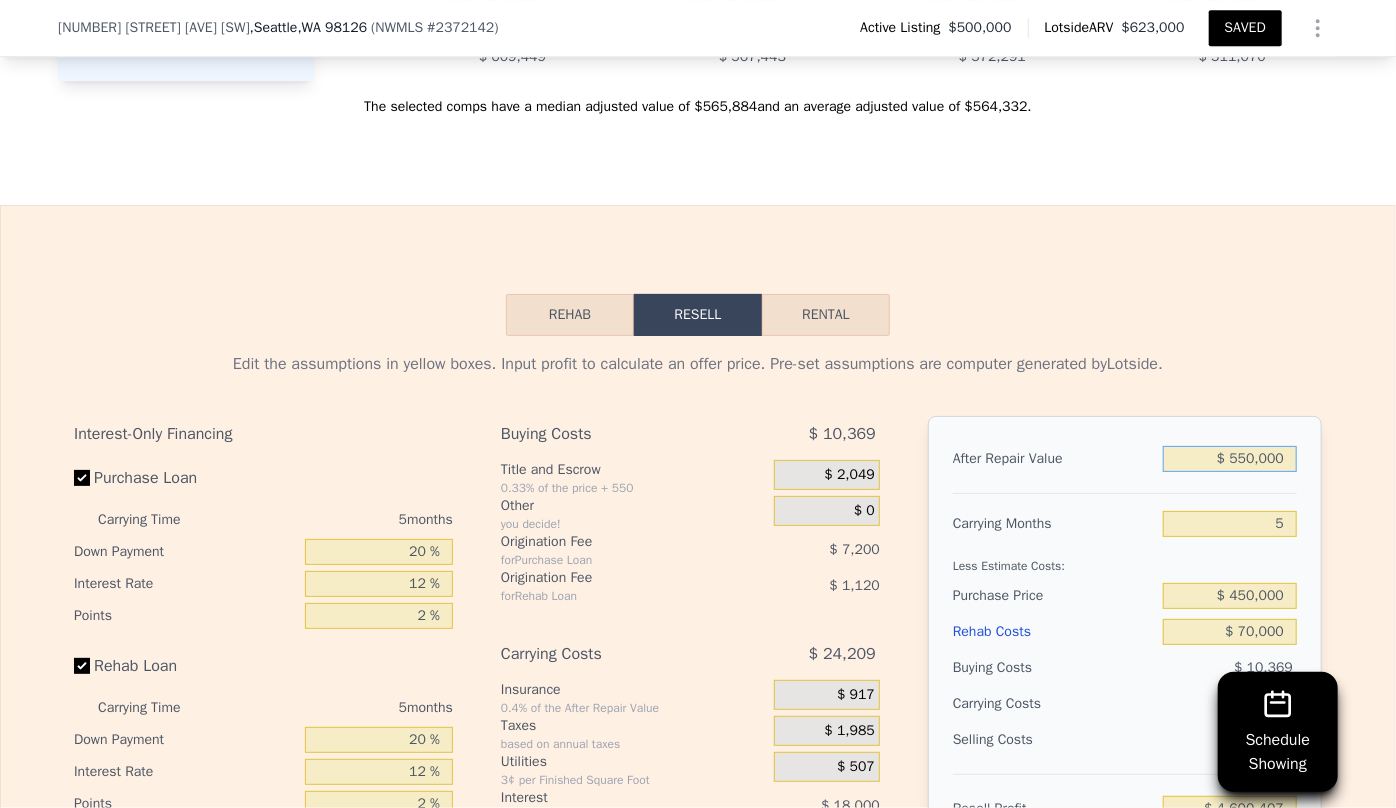 type on "-$ 38,750" 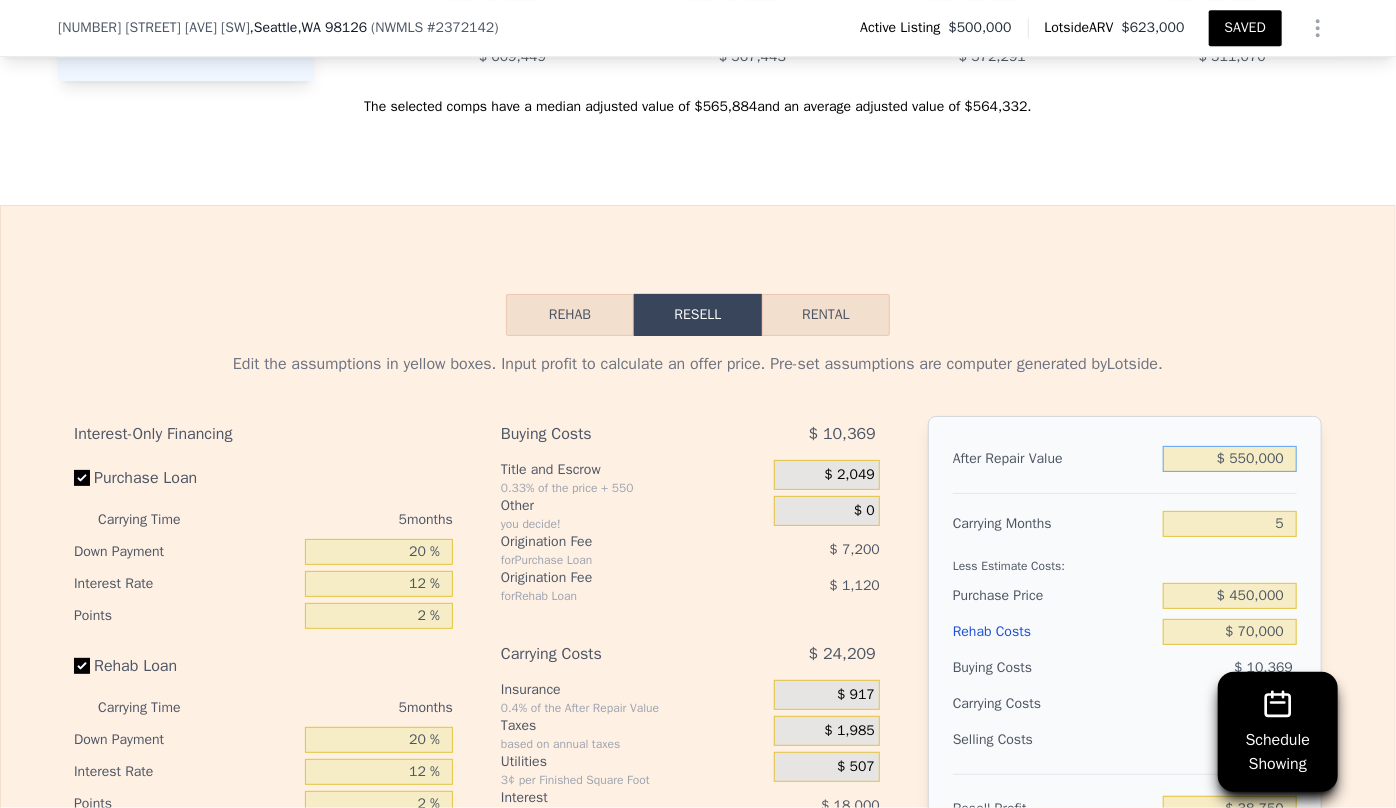 type on "$ 550,000" 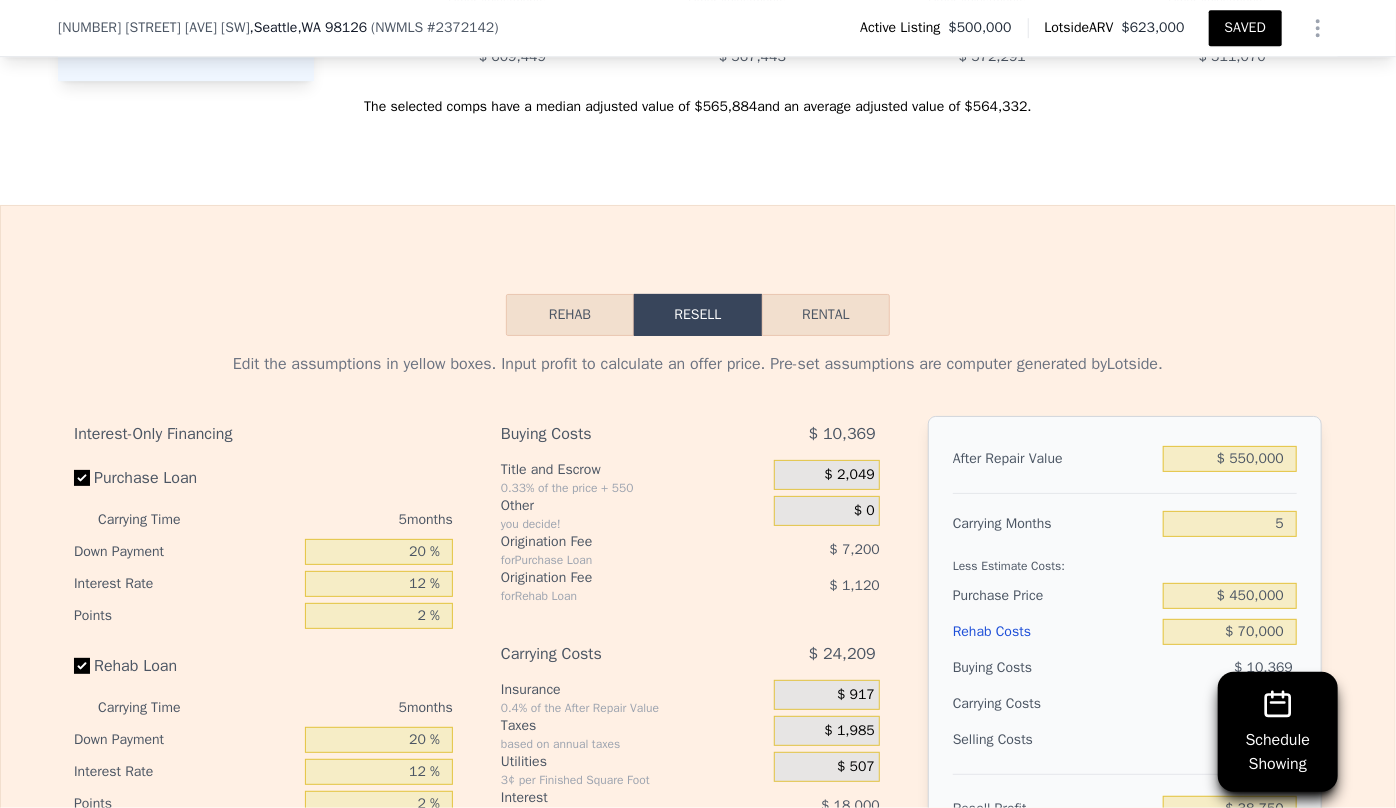 click on "Rehab   Resell   Rental Edit the assumptions in yellow boxes. Input profit to calculate an offer price. Pre-set assumptions are computer generated by  Lotside . Interest-Only Financing Purchase Loan Carrying Time 5  months Down Payment 20 % Interest Rate 12 % Points 2 % Rehab Loan Carrying Time 5  months Down Payment 20 % Interest Rate 12 % Points 2 % Buying Costs $ 10,369 Title and Escrow 0.33% of the price + 550 $ 2,049 Other you decide! $ 0 Origination Fee for  Purchase Loan $ 7,200 Origination Fee for  Rehab Loan $ 1,120 Carrying Costs $ 24,209 Insurance 0.4% of the After Repair Value $ 917 Taxes based on annual taxes $ 1,985 Utilities 3¢ per Finished Square Foot $ 507 Interest for  Purchase Loan $ 18,000 Interest for  Rehab Loan $ 2,800 Selling Costs $ 34,172 Excise Tax 1.78% of the After Repair Value $ 9,790 Listing Commission 2.5% of the After Repair Value $ 13,750 Selling Commission 1.5% of the After Repair Value $ 8,250 Title and Escrow 0.33% of the After Repair Value $ 2,382 After Repair Value 5" at bounding box center [698, 687] 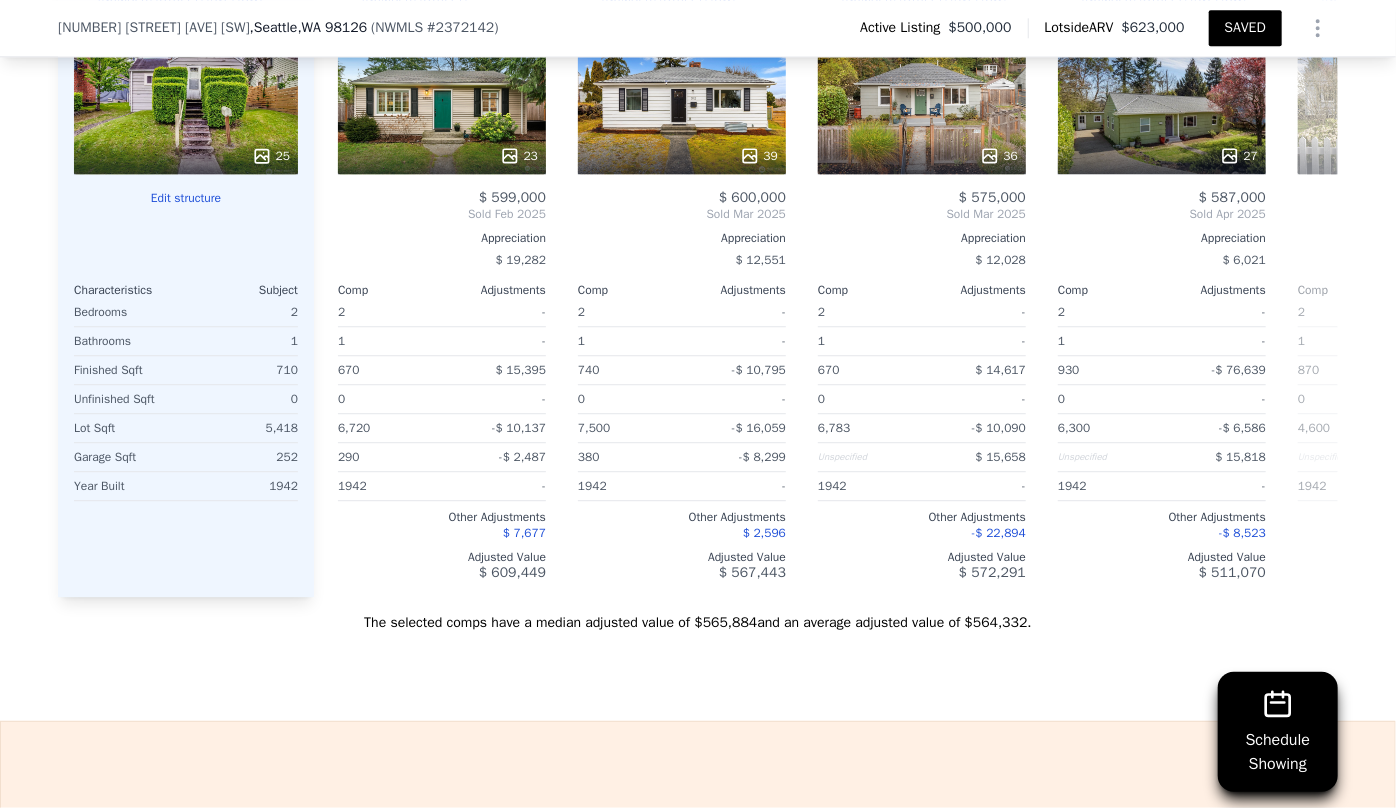 scroll, scrollTop: 2545, scrollLeft: 0, axis: vertical 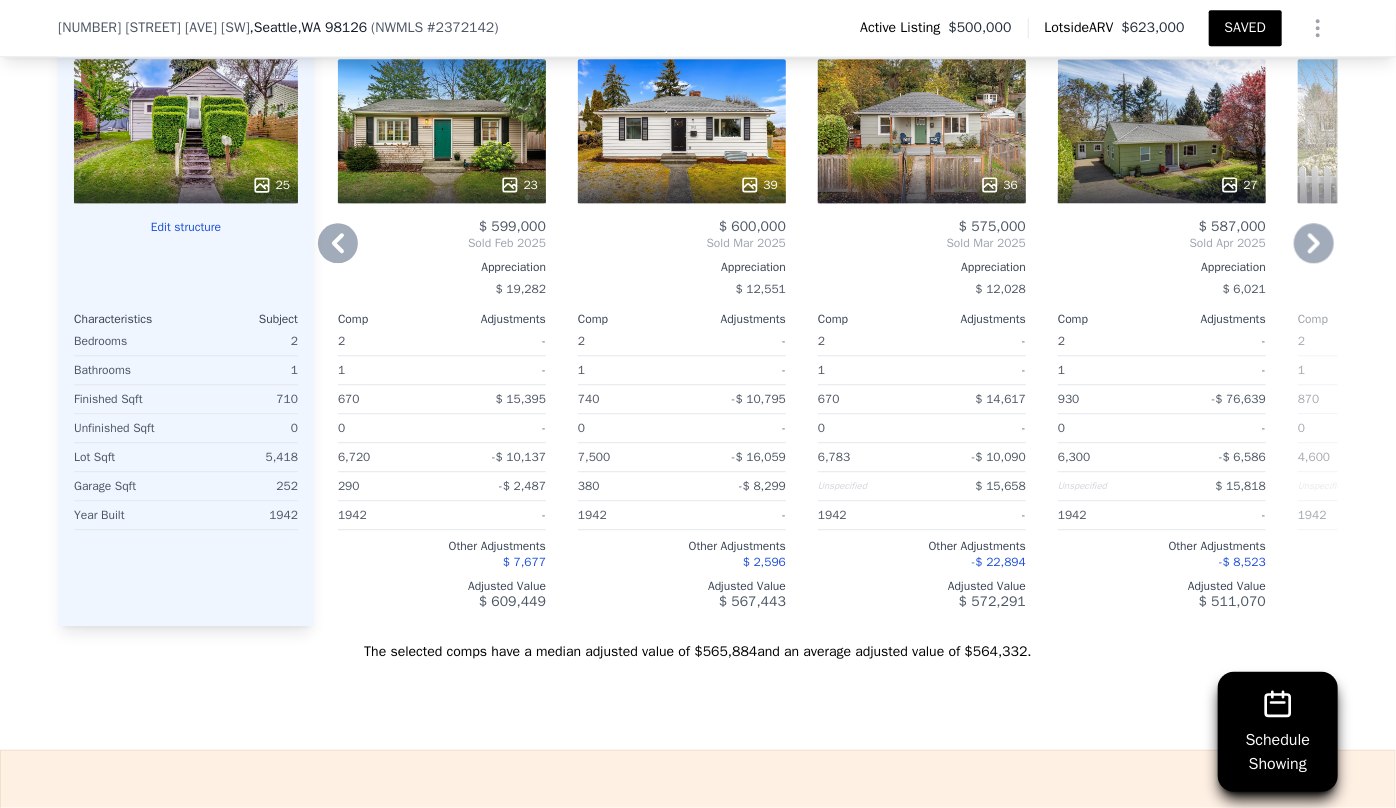 click 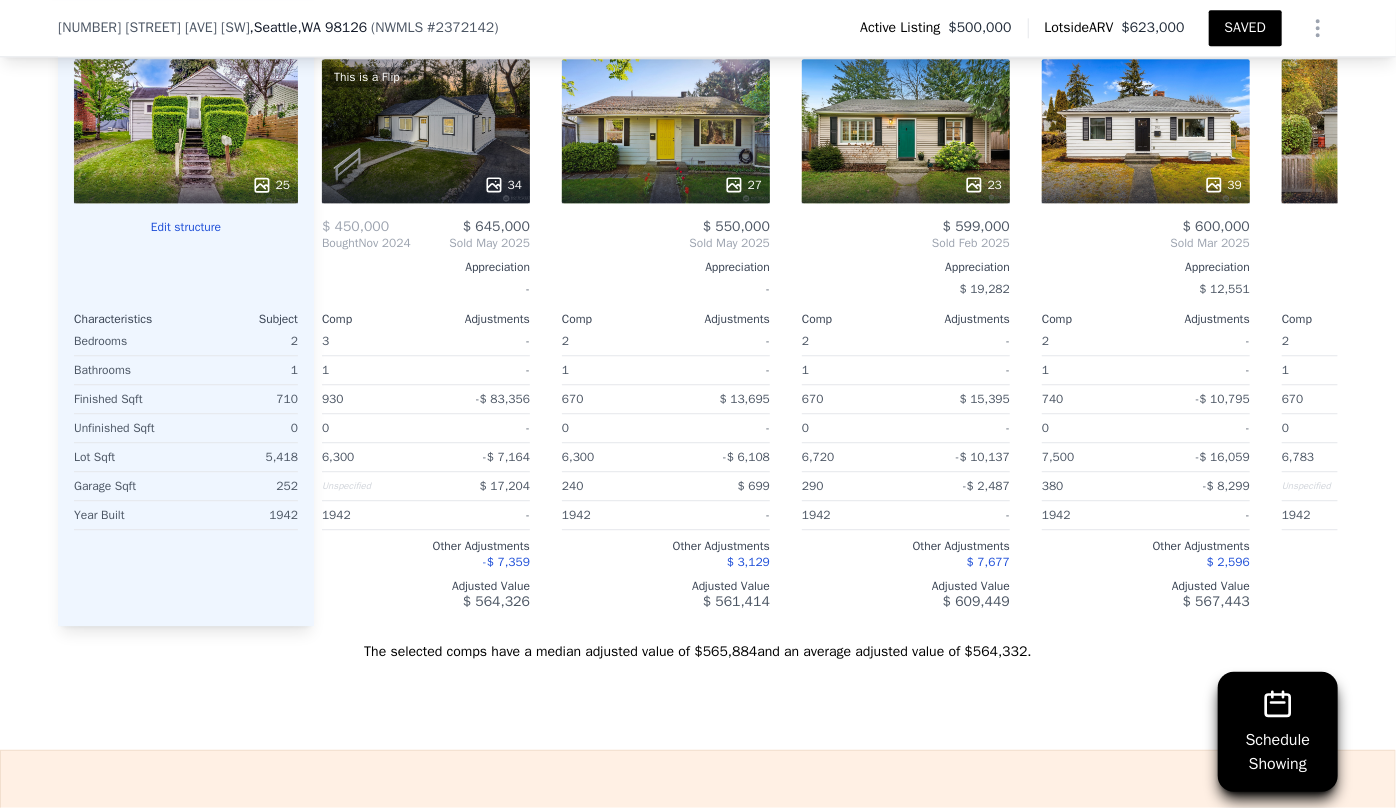 scroll, scrollTop: 0, scrollLeft: 0, axis: both 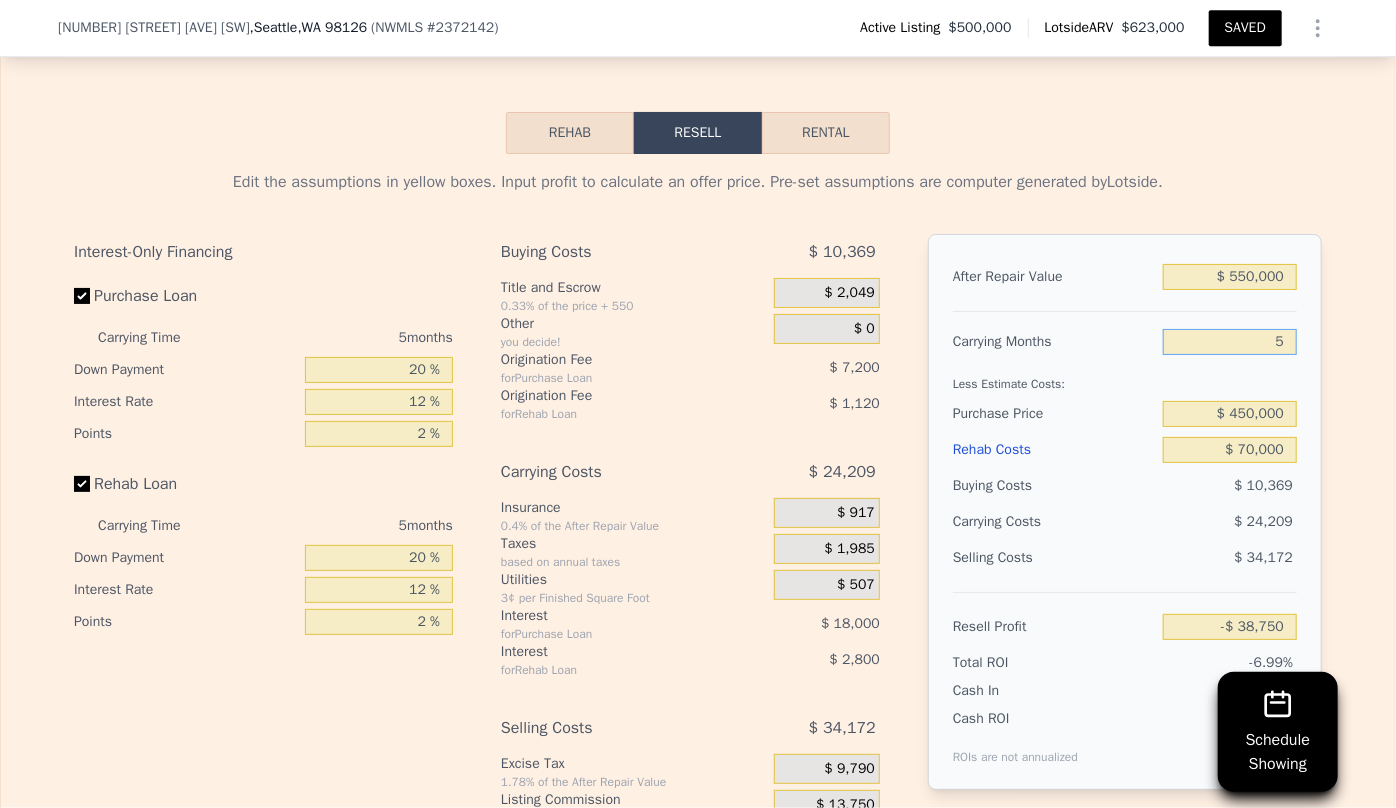 click on "5" at bounding box center (1230, 342) 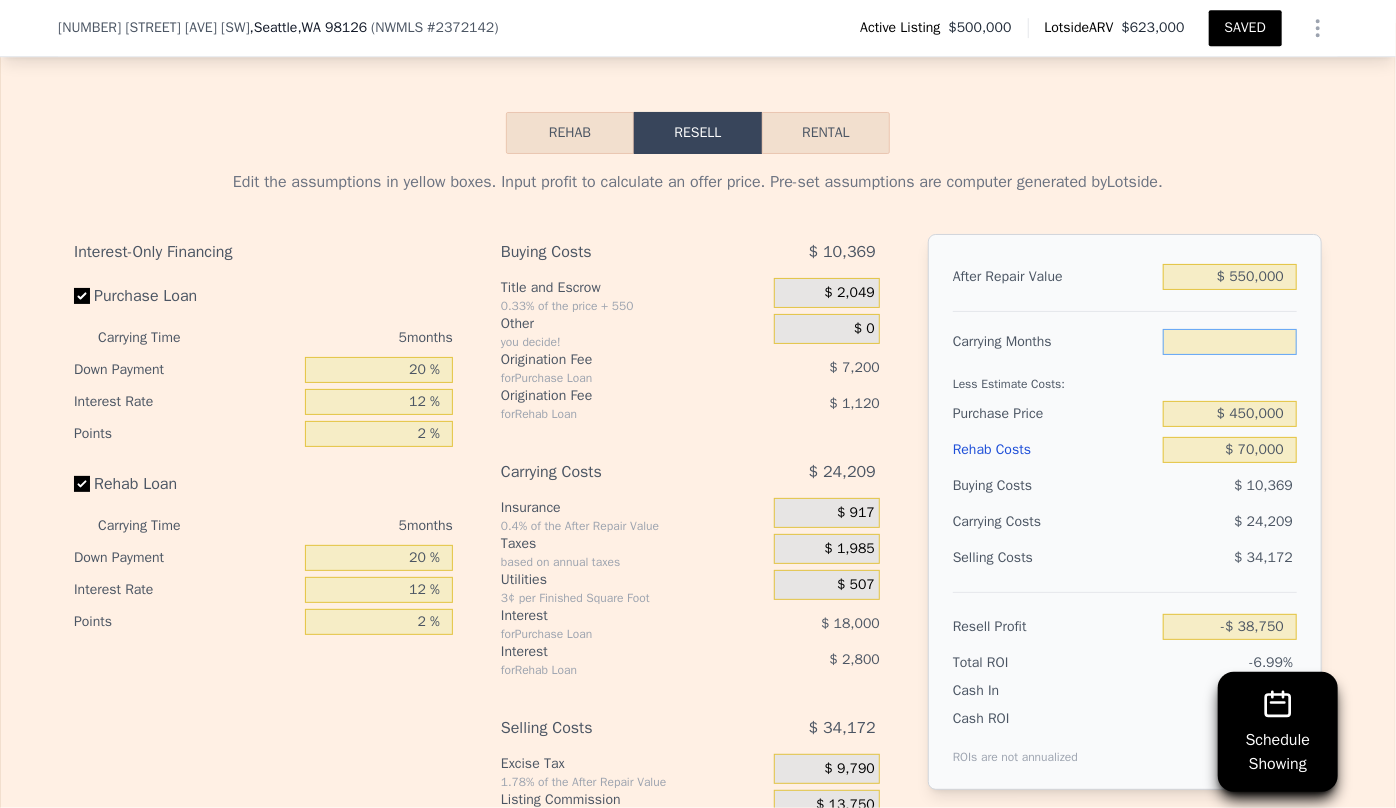 type on "6" 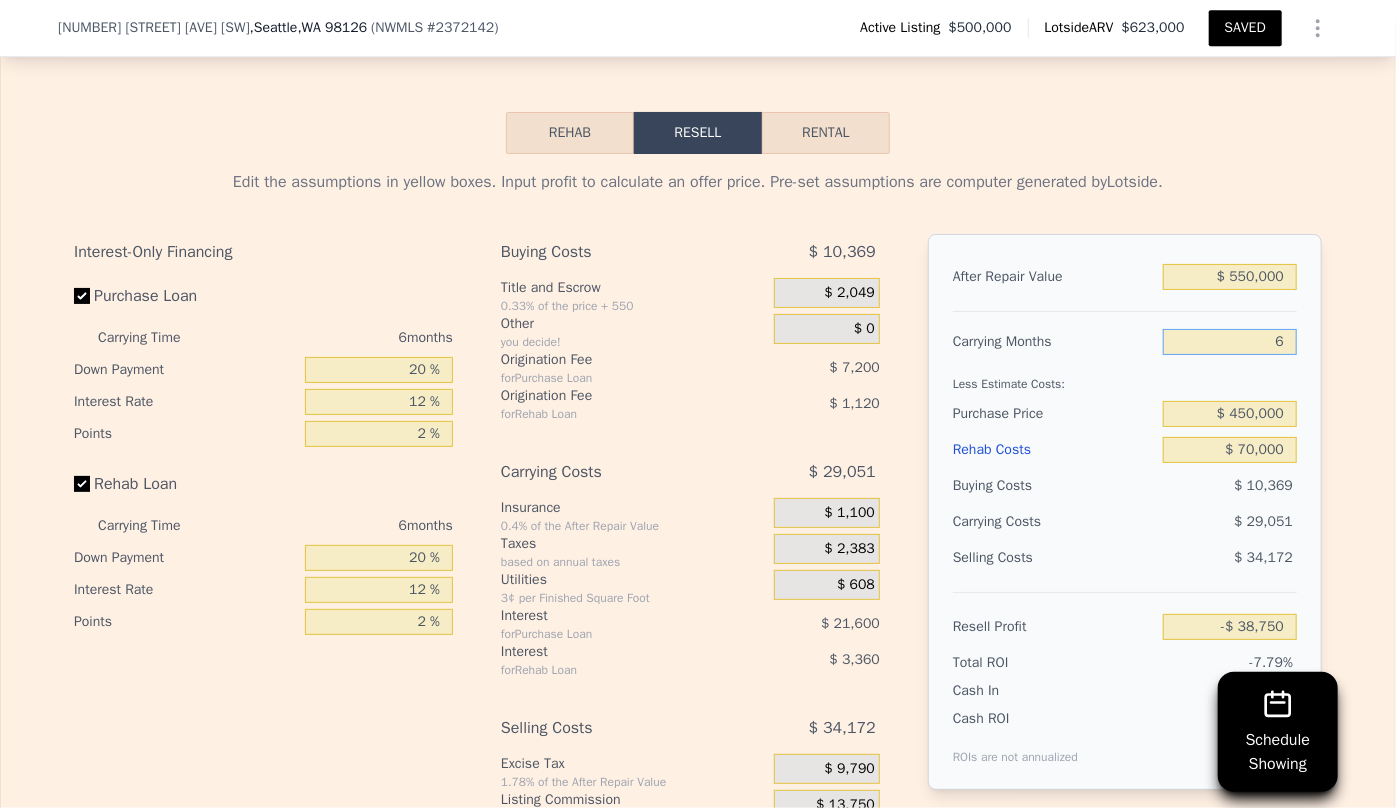 type on "-$ 43,592" 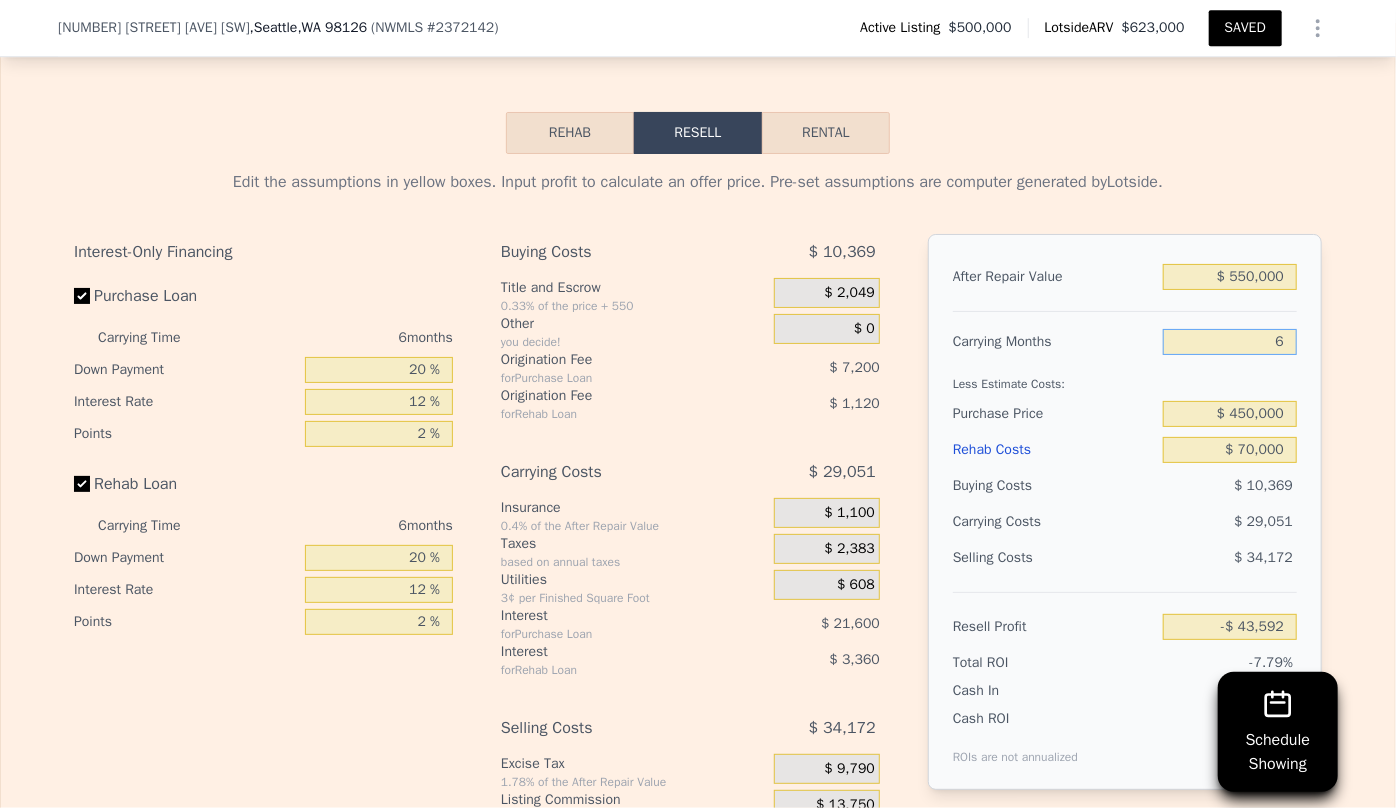 type on "6" 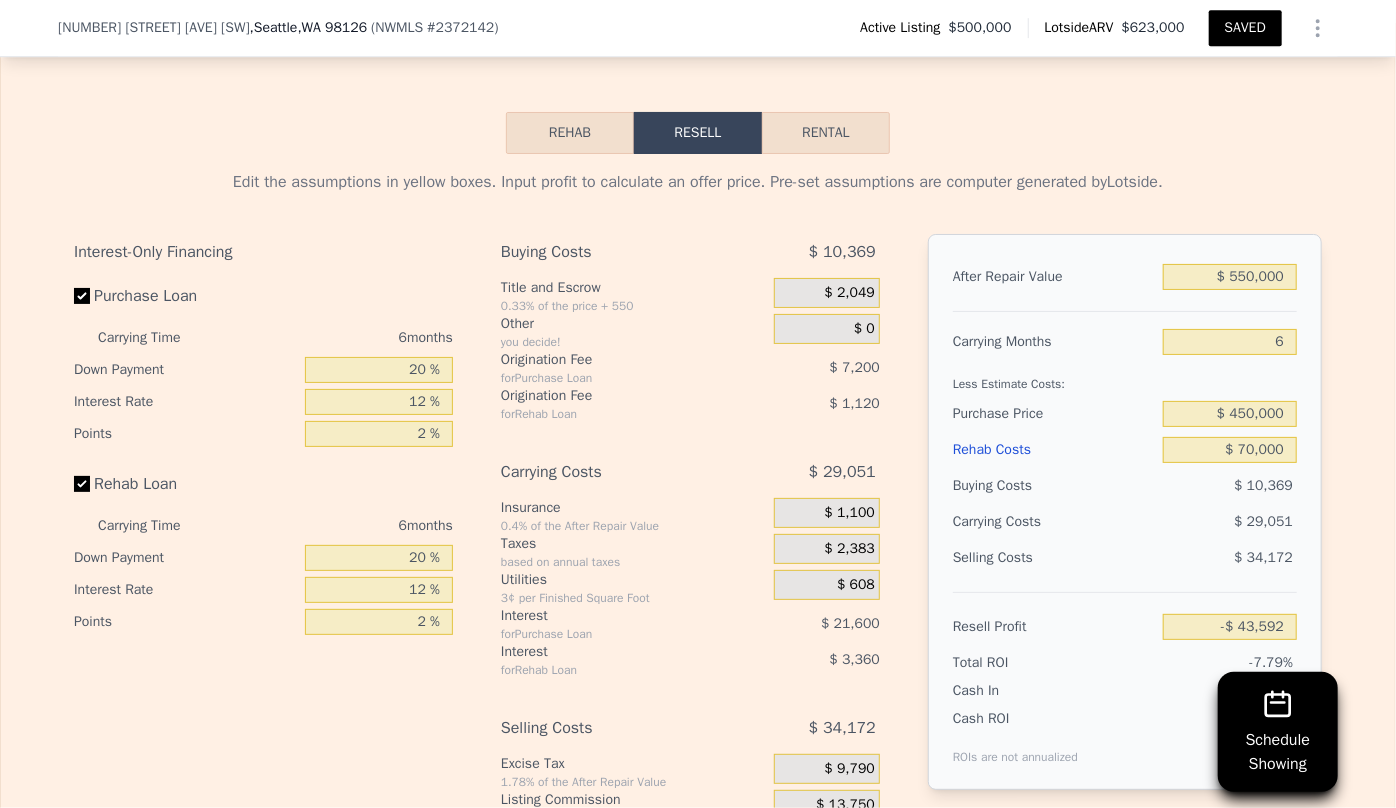 click on "$ 29,051" at bounding box center [1191, 522] 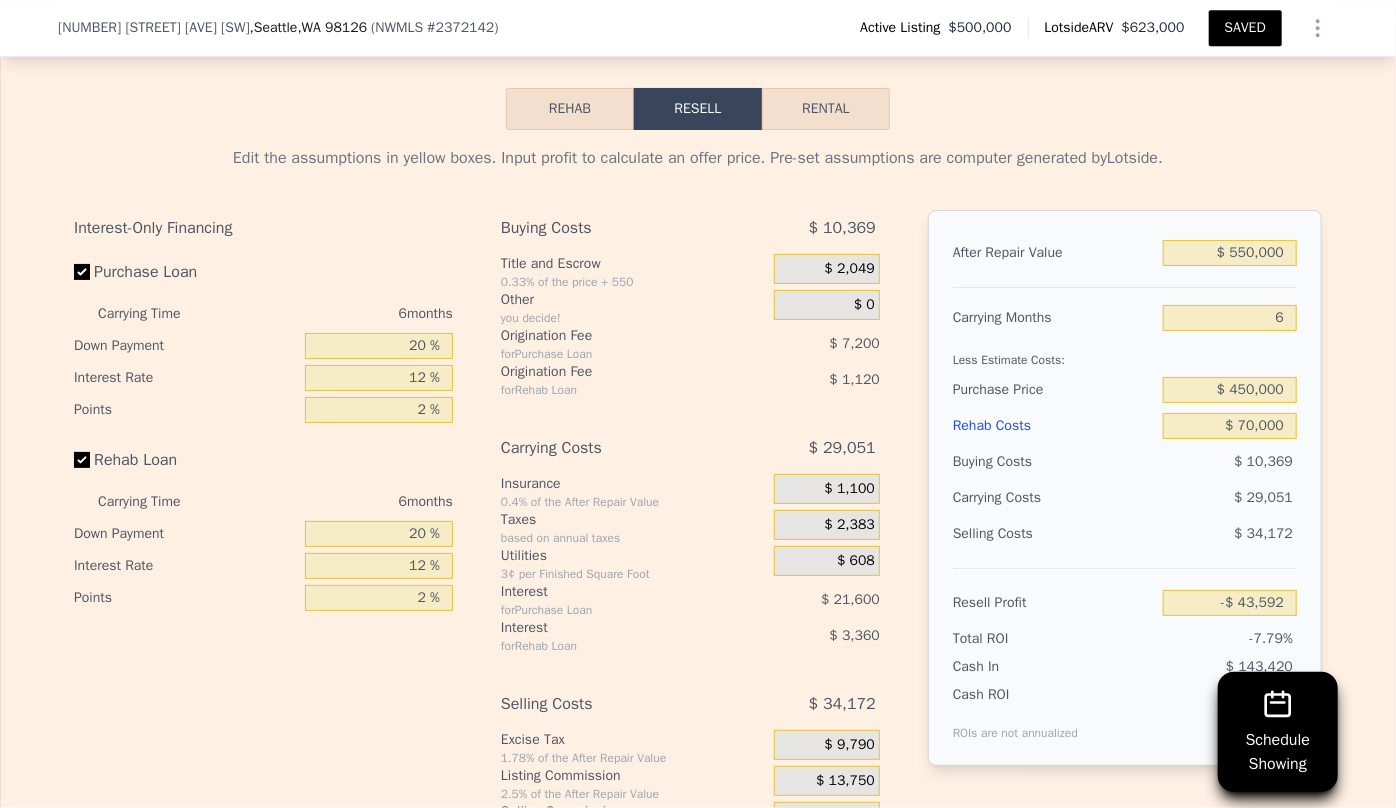 scroll, scrollTop: 3363, scrollLeft: 0, axis: vertical 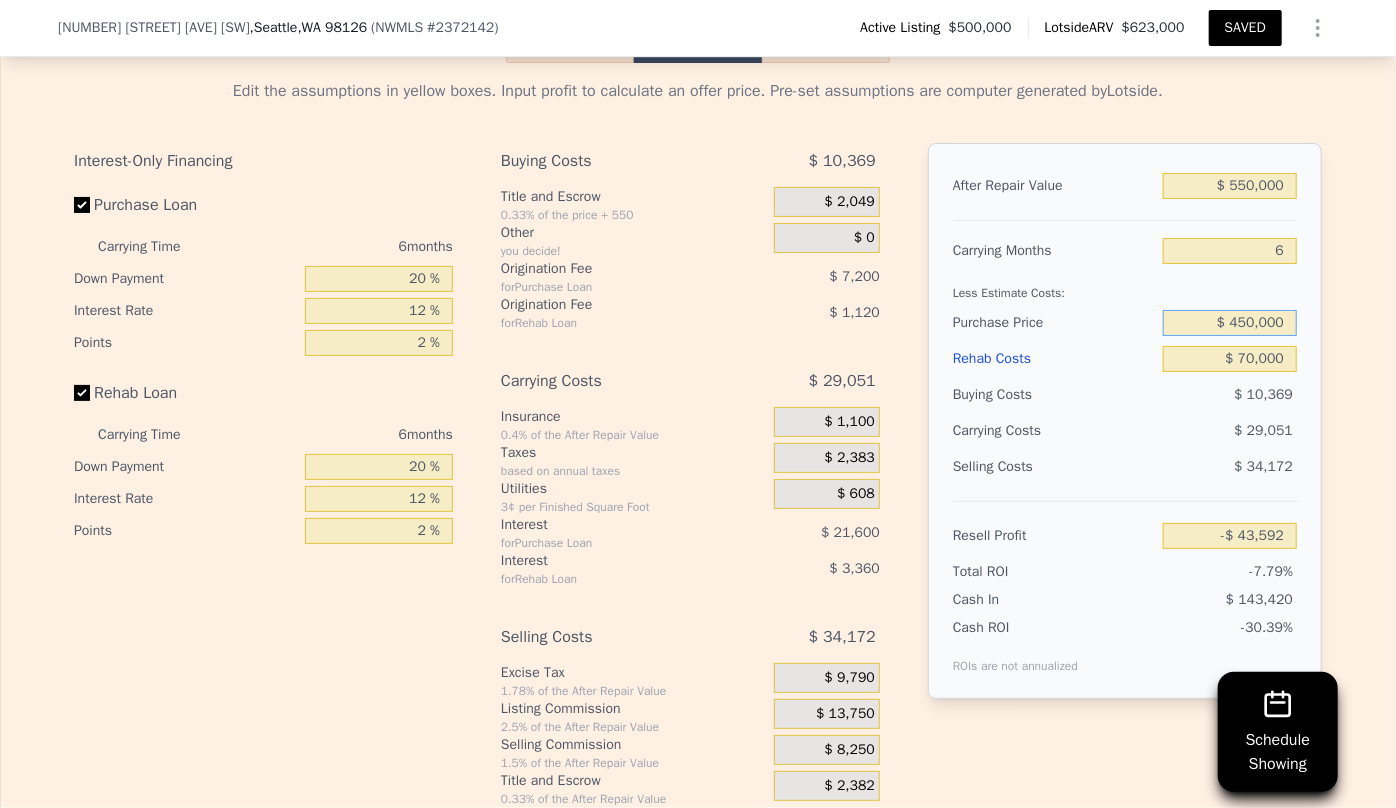 click on "$ 450,000" at bounding box center (1230, 323) 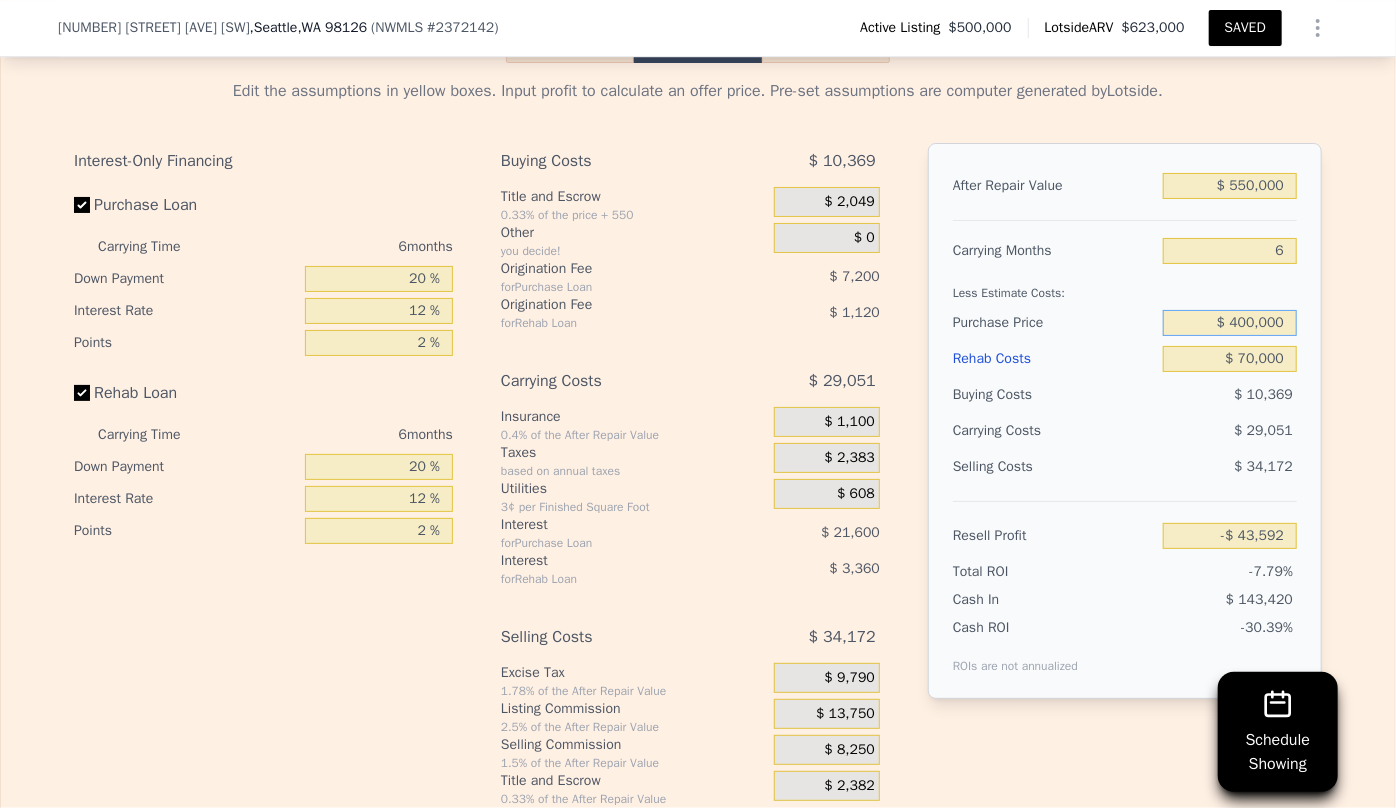 type on "$ 400,000" 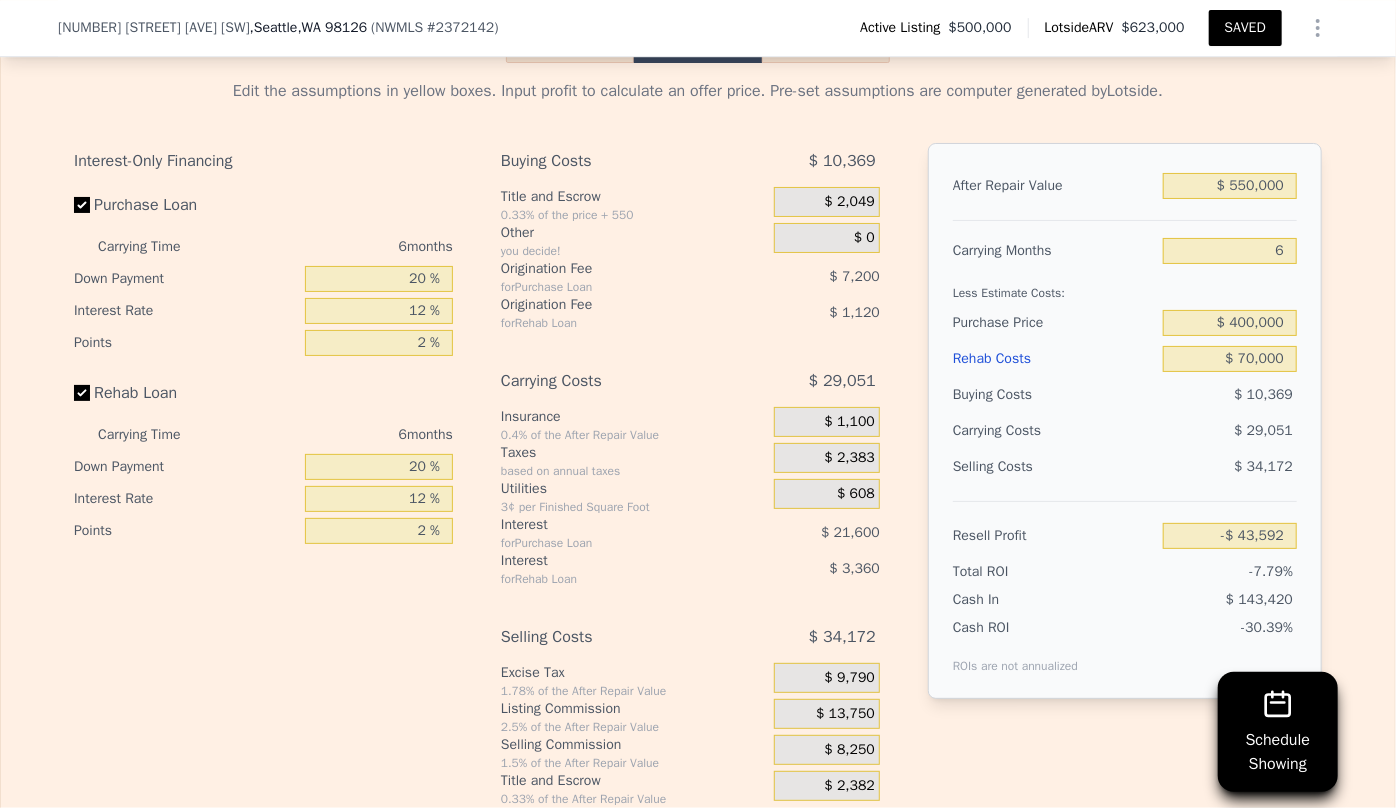 click on "$ 10,369" at bounding box center (1263, 394) 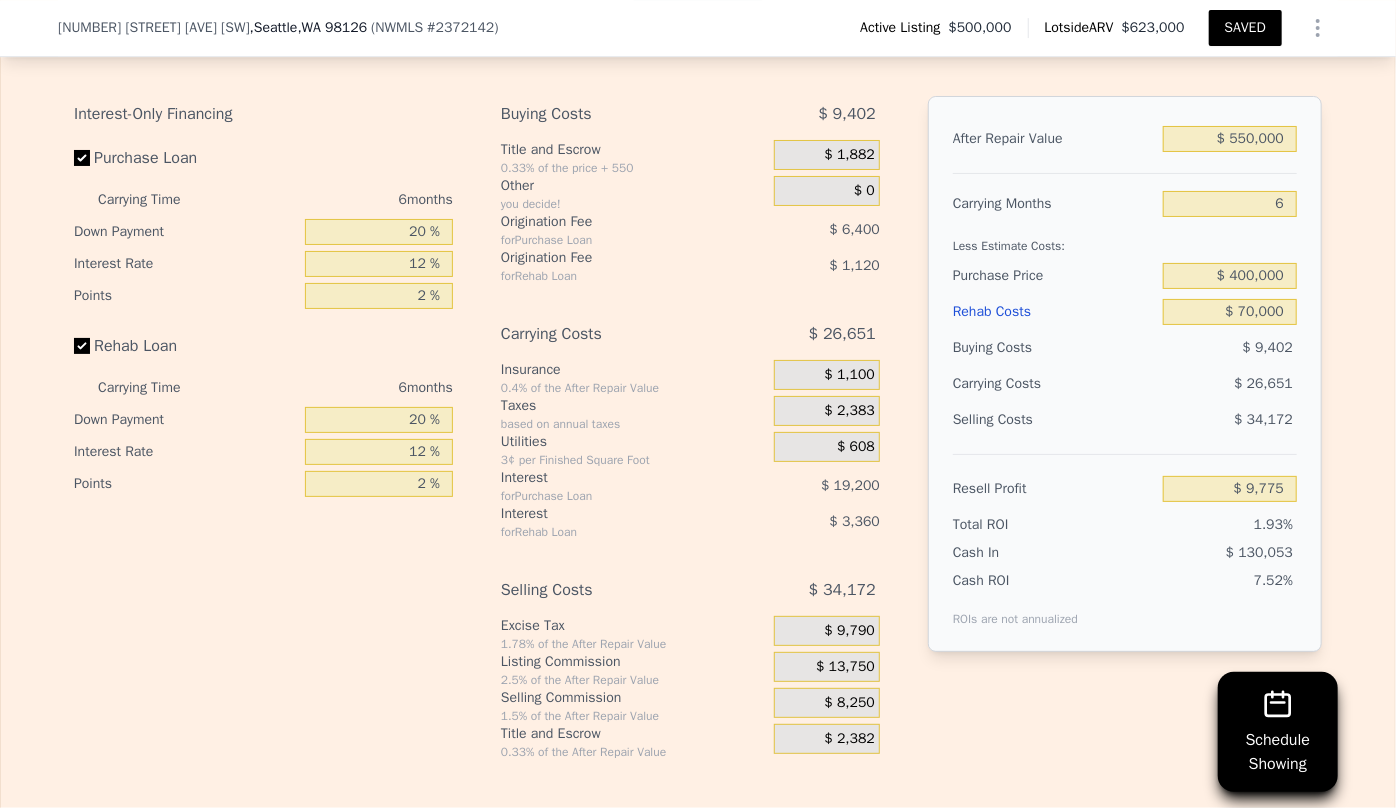 scroll, scrollTop: 3363, scrollLeft: 0, axis: vertical 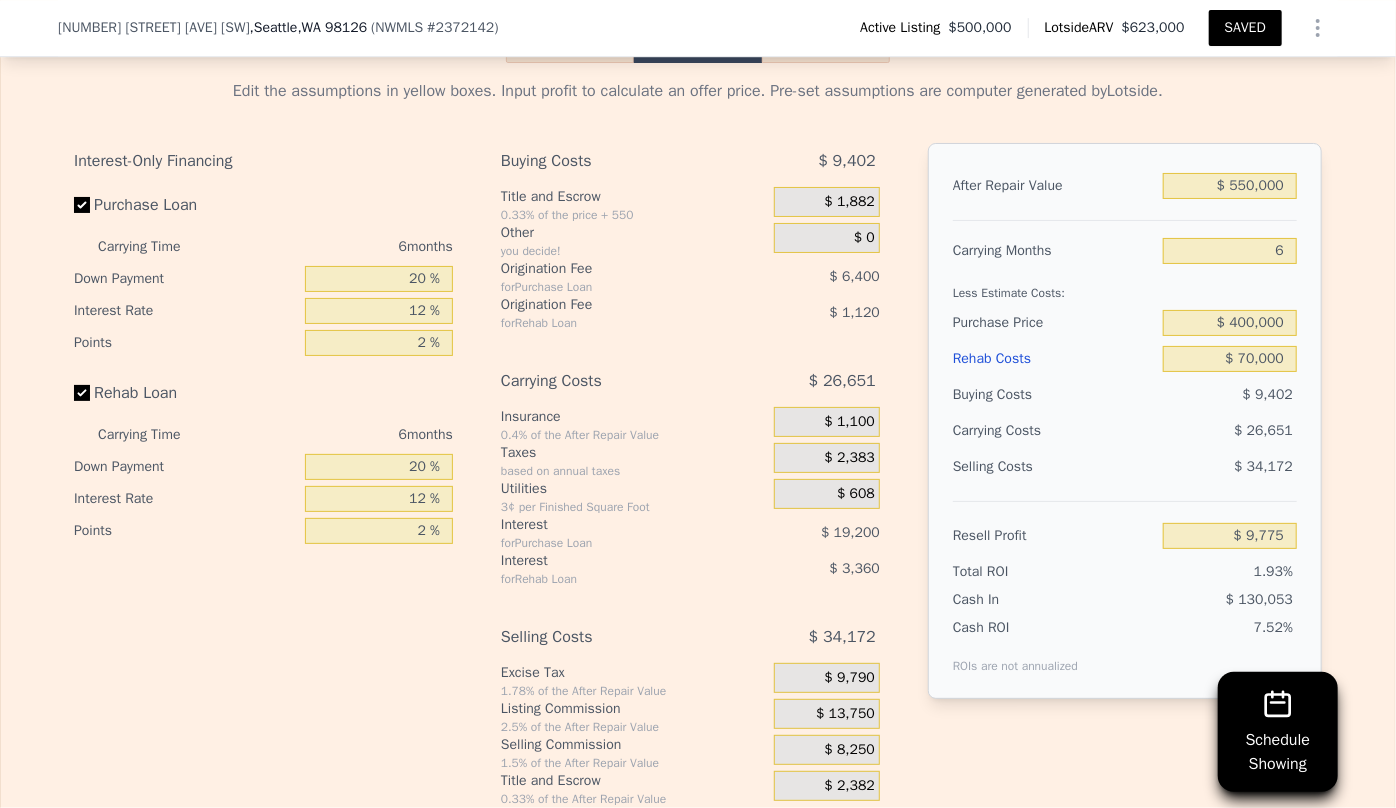 click on "Rehab Costs" at bounding box center (1054, 359) 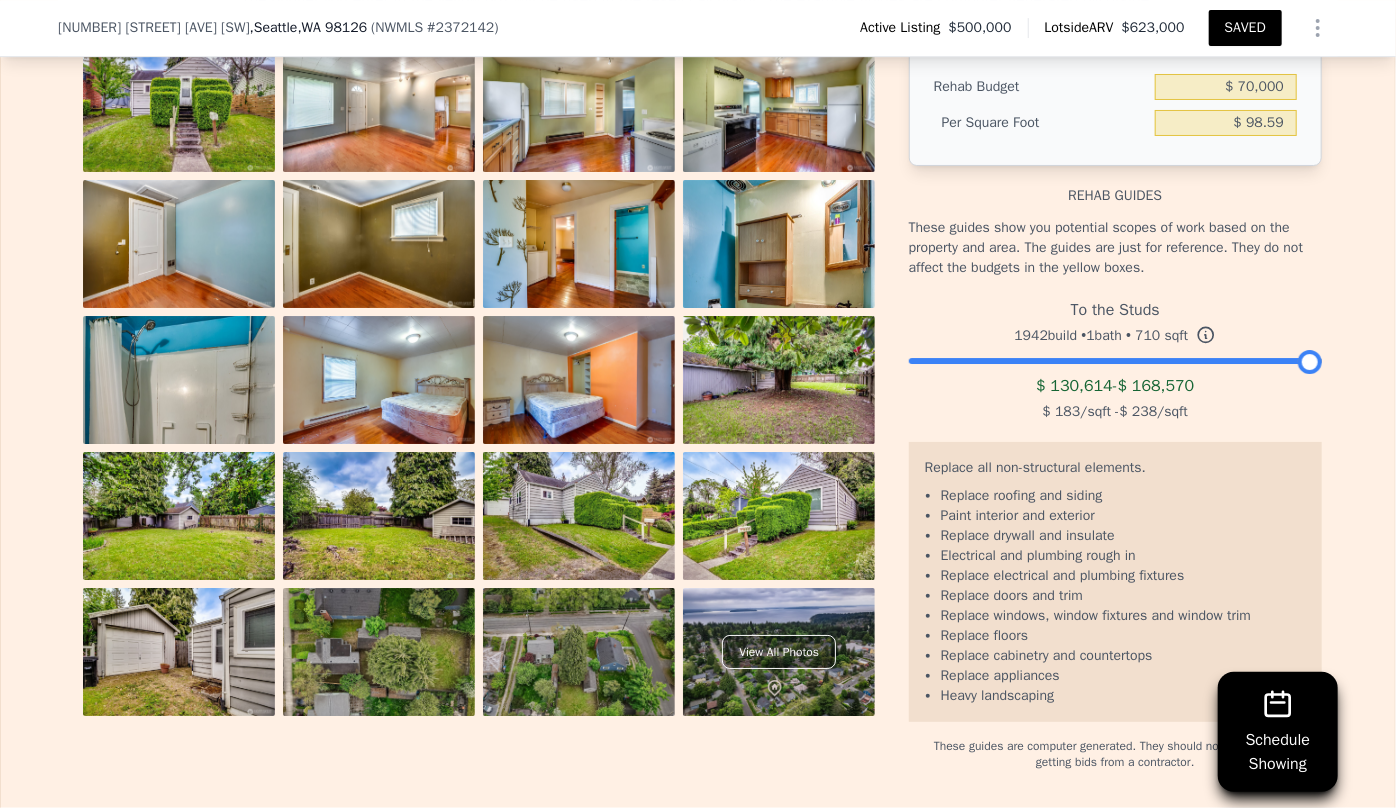 scroll, scrollTop: 3090, scrollLeft: 0, axis: vertical 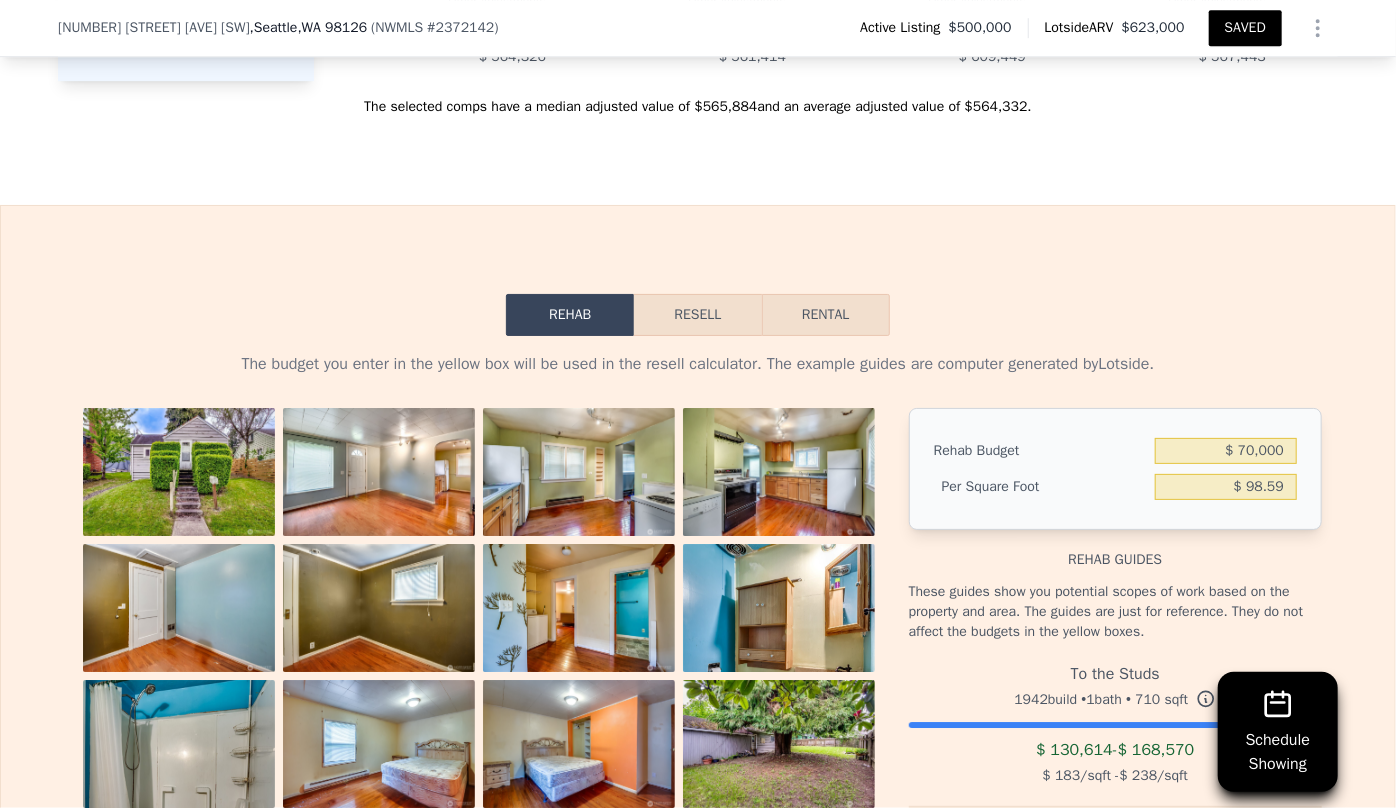 click on "Resell" at bounding box center [697, 315] 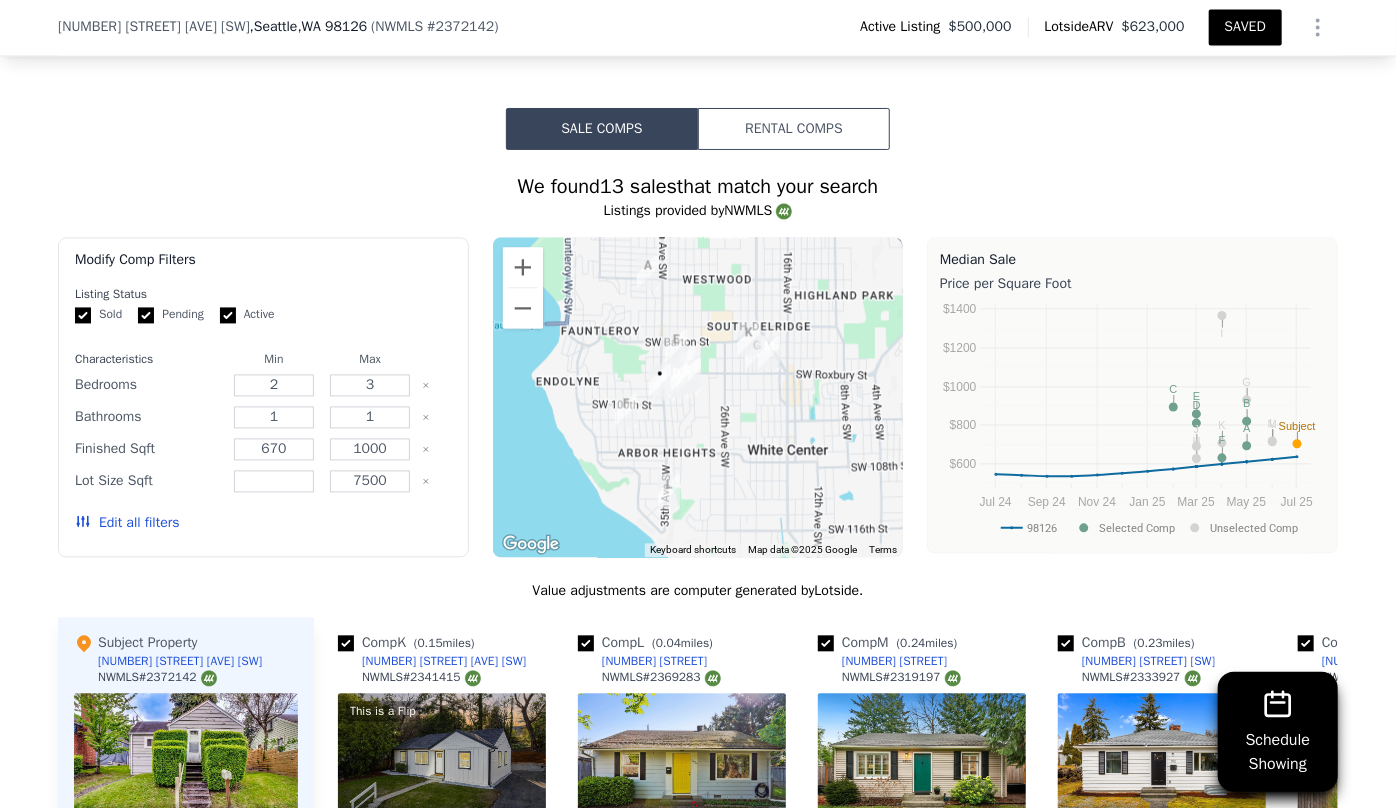 scroll, scrollTop: 1909, scrollLeft: 0, axis: vertical 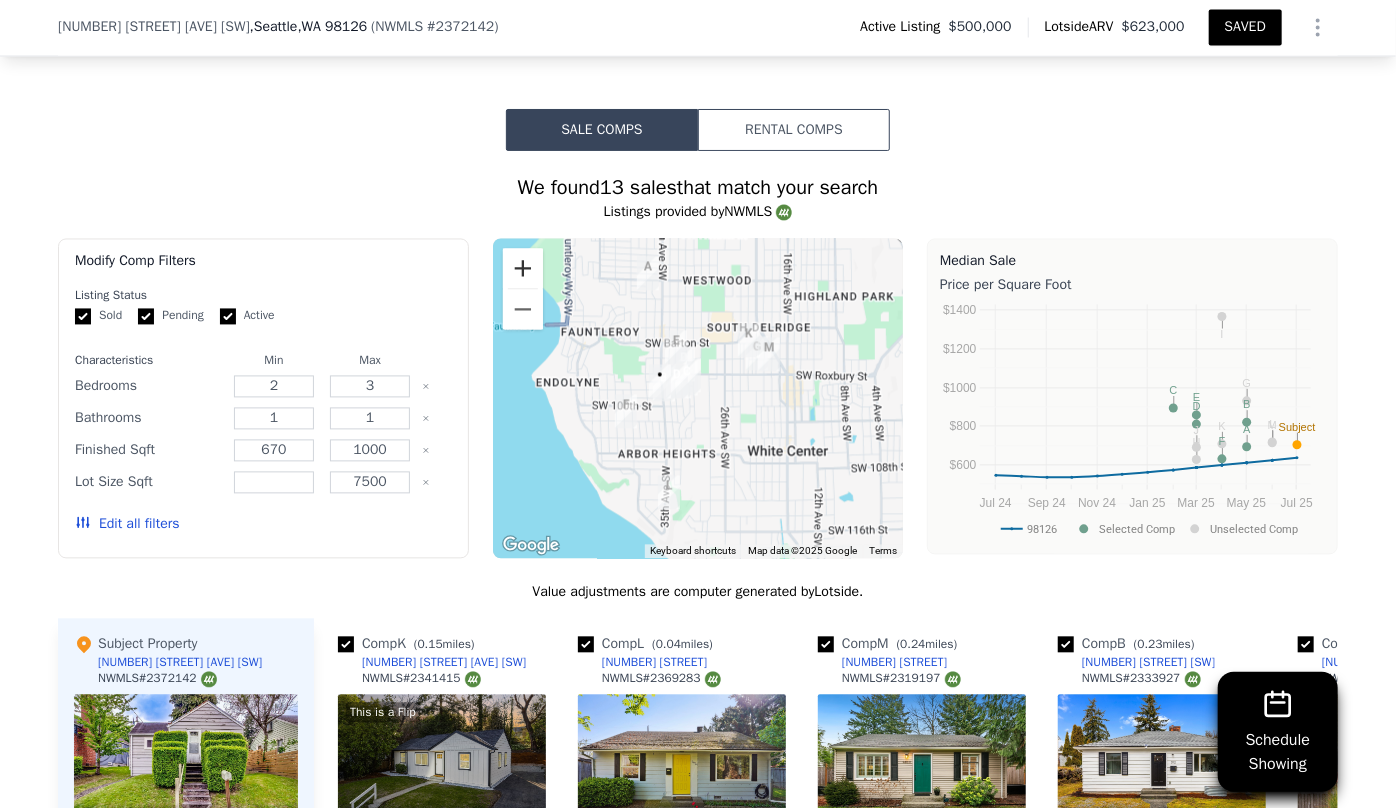 click at bounding box center (523, 269) 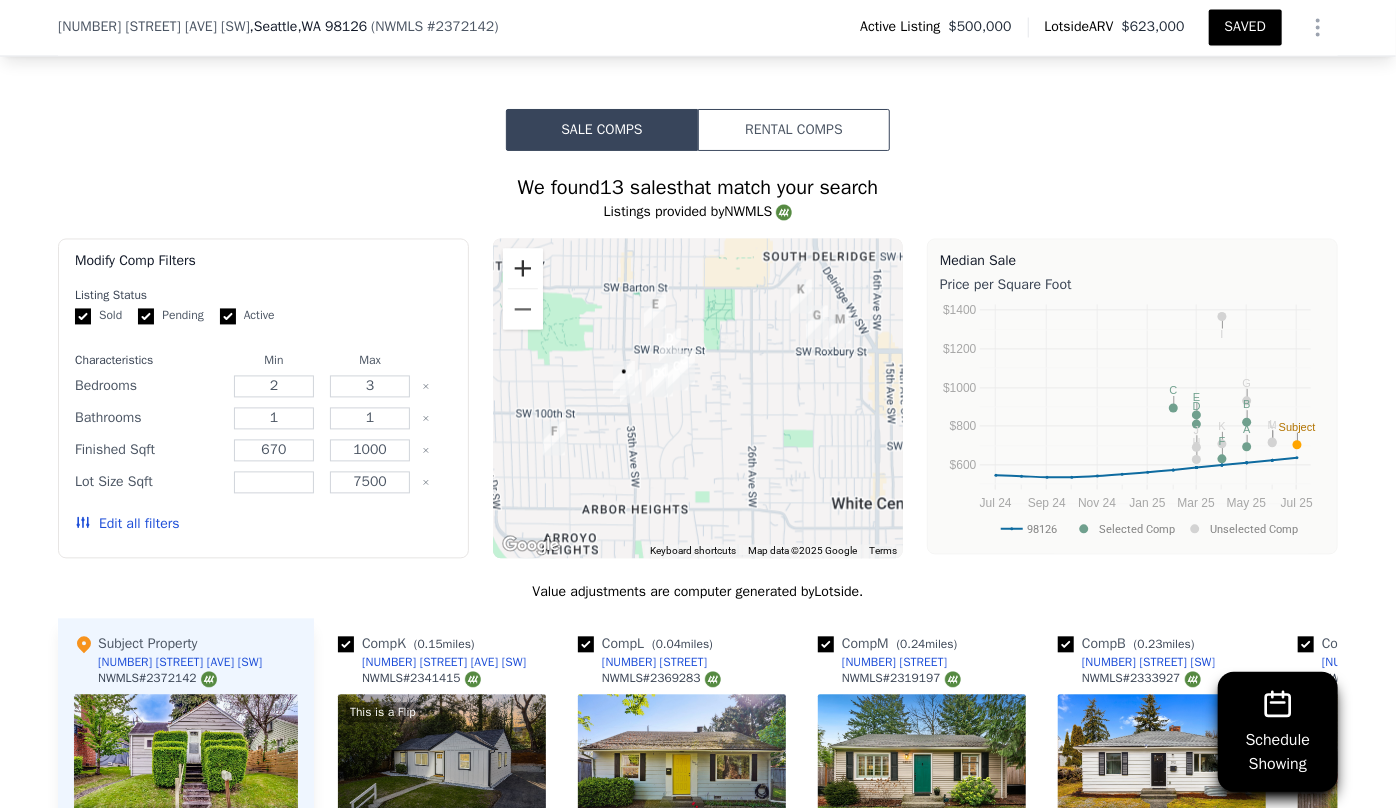click at bounding box center [523, 269] 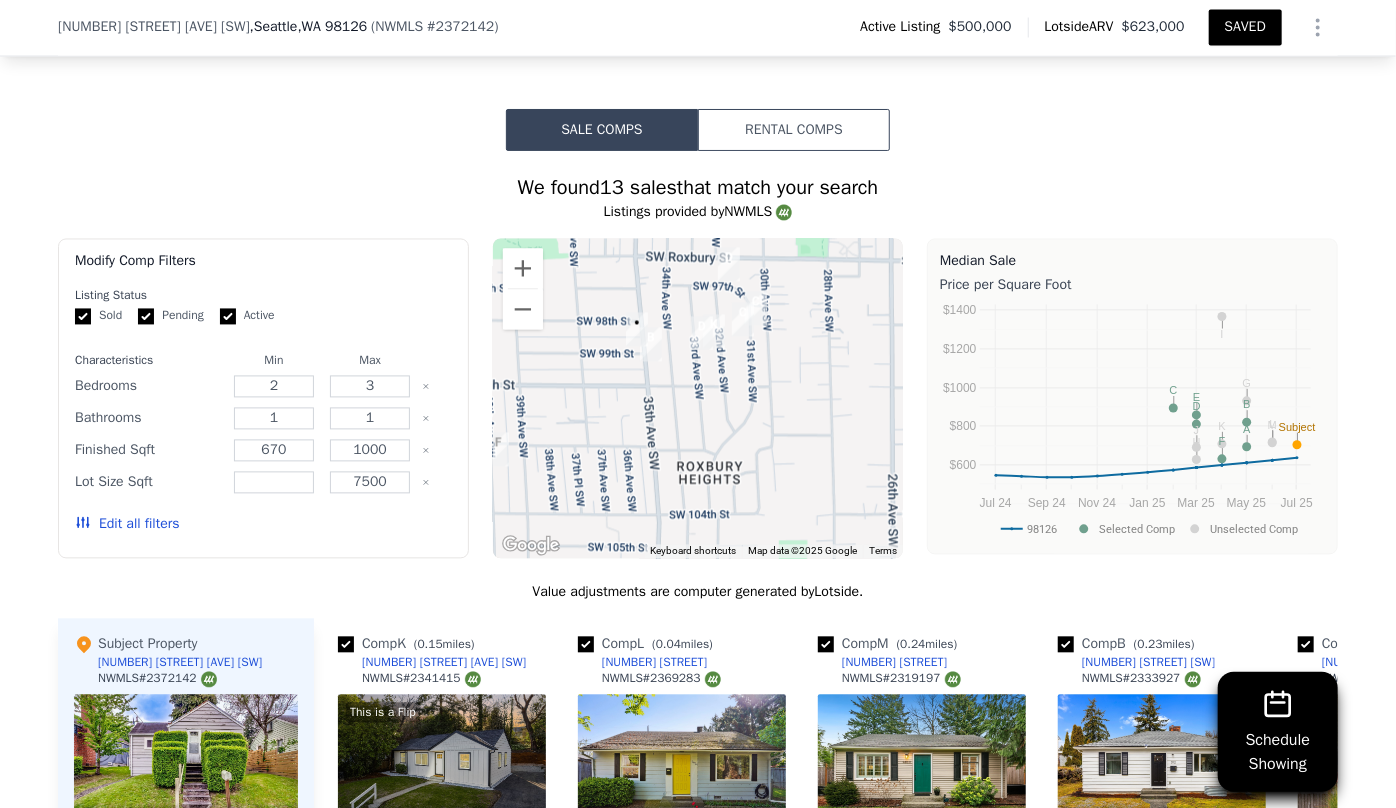 drag, startPoint x: 600, startPoint y: 403, endPoint x: 688, endPoint y: 356, distance: 99.764725 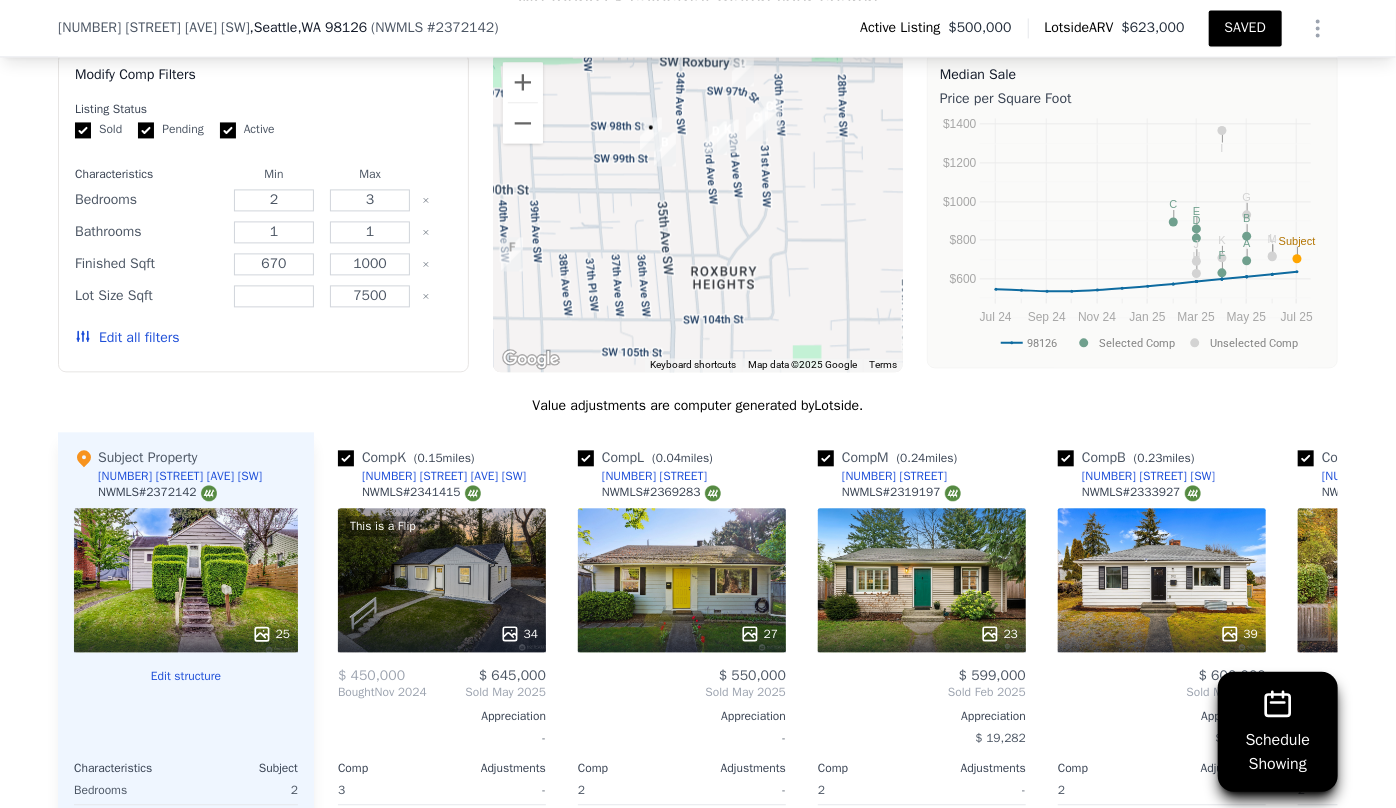 scroll, scrollTop: 2181, scrollLeft: 0, axis: vertical 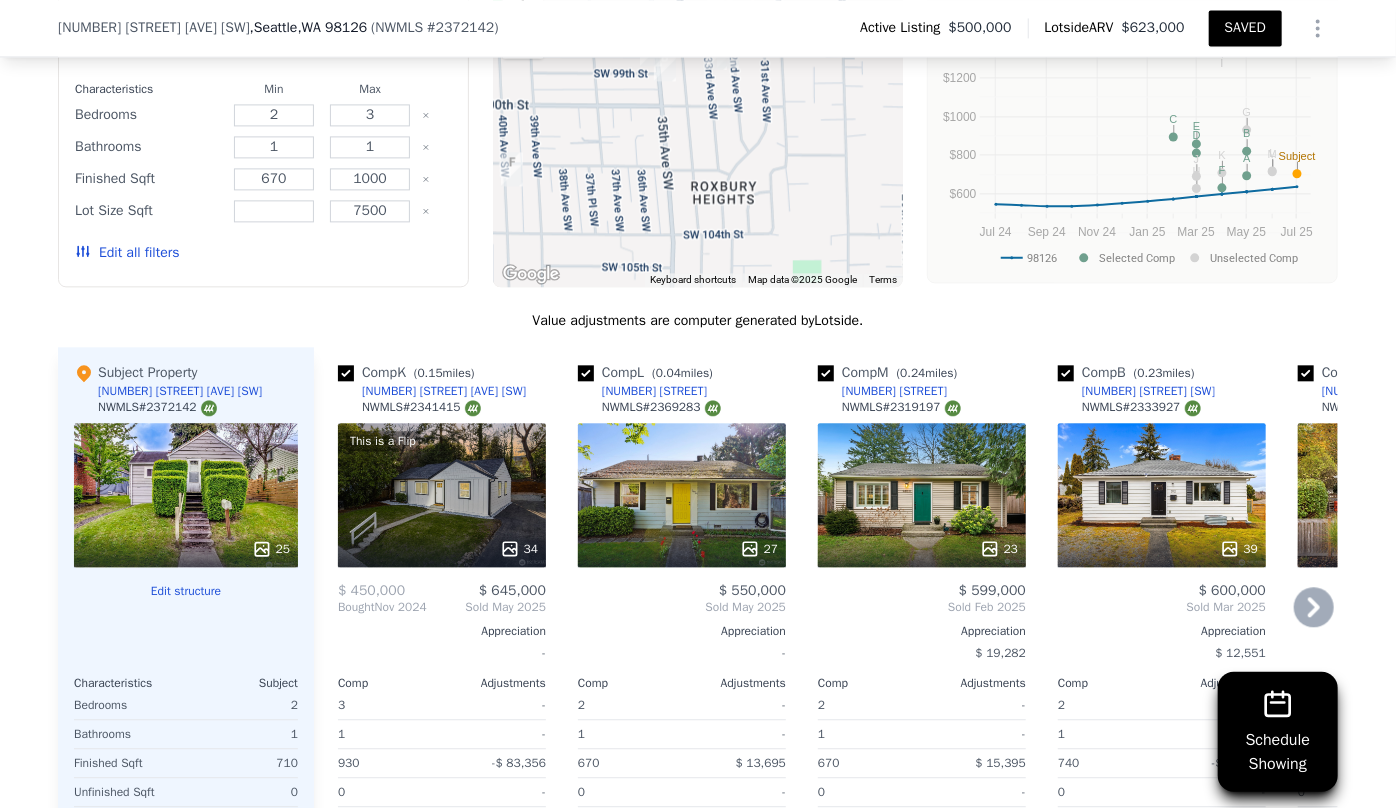 click on "39" at bounding box center (1162, 495) 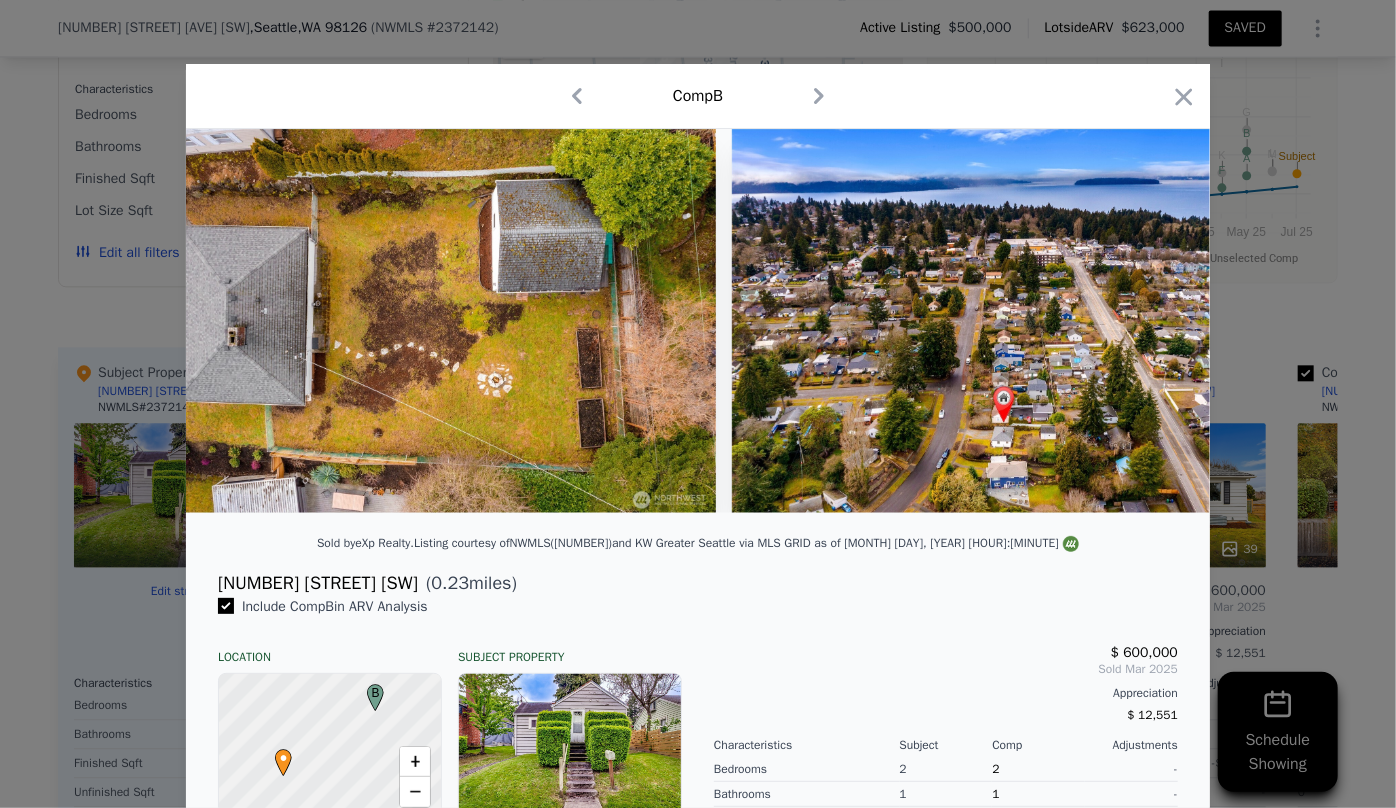 scroll, scrollTop: 0, scrollLeft: 18939, axis: horizontal 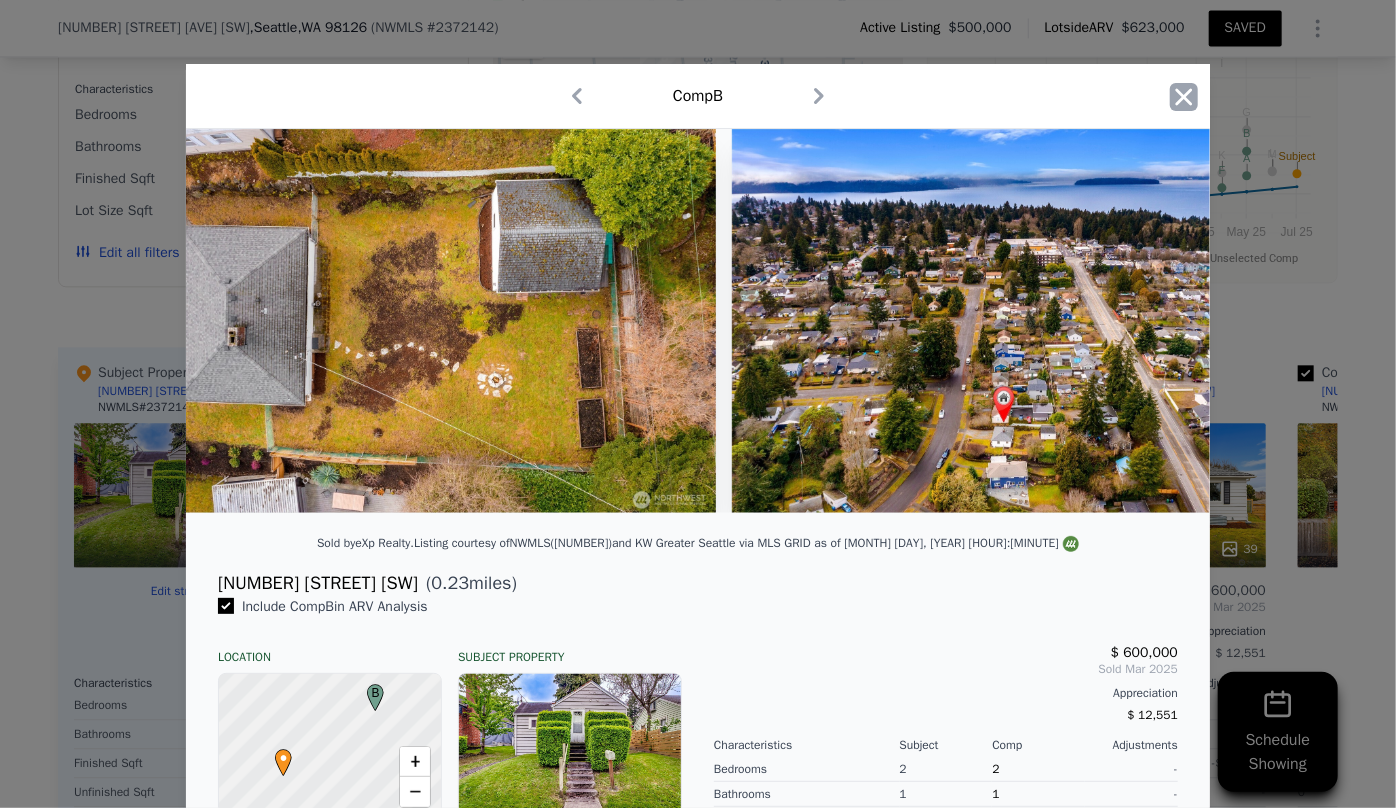 click 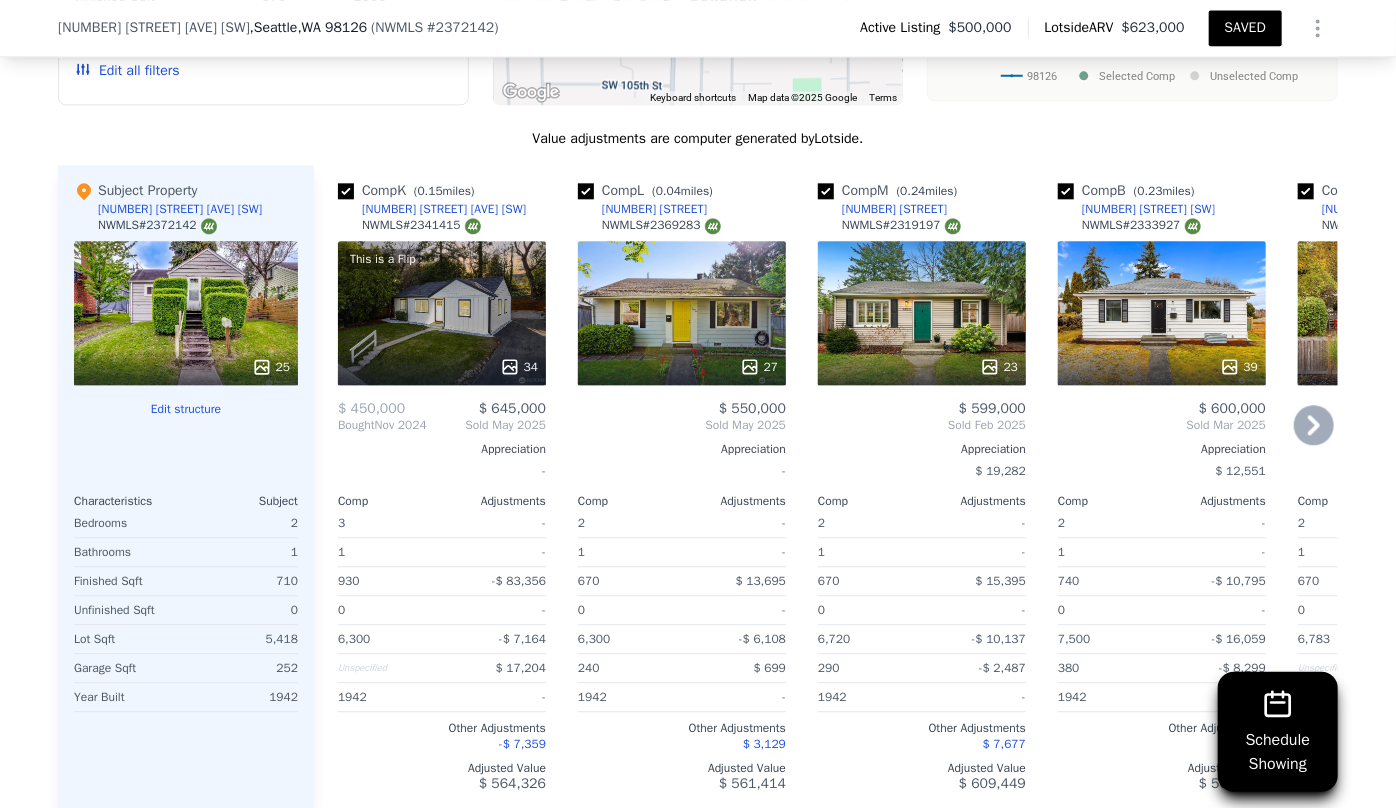 scroll, scrollTop: 2454, scrollLeft: 0, axis: vertical 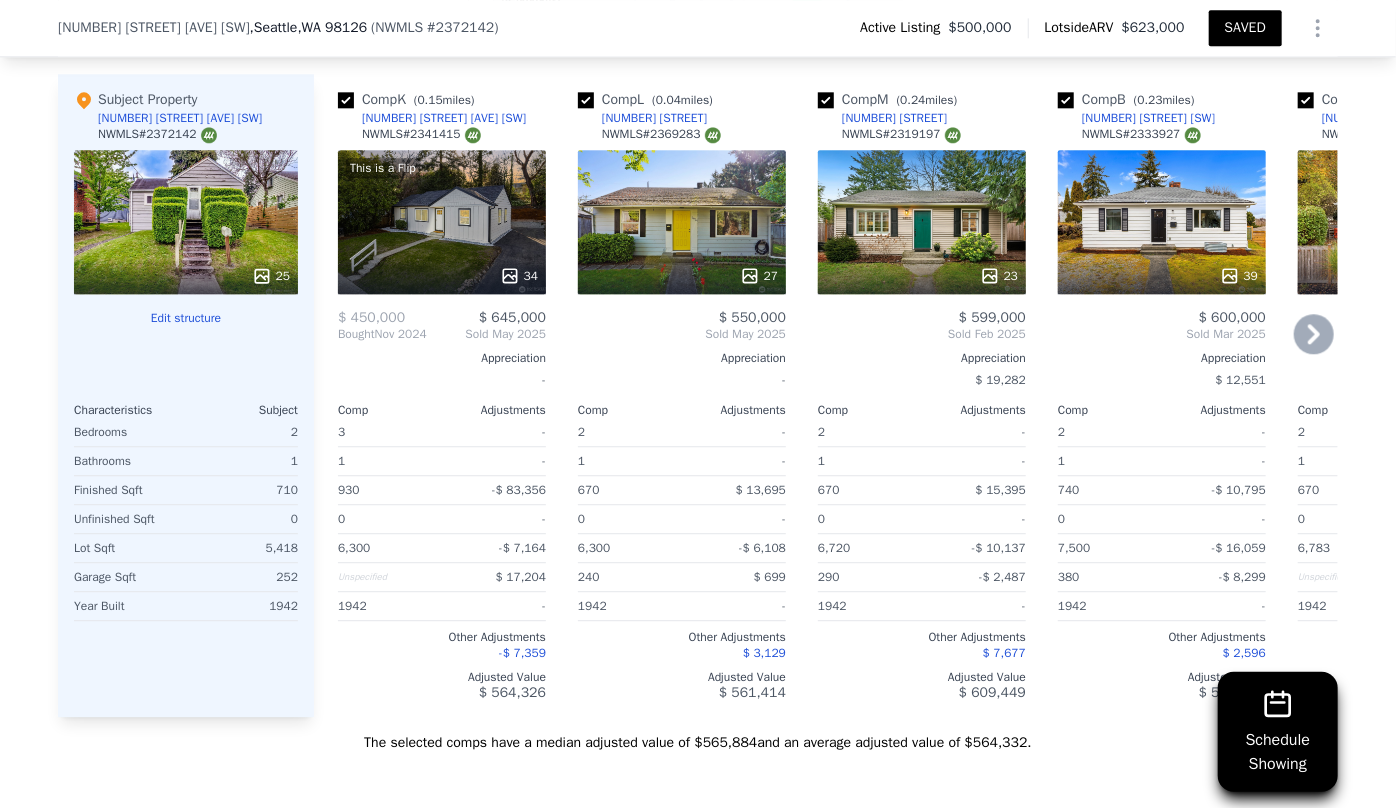 click on "39" at bounding box center (1162, 222) 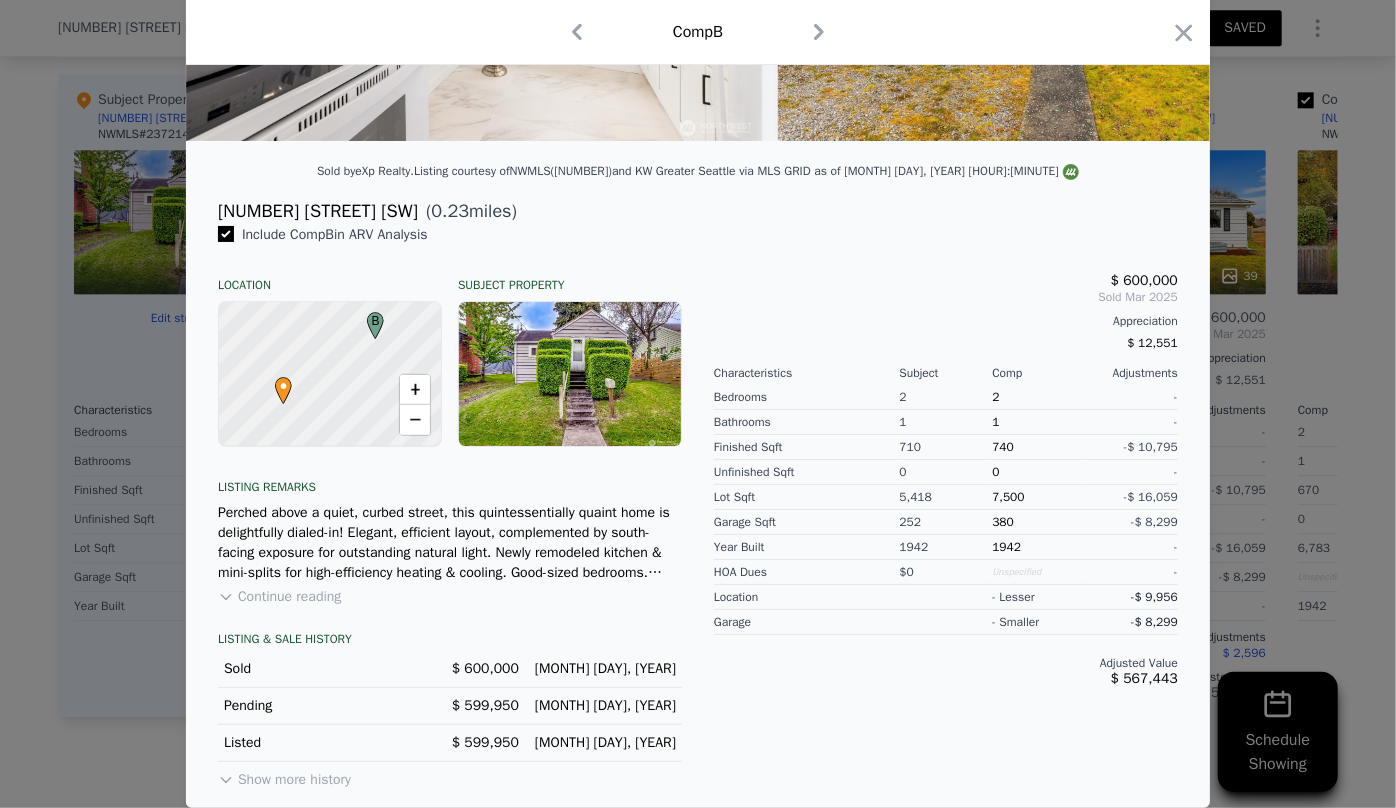 scroll, scrollTop: 385, scrollLeft: 0, axis: vertical 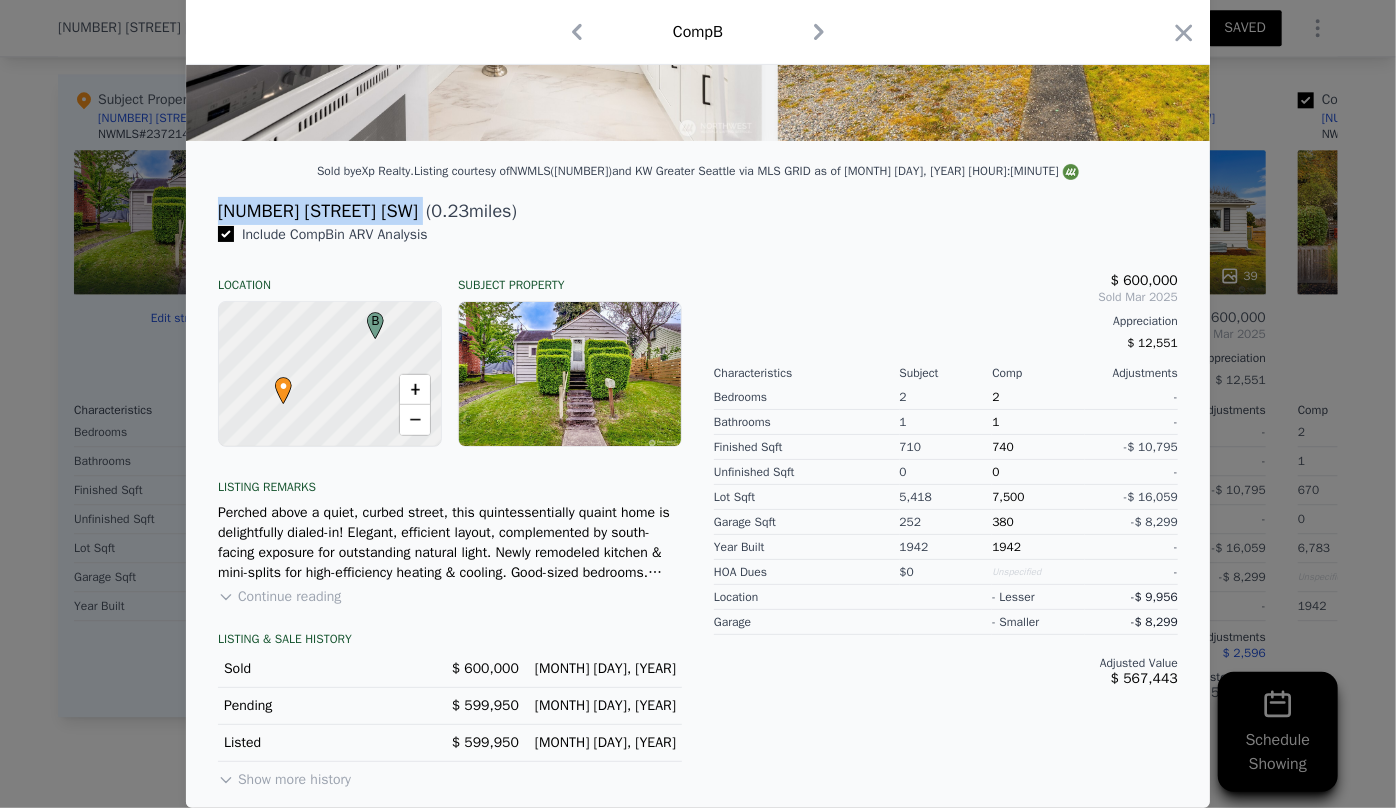 drag, startPoint x: 210, startPoint y: 209, endPoint x: 340, endPoint y: 213, distance: 130.06152 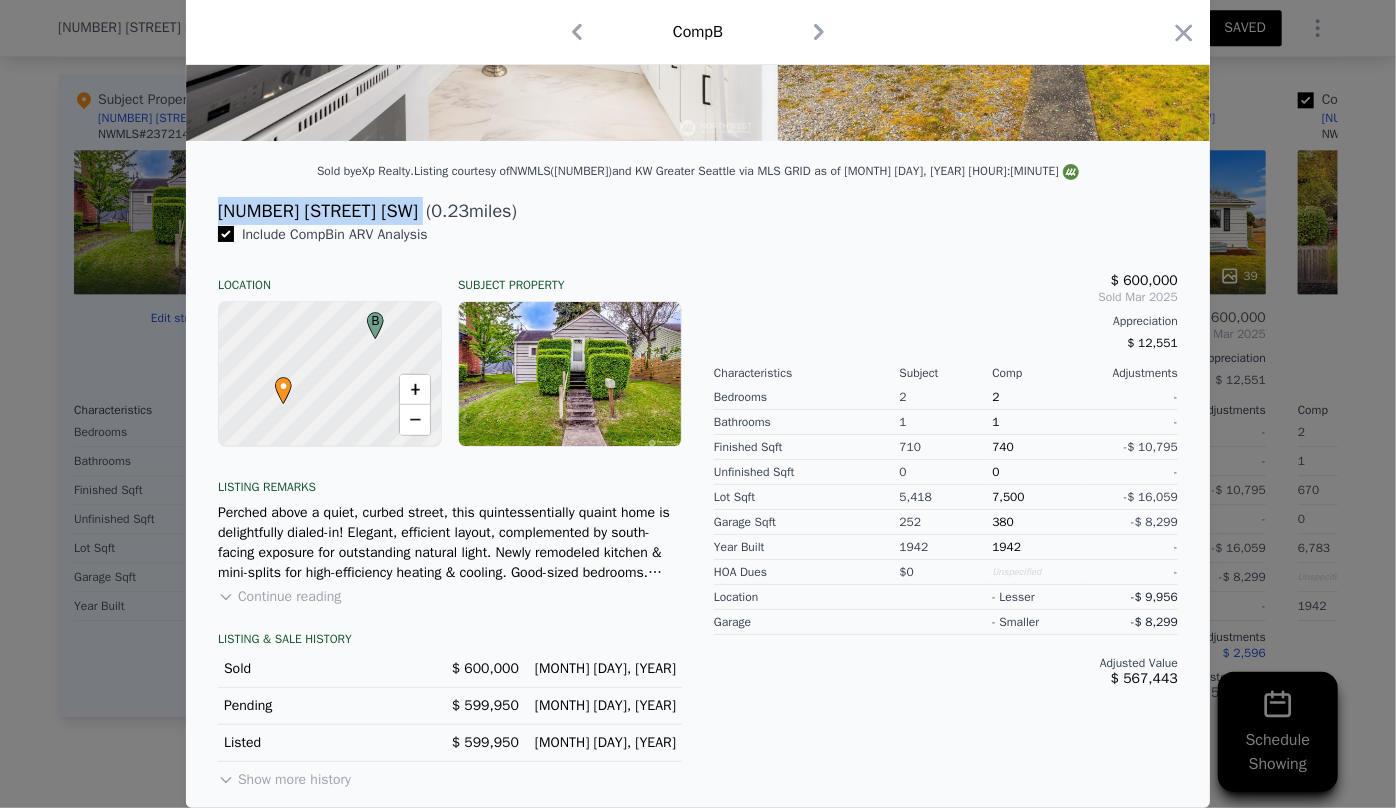 copy on "[NUMBER] [STREET_NAME] [STREET_SUFFIX]" 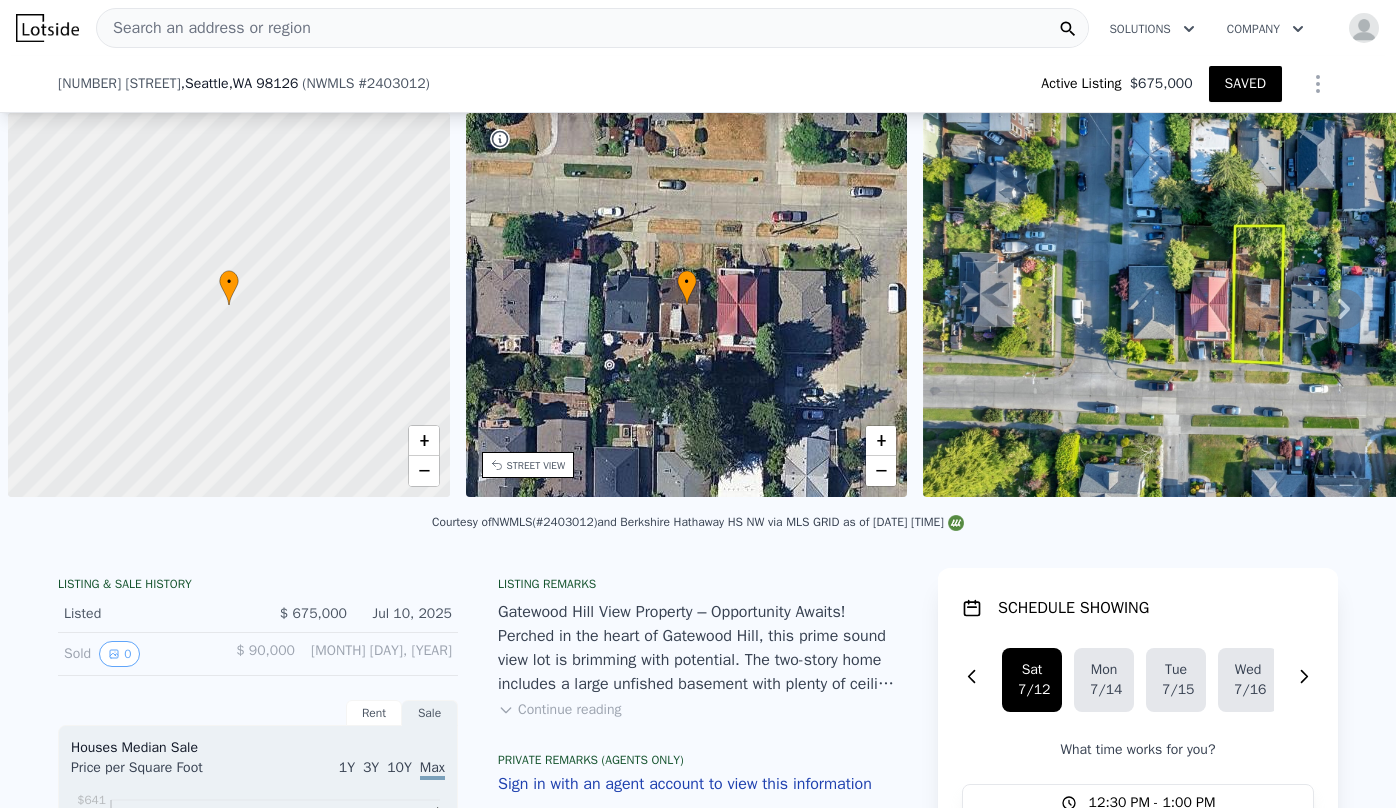 scroll, scrollTop: 0, scrollLeft: 0, axis: both 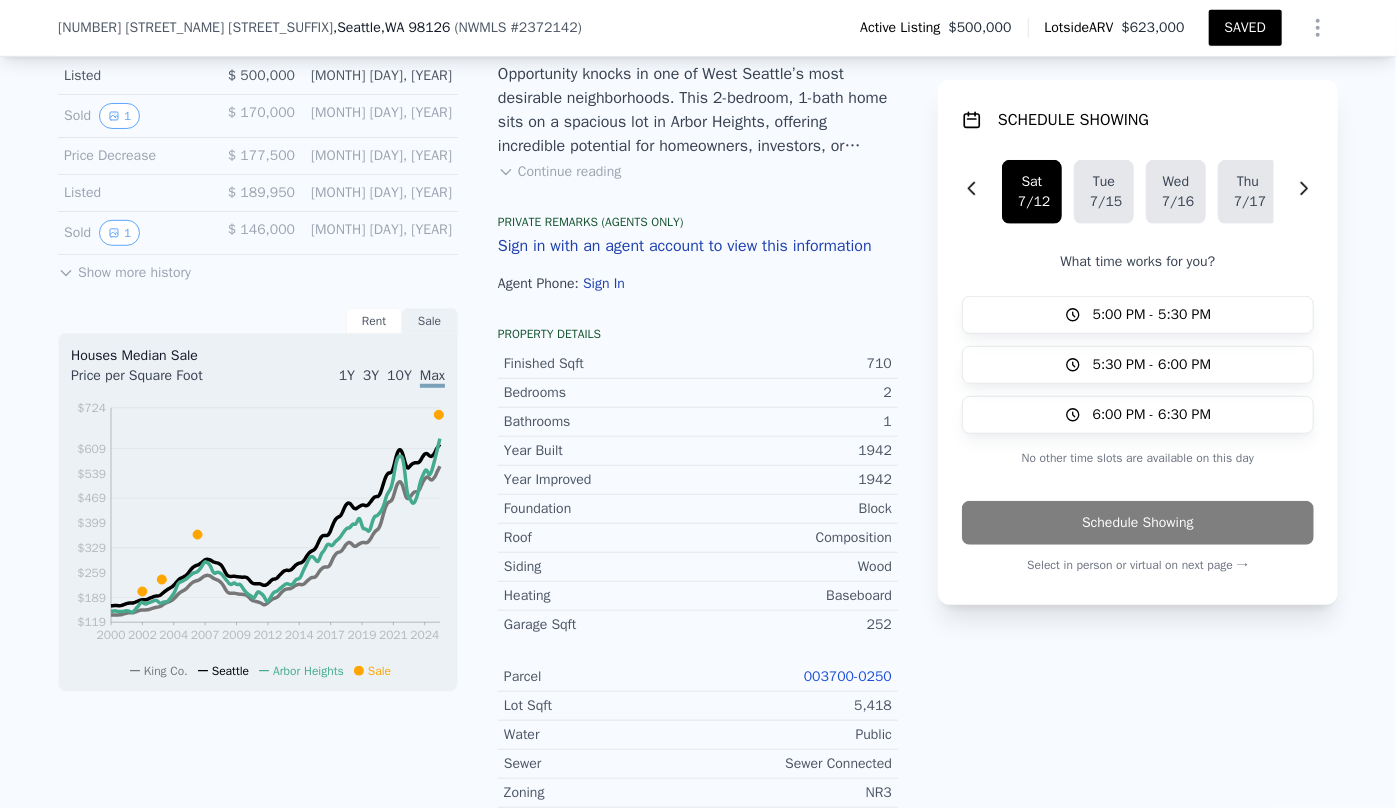 click on "003700-0250" at bounding box center (848, 676) 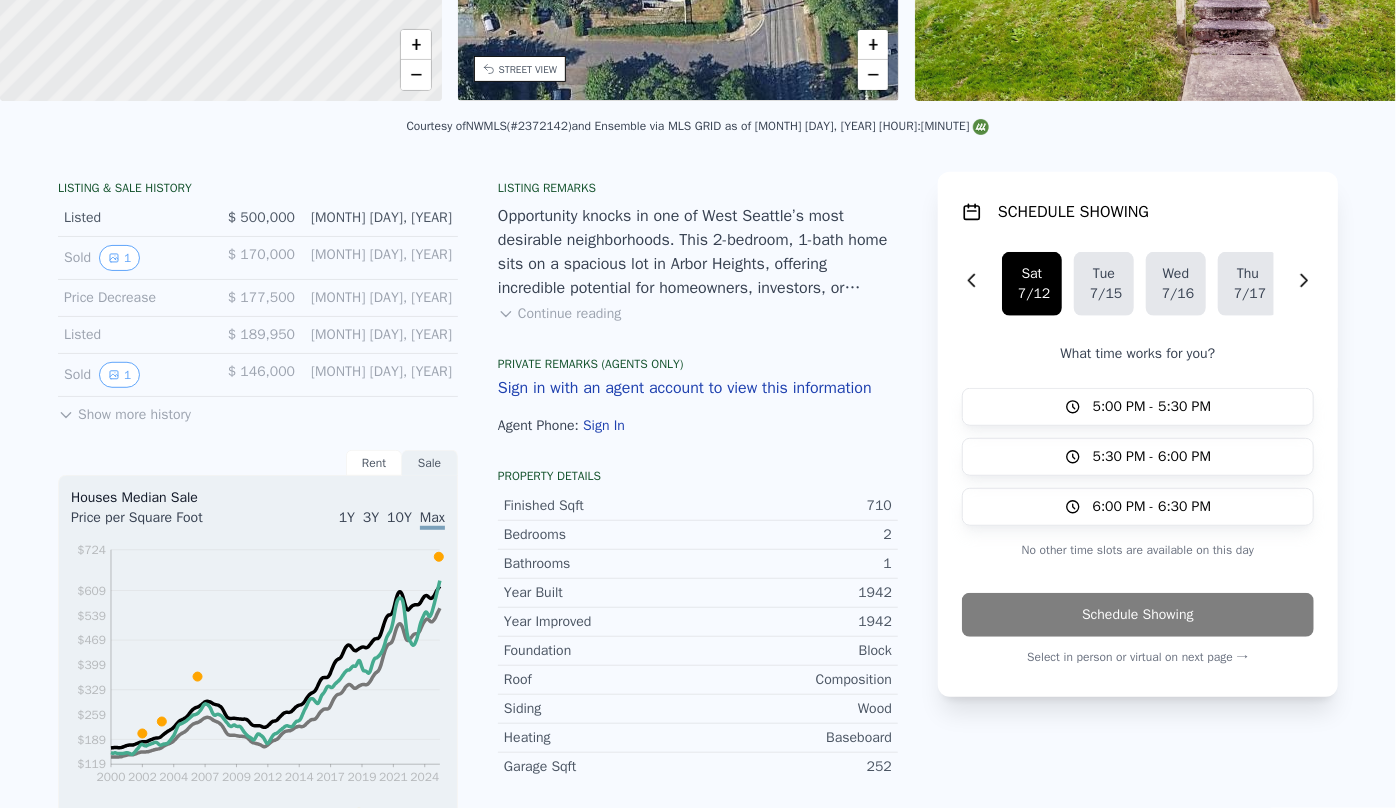 scroll, scrollTop: 0, scrollLeft: 0, axis: both 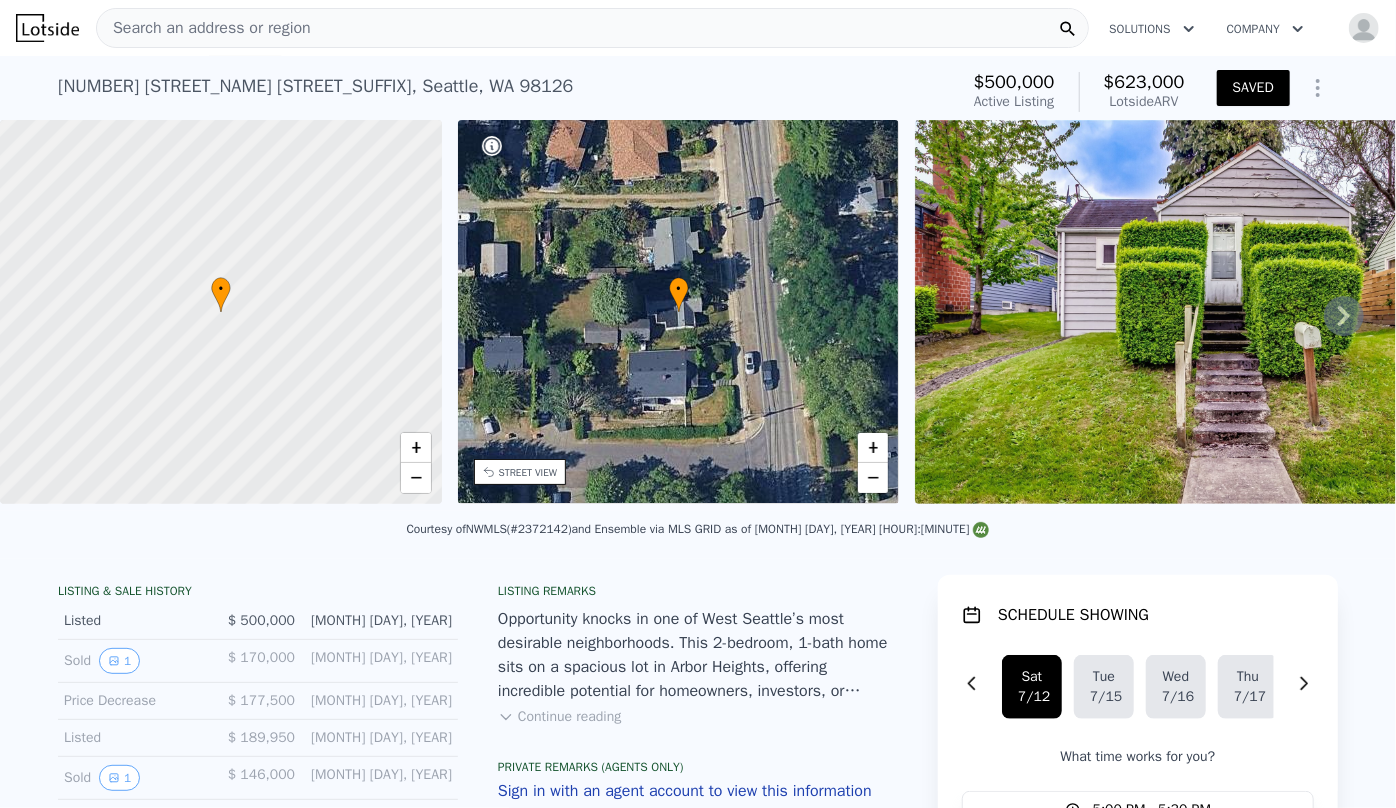 click on "STREET VIEW" at bounding box center [520, 472] 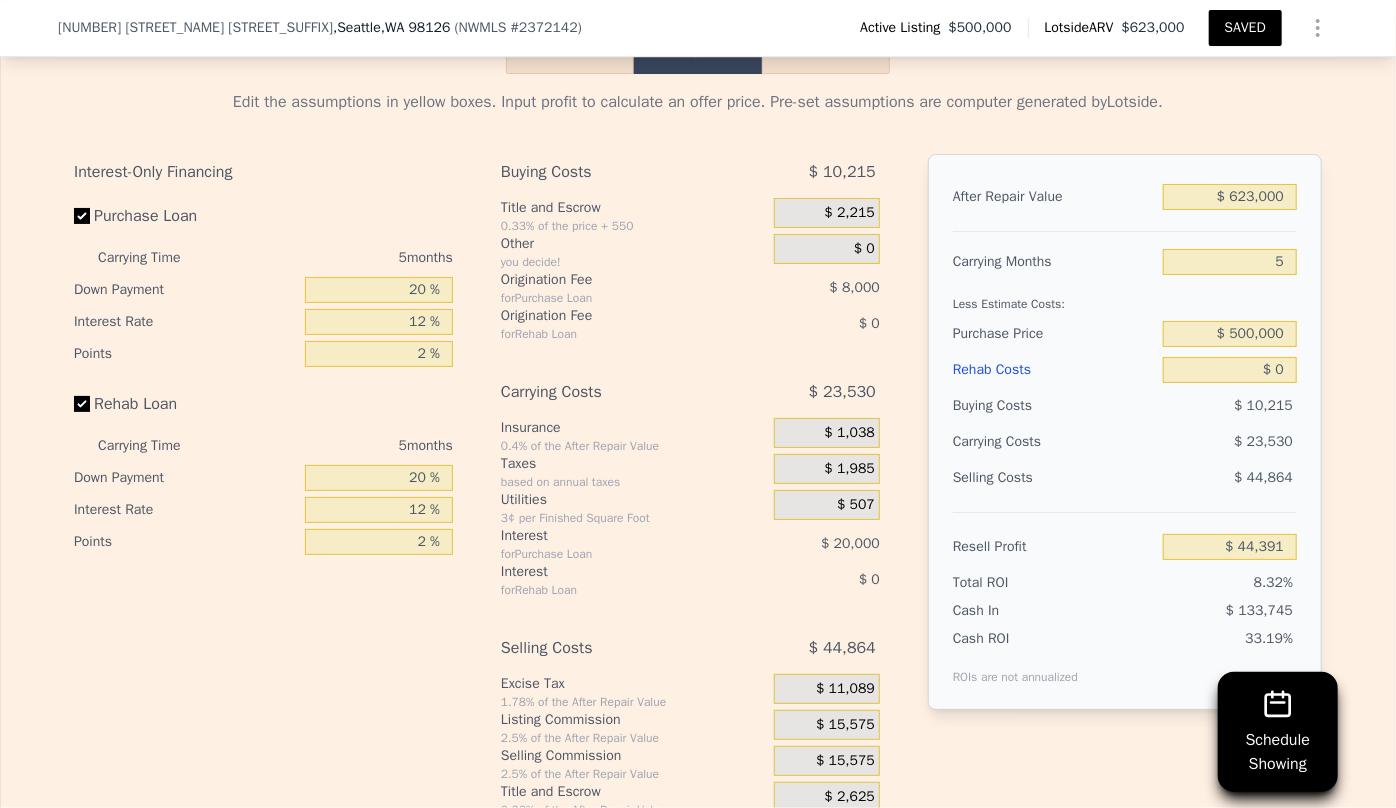 scroll, scrollTop: 3356, scrollLeft: 0, axis: vertical 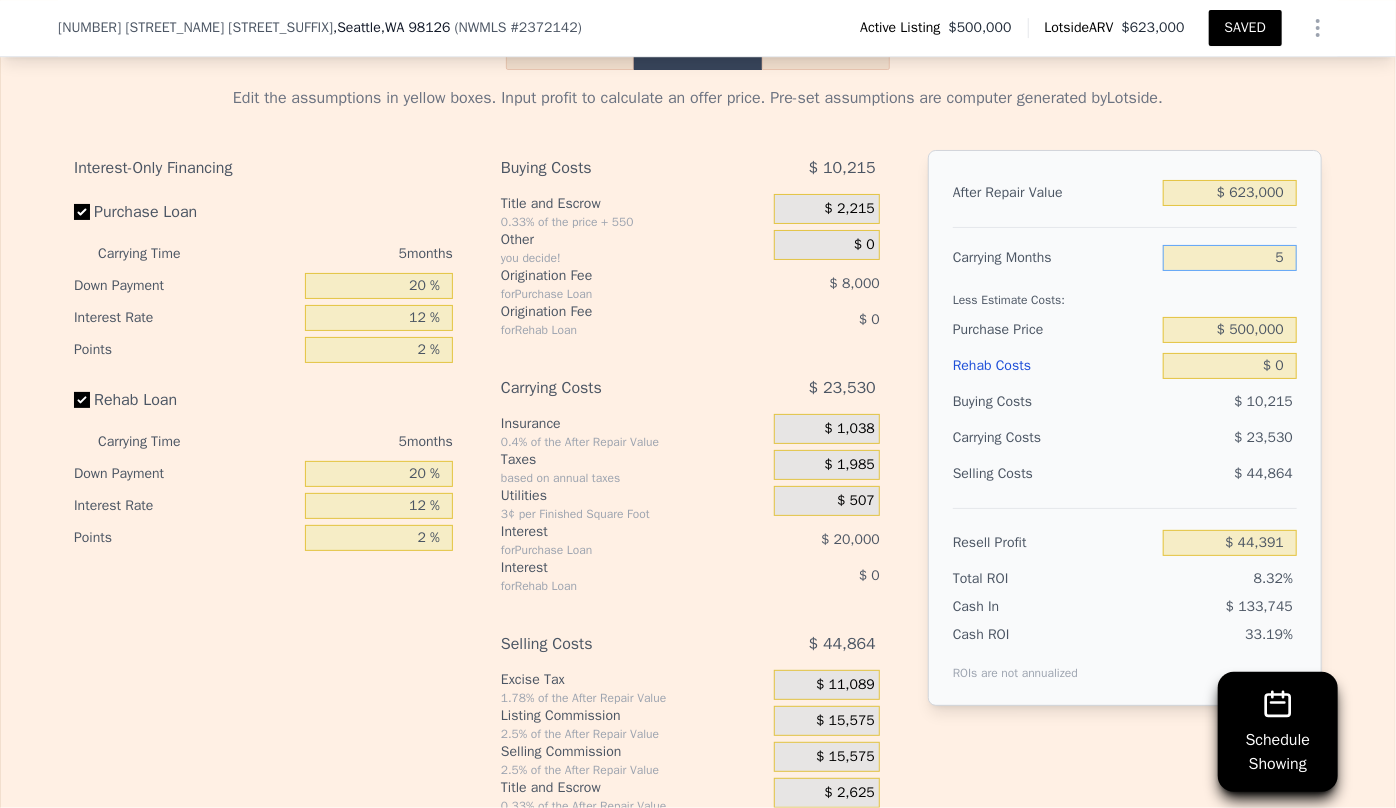 click on "5" at bounding box center [1230, 258] 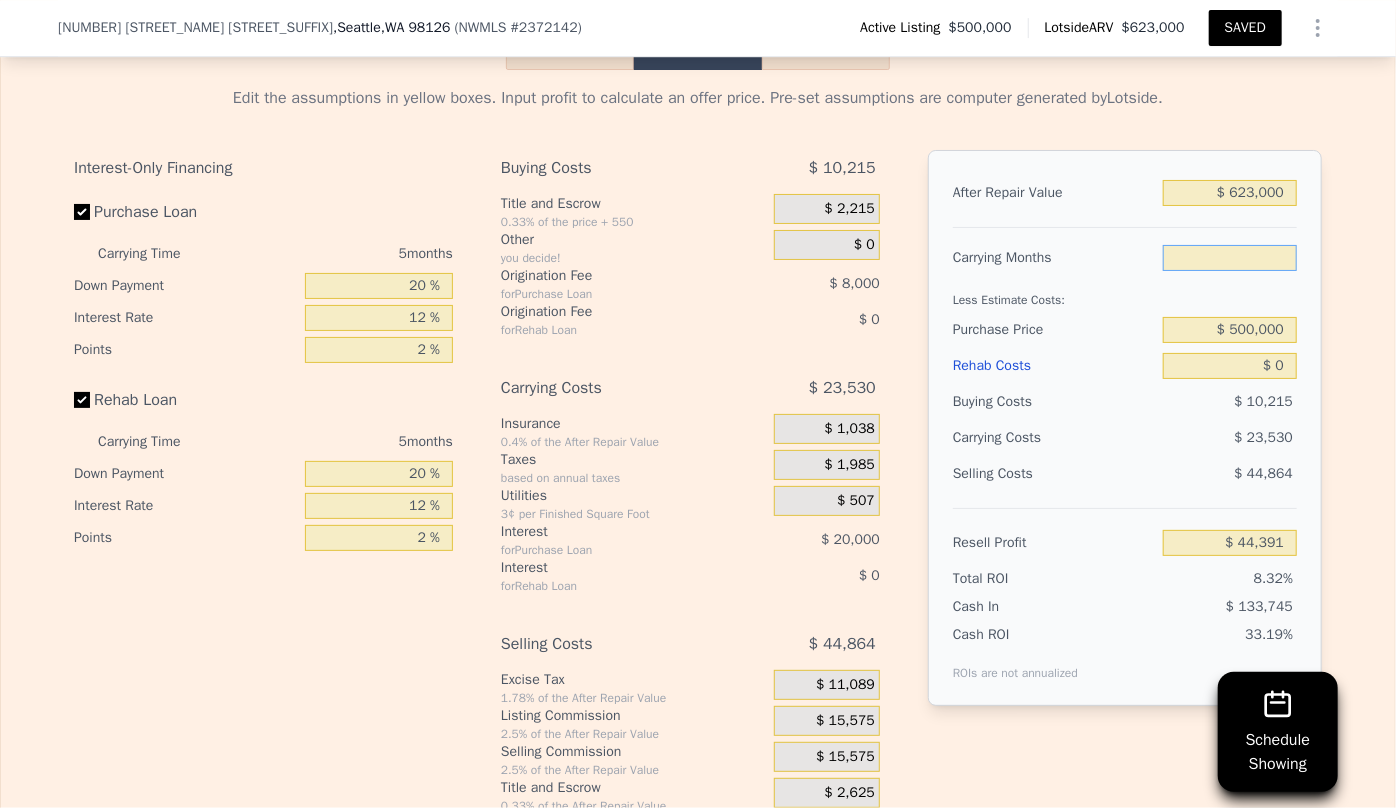 type on "6" 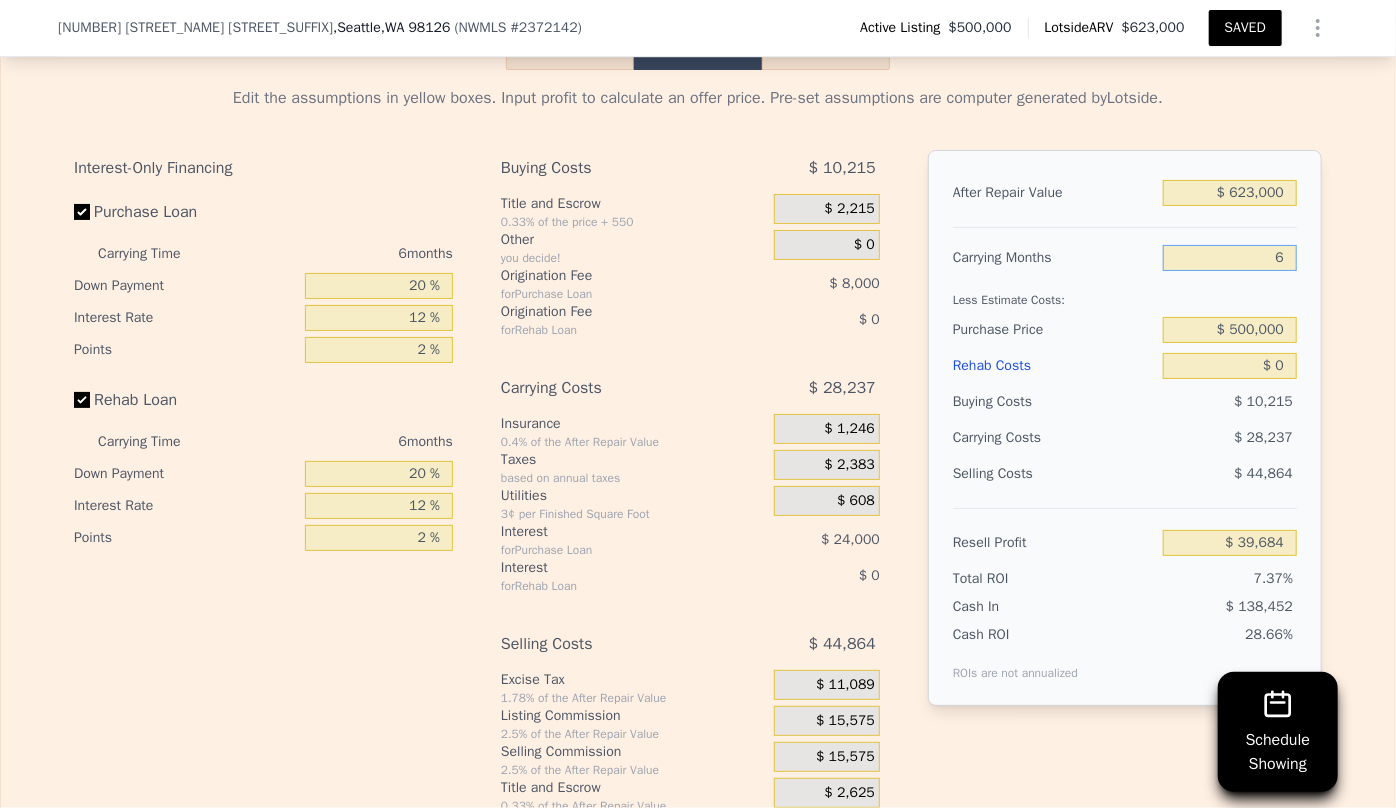 type on "$ 39,684" 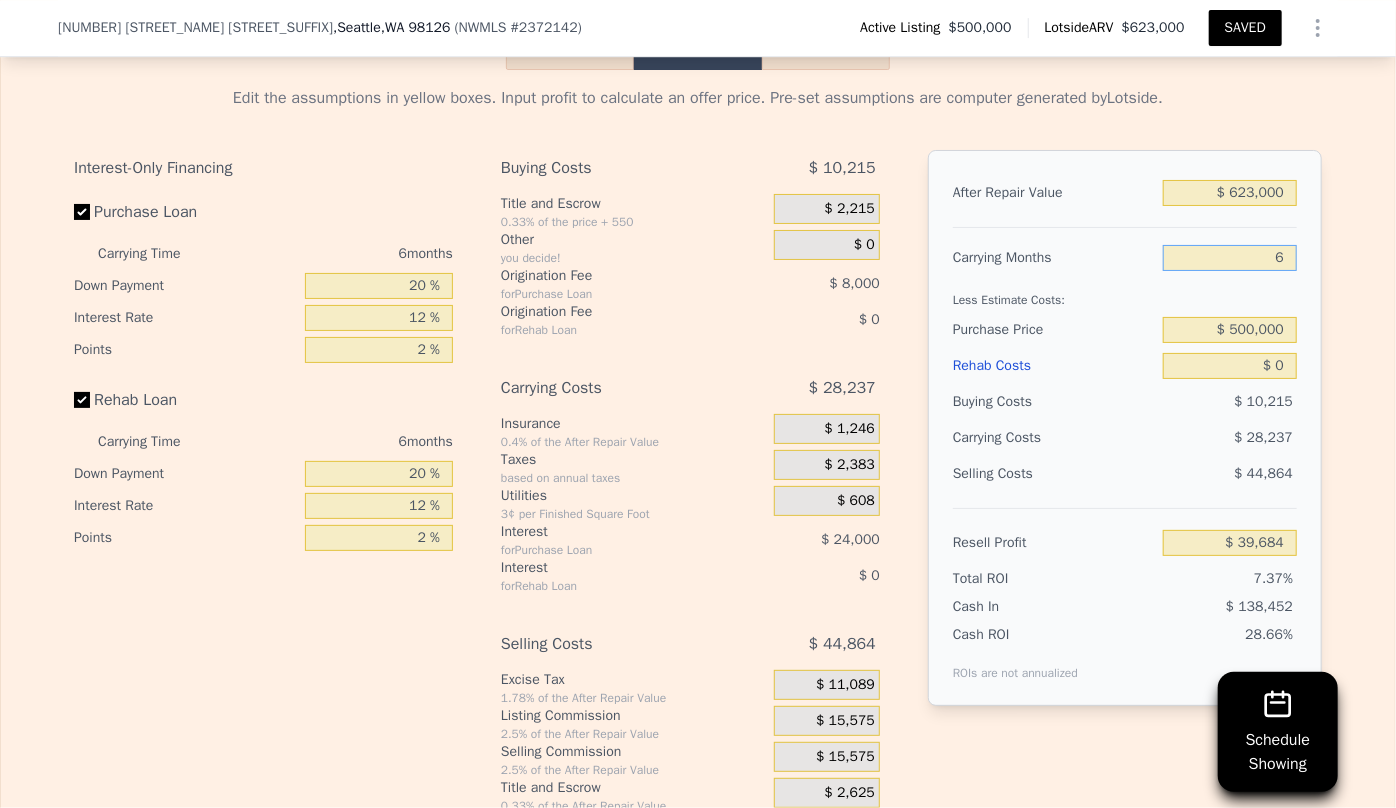 type on "6" 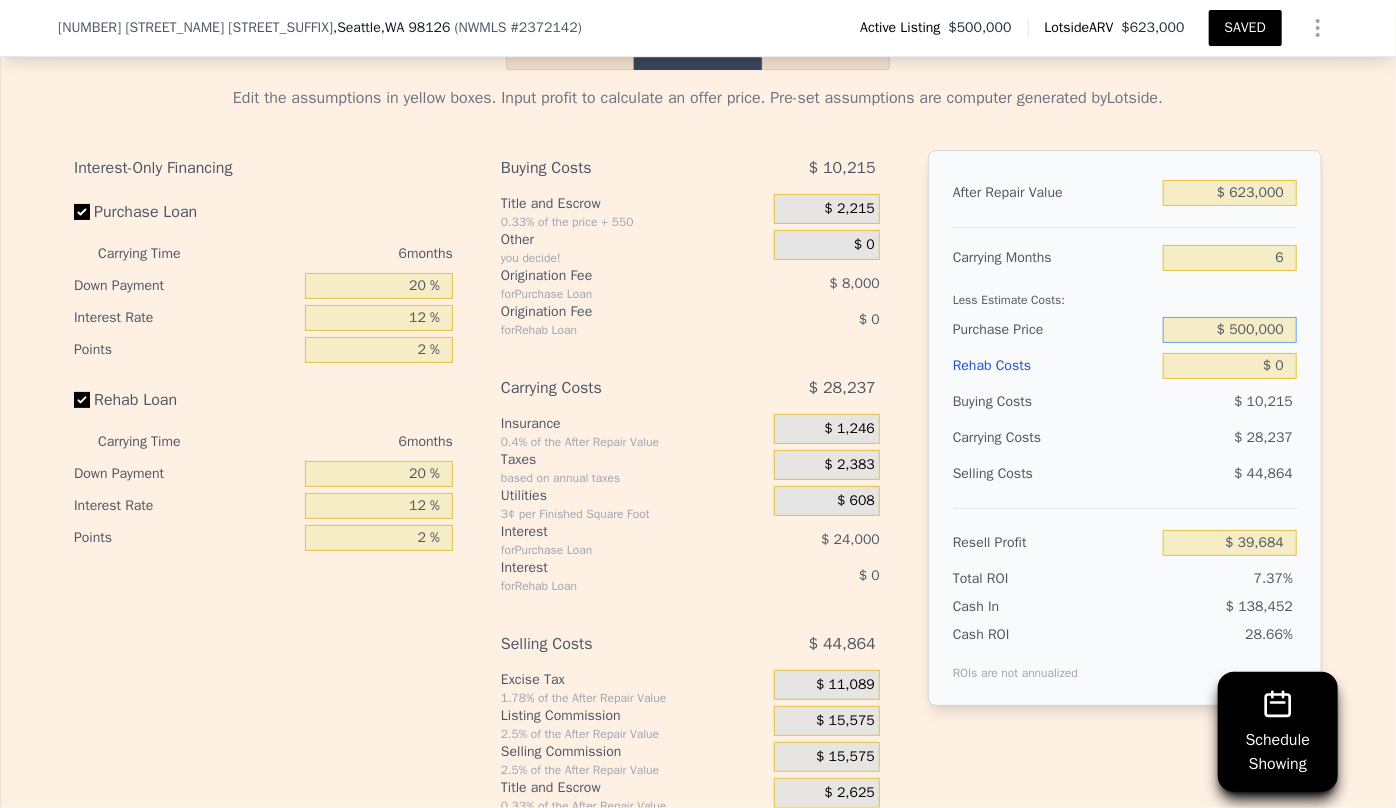 click on "$ 500,000" at bounding box center [1230, 330] 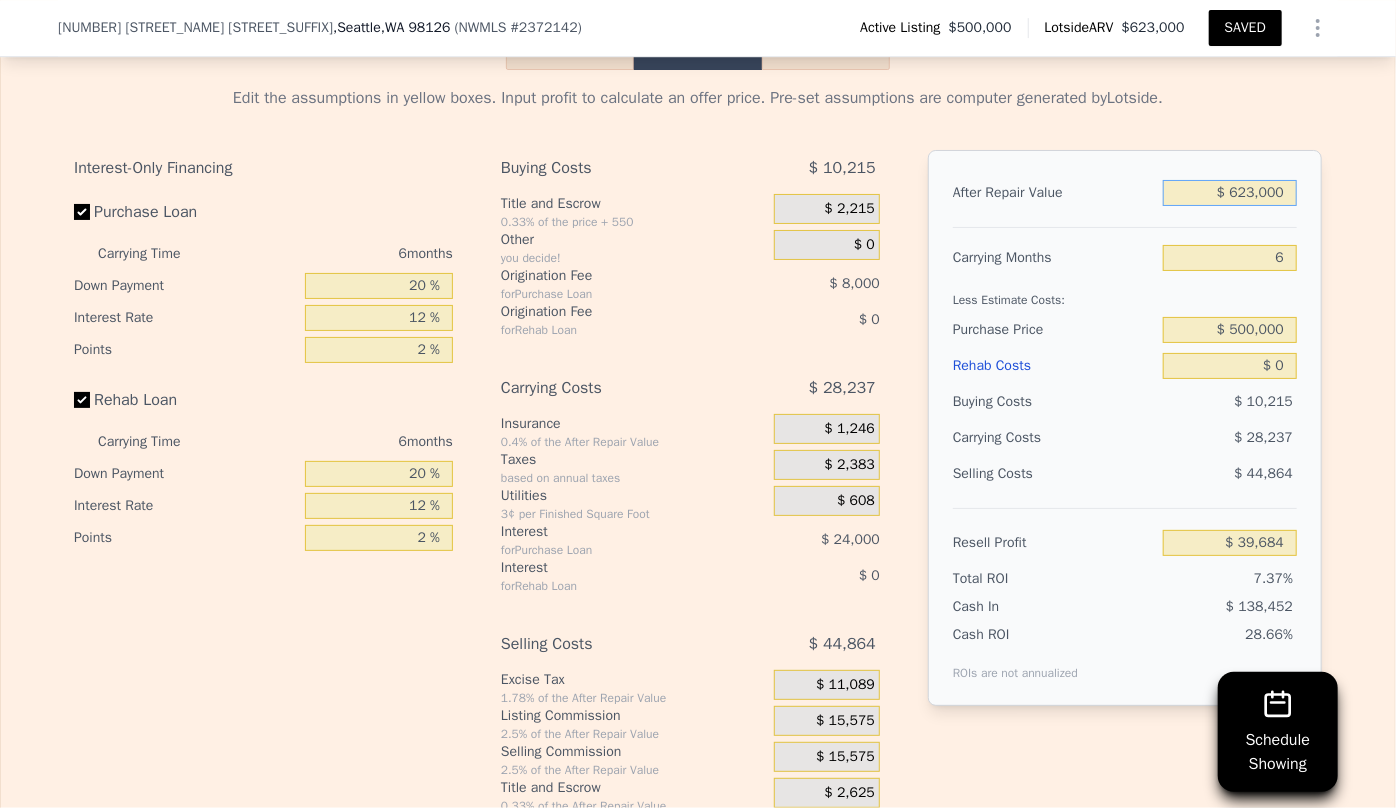 click on "$ 623,000" at bounding box center (1230, 193) 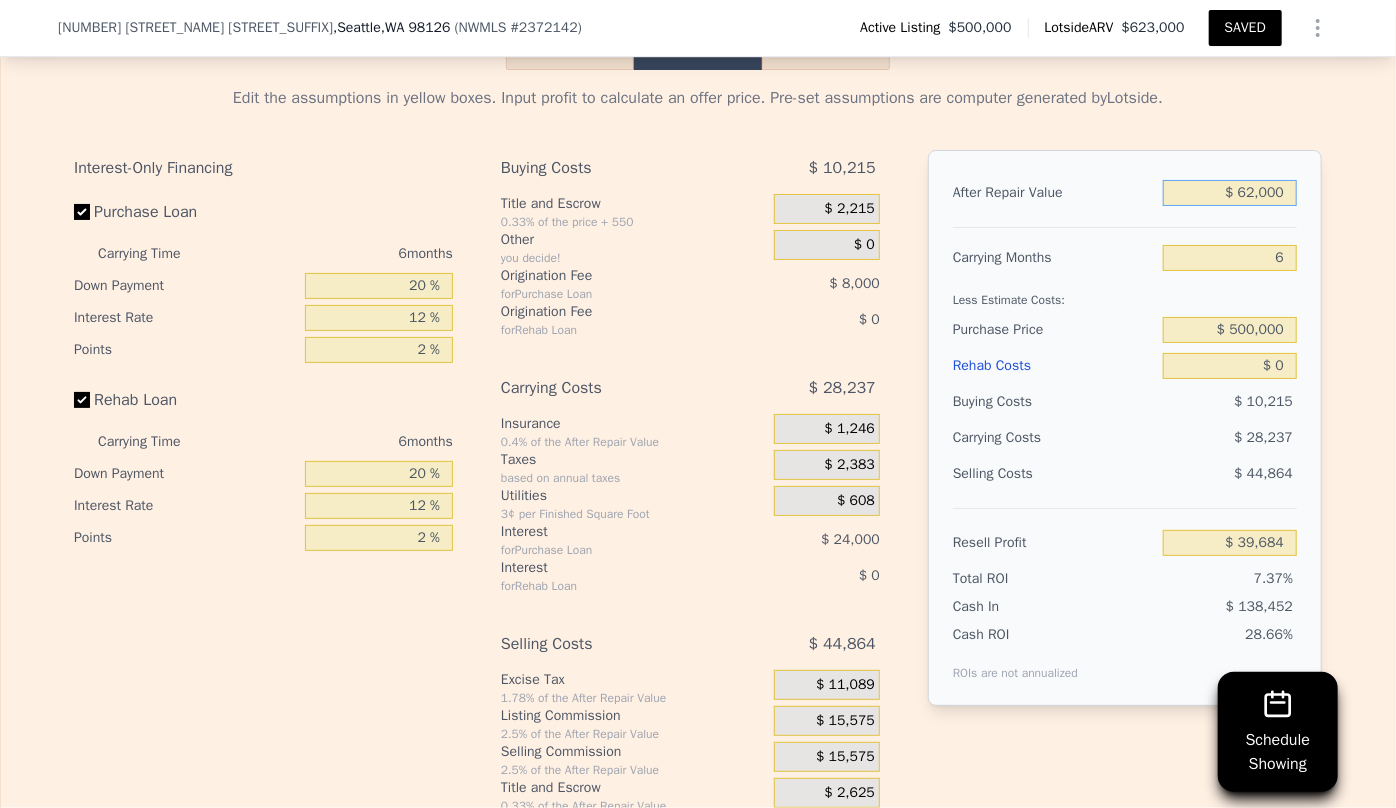 type on "-$ 480,290" 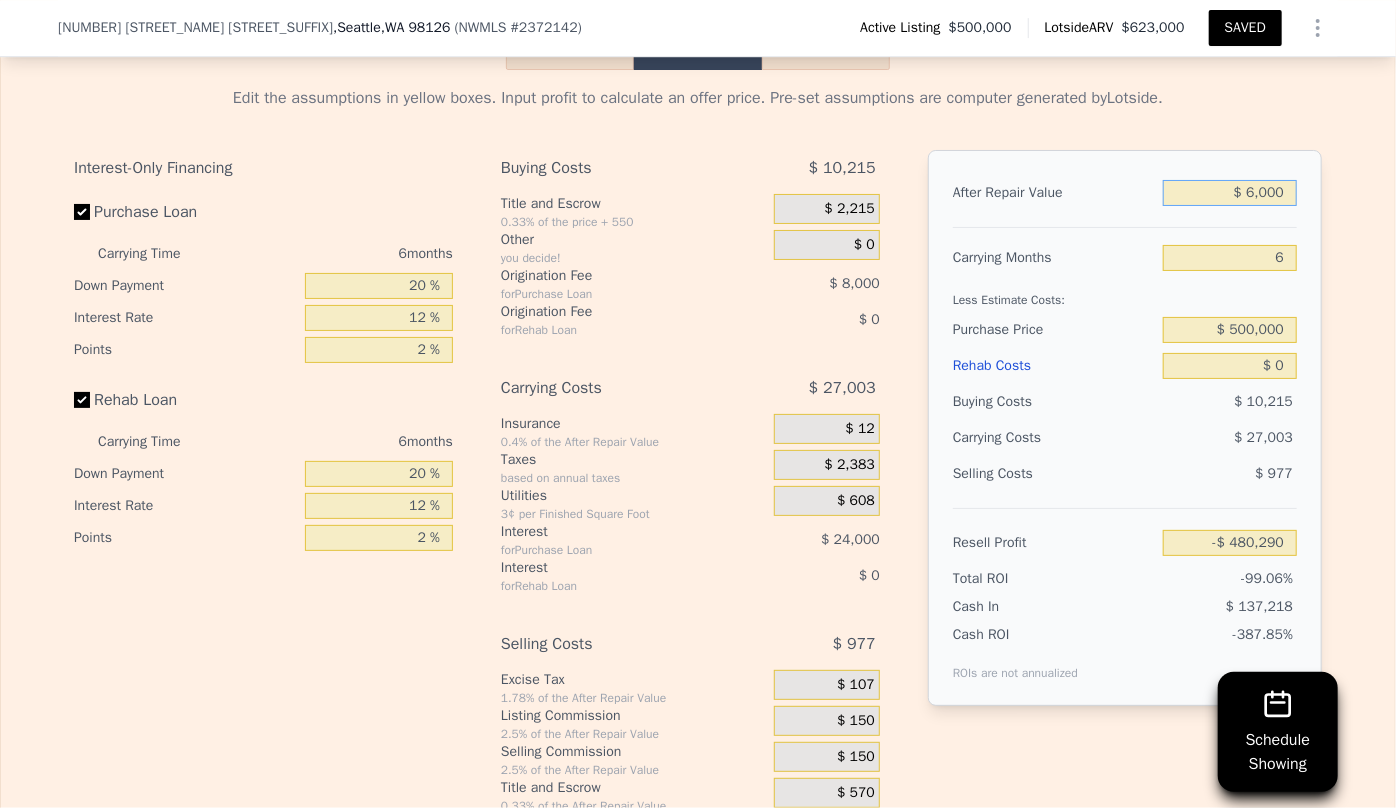 type on "$ 000" 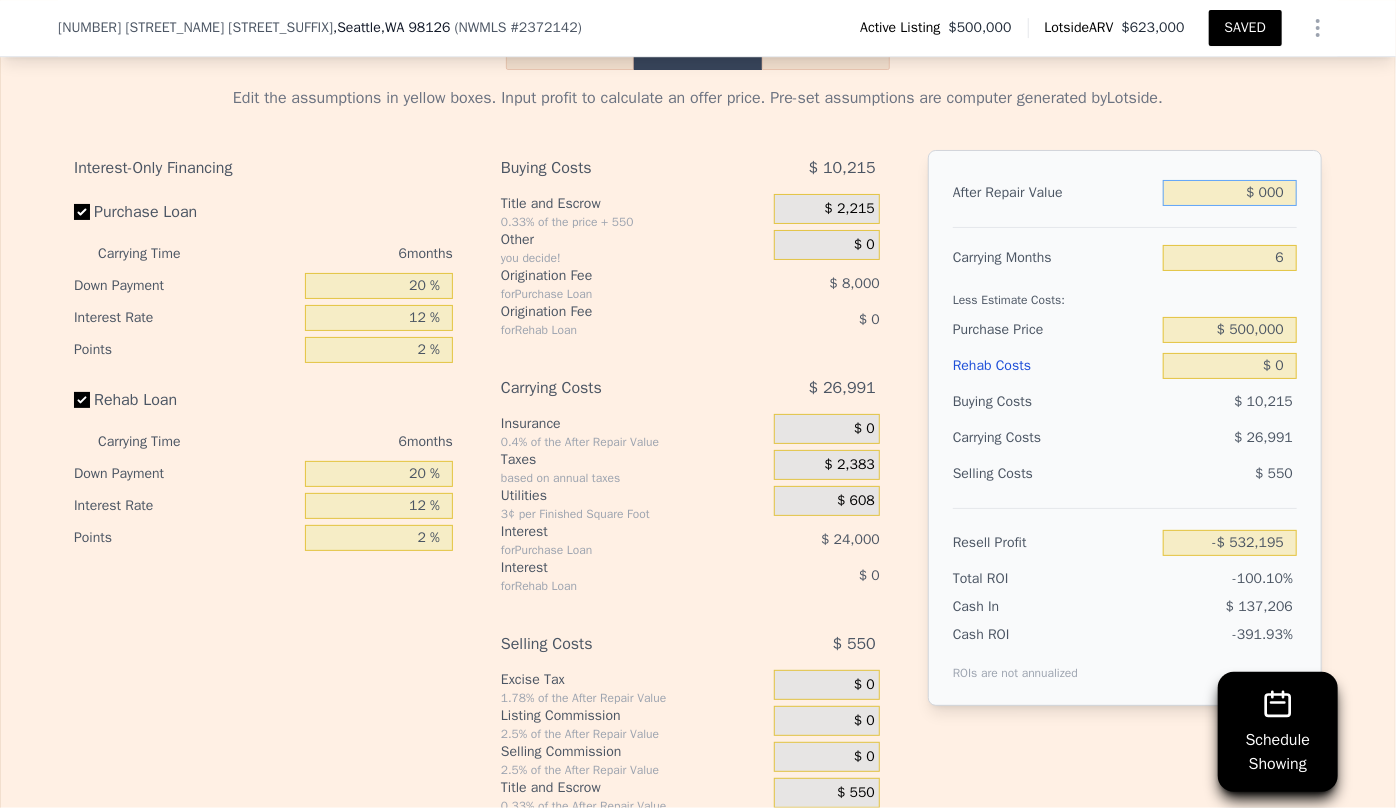 type on "-$ 537,756" 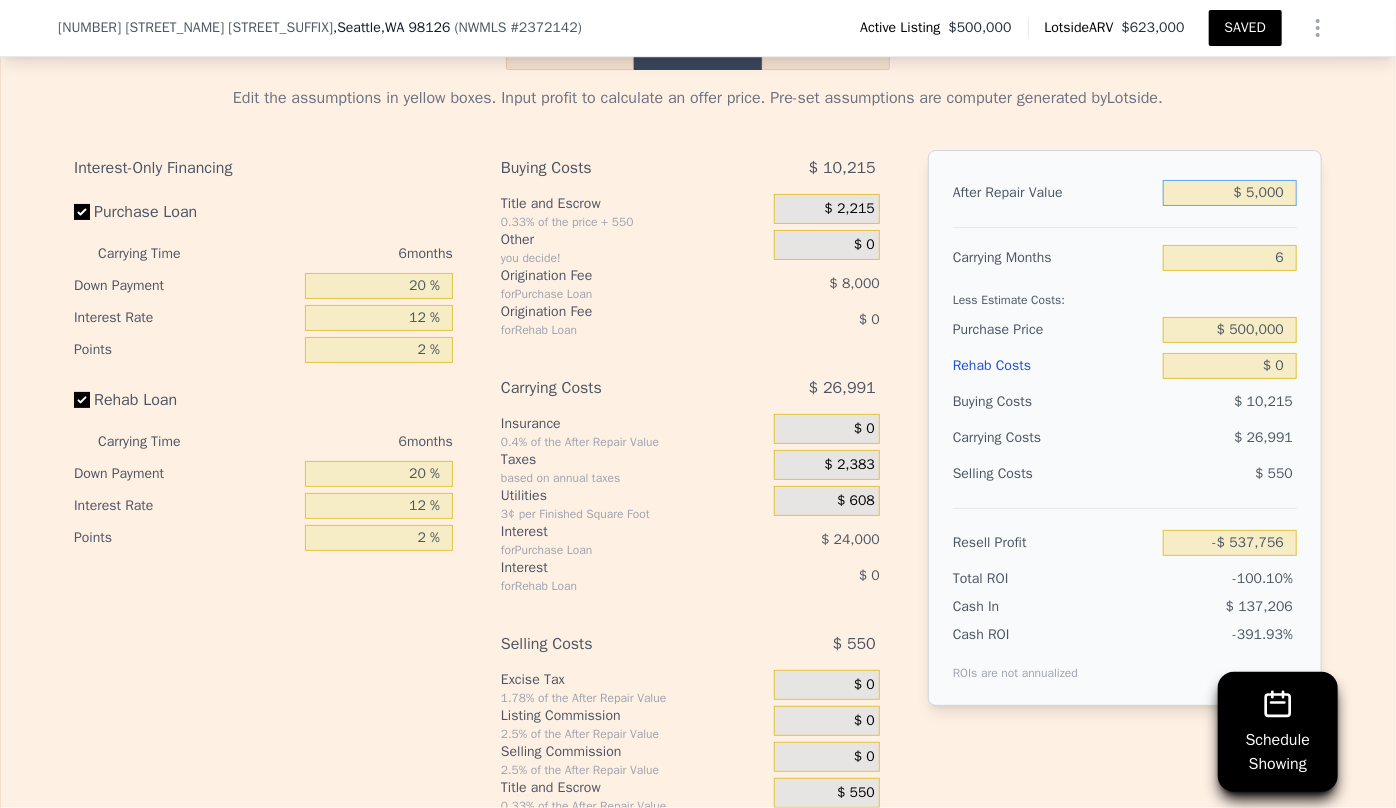 type on "$ 55,000" 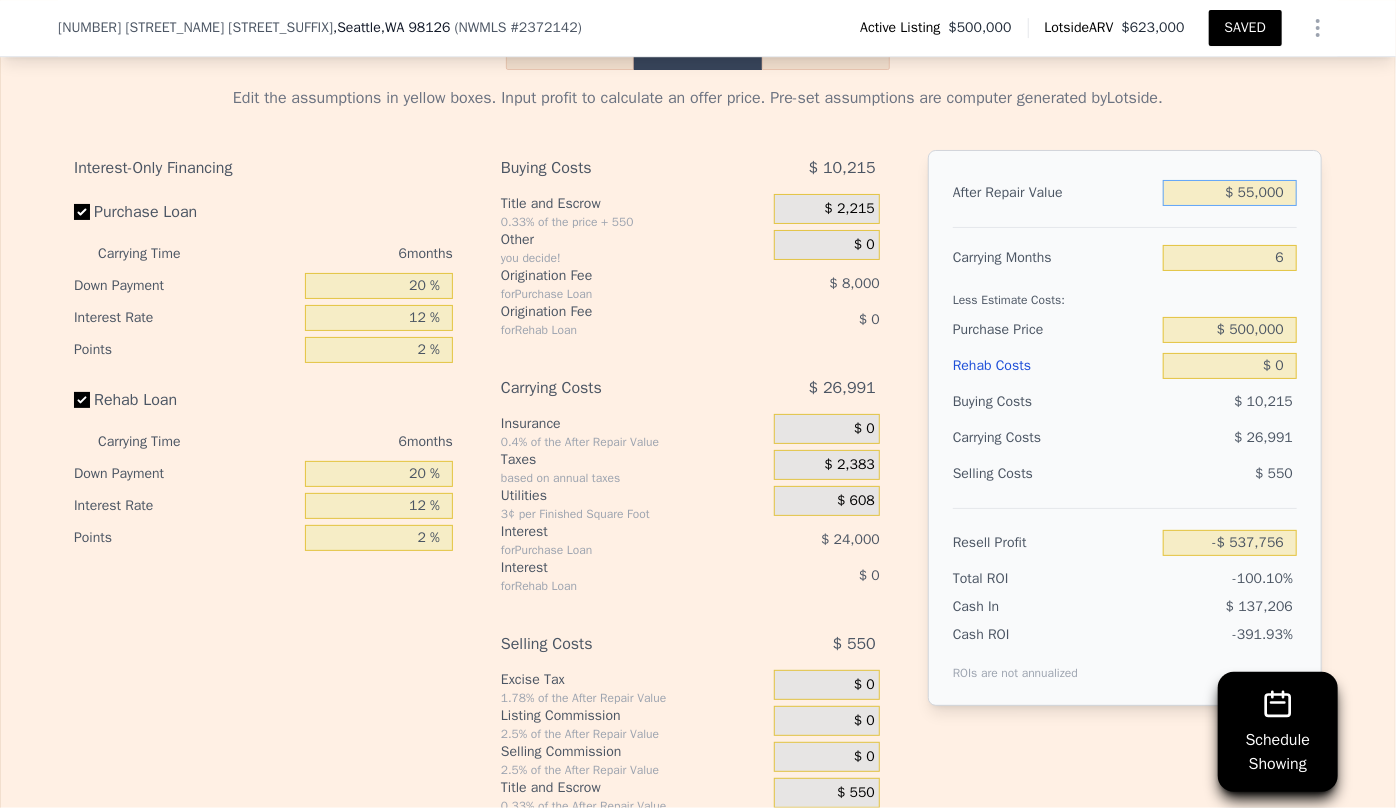 type on "-$ 486,778" 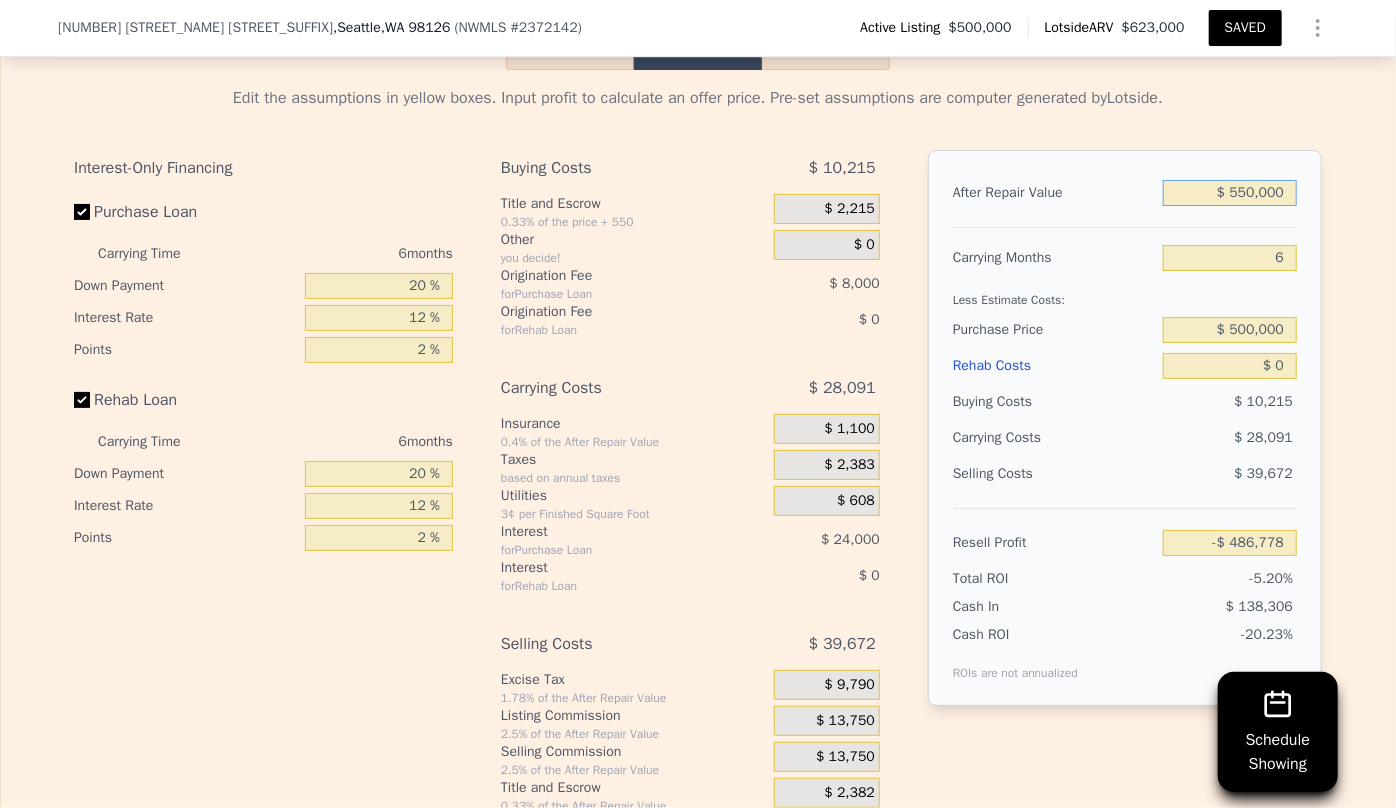 type on "$ 5,500,000" 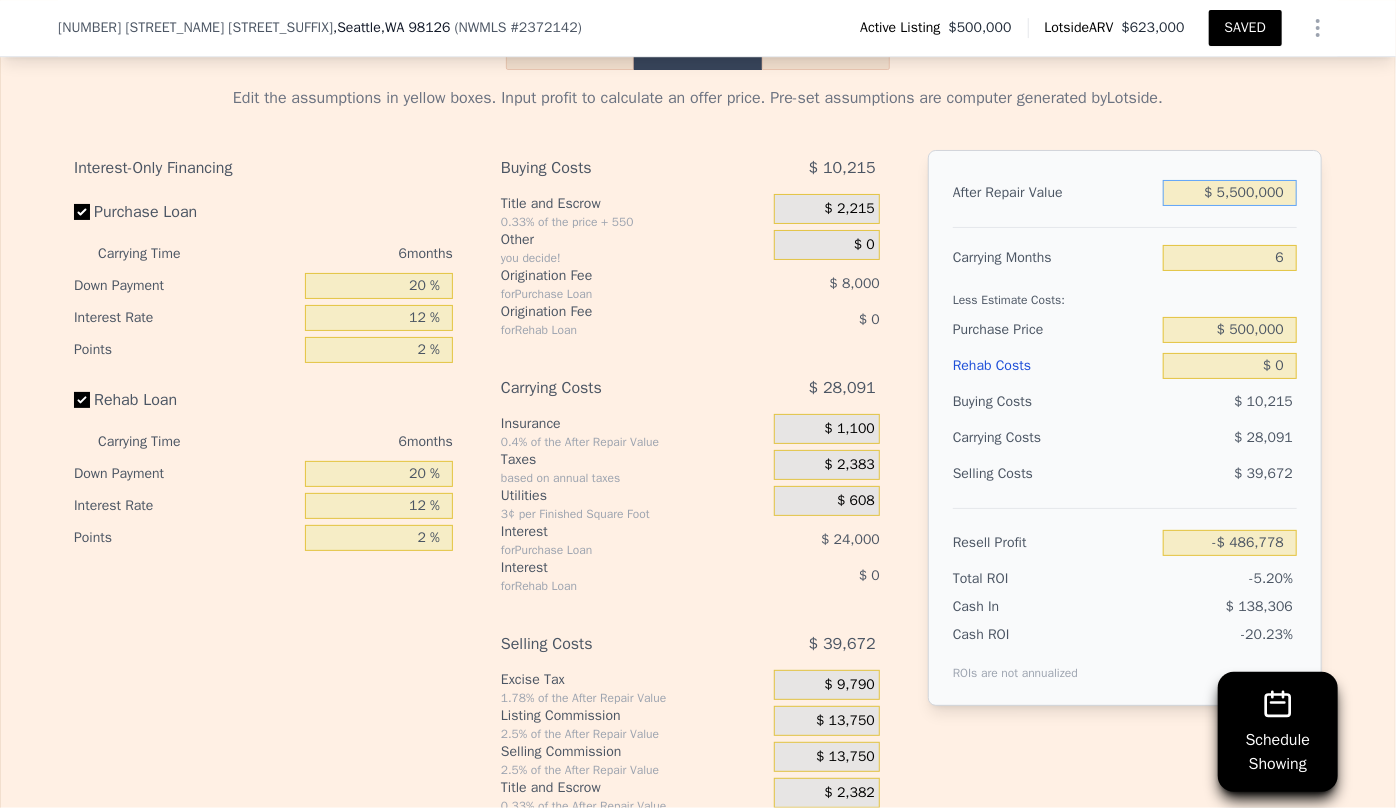 type on "-$ 27,978" 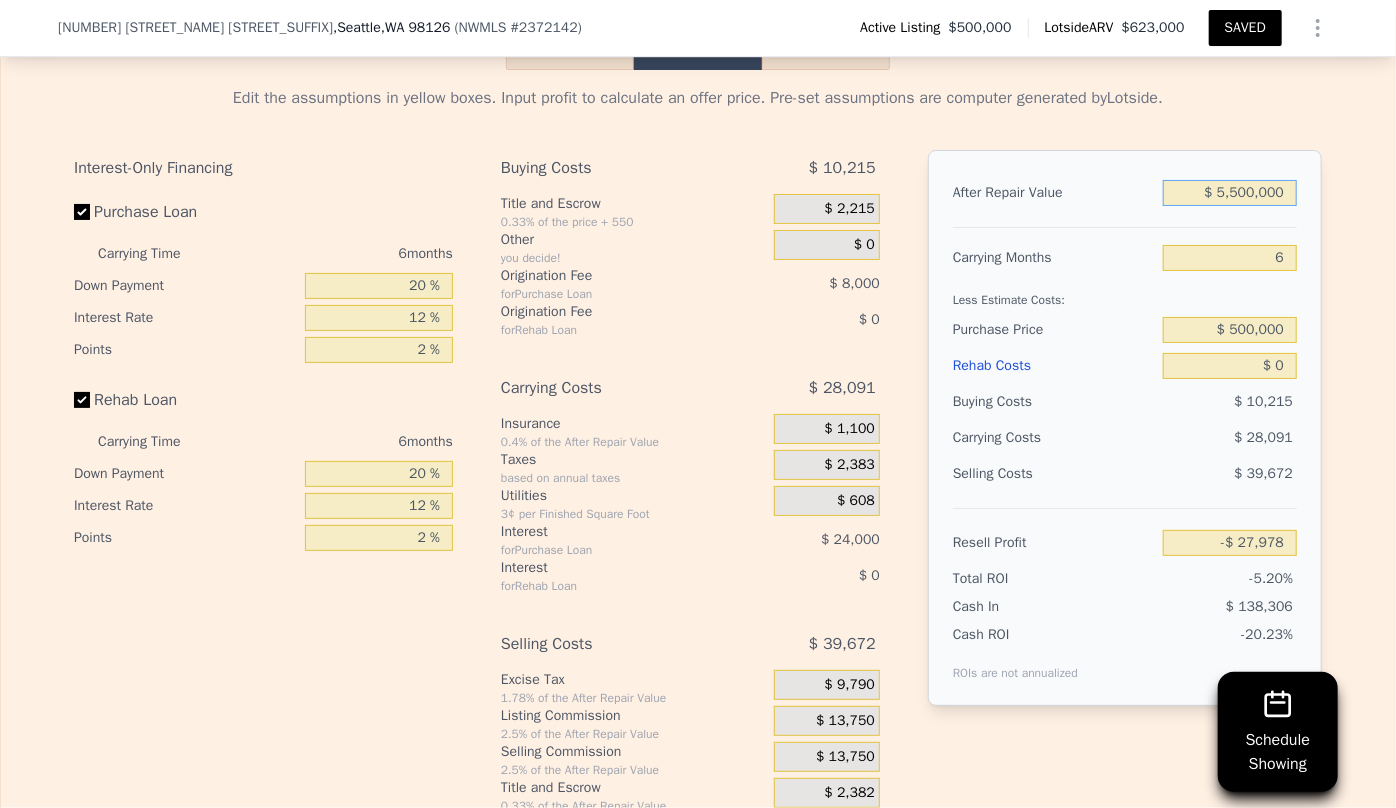 type on "$ 55,000,000" 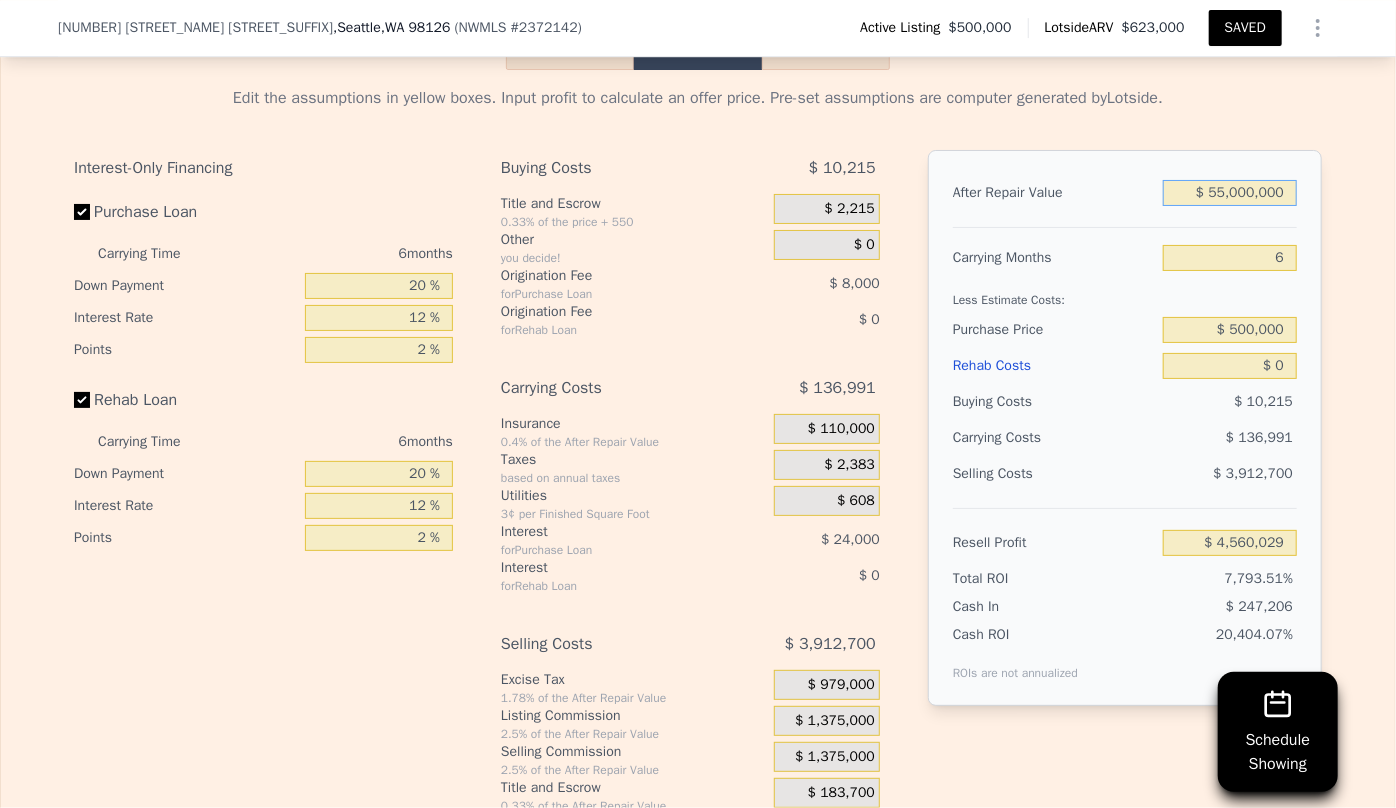 type on "$ 50,440,094" 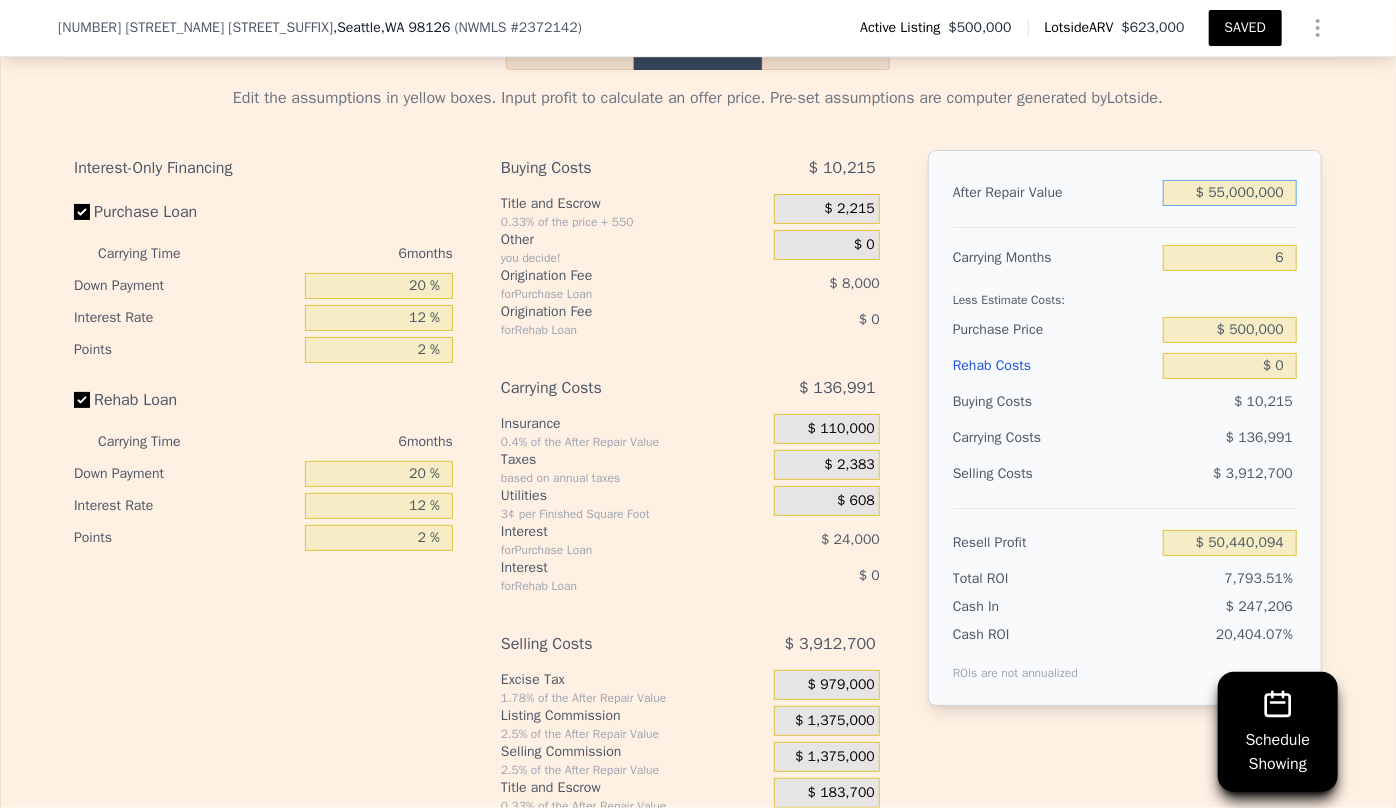 type on "$ 5,500,000" 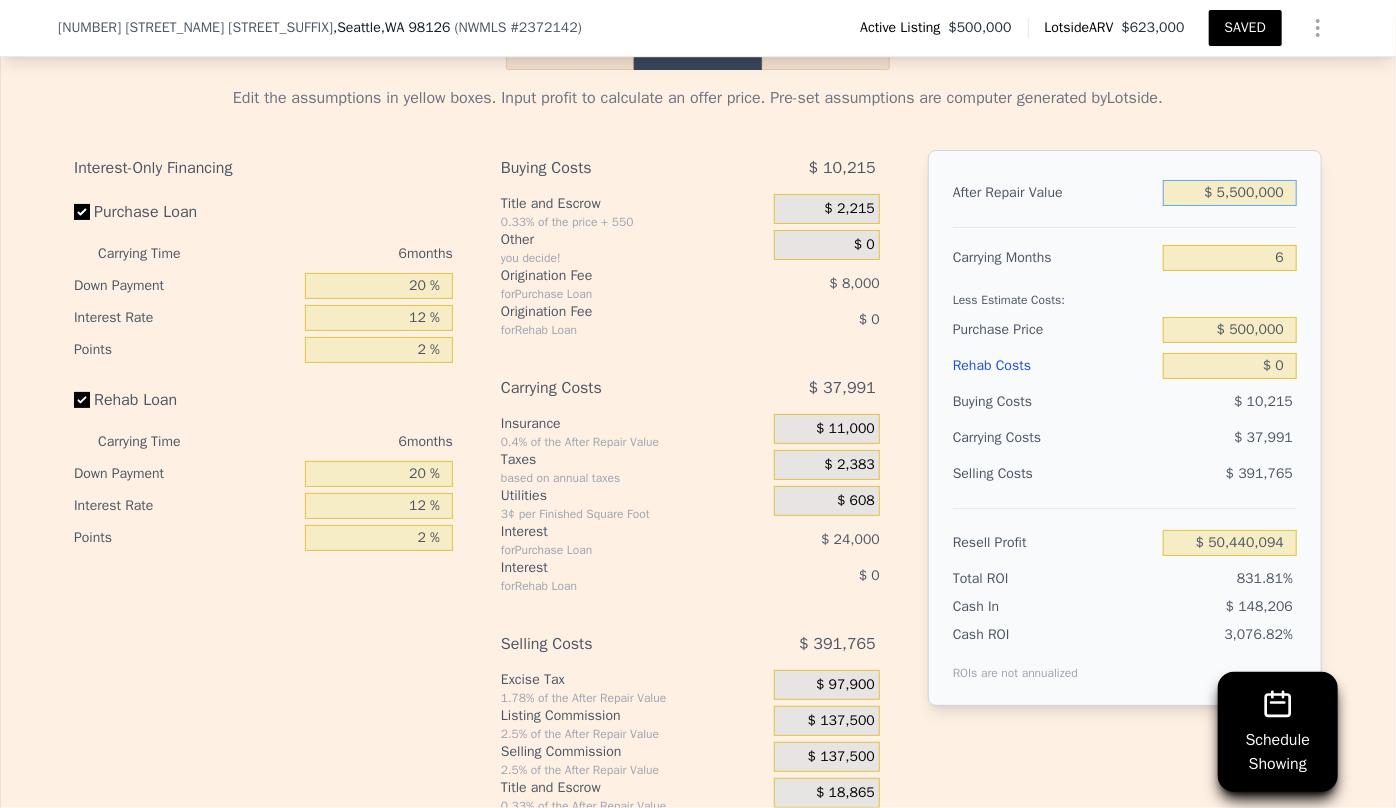 type on "$ 4,560,029" 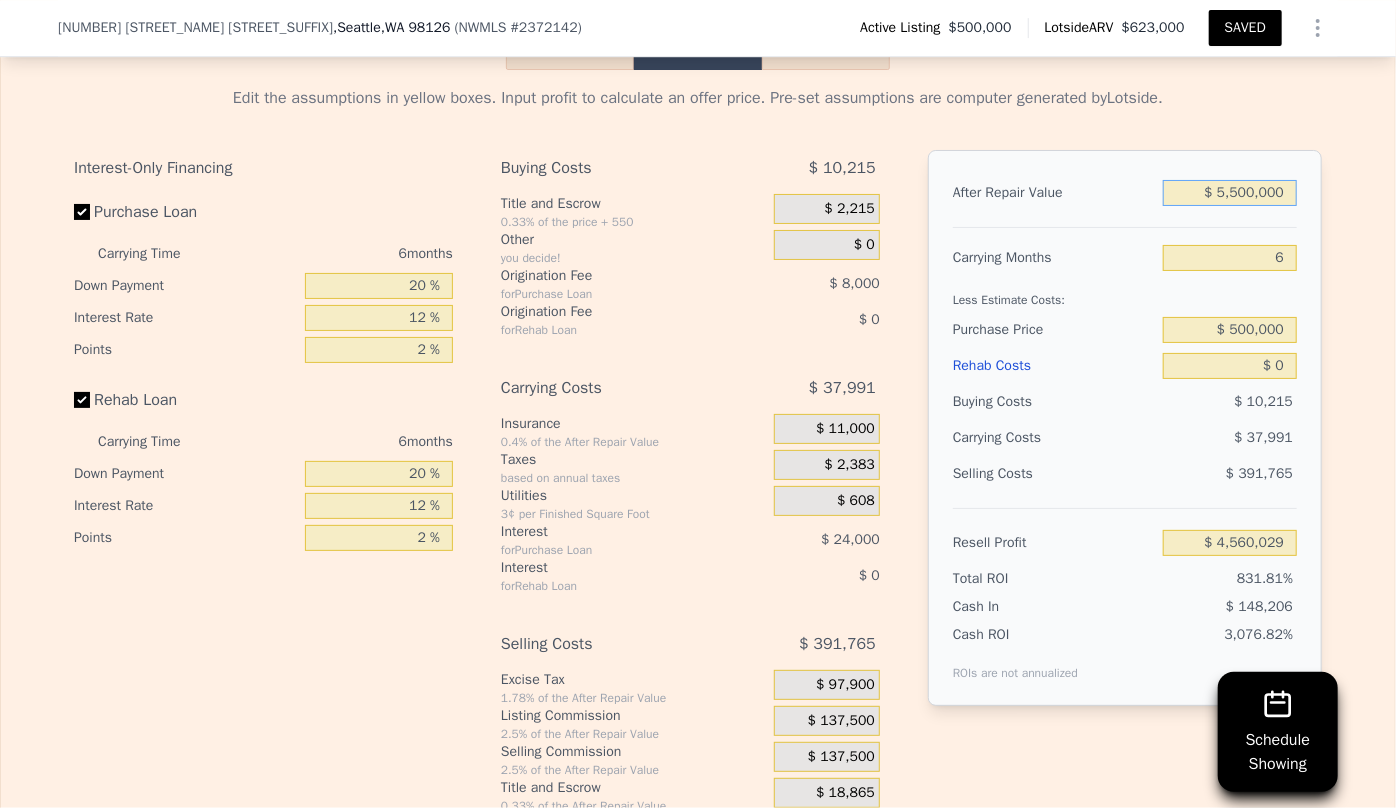 type on "$ 550,000" 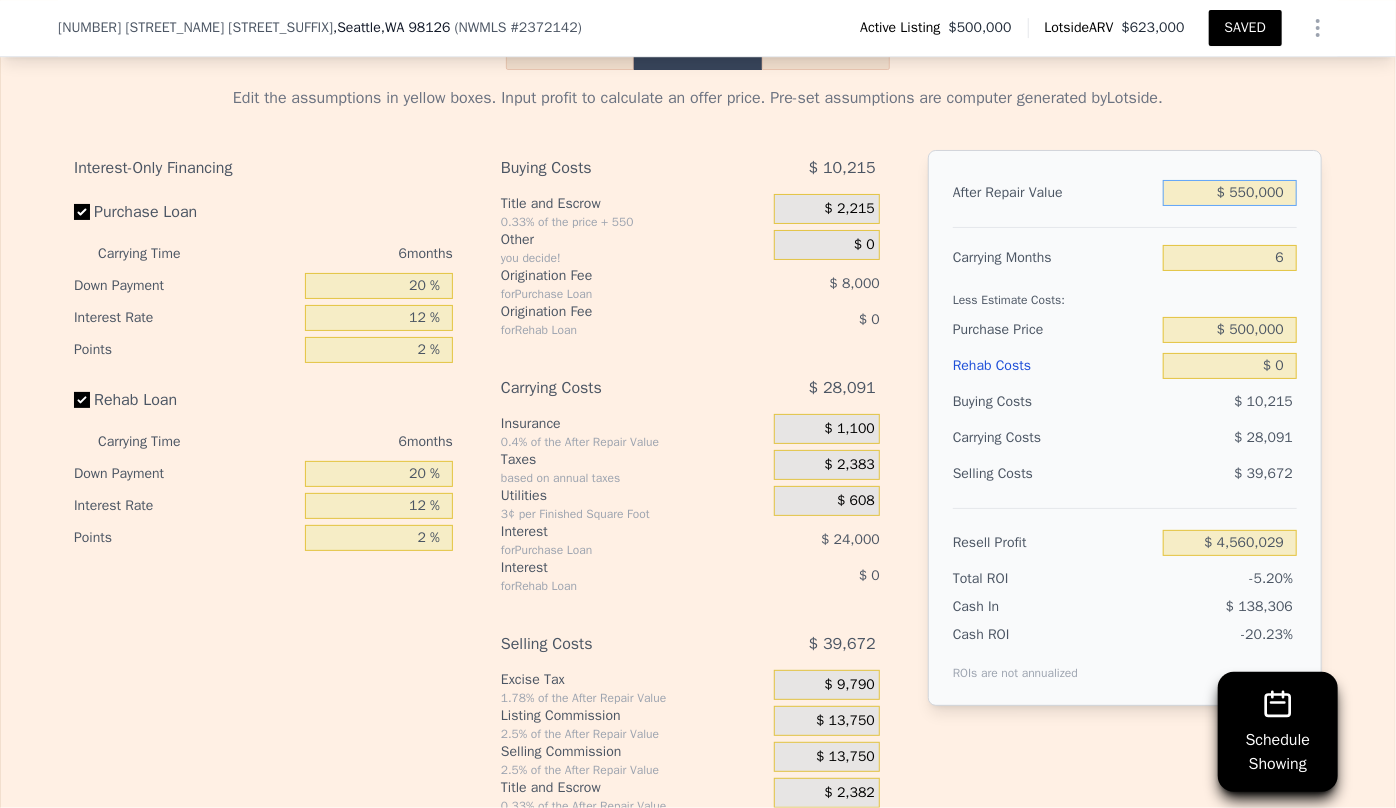 type on "-$ 27,978" 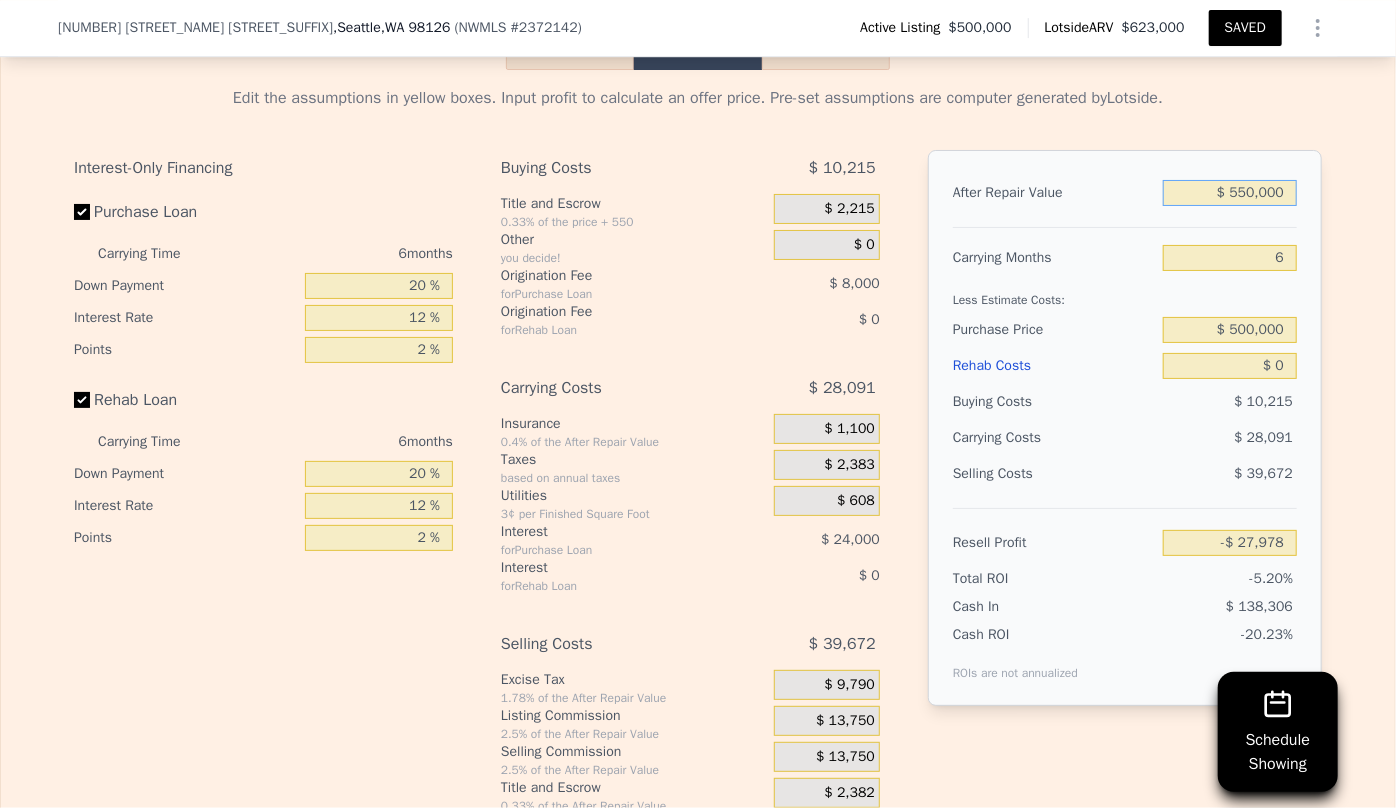 type on "$ 550,000" 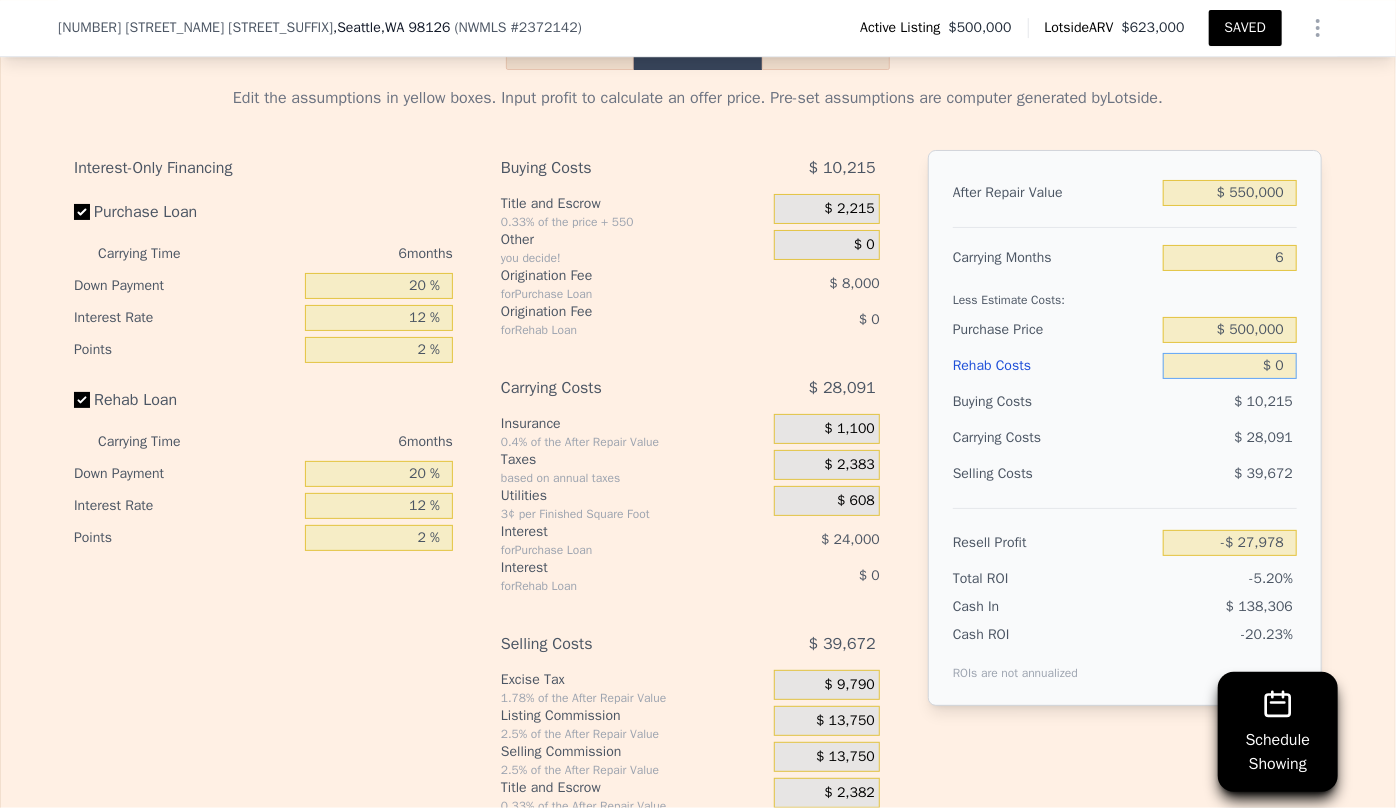 drag, startPoint x: 1265, startPoint y: 385, endPoint x: 1268, endPoint y: 402, distance: 17.262676 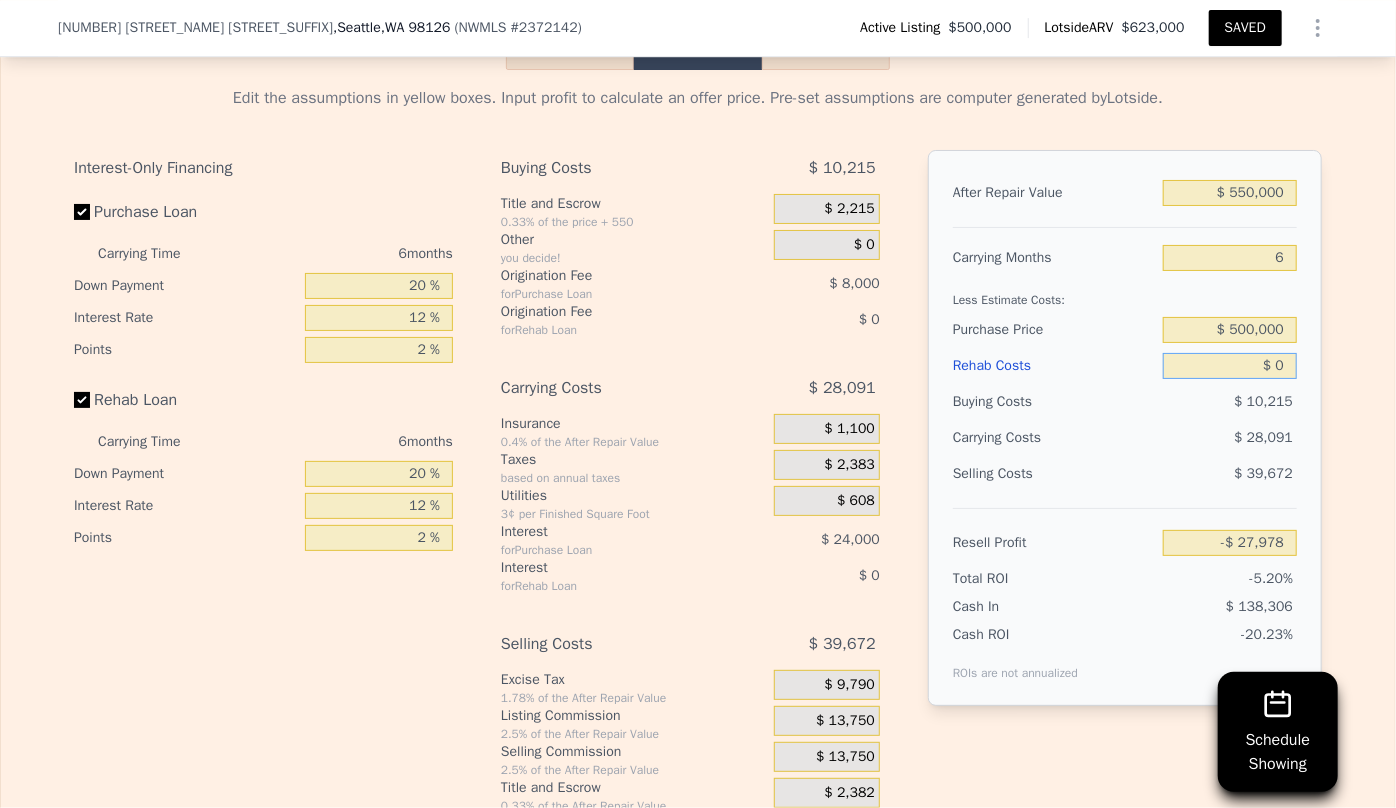 click on "$ 0" at bounding box center (1230, 366) 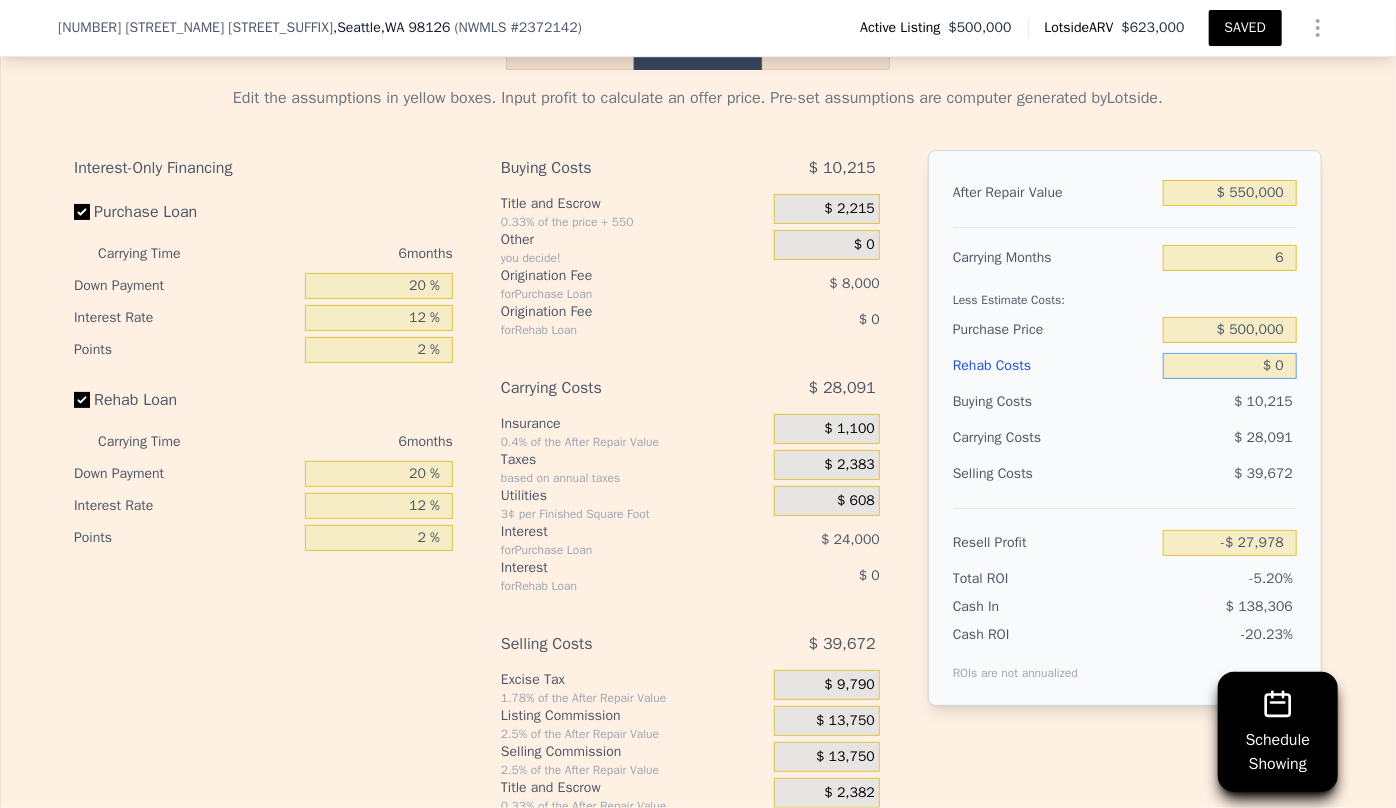 type on "$ 70" 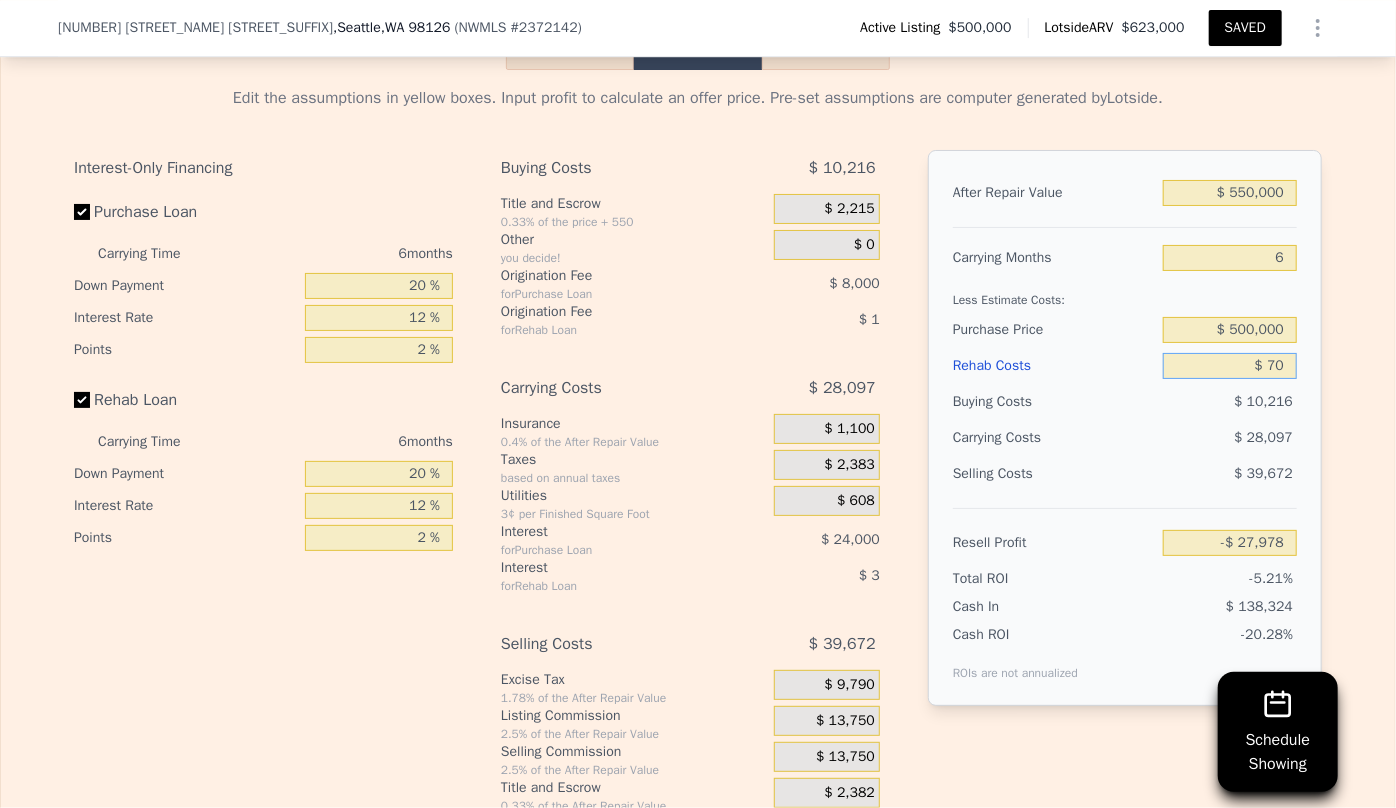 type on "-$ 28,055" 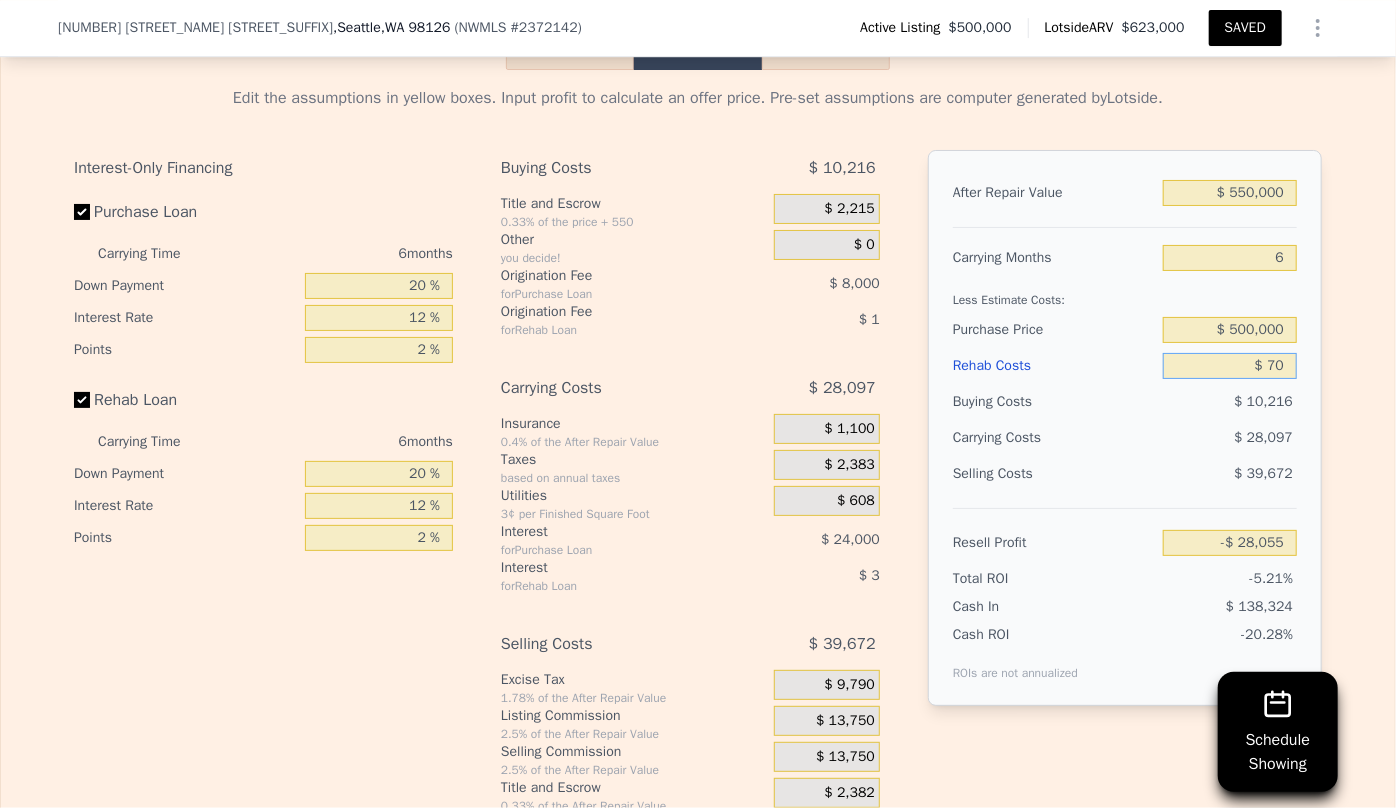 type on "$ 700" 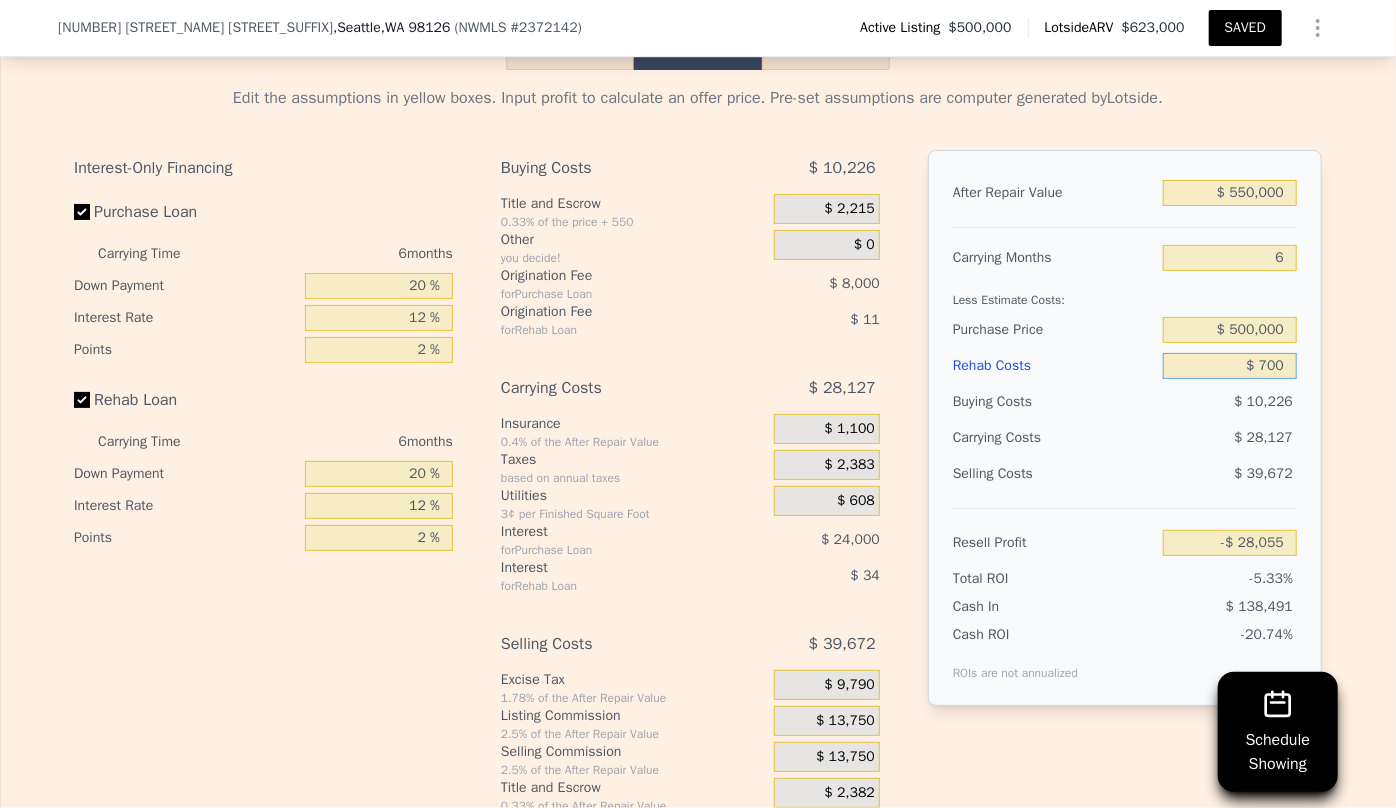 type on "-$ 28,725" 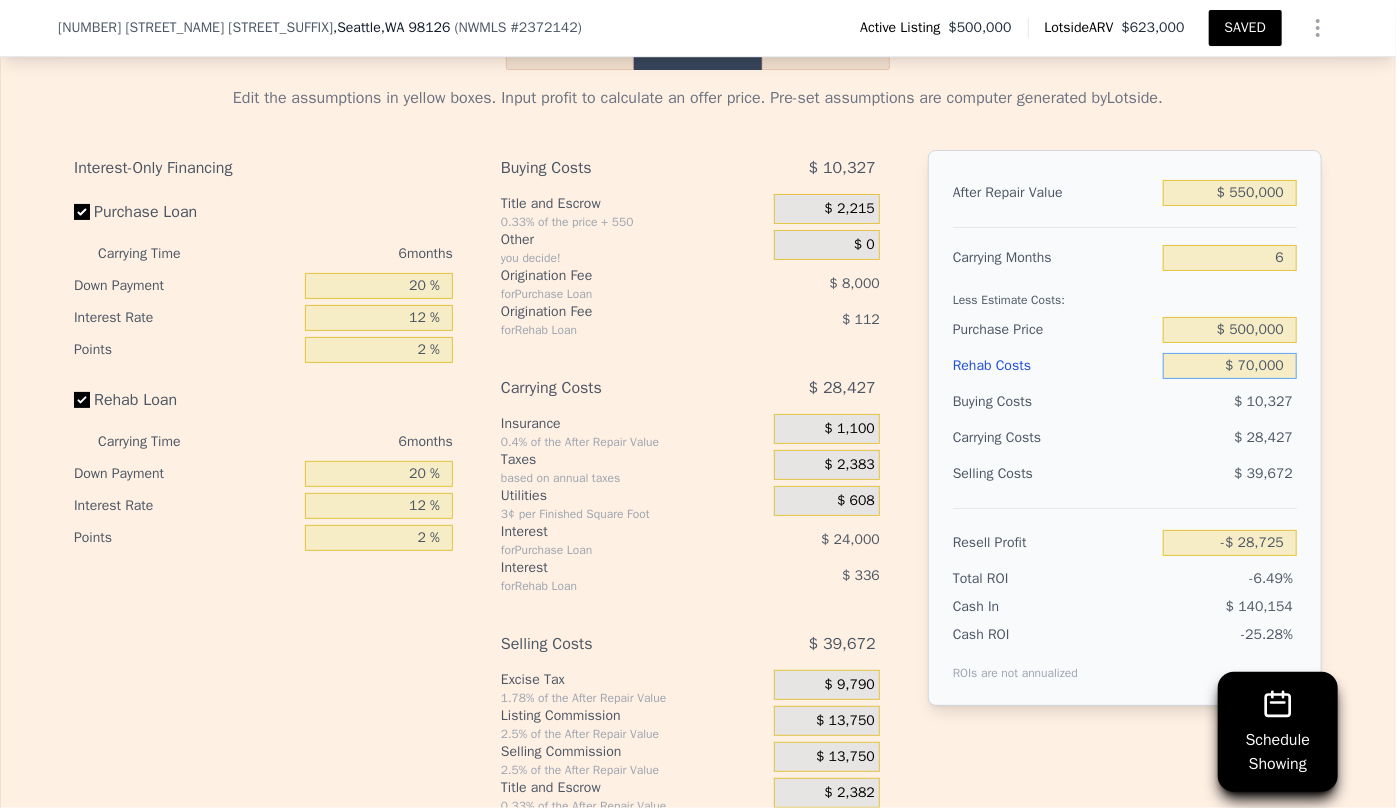 type on "$ 700,000" 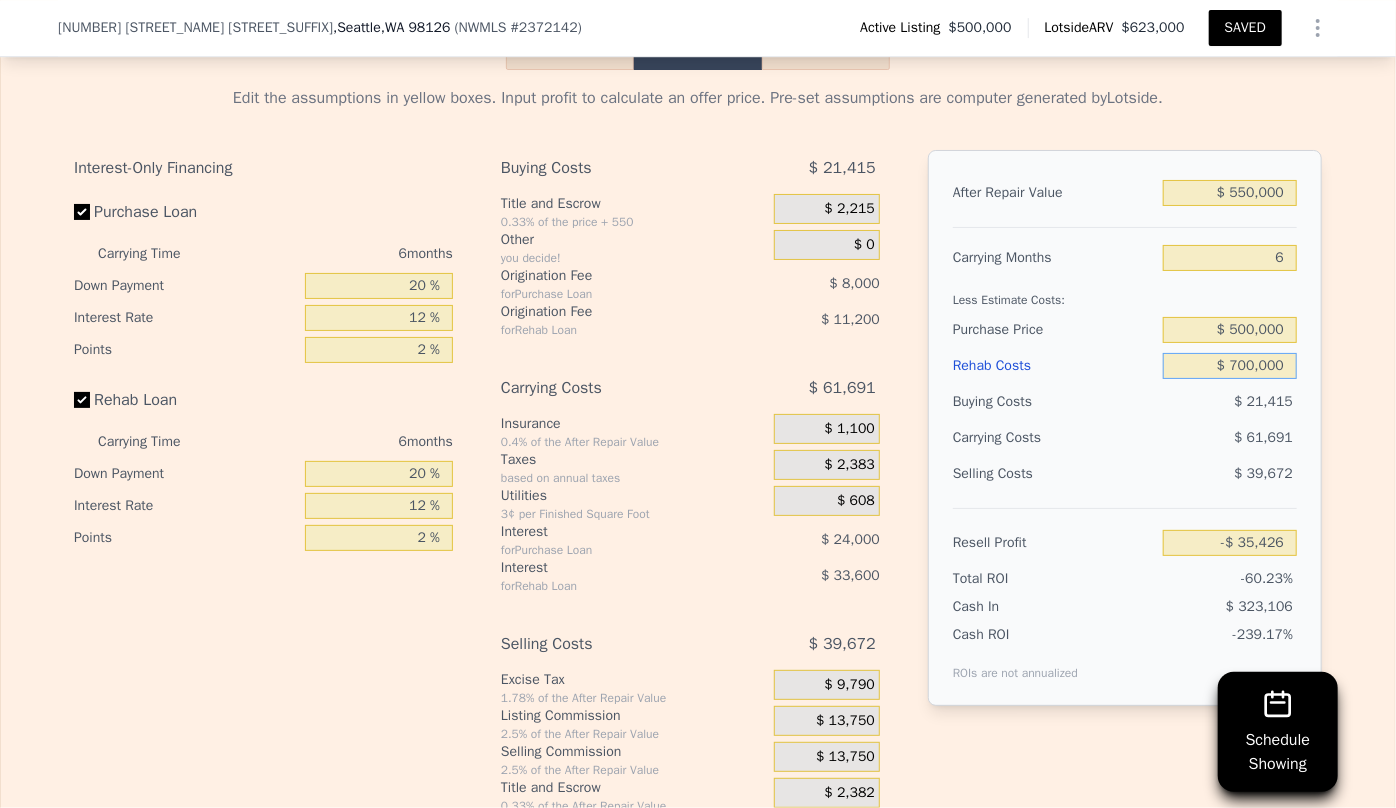 type on "-$ 772,778" 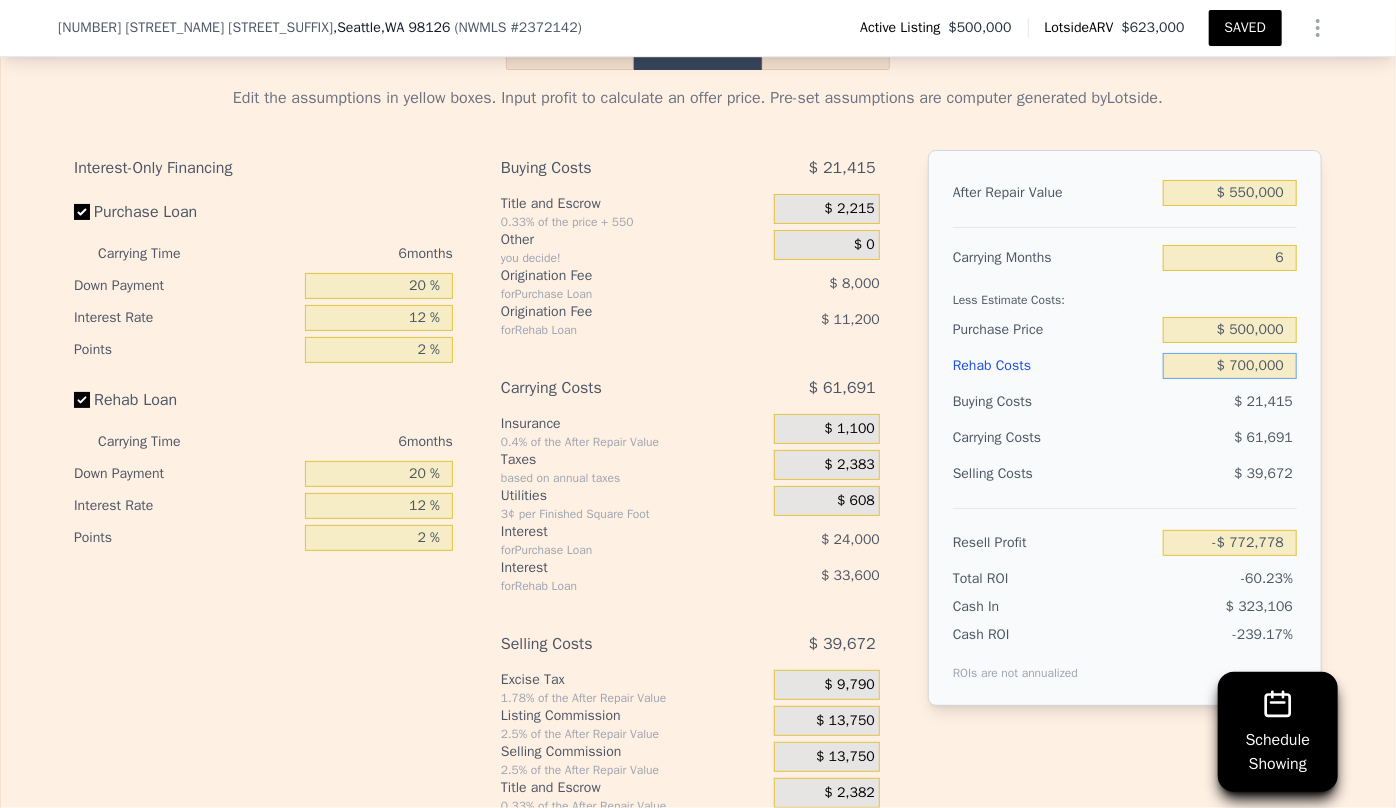 type on "$ 70,000" 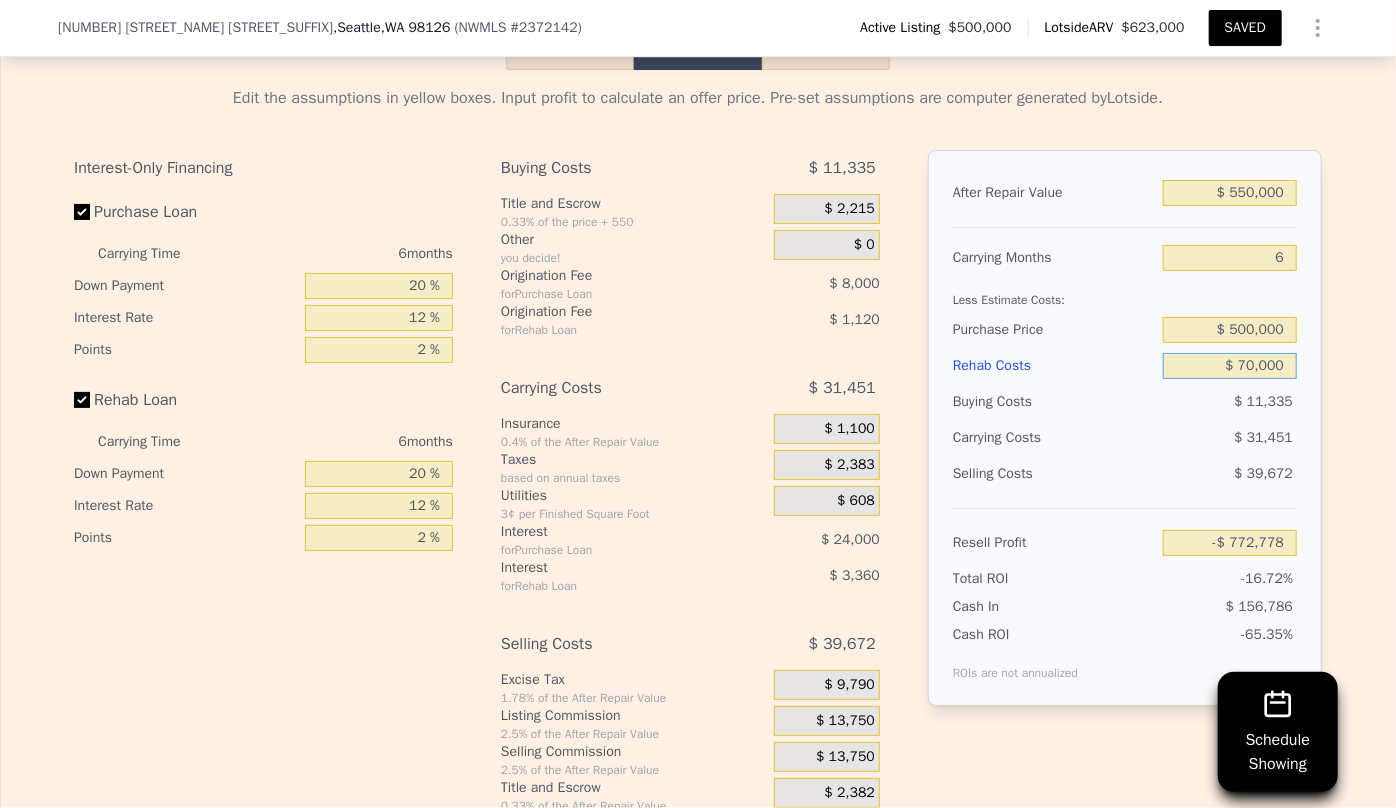 type on "-$ 102,458" 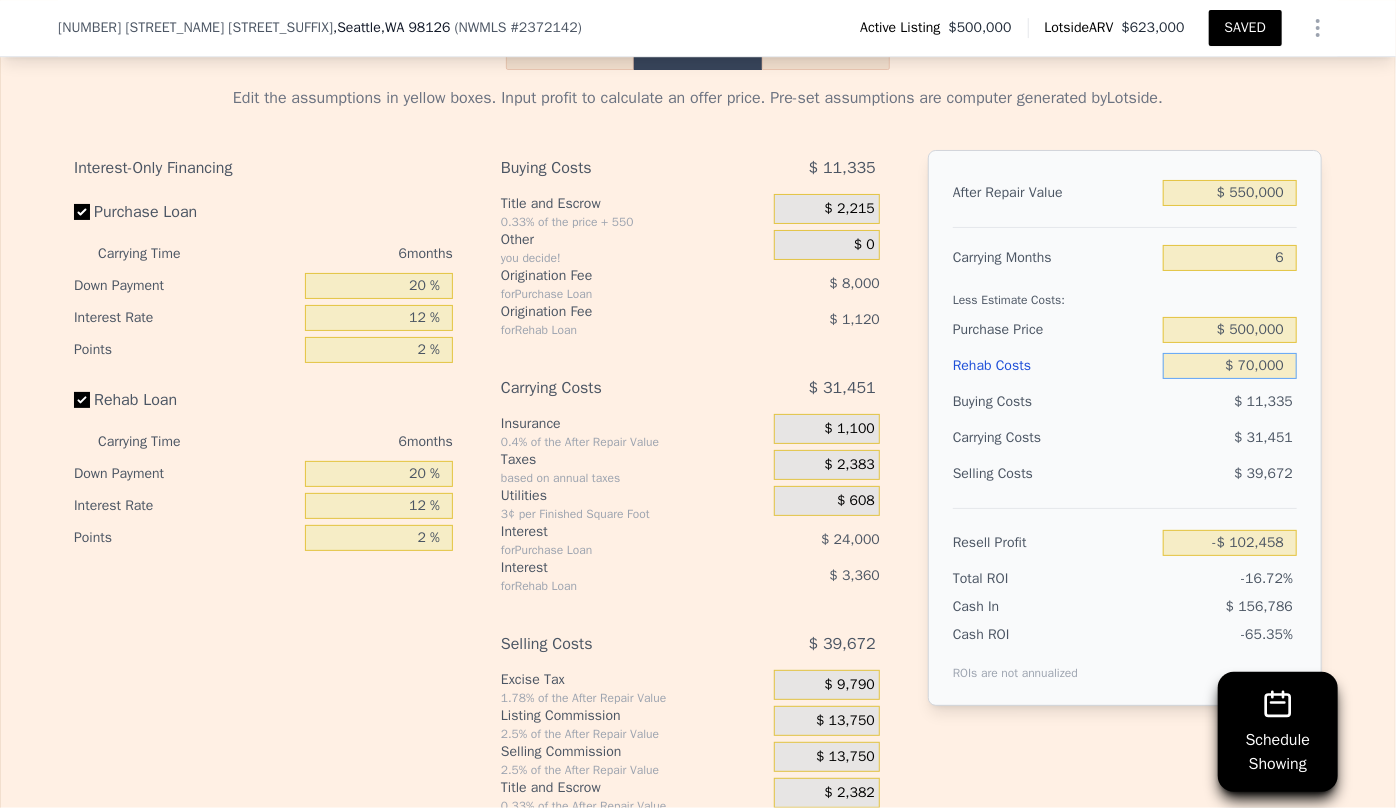 type on "$ 70,000" 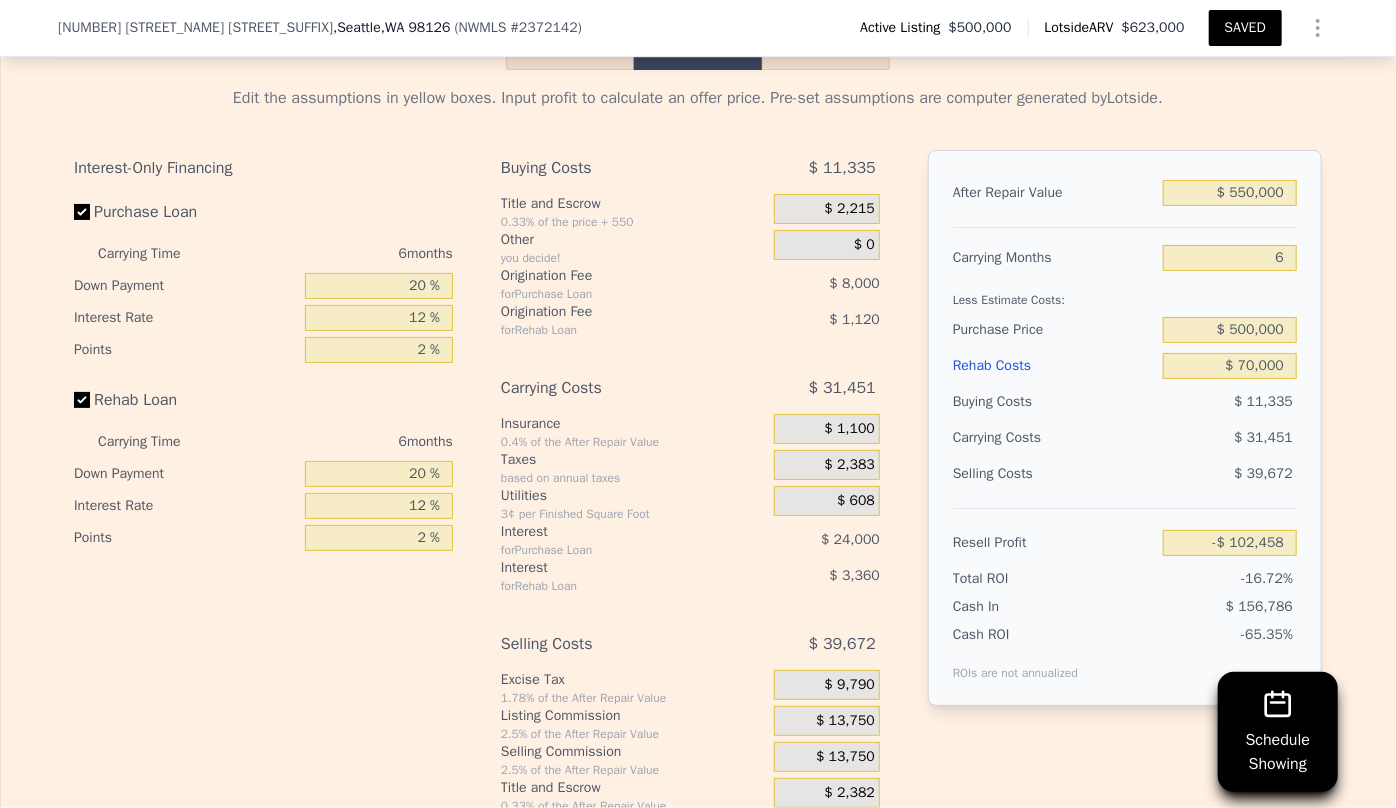 click on "Selling Costs $ 39,672" at bounding box center [1125, 482] 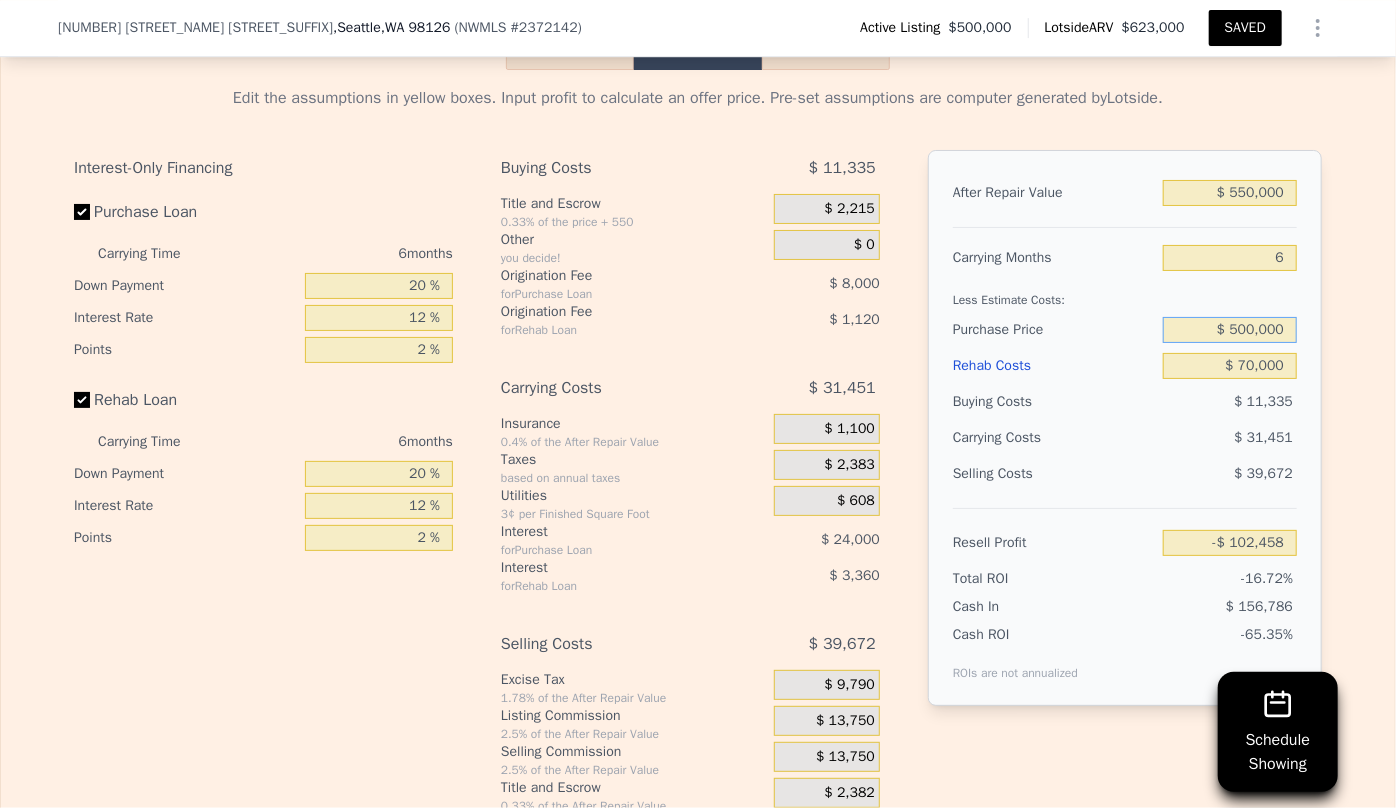 click on "$ 500,000" at bounding box center [1230, 330] 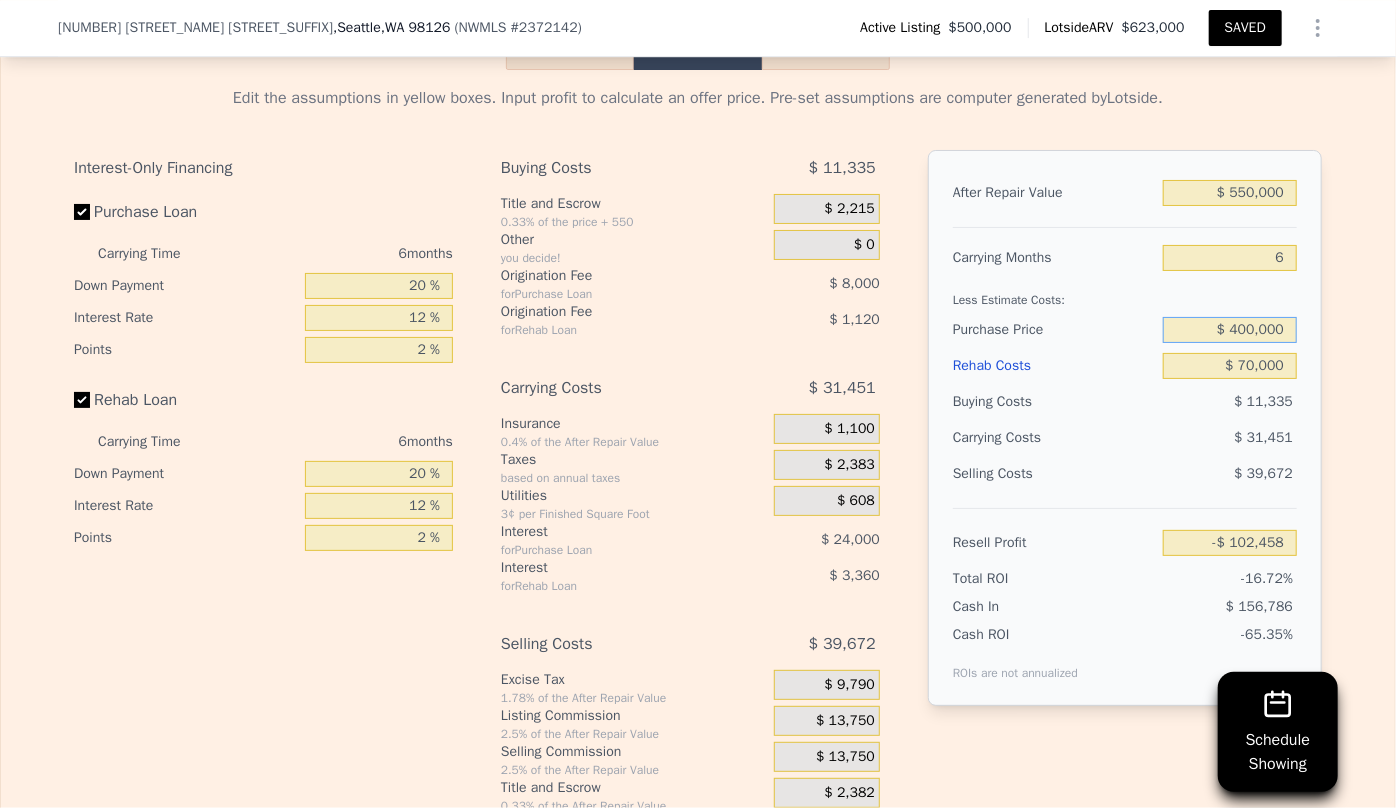 type on "$ 400,000" 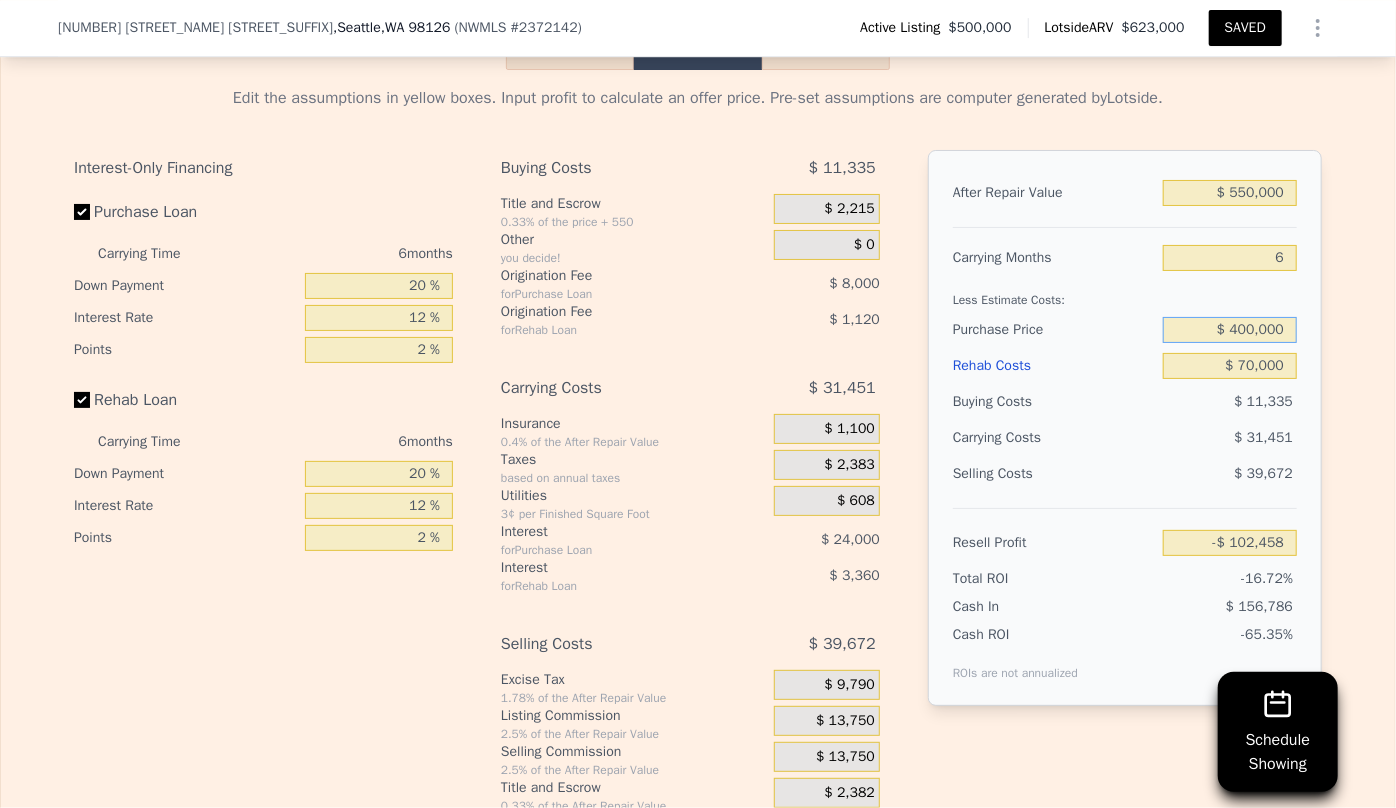 type on "$ 4,275" 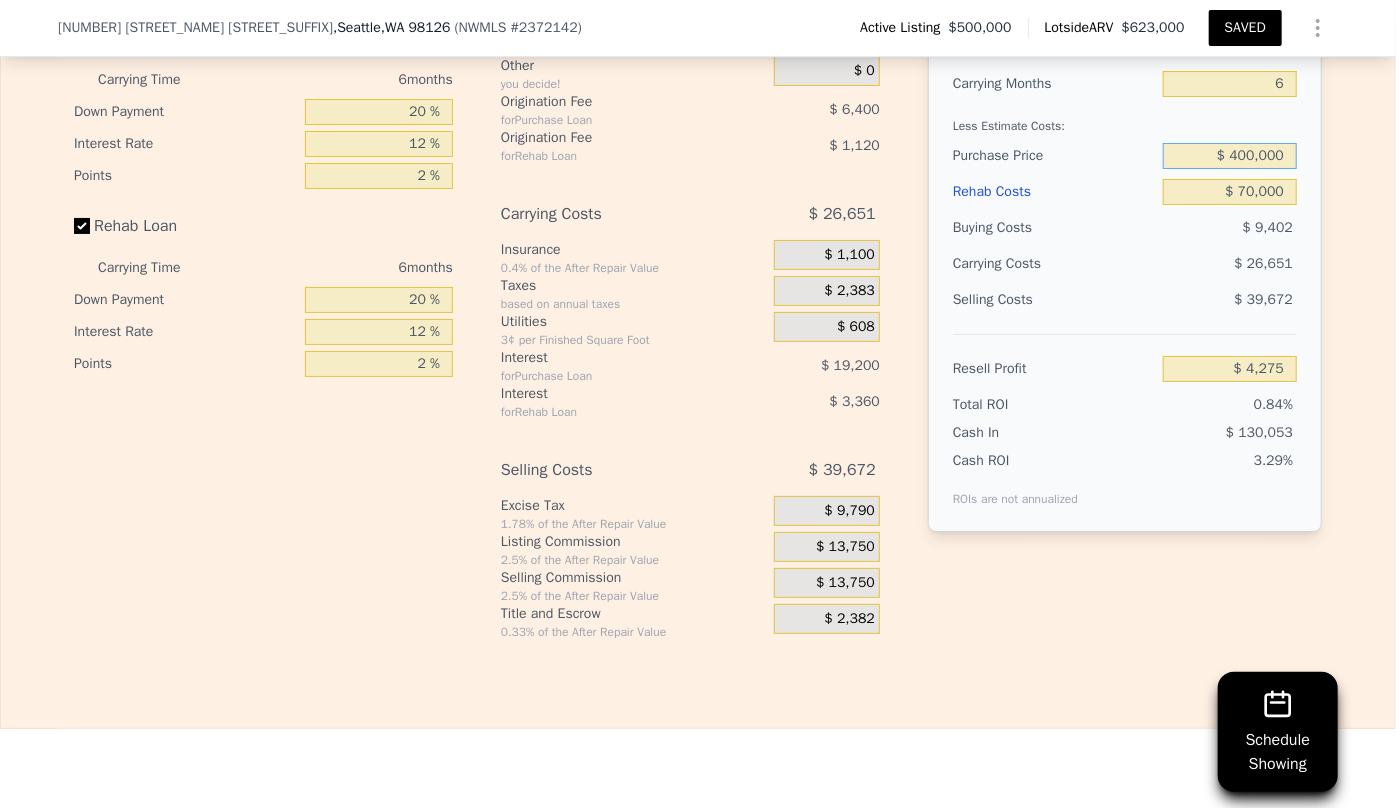 scroll, scrollTop: 3538, scrollLeft: 0, axis: vertical 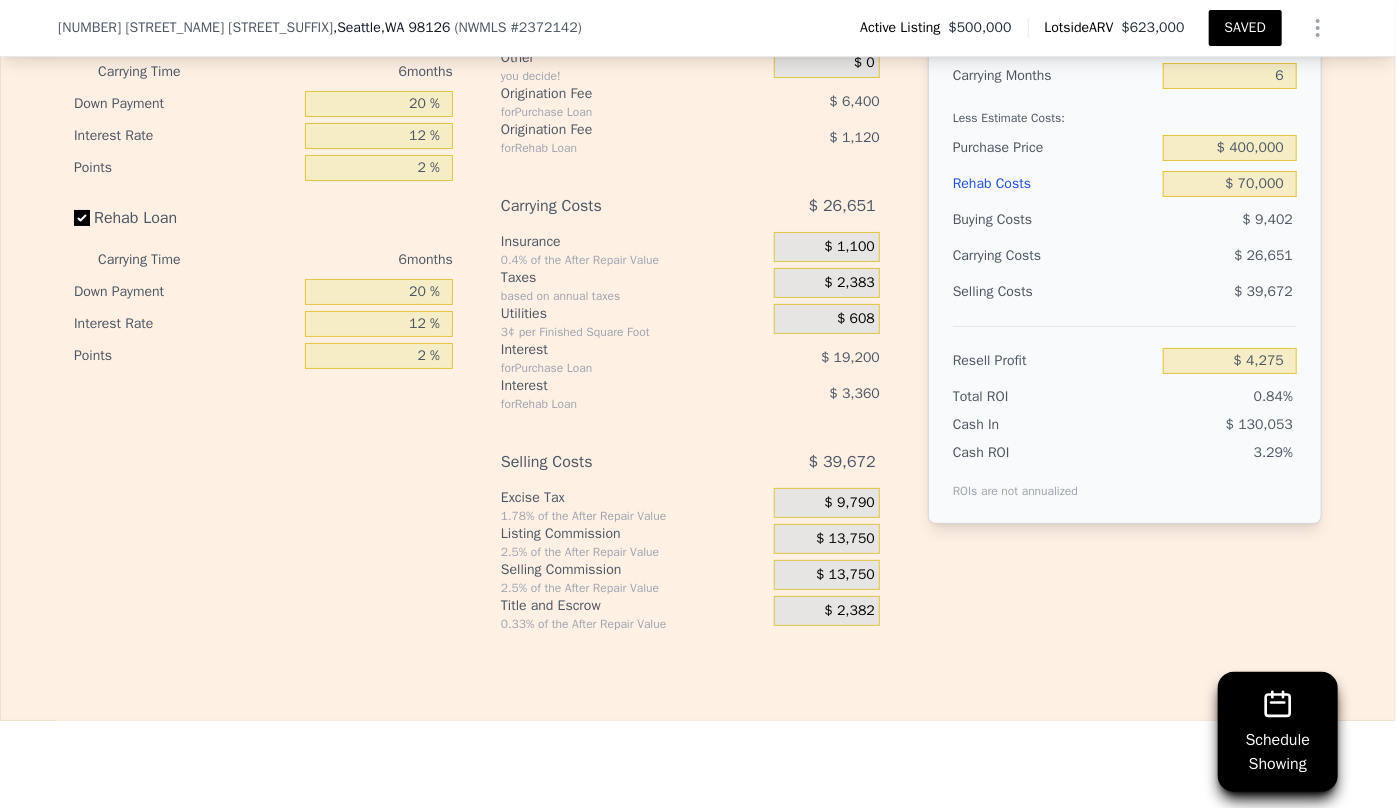 click on "$ 13,750" at bounding box center (827, 575) 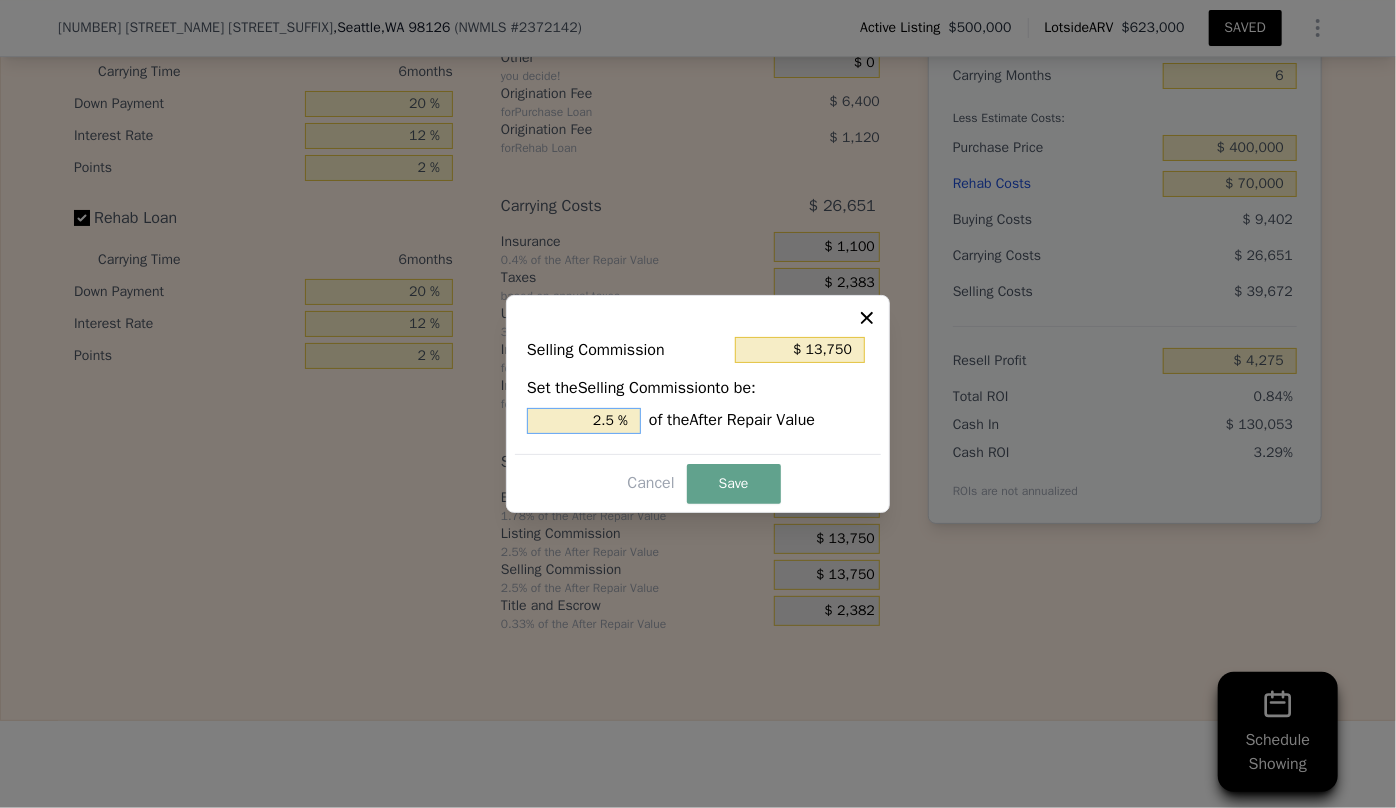 click on "2.5 %" at bounding box center (584, 421) 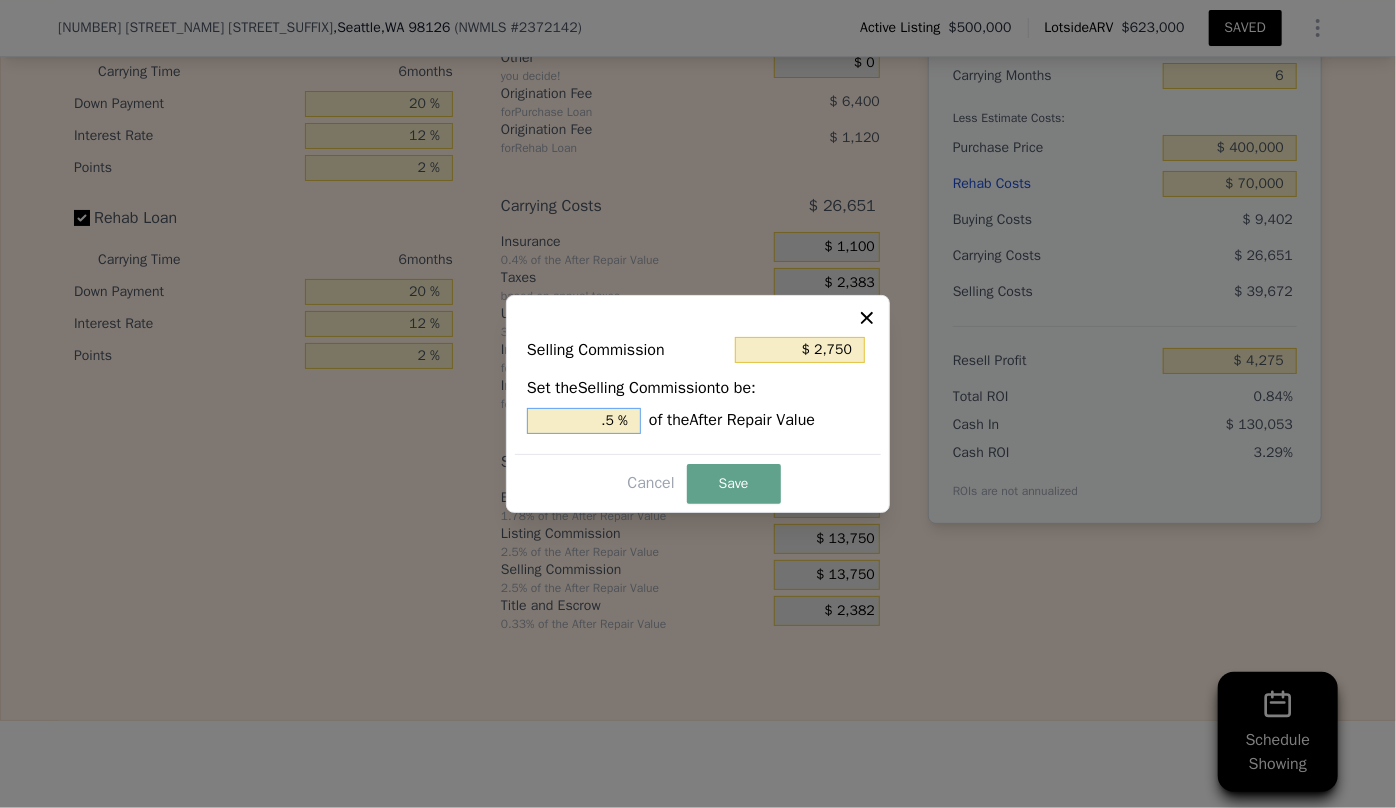 type on "$ 8,250" 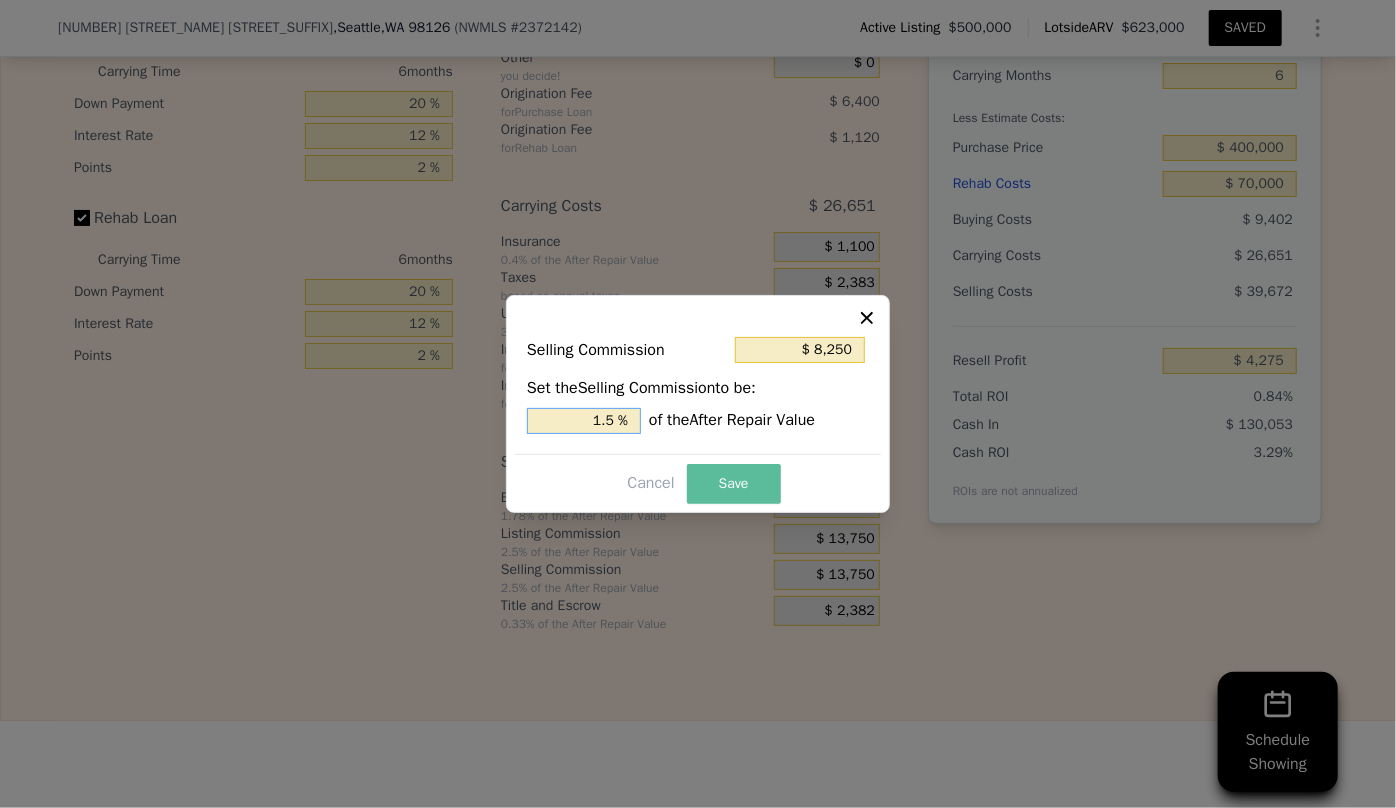 type on "1.5 %" 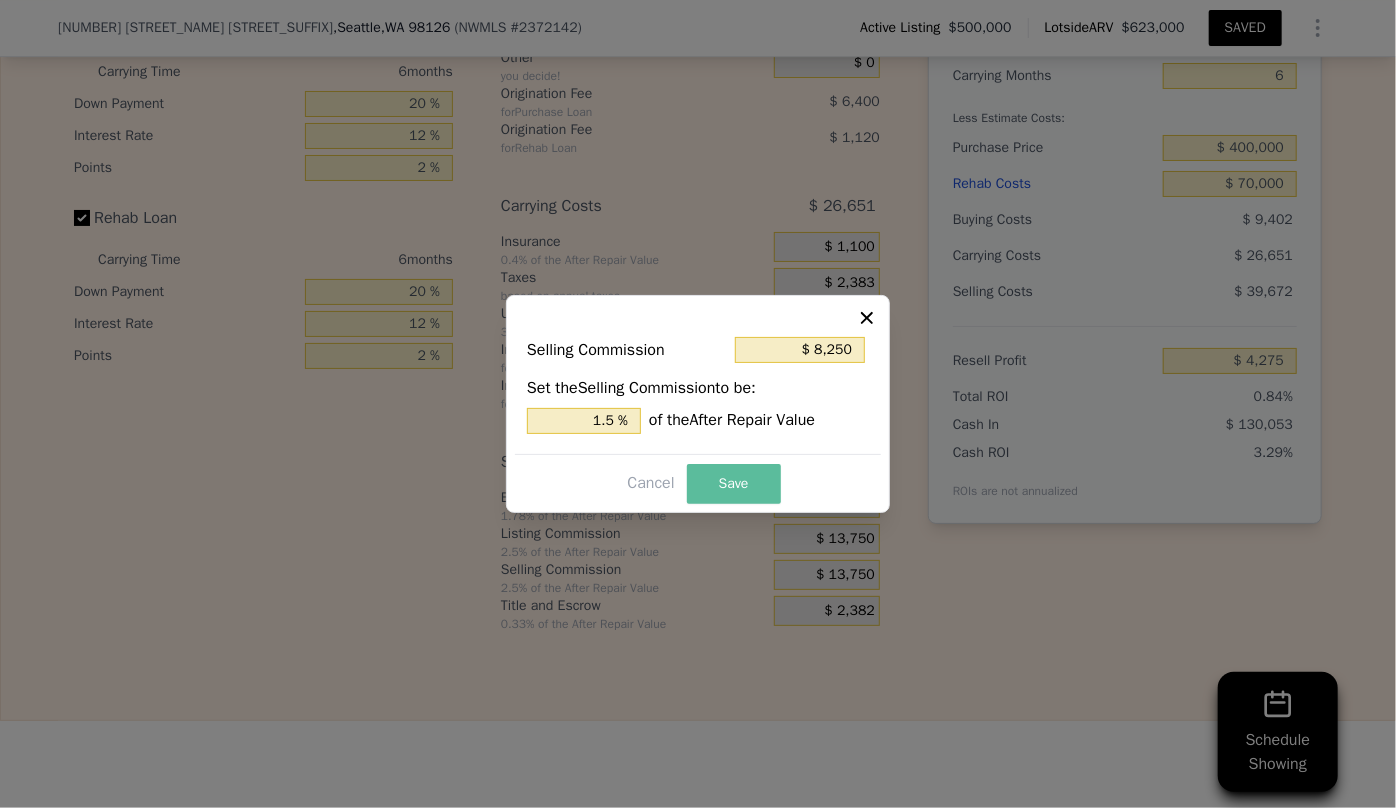 click on "Save" at bounding box center (734, 484) 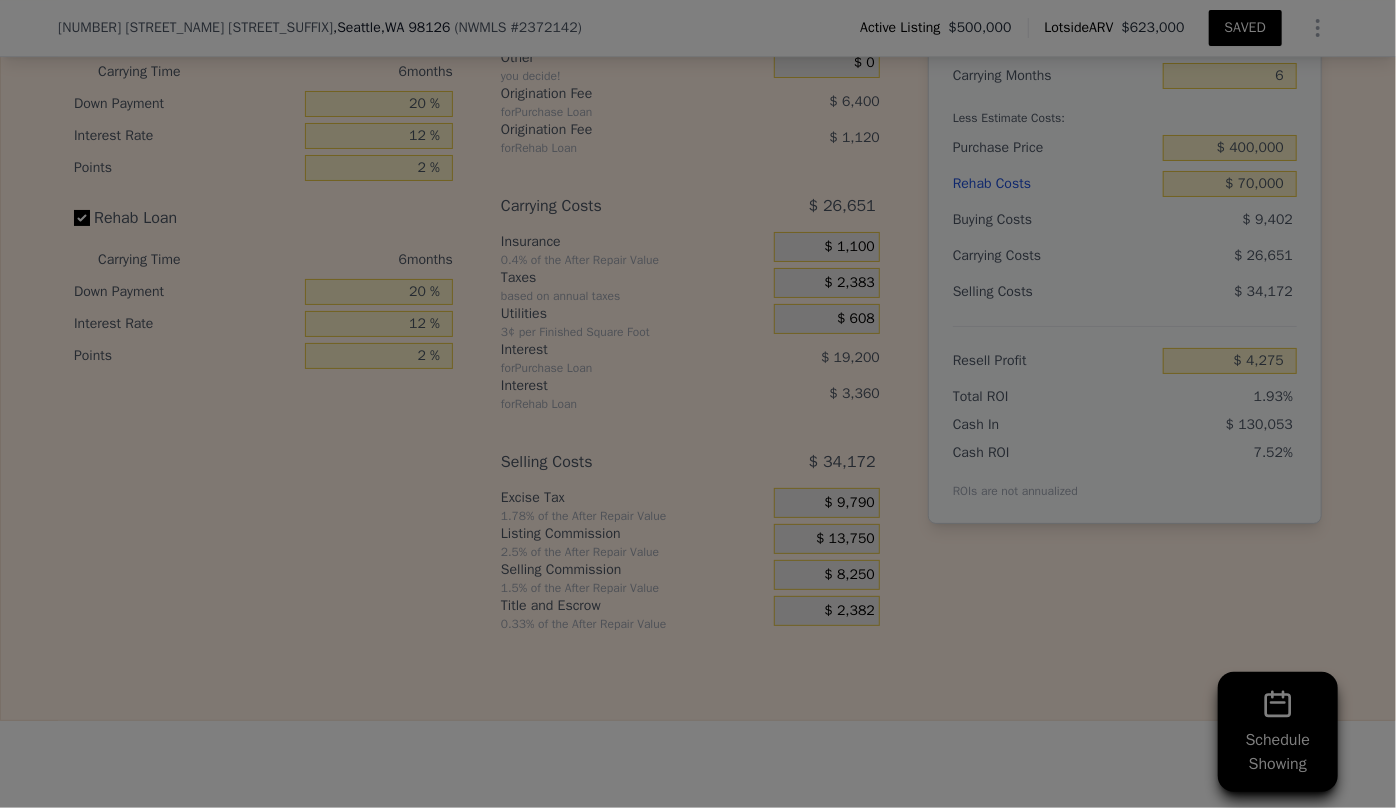 type on "$ 9,775" 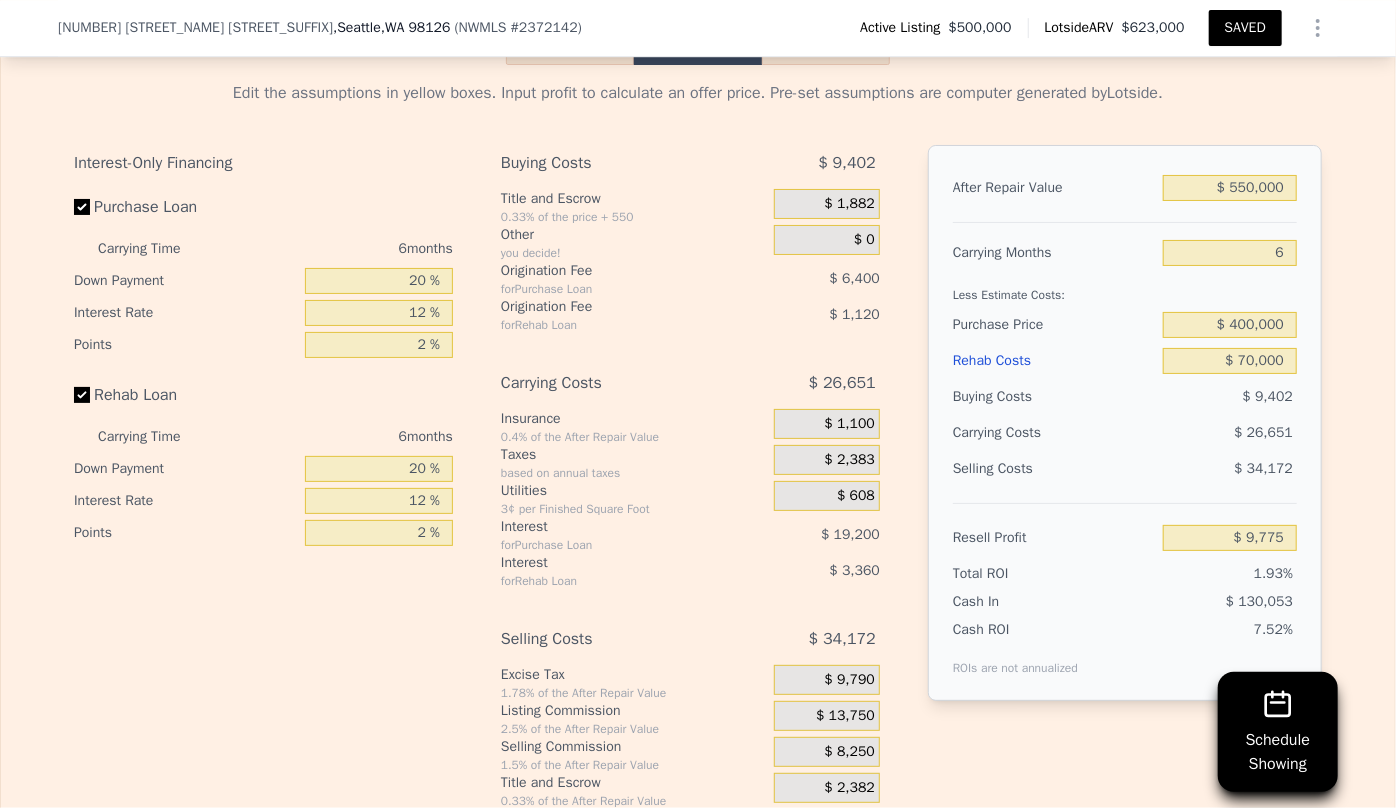 scroll, scrollTop: 3356, scrollLeft: 0, axis: vertical 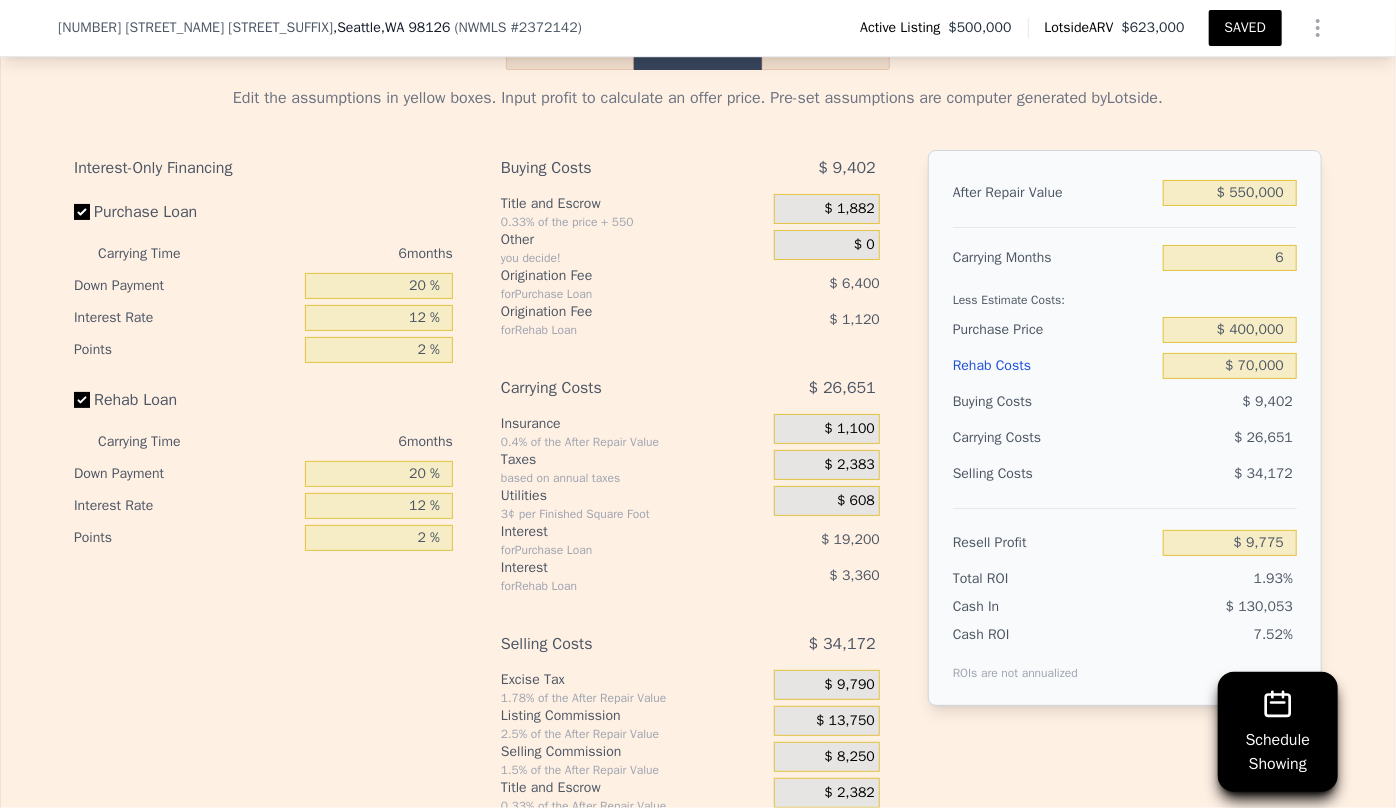 click on "SAVED" at bounding box center [1245, 28] 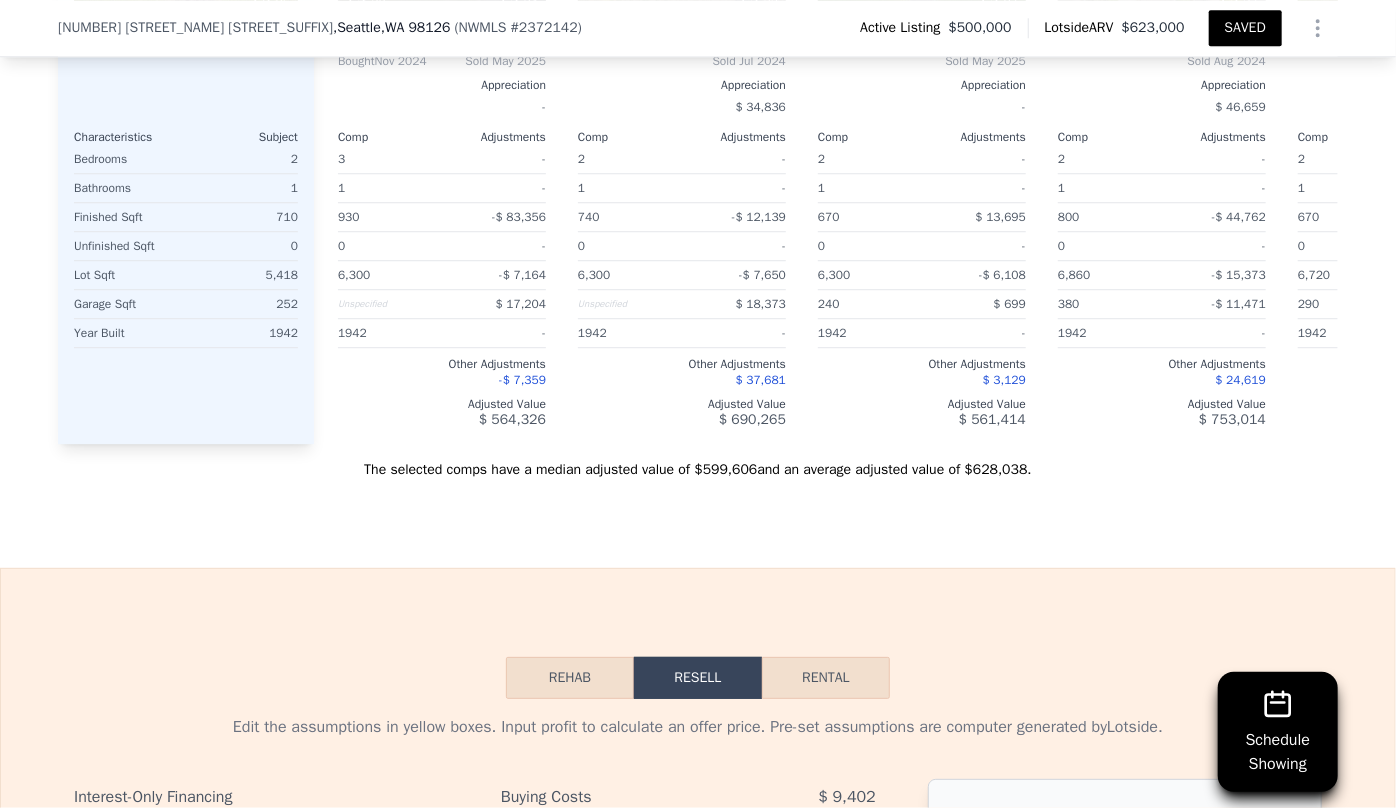 scroll, scrollTop: 2720, scrollLeft: 0, axis: vertical 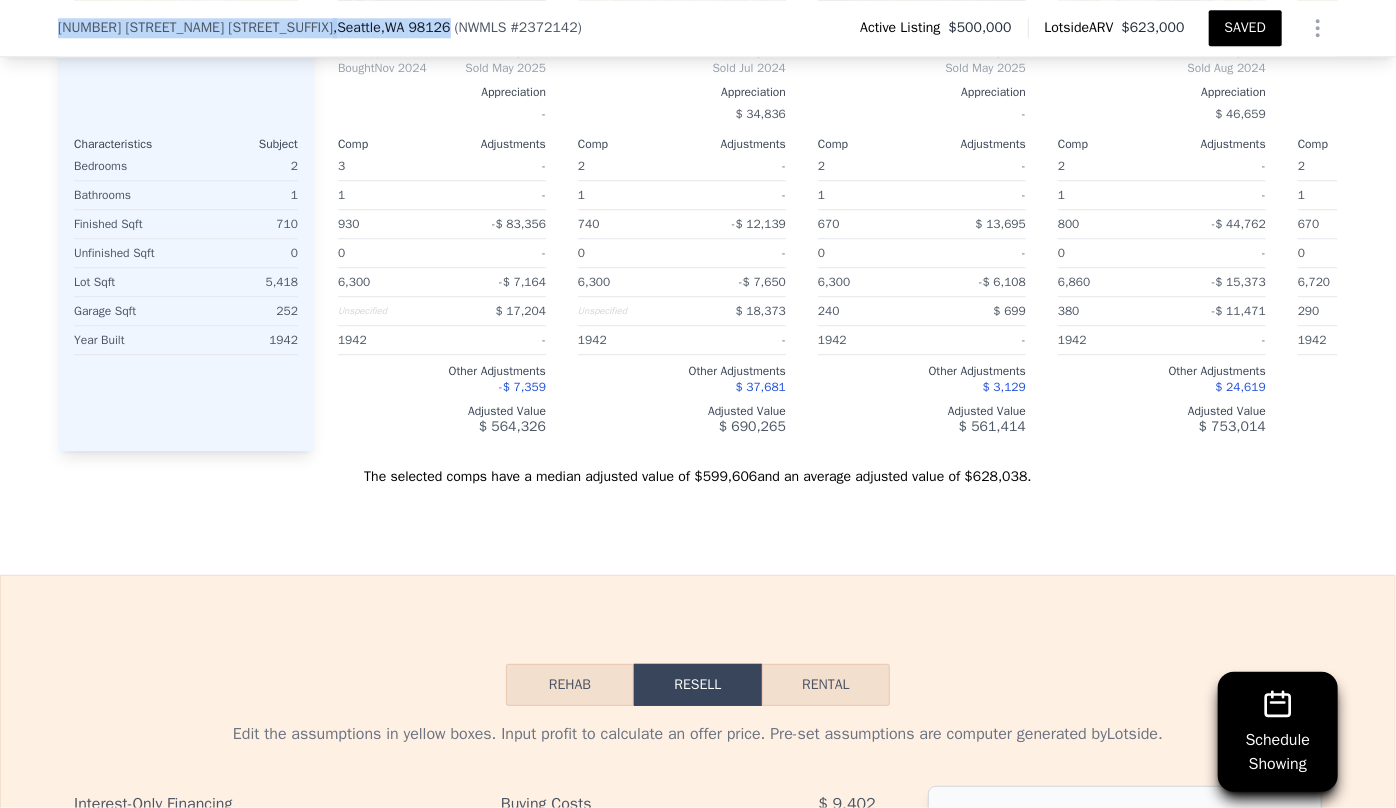 drag, startPoint x: 50, startPoint y: 25, endPoint x: 282, endPoint y: 20, distance: 232.05388 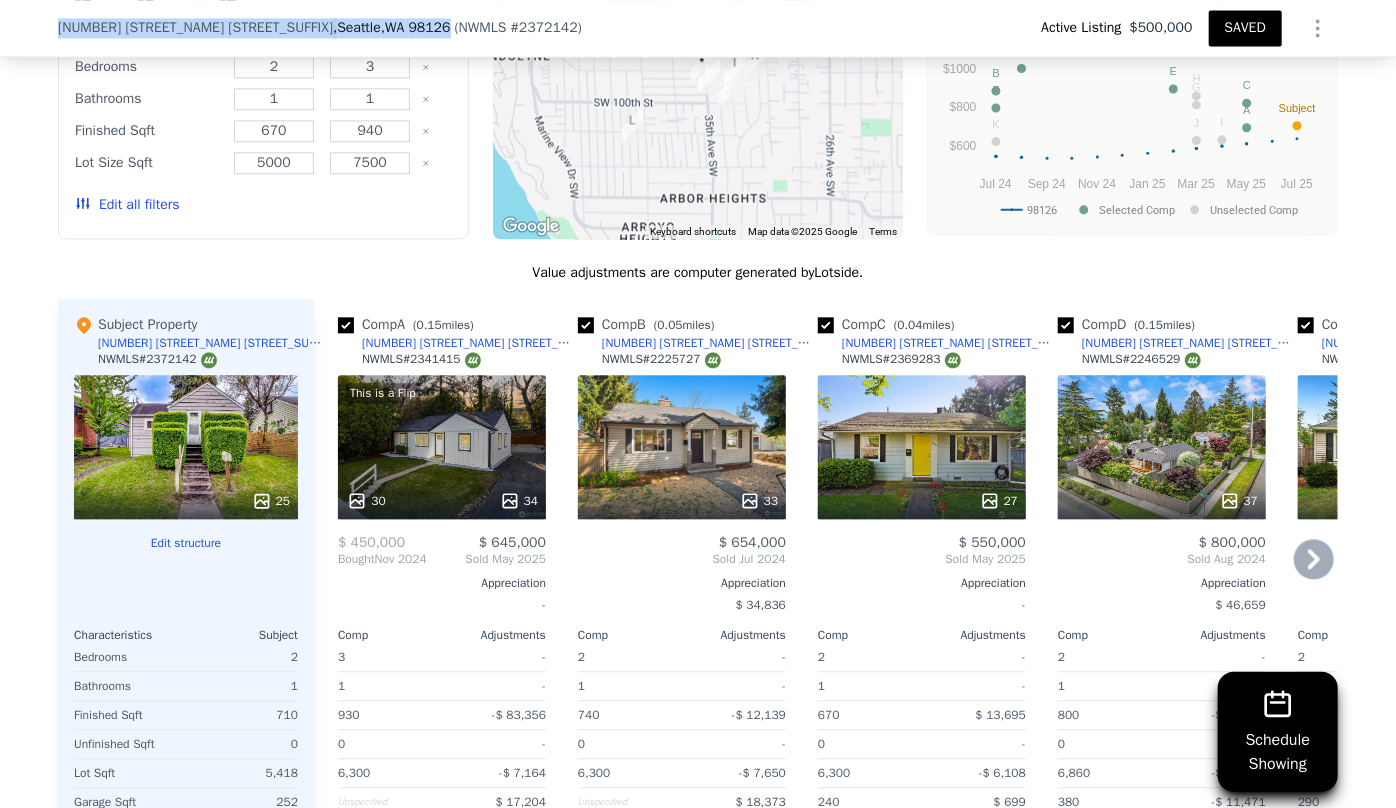 scroll, scrollTop: 2174, scrollLeft: 0, axis: vertical 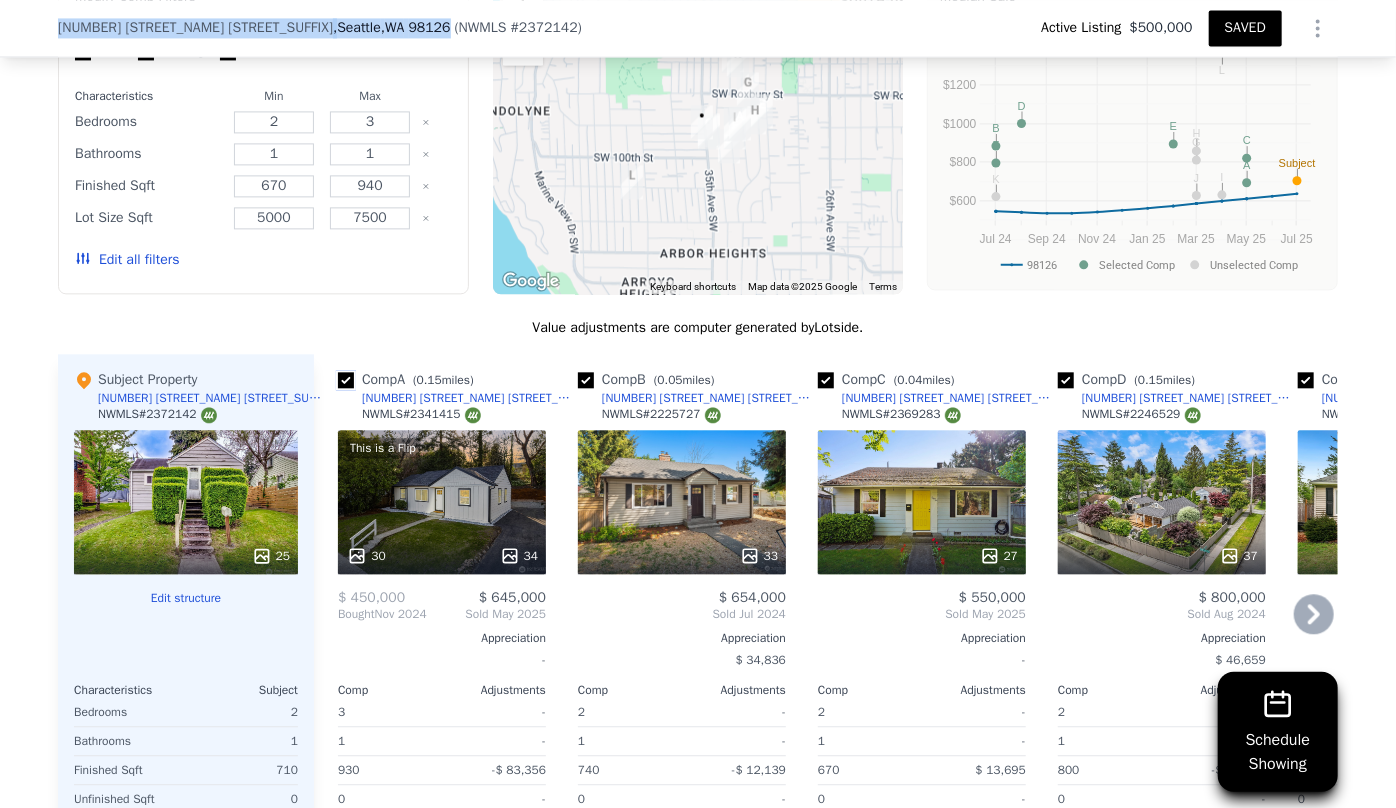 click at bounding box center [346, 380] 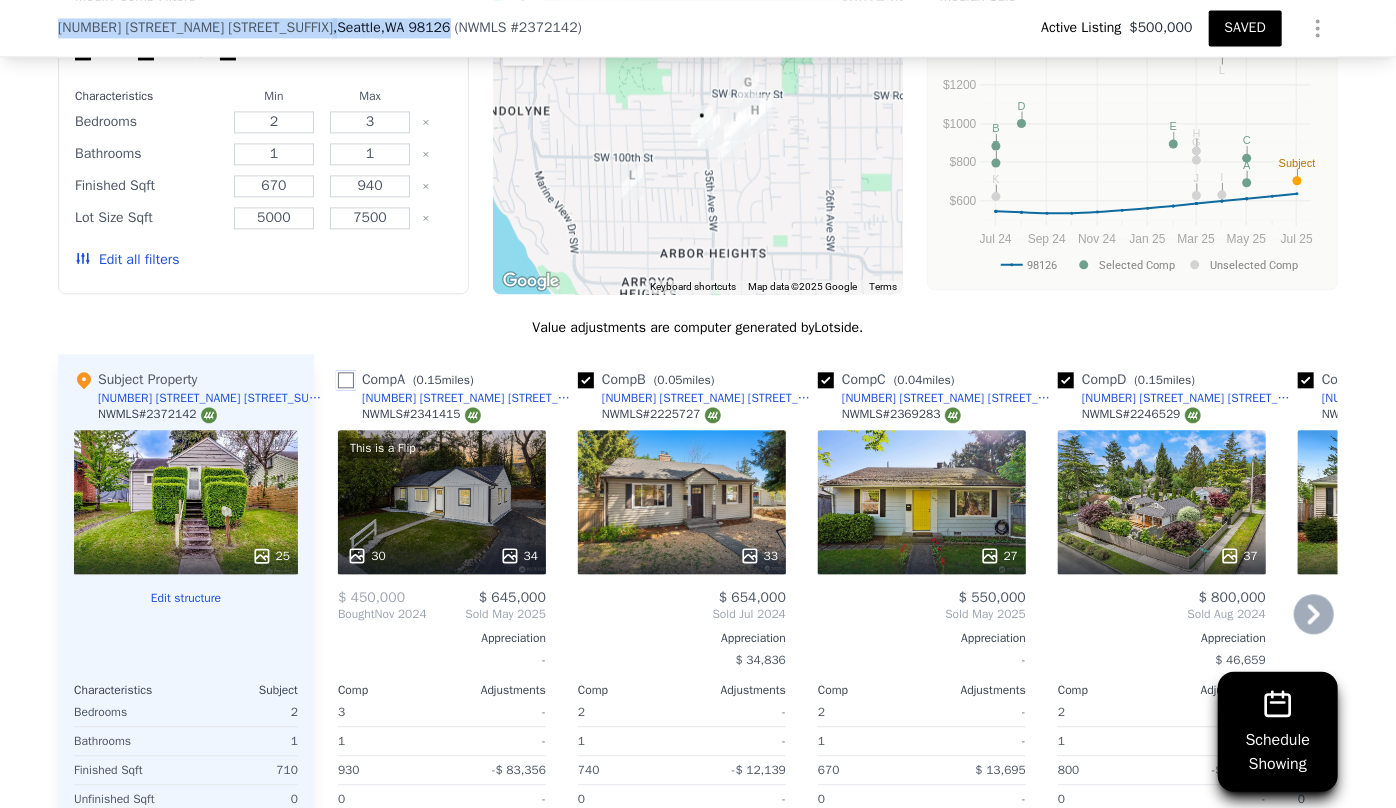 checkbox on "false" 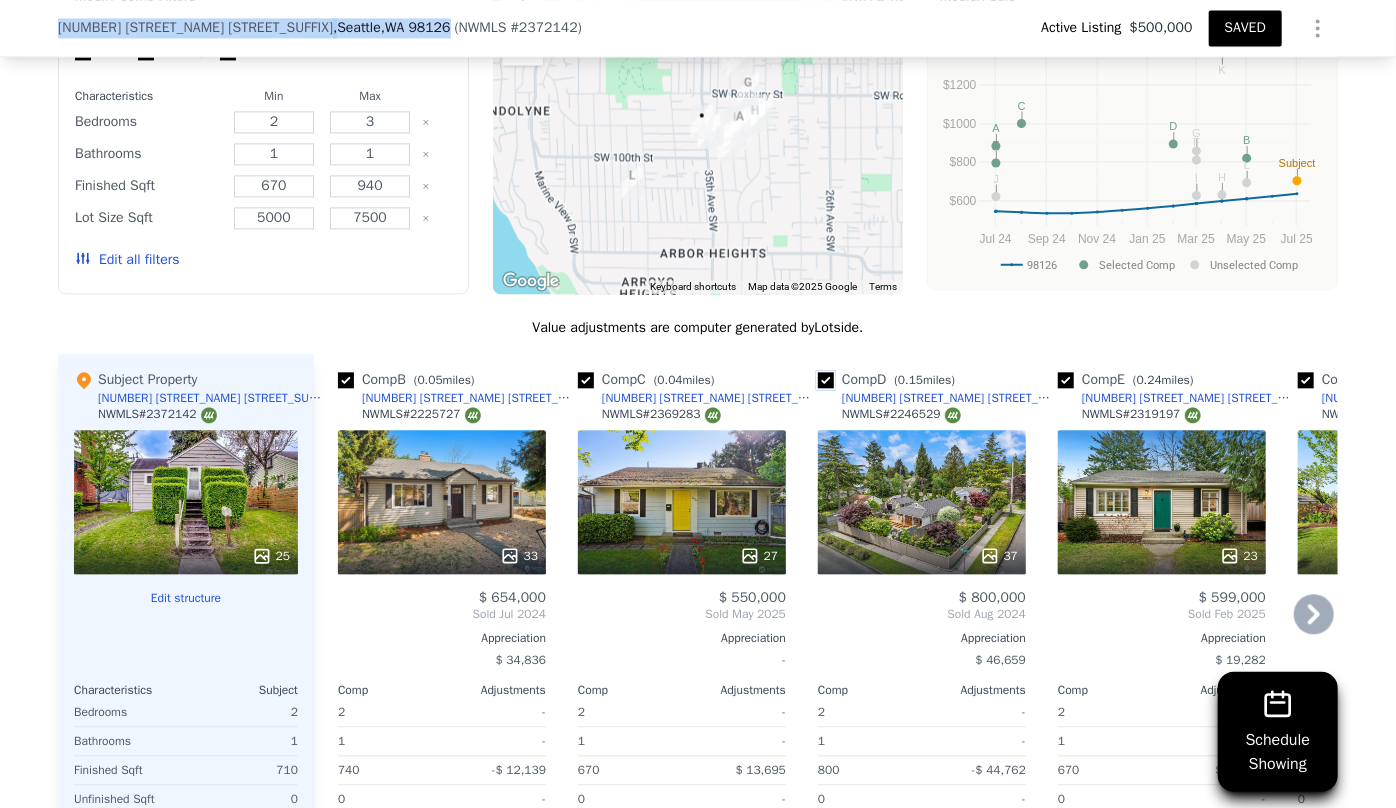 click at bounding box center [826, 380] 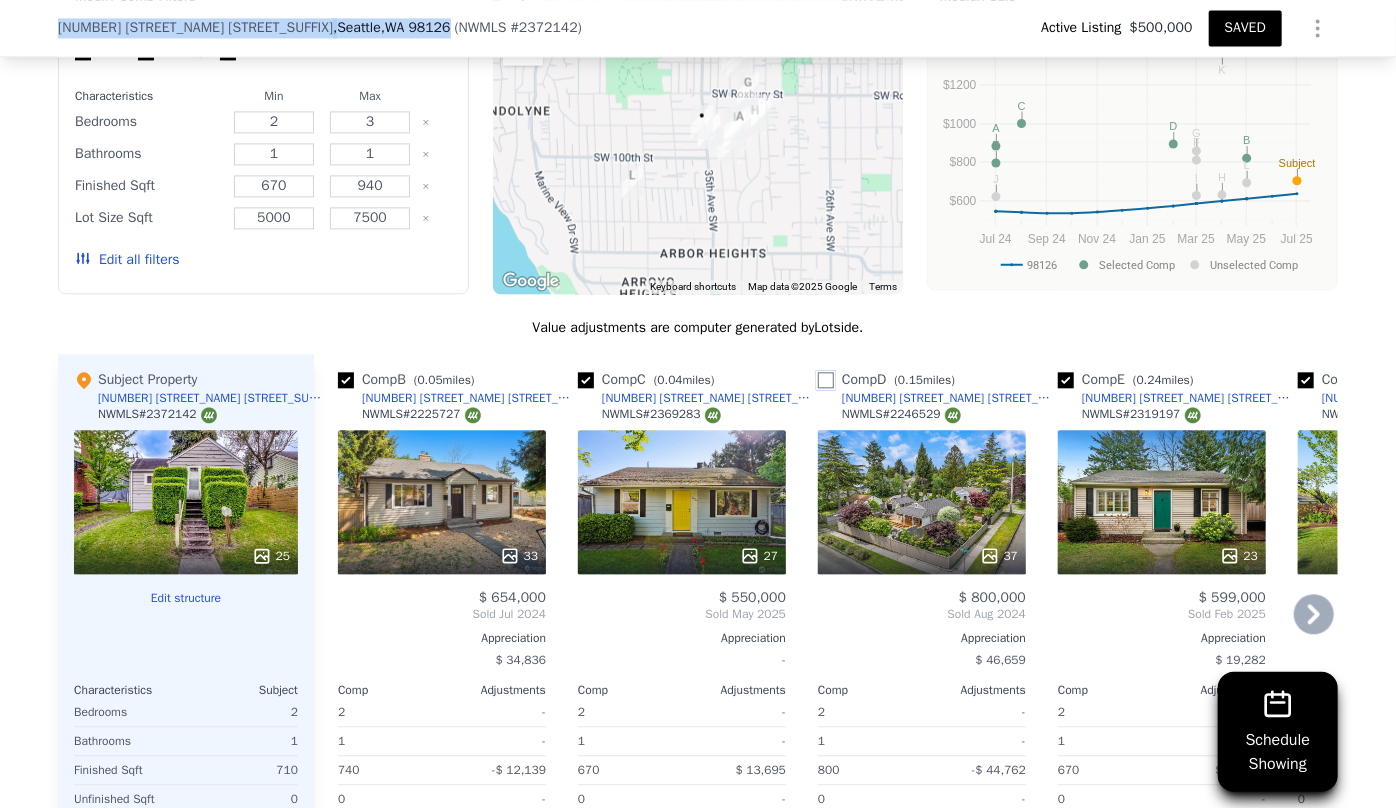 checkbox on "false" 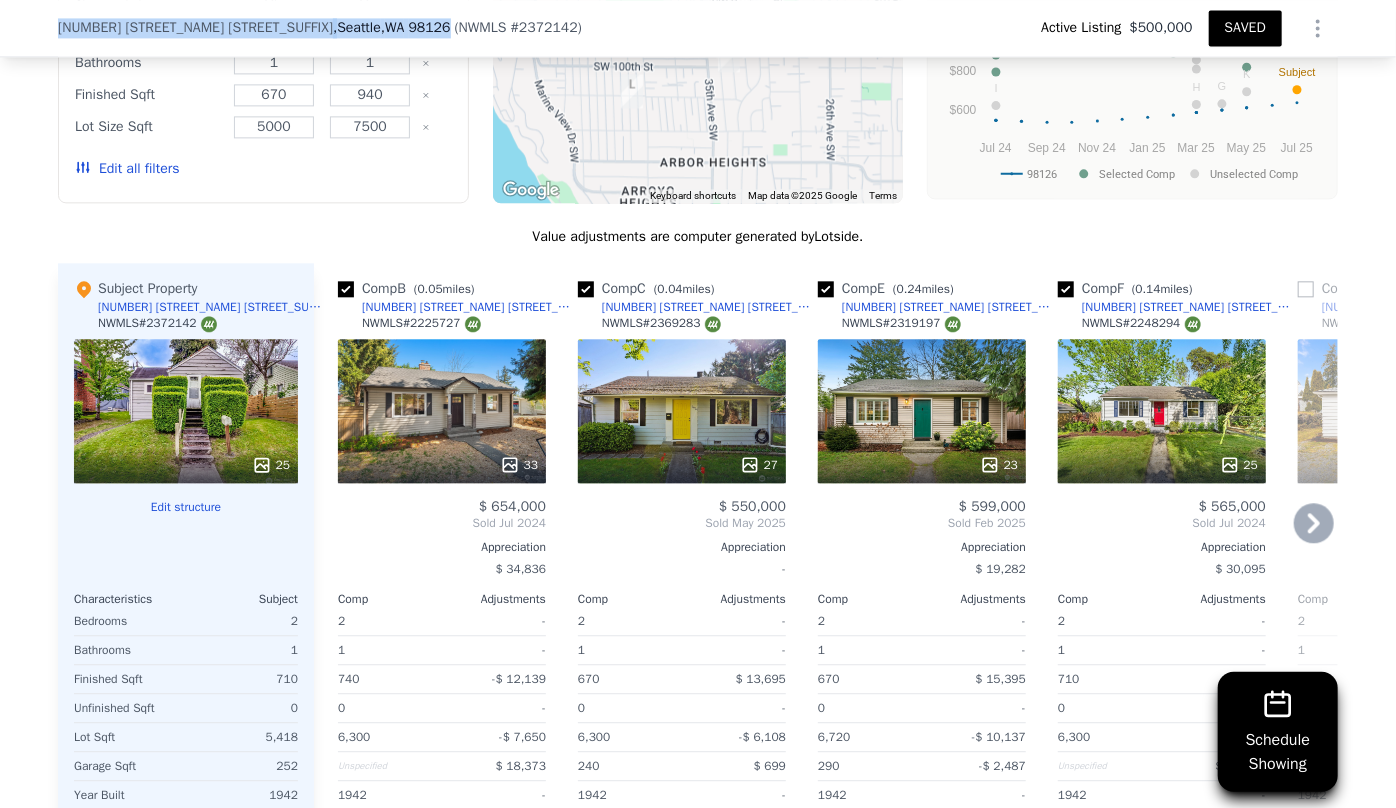 scroll, scrollTop: 2174, scrollLeft: 0, axis: vertical 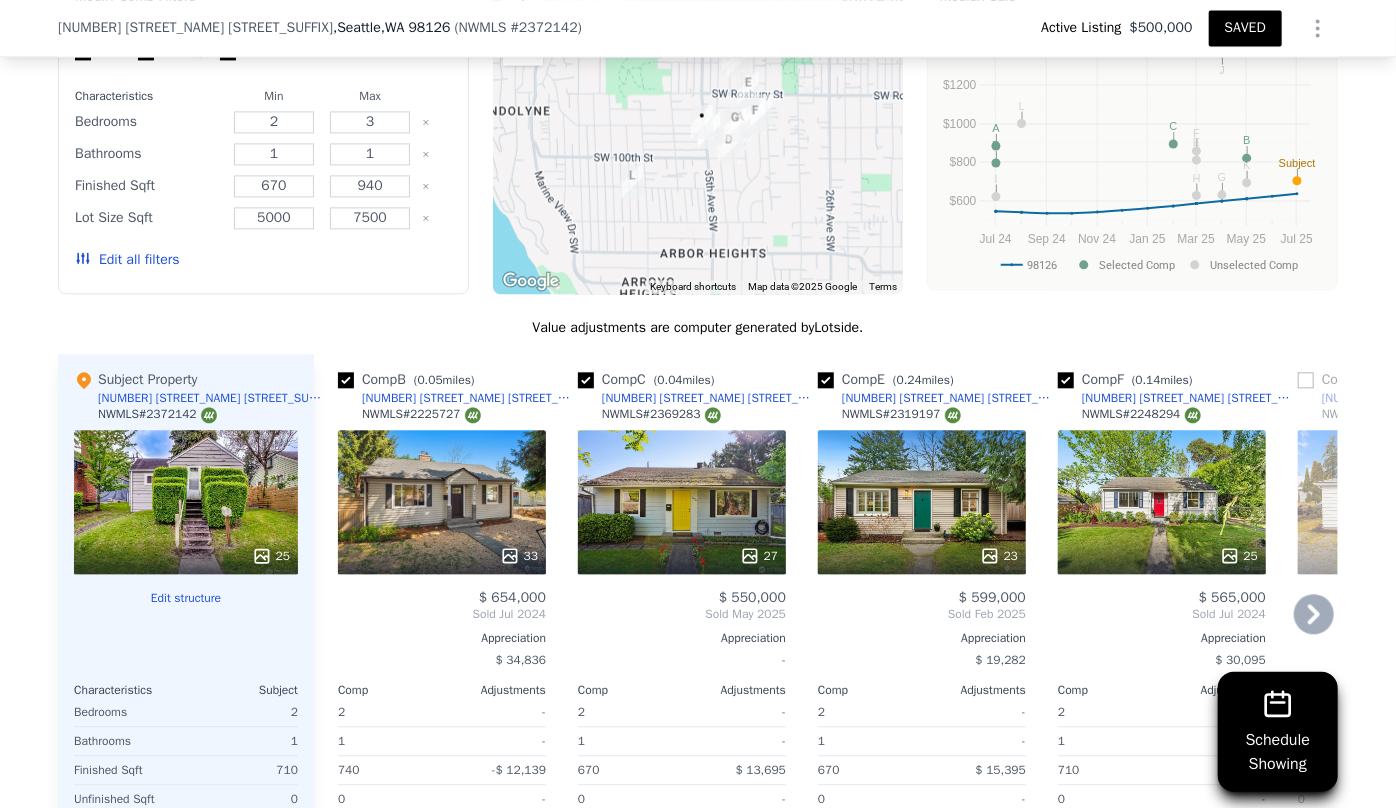 click 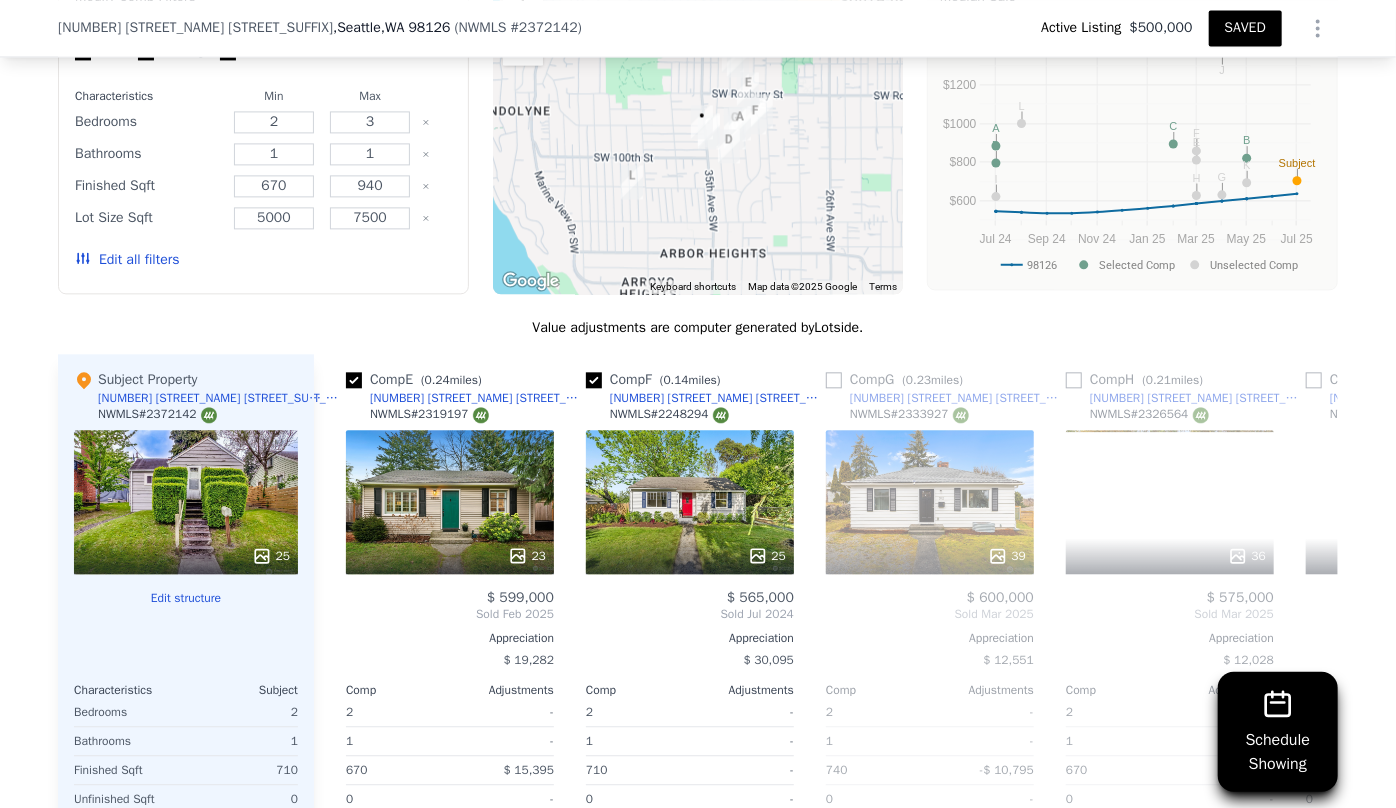 scroll, scrollTop: 0, scrollLeft: 480, axis: horizontal 